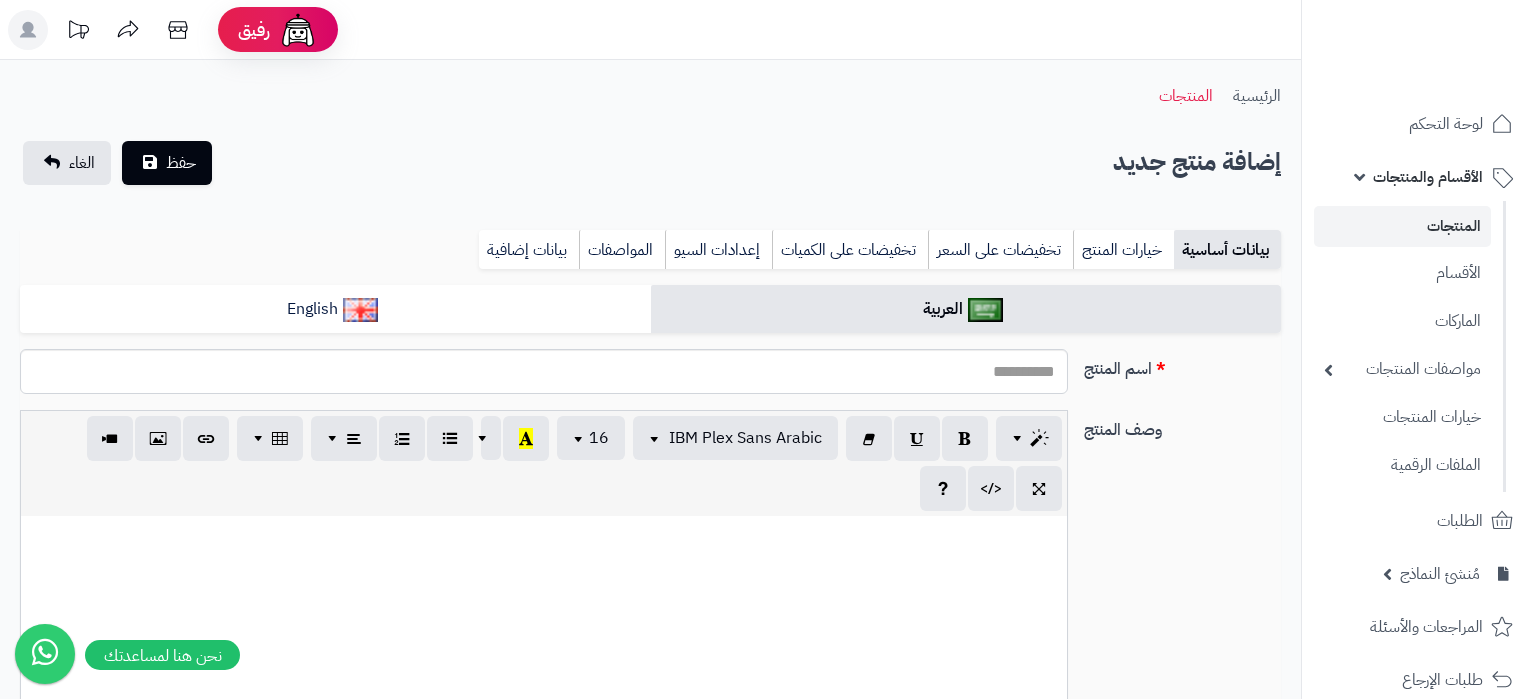 select 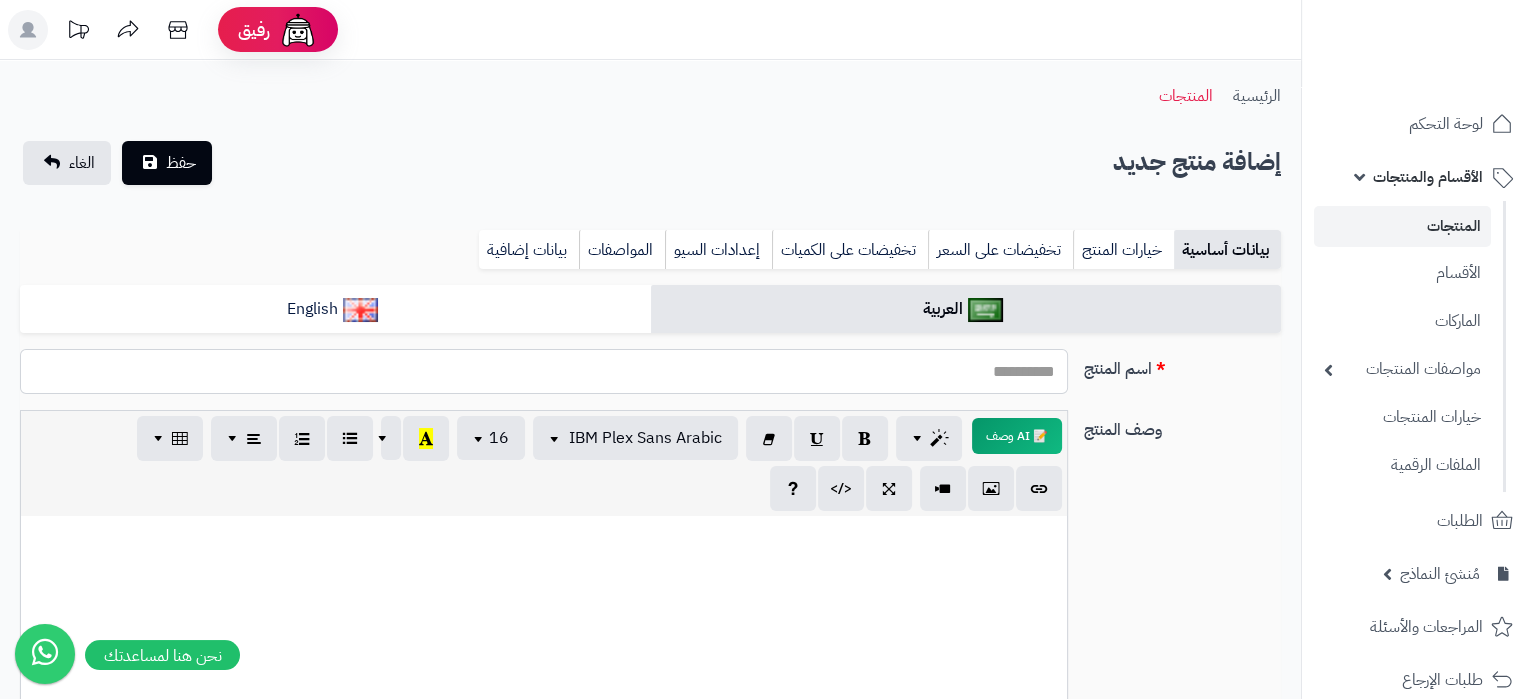 click on "اسم المنتج" at bounding box center (544, 371) 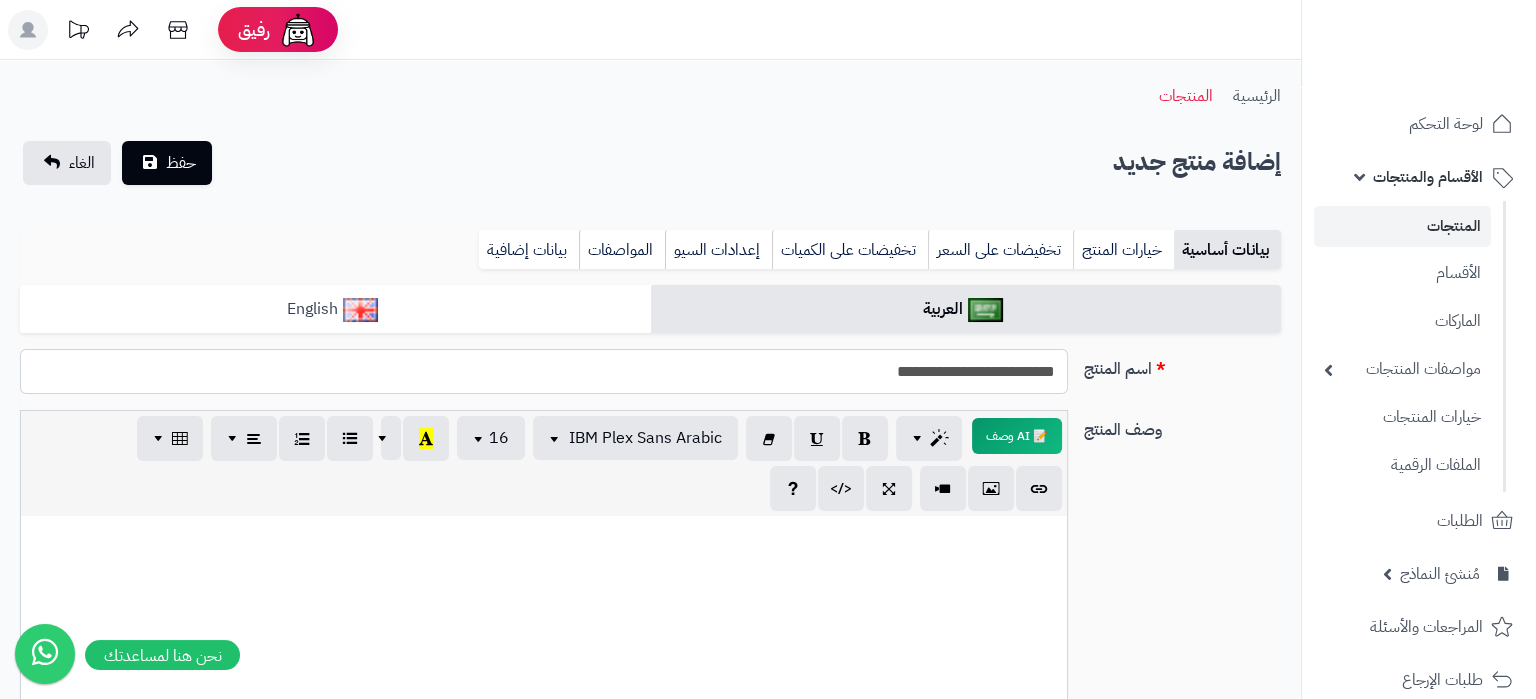type on "**********" 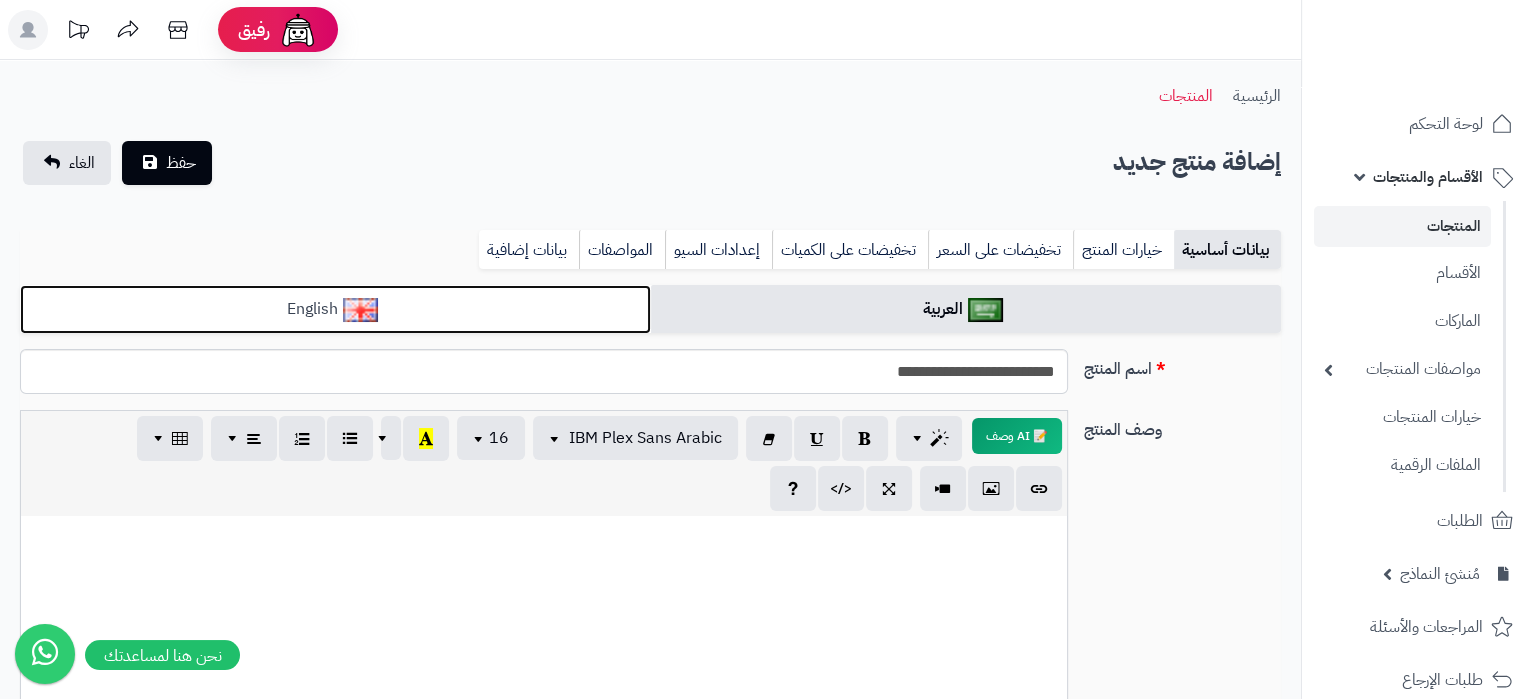 click on "English" at bounding box center (335, 309) 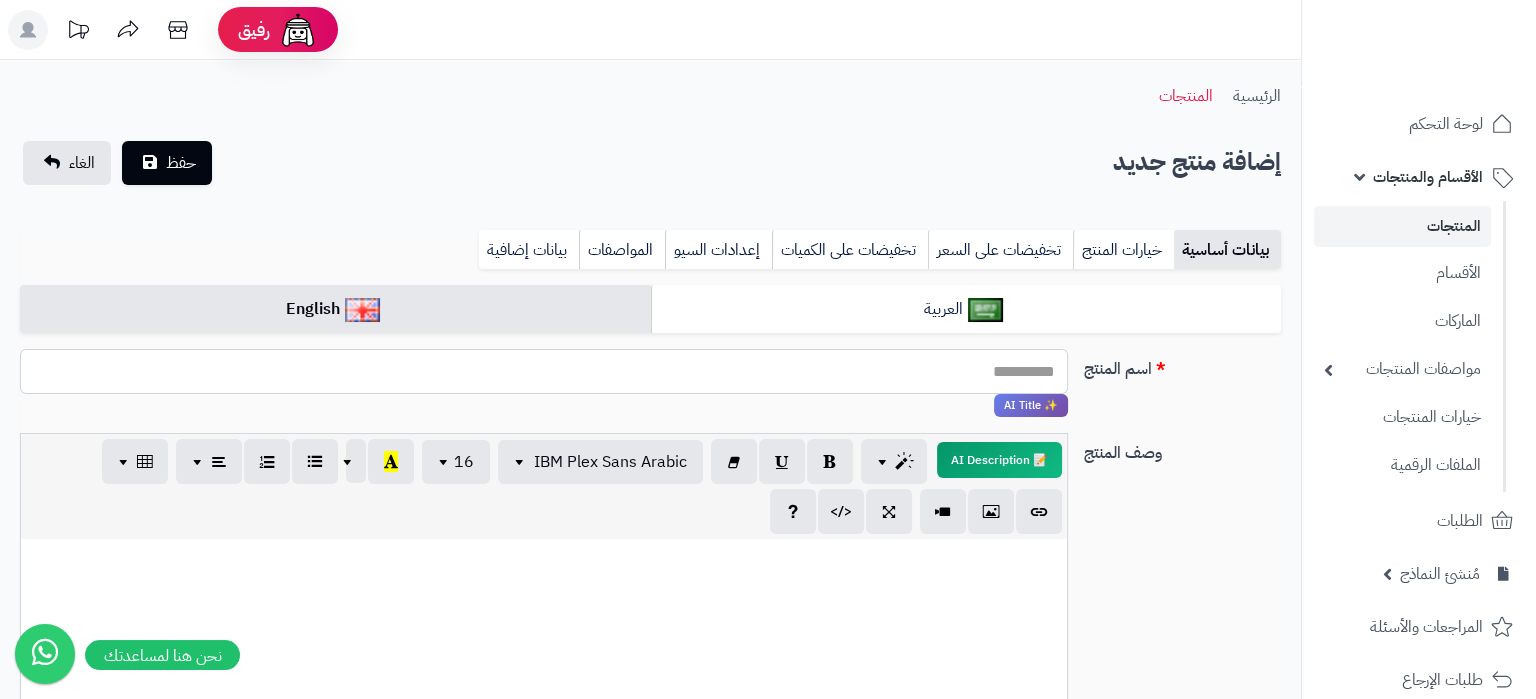 click on "اسم المنتج" at bounding box center (544, 371) 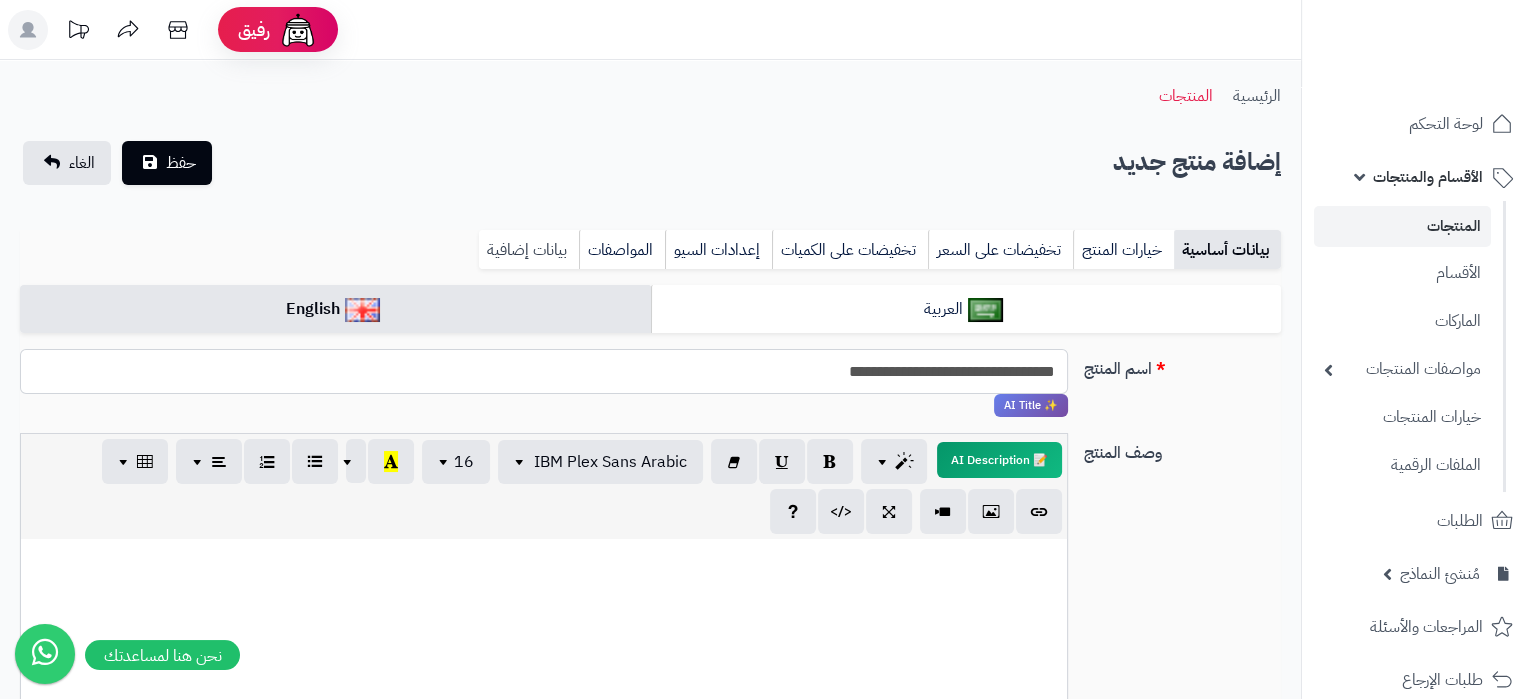 type on "**********" 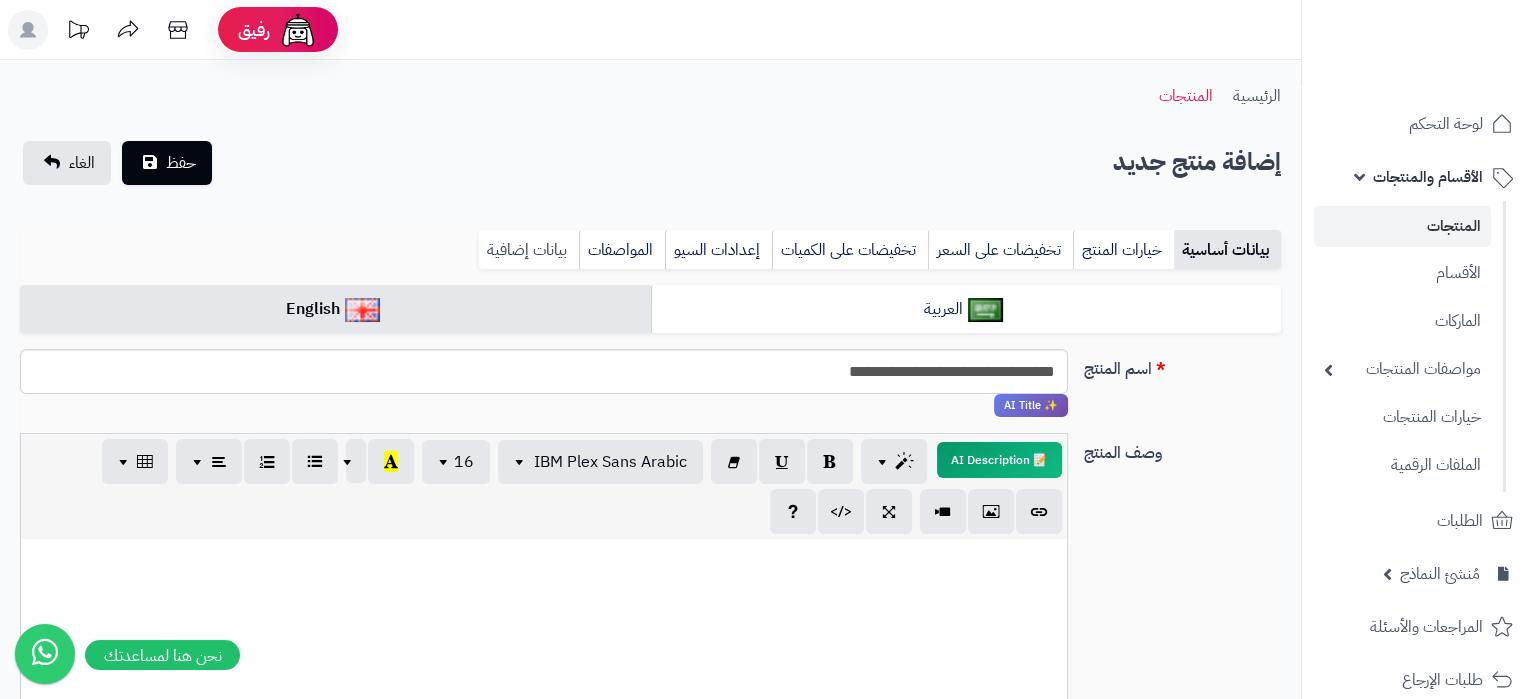 click on "بيانات إضافية" at bounding box center [529, 250] 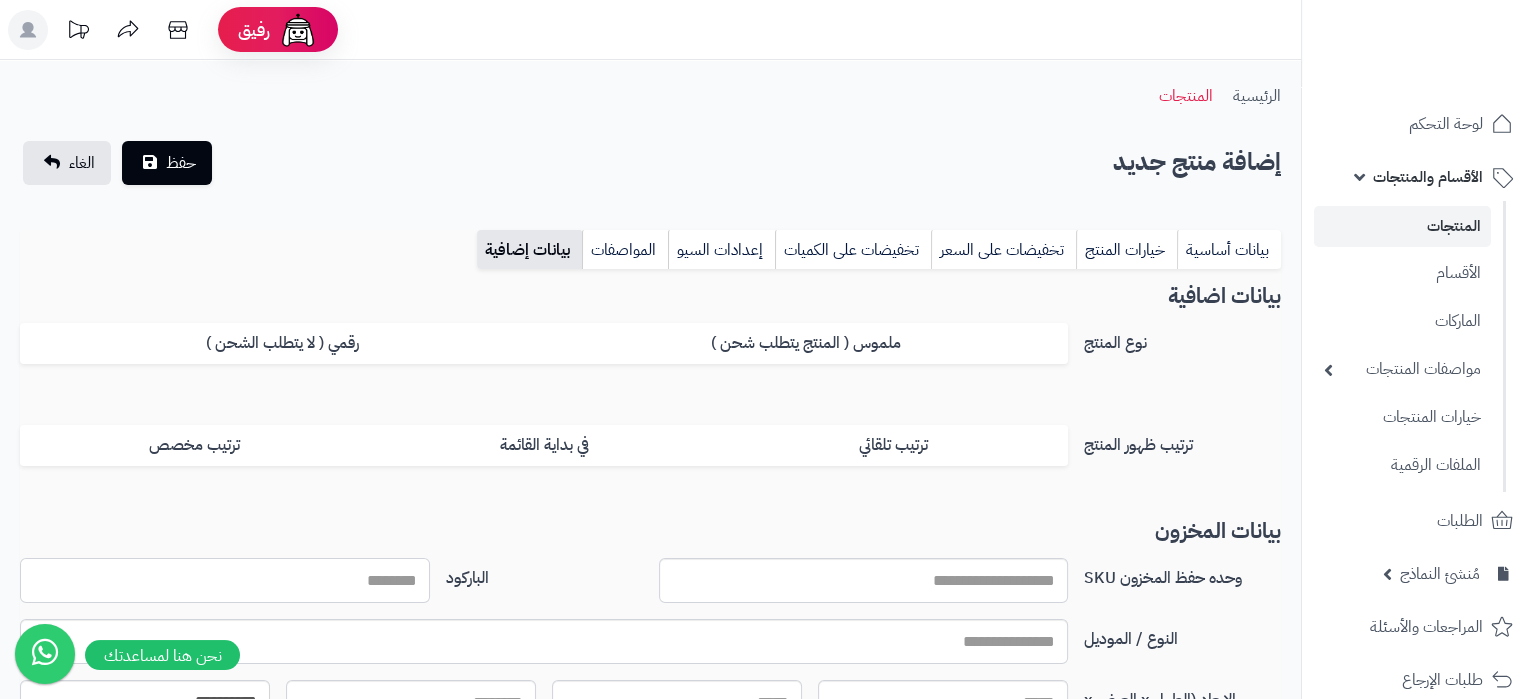 click on "الباركود" at bounding box center [225, 580] 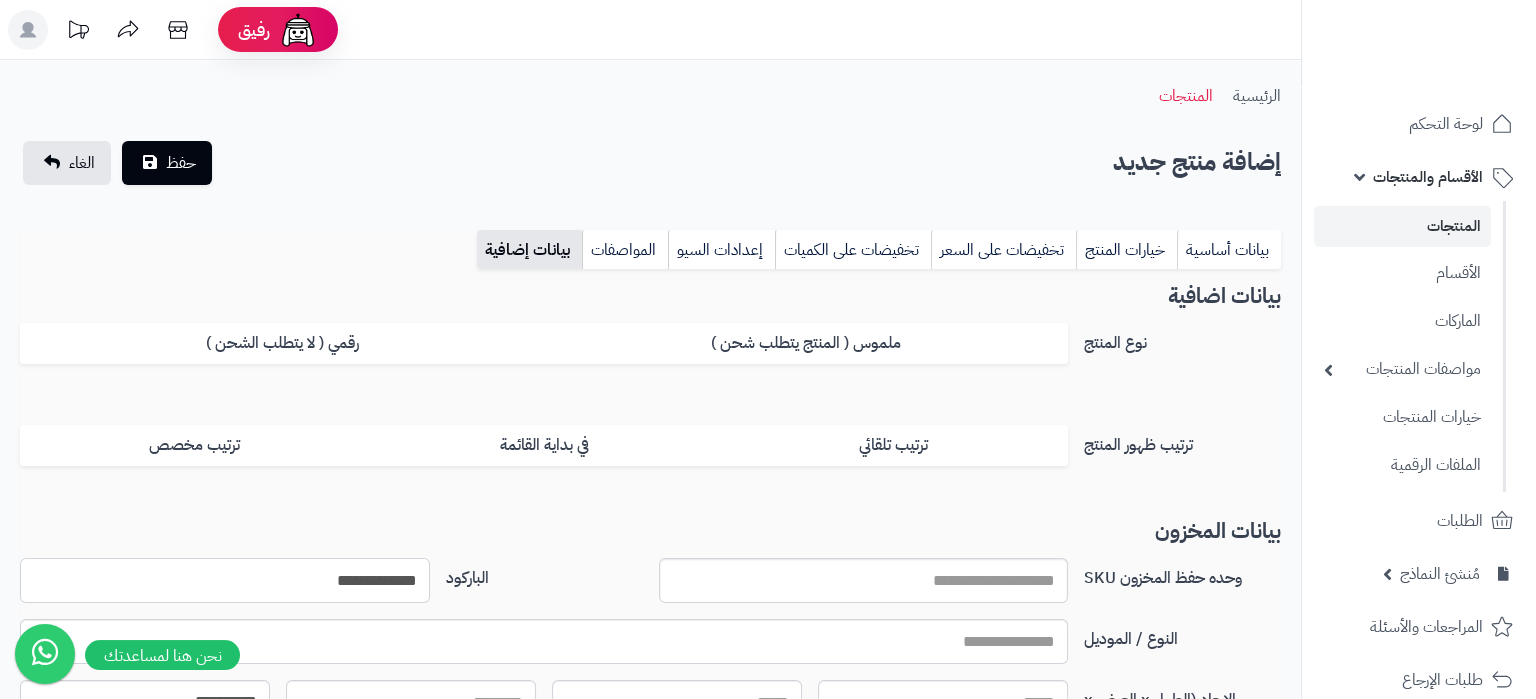 type on "**********" 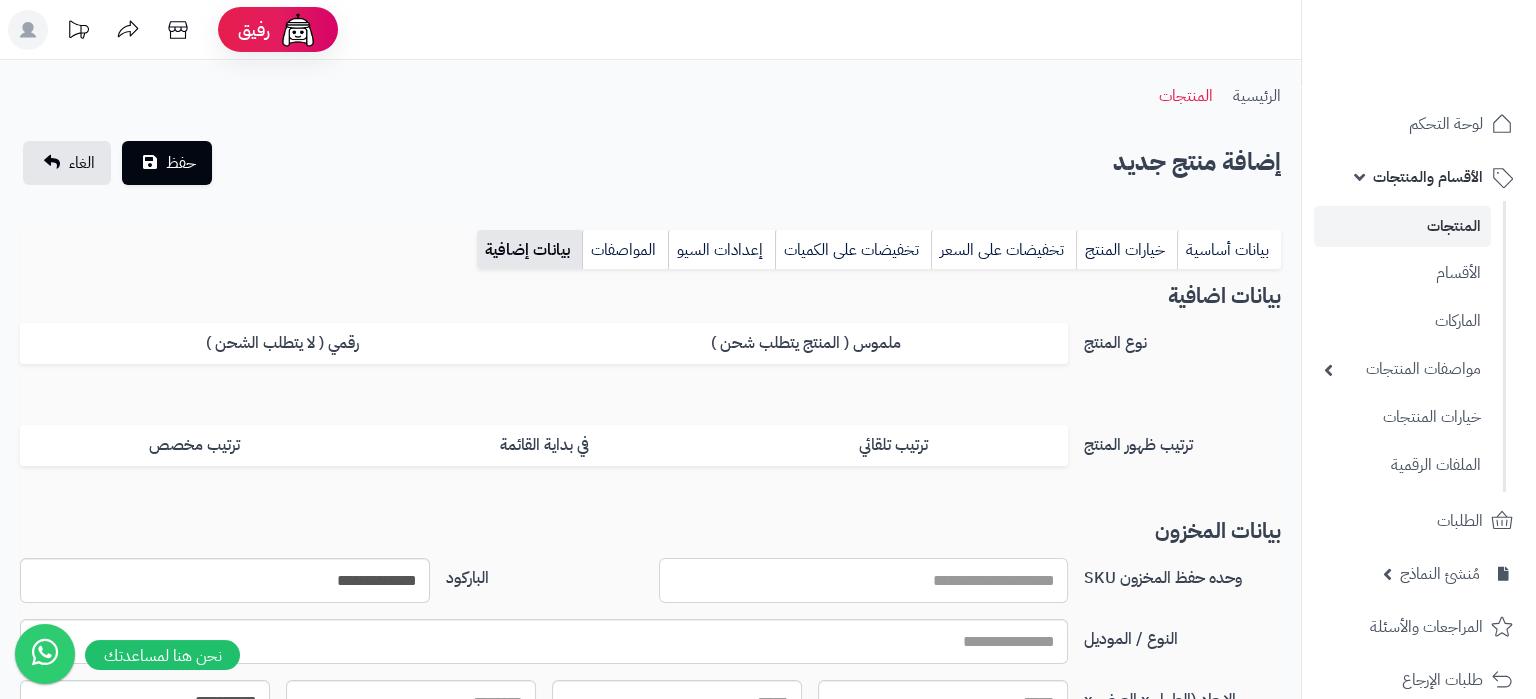 click on "وحده حفظ المخزون SKU" at bounding box center [864, 580] 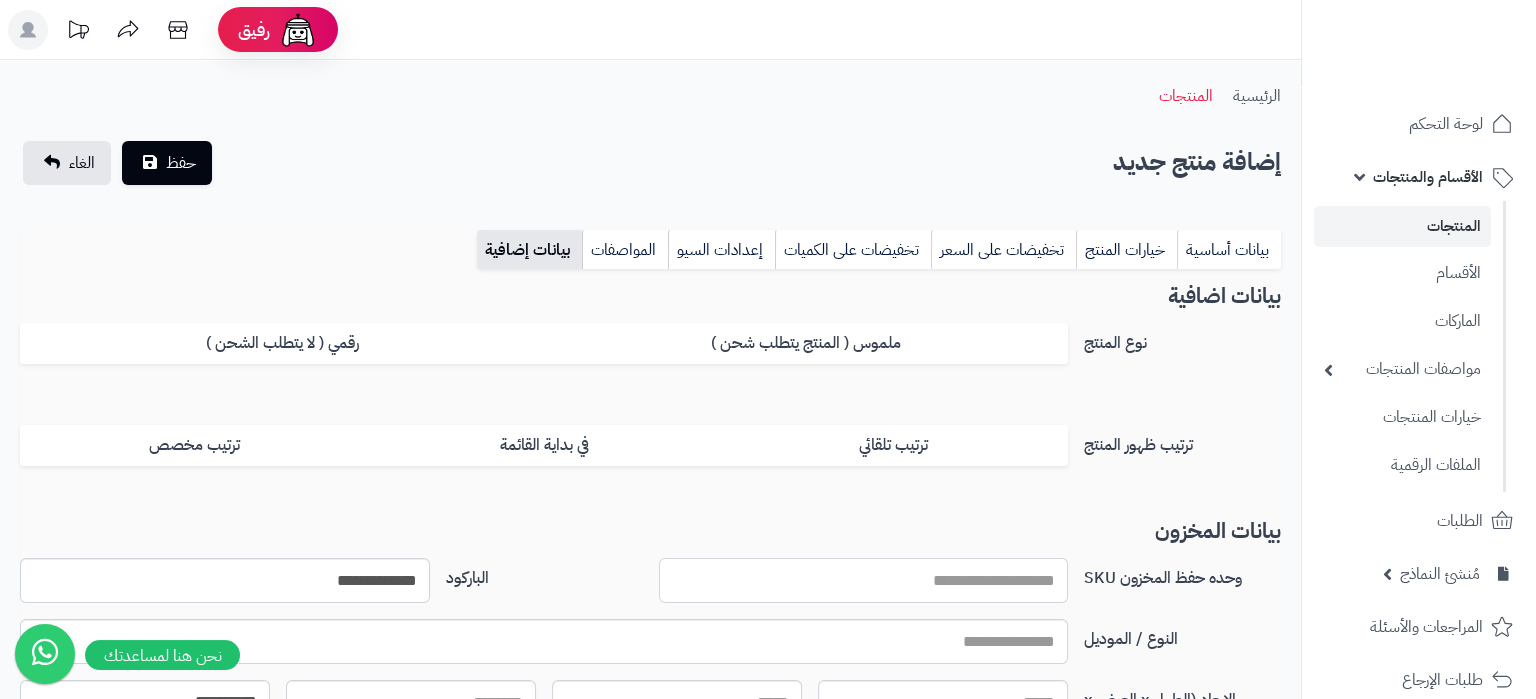 click on "وحده حفظ المخزون SKU" at bounding box center [864, 580] 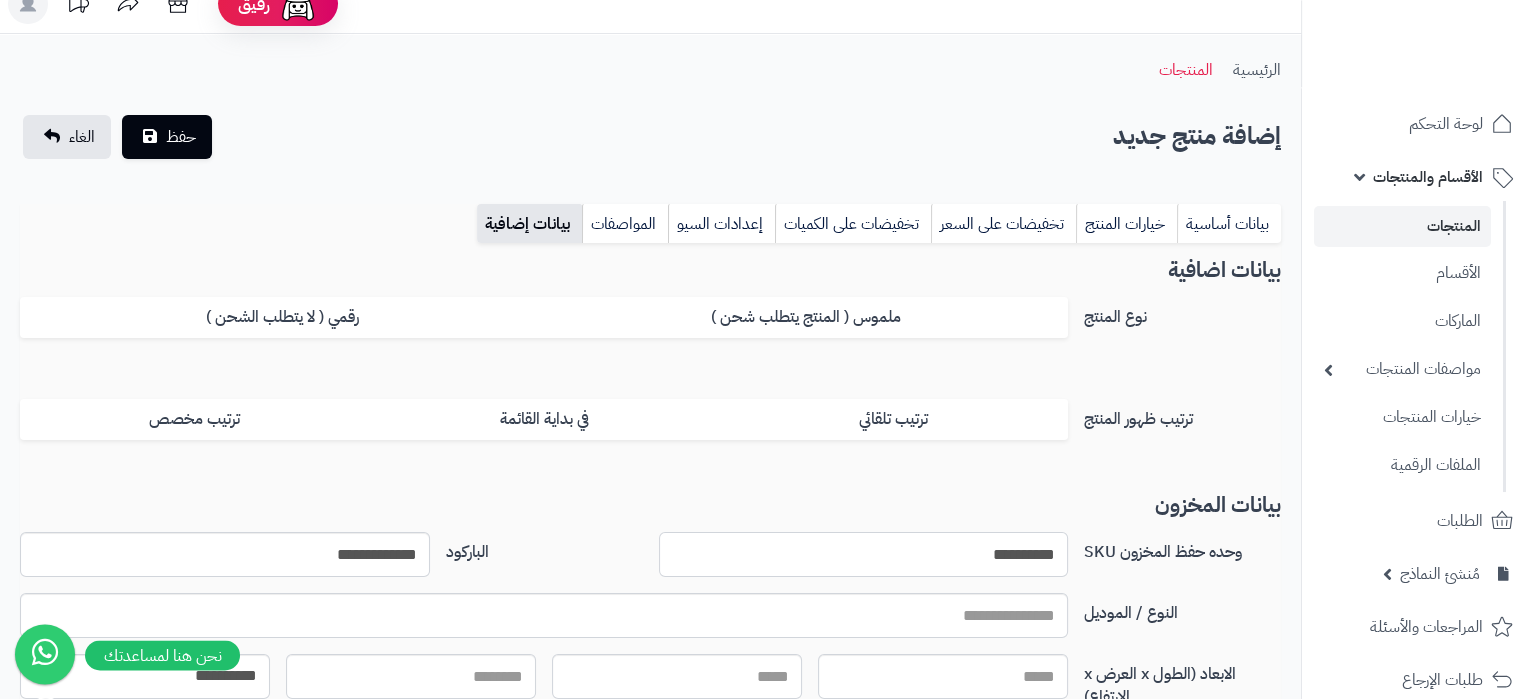 scroll, scrollTop: 0, scrollLeft: 0, axis: both 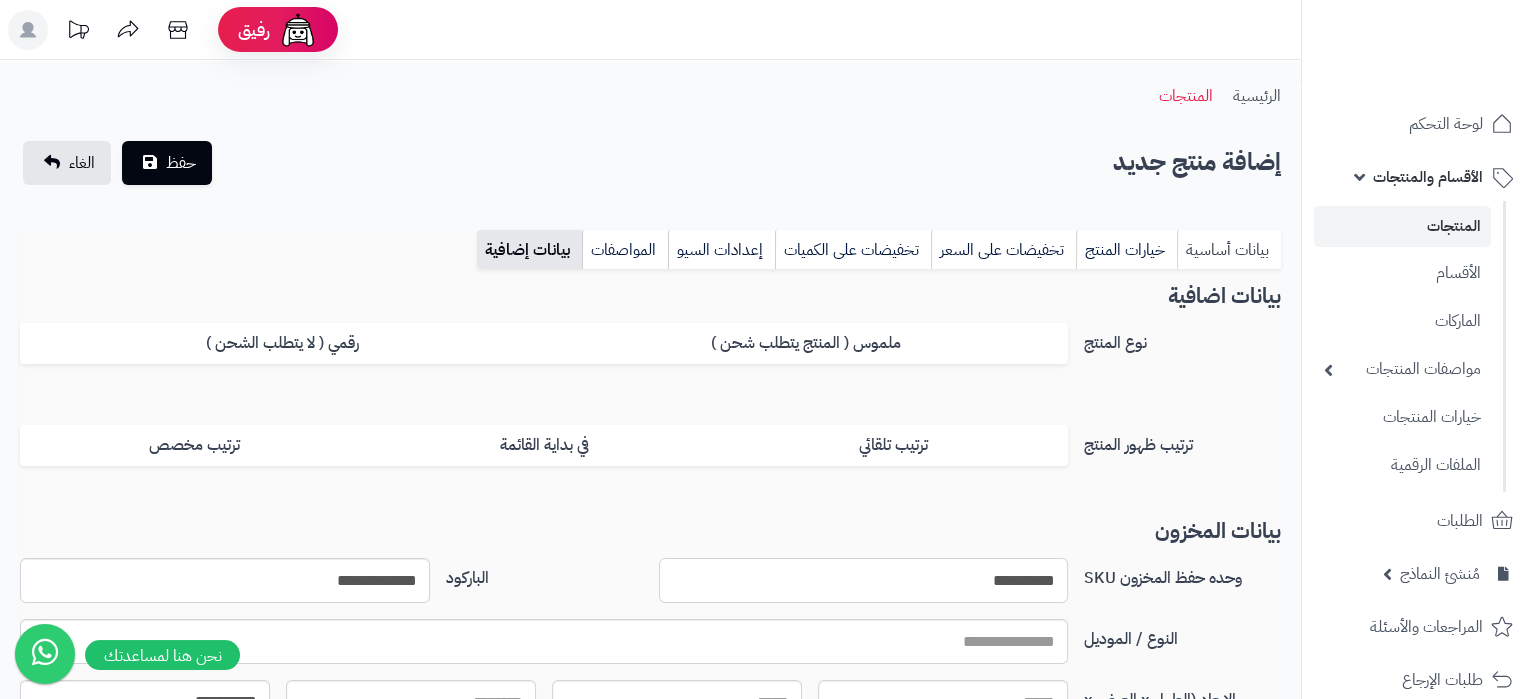 type on "**********" 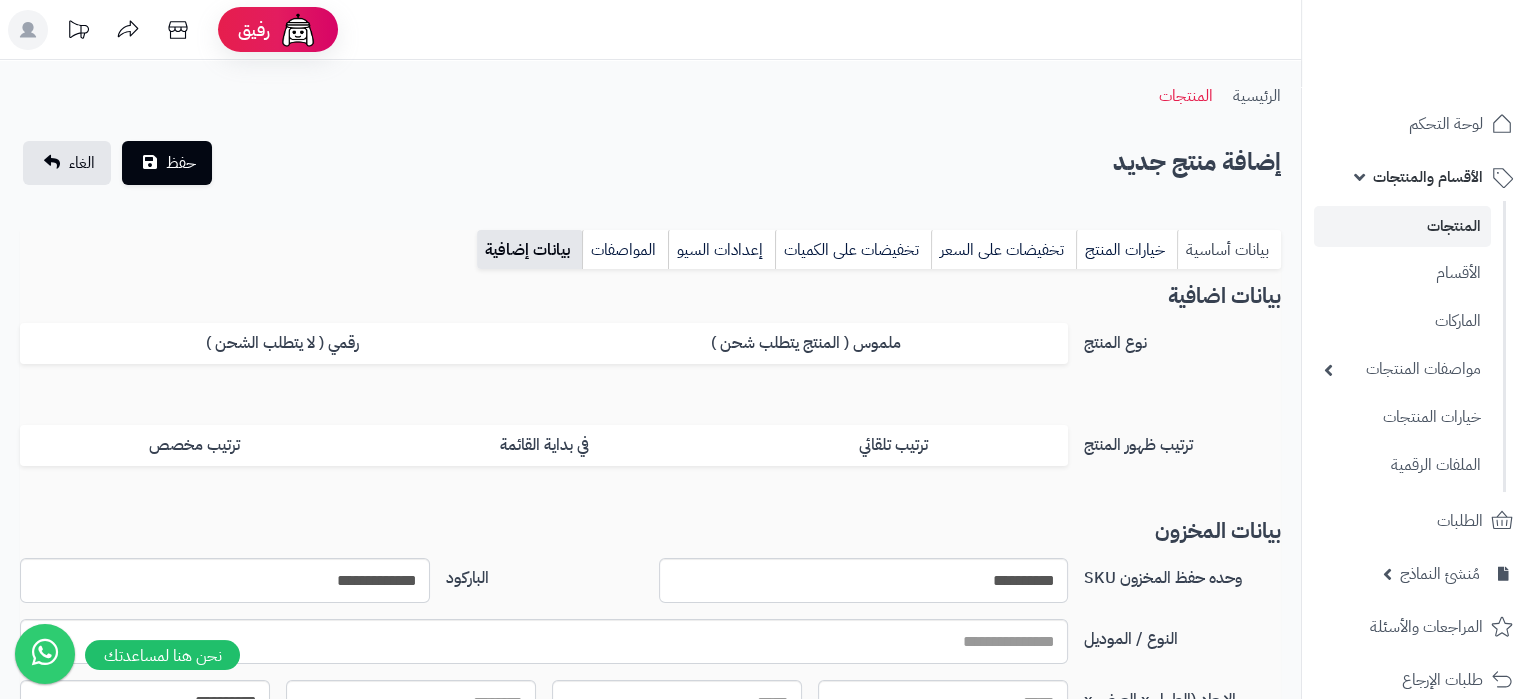 click on "بيانات أساسية" at bounding box center [1229, 250] 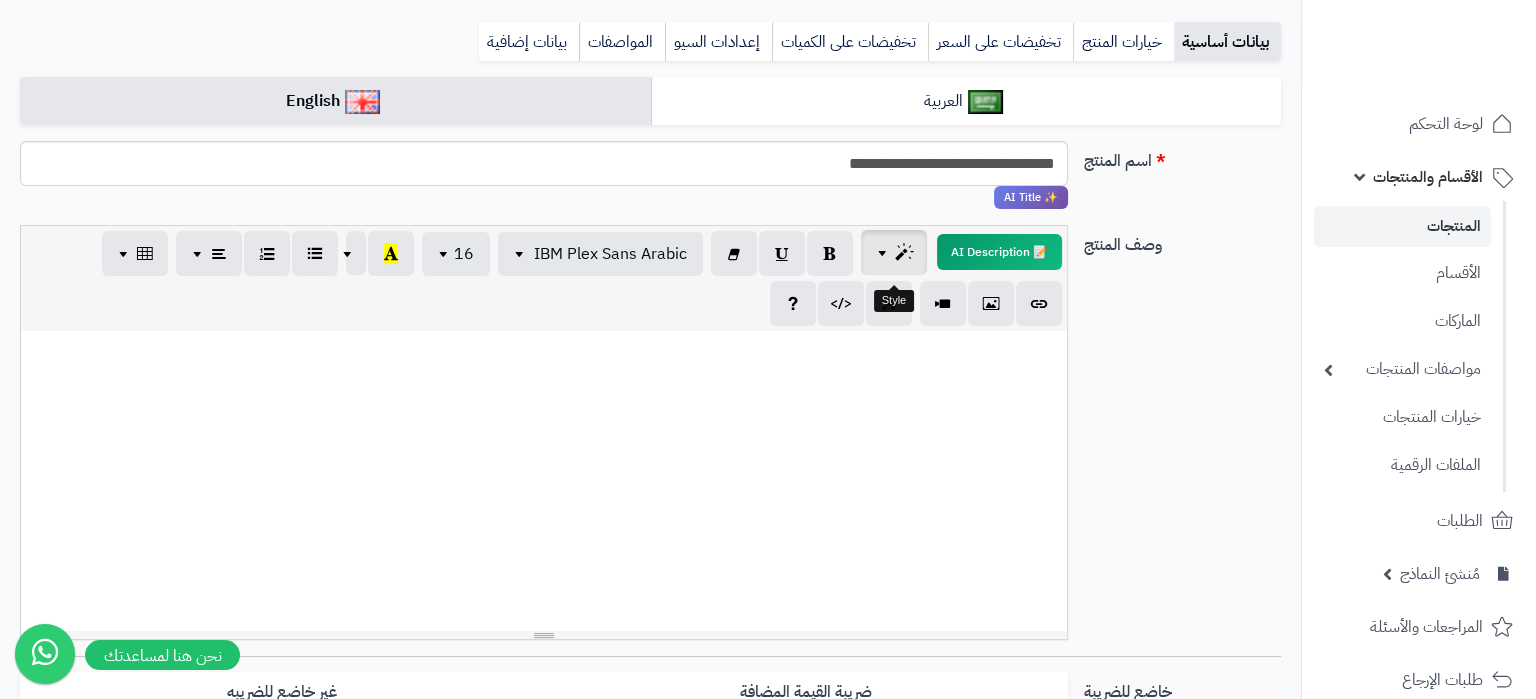 scroll, scrollTop: 210, scrollLeft: 0, axis: vertical 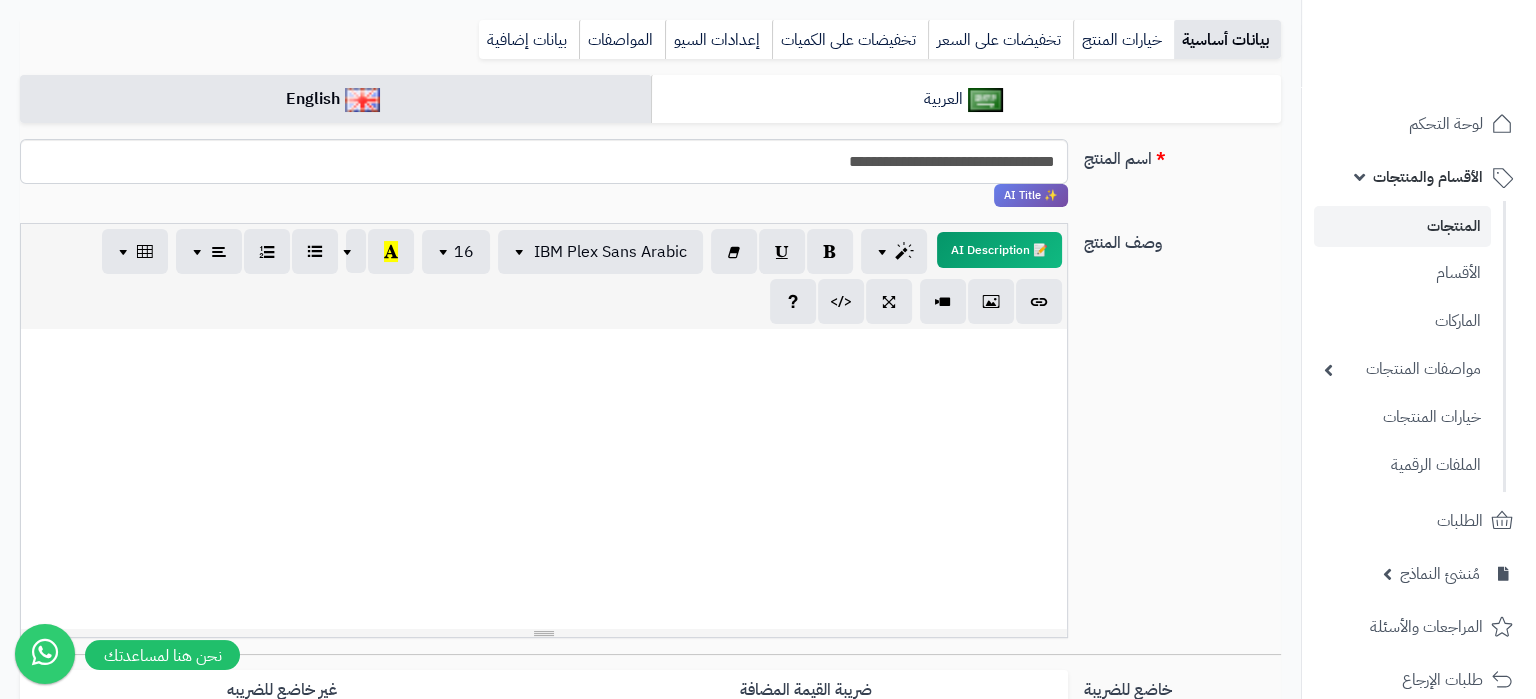 click at bounding box center [544, 479] 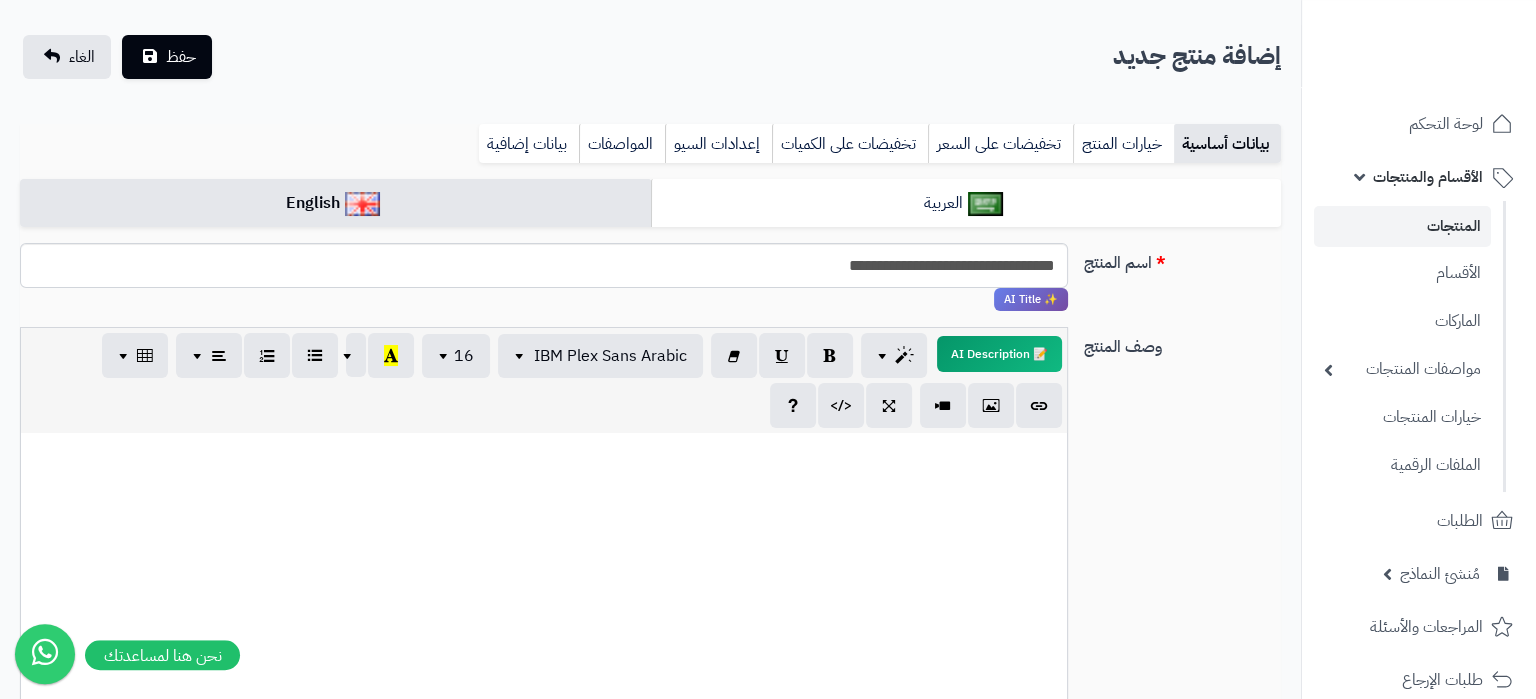 scroll, scrollTop: 0, scrollLeft: 0, axis: both 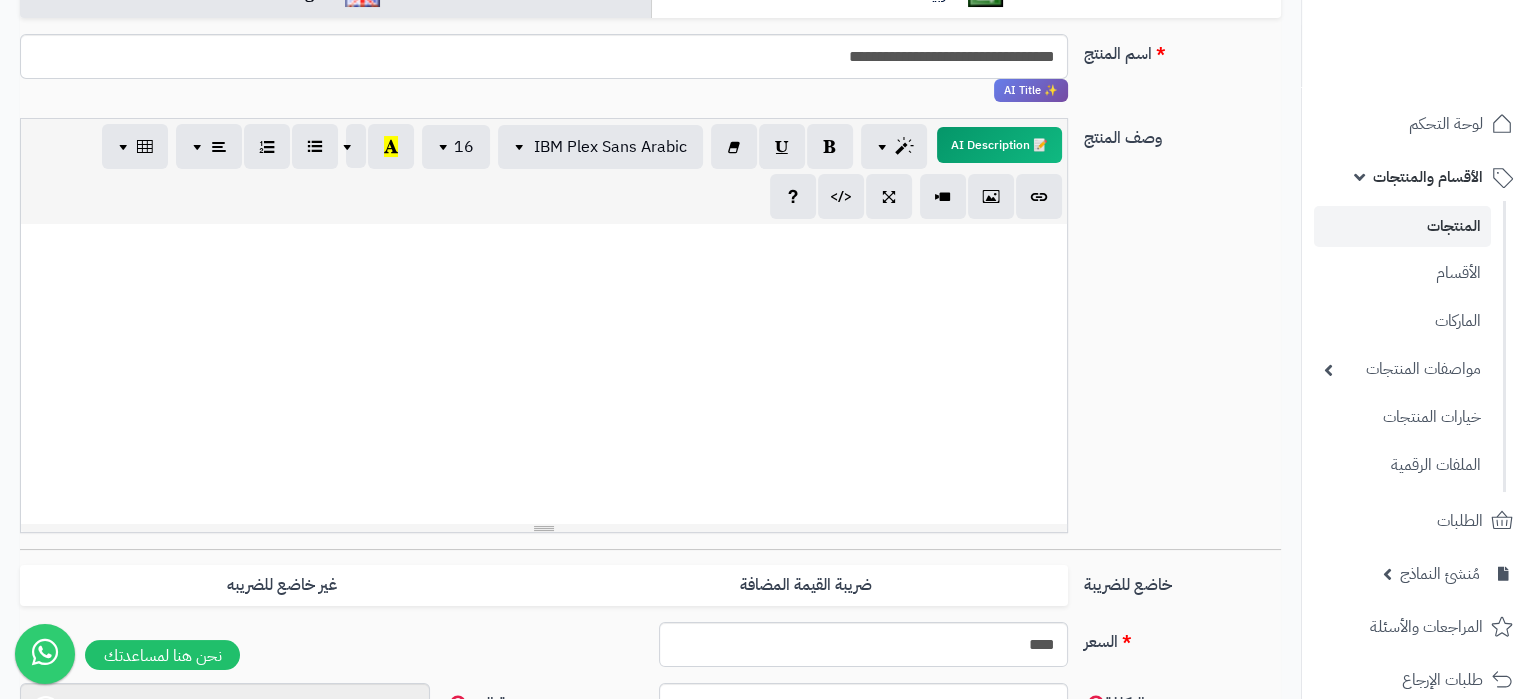 click at bounding box center (544, 374) 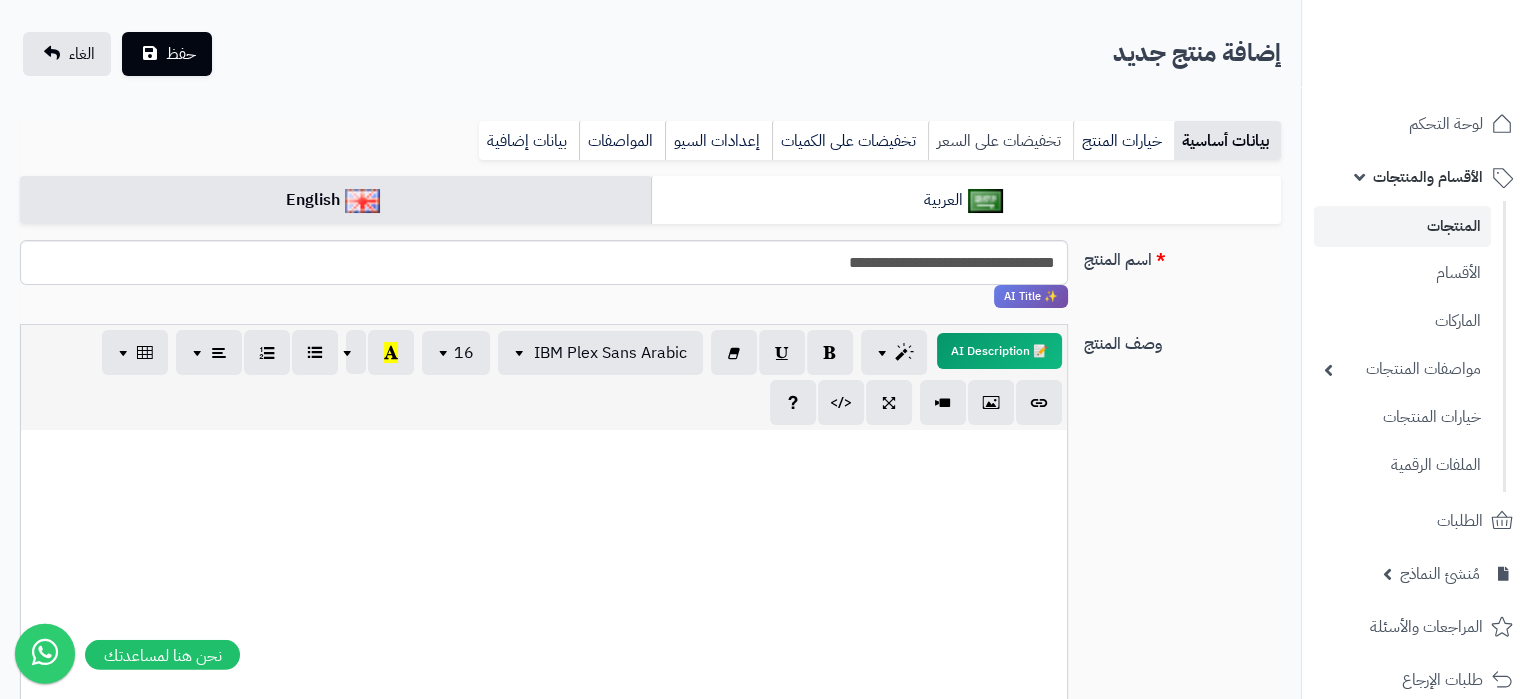 scroll, scrollTop: 105, scrollLeft: 0, axis: vertical 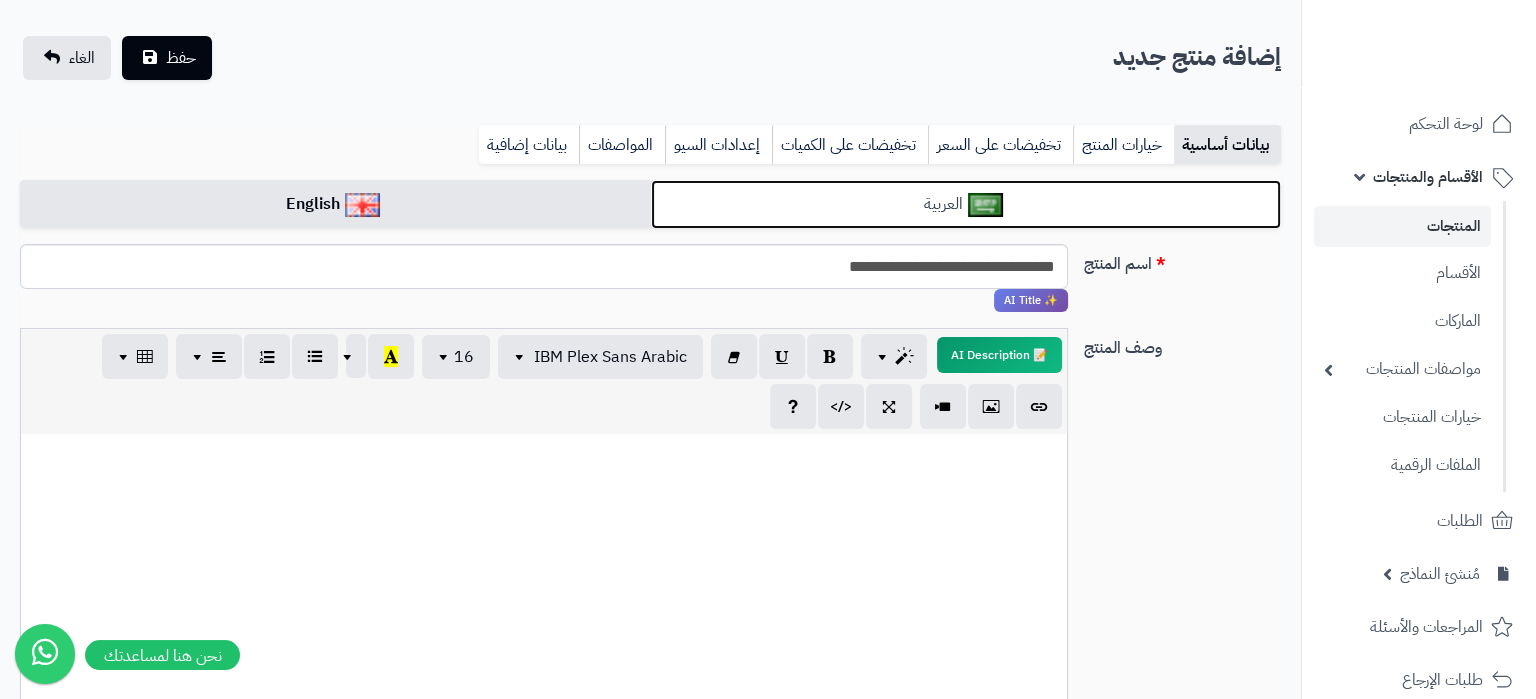 click on "العربية" at bounding box center (966, 204) 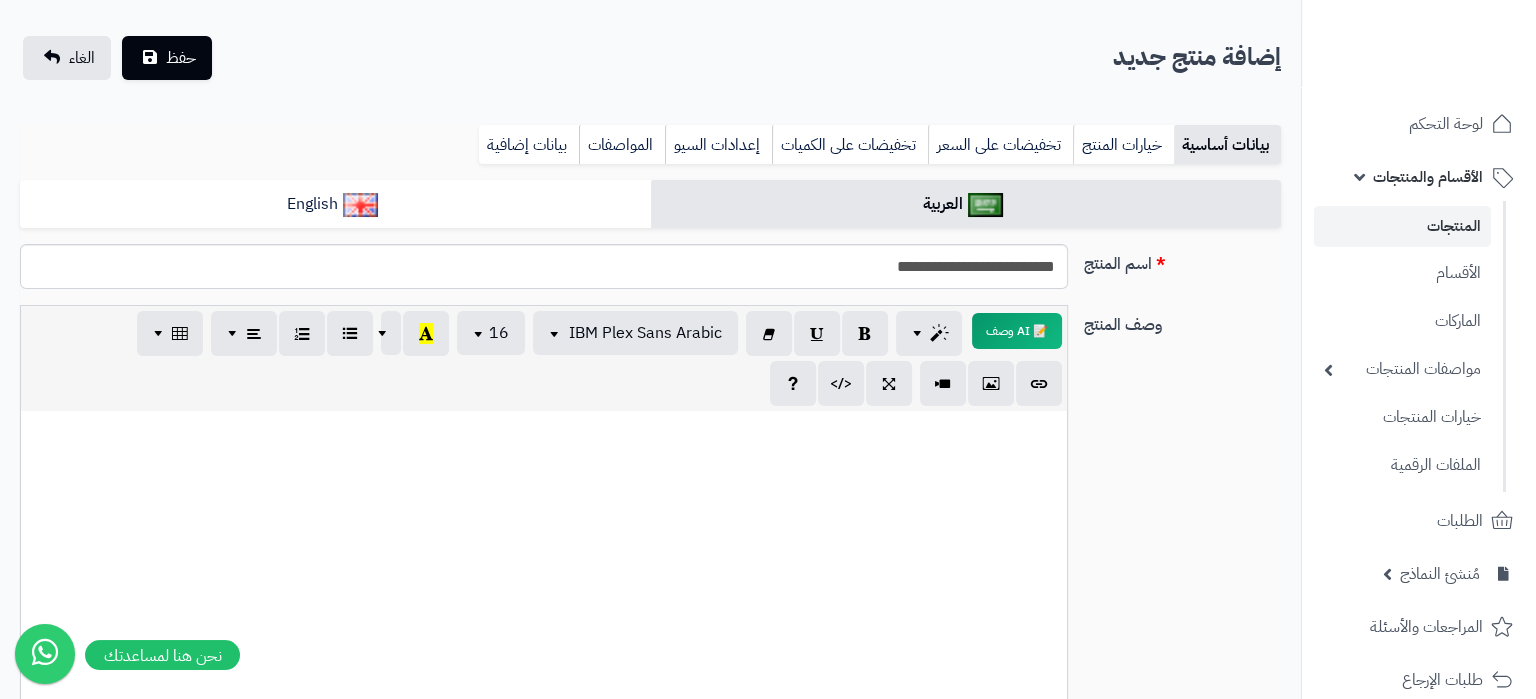 click at bounding box center (544, 561) 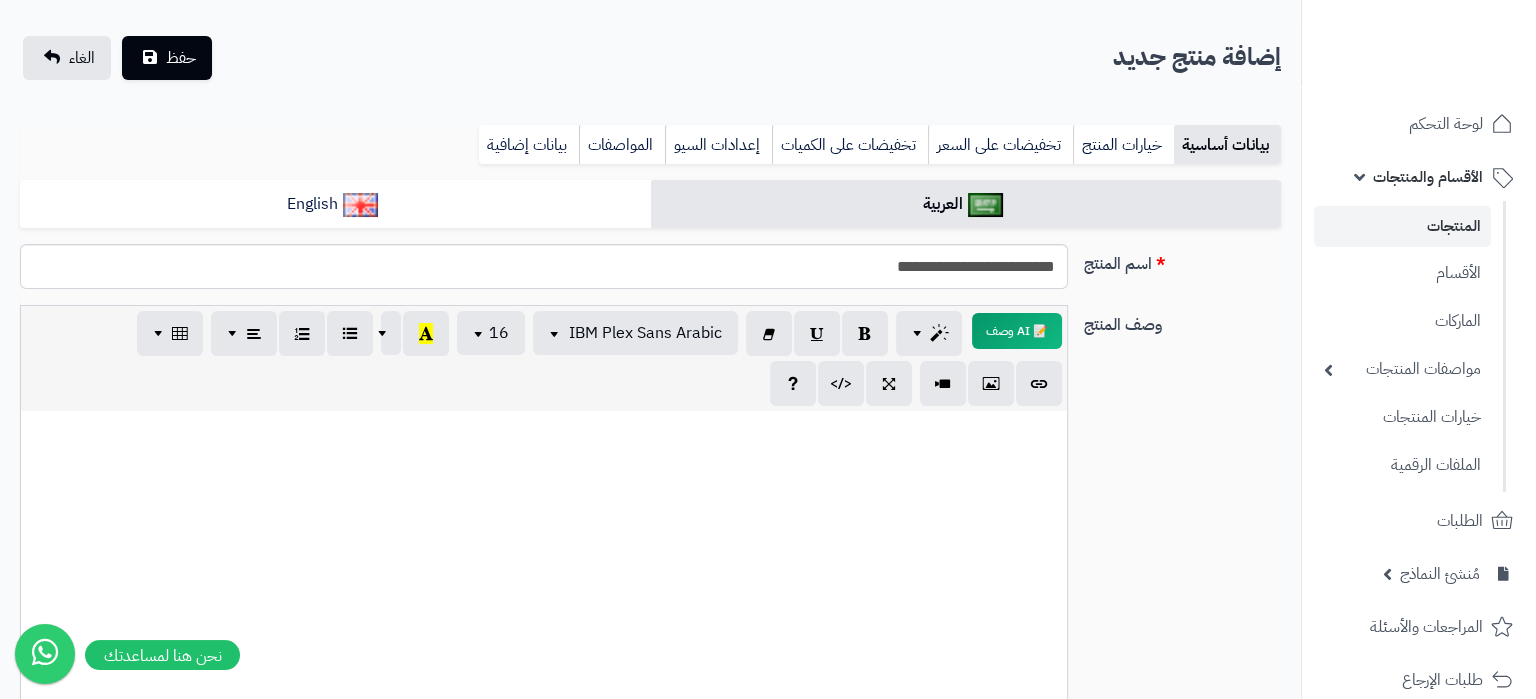 paste 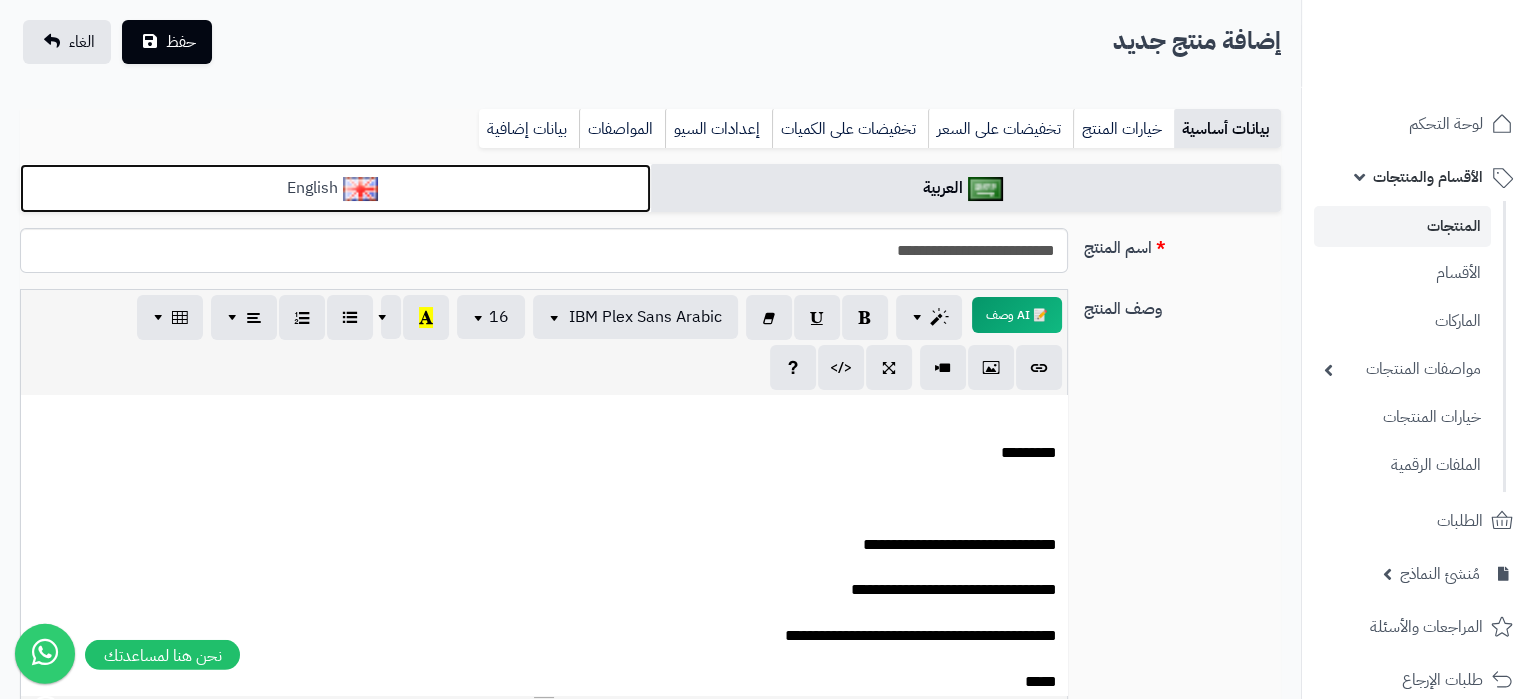 click on "English" at bounding box center [335, 188] 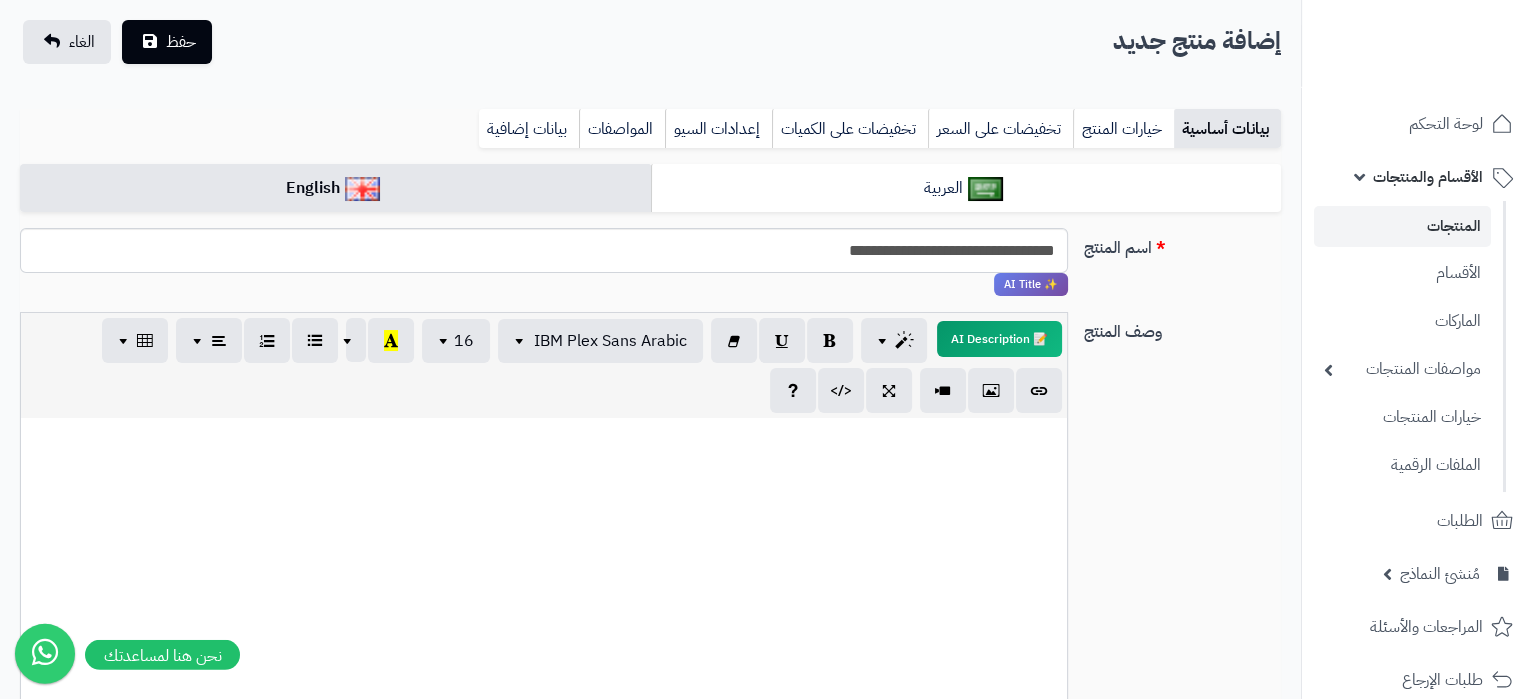 click at bounding box center (544, 568) 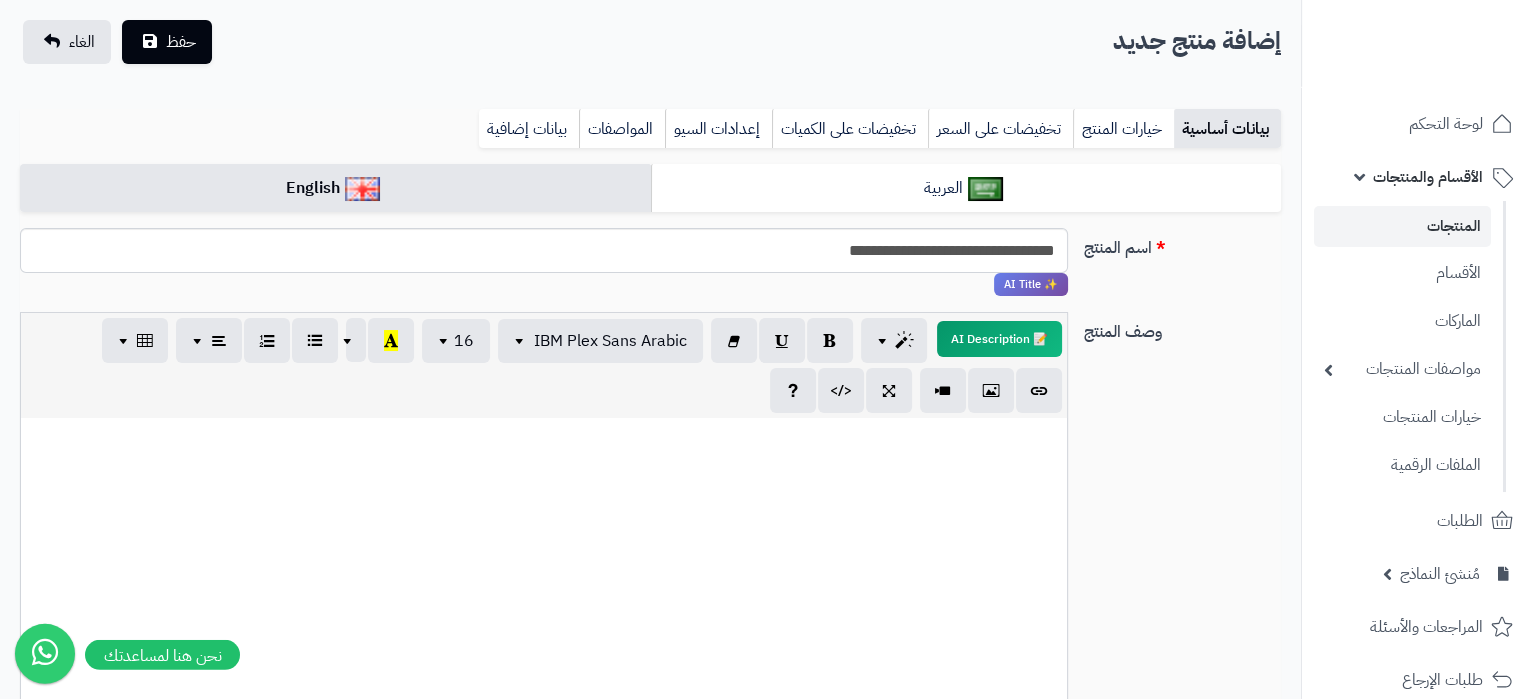 paste 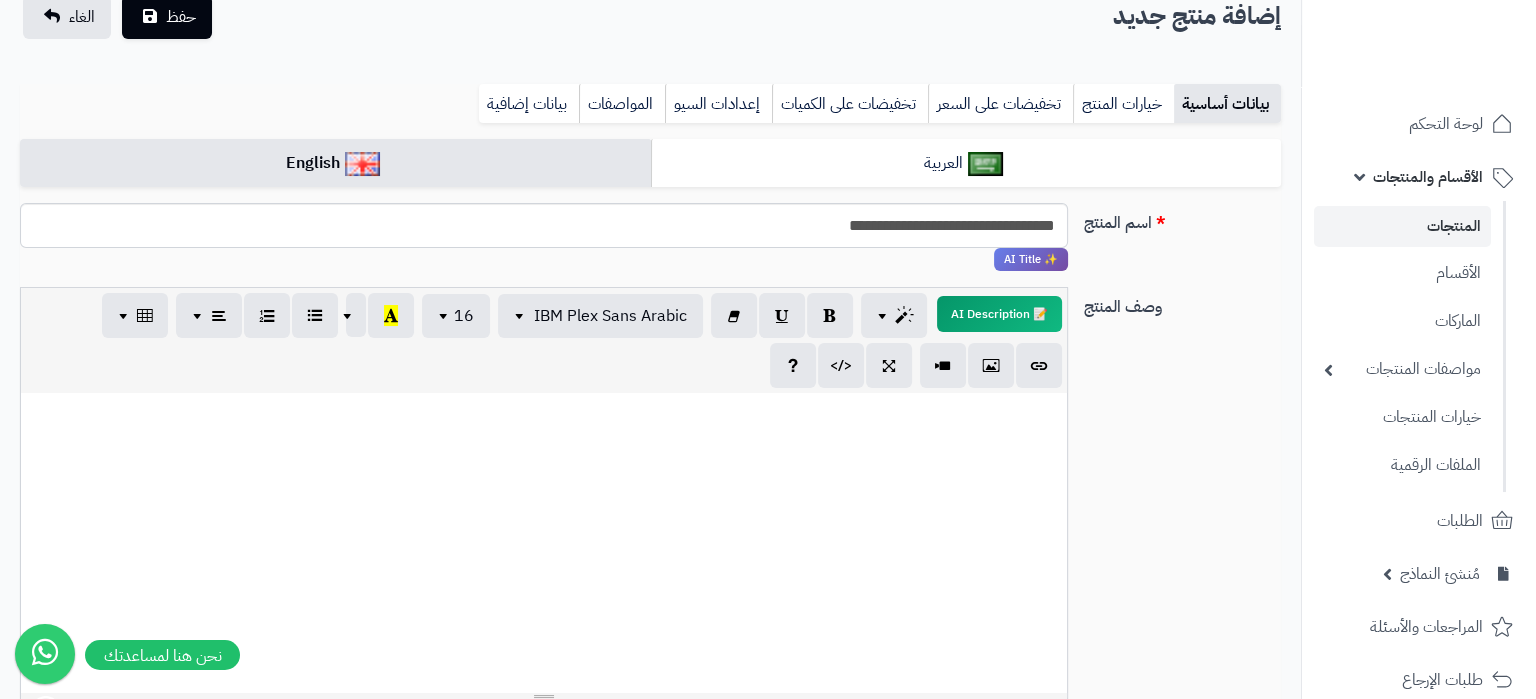 scroll, scrollTop: 1311, scrollLeft: 0, axis: vertical 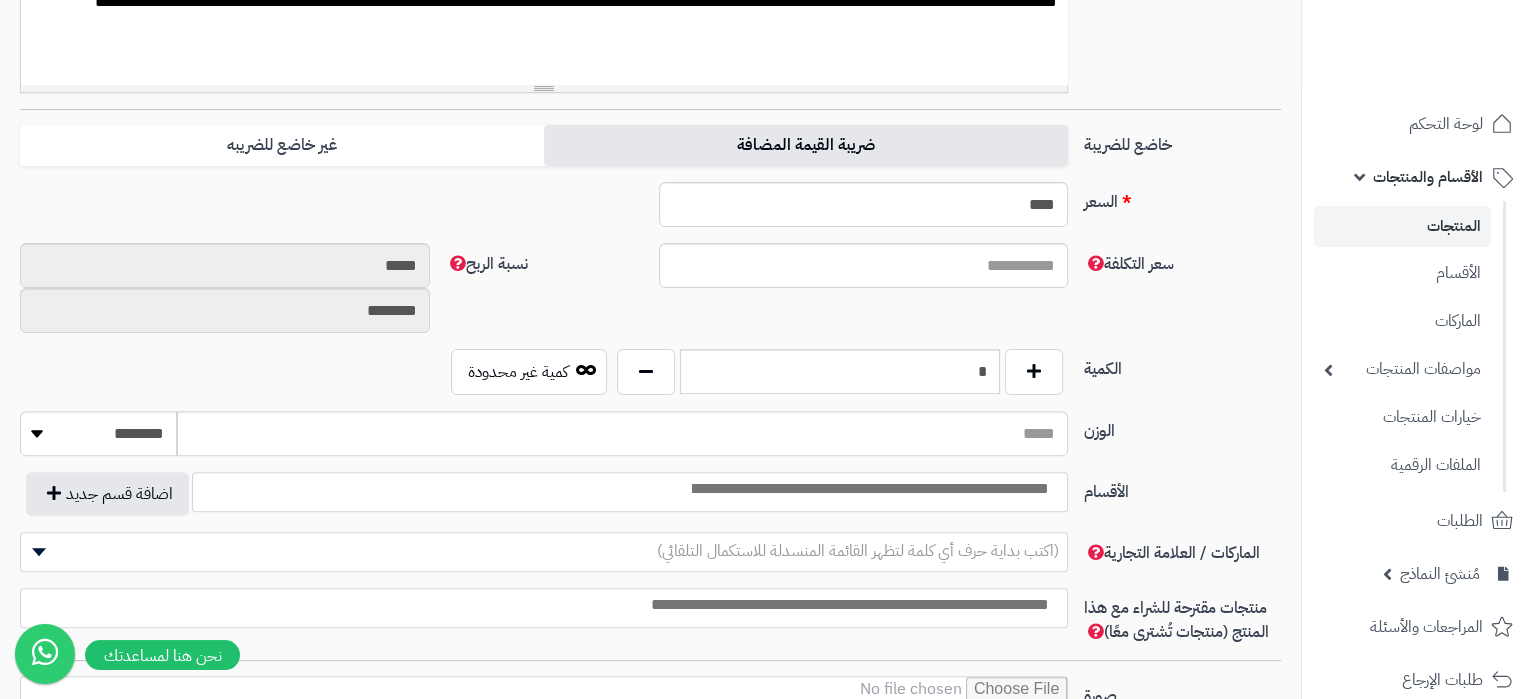 click on "ضريبة القيمة المضافة" at bounding box center [806, 145] 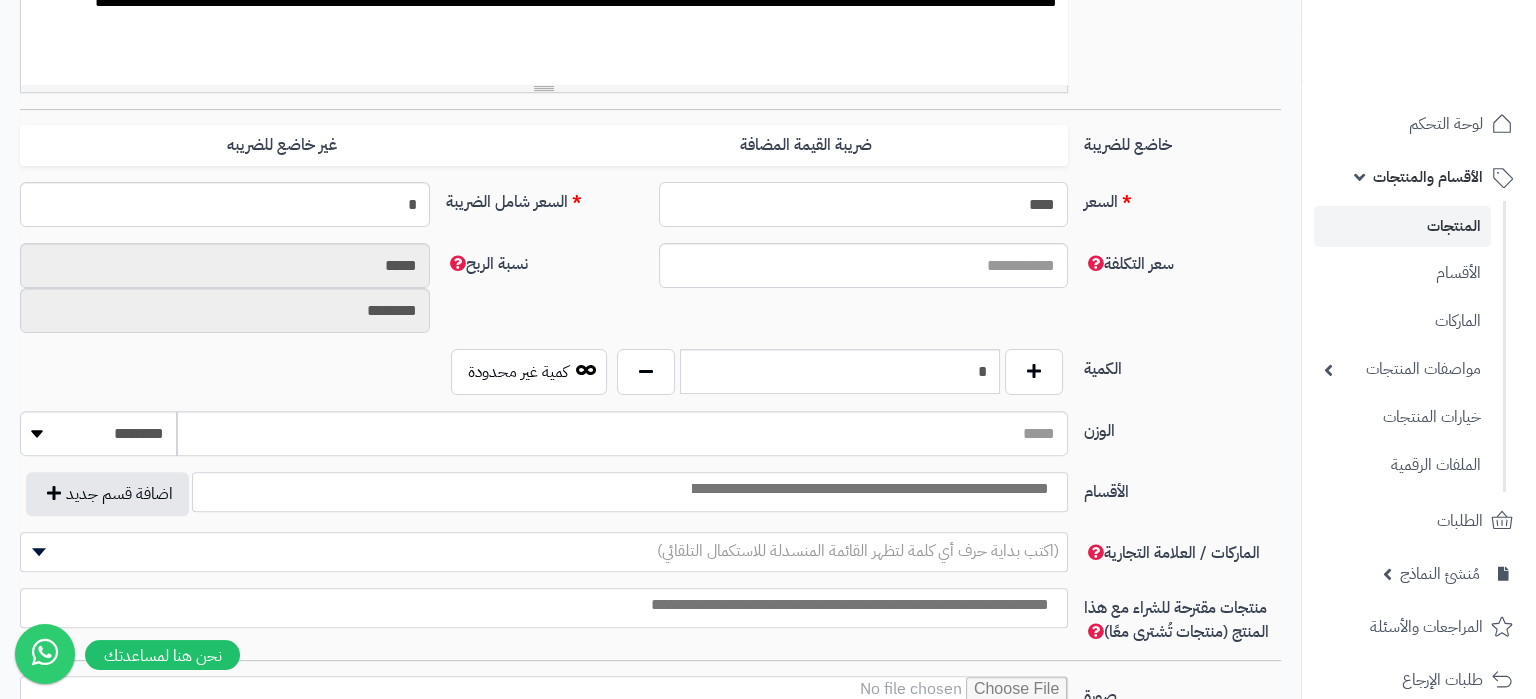click on "****" at bounding box center [864, 204] 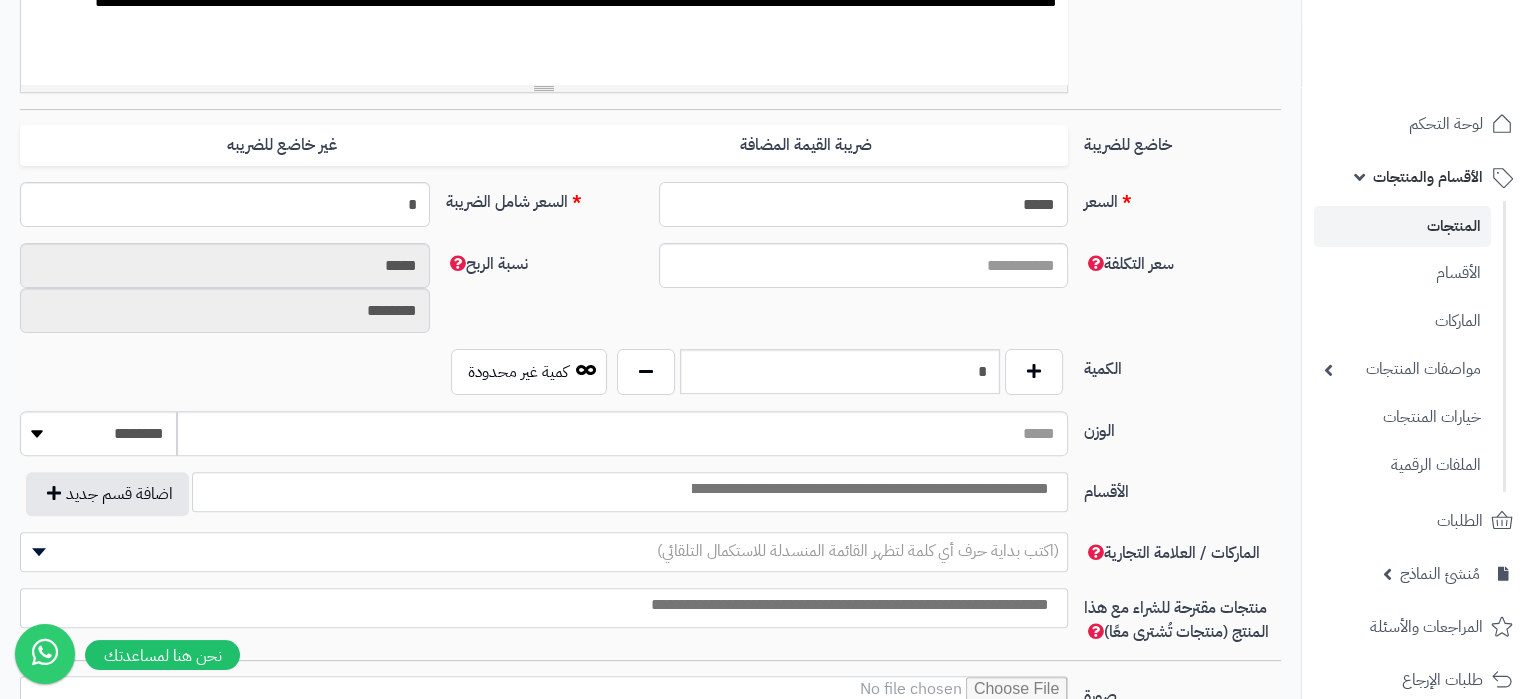 type on "*****" 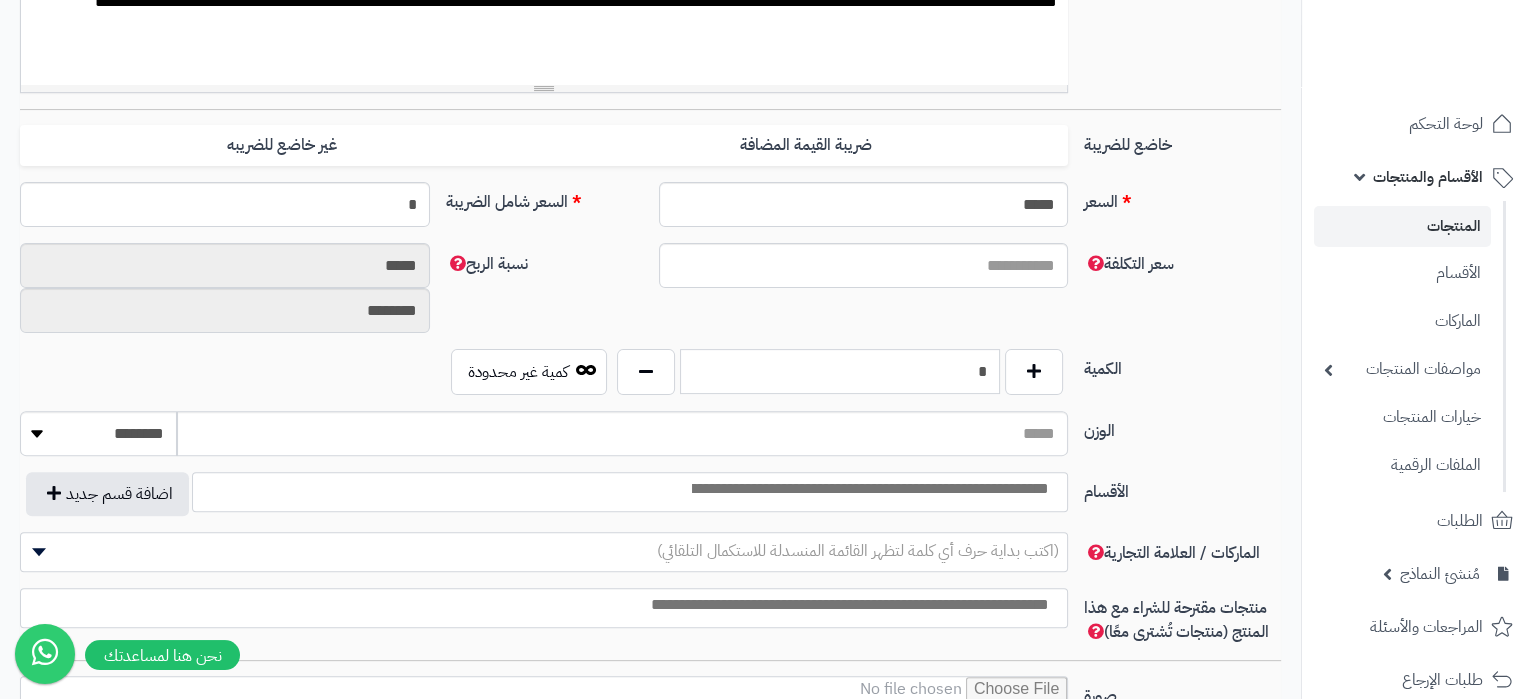 click on "*" at bounding box center [840, 371] 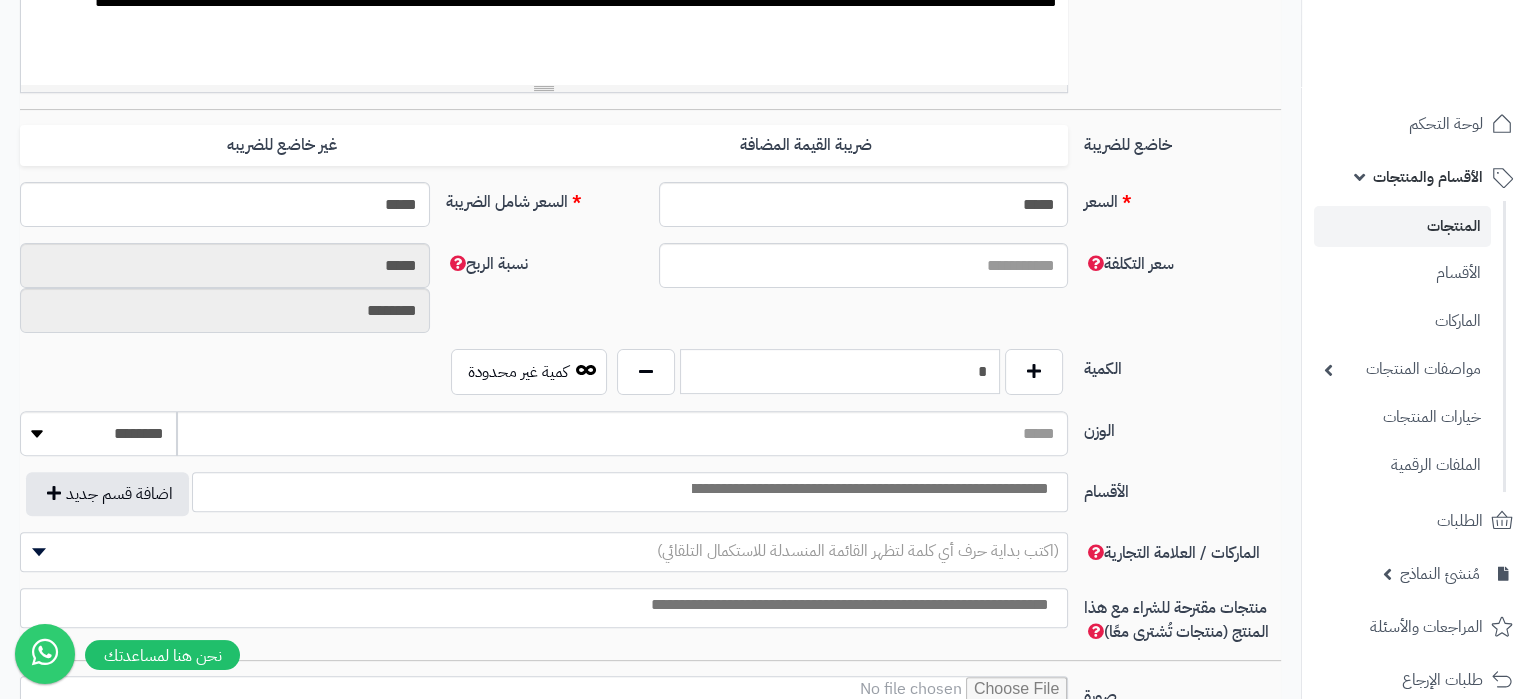 click on "*" at bounding box center (840, 371) 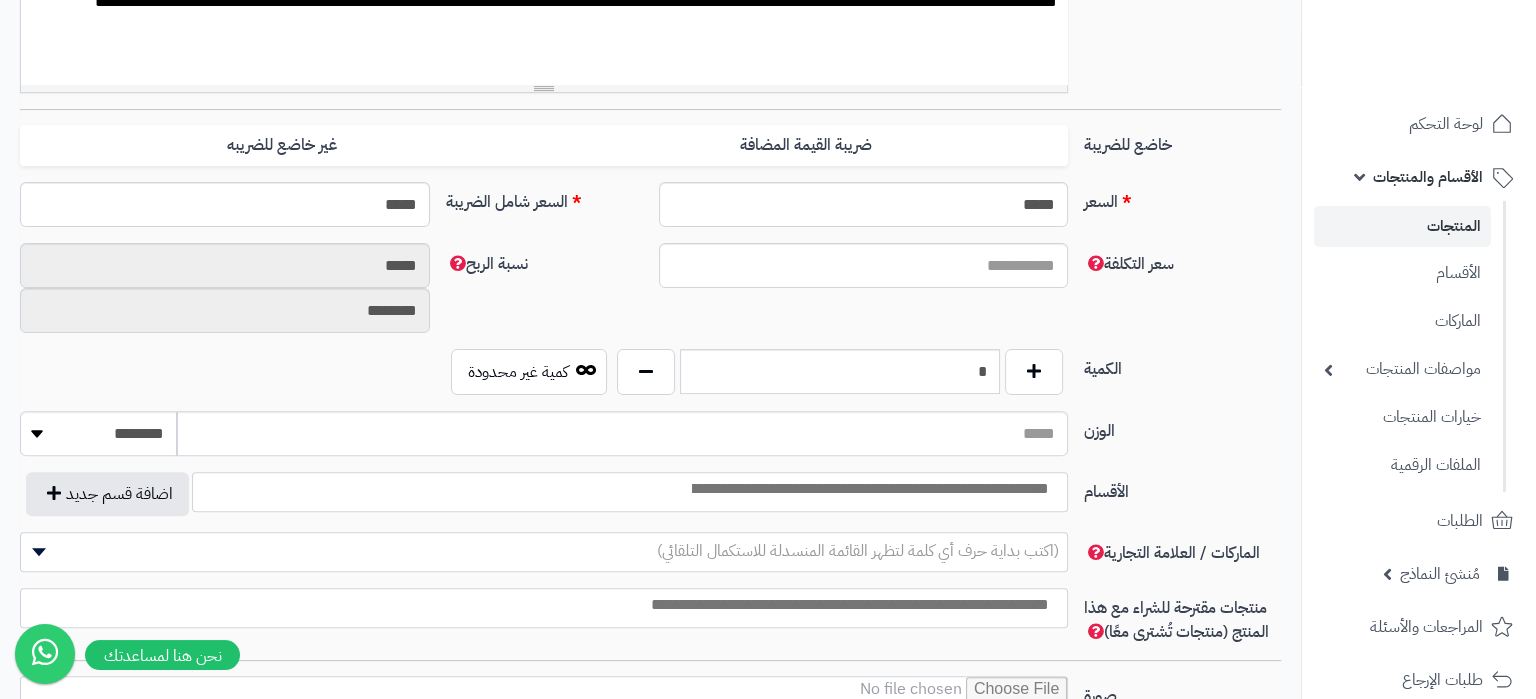 click on "الأقسام" at bounding box center [1182, 488] 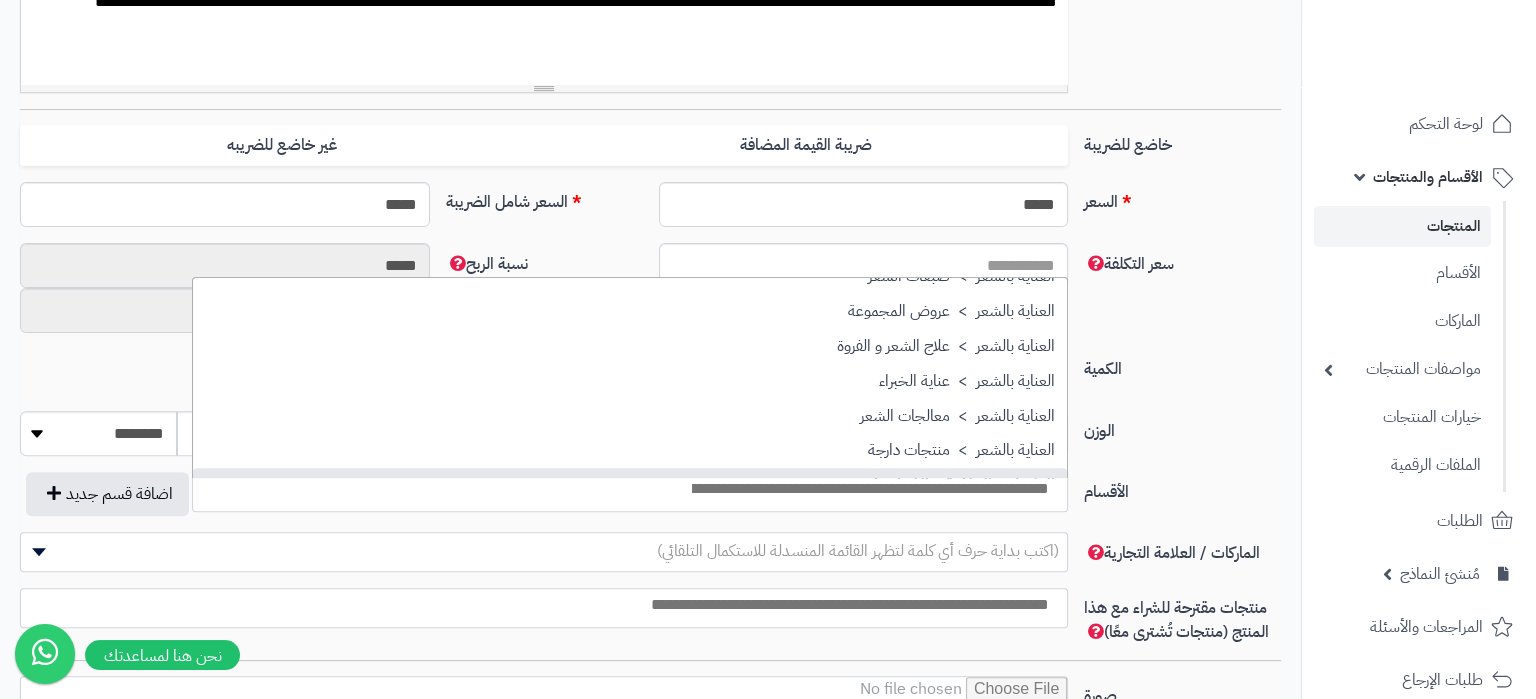 scroll, scrollTop: 2610, scrollLeft: 0, axis: vertical 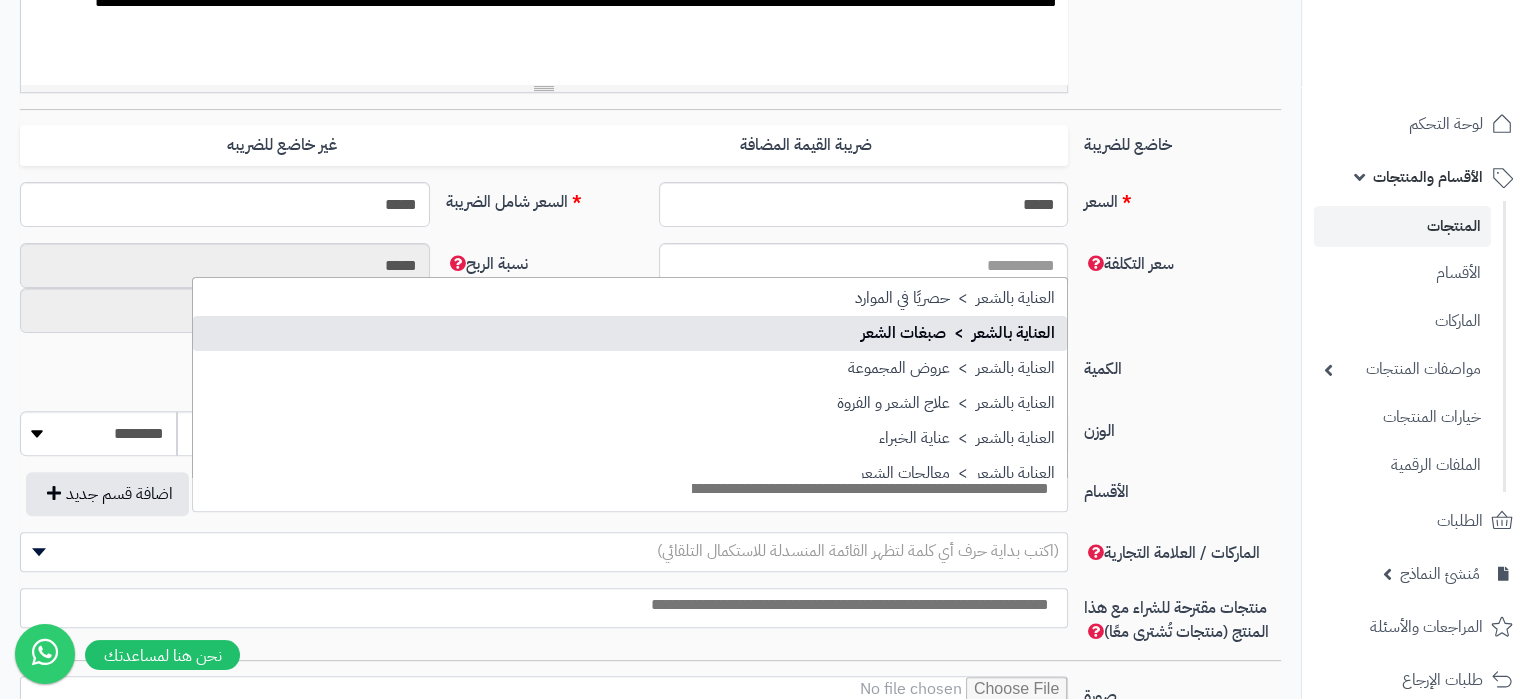 select on "***" 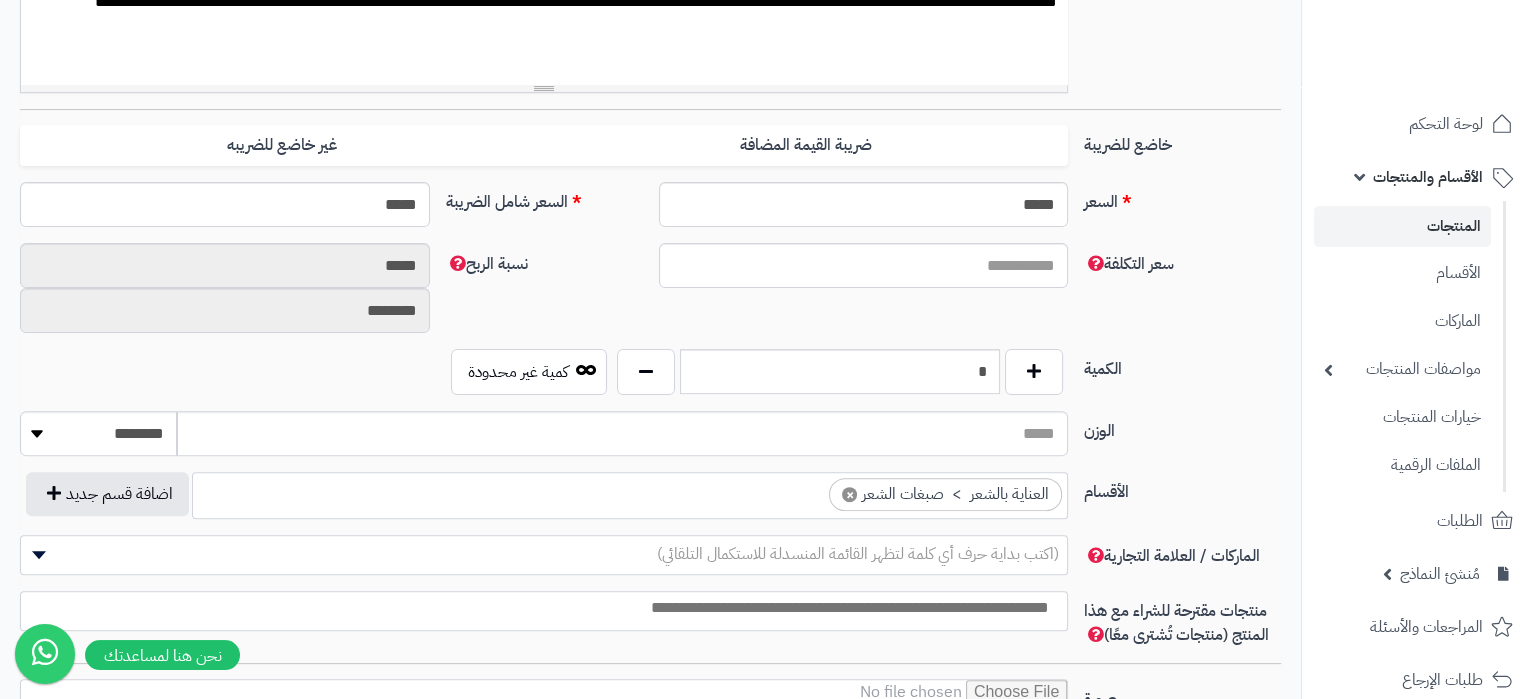 scroll, scrollTop: 2141, scrollLeft: 0, axis: vertical 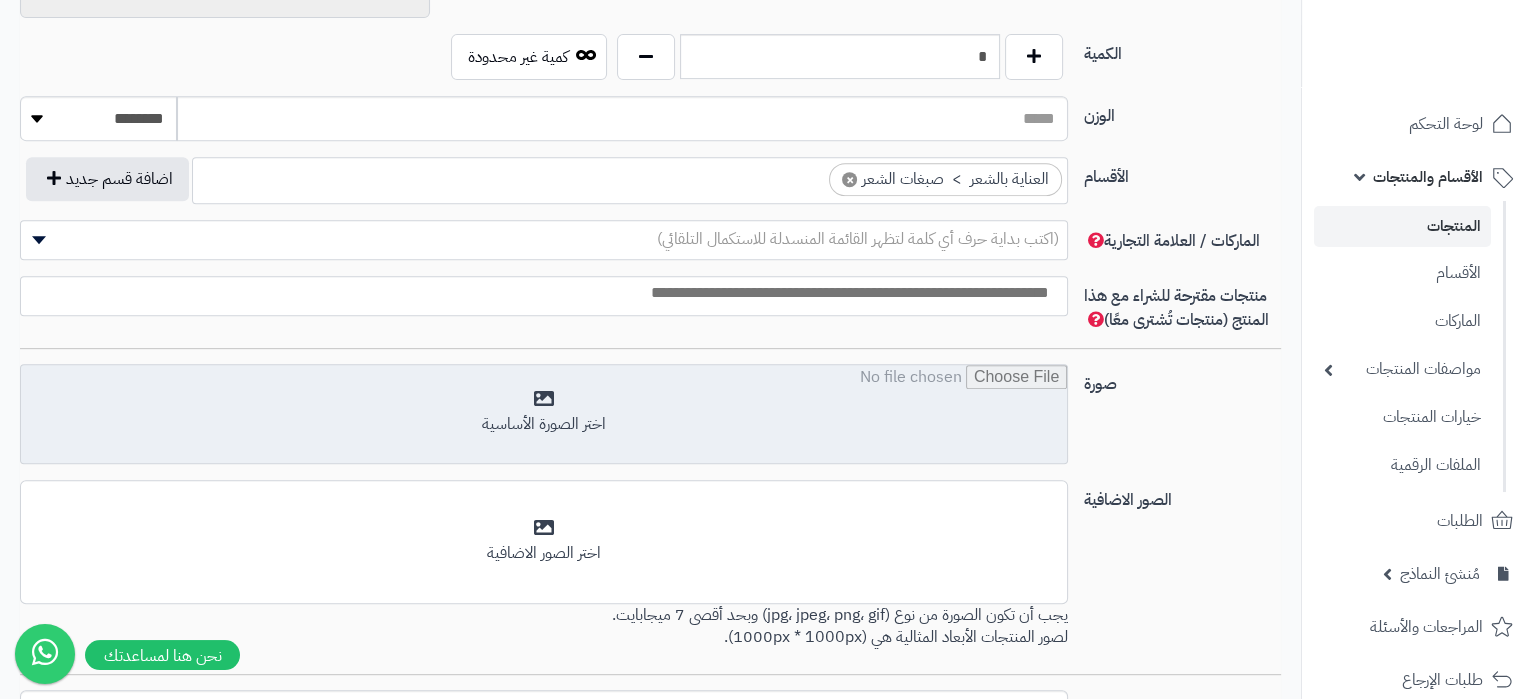 click at bounding box center (544, 415) 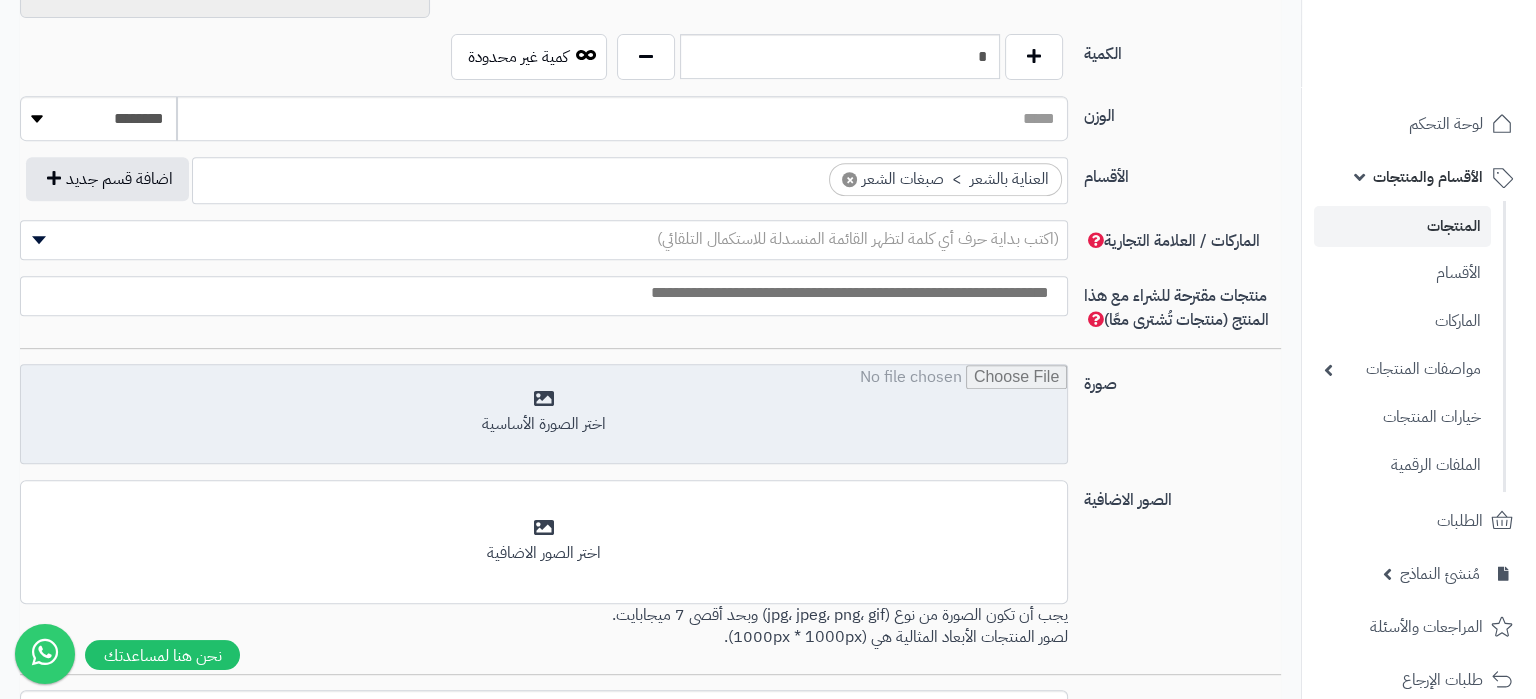 click at bounding box center (544, 415) 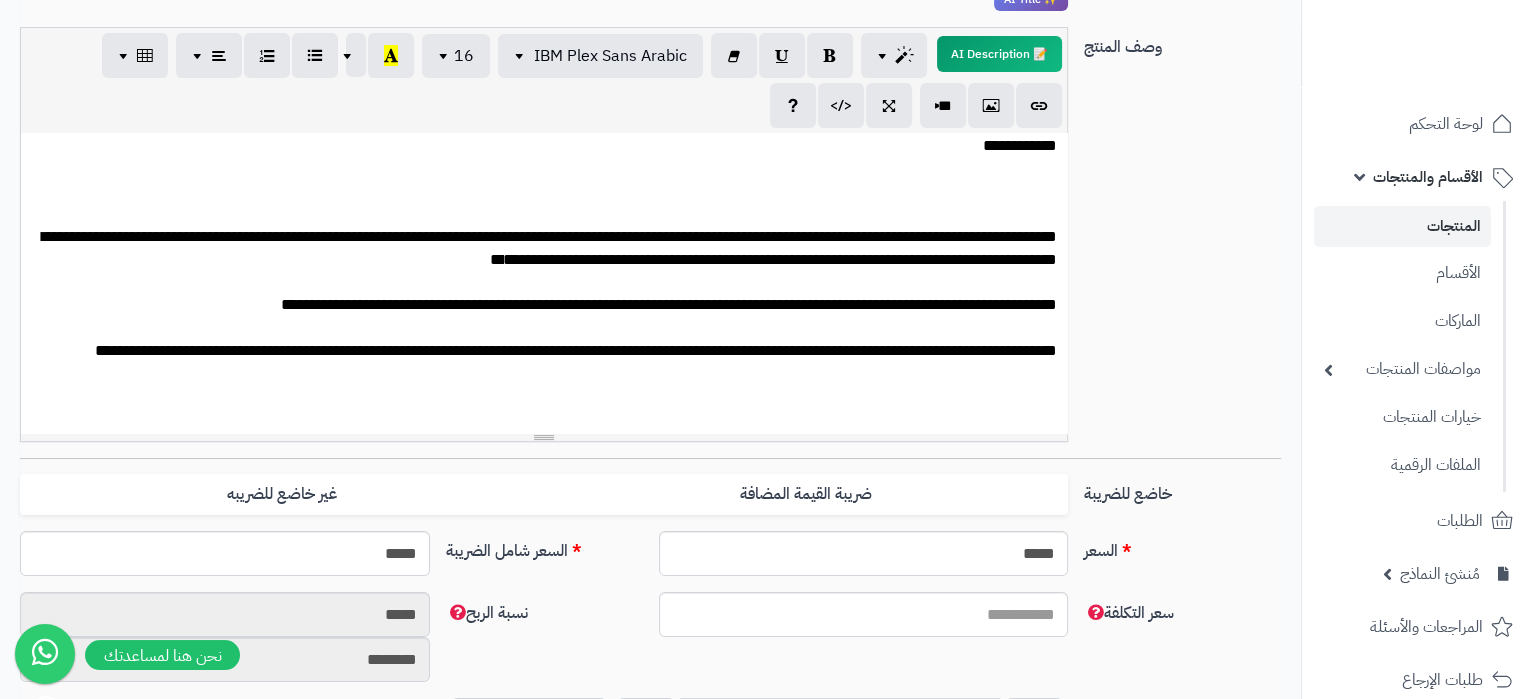 scroll, scrollTop: 0, scrollLeft: 0, axis: both 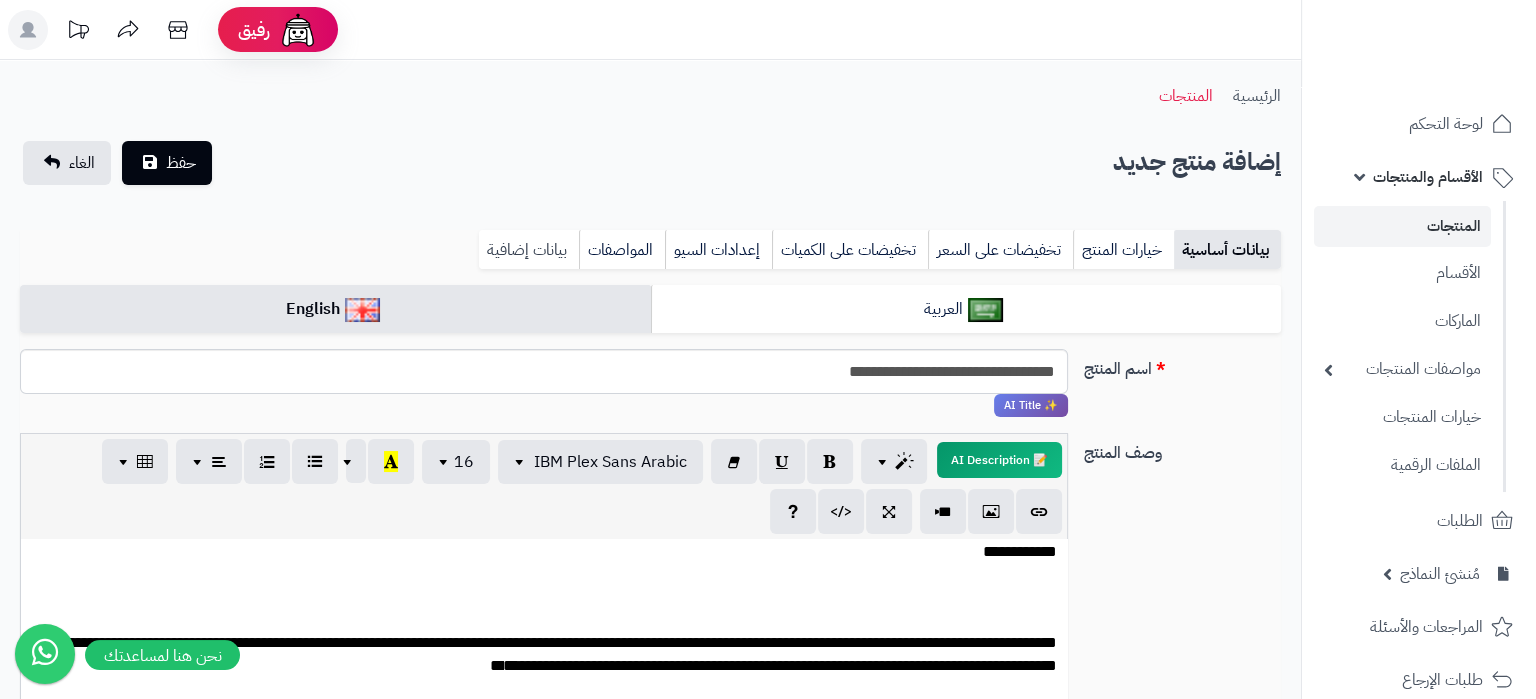click on "بيانات إضافية" at bounding box center (529, 250) 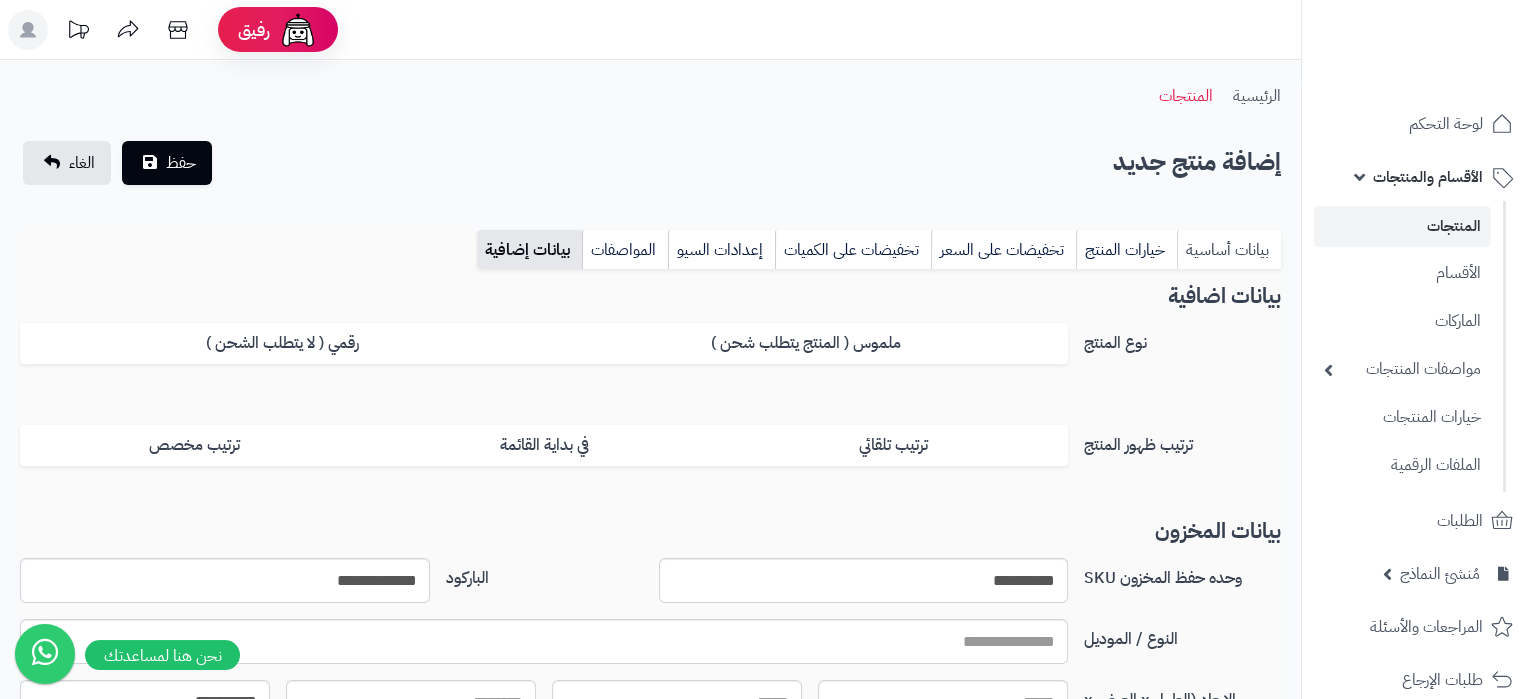 click on "بيانات أساسية" at bounding box center [1229, 250] 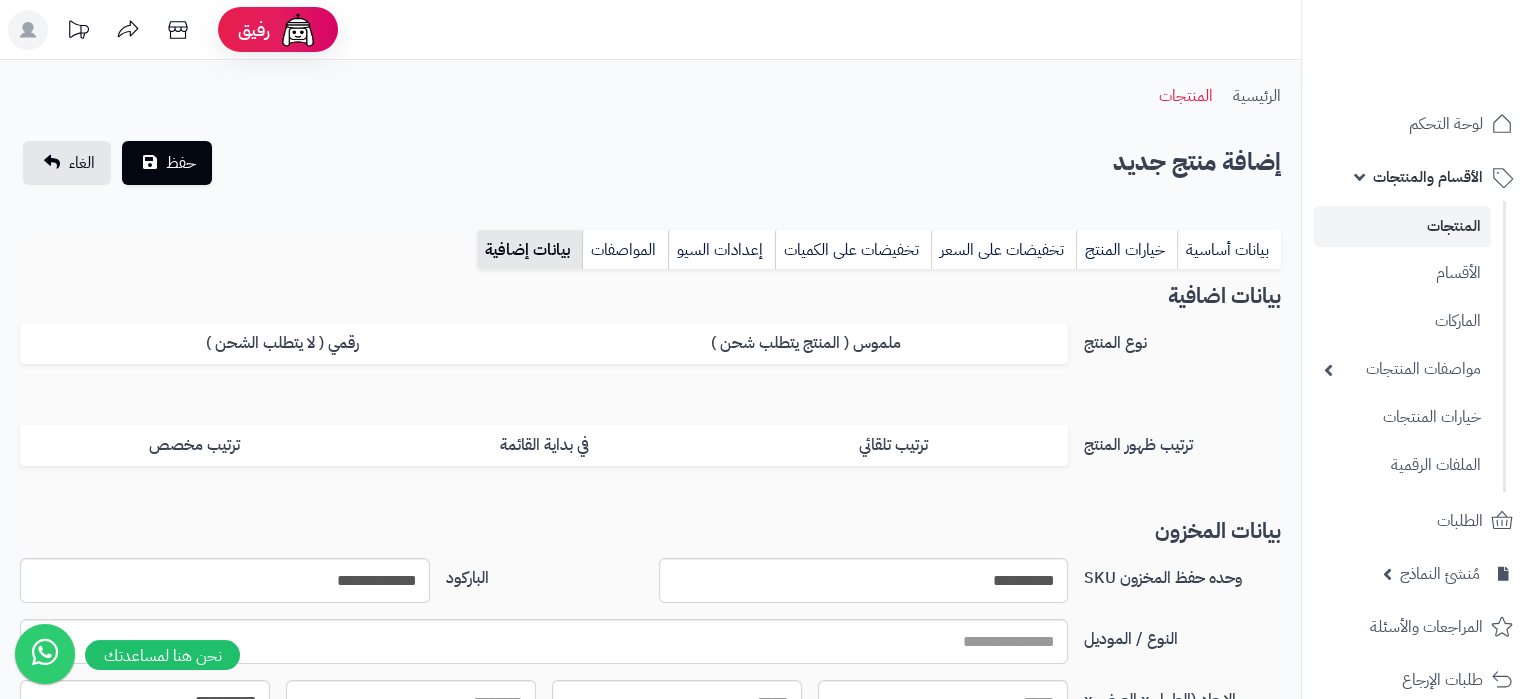 scroll, scrollTop: 1311, scrollLeft: 0, axis: vertical 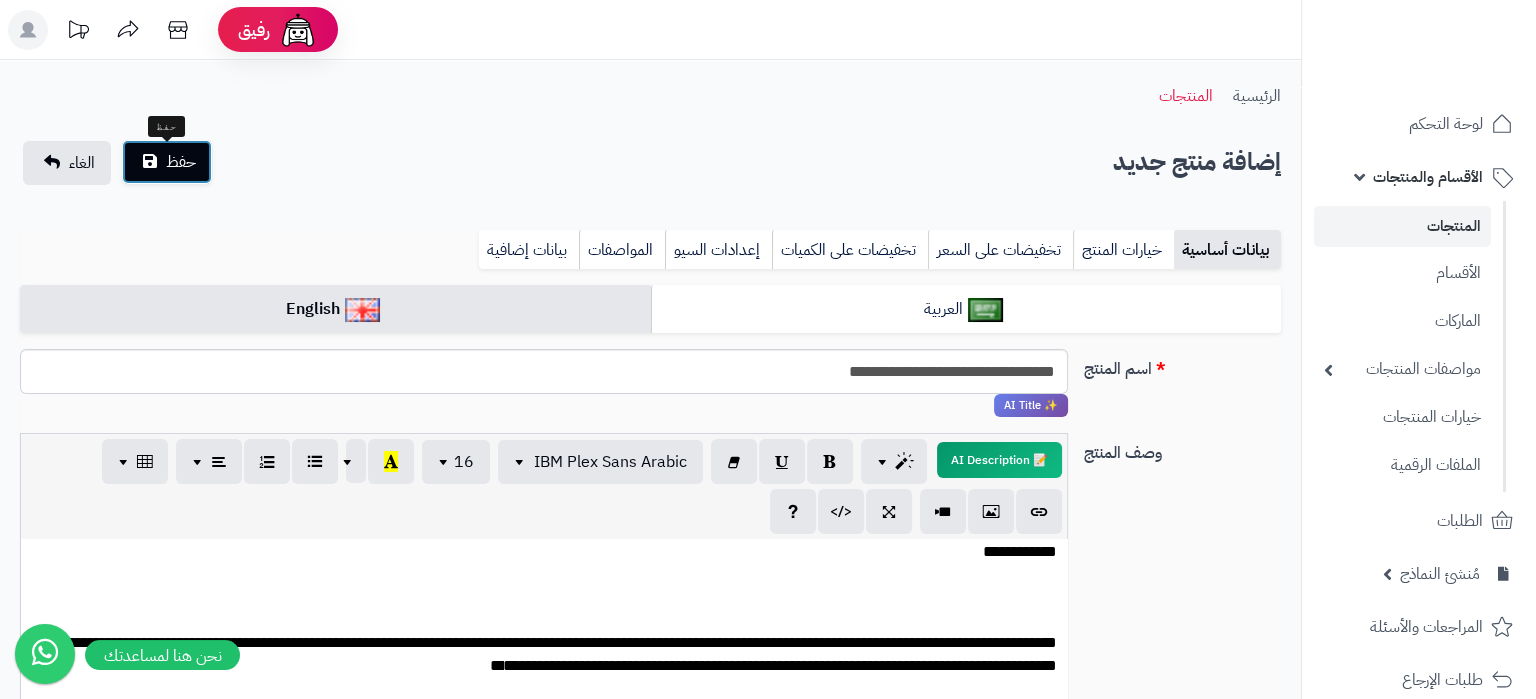 click on "حفظ" at bounding box center (181, 162) 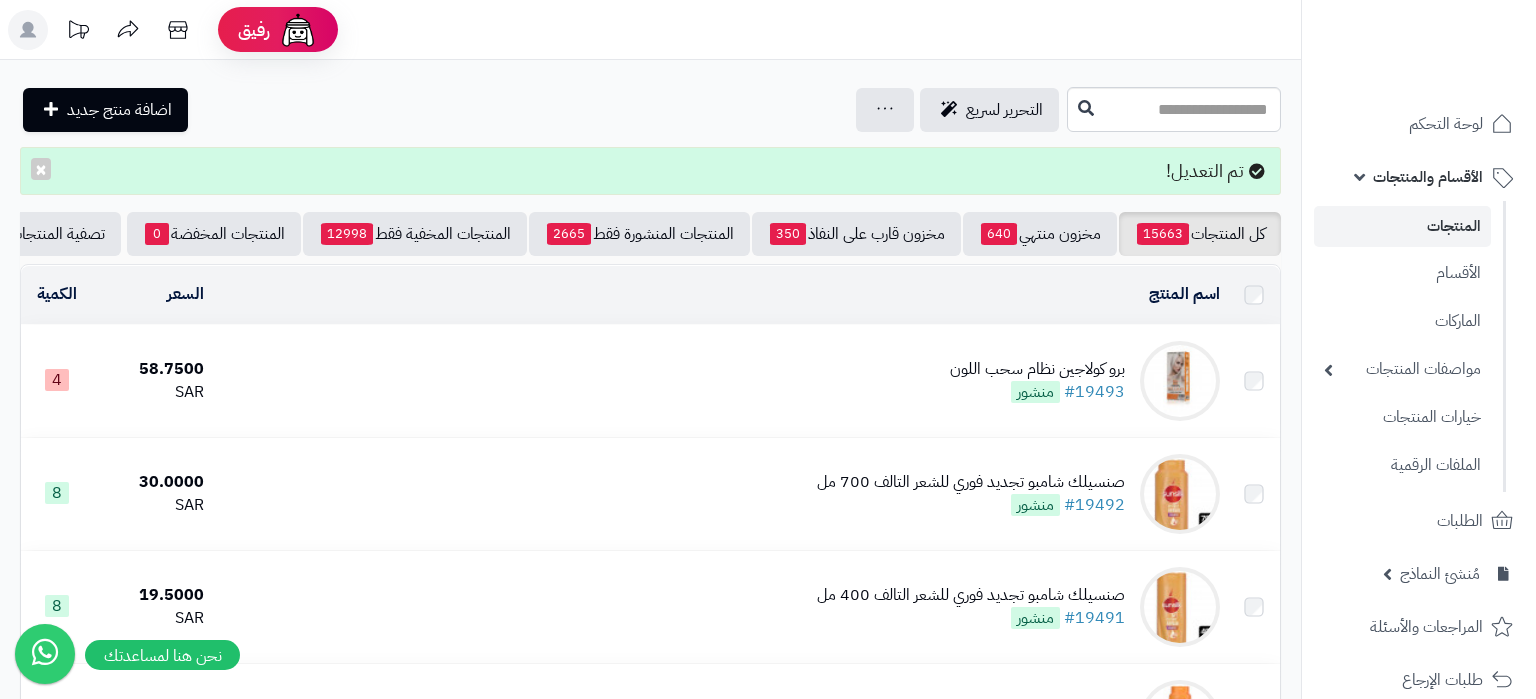 scroll, scrollTop: 0, scrollLeft: 0, axis: both 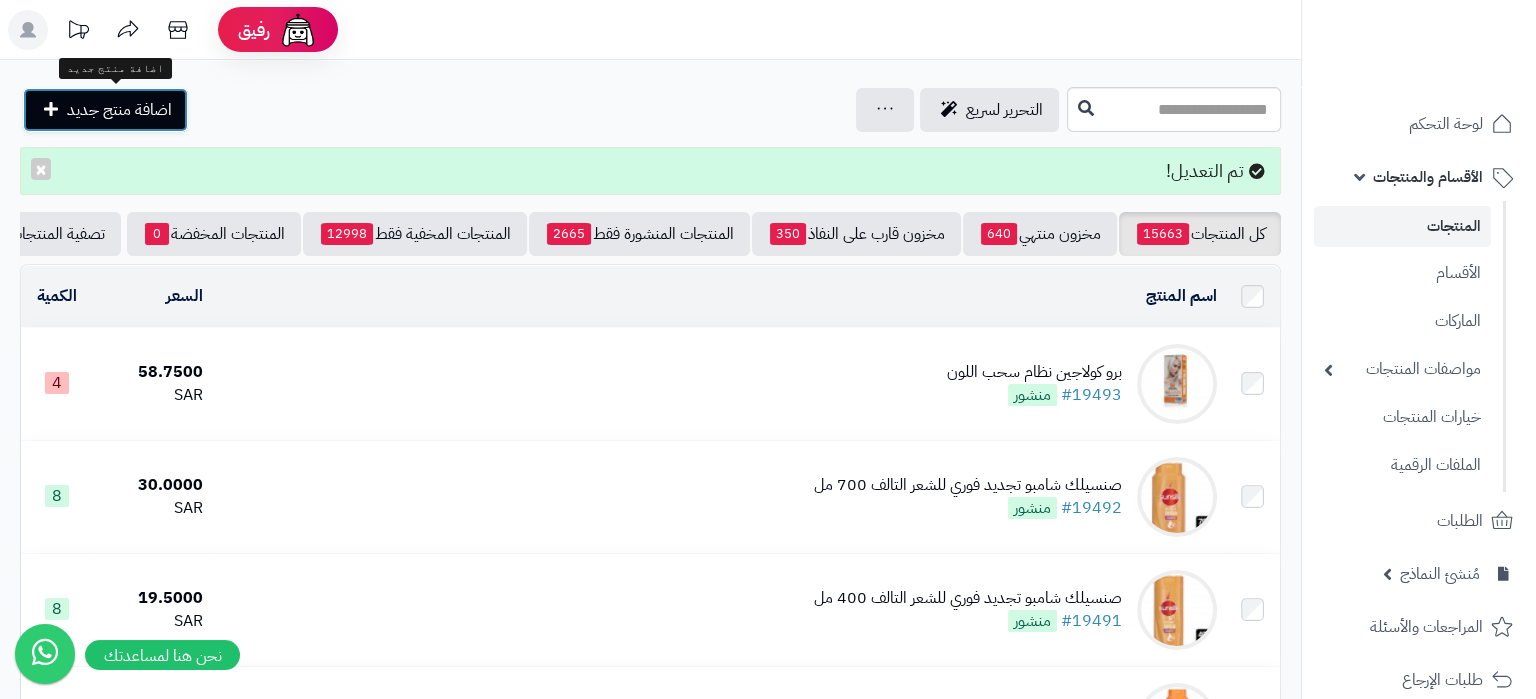click on "اضافة منتج جديد" at bounding box center [119, 110] 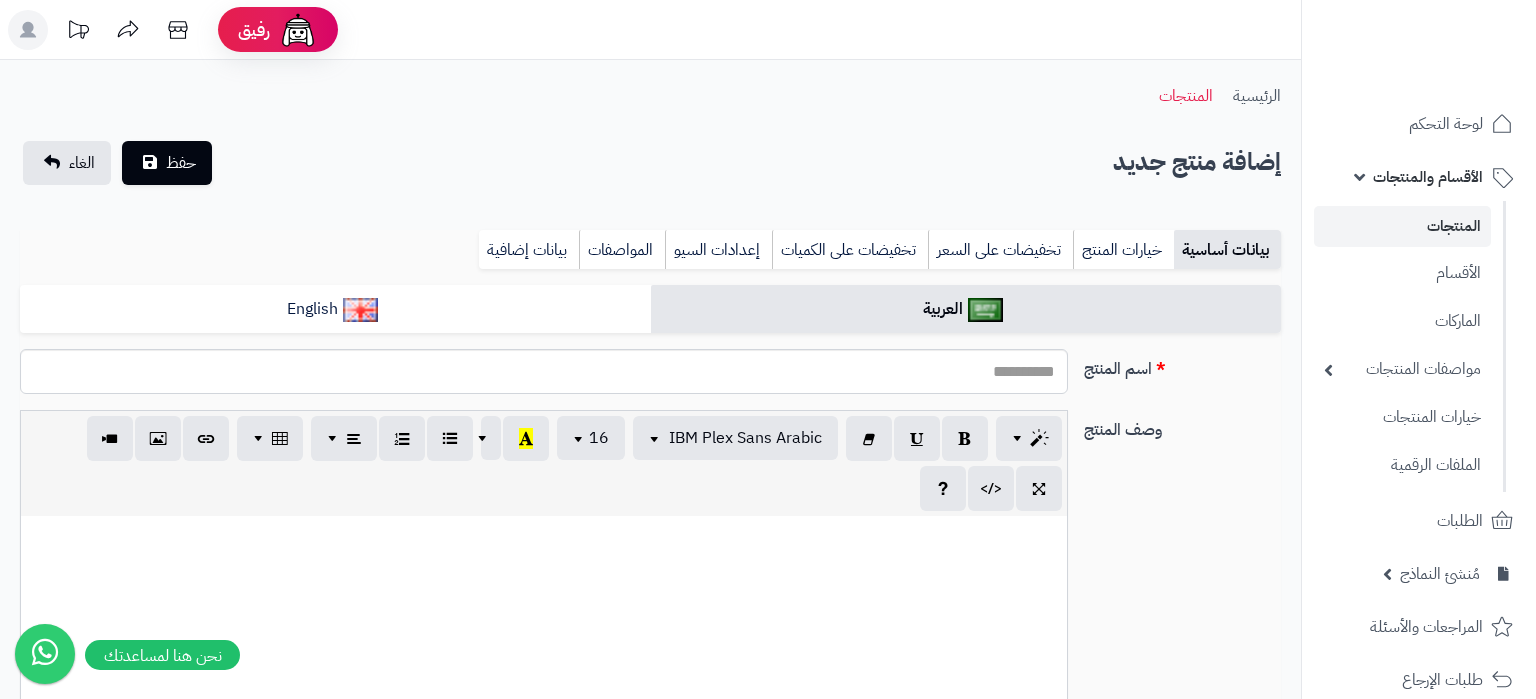 select 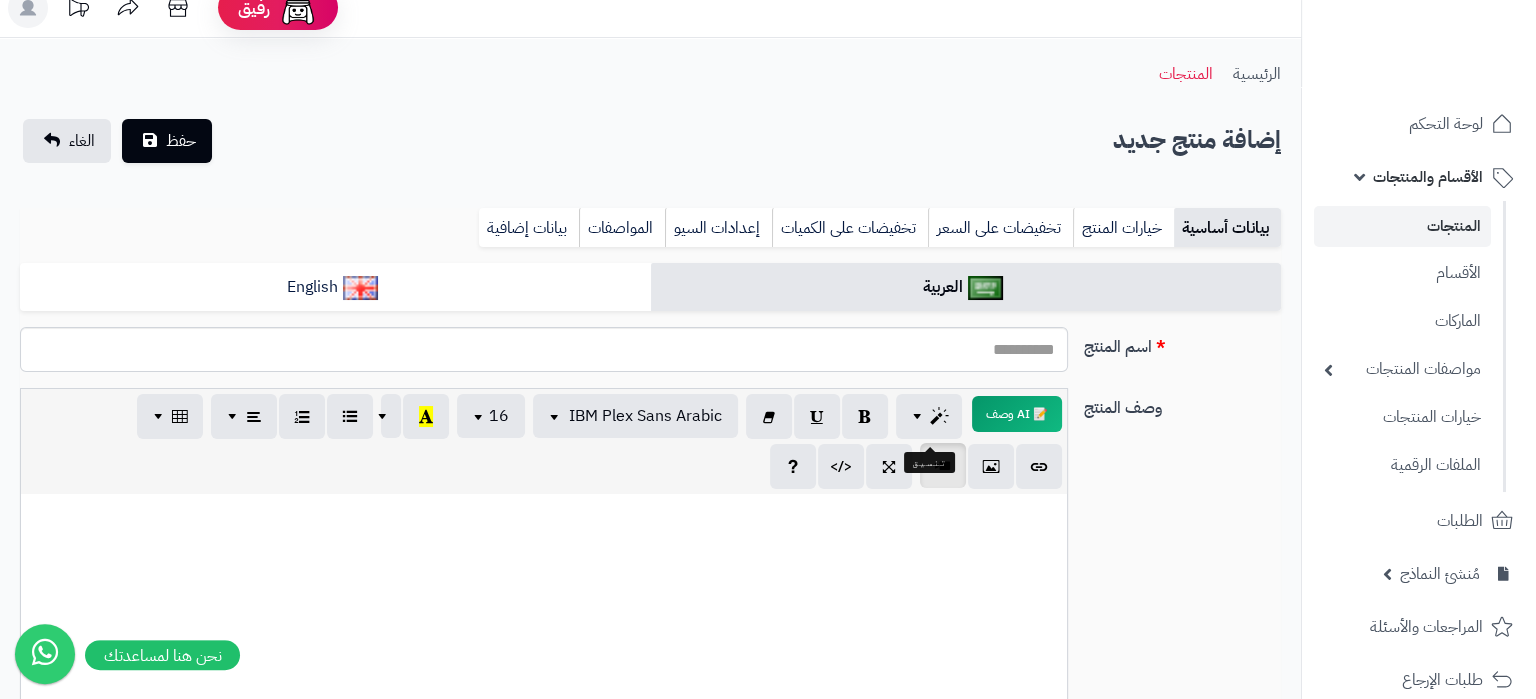 scroll, scrollTop: 0, scrollLeft: 0, axis: both 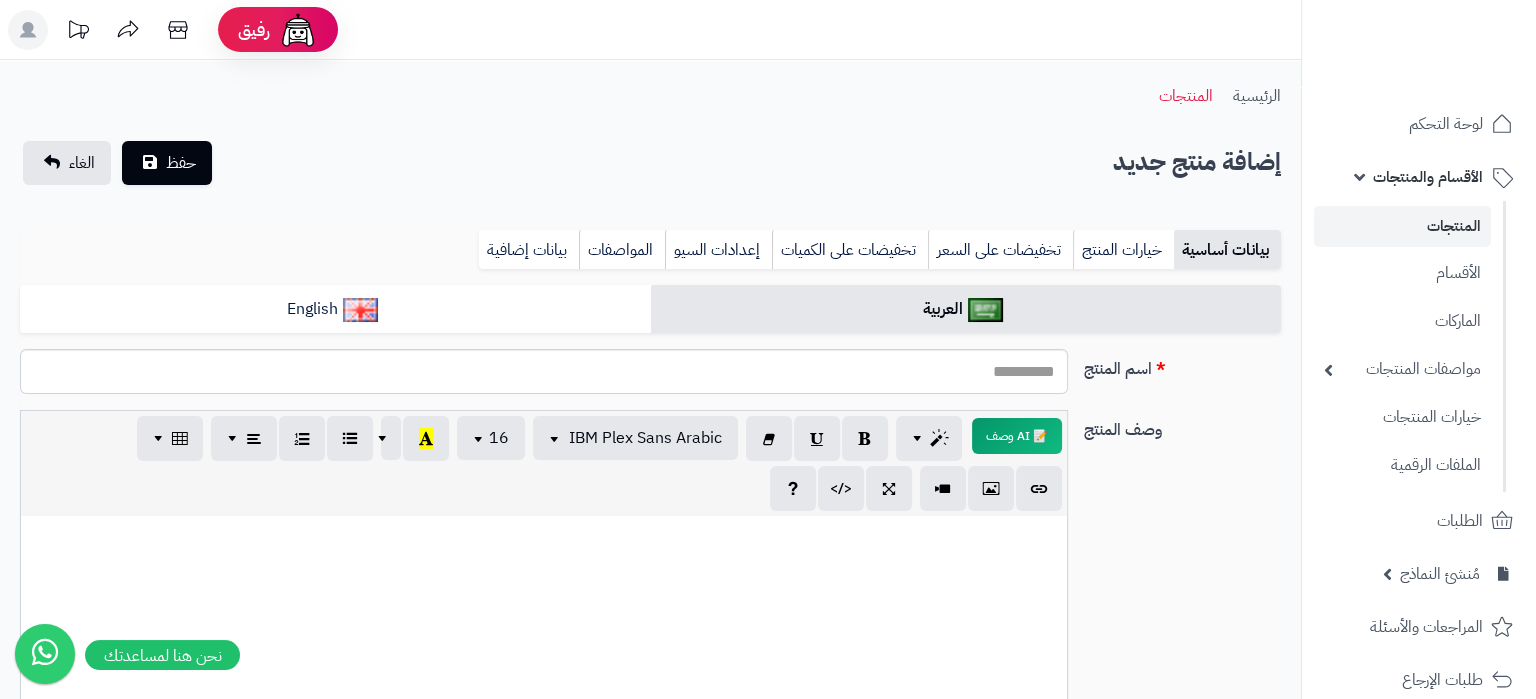 click on "اسم المنتج" at bounding box center (650, 379) 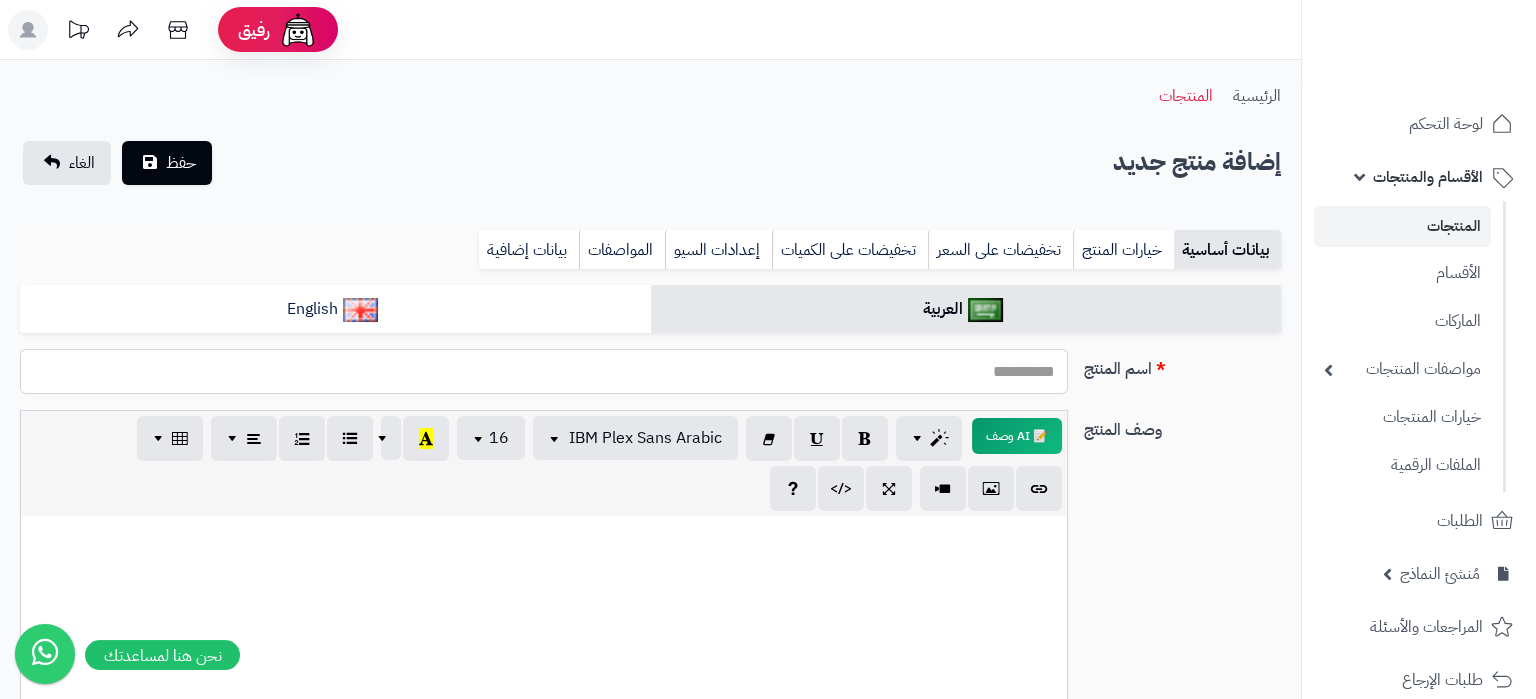 click on "اسم المنتج" at bounding box center (544, 371) 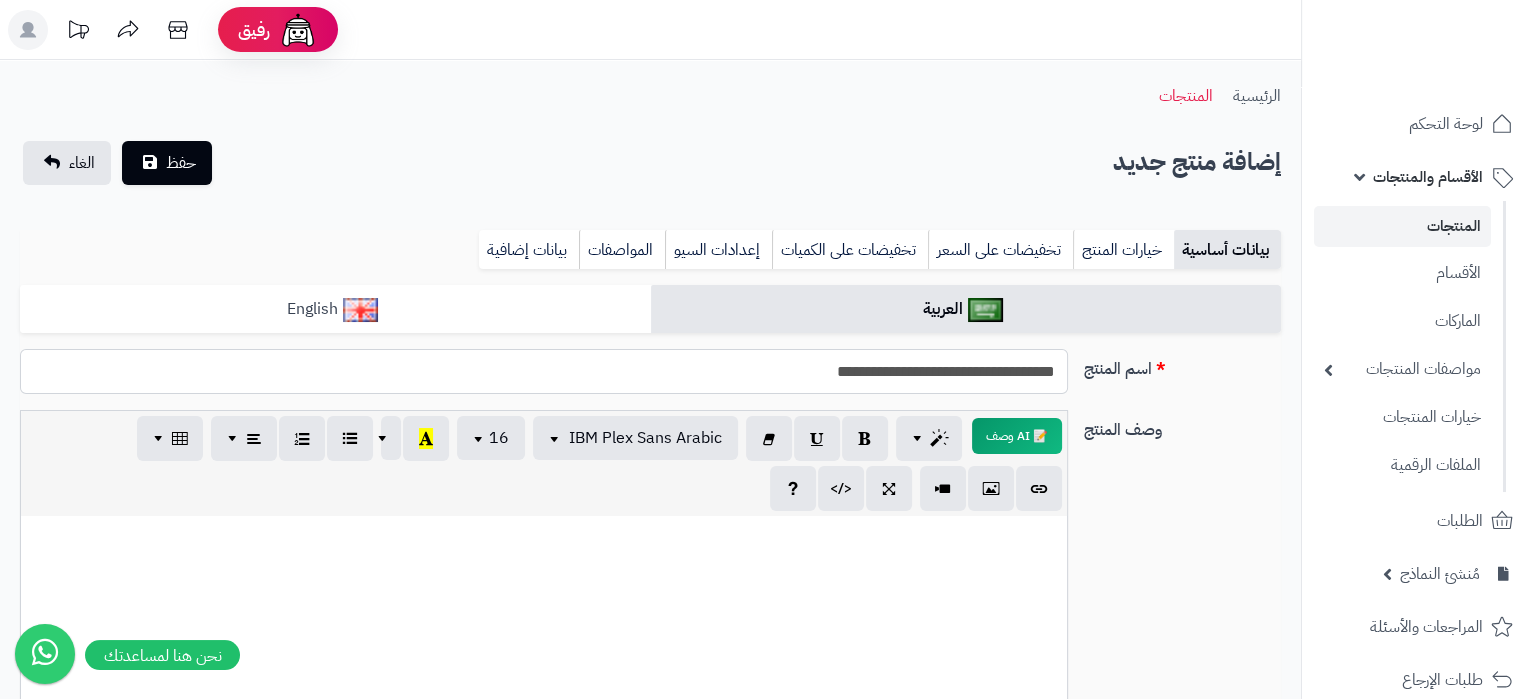 type on "**********" 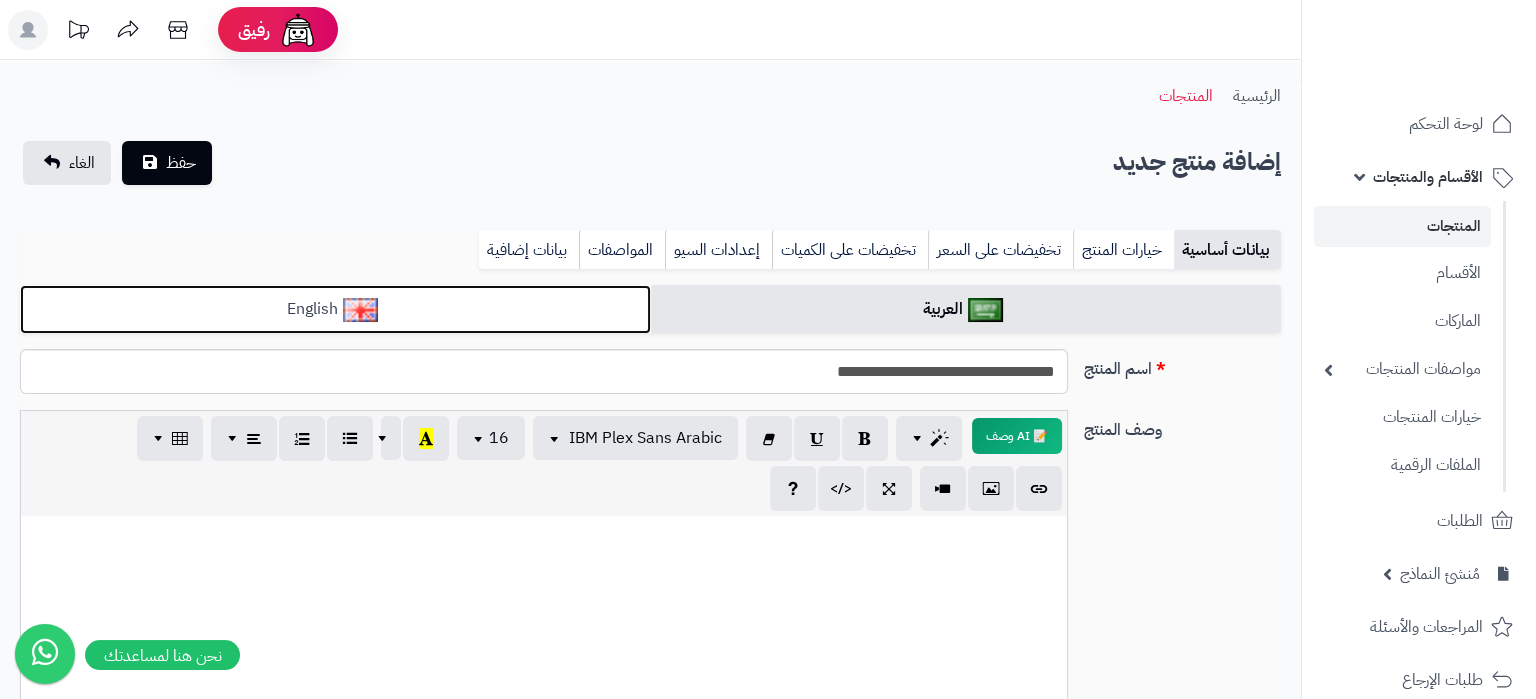 click on "English" at bounding box center (335, 309) 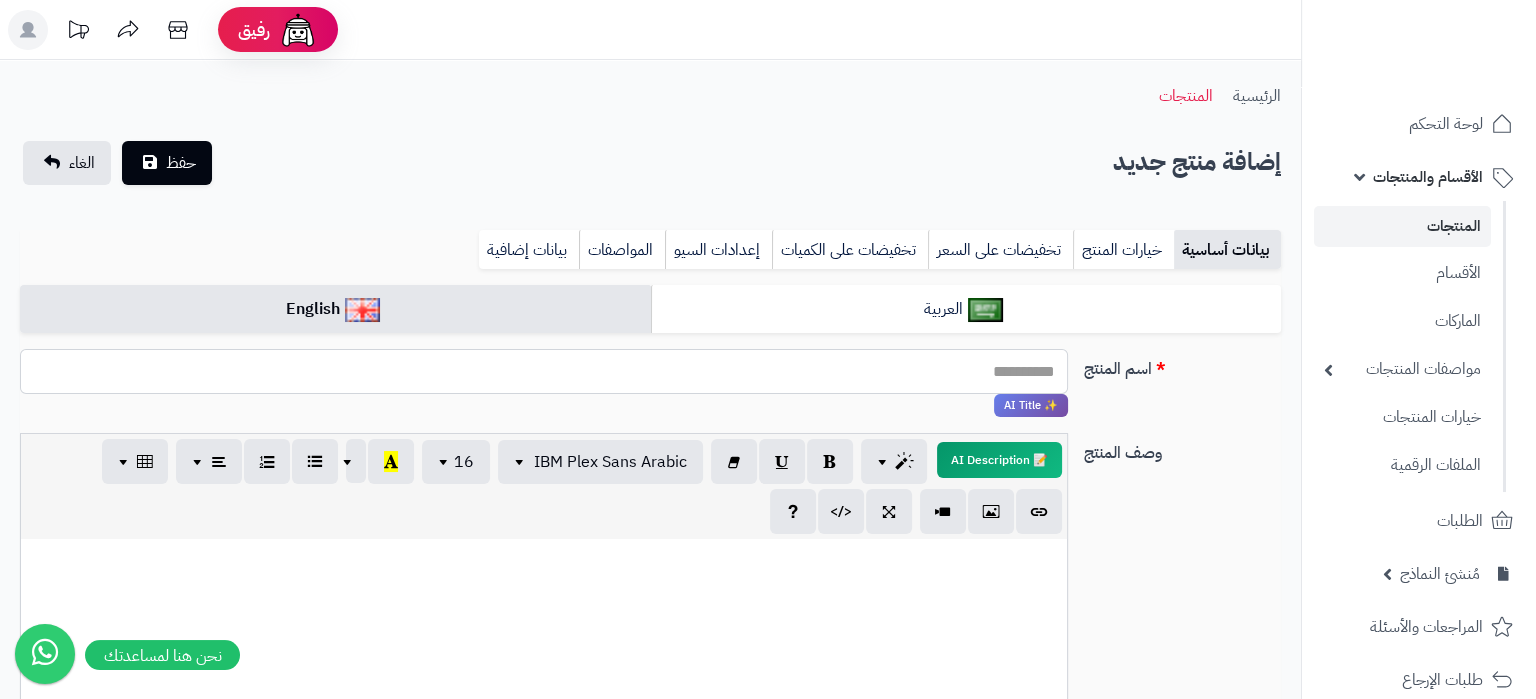 click on "اسم المنتج" at bounding box center (544, 371) 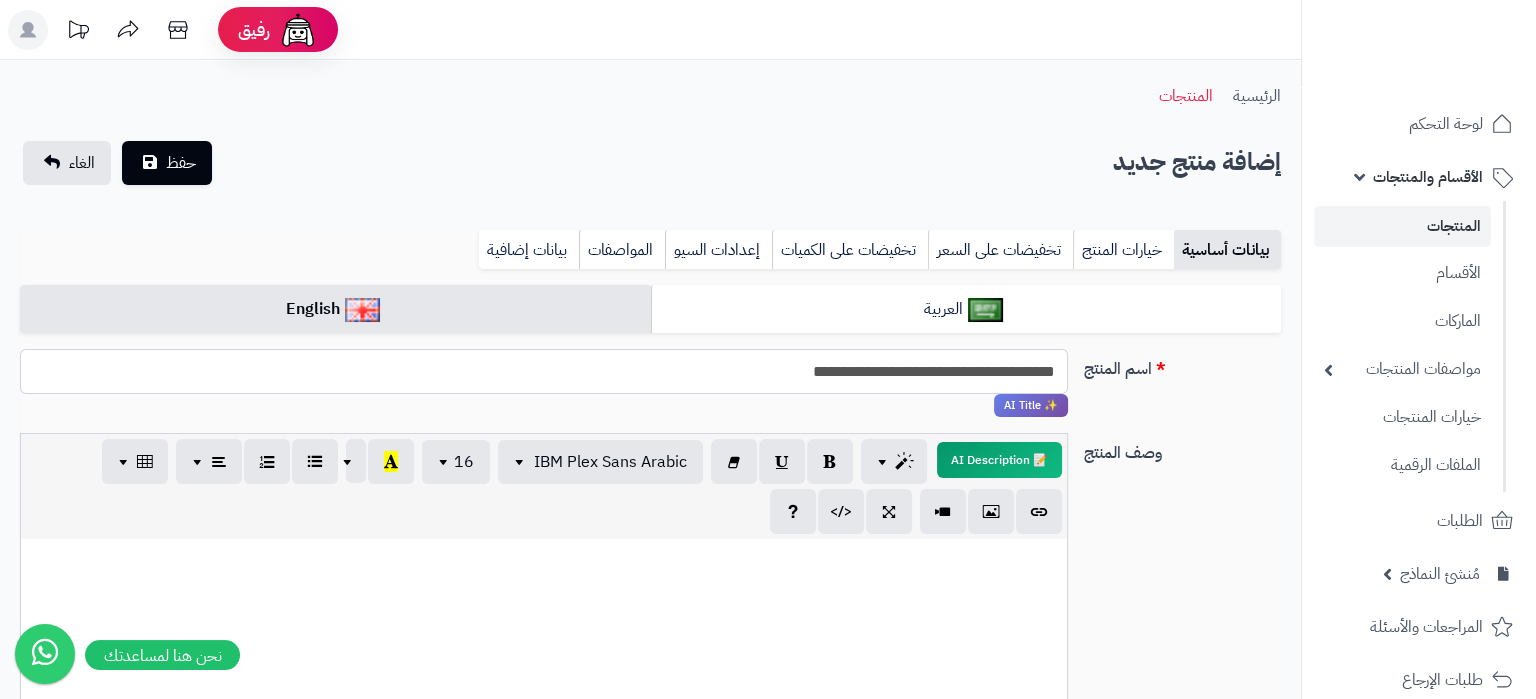 click on "**********" at bounding box center (544, 371) 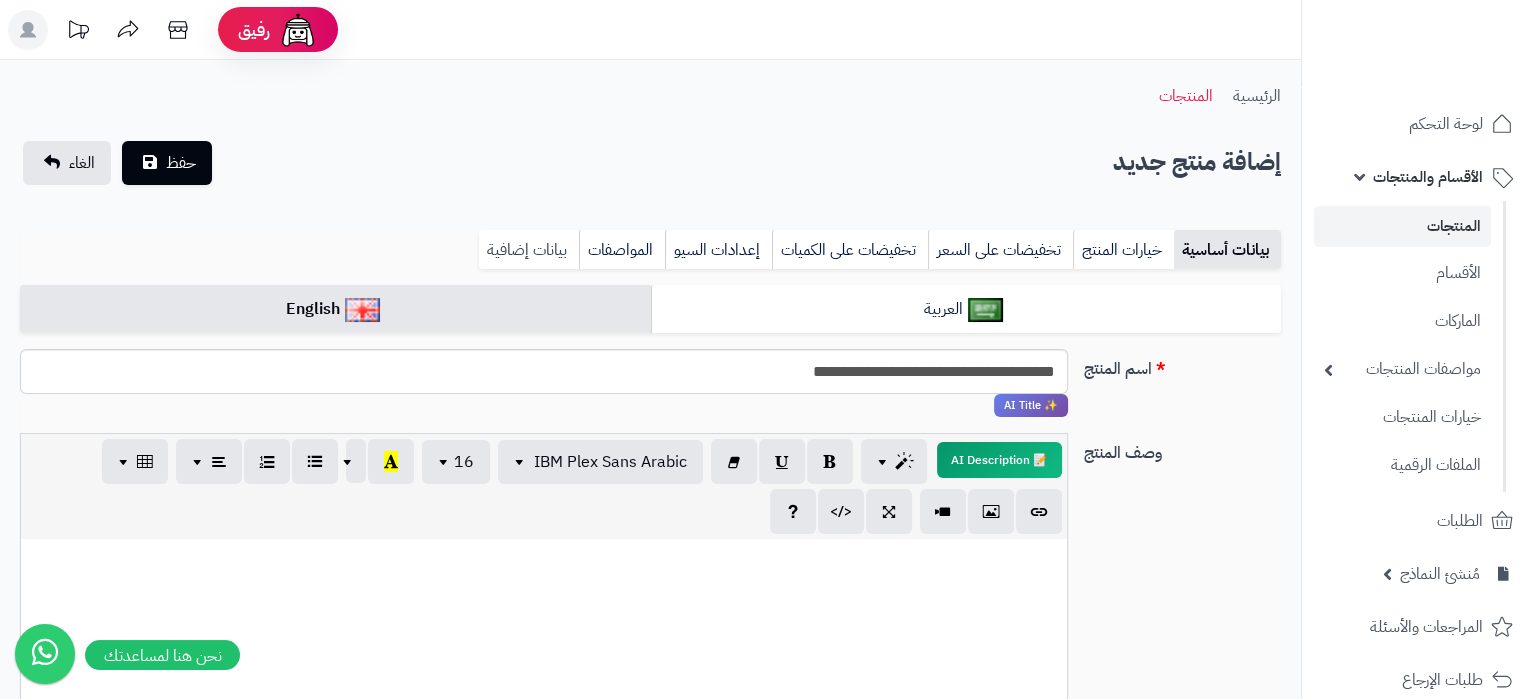 click on "بيانات إضافية" at bounding box center (529, 250) 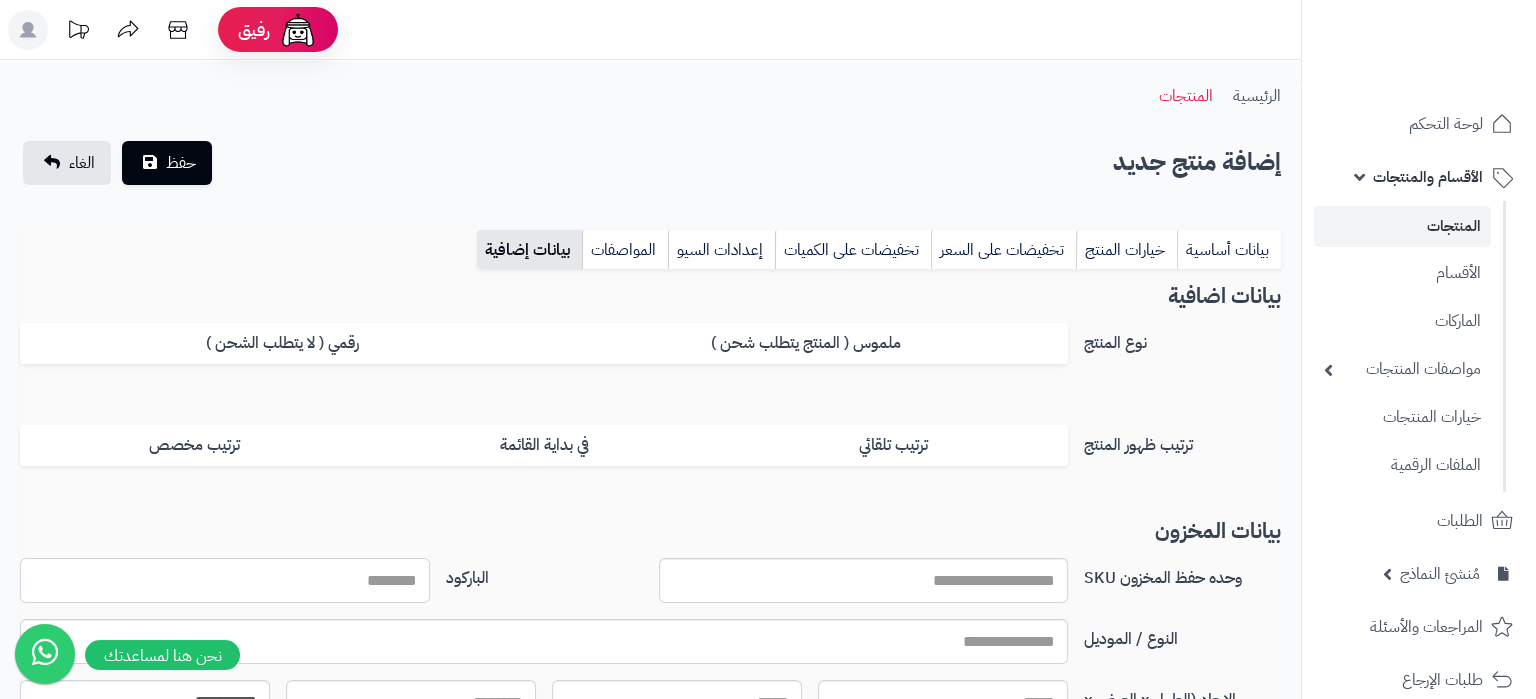 click on "الباركود" at bounding box center (225, 580) 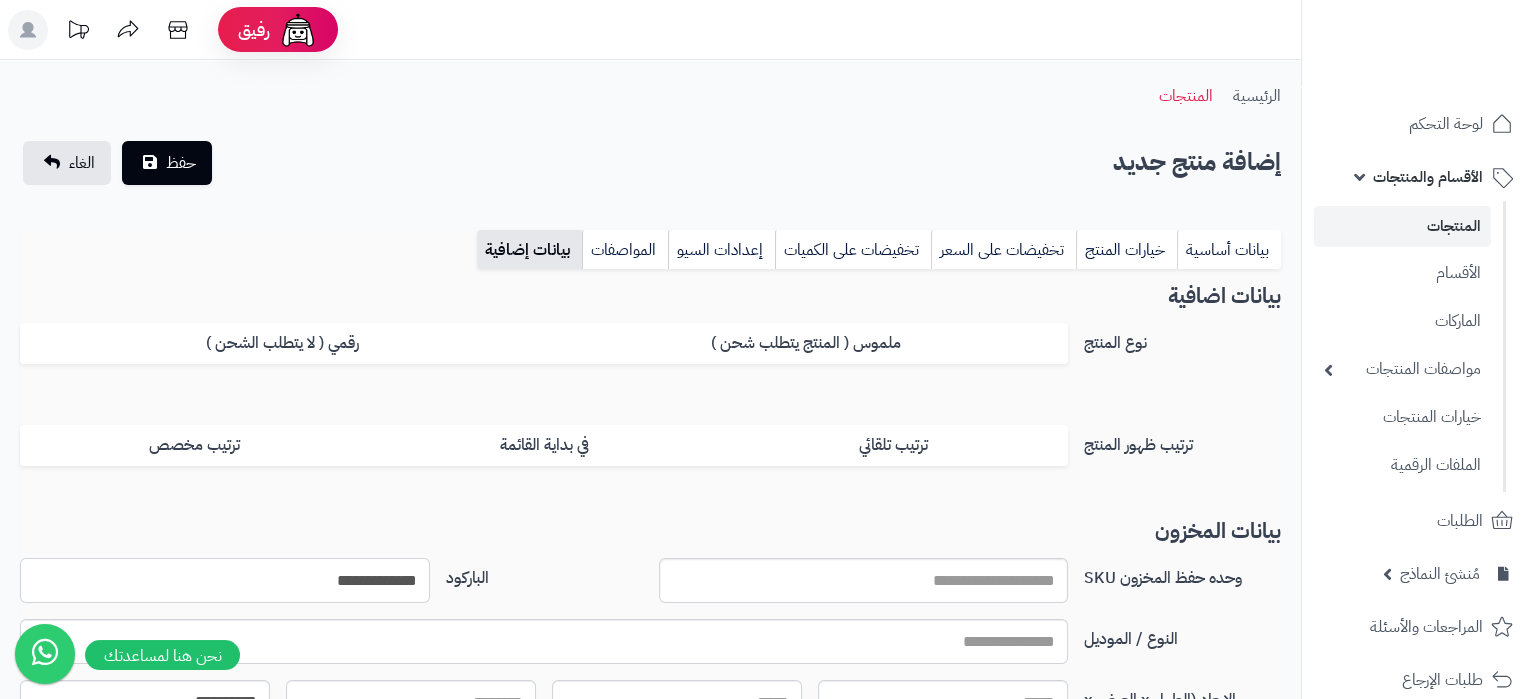 type on "**********" 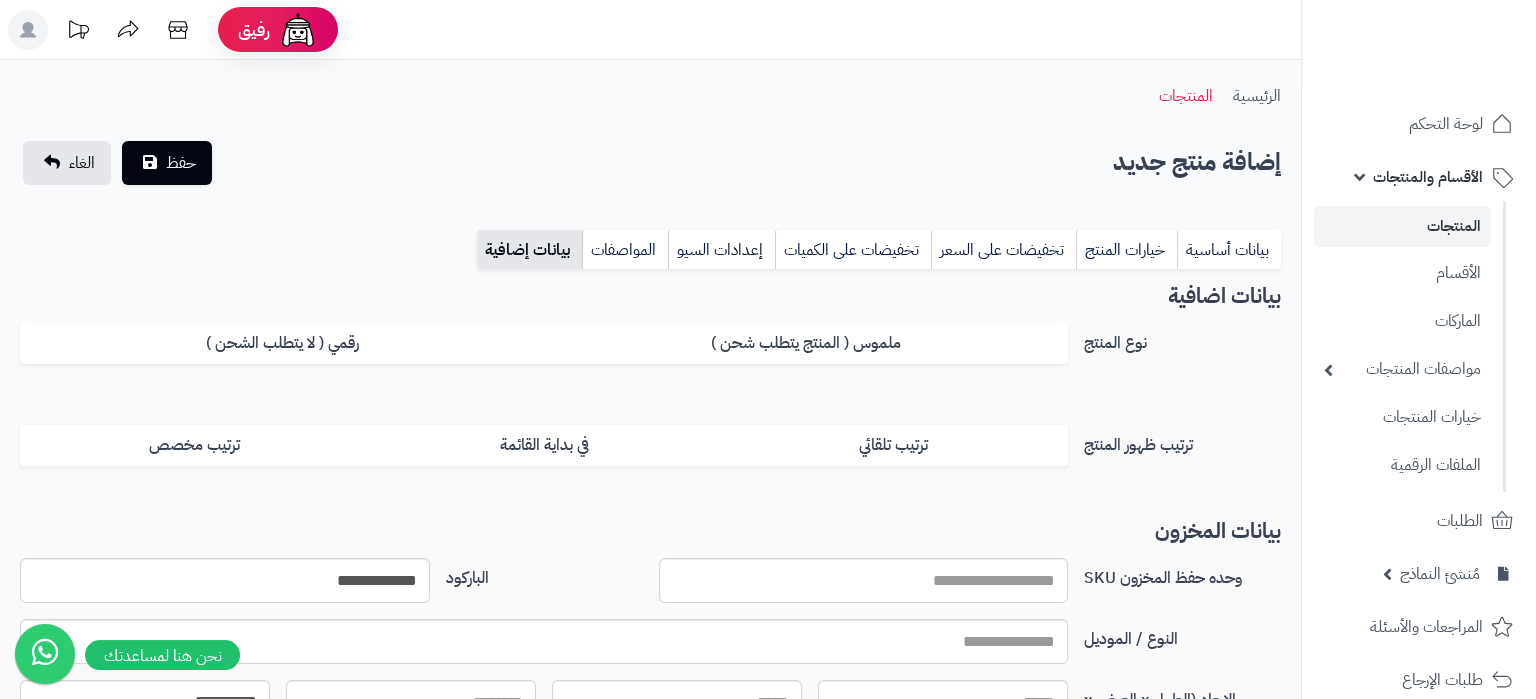 click on "**********" at bounding box center [650, 706] 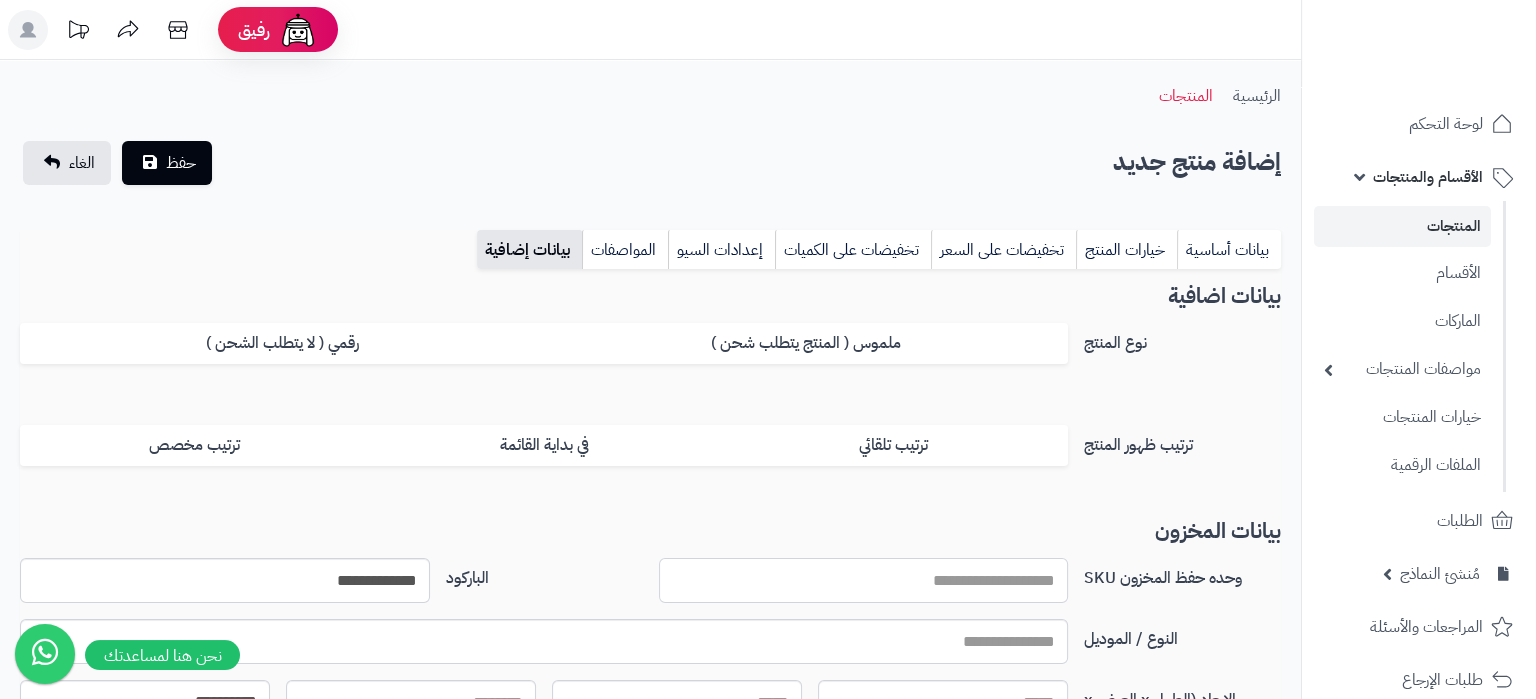 click on "وحده حفظ المخزون SKU" at bounding box center (864, 580) 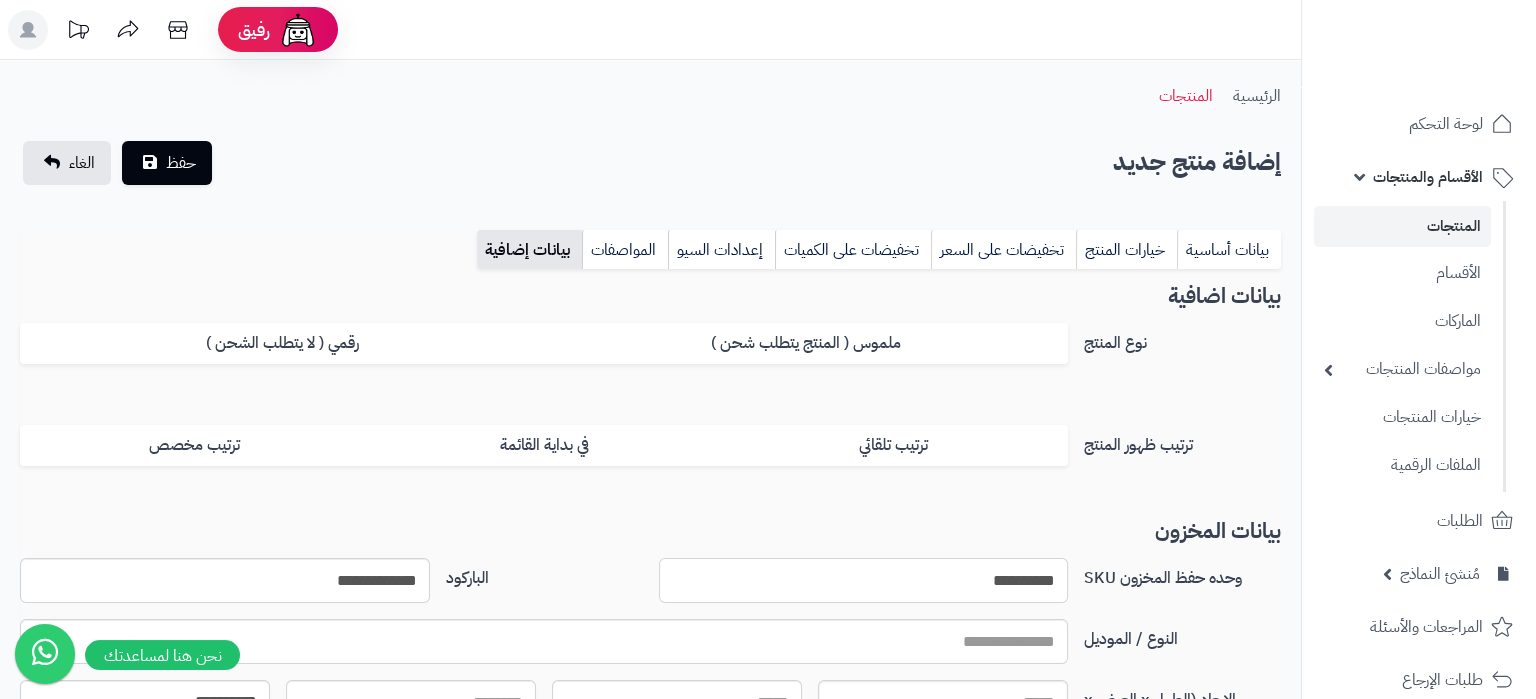 type on "**********" 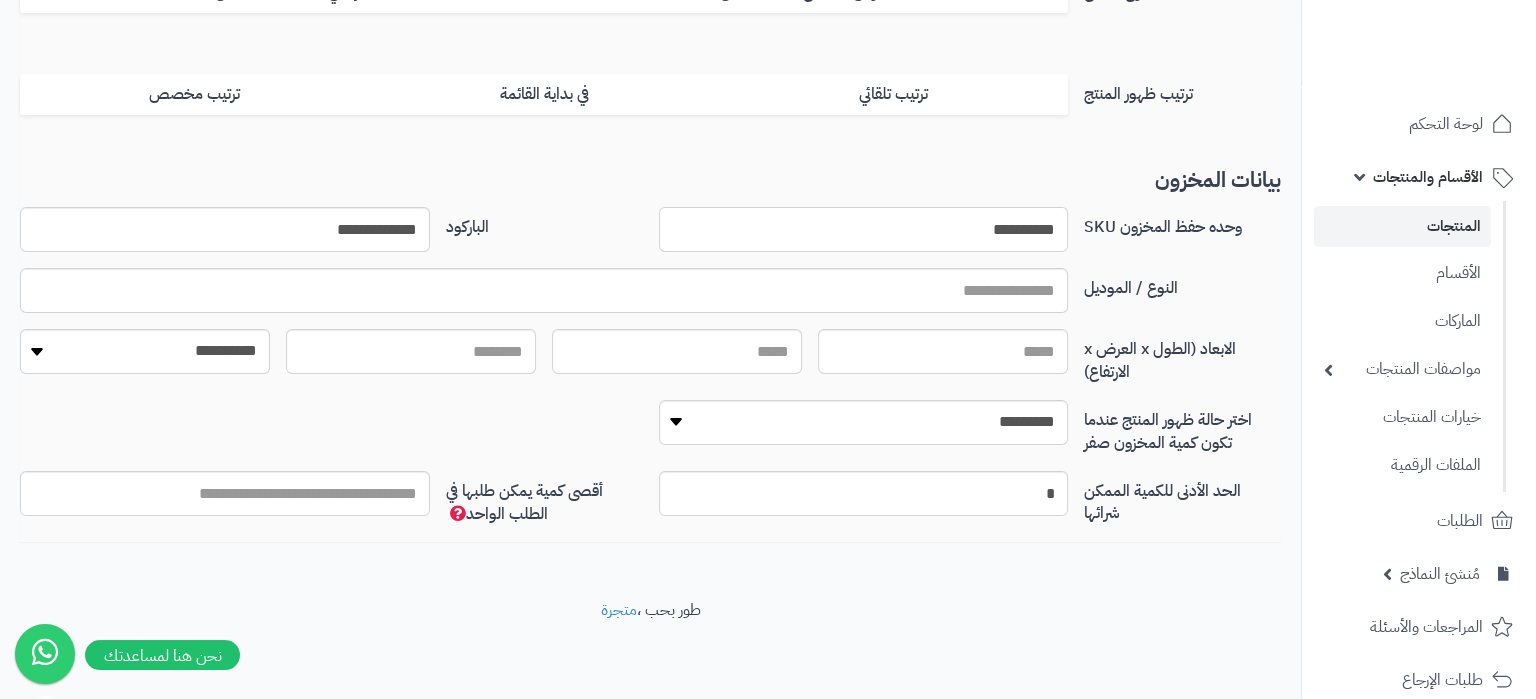 scroll, scrollTop: 0, scrollLeft: 0, axis: both 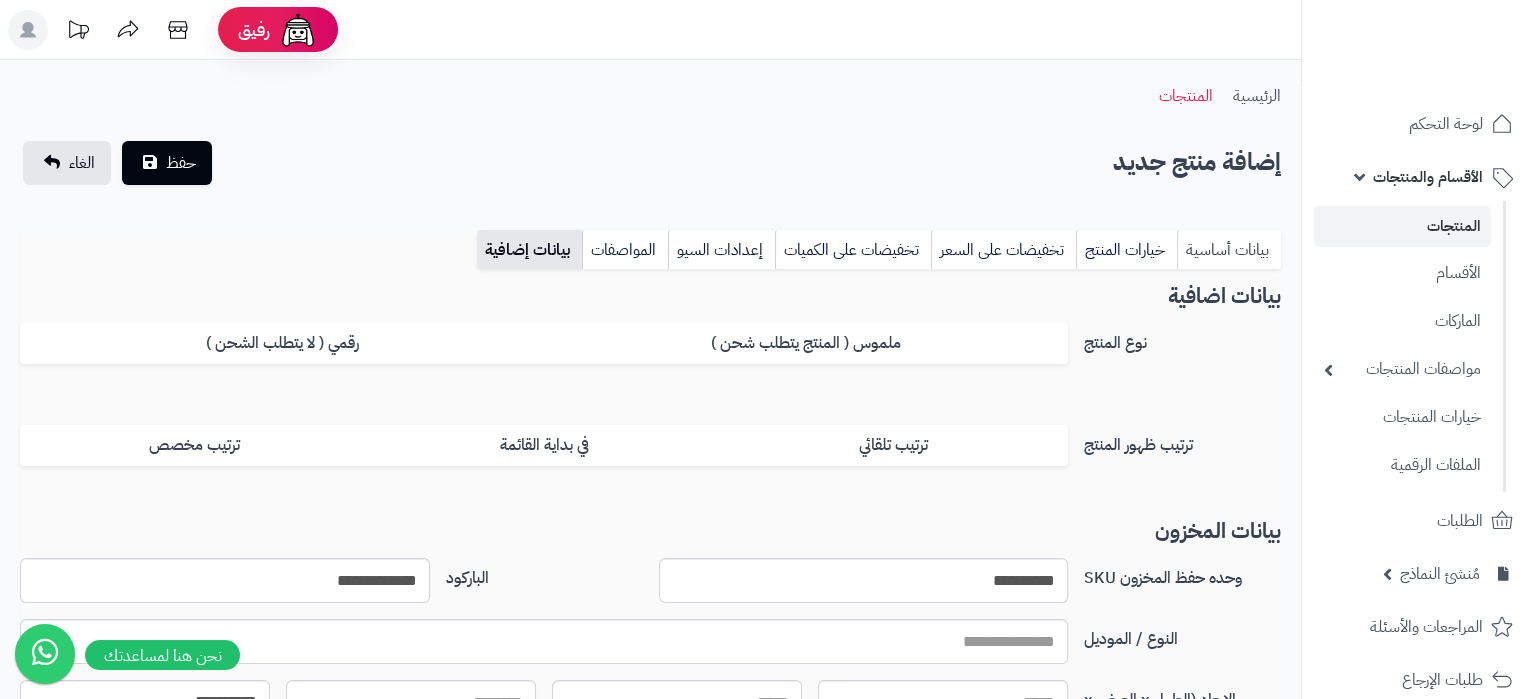 click on "بيانات أساسية" at bounding box center (1229, 250) 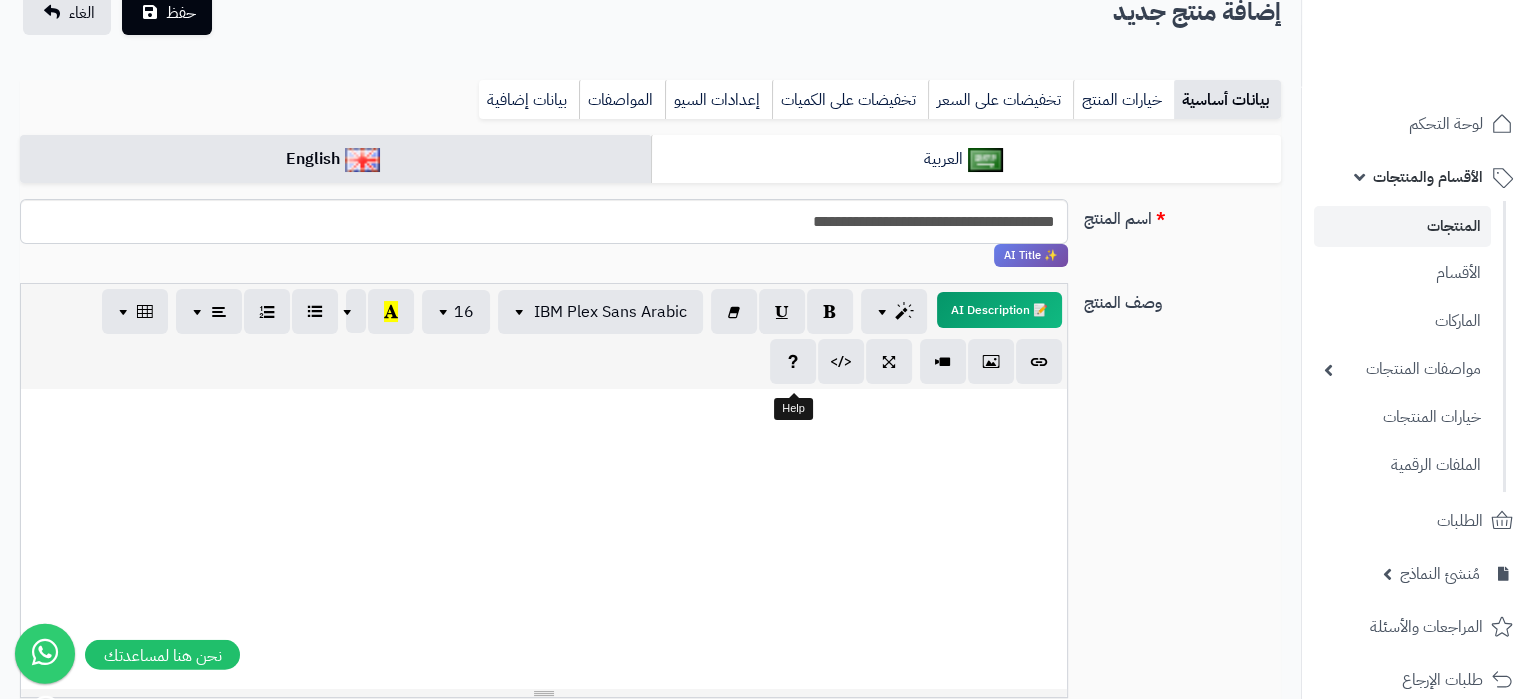 scroll, scrollTop: 210, scrollLeft: 0, axis: vertical 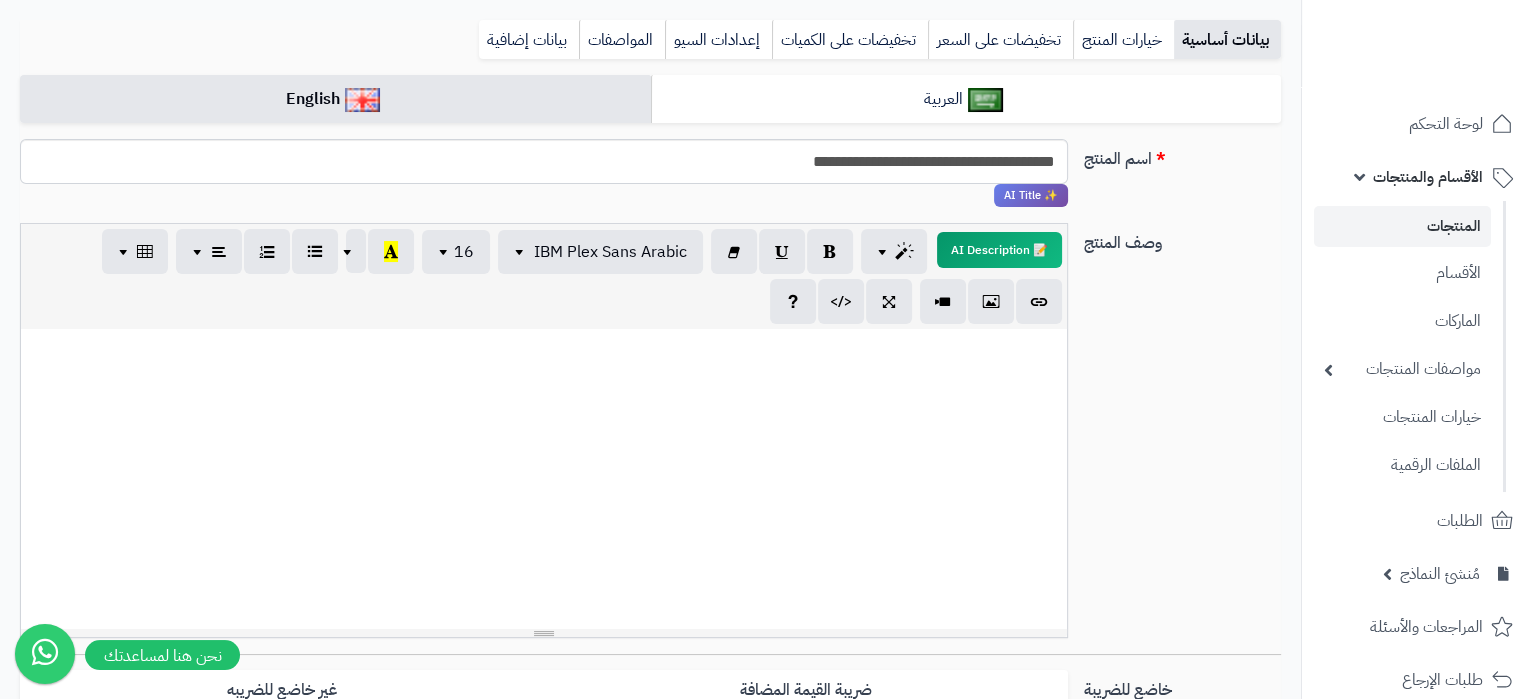 click at bounding box center (544, 479) 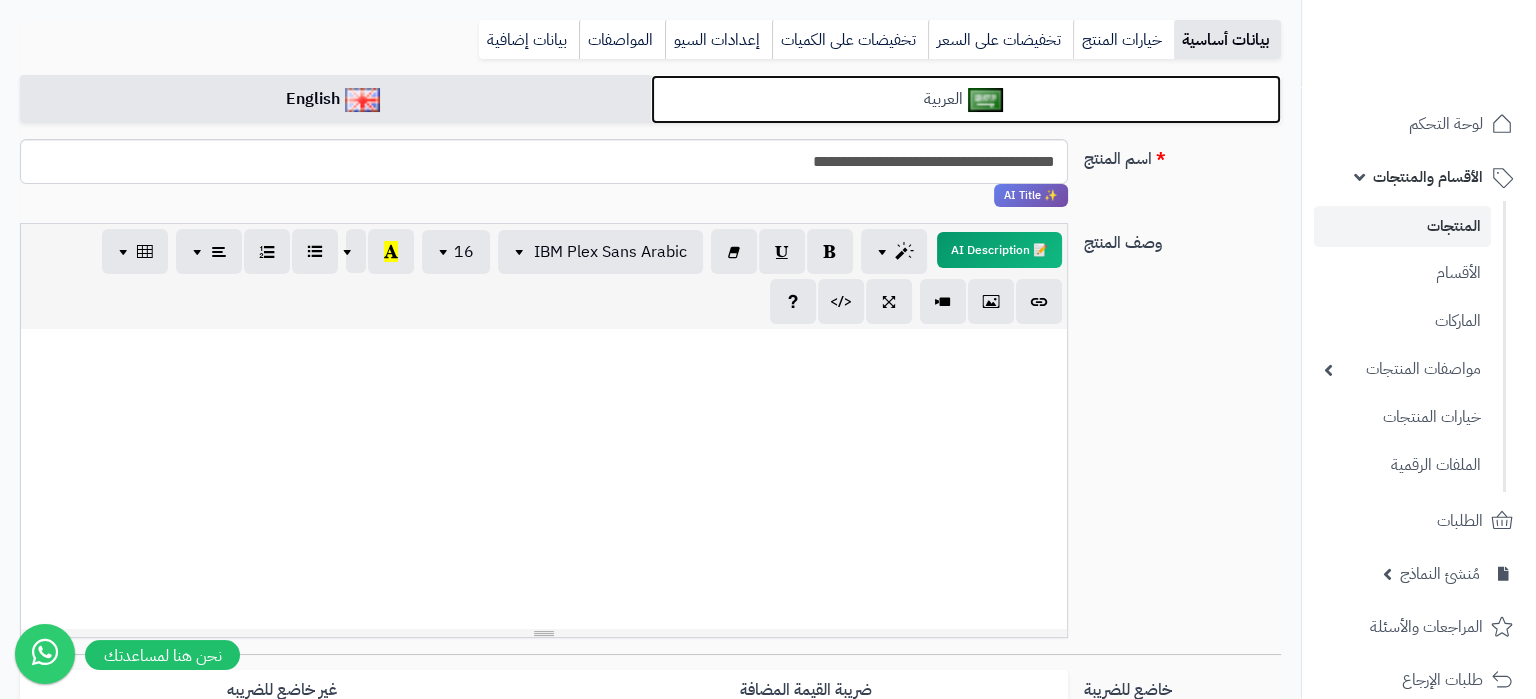 drag, startPoint x: 1023, startPoint y: 104, endPoint x: 1022, endPoint y: 124, distance: 20.024984 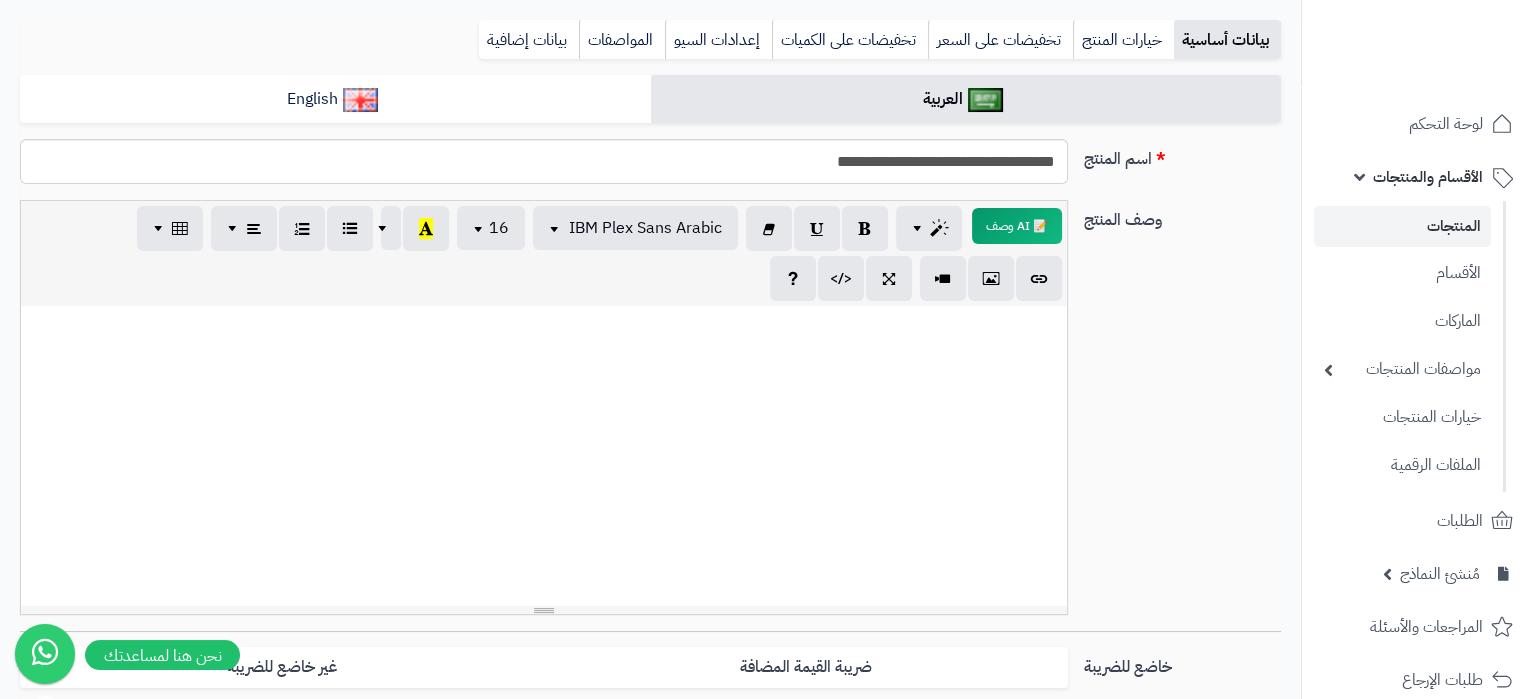 click at bounding box center [544, 456] 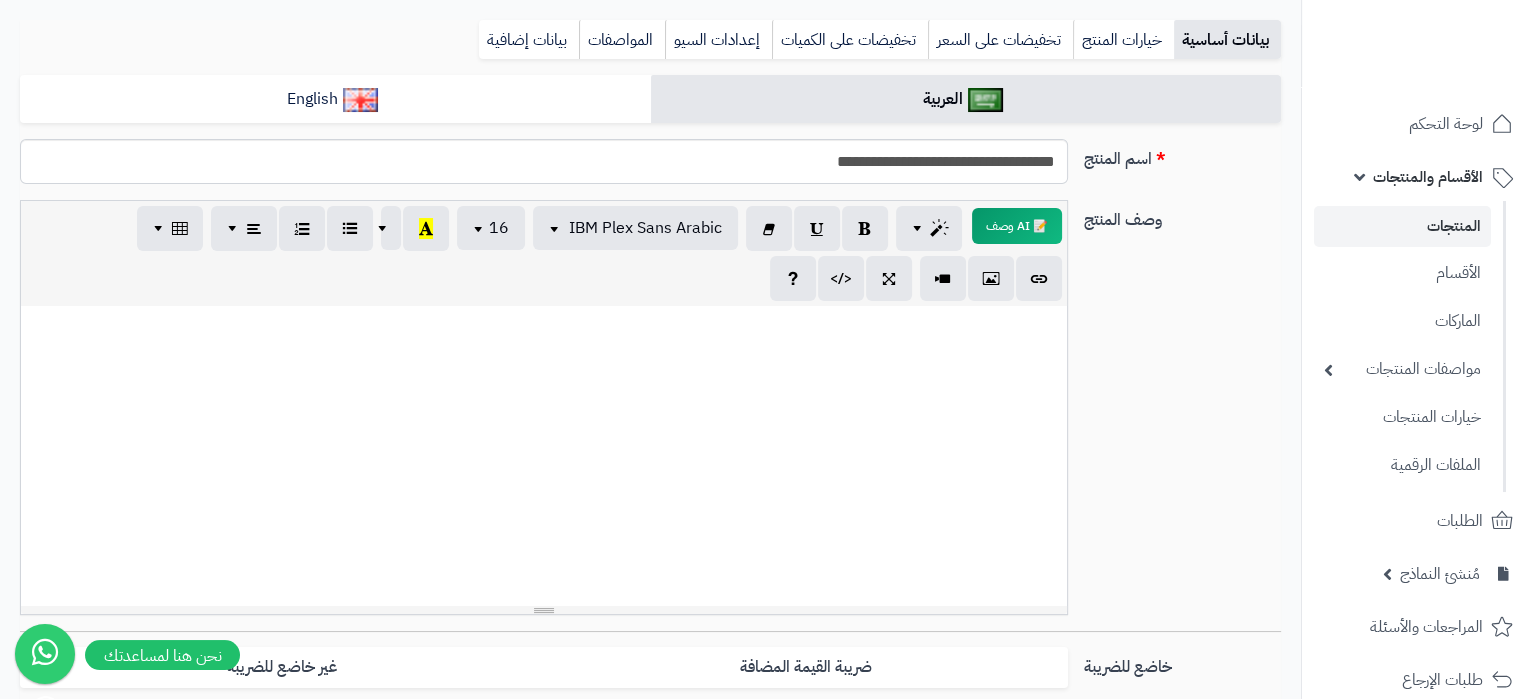 paste 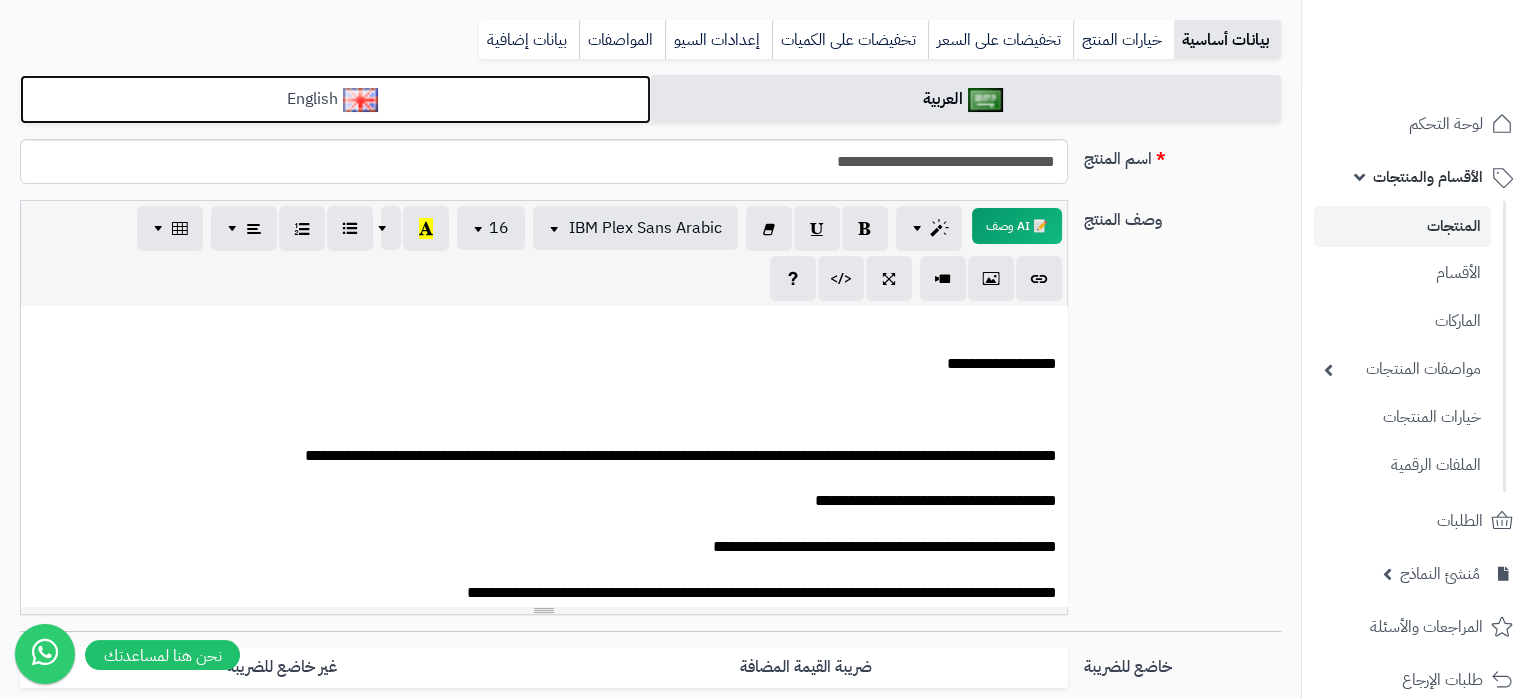 click on "English" at bounding box center [335, 99] 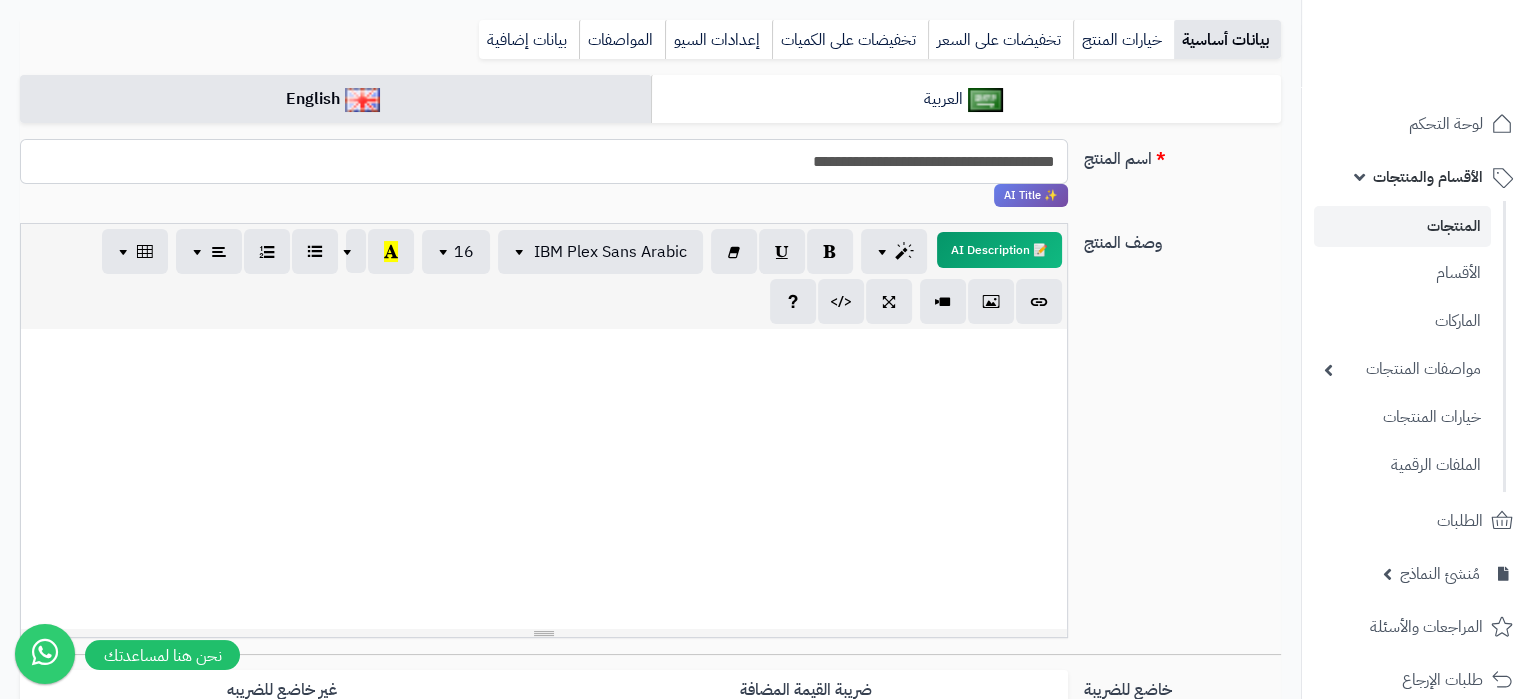 drag, startPoint x: 771, startPoint y: 163, endPoint x: 615, endPoint y: 179, distance: 156.81836 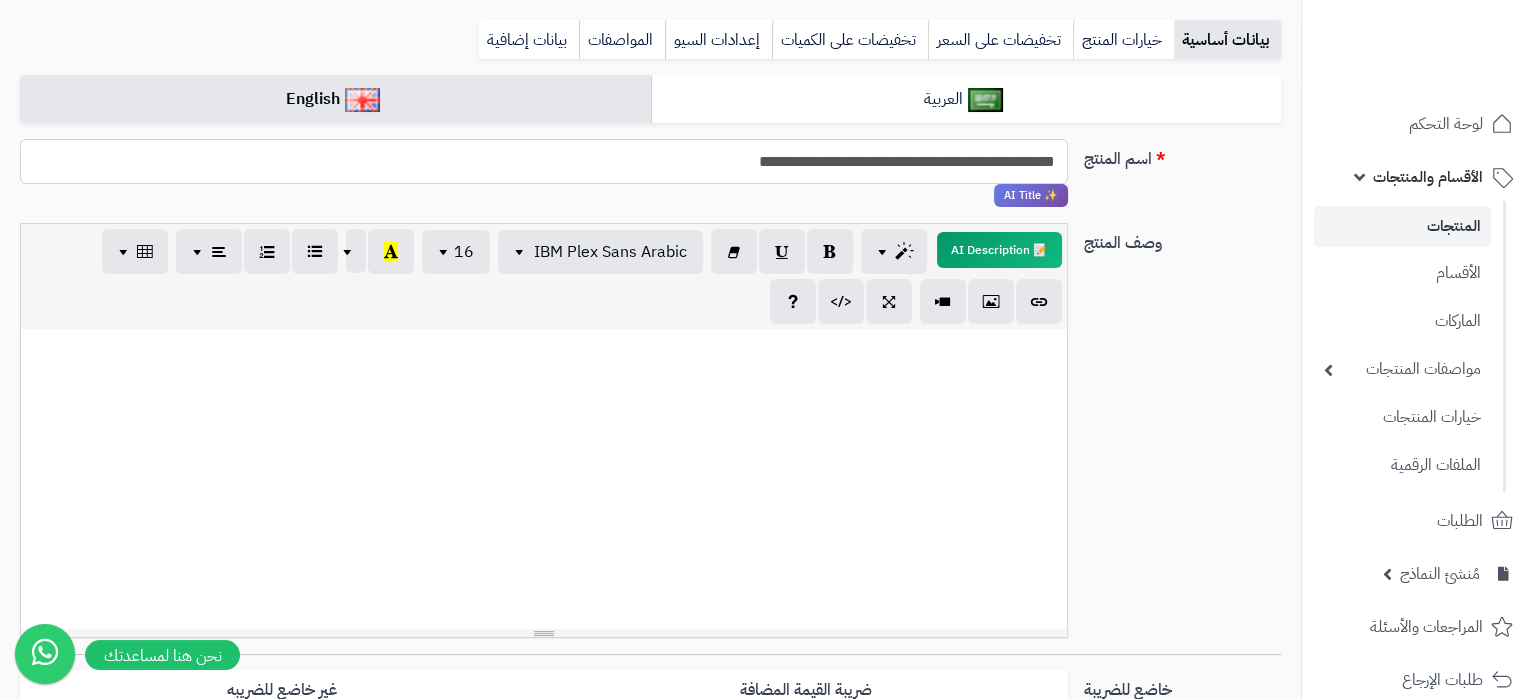type on "**********" 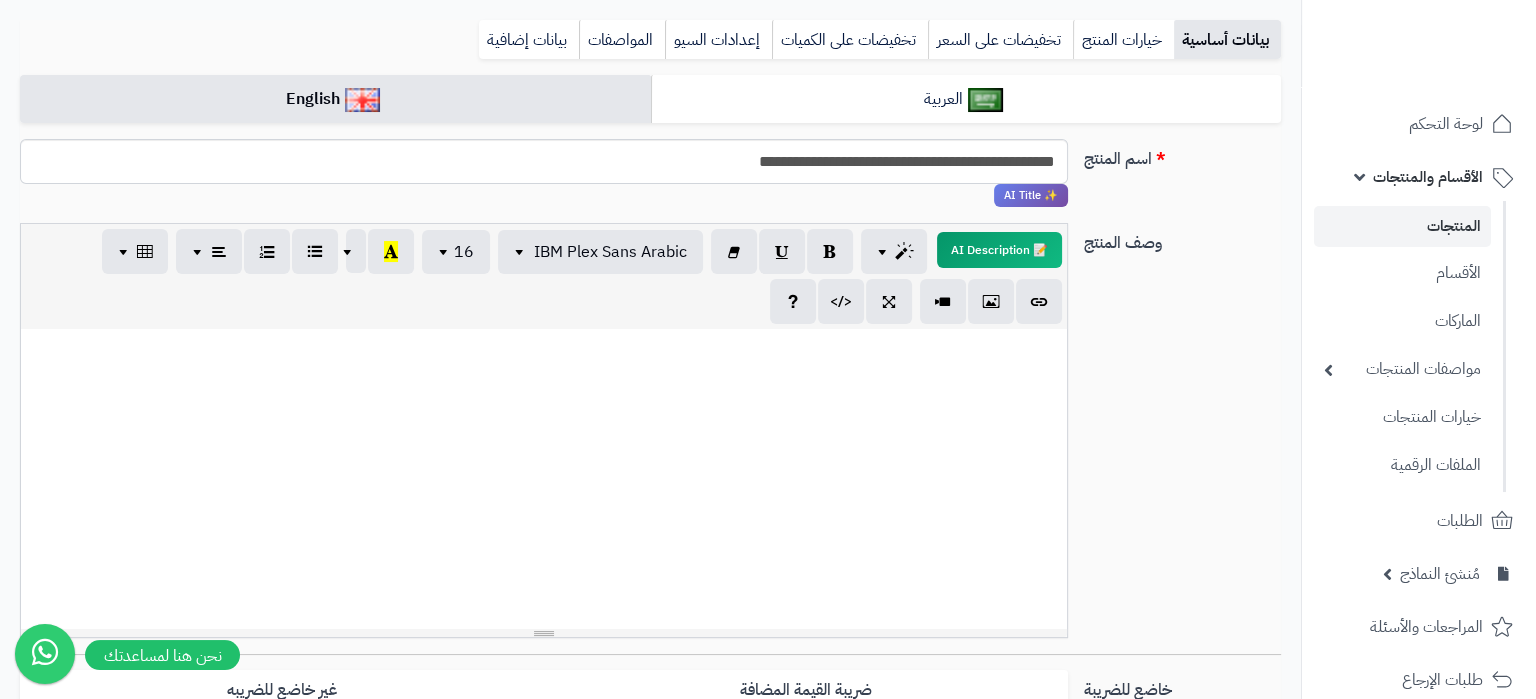 click at bounding box center [544, 479] 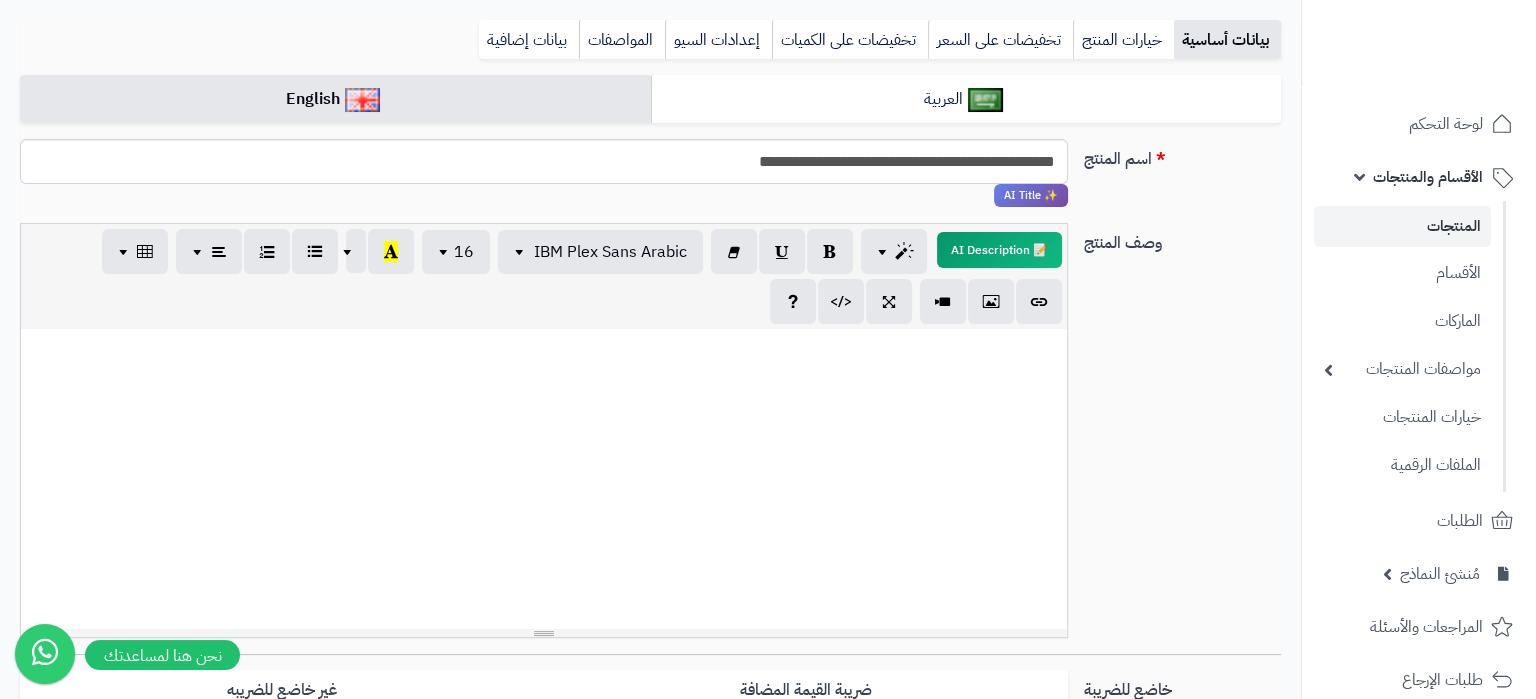 click at bounding box center [544, 350] 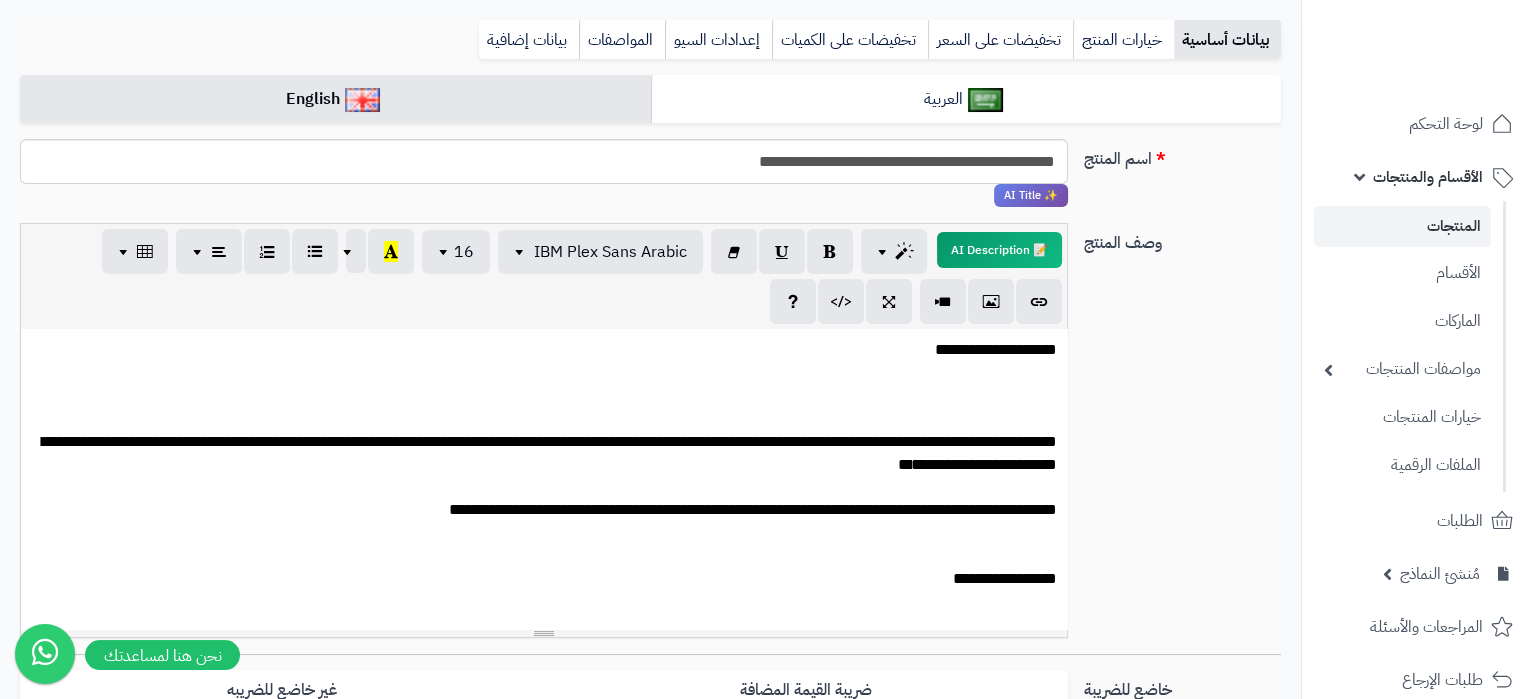 scroll, scrollTop: 0, scrollLeft: 0, axis: both 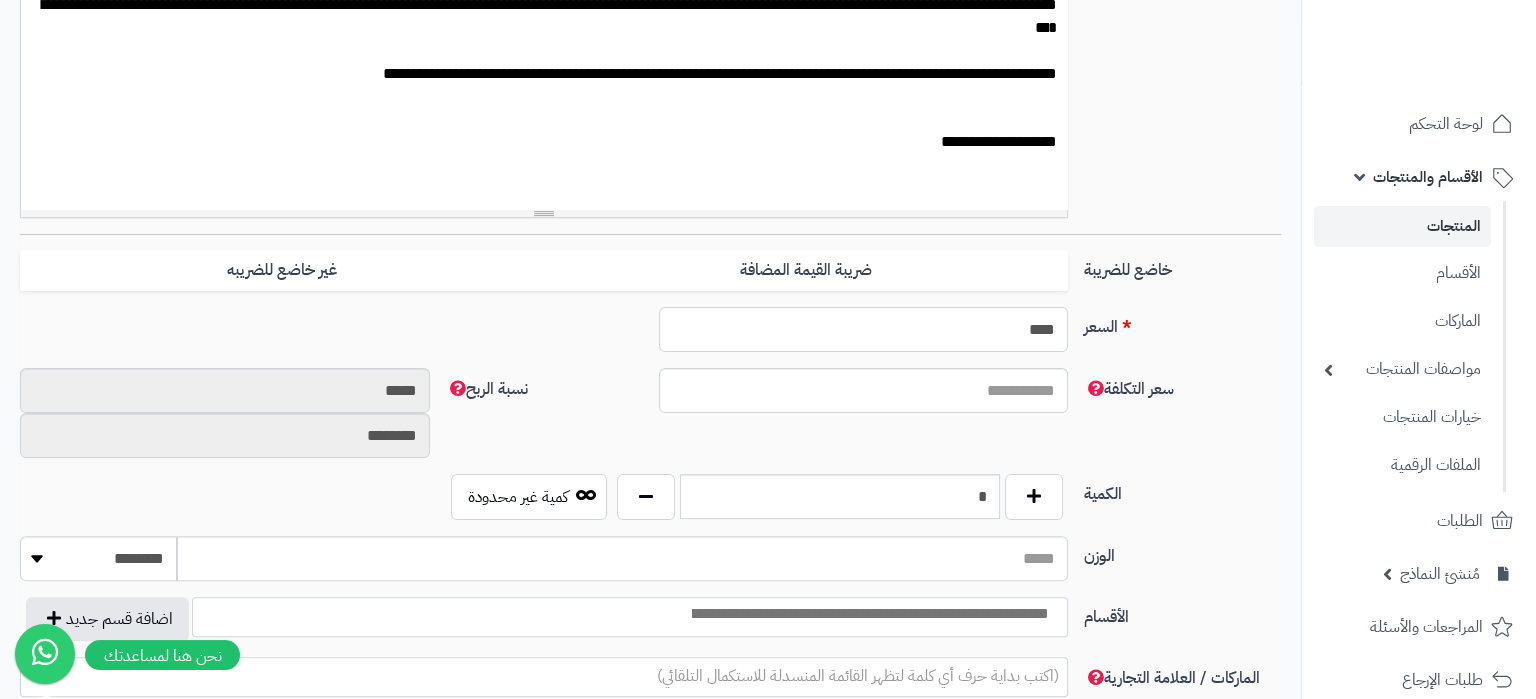 click on "****" at bounding box center (864, 329) 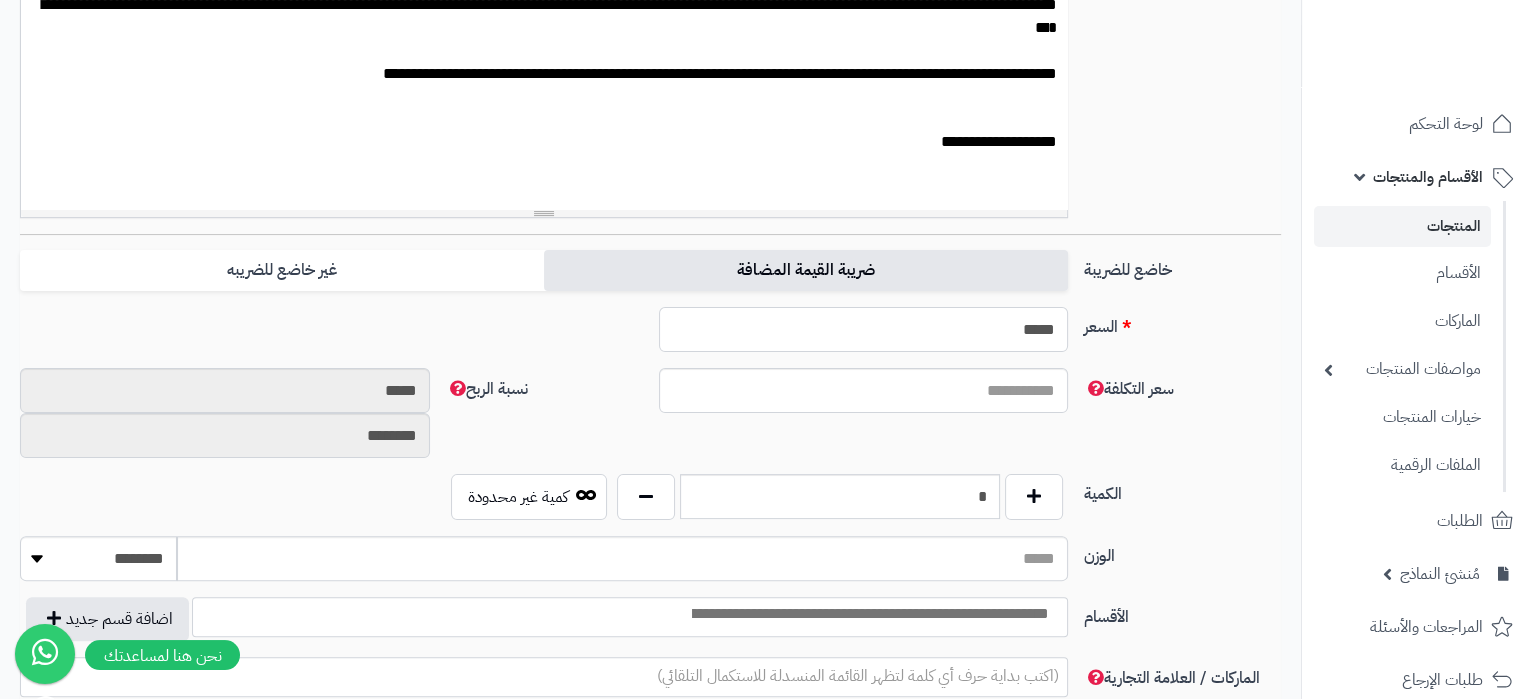 type on "*****" 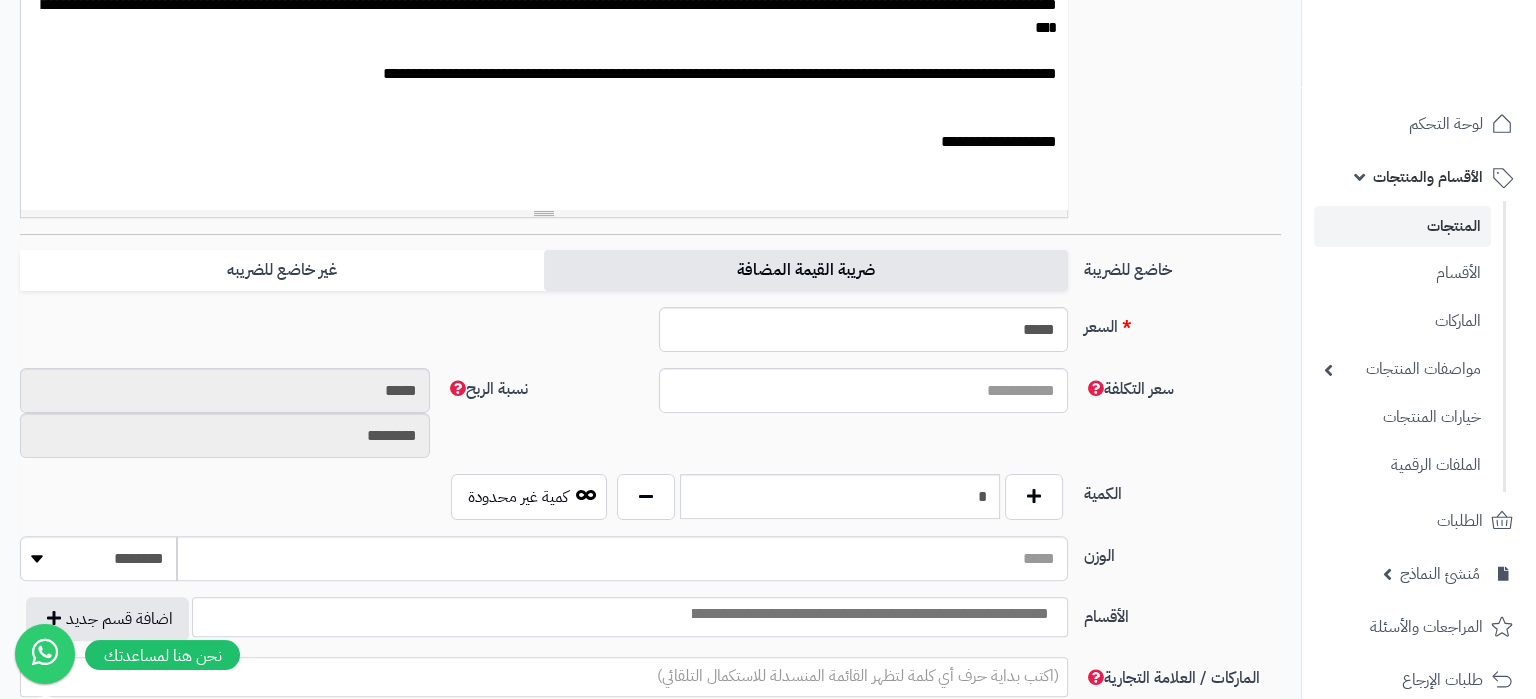 click on "ضريبة القيمة المضافة" at bounding box center (806, 270) 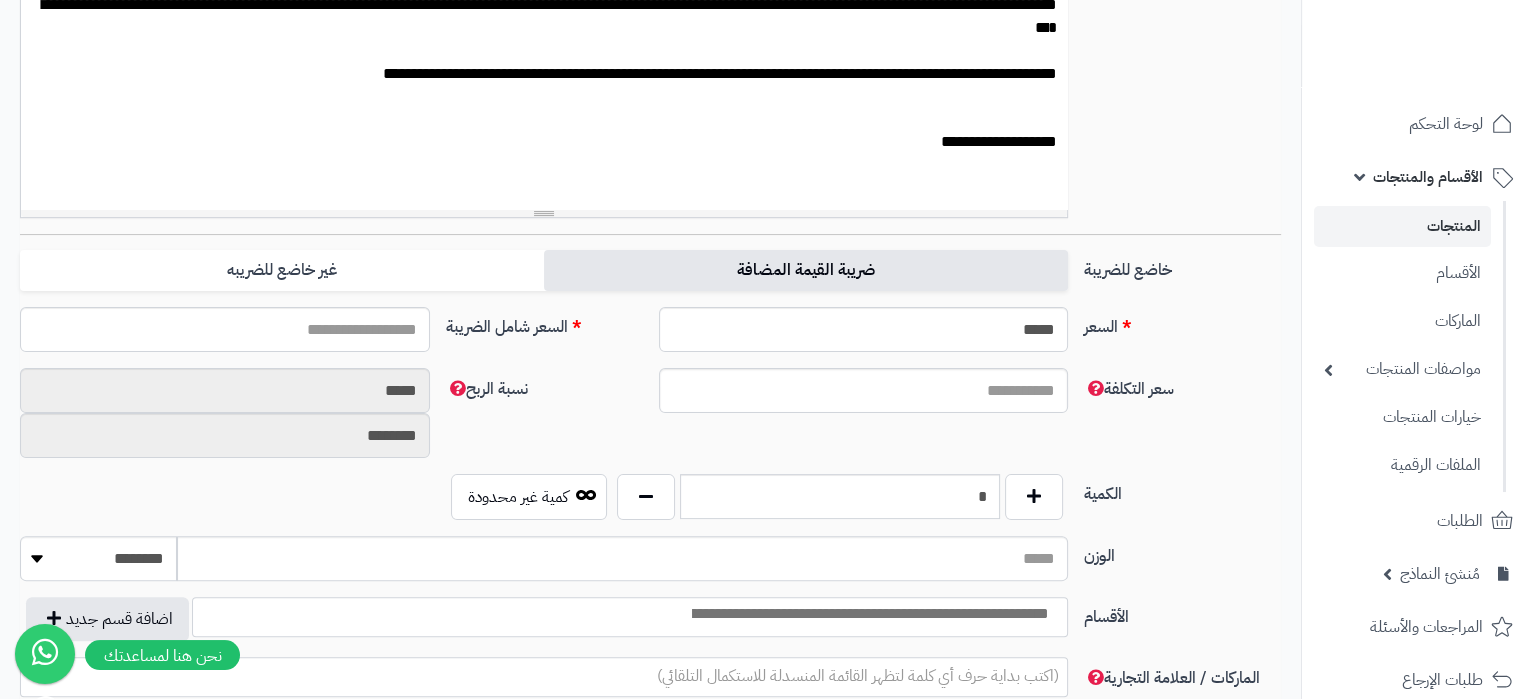 type on "*****" 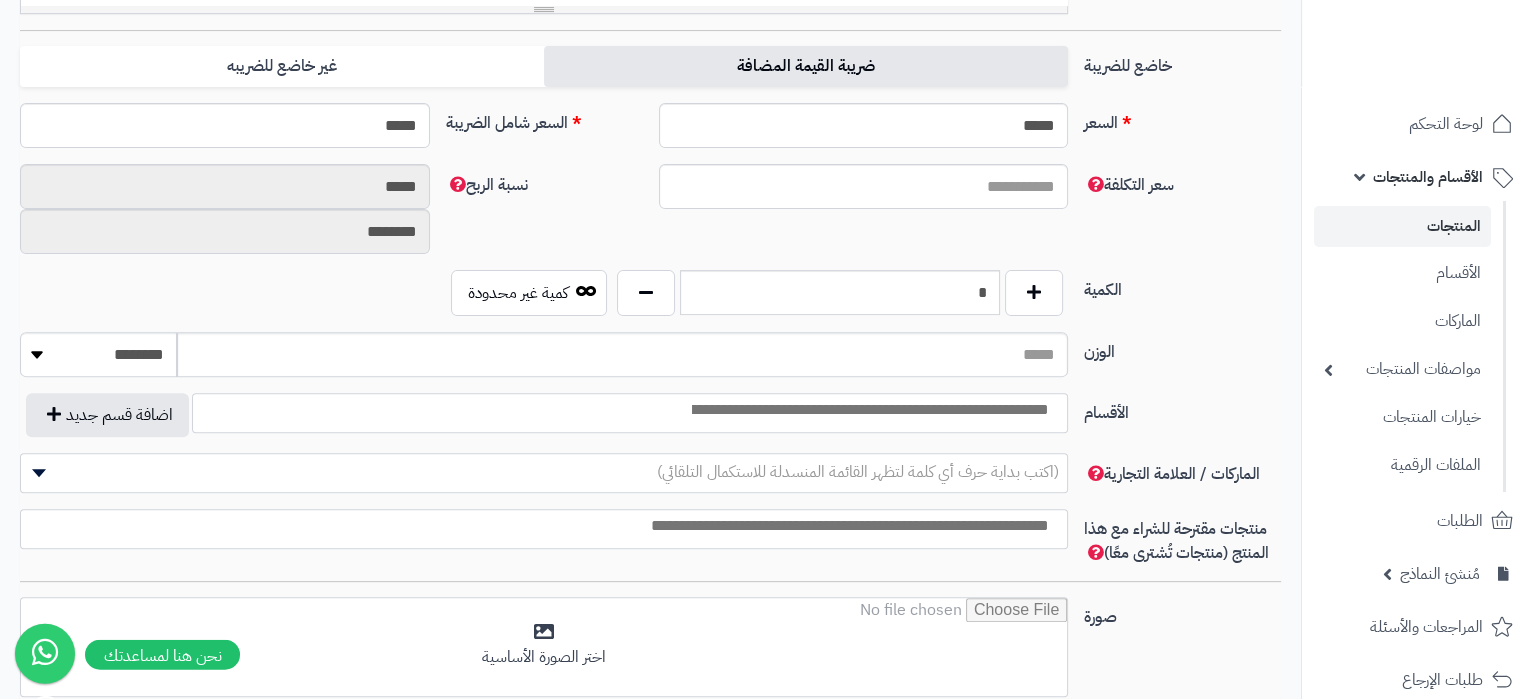 scroll, scrollTop: 840, scrollLeft: 0, axis: vertical 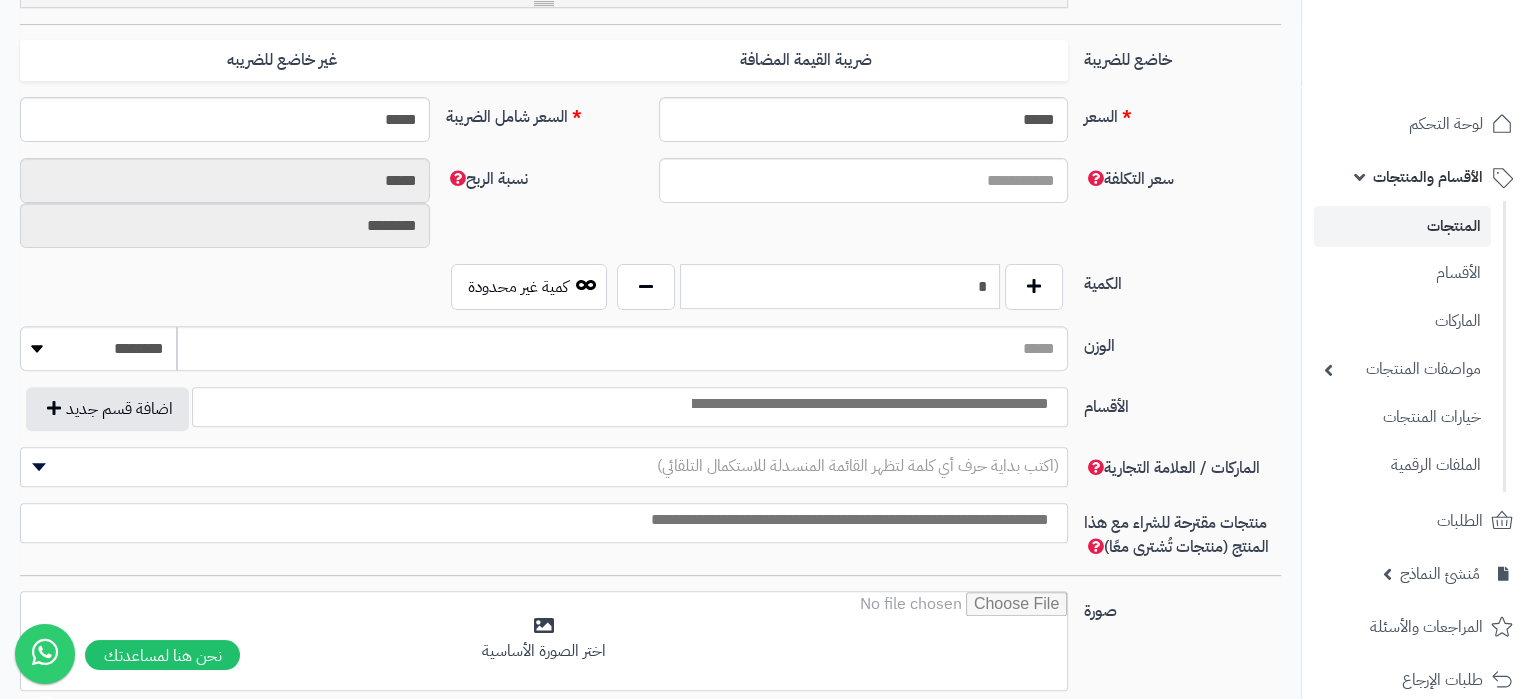 drag, startPoint x: 959, startPoint y: 292, endPoint x: 1016, endPoint y: 287, distance: 57.21888 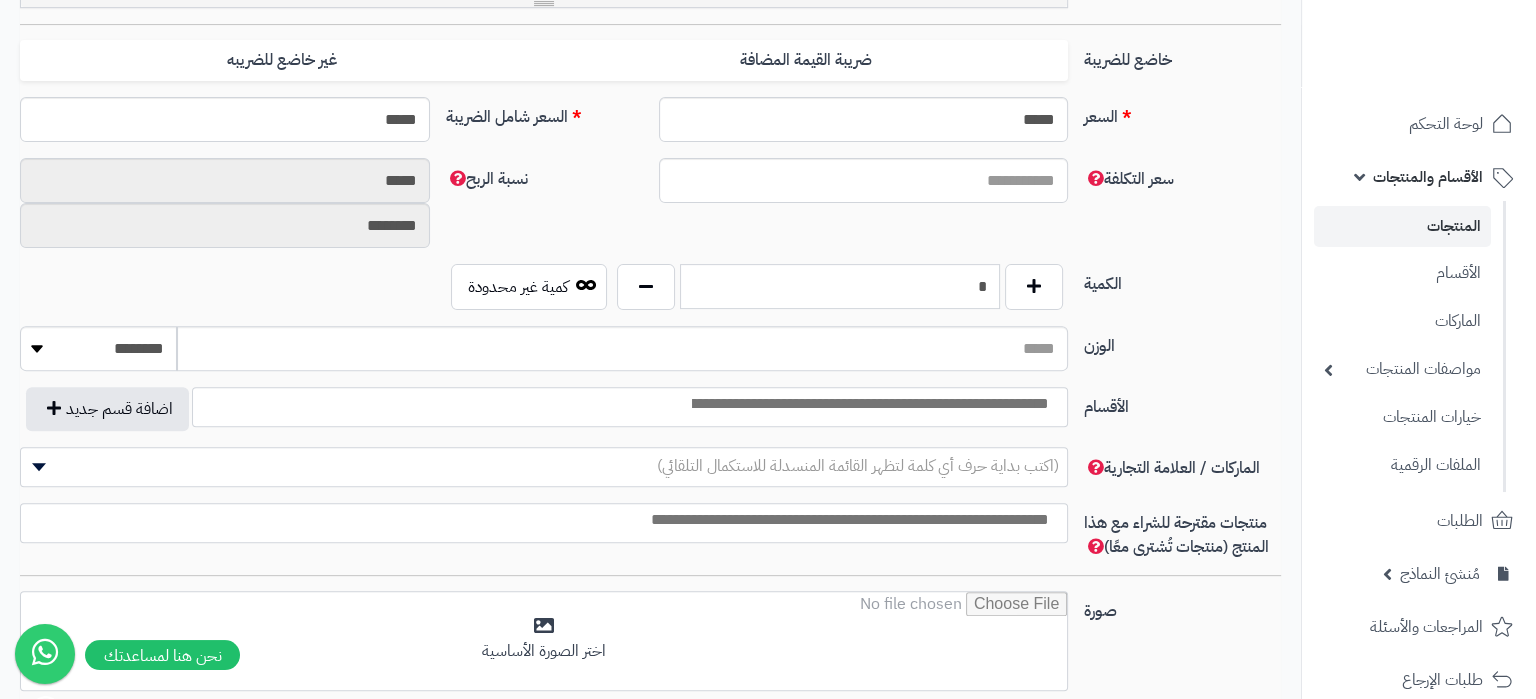 type on "*" 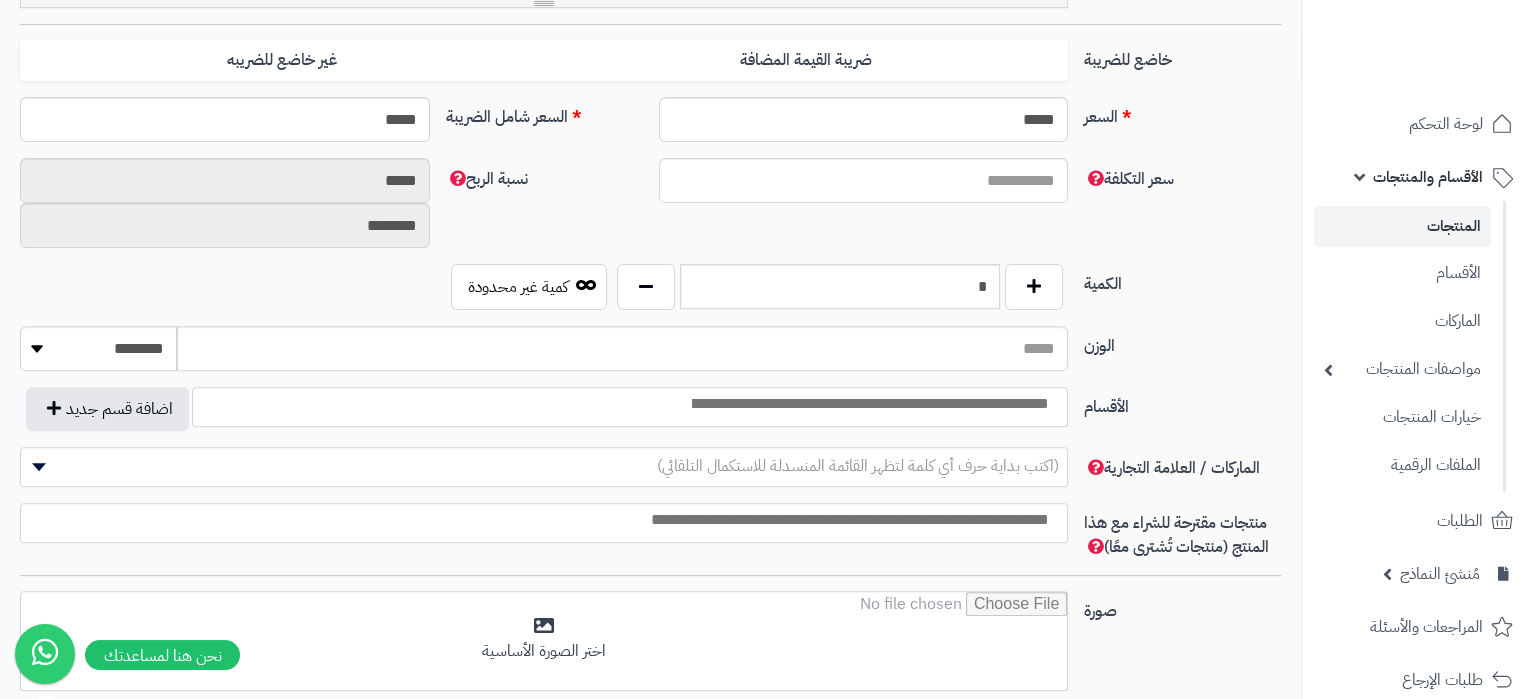 click at bounding box center (869, 404) 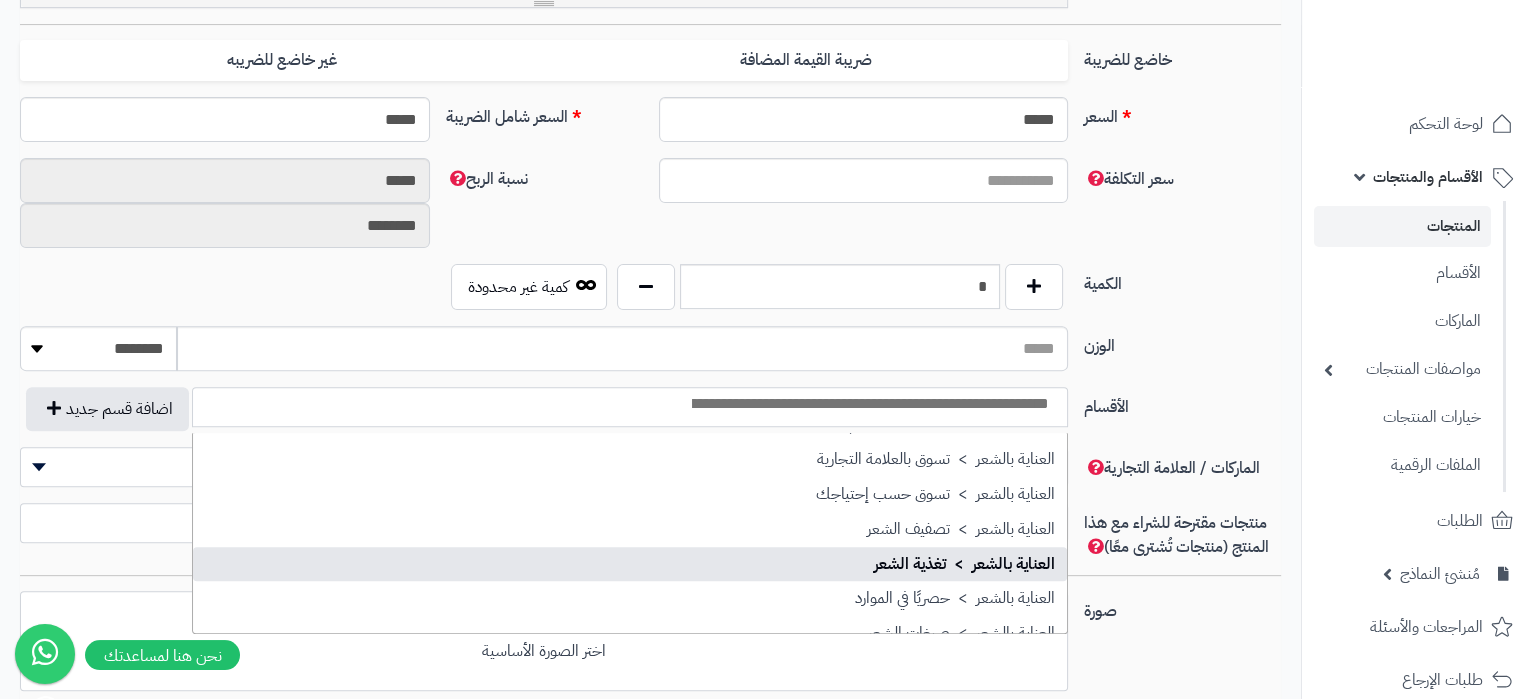 scroll, scrollTop: 2610, scrollLeft: 0, axis: vertical 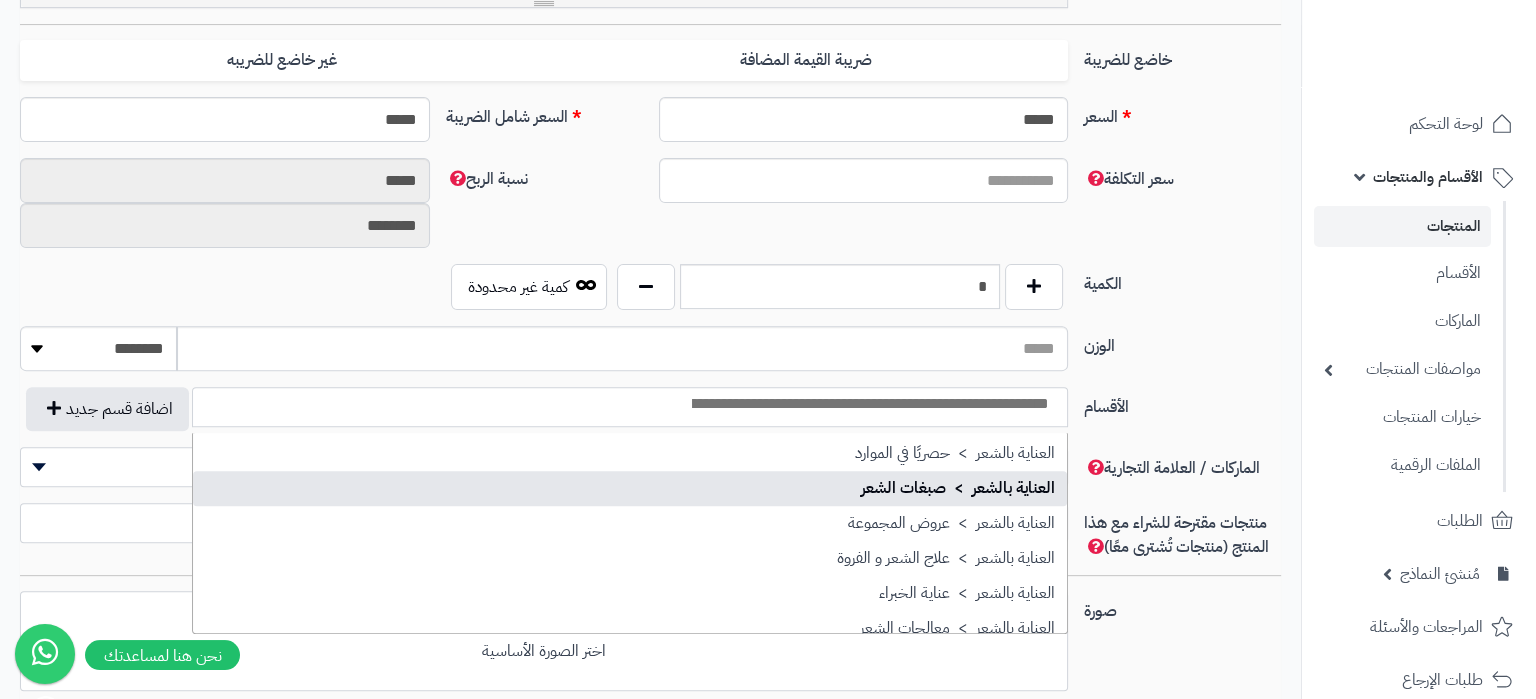 select on "***" 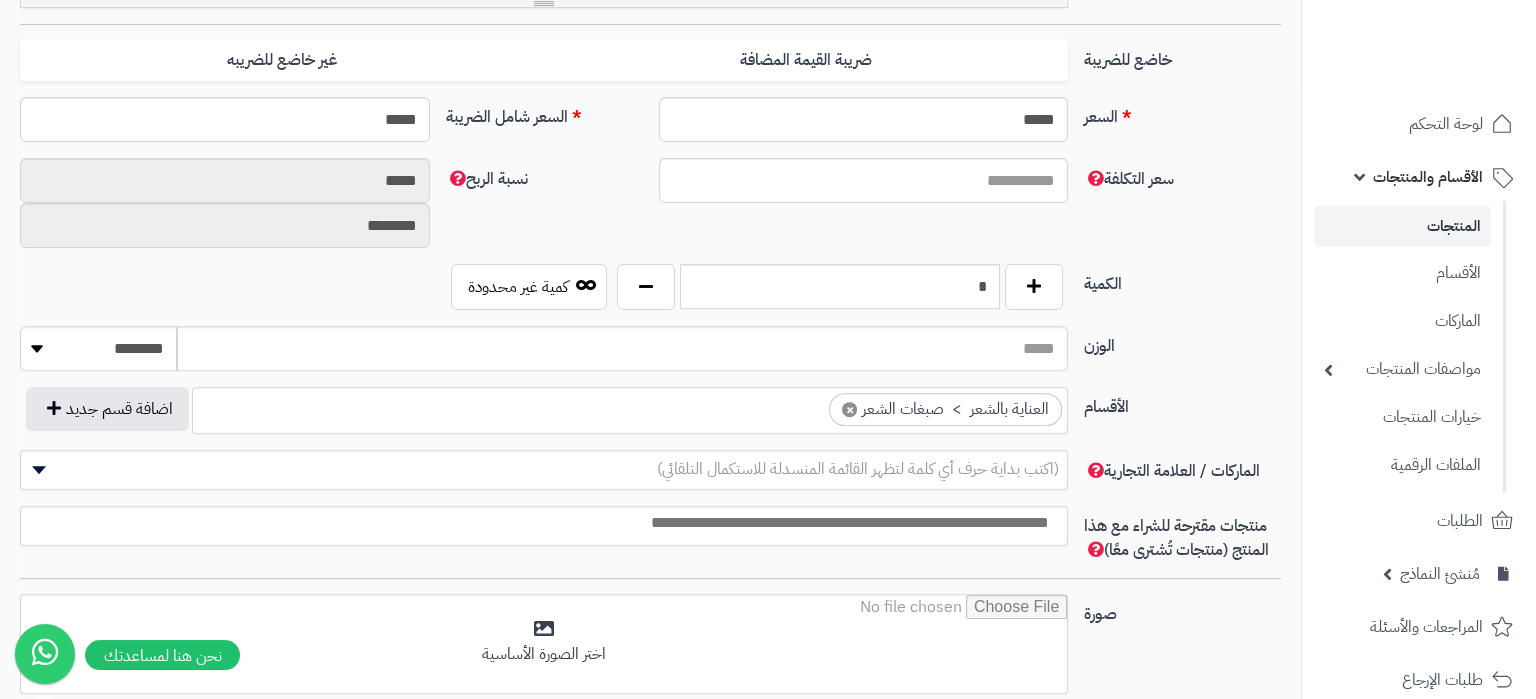 scroll, scrollTop: 2141, scrollLeft: 0, axis: vertical 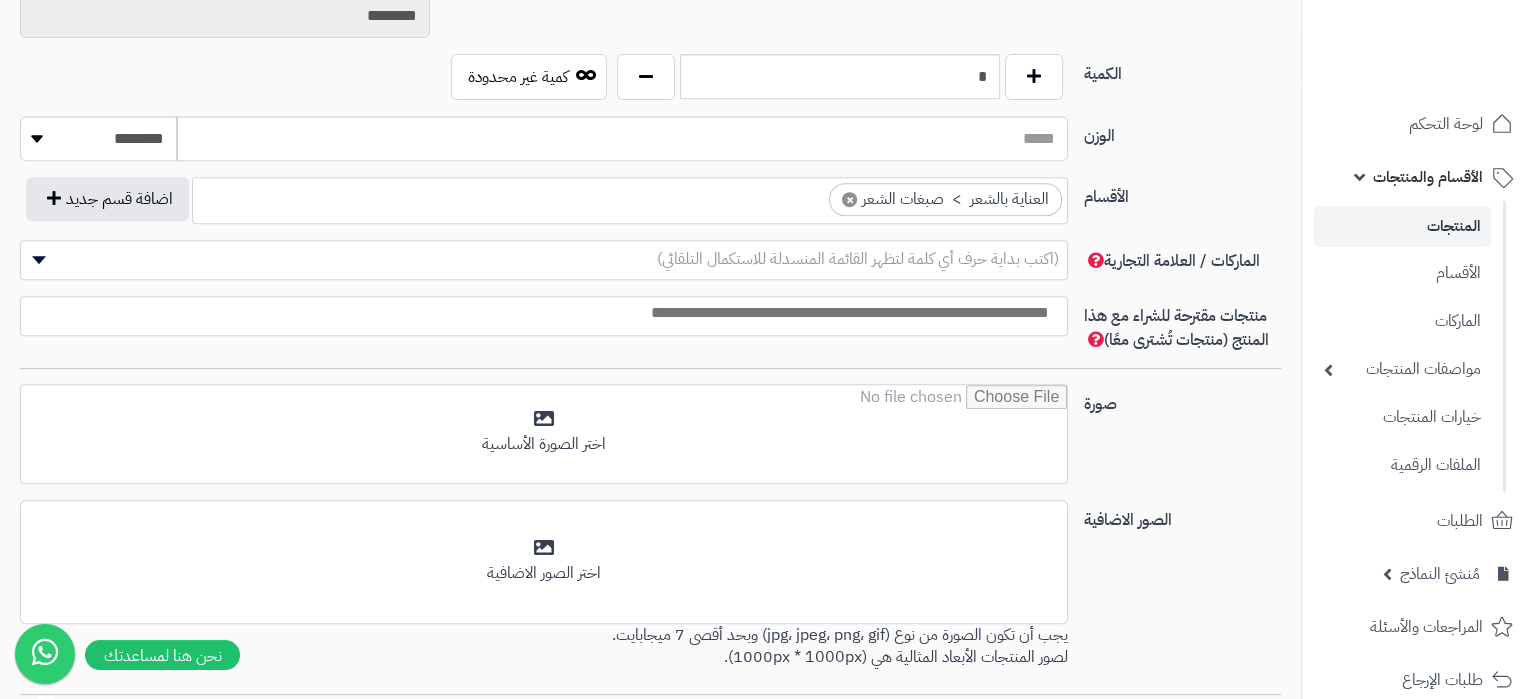 click at bounding box center (544, 316) 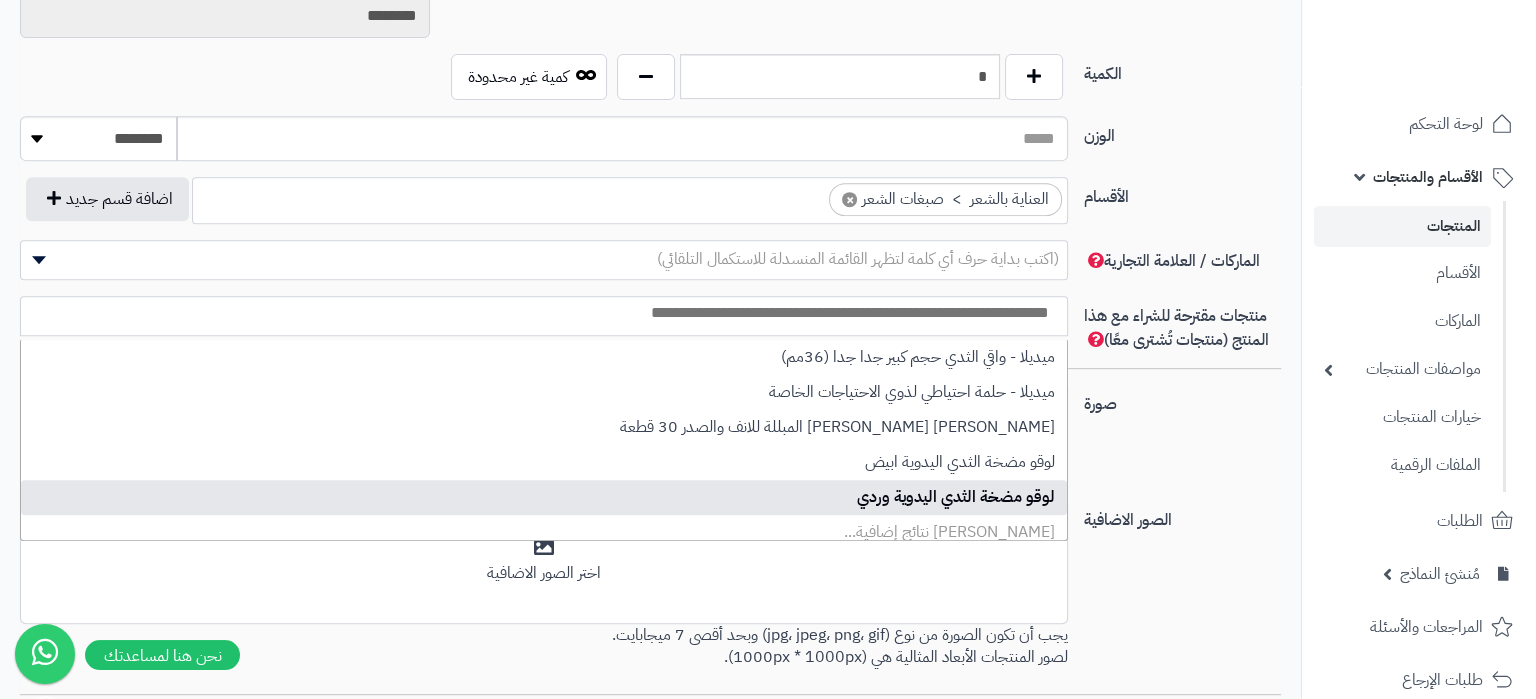 click at bounding box center (539, 313) 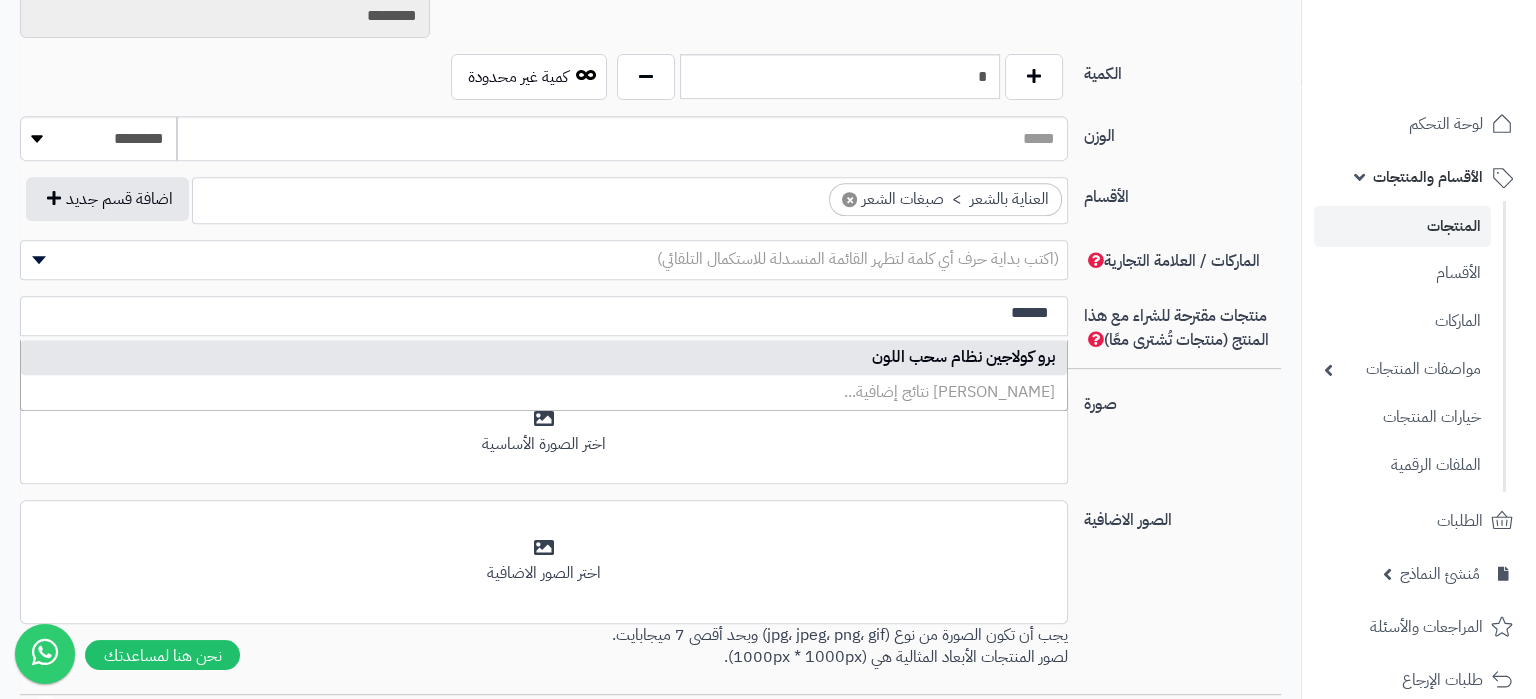 type on "******" 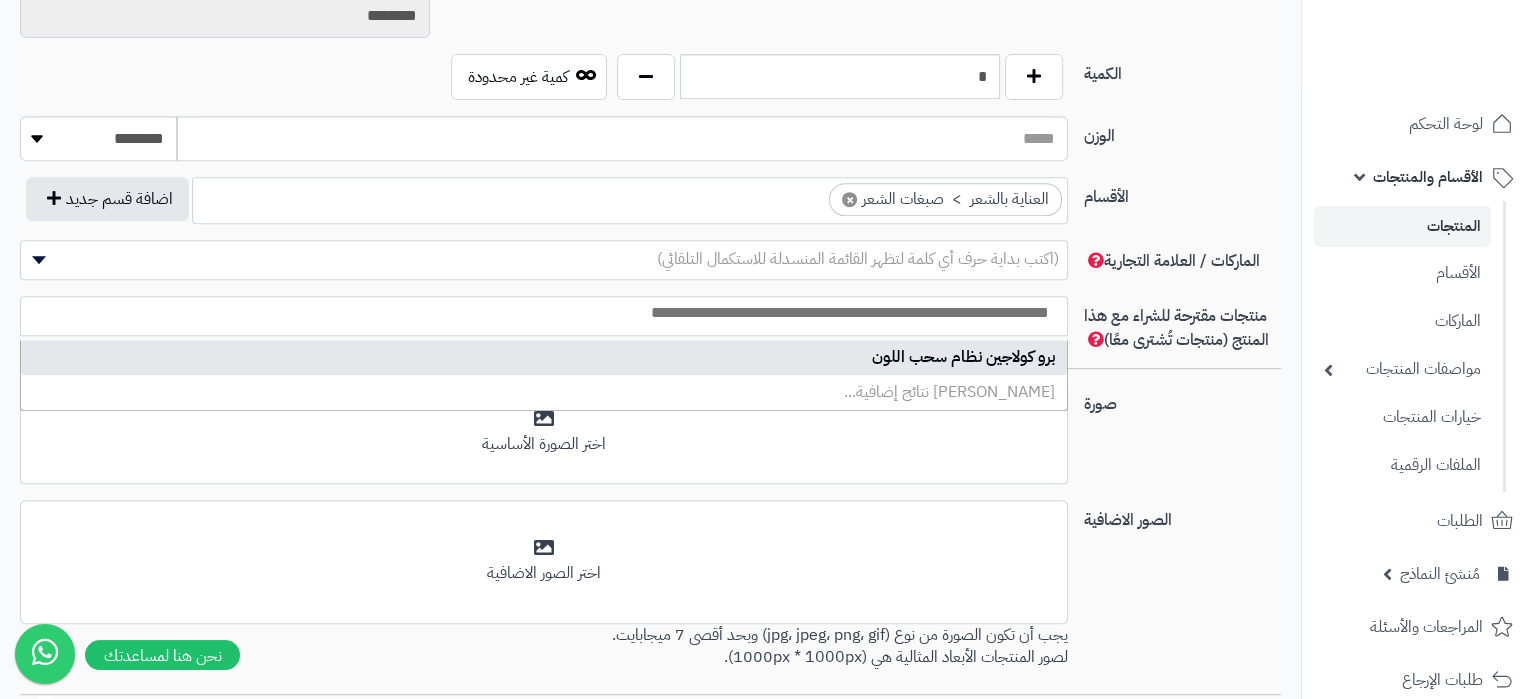select on "*****" 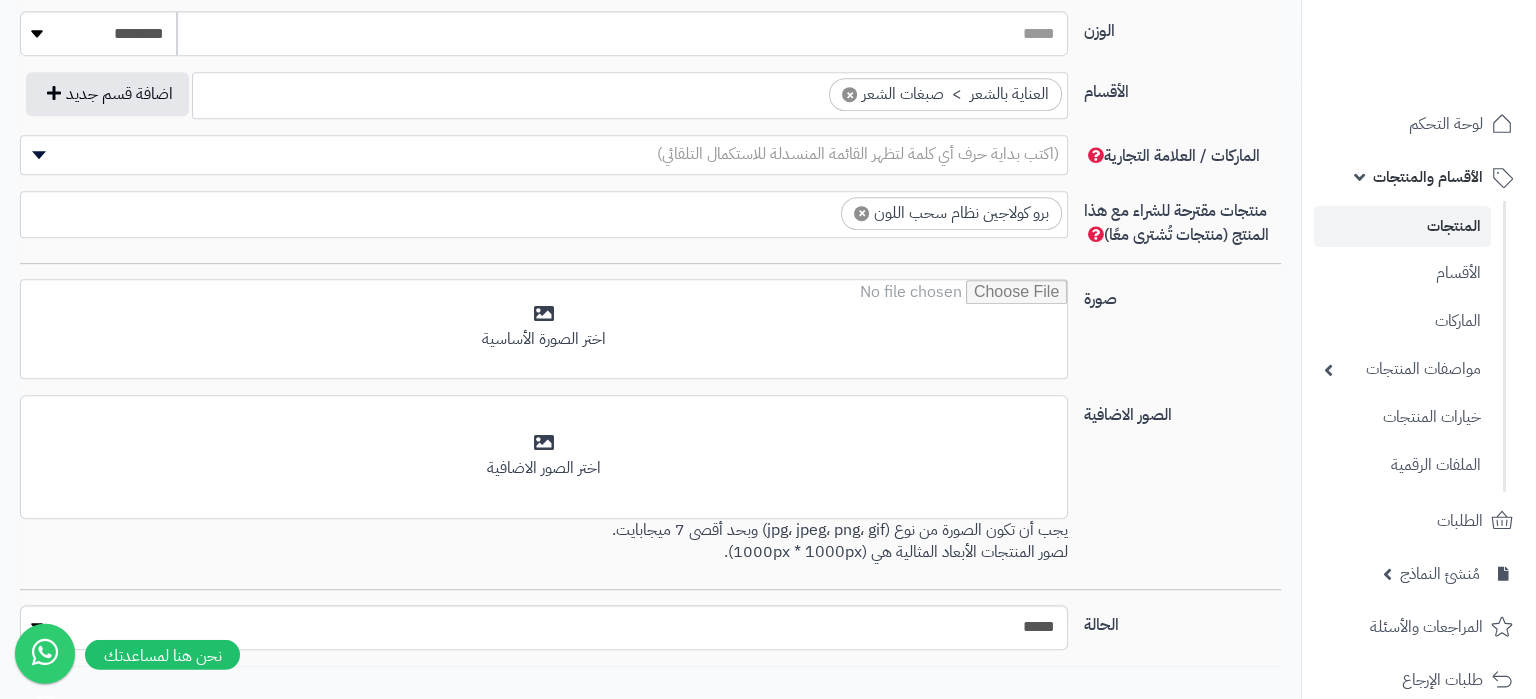 scroll, scrollTop: 1260, scrollLeft: 0, axis: vertical 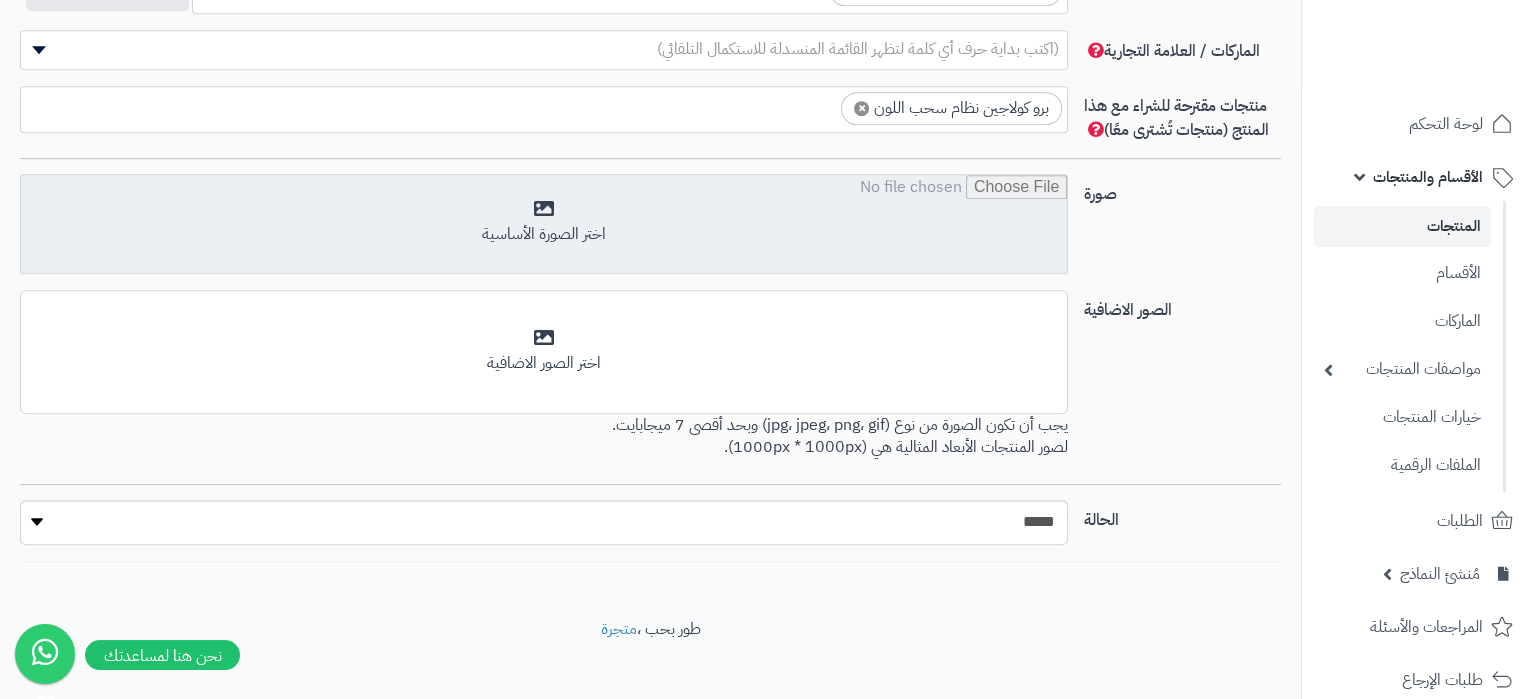click at bounding box center (544, 225) 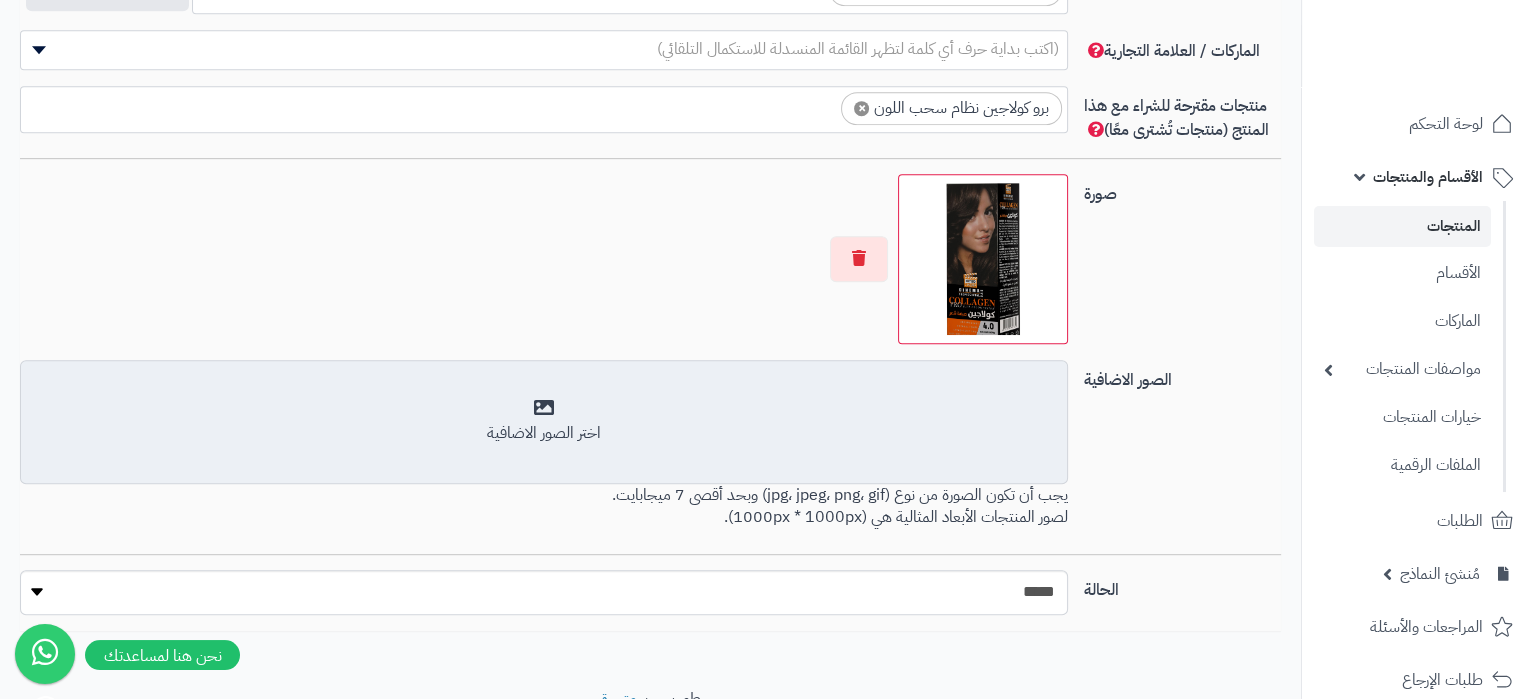 click on "أضف الصور الاضافية
اختر الصور الاضافية" at bounding box center [544, 422] 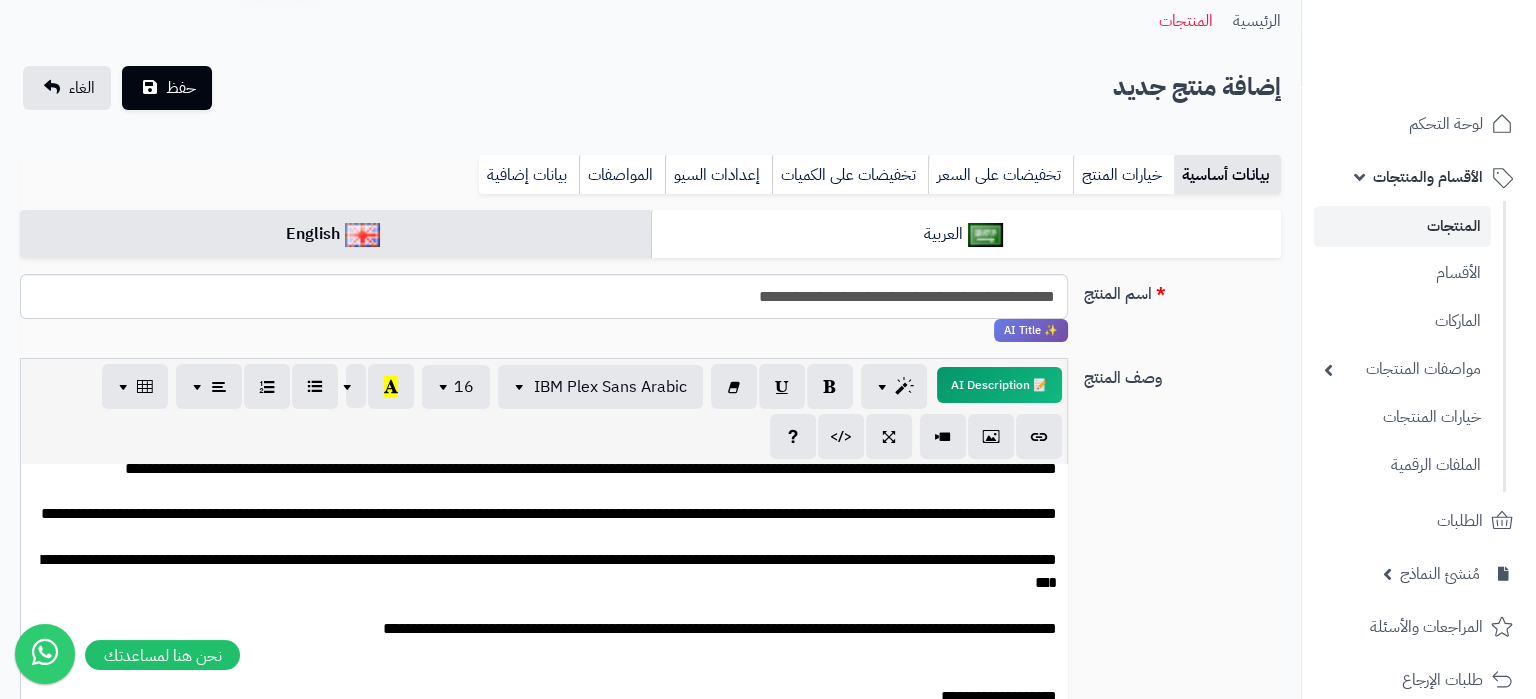 scroll, scrollTop: 0, scrollLeft: 0, axis: both 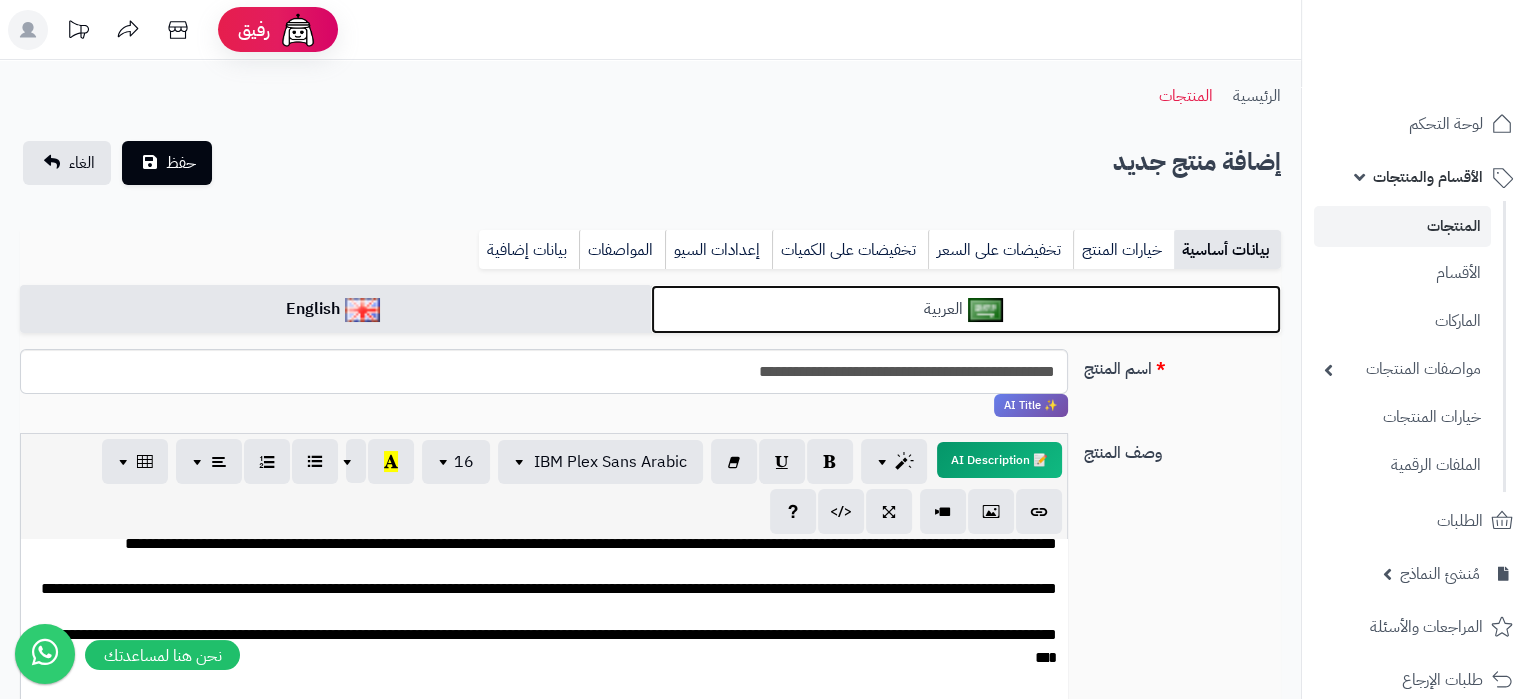 click on "العربية" at bounding box center [966, 309] 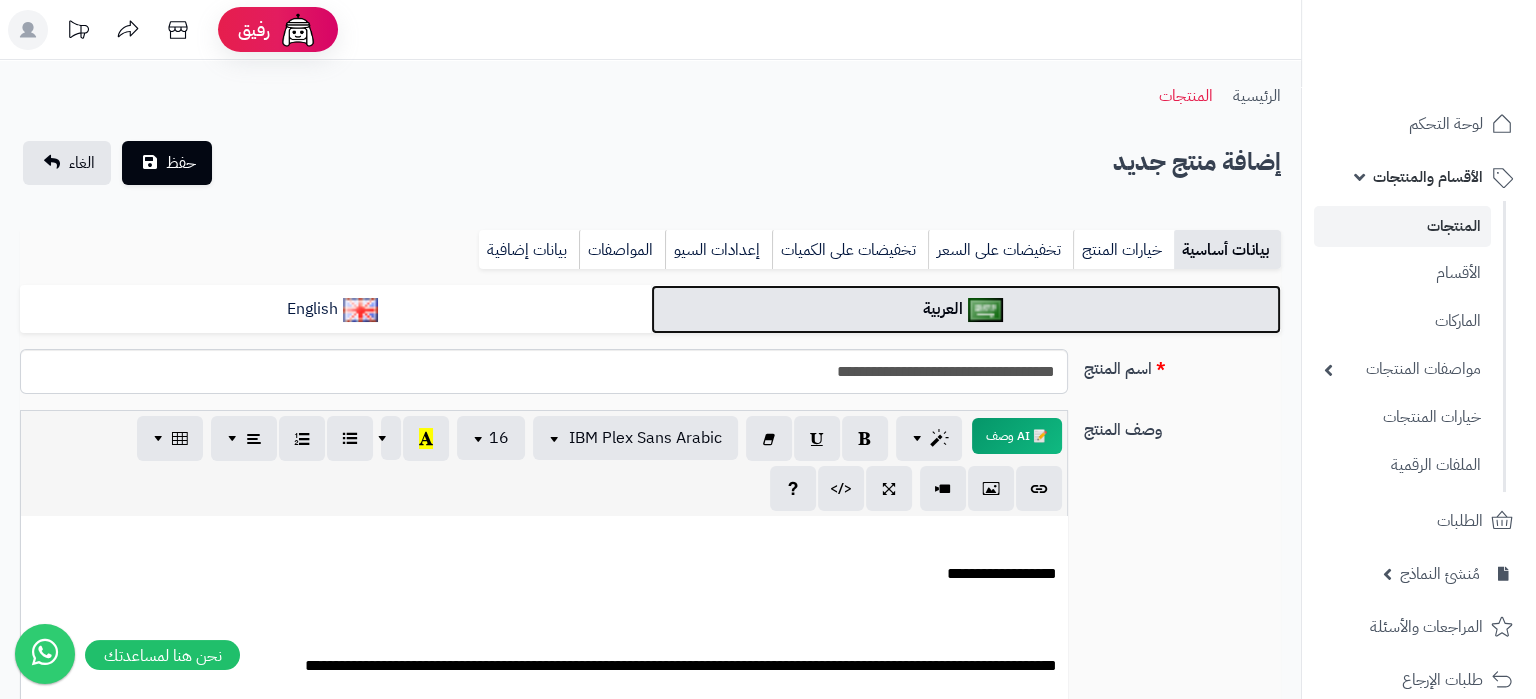 scroll, scrollTop: 625, scrollLeft: 0, axis: vertical 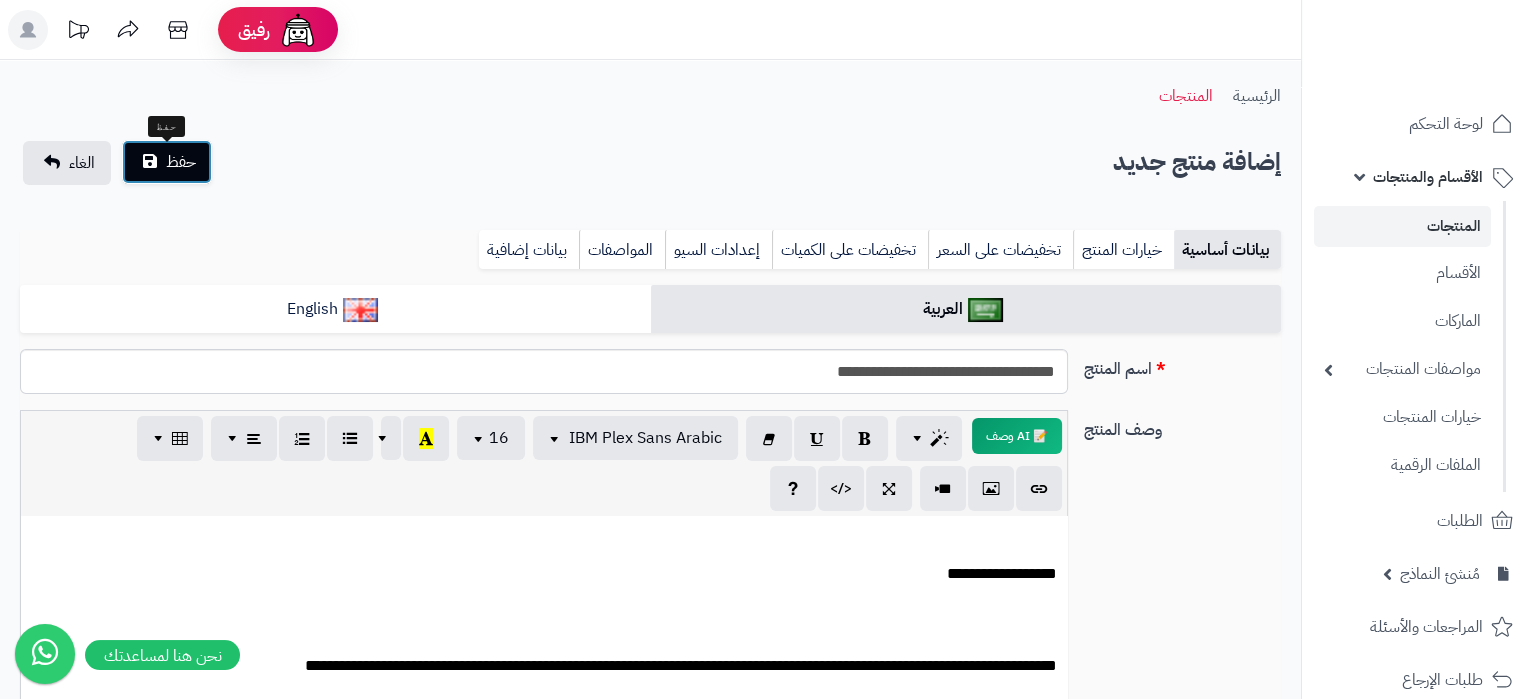 click on "حفظ" at bounding box center [167, 162] 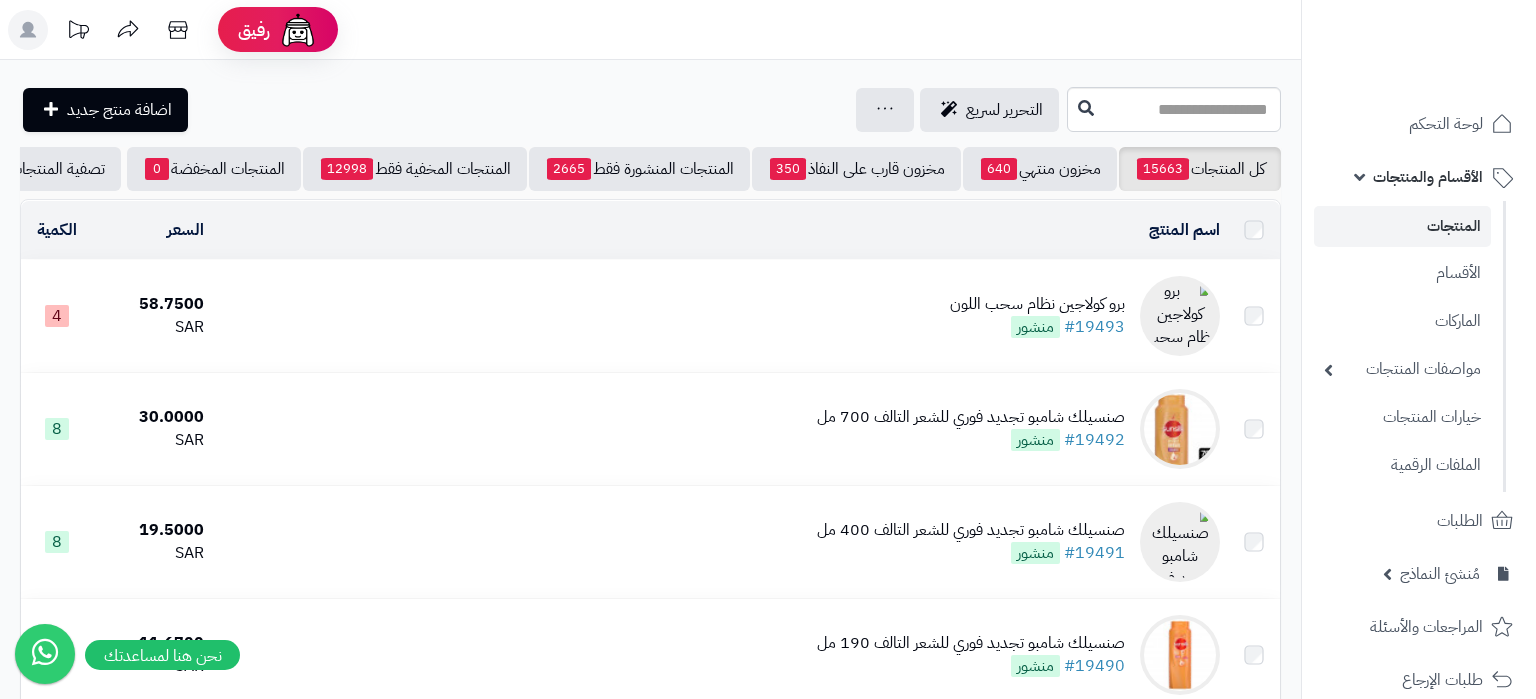 scroll, scrollTop: 0, scrollLeft: 0, axis: both 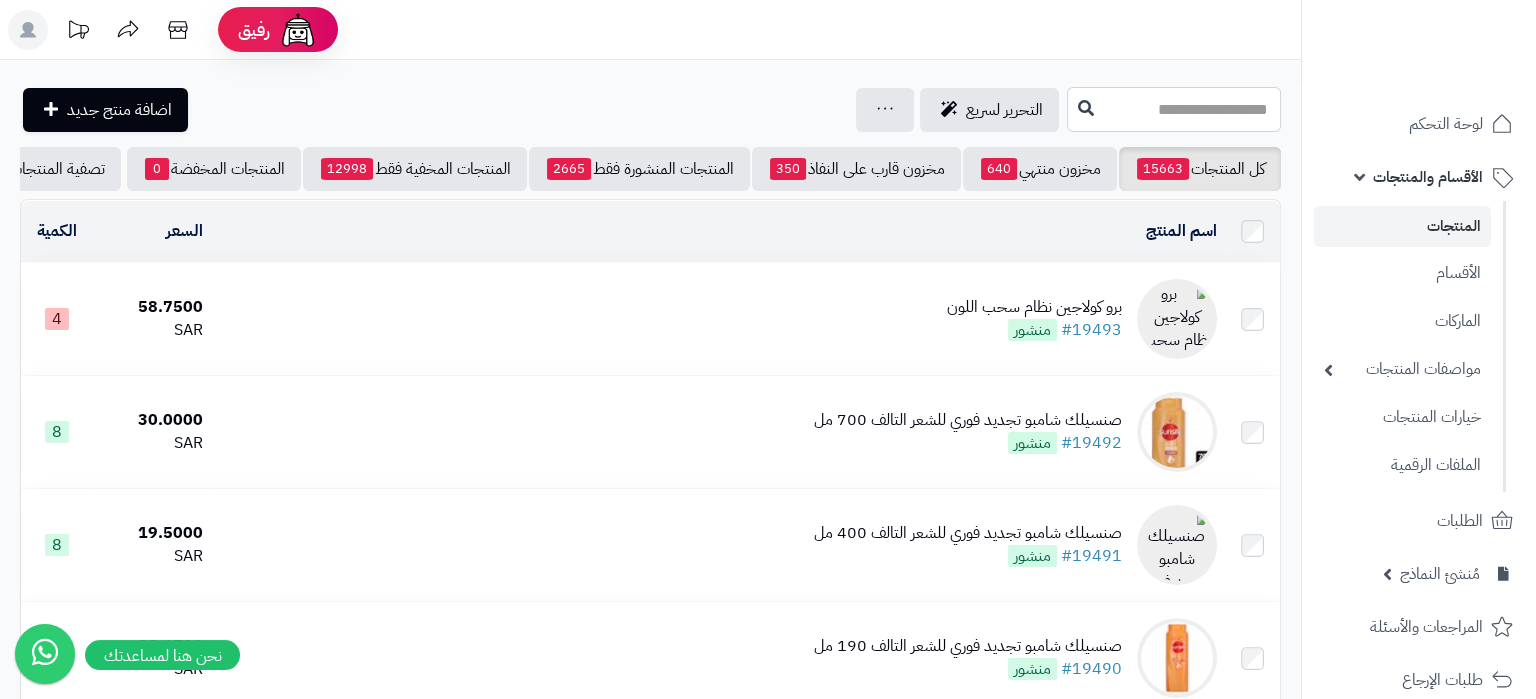 click at bounding box center [1174, 109] 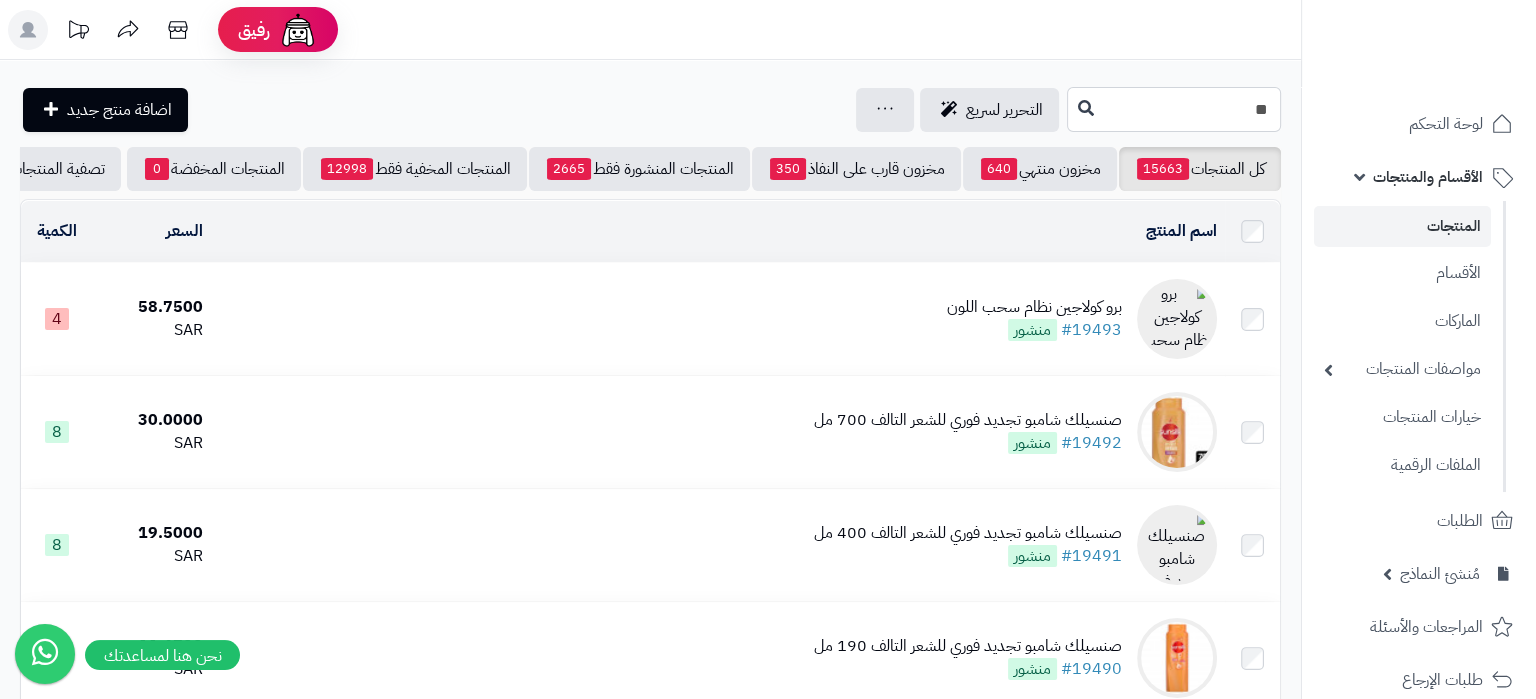 type on "*" 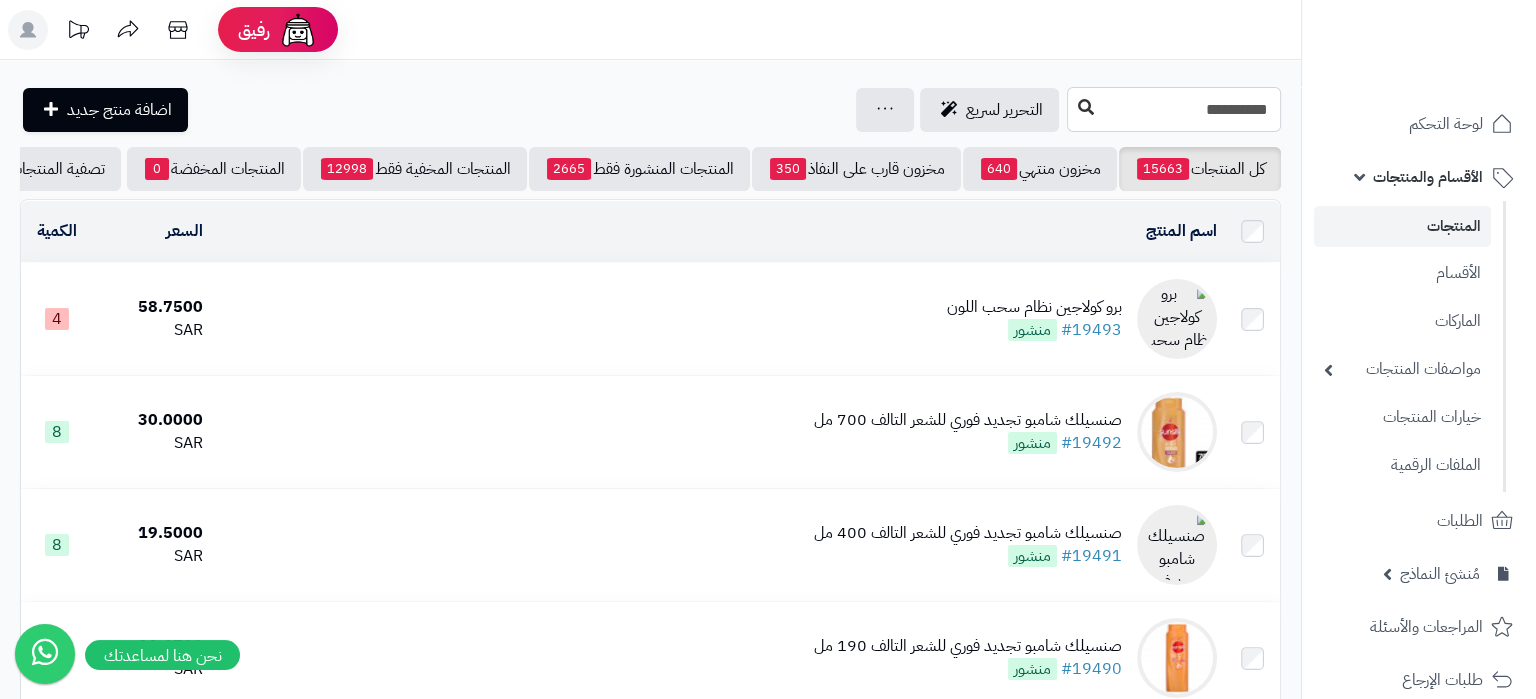 type on "**********" 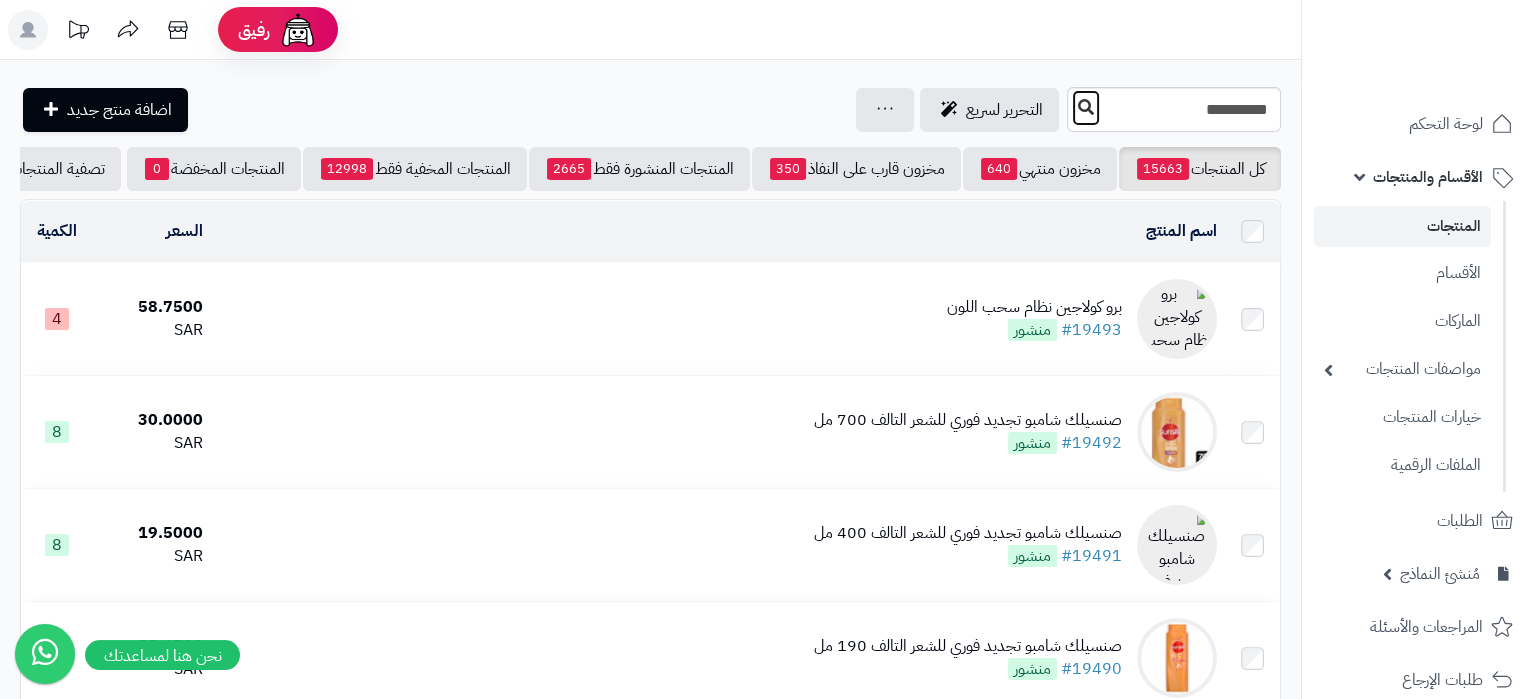 click at bounding box center [1086, 108] 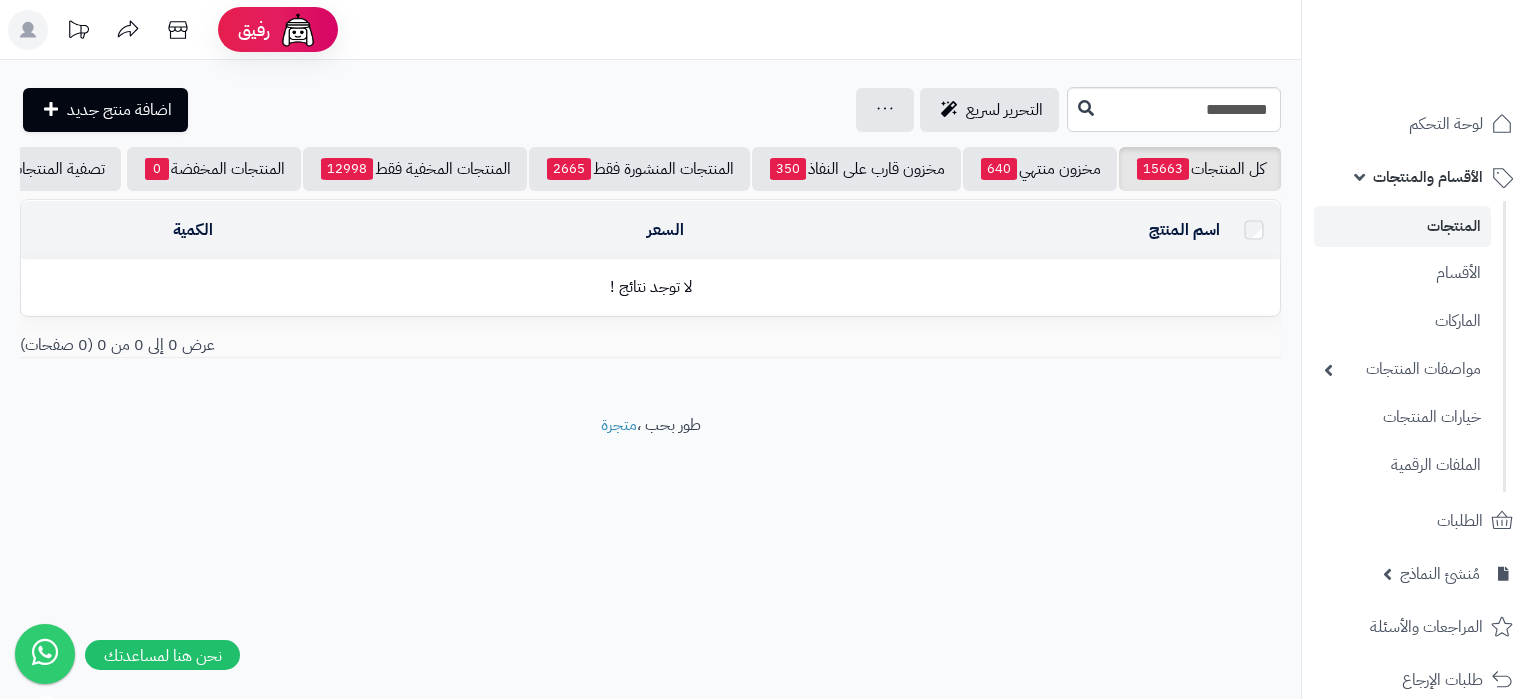scroll, scrollTop: 0, scrollLeft: 0, axis: both 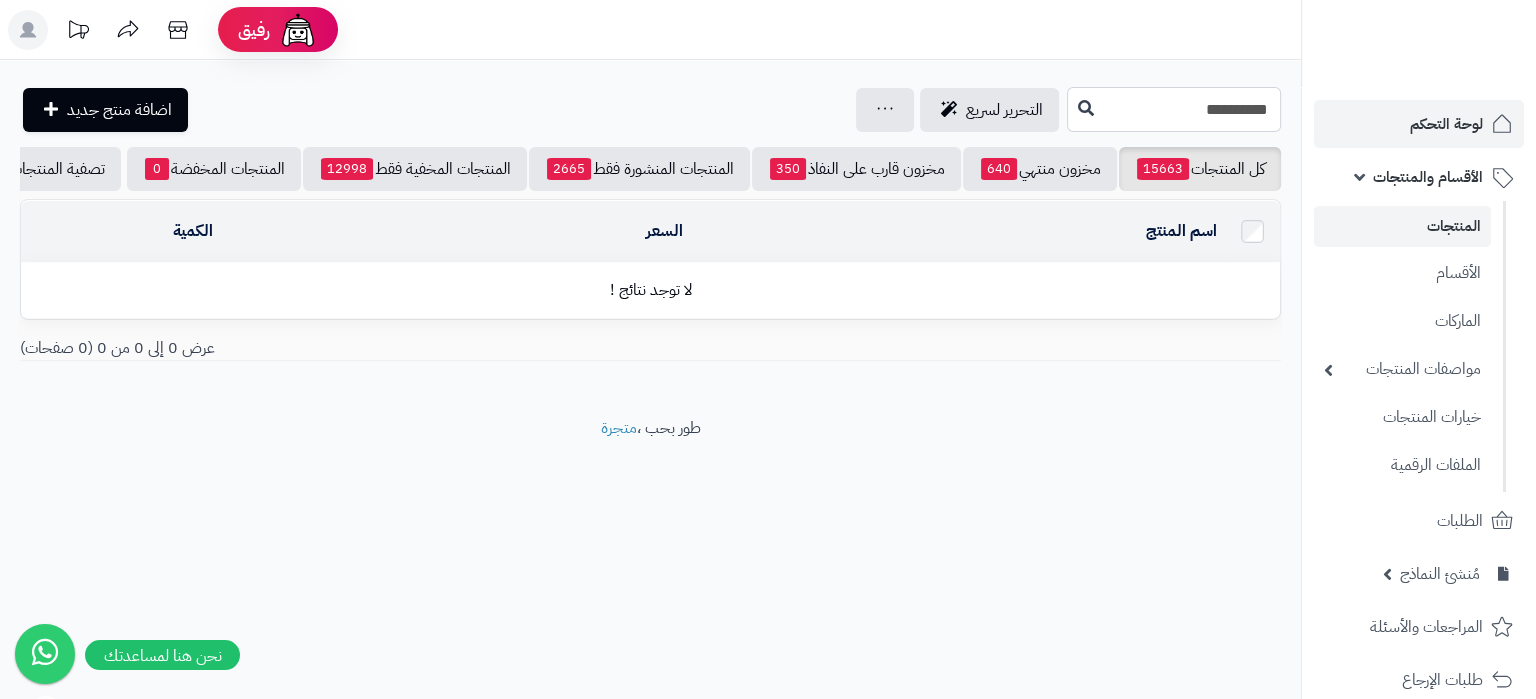 drag, startPoint x: 1129, startPoint y: 113, endPoint x: 1456, endPoint y: 141, distance: 328.1966 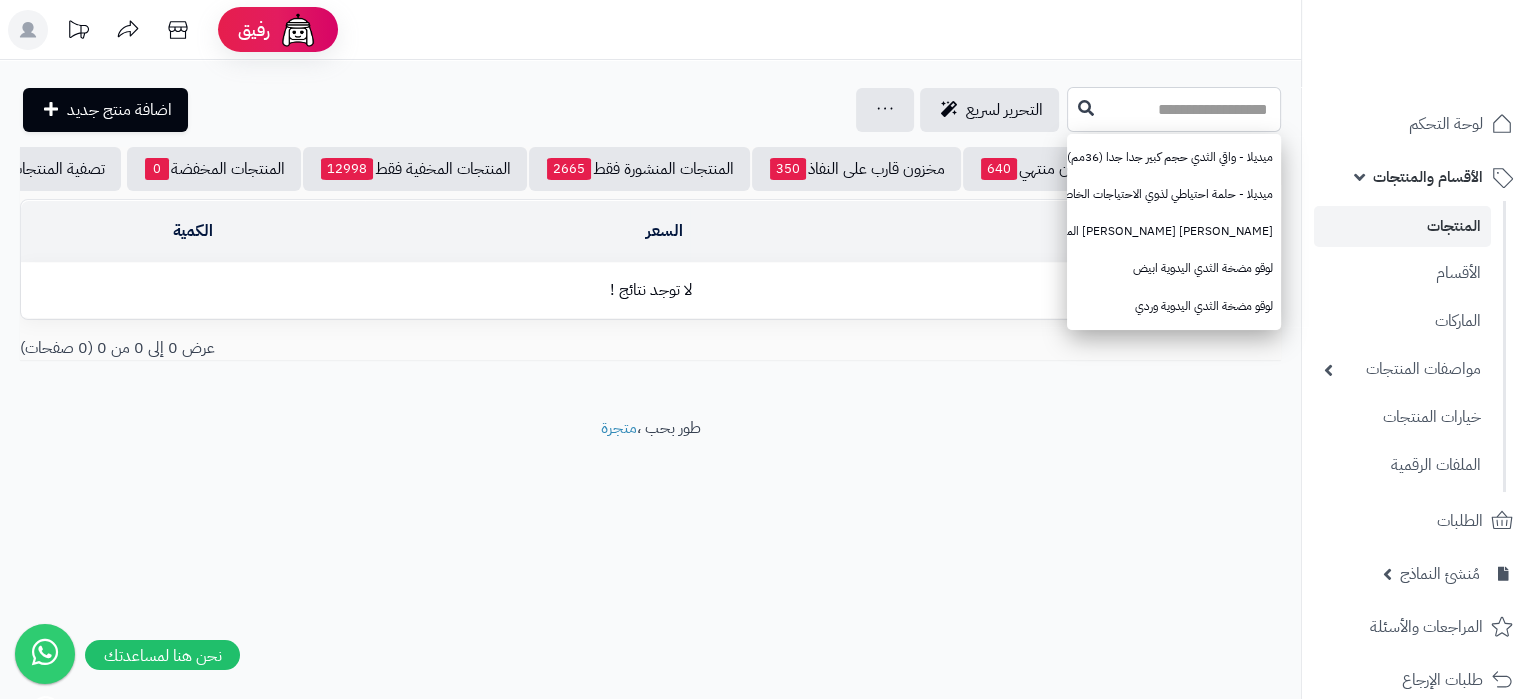 type 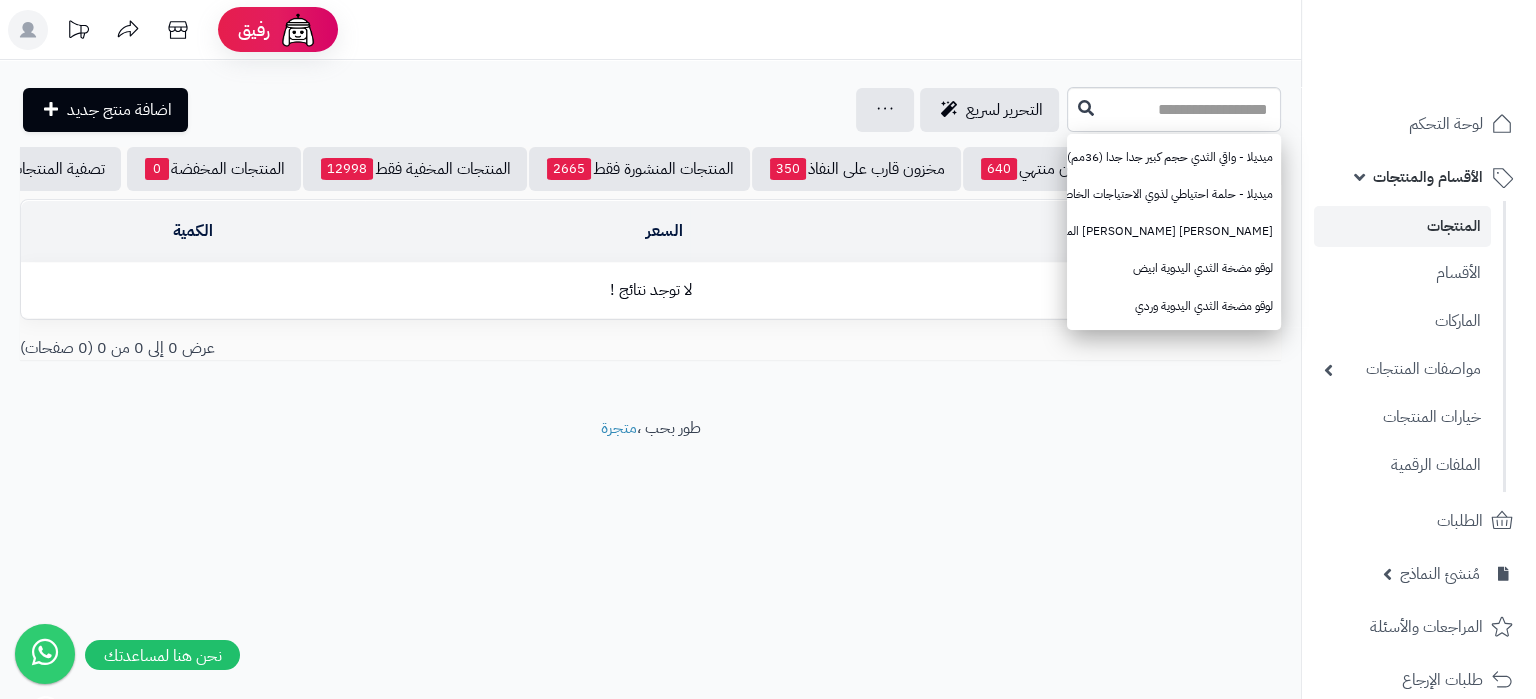 click on "المنتجات" at bounding box center (1402, 226) 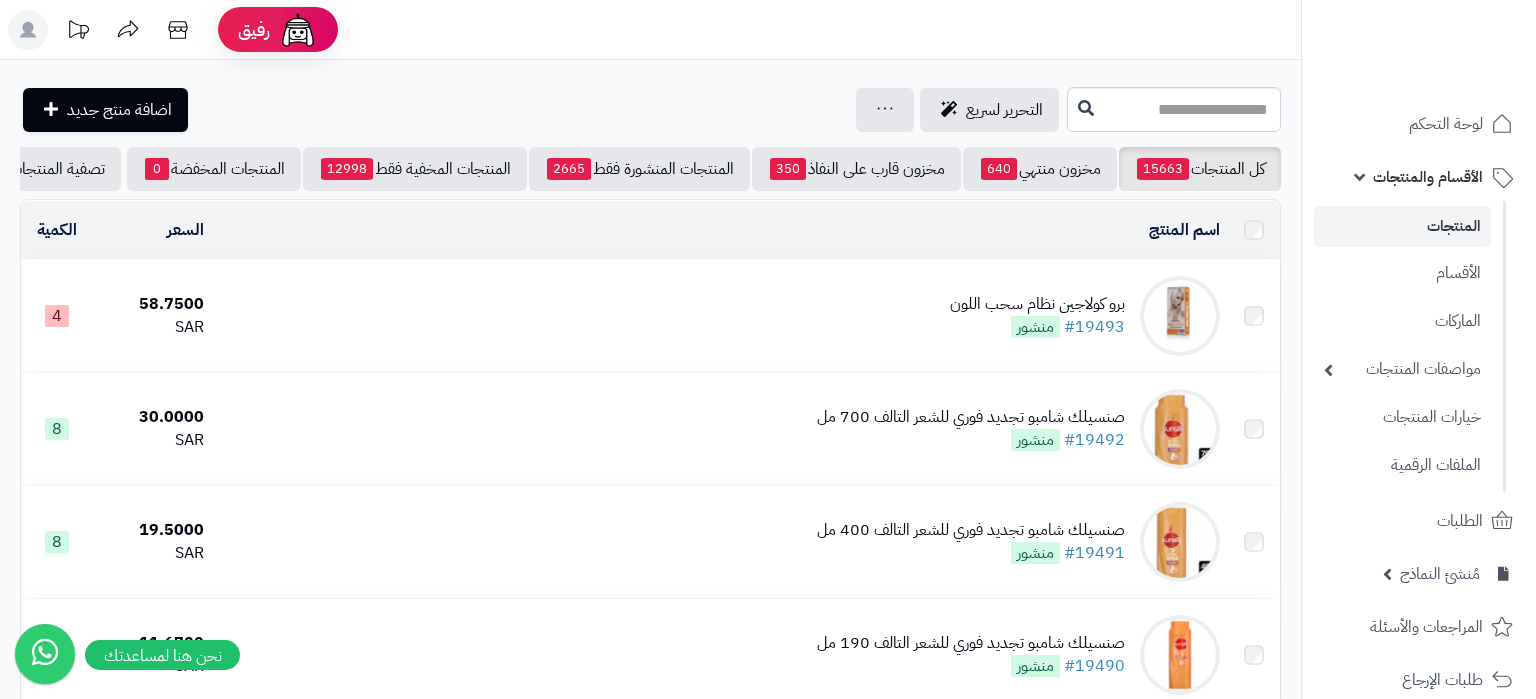 scroll, scrollTop: 0, scrollLeft: 0, axis: both 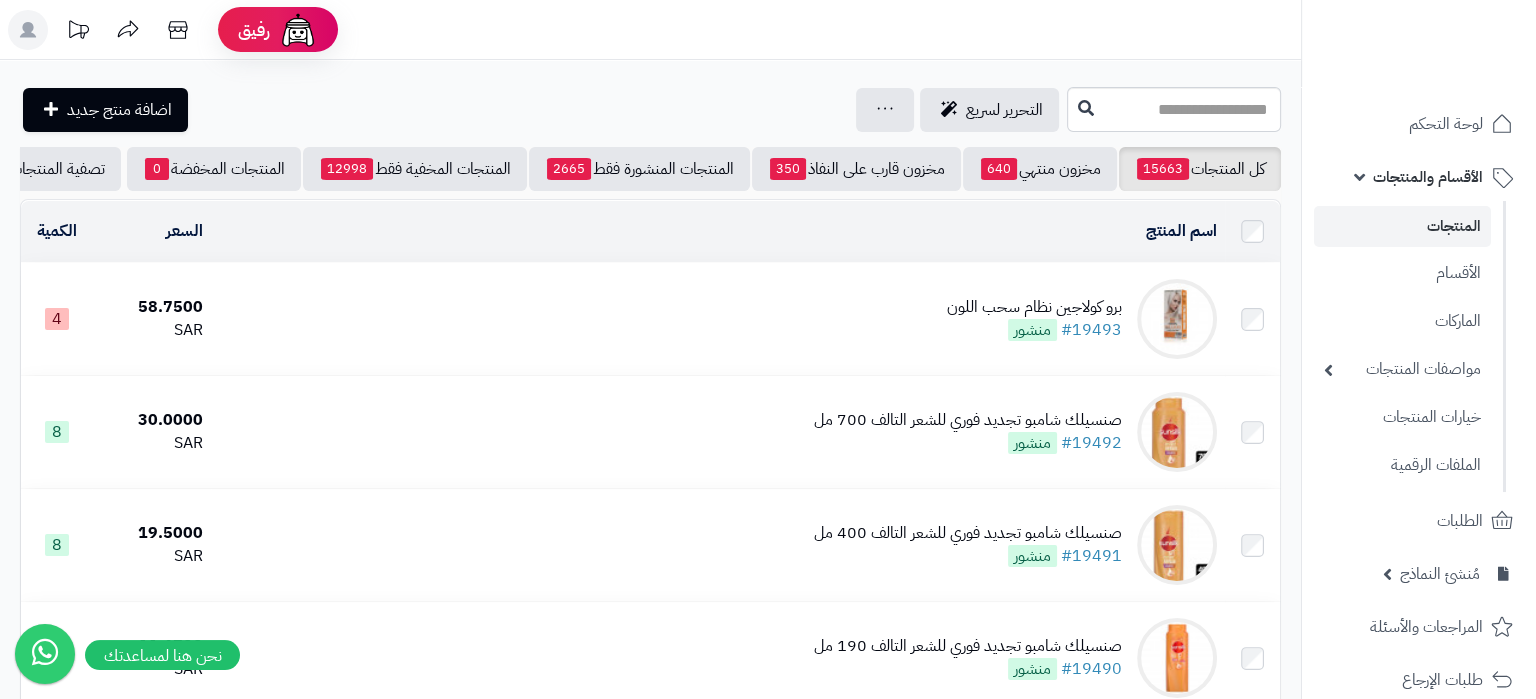 click on "المنتجات" at bounding box center [1402, 226] 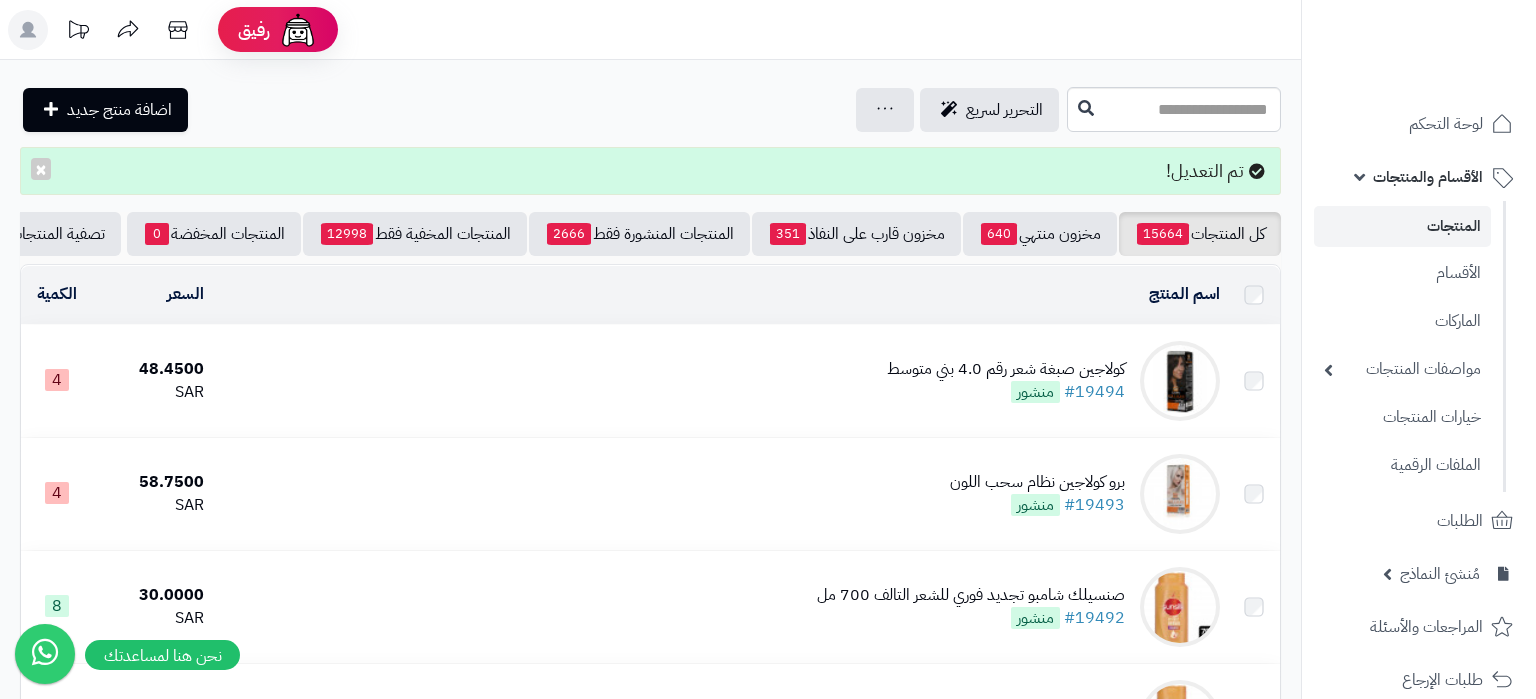 scroll, scrollTop: 0, scrollLeft: 0, axis: both 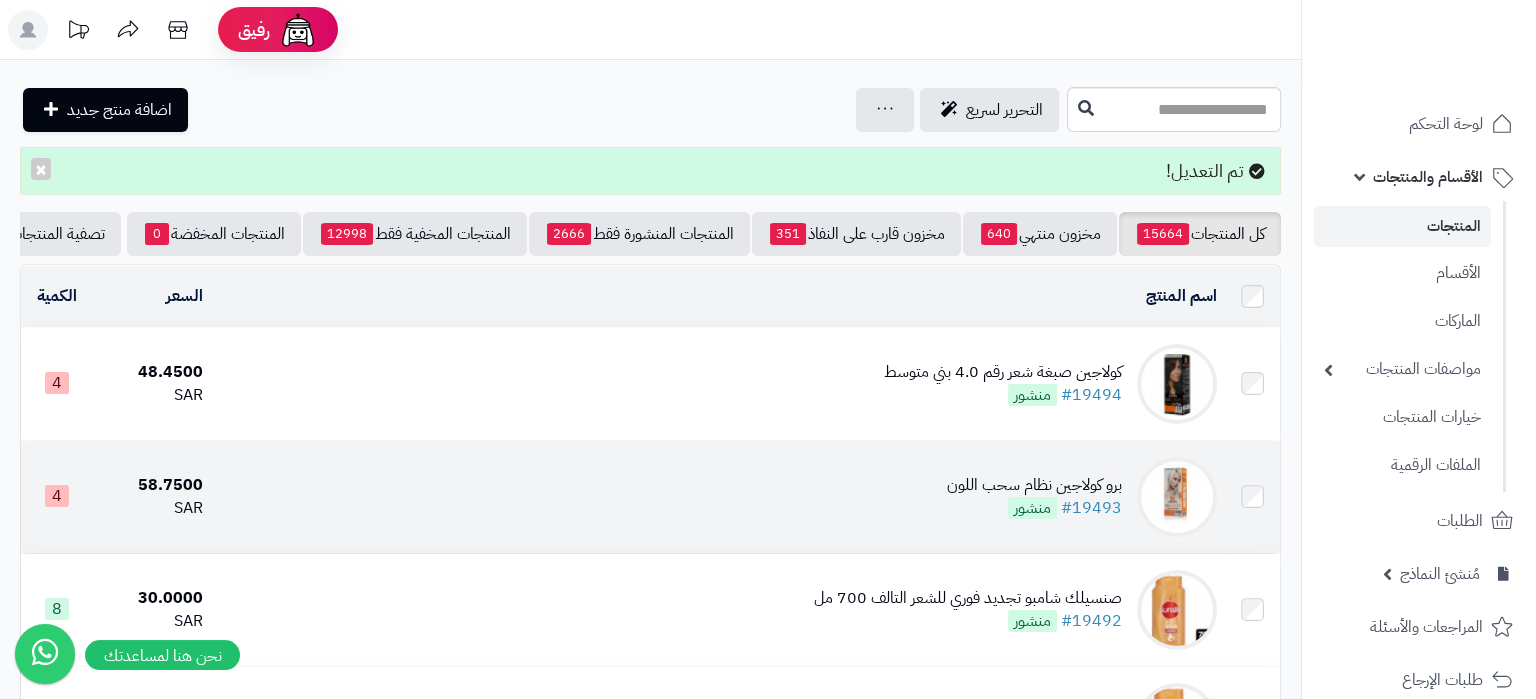 click on "برو كولاجين نظام سحب اللون
#19493
منشور" at bounding box center (717, 497) 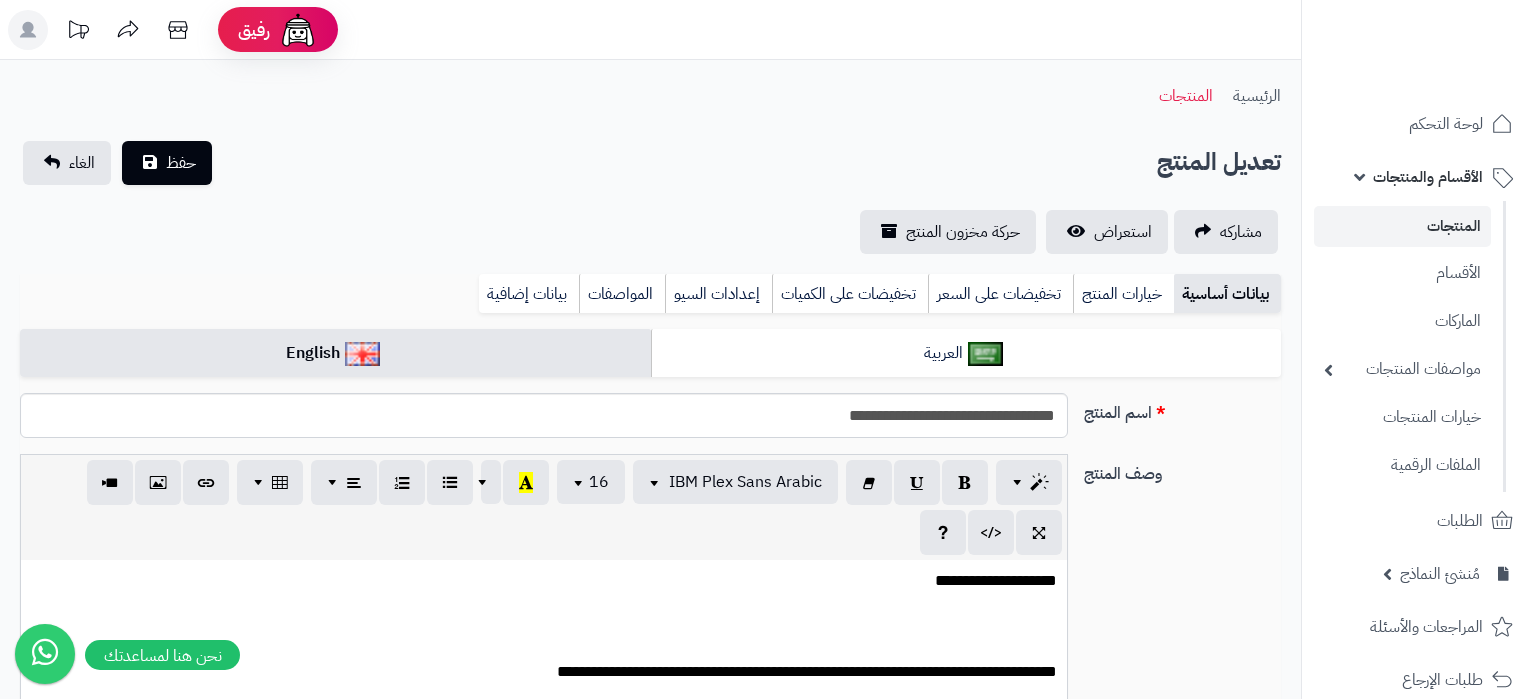 scroll, scrollTop: 0, scrollLeft: 0, axis: both 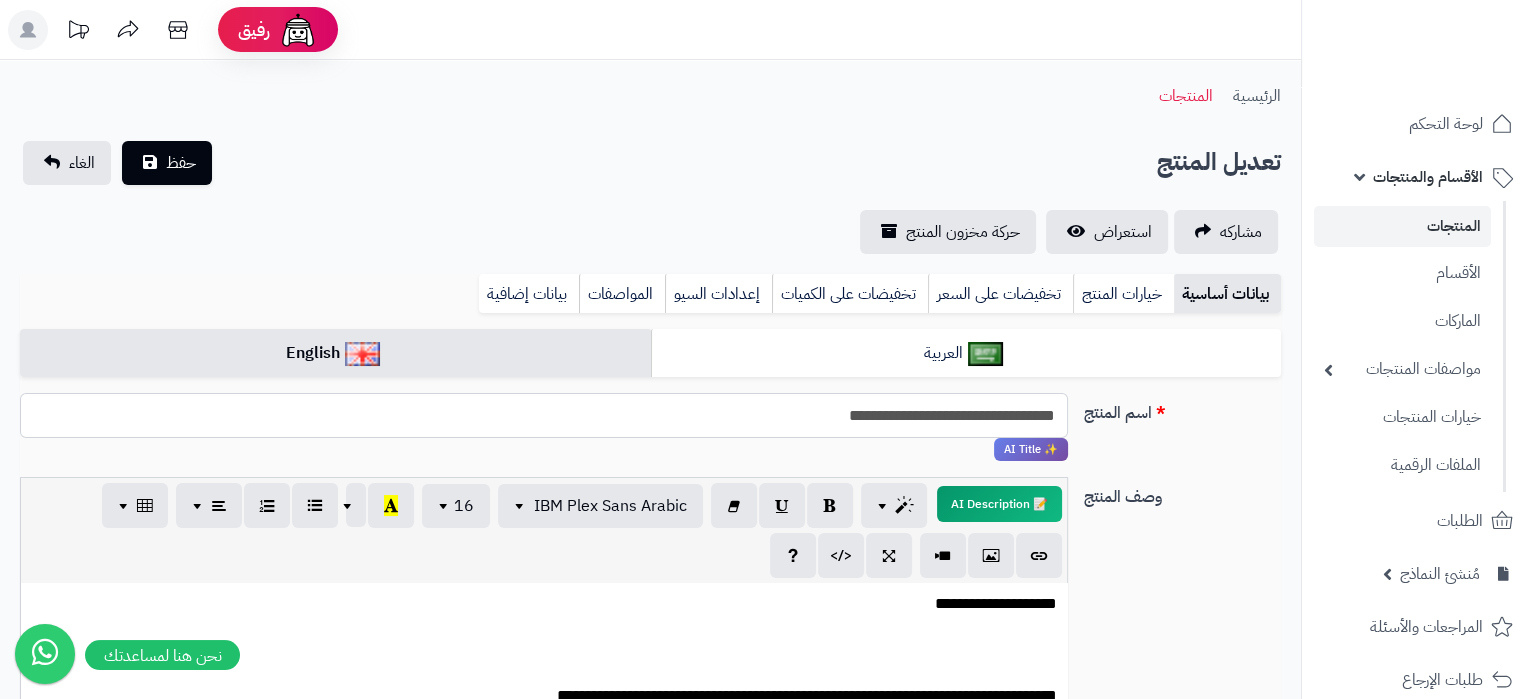 drag, startPoint x: 828, startPoint y: 423, endPoint x: 759, endPoint y: 418, distance: 69.18092 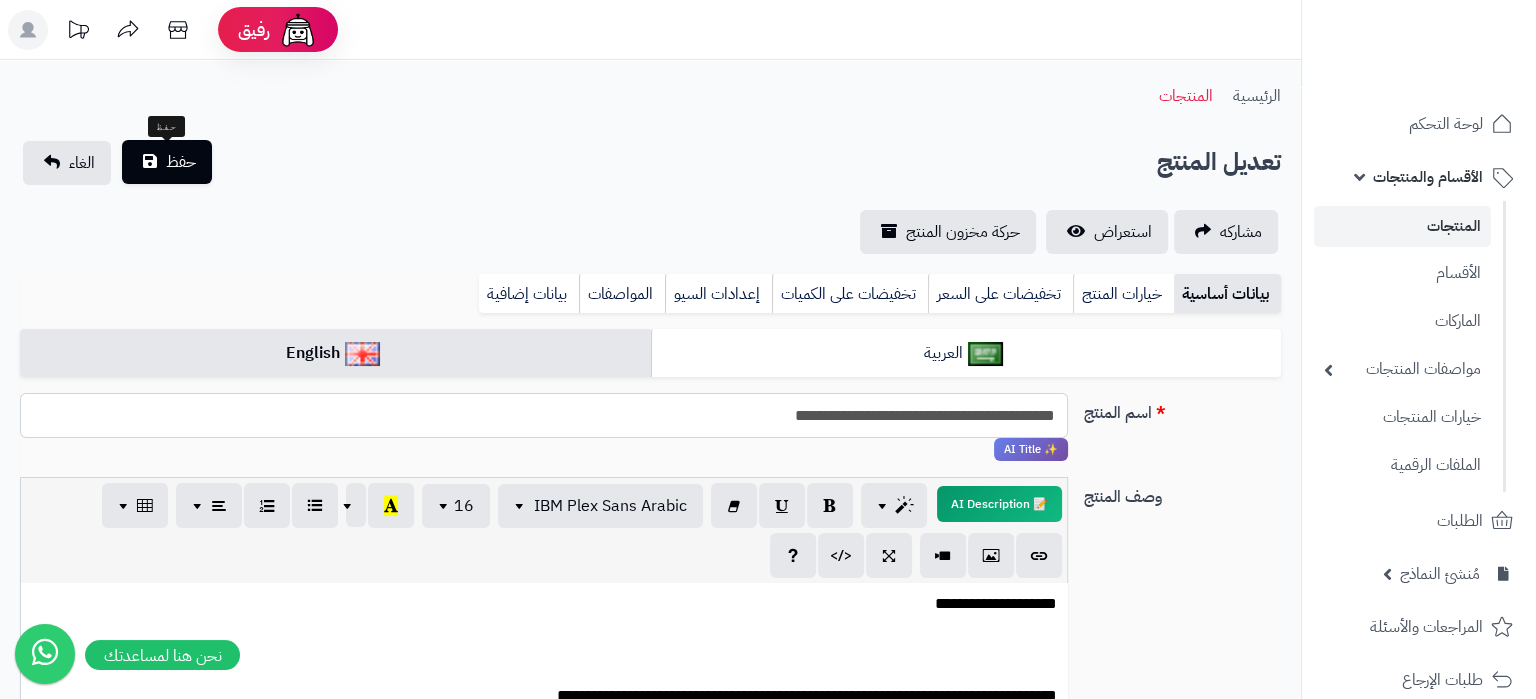 type on "**********" 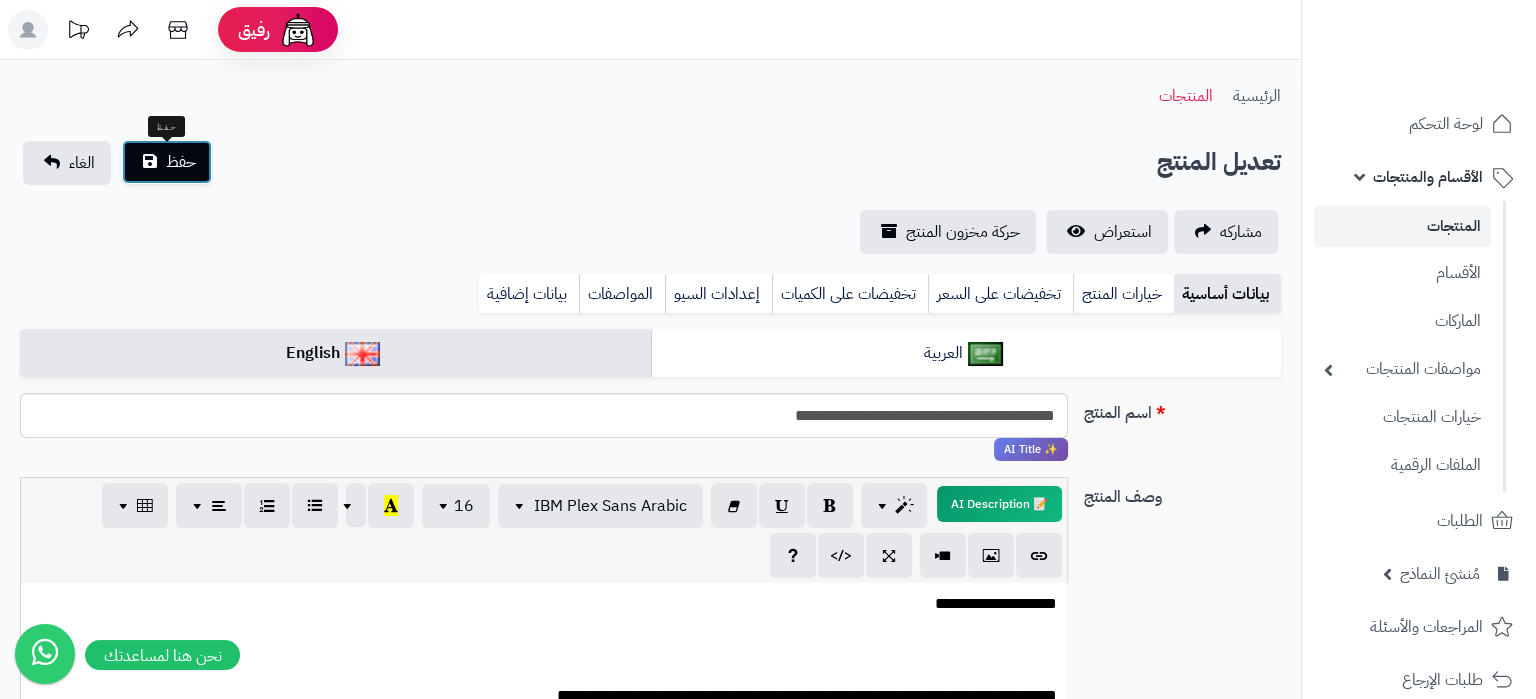 click on "حفظ" at bounding box center [181, 162] 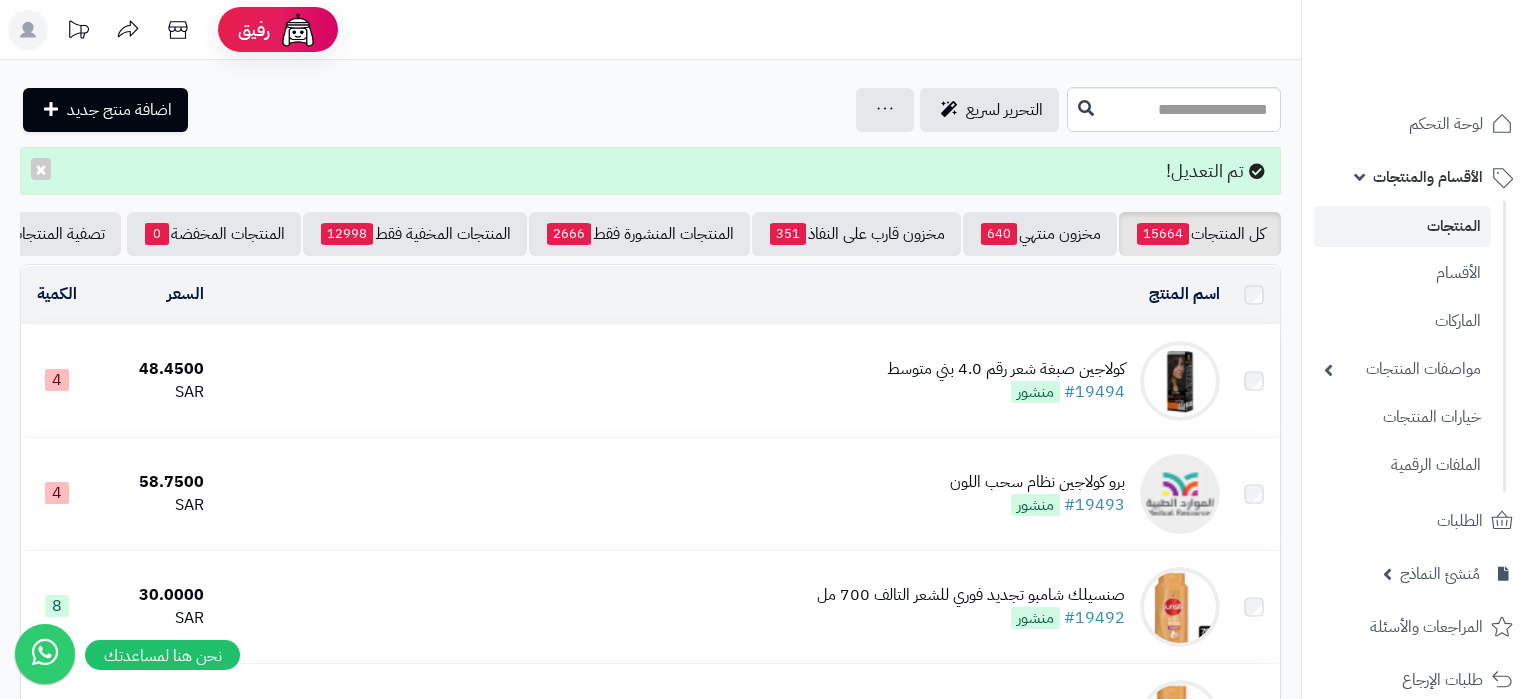 scroll, scrollTop: 0, scrollLeft: 0, axis: both 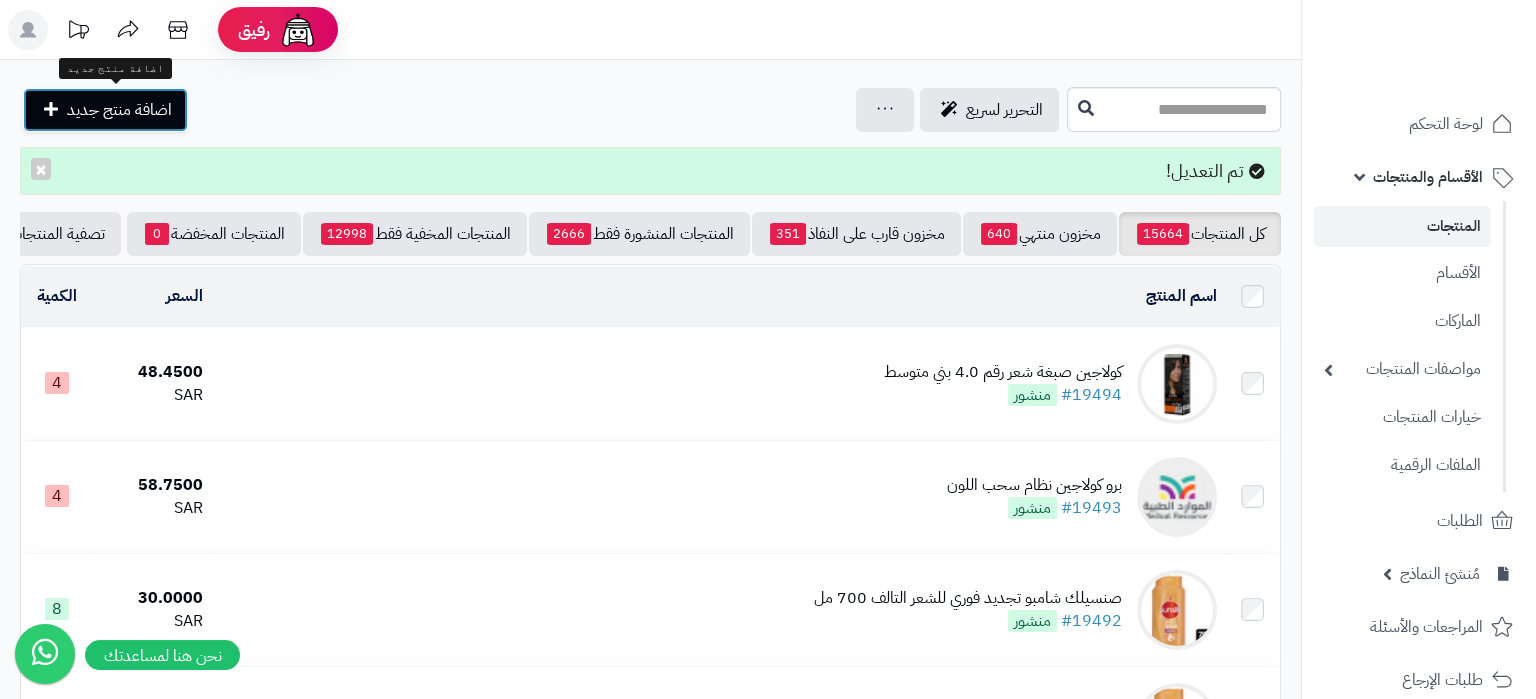click on "اضافة منتج جديد" at bounding box center (119, 110) 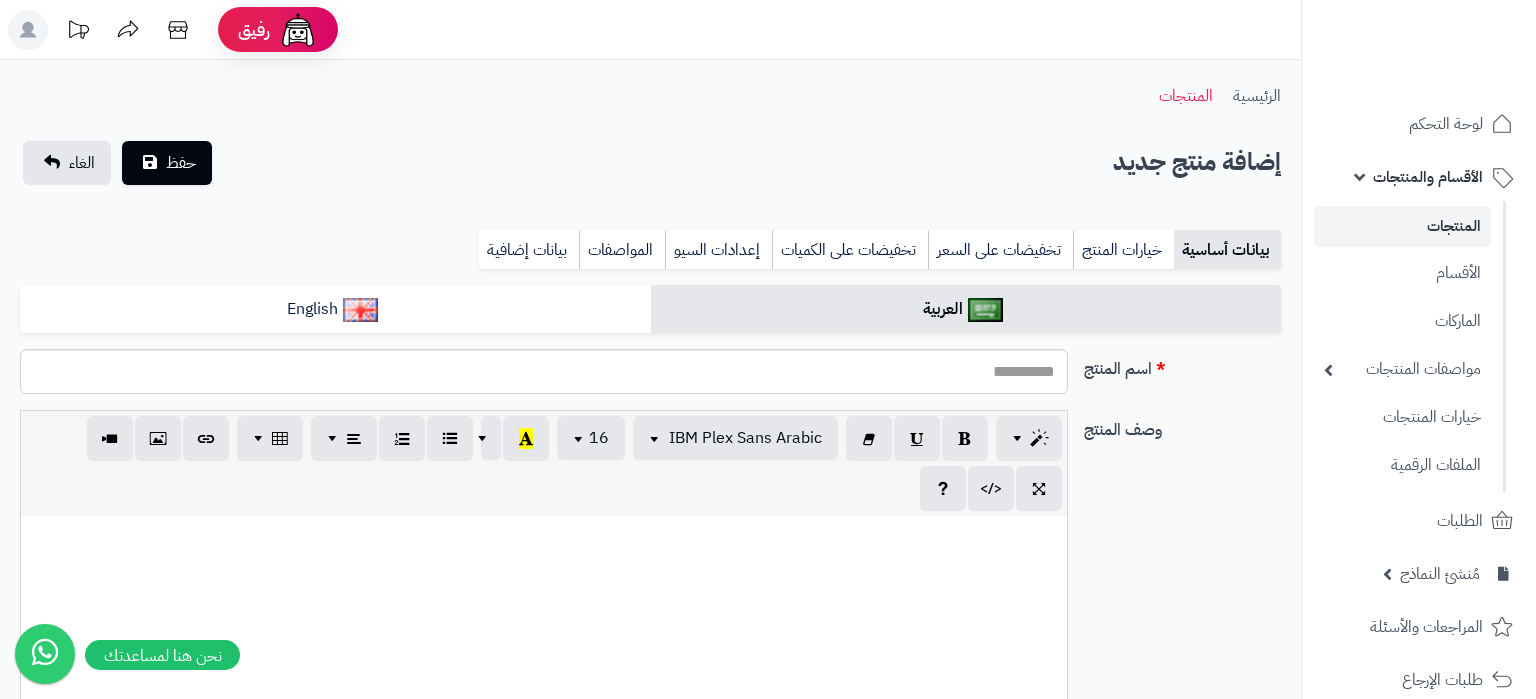 select 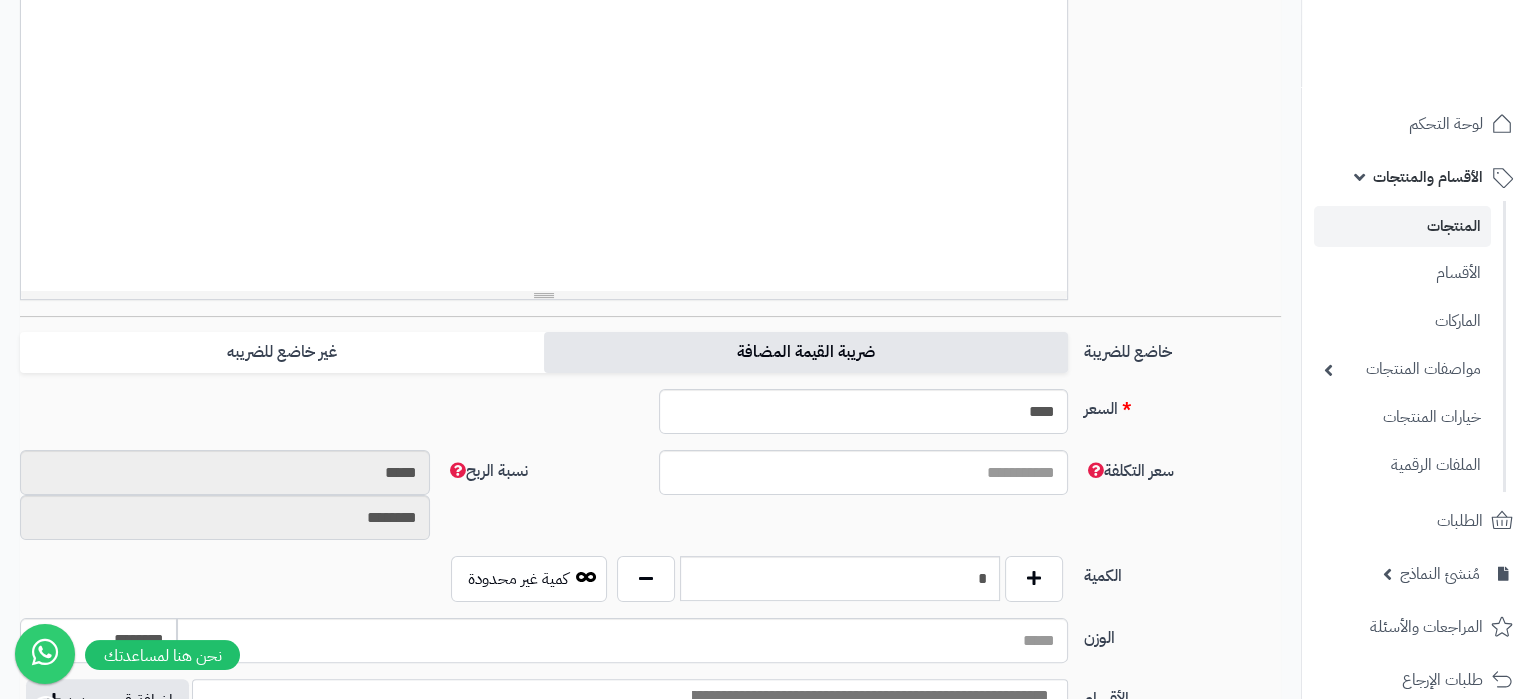 scroll, scrollTop: 0, scrollLeft: 0, axis: both 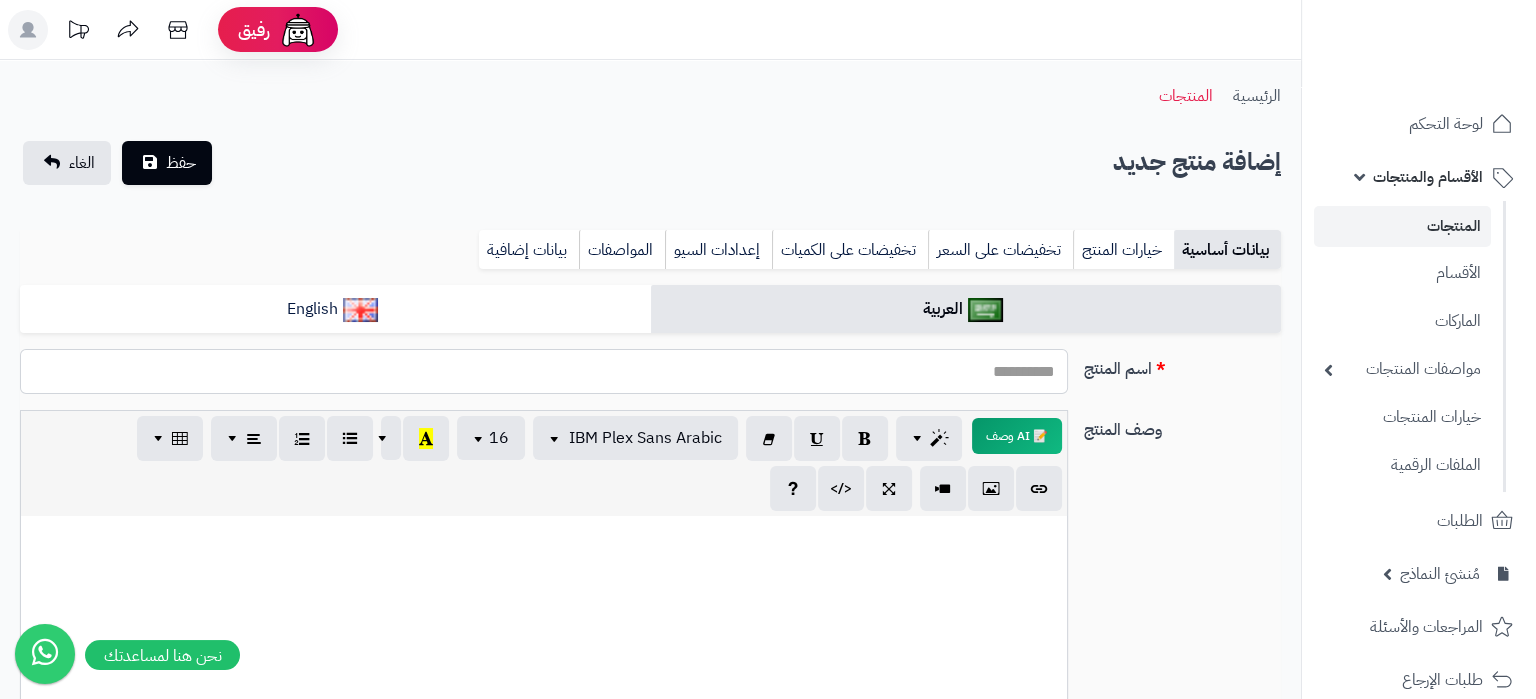 click on "اسم المنتج" at bounding box center [544, 371] 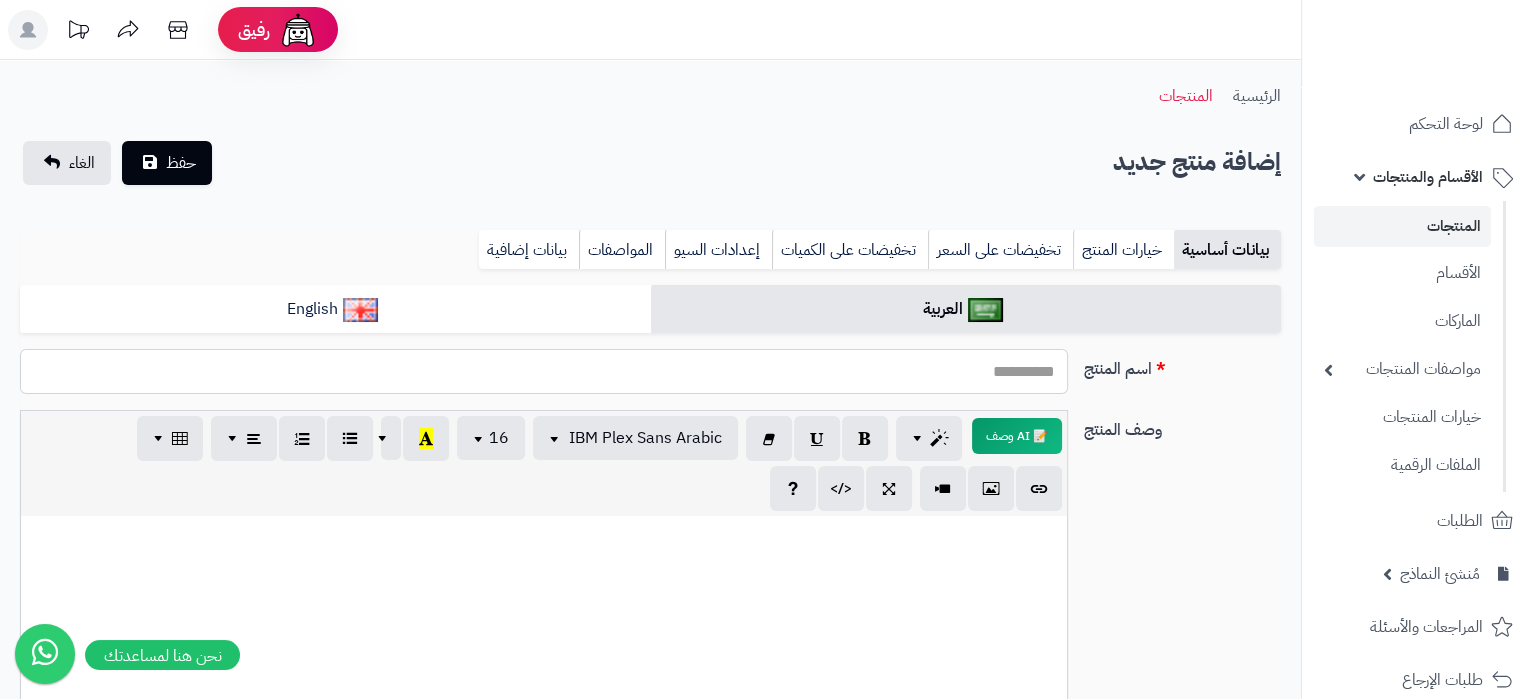 paste on "**********" 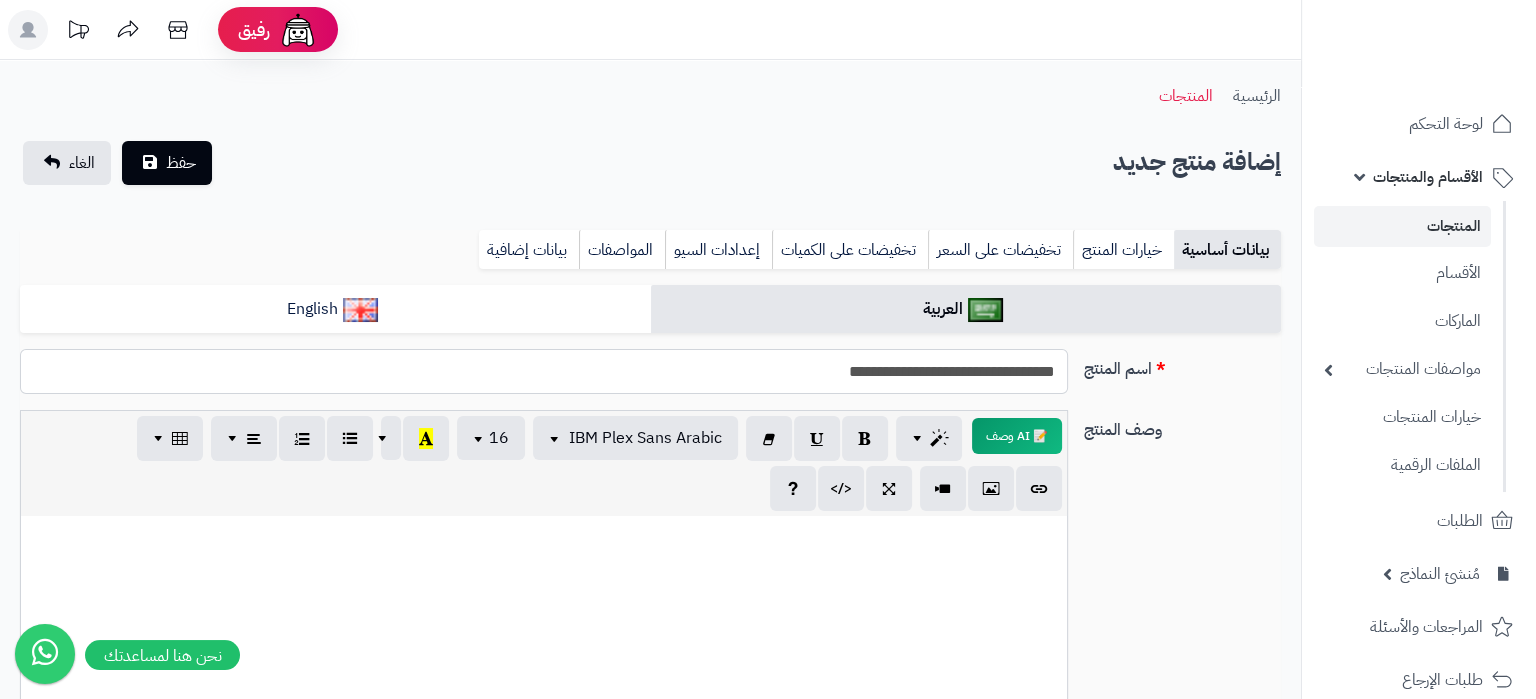 type on "**********" 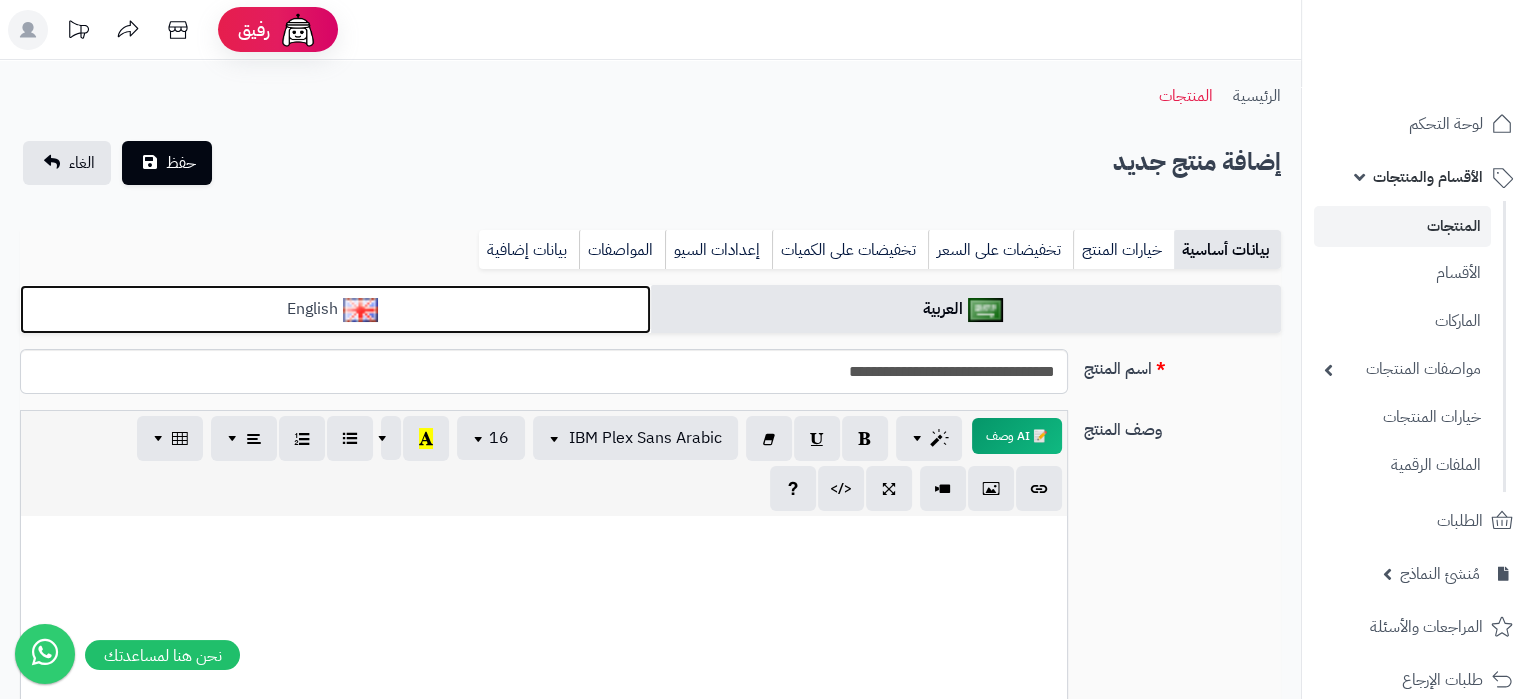 click on "English" at bounding box center [335, 309] 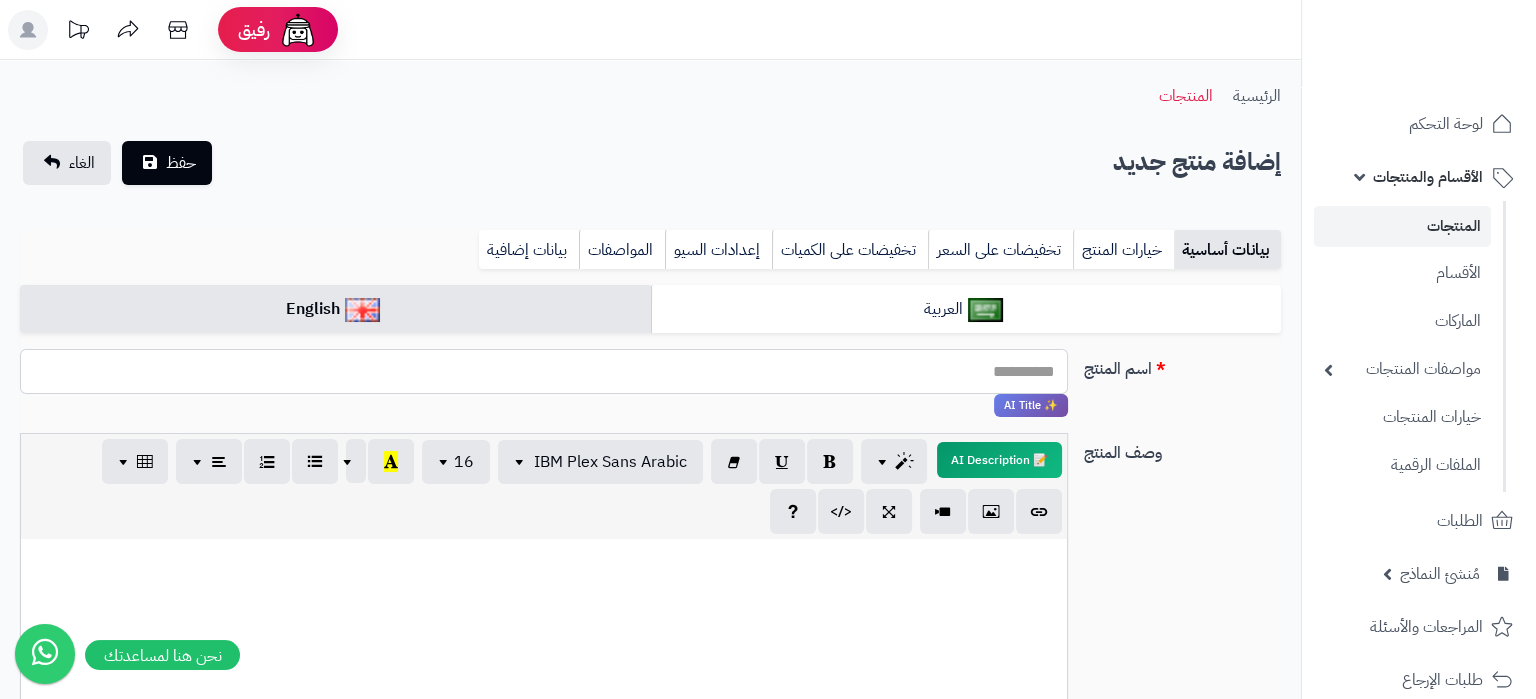 click on "اسم المنتج" at bounding box center [544, 371] 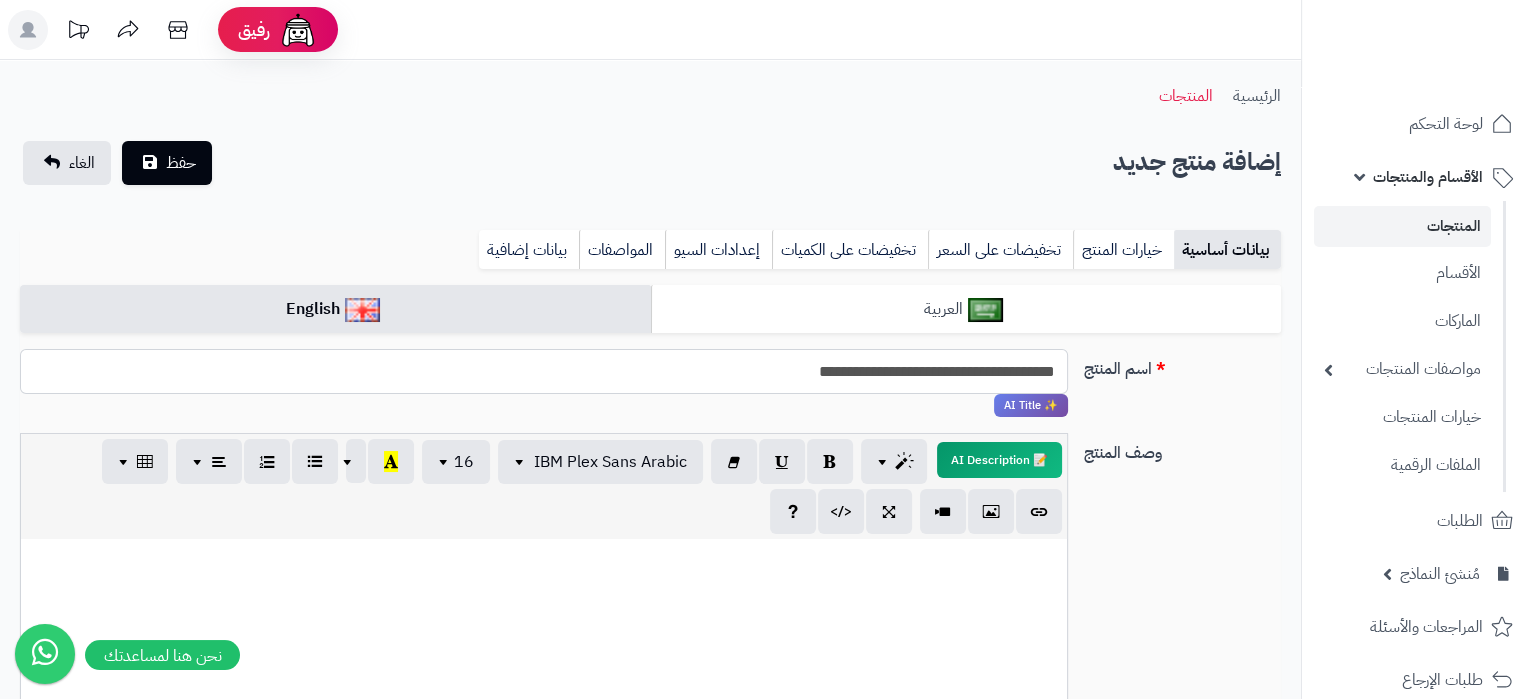 type on "**********" 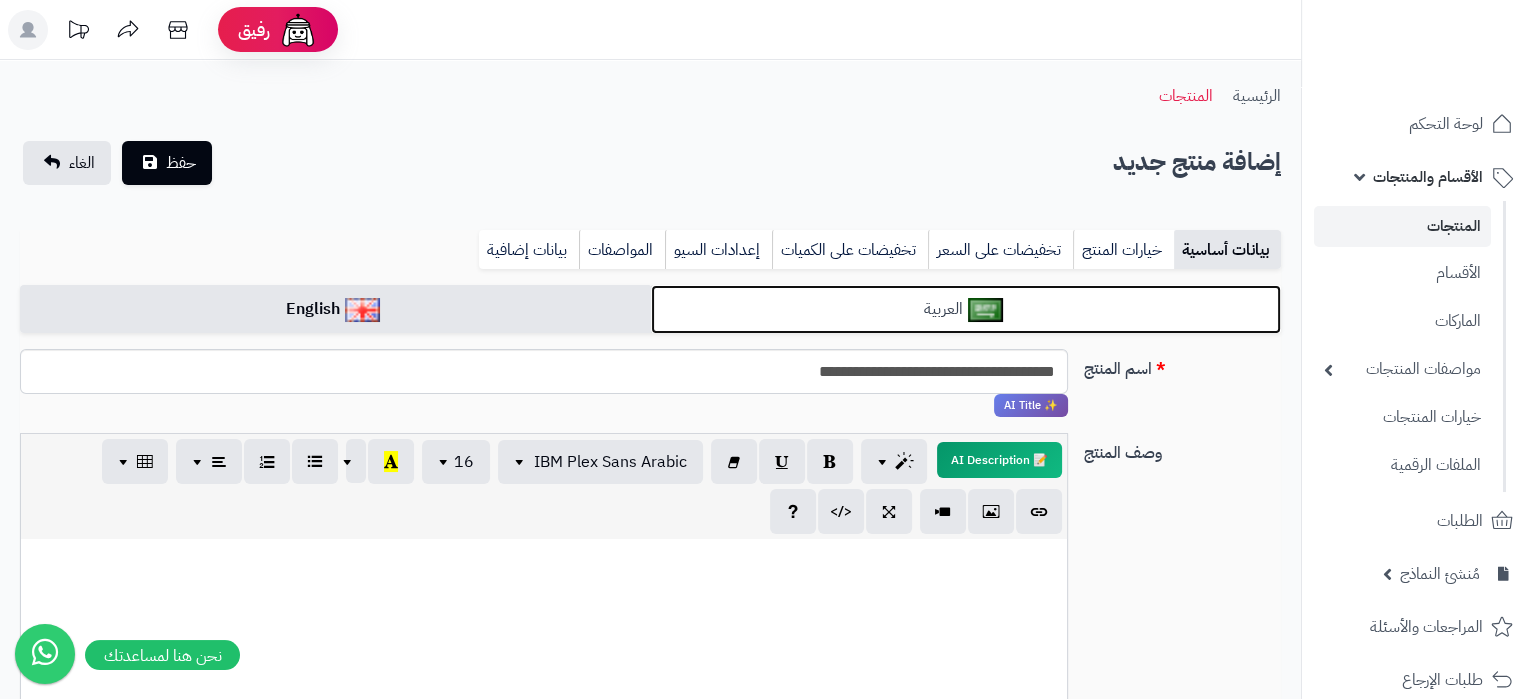 click on "العربية" at bounding box center [966, 309] 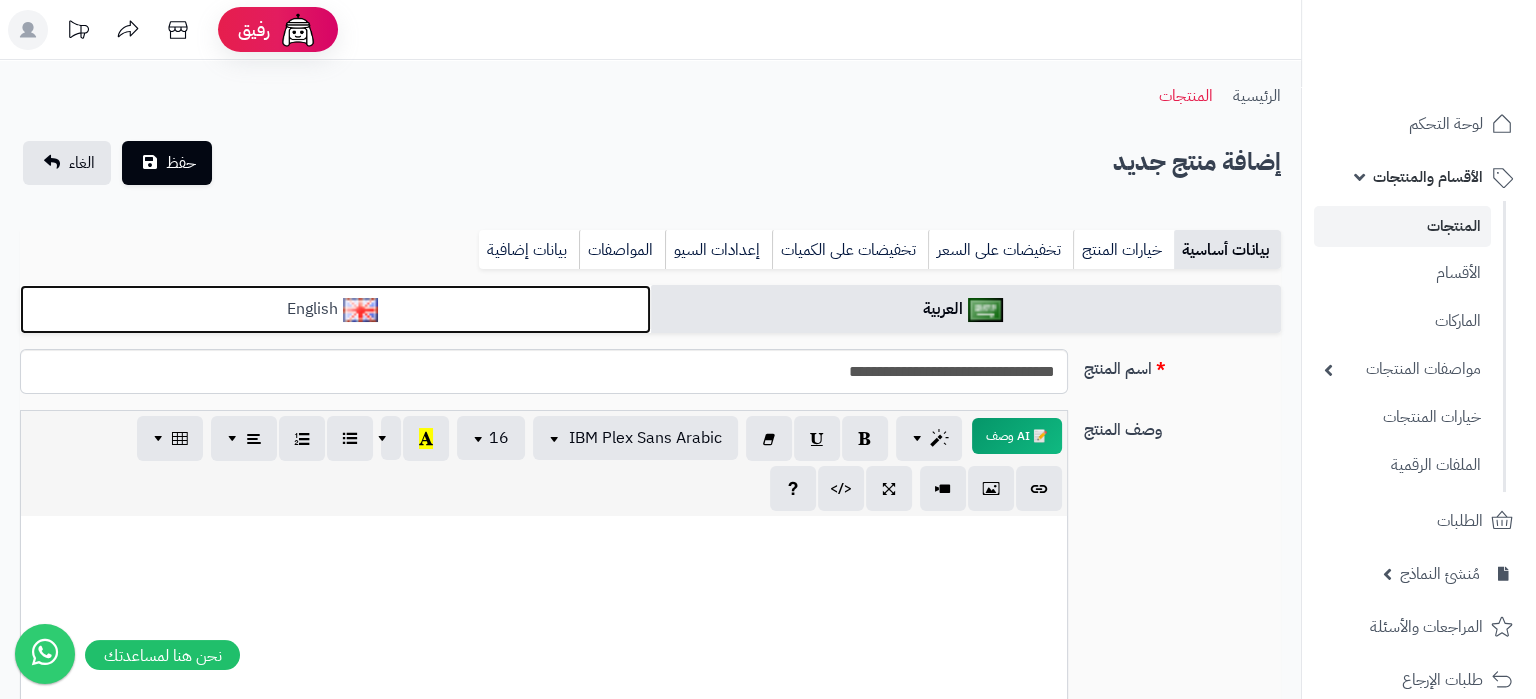 click on "English" at bounding box center (335, 309) 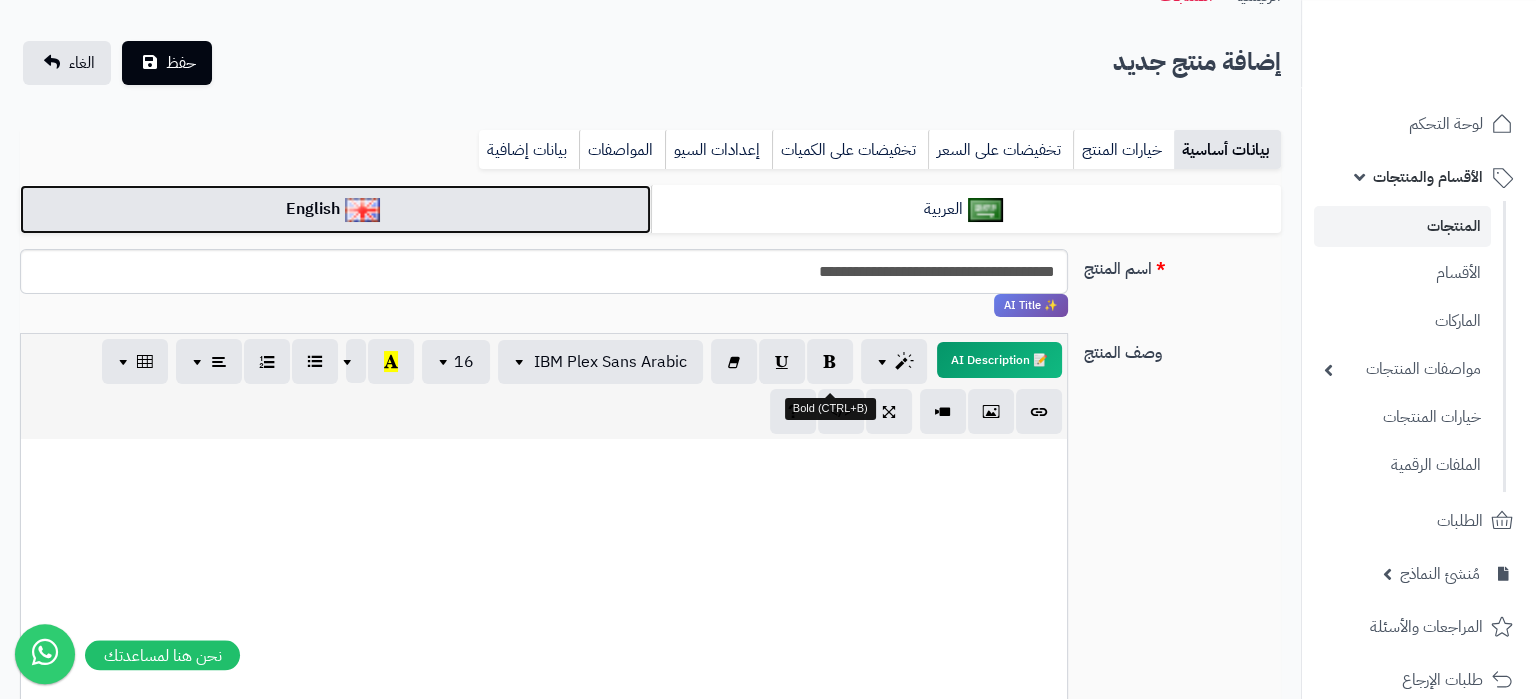 scroll, scrollTop: 105, scrollLeft: 0, axis: vertical 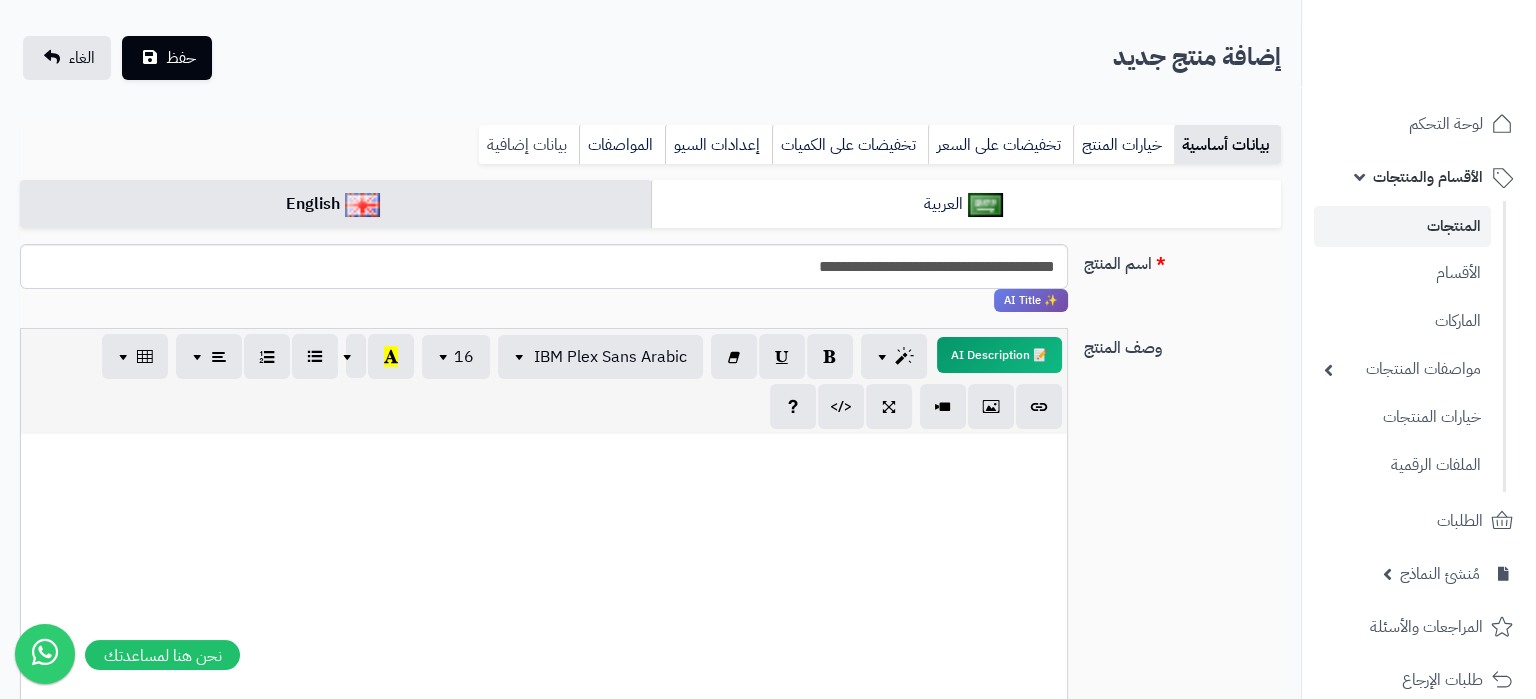 click on "بيانات إضافية" at bounding box center (529, 145) 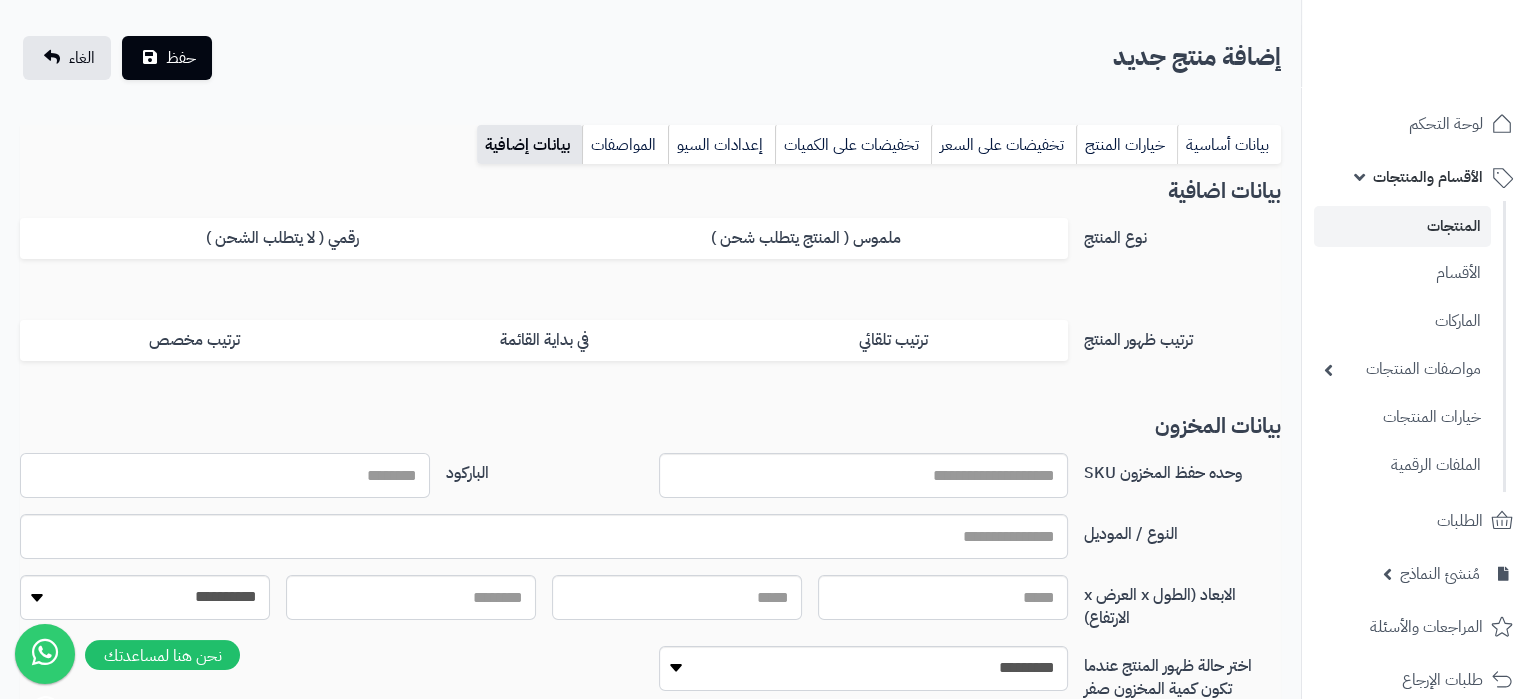 click on "الباركود" at bounding box center [225, 475] 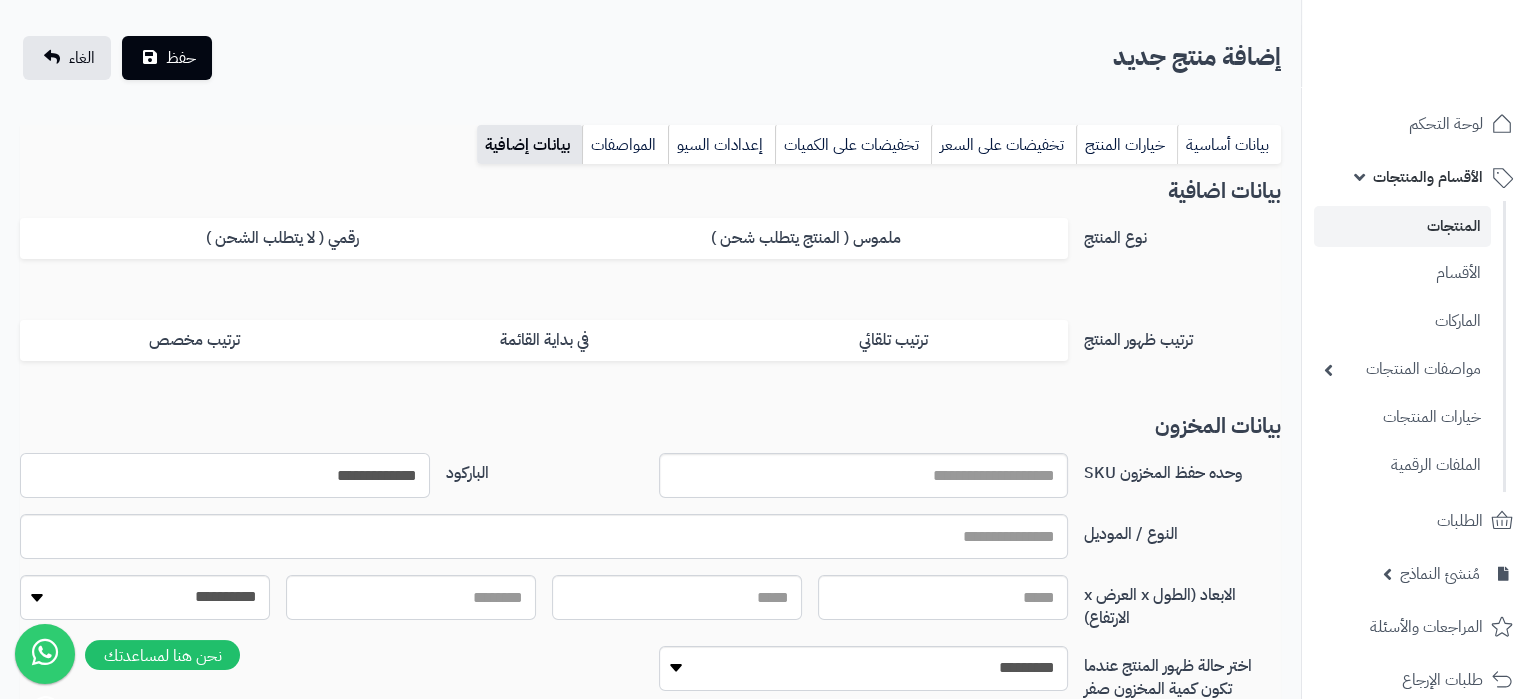 type on "**********" 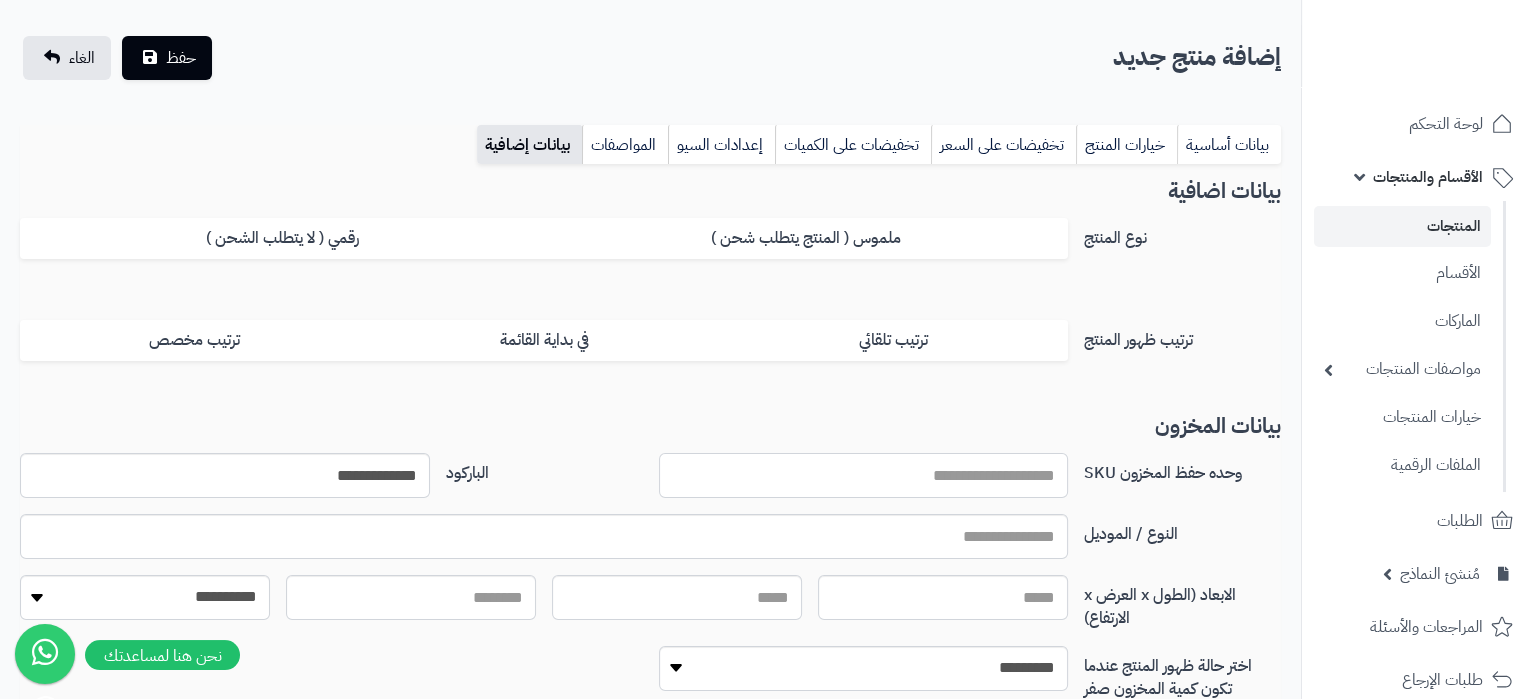 click on "وحده حفظ المخزون SKU" at bounding box center (864, 475) 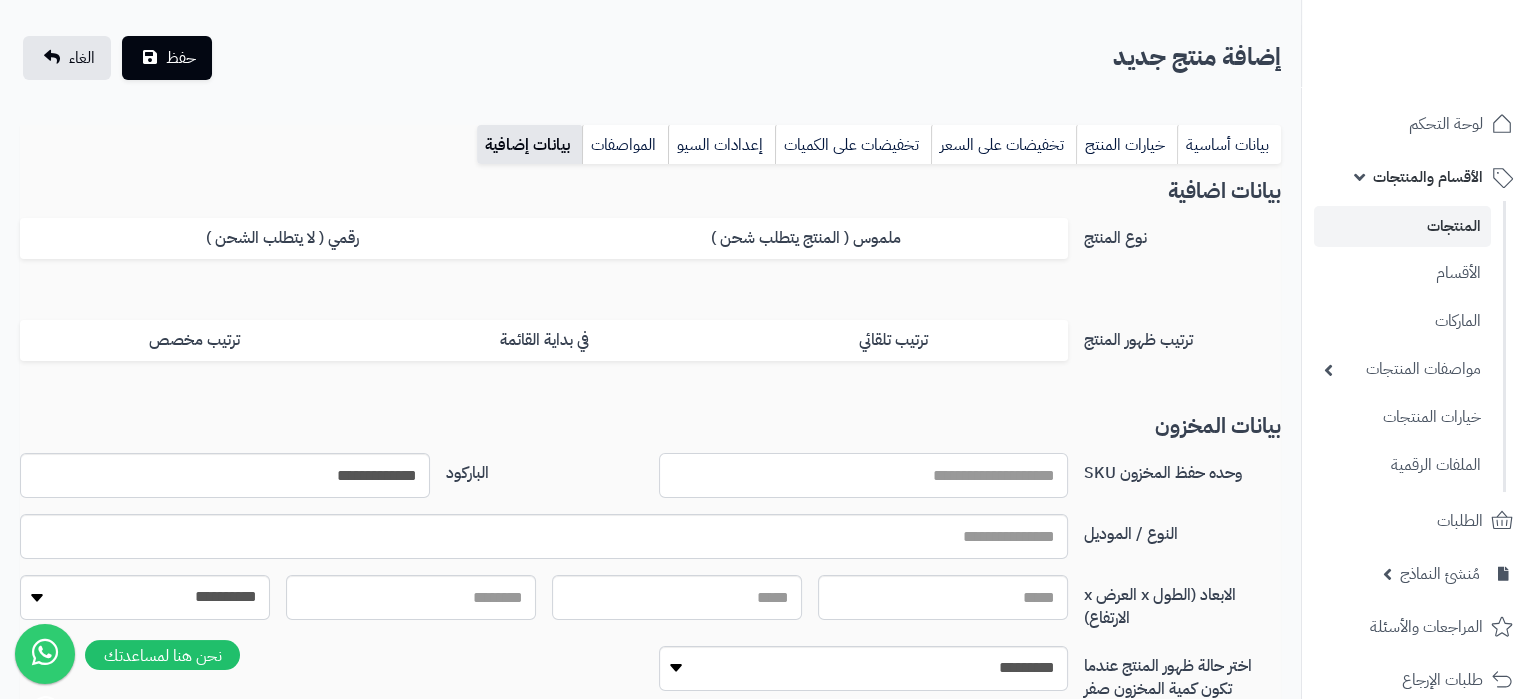 click on "وحده حفظ المخزون SKU" at bounding box center [864, 475] 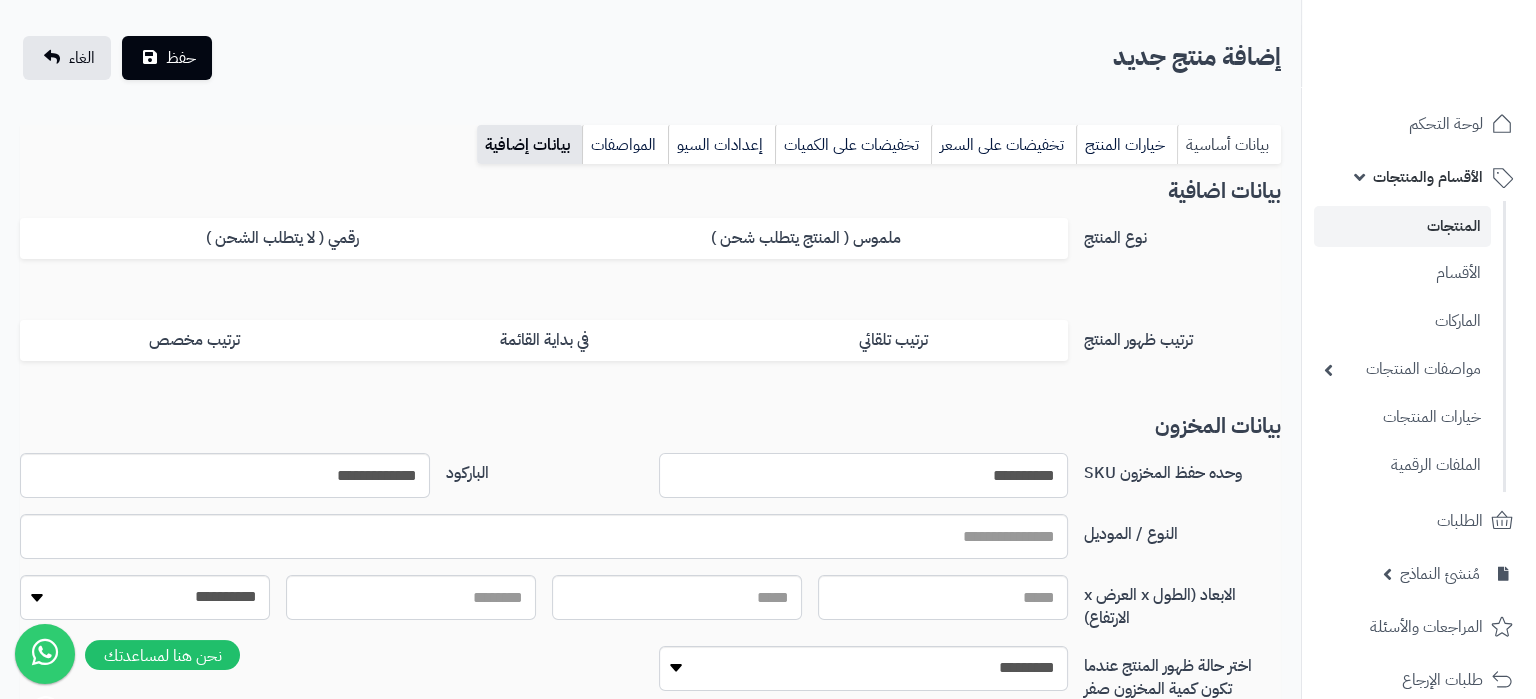 type on "**********" 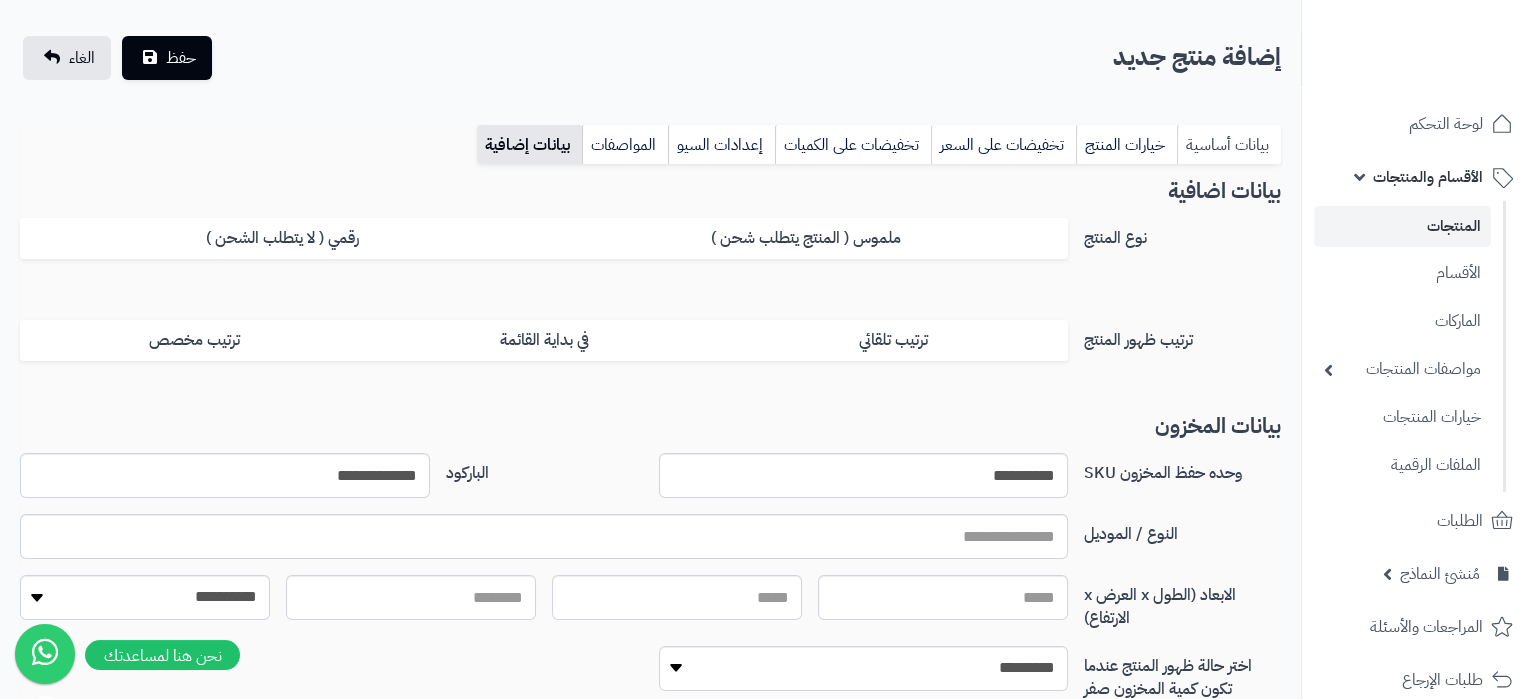 click on "بيانات أساسية" at bounding box center (1229, 145) 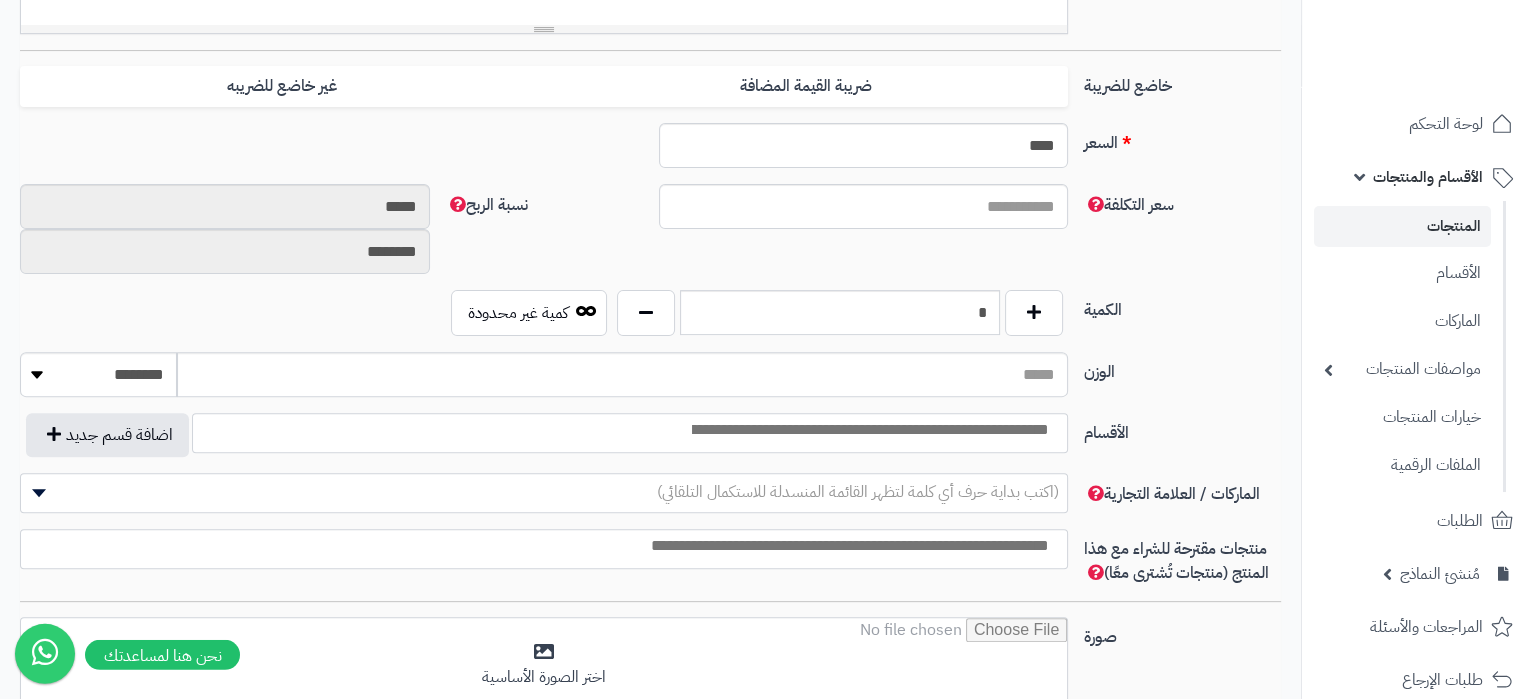 scroll, scrollTop: 840, scrollLeft: 0, axis: vertical 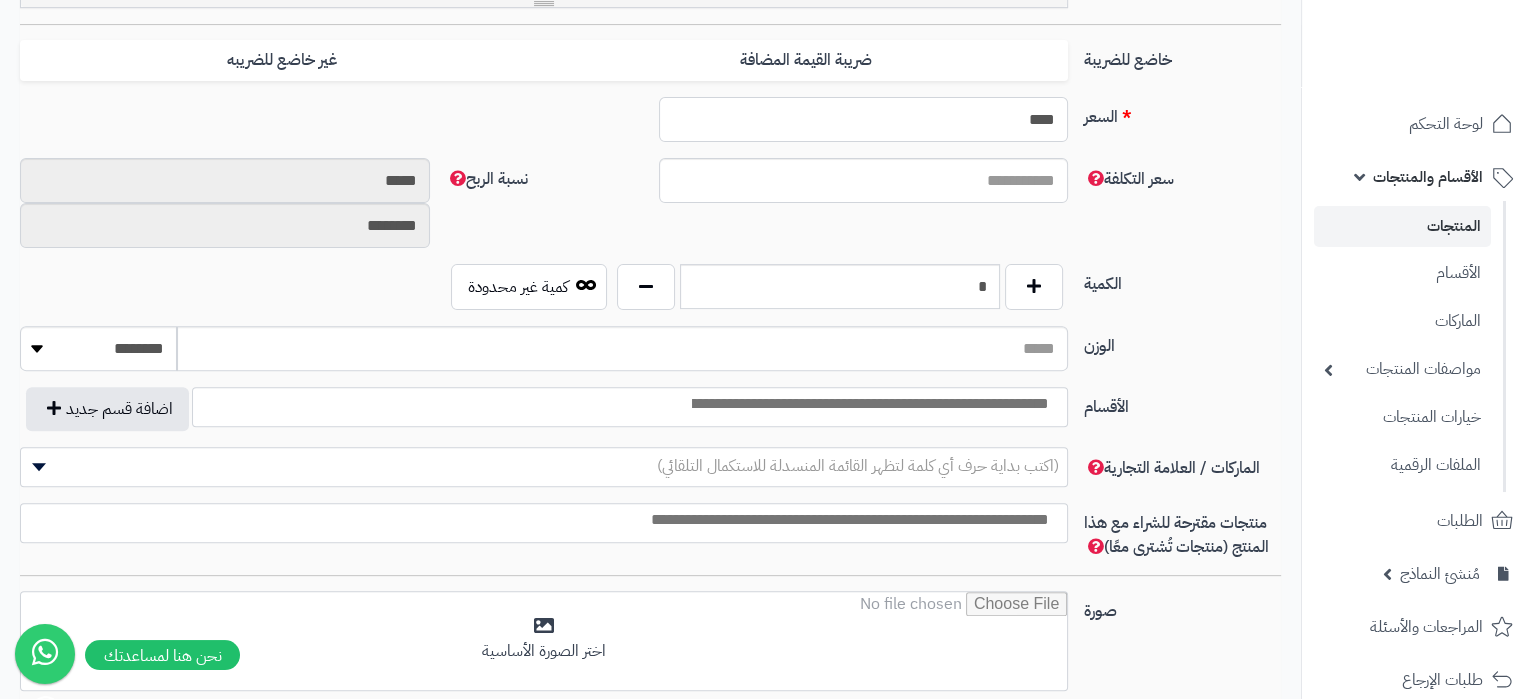 click on "****" at bounding box center (864, 119) 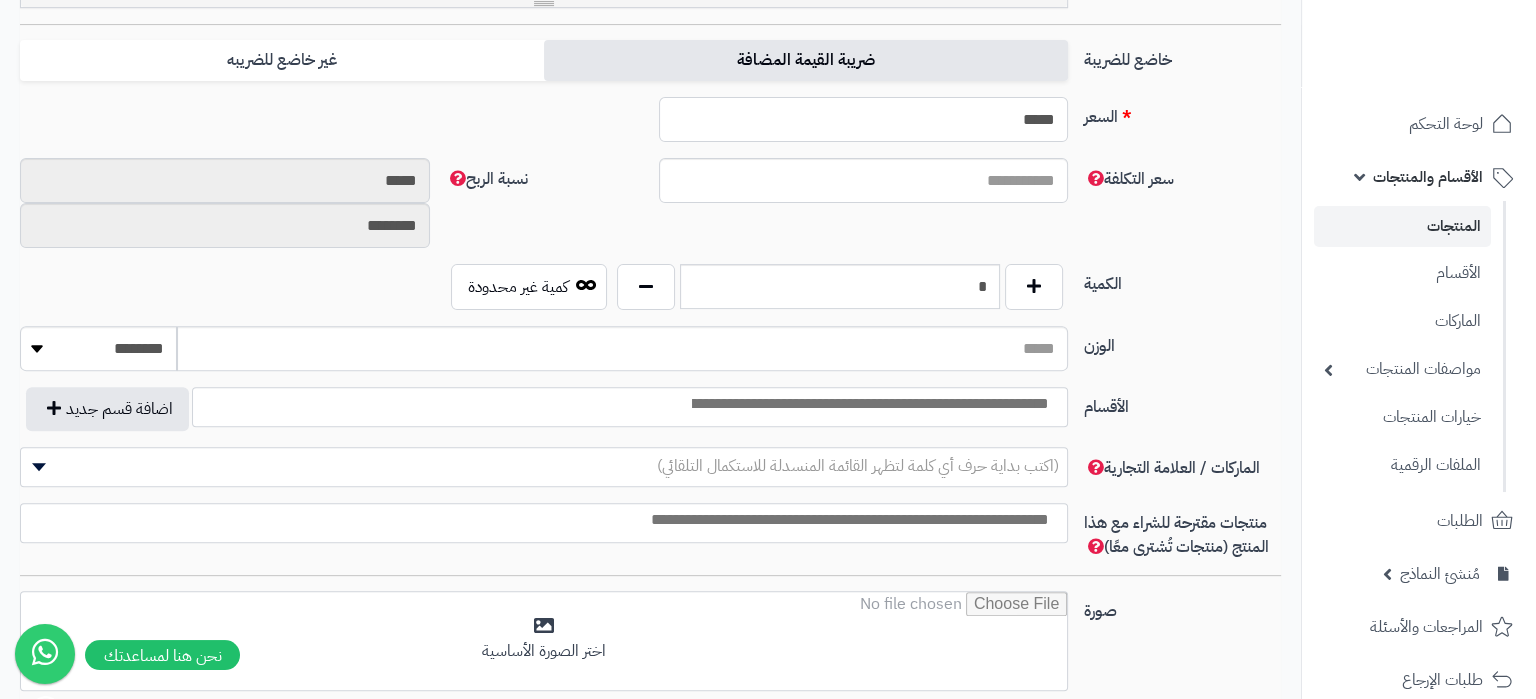 type on "*****" 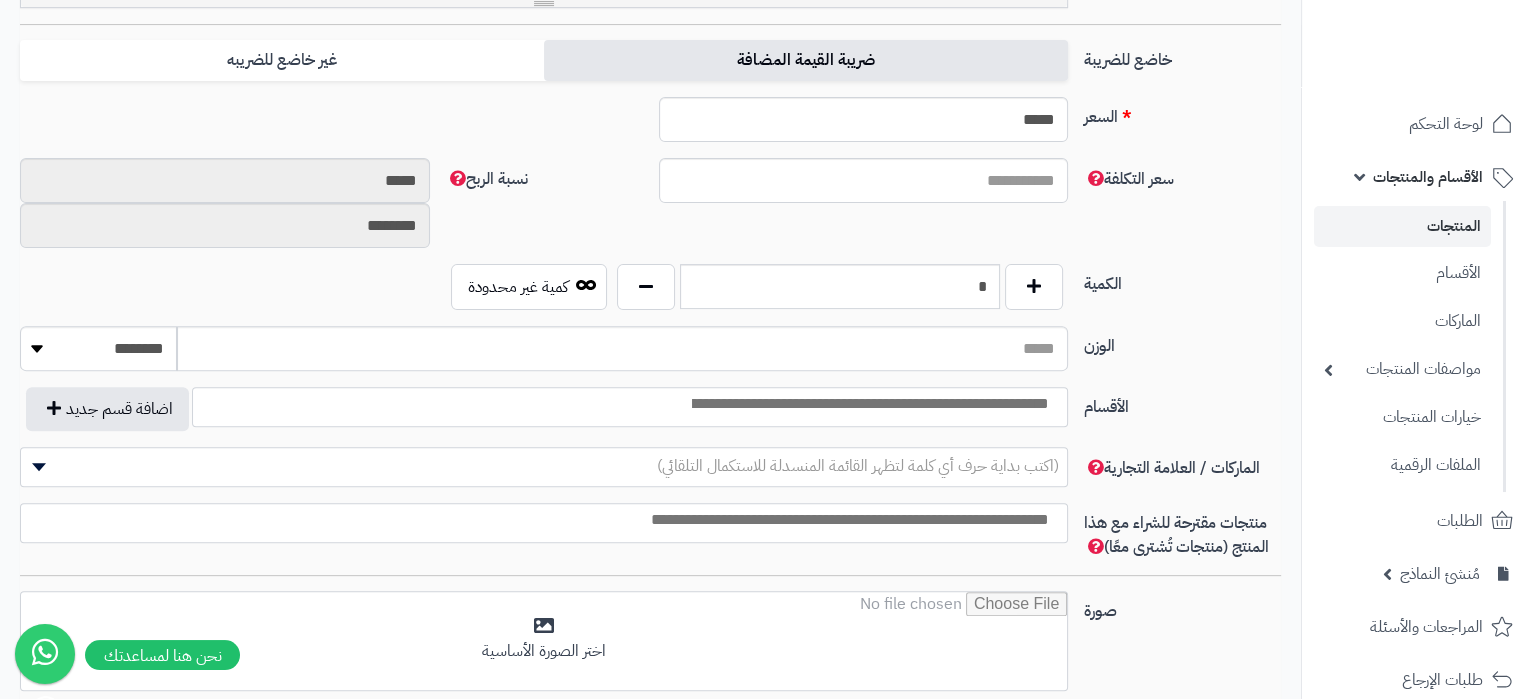click on "ضريبة القيمة المضافة" at bounding box center (806, 60) 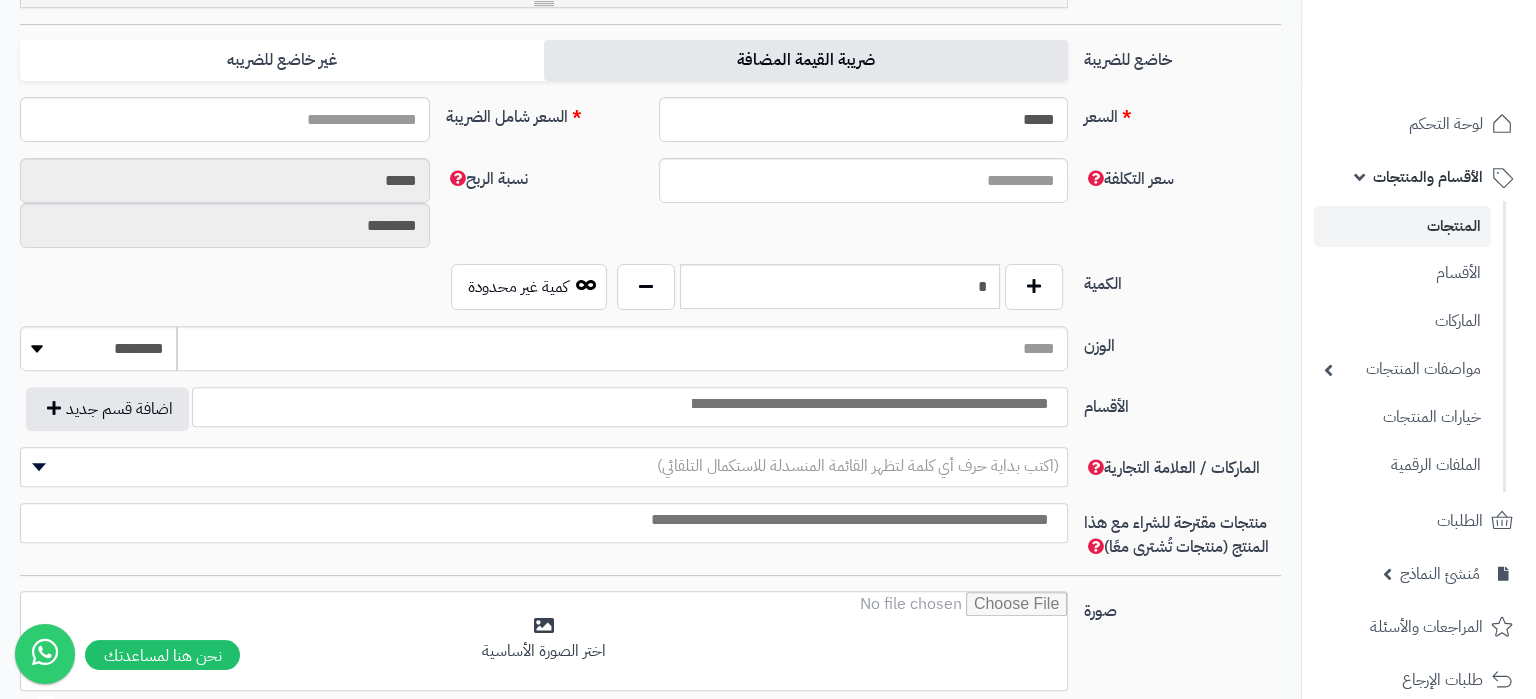 type on "*****" 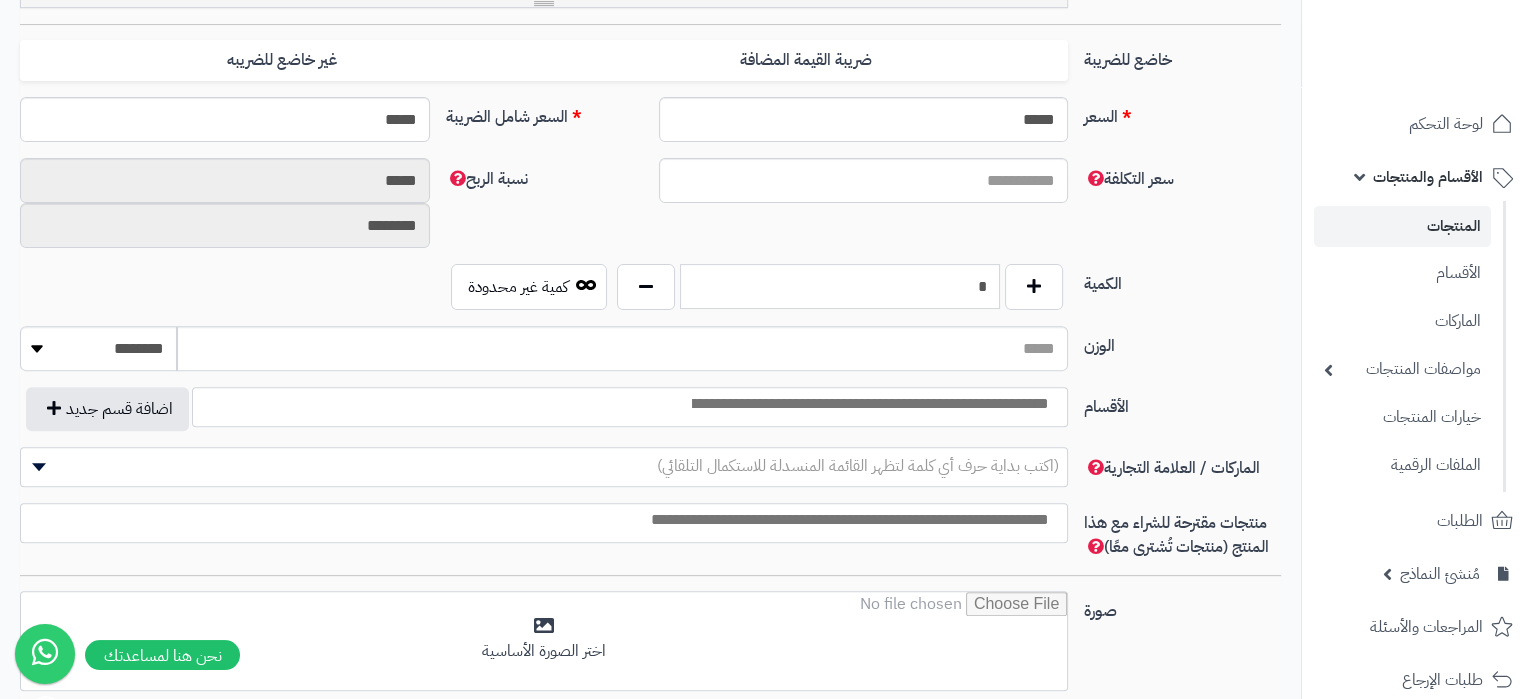 click on "*" at bounding box center [840, 286] 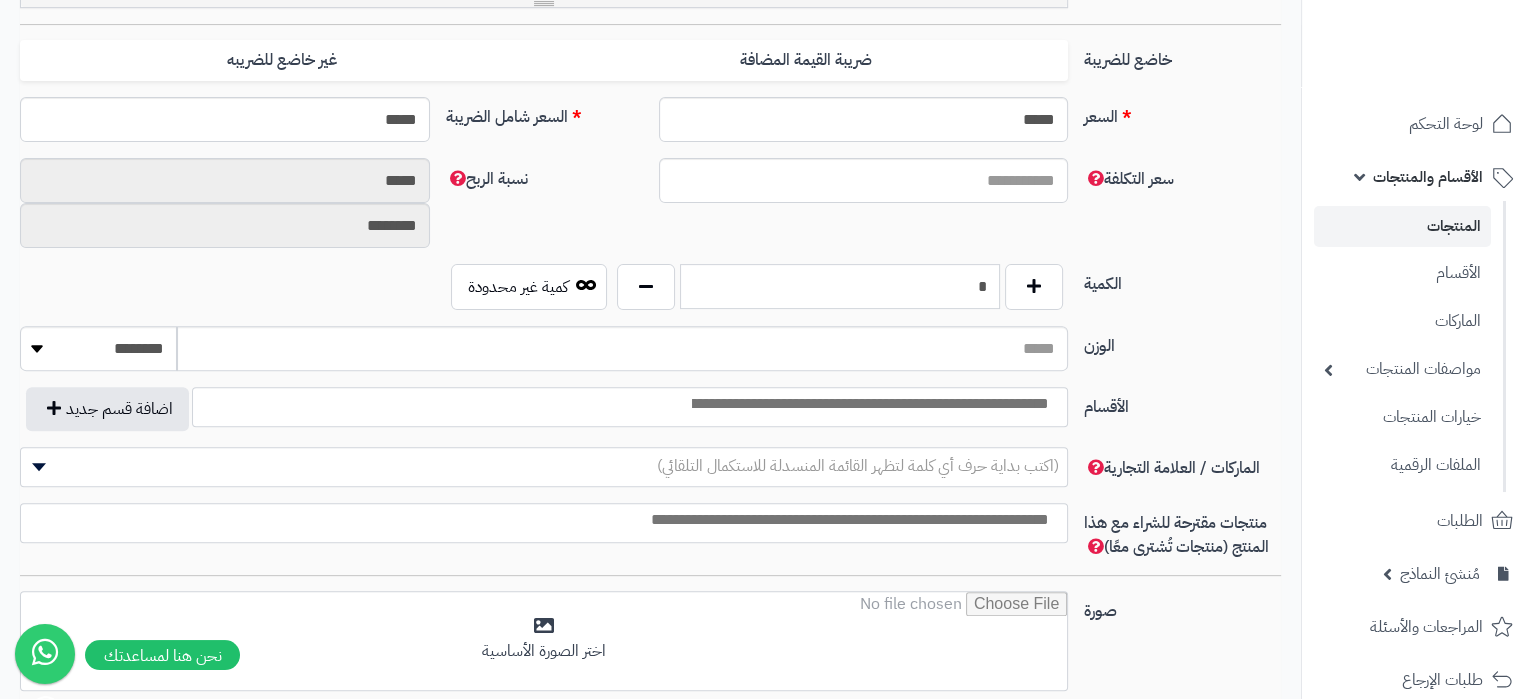 type on "*" 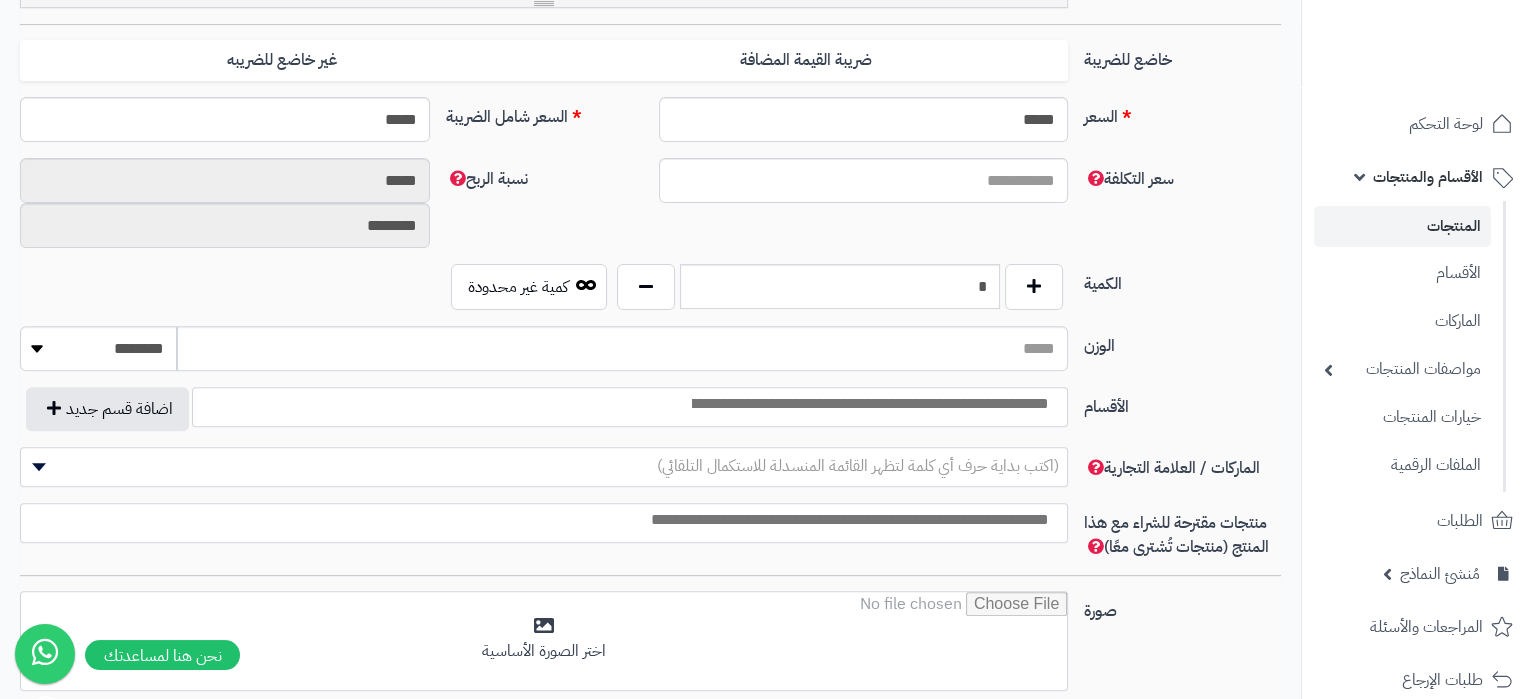 click at bounding box center [869, 404] 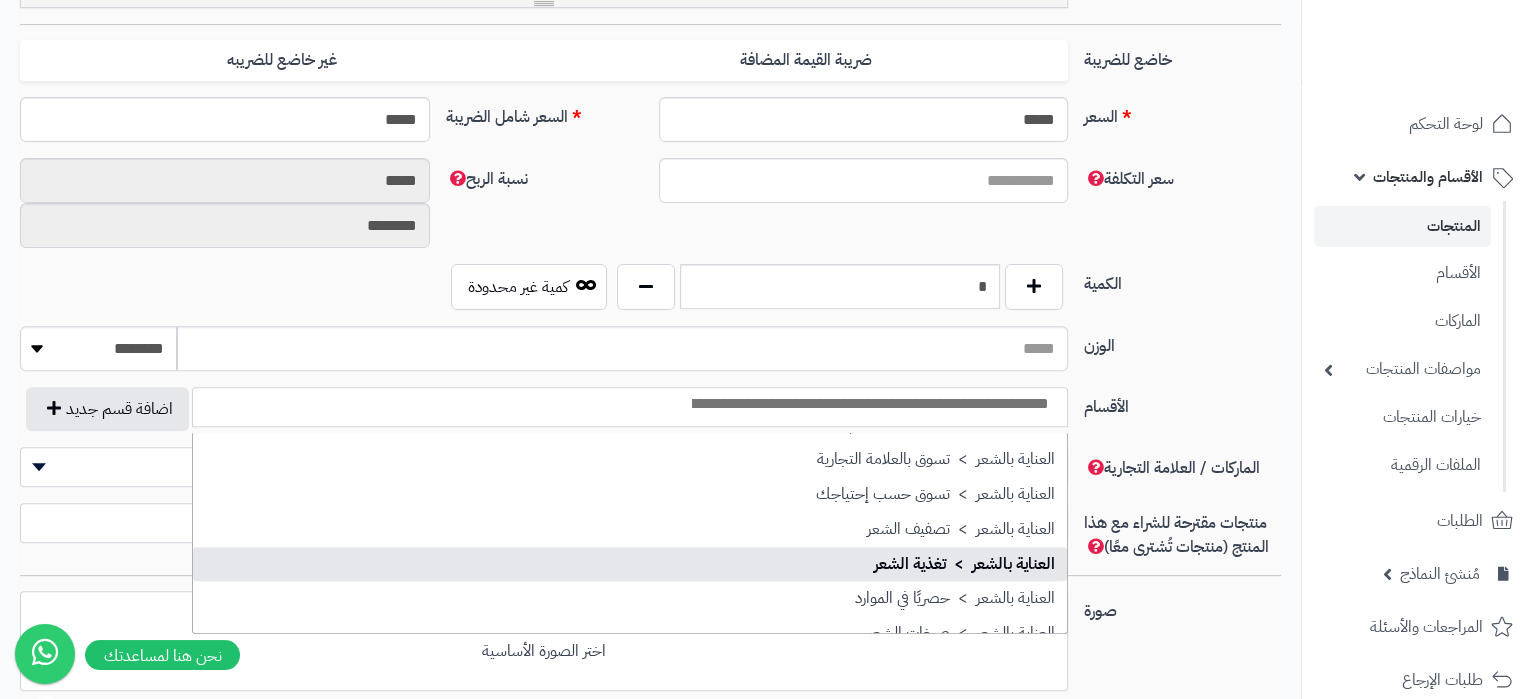 scroll, scrollTop: 2610, scrollLeft: 0, axis: vertical 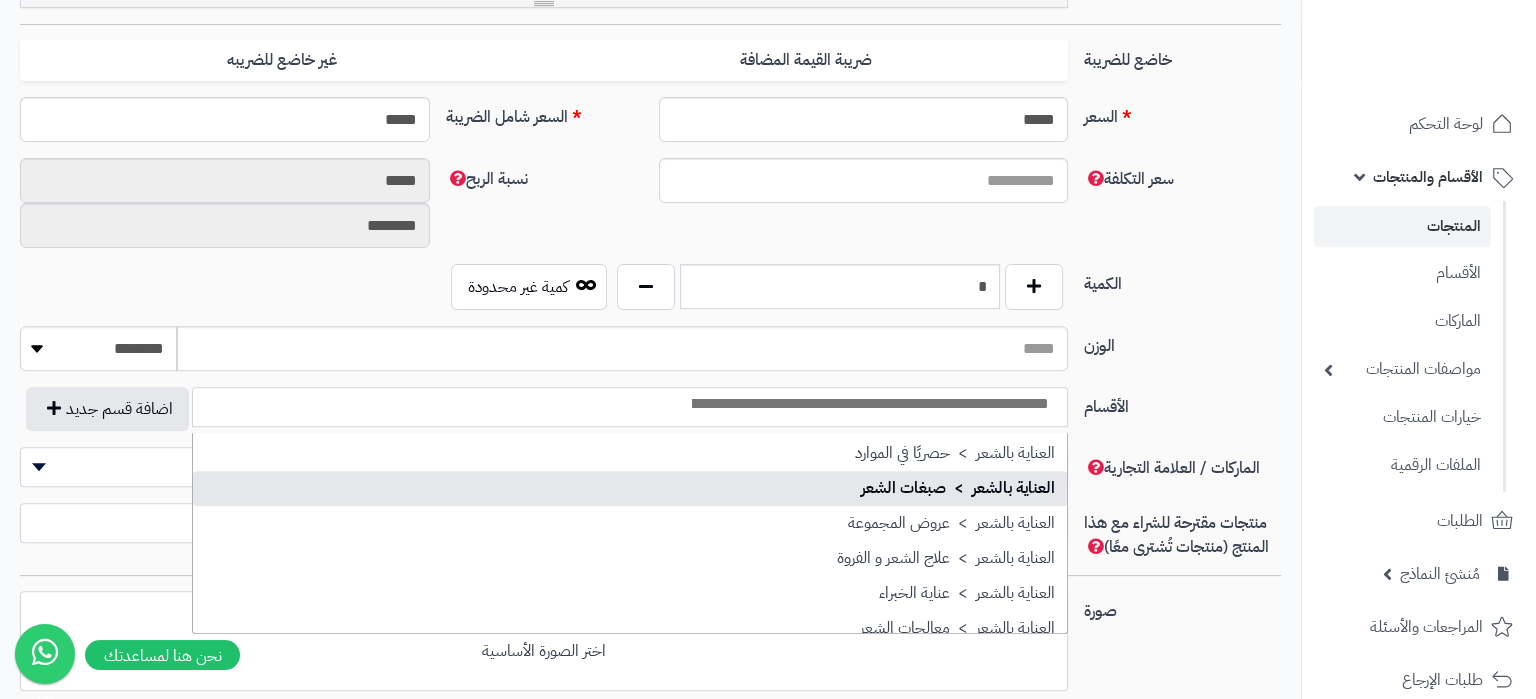 select on "***" 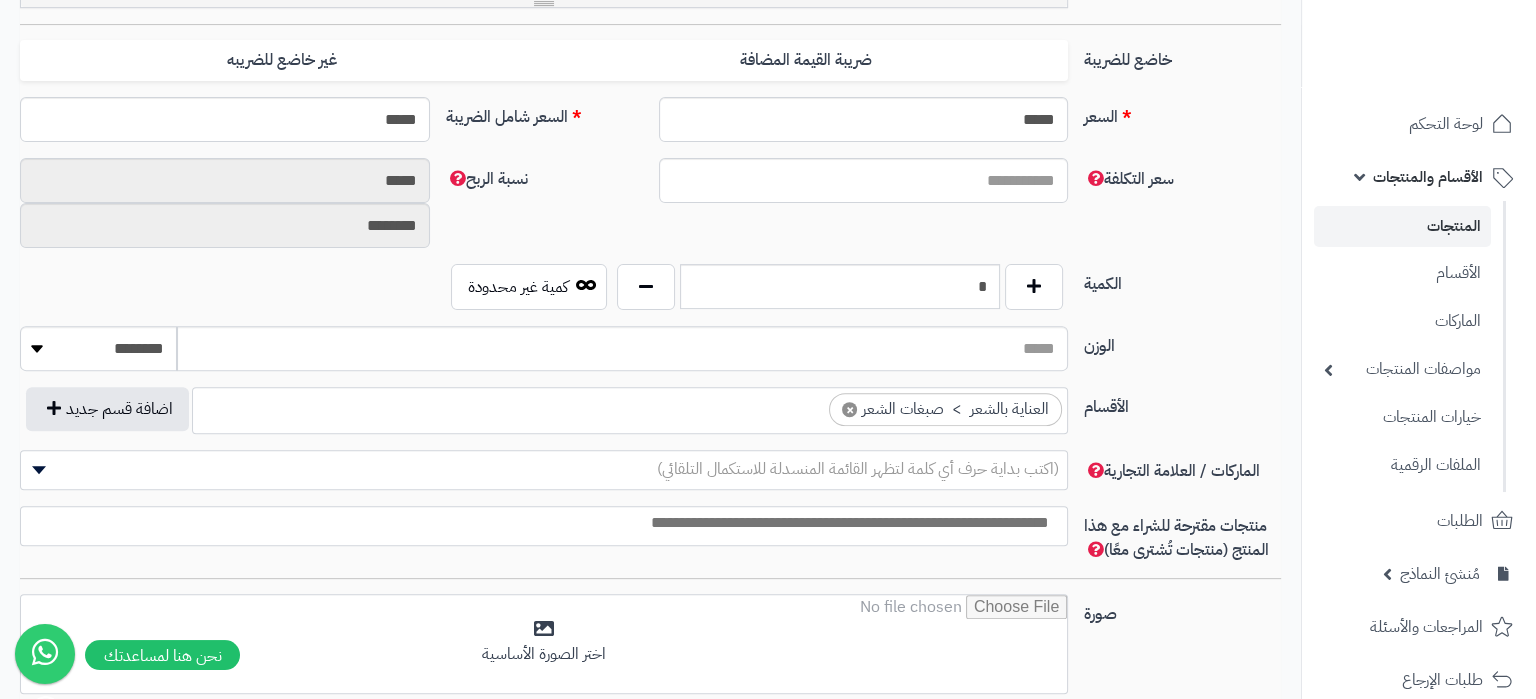 click at bounding box center [544, 526] 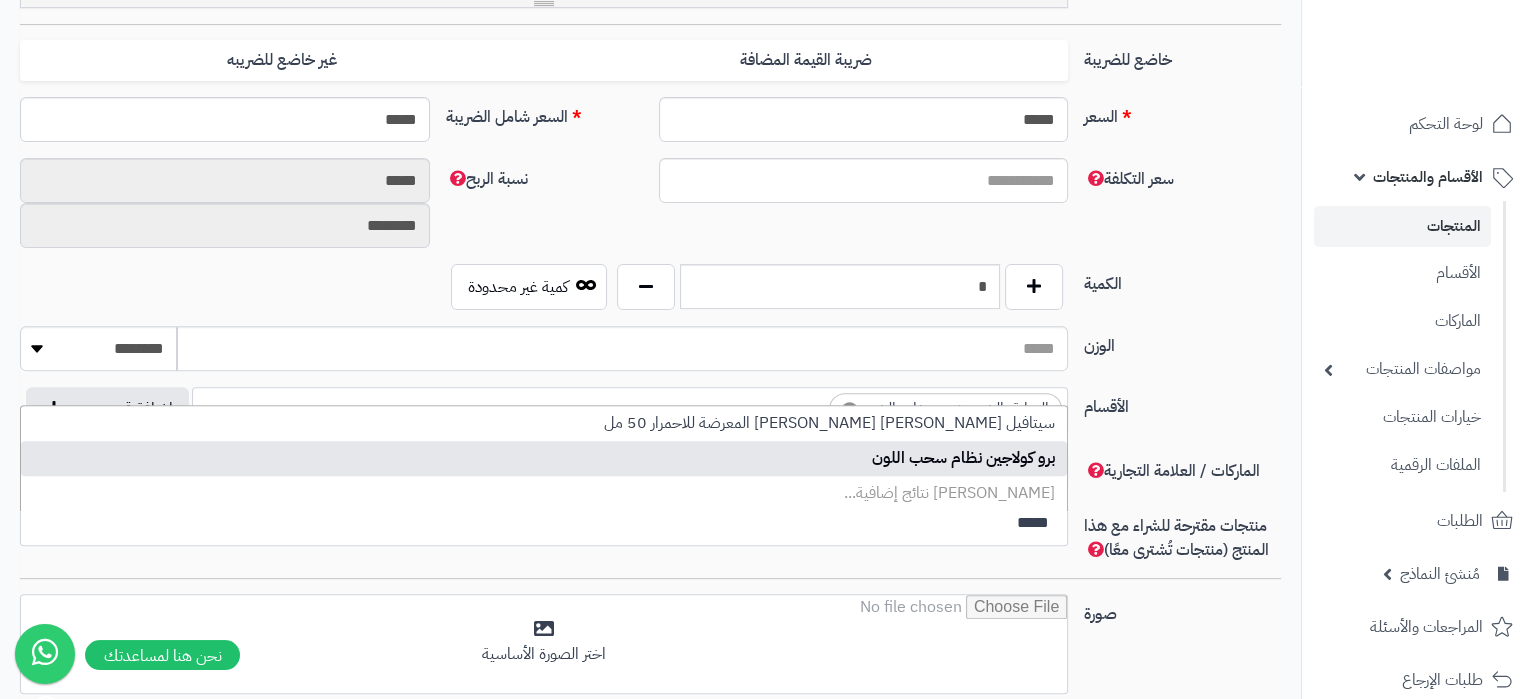 type on "*****" 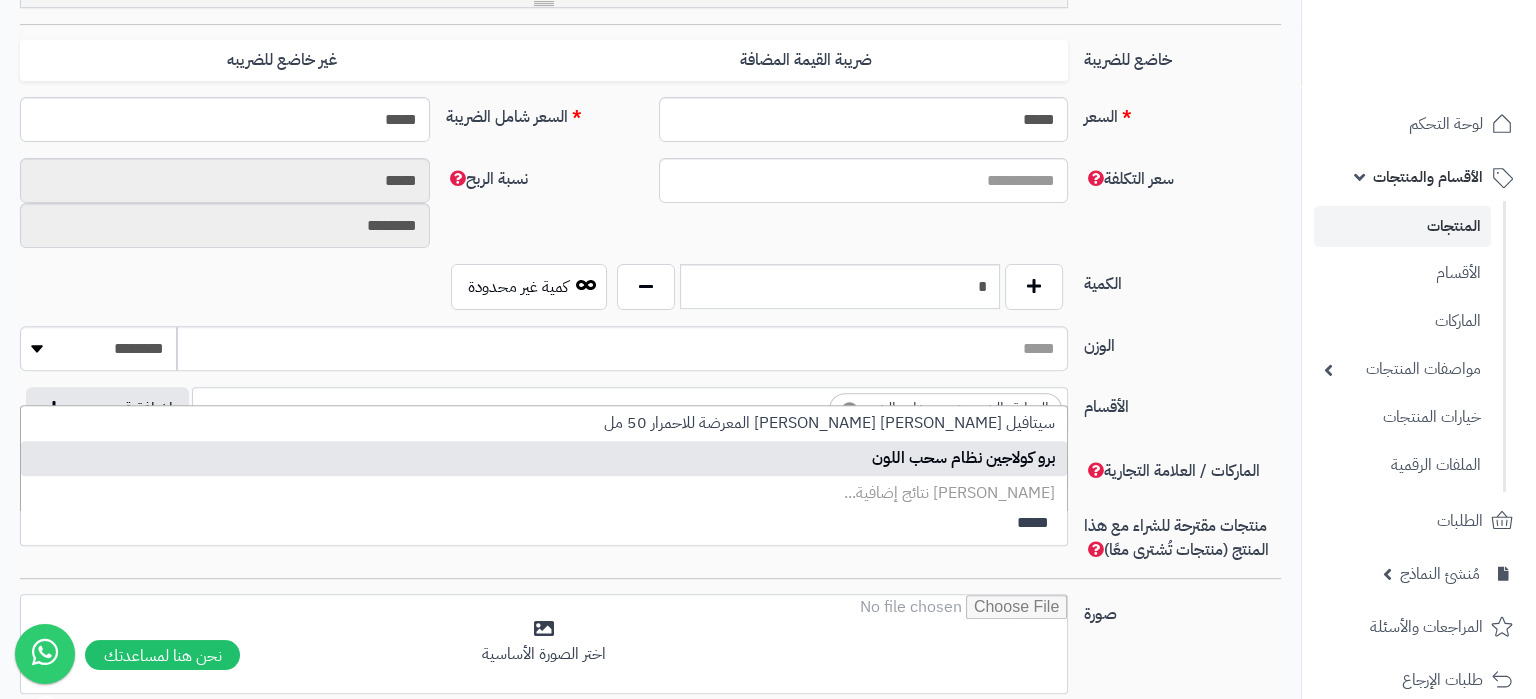 type 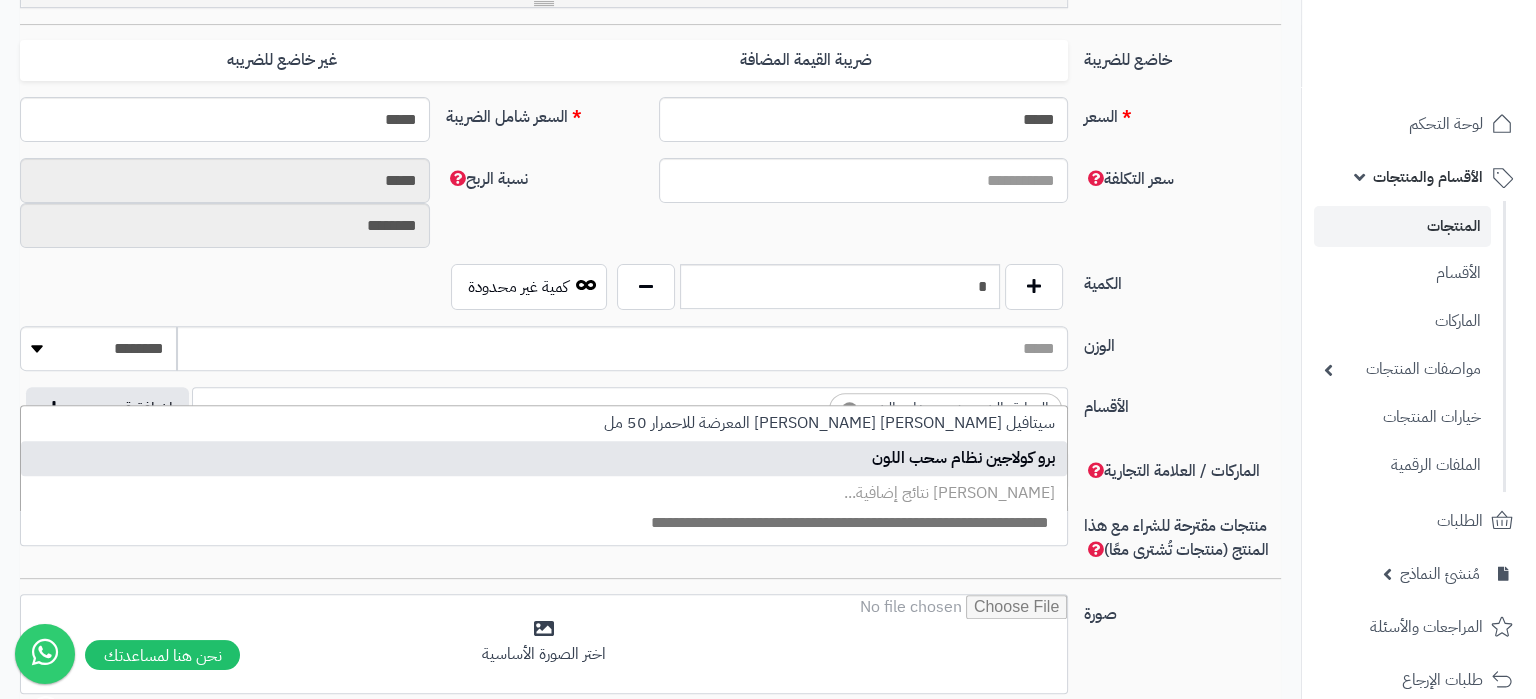 select on "*****" 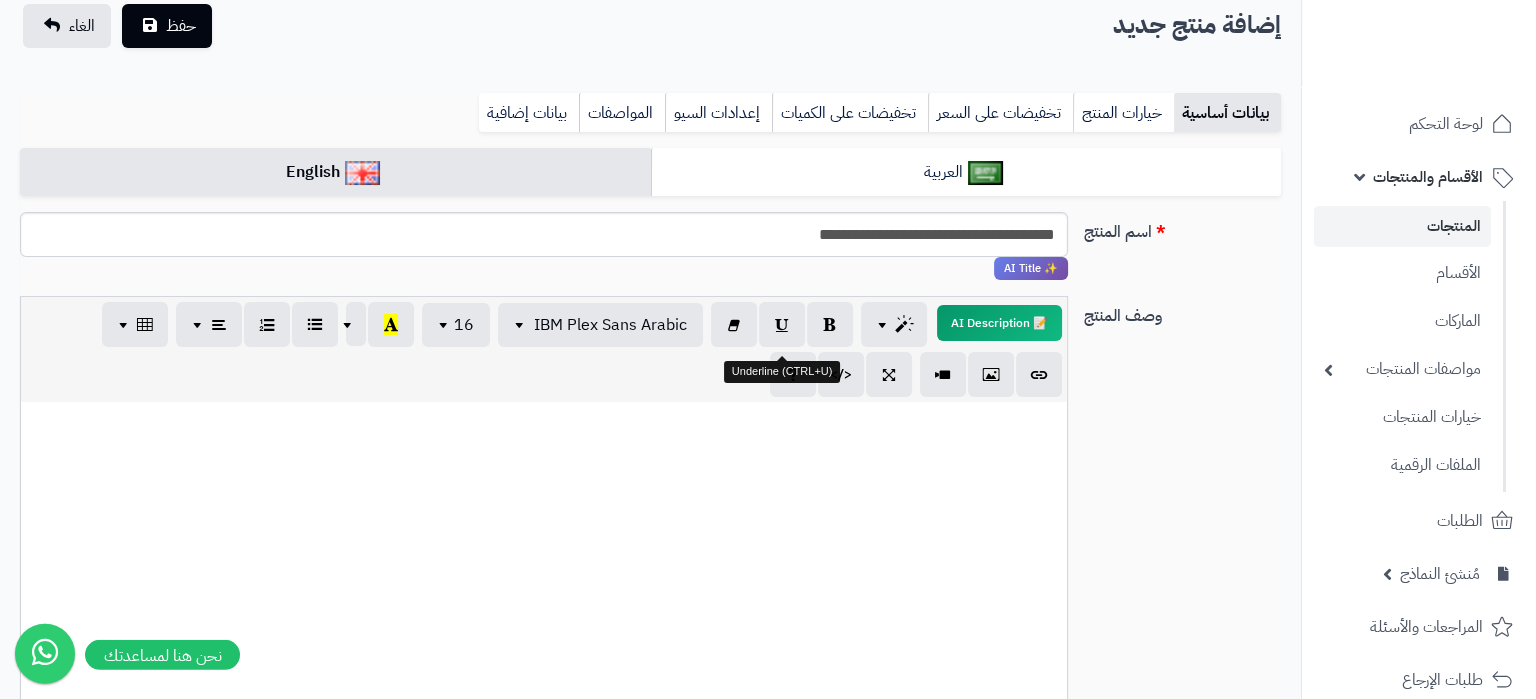 scroll, scrollTop: 105, scrollLeft: 0, axis: vertical 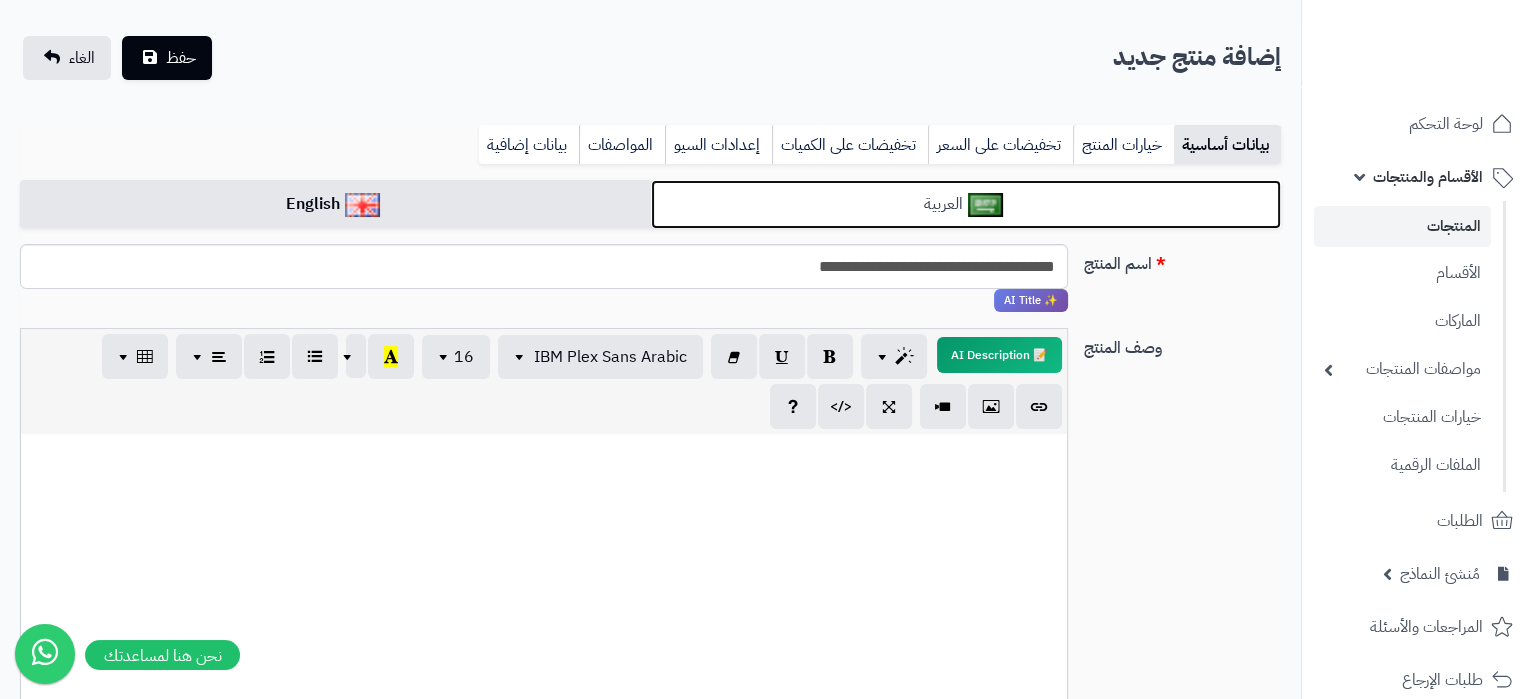 click on "العربية" at bounding box center [966, 204] 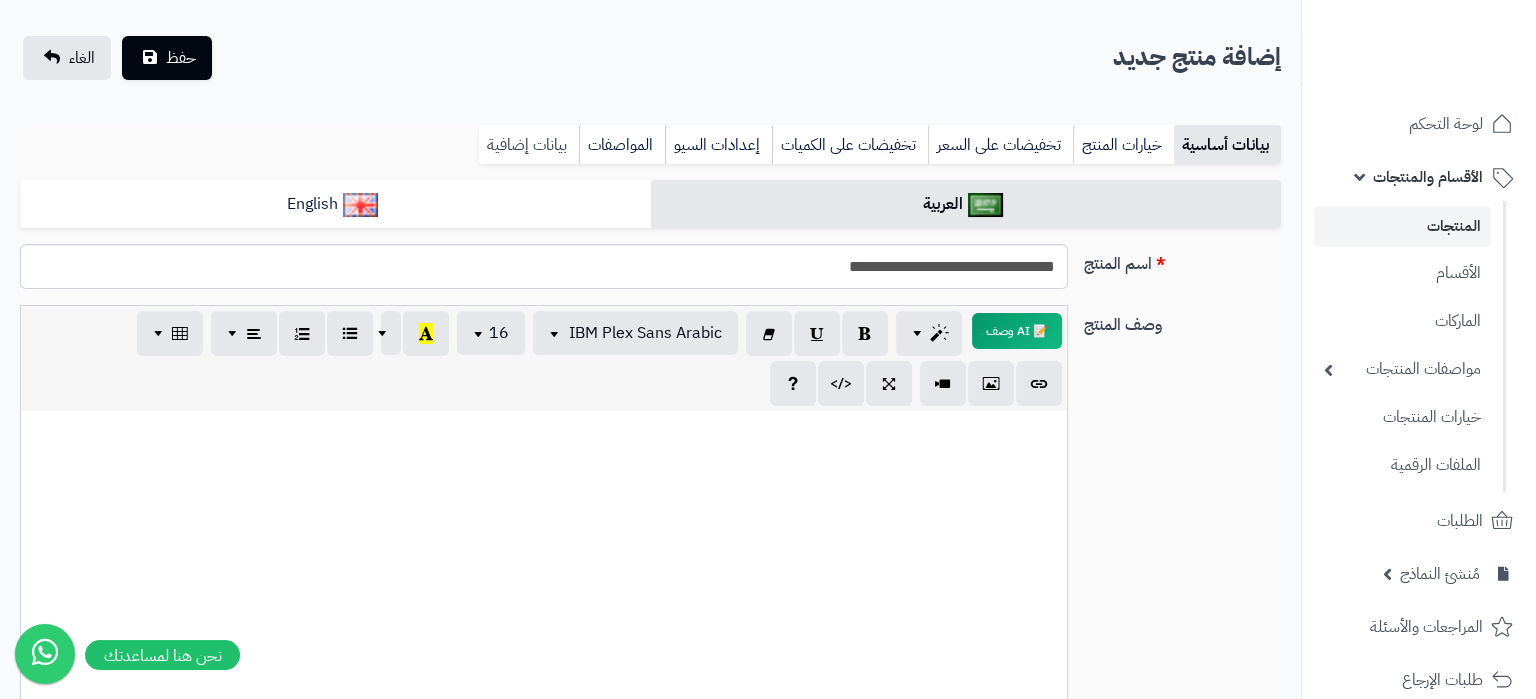 click on "بيانات إضافية" at bounding box center [529, 145] 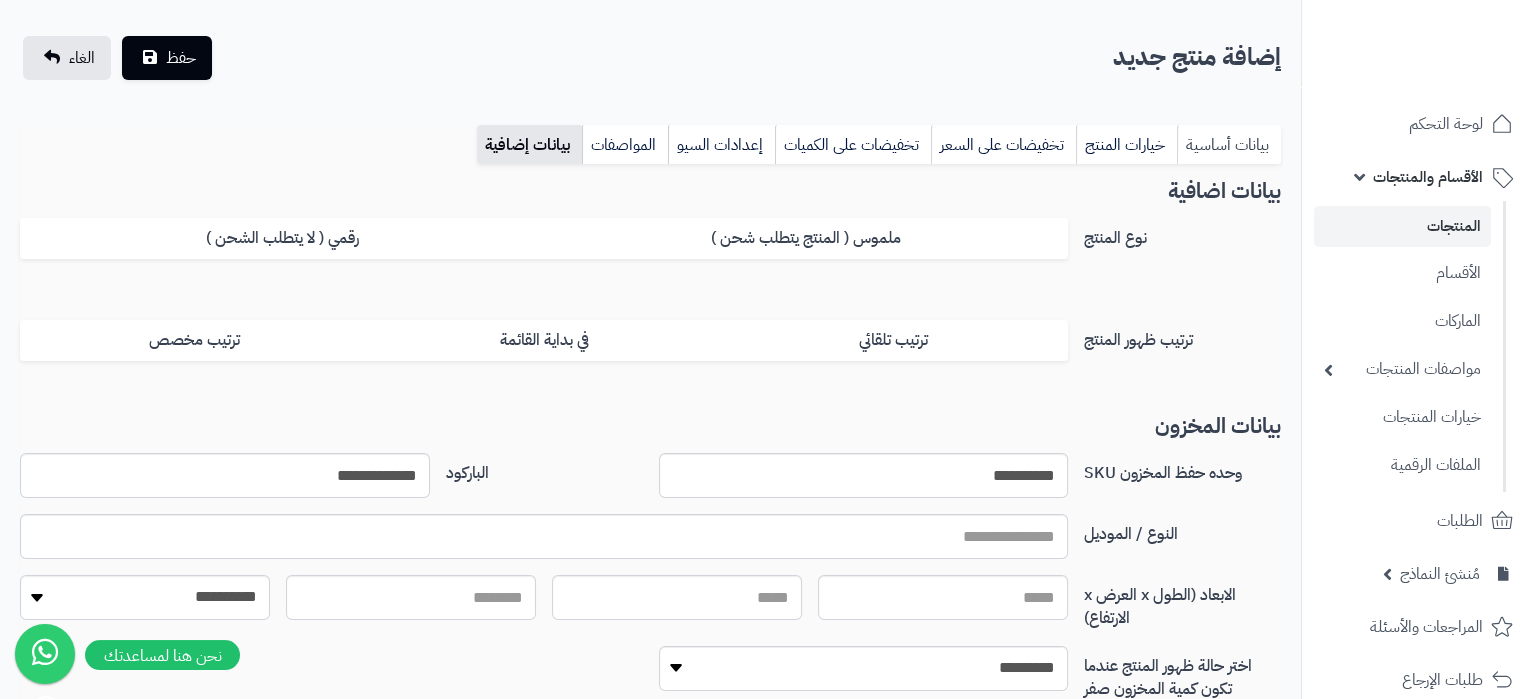 click on "بيانات أساسية" at bounding box center [1229, 145] 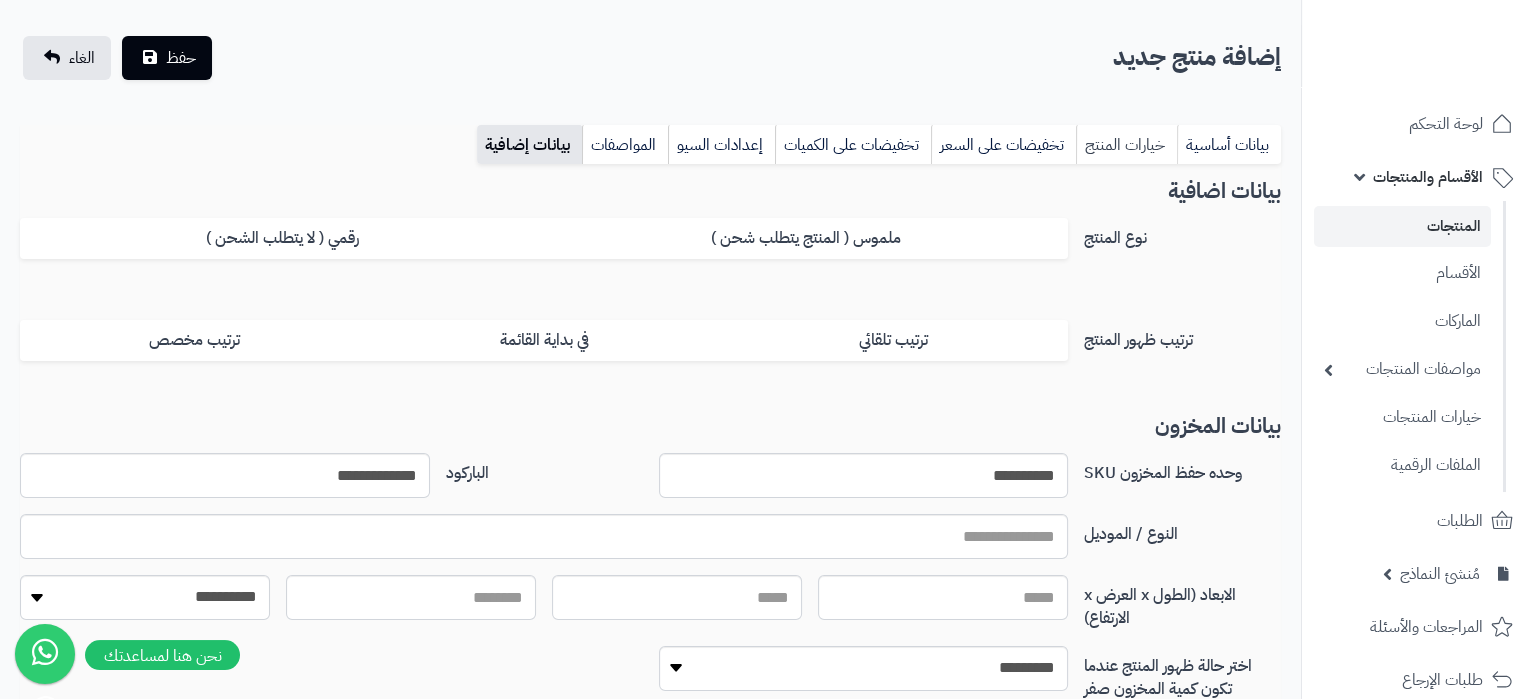 scroll, scrollTop: 2141, scrollLeft: 0, axis: vertical 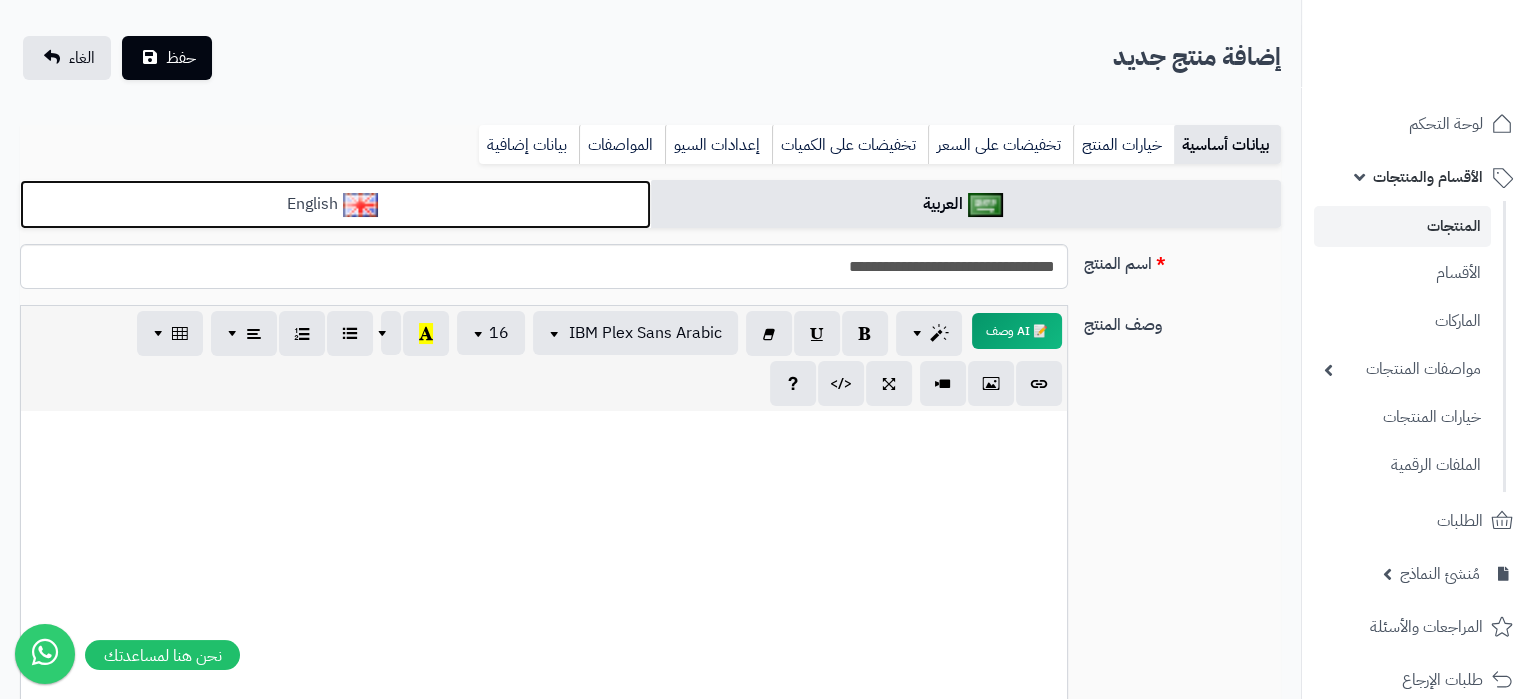 click on "English" at bounding box center [335, 204] 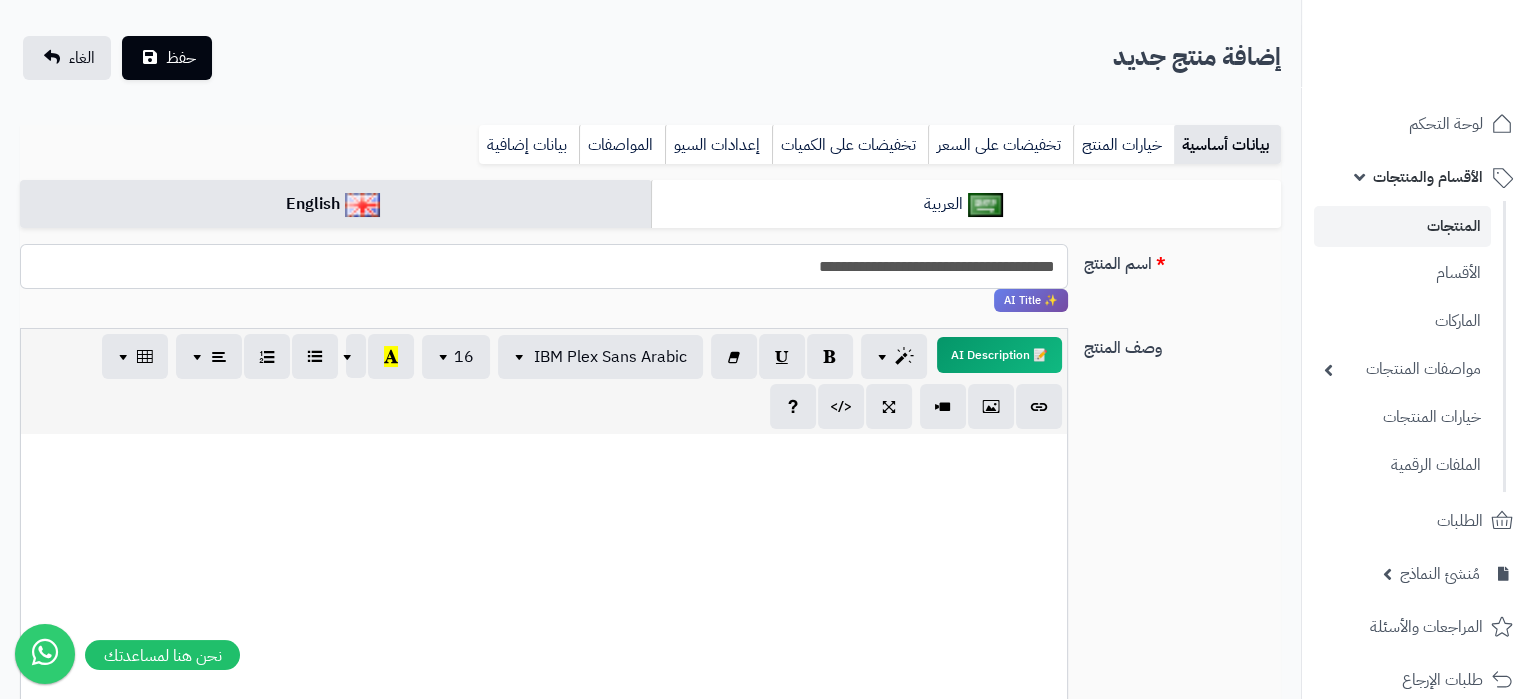 drag, startPoint x: 771, startPoint y: 273, endPoint x: 781, endPoint y: 277, distance: 10.770329 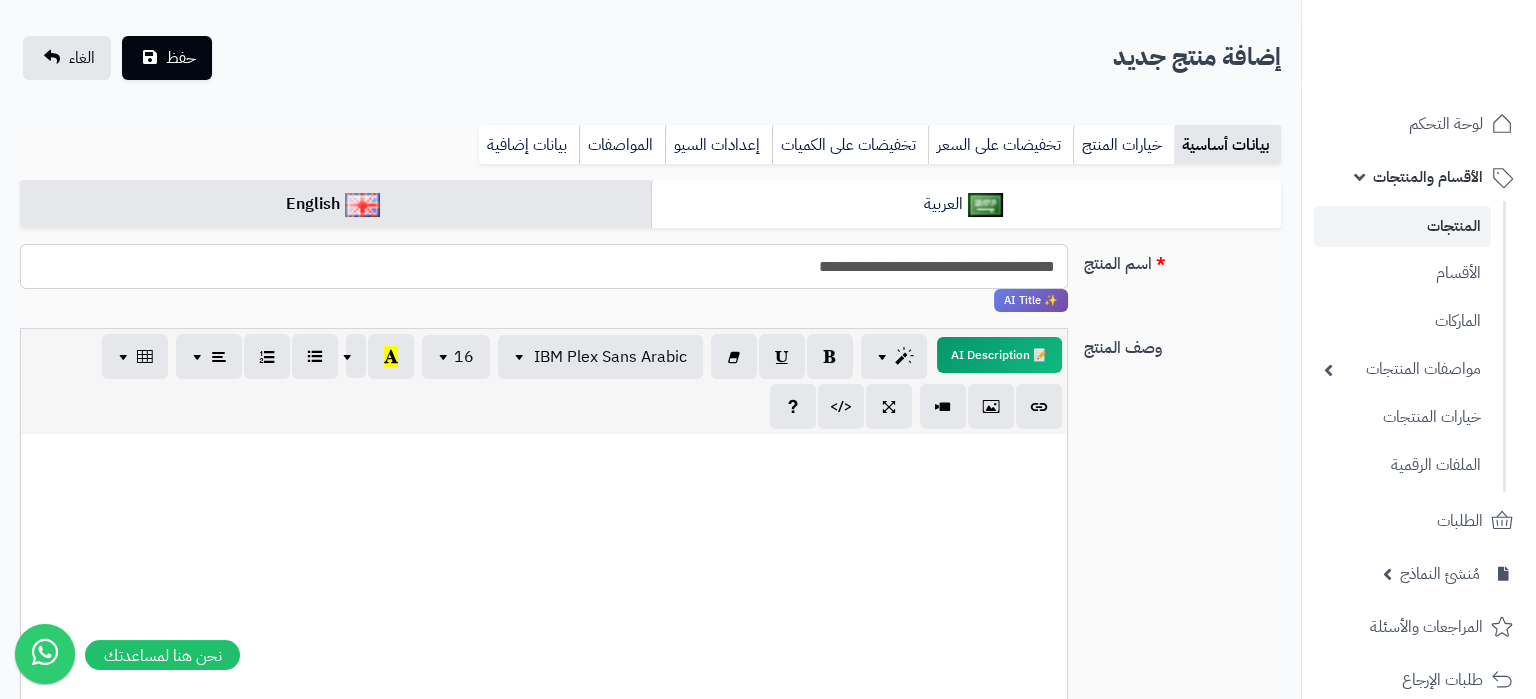drag, startPoint x: 763, startPoint y: 274, endPoint x: 793, endPoint y: 281, distance: 30.805843 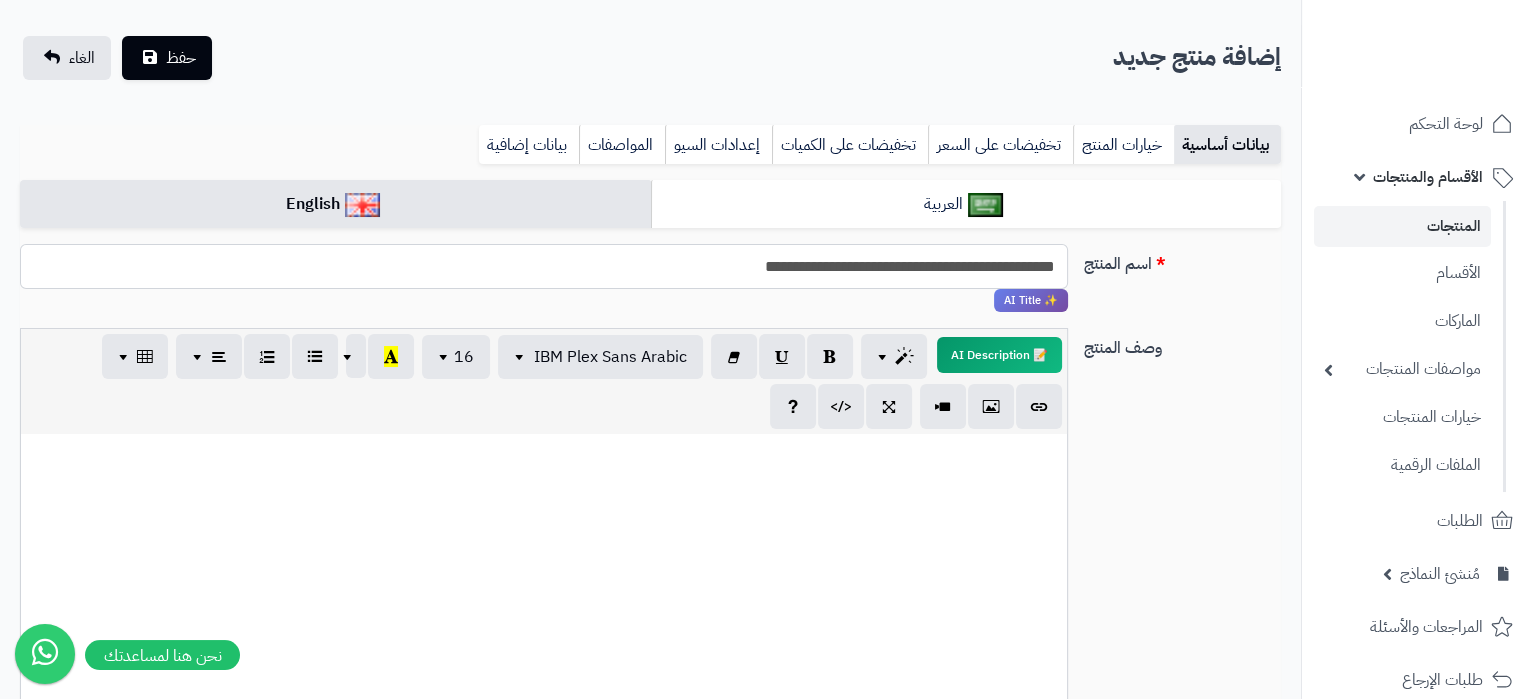 type on "**********" 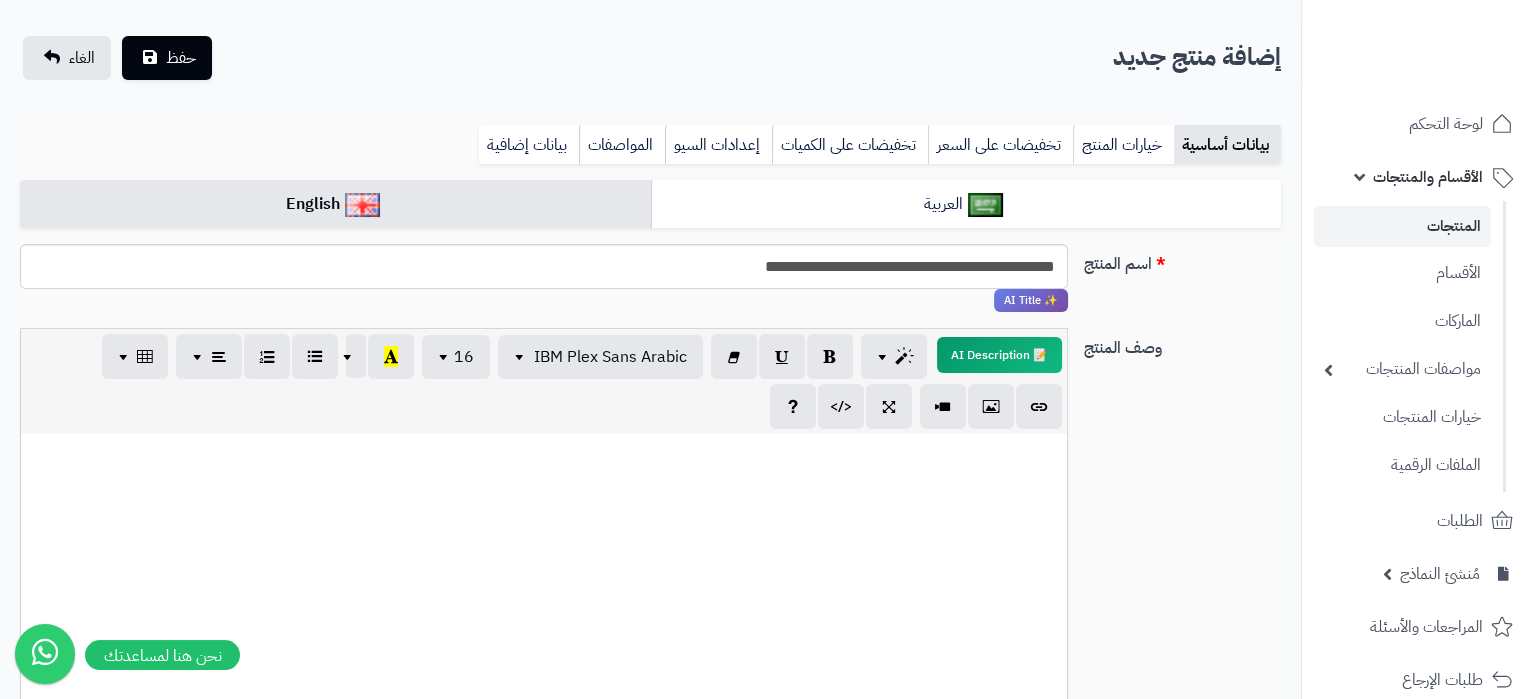 click at bounding box center [544, 584] 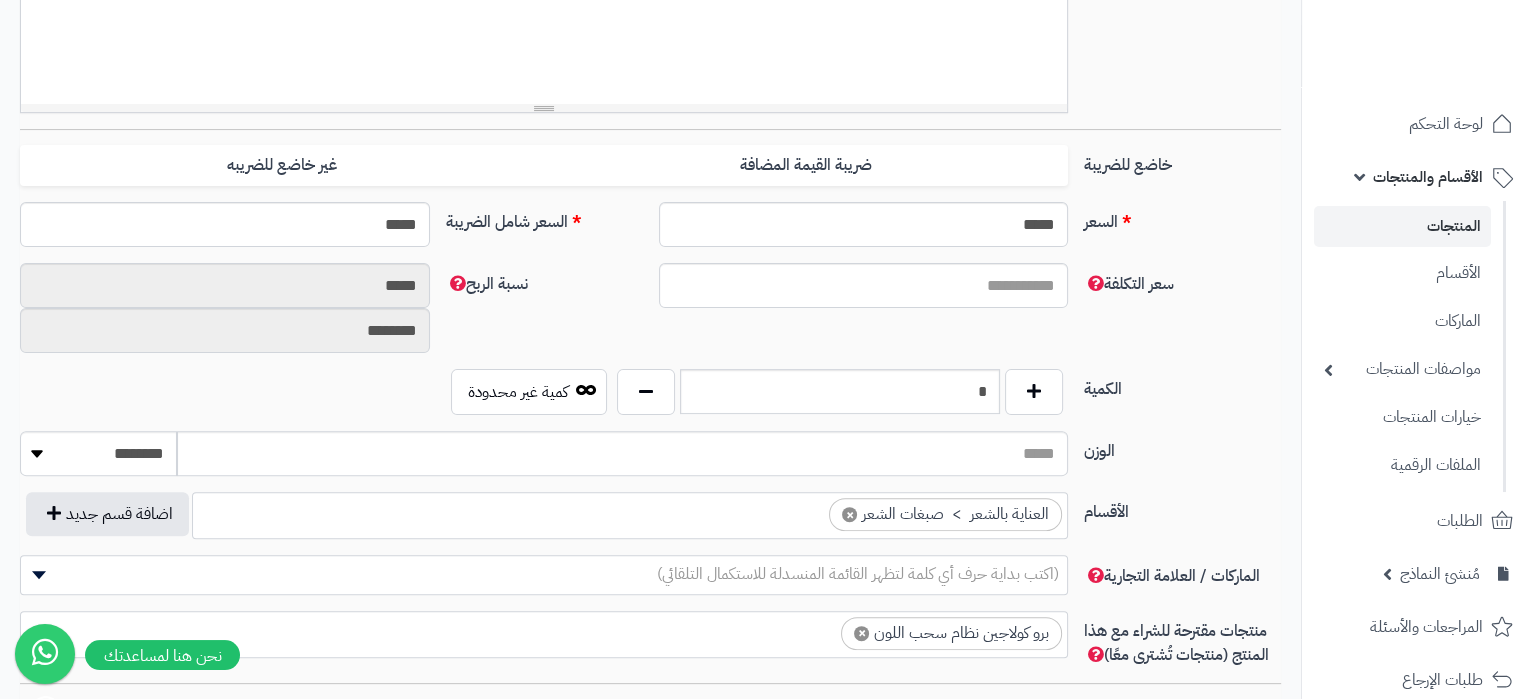 scroll, scrollTop: 1050, scrollLeft: 0, axis: vertical 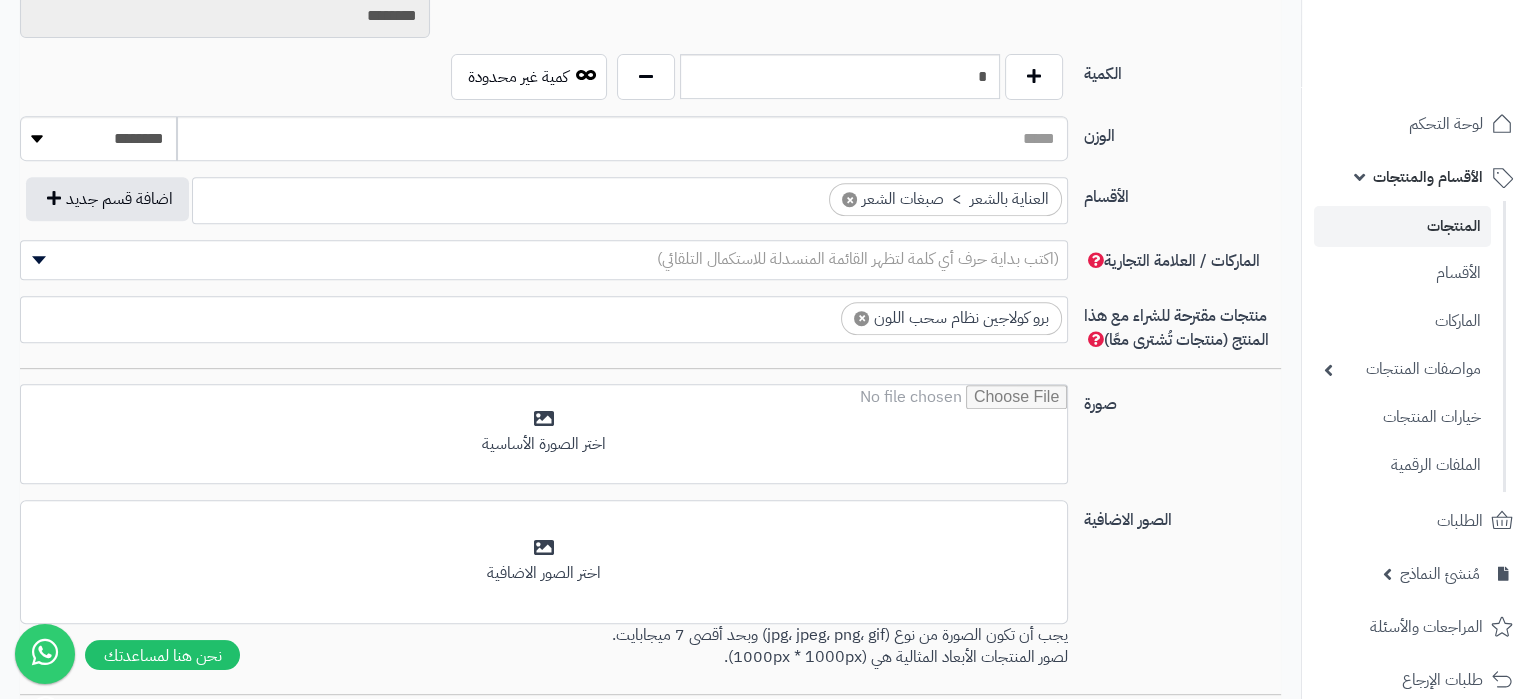 click on "**********" at bounding box center (650, 3) 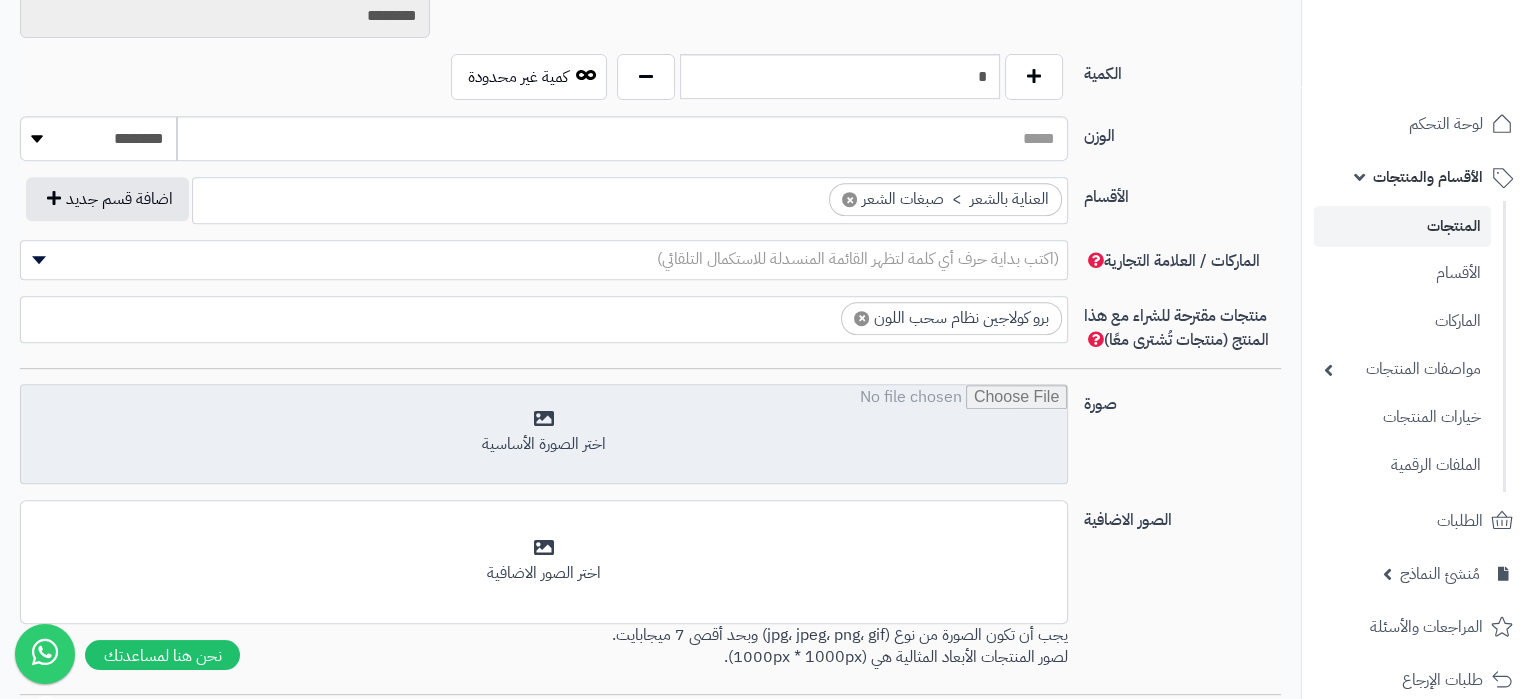 click at bounding box center [544, 435] 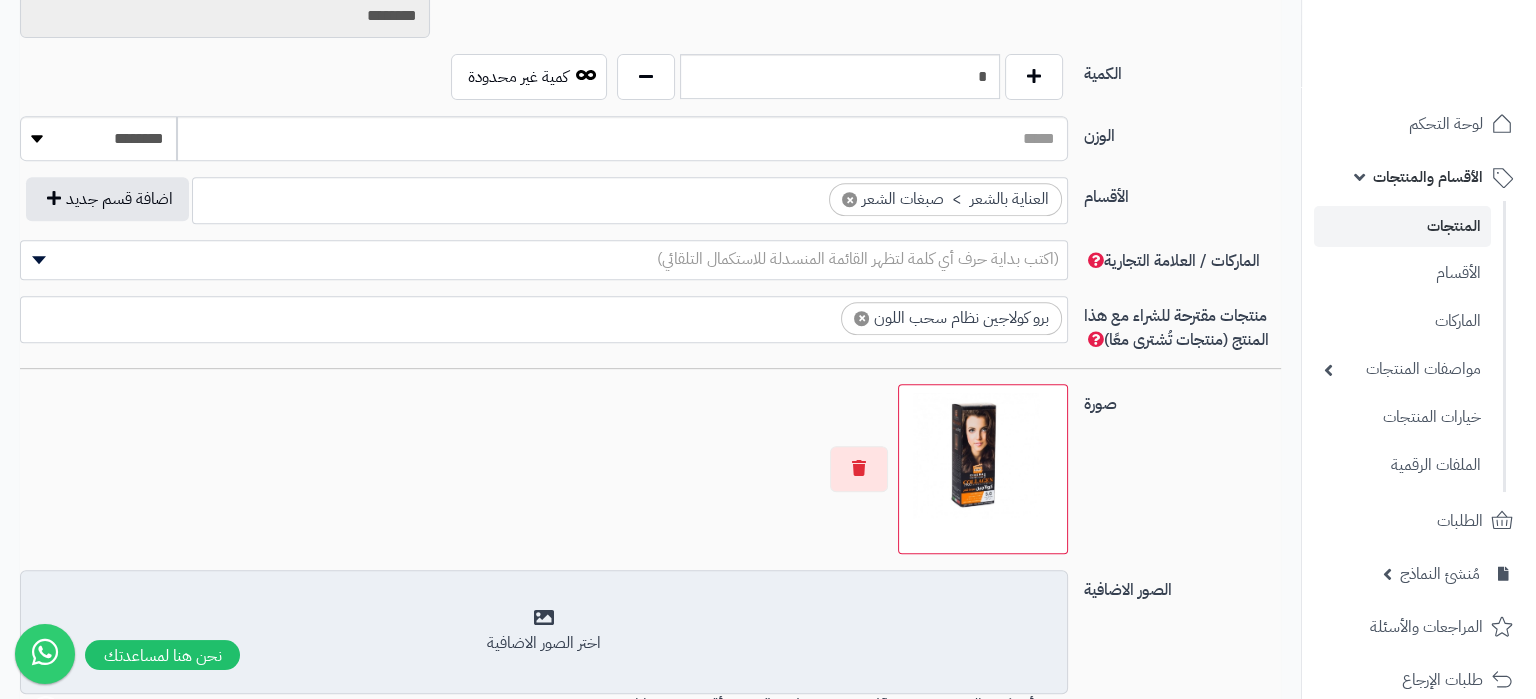 click on "أضف الصور الاضافية
اختر الصور الاضافية" at bounding box center [544, 632] 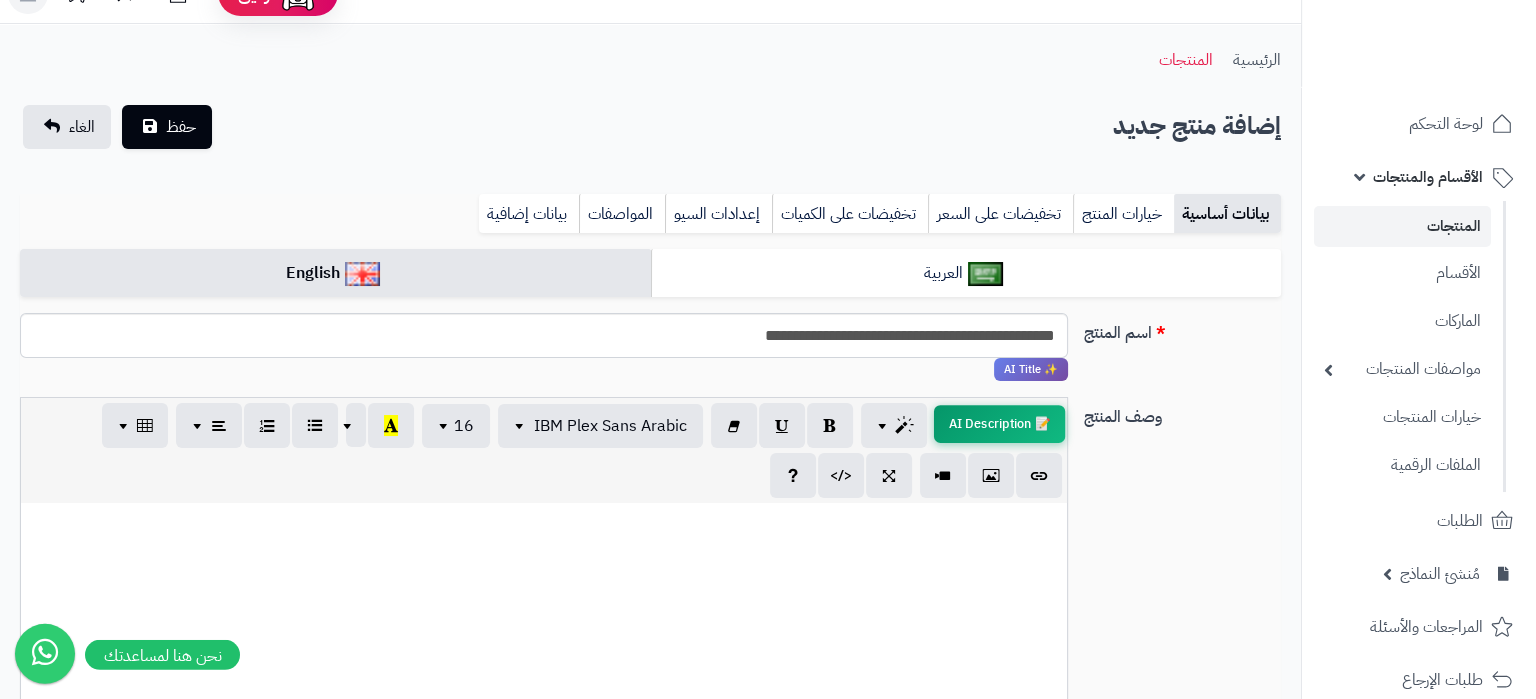 scroll, scrollTop: 0, scrollLeft: 0, axis: both 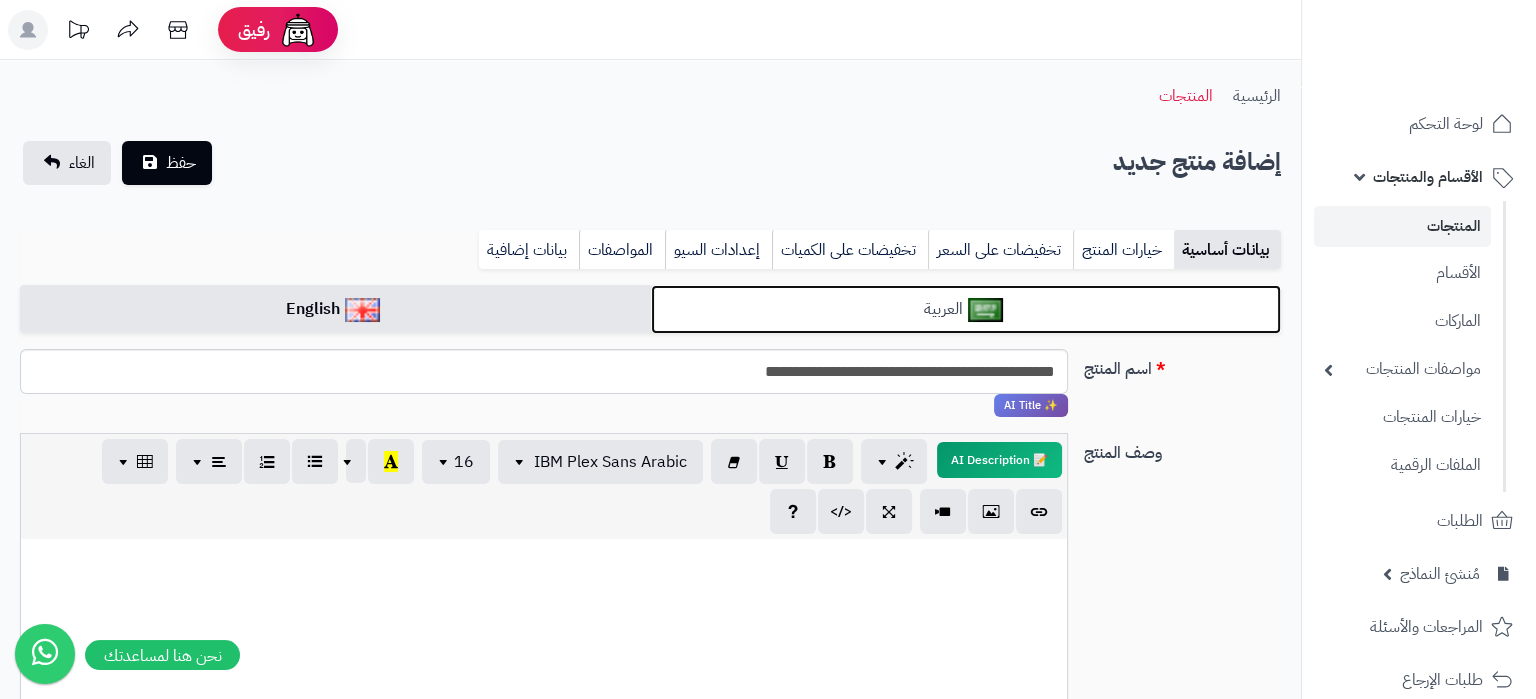 click on "العربية" at bounding box center [966, 309] 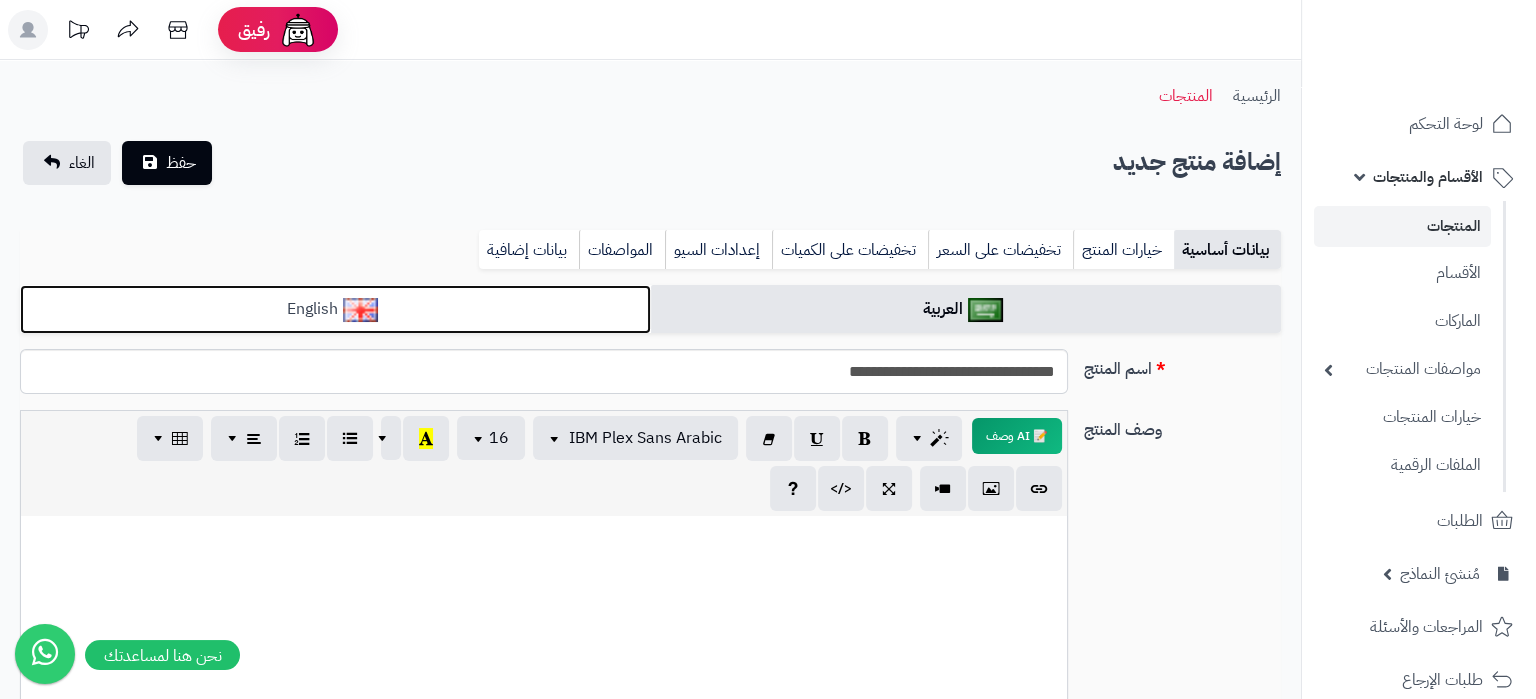 click on "English" at bounding box center [335, 309] 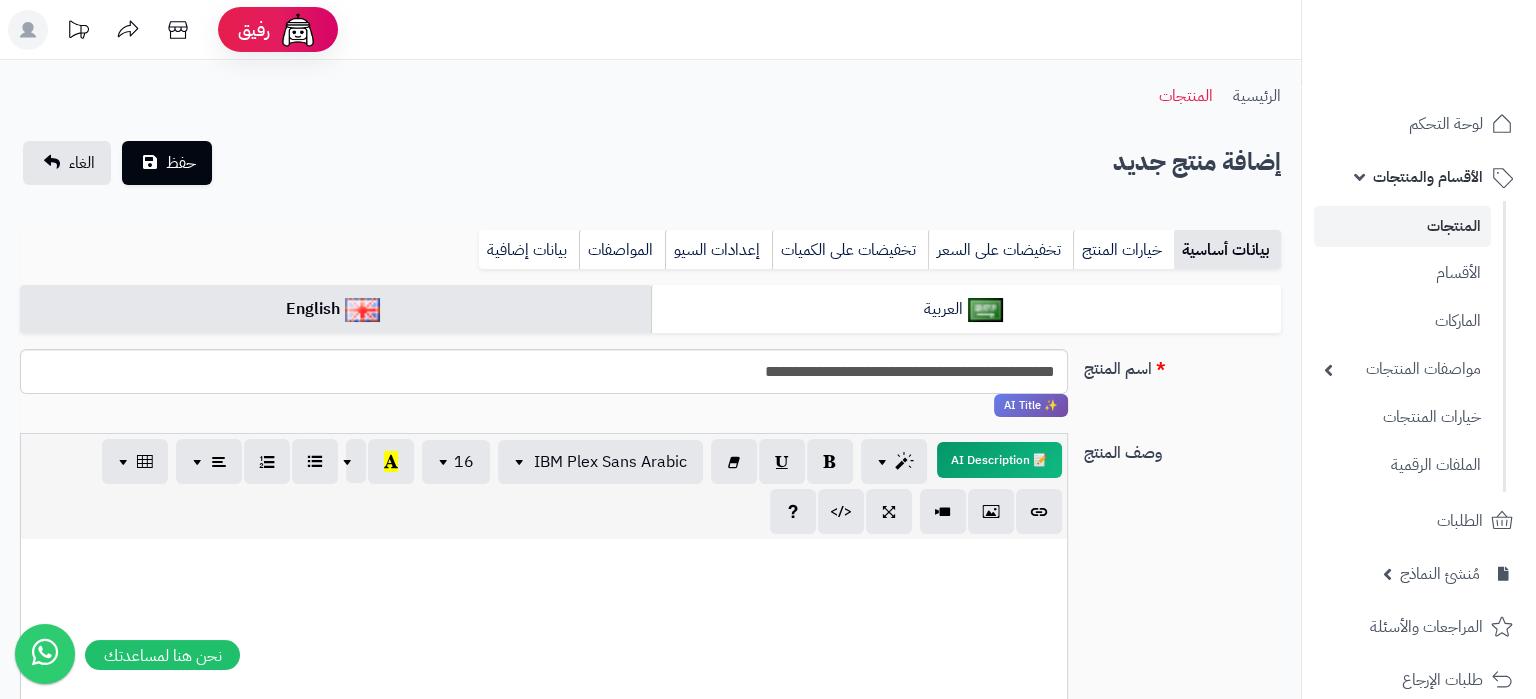 click at bounding box center [544, 689] 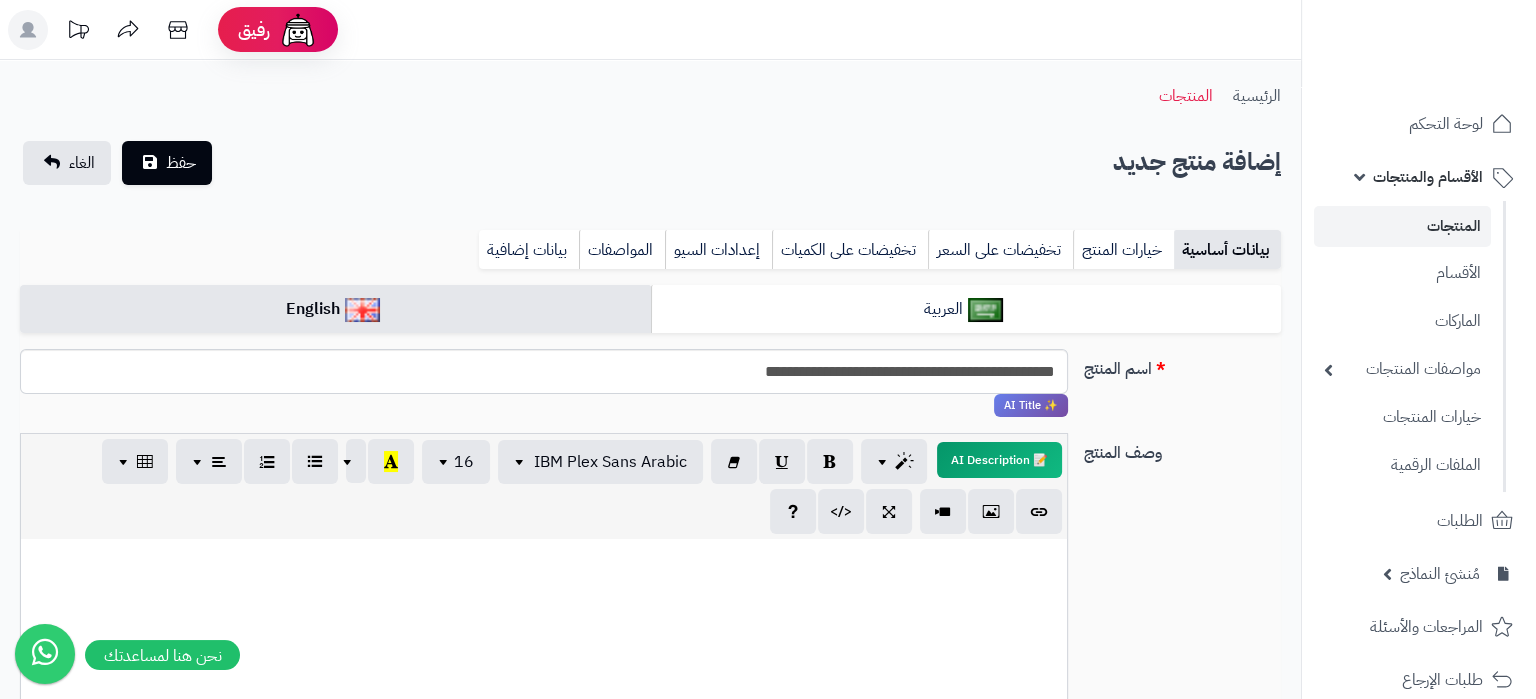 scroll, scrollTop: 0, scrollLeft: 0, axis: both 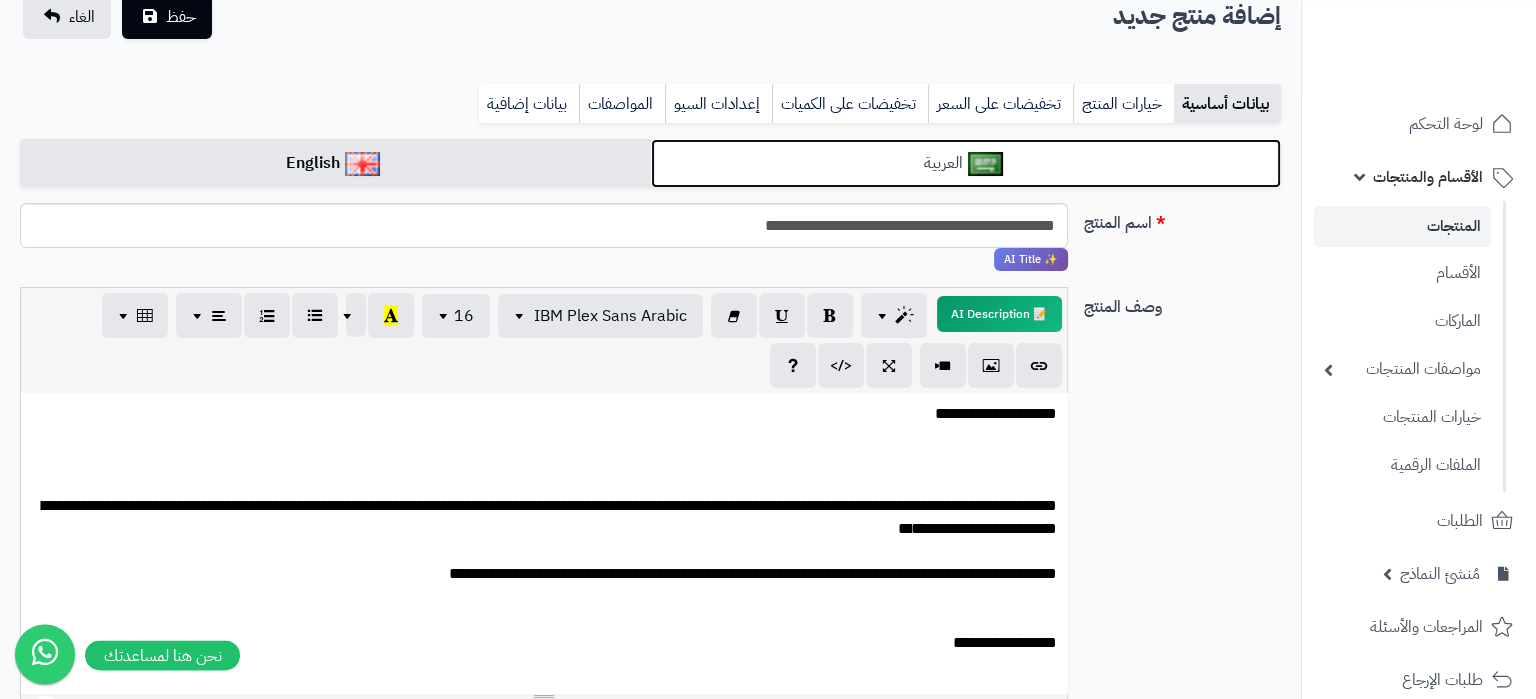 click on "العربية" at bounding box center [966, 163] 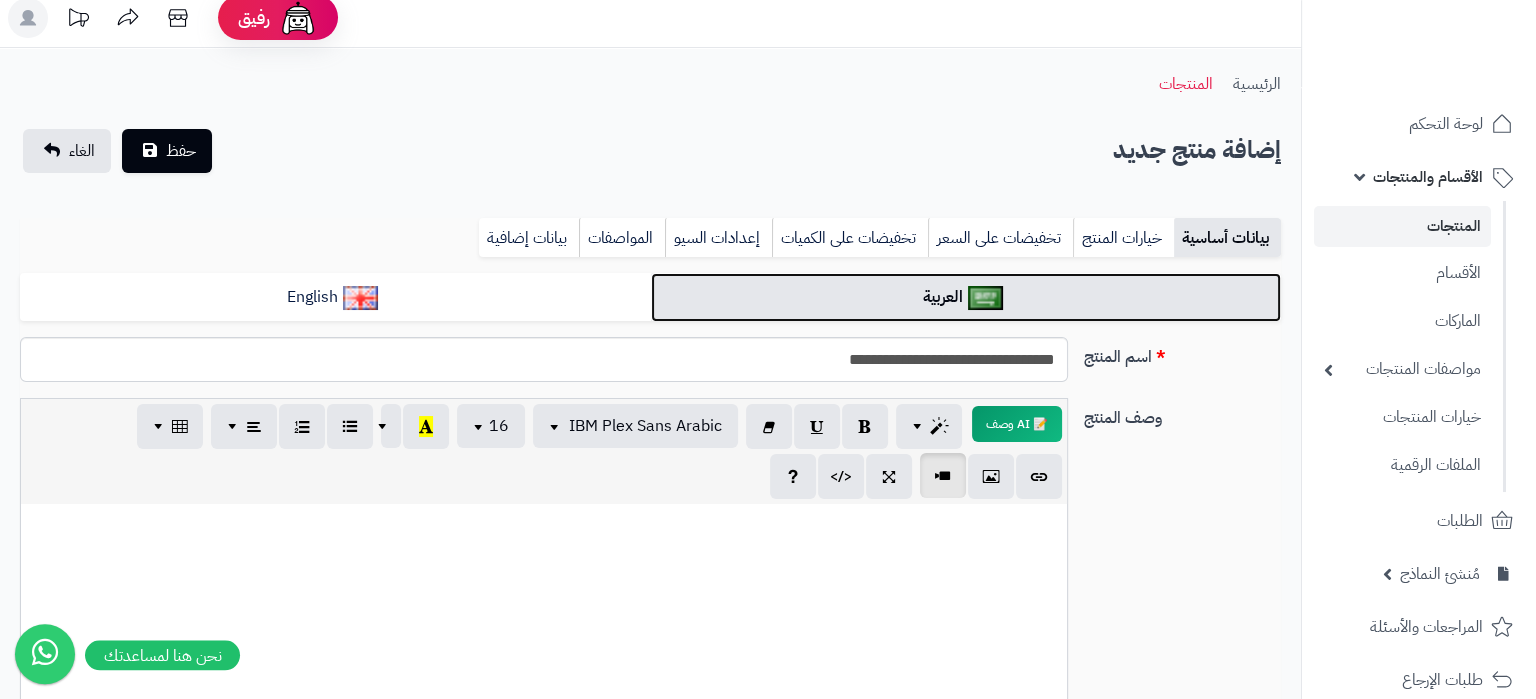 scroll, scrollTop: 0, scrollLeft: 0, axis: both 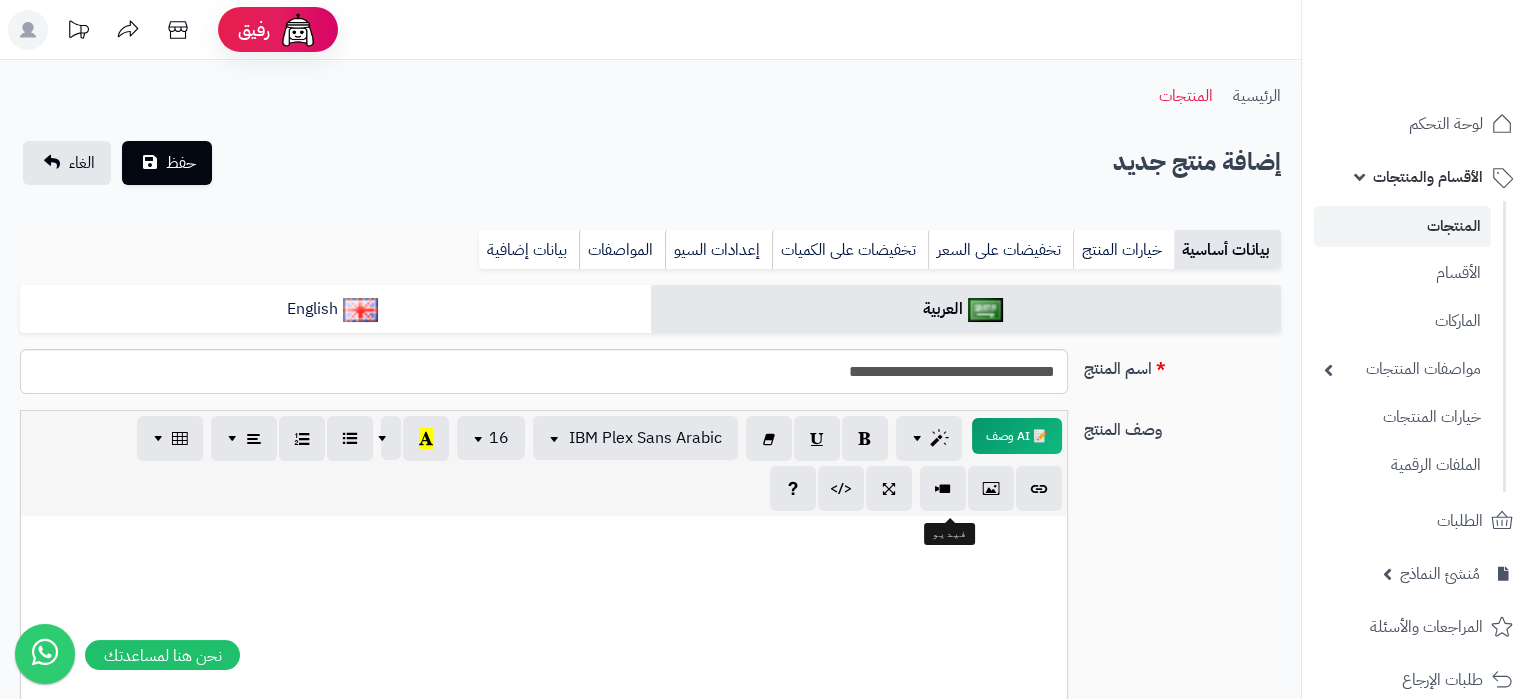 click at bounding box center [544, 666] 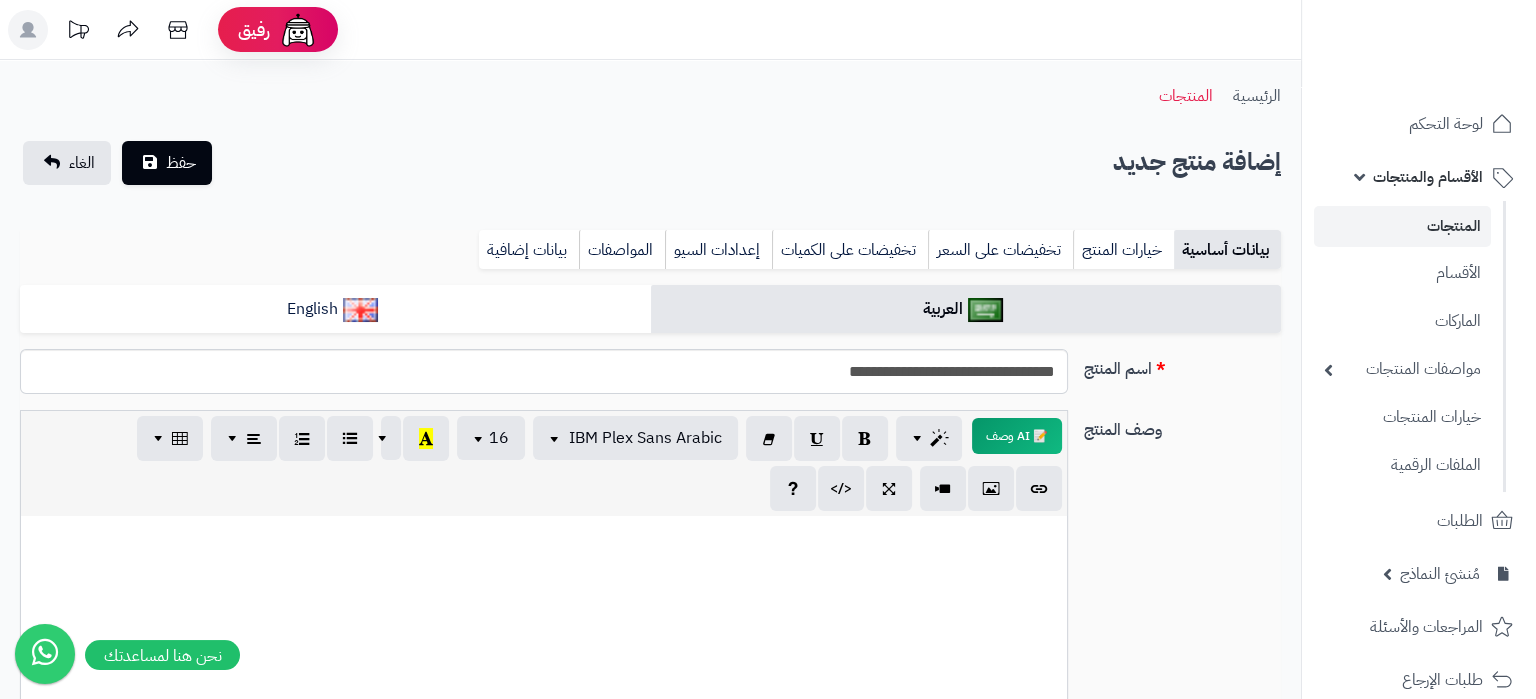scroll, scrollTop: 0, scrollLeft: 0, axis: both 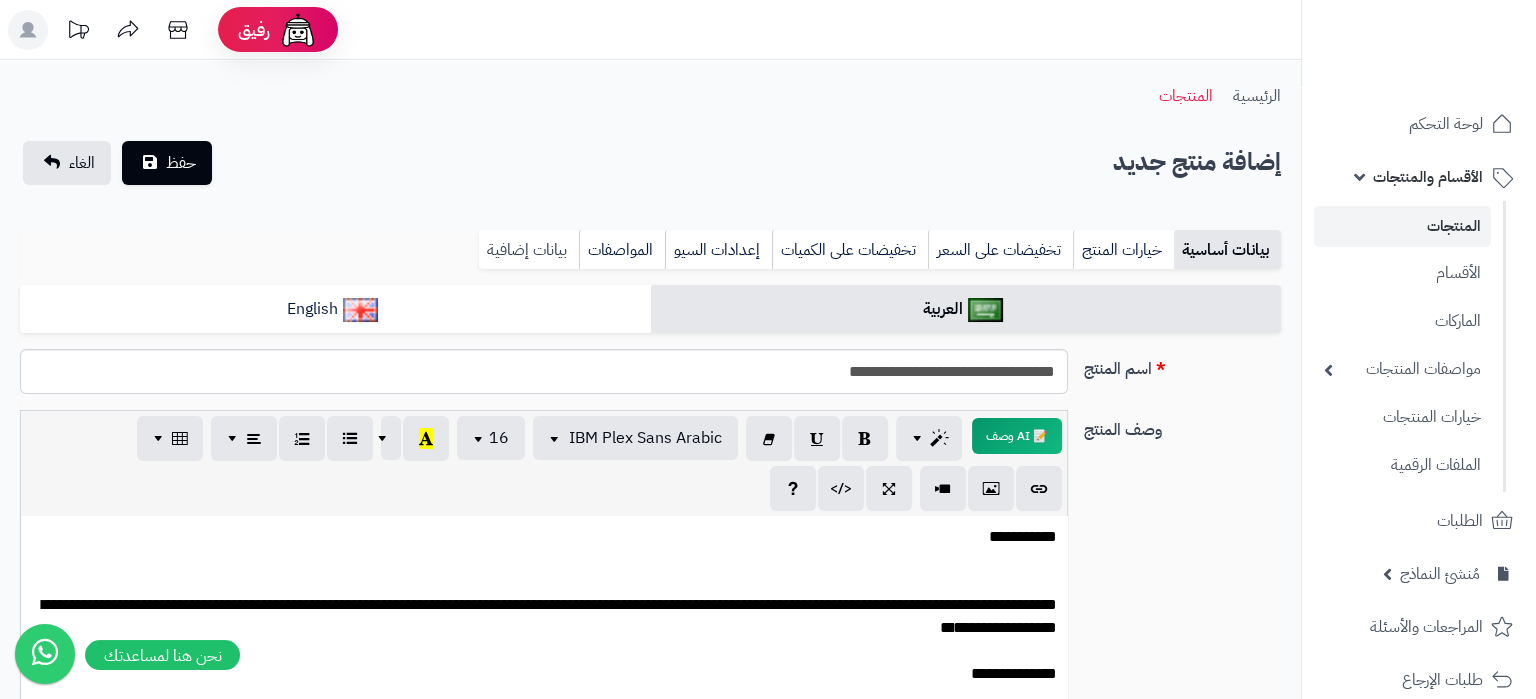 click on "بيانات إضافية" at bounding box center (529, 250) 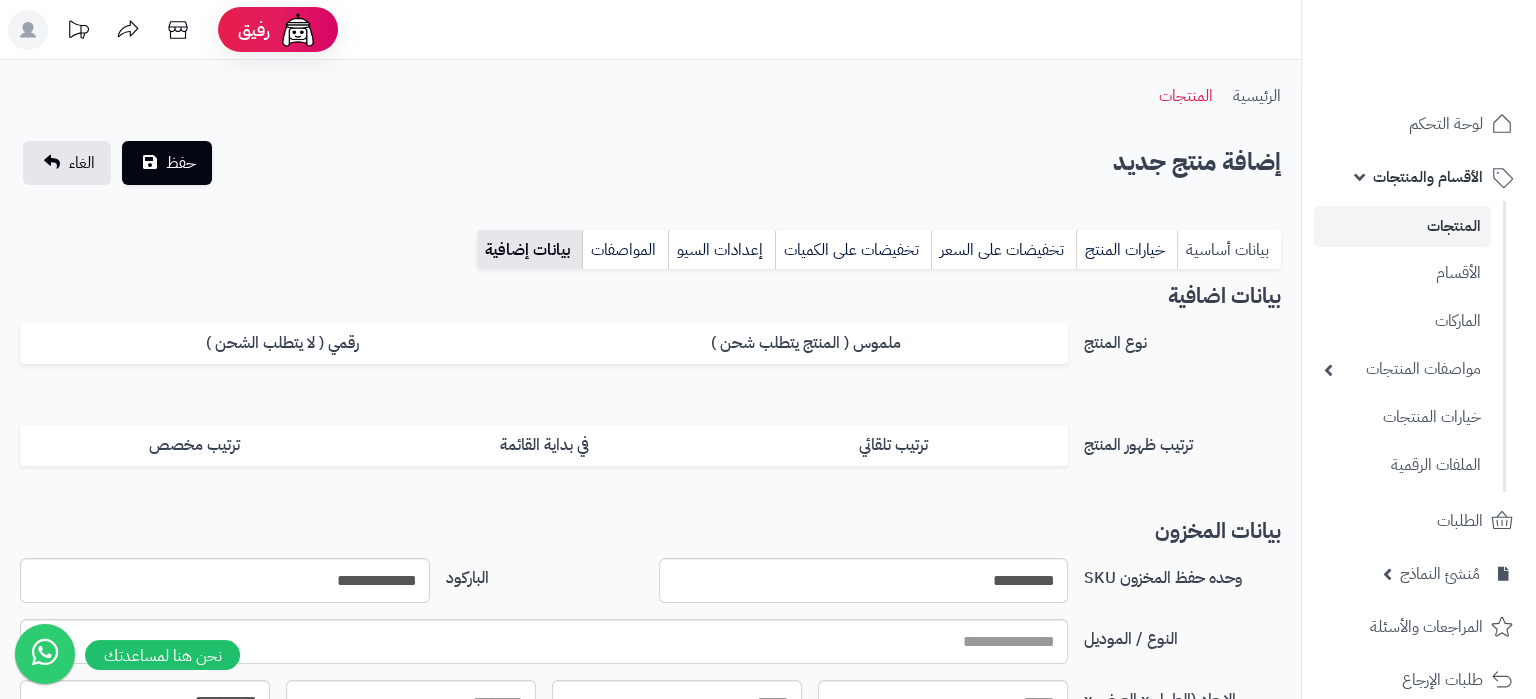 click on "بيانات أساسية" at bounding box center [1229, 250] 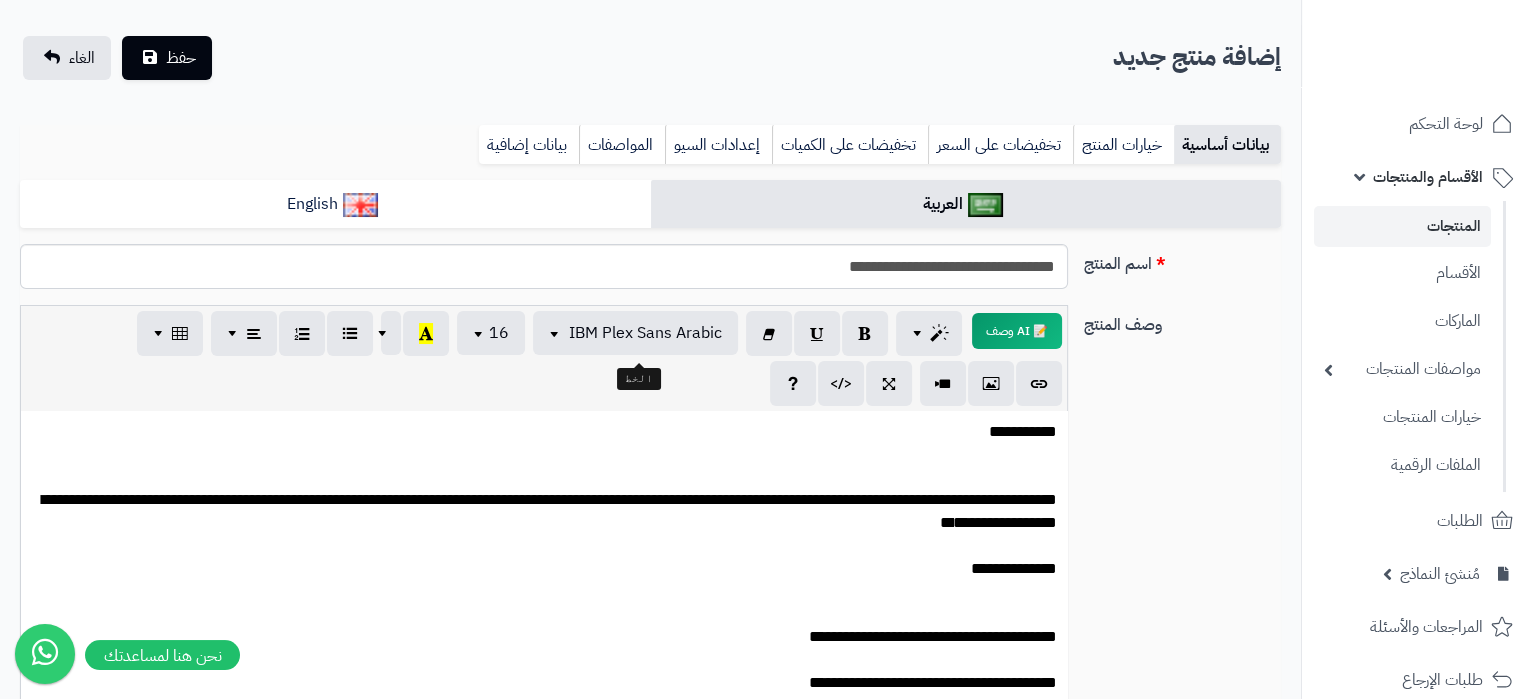 scroll, scrollTop: 0, scrollLeft: 0, axis: both 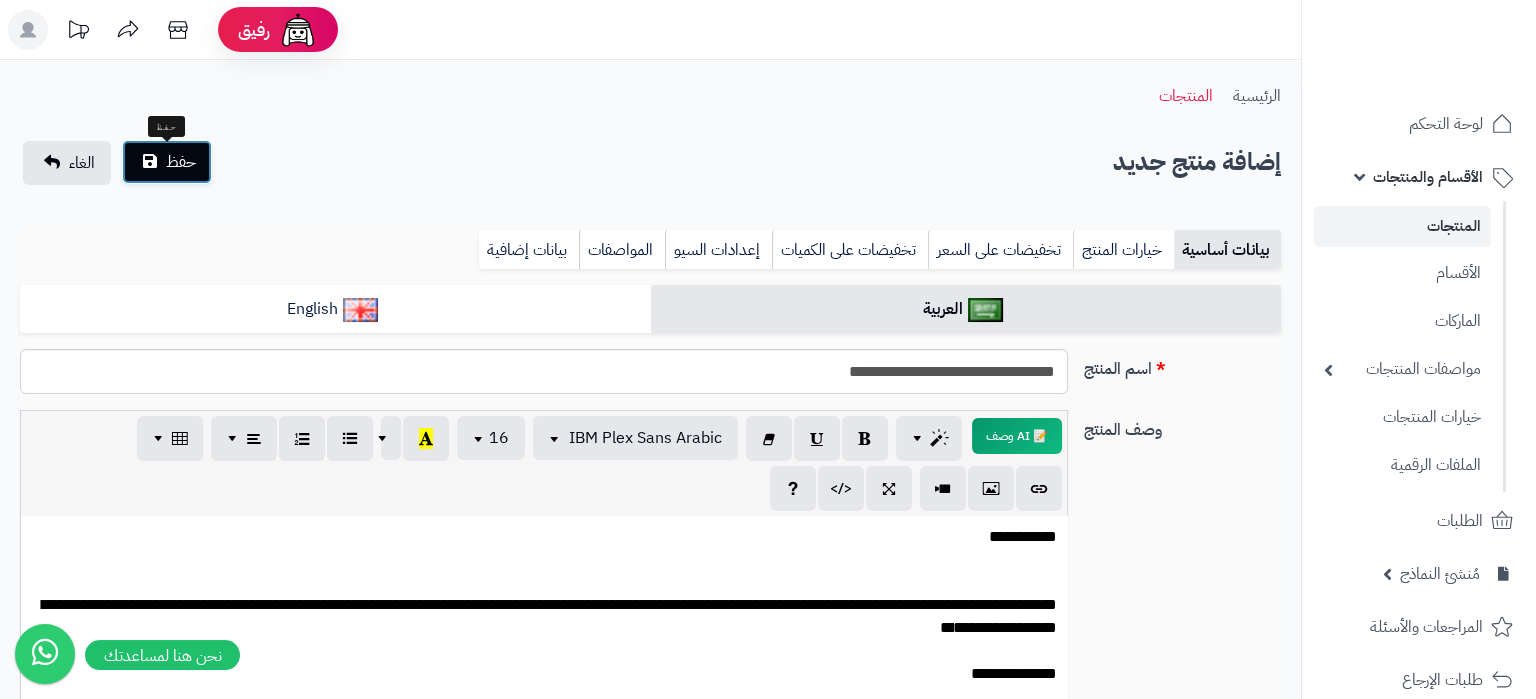click on "حفظ" at bounding box center (167, 162) 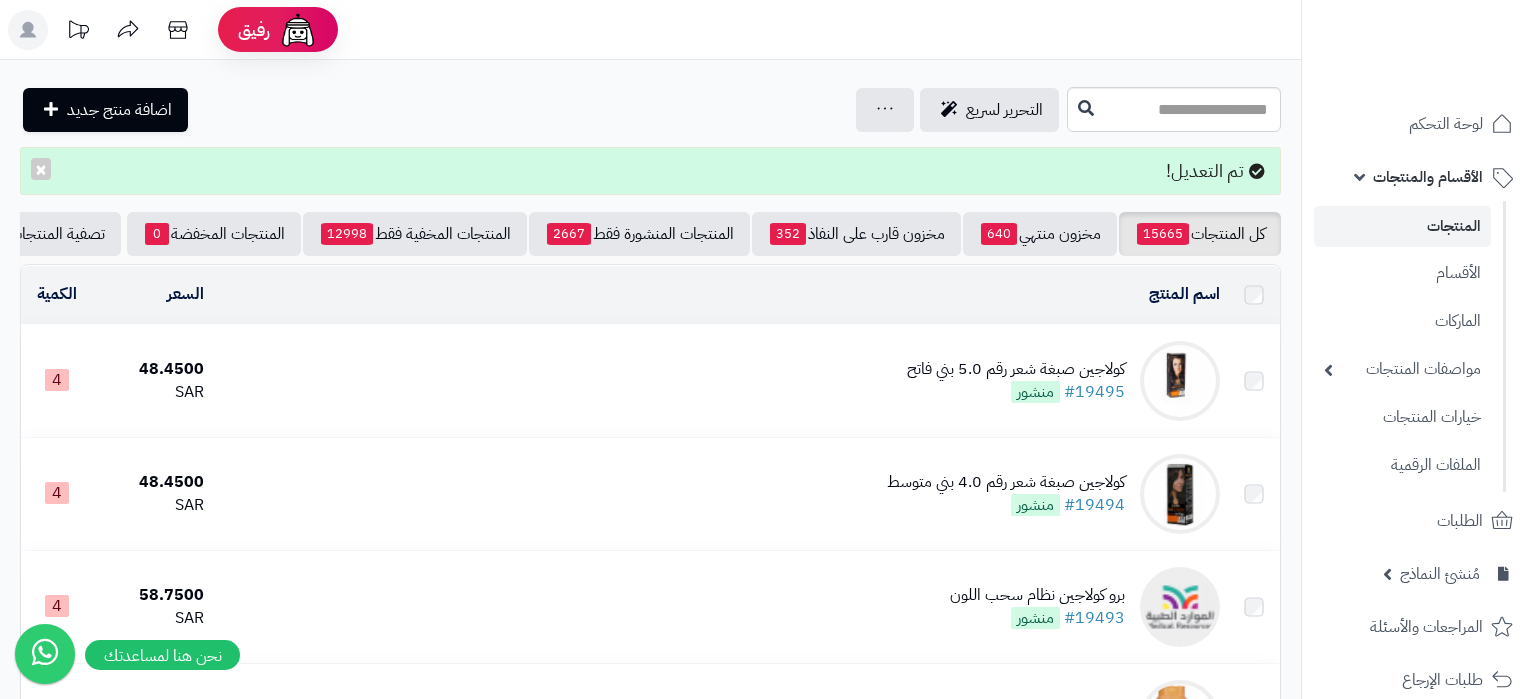 scroll, scrollTop: 315, scrollLeft: 0, axis: vertical 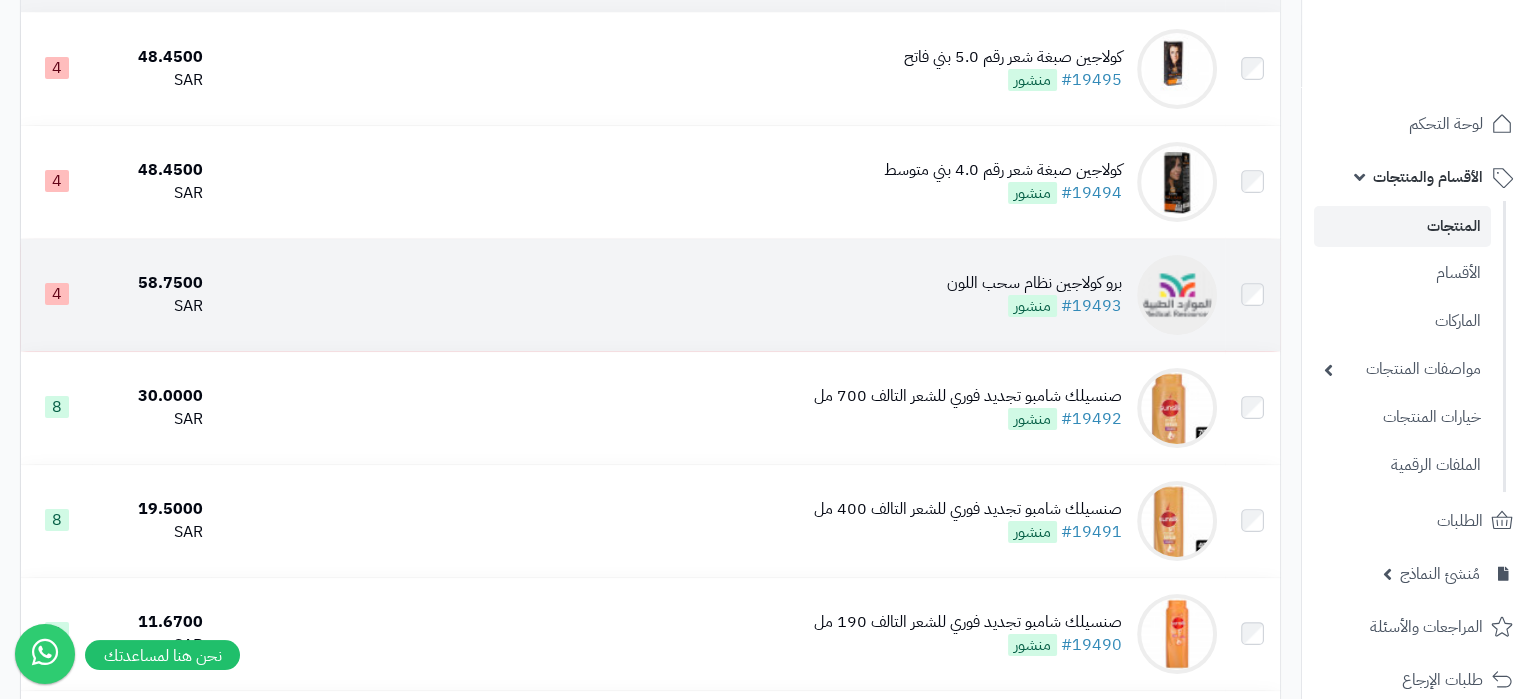 click at bounding box center (1177, 295) 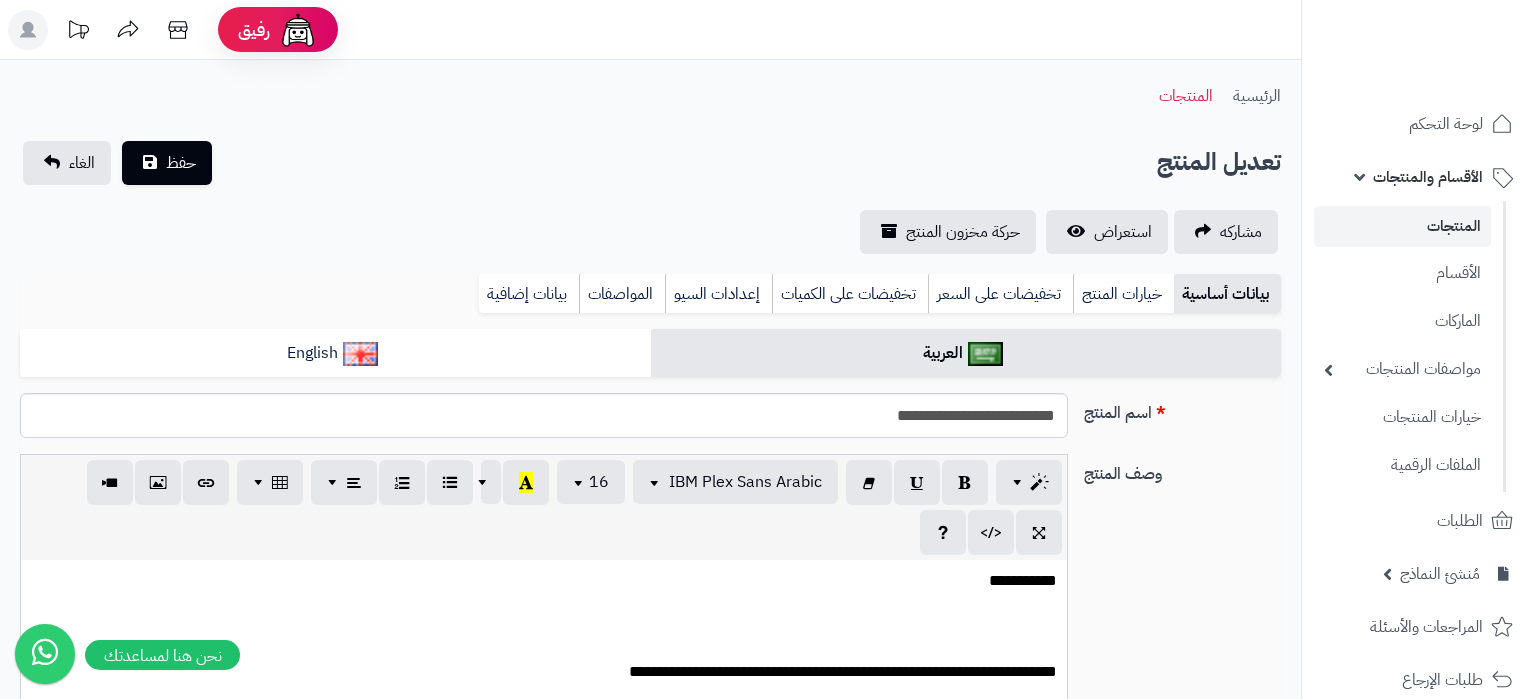 scroll, scrollTop: 945, scrollLeft: 0, axis: vertical 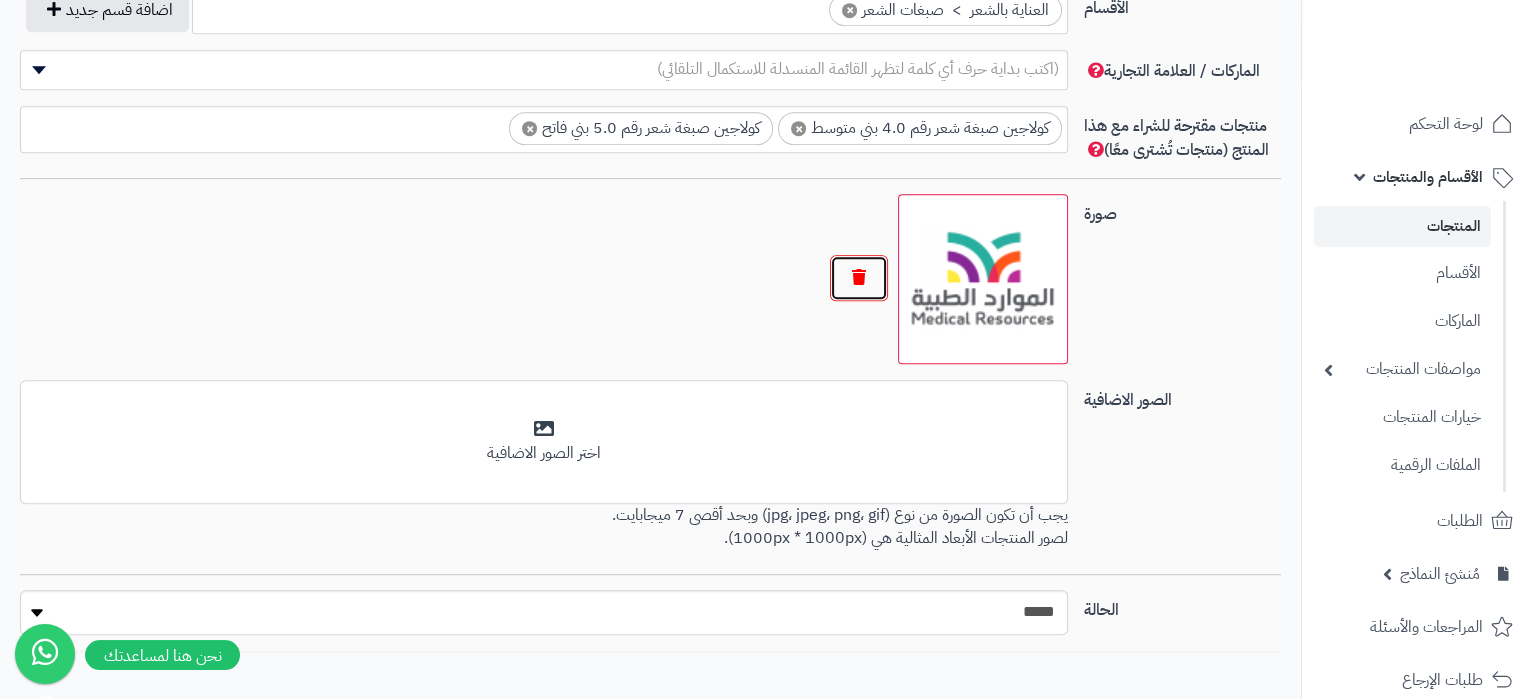 click at bounding box center [859, 278] 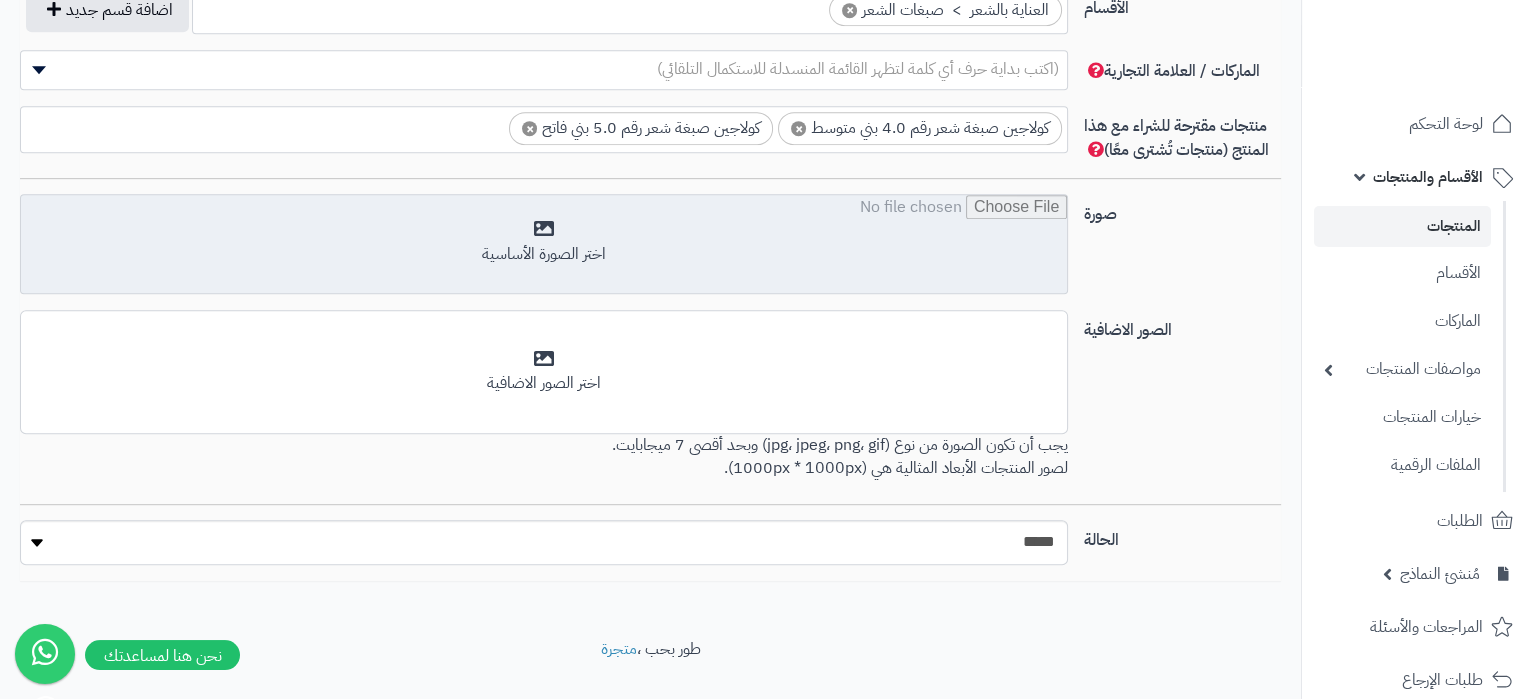 click at bounding box center (544, 245) 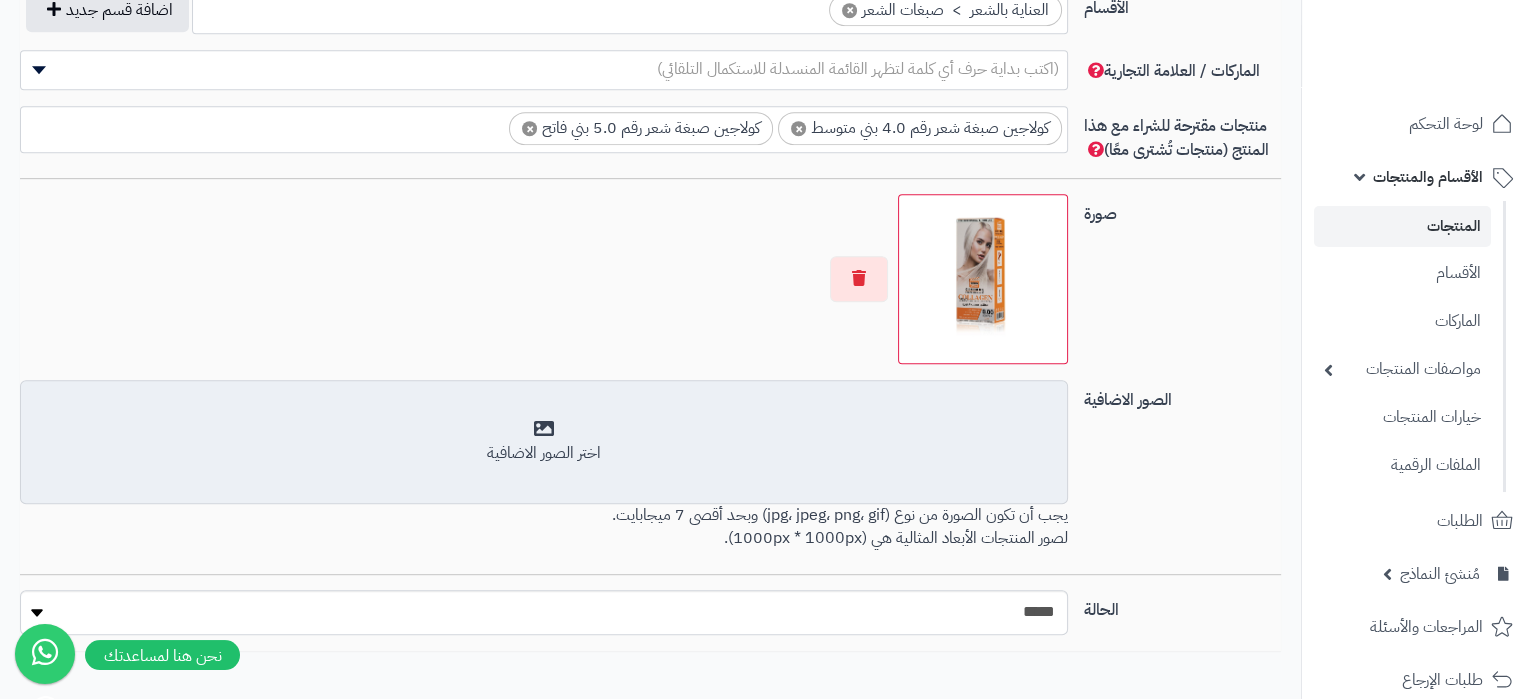 click on "اختر الصور الاضافية" at bounding box center [544, 442] 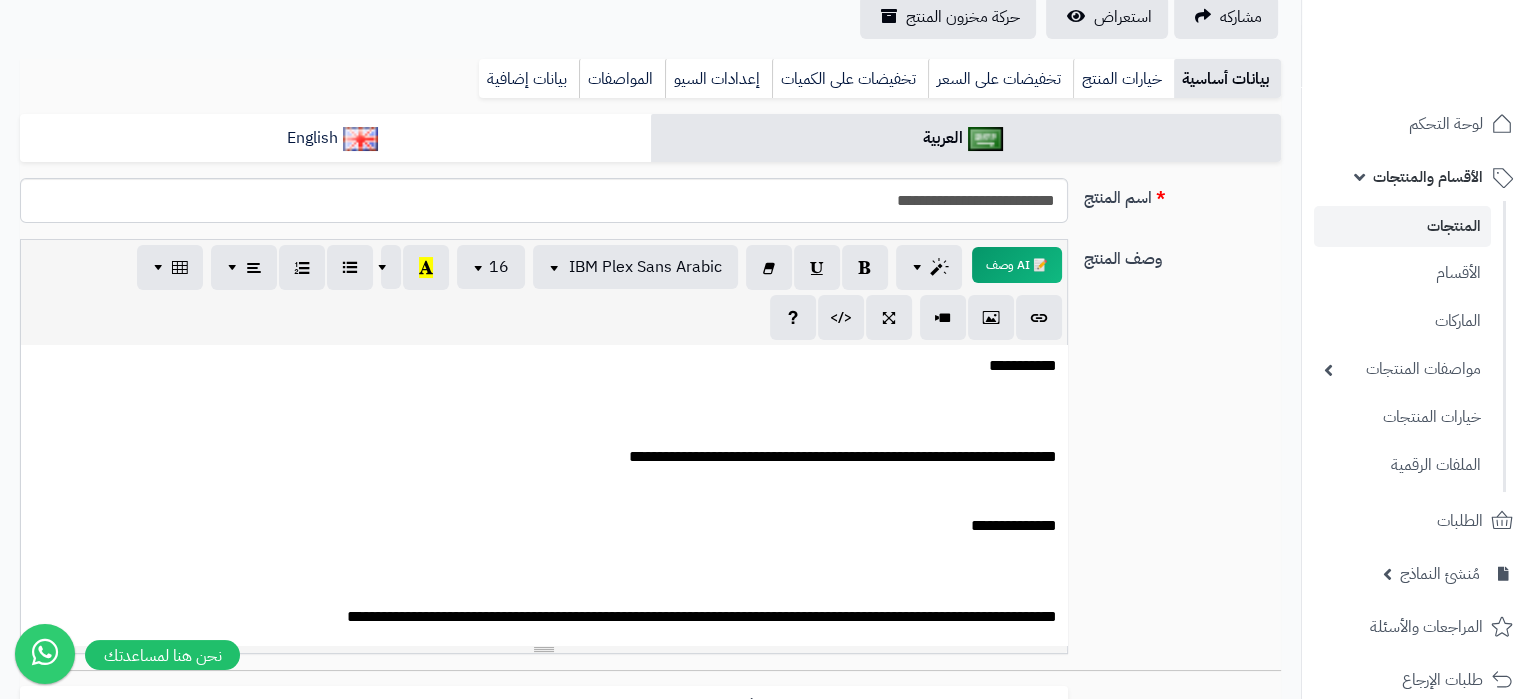 scroll, scrollTop: 0, scrollLeft: 0, axis: both 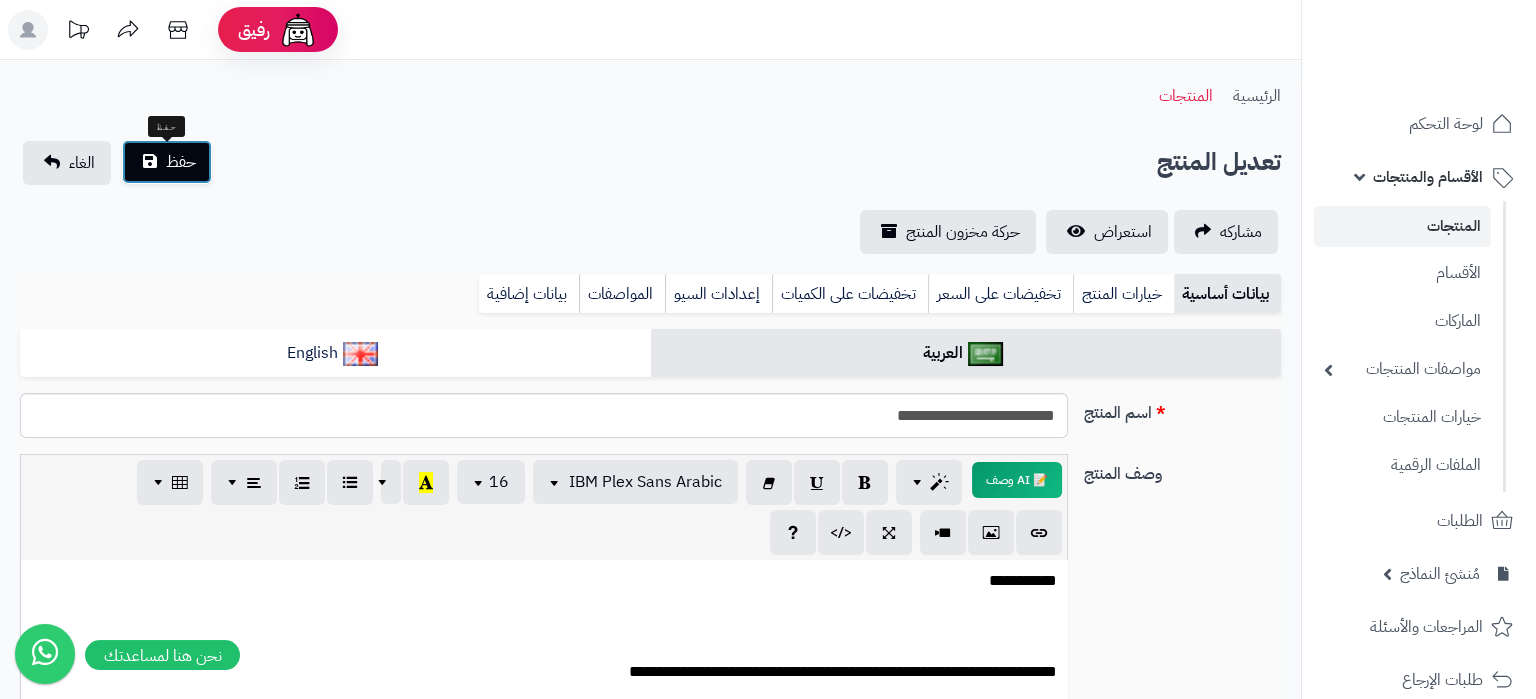click on "حفظ" at bounding box center [181, 162] 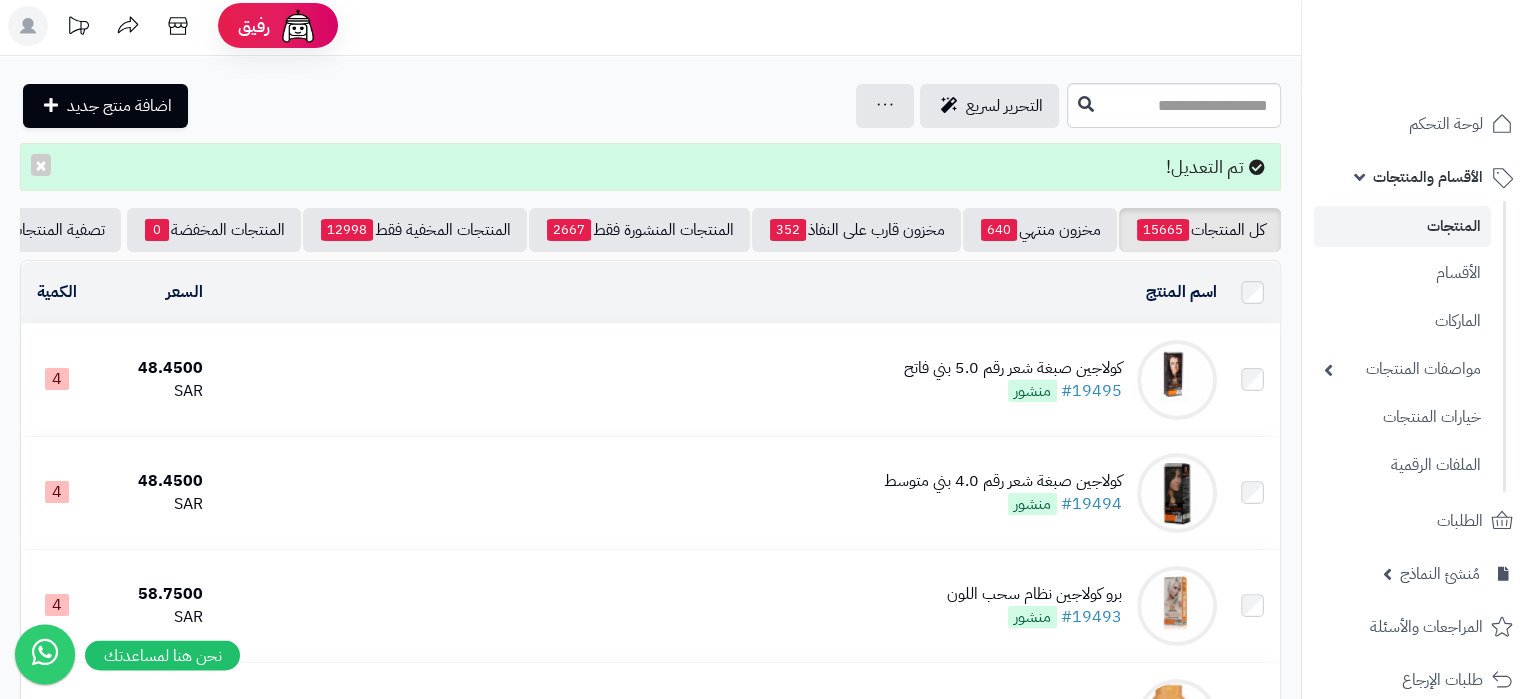 scroll, scrollTop: 0, scrollLeft: 0, axis: both 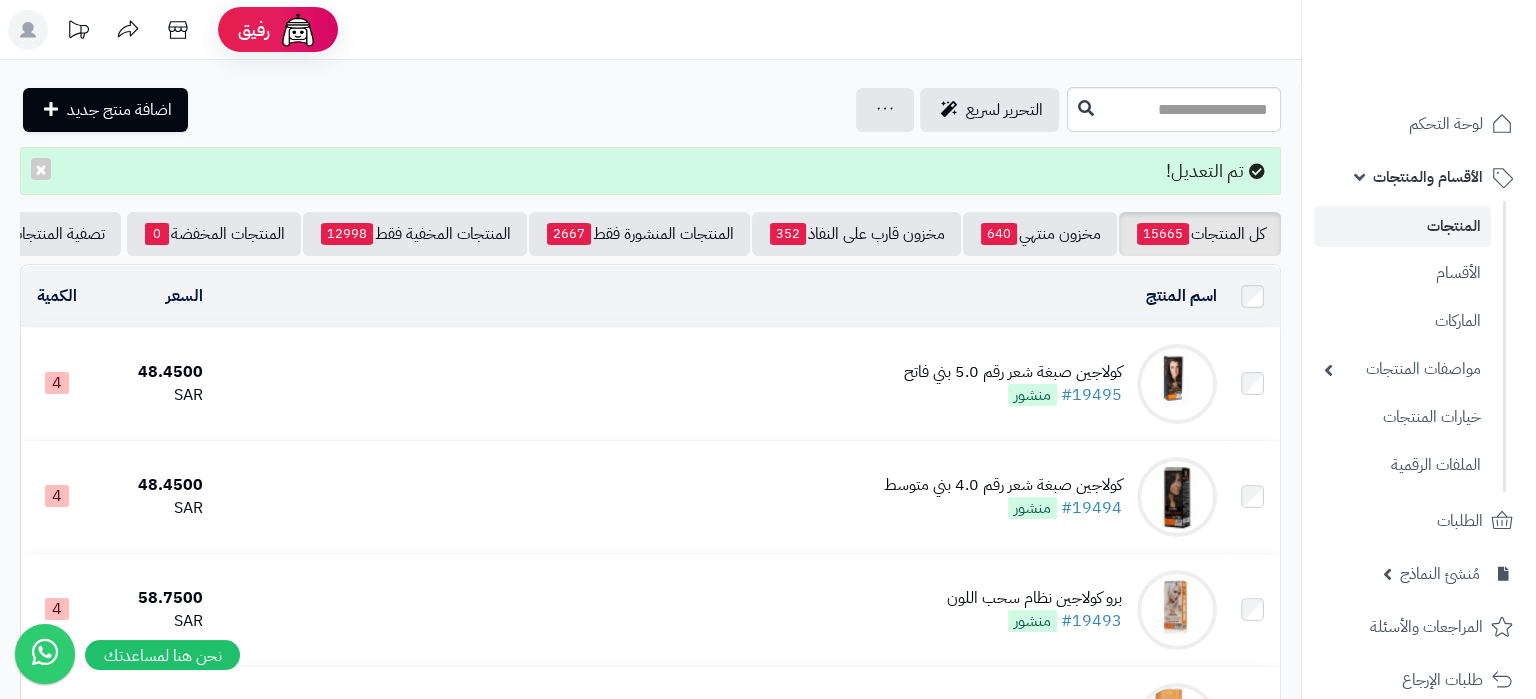click on "**********" at bounding box center [650, 5903] 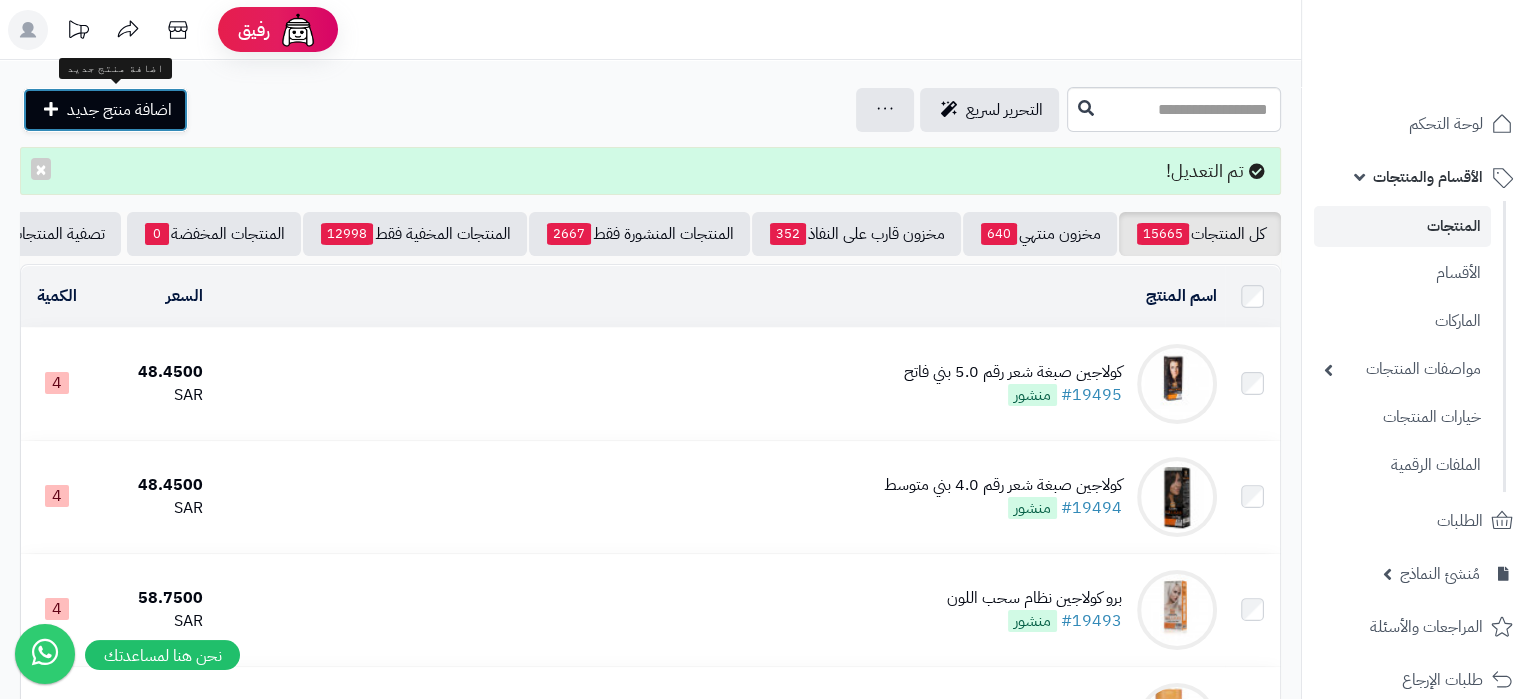 click on "اضافة منتج جديد" at bounding box center [119, 110] 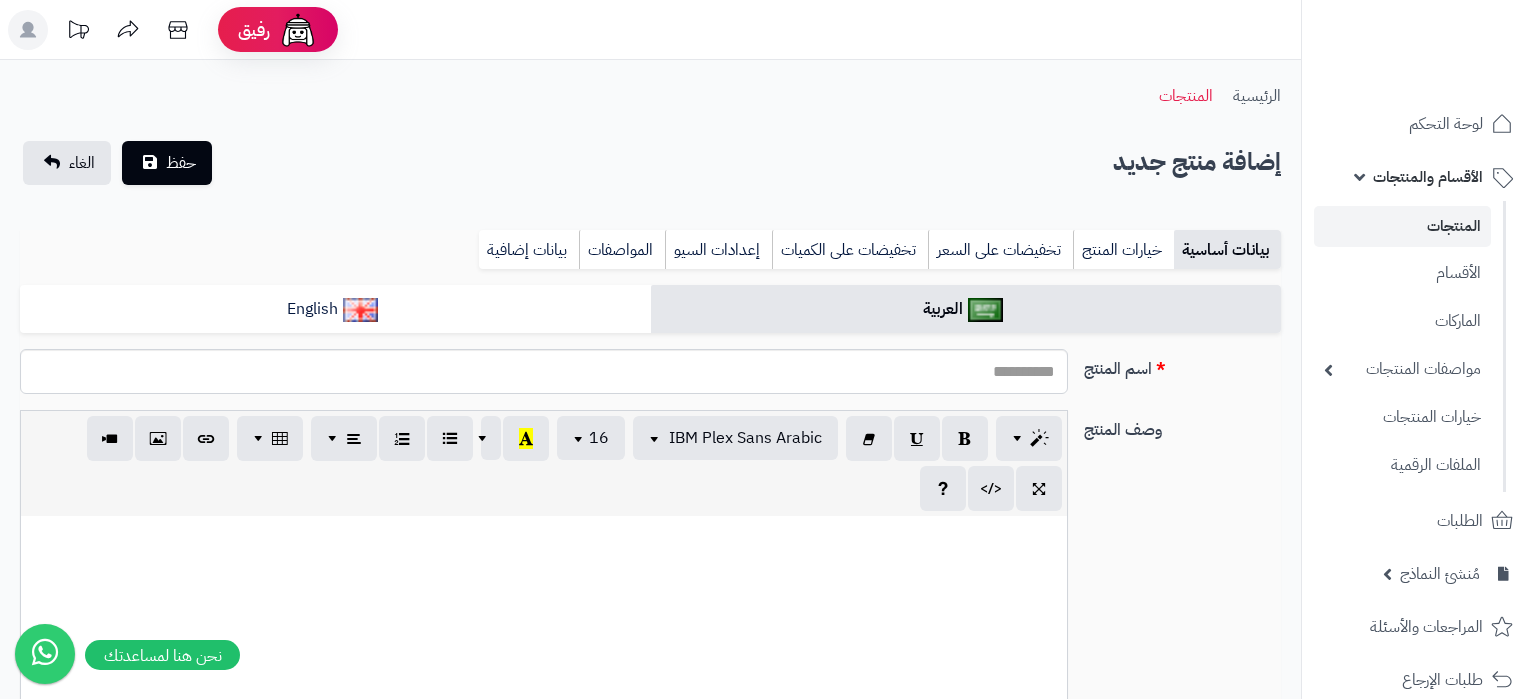 select 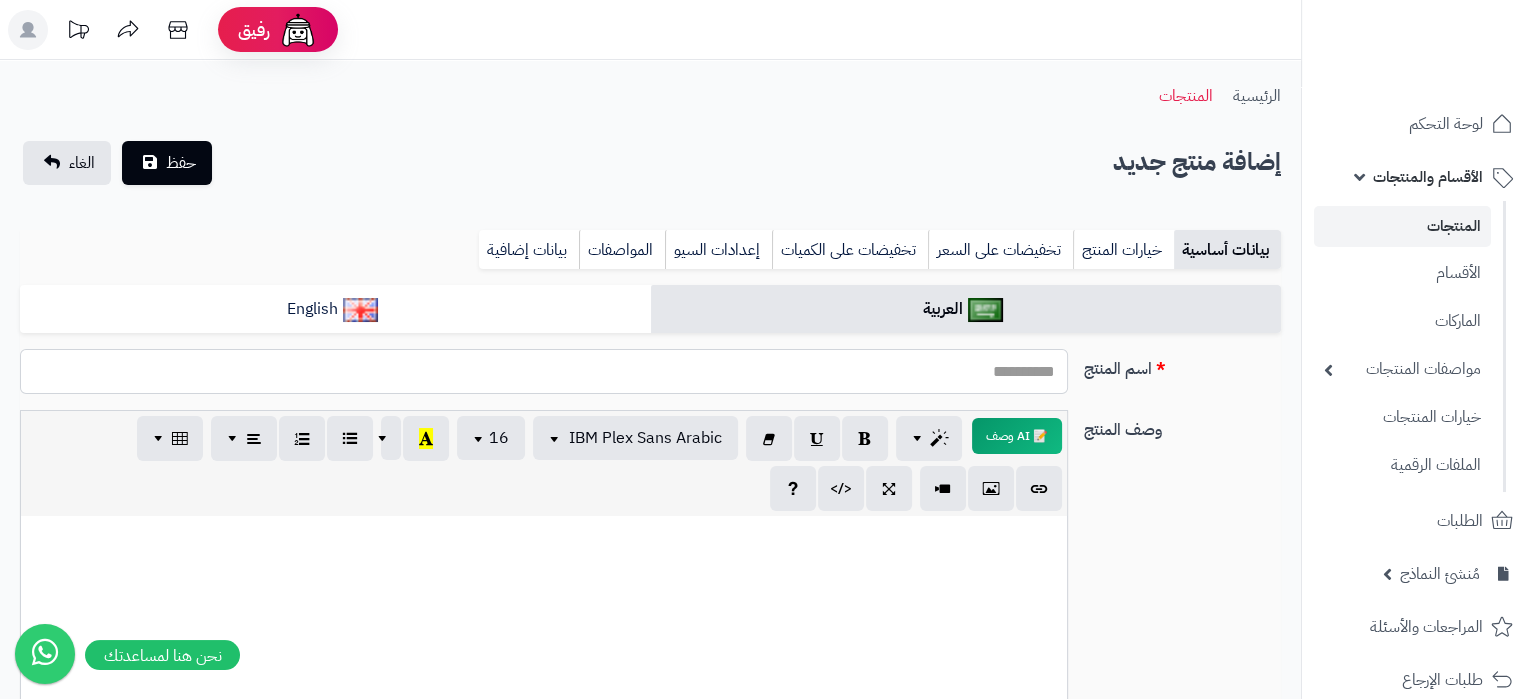 click on "اسم المنتج" at bounding box center [544, 371] 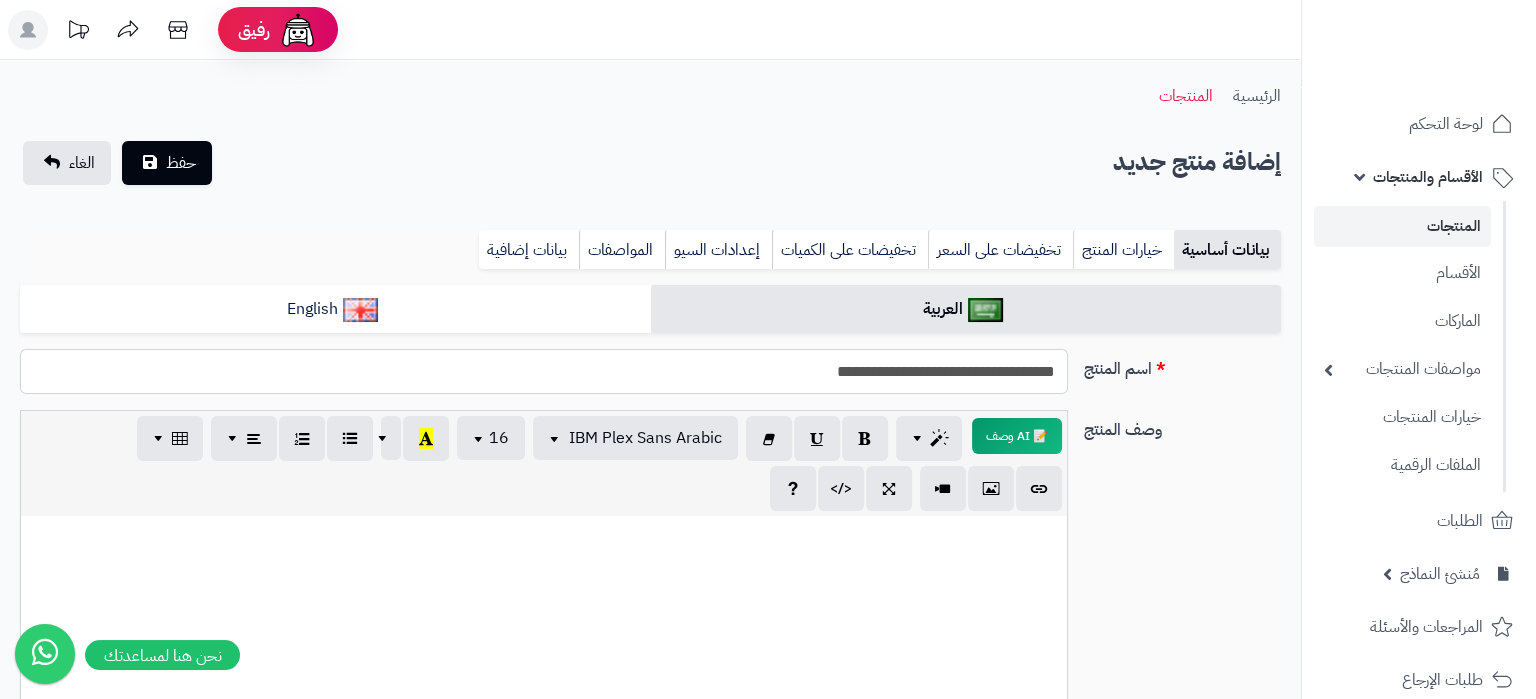type on "**********" 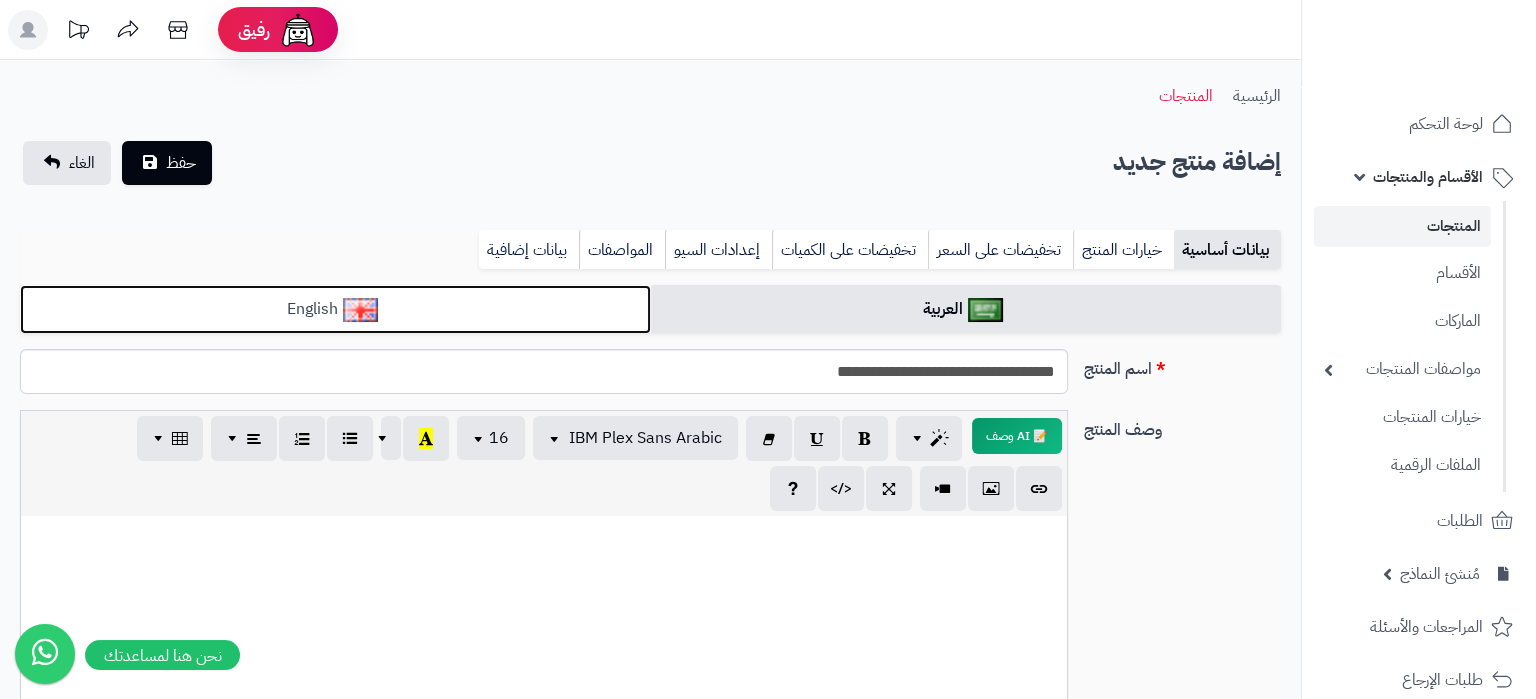 click on "English" at bounding box center (335, 309) 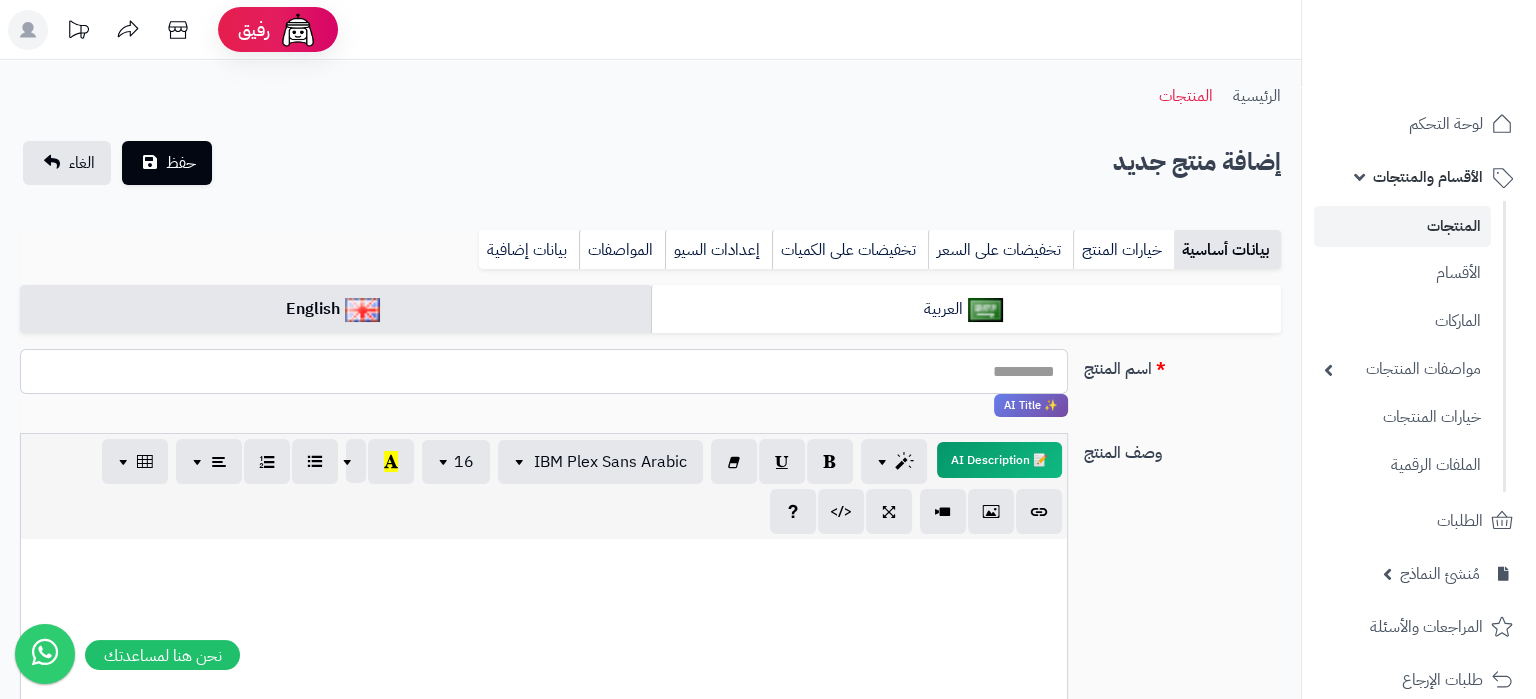 click on "اسم المنتج" at bounding box center [544, 371] 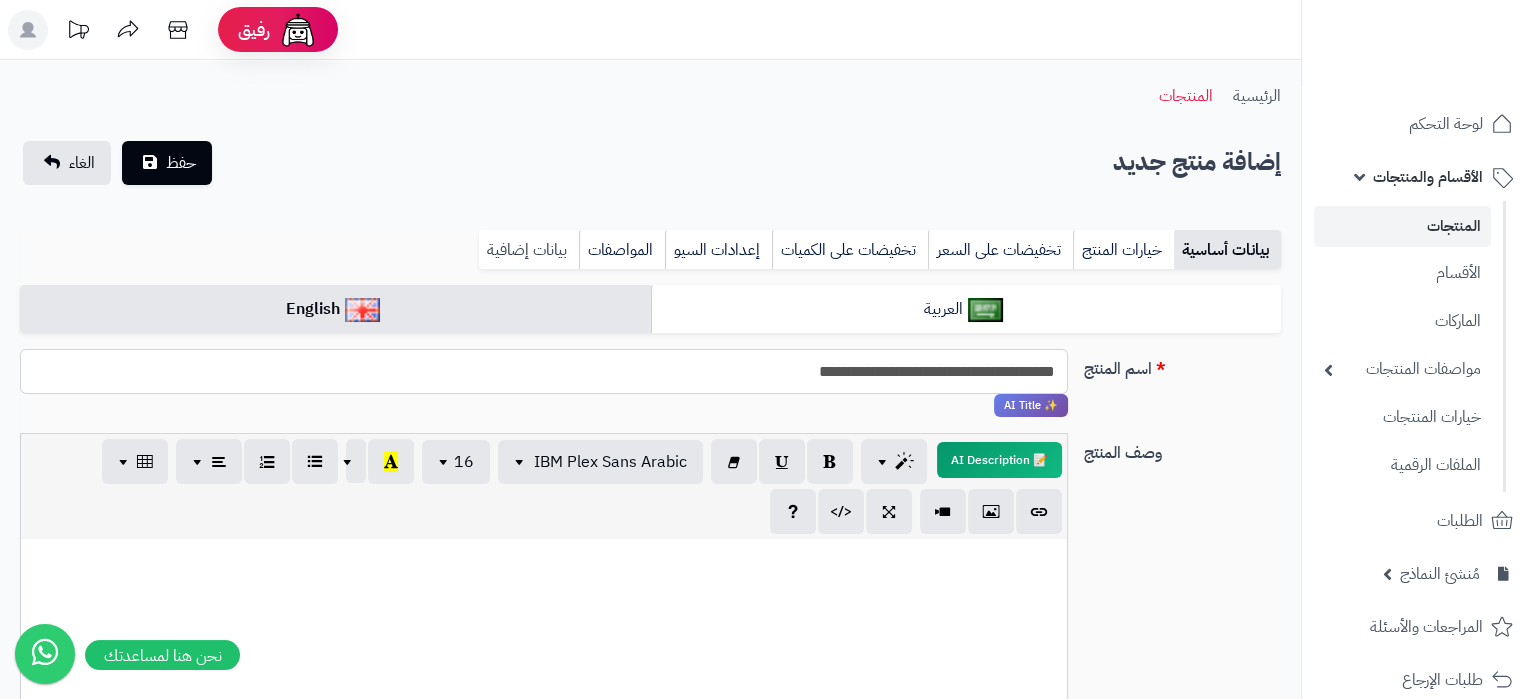 type on "**********" 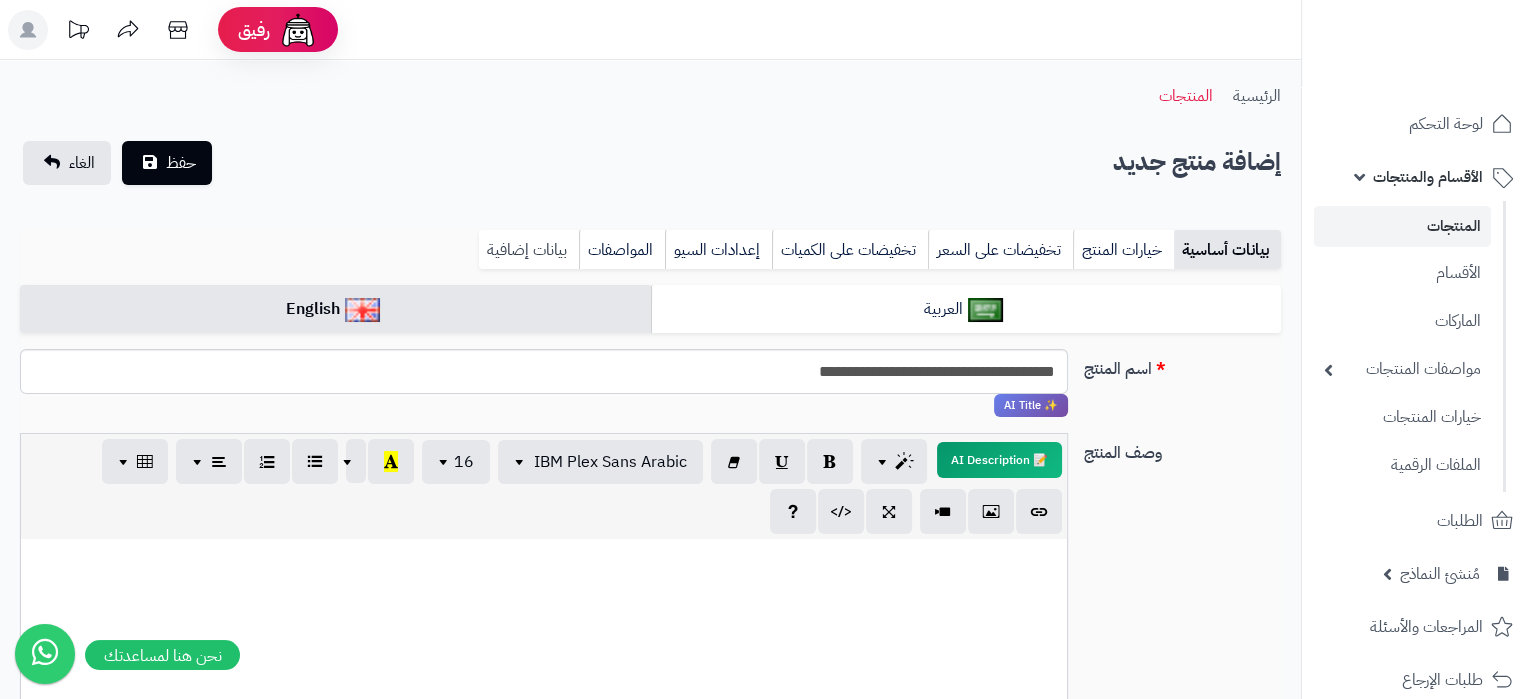 click on "بيانات إضافية" at bounding box center [529, 250] 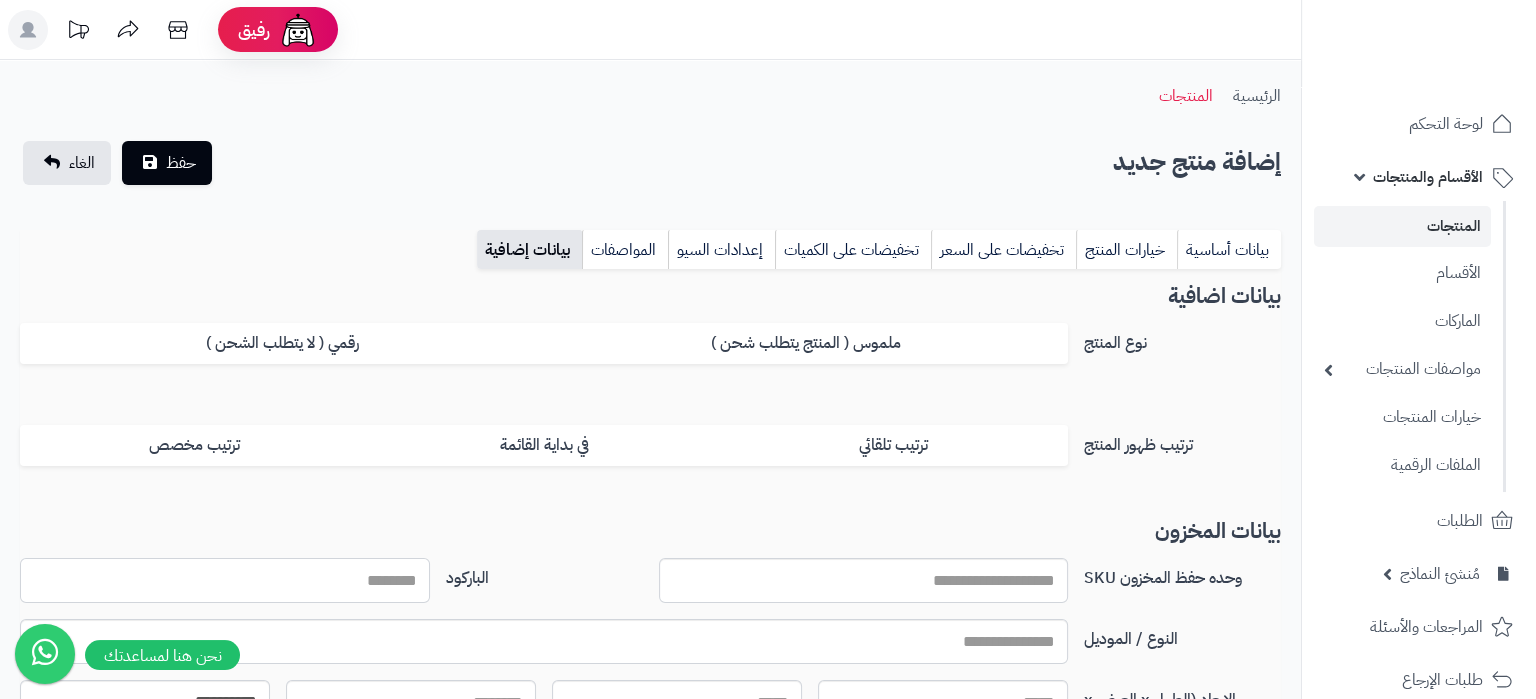 click on "الباركود" at bounding box center (225, 580) 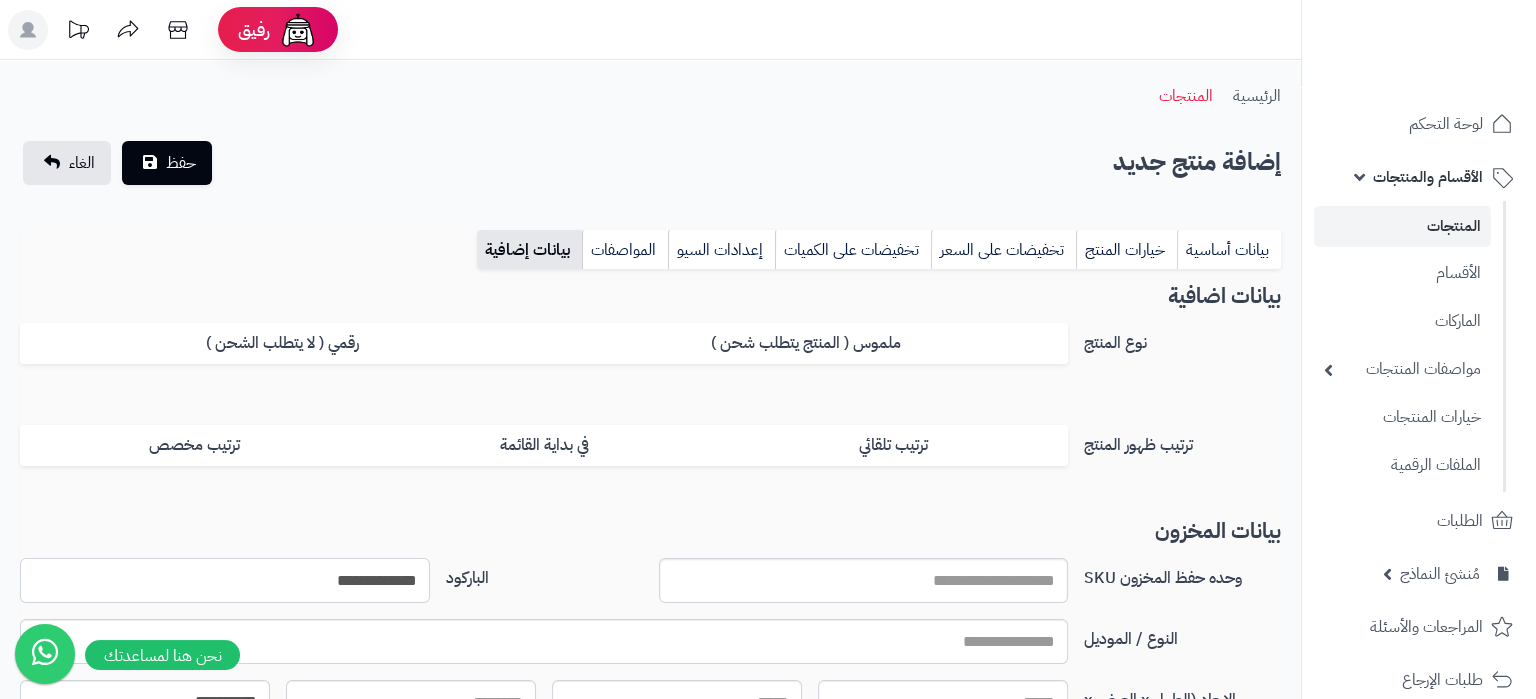 type on "**********" 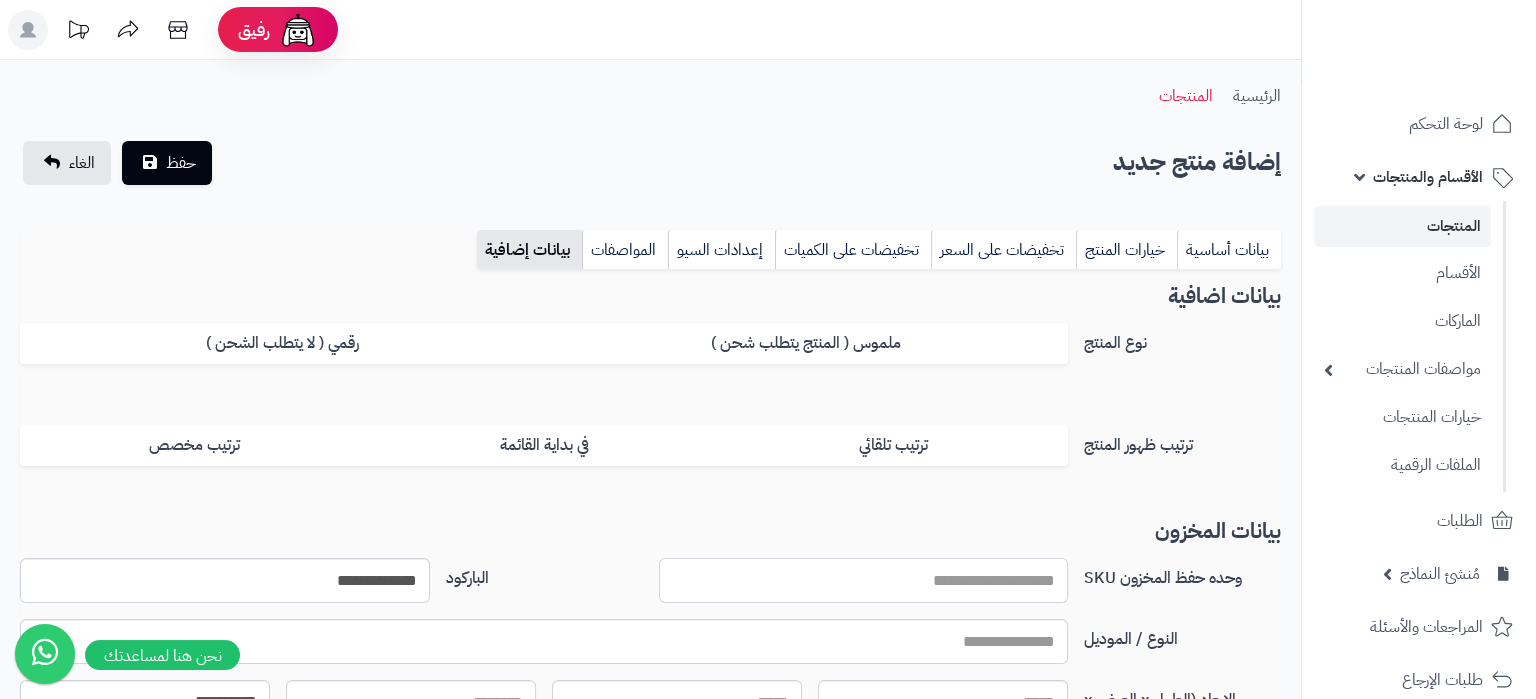 click on "وحده حفظ المخزون SKU" at bounding box center (864, 580) 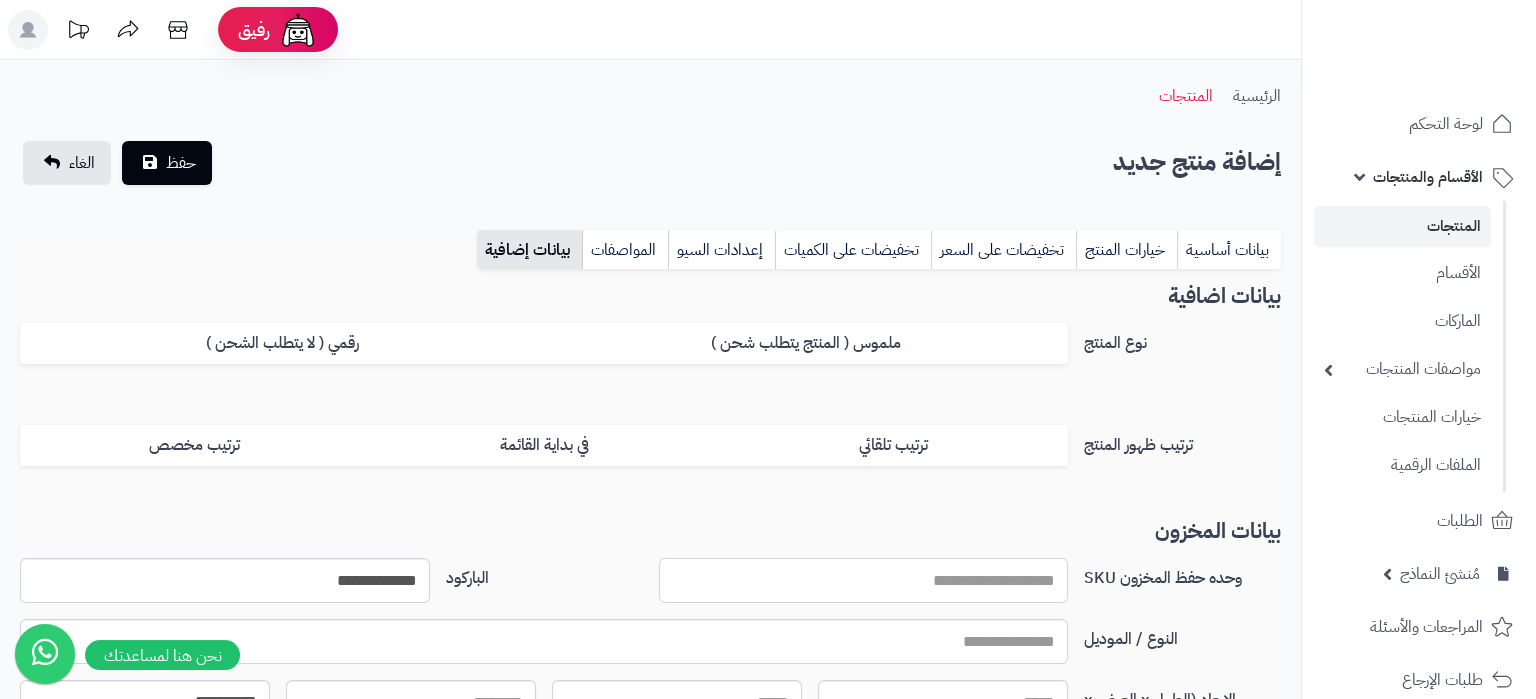 click on "وحده حفظ المخزون SKU" at bounding box center (864, 580) 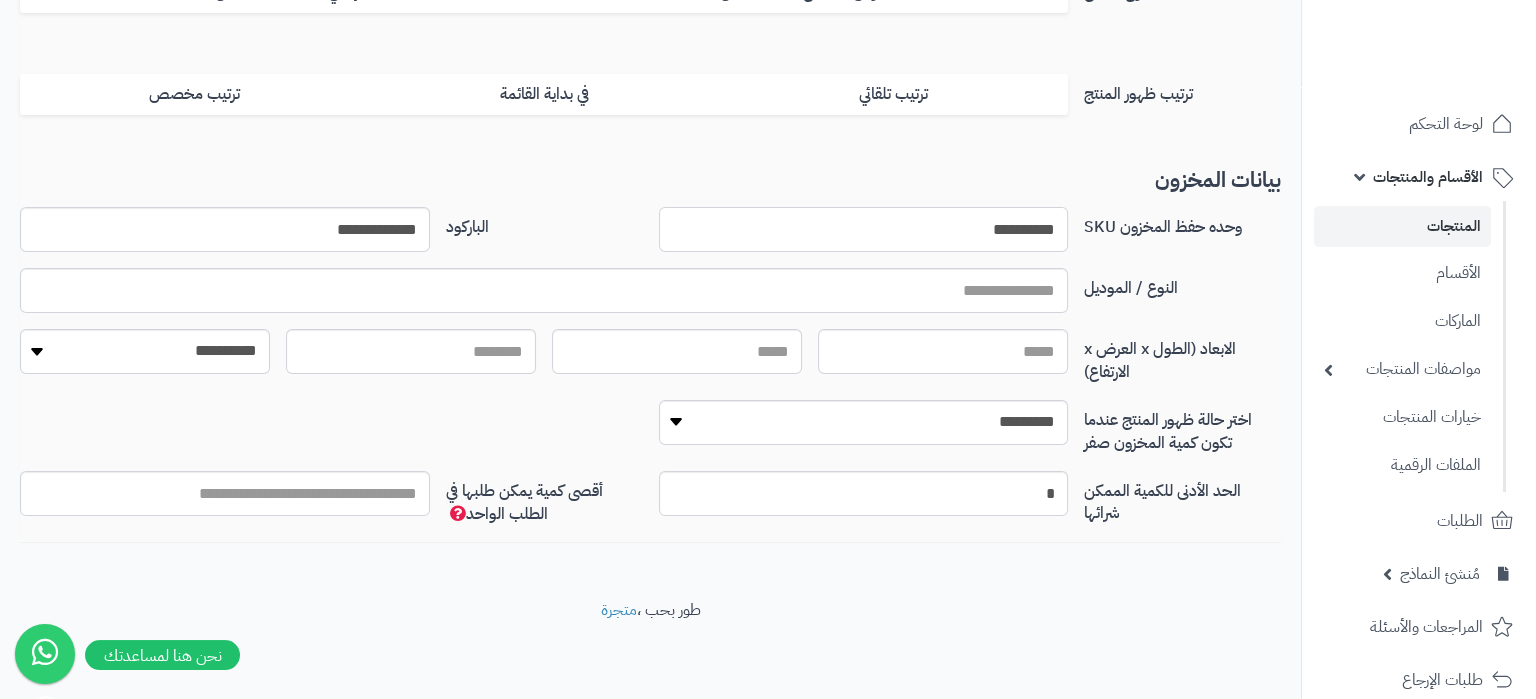 scroll, scrollTop: 0, scrollLeft: 0, axis: both 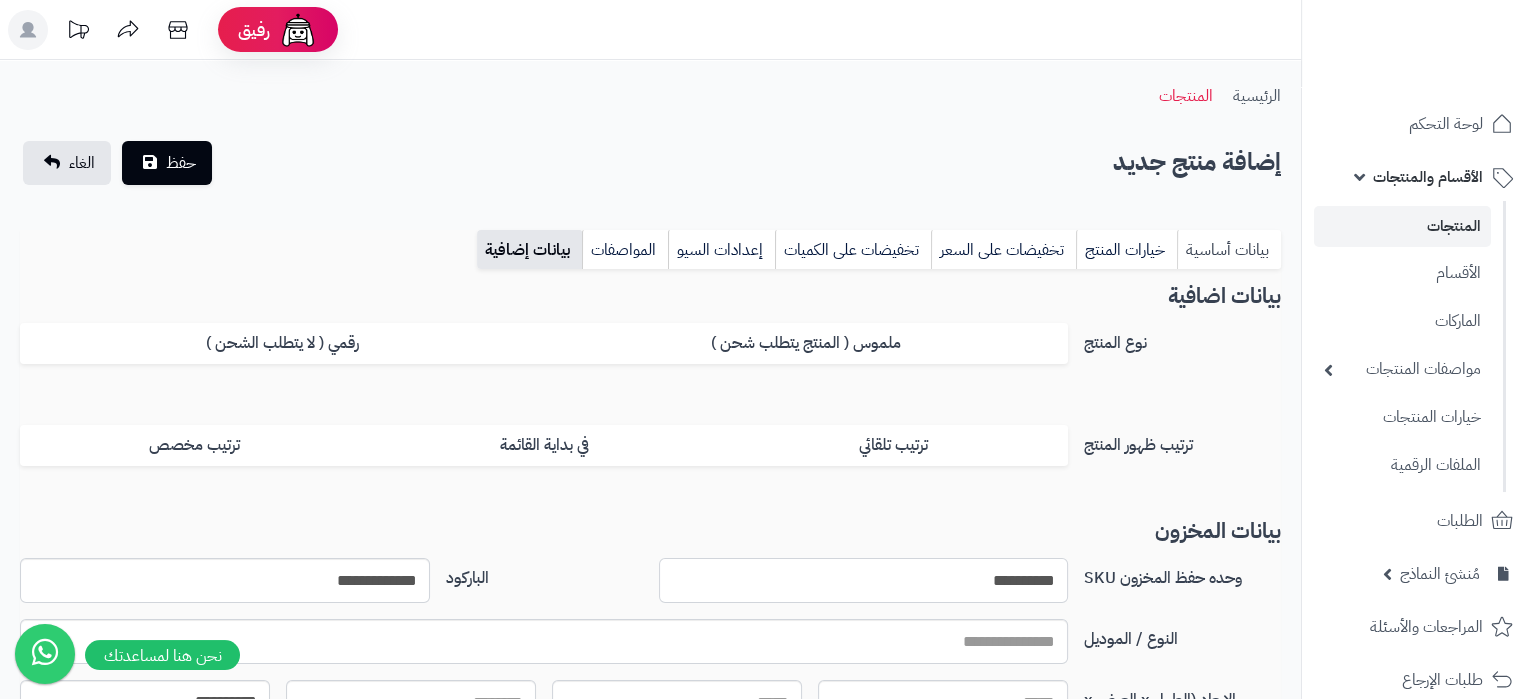 type on "**********" 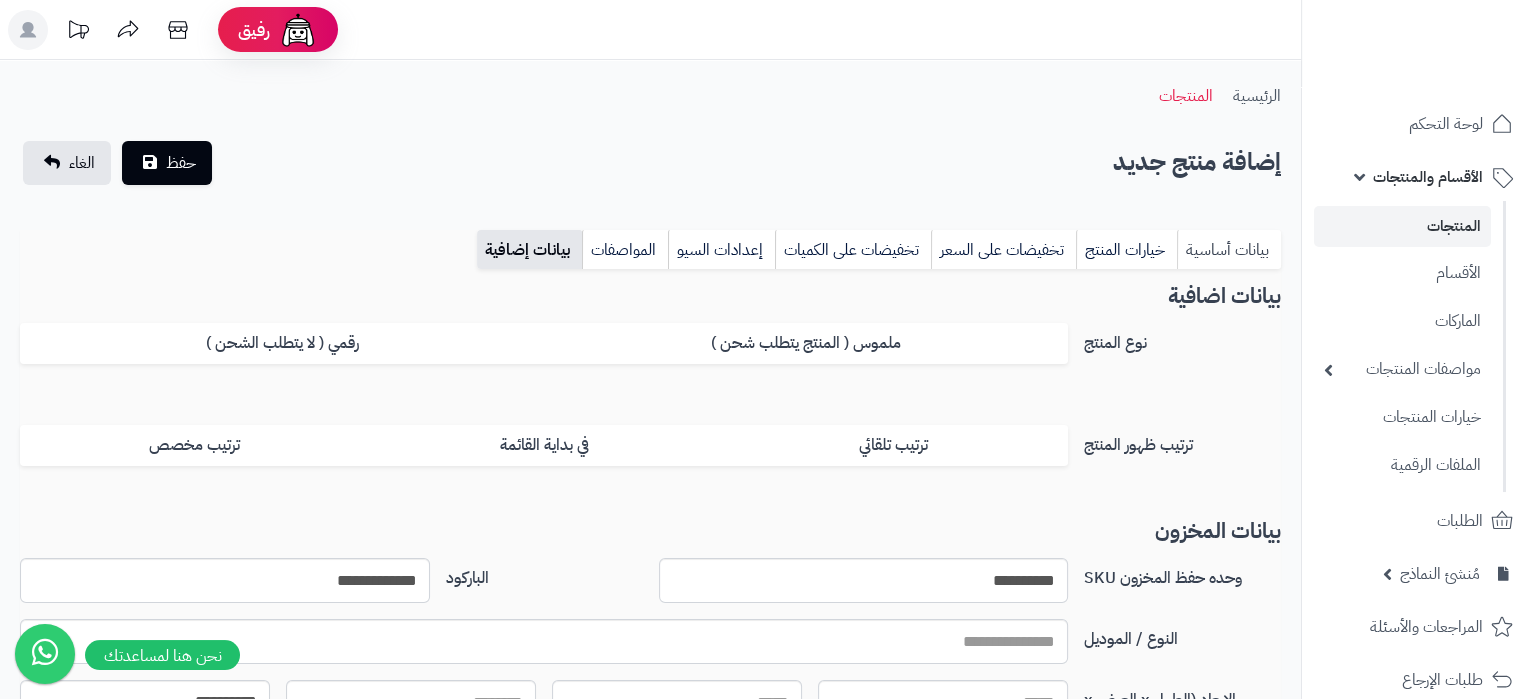 click on "بيانات أساسية" at bounding box center (1229, 250) 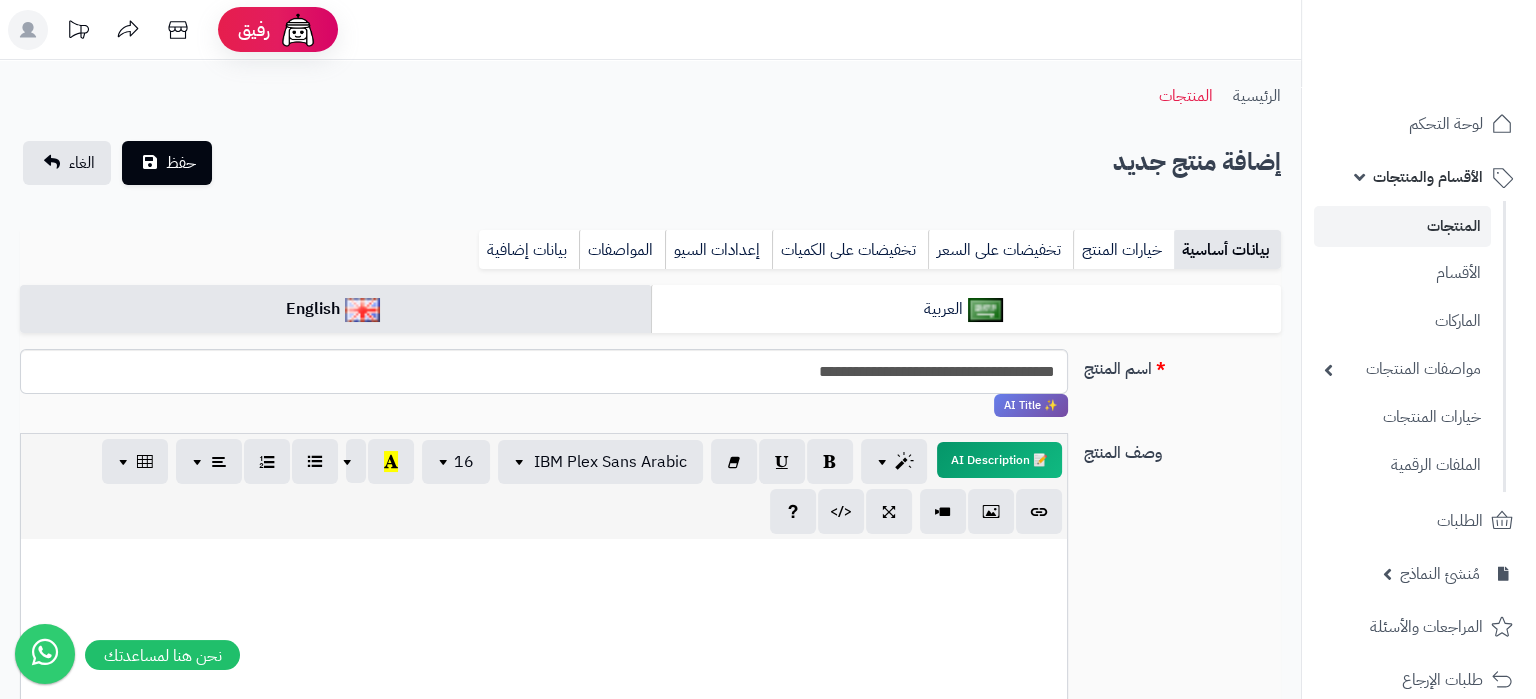 scroll, scrollTop: 315, scrollLeft: 0, axis: vertical 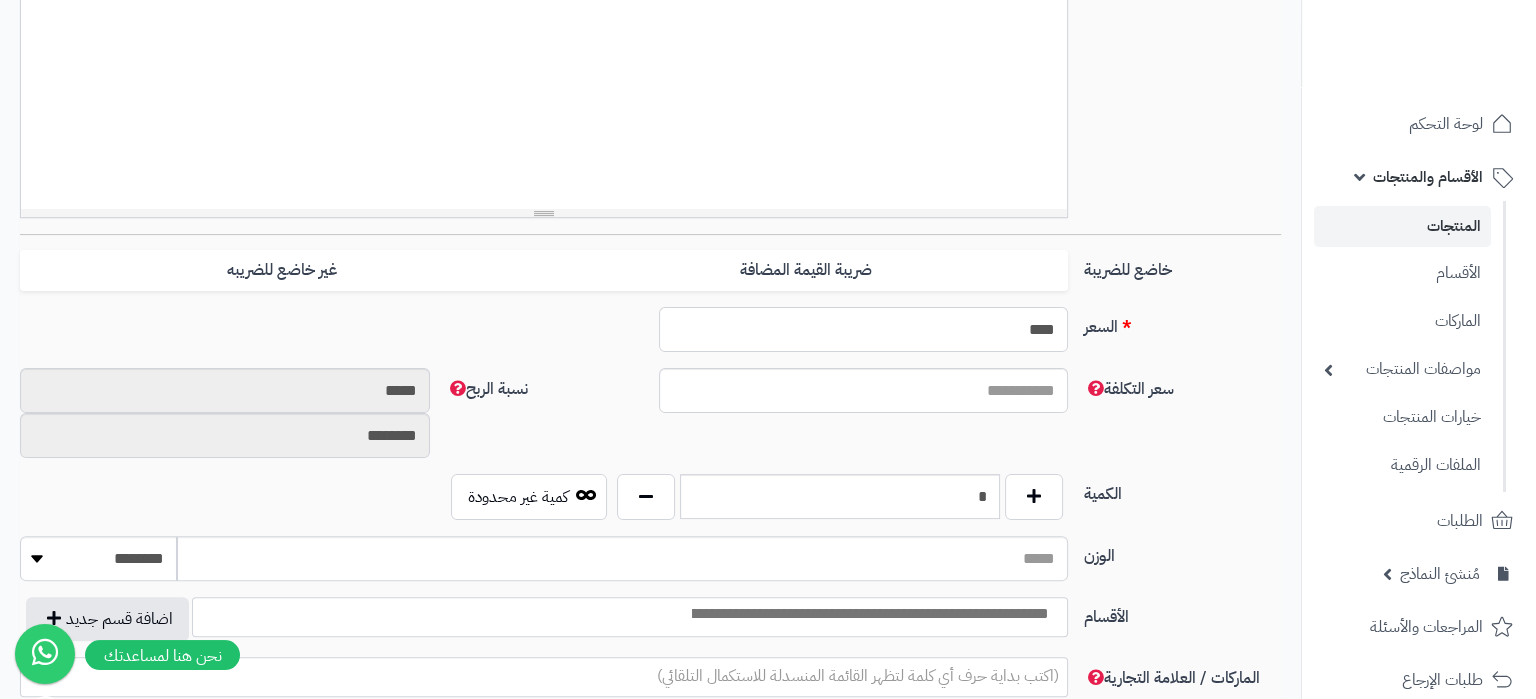 click on "****" at bounding box center (864, 329) 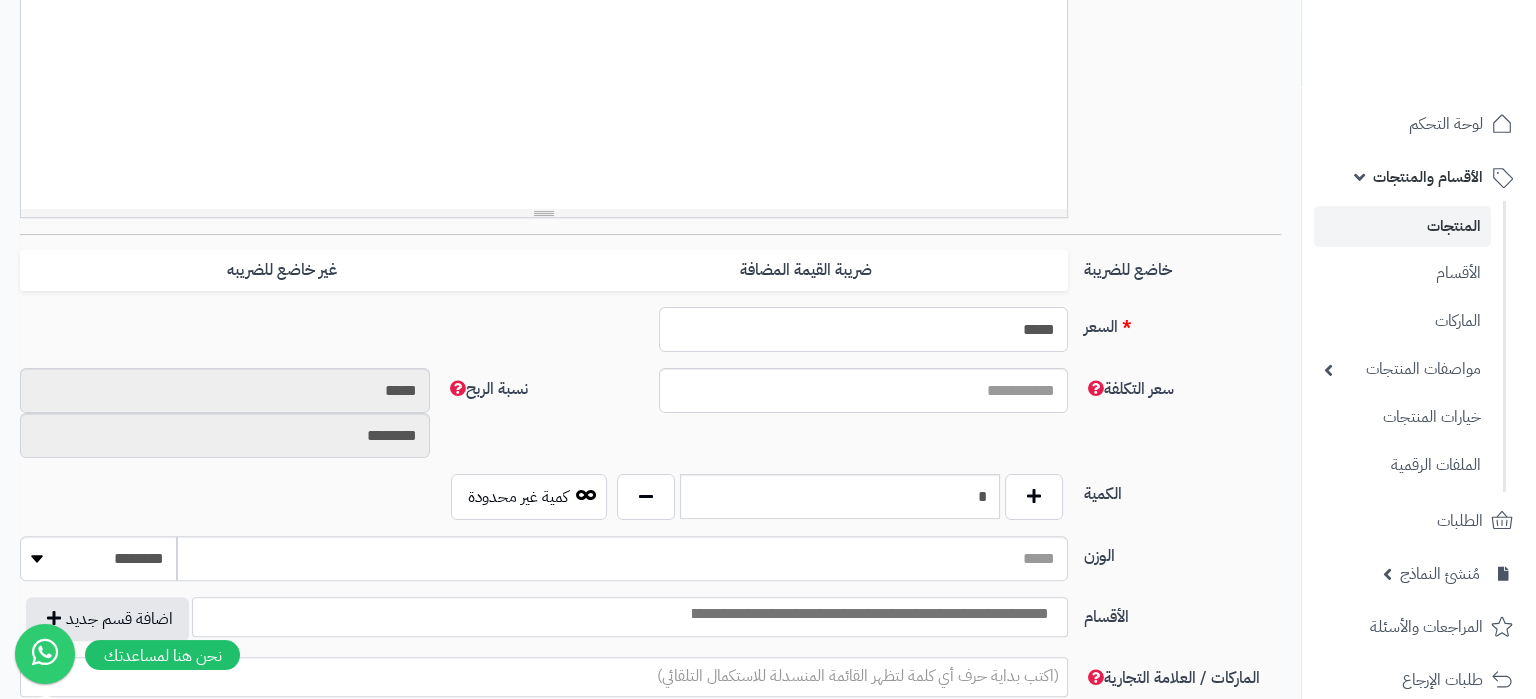 type on "*****" 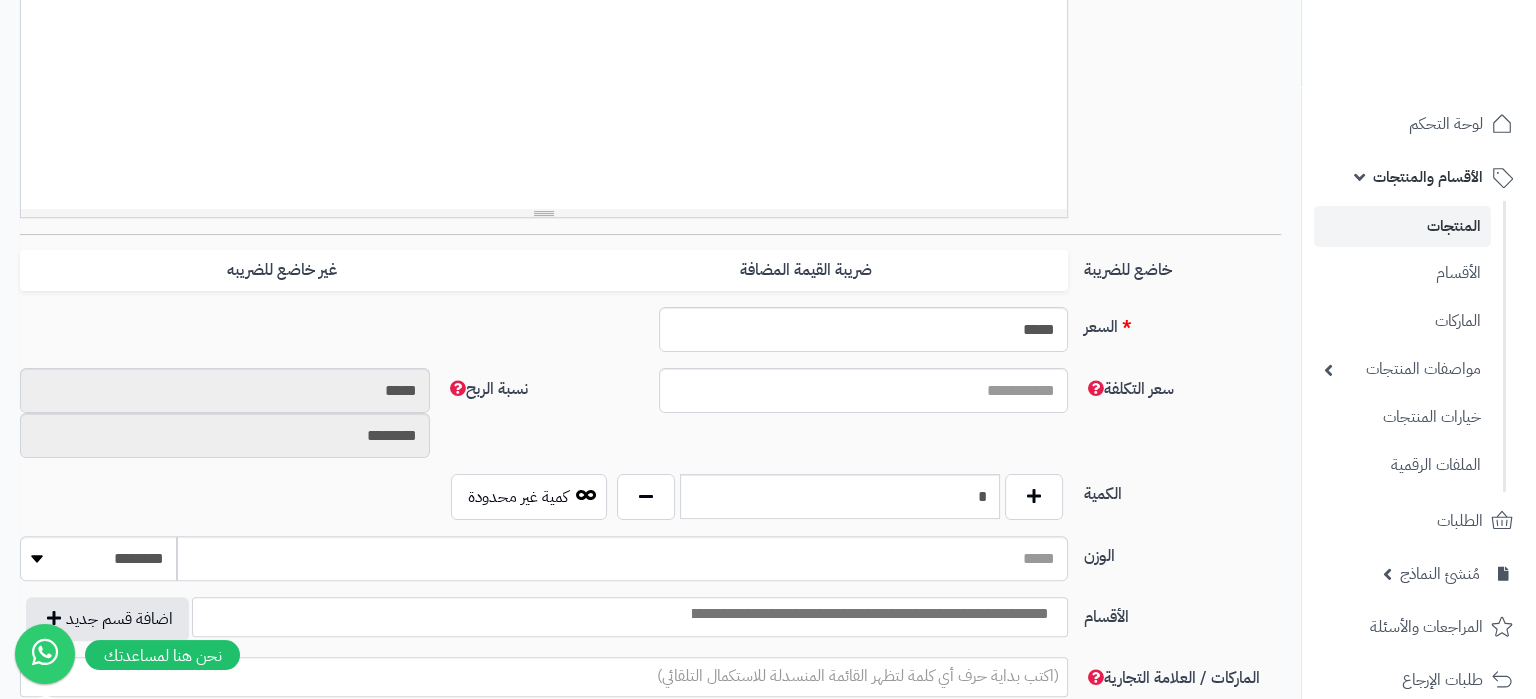 click on "سعر التكلفة
نسبة الربح
*****
********" at bounding box center [650, 421] 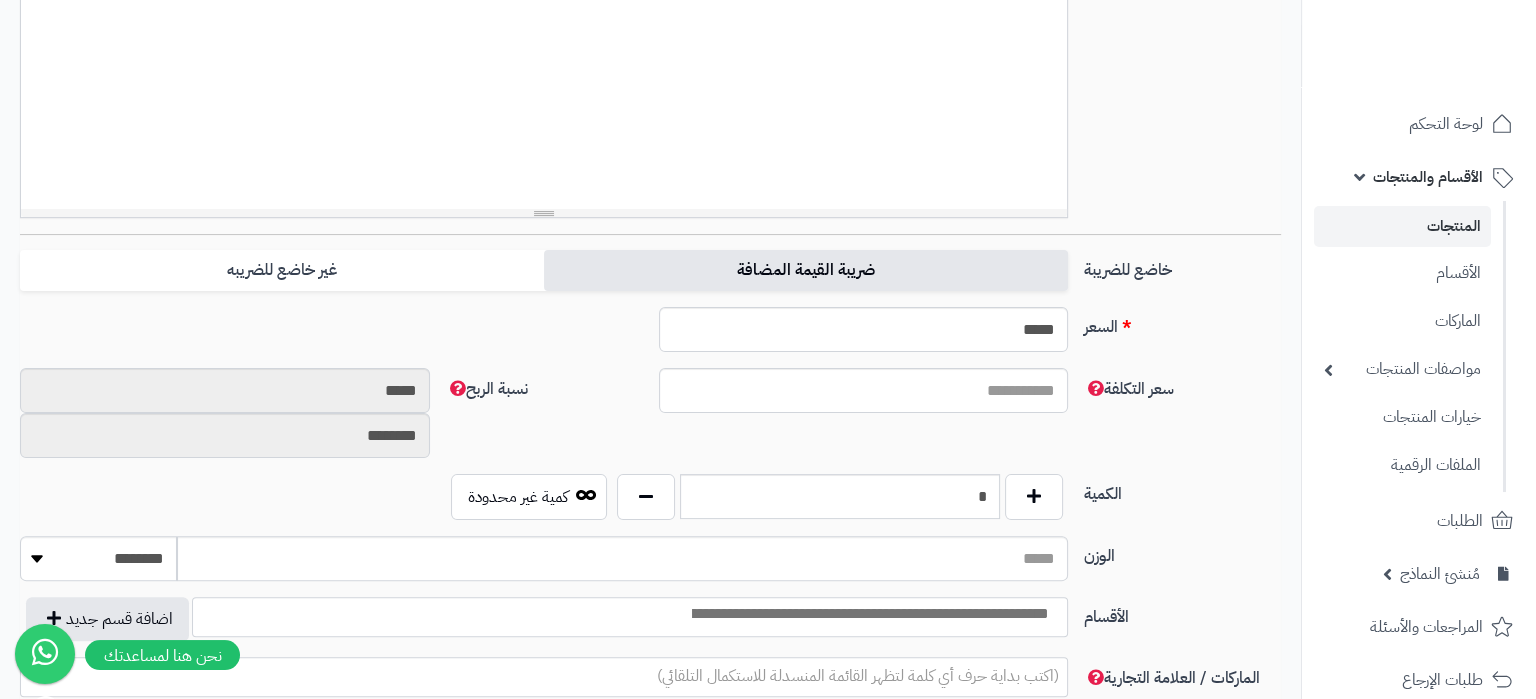 click on "ضريبة القيمة المضافة" at bounding box center [806, 270] 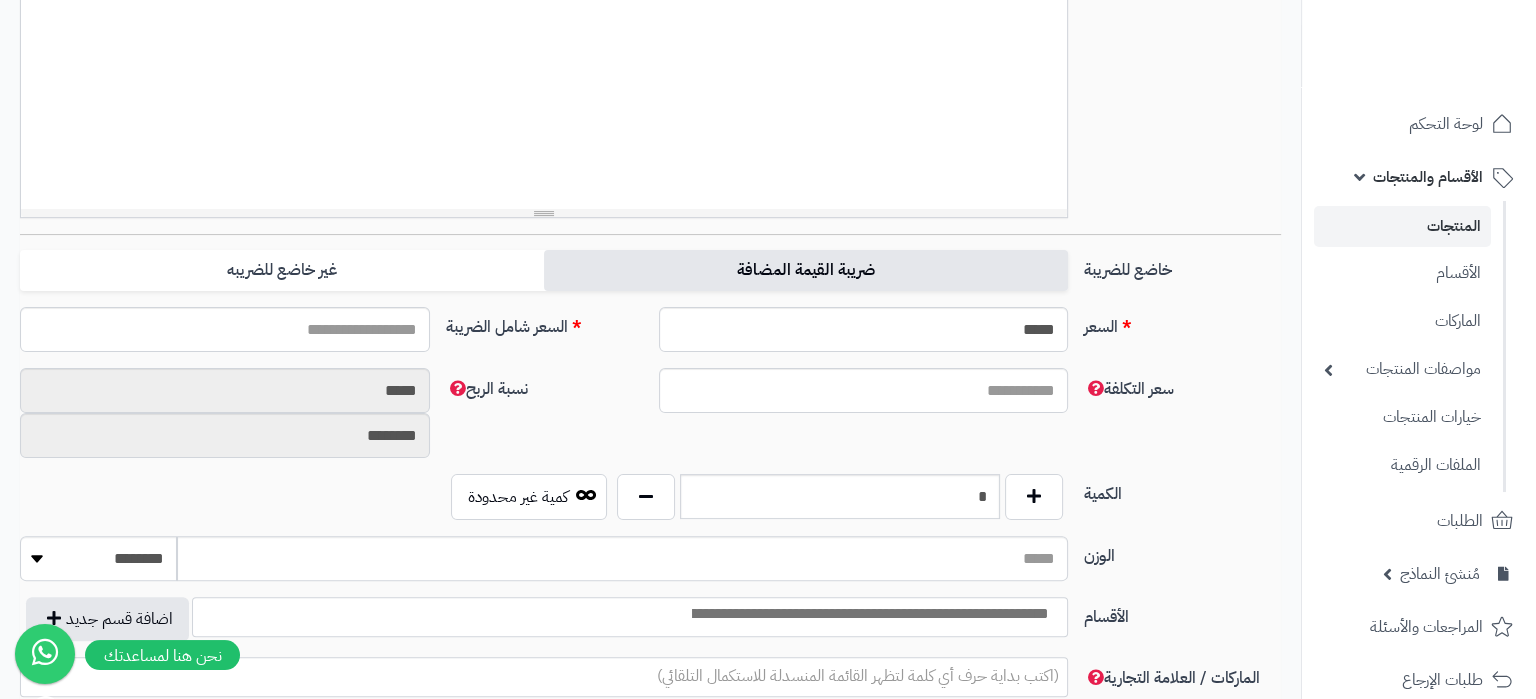 type on "*****" 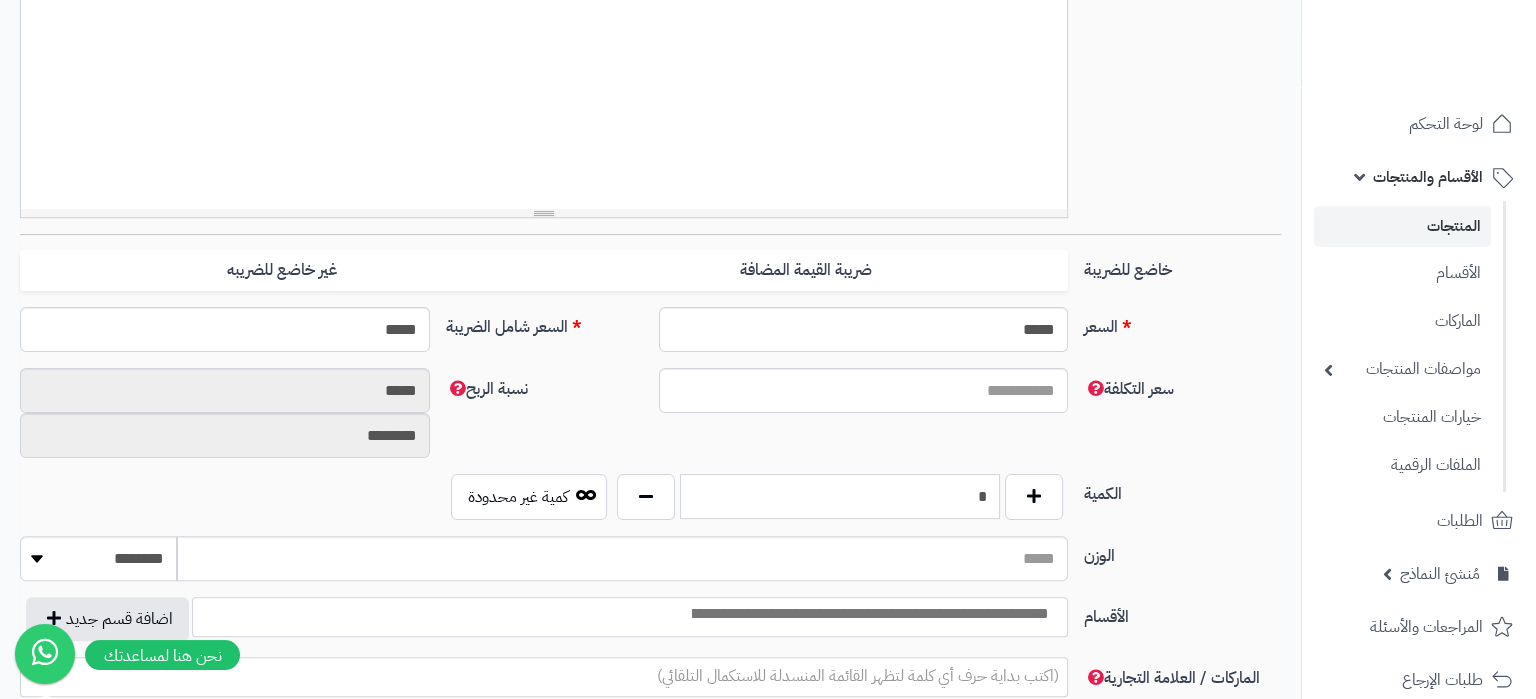 click on "*" at bounding box center [840, 496] 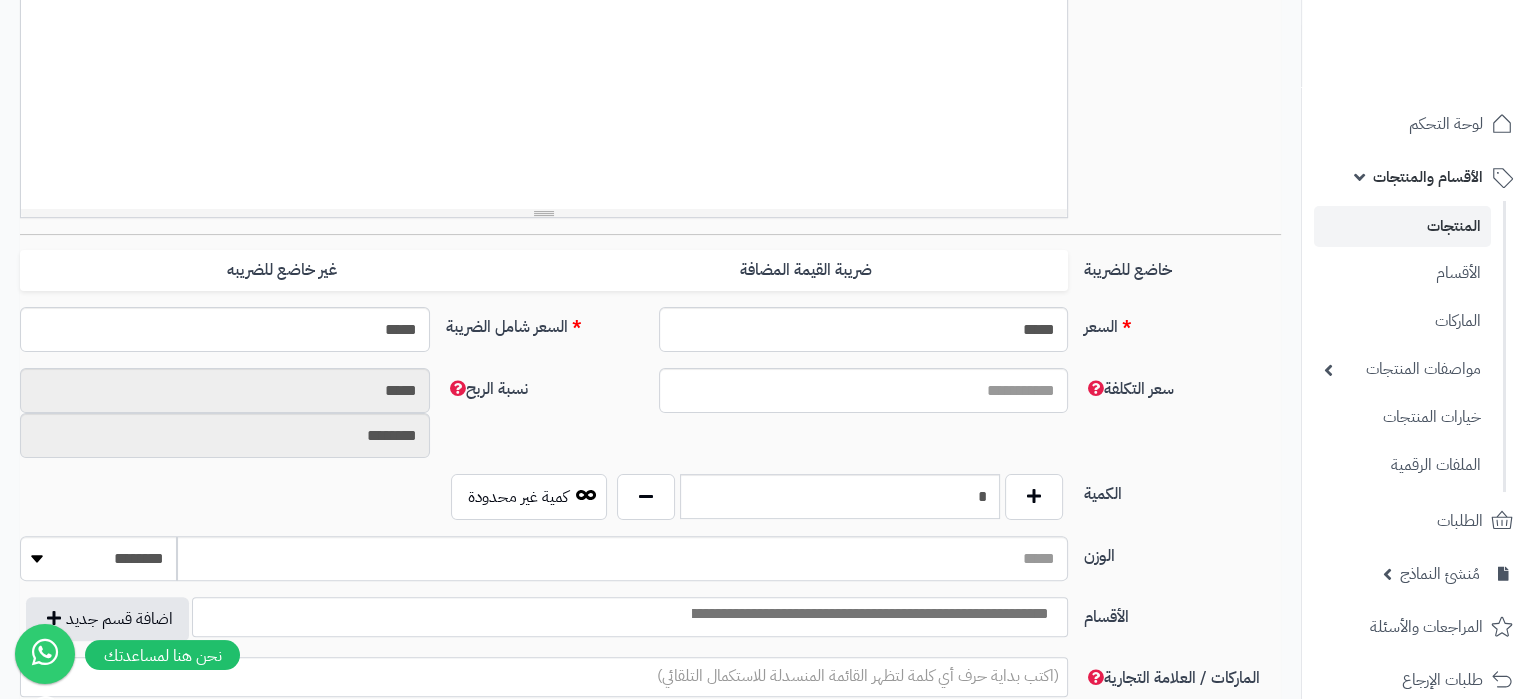 click on "الوزن" at bounding box center (1182, 552) 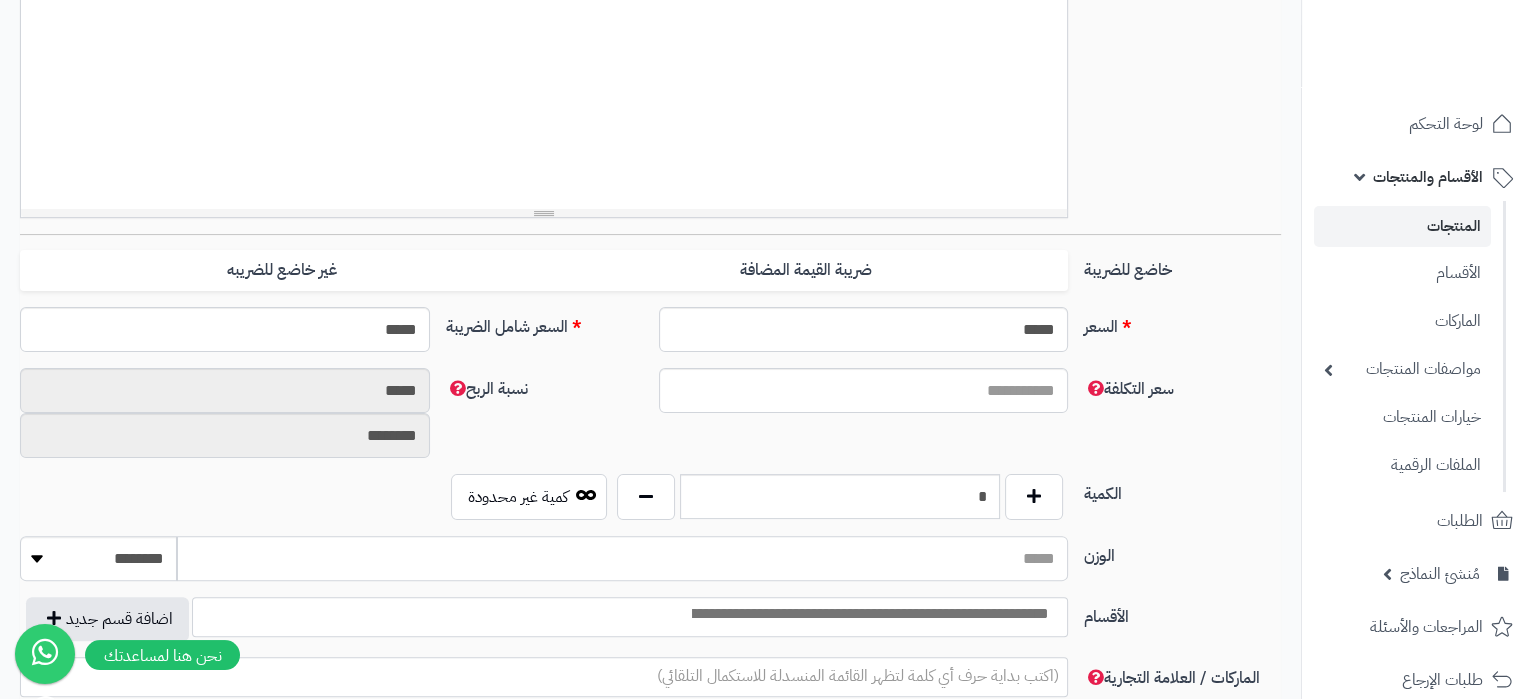 click on "الوزن" at bounding box center [622, 558] 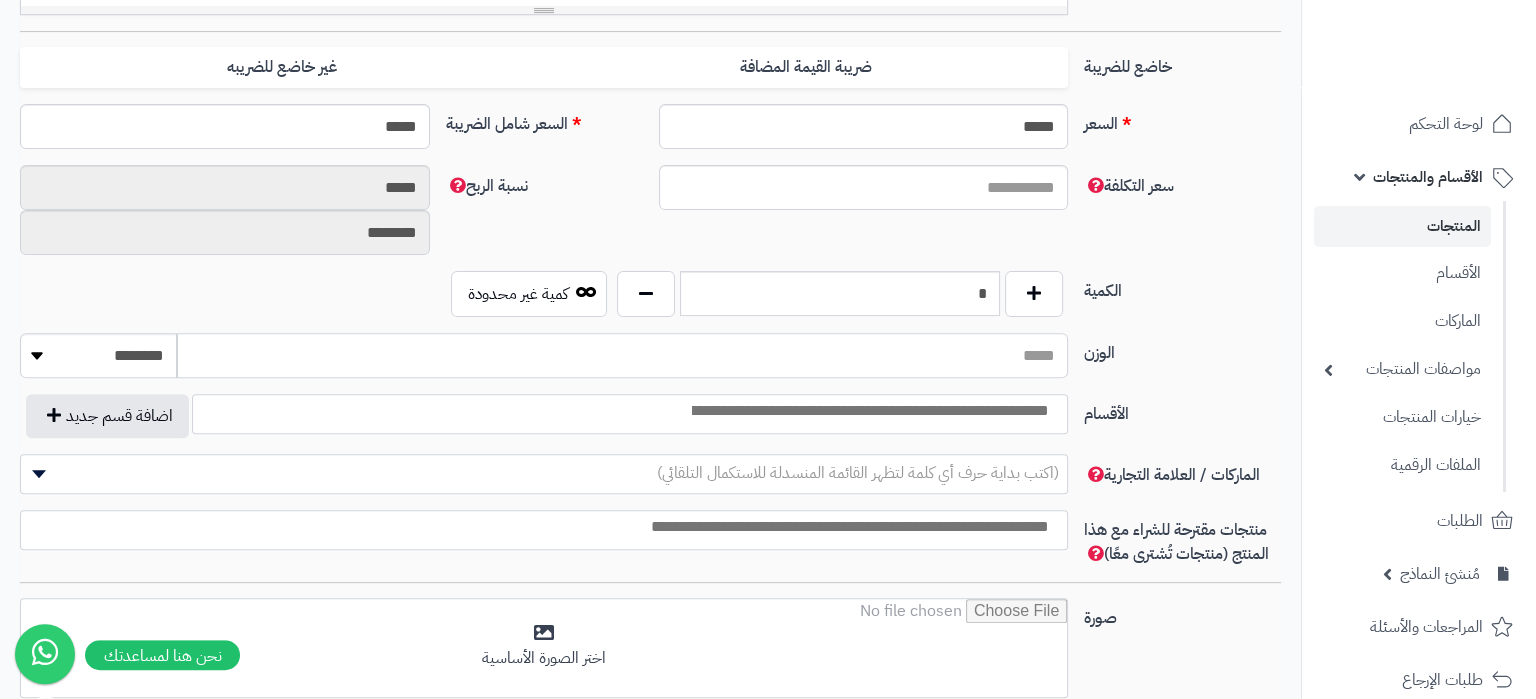 scroll, scrollTop: 840, scrollLeft: 0, axis: vertical 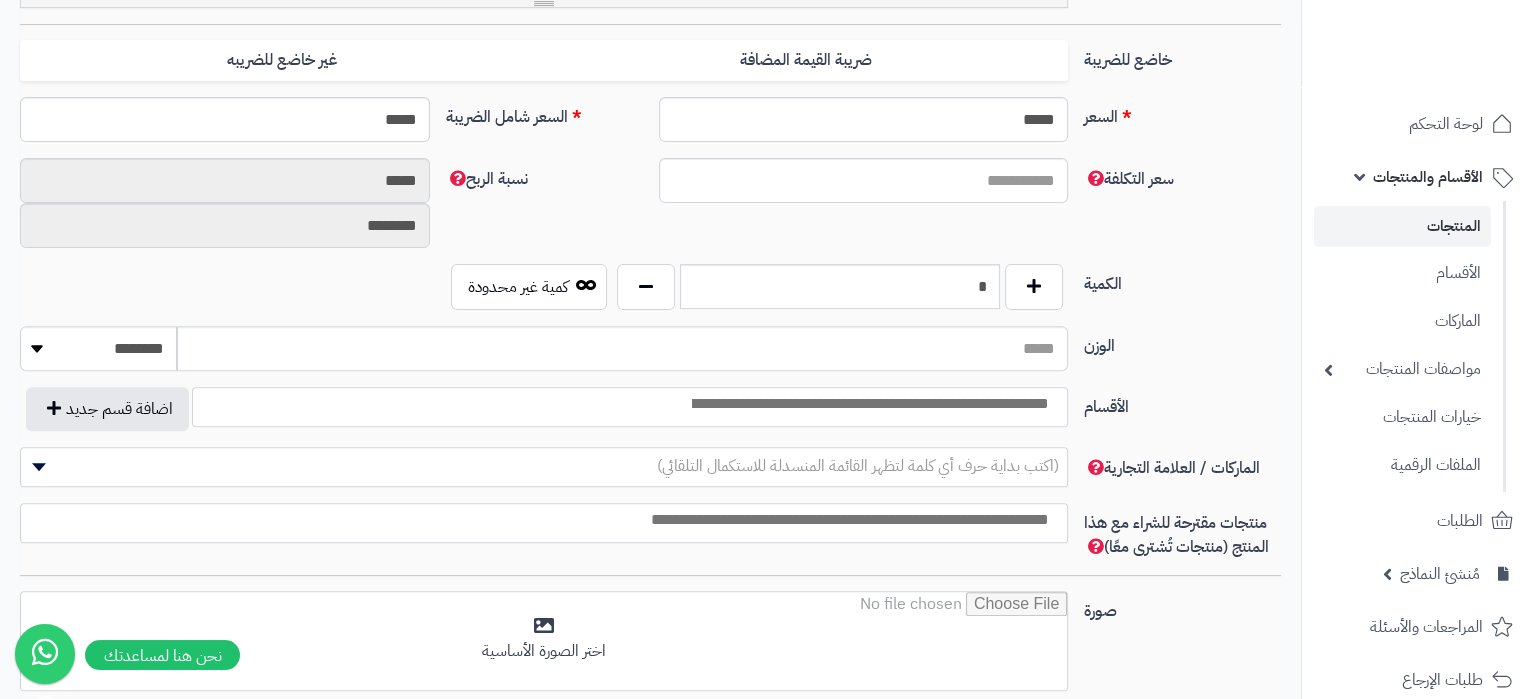click at bounding box center (630, 407) 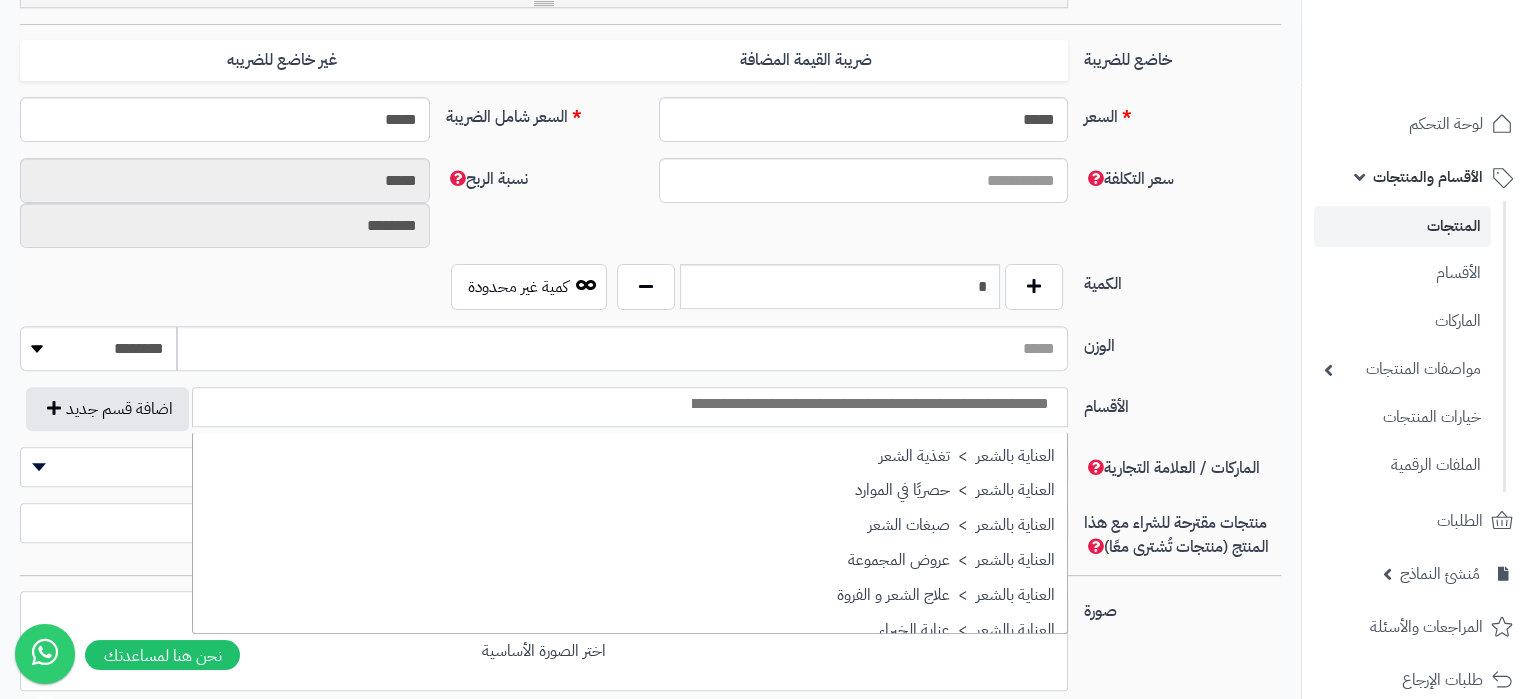 scroll, scrollTop: 2610, scrollLeft: 0, axis: vertical 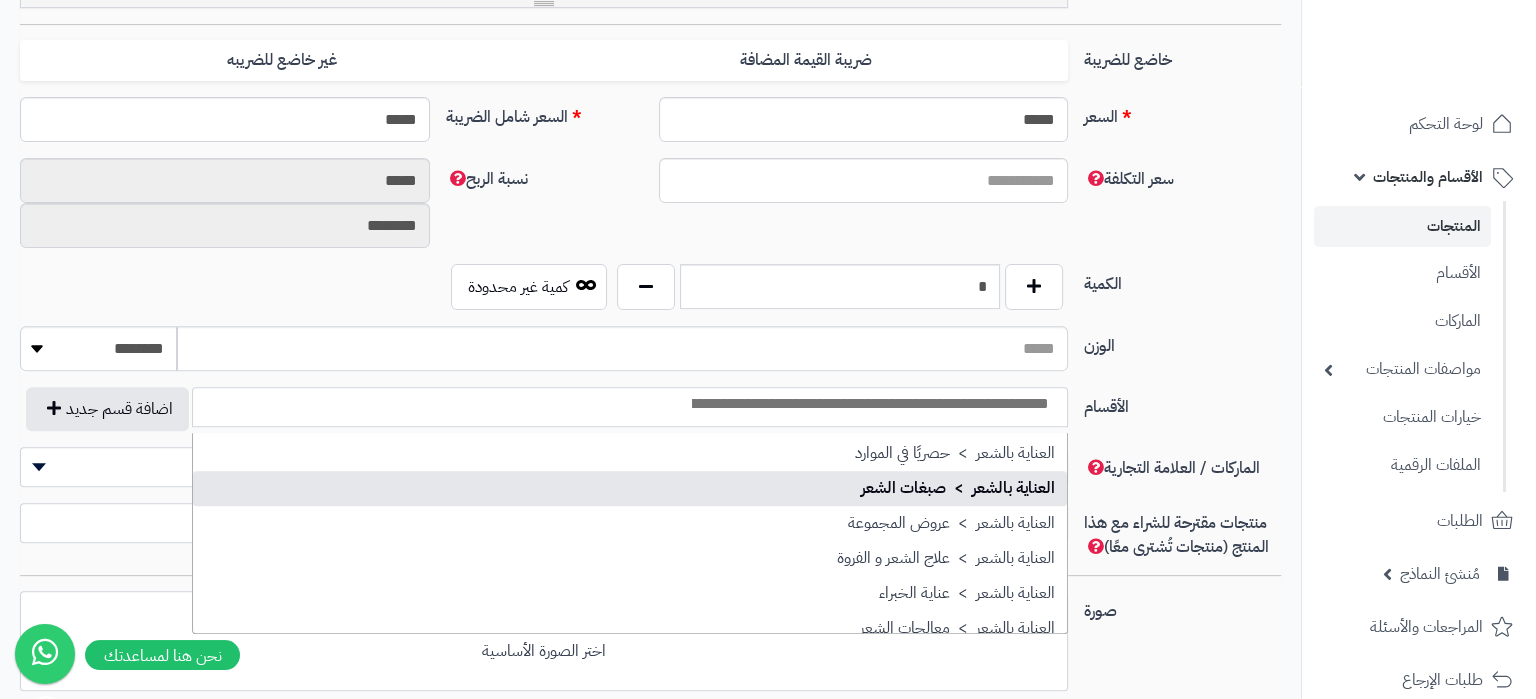 select on "***" 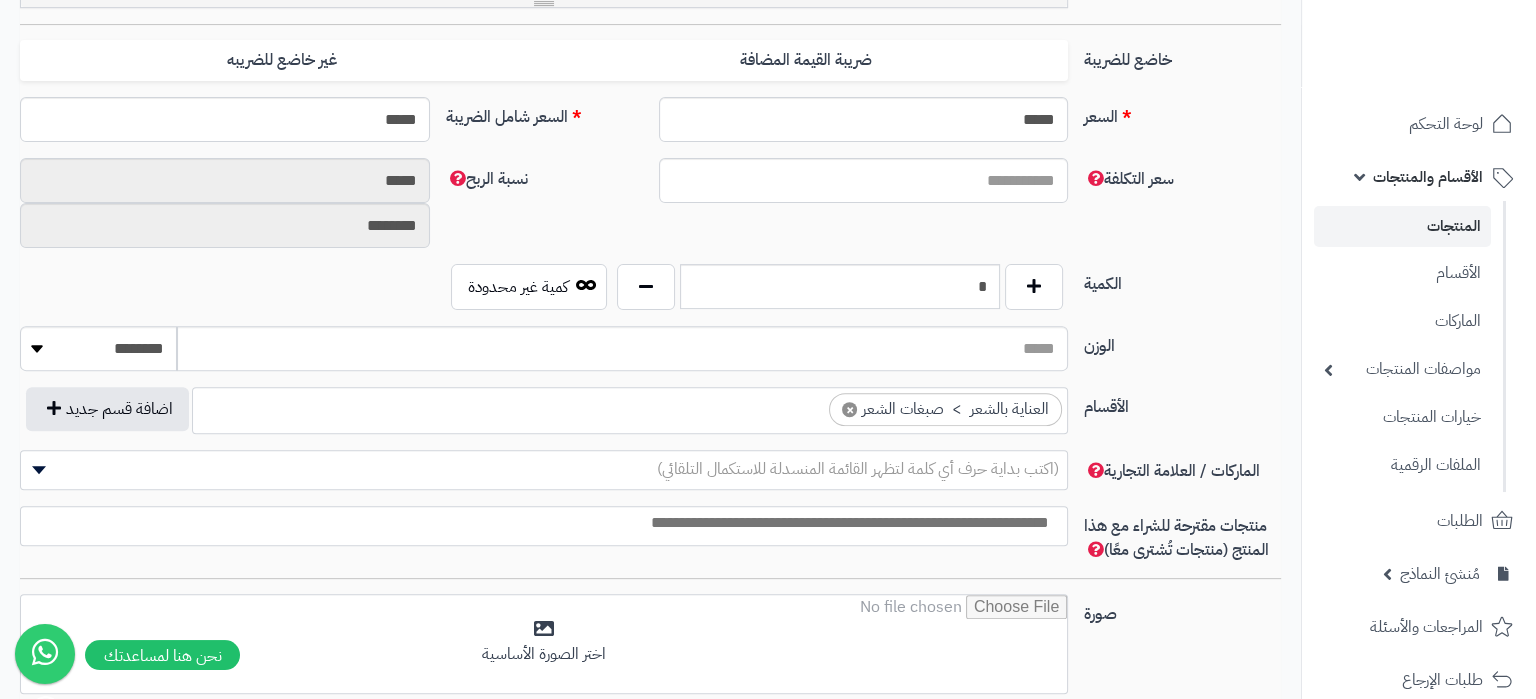 click at bounding box center [539, 523] 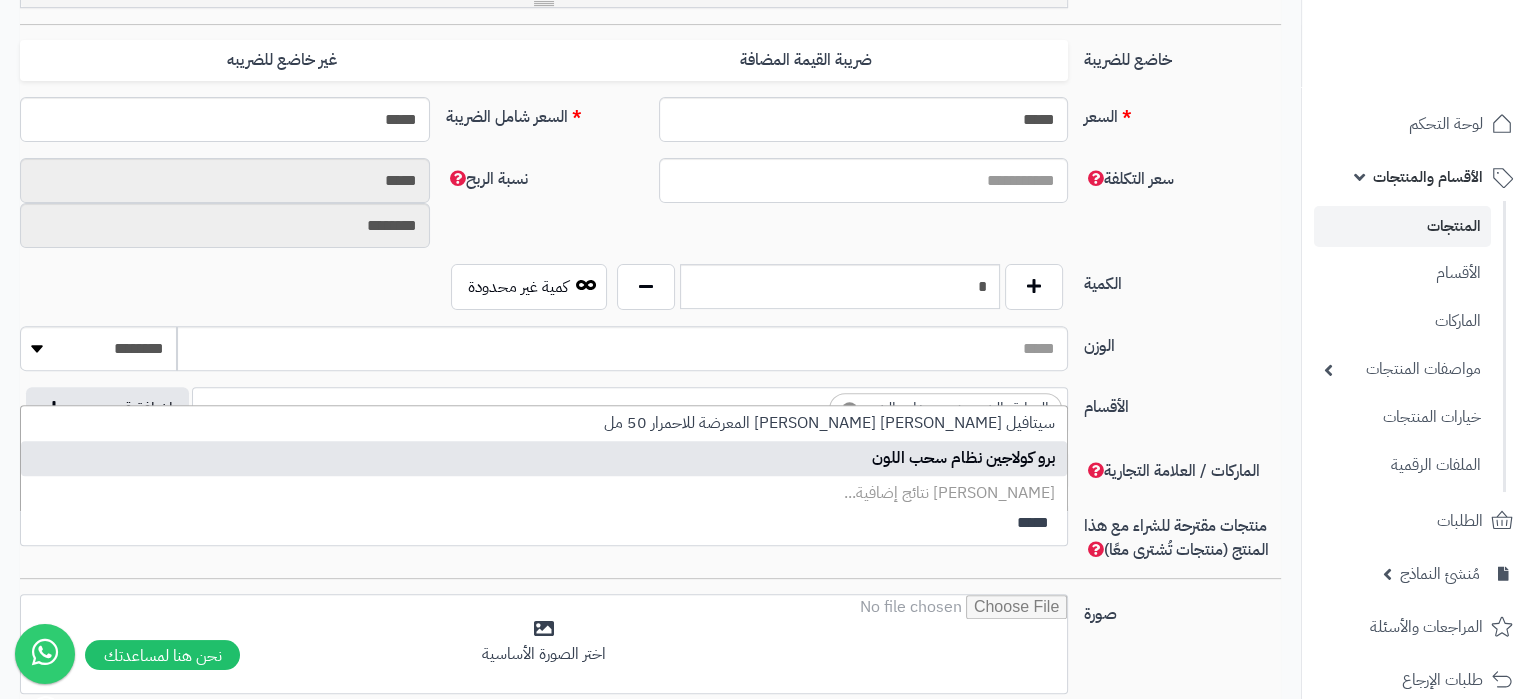 type on "*****" 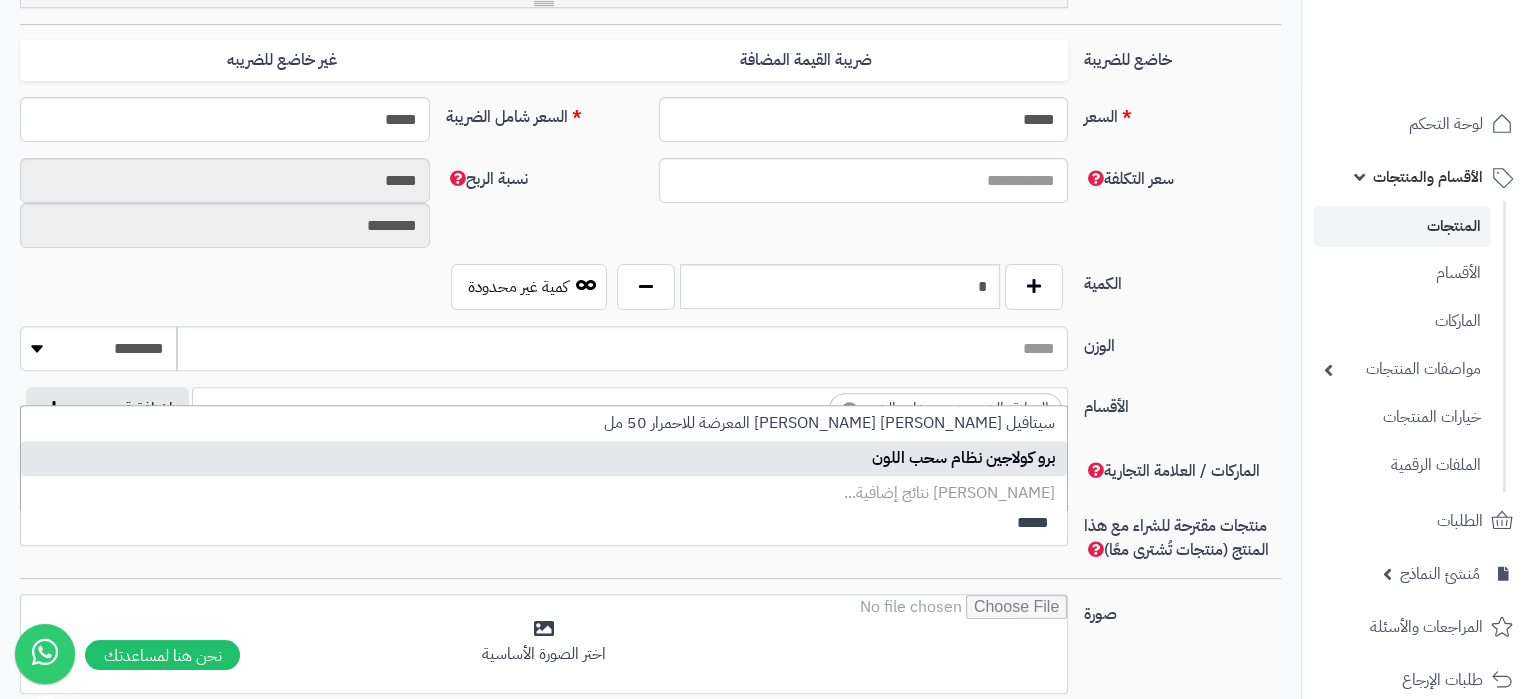 type 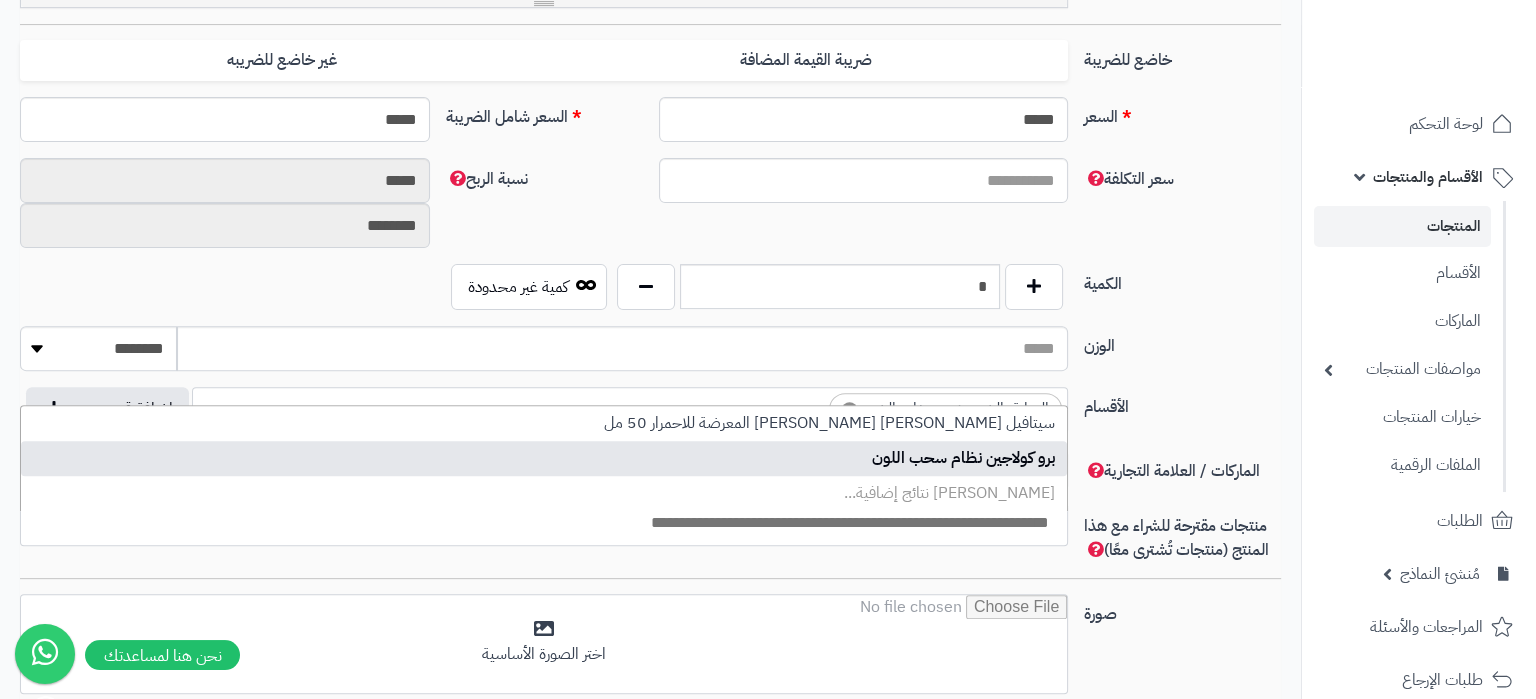 select on "*****" 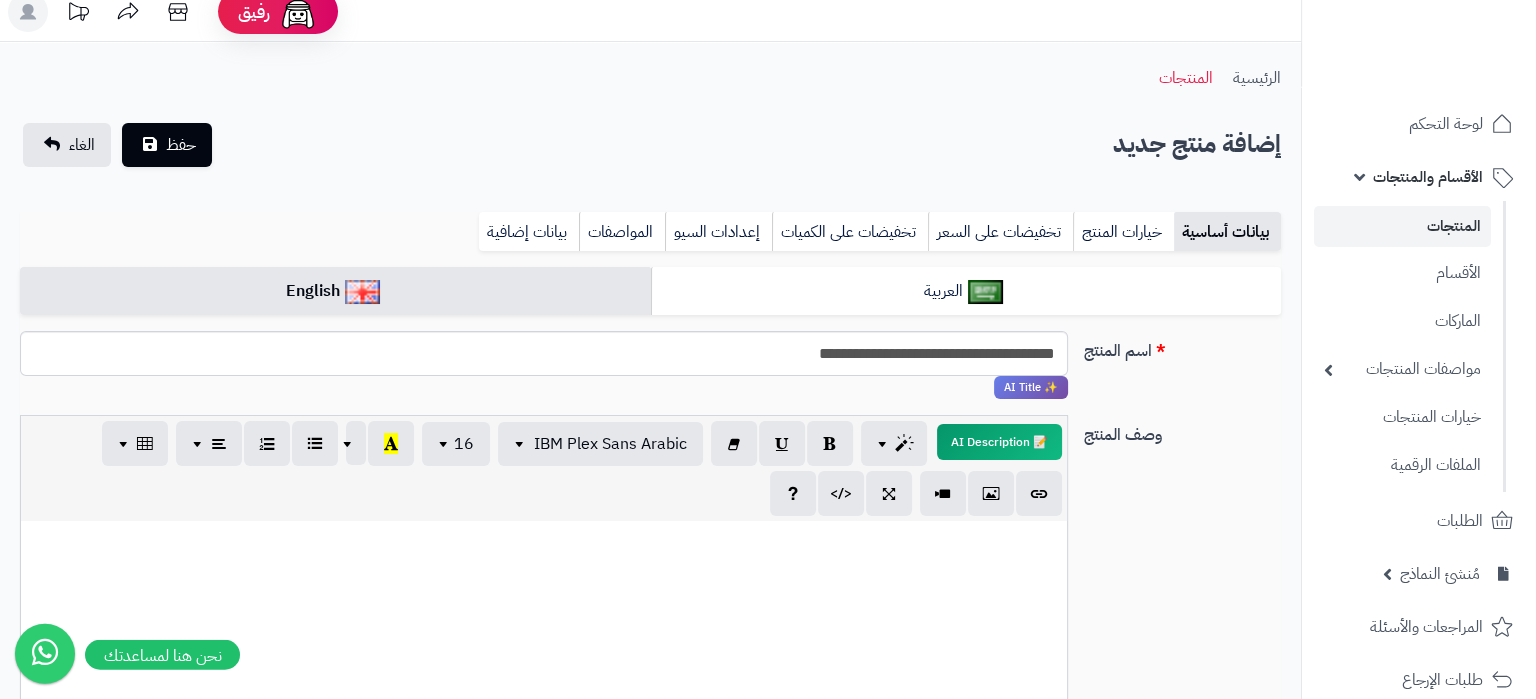 scroll, scrollTop: 0, scrollLeft: 0, axis: both 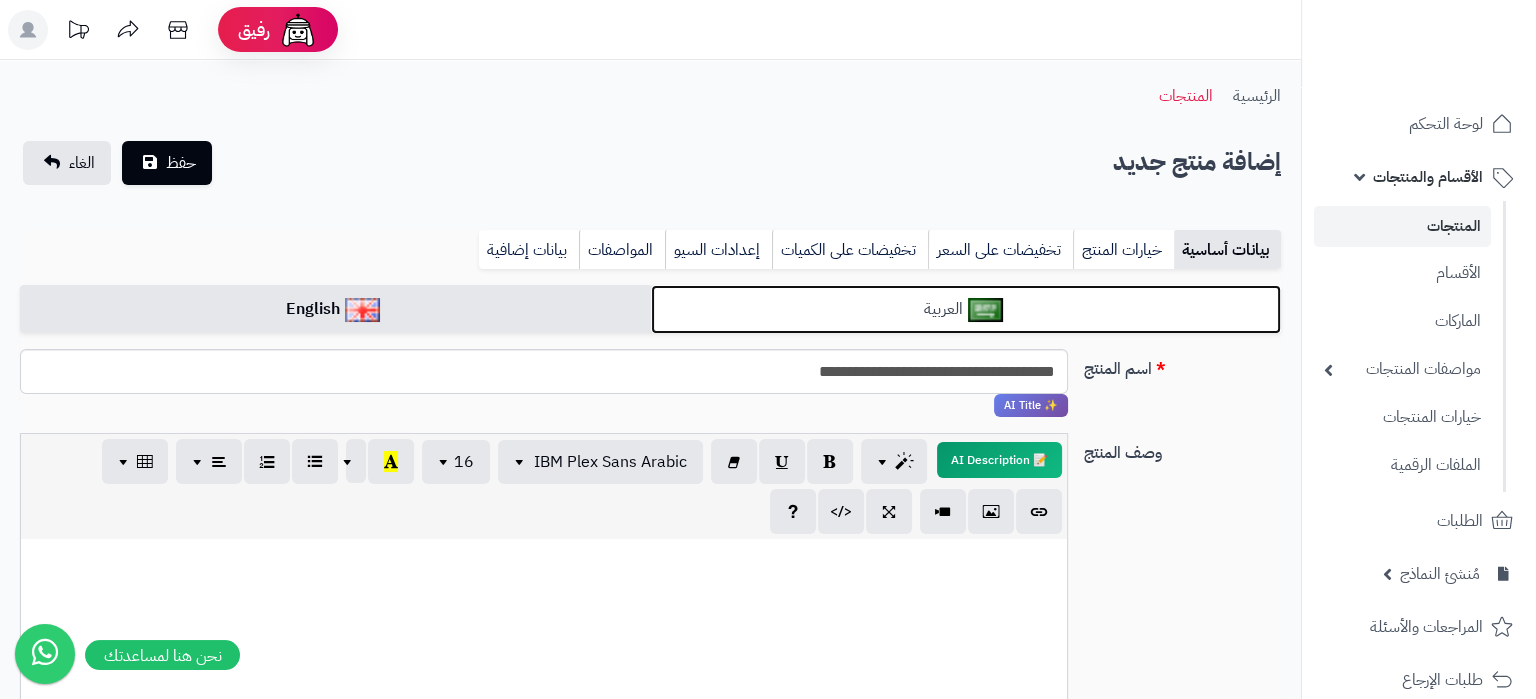 click on "العربية" at bounding box center [966, 309] 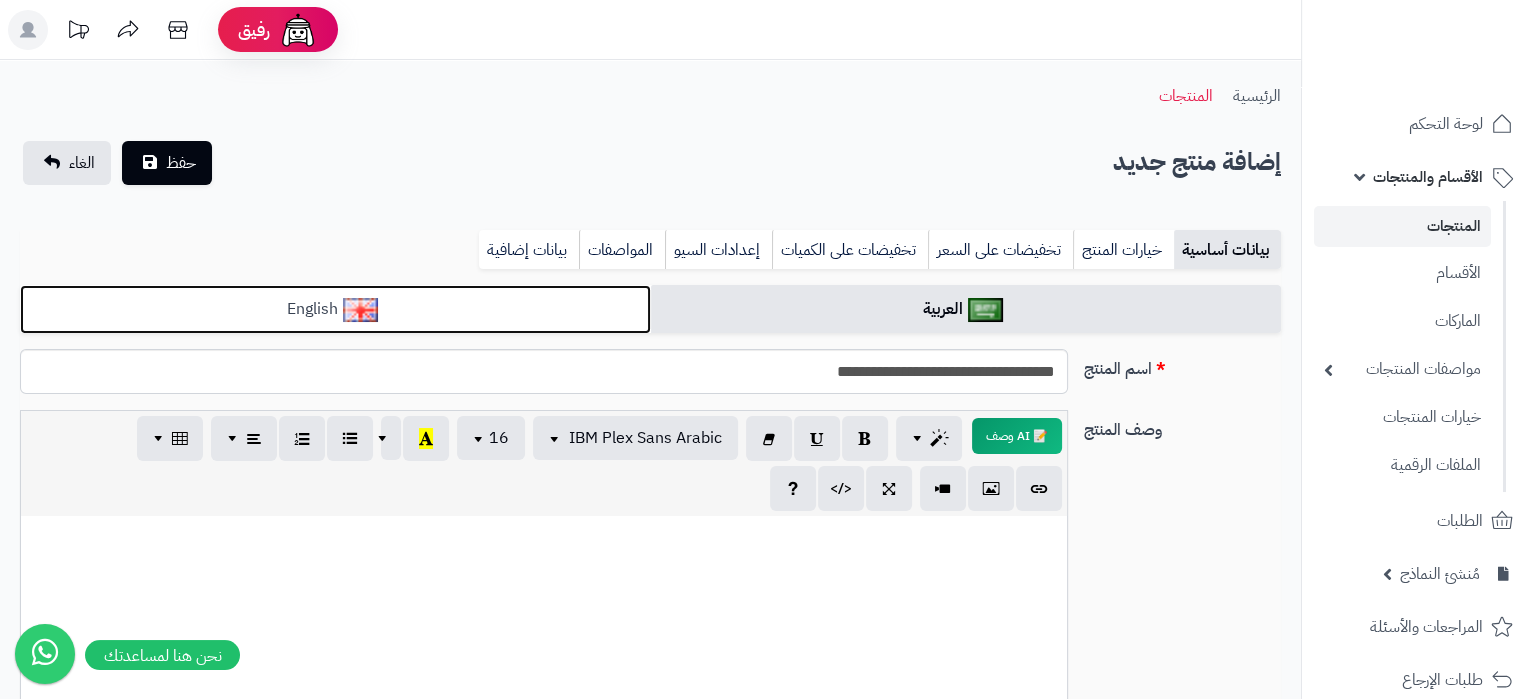 click on "English" at bounding box center (335, 309) 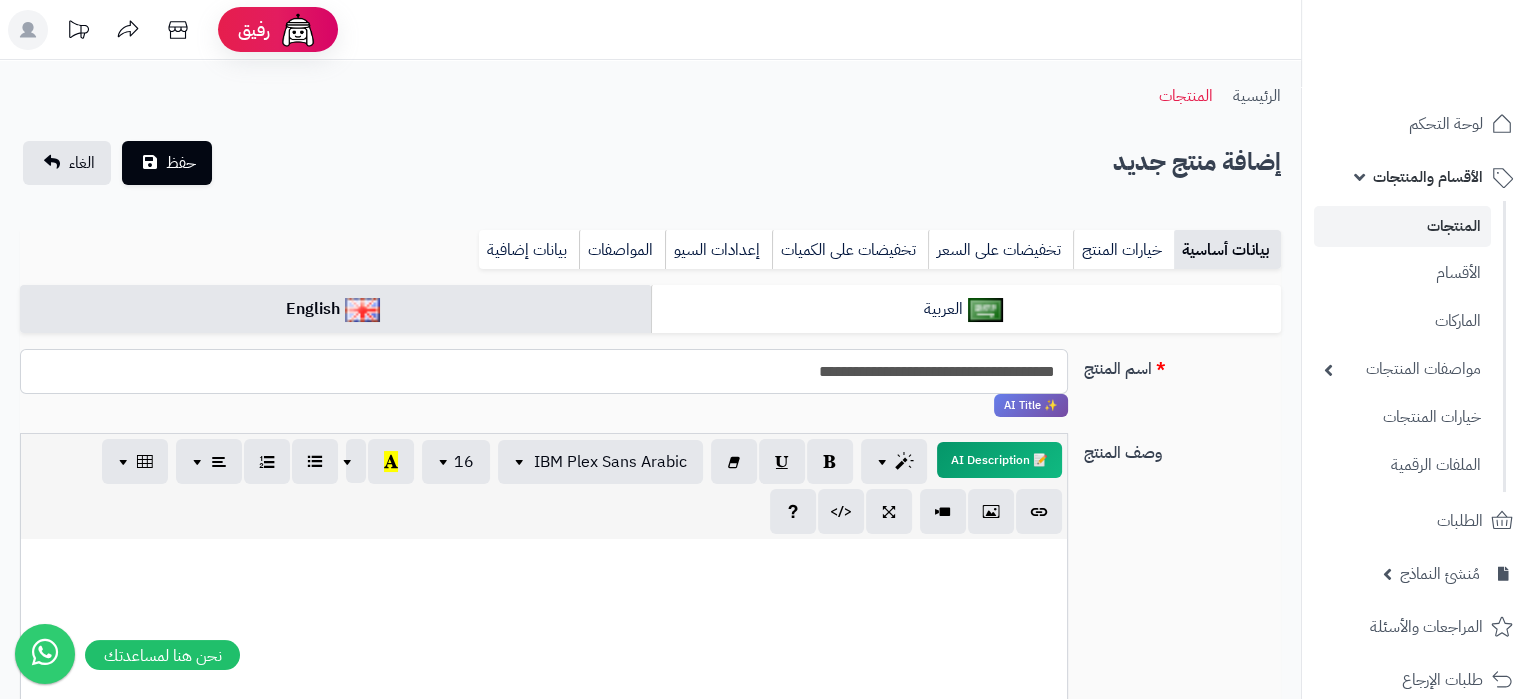 click on "**********" at bounding box center (544, 371) 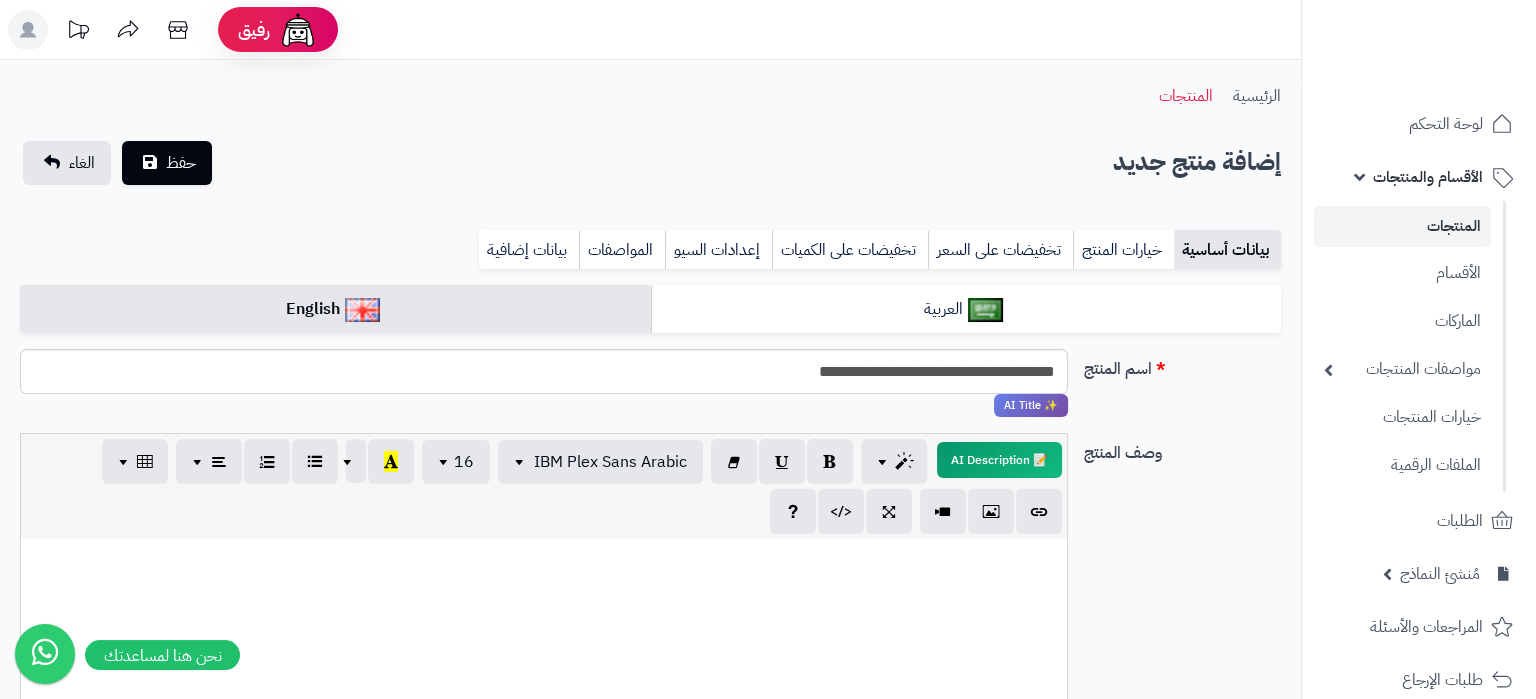 click at bounding box center (544, 689) 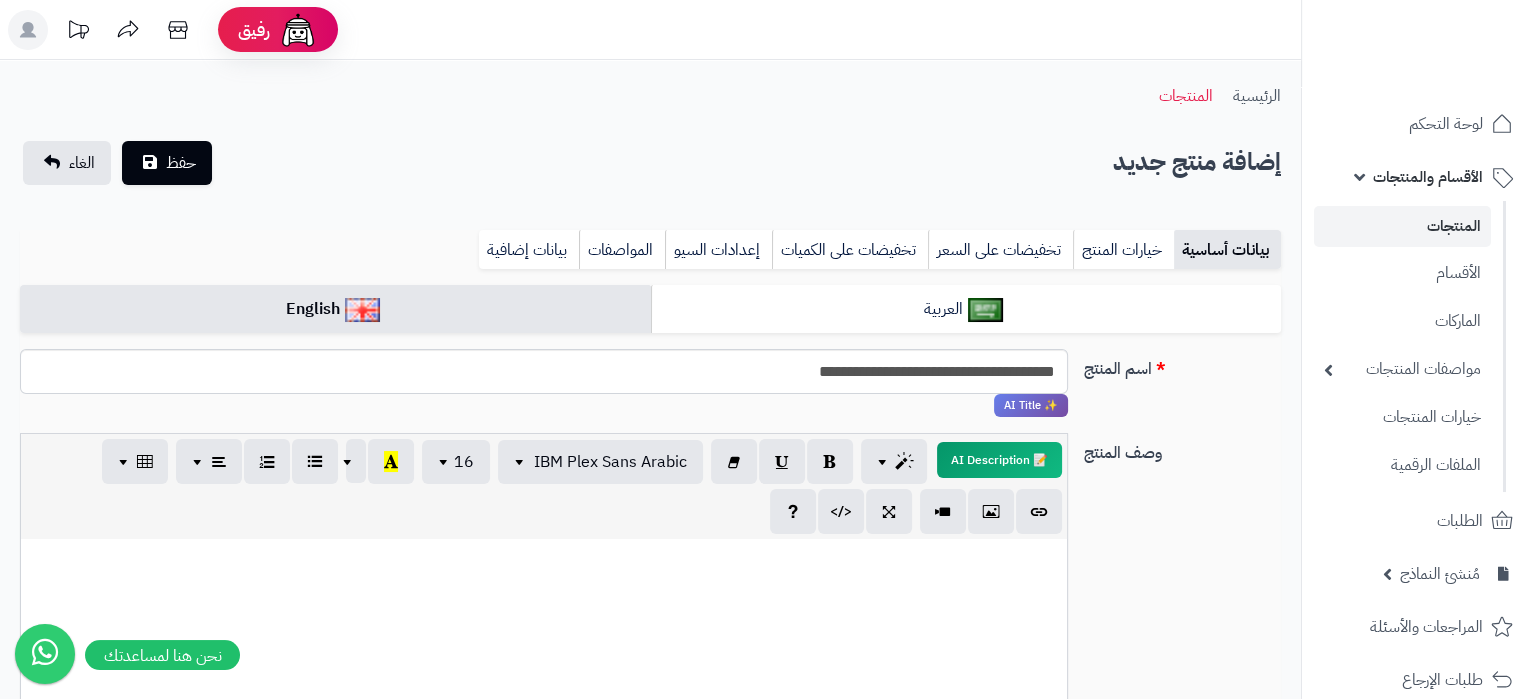 click at bounding box center (544, 689) 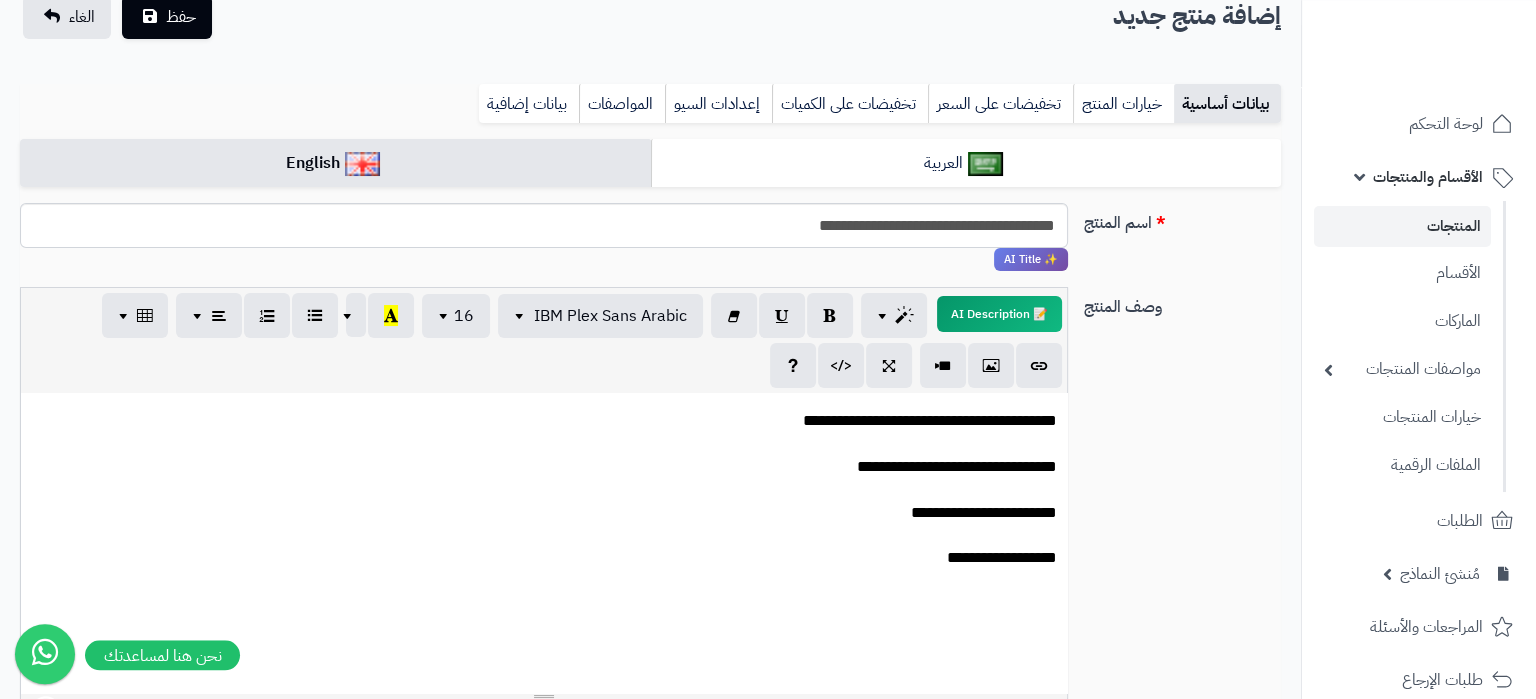 scroll, scrollTop: 0, scrollLeft: 0, axis: both 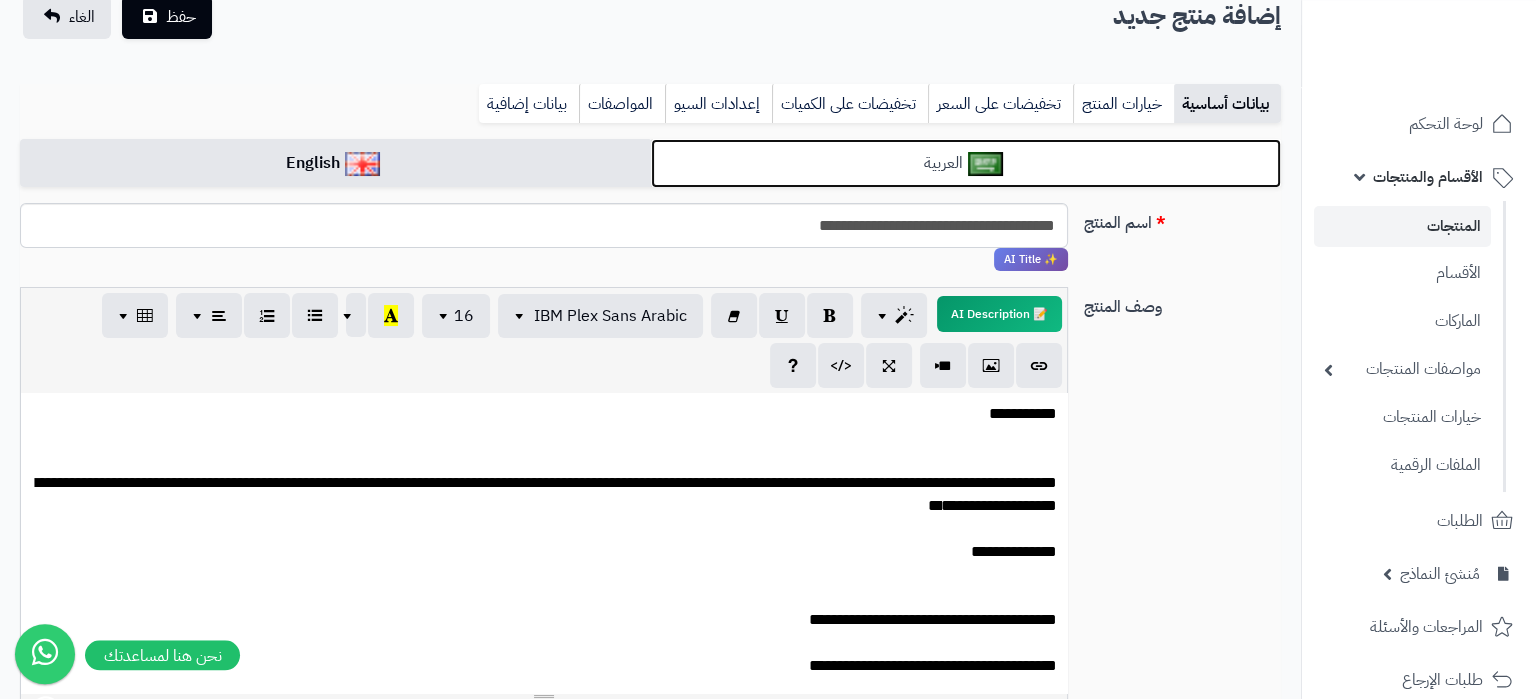 click on "العربية" at bounding box center [966, 163] 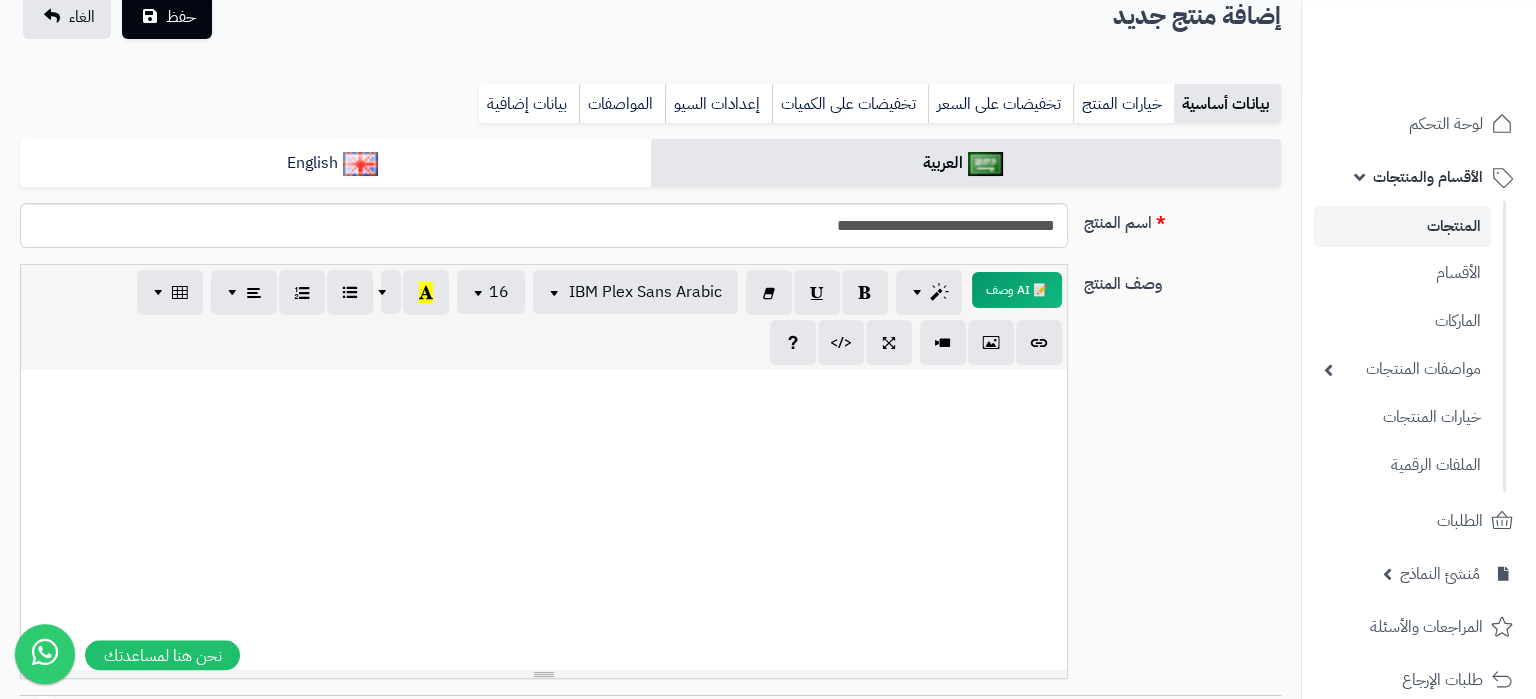 click at bounding box center [544, 520] 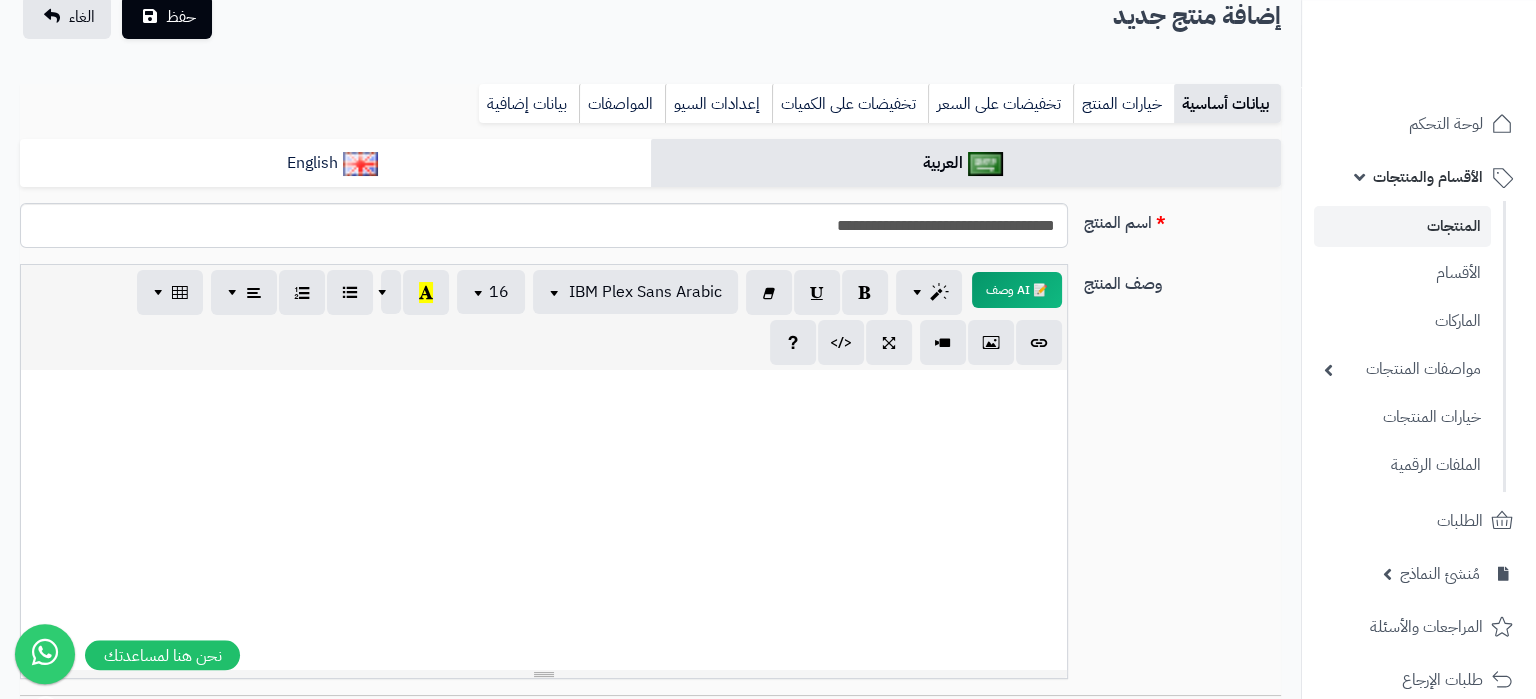 paste 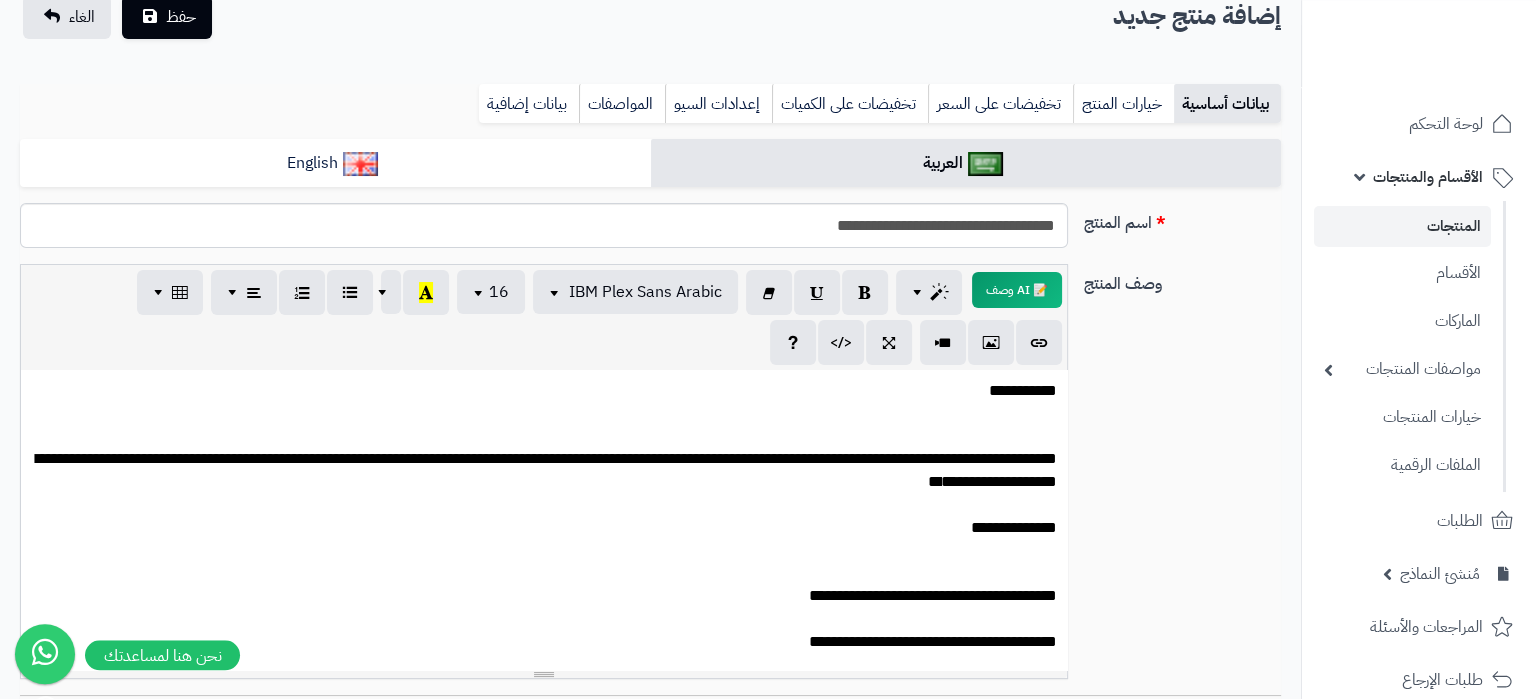 type 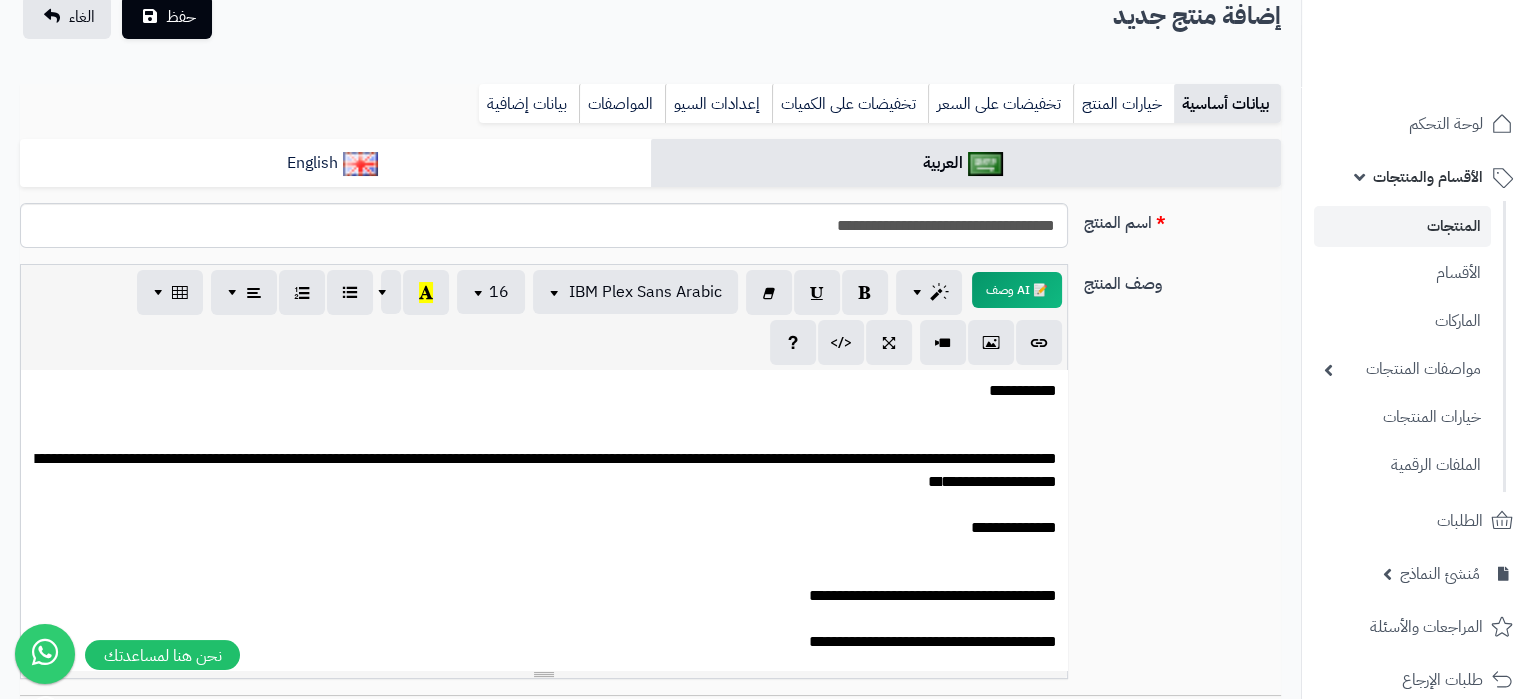 scroll, scrollTop: 625, scrollLeft: 0, axis: vertical 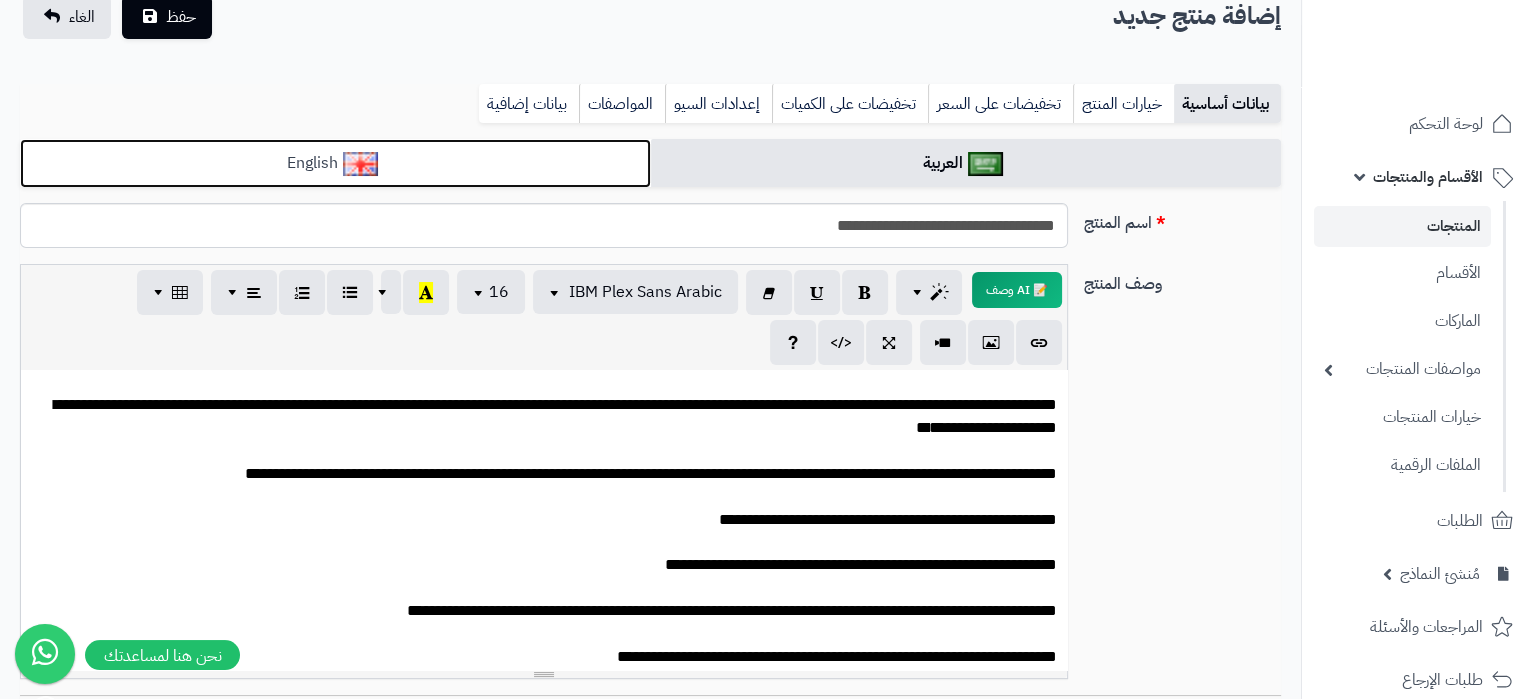 click on "English" at bounding box center (335, 163) 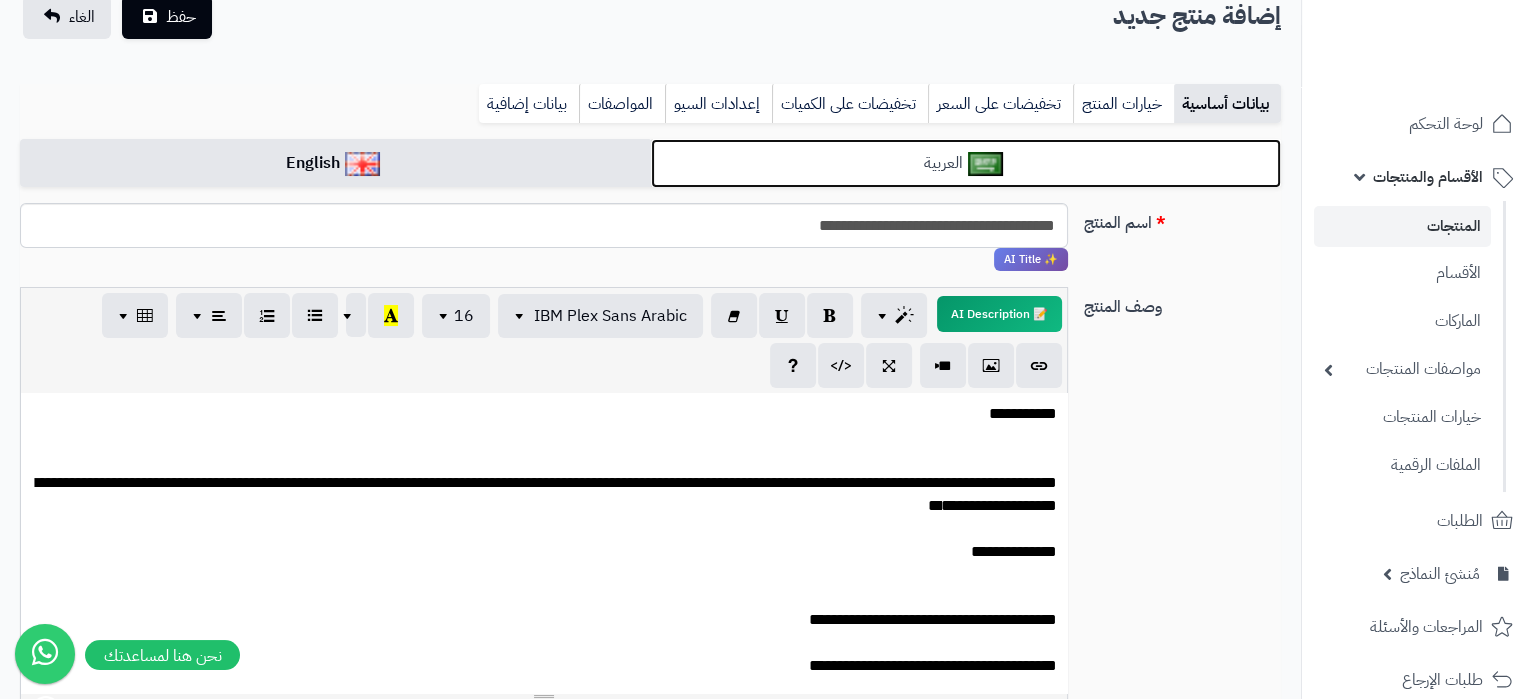 click on "العربية" at bounding box center (966, 163) 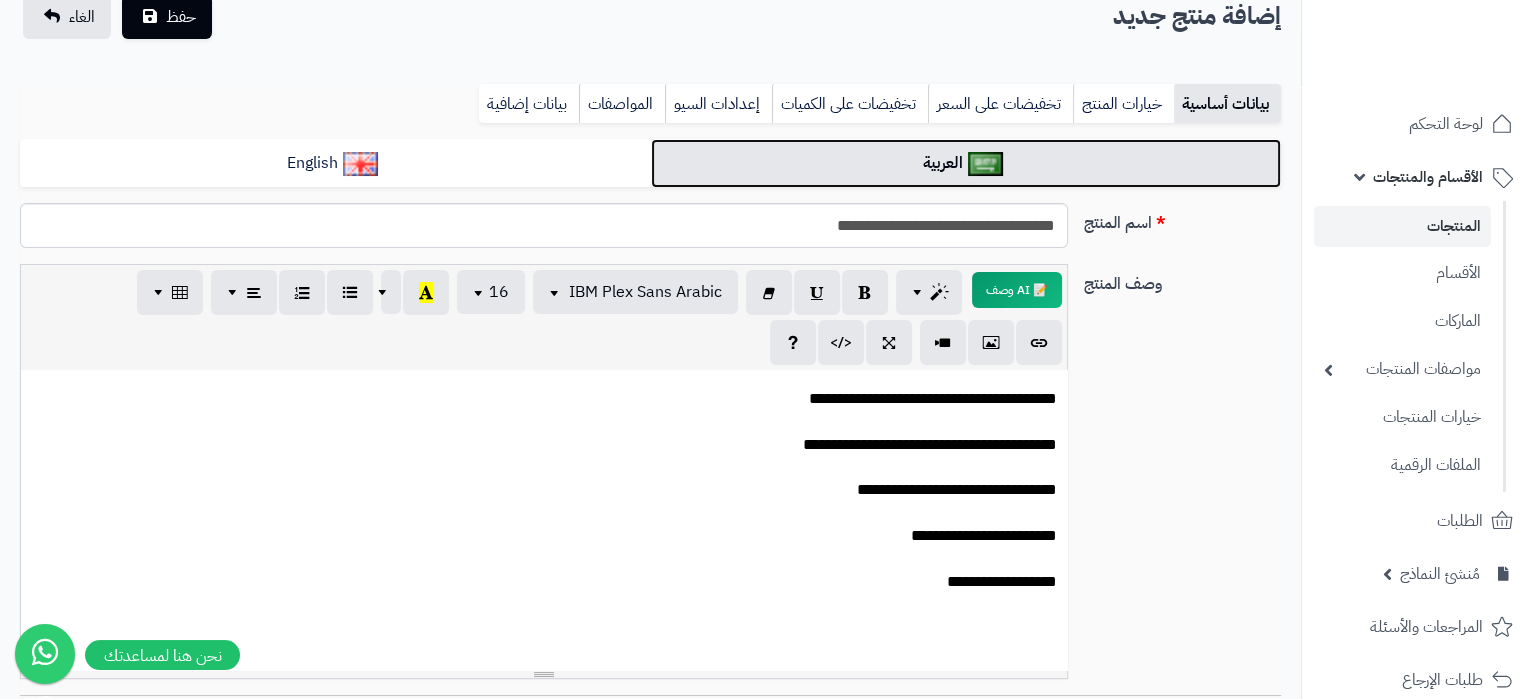 scroll, scrollTop: 290, scrollLeft: 0, axis: vertical 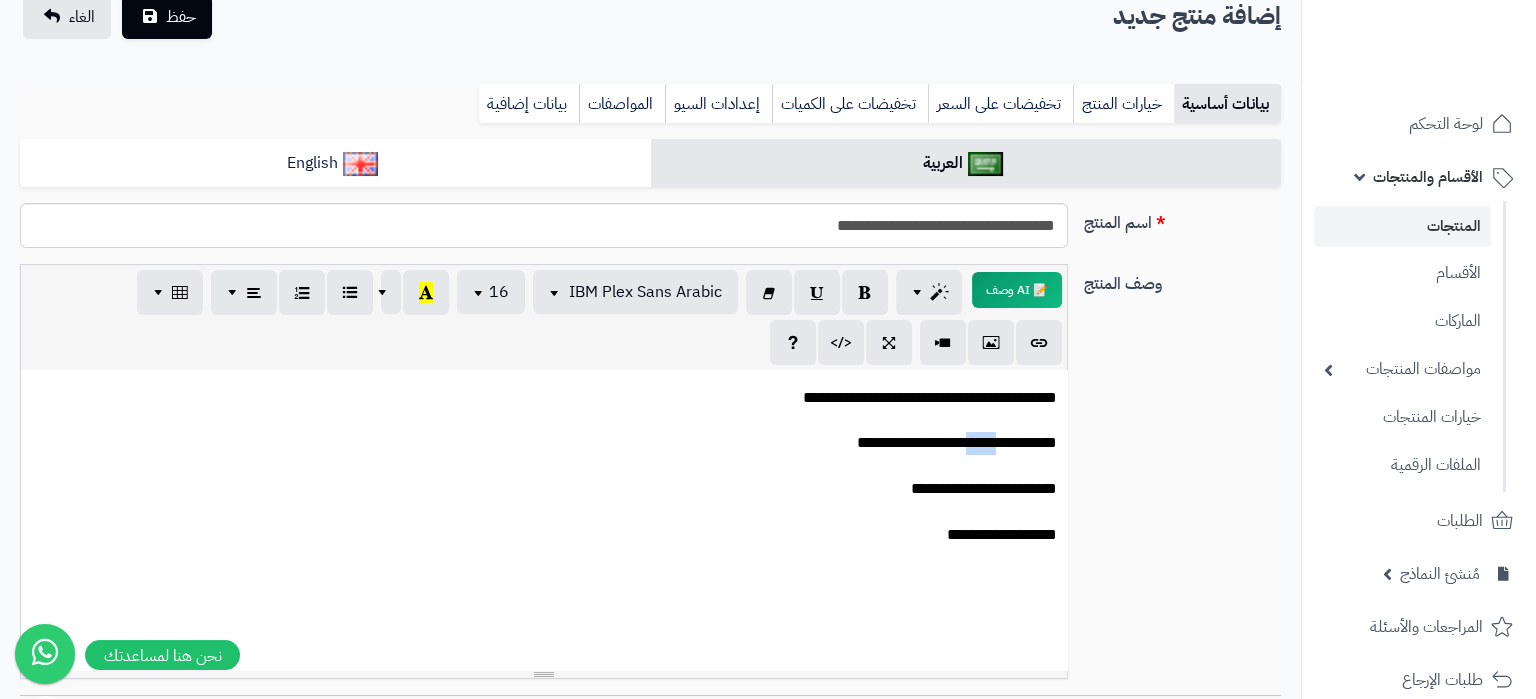 drag, startPoint x: 953, startPoint y: 450, endPoint x: 984, endPoint y: 455, distance: 31.400637 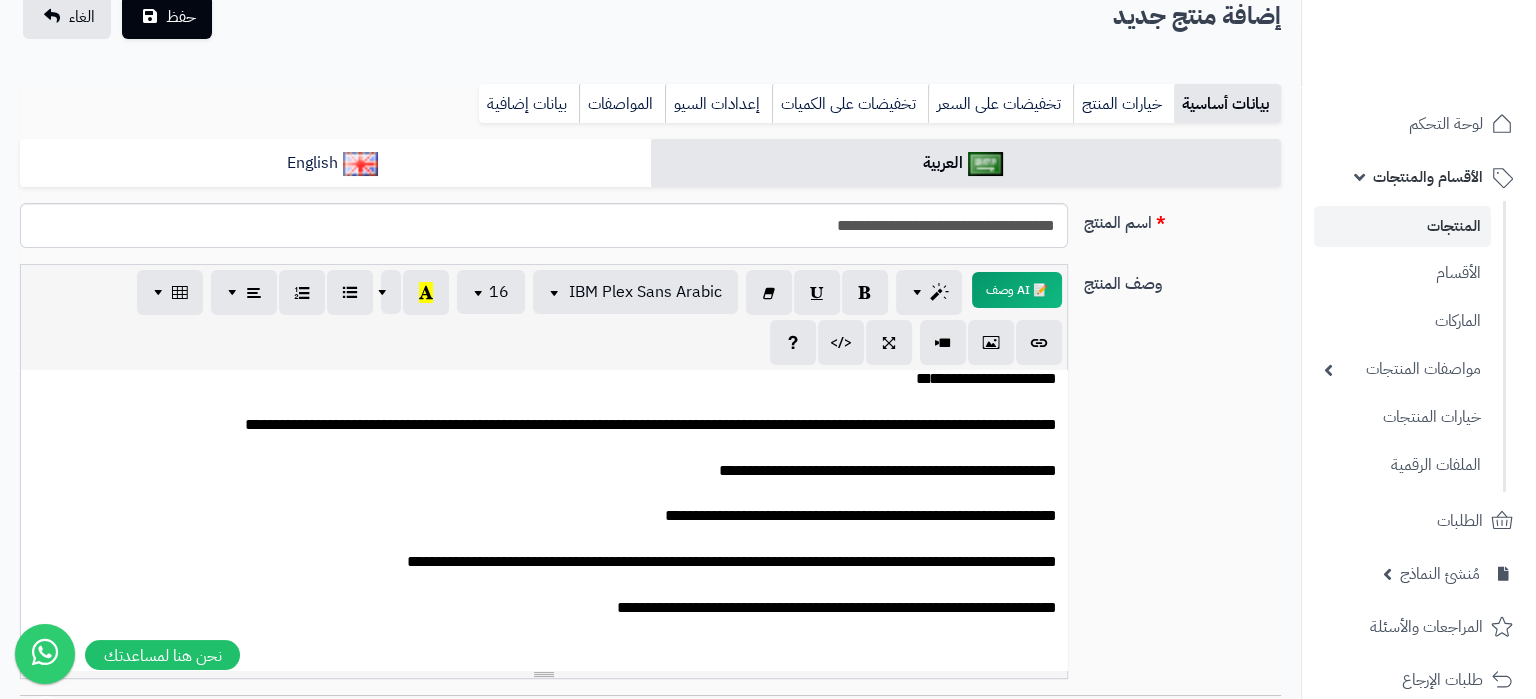 scroll, scrollTop: 0, scrollLeft: 0, axis: both 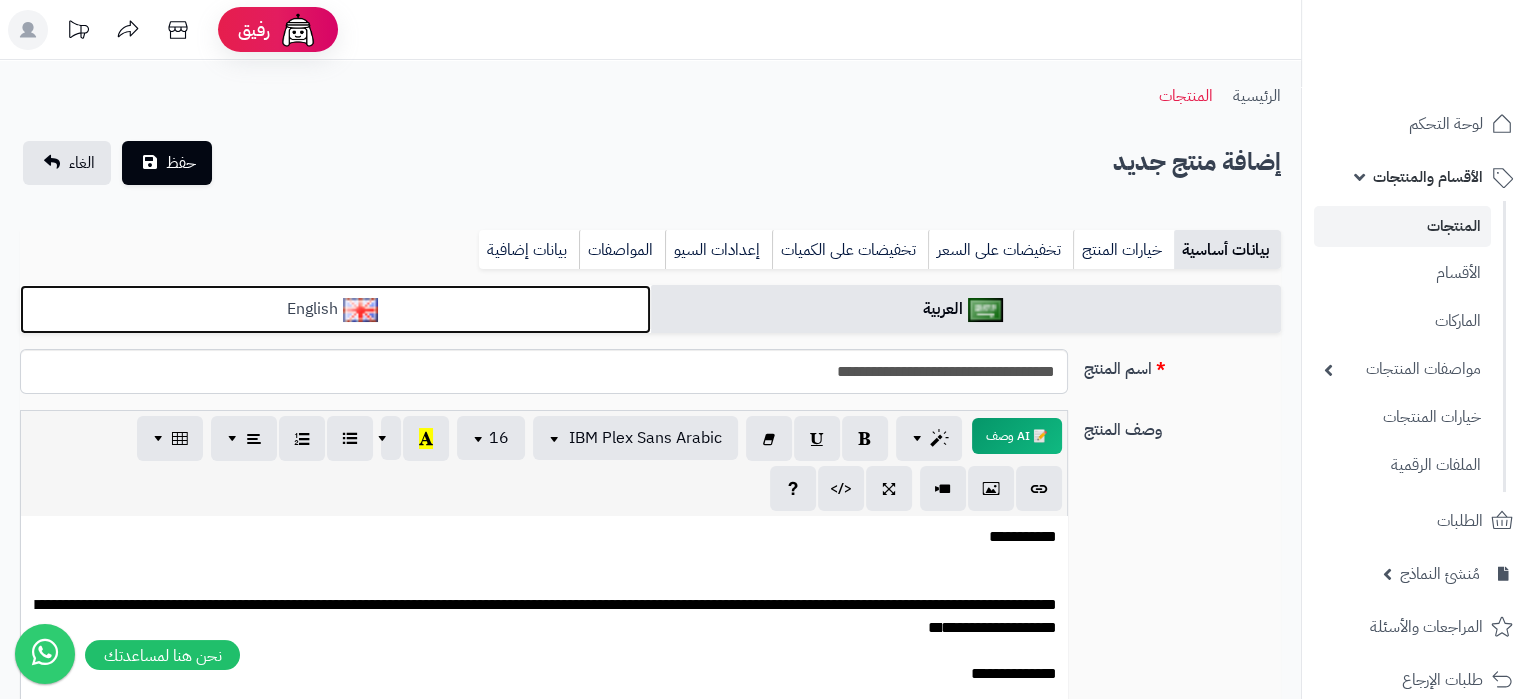 click on "English" at bounding box center (335, 309) 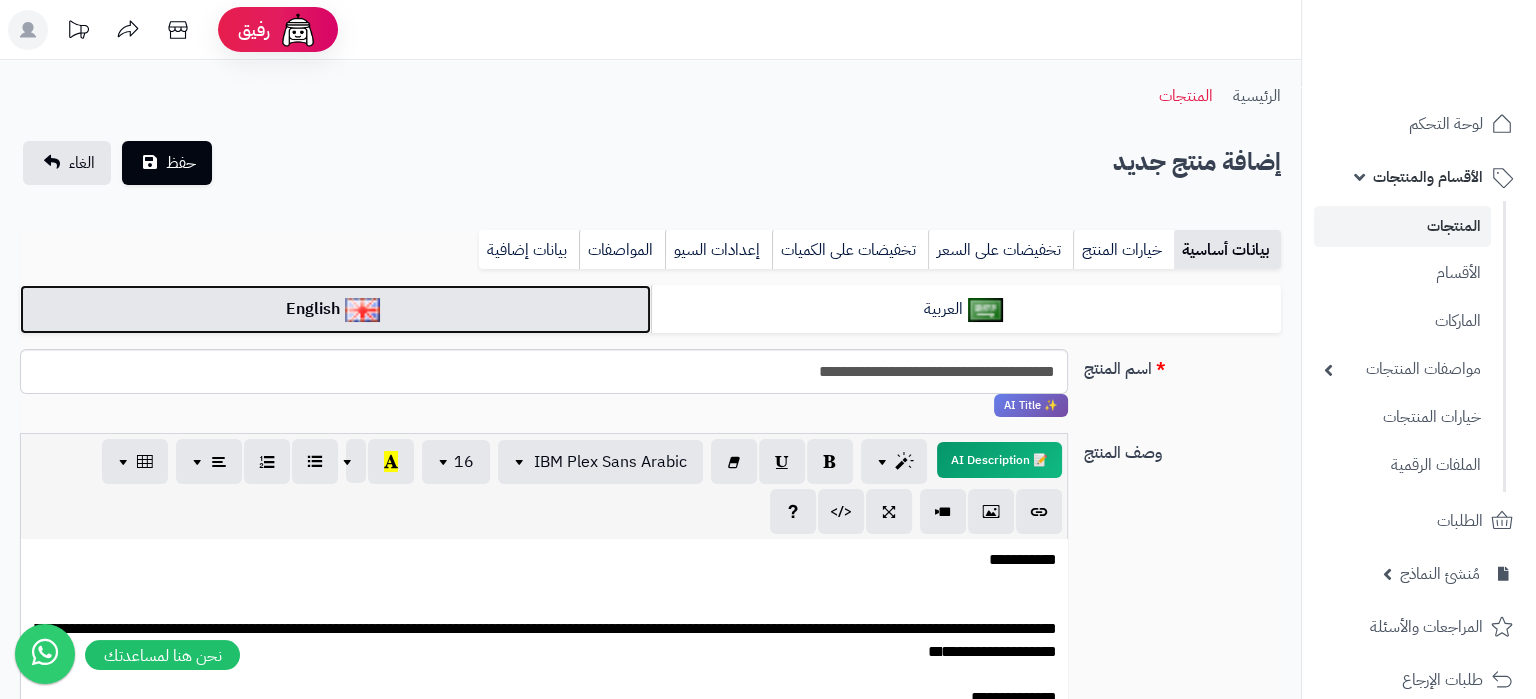 click on "English" at bounding box center (335, 309) 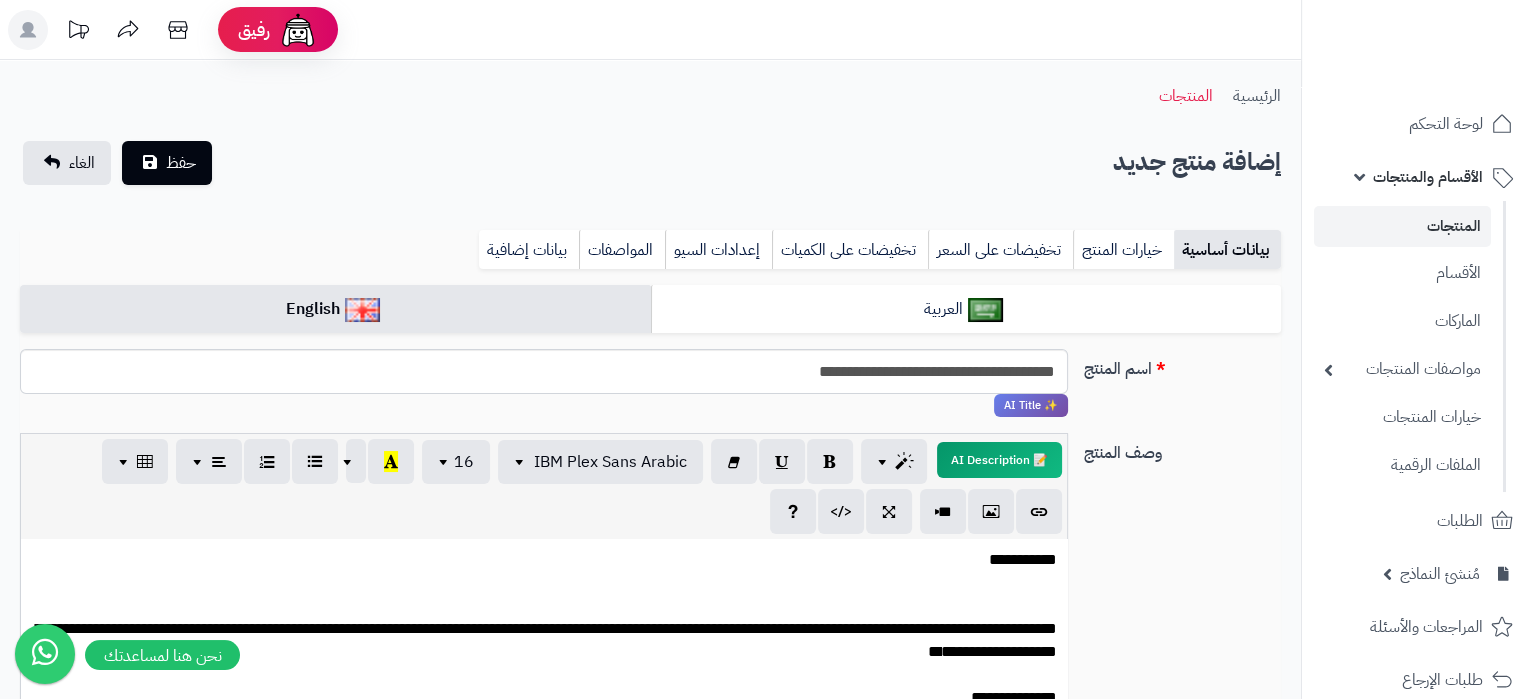 click on "**********" at bounding box center (544, 1006) 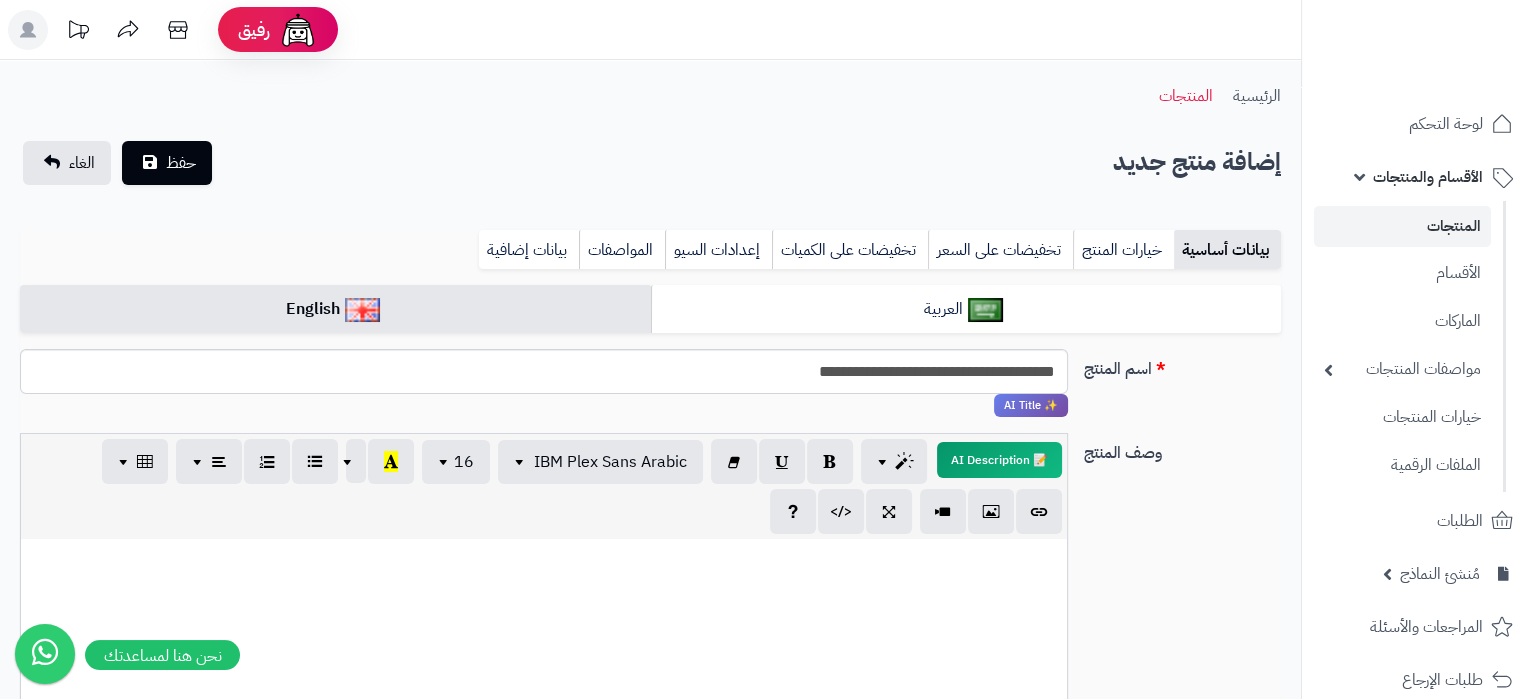 scroll, scrollTop: 0, scrollLeft: 0, axis: both 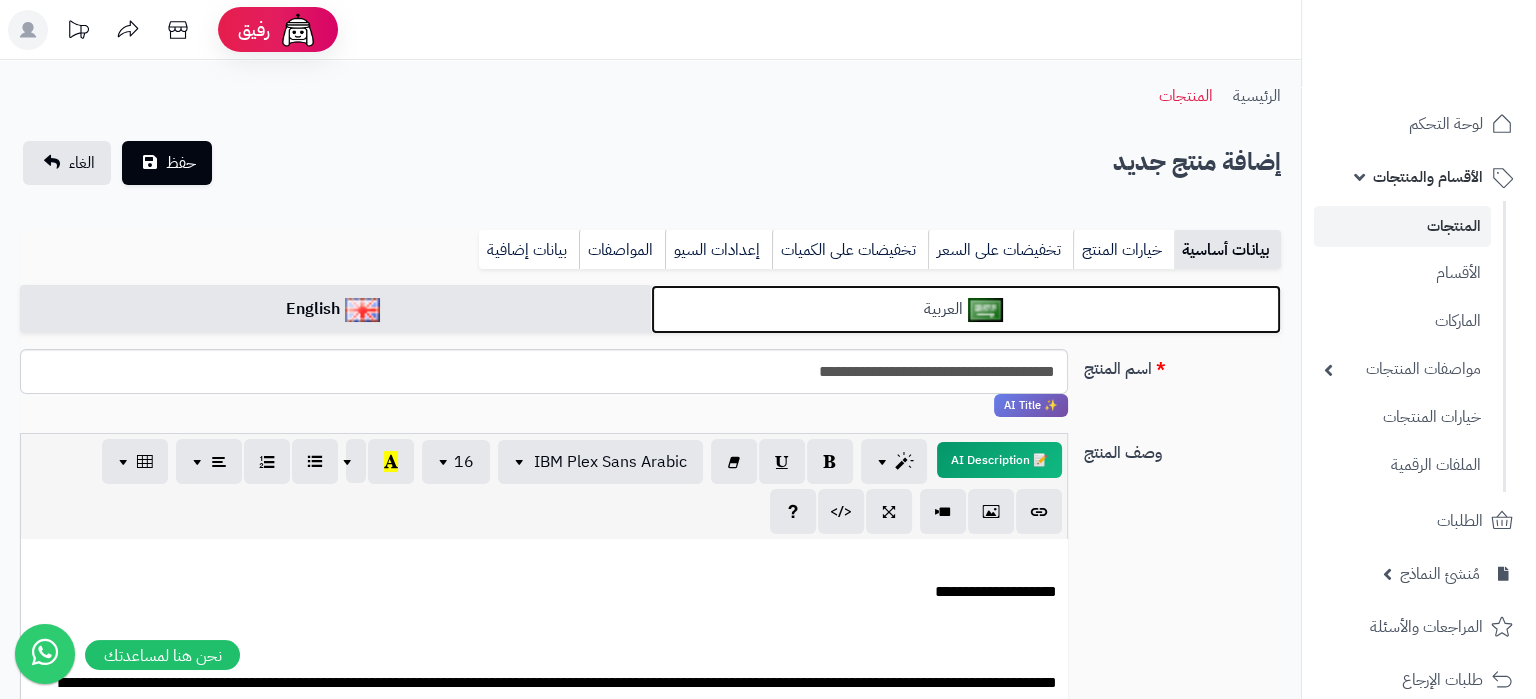 click on "العربية" at bounding box center [966, 309] 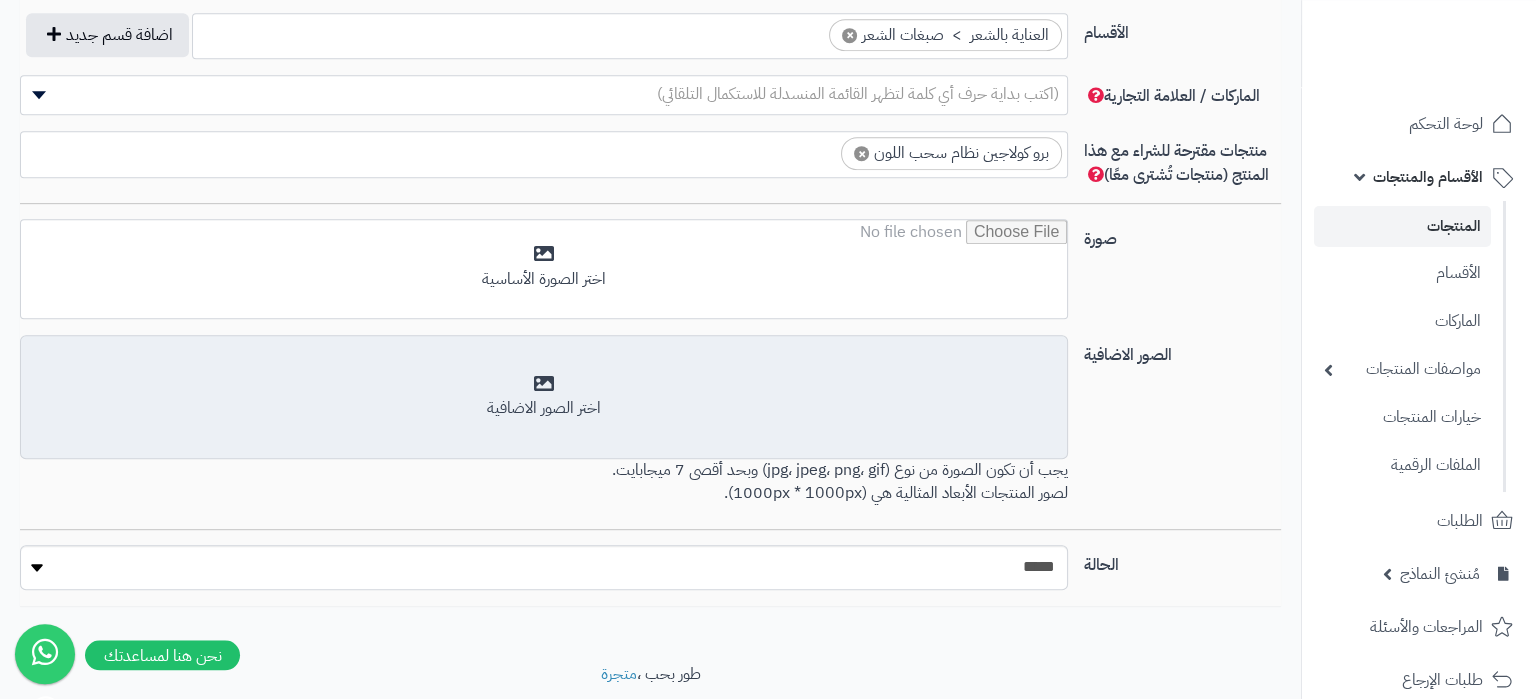 scroll, scrollTop: 1257, scrollLeft: 0, axis: vertical 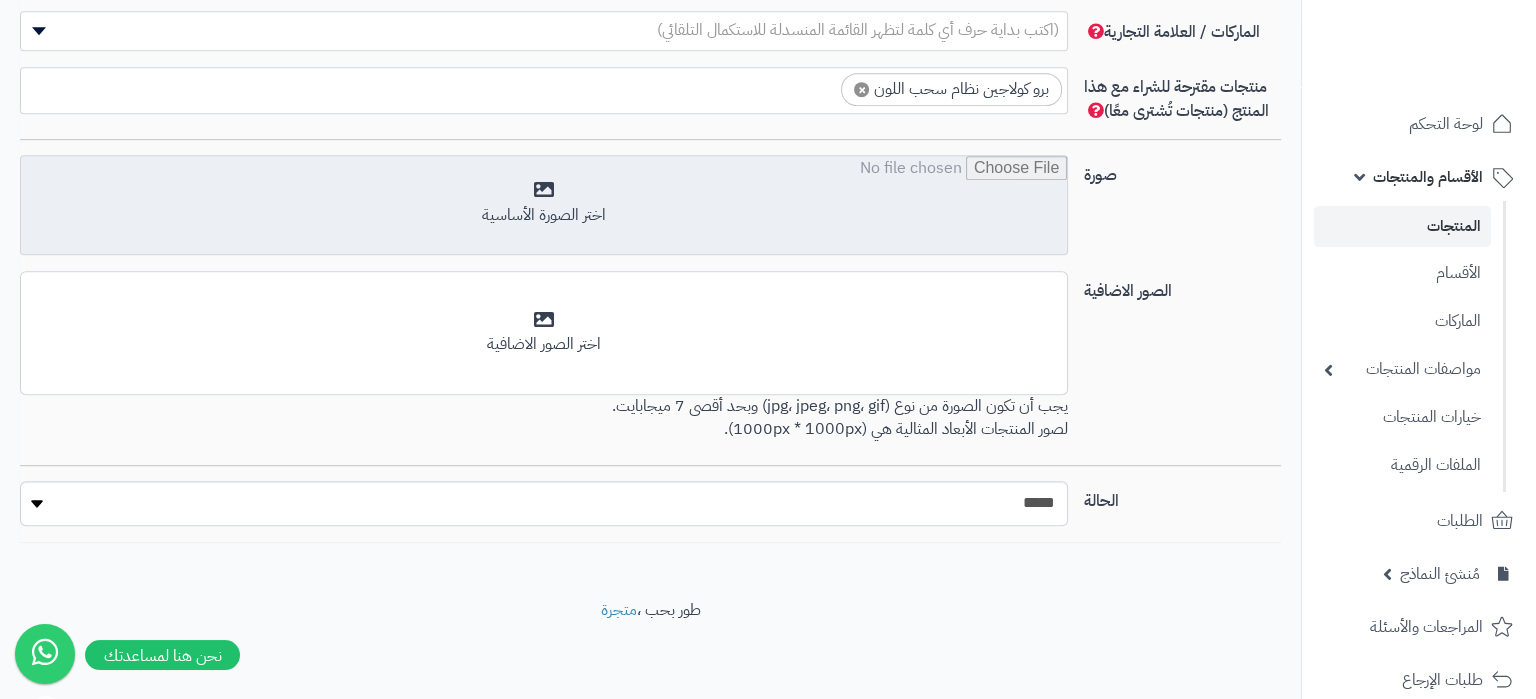 click at bounding box center [544, 206] 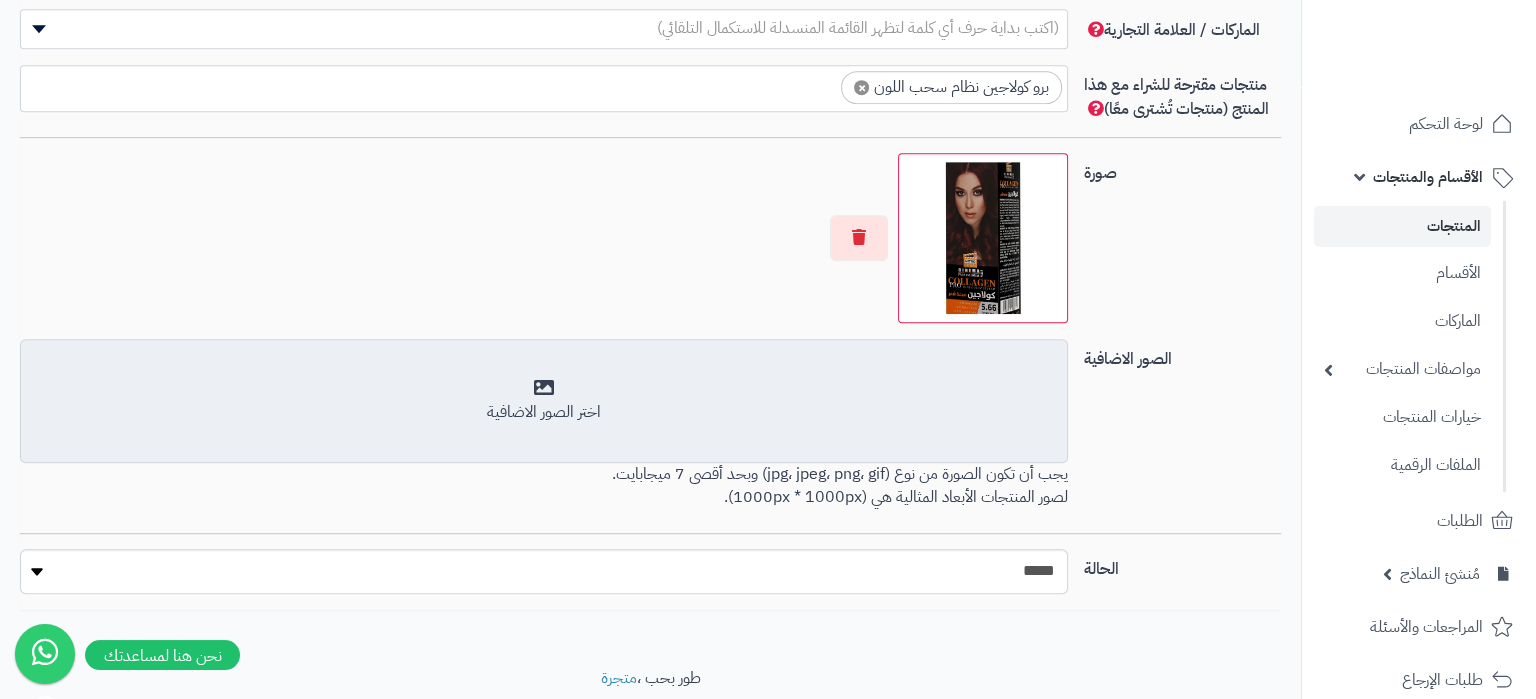 click on "اختر الصور الاضافية" at bounding box center [544, 412] 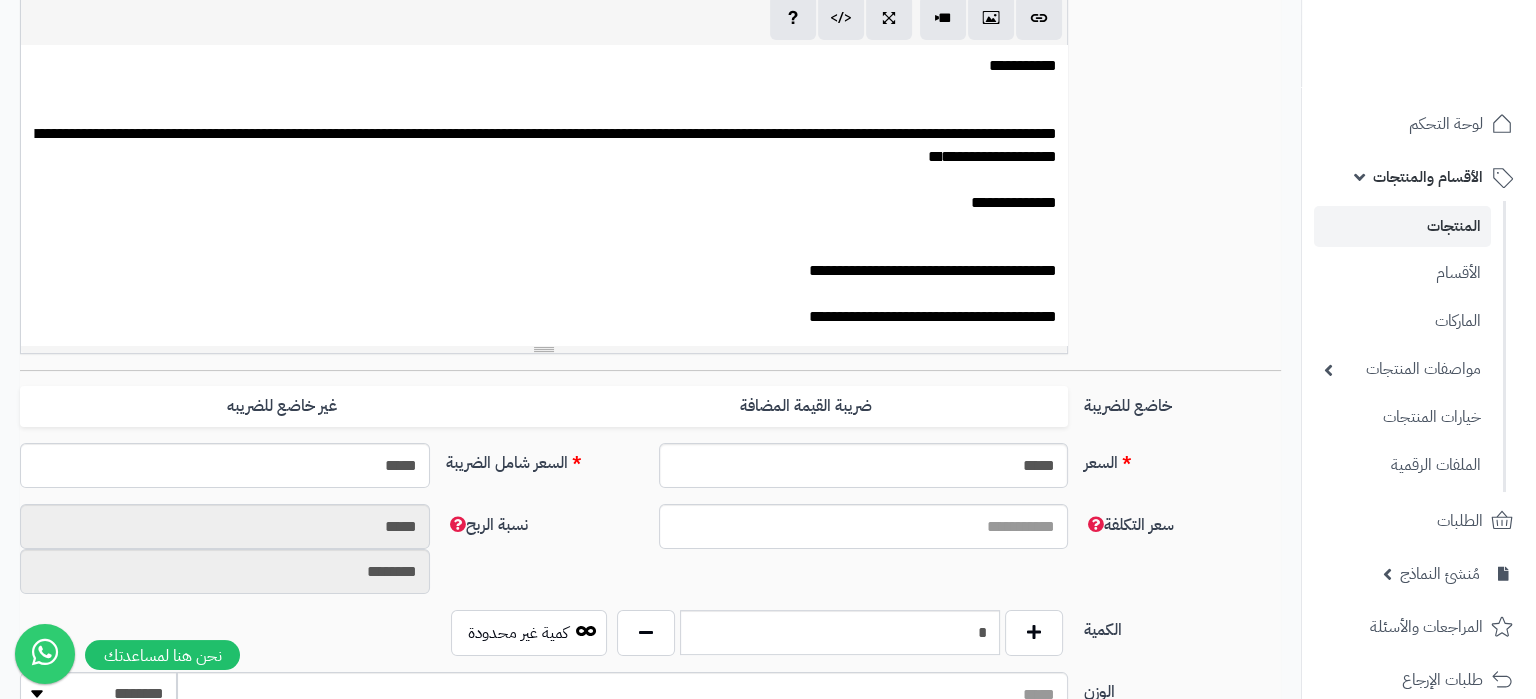 scroll, scrollTop: 0, scrollLeft: 0, axis: both 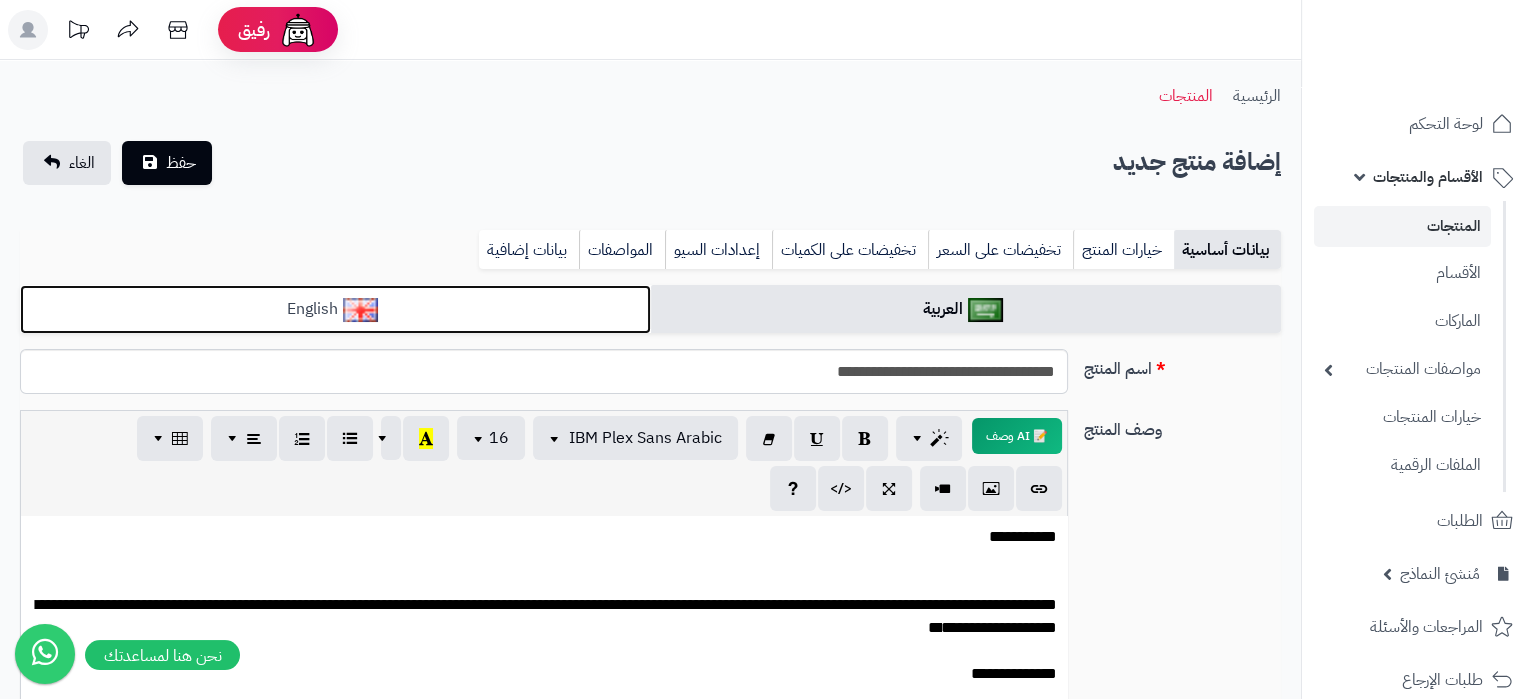 click on "English" at bounding box center [335, 309] 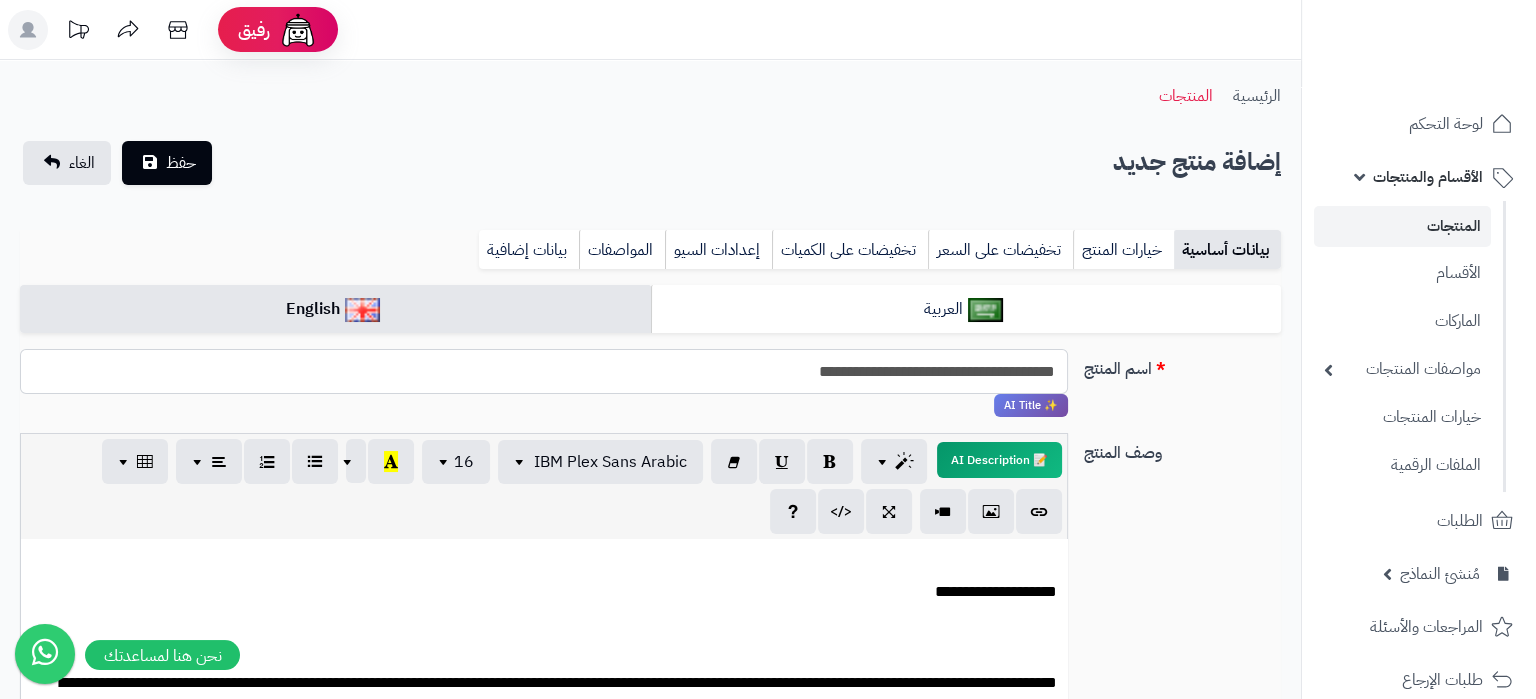 click on "**********" at bounding box center (544, 371) 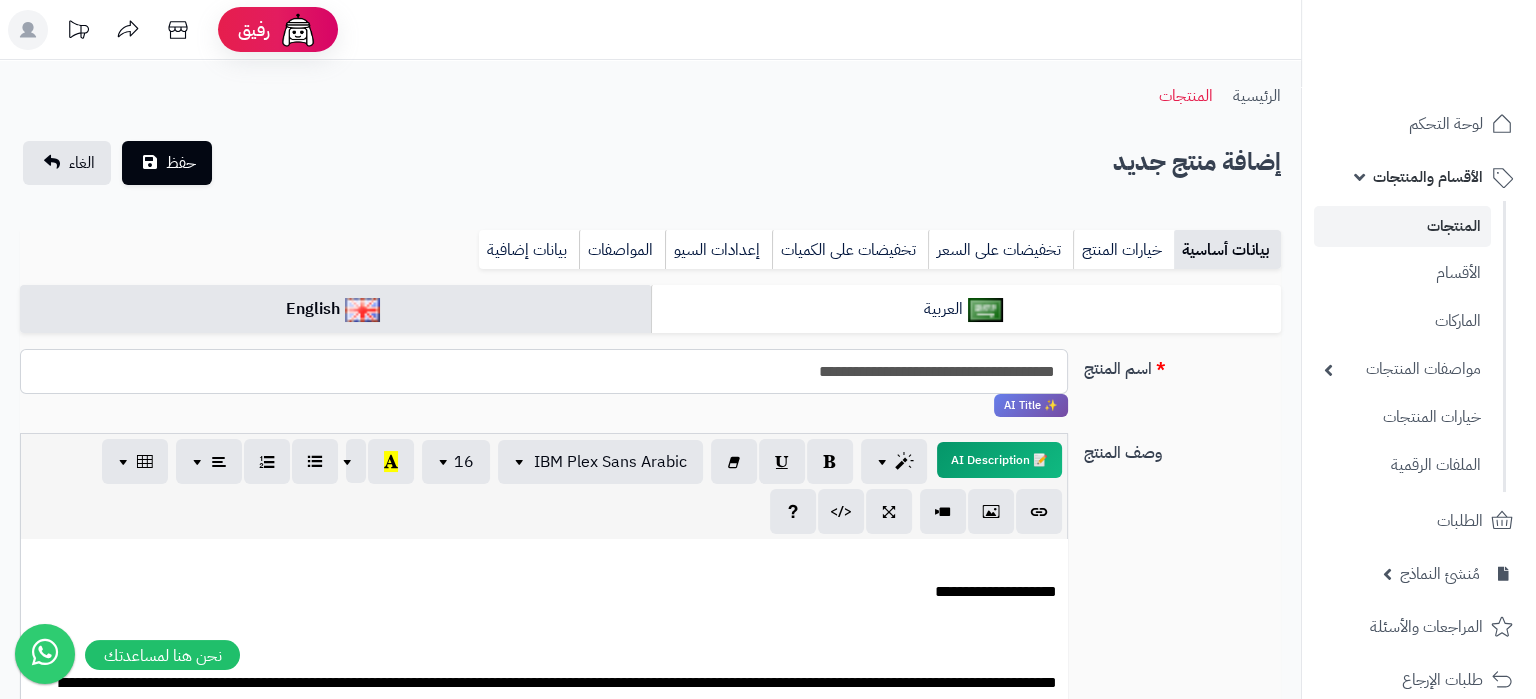 drag, startPoint x: 759, startPoint y: 379, endPoint x: 794, endPoint y: 384, distance: 35.35534 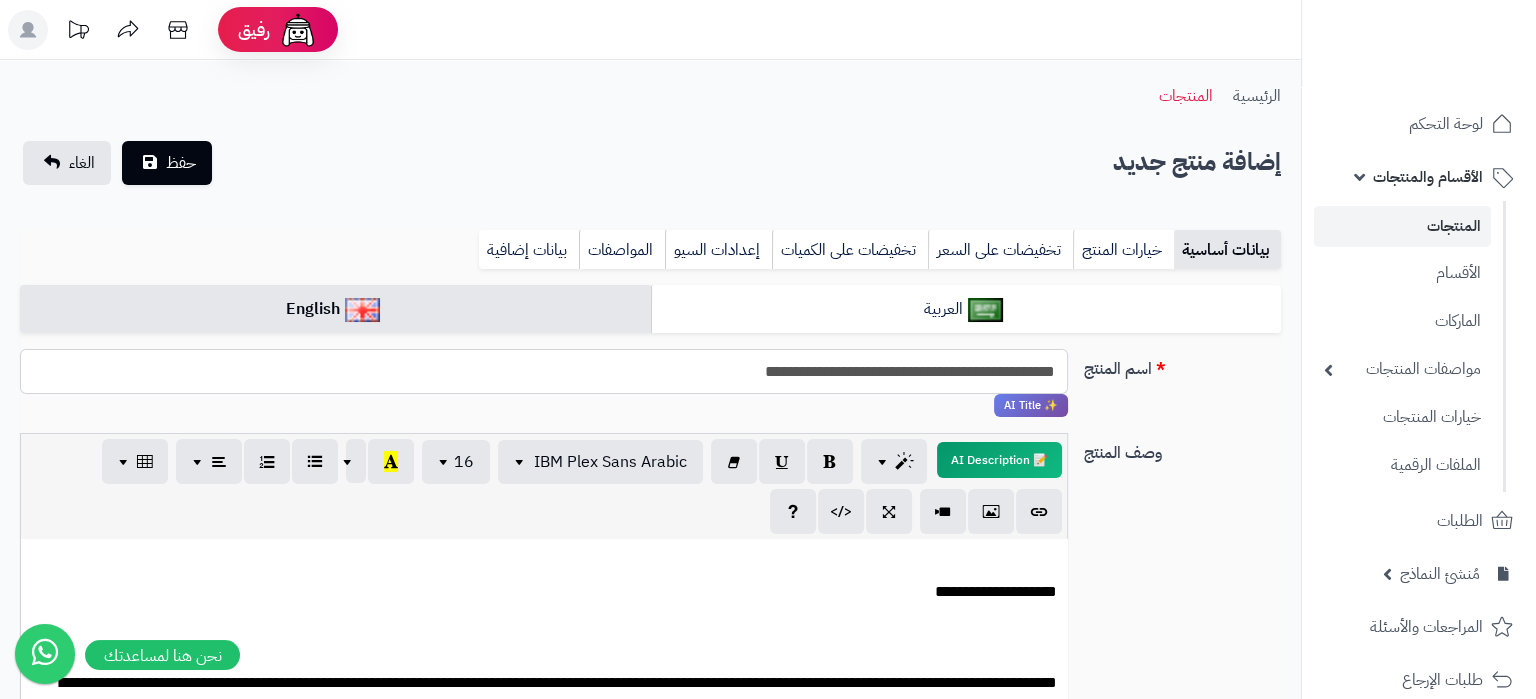 scroll, scrollTop: 210, scrollLeft: 0, axis: vertical 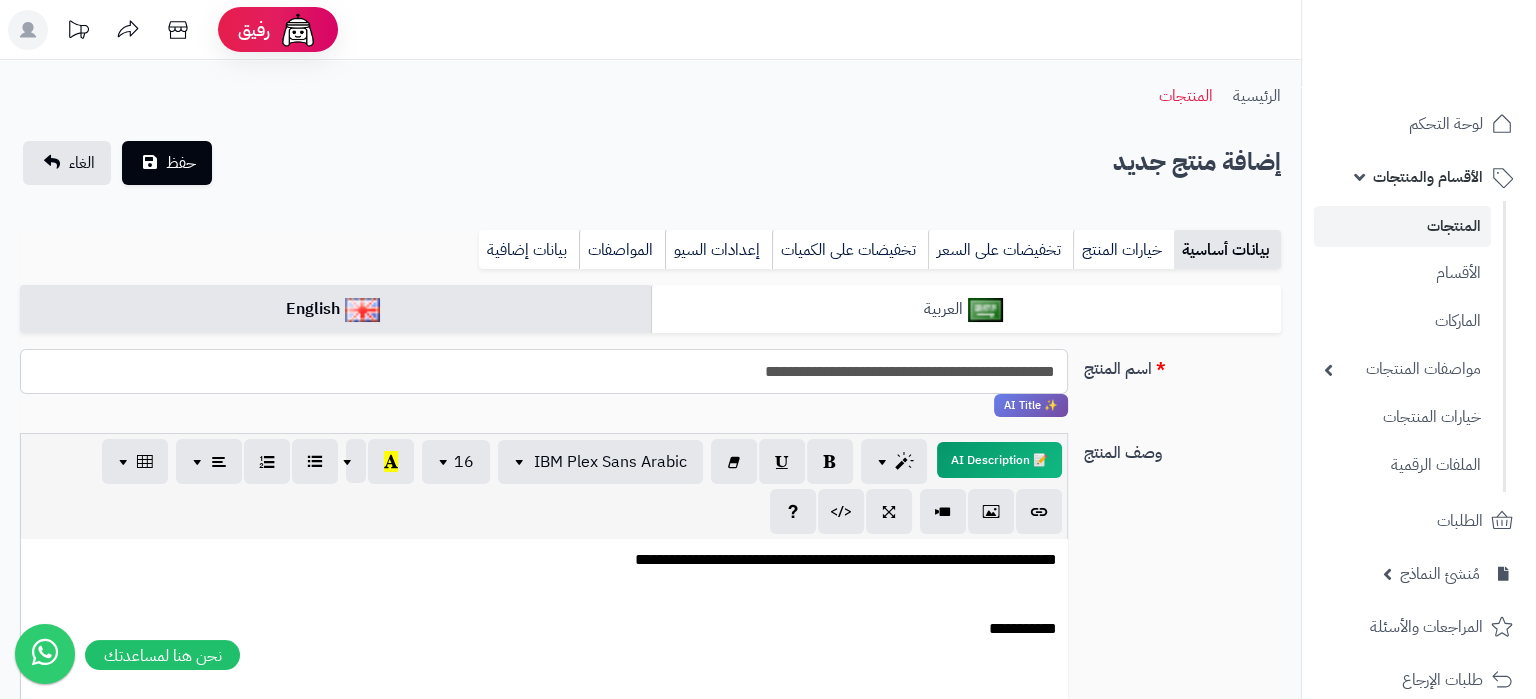 type on "**********" 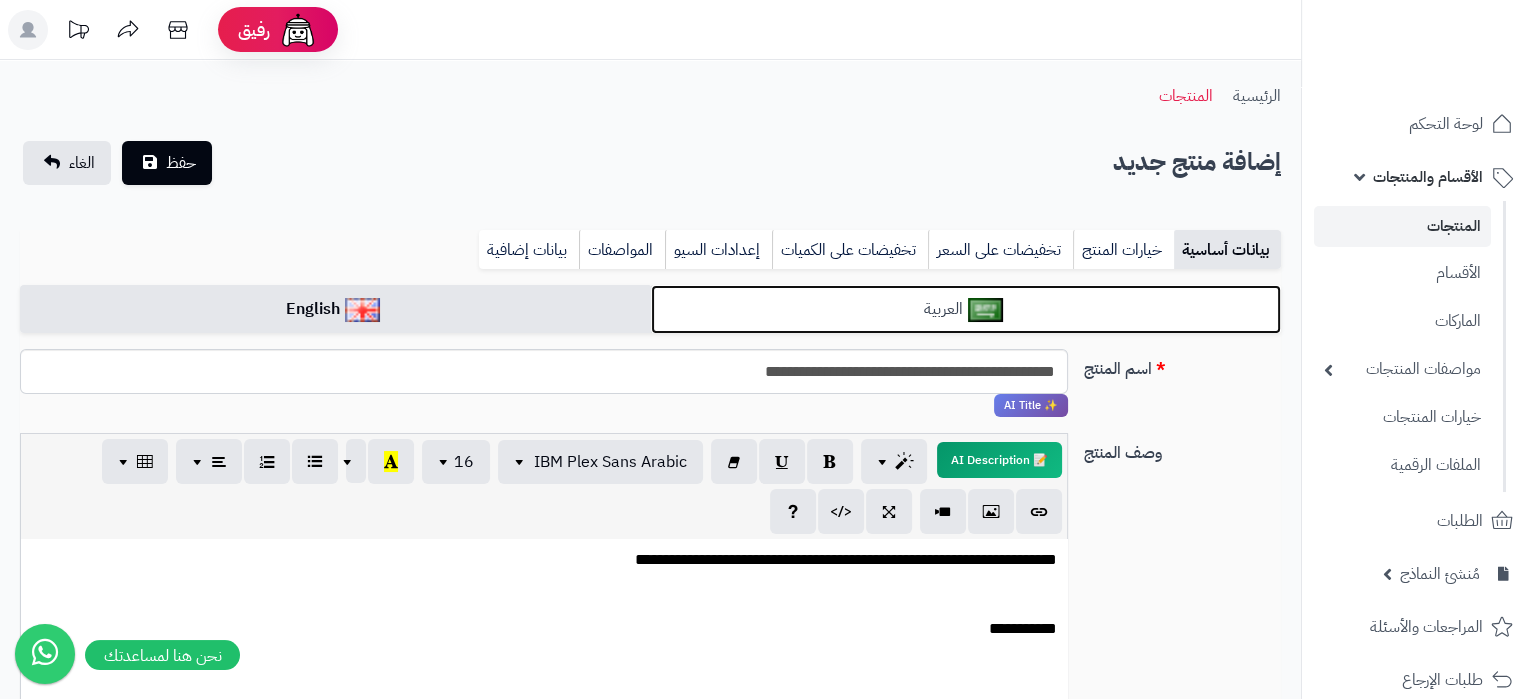 click at bounding box center (985, 310) 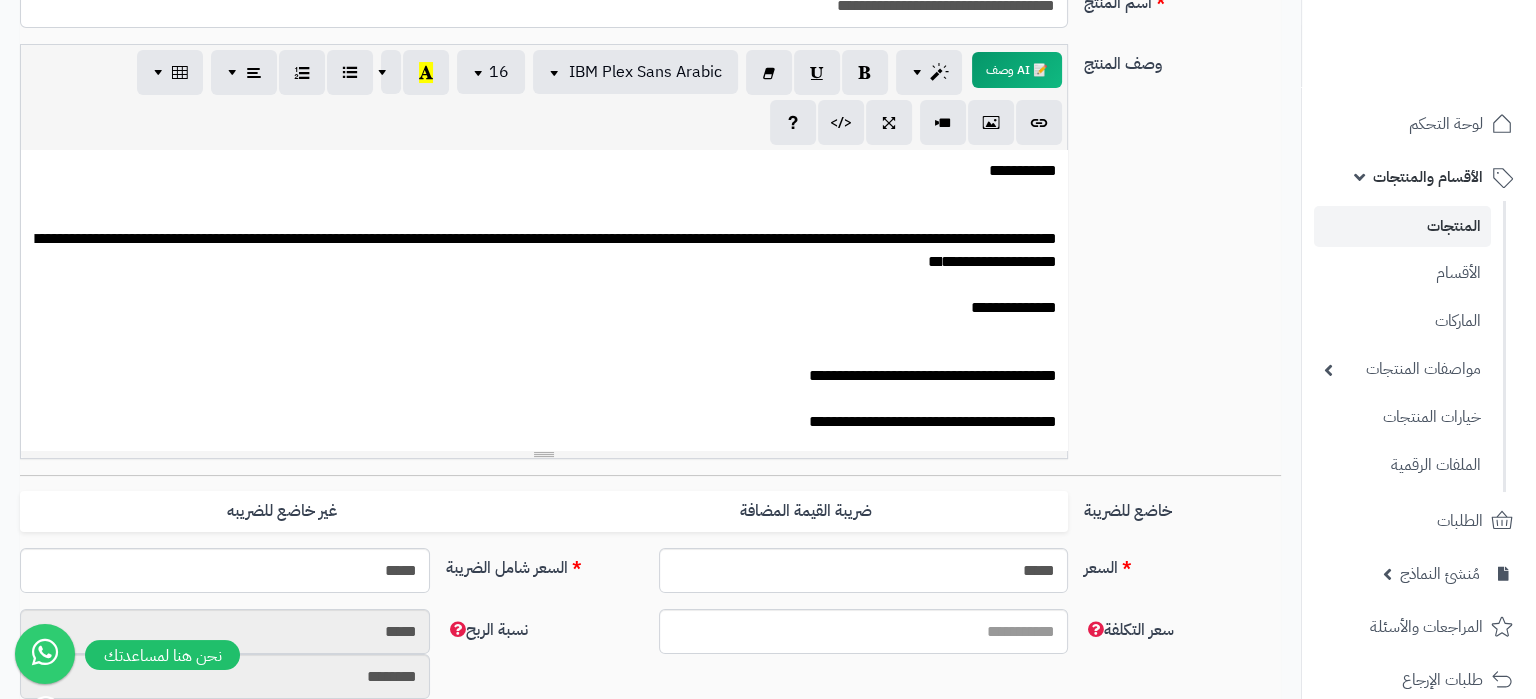 scroll, scrollTop: 0, scrollLeft: 0, axis: both 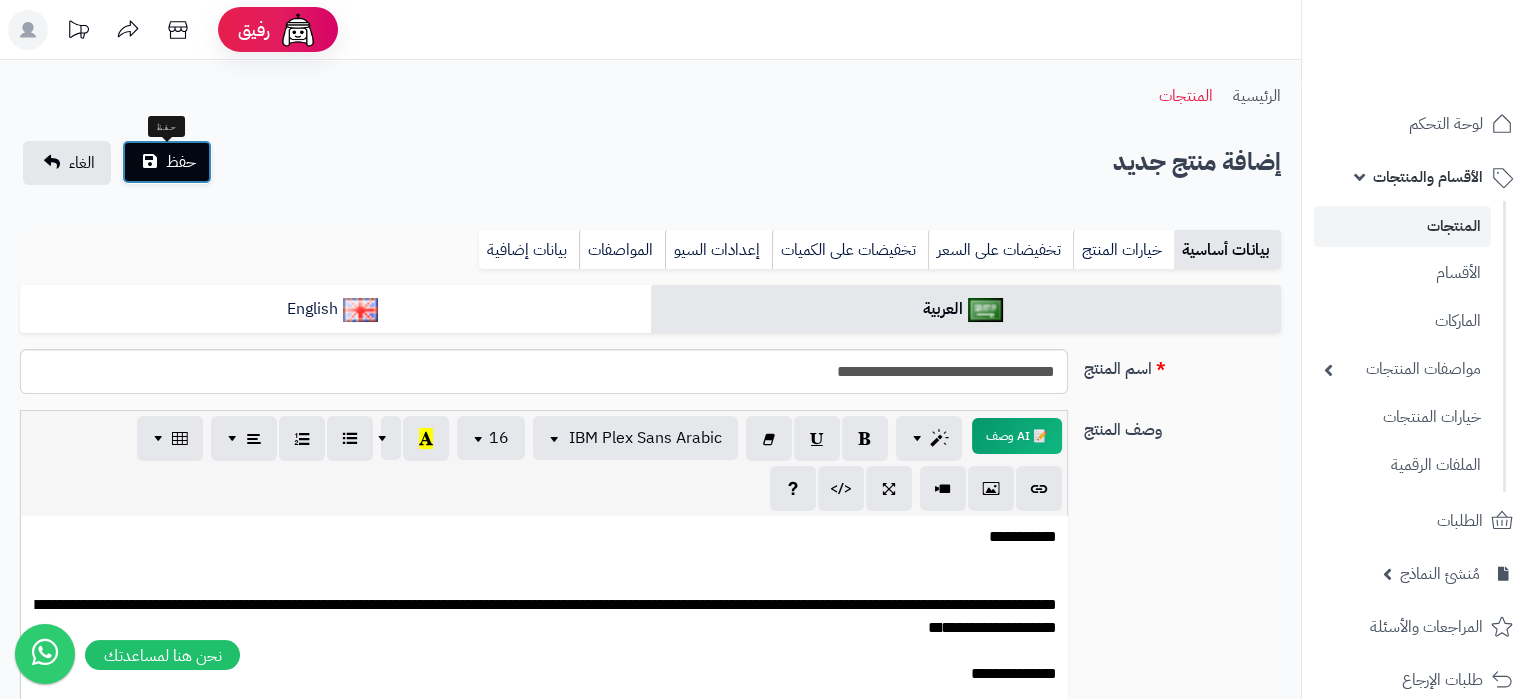 click on "حفظ" at bounding box center [181, 162] 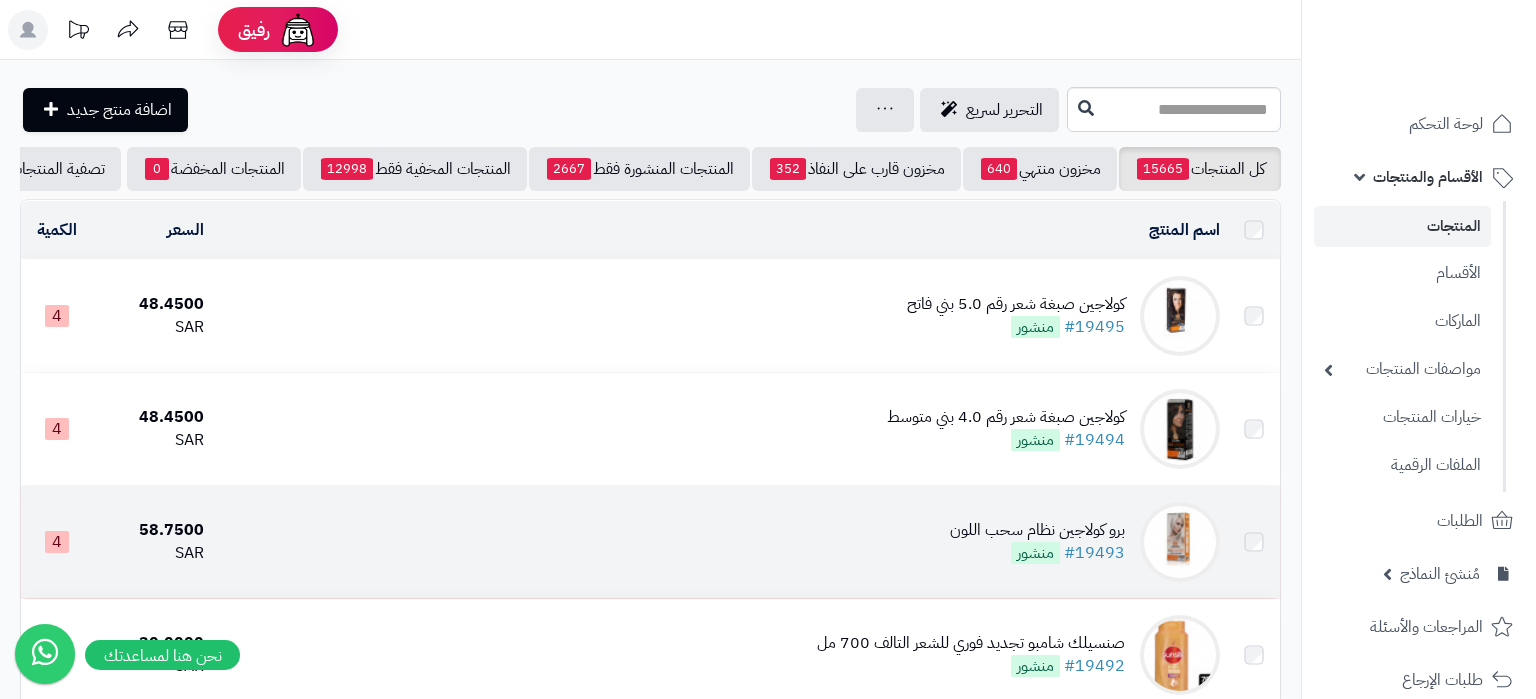scroll, scrollTop: 0, scrollLeft: 0, axis: both 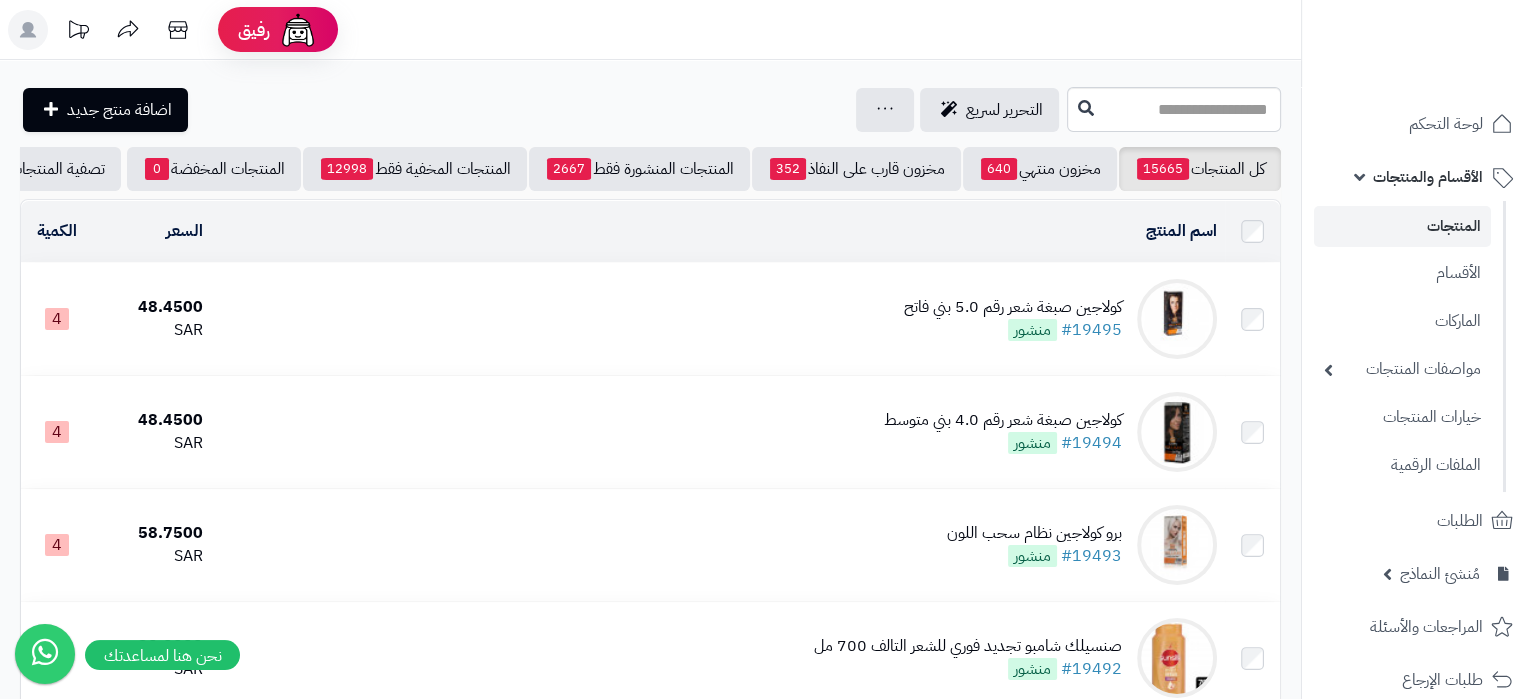 click on "كولاجين صبغة شعر رقم 5.0 بني فاتح
#19495
منشور" at bounding box center (717, 319) 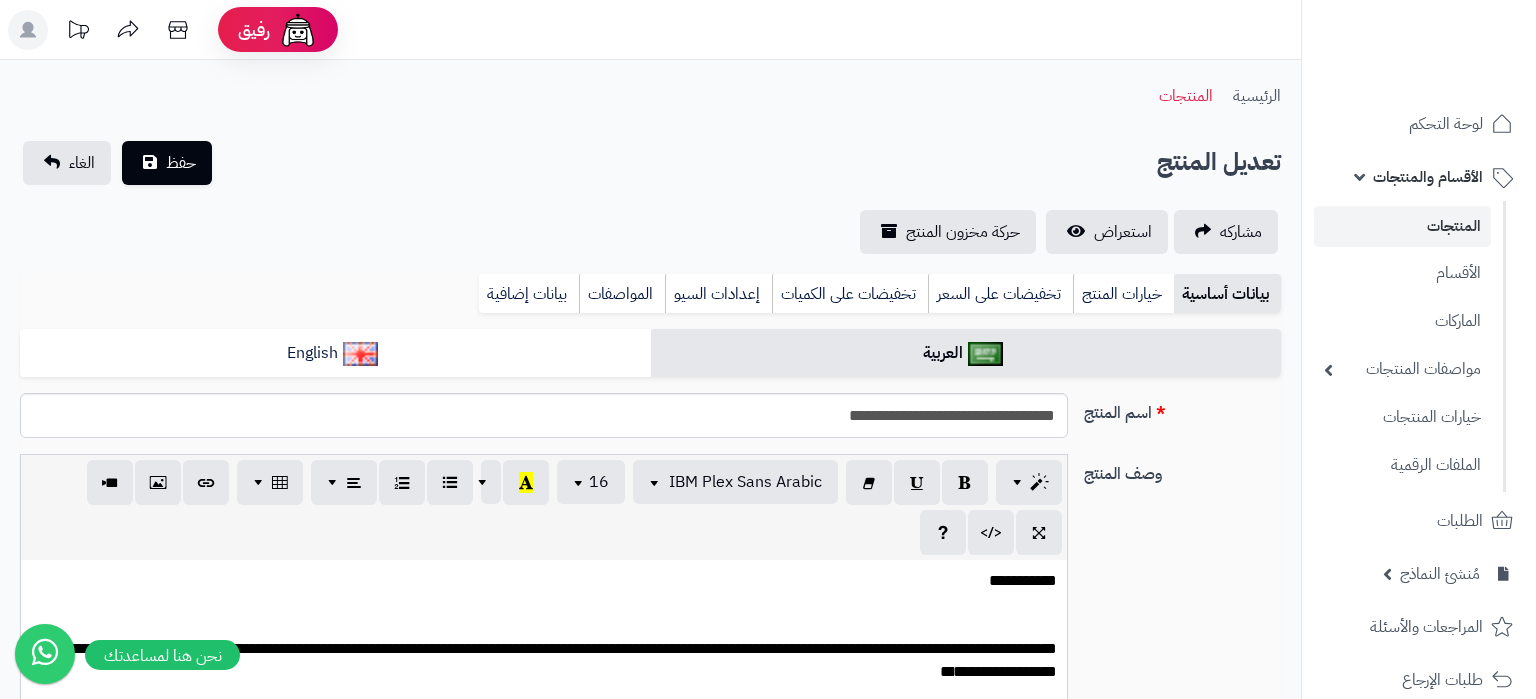 scroll, scrollTop: 420, scrollLeft: 0, axis: vertical 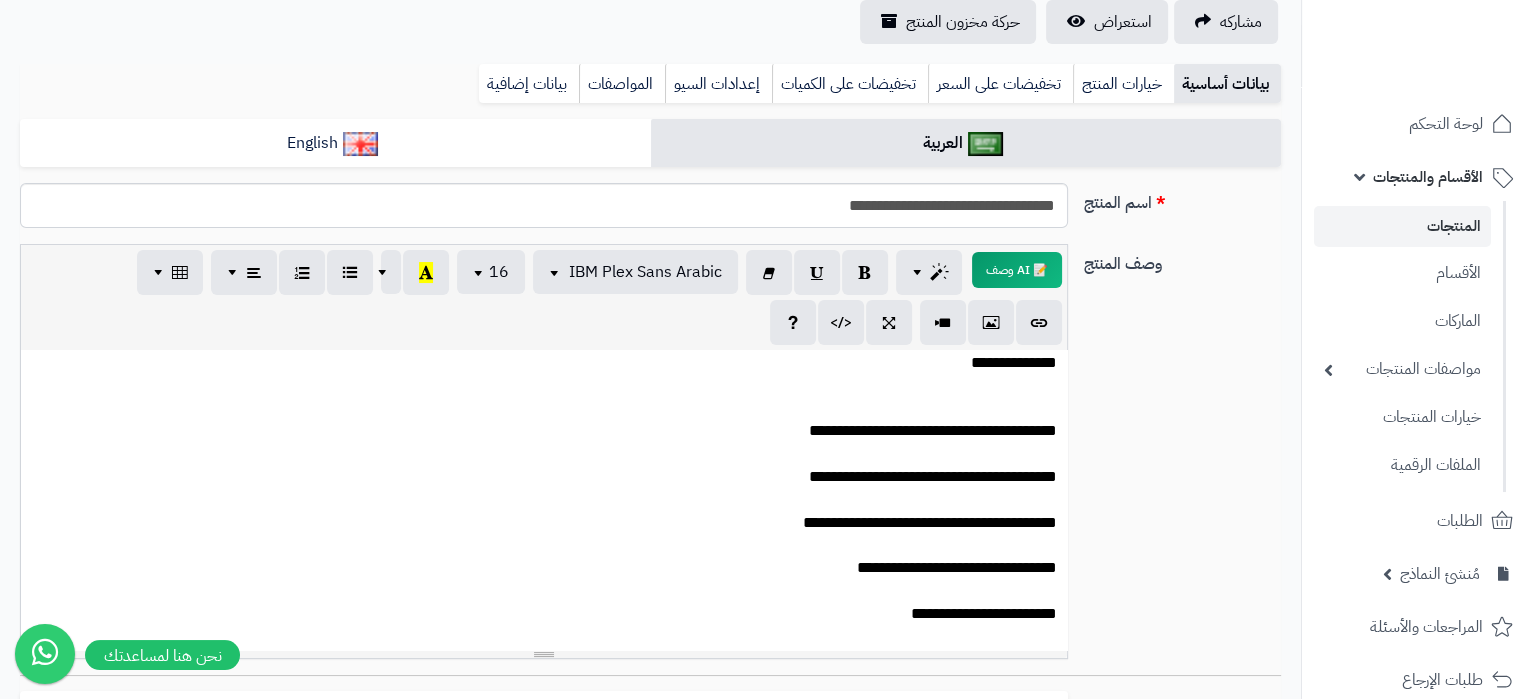 click on "**********" at bounding box center (544, 672) 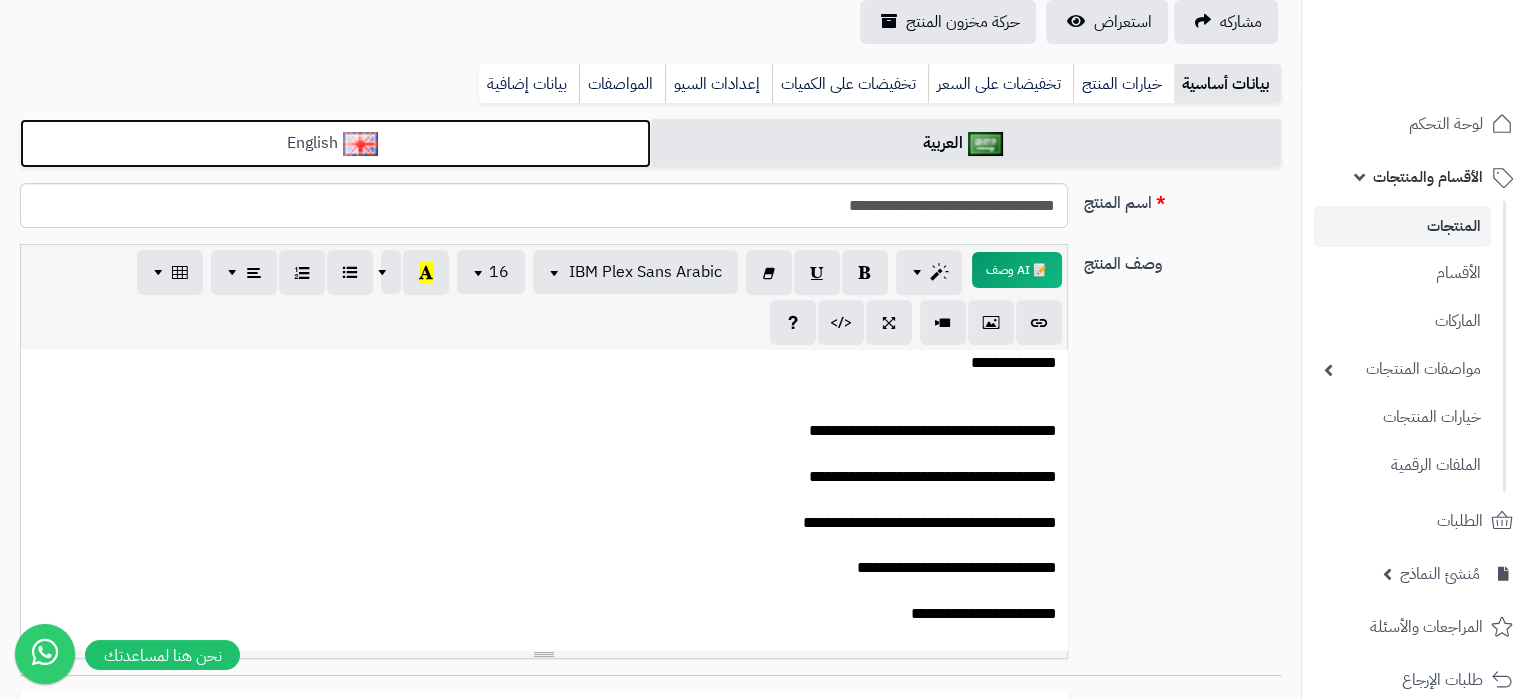 click on "English" at bounding box center (335, 143) 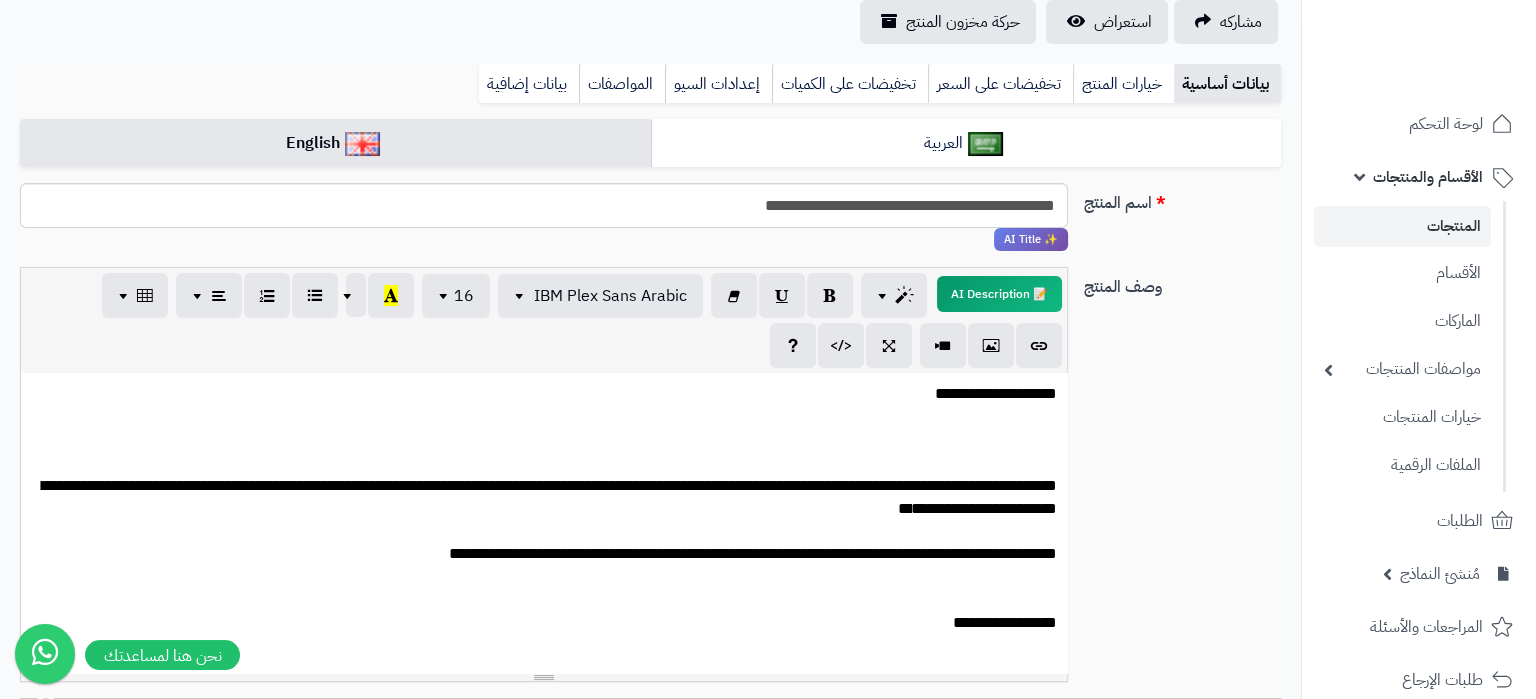 click on "**********" at bounding box center (544, 1148) 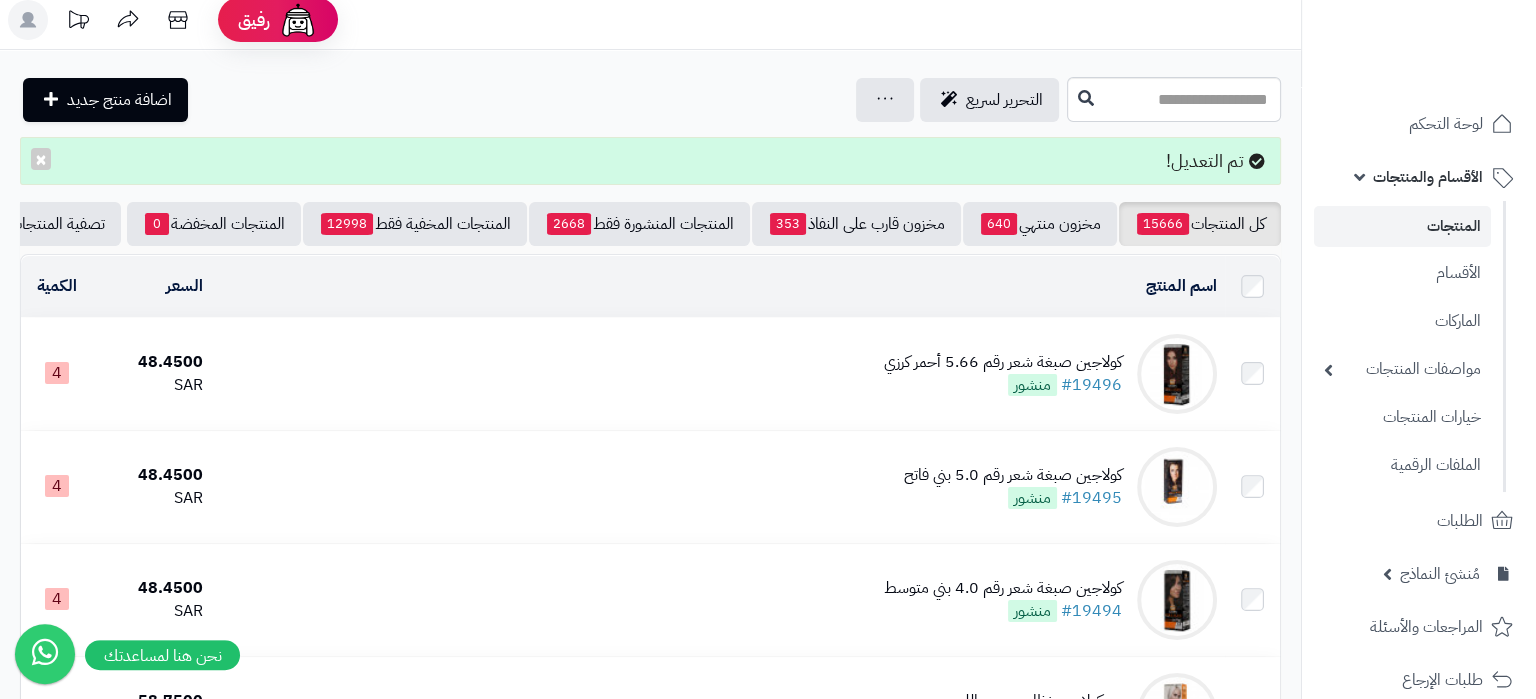 scroll, scrollTop: 0, scrollLeft: 0, axis: both 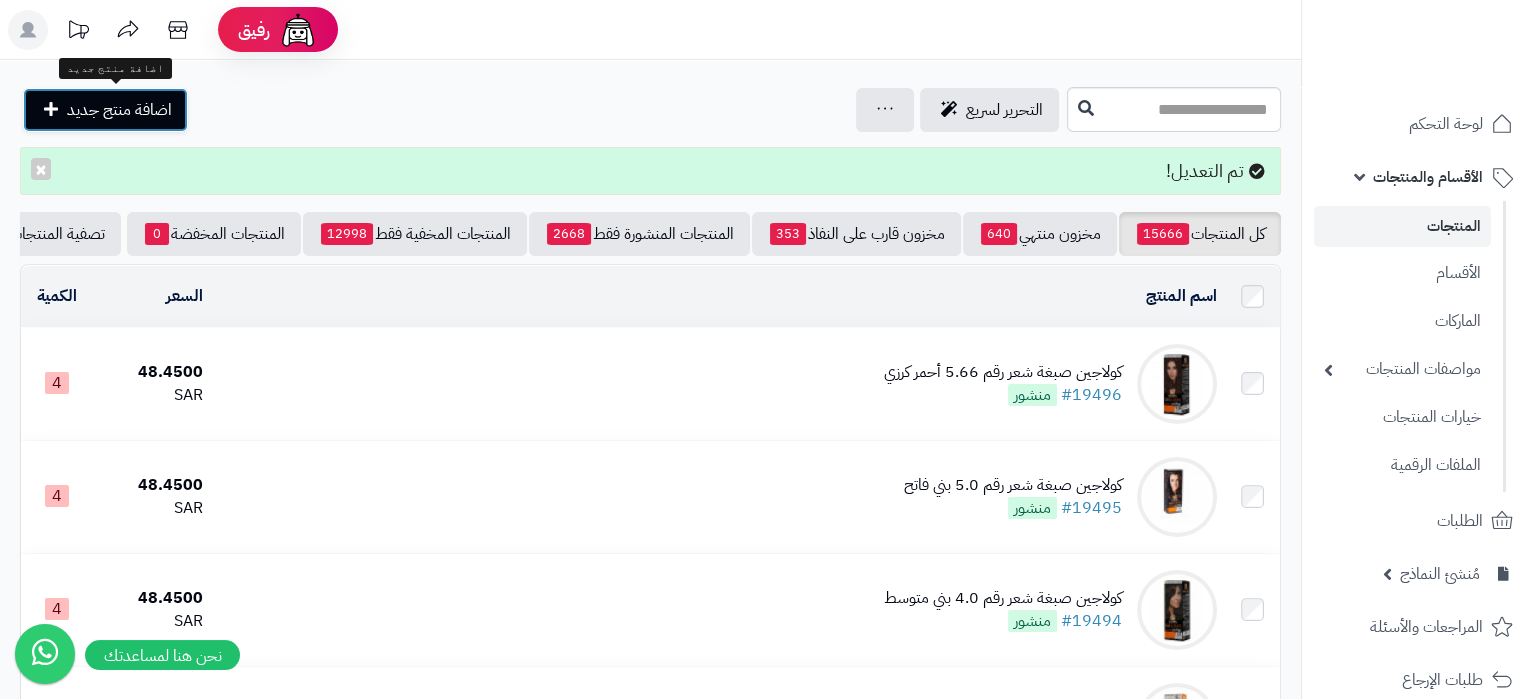 click on "اضافة منتج جديد" at bounding box center [119, 110] 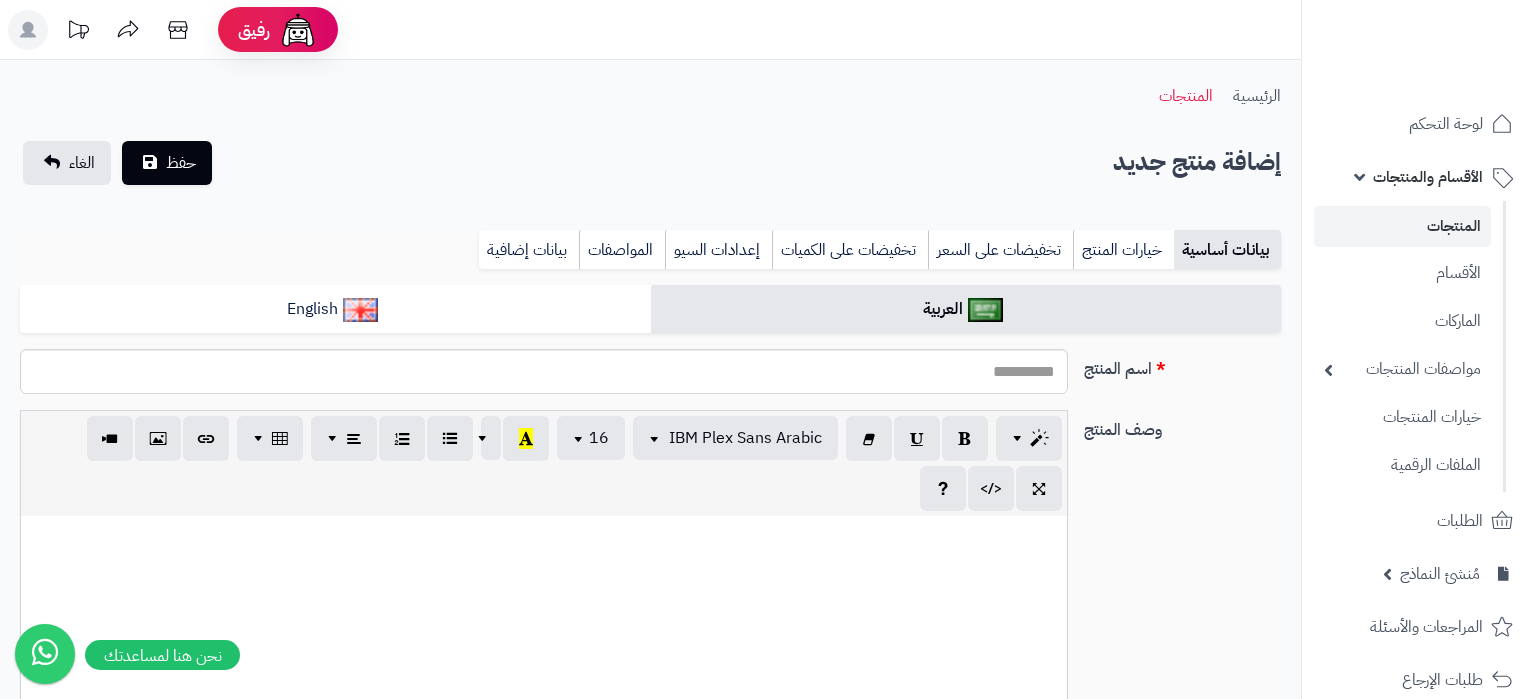 select 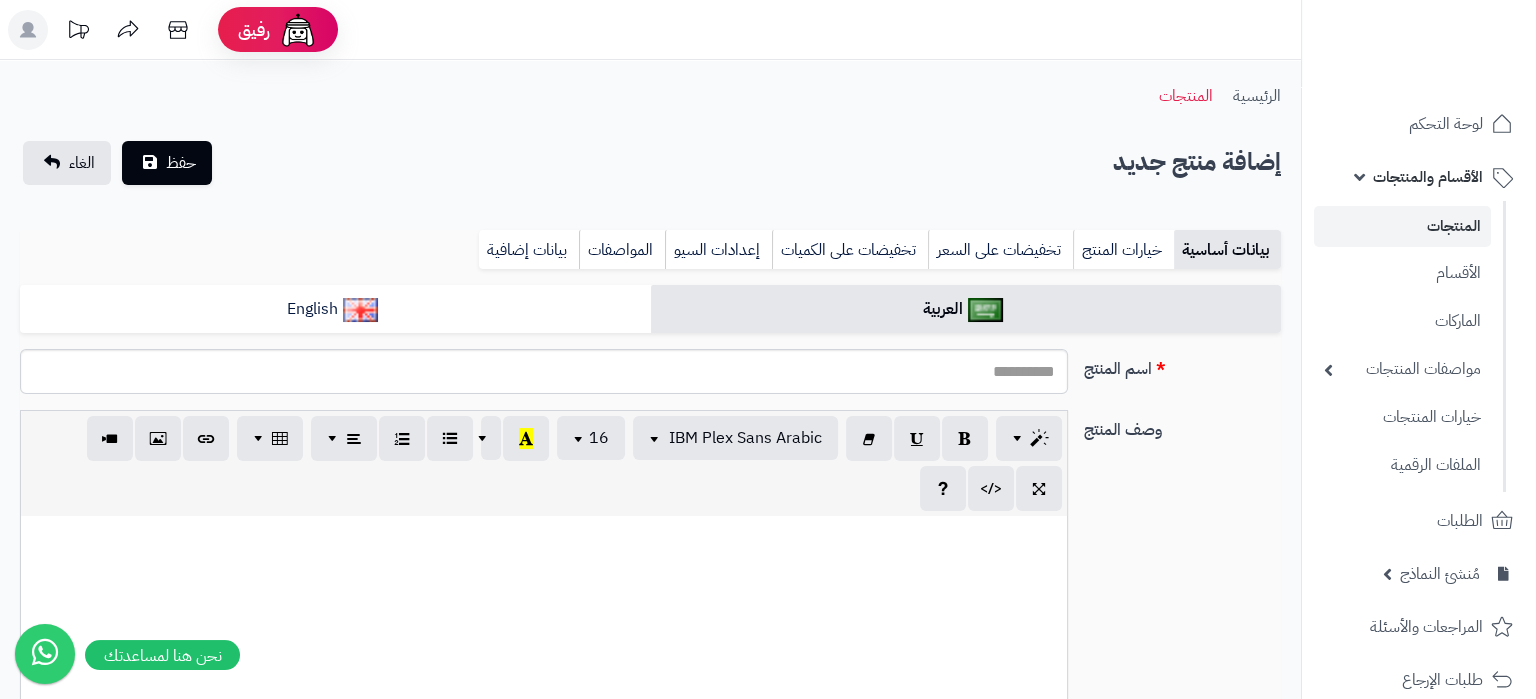 type on "**********" 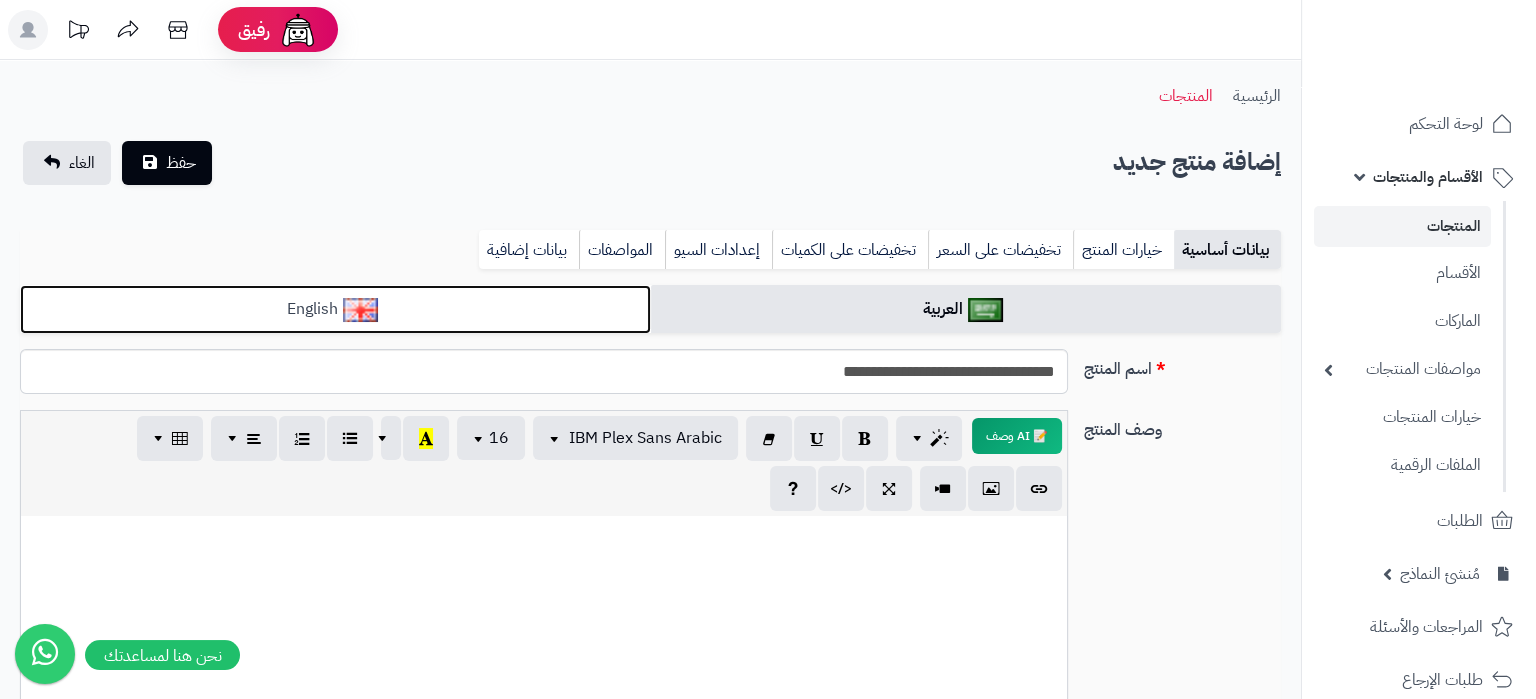 click on "English" at bounding box center (335, 309) 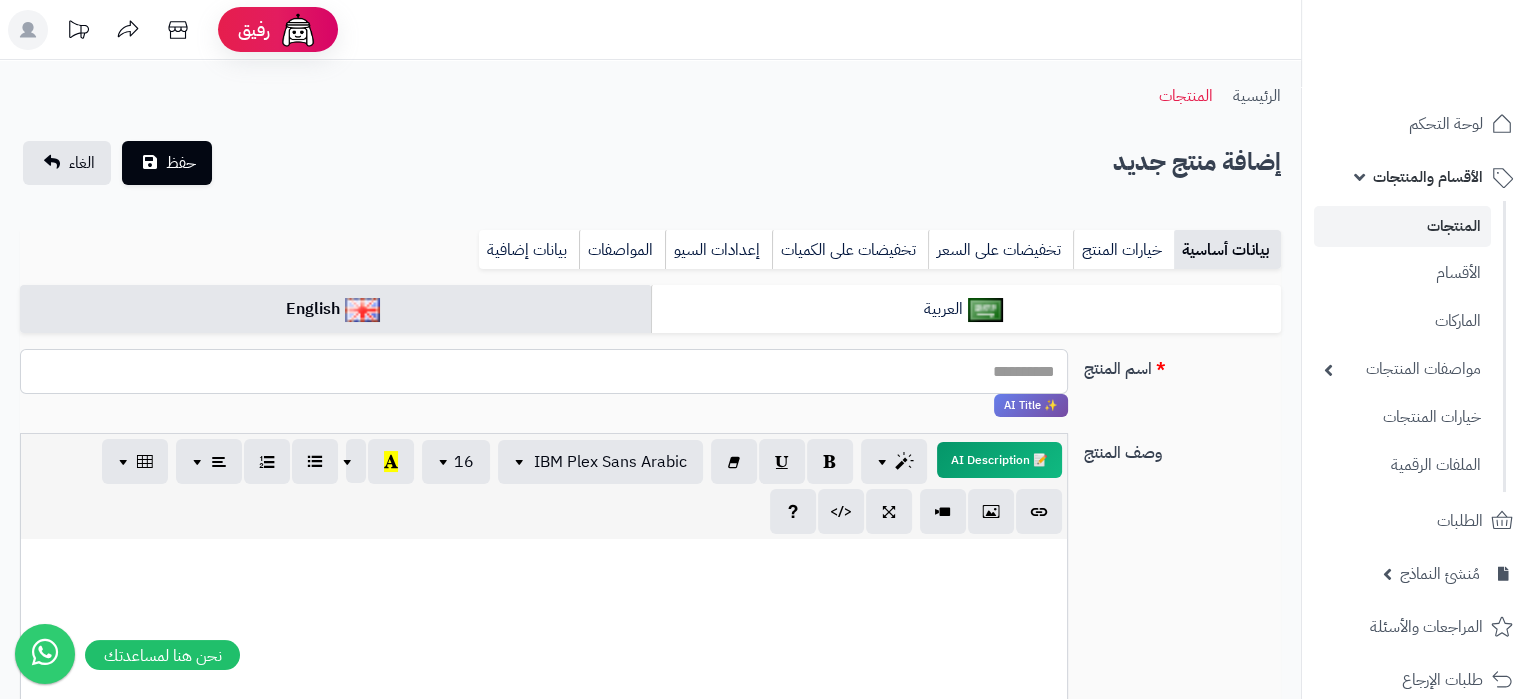 click on "اسم المنتج" at bounding box center [544, 371] 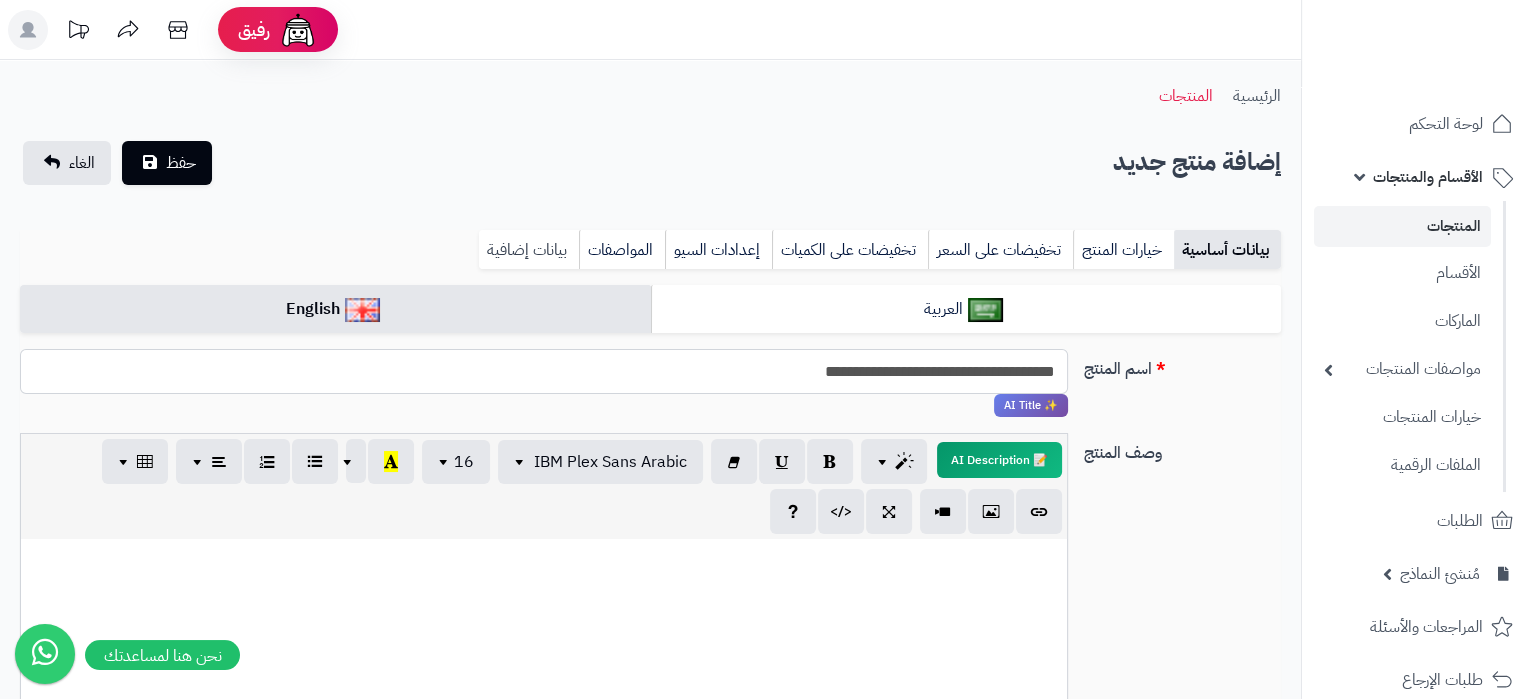 type on "**********" 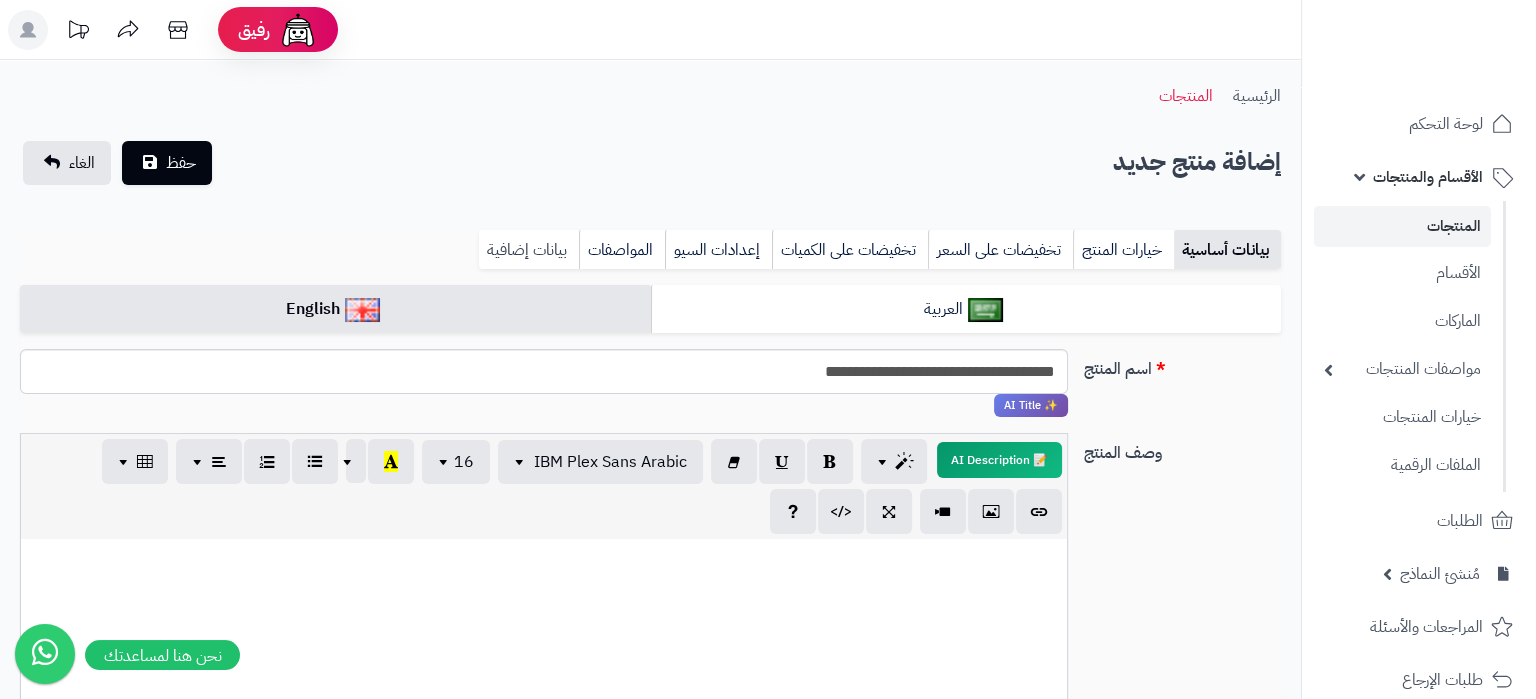 click on "بيانات إضافية" at bounding box center (529, 250) 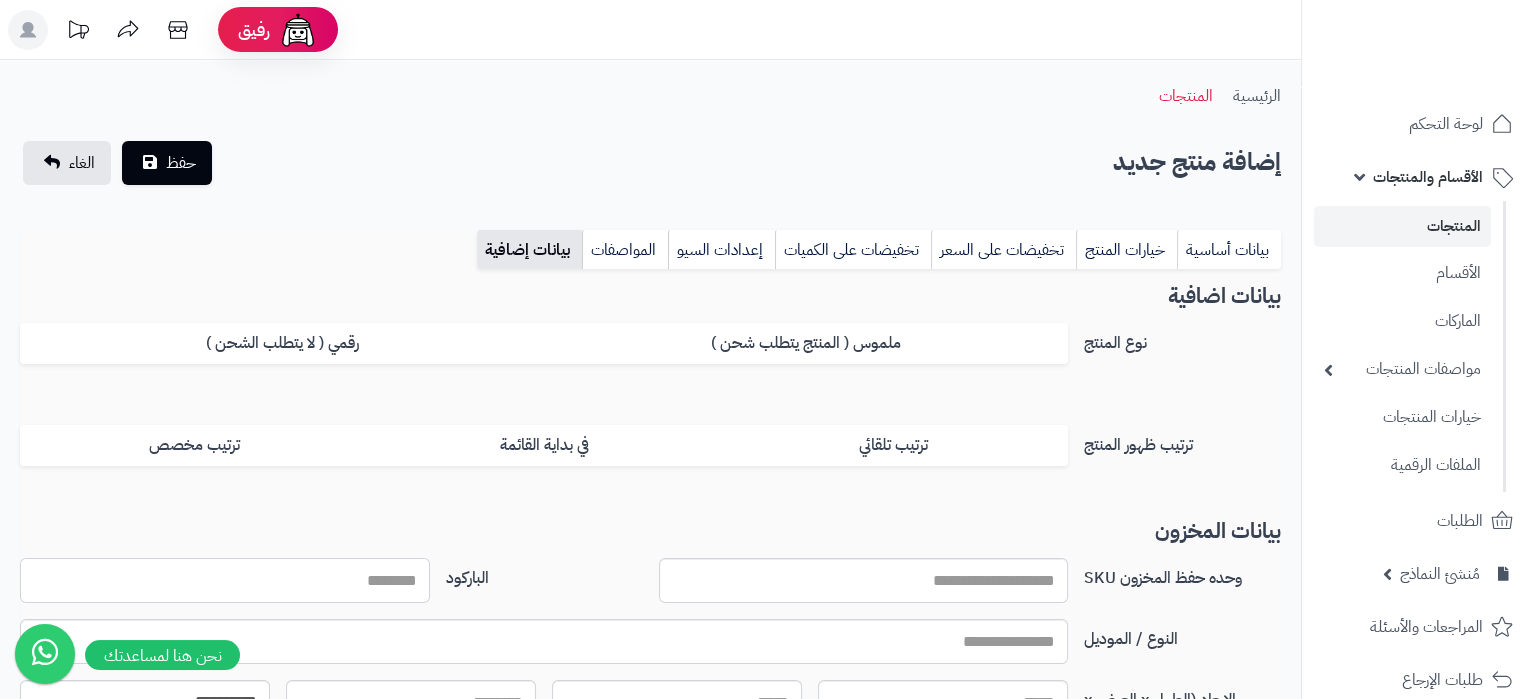 click on "الباركود" at bounding box center (225, 580) 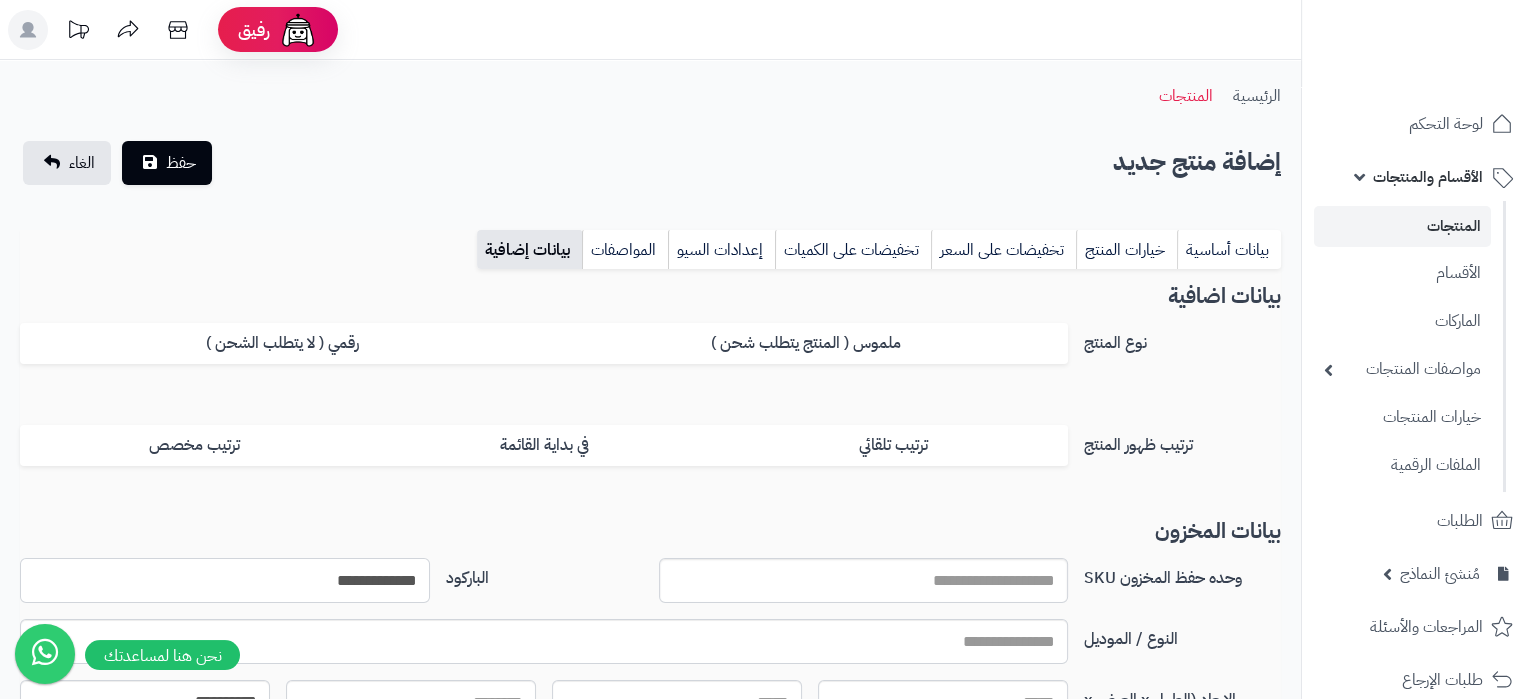 type on "**********" 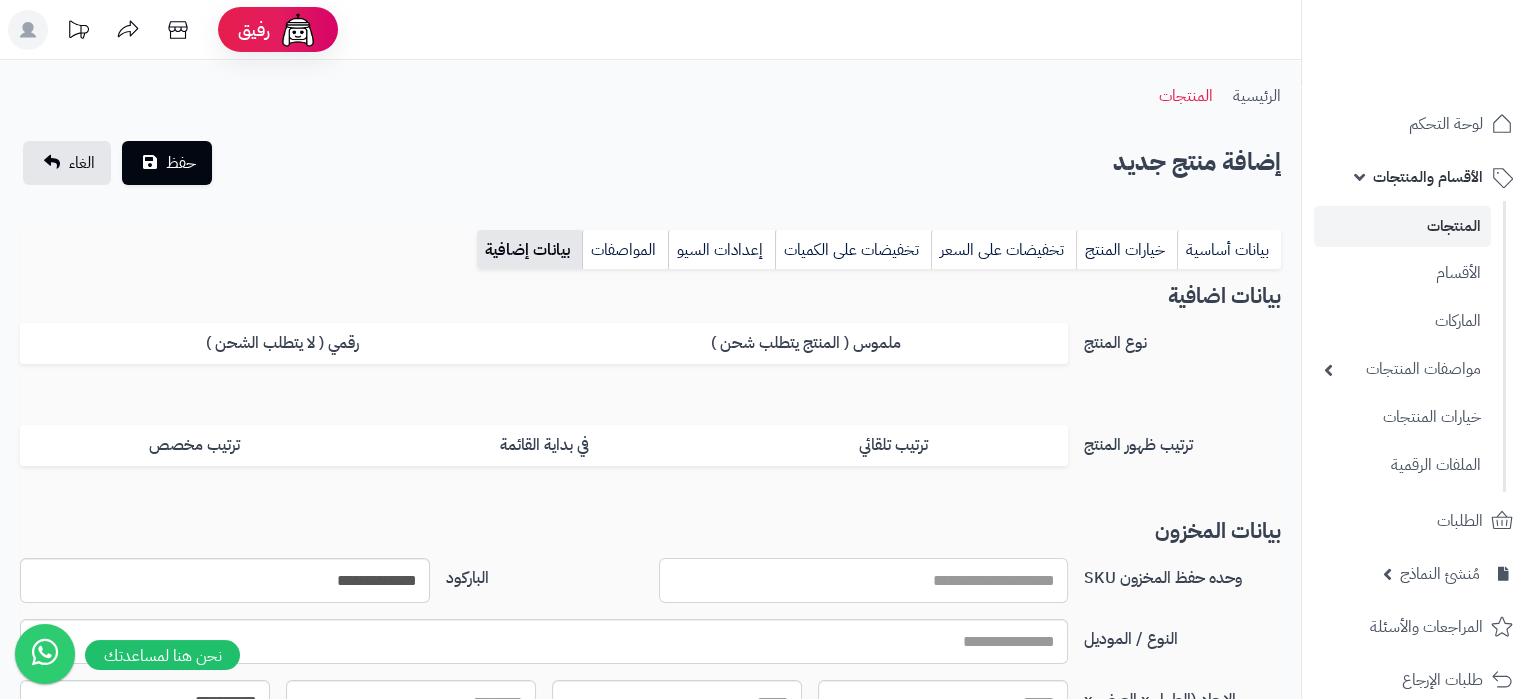 click on "وحده حفظ المخزون SKU" at bounding box center (864, 580) 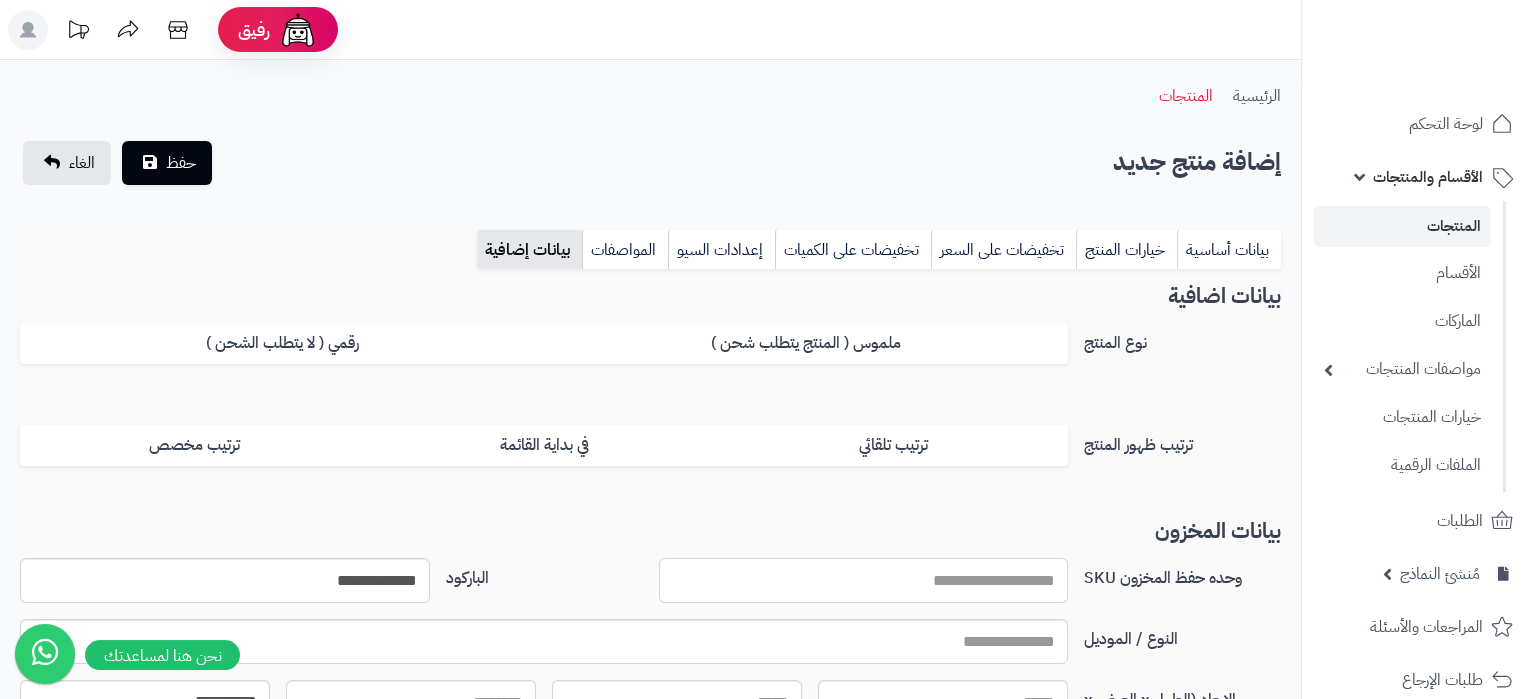 click on "وحده حفظ المخزون SKU" at bounding box center [864, 580] 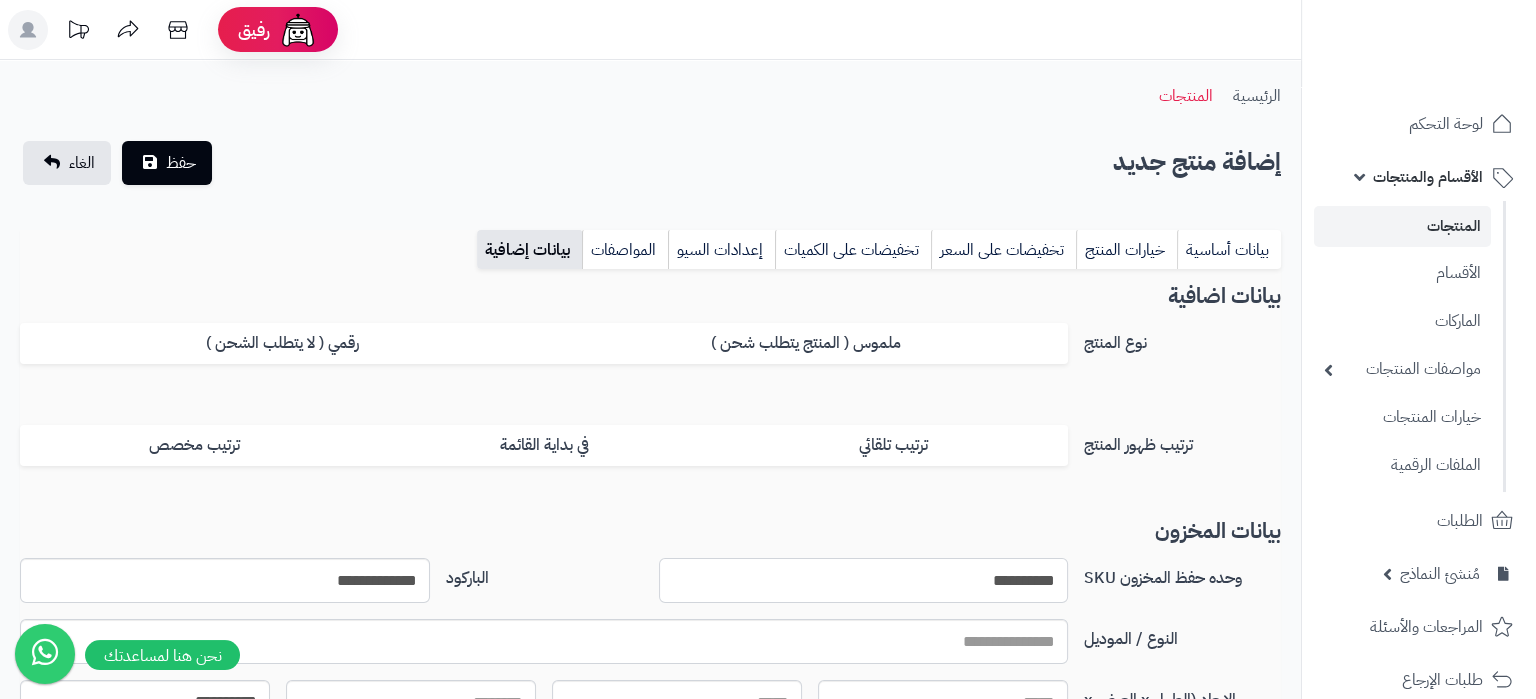 type on "**********" 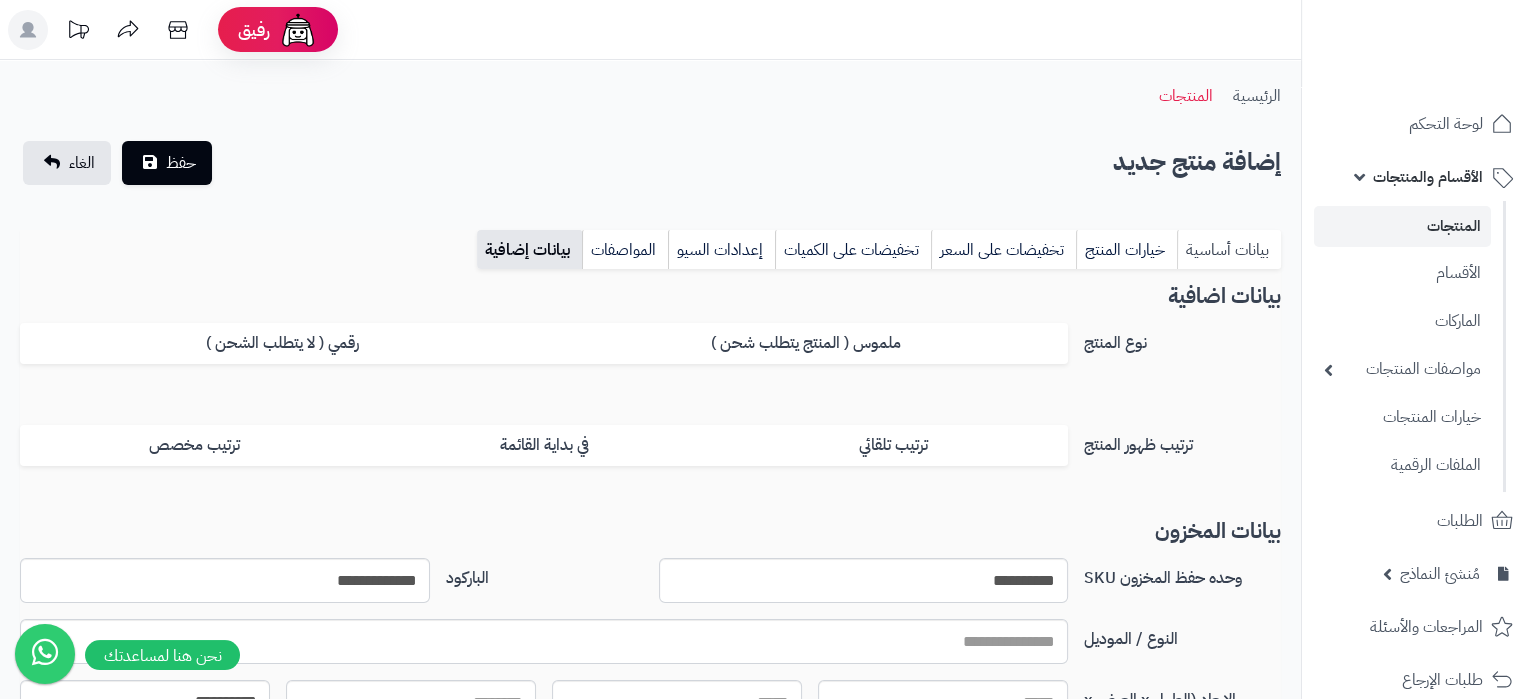 click on "بيانات أساسية خيارات المنتج تخفيضات على السعر تخفيضات على الكميات إعدادات السيو المواصفات نقاط المكافآت بيانات إضافية" at bounding box center (650, 257) 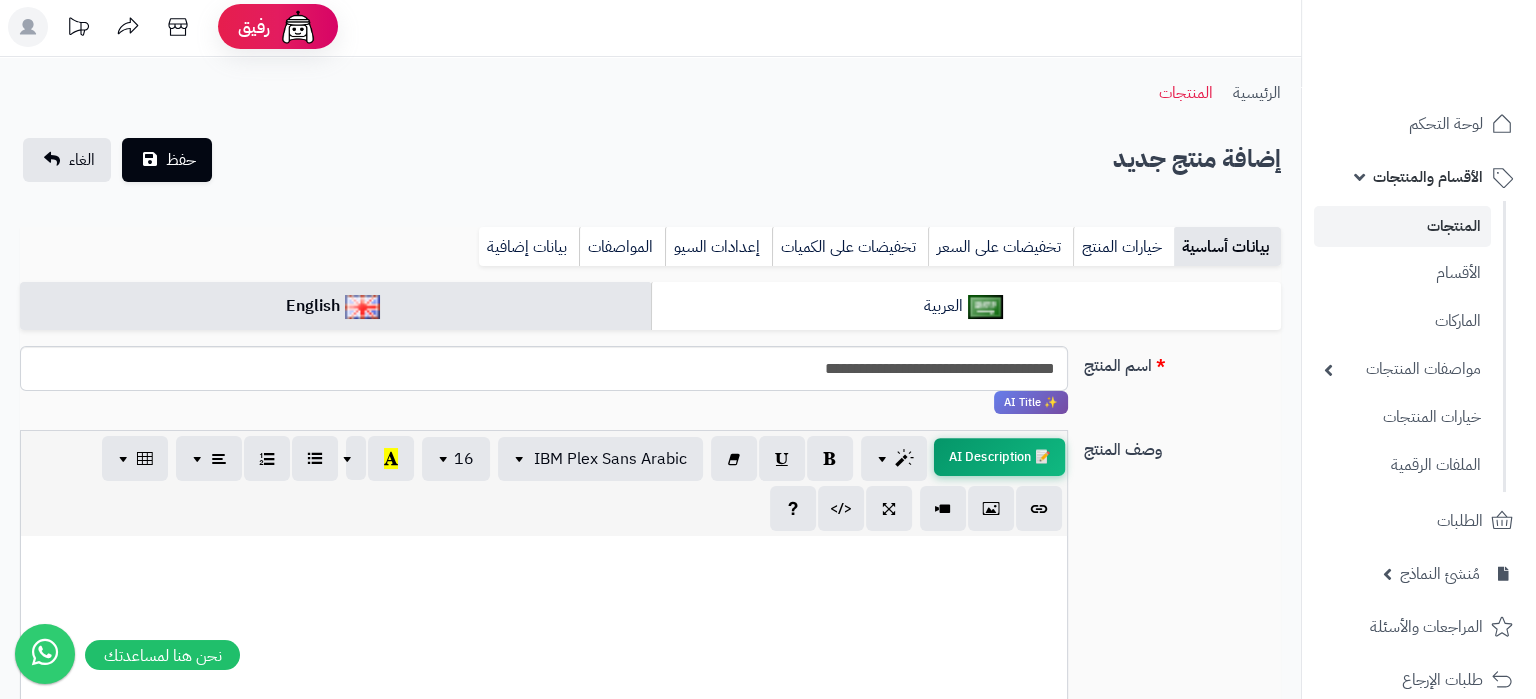 scroll, scrollTop: 630, scrollLeft: 0, axis: vertical 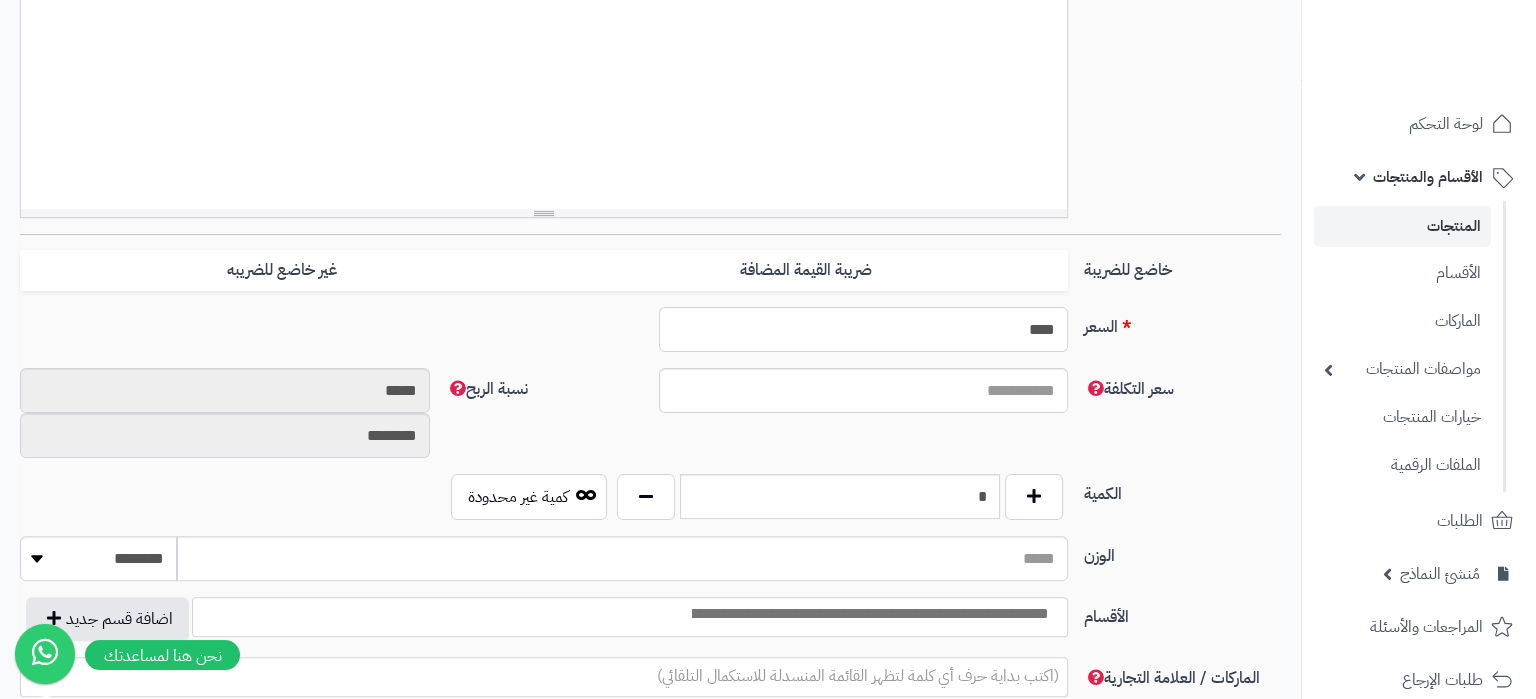 click on "****" at bounding box center [864, 329] 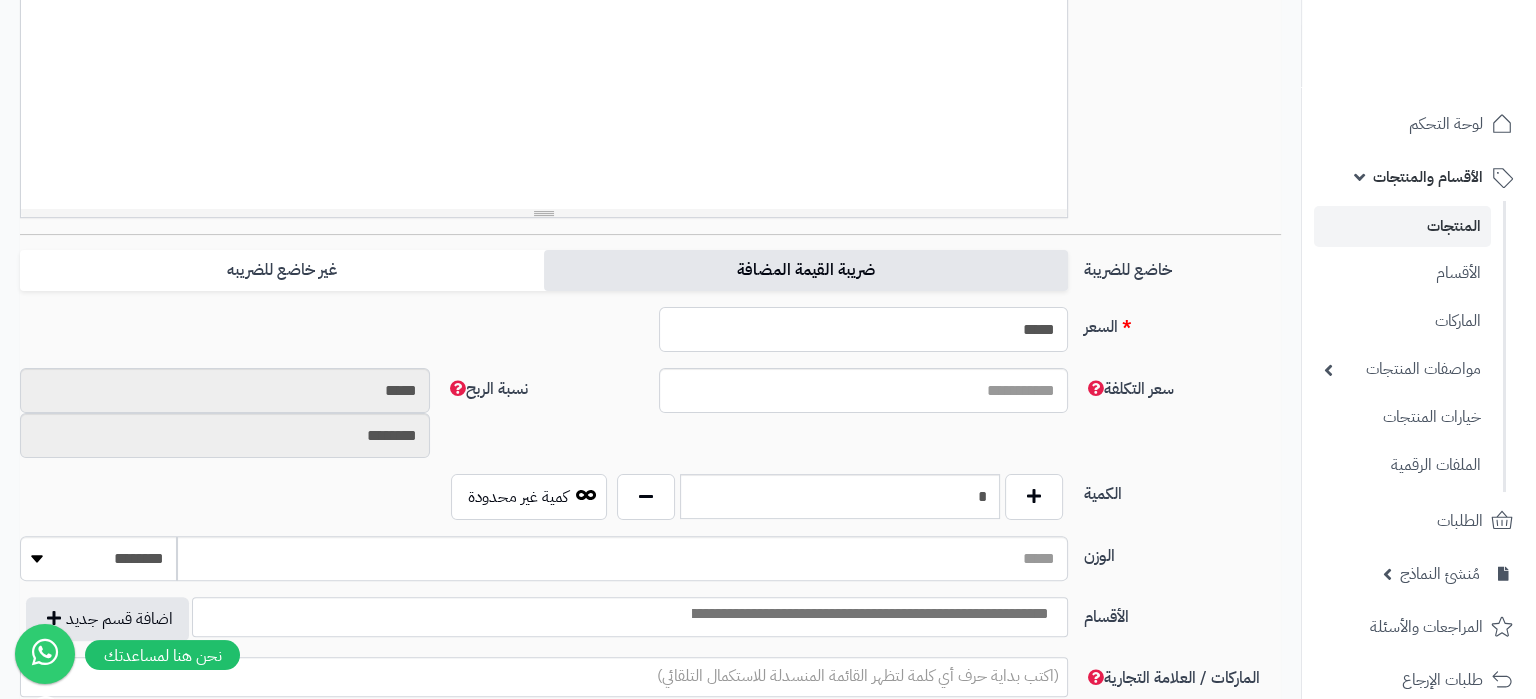 type on "*****" 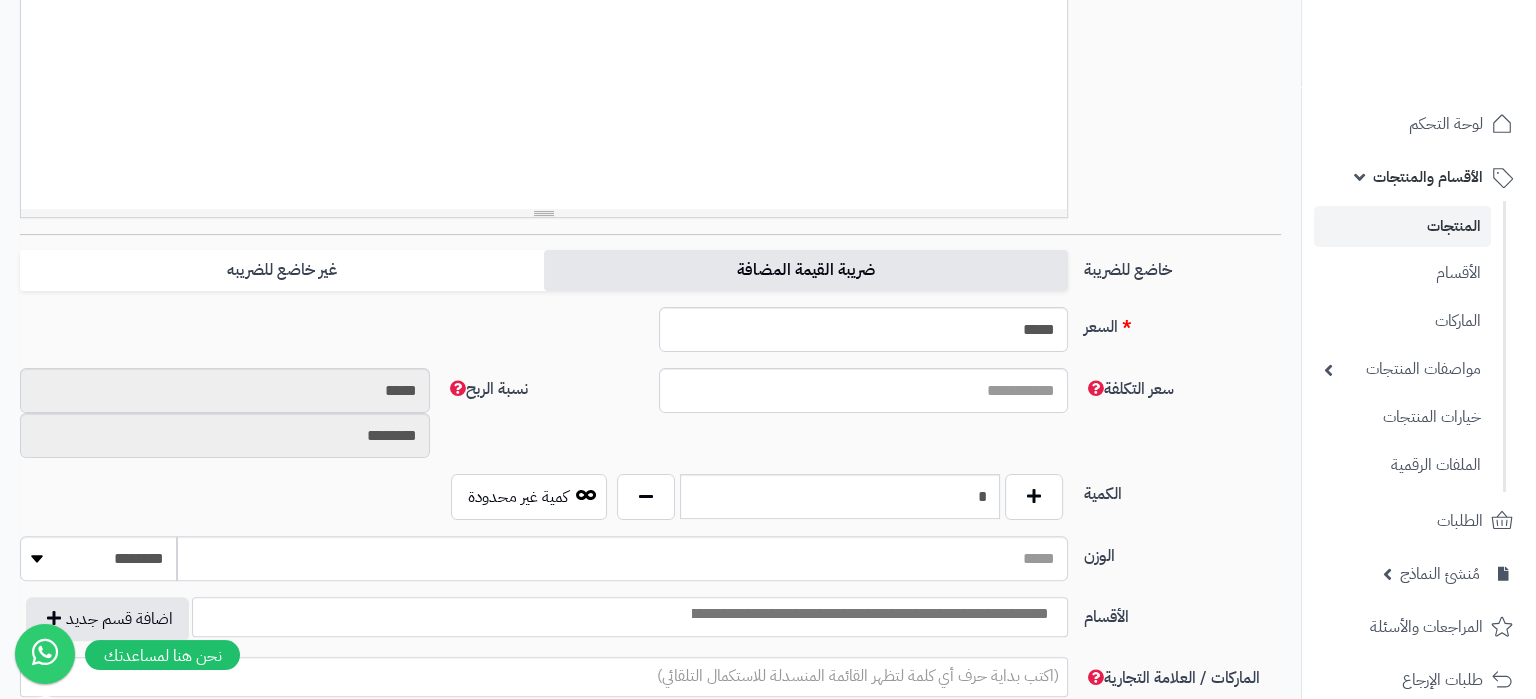 click on "ضريبة القيمة المضافة" at bounding box center (806, 270) 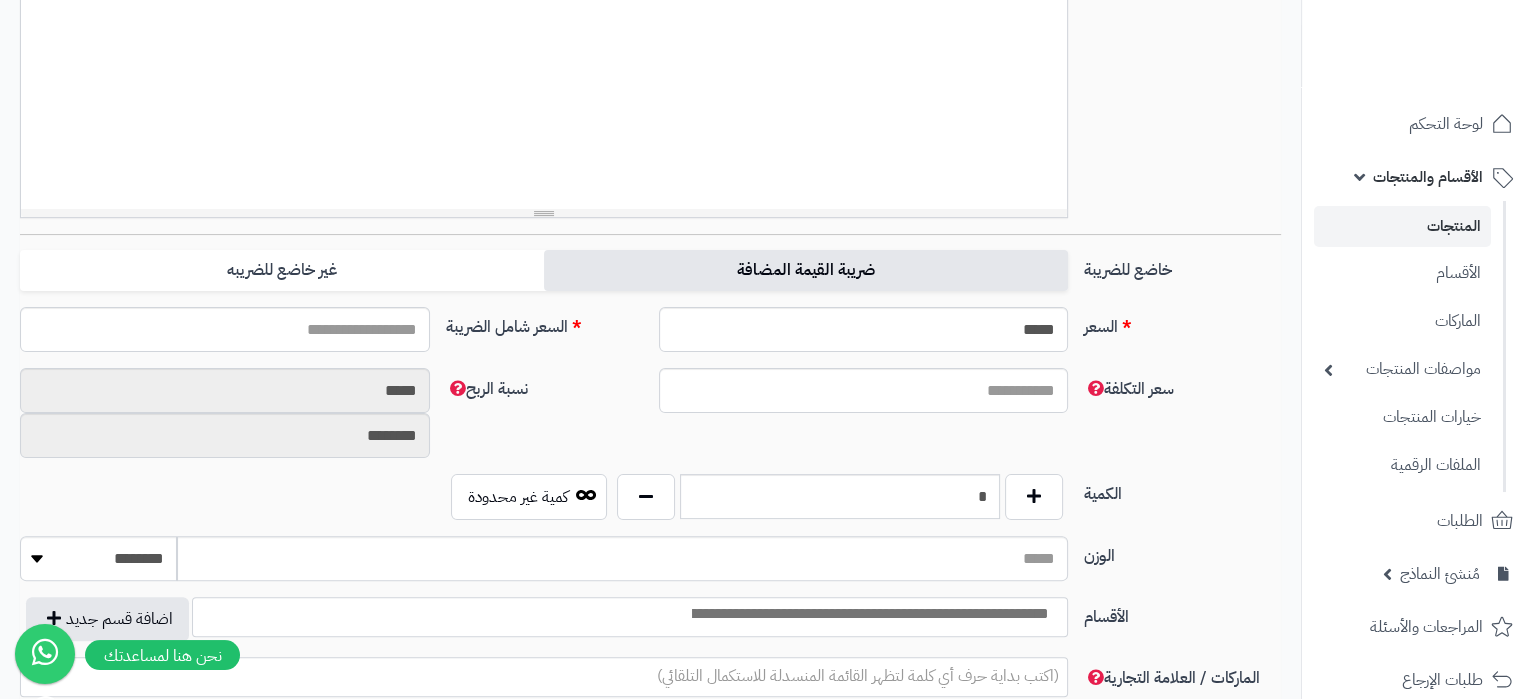 type on "*****" 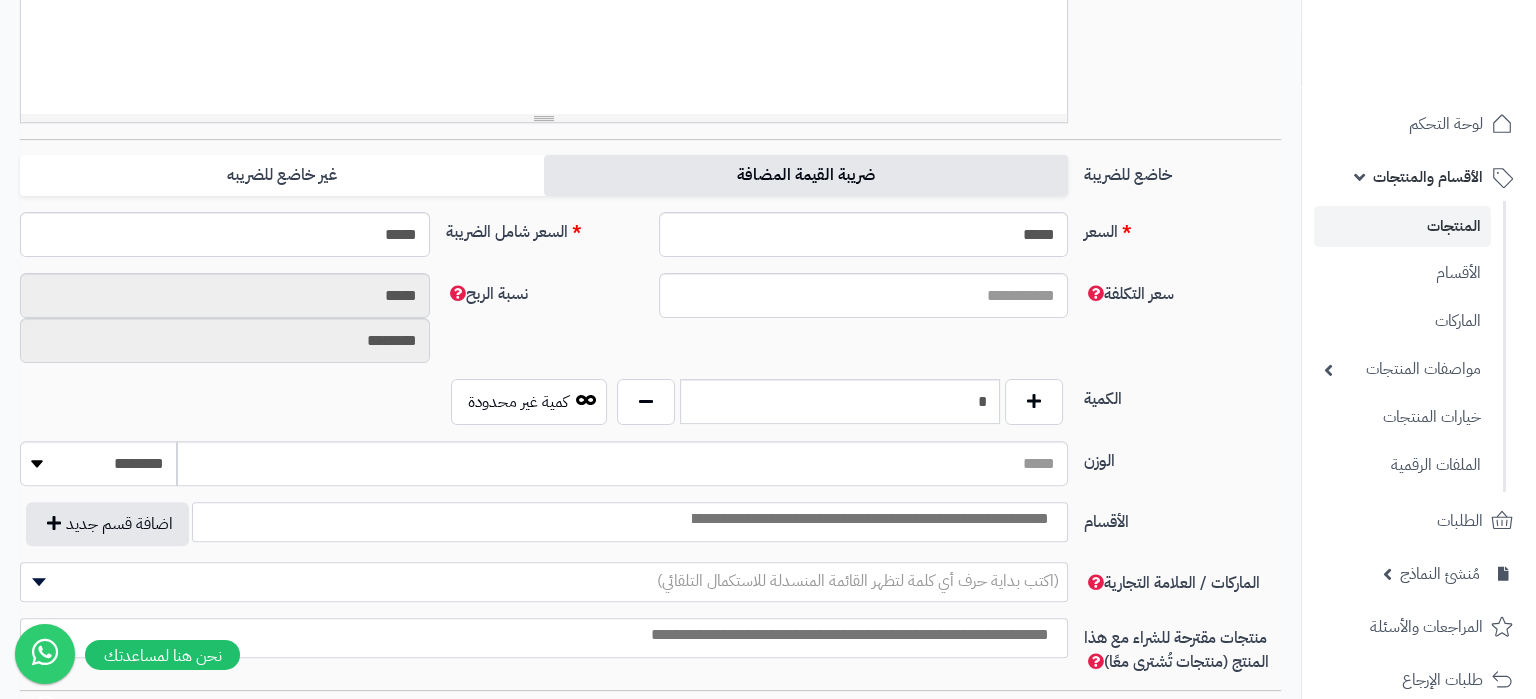 scroll, scrollTop: 840, scrollLeft: 0, axis: vertical 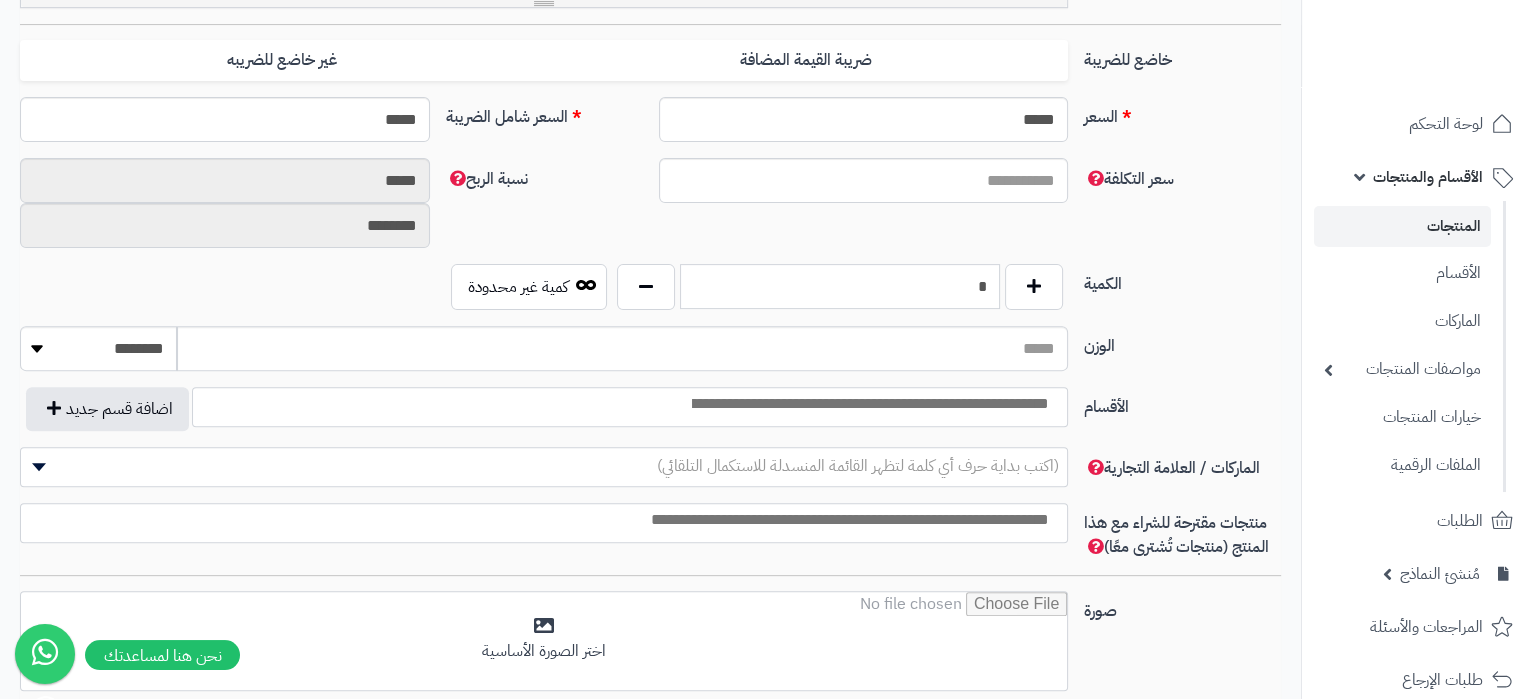 drag, startPoint x: 964, startPoint y: 308, endPoint x: 993, endPoint y: 303, distance: 29.427877 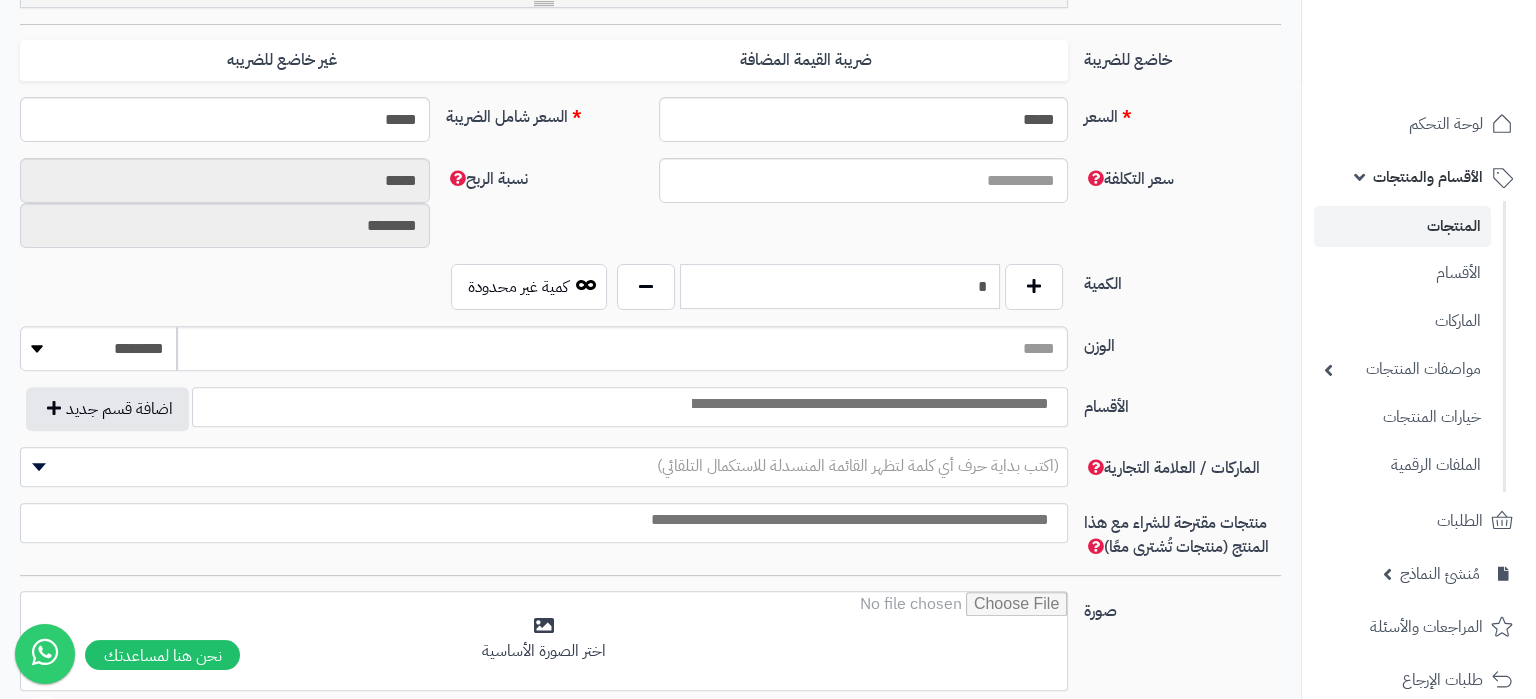 type on "*" 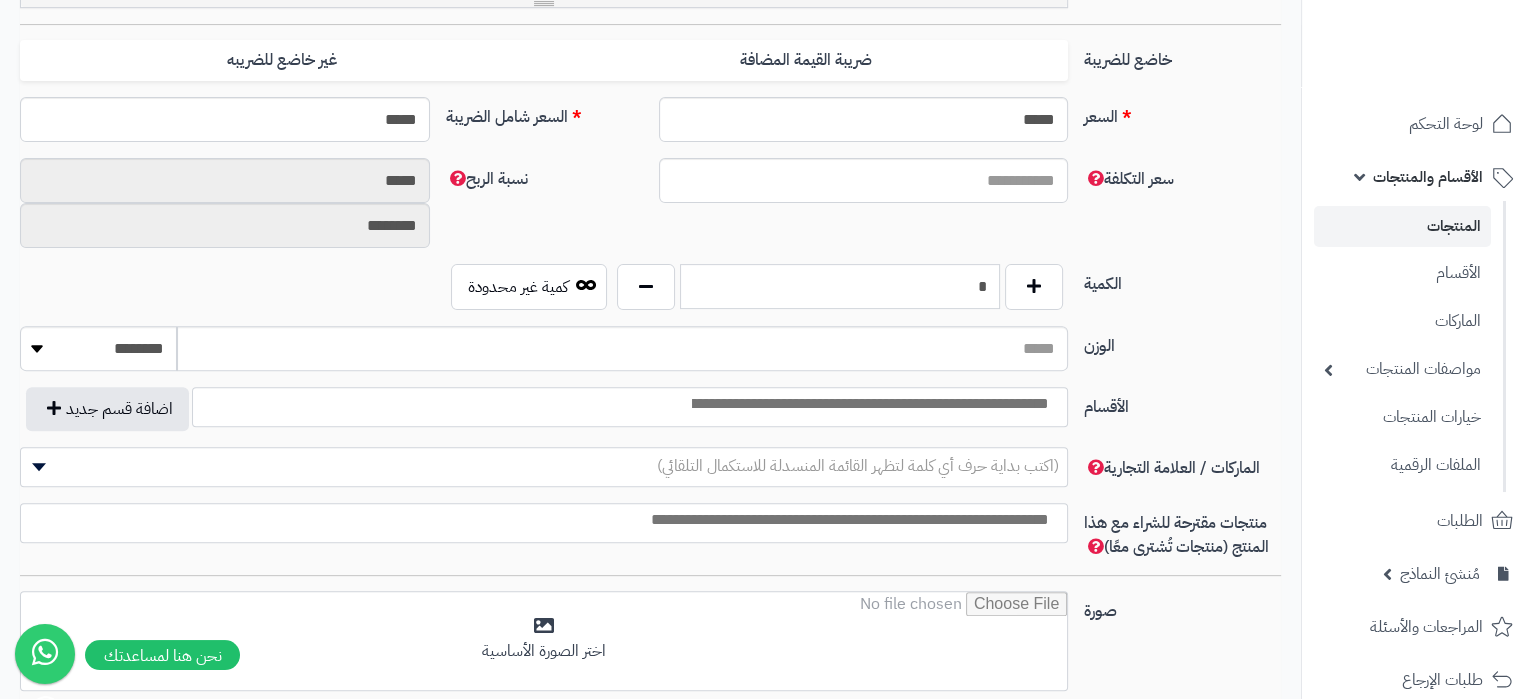 type on "*" 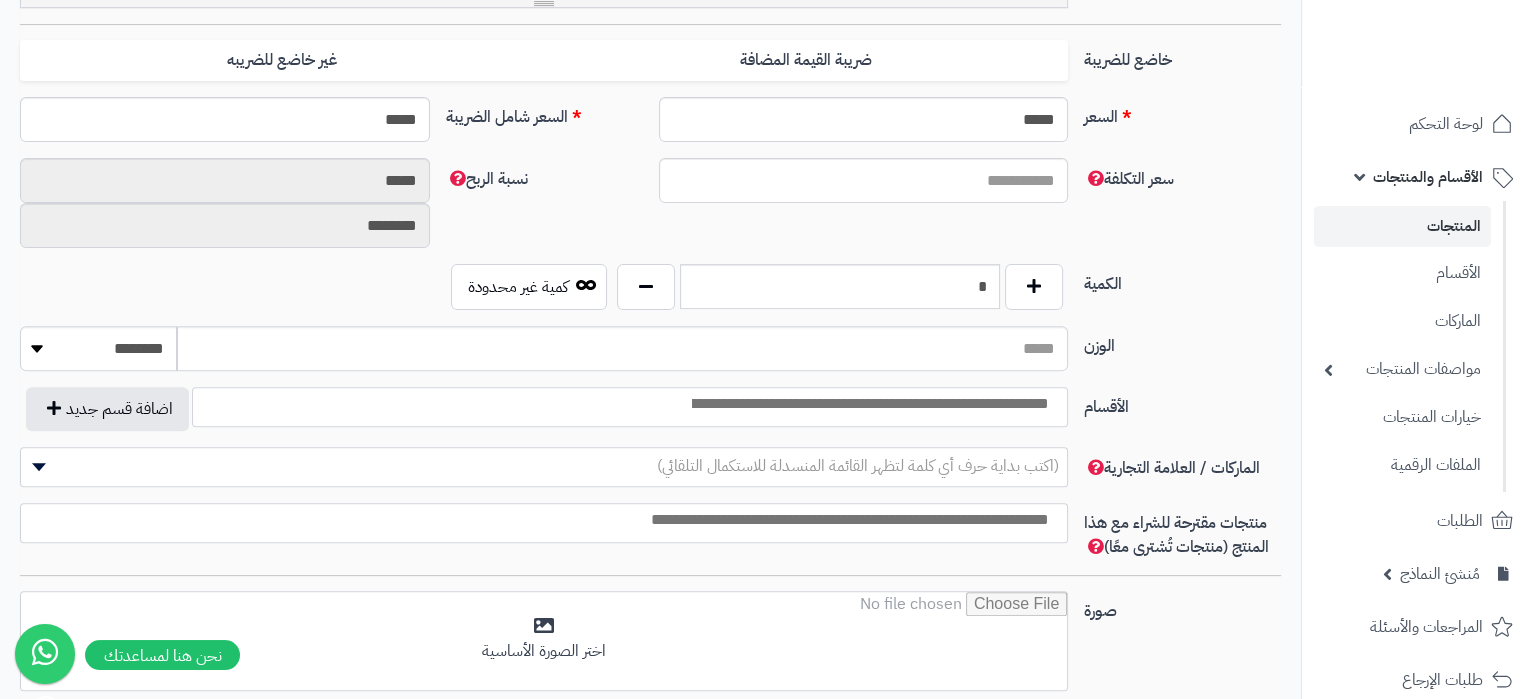 click at bounding box center [869, 404] 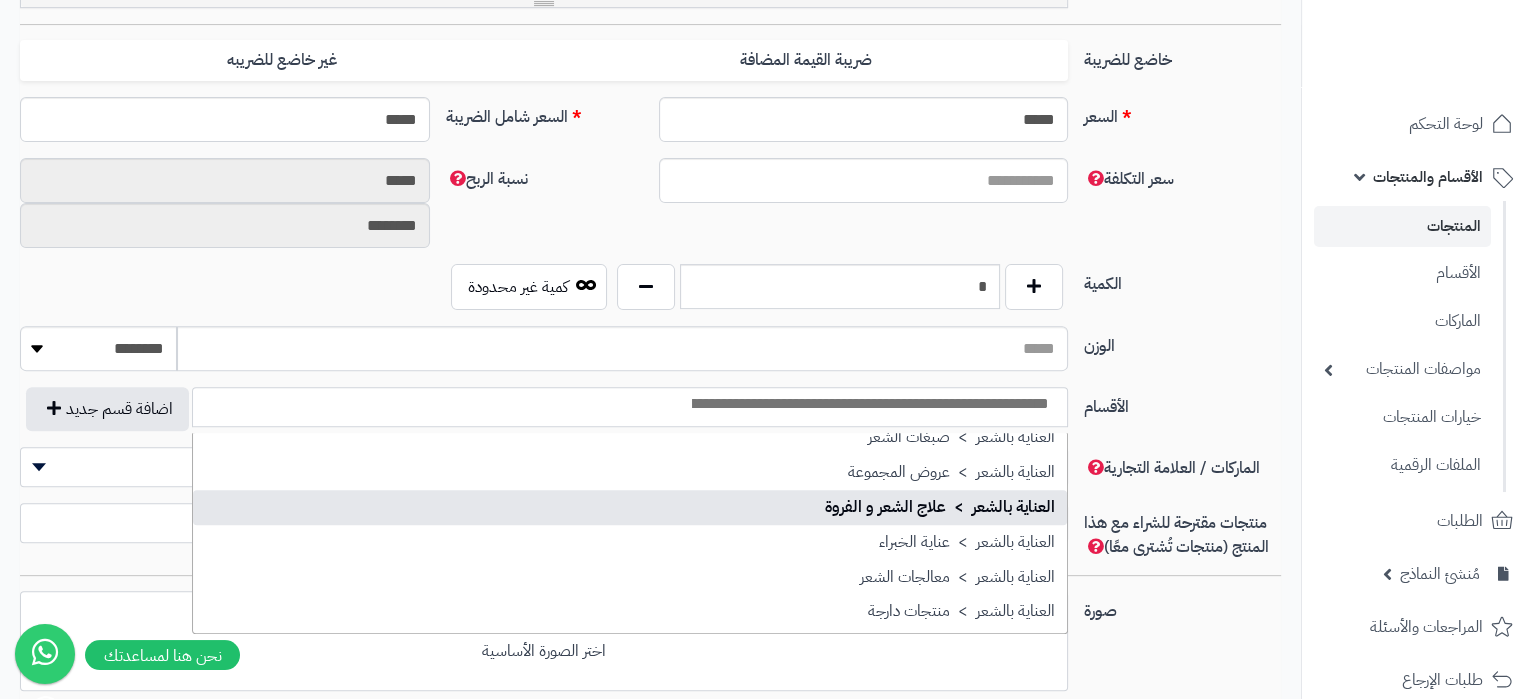 scroll, scrollTop: 2610, scrollLeft: 0, axis: vertical 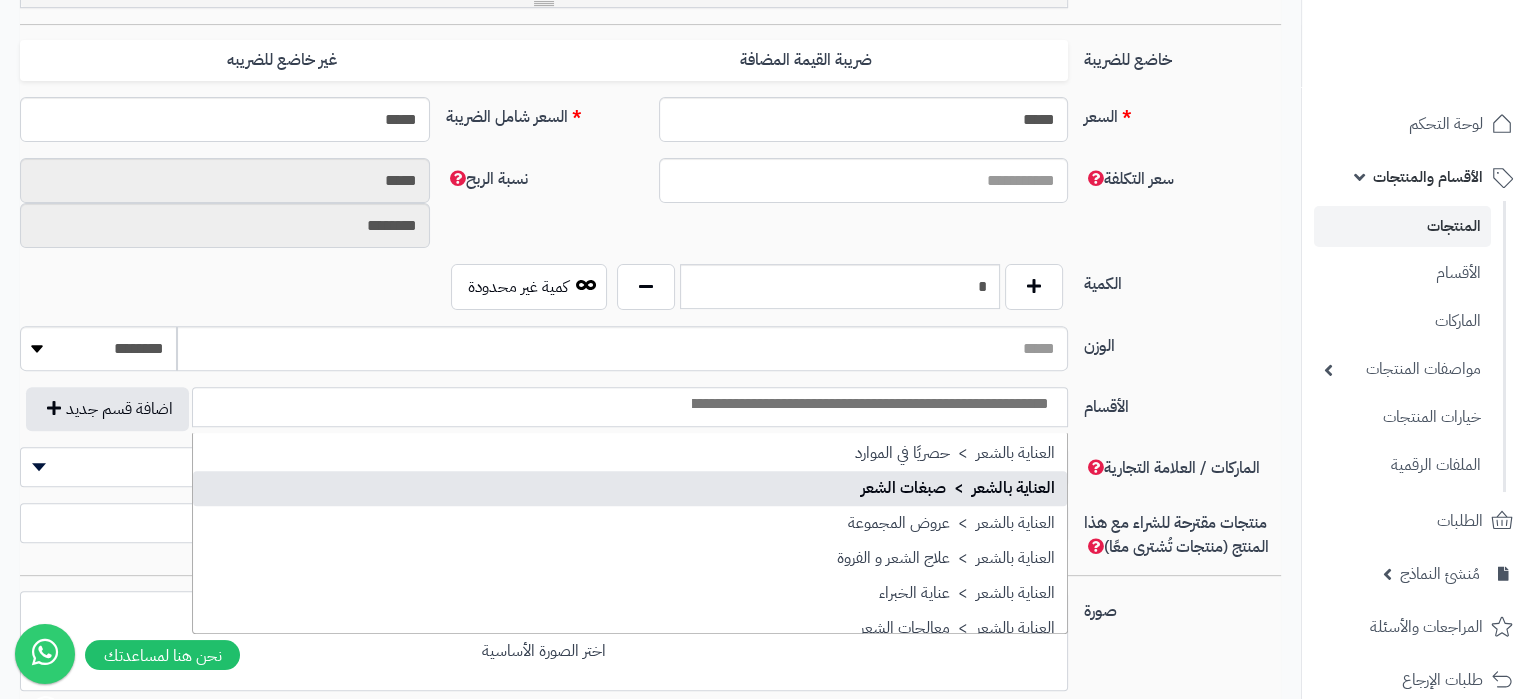 select on "***" 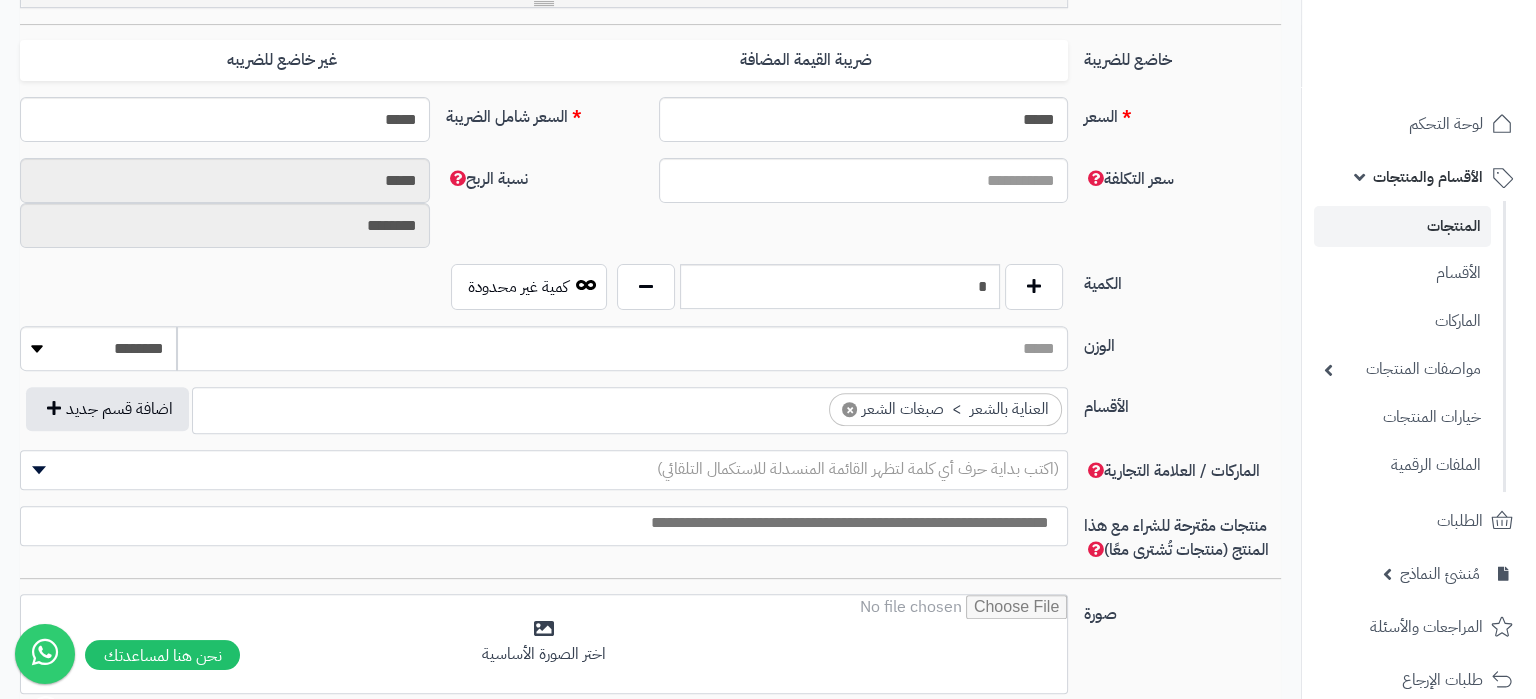 click at bounding box center [539, 523] 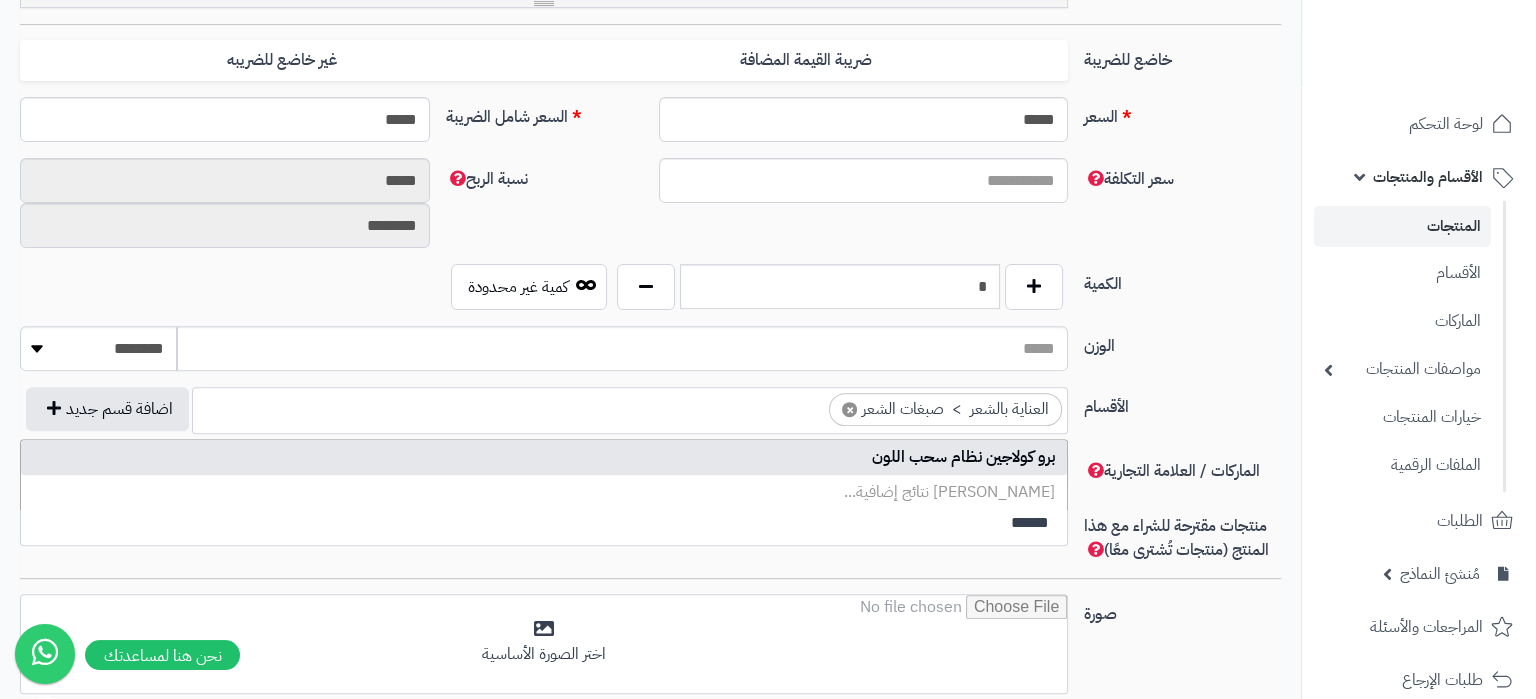 type on "******" 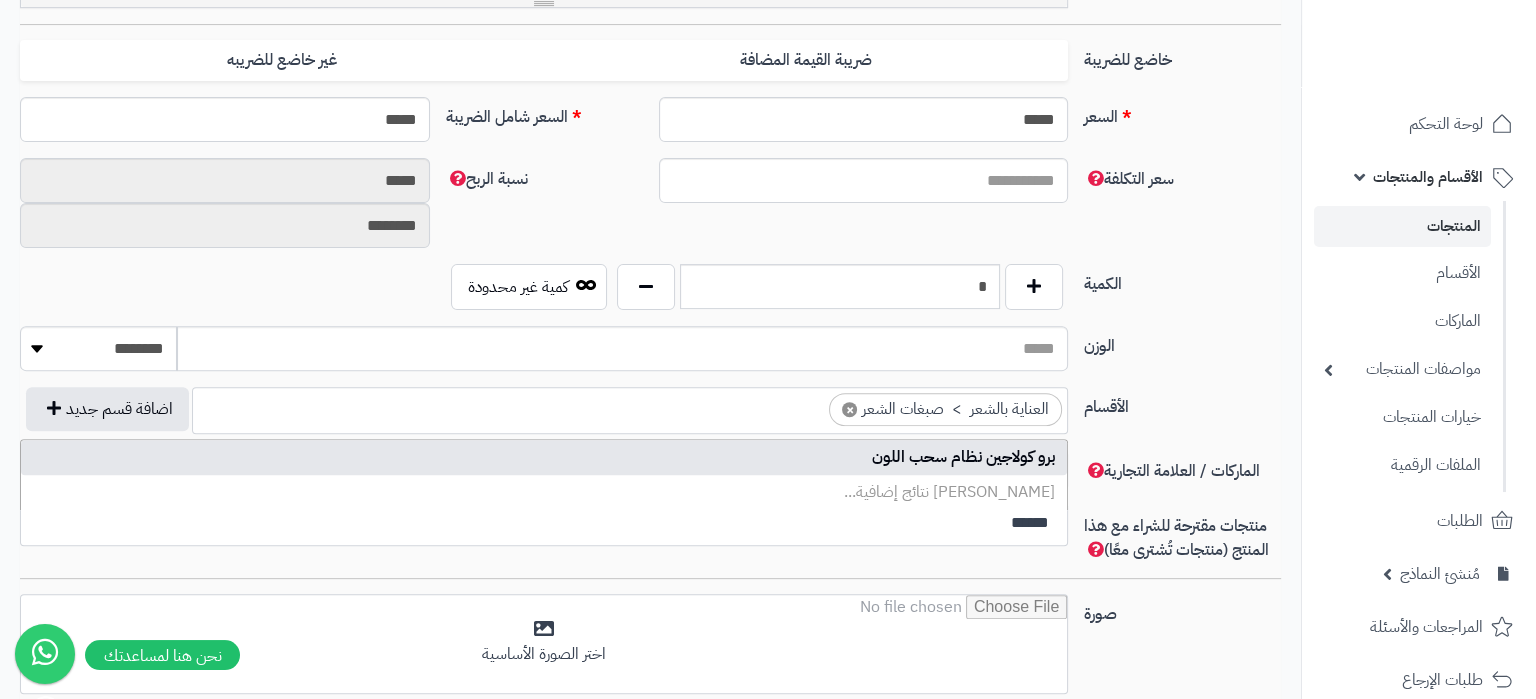 type 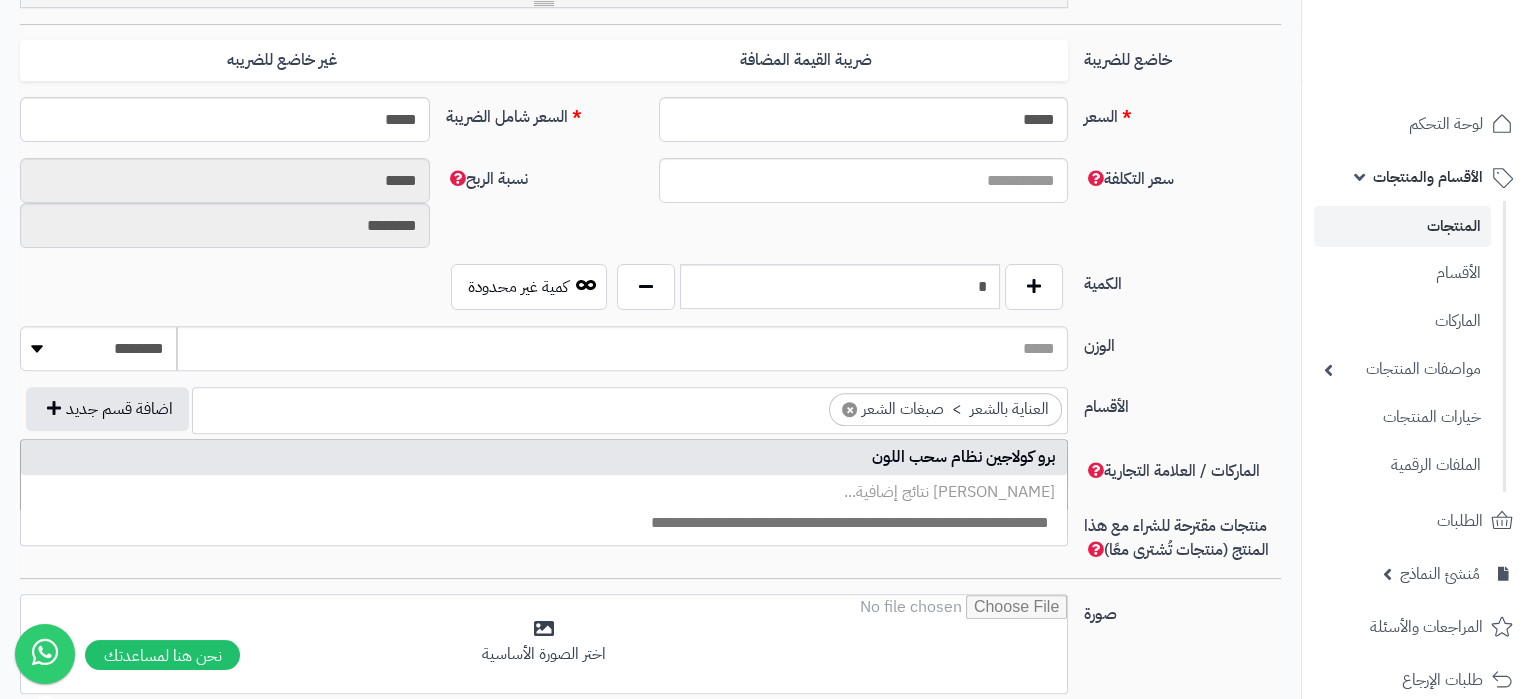 select on "*****" 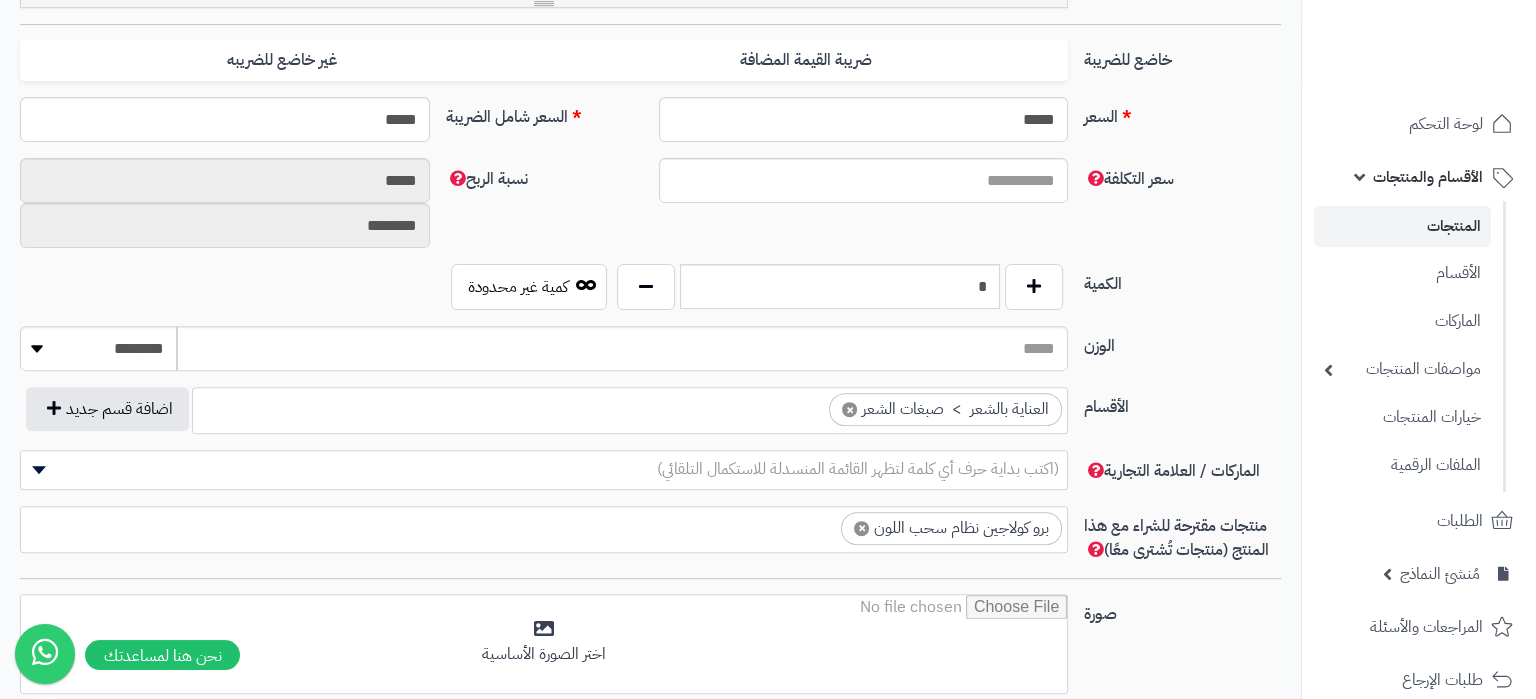 scroll, scrollTop: 1155, scrollLeft: 0, axis: vertical 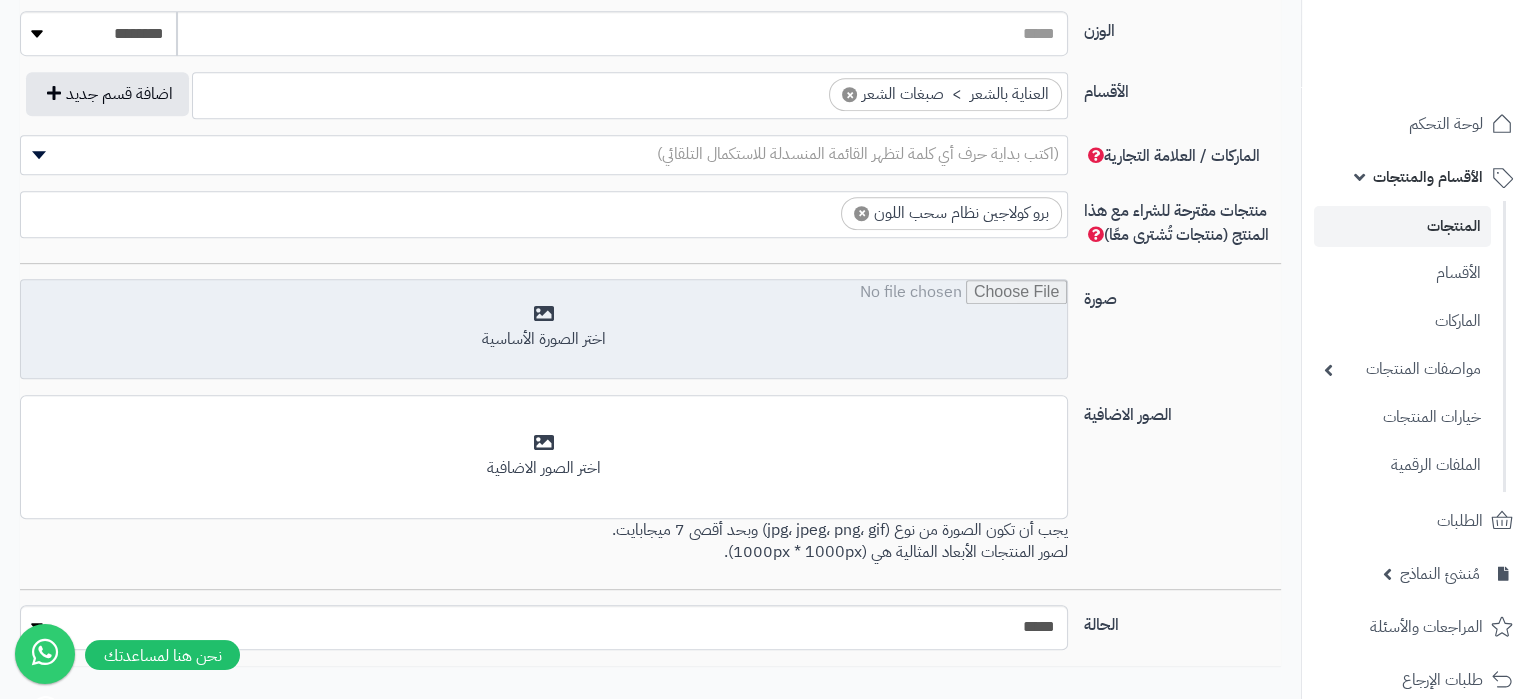 click at bounding box center (544, 330) 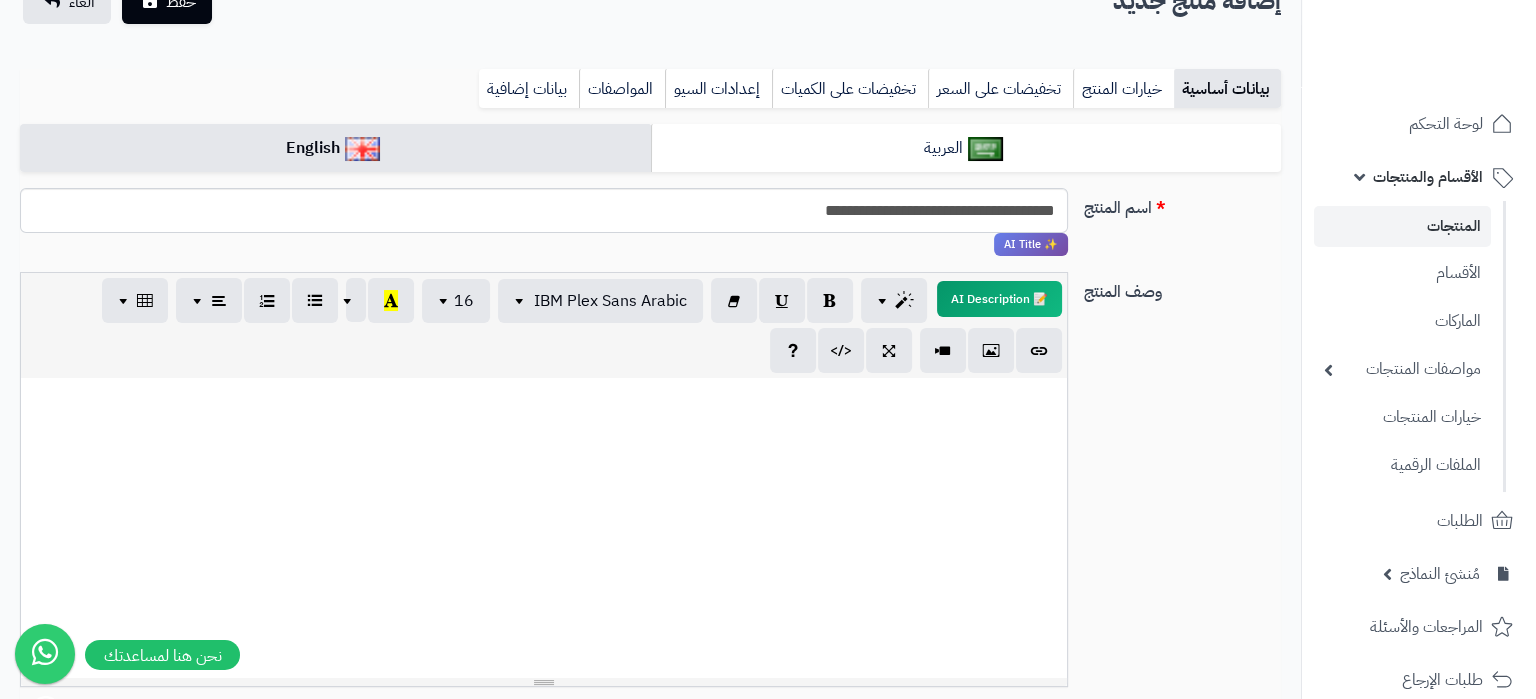 scroll, scrollTop: 126, scrollLeft: 0, axis: vertical 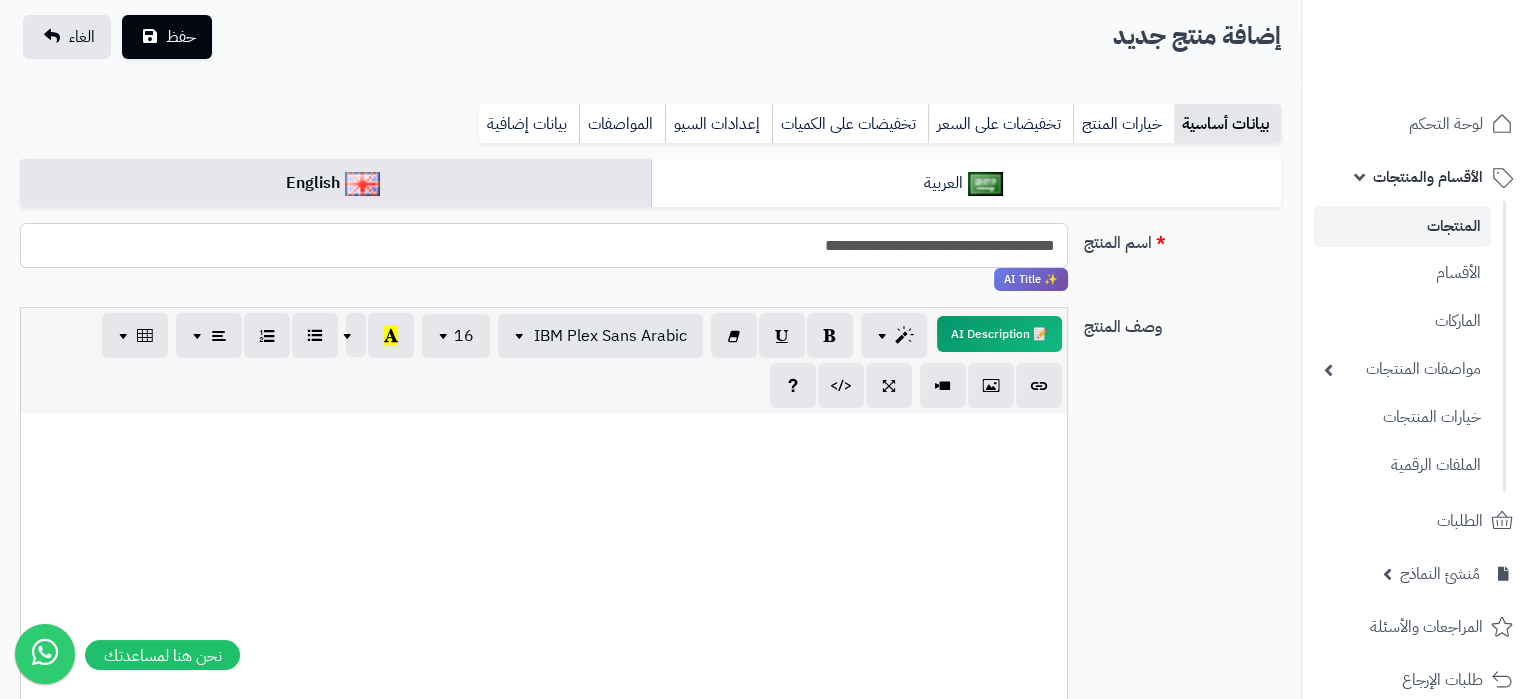 click on "**********" at bounding box center [544, 245] 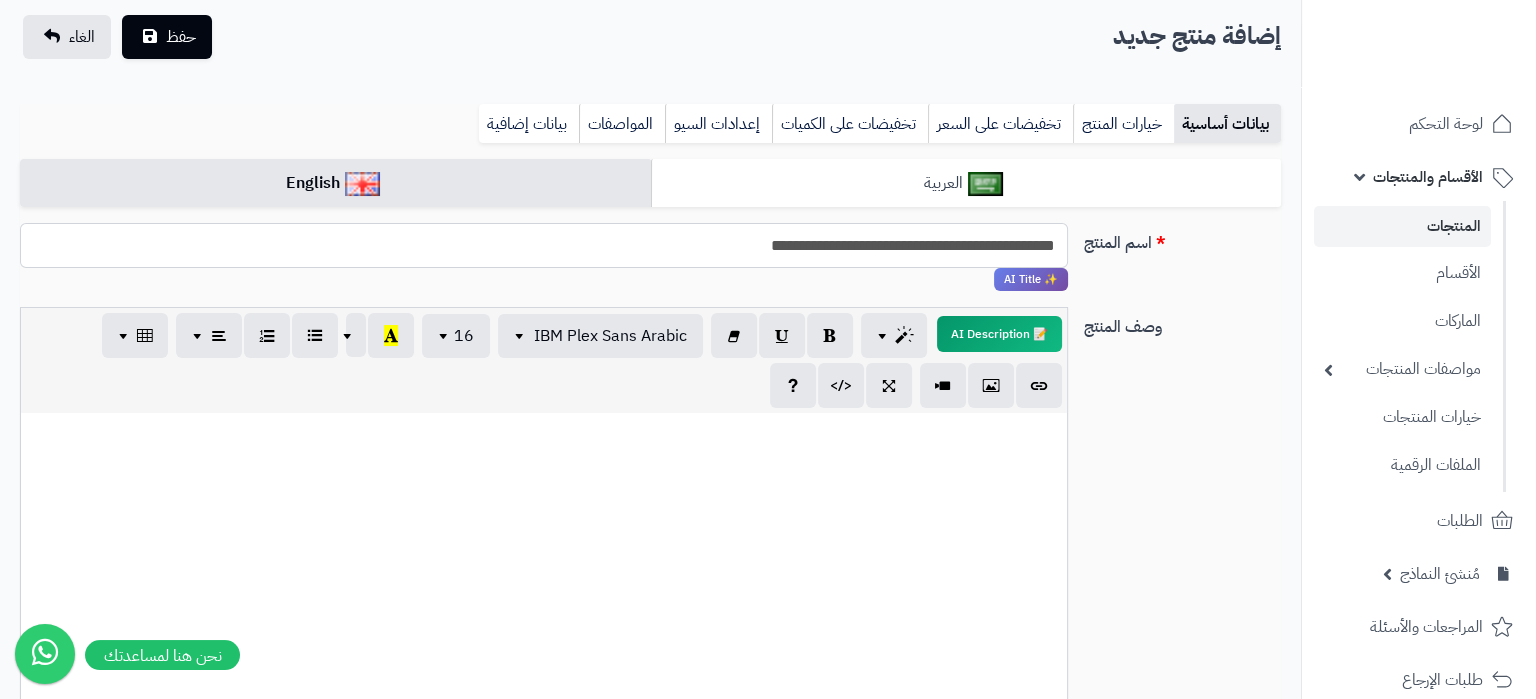 type on "**********" 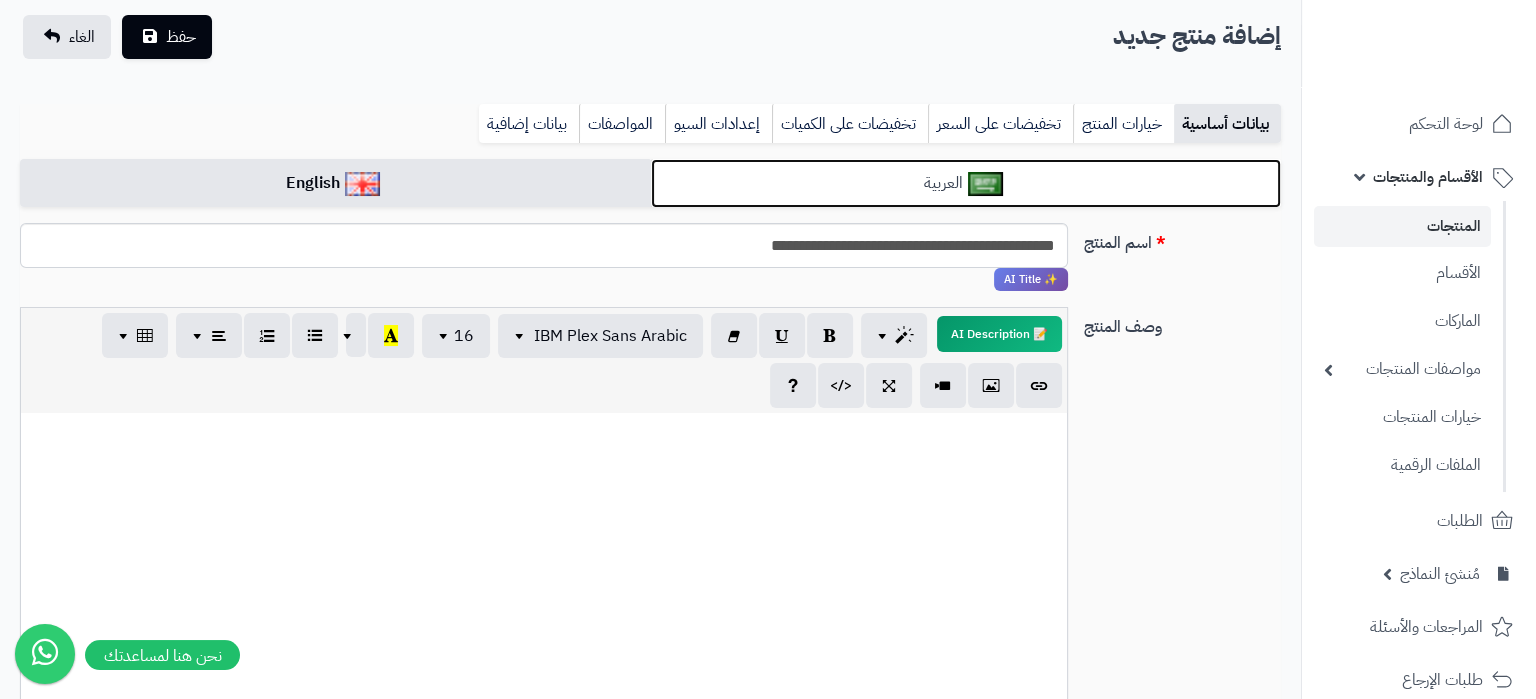 click on "العربية" at bounding box center (966, 183) 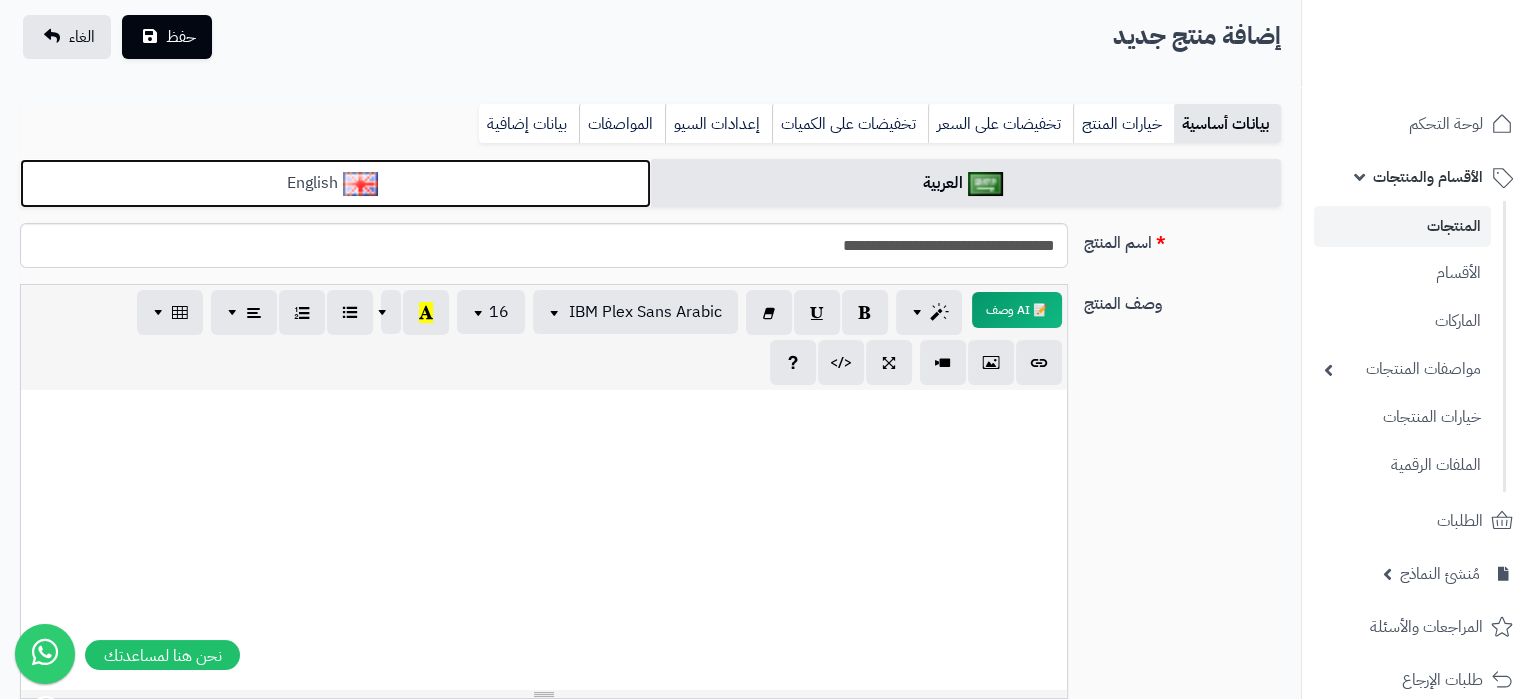 click on "English" at bounding box center (335, 183) 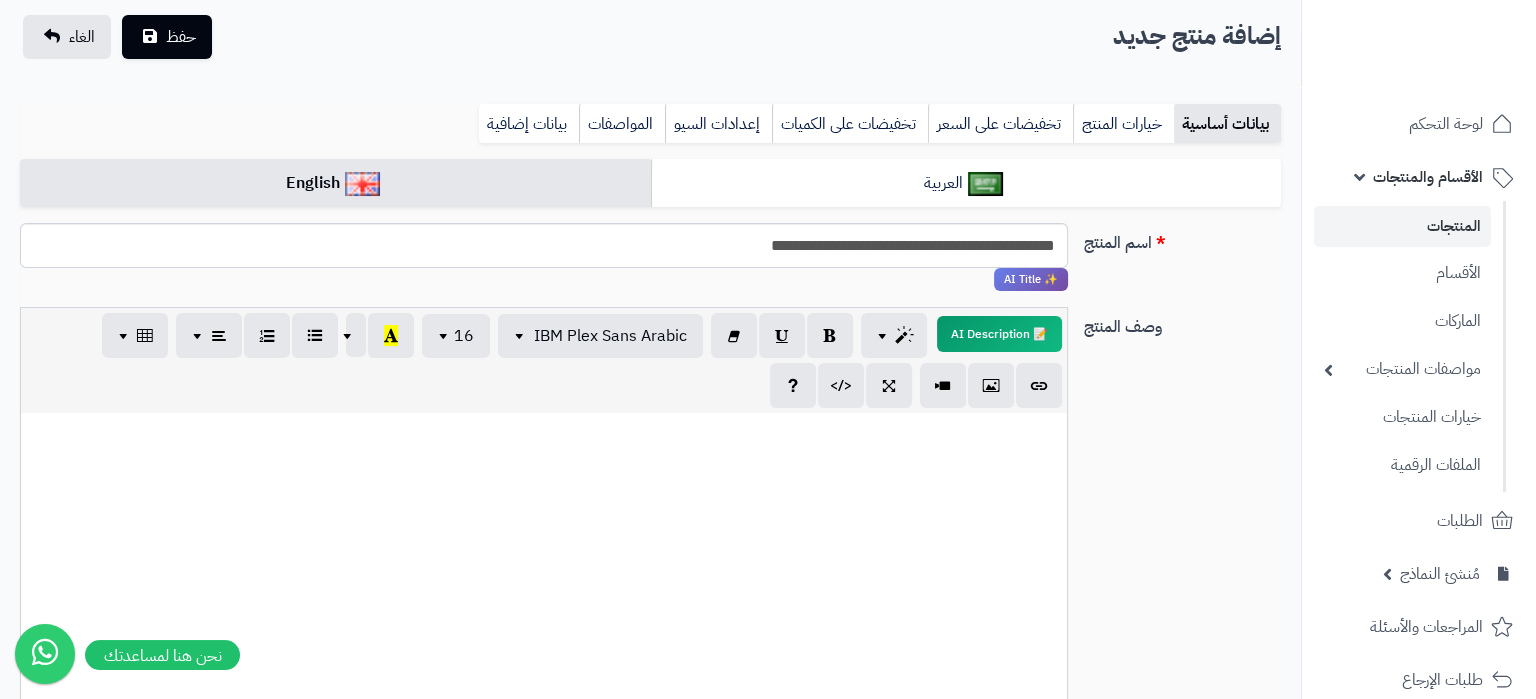 click at bounding box center (544, 563) 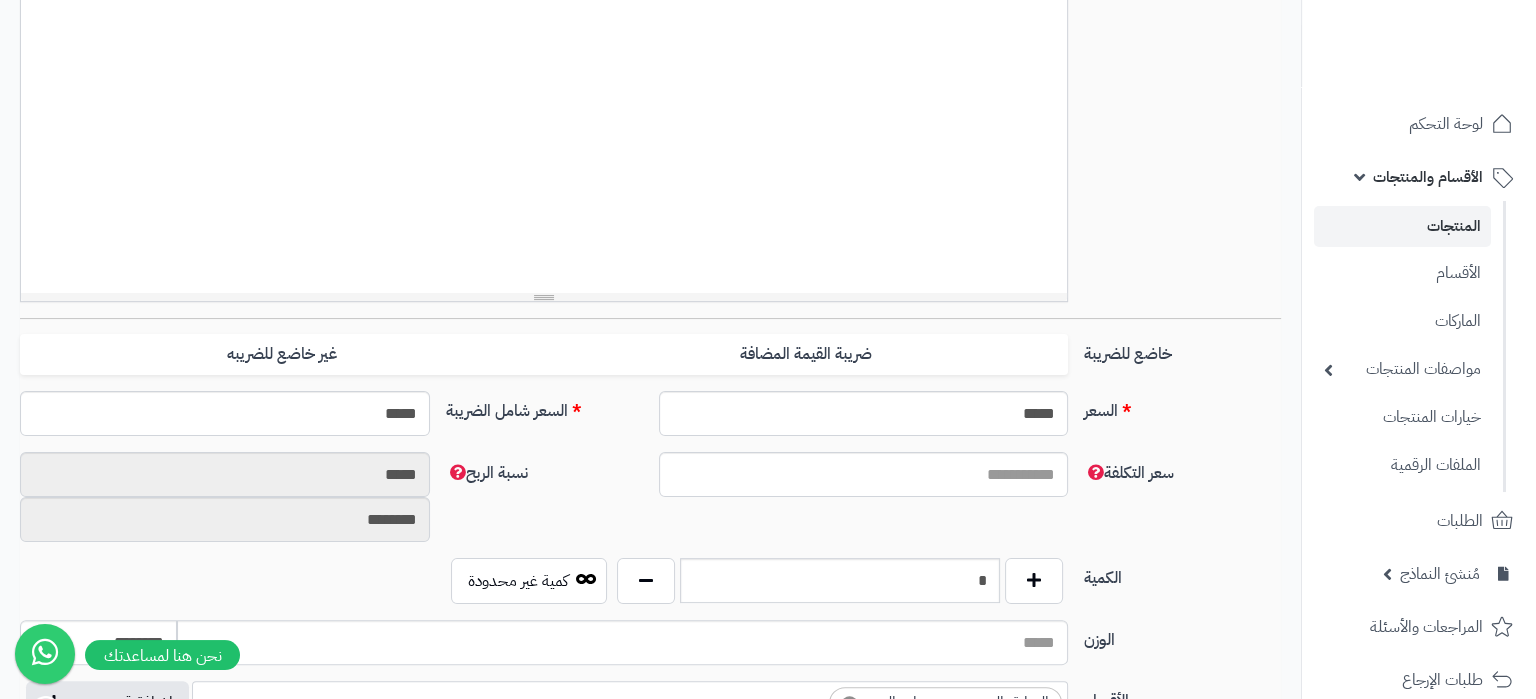 scroll, scrollTop: 441, scrollLeft: 0, axis: vertical 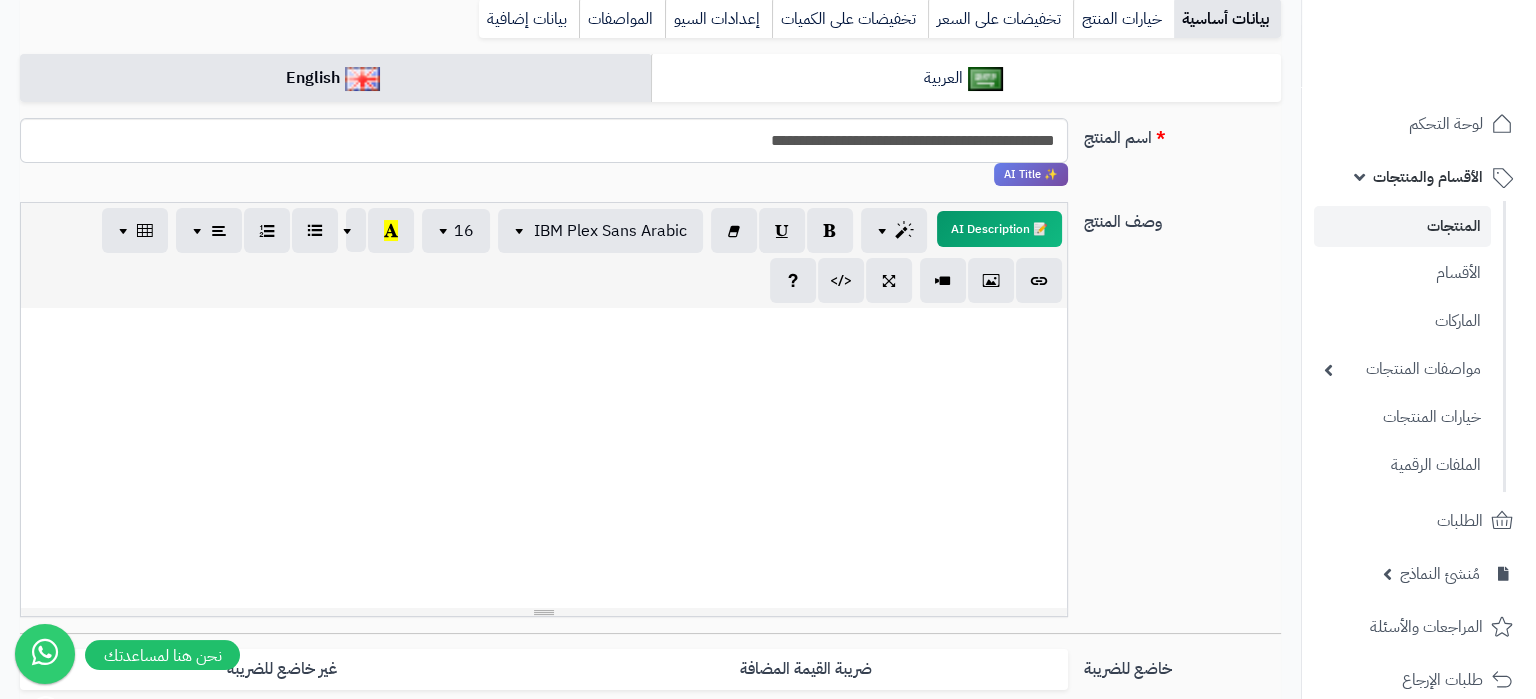 click at bounding box center (544, 458) 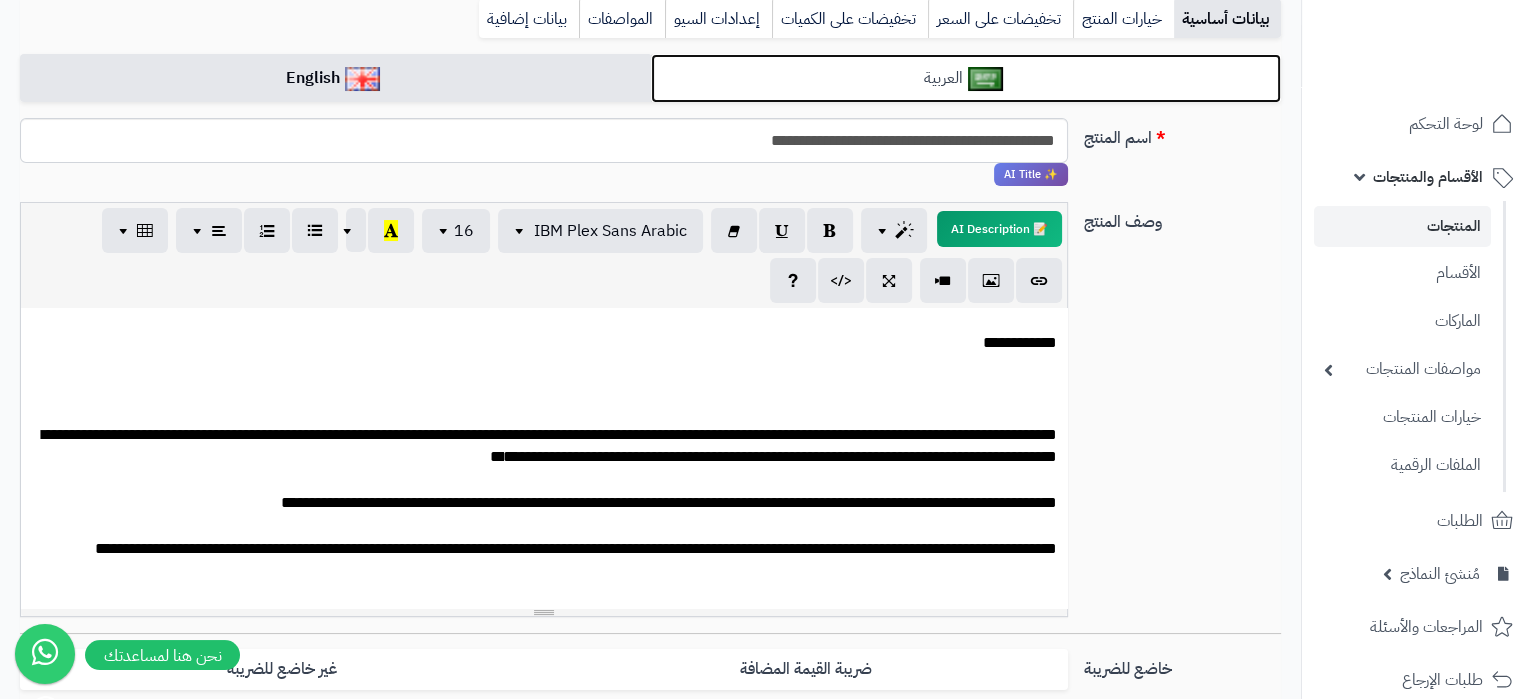 click on "العربية" at bounding box center [966, 78] 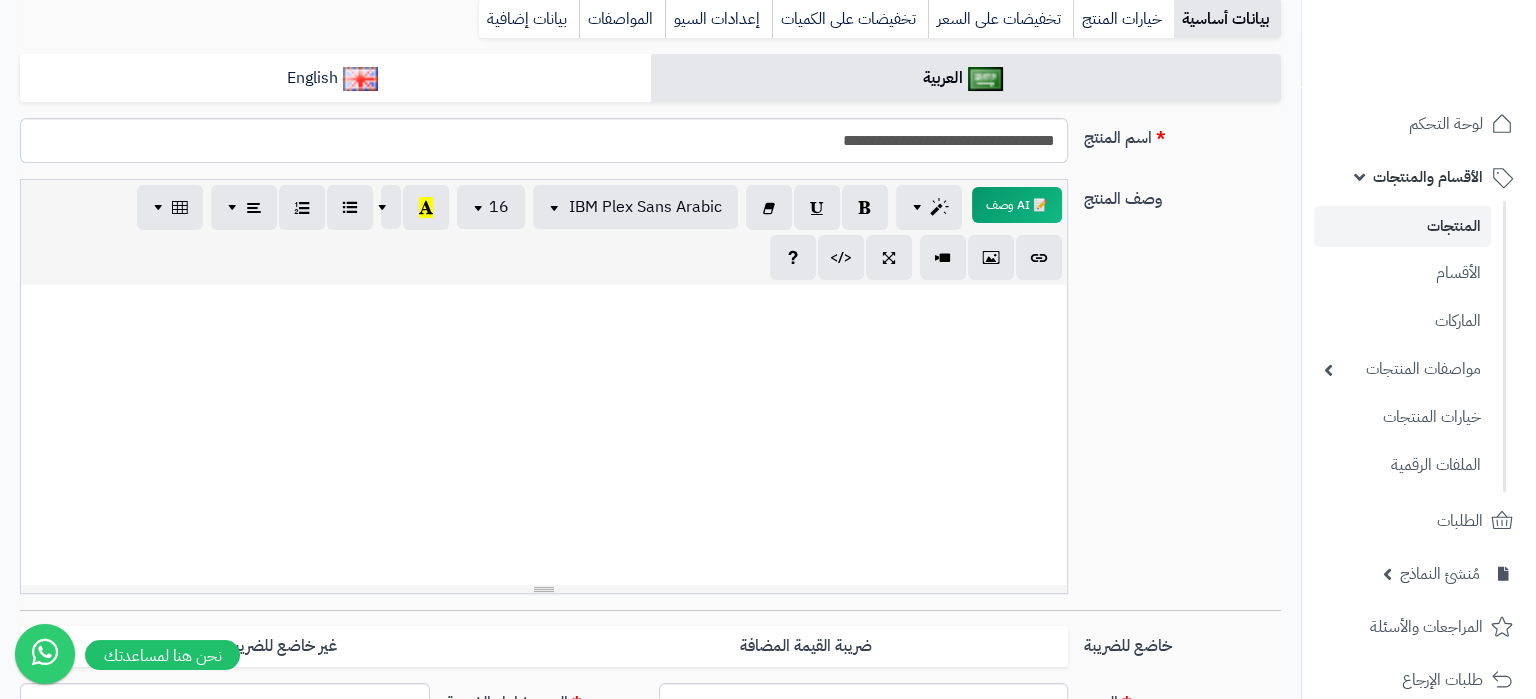 click at bounding box center [544, 435] 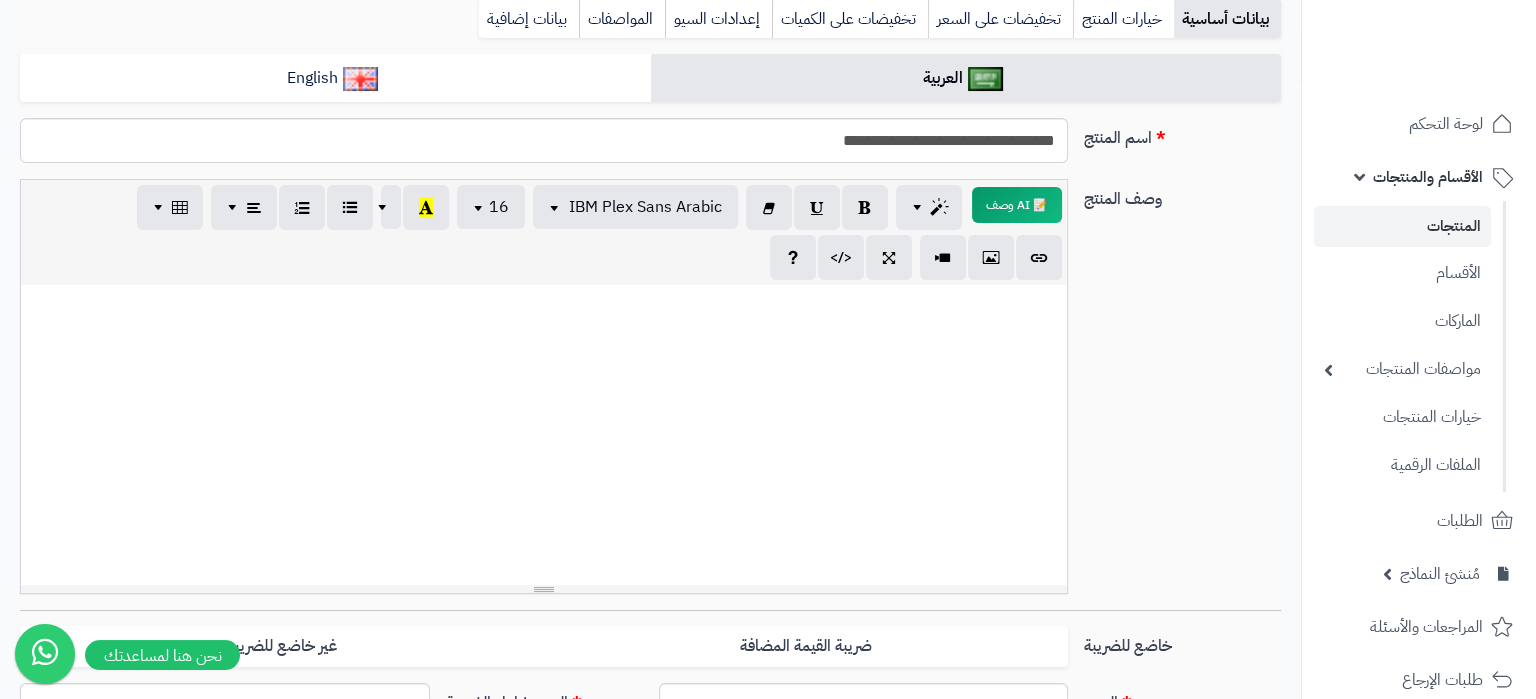 scroll, scrollTop: 0, scrollLeft: 0, axis: both 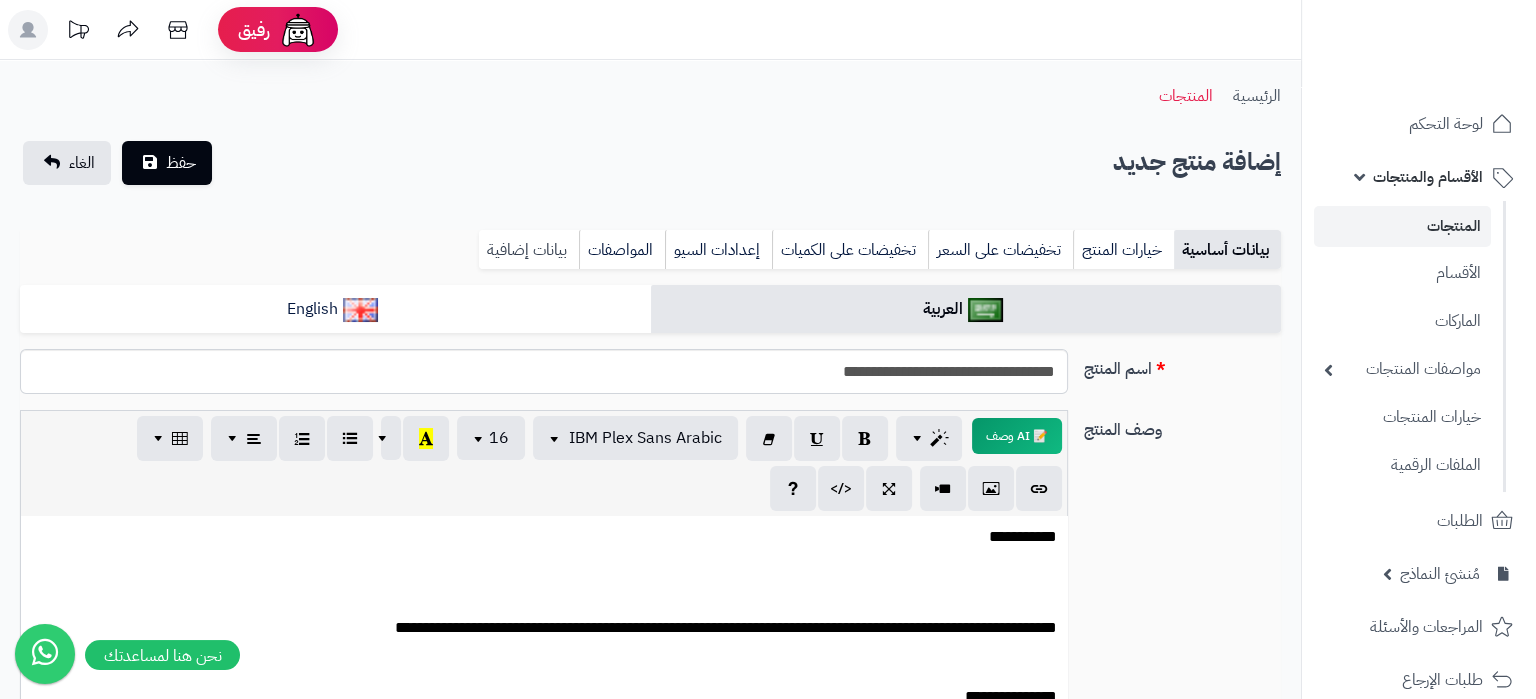 click on "بيانات إضافية" at bounding box center [529, 250] 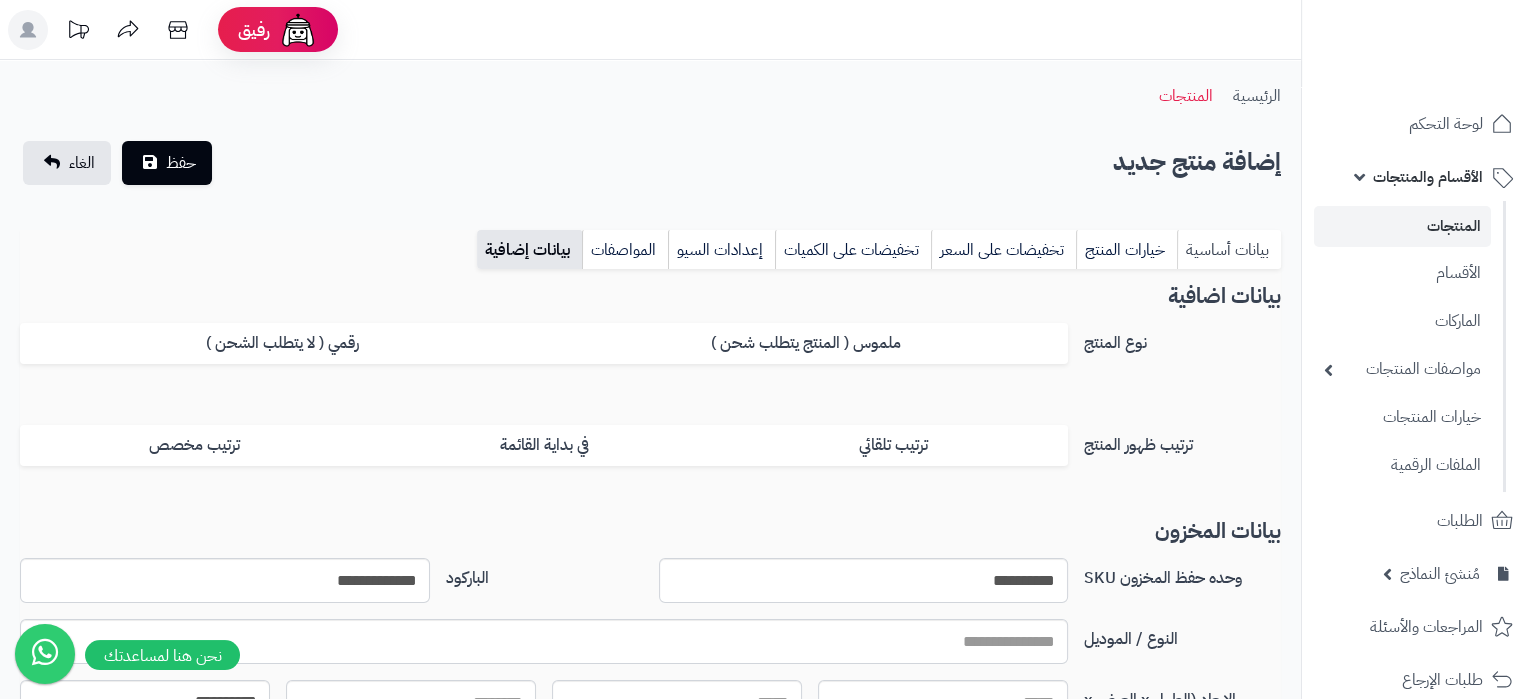 click on "بيانات أساسية" at bounding box center (1229, 250) 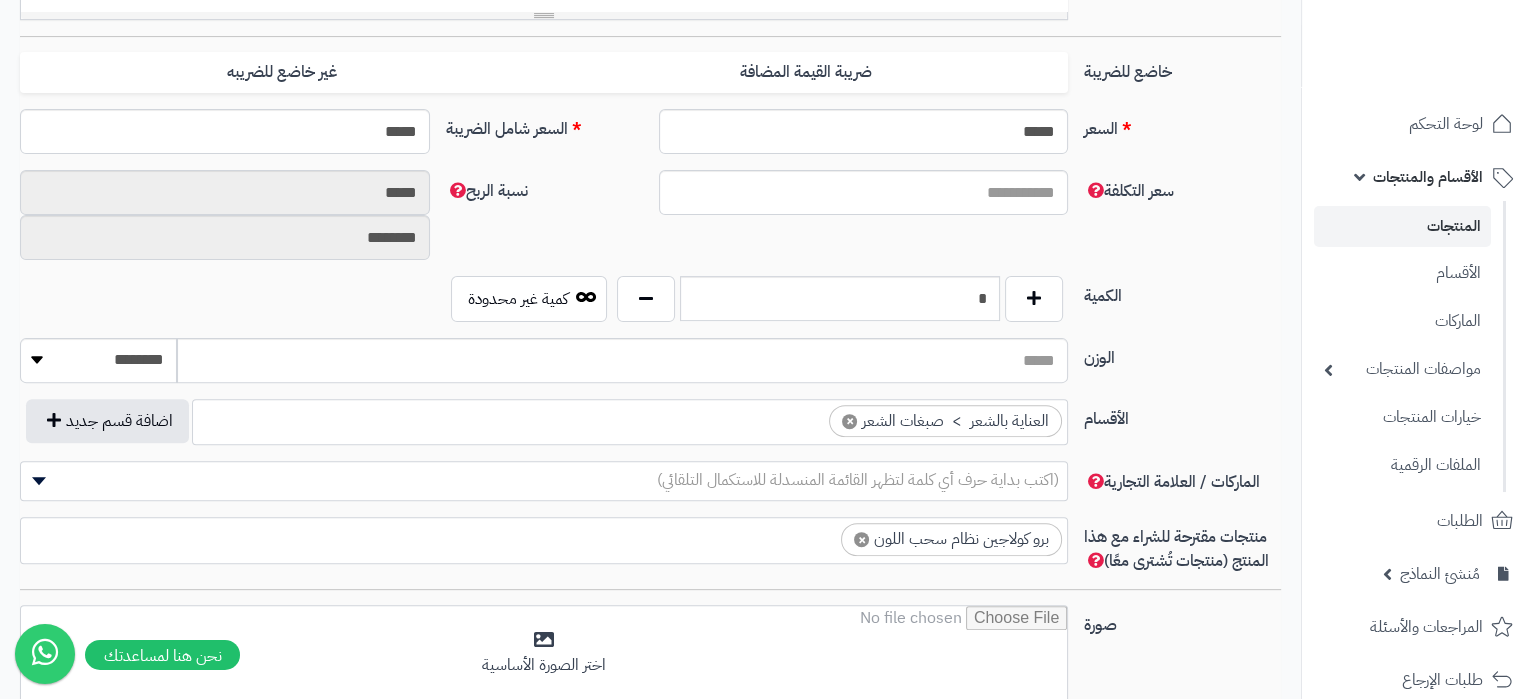 scroll, scrollTop: 840, scrollLeft: 0, axis: vertical 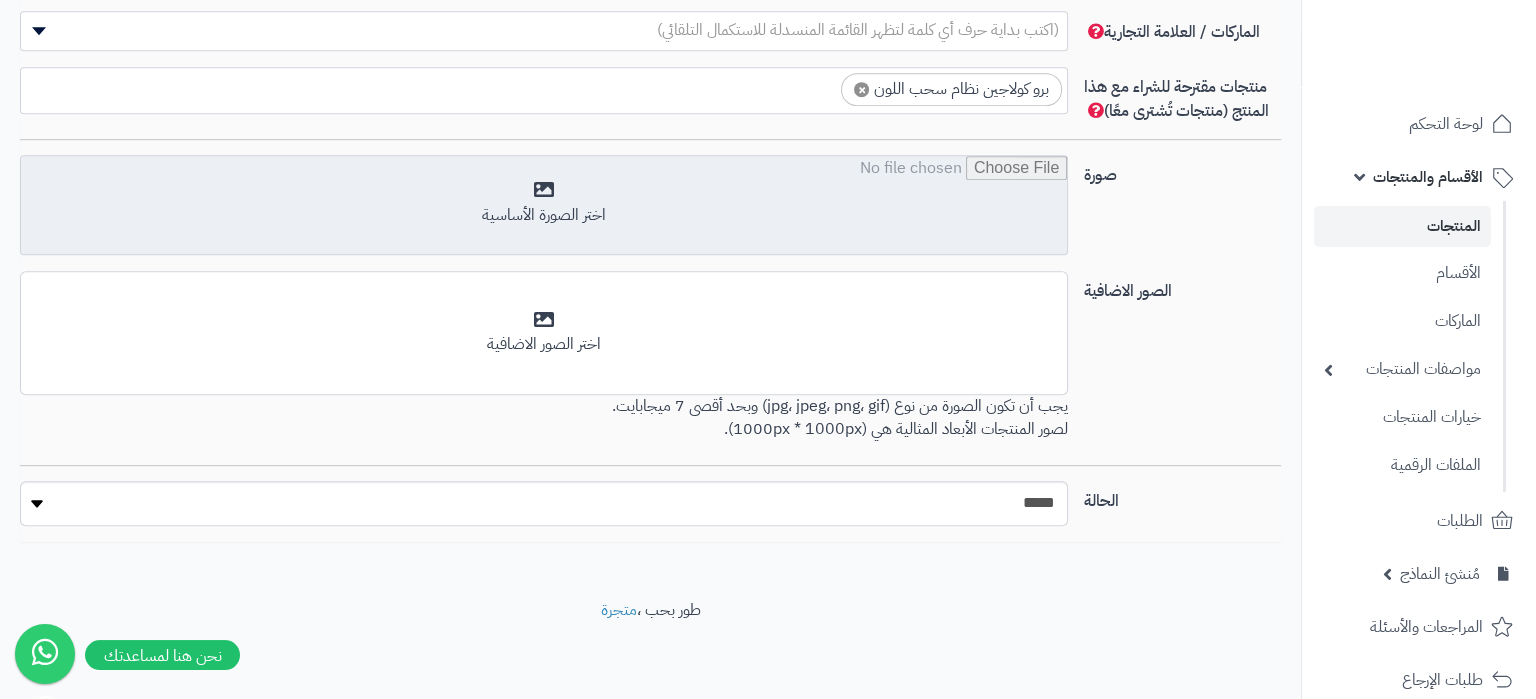 click at bounding box center (544, 206) 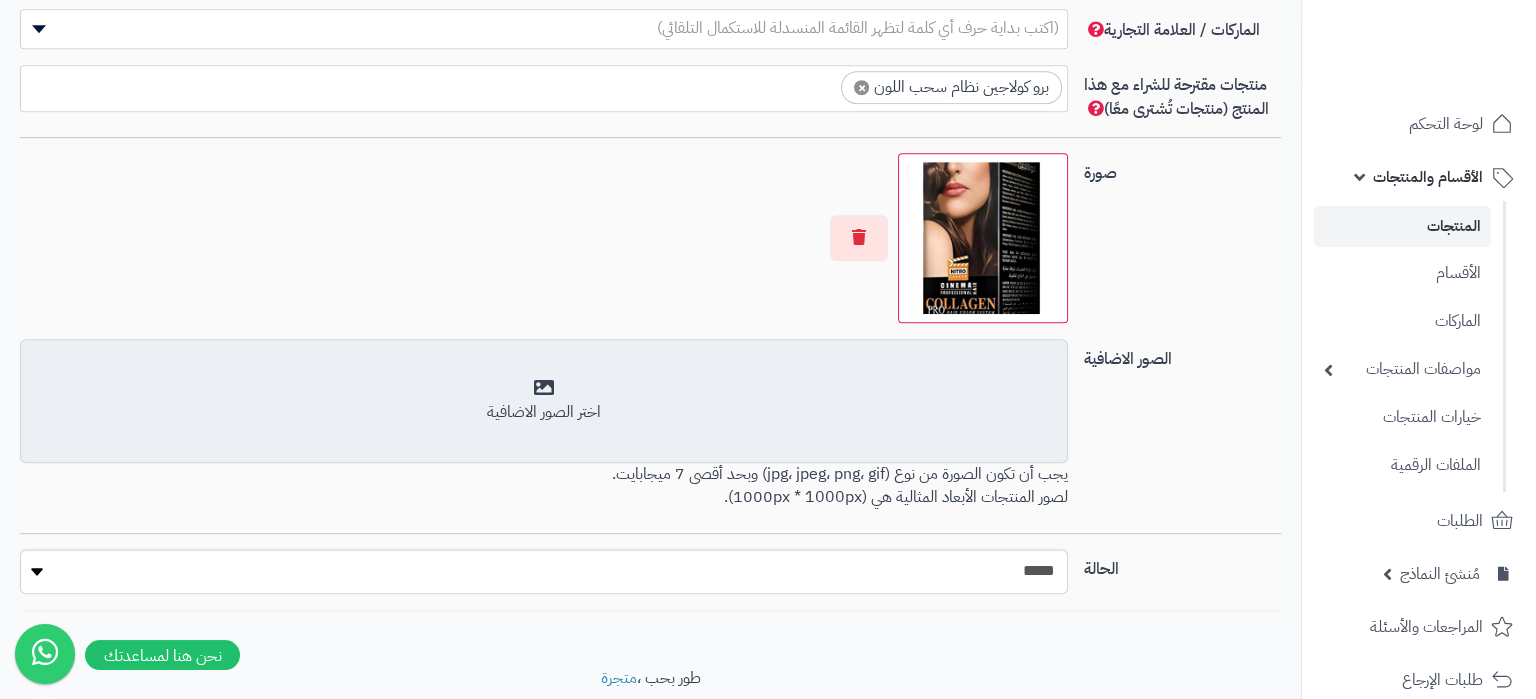 click on "اختر الصور الاضافية" at bounding box center [544, 401] 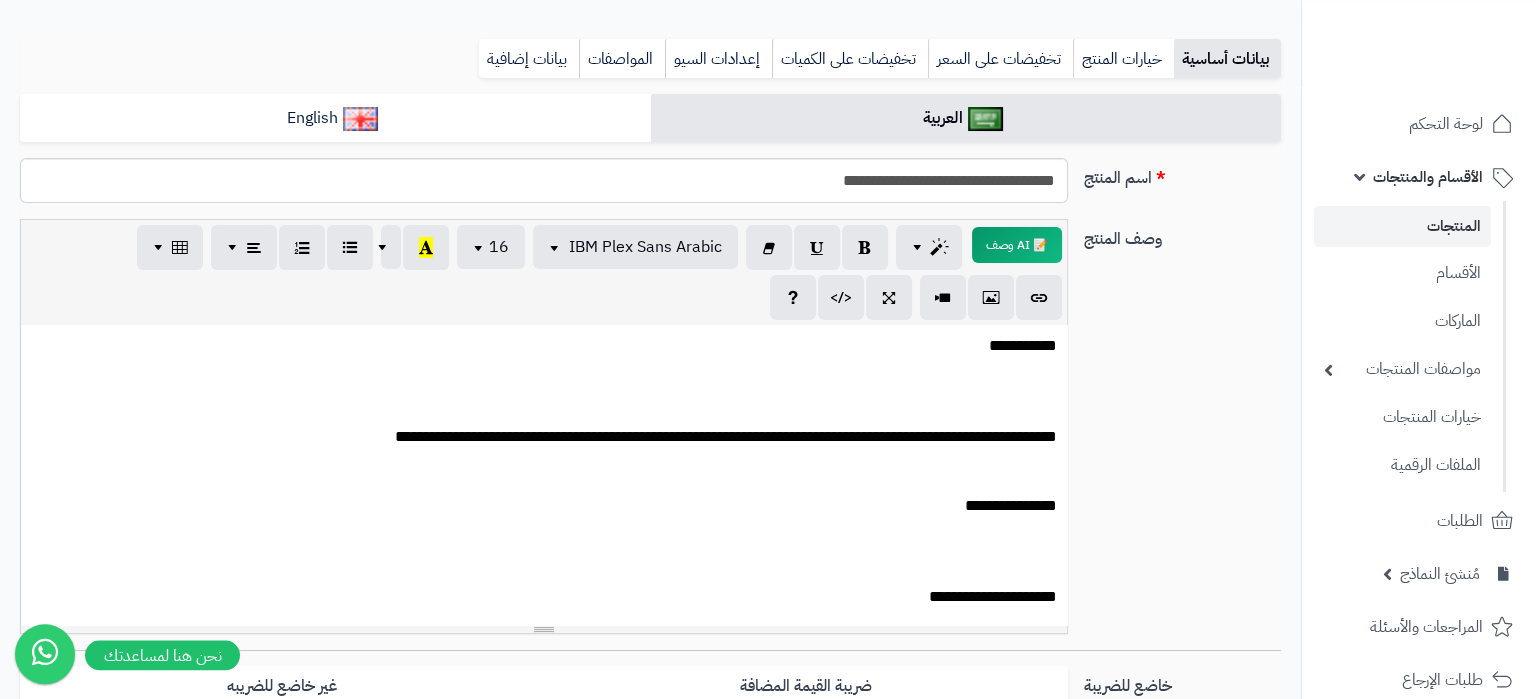scroll, scrollTop: 156, scrollLeft: 0, axis: vertical 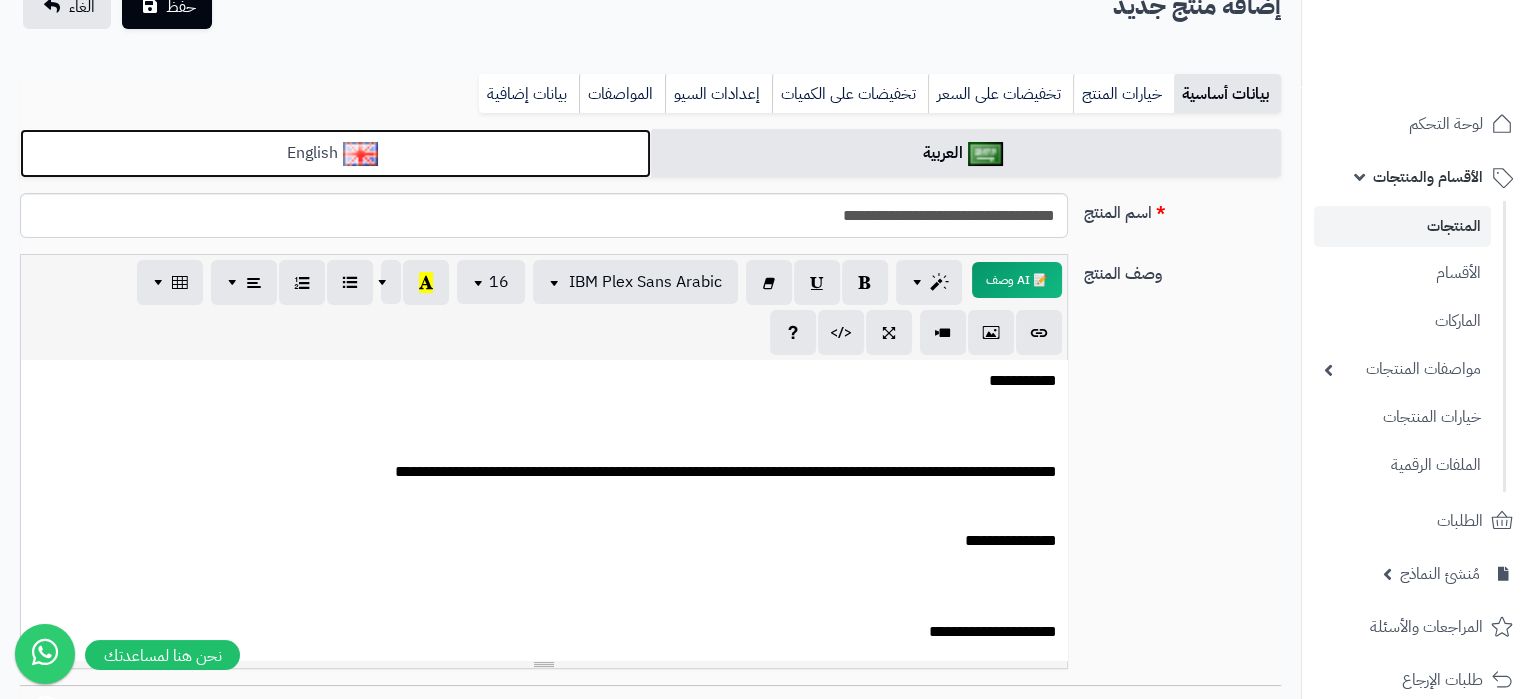 click on "English" at bounding box center [335, 153] 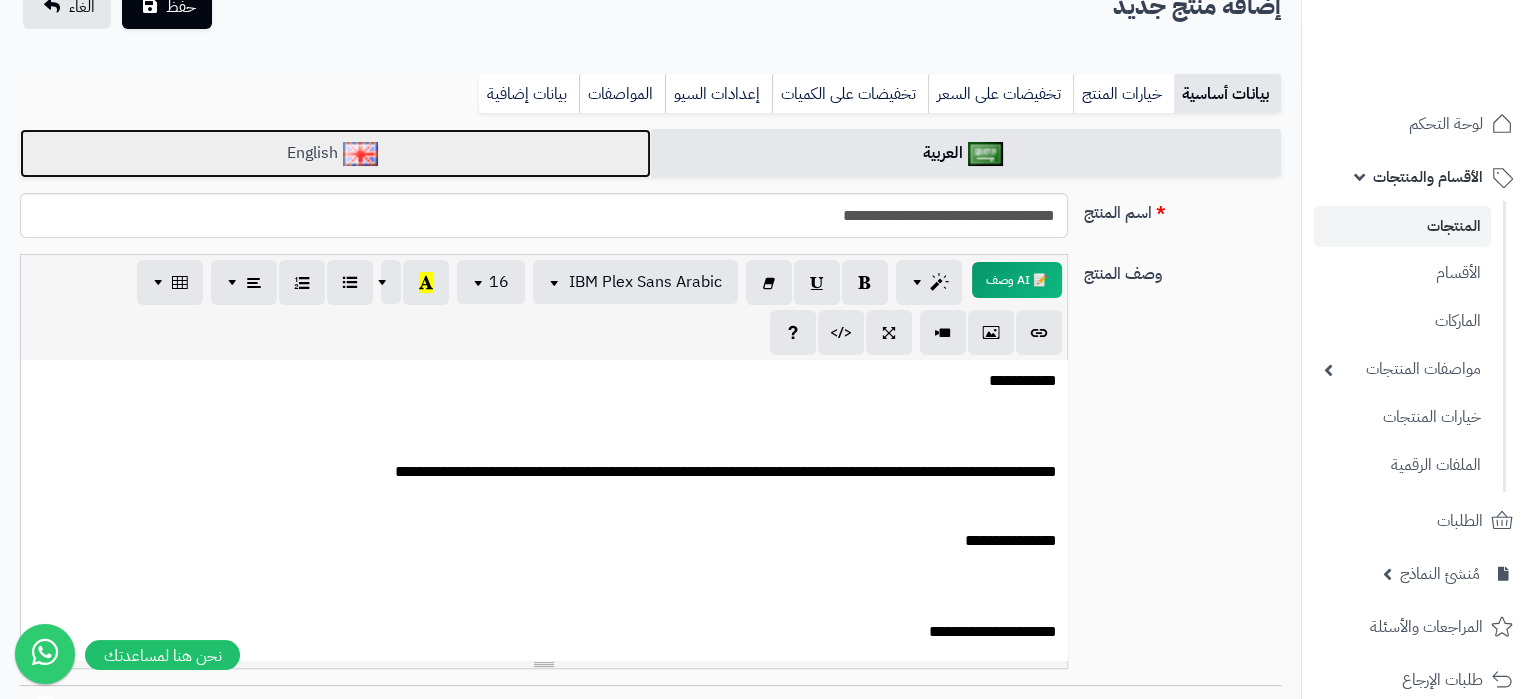scroll, scrollTop: 1197, scrollLeft: 0, axis: vertical 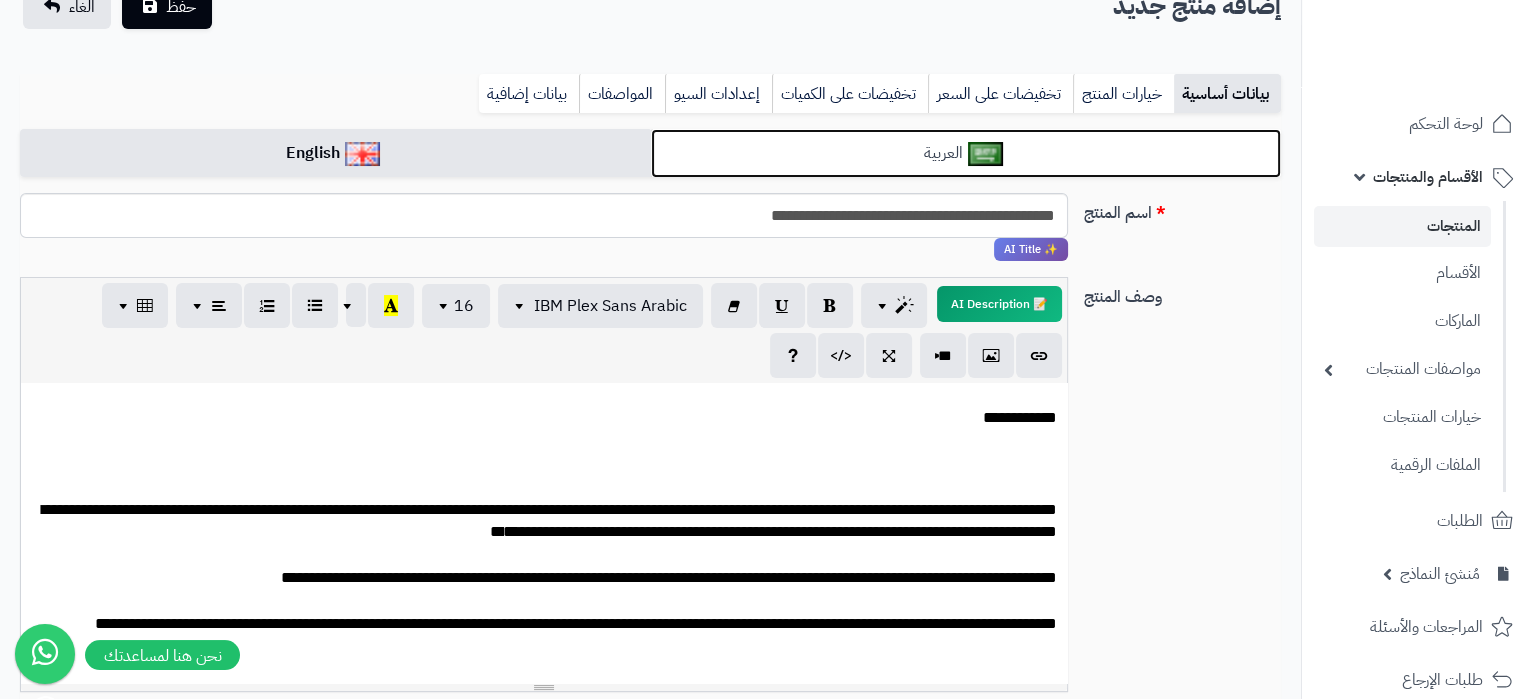 click on "العربية" at bounding box center (966, 153) 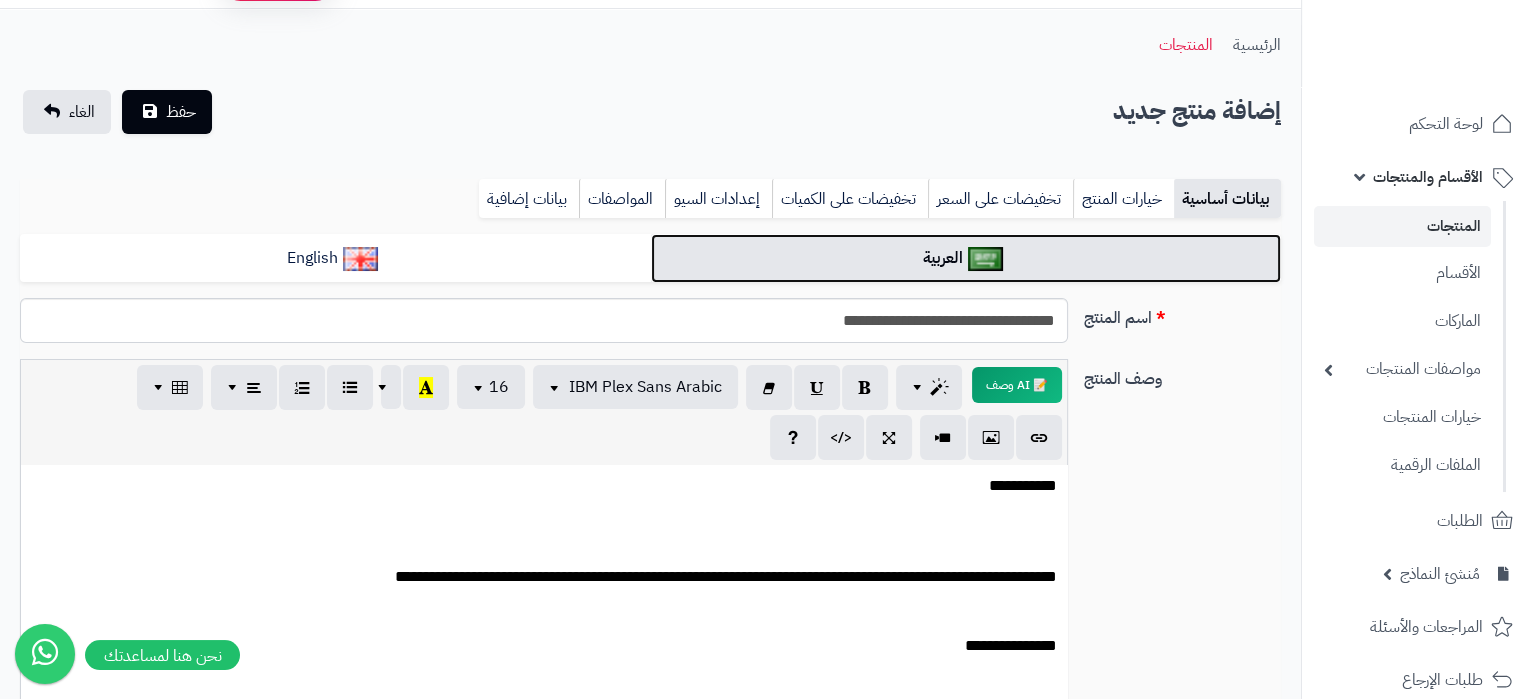 scroll, scrollTop: 0, scrollLeft: 0, axis: both 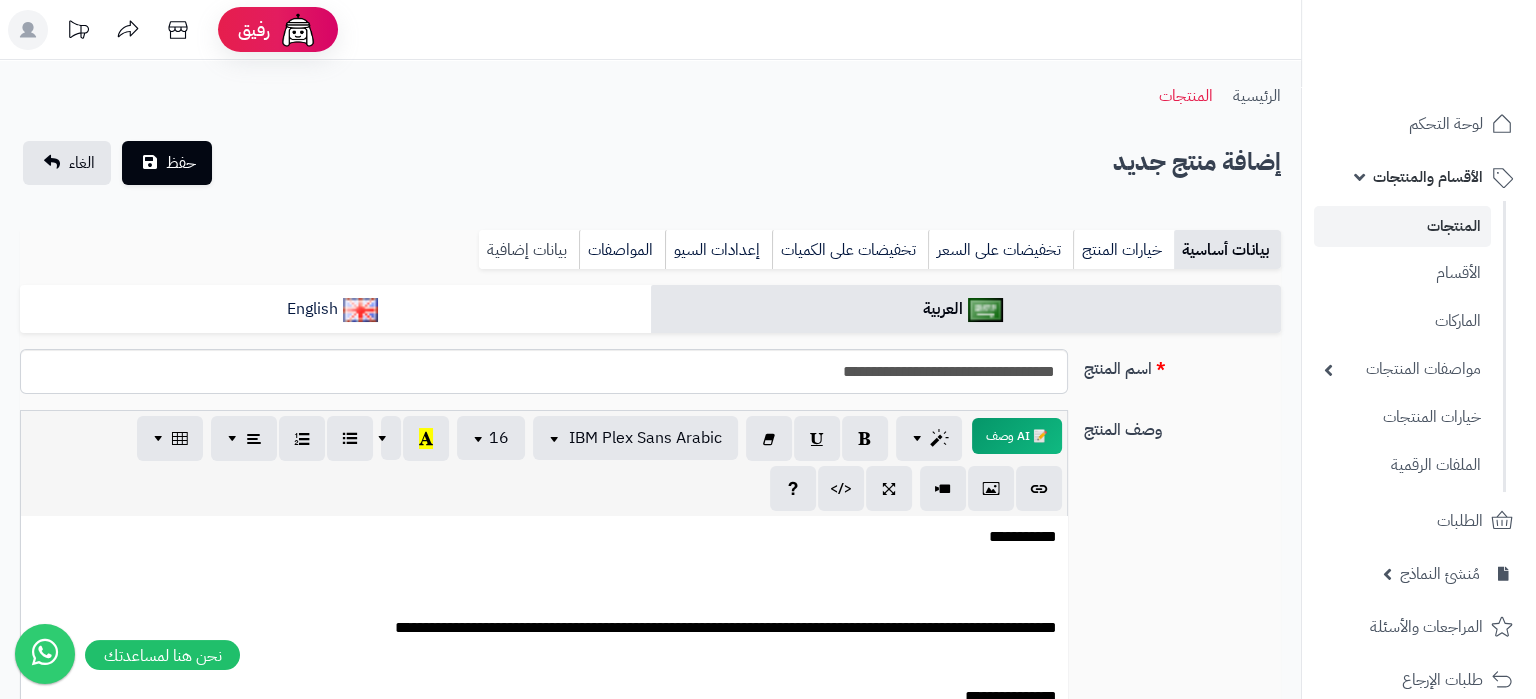 click on "بيانات إضافية" at bounding box center [529, 250] 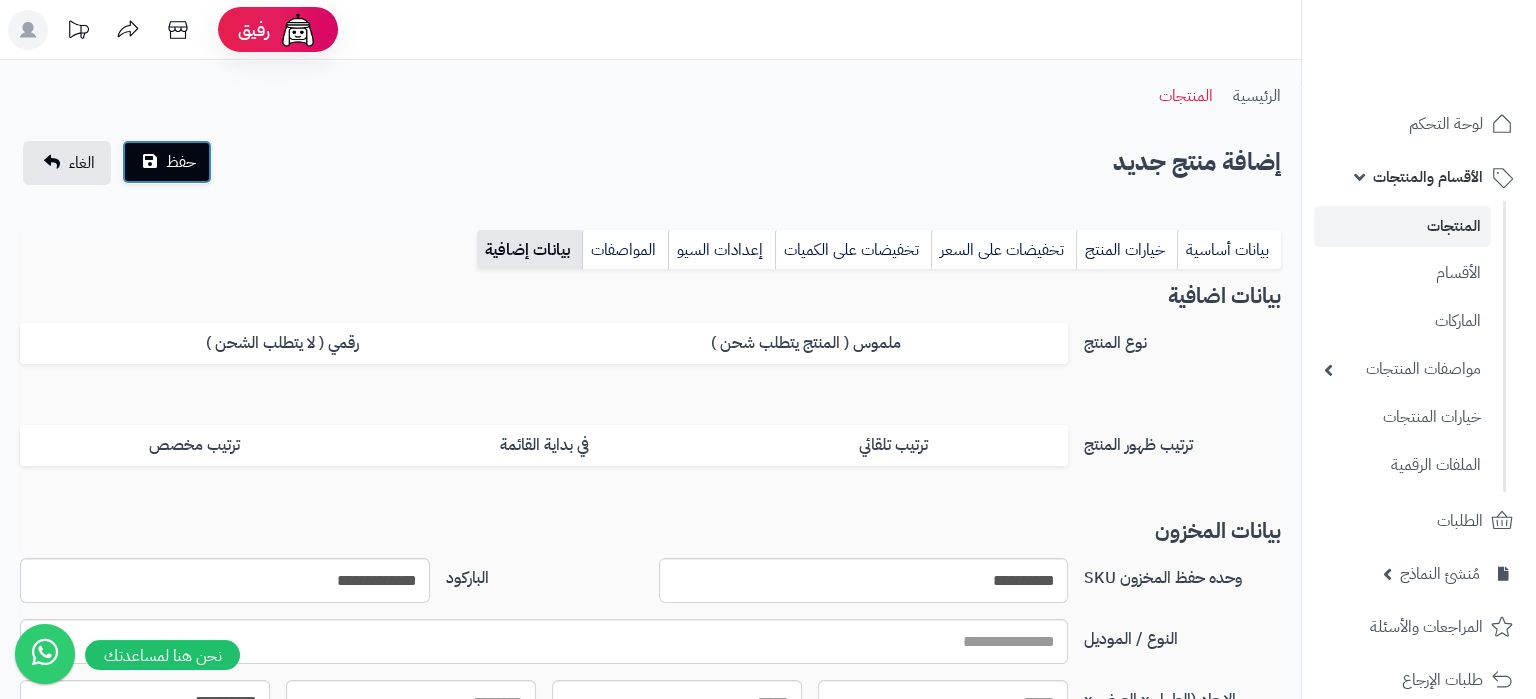 click on "حفظ" at bounding box center (181, 162) 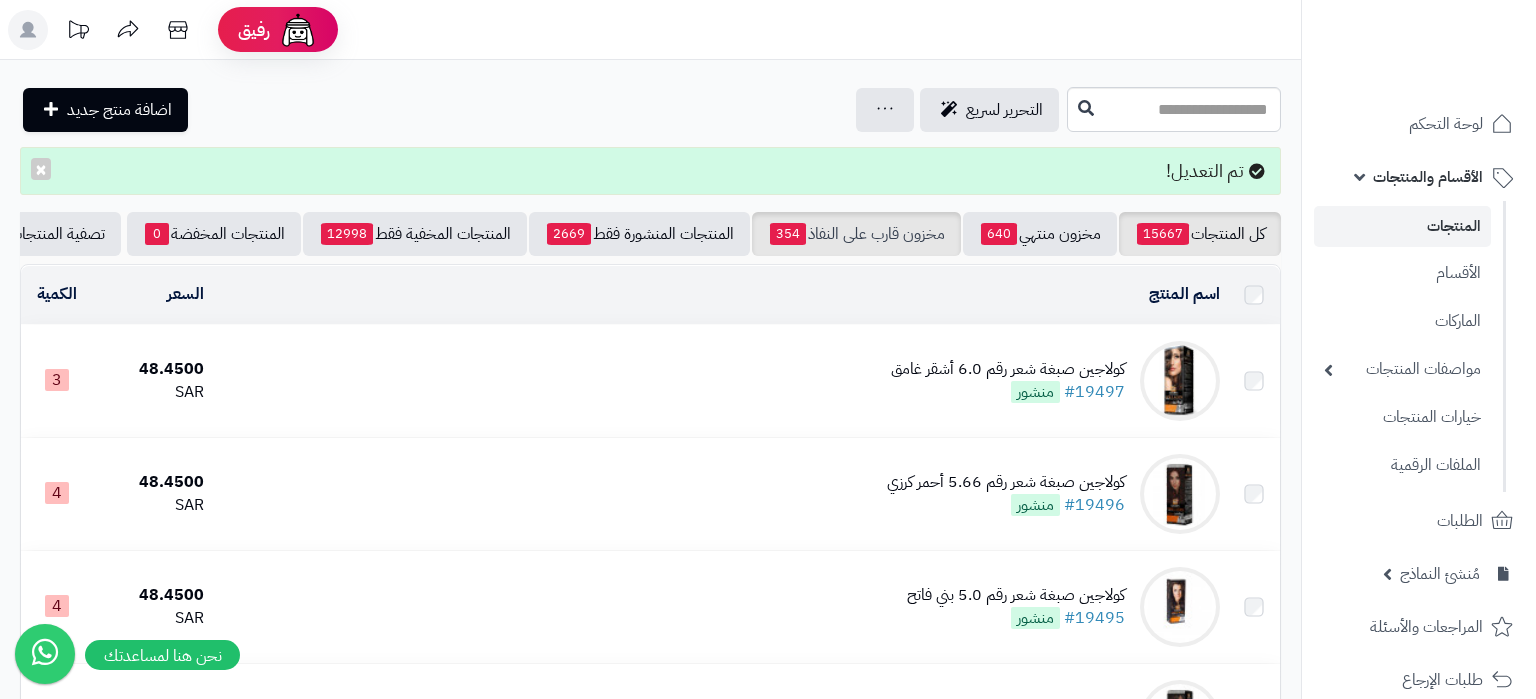scroll, scrollTop: 0, scrollLeft: 0, axis: both 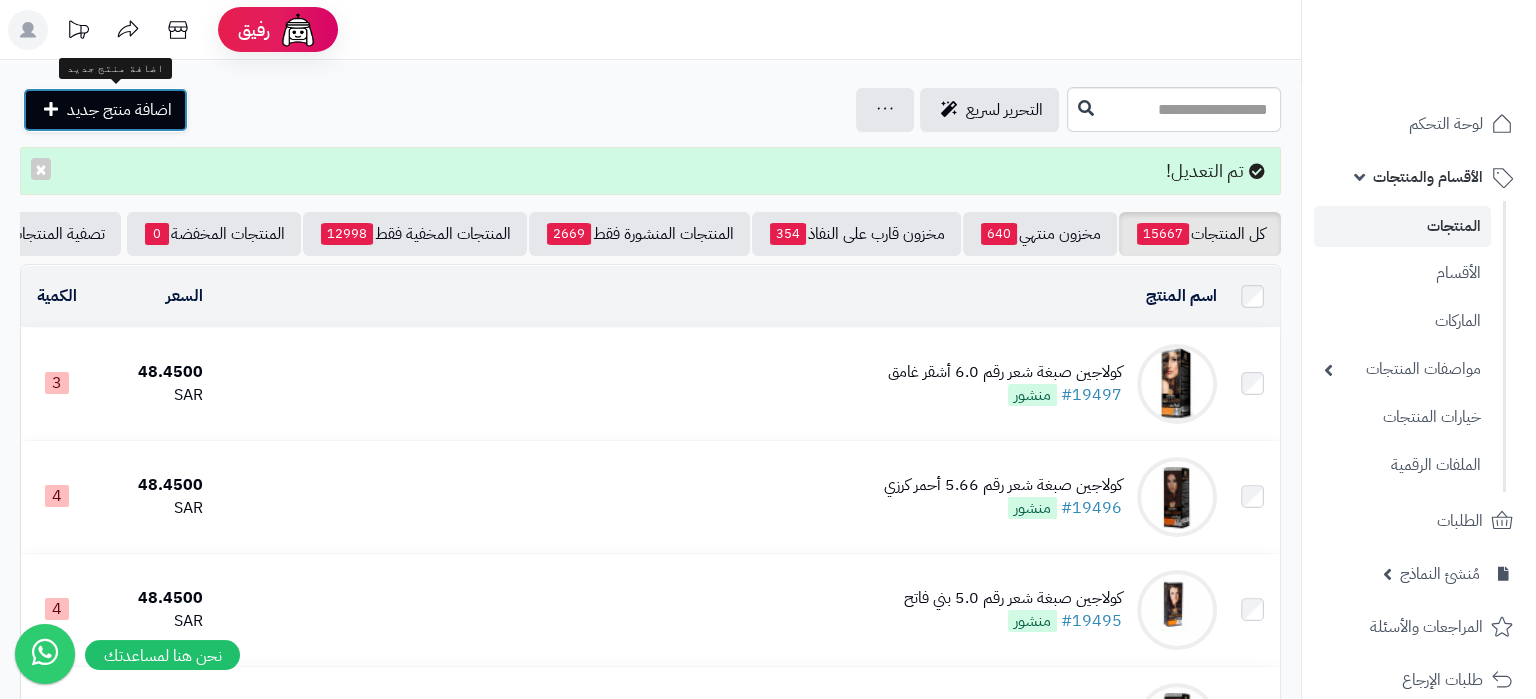 click on "اضافة منتج جديد" at bounding box center [119, 110] 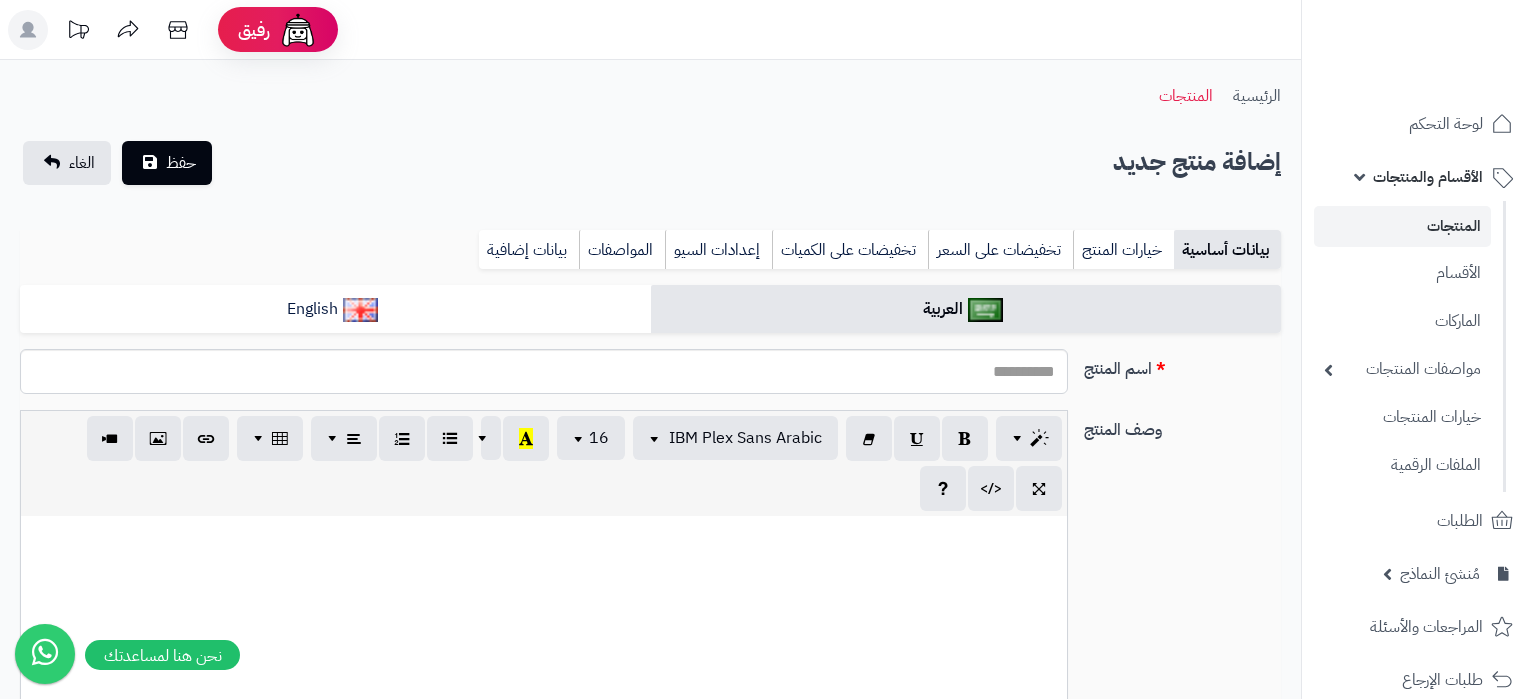 select 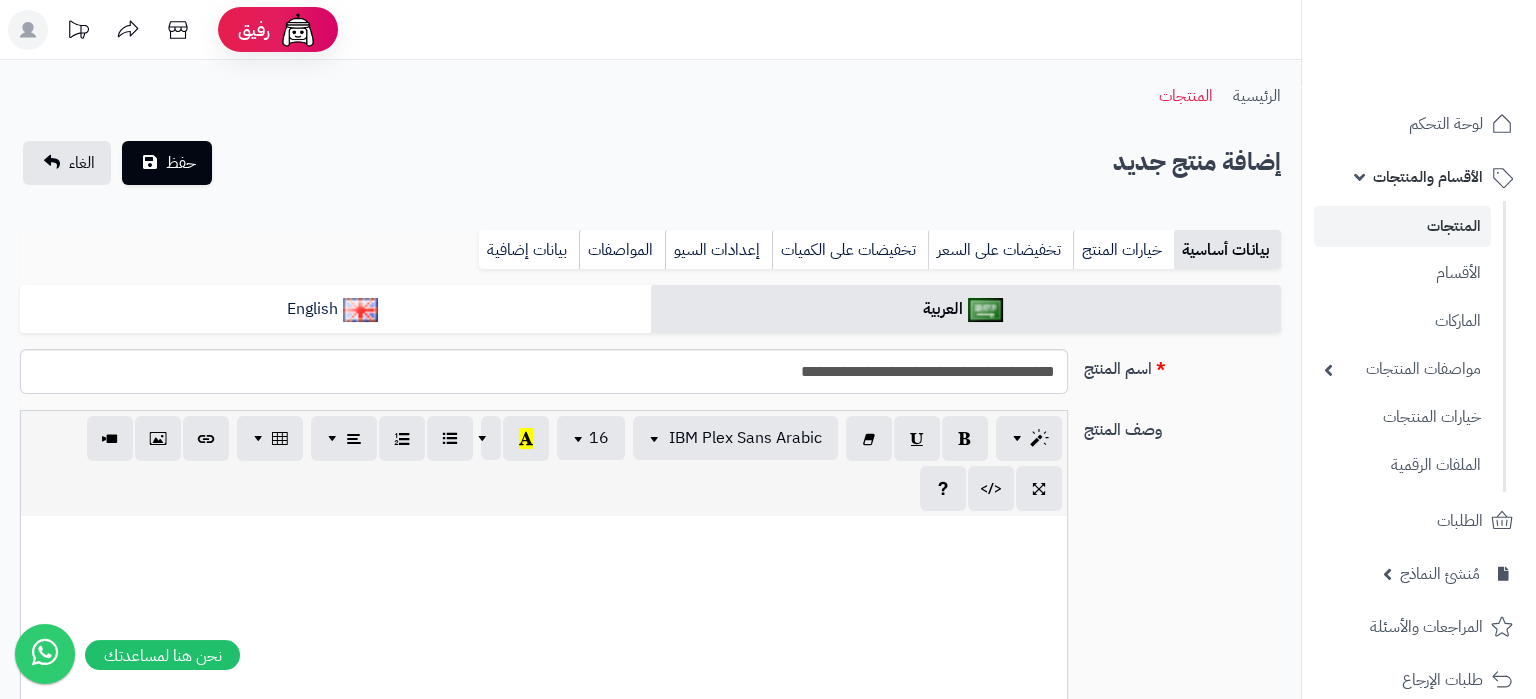 type on "**********" 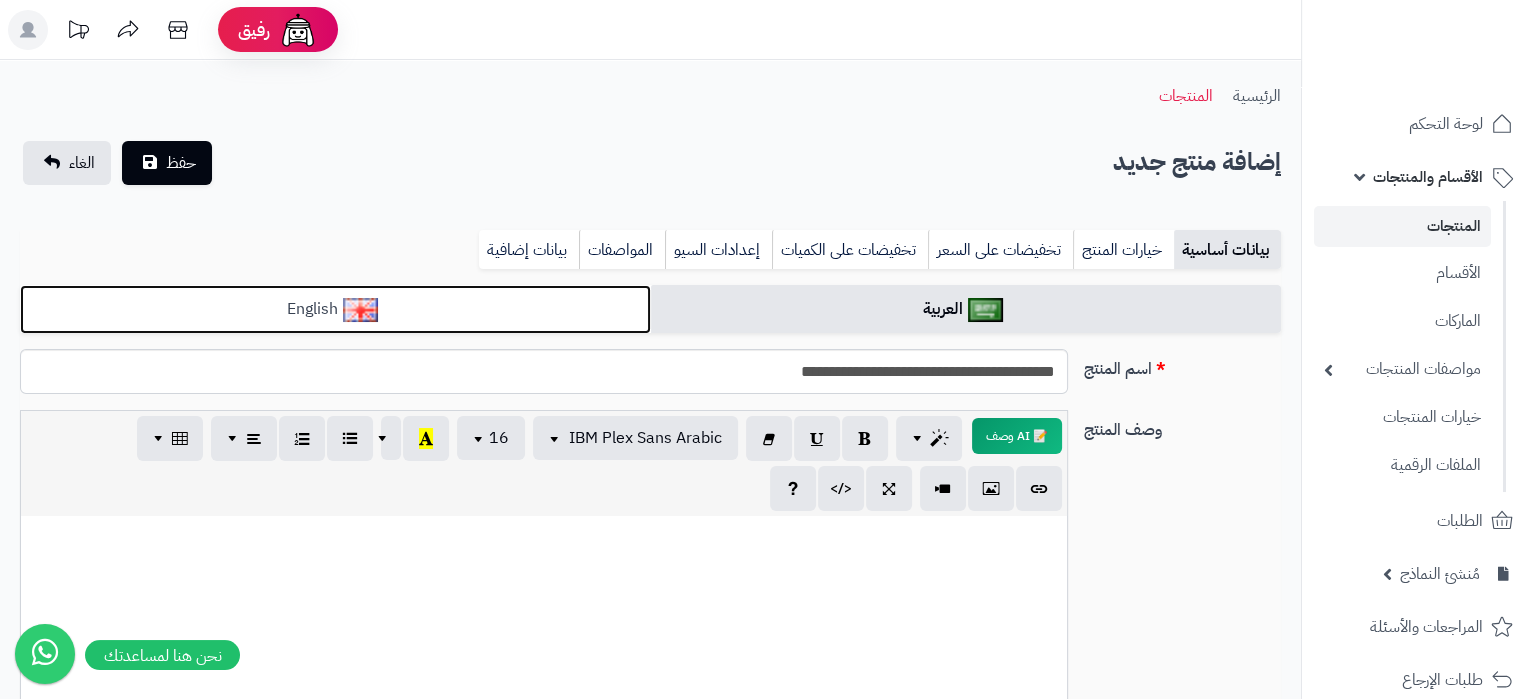 click on "English" at bounding box center [335, 309] 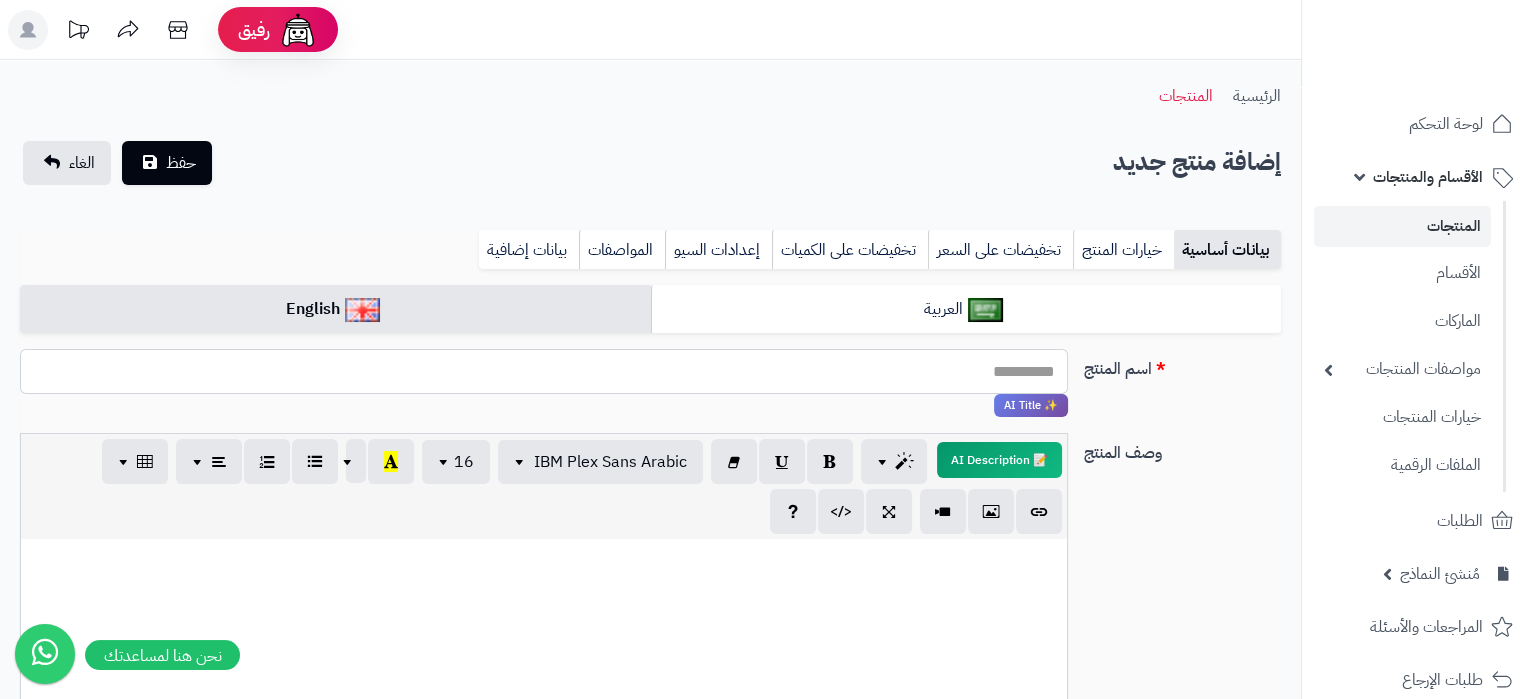 click on "اسم المنتج" at bounding box center [544, 371] 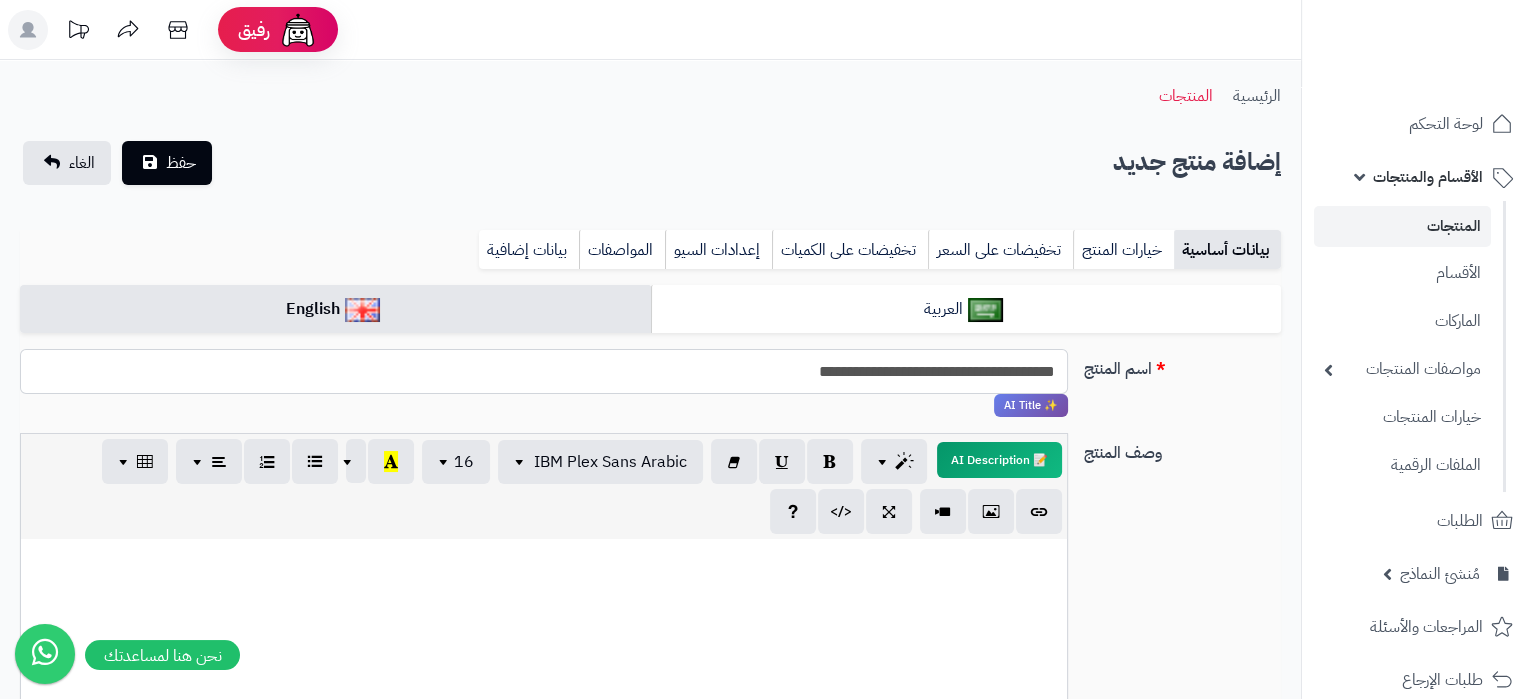type on "**********" 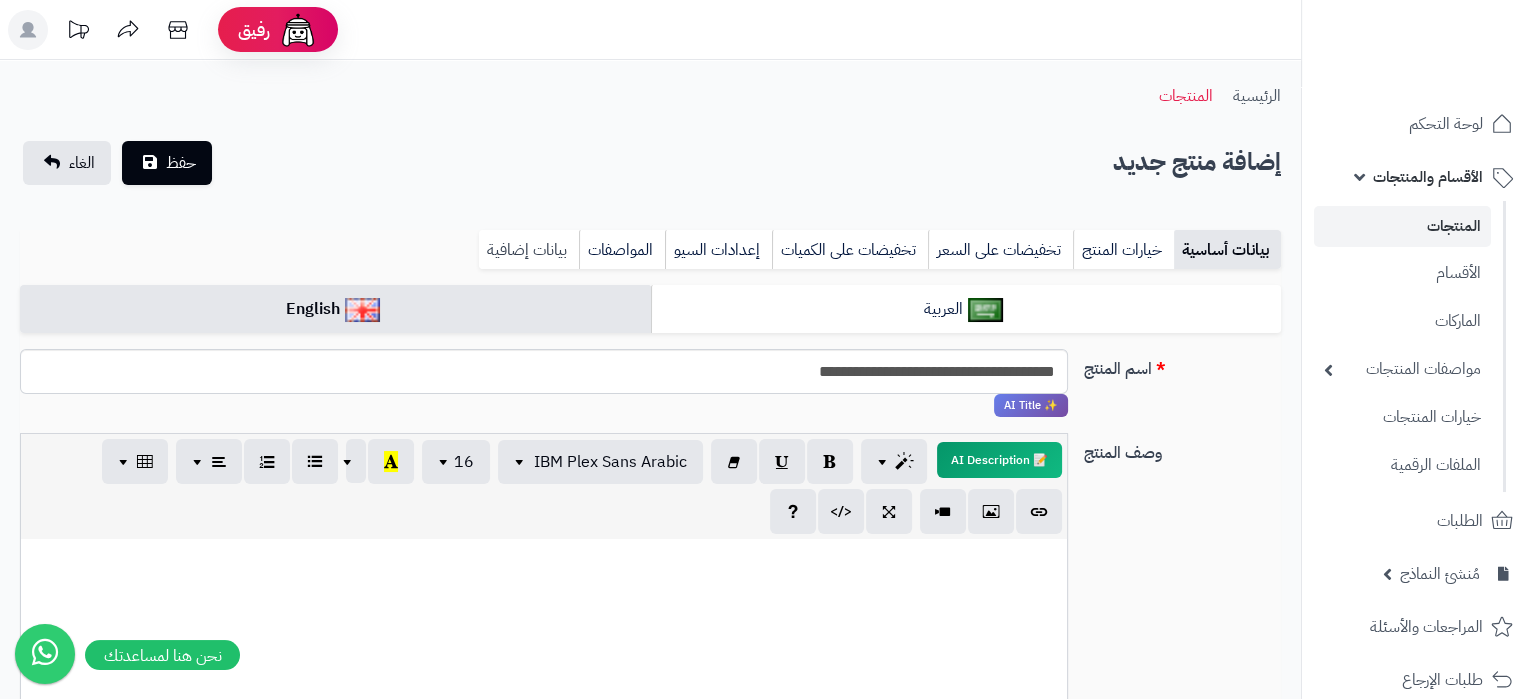 click on "بيانات إضافية" at bounding box center (529, 250) 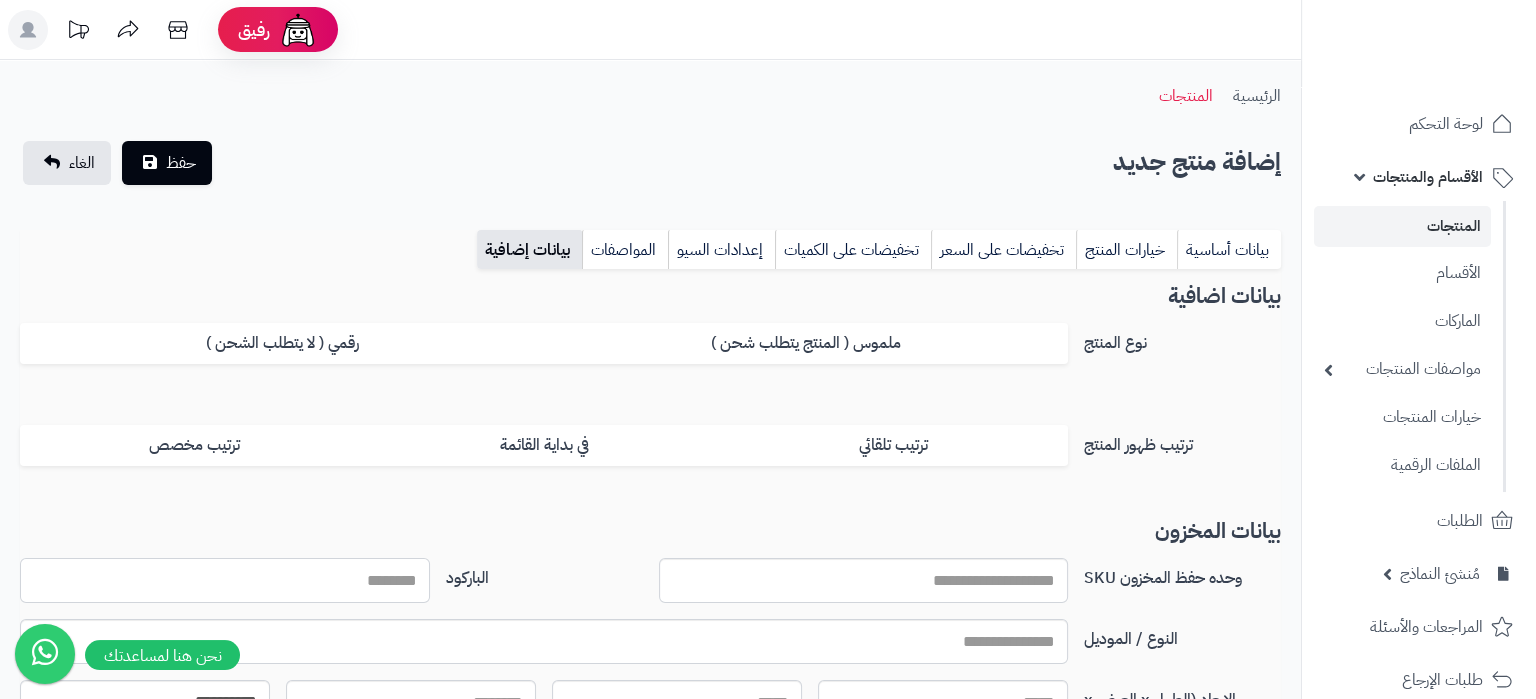 click on "الباركود" at bounding box center [225, 580] 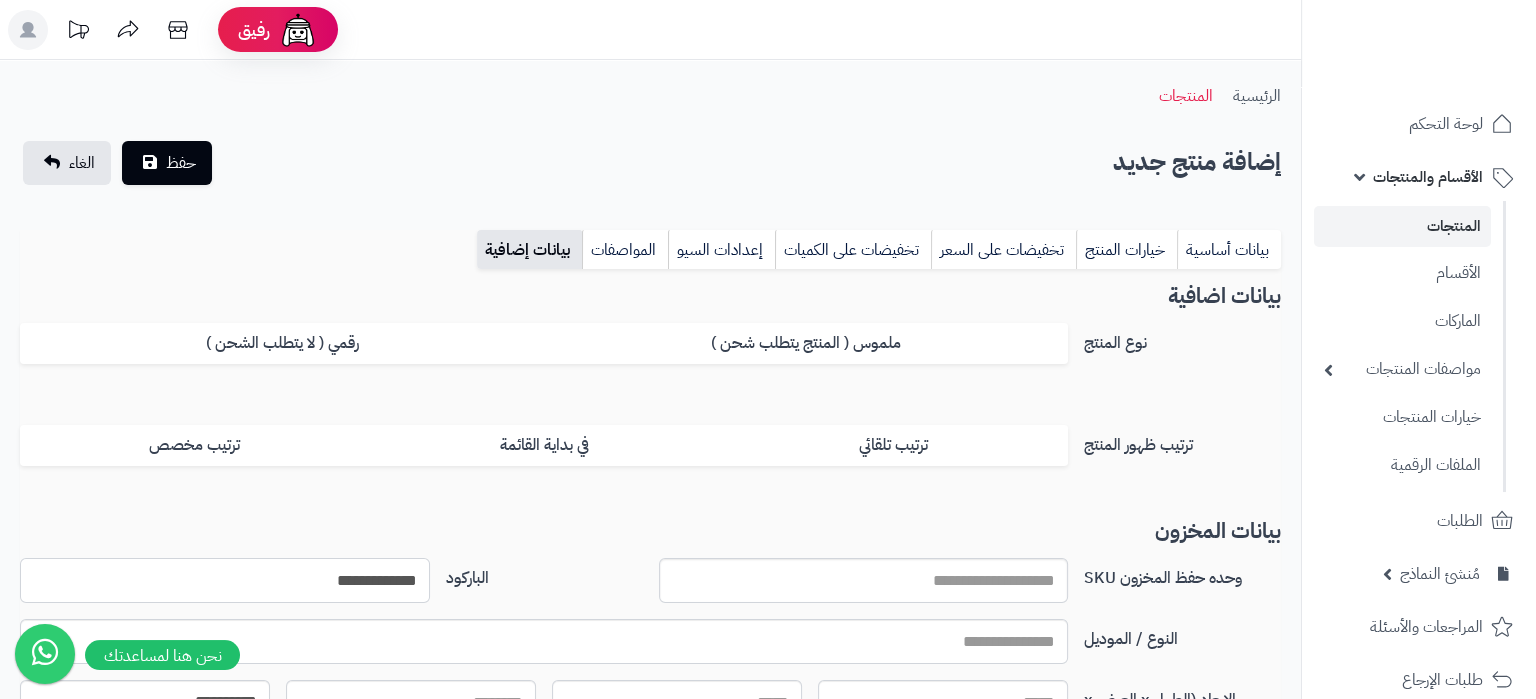 type on "**********" 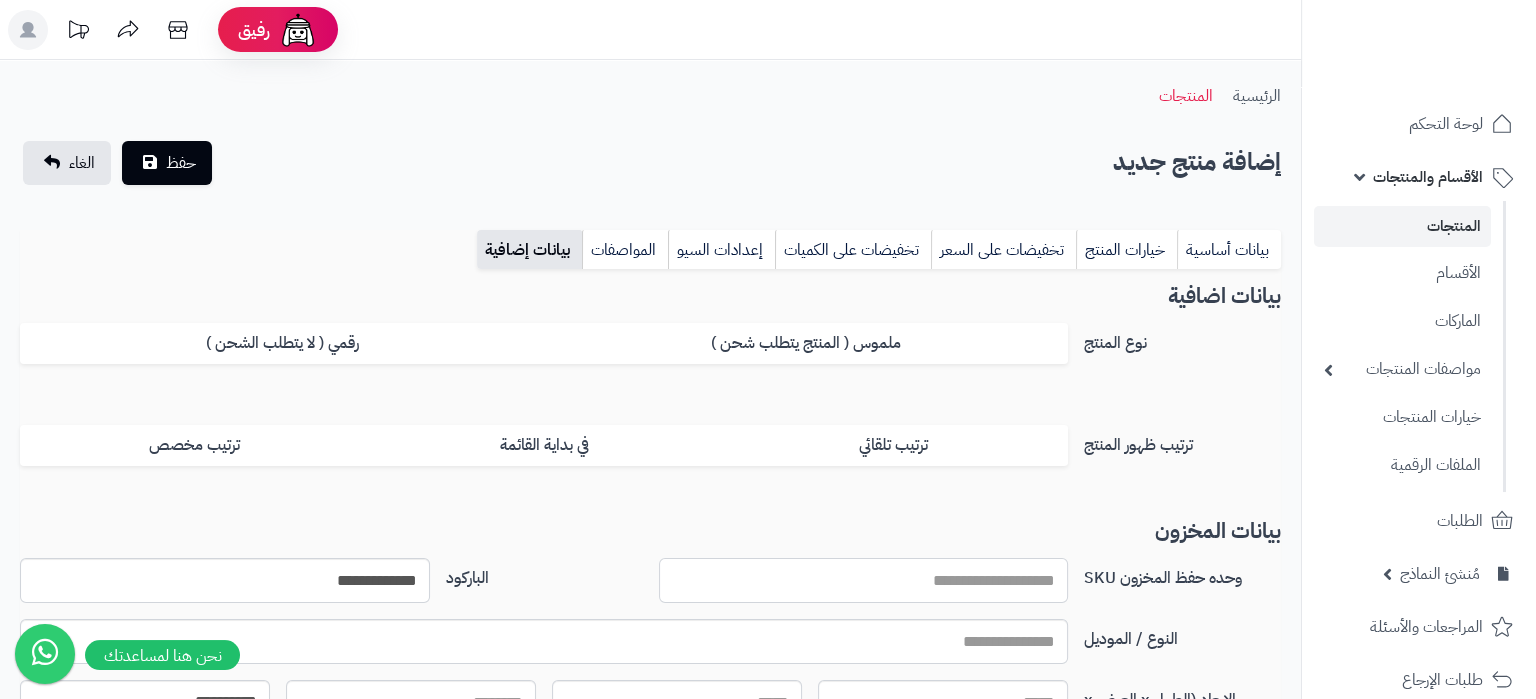 click on "وحده حفظ المخزون SKU" at bounding box center [864, 580] 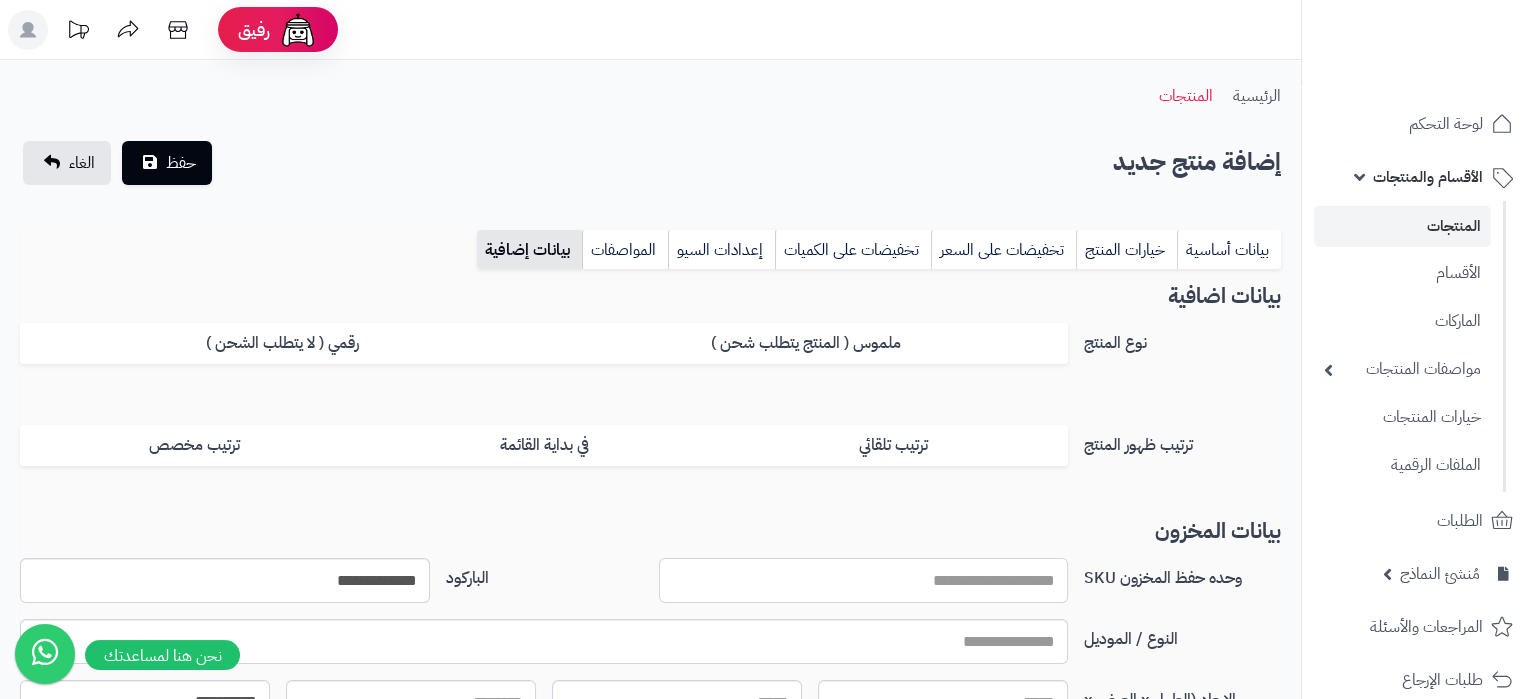 click on "وحده حفظ المخزون SKU" at bounding box center [864, 580] 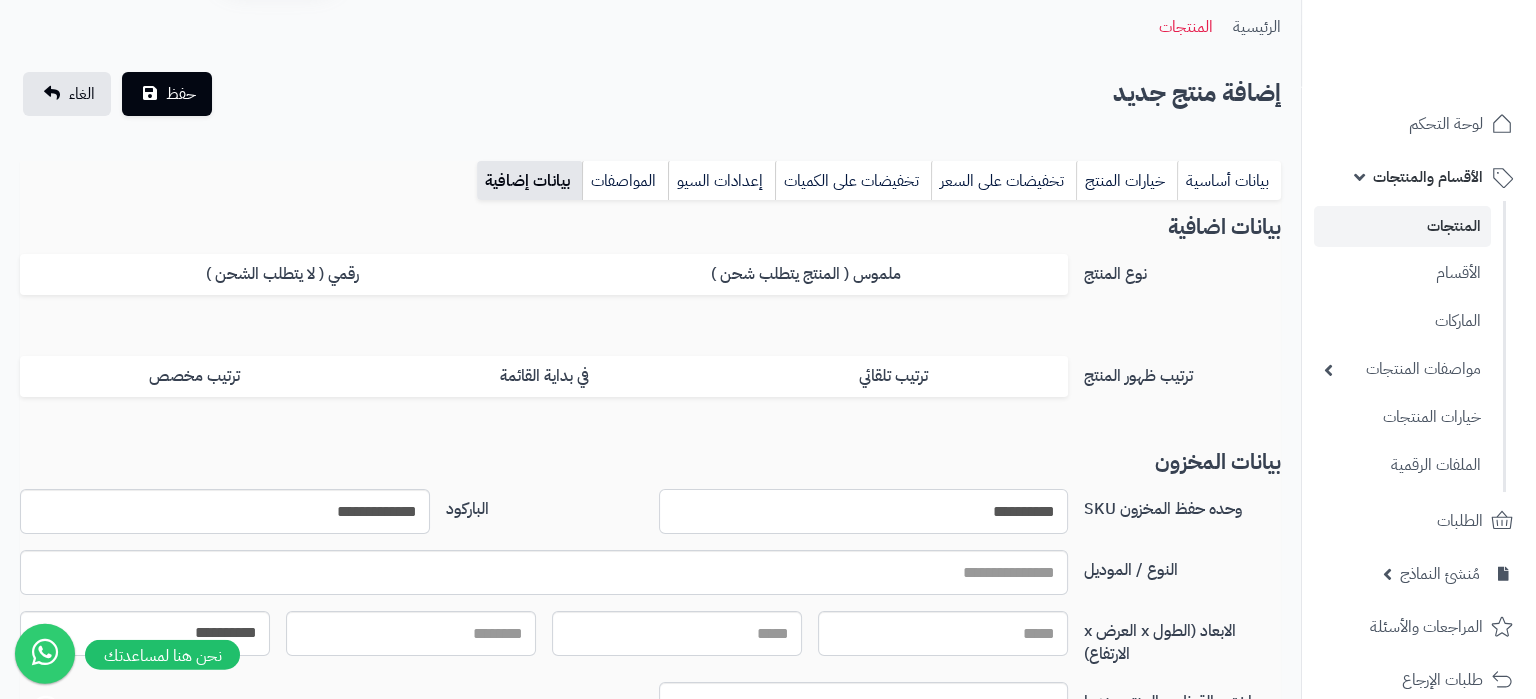 scroll, scrollTop: 0, scrollLeft: 0, axis: both 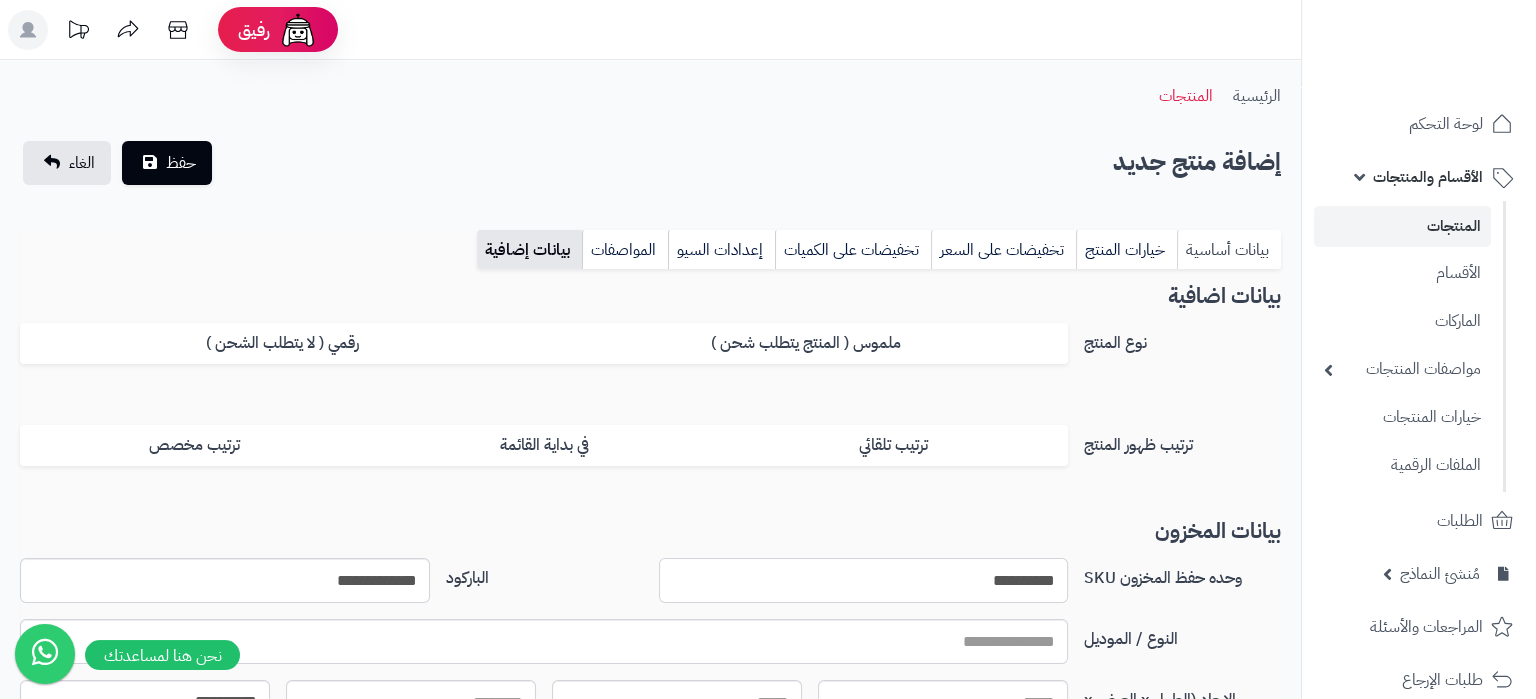 type on "**********" 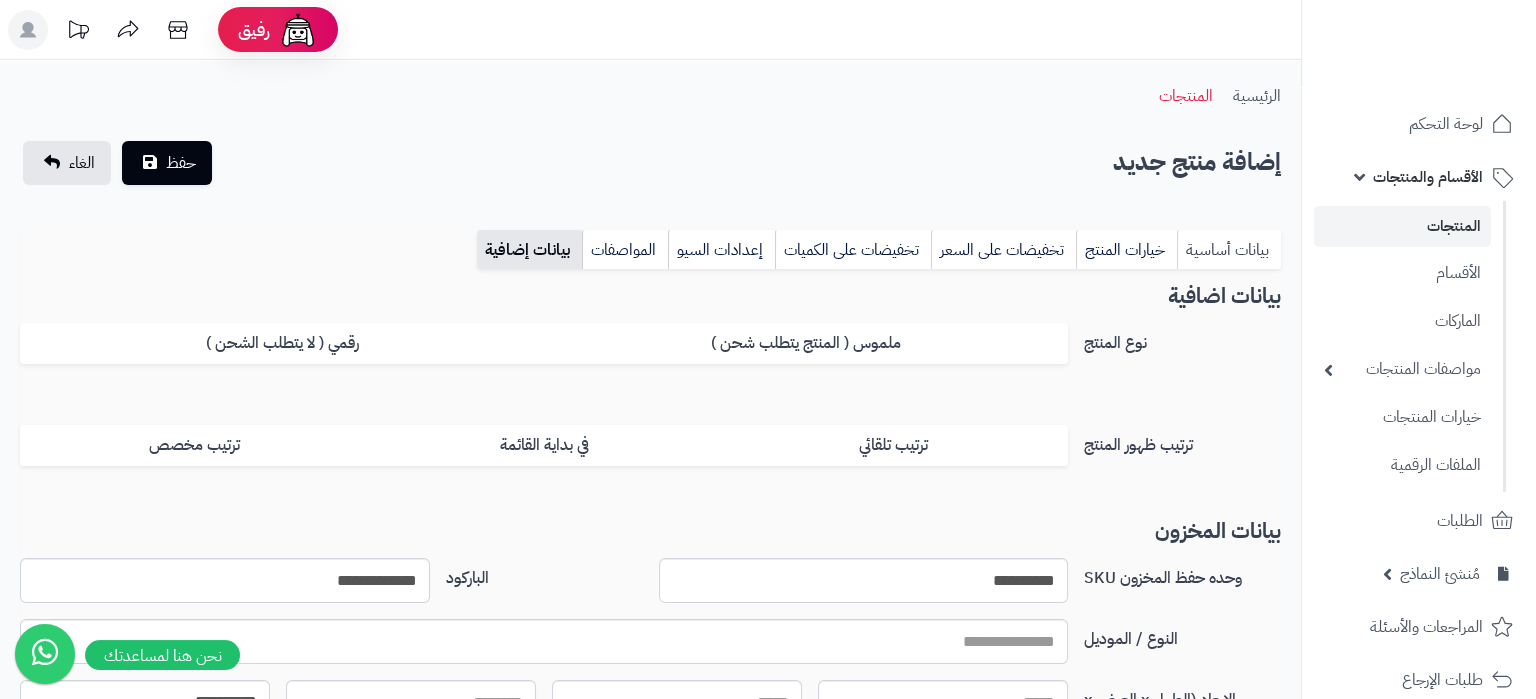 click on "بيانات أساسية" at bounding box center [1229, 250] 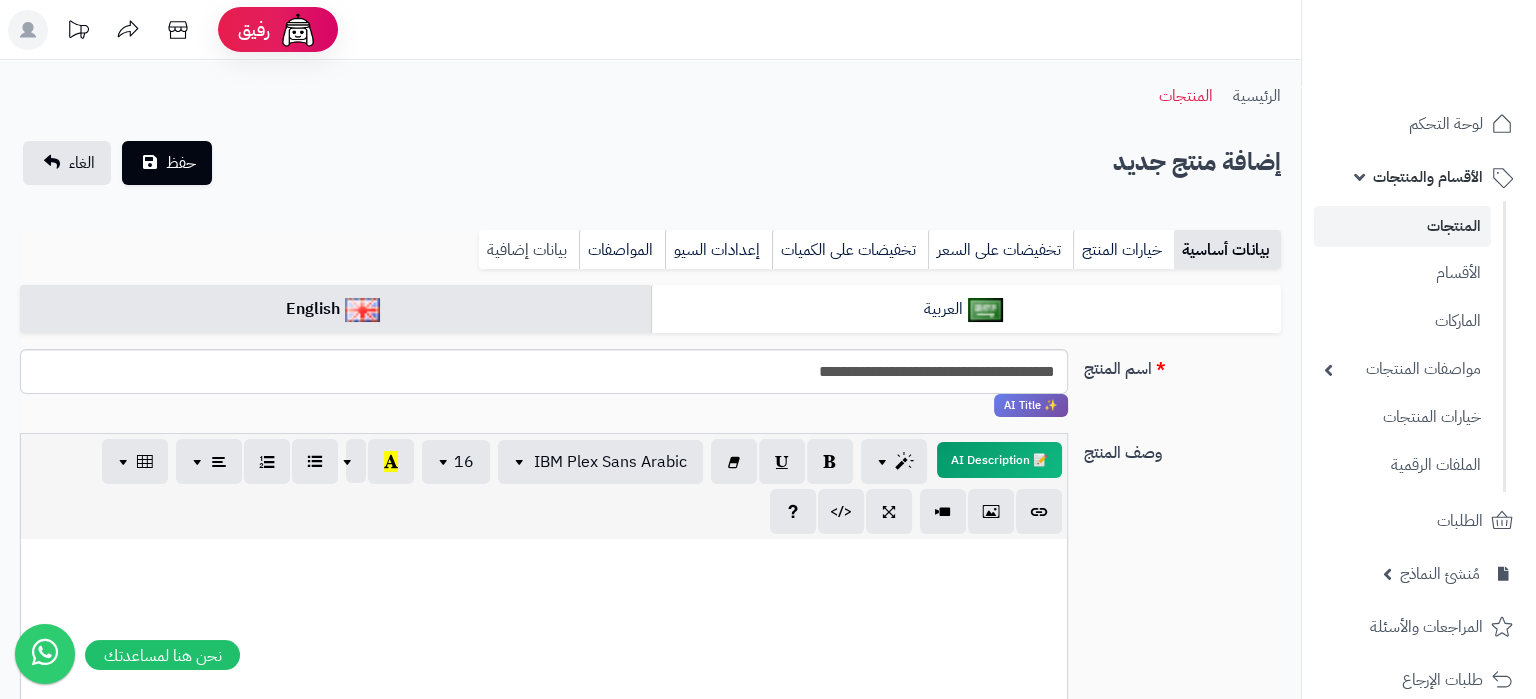 click on "بيانات إضافية" at bounding box center (529, 250) 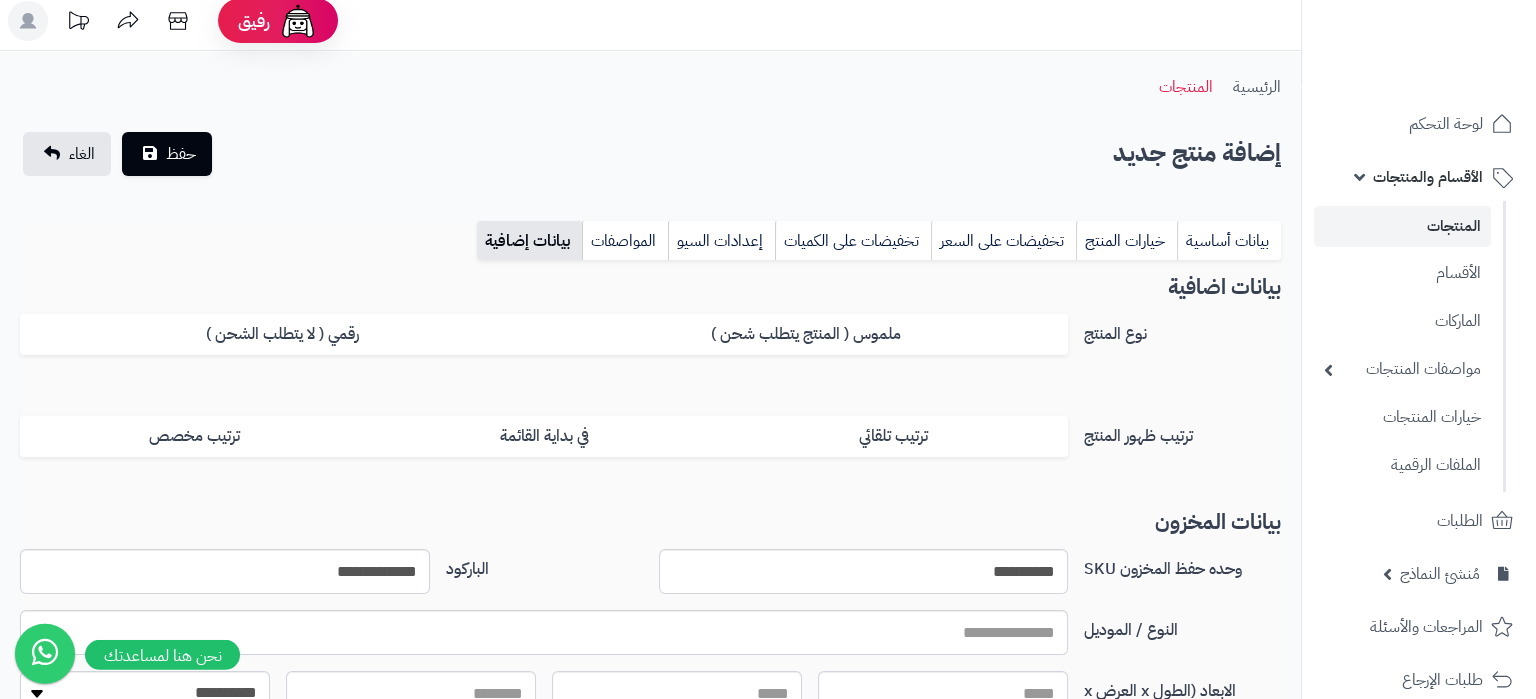 scroll, scrollTop: 0, scrollLeft: 0, axis: both 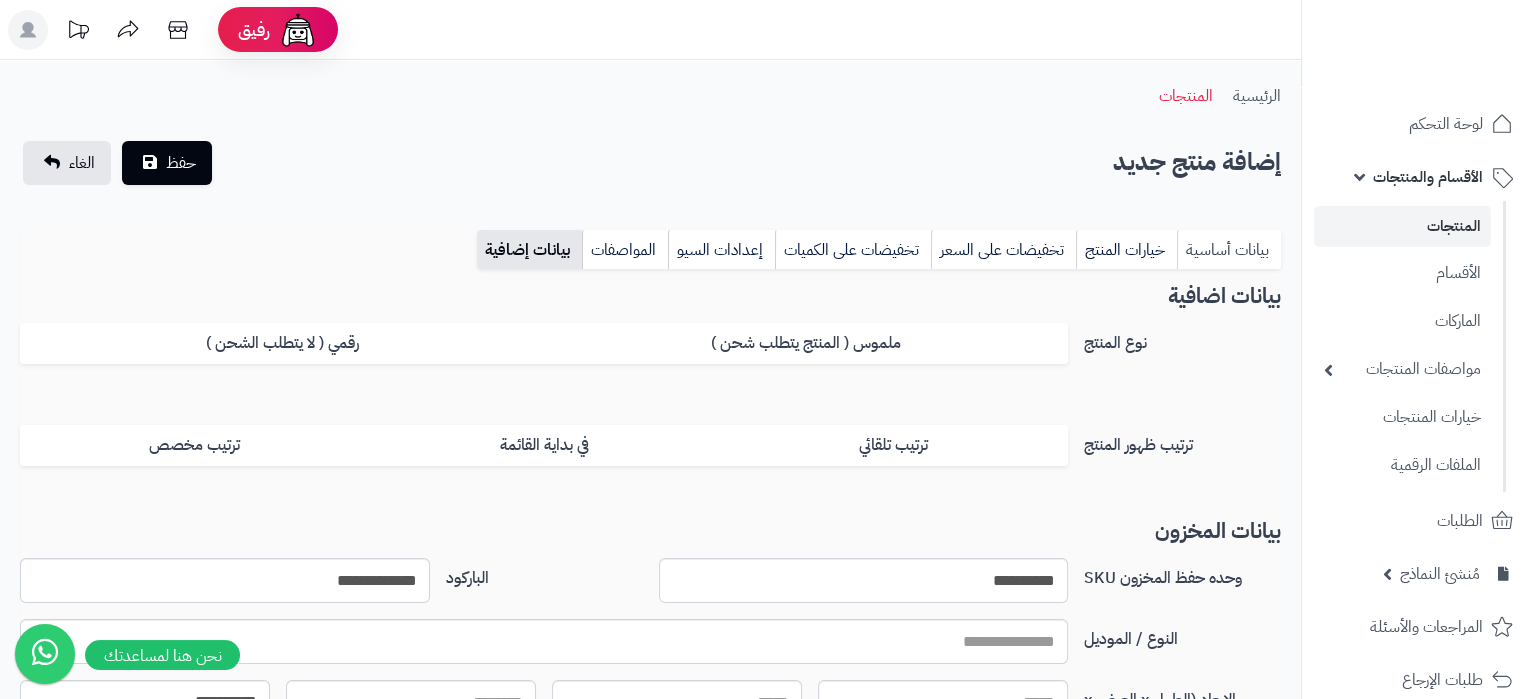 click on "بيانات أساسية" at bounding box center (1229, 250) 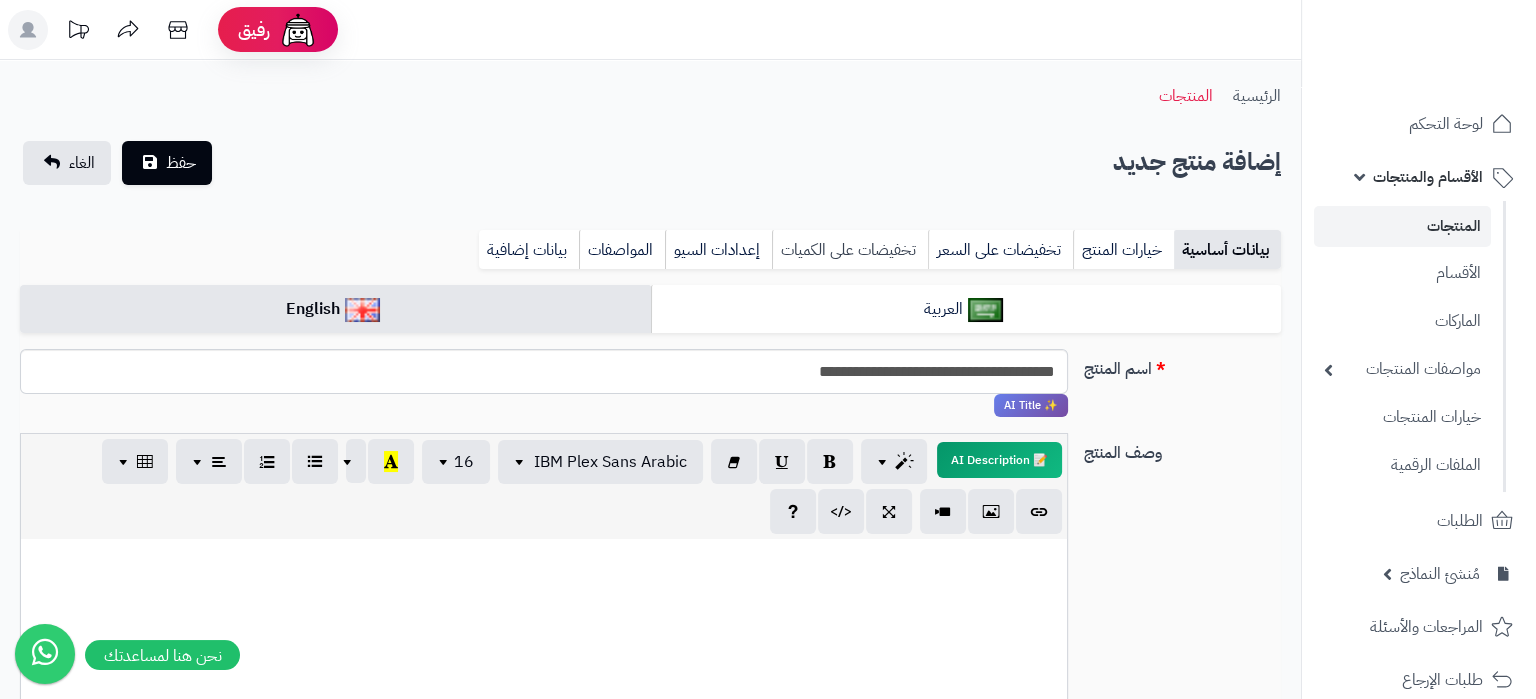click on "تخفيضات على الكميات" at bounding box center [850, 250] 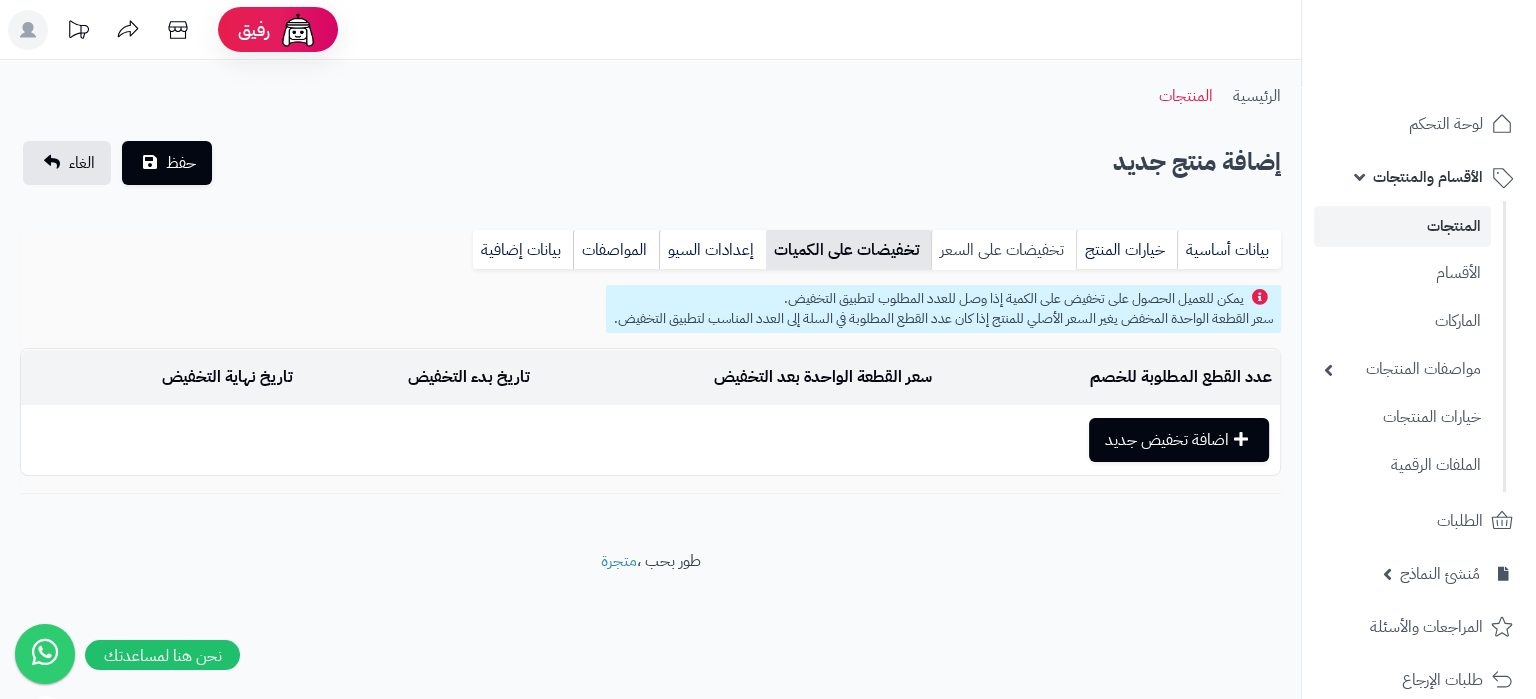 click on "تخفيضات على السعر" at bounding box center (1003, 250) 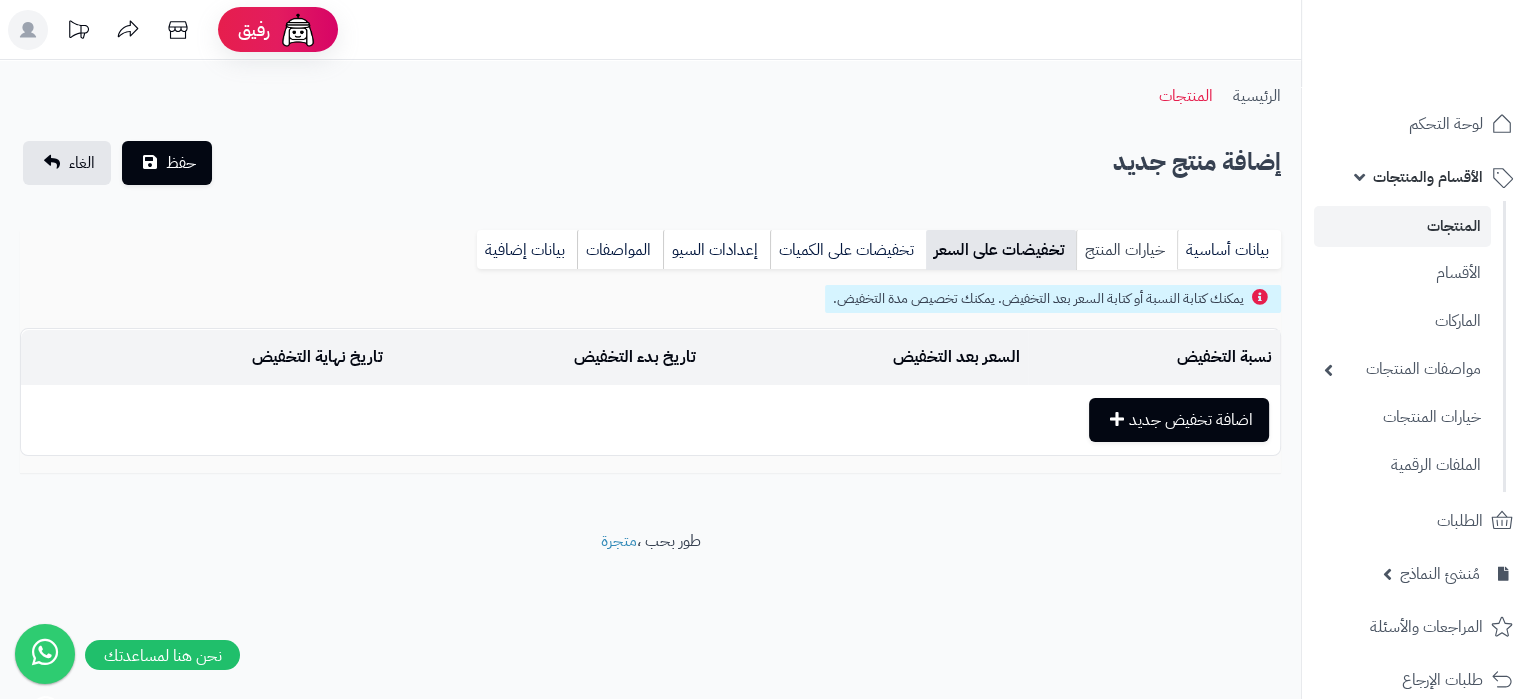 click on "خيارات المنتج" at bounding box center (1126, 250) 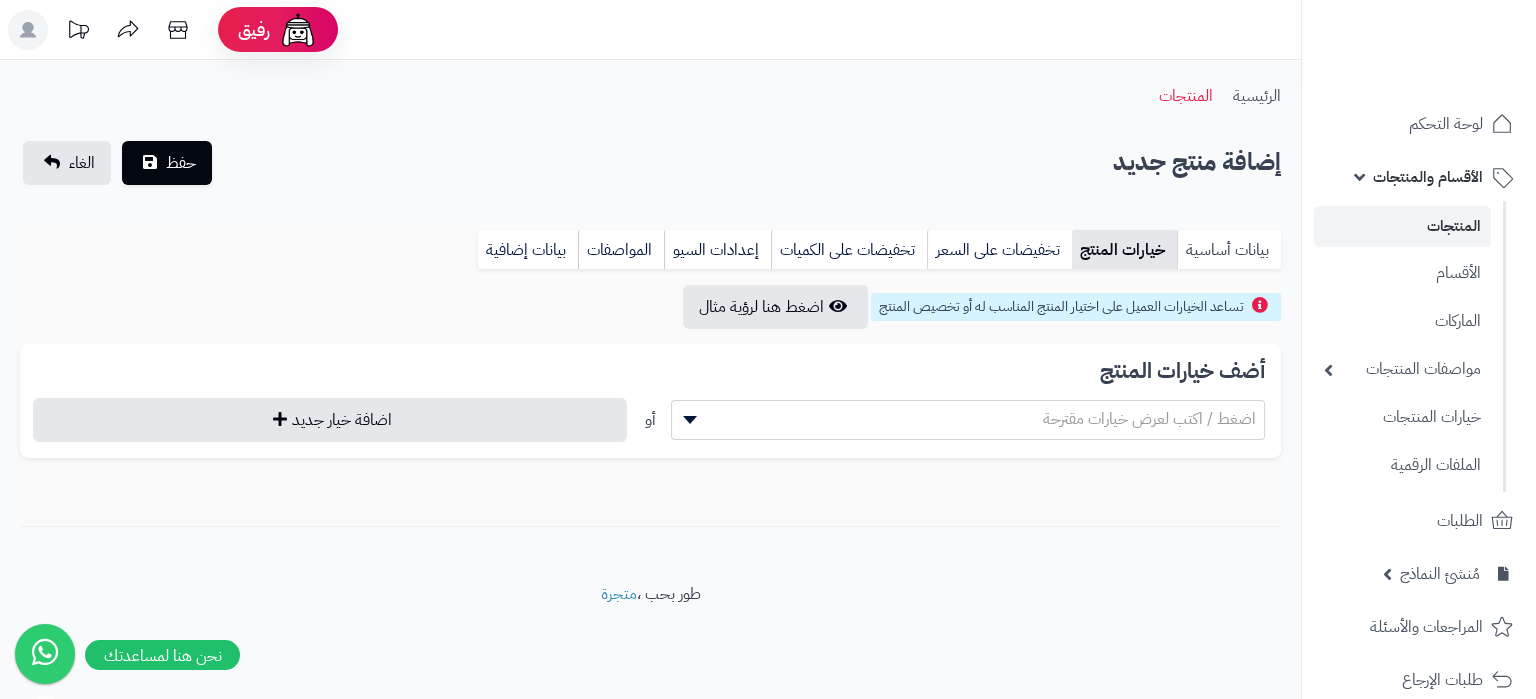 click on "بيانات أساسية" at bounding box center (1229, 250) 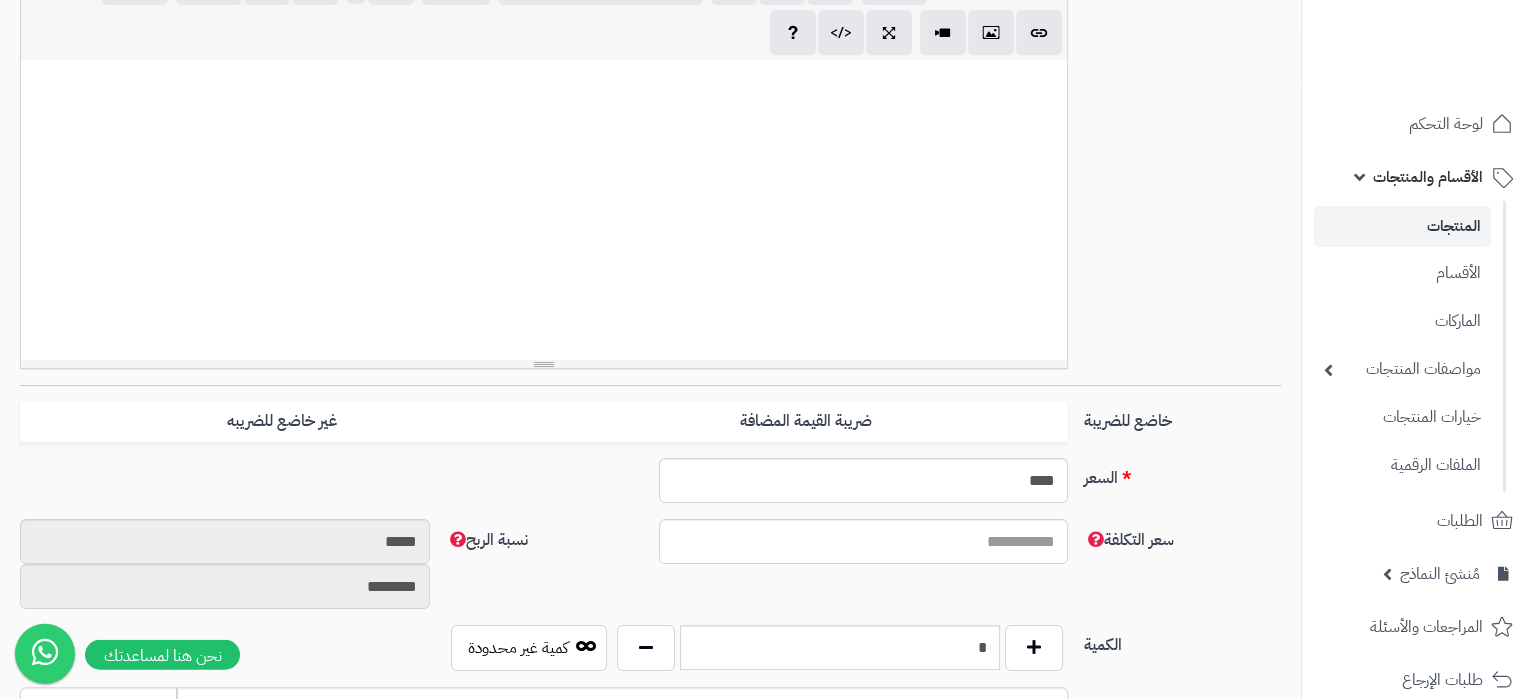 scroll, scrollTop: 525, scrollLeft: 0, axis: vertical 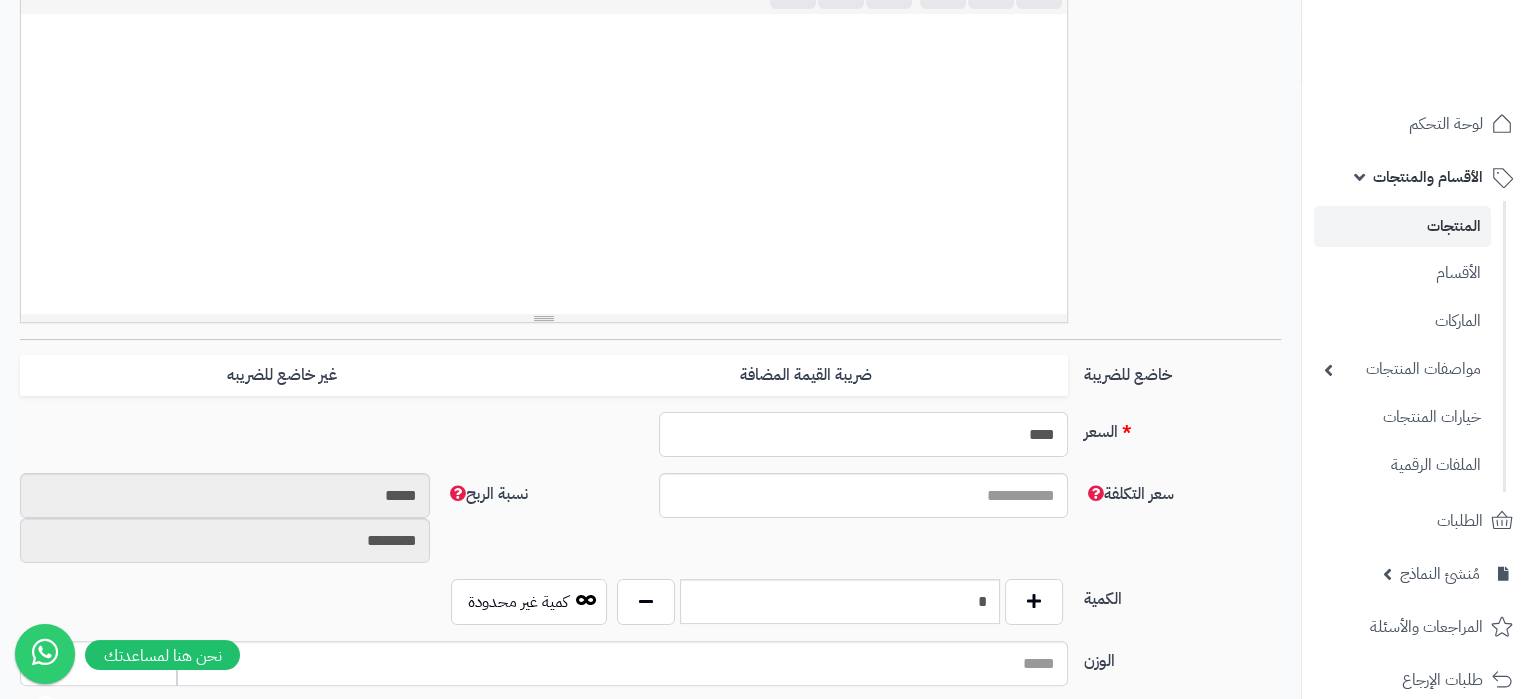 click on "****" at bounding box center [864, 434] 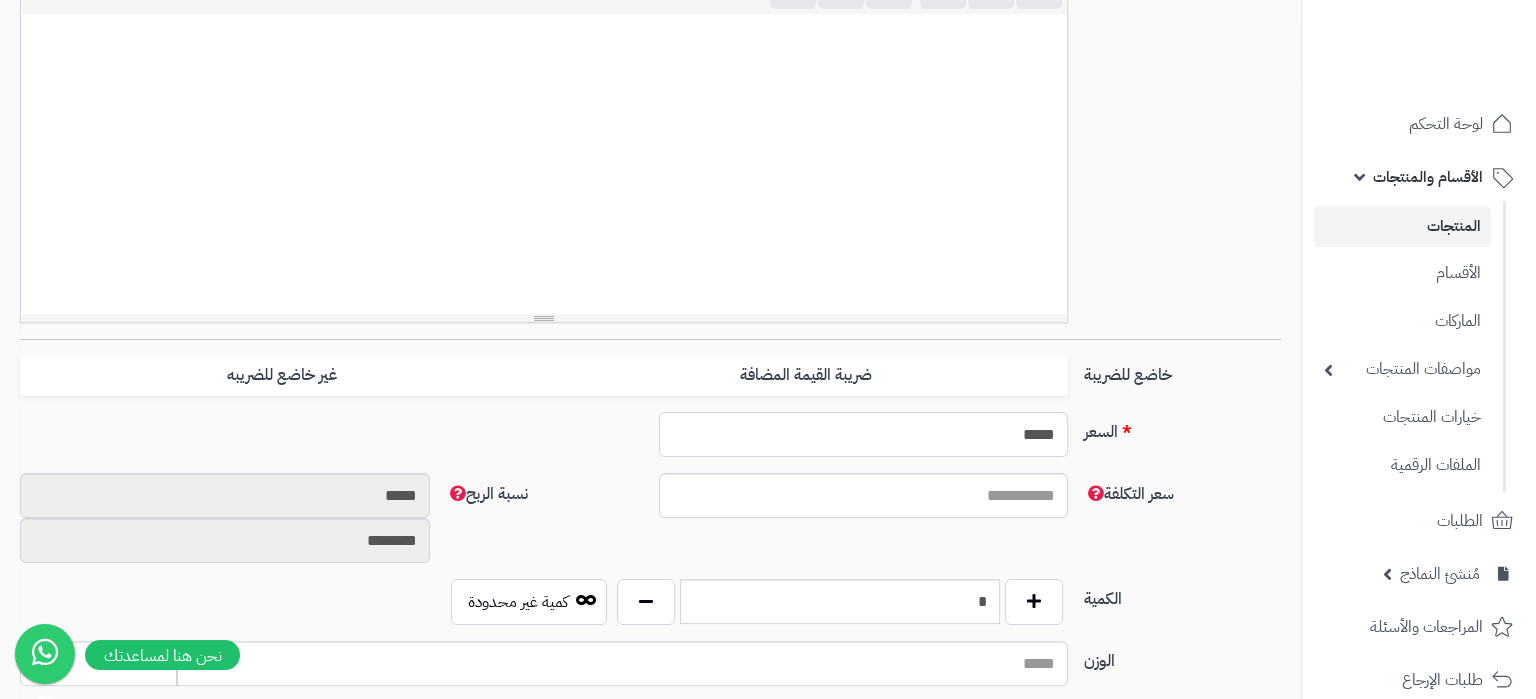 type on "*****" 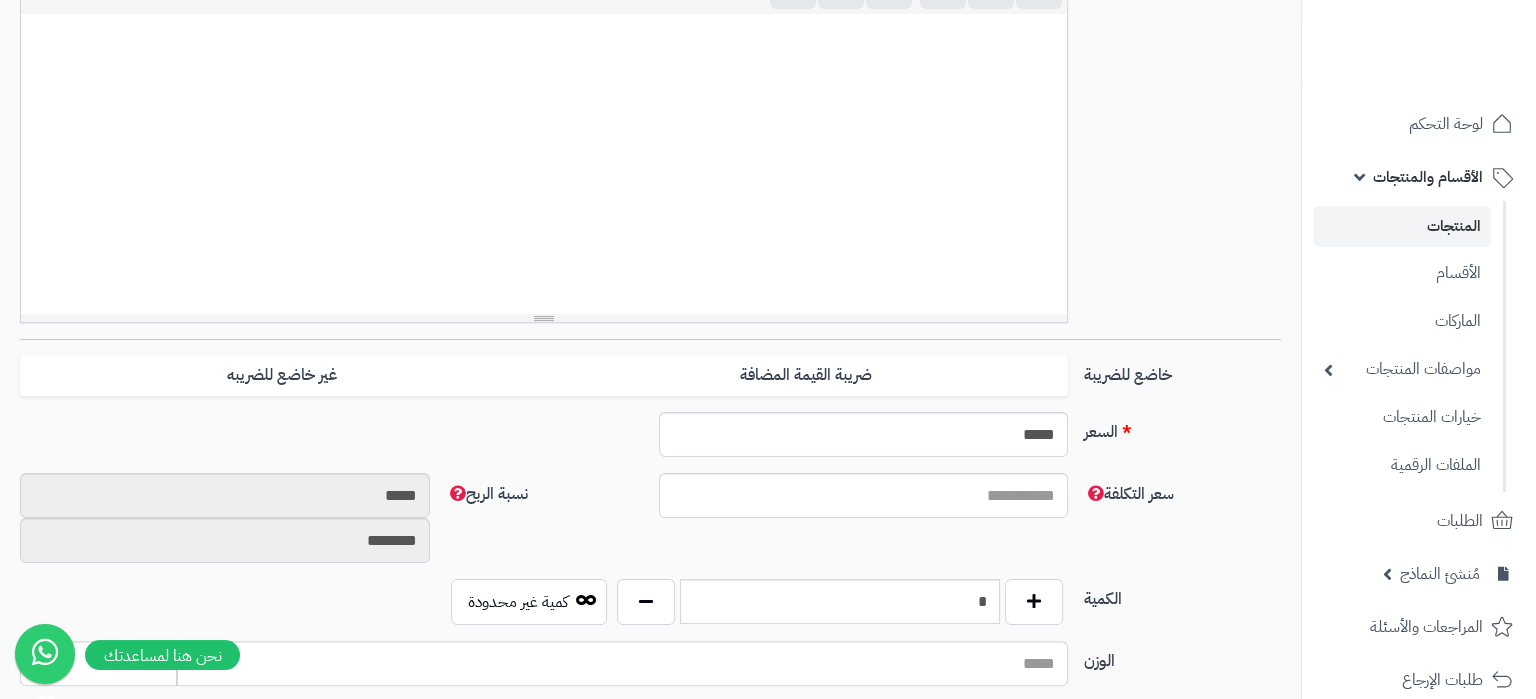 click on "السعر" at bounding box center [1182, 428] 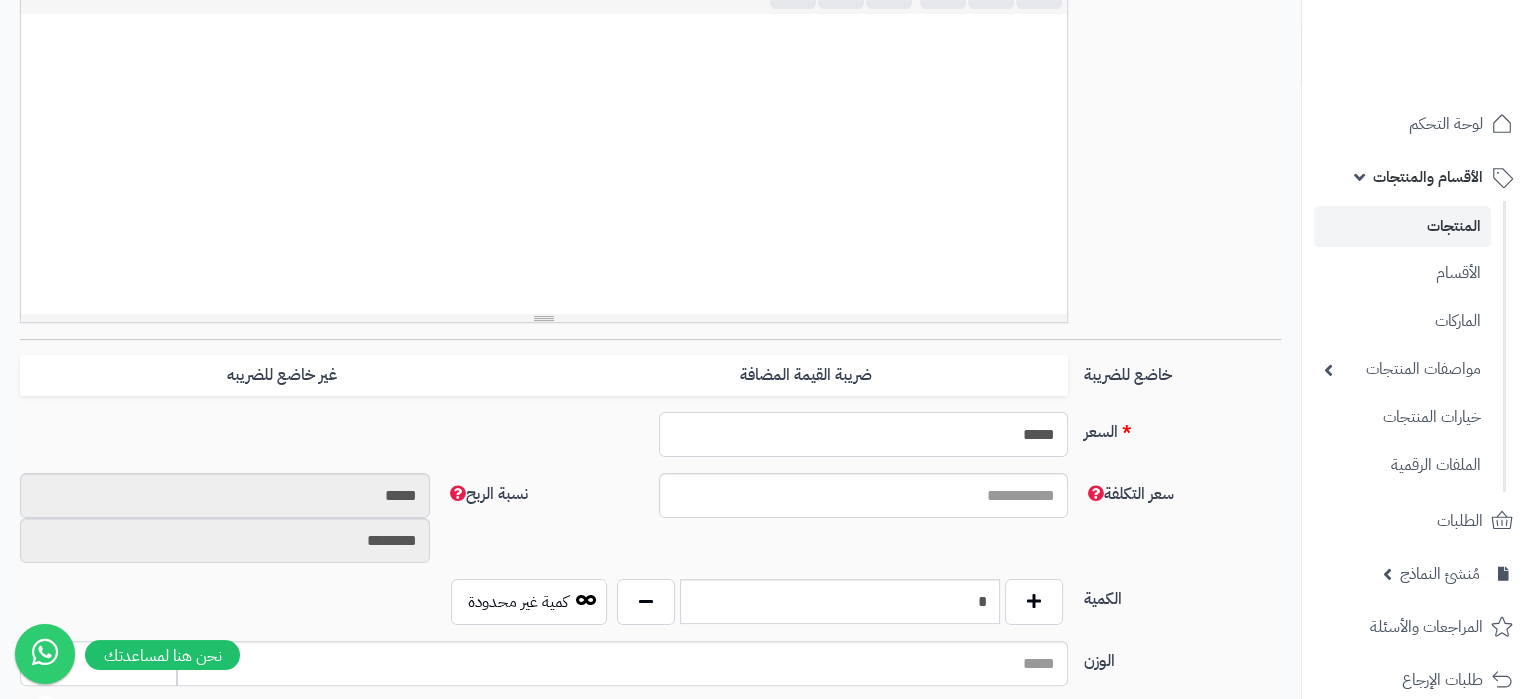 click on "*****" at bounding box center (864, 434) 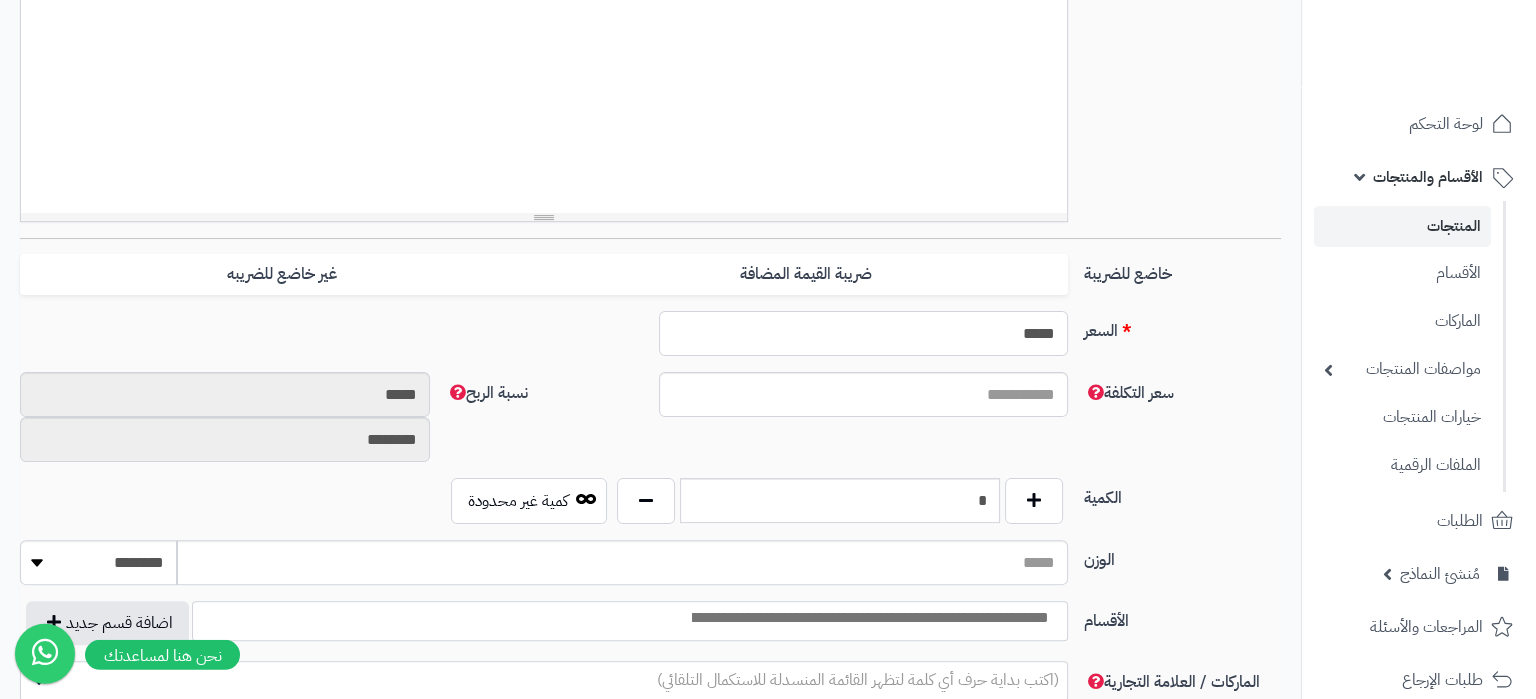 scroll, scrollTop: 735, scrollLeft: 0, axis: vertical 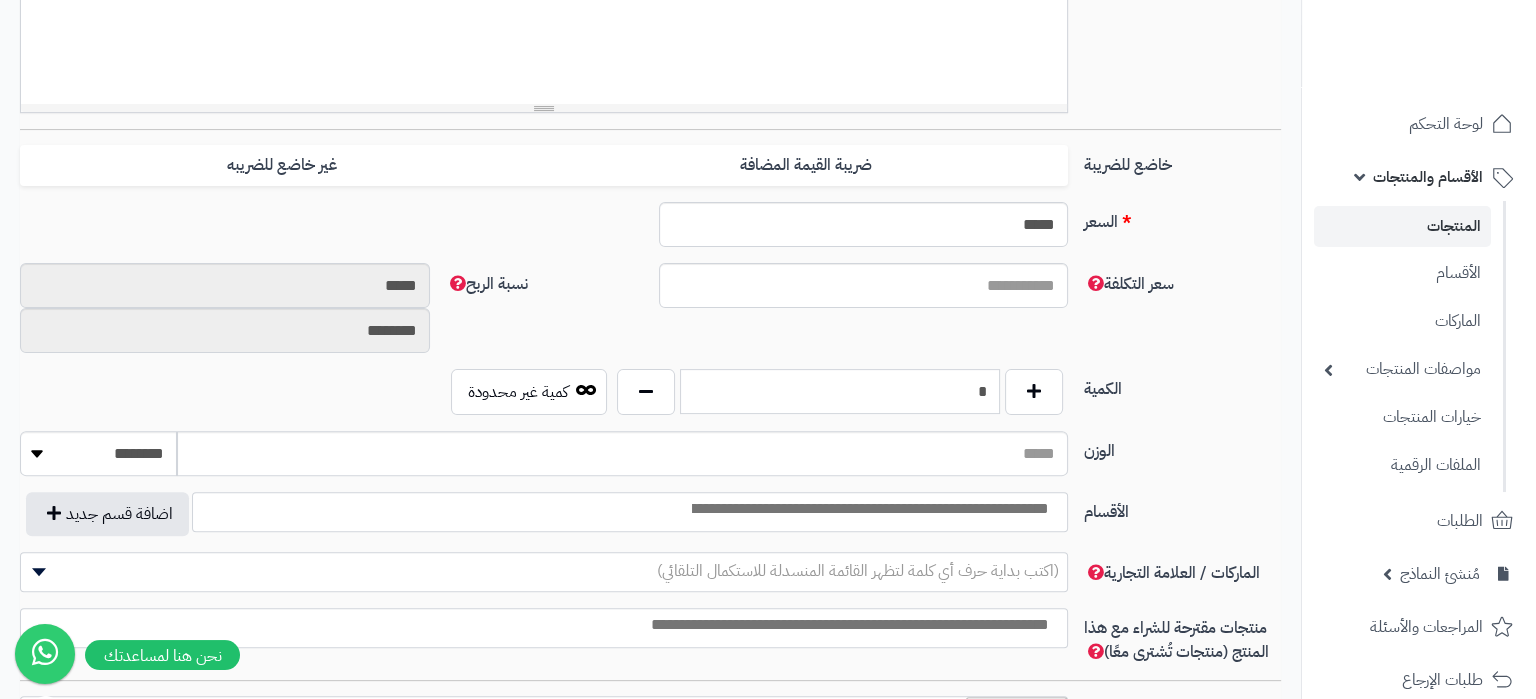 click on "*" at bounding box center (840, 391) 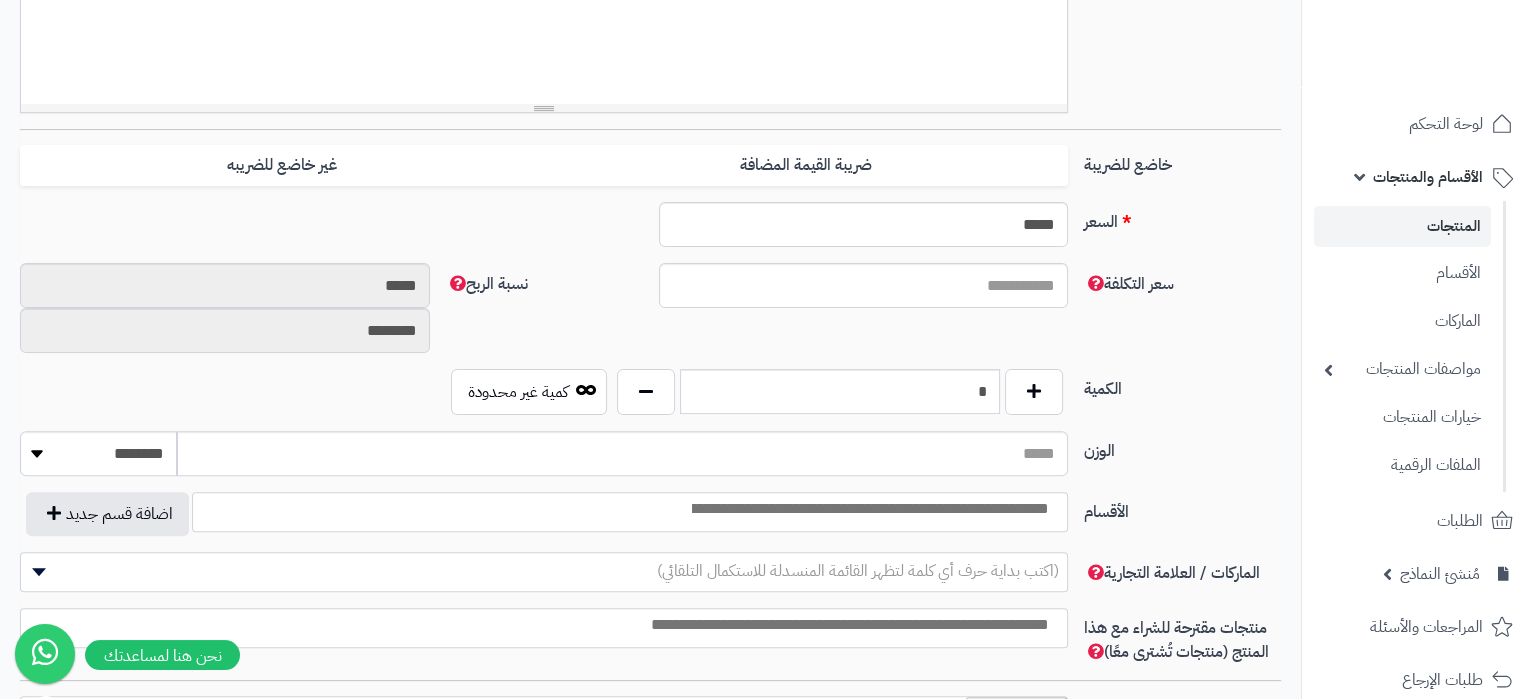 drag, startPoint x: 1019, startPoint y: 548, endPoint x: 1018, endPoint y: 533, distance: 15.033297 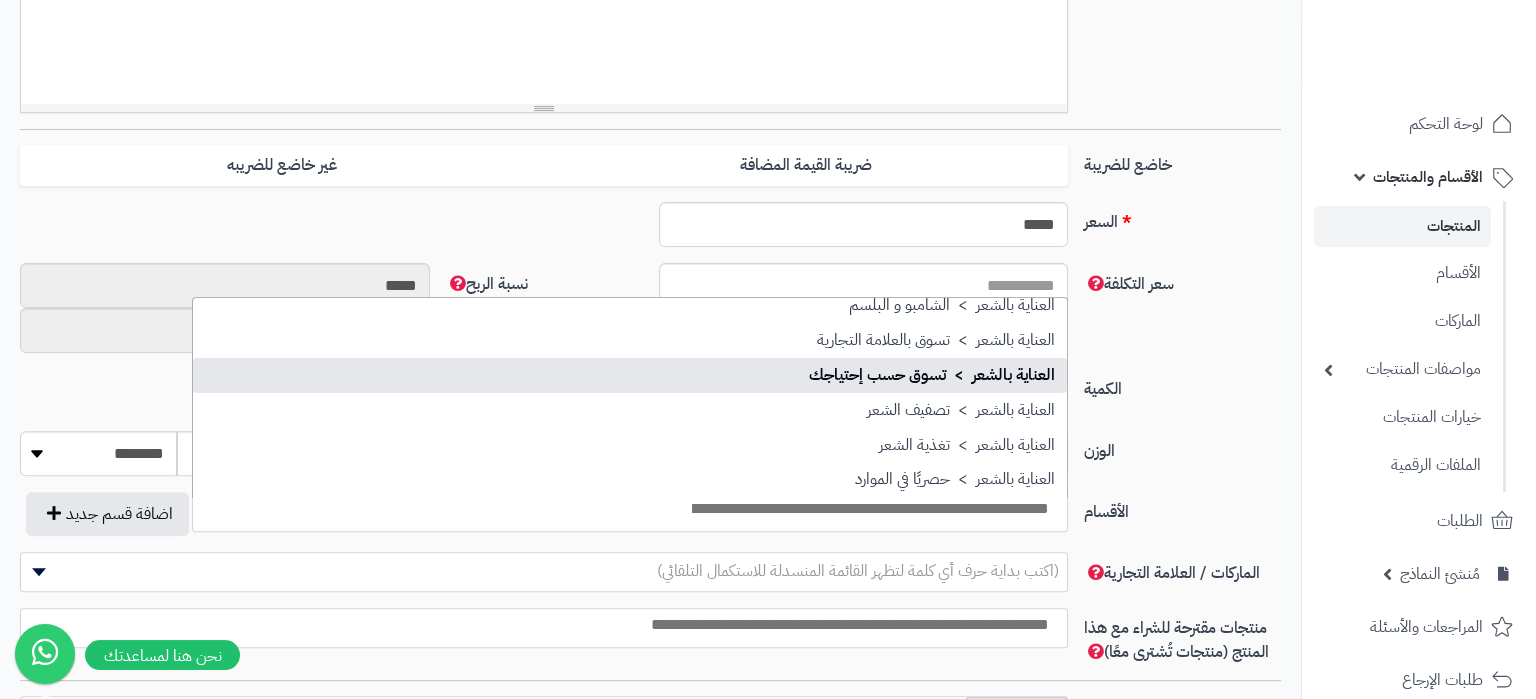 scroll, scrollTop: 2594, scrollLeft: 0, axis: vertical 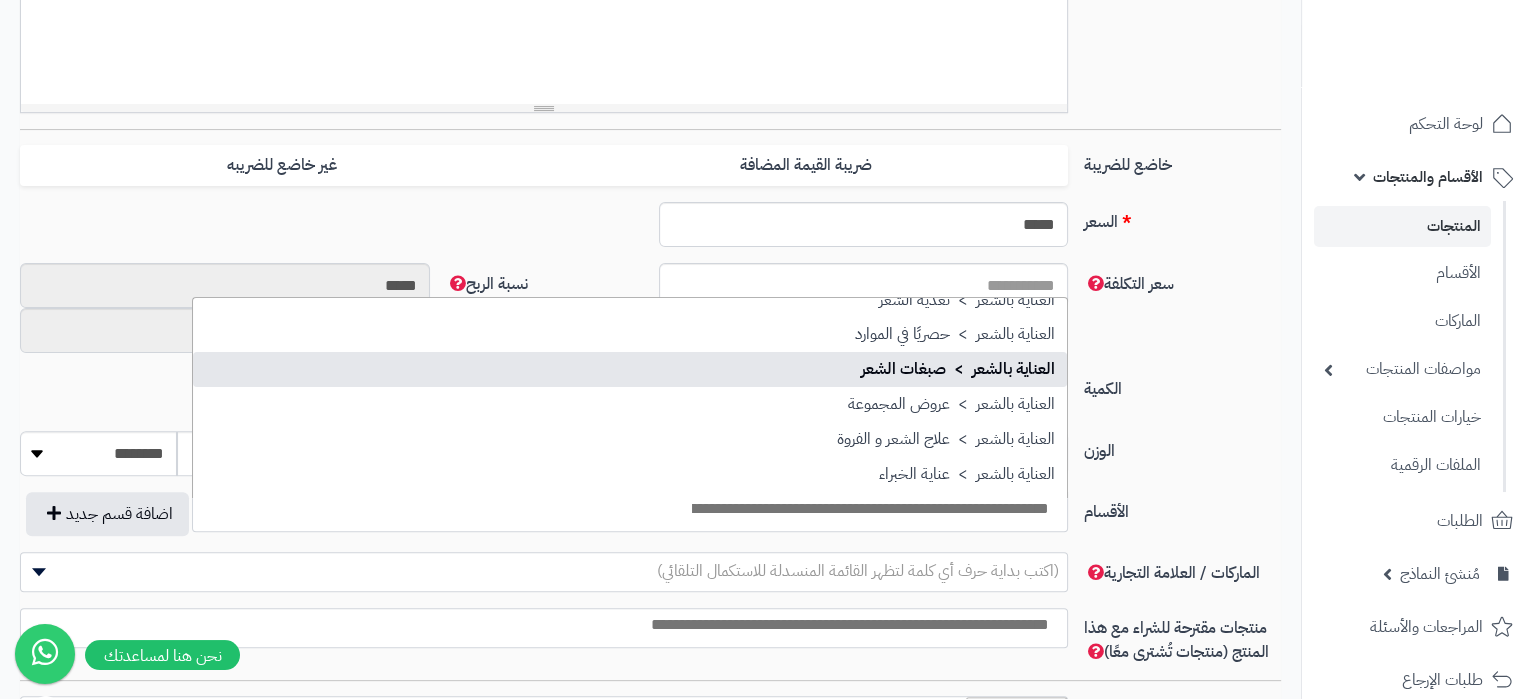 select on "***" 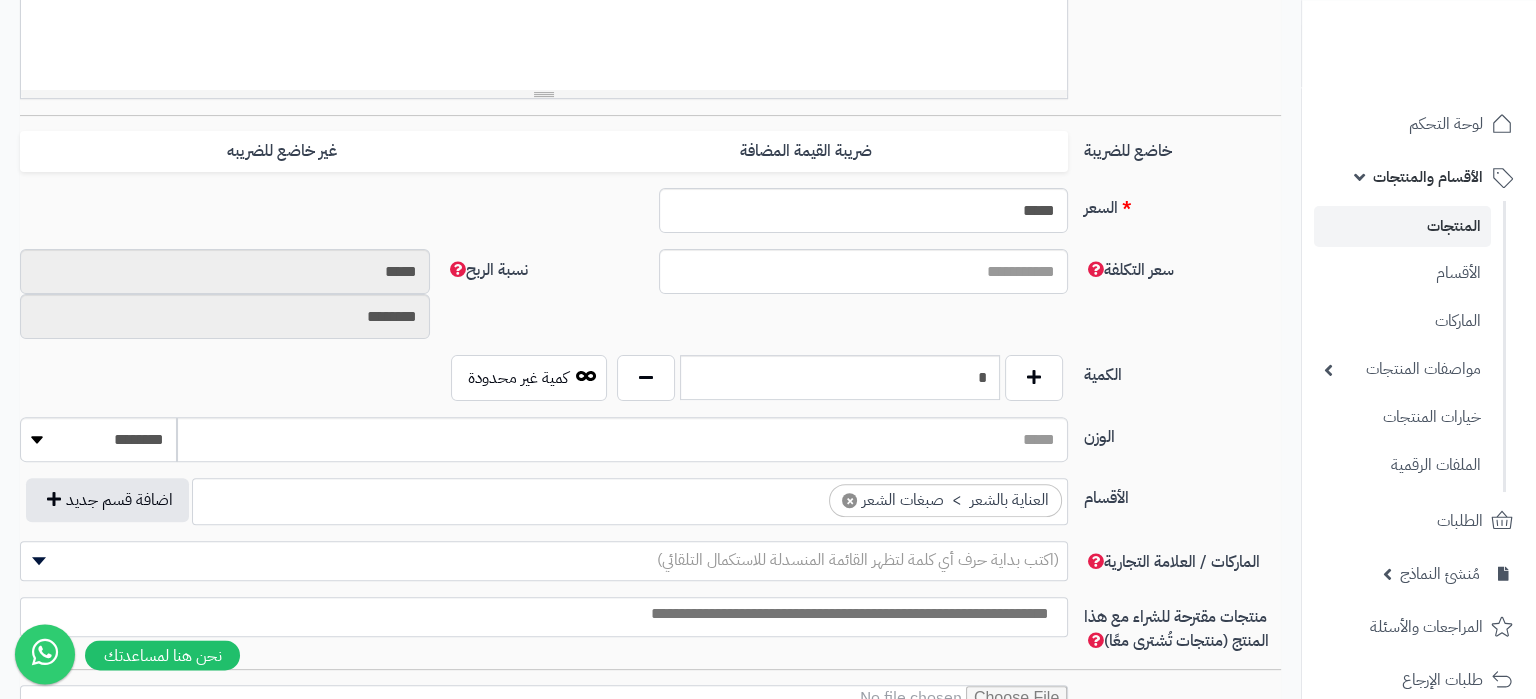 scroll, scrollTop: 1050, scrollLeft: 0, axis: vertical 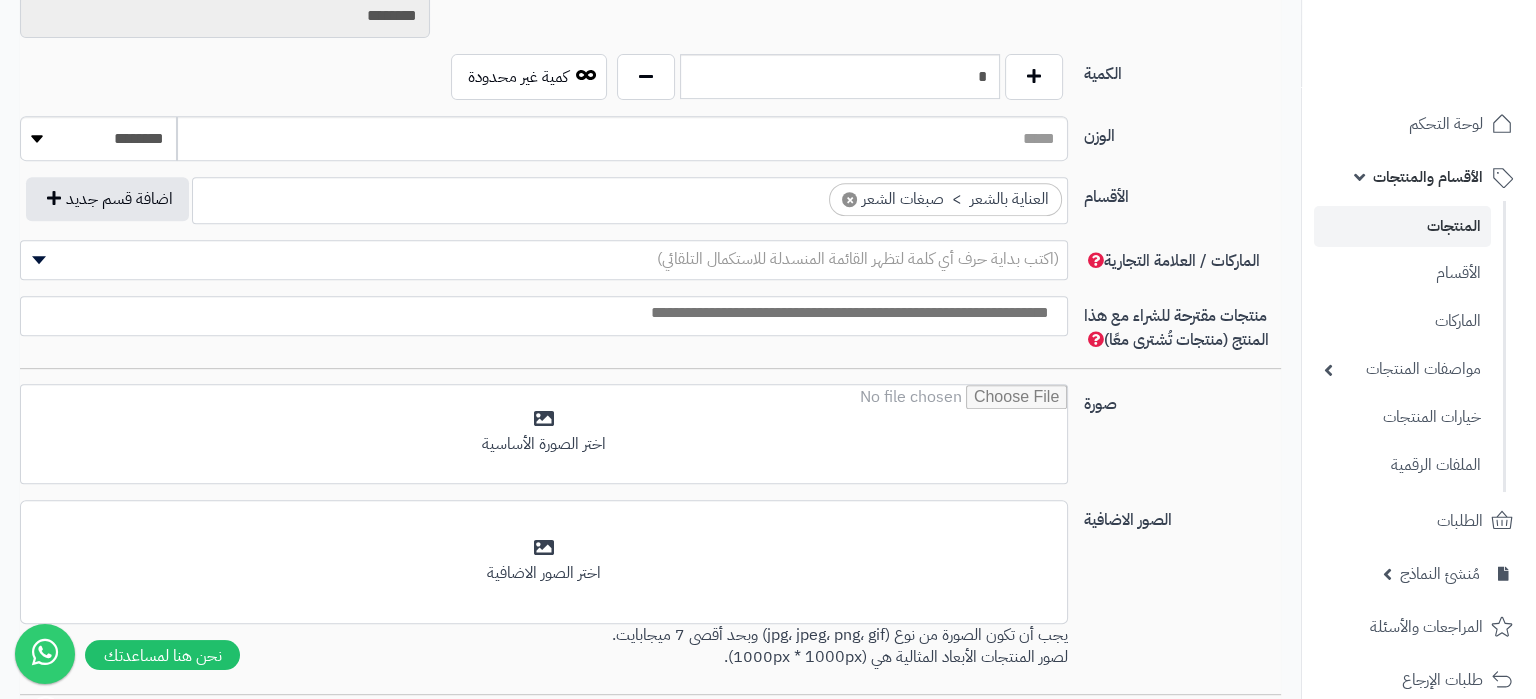 click at bounding box center [544, 316] 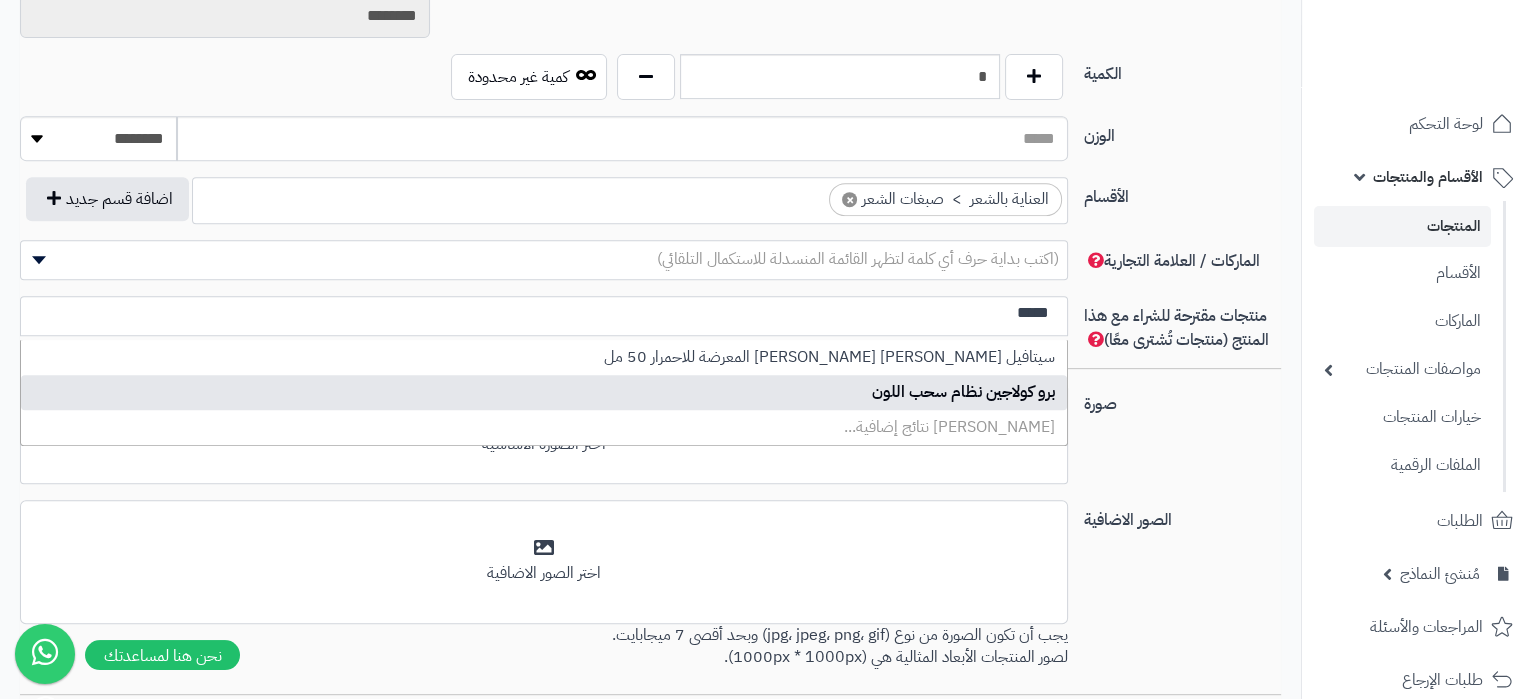 type on "*****" 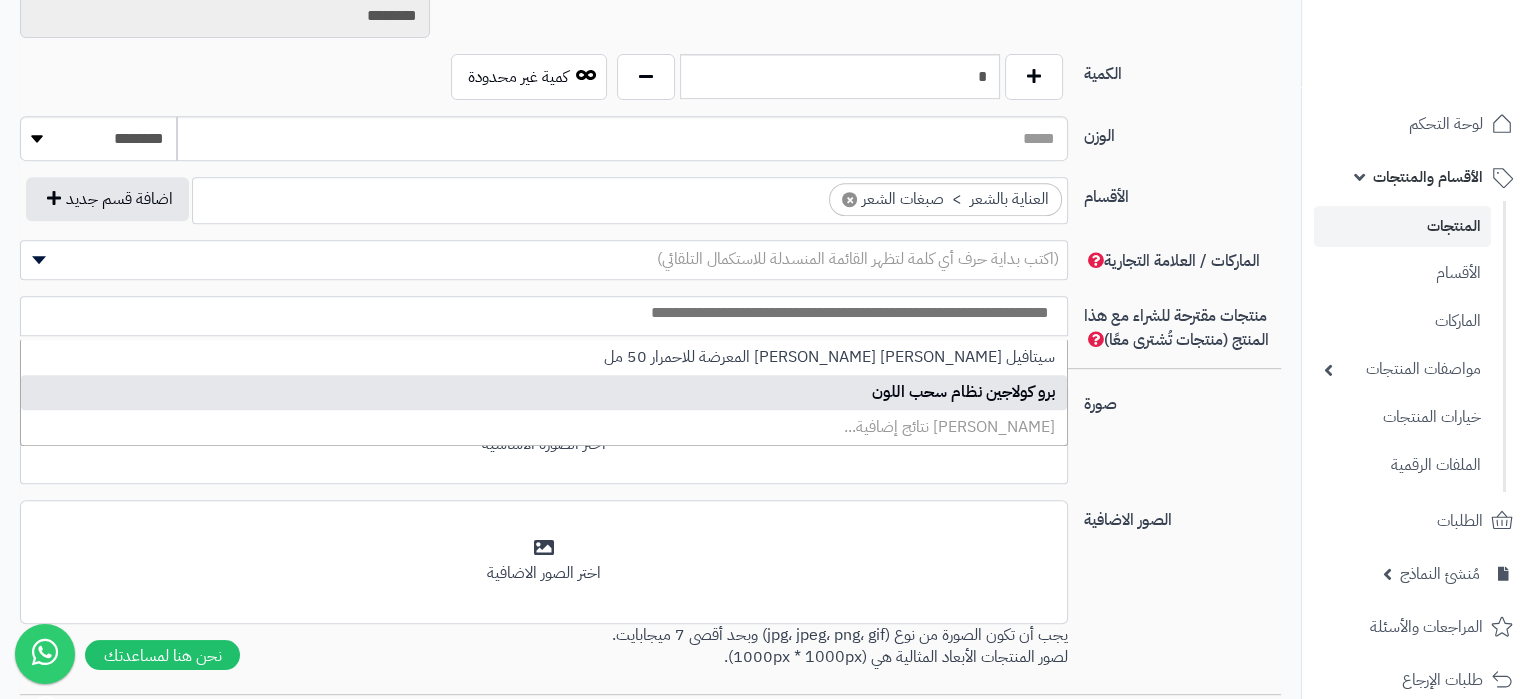 select on "*****" 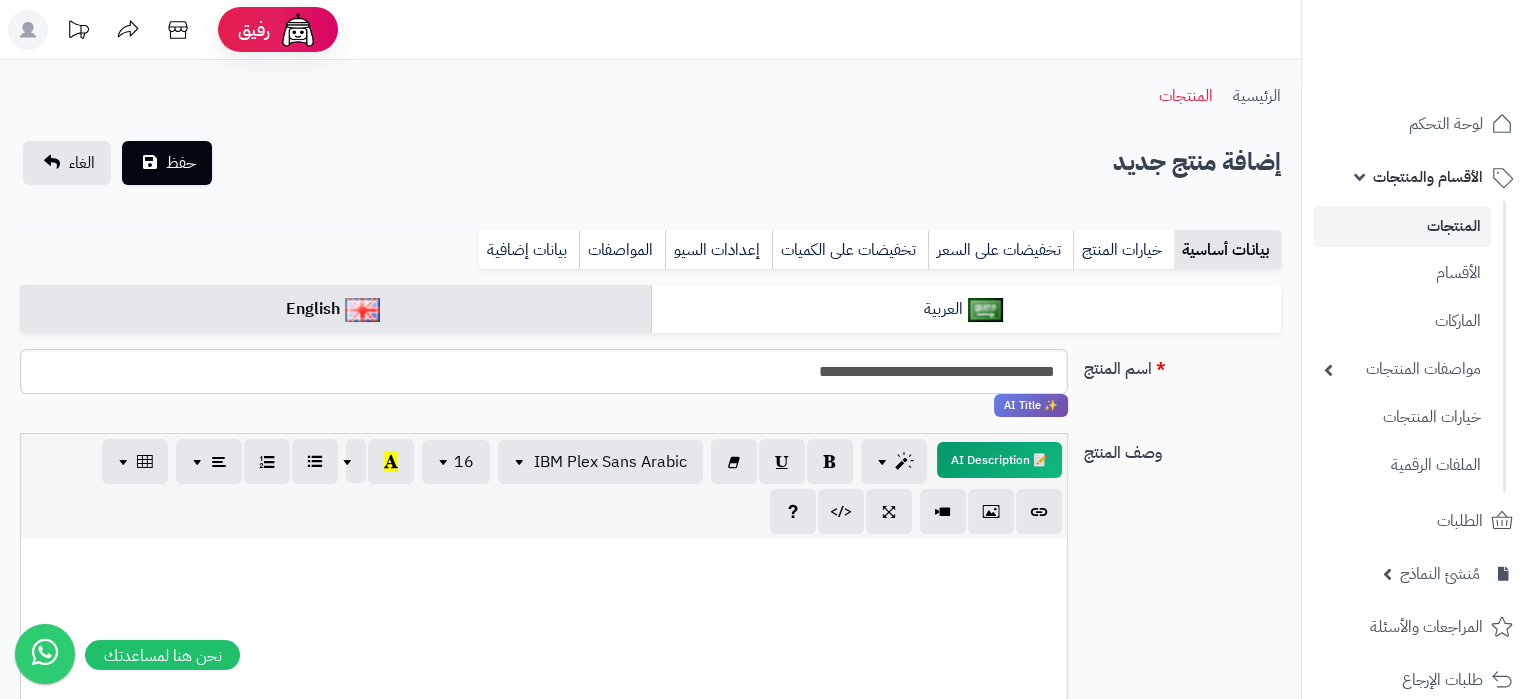 scroll, scrollTop: 105, scrollLeft: 0, axis: vertical 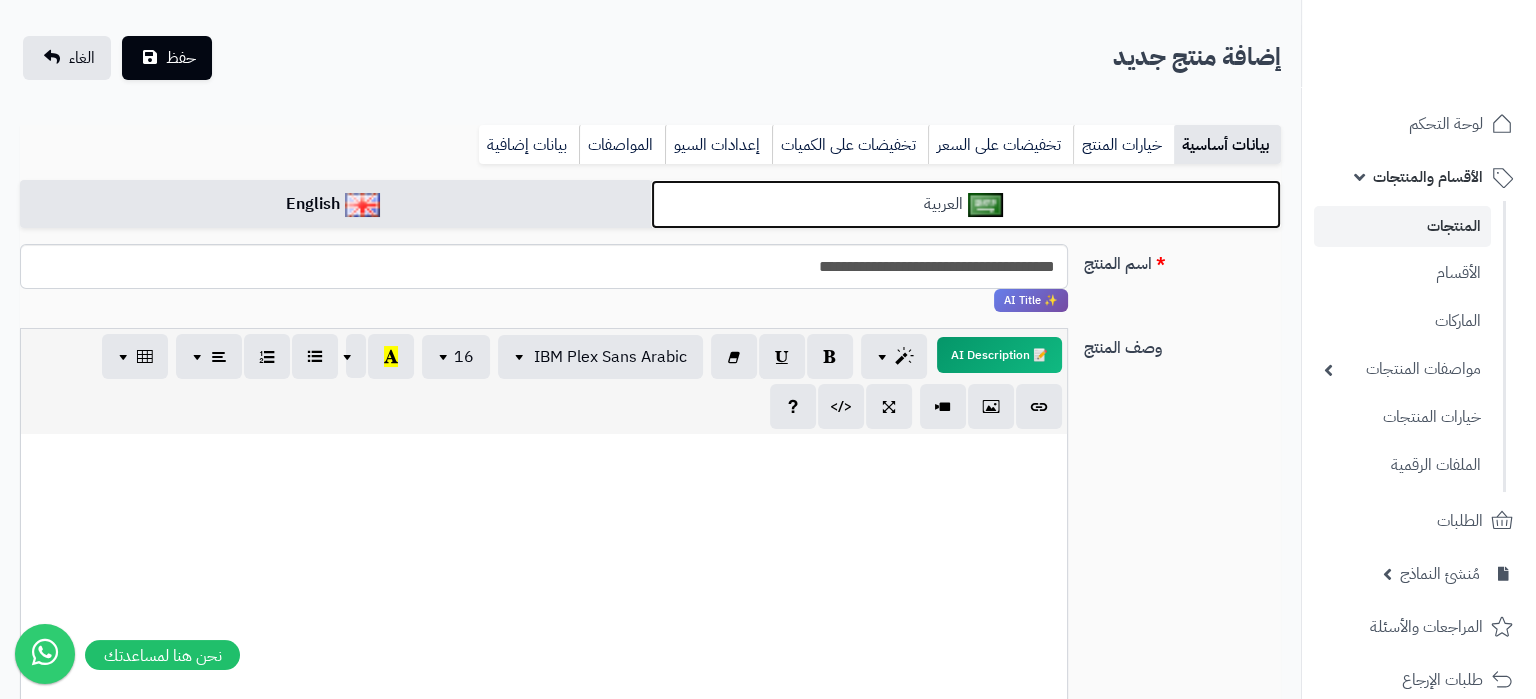 click on "العربية" at bounding box center (966, 204) 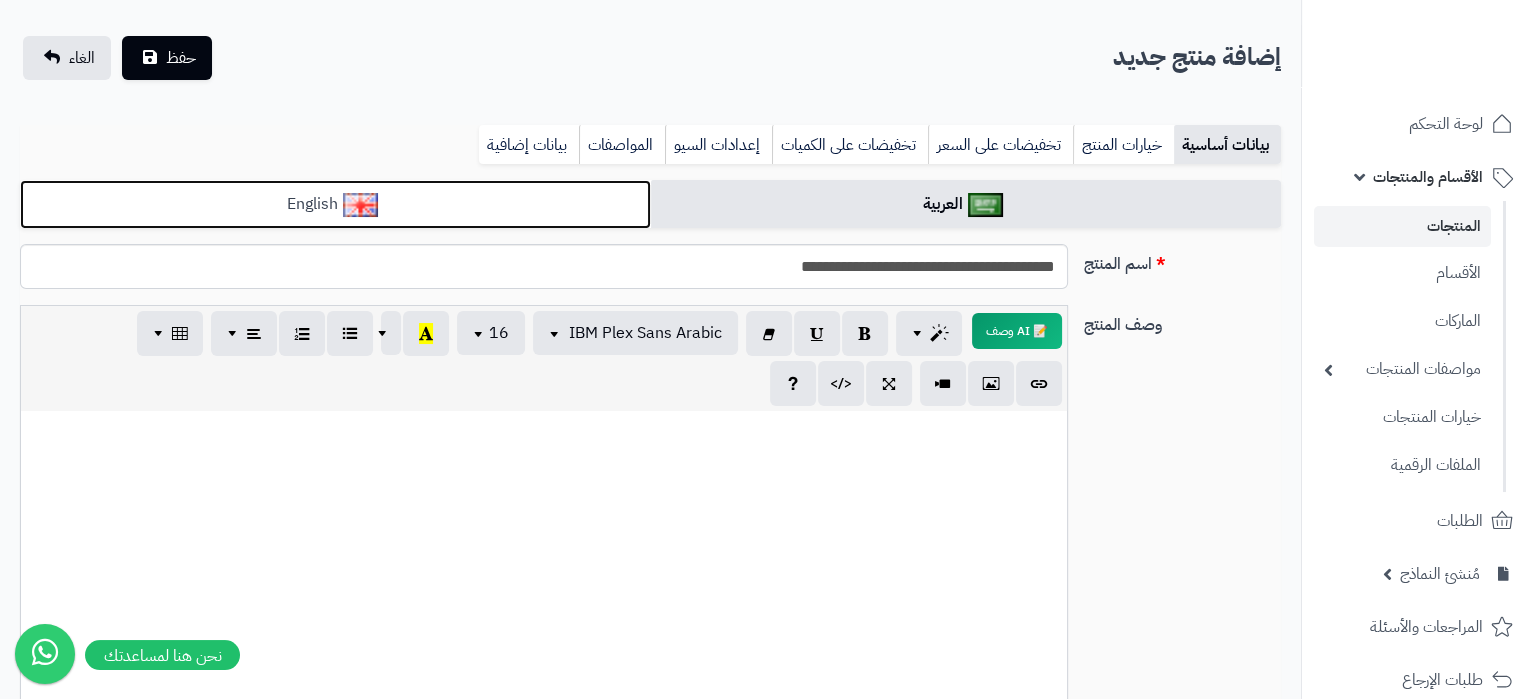 click on "English" at bounding box center (335, 204) 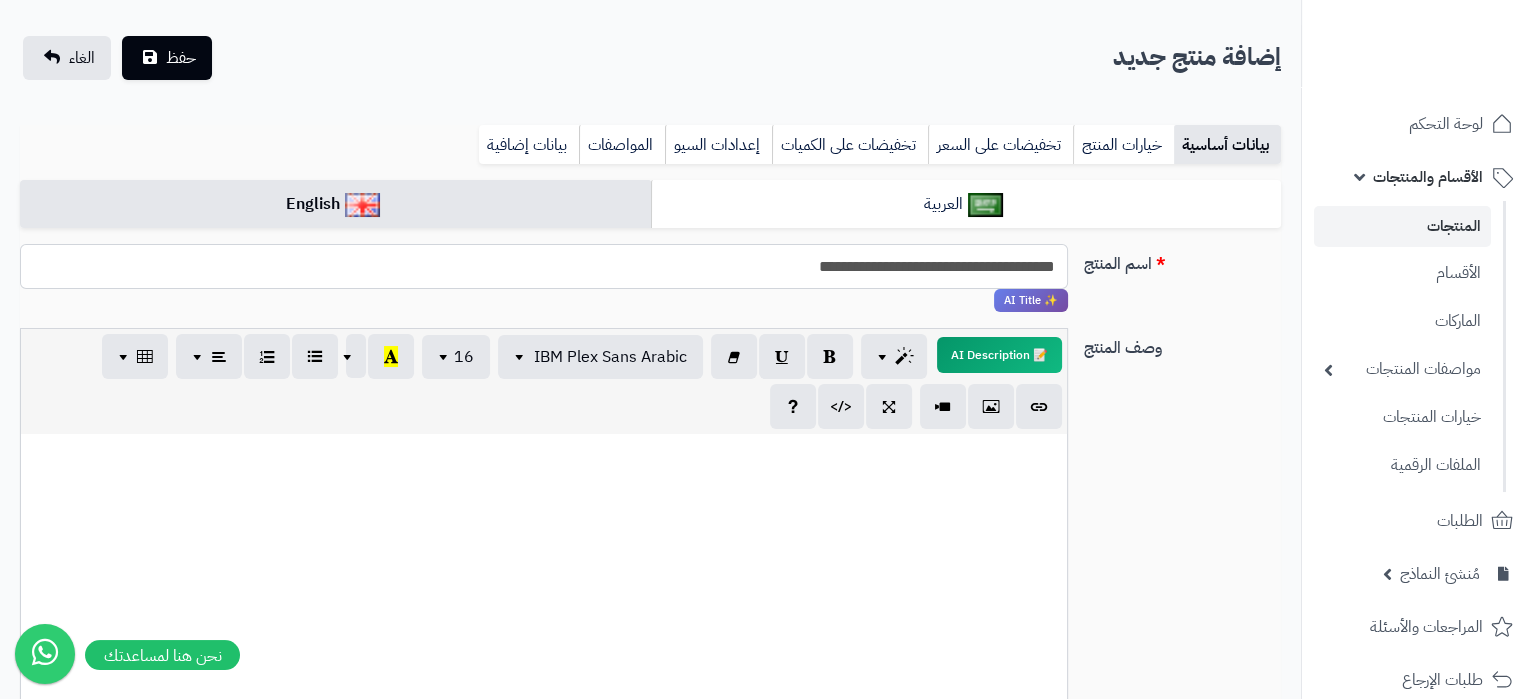 drag, startPoint x: 763, startPoint y: 277, endPoint x: 789, endPoint y: 277, distance: 26 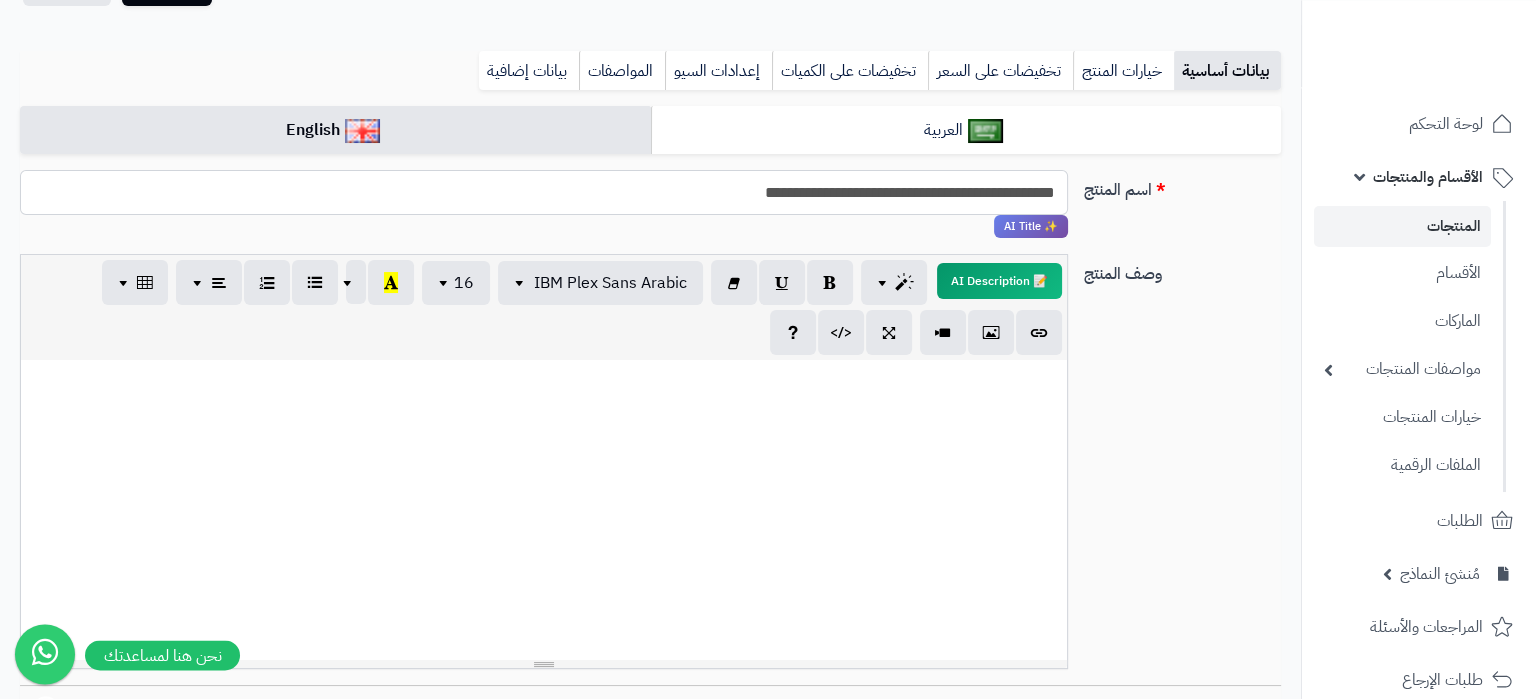 scroll, scrollTop: 210, scrollLeft: 0, axis: vertical 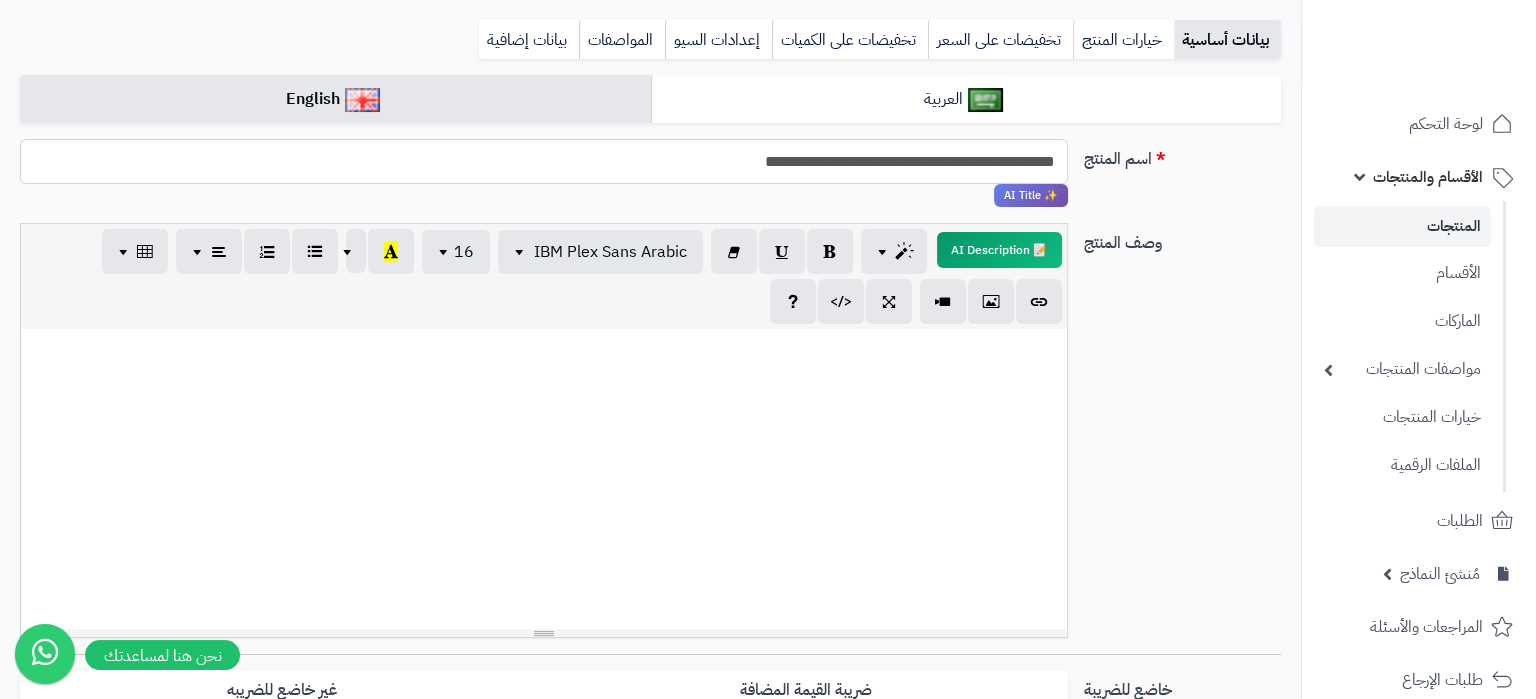 type on "**********" 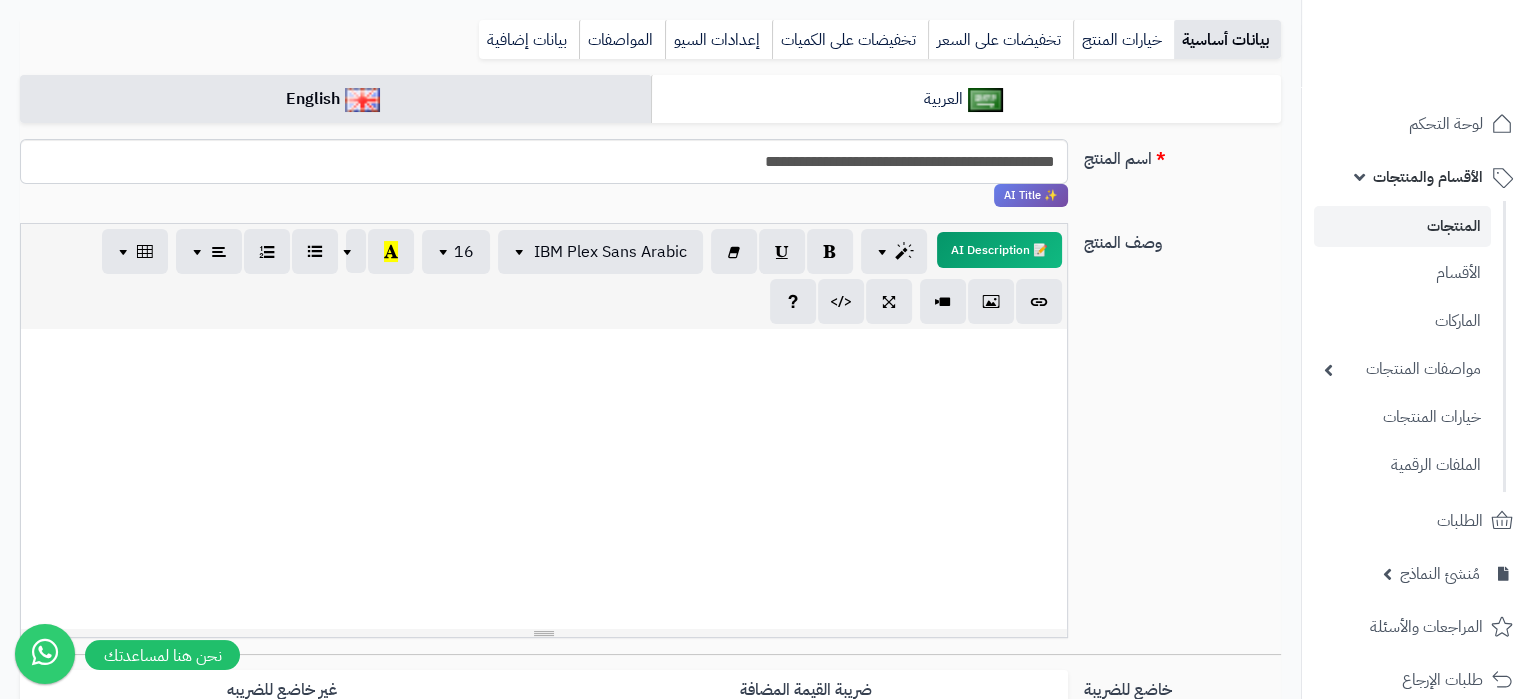 click at bounding box center (544, 479) 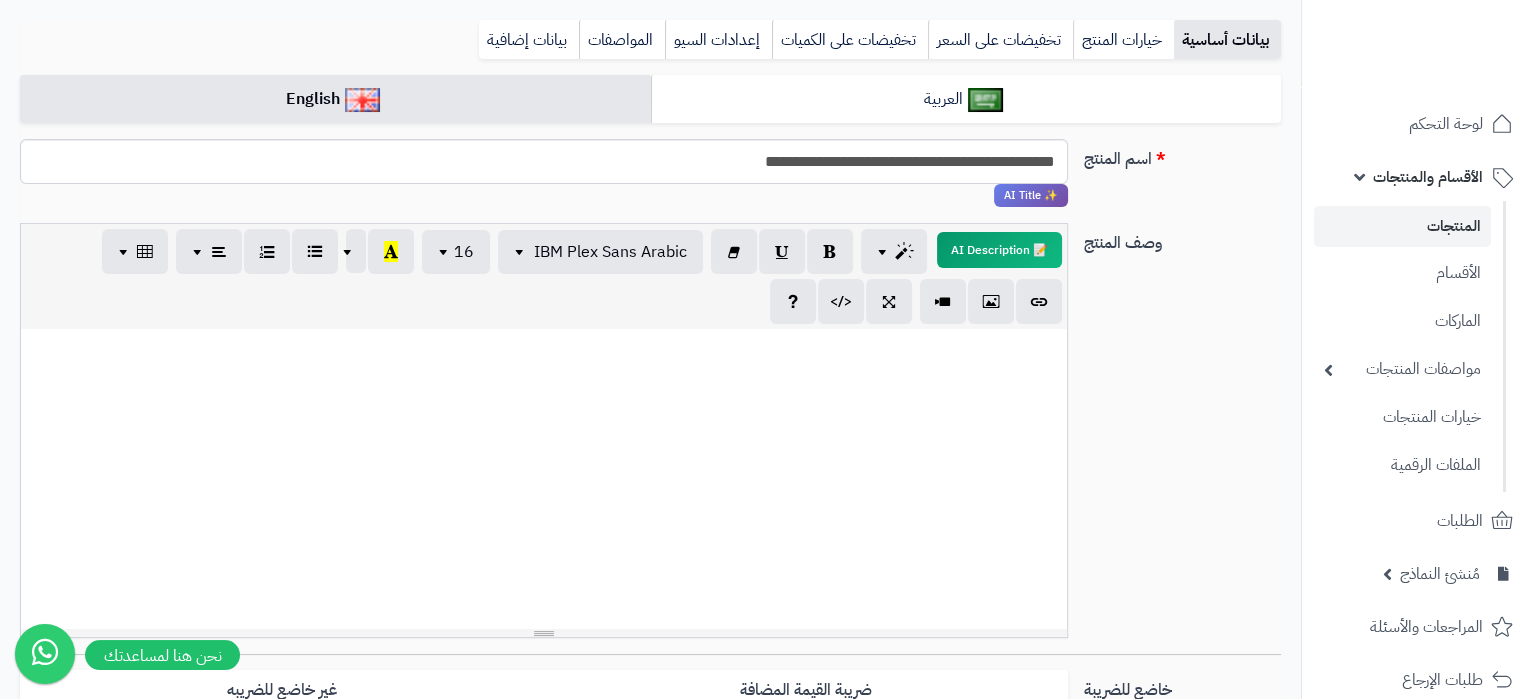 click at bounding box center [544, 479] 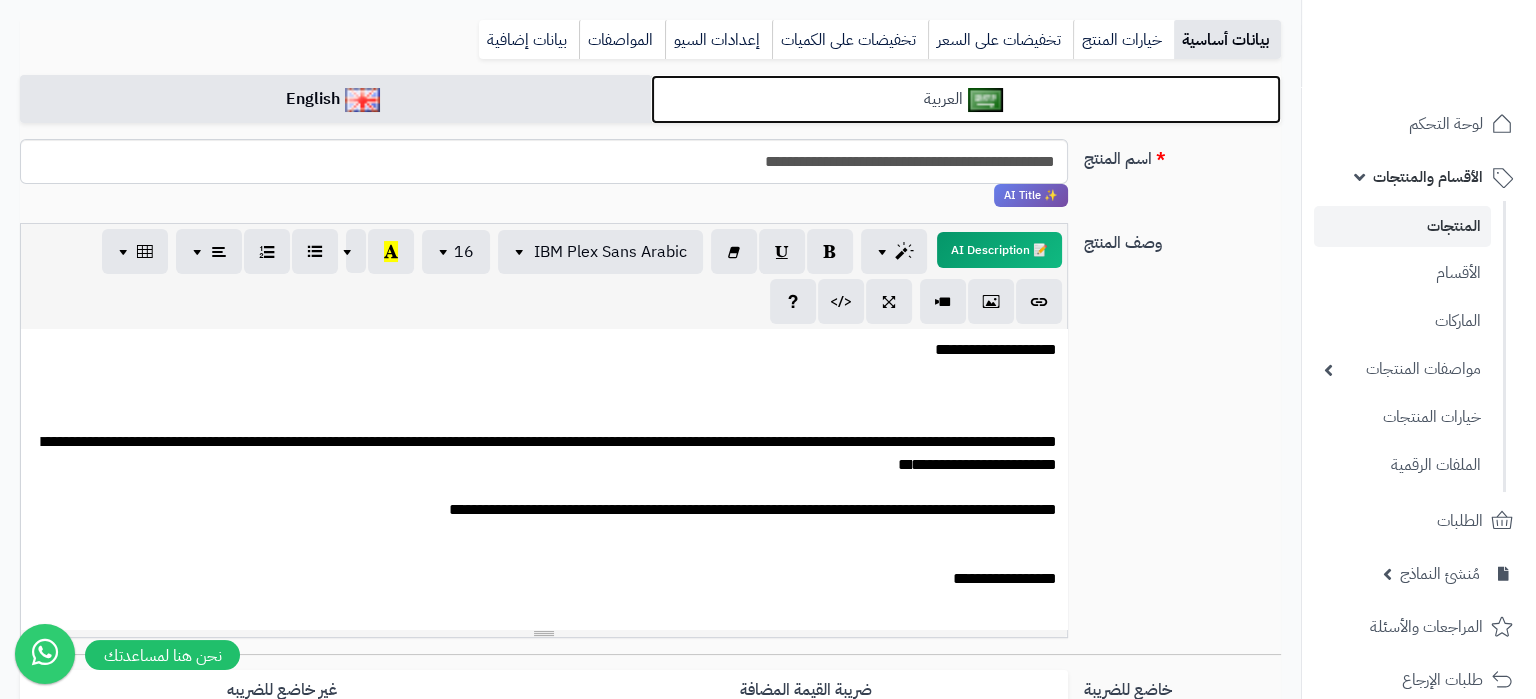 click on "العربية" at bounding box center (966, 99) 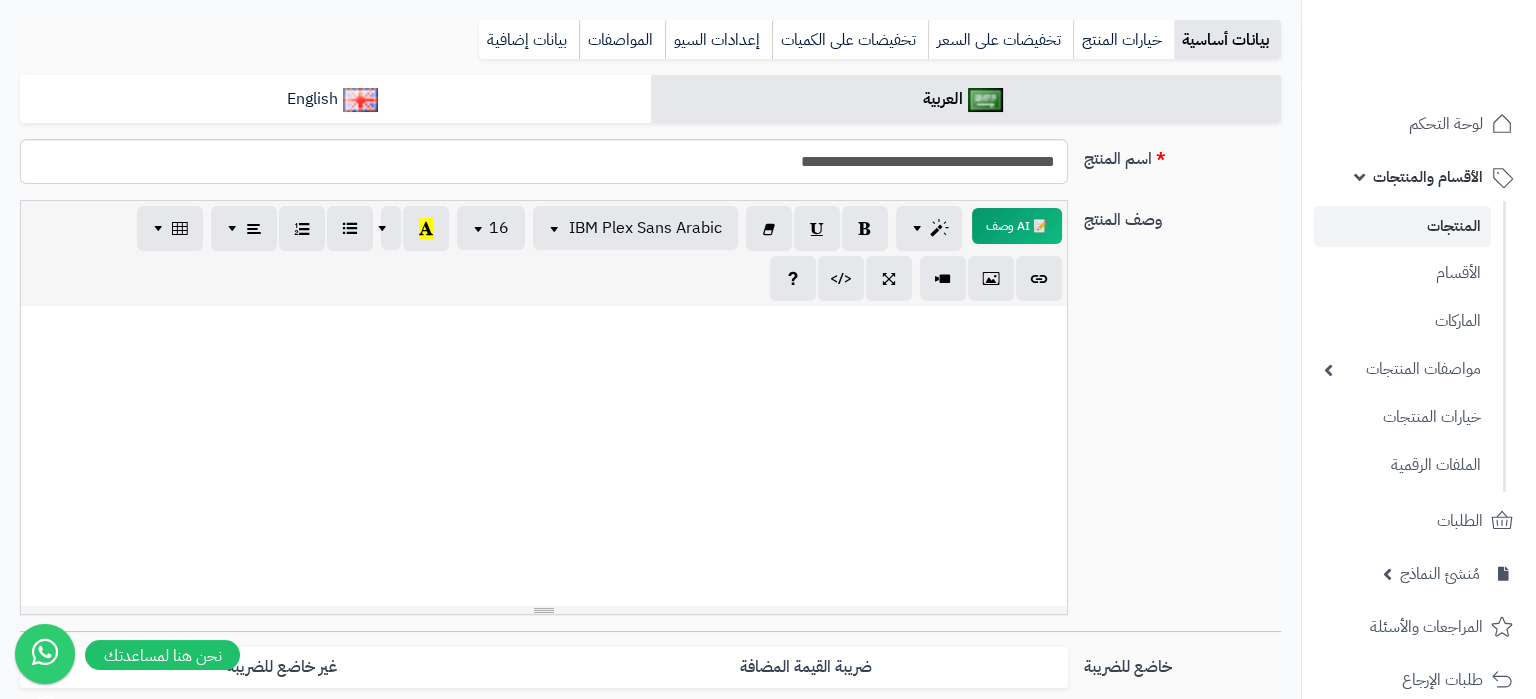 click at bounding box center (544, 456) 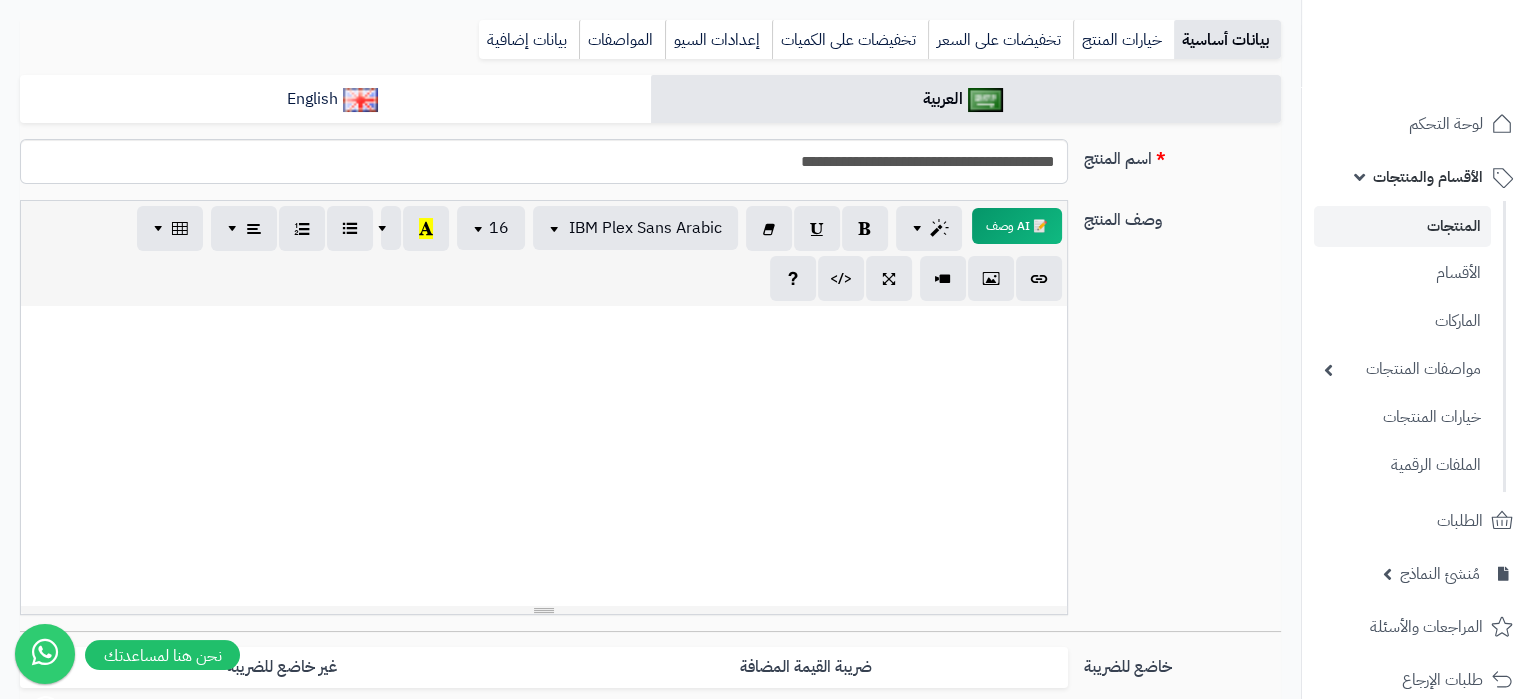 paste 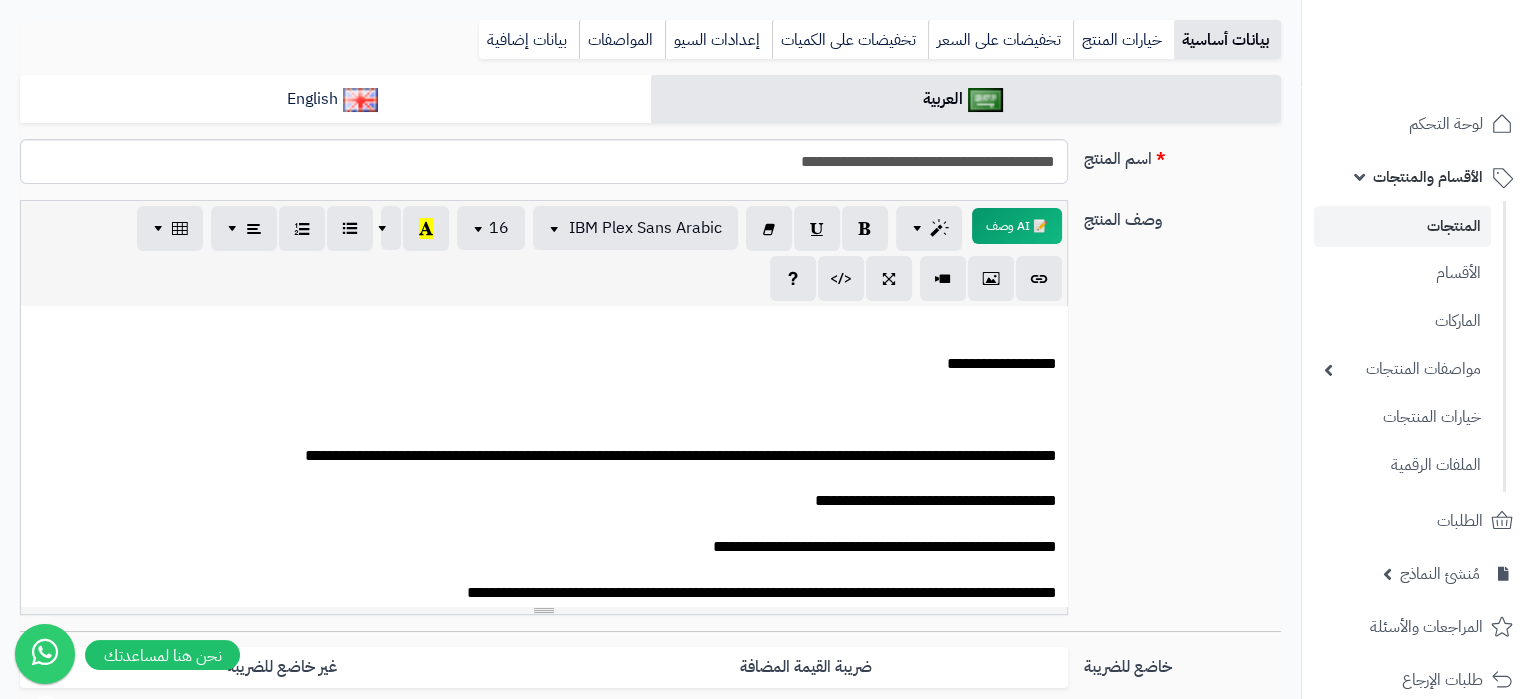 scroll, scrollTop: 0, scrollLeft: 0, axis: both 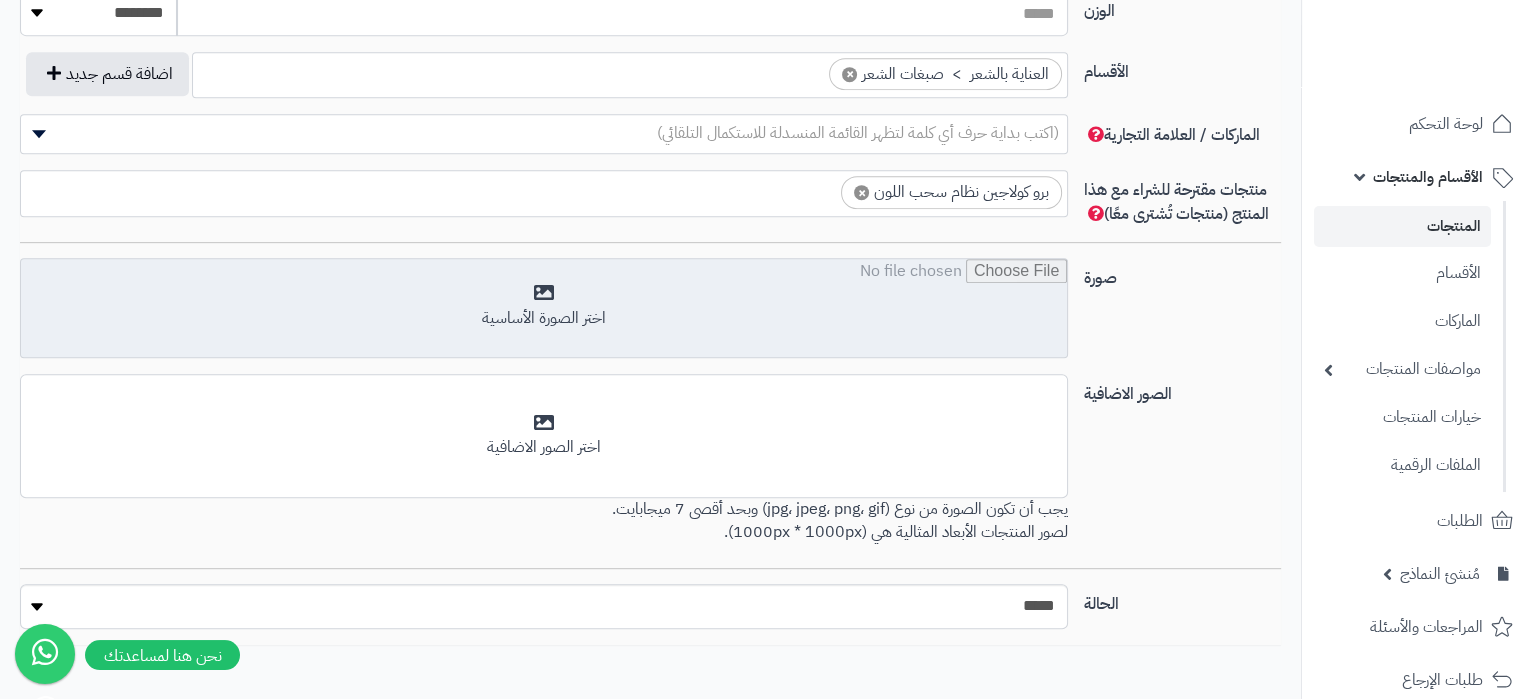 click at bounding box center (544, 309) 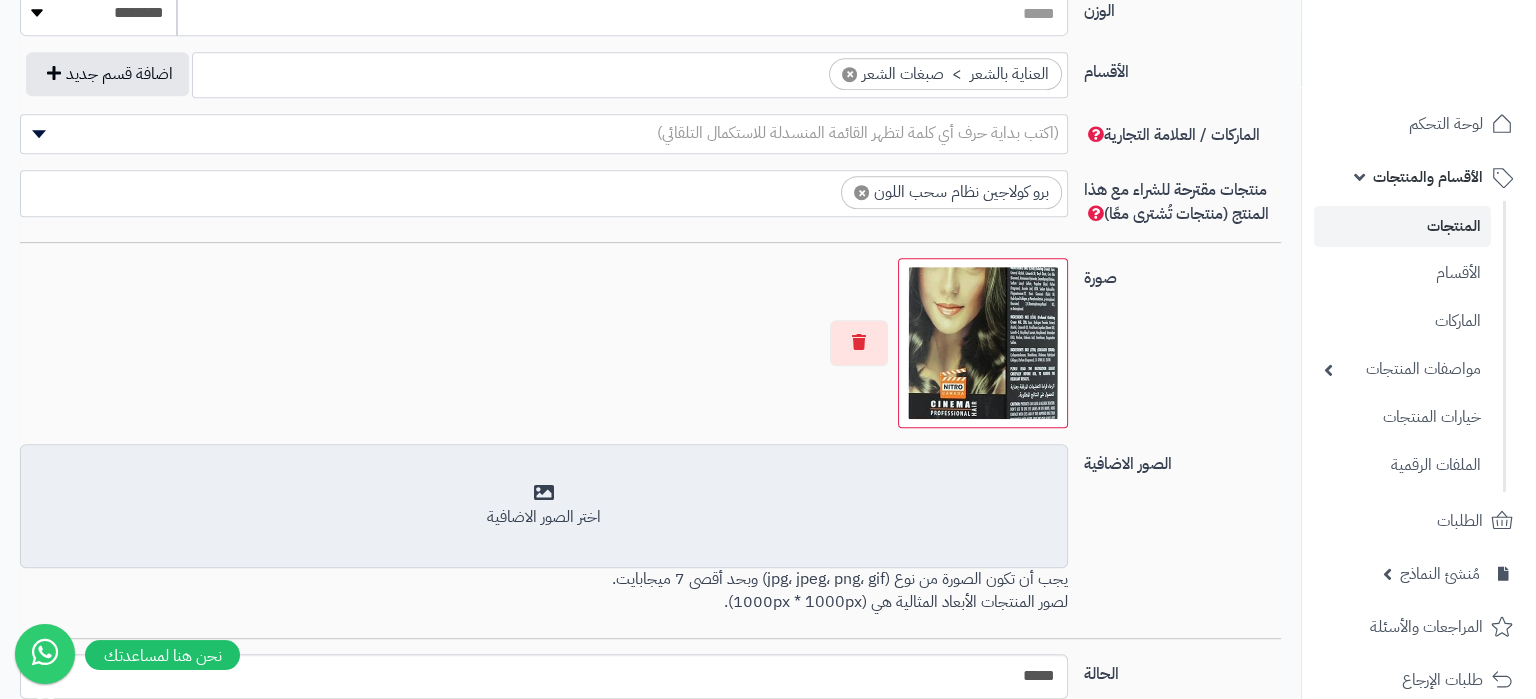 click on "اختر الصور الاضافية" at bounding box center (544, 506) 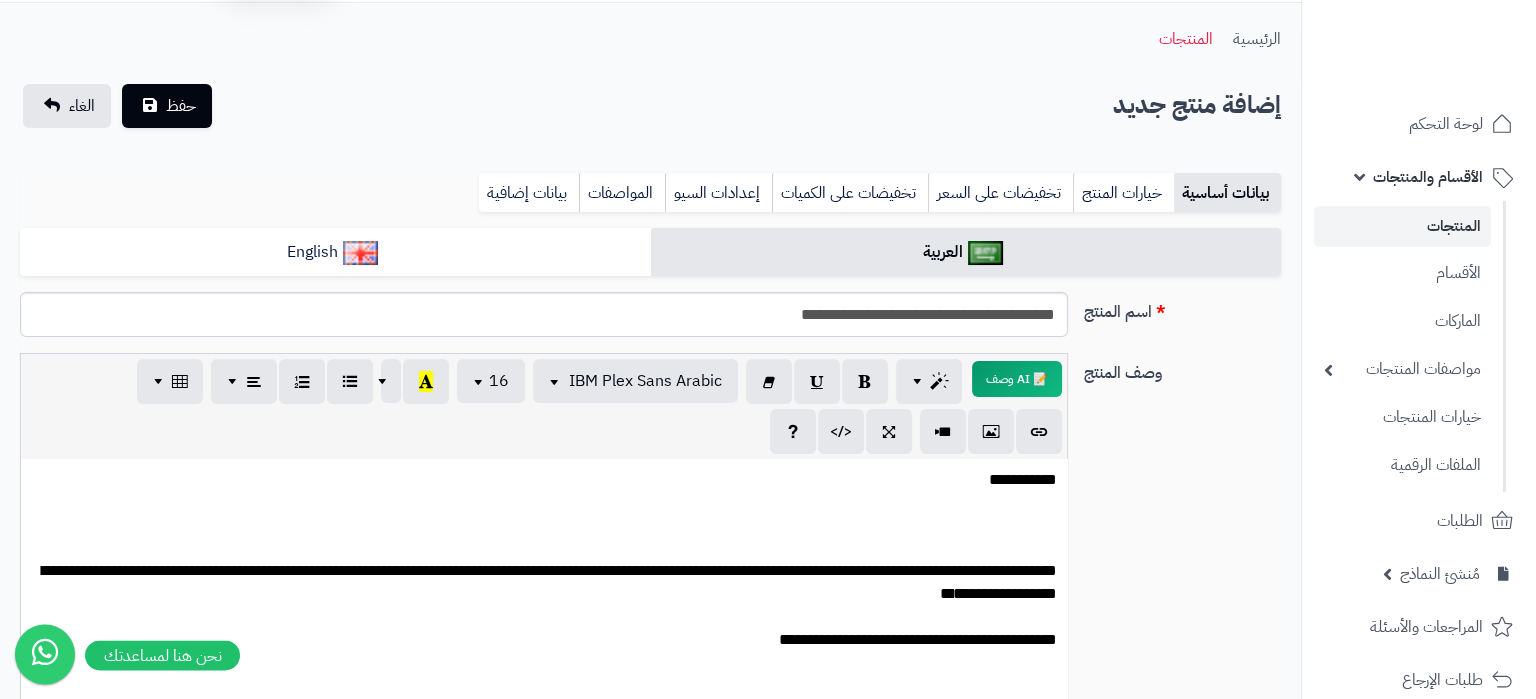 scroll, scrollTop: 261, scrollLeft: 0, axis: vertical 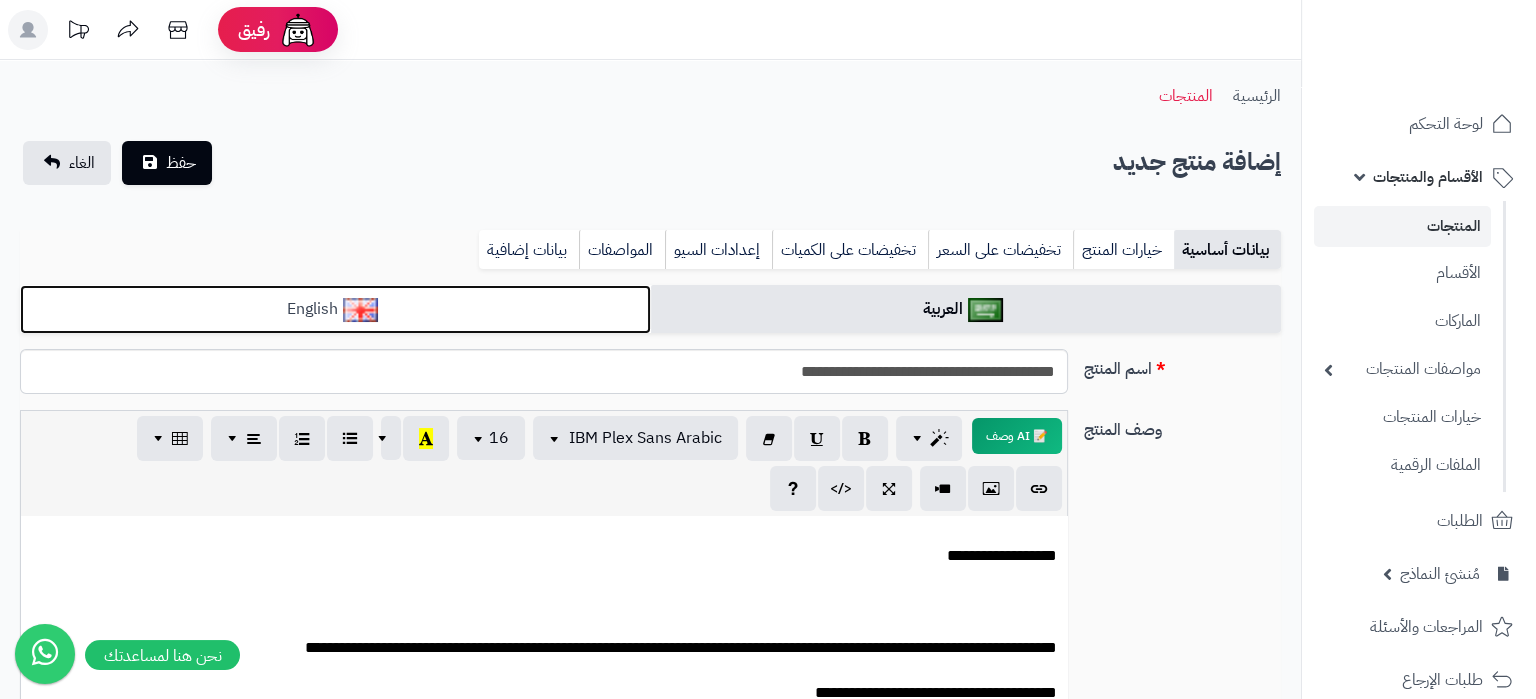 click at bounding box center [360, 310] 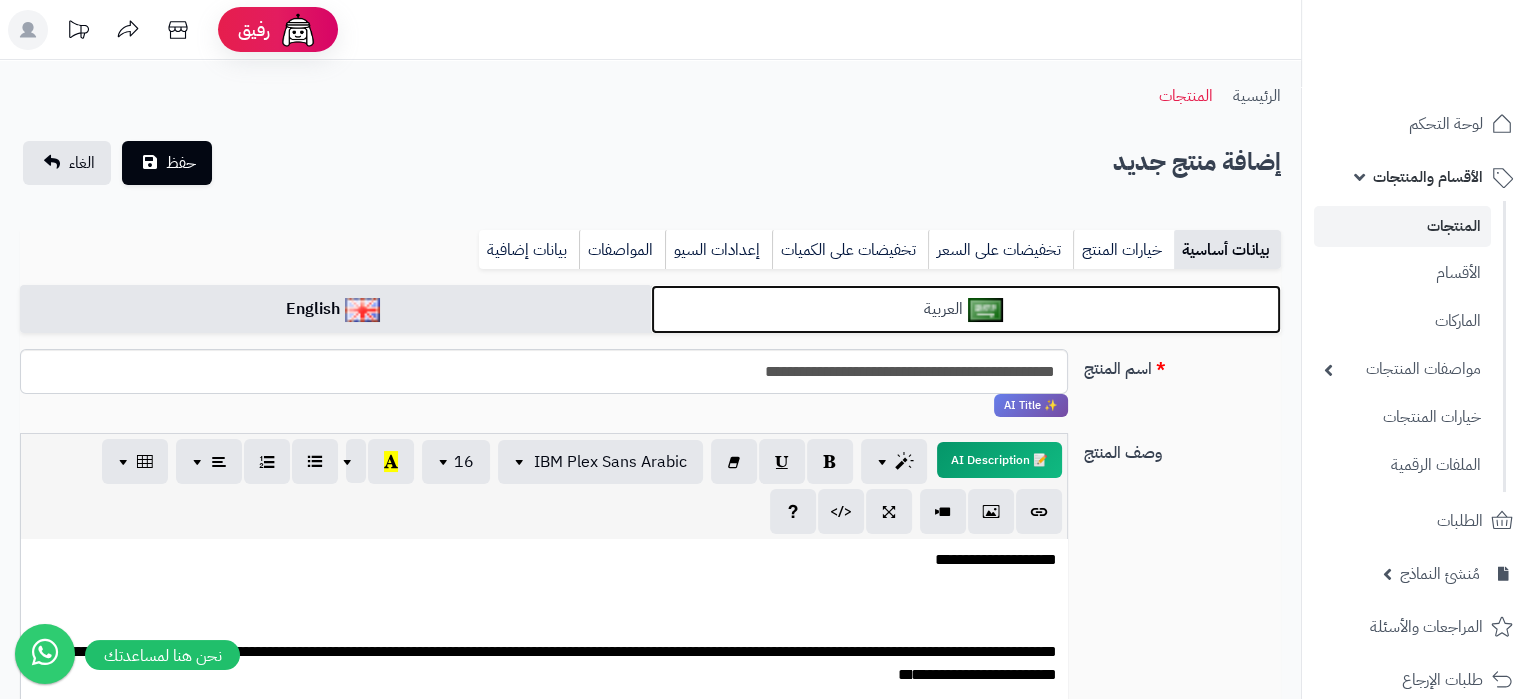 click on "العربية" at bounding box center (966, 309) 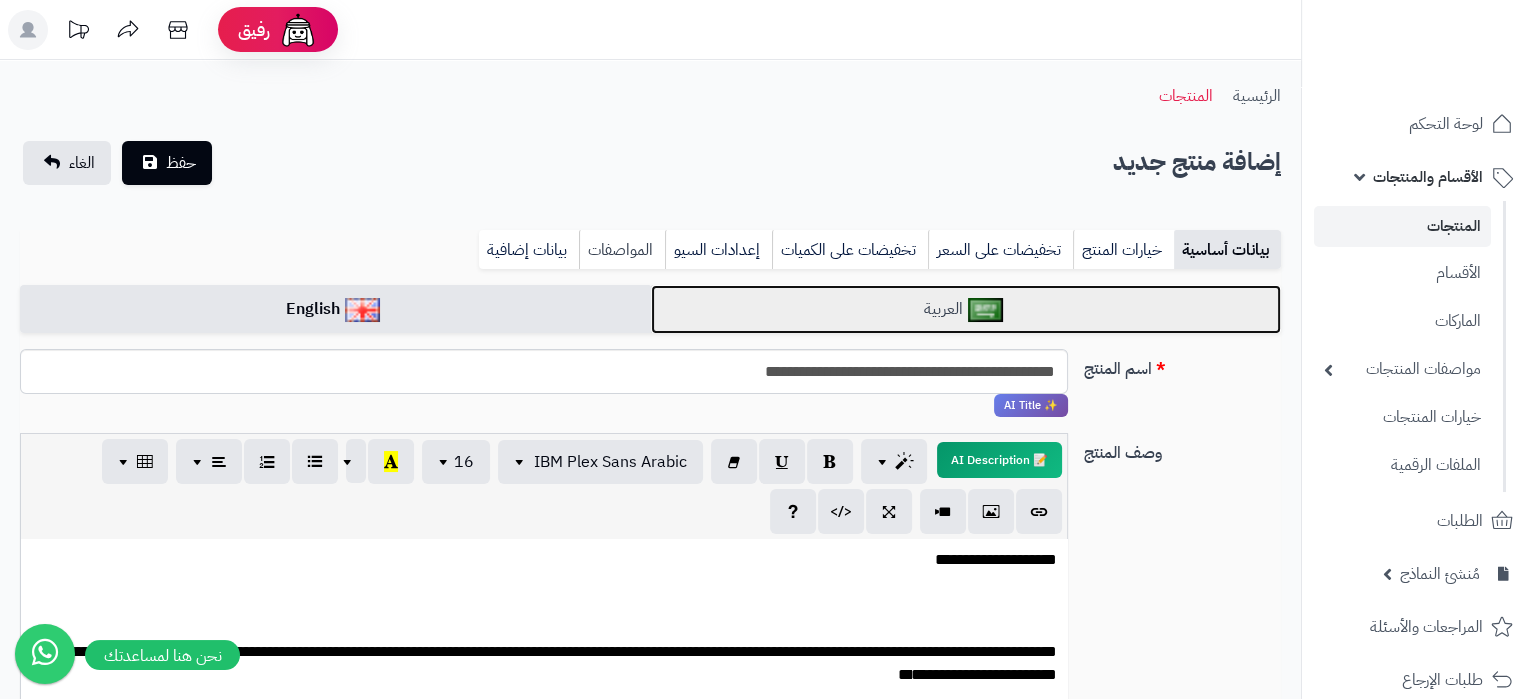 scroll, scrollTop: 643, scrollLeft: 0, axis: vertical 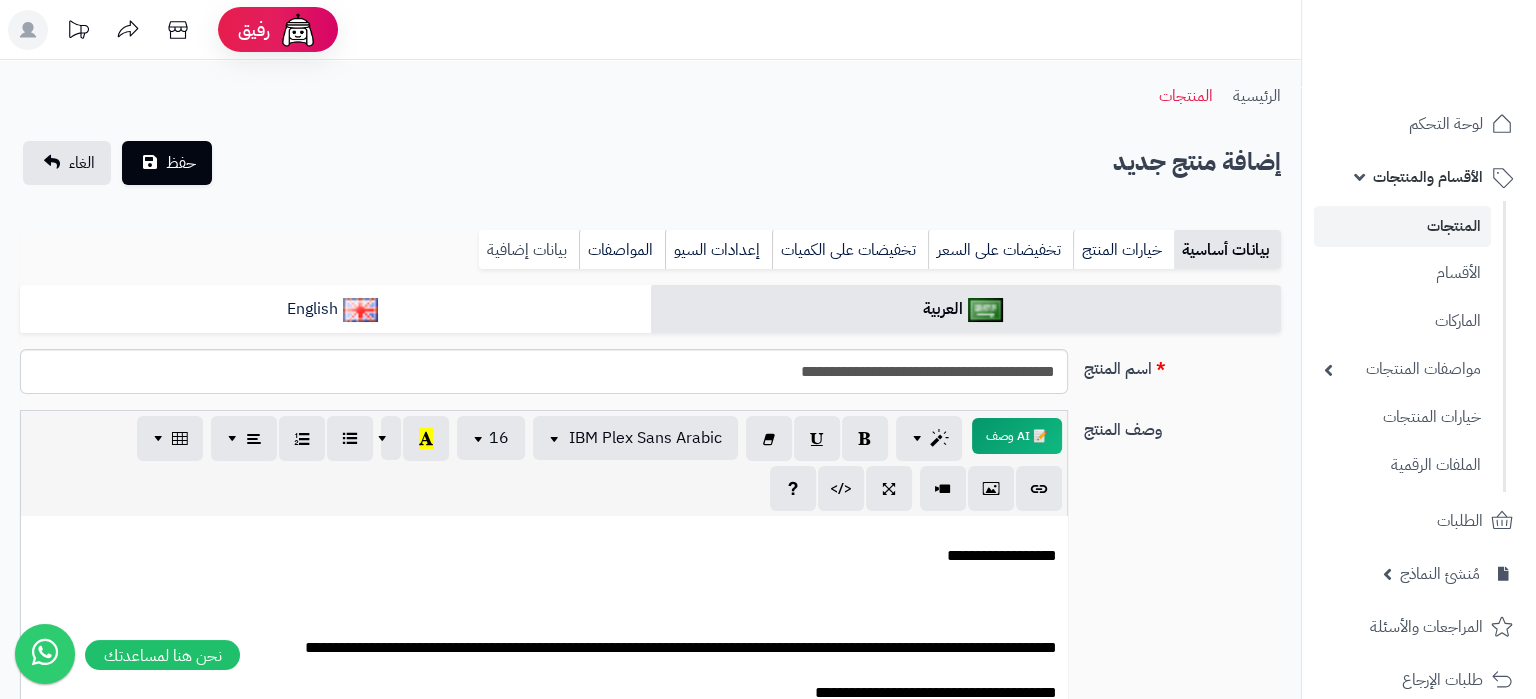 click on "بيانات إضافية" at bounding box center [529, 250] 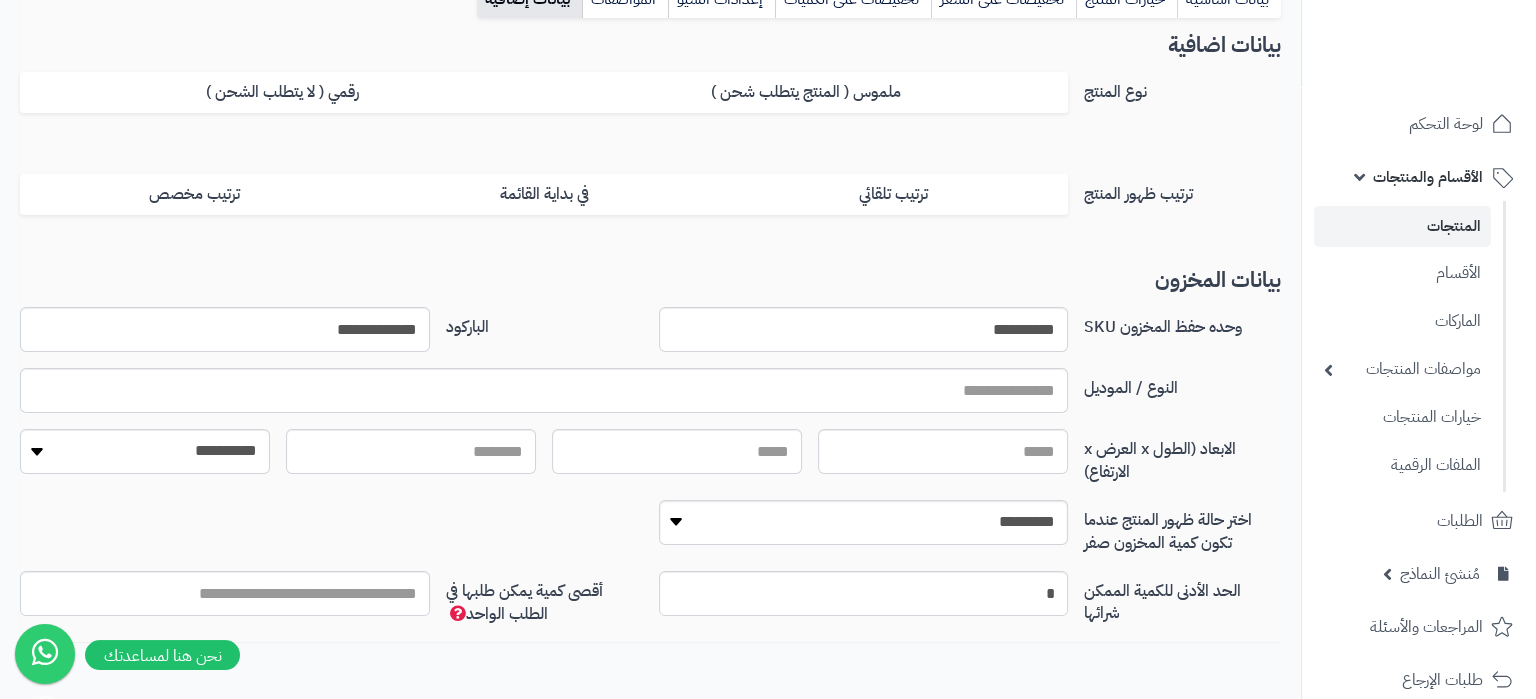 scroll, scrollTop: 0, scrollLeft: 0, axis: both 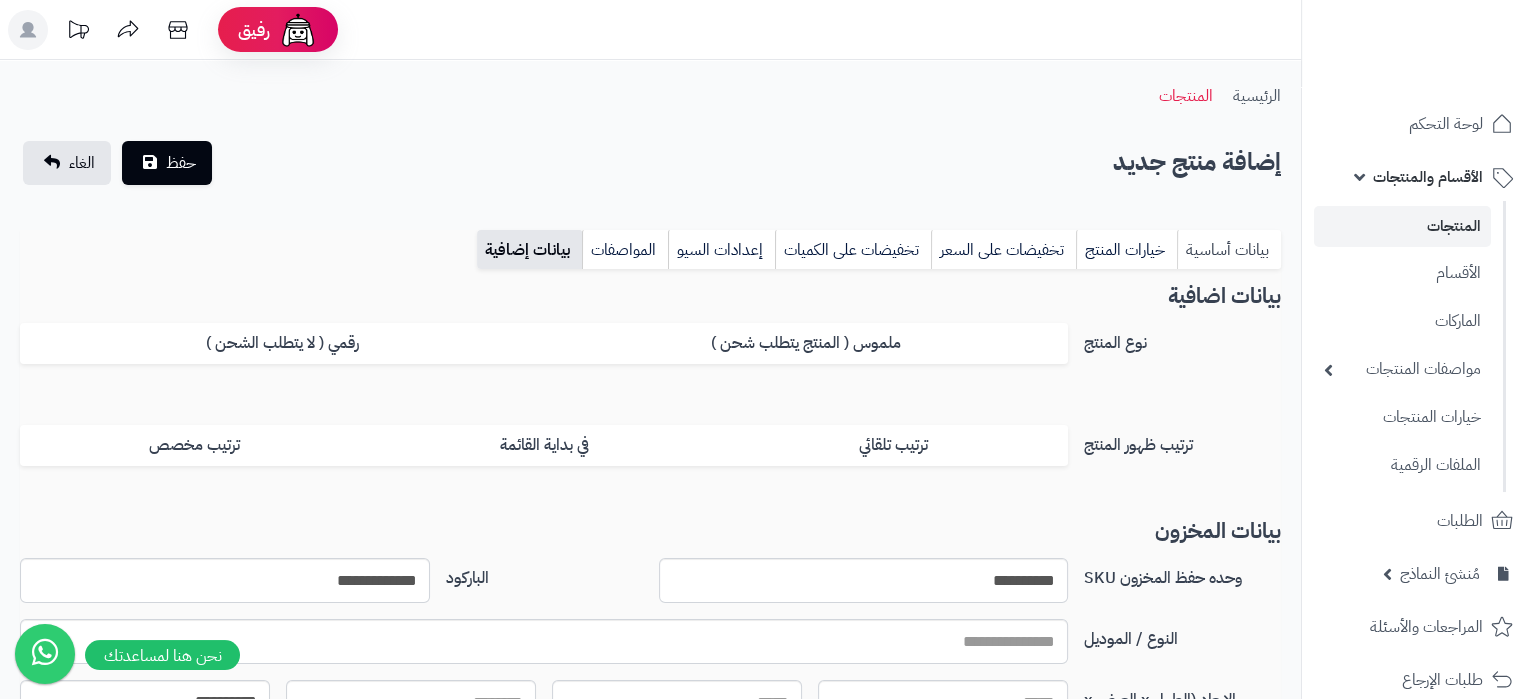 click on "بيانات أساسية" at bounding box center [1229, 250] 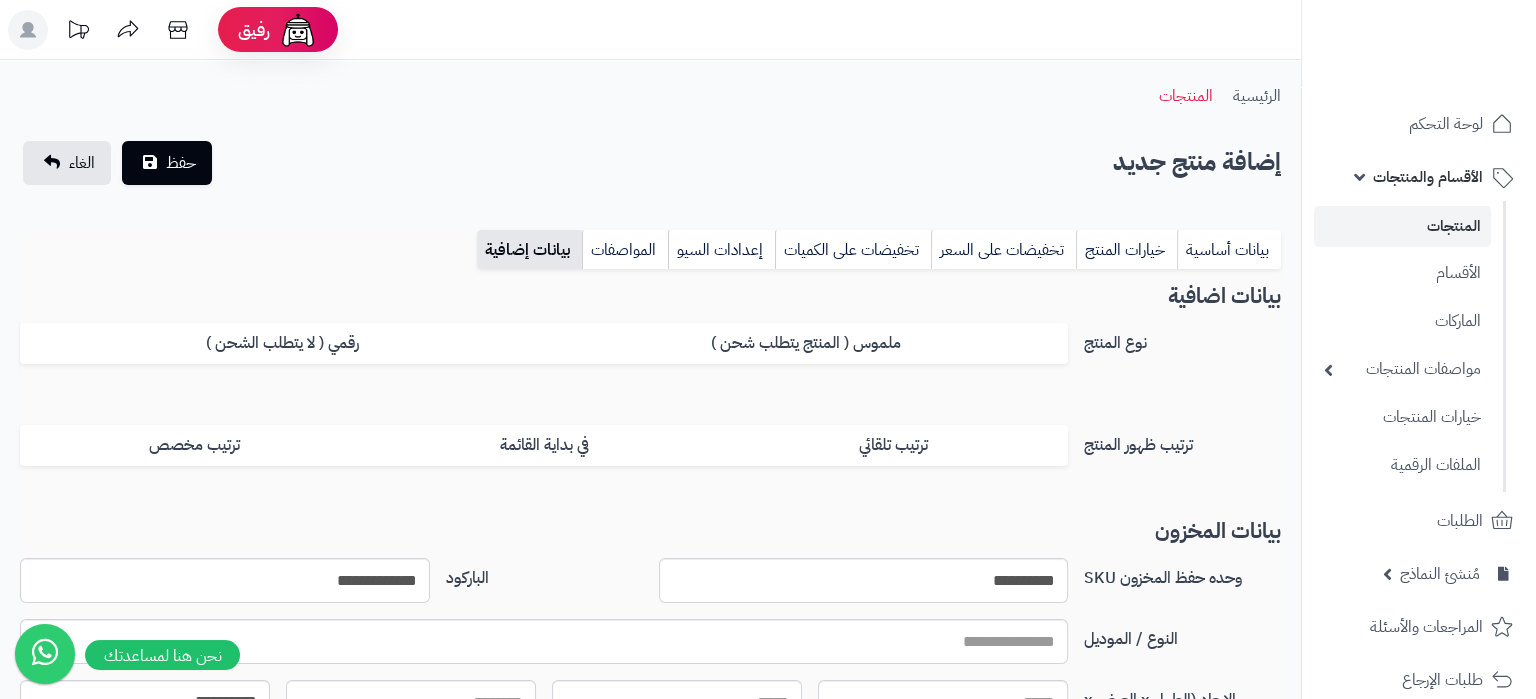 scroll, scrollTop: 643, scrollLeft: 0, axis: vertical 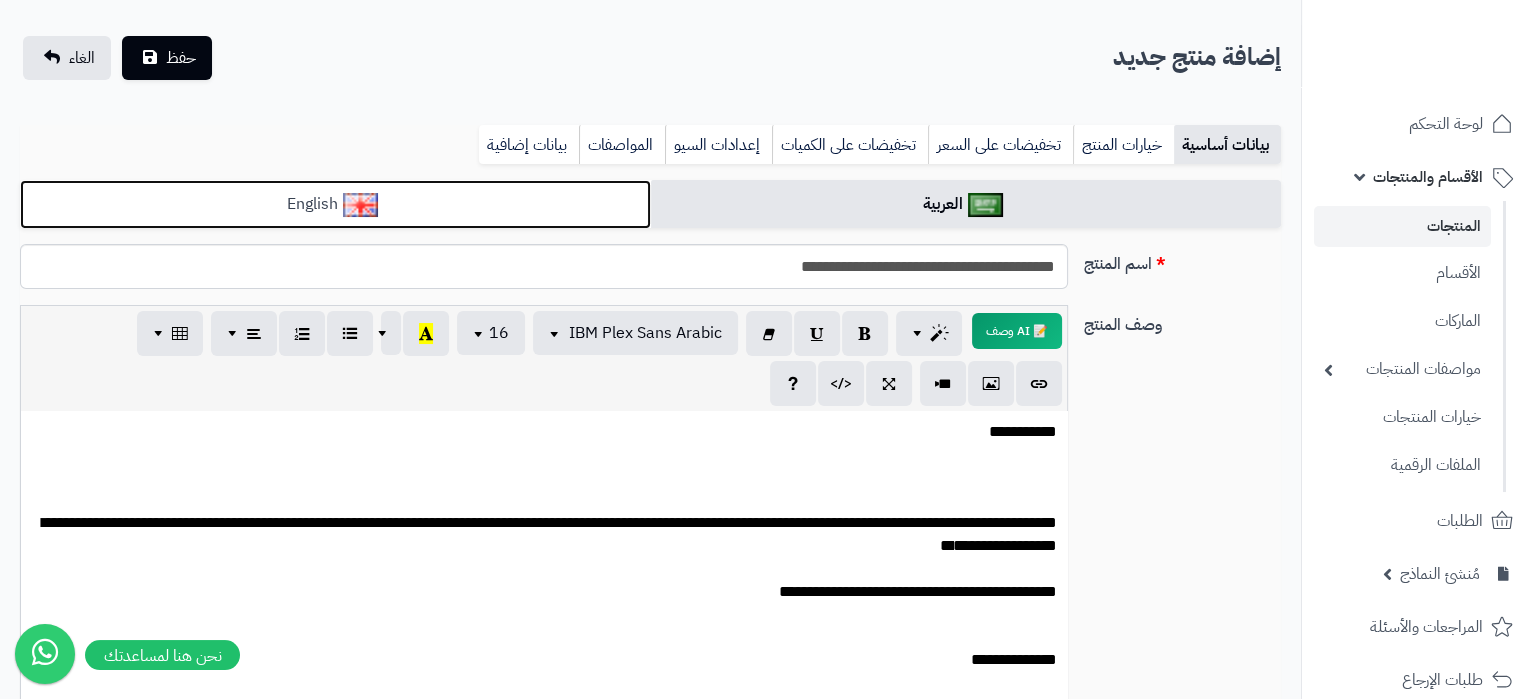 click on "English" at bounding box center (335, 204) 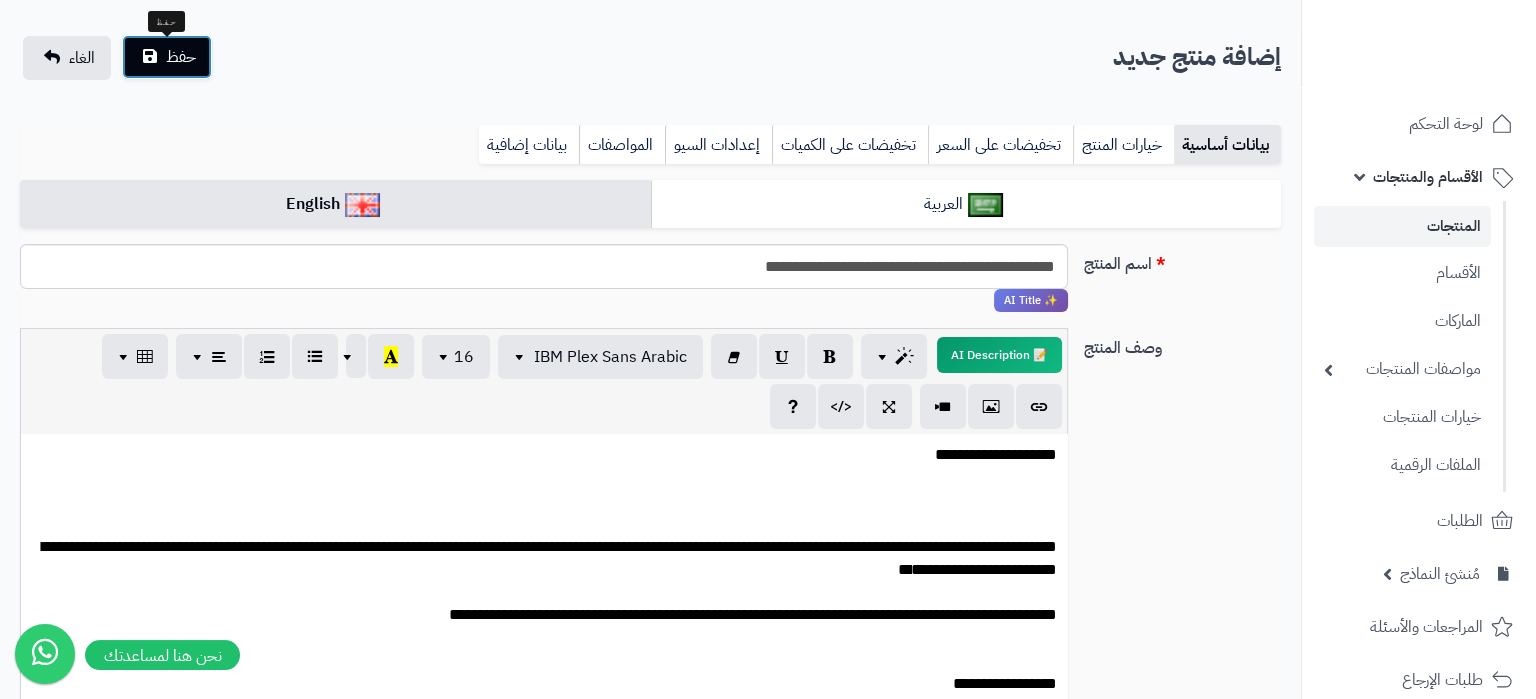 click on "حفظ" at bounding box center (181, 57) 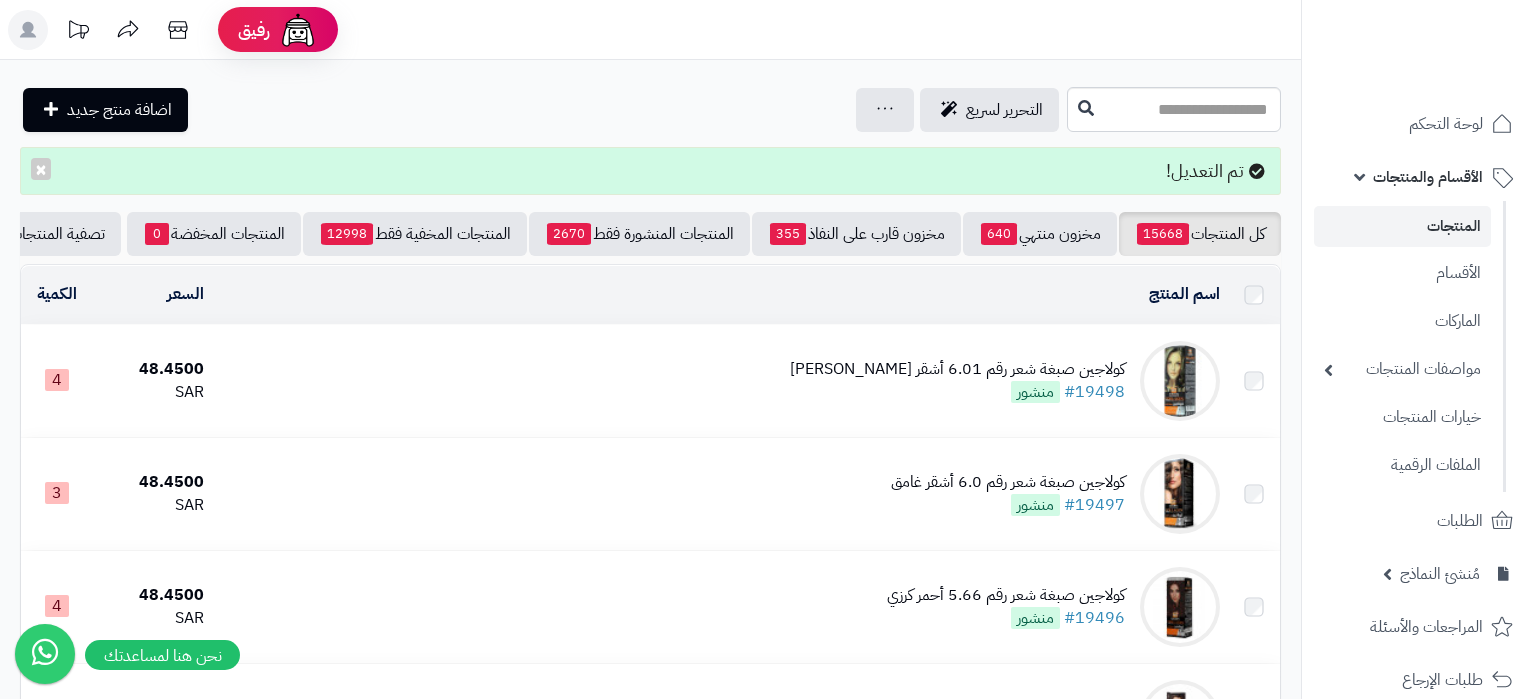scroll, scrollTop: 0, scrollLeft: 0, axis: both 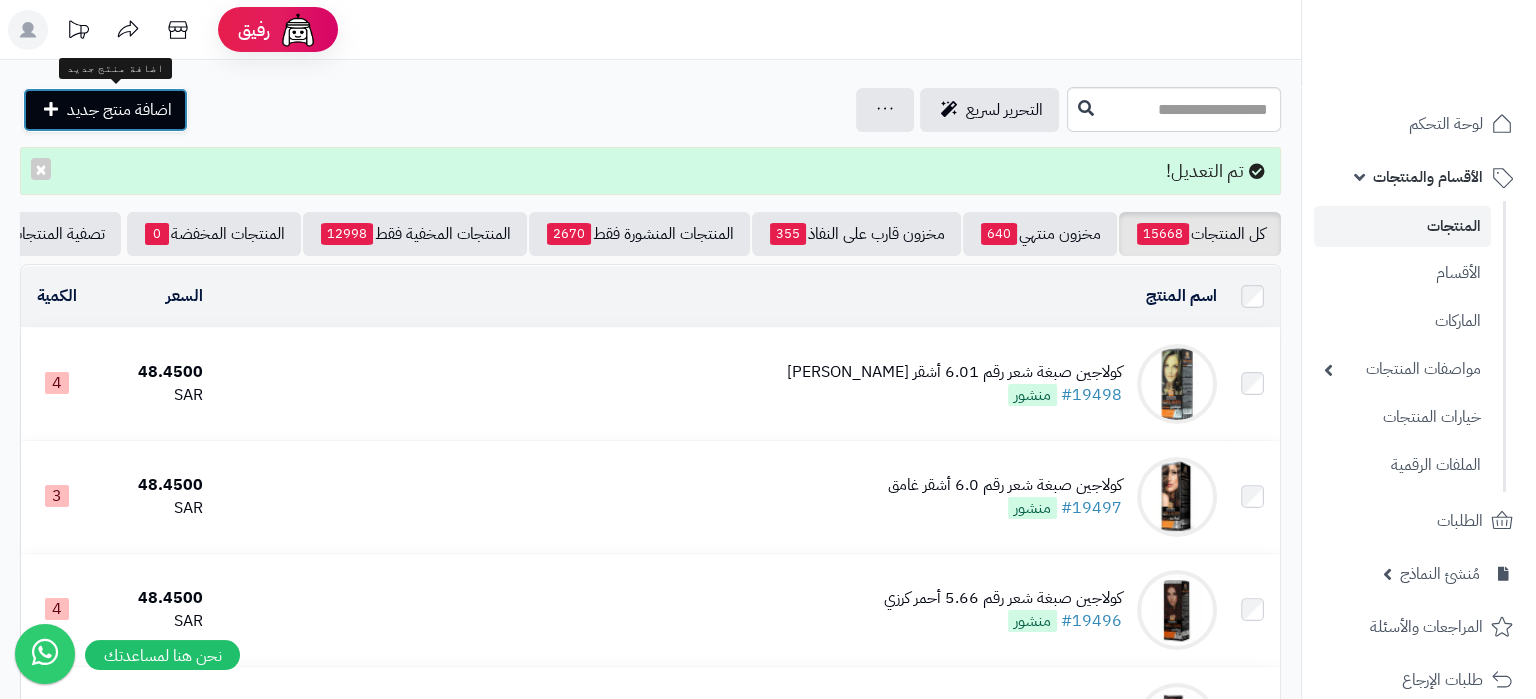 click on "اضافة منتج جديد" at bounding box center [105, 110] 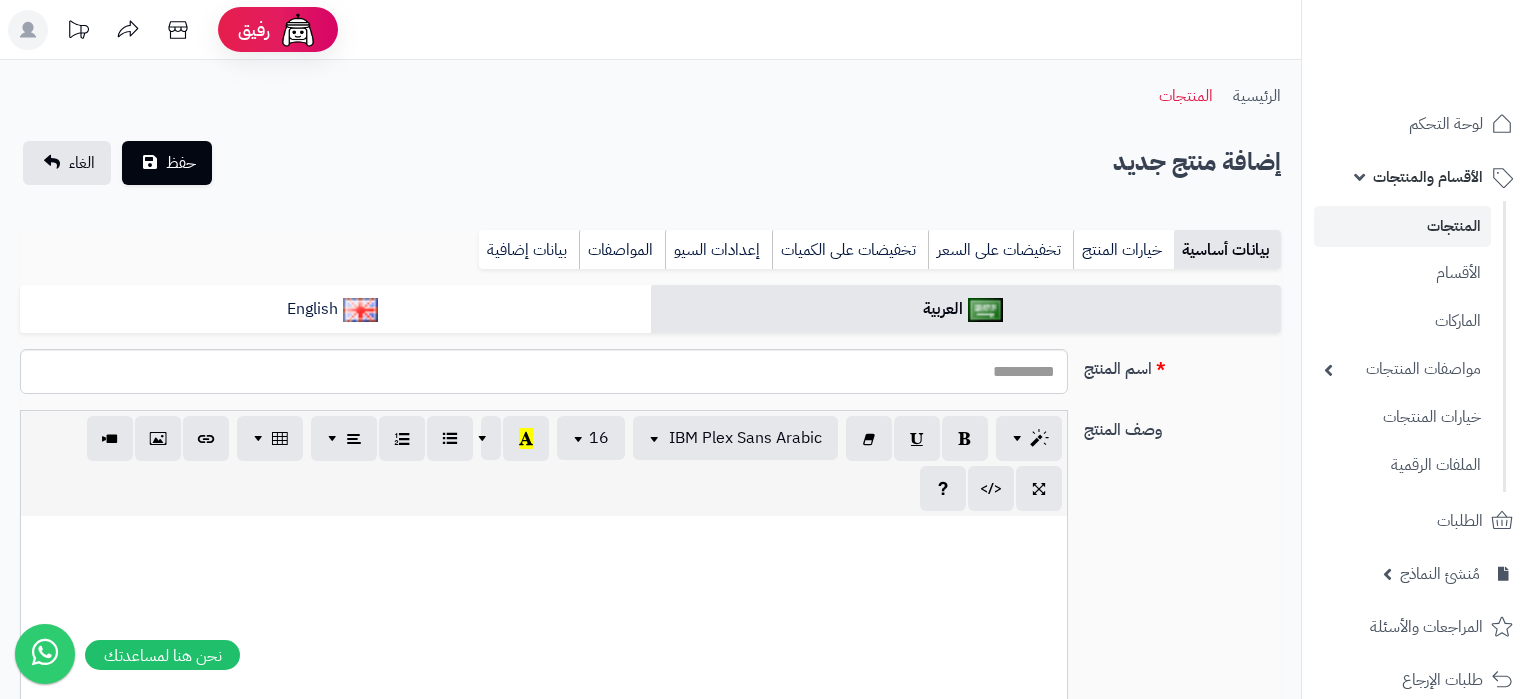 select 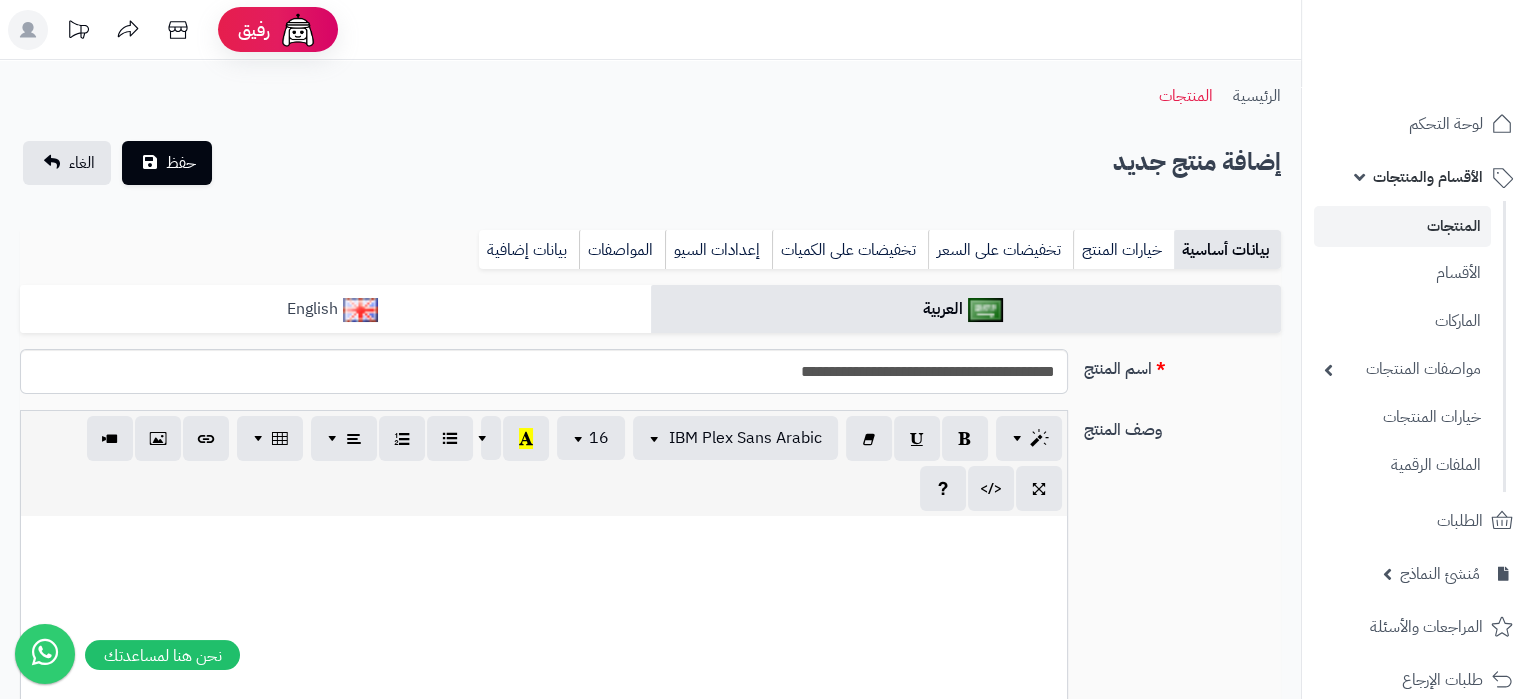 type on "**********" 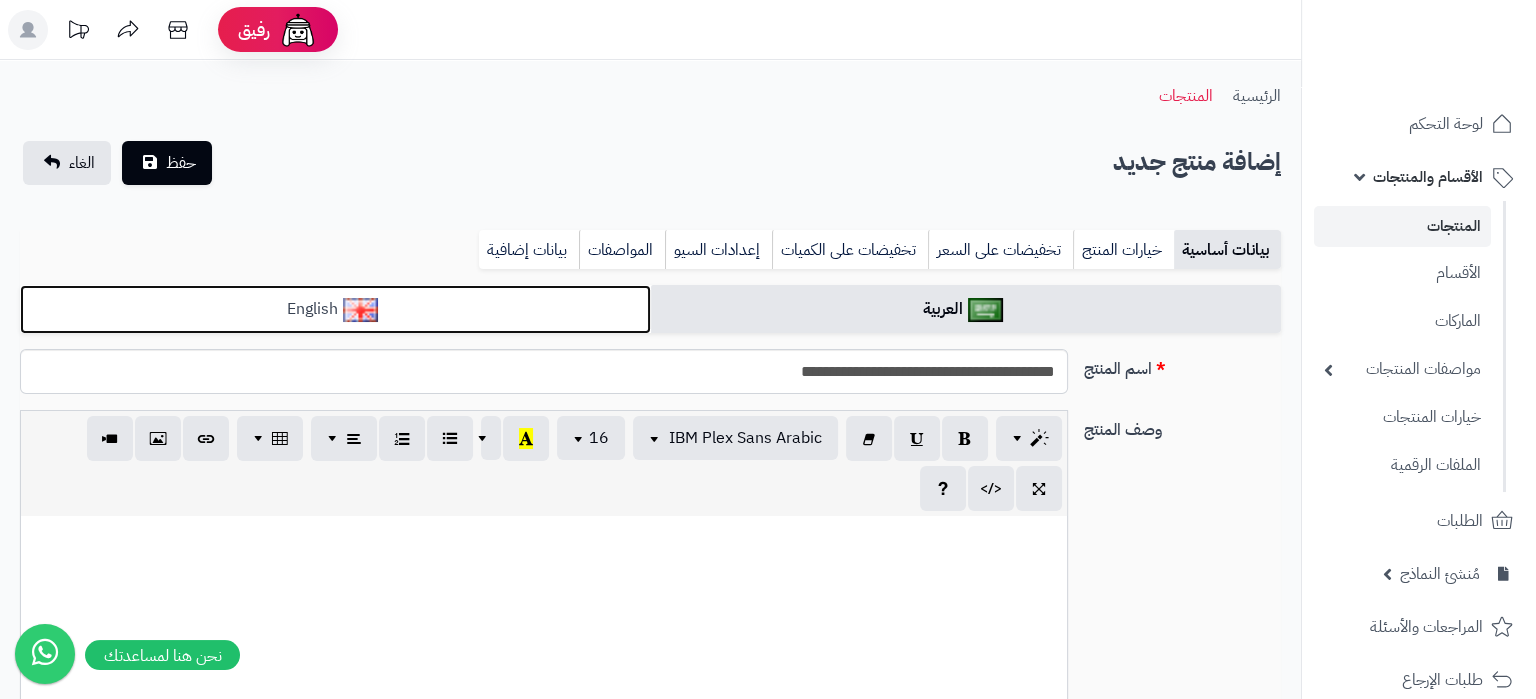 click on "English" at bounding box center (335, 309) 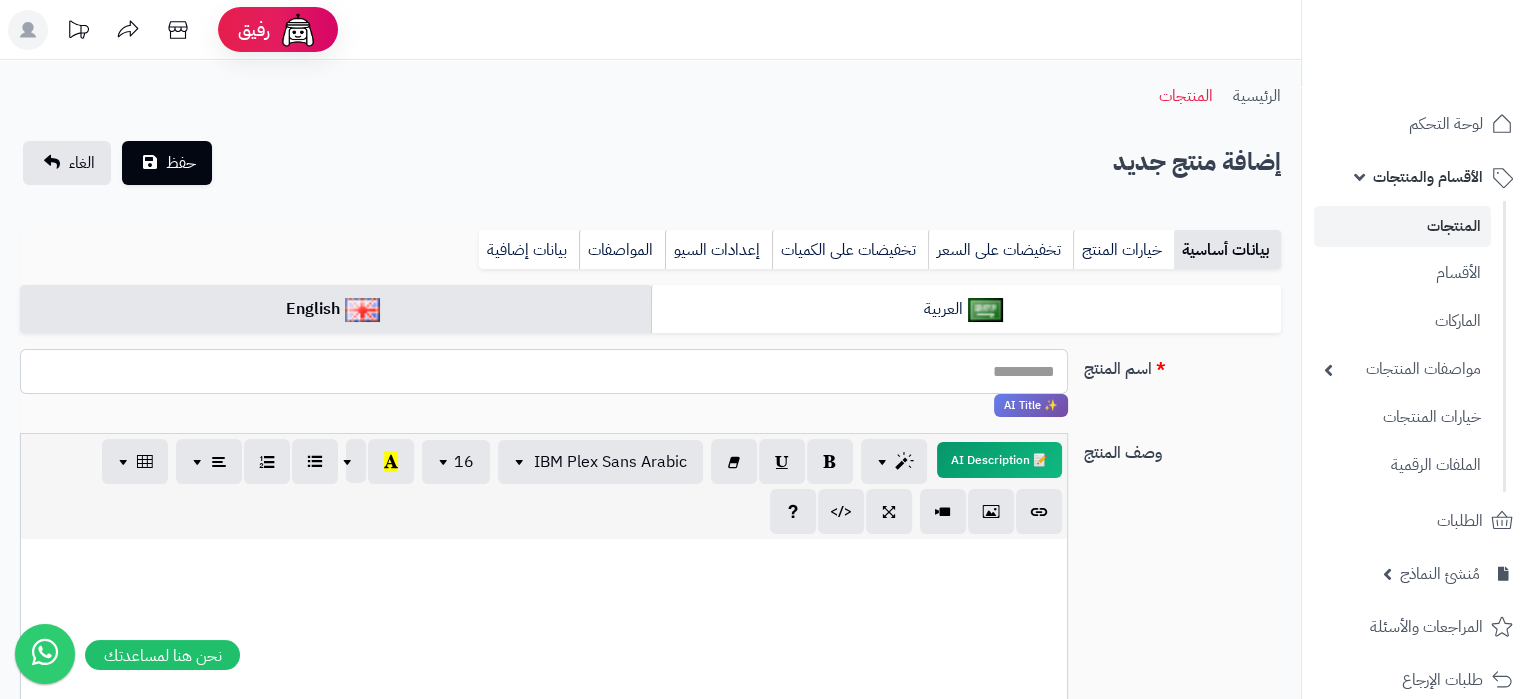 click on "اسم المنتج" at bounding box center (544, 371) 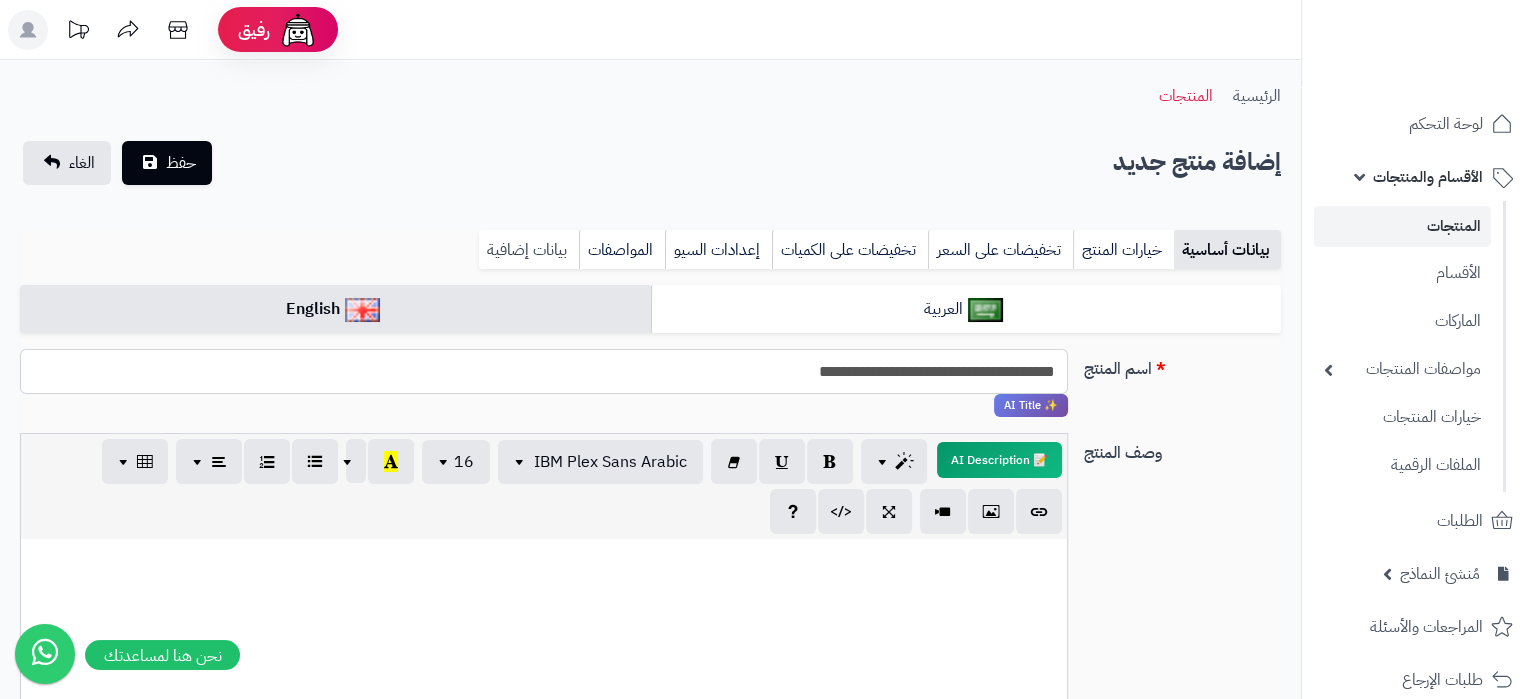 type on "**********" 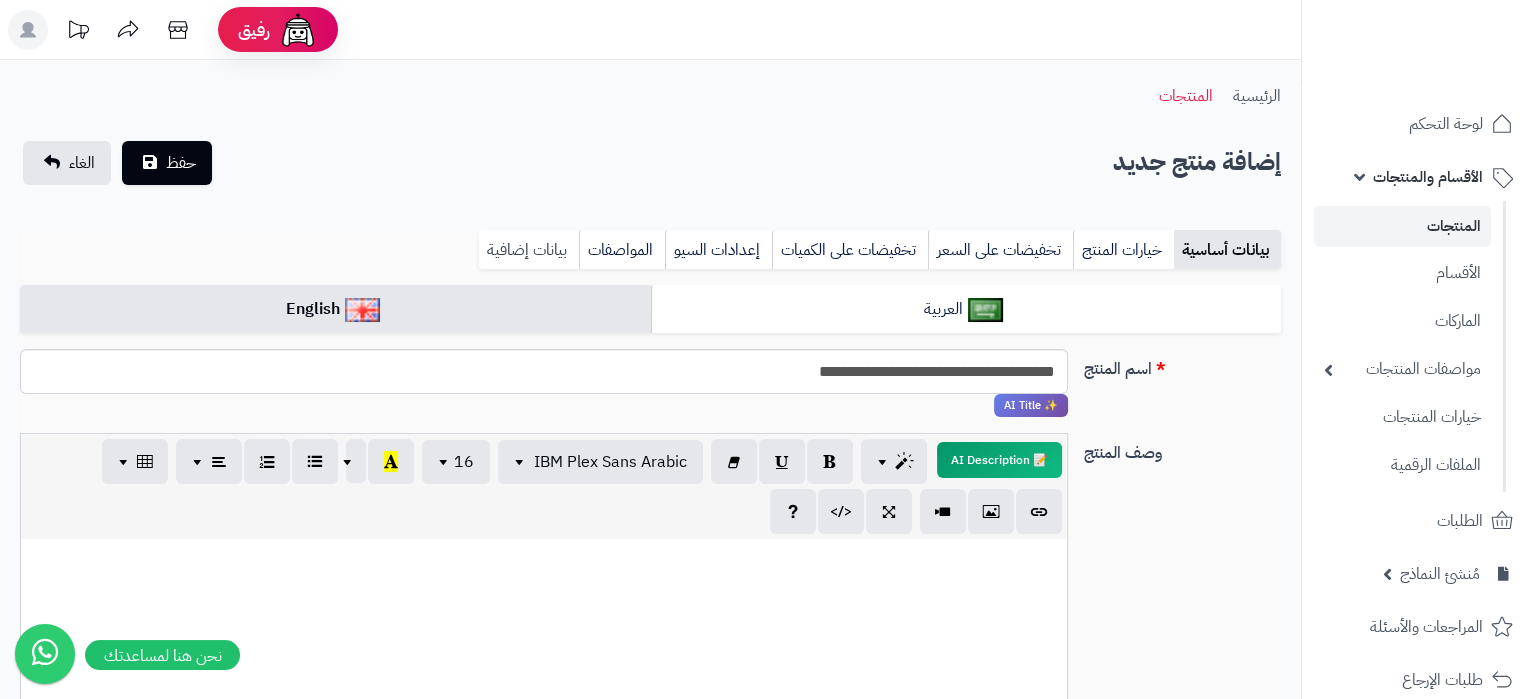 click on "بيانات إضافية" at bounding box center (529, 250) 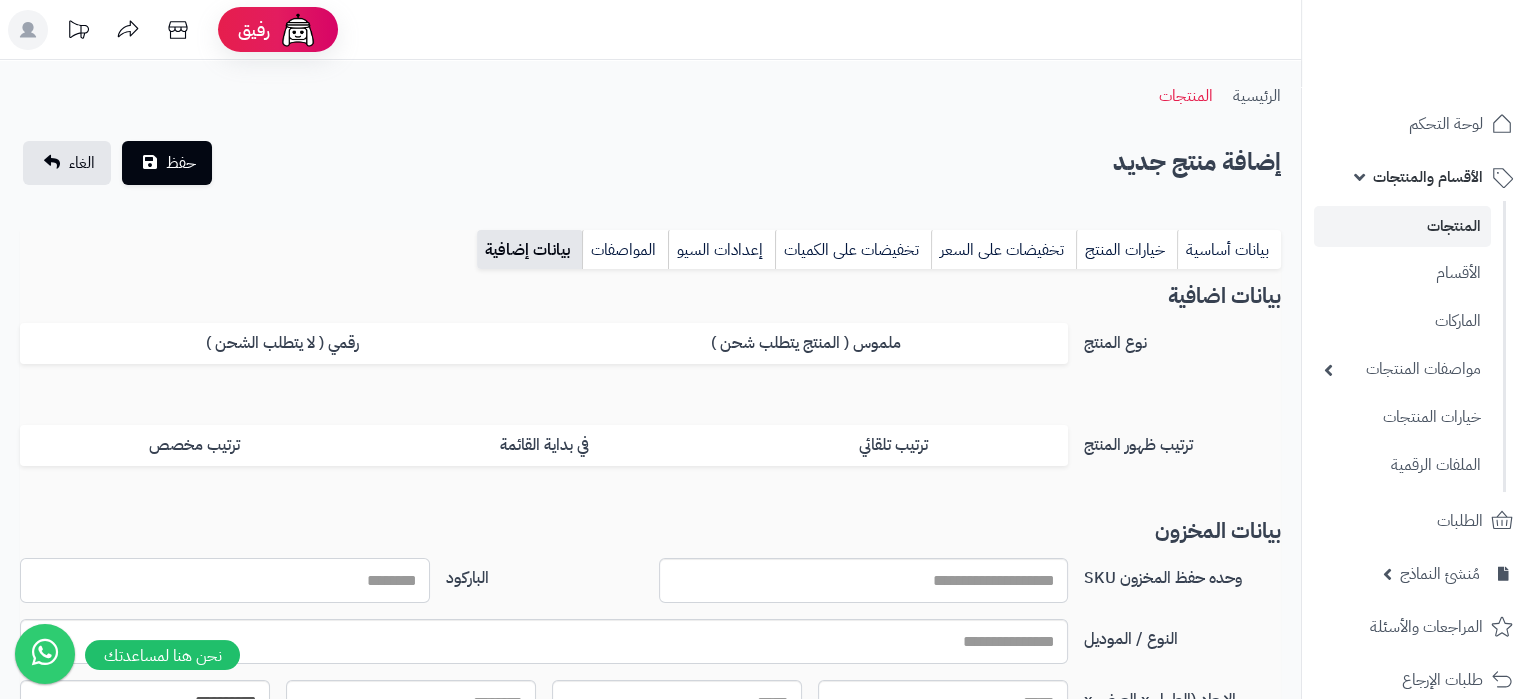 click on "الباركود" at bounding box center [225, 580] 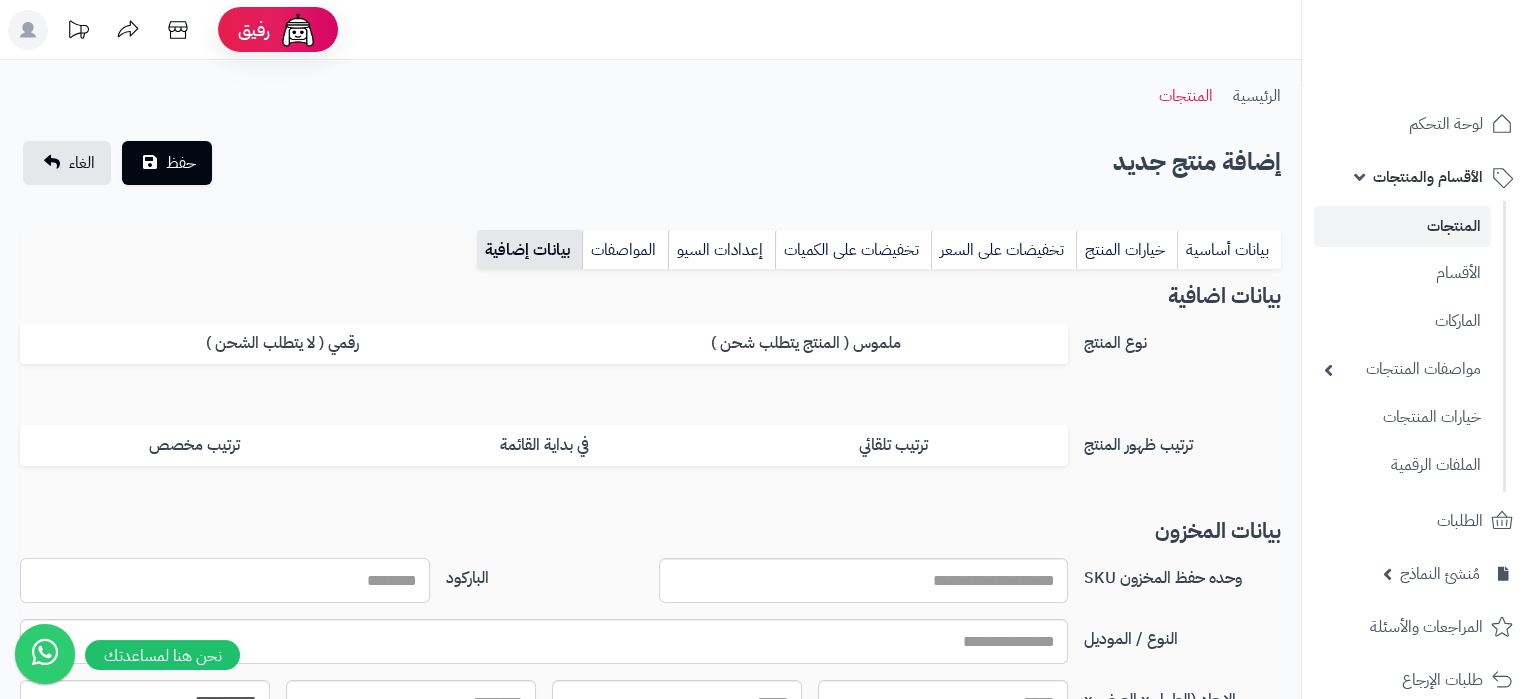 paste on "**********" 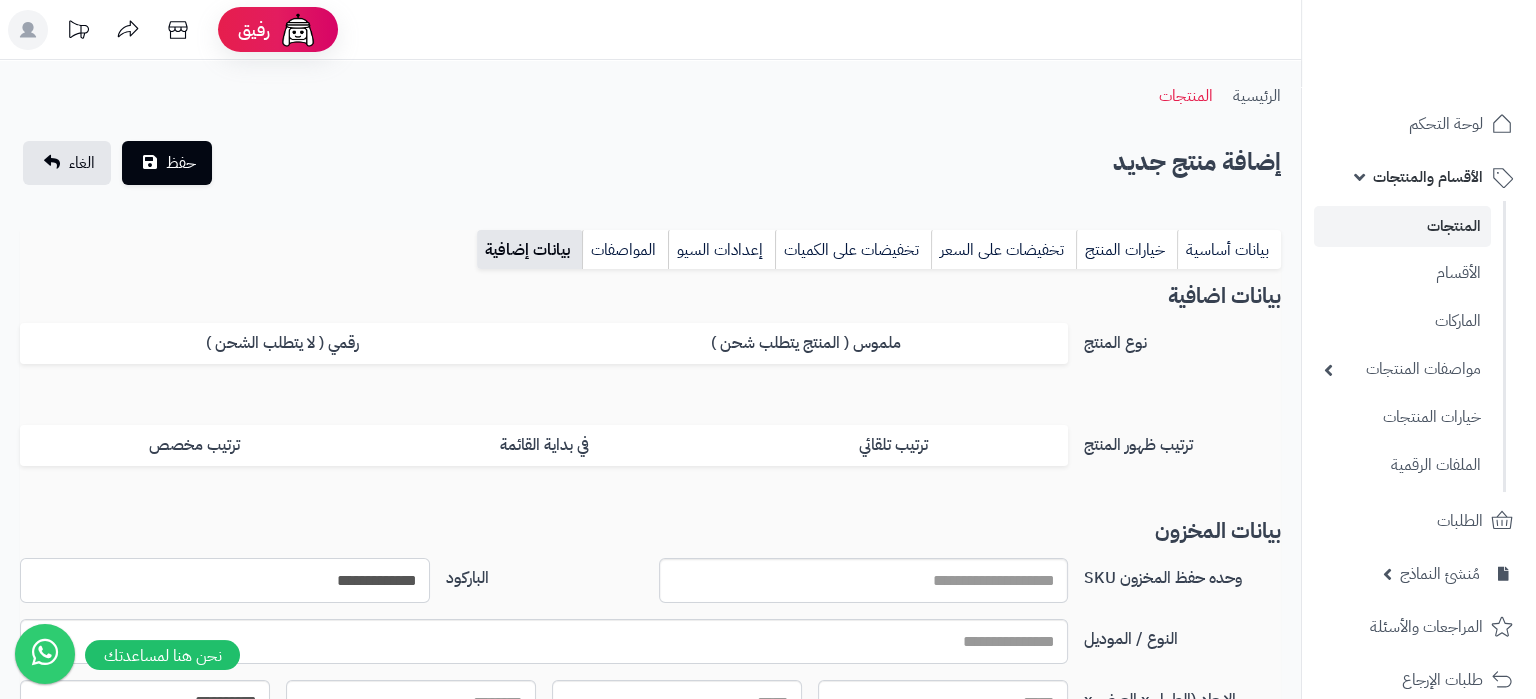 type on "**********" 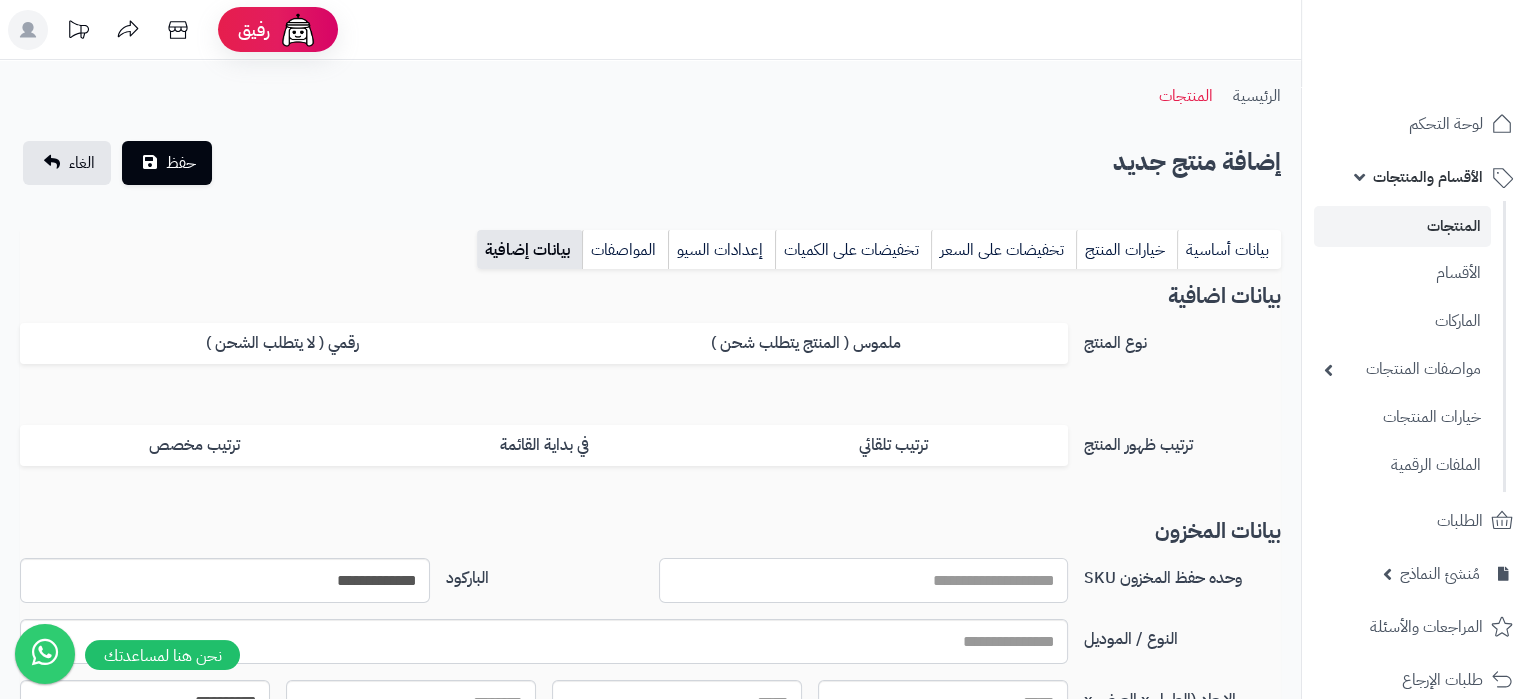 click on "وحده حفظ المخزون SKU" at bounding box center [864, 580] 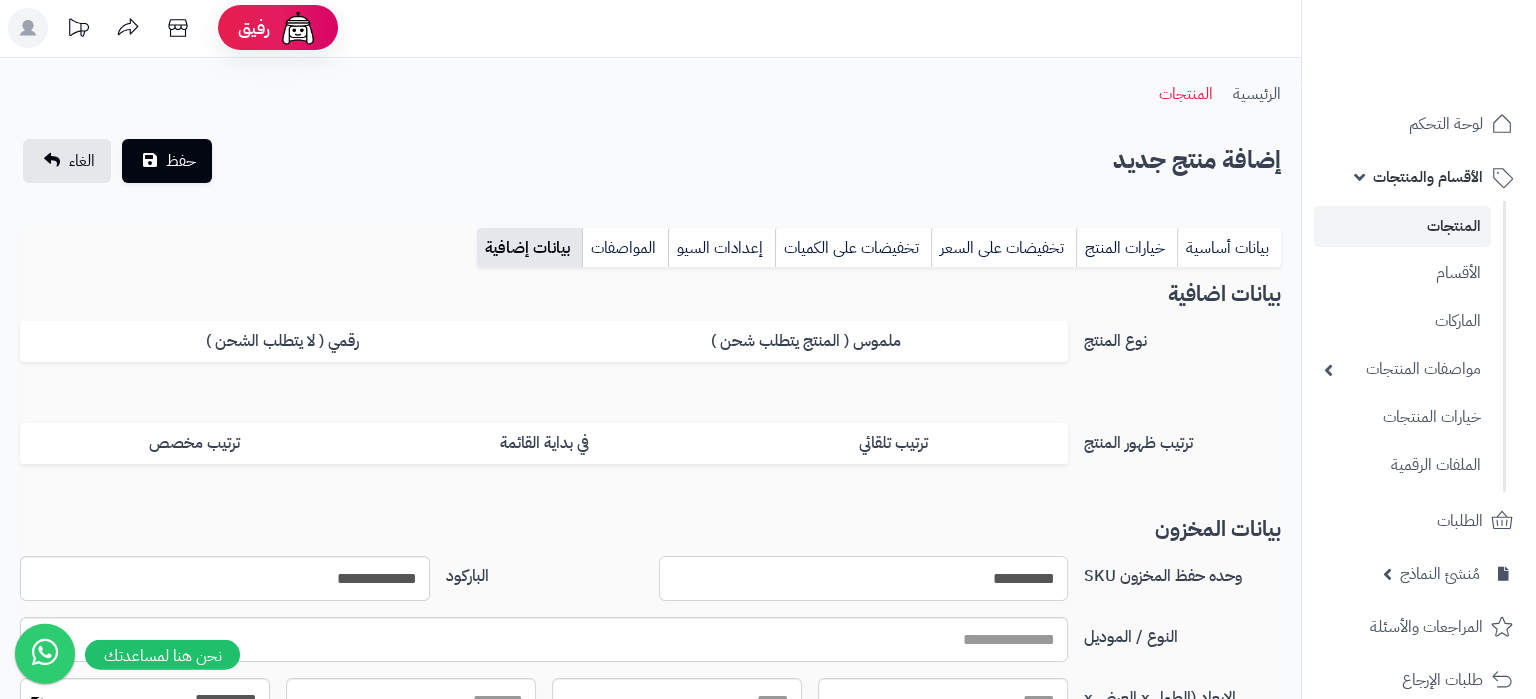 scroll, scrollTop: 0, scrollLeft: 0, axis: both 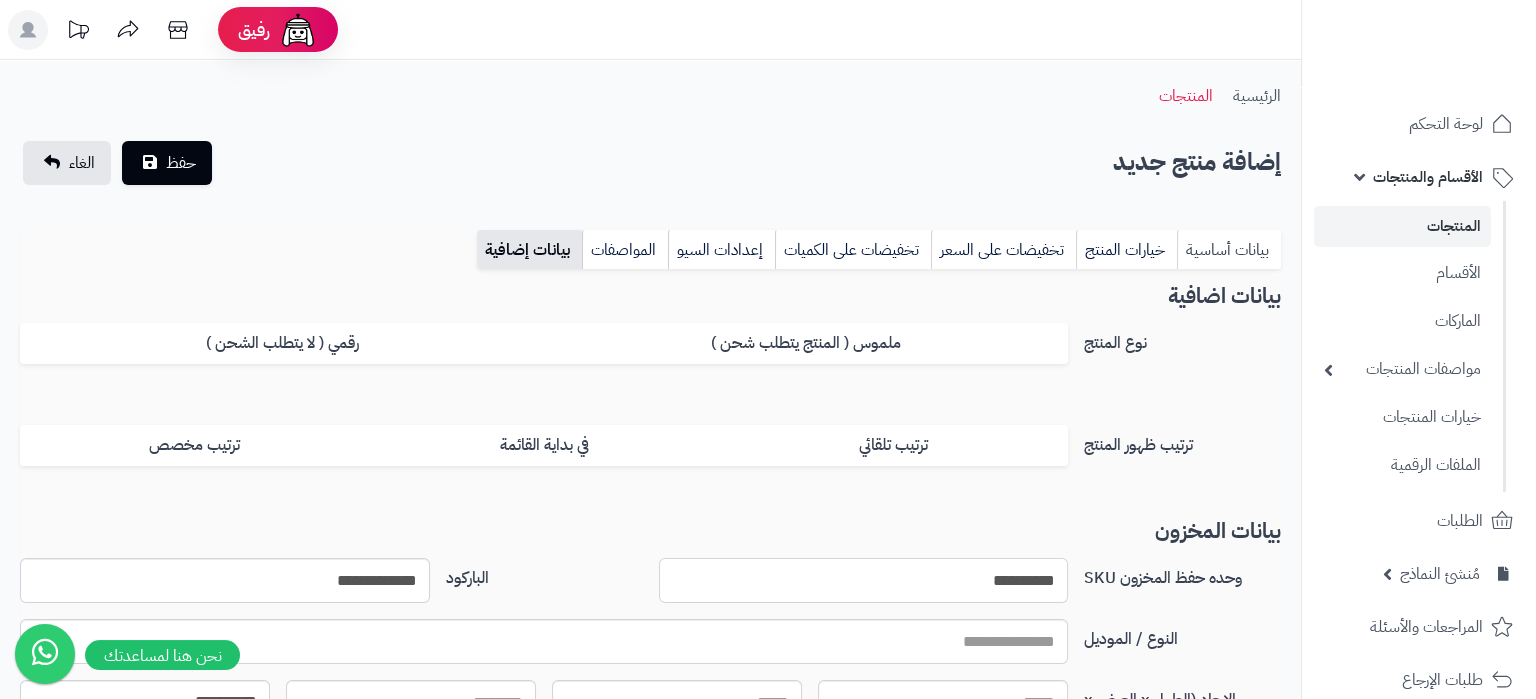 type on "**********" 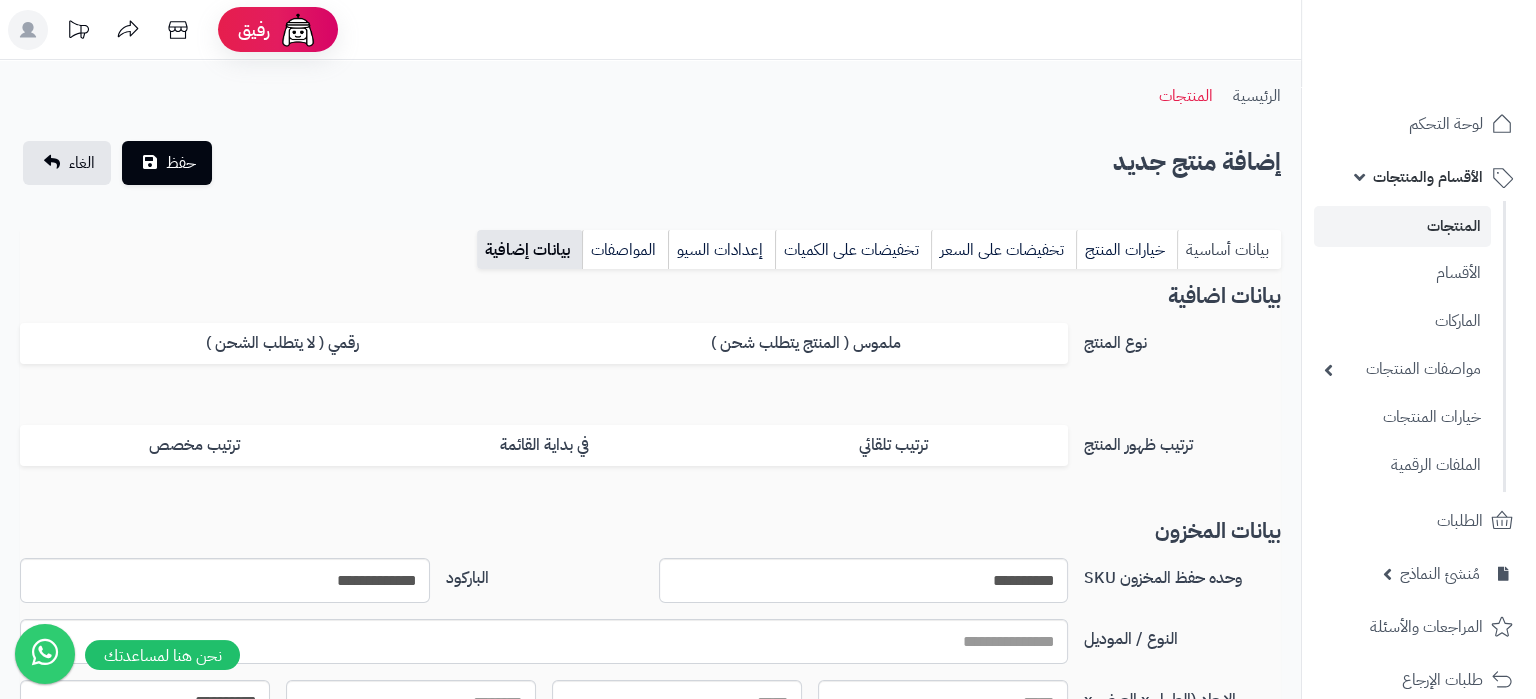 click on "بيانات أساسية" at bounding box center [1229, 250] 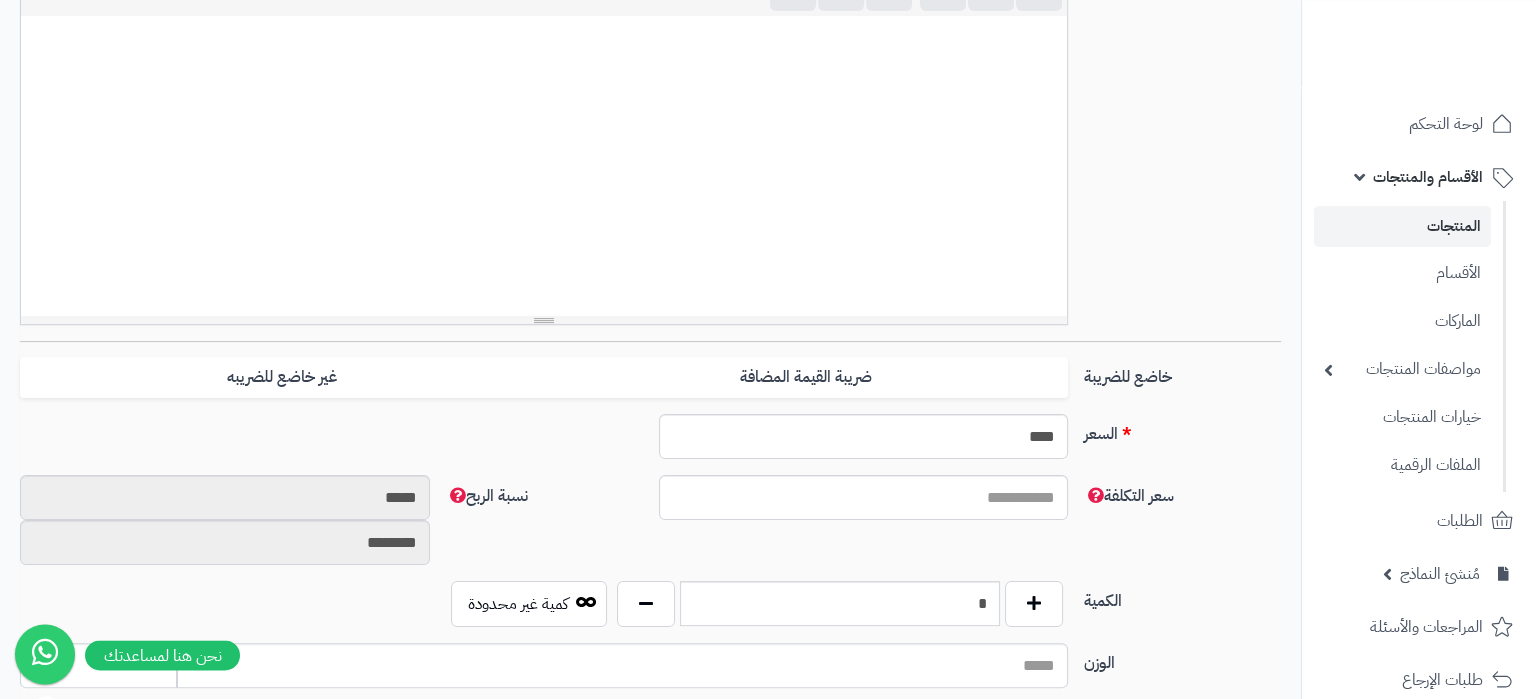 scroll, scrollTop: 525, scrollLeft: 0, axis: vertical 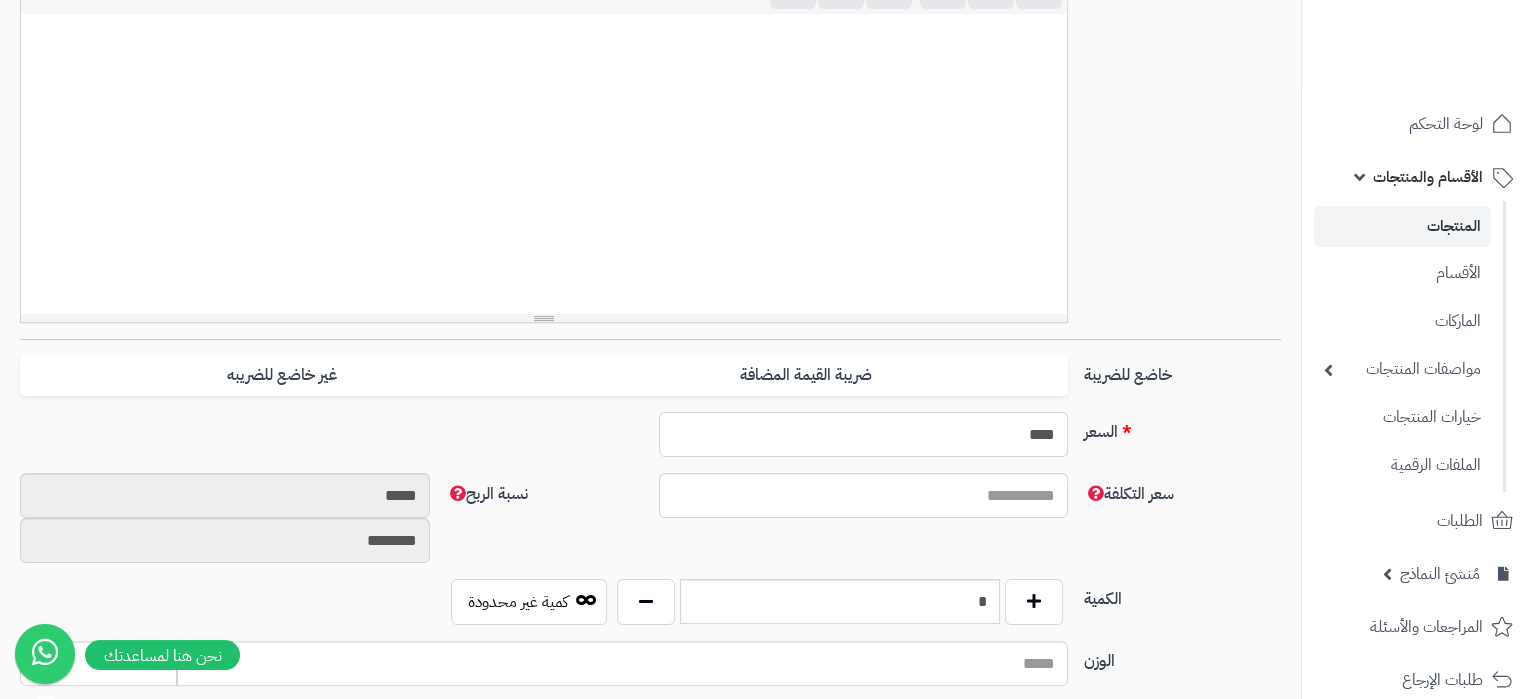 click on "****" at bounding box center (864, 434) 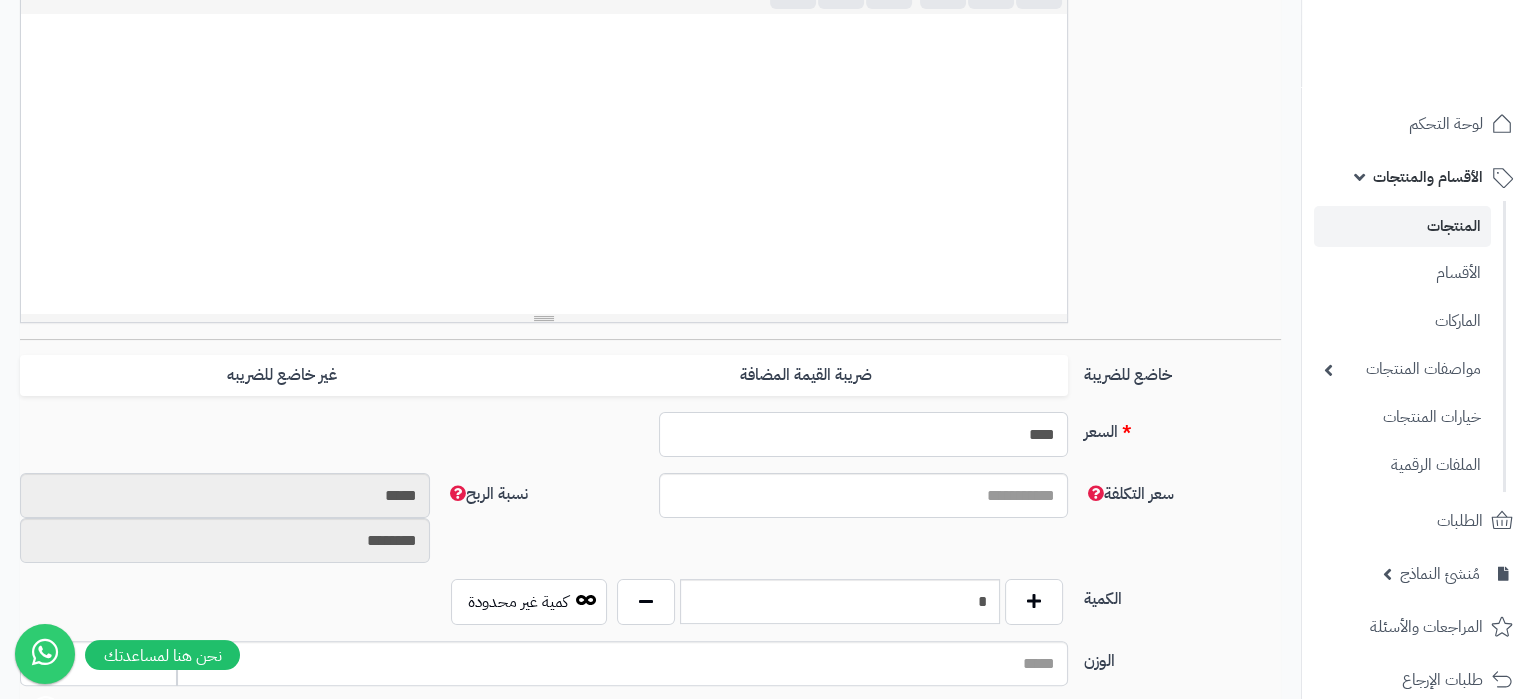 click on "****" at bounding box center (864, 434) 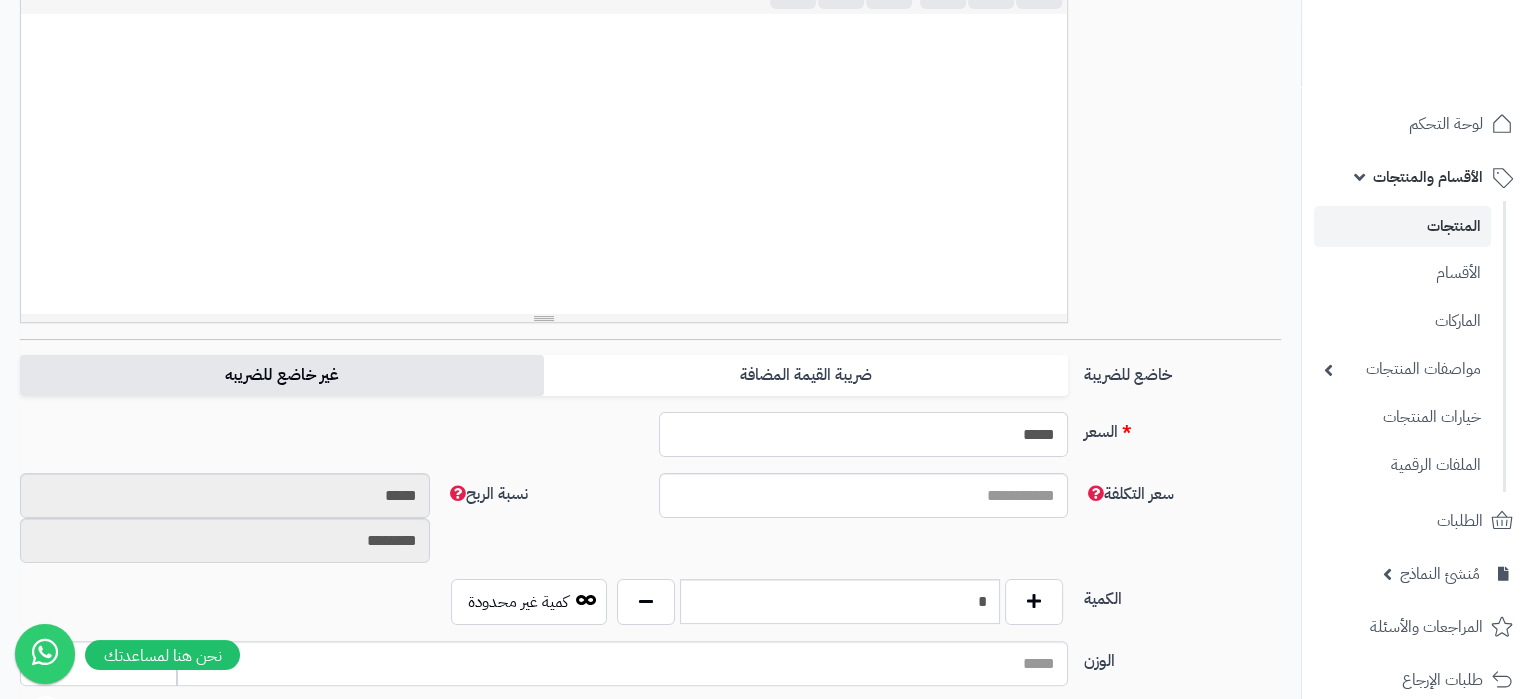 type on "*****" 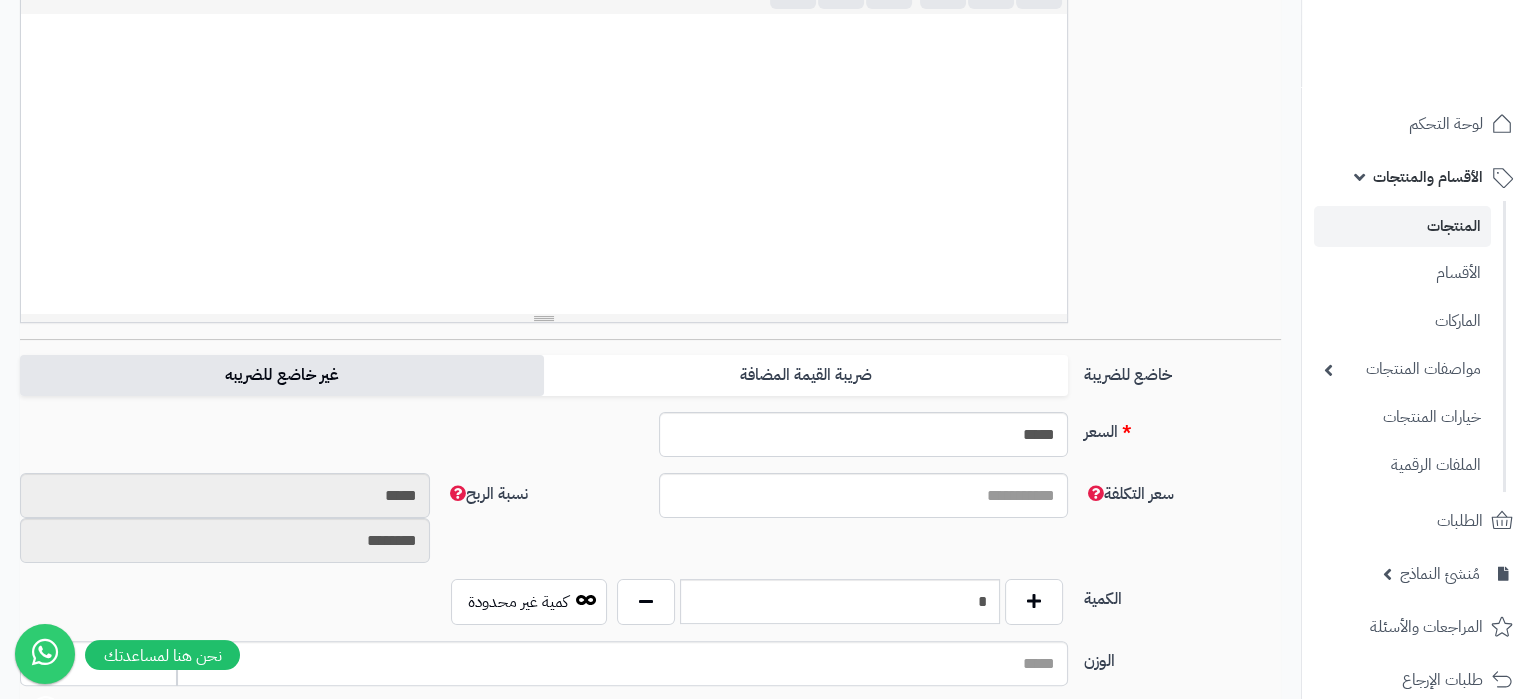 click on "غير خاضع للضريبه" at bounding box center [282, 375] 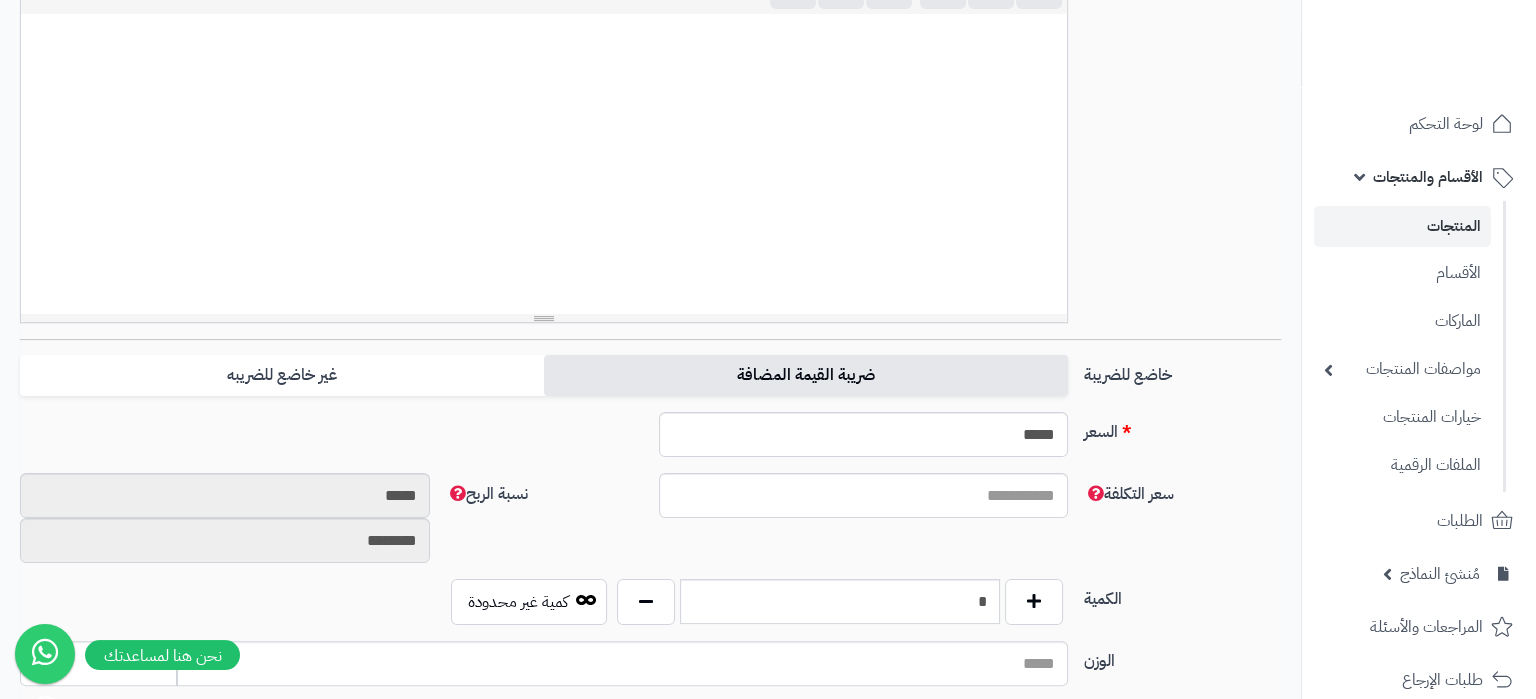 click on "ضريبة القيمة المضافة" at bounding box center (806, 375) 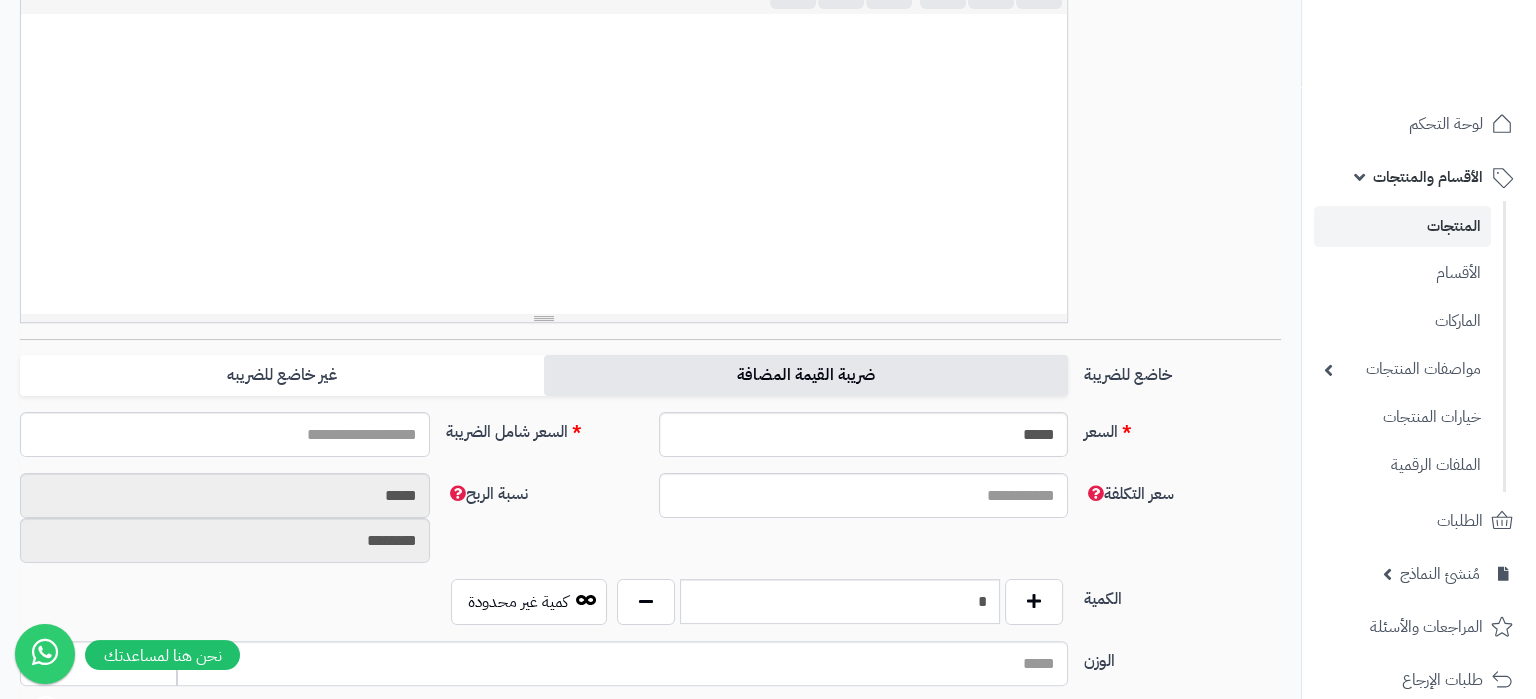 type on "*****" 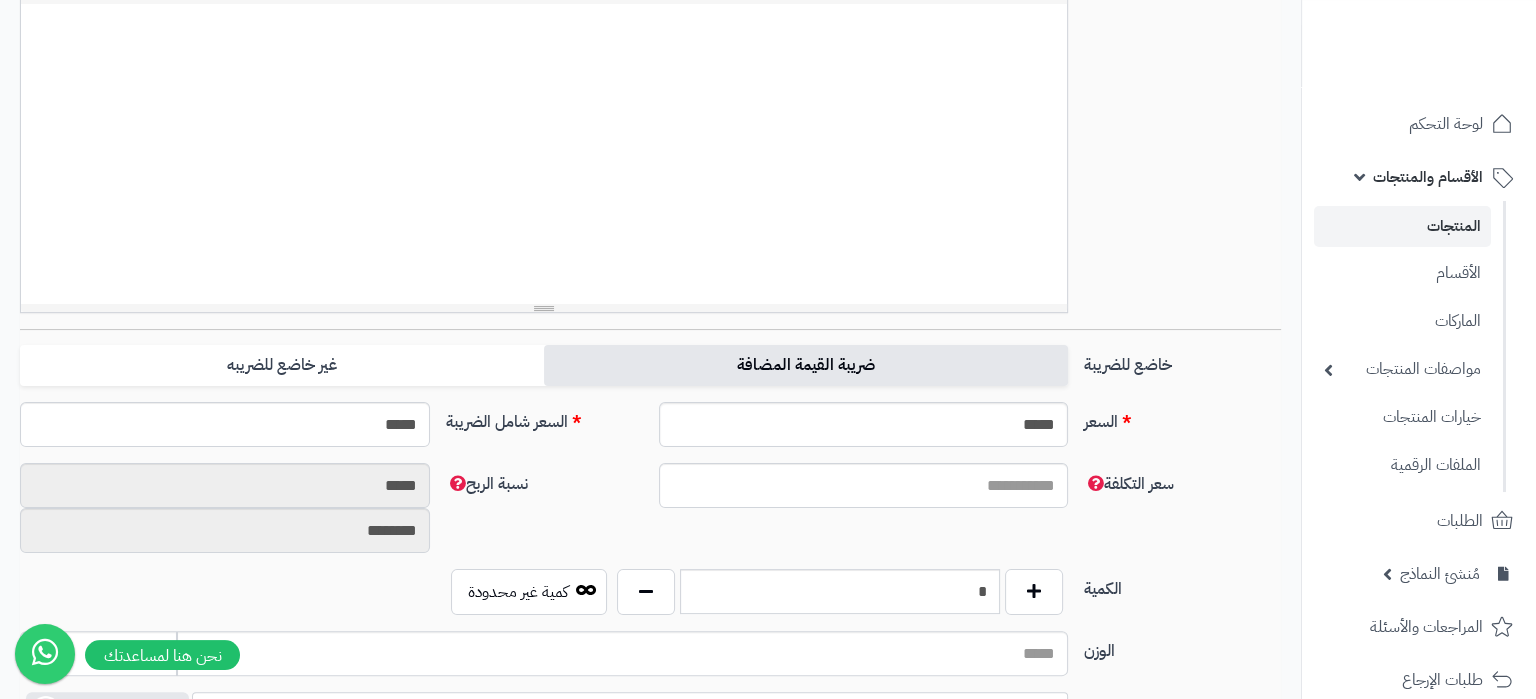 scroll, scrollTop: 840, scrollLeft: 0, axis: vertical 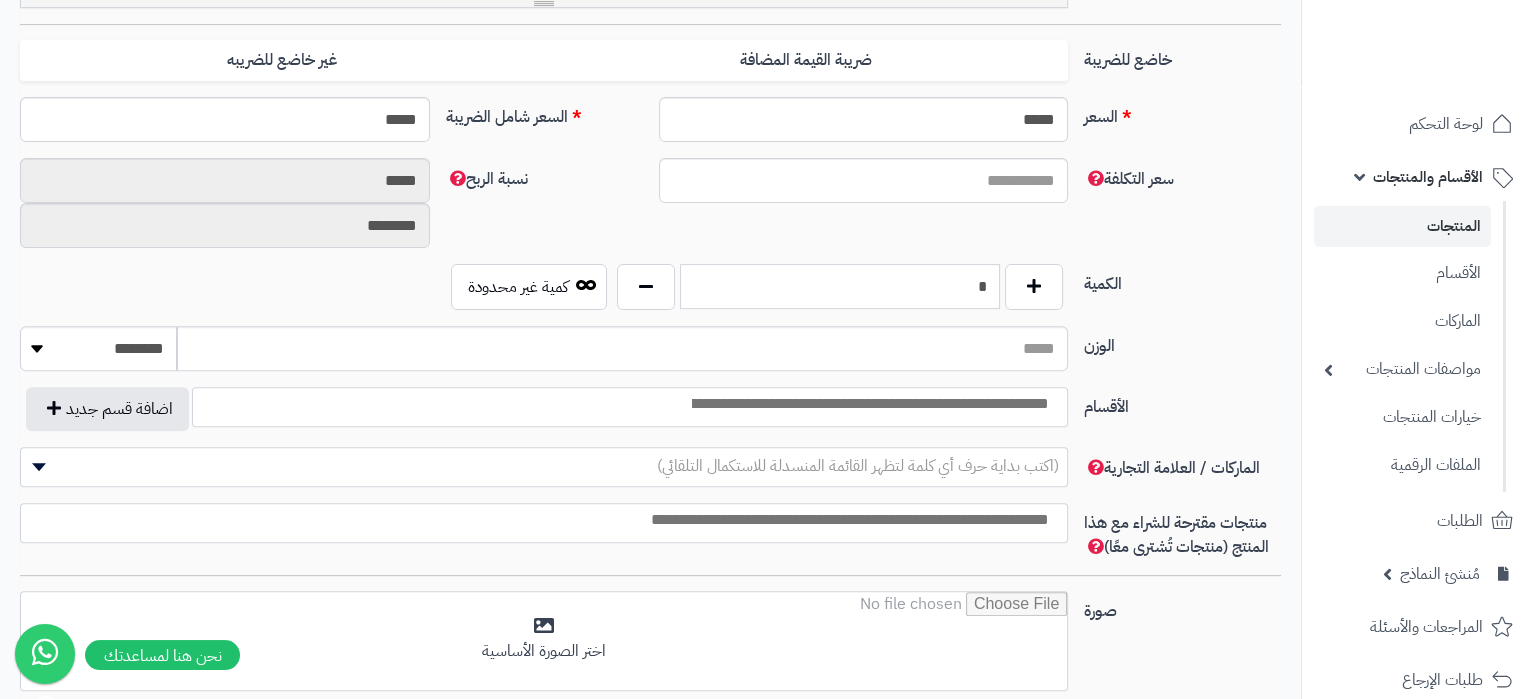 drag, startPoint x: 913, startPoint y: 299, endPoint x: 1011, endPoint y: 296, distance: 98.045906 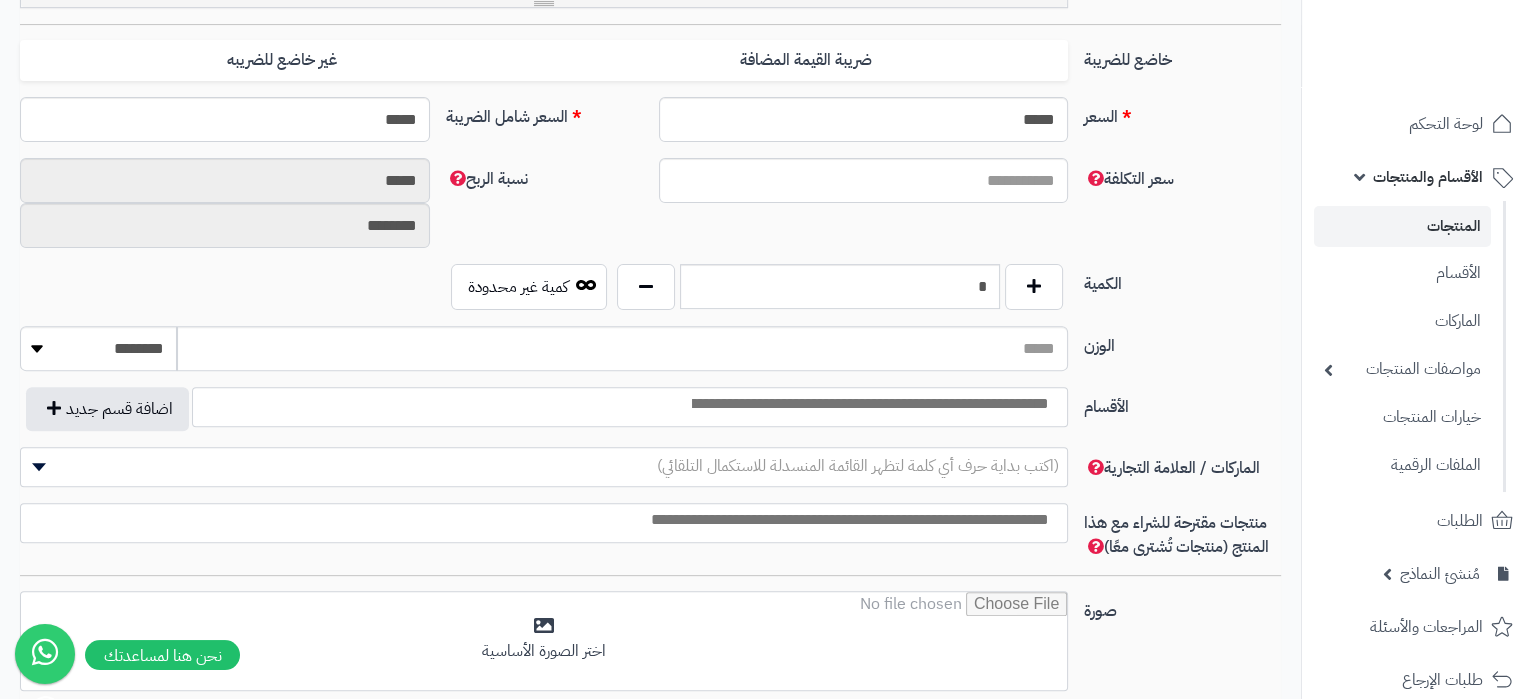 type 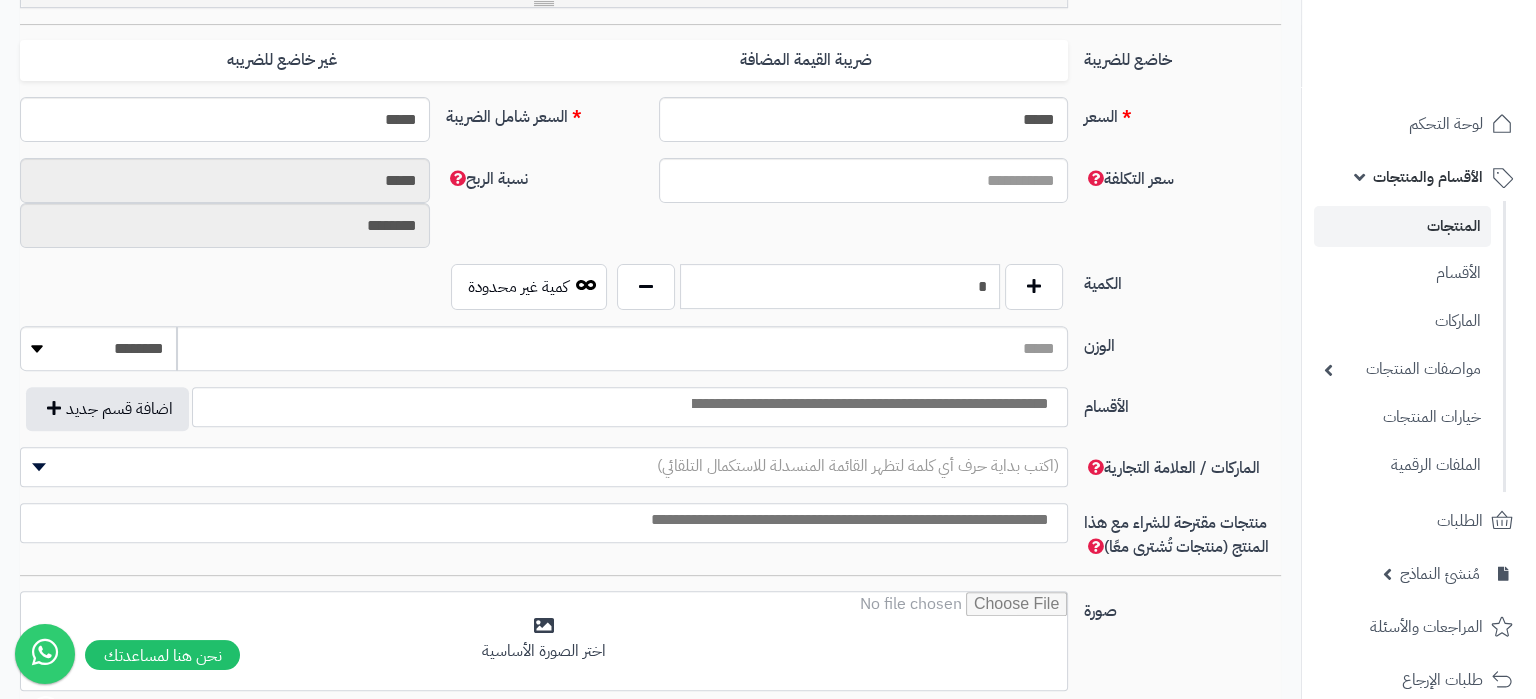 drag, startPoint x: 958, startPoint y: 283, endPoint x: 1020, endPoint y: 295, distance: 63.15061 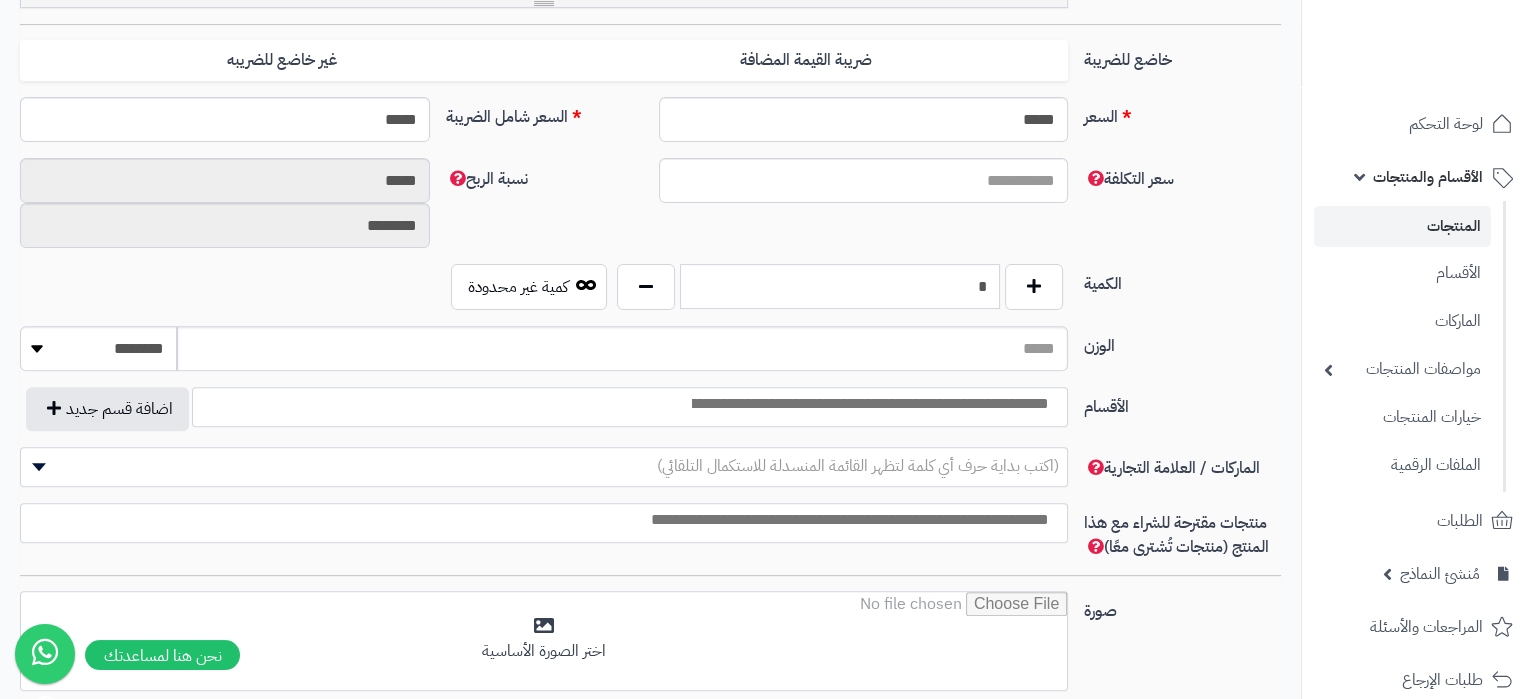 type on "*" 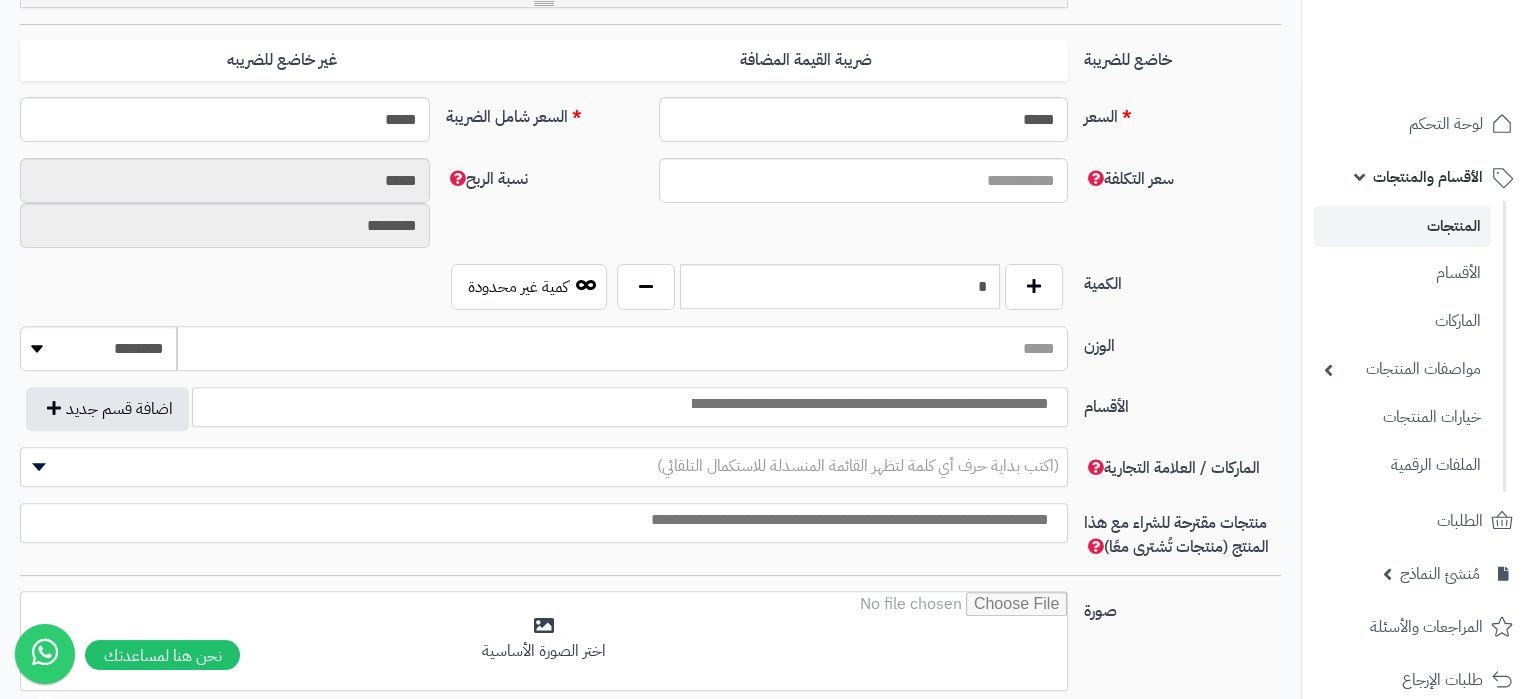 click on "الوزن" at bounding box center (622, 348) 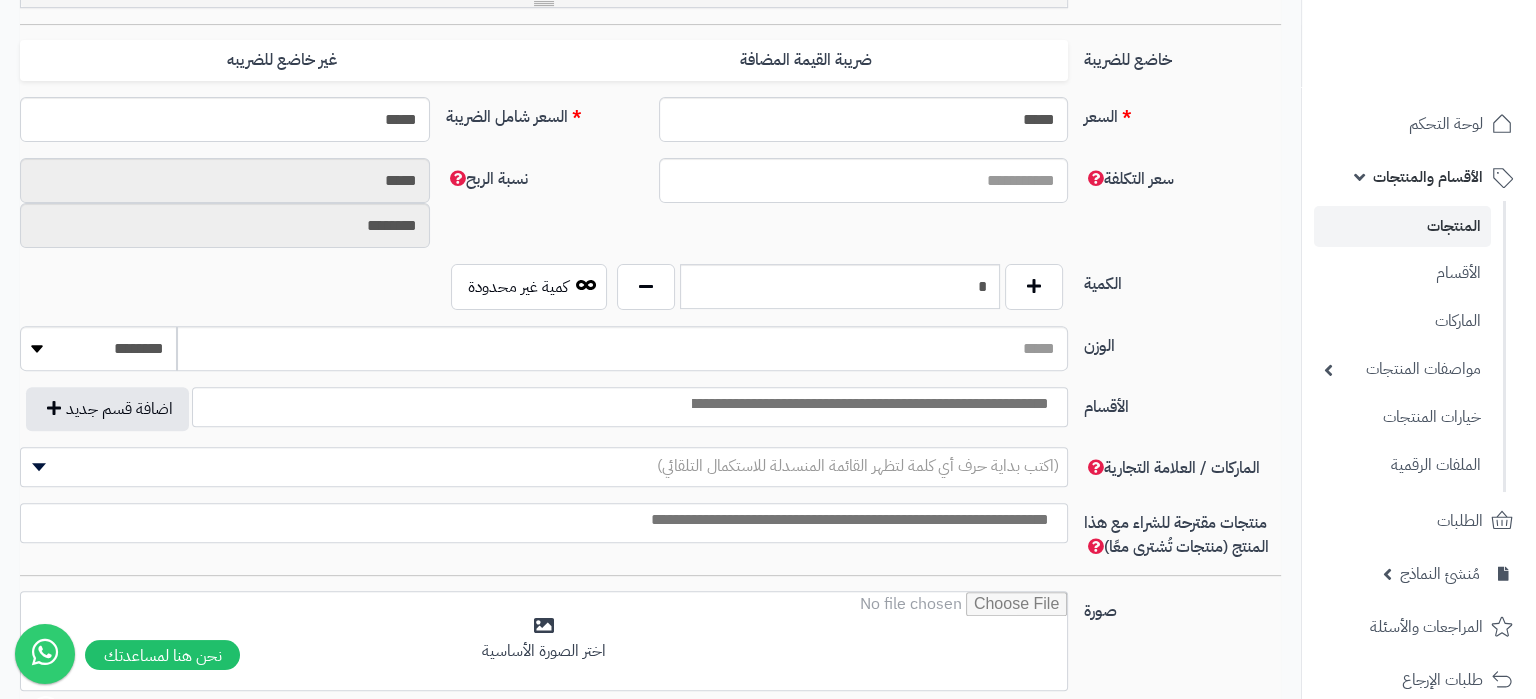 click at bounding box center (869, 404) 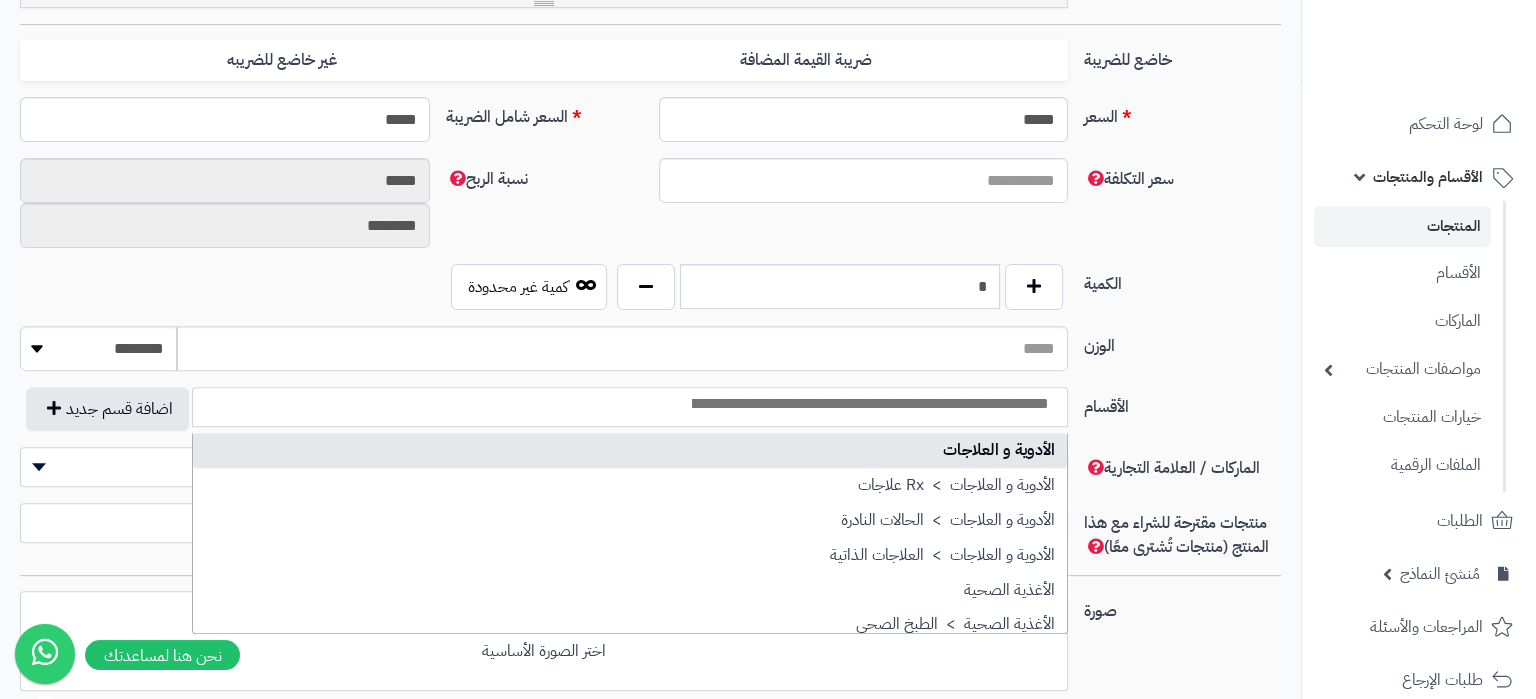 scroll, scrollTop: 1280, scrollLeft: 0, axis: vertical 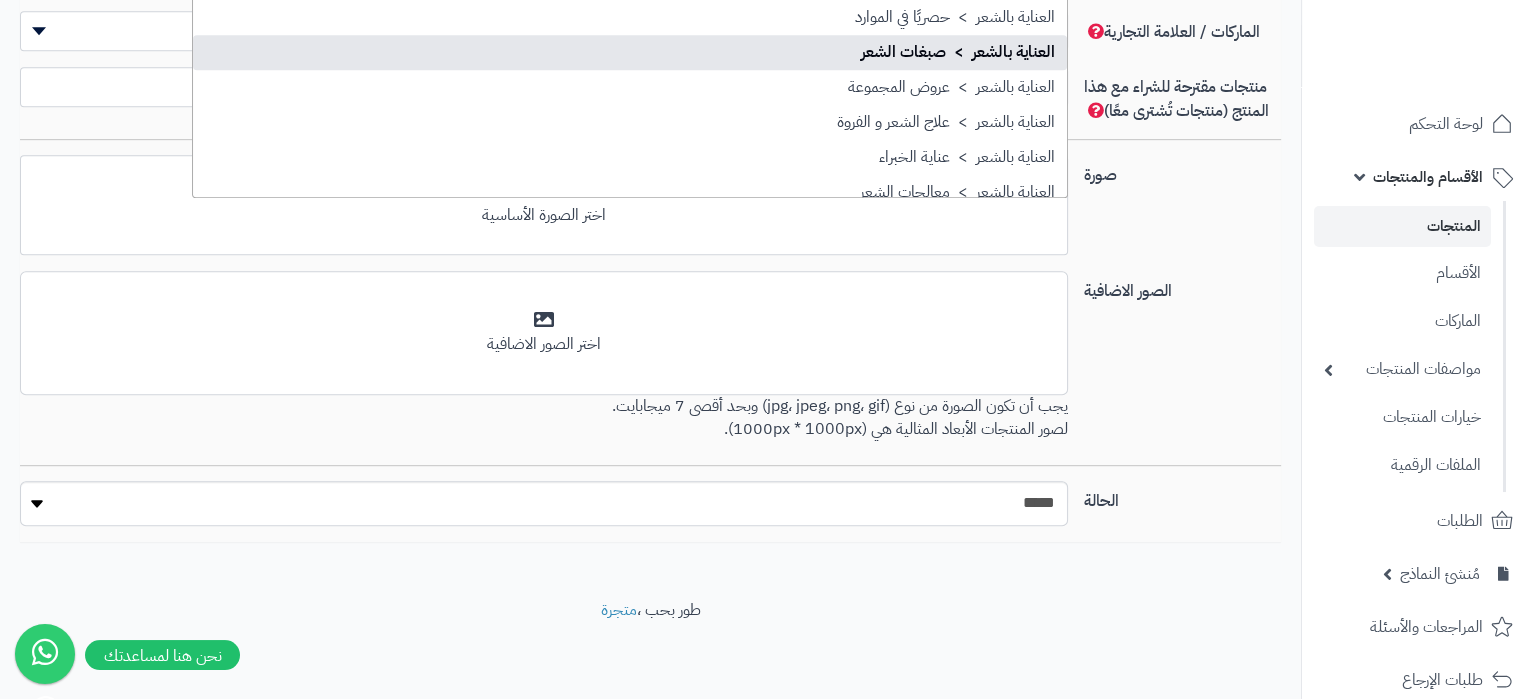 select on "***" 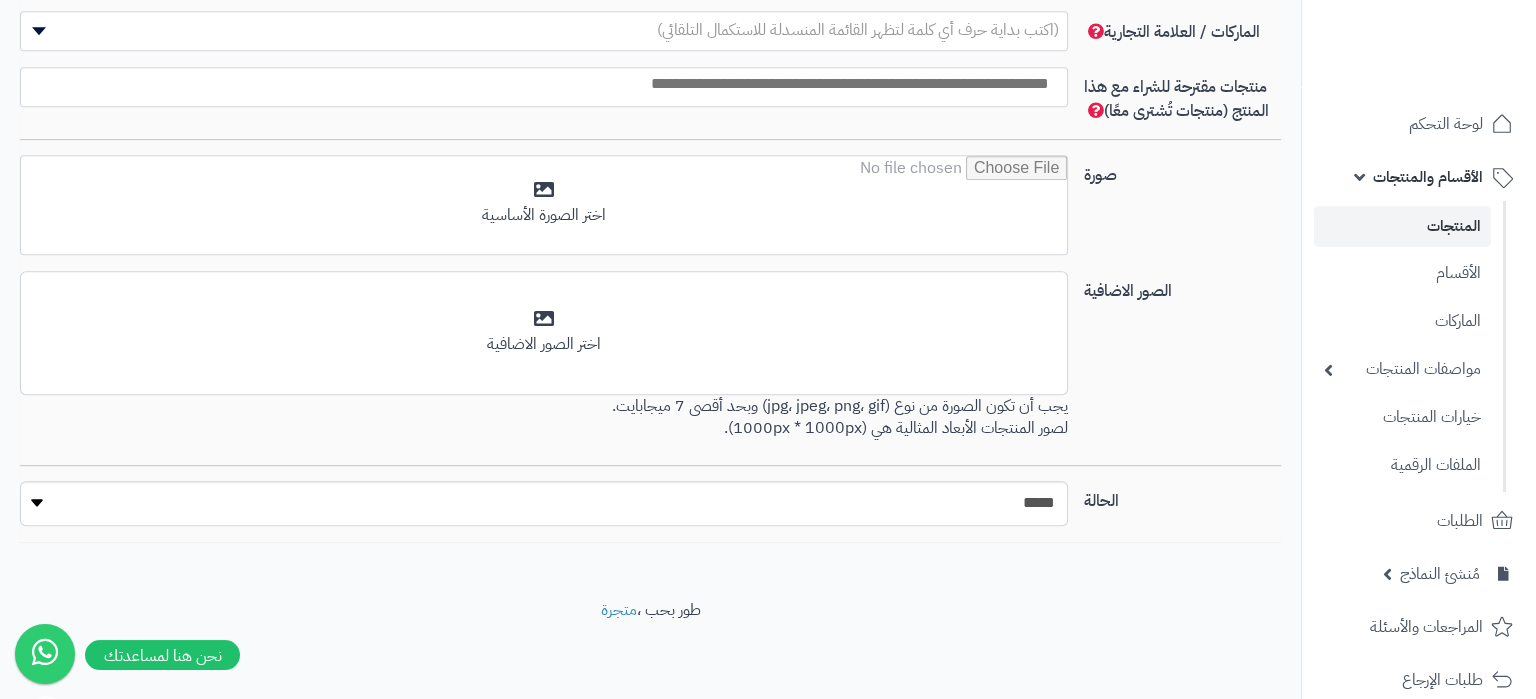 scroll, scrollTop: 2141, scrollLeft: 0, axis: vertical 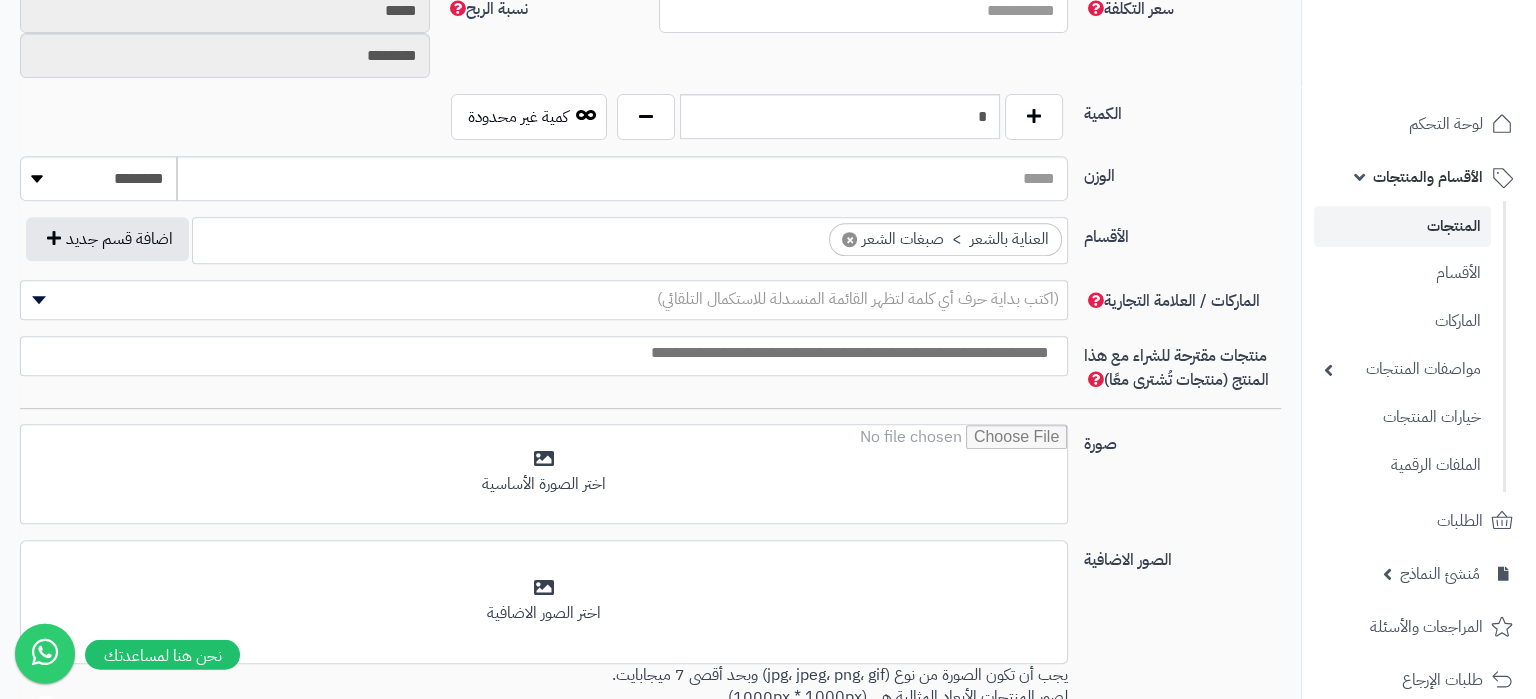 click at bounding box center (539, 353) 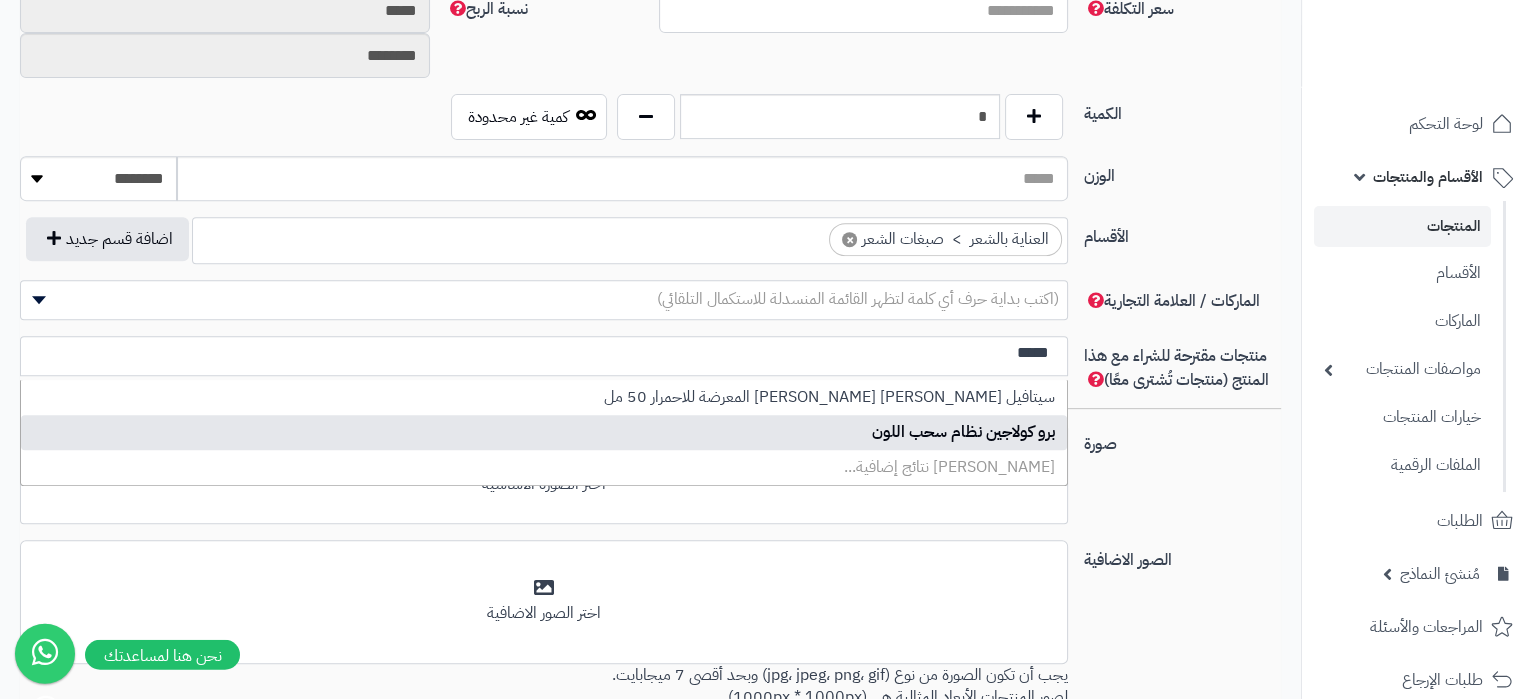 type on "*****" 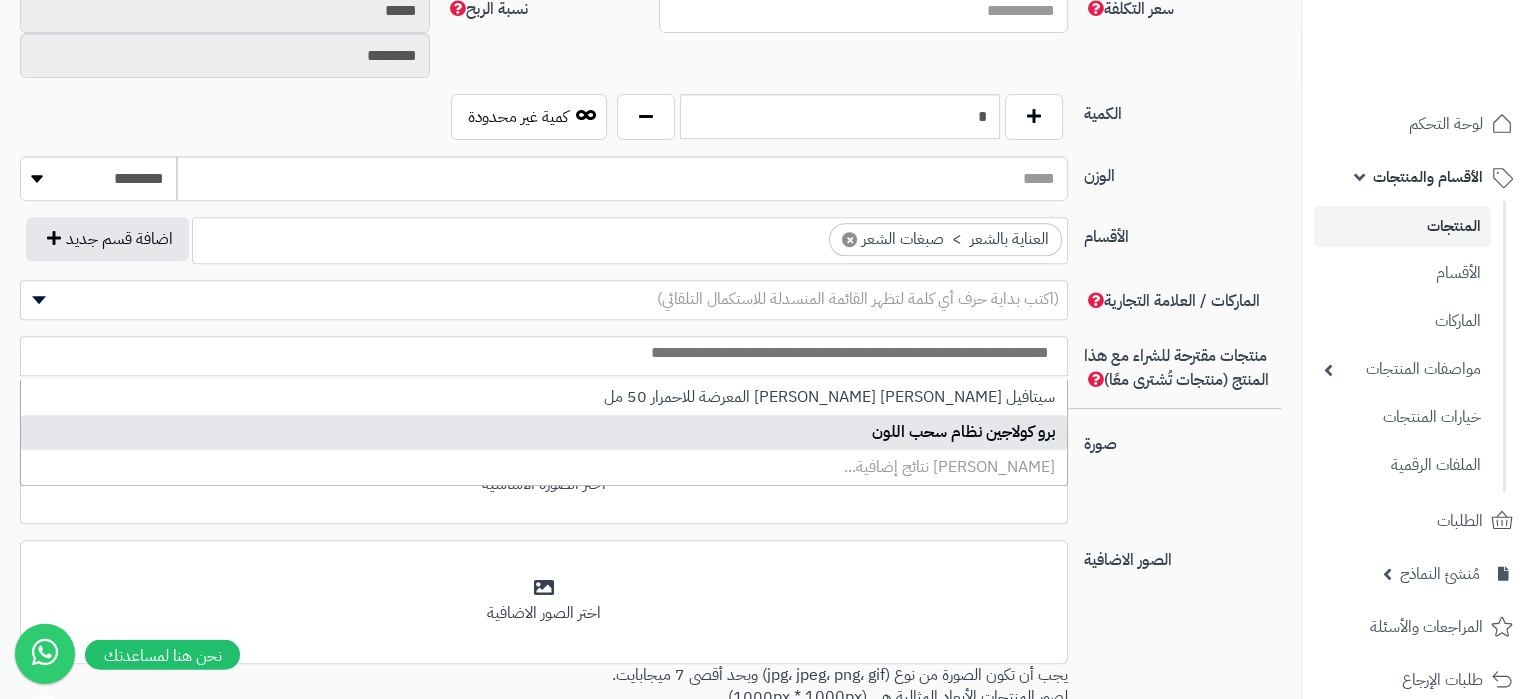 select on "*****" 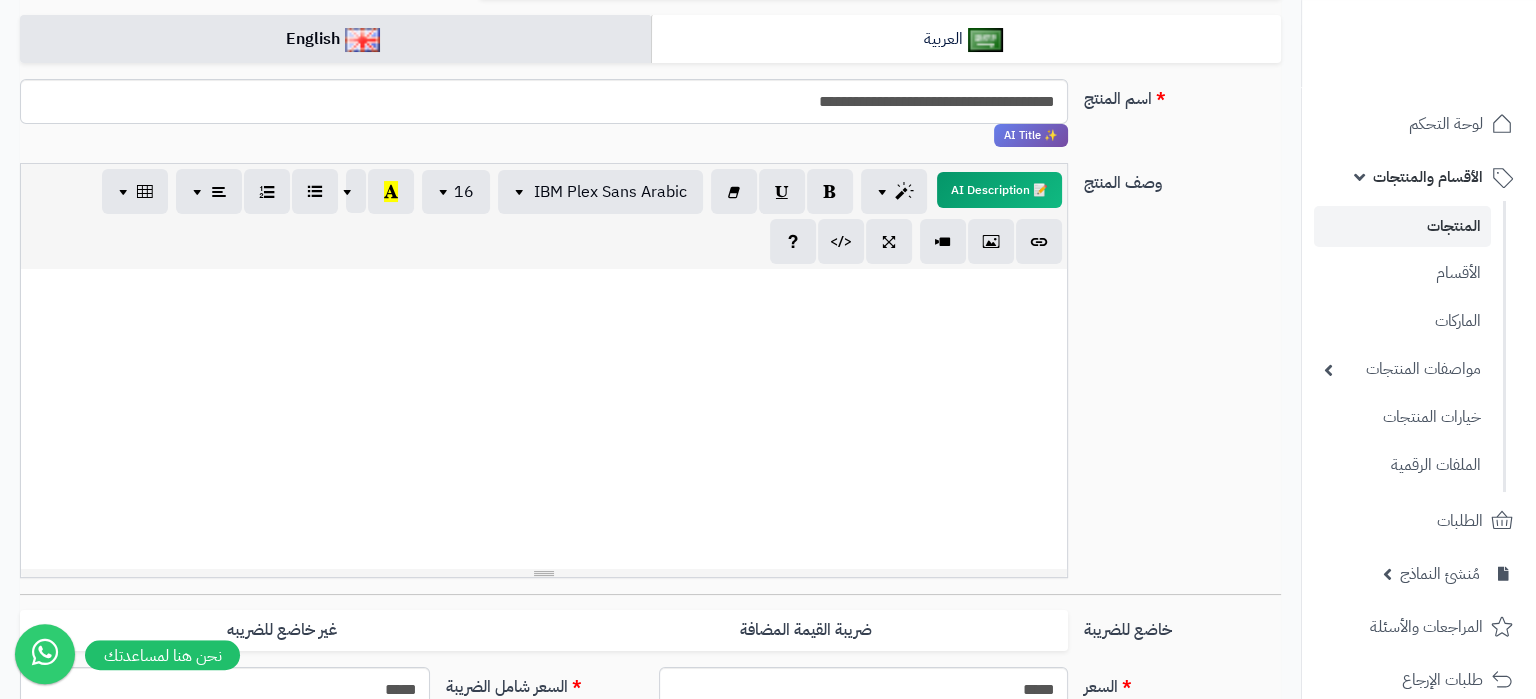 scroll, scrollTop: 0, scrollLeft: 0, axis: both 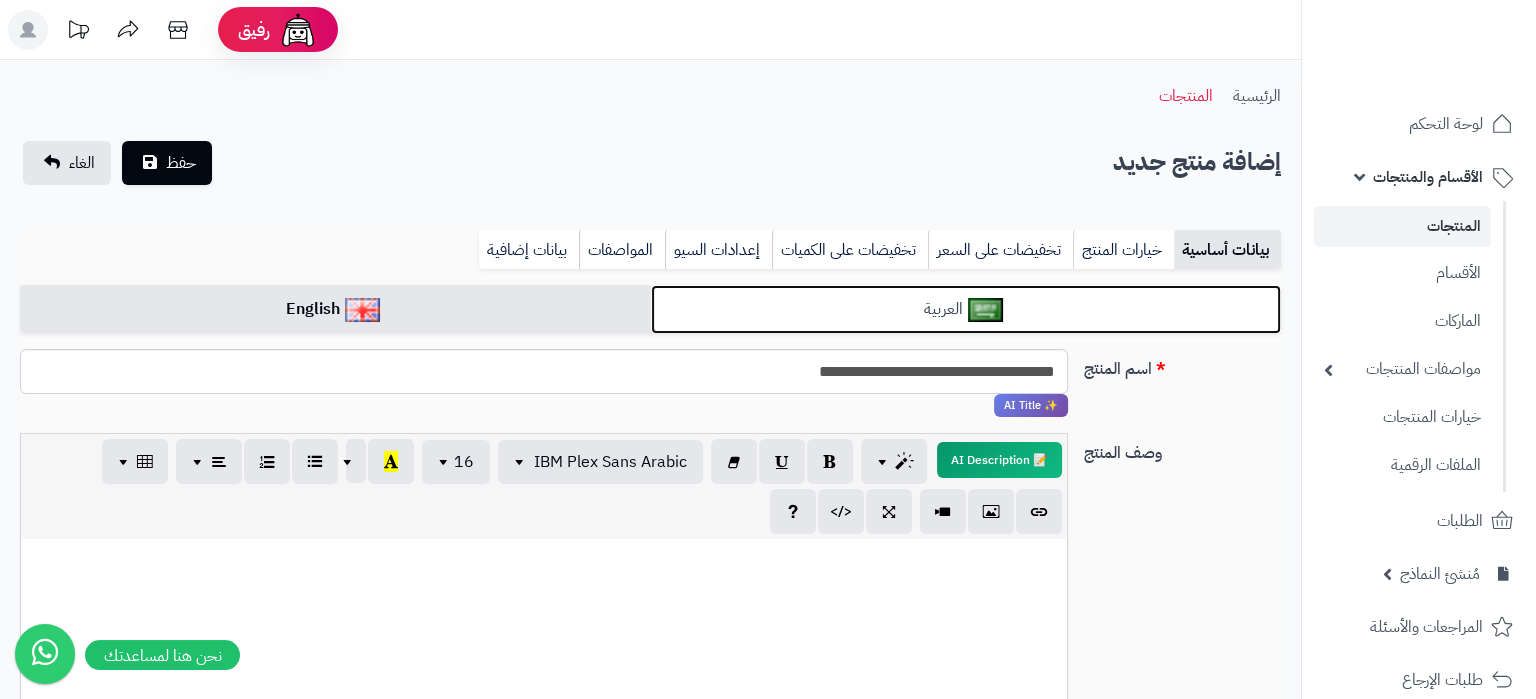 click on "العربية" at bounding box center [966, 309] 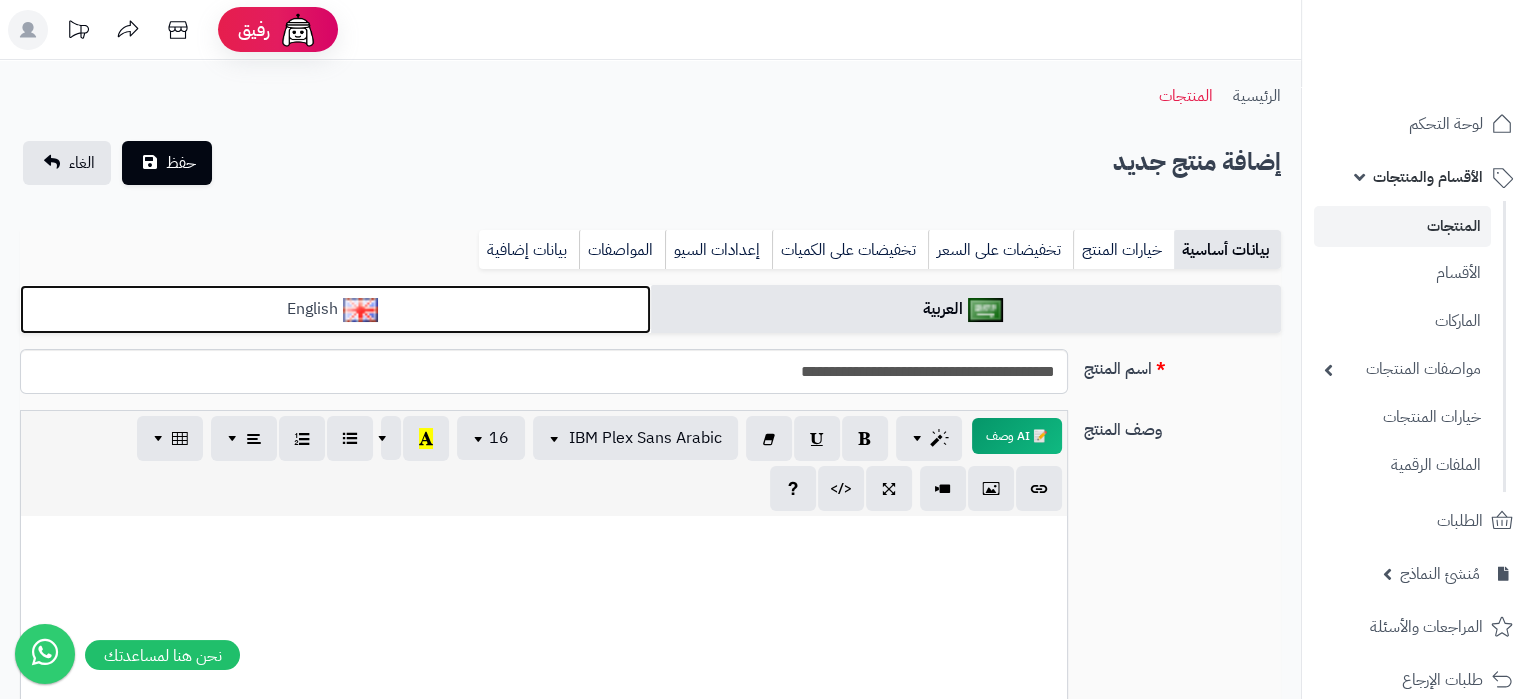 click on "English" at bounding box center [335, 309] 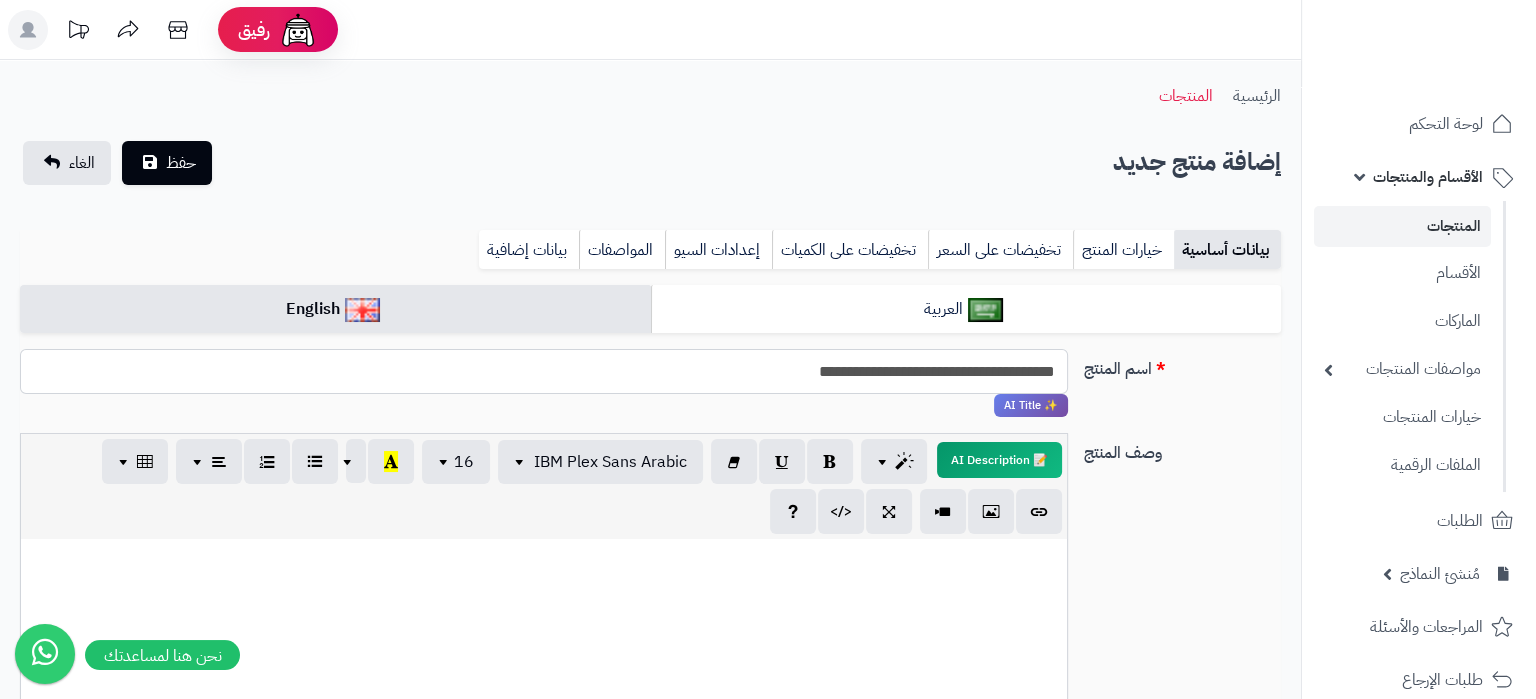 click on "**********" at bounding box center (544, 371) 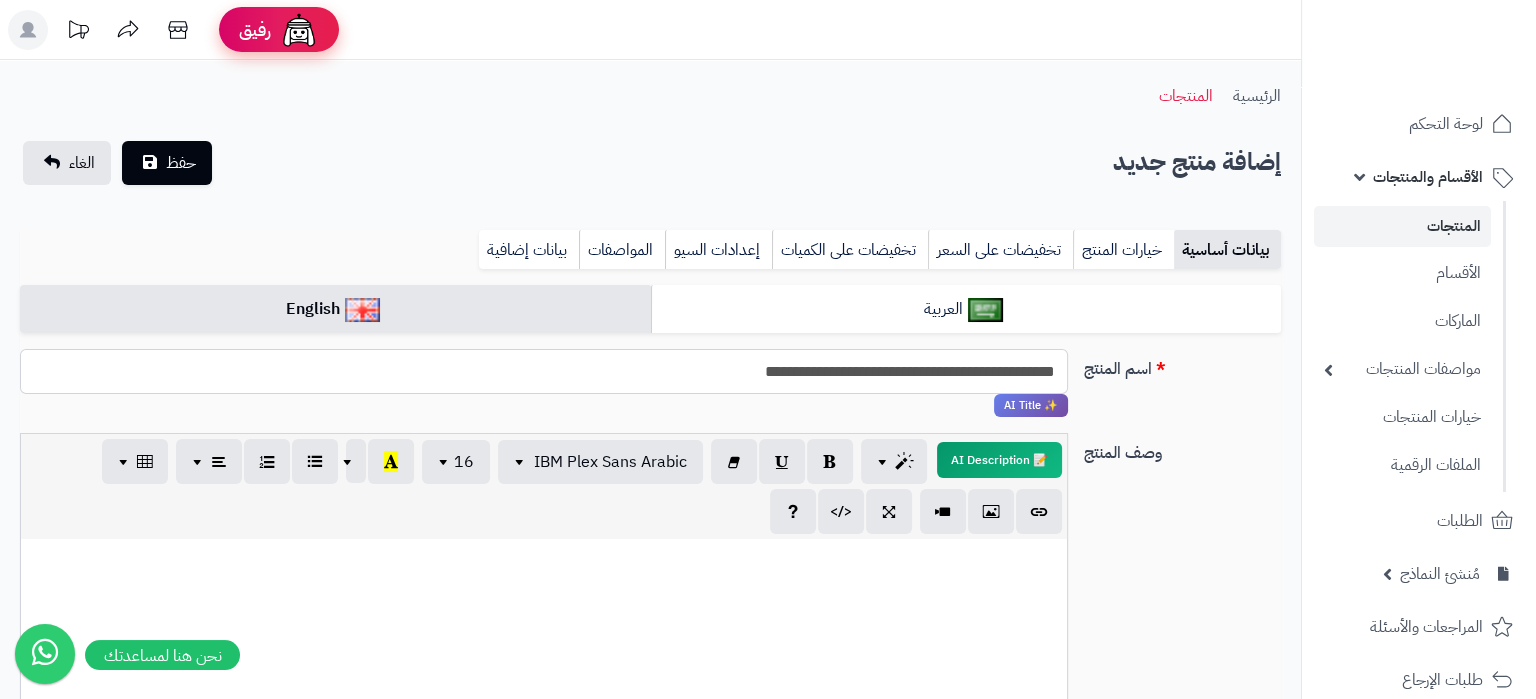 type on "**********" 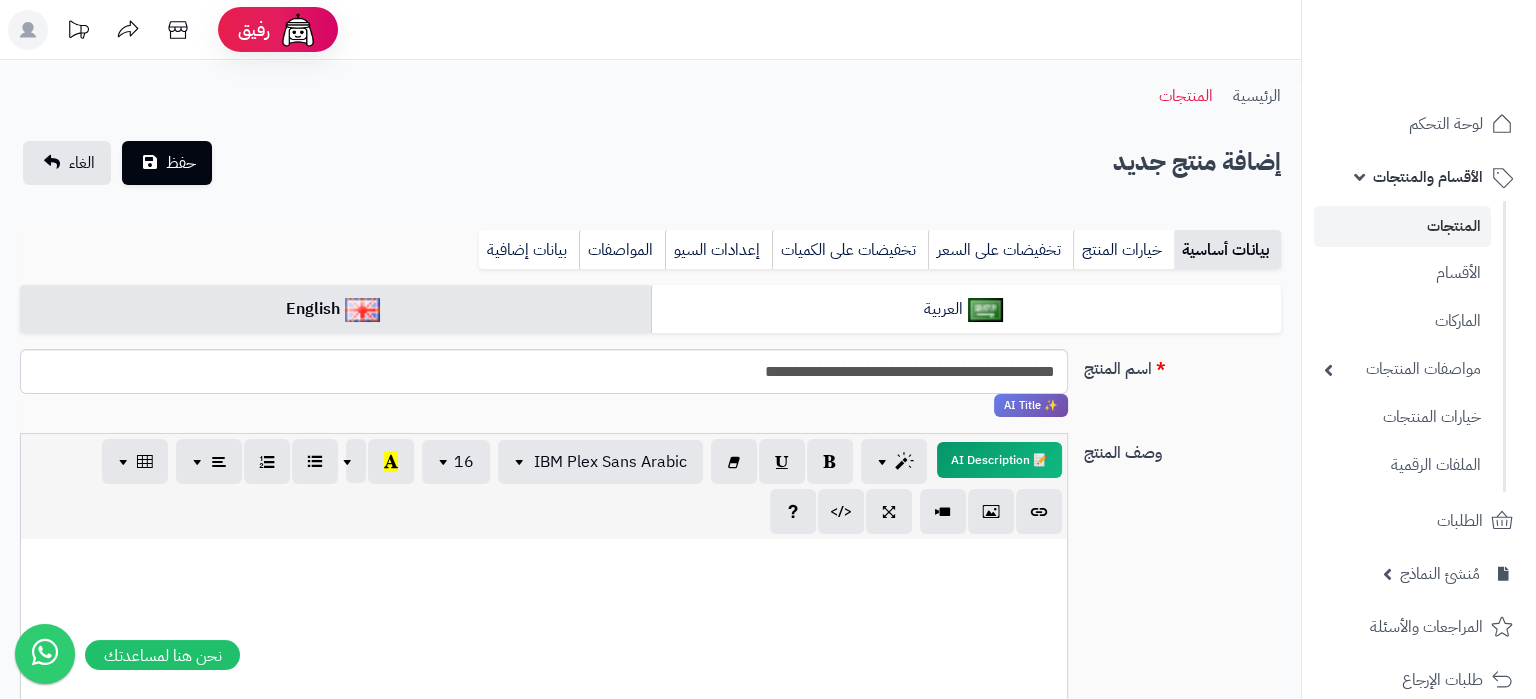 click at bounding box center [544, 689] 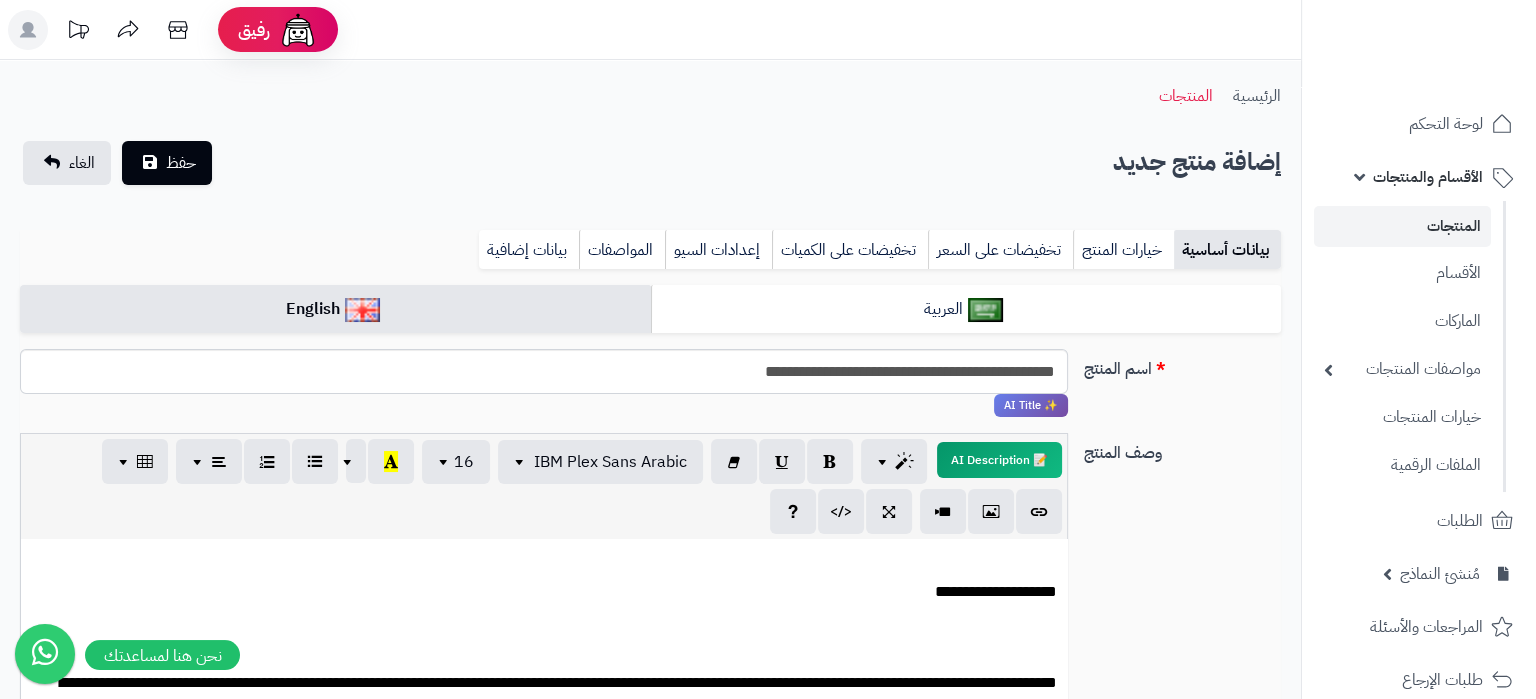 scroll, scrollTop: 146, scrollLeft: 0, axis: vertical 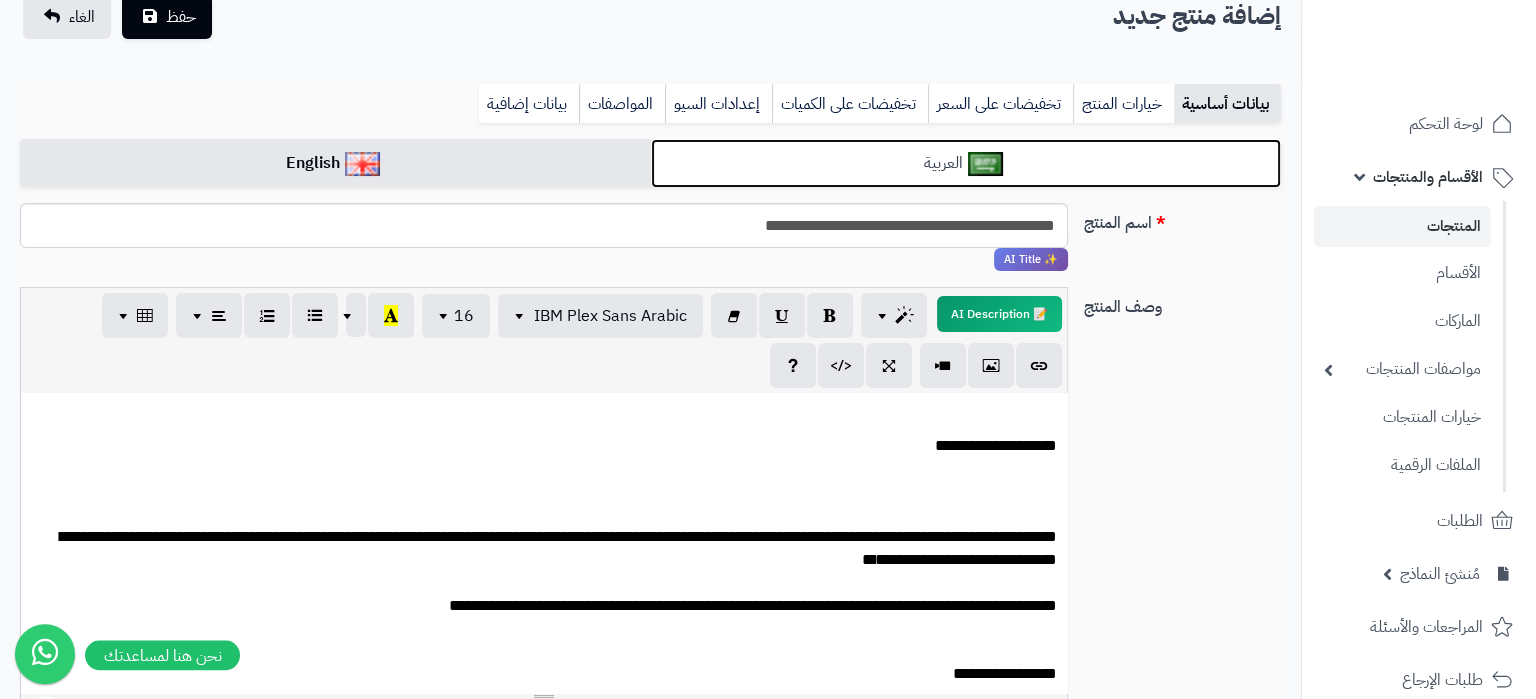 click on "العربية" at bounding box center [966, 163] 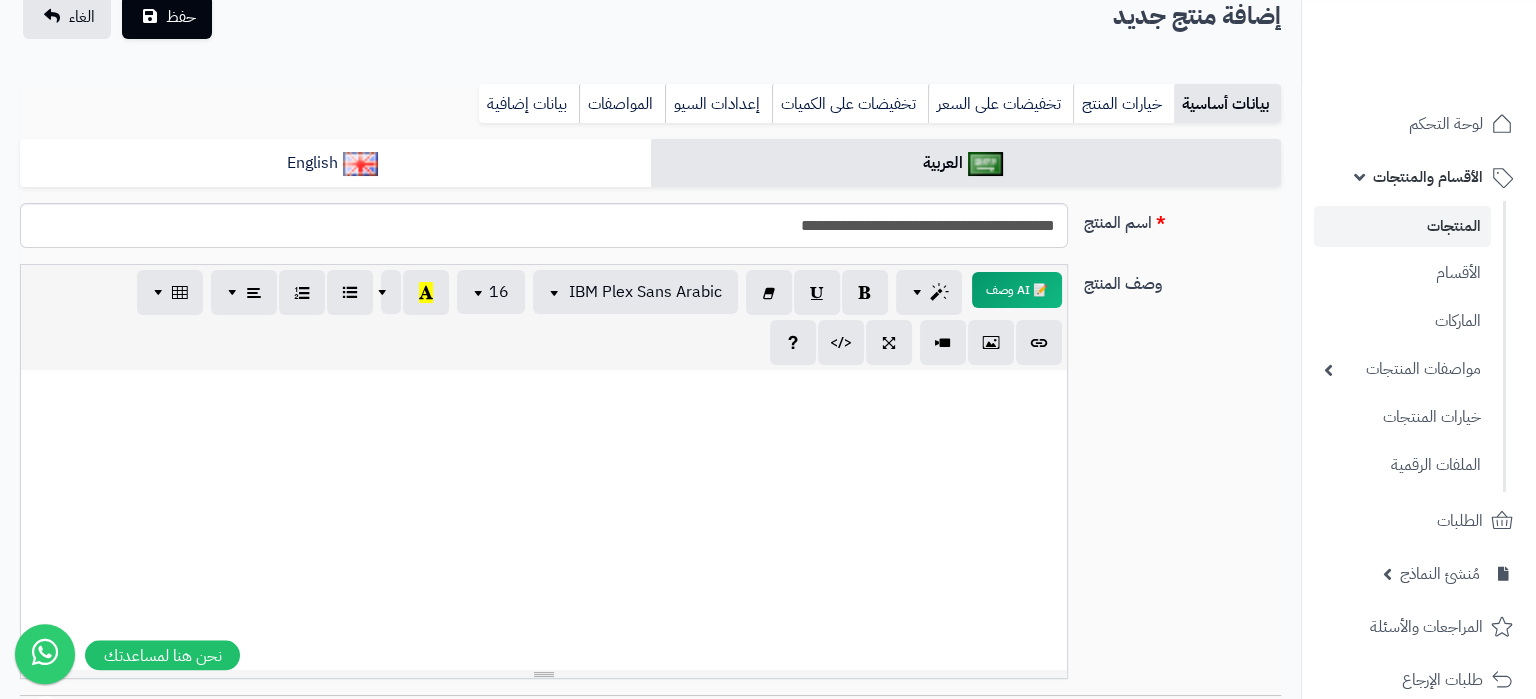 click at bounding box center (544, 520) 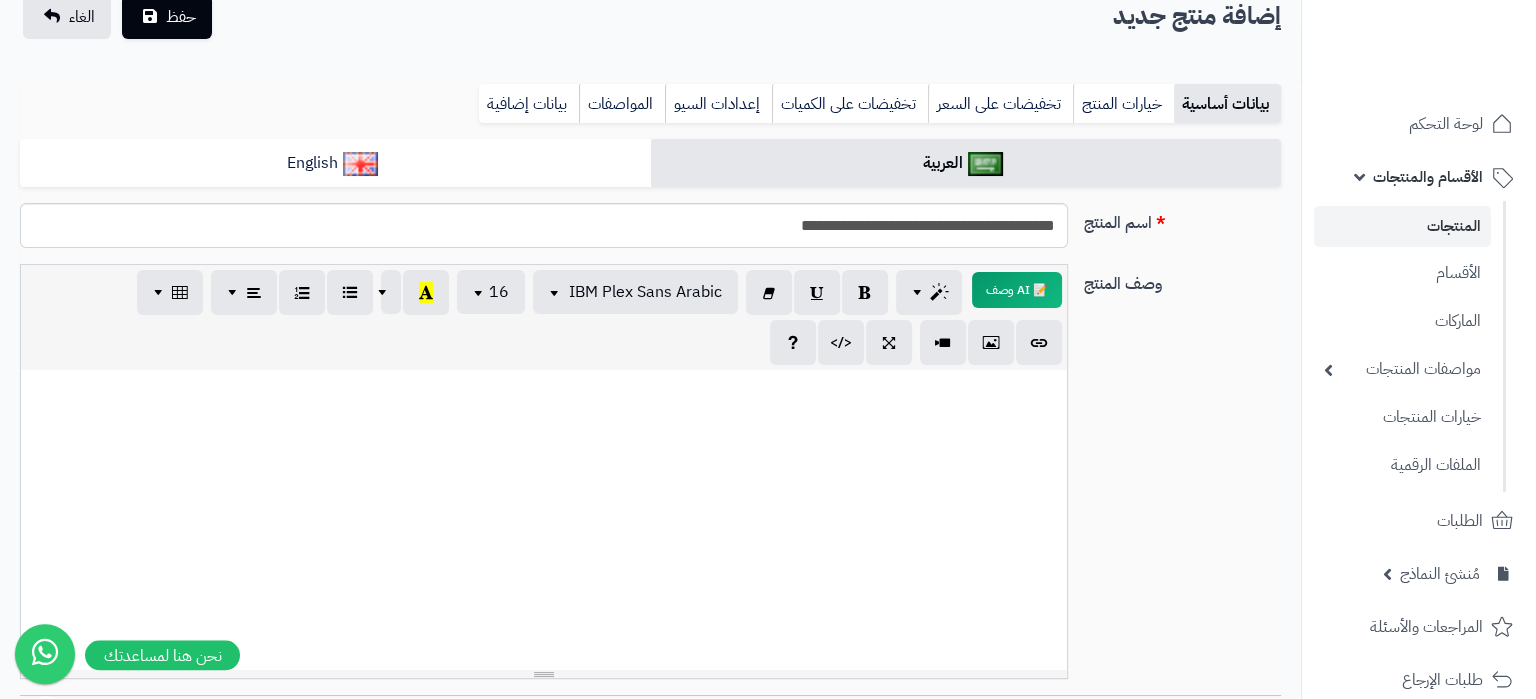 paste 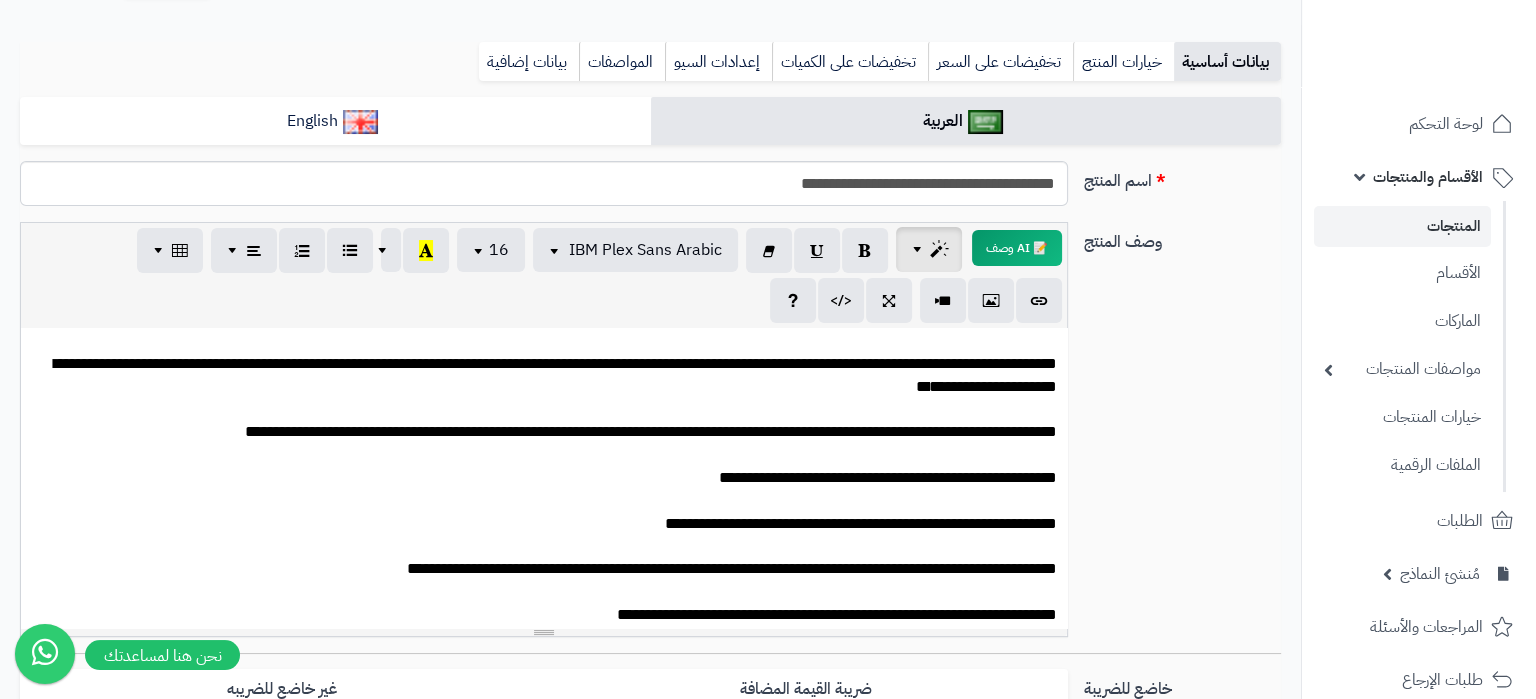 scroll, scrollTop: 105, scrollLeft: 0, axis: vertical 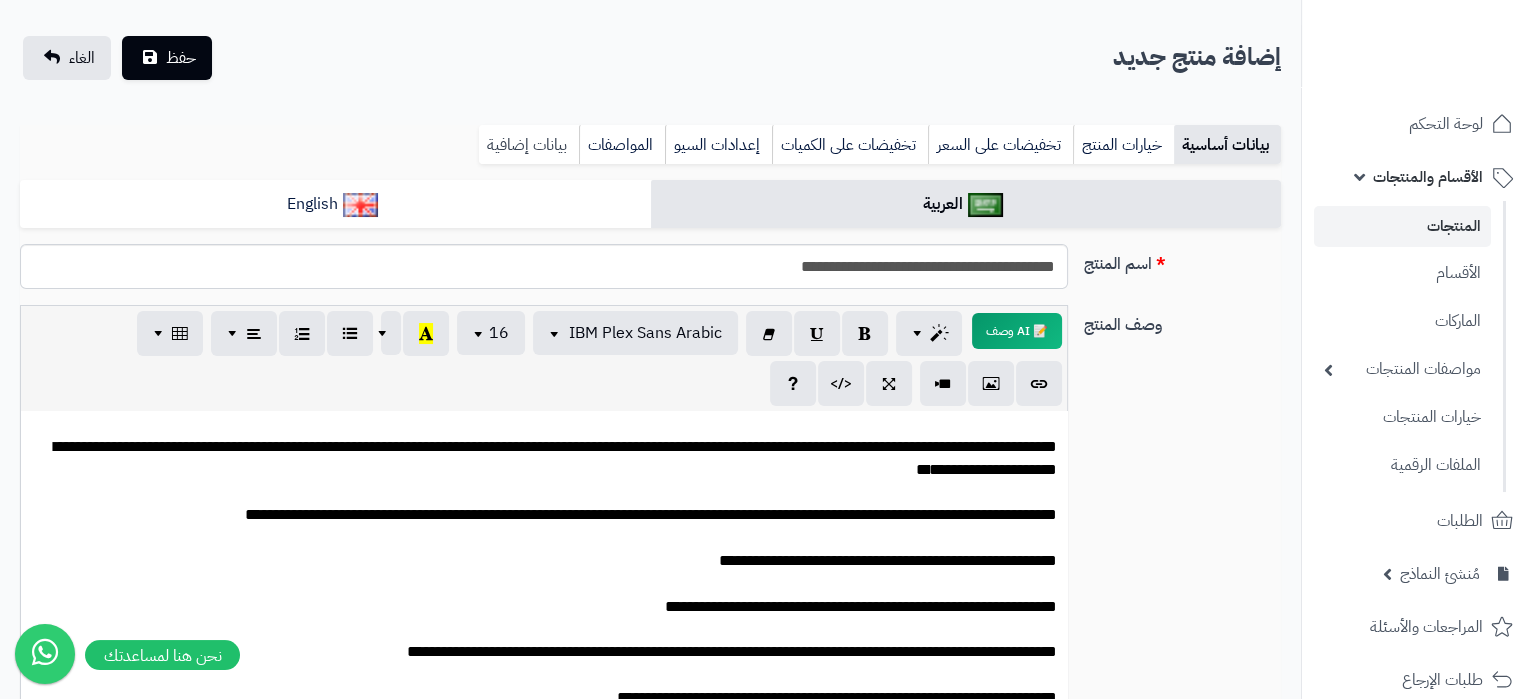 click on "بيانات إضافية" at bounding box center [529, 145] 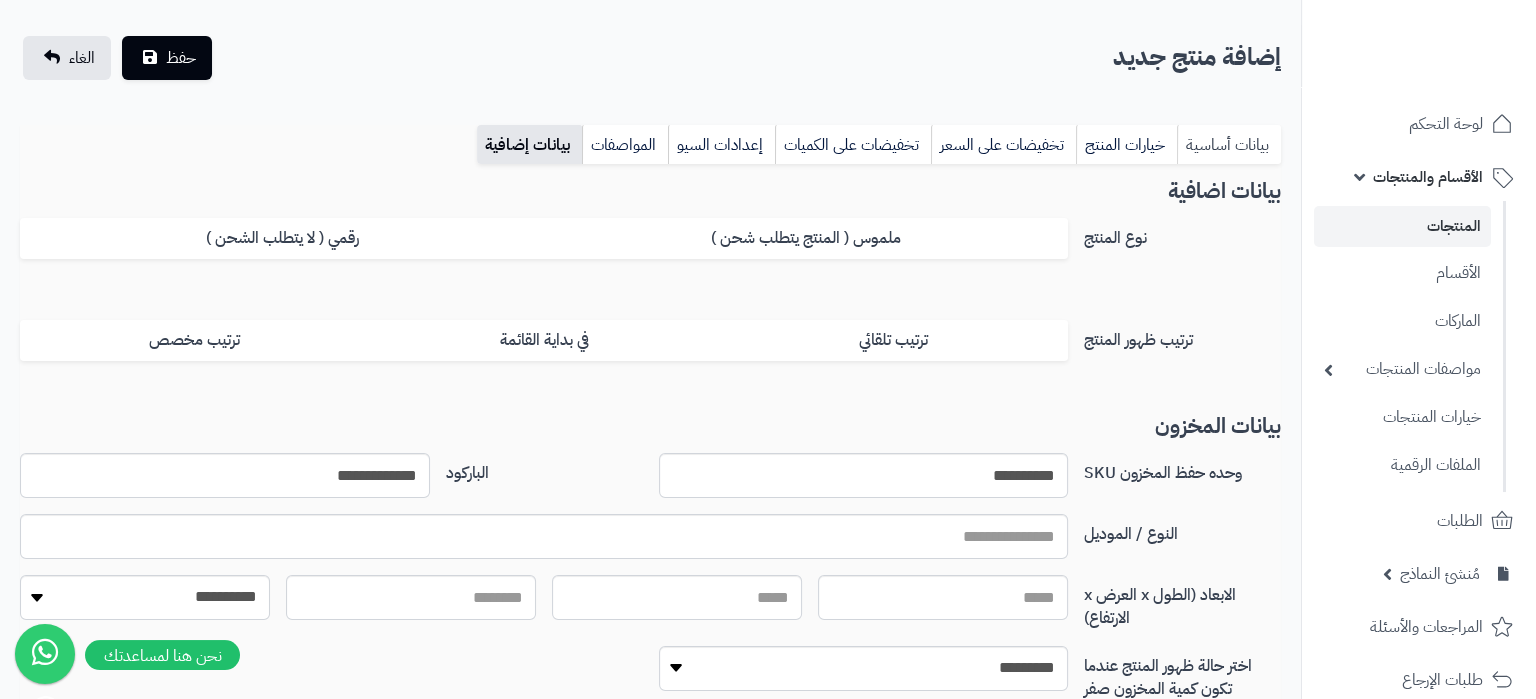 click on "بيانات أساسية" at bounding box center [1229, 145] 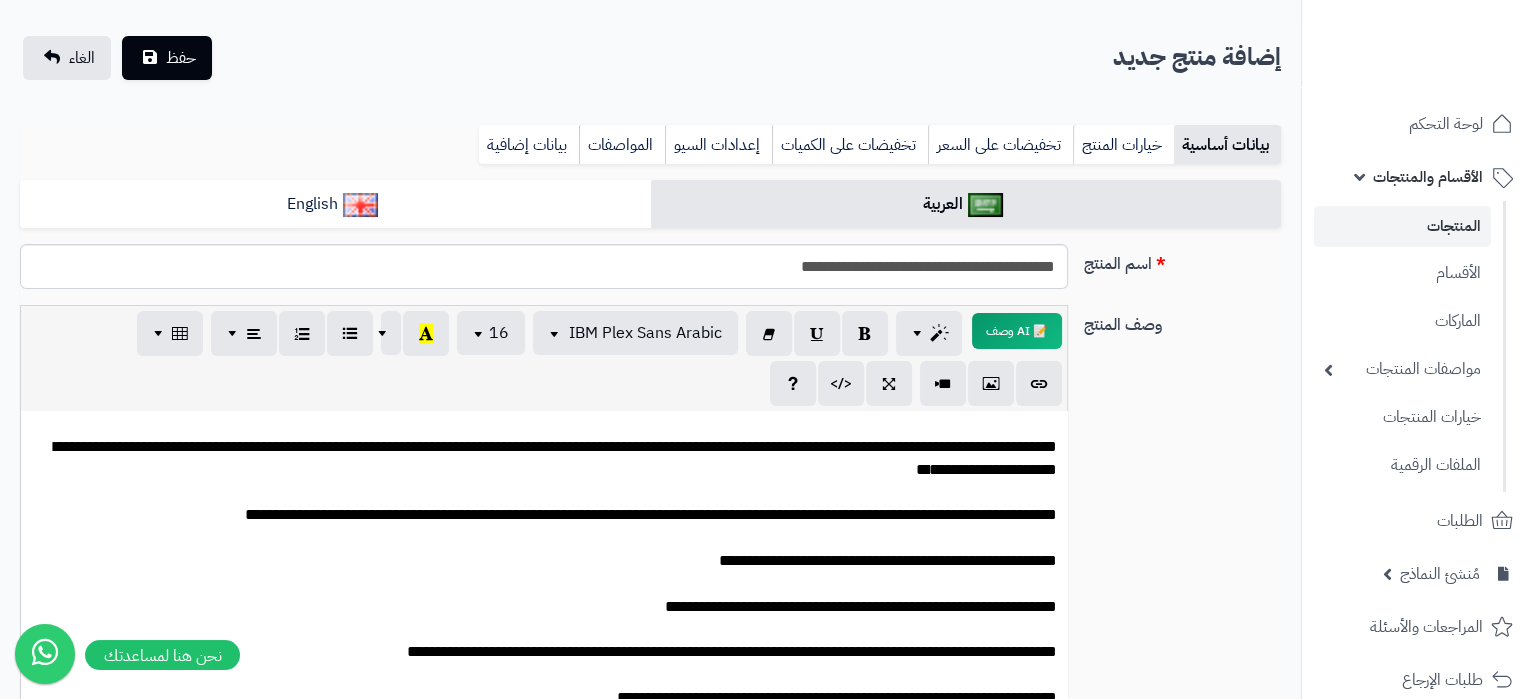 scroll, scrollTop: 579, scrollLeft: 0, axis: vertical 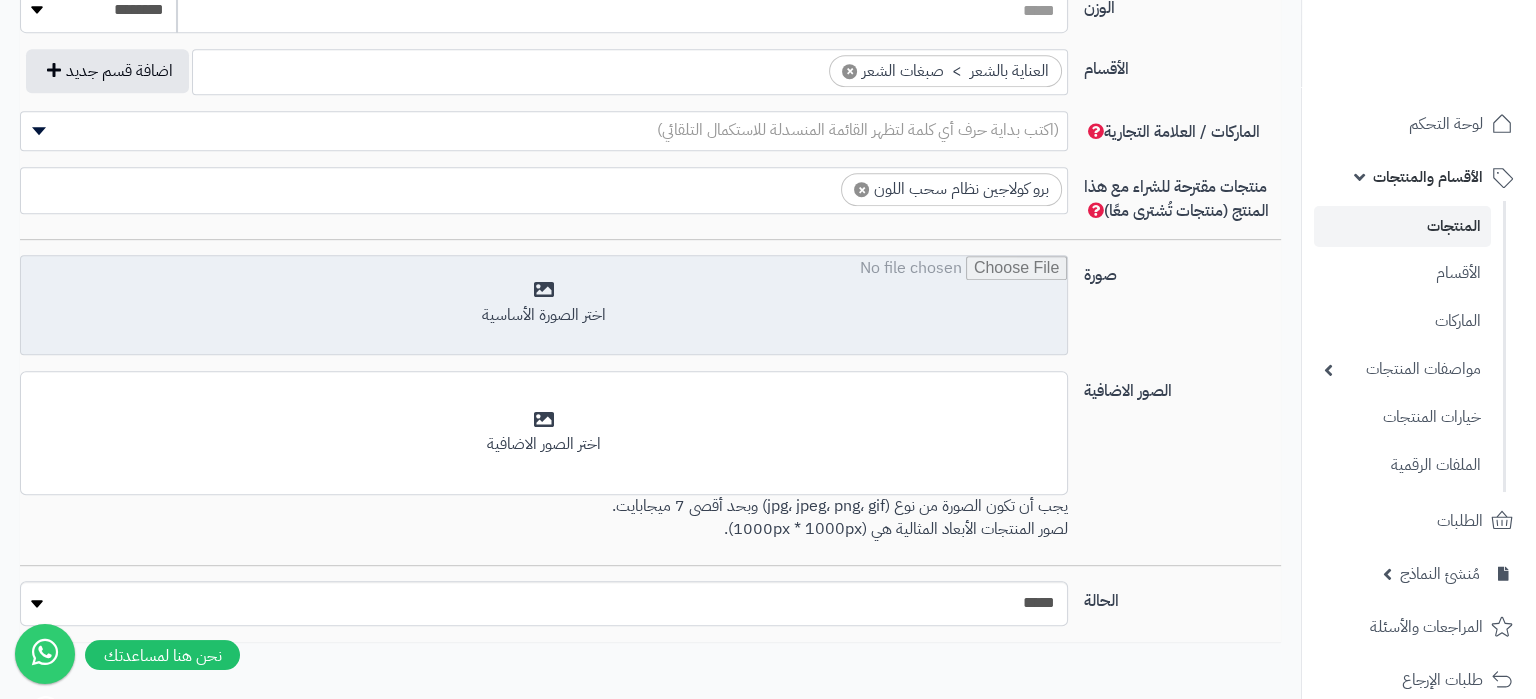 click at bounding box center (544, 306) 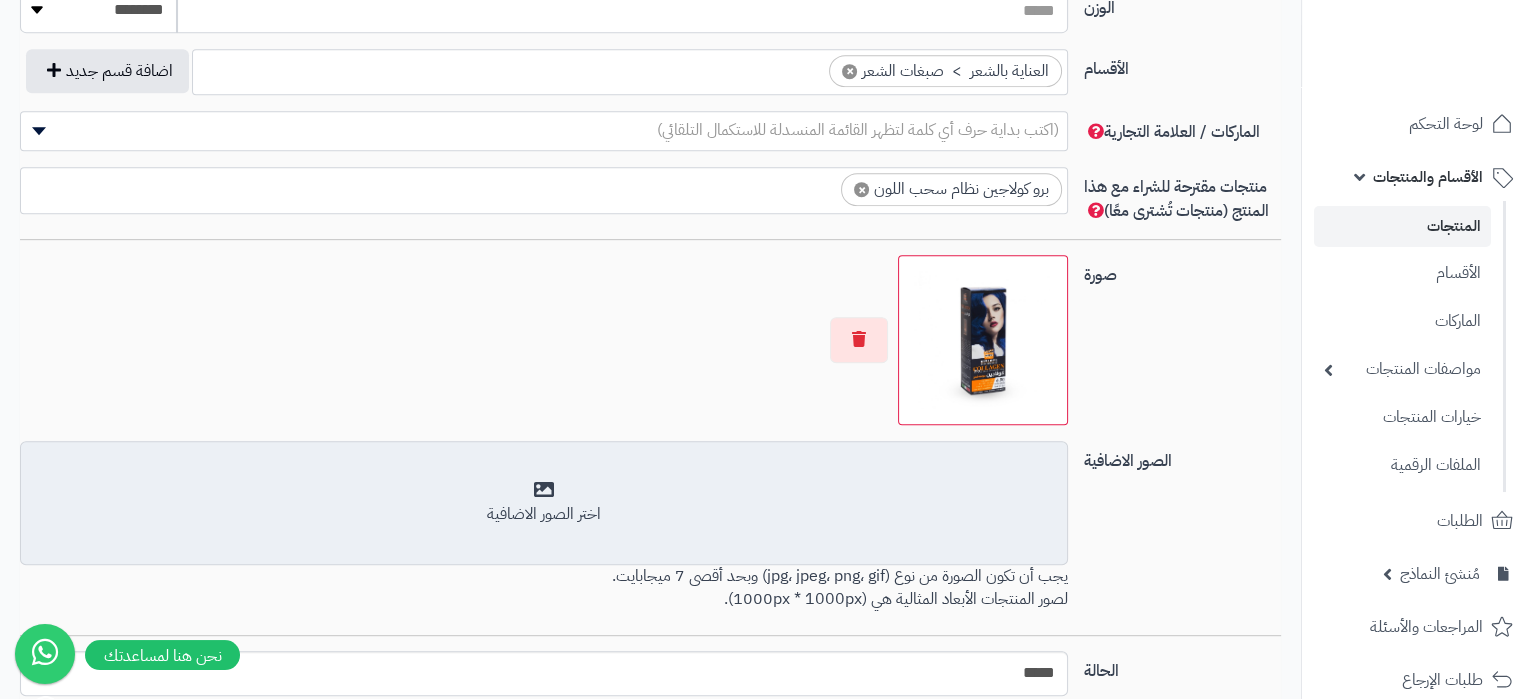 click on "أضف الصور الاضافية
اختر الصور الاضافية" at bounding box center [544, 503] 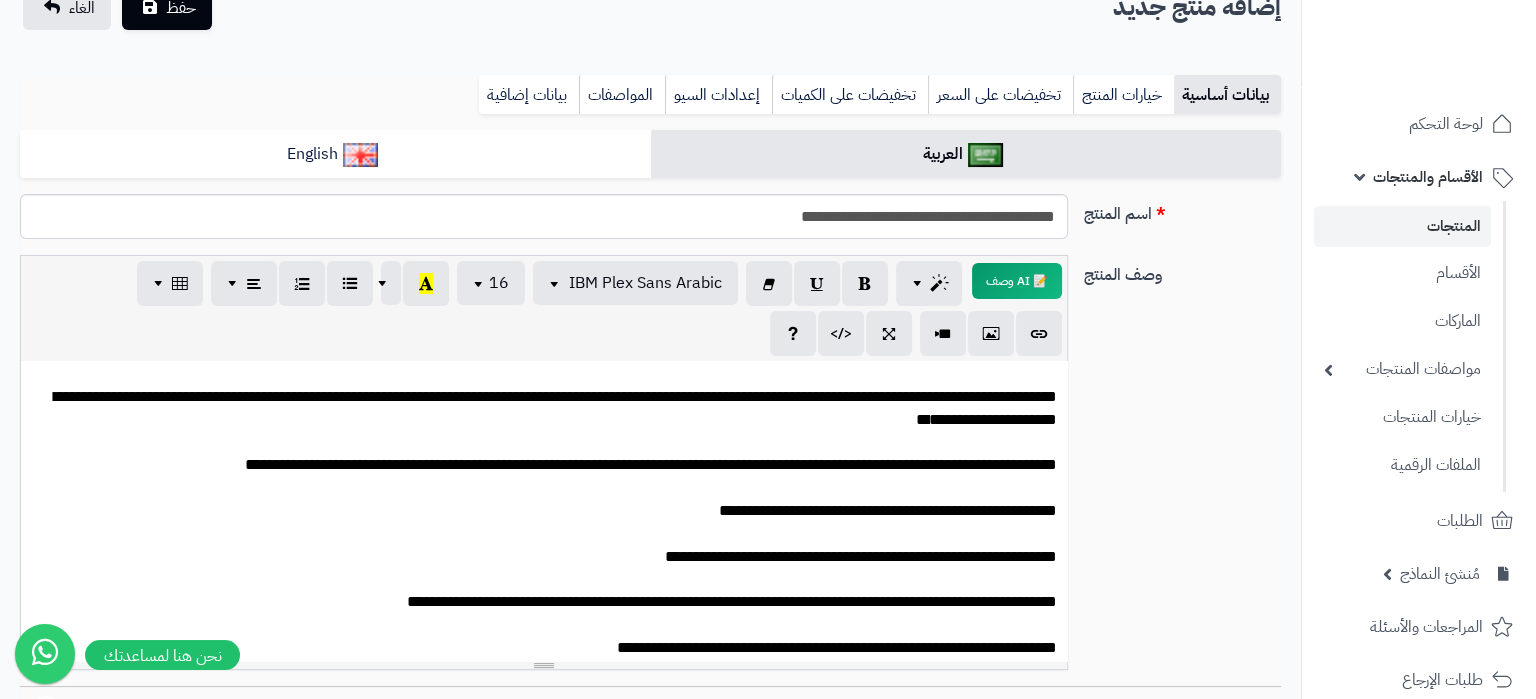 scroll, scrollTop: 0, scrollLeft: 0, axis: both 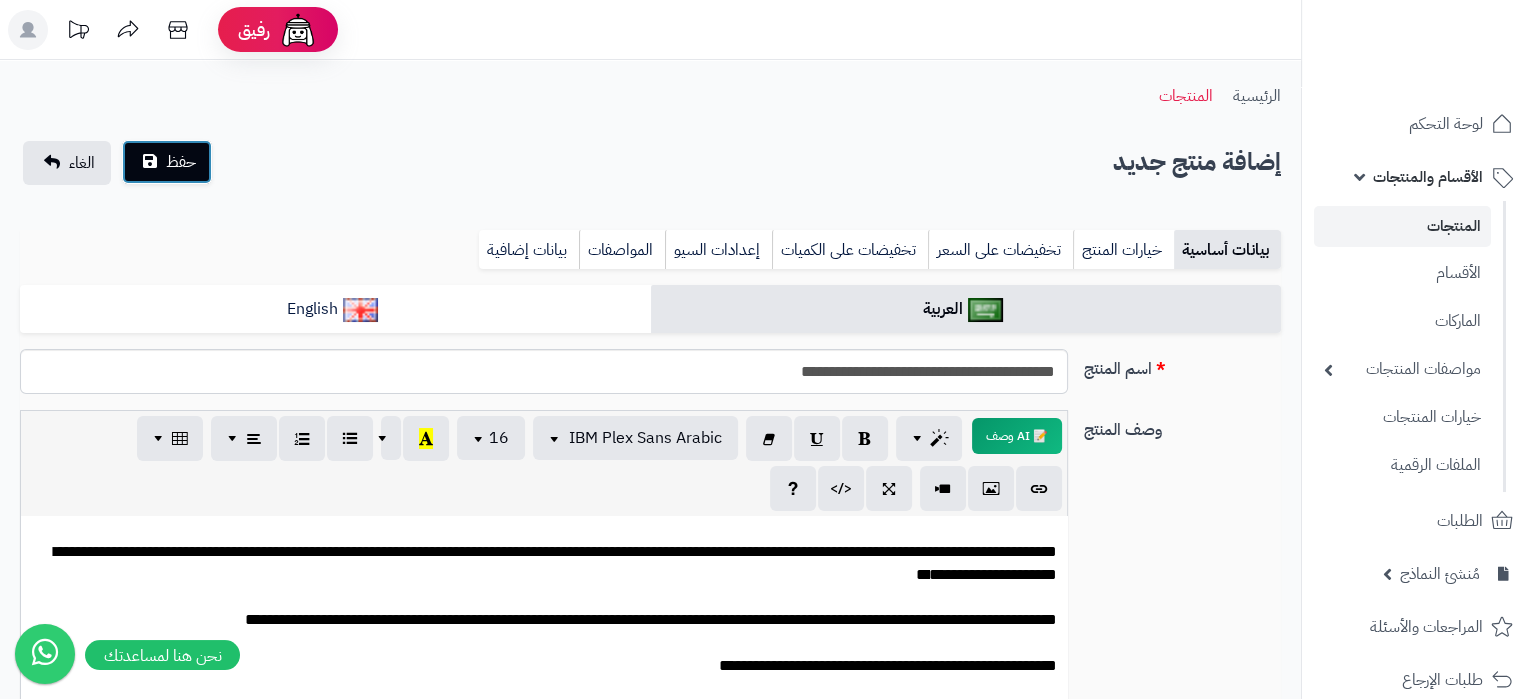 click on "حفظ" at bounding box center [181, 162] 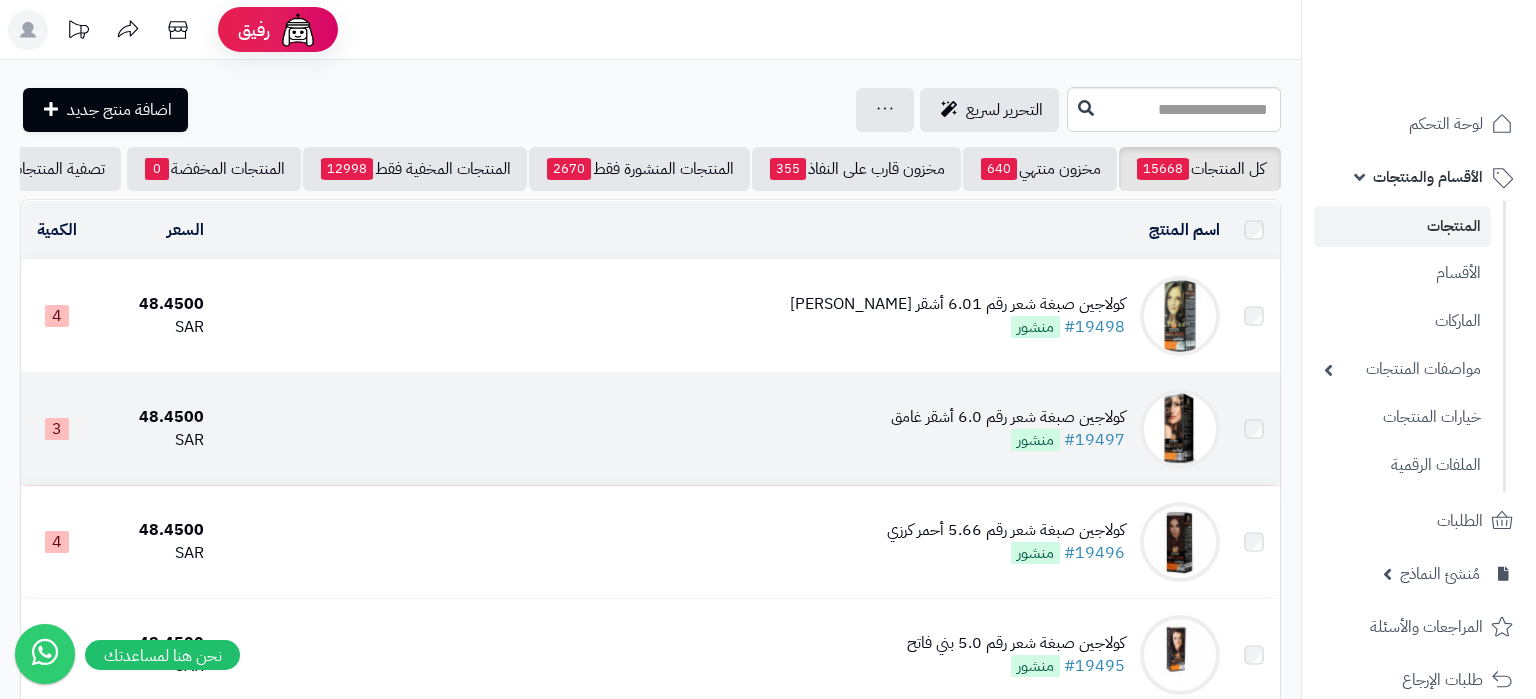 scroll, scrollTop: 105, scrollLeft: 0, axis: vertical 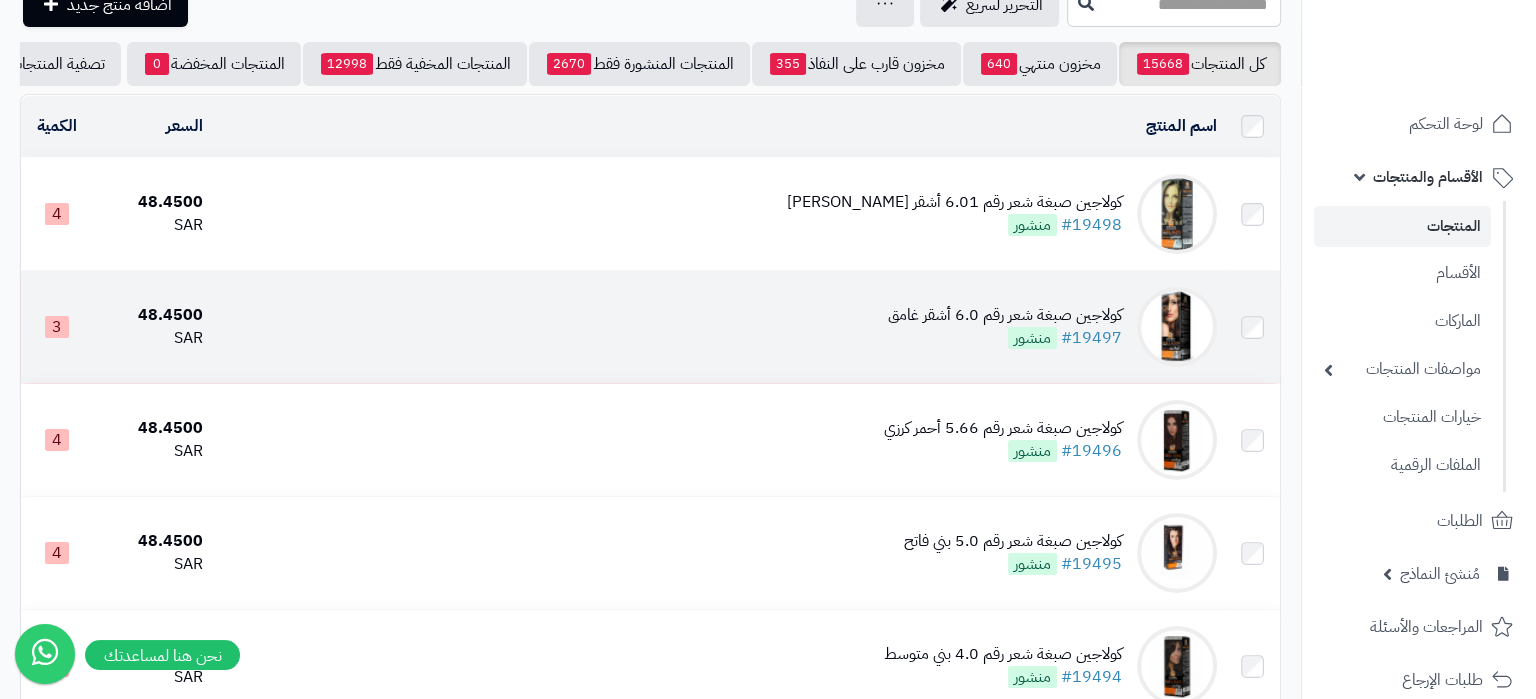 click on "كولاجين صبغة شعر رقم 6.0 أشقر غامق
#19497
منشور" at bounding box center (717, 327) 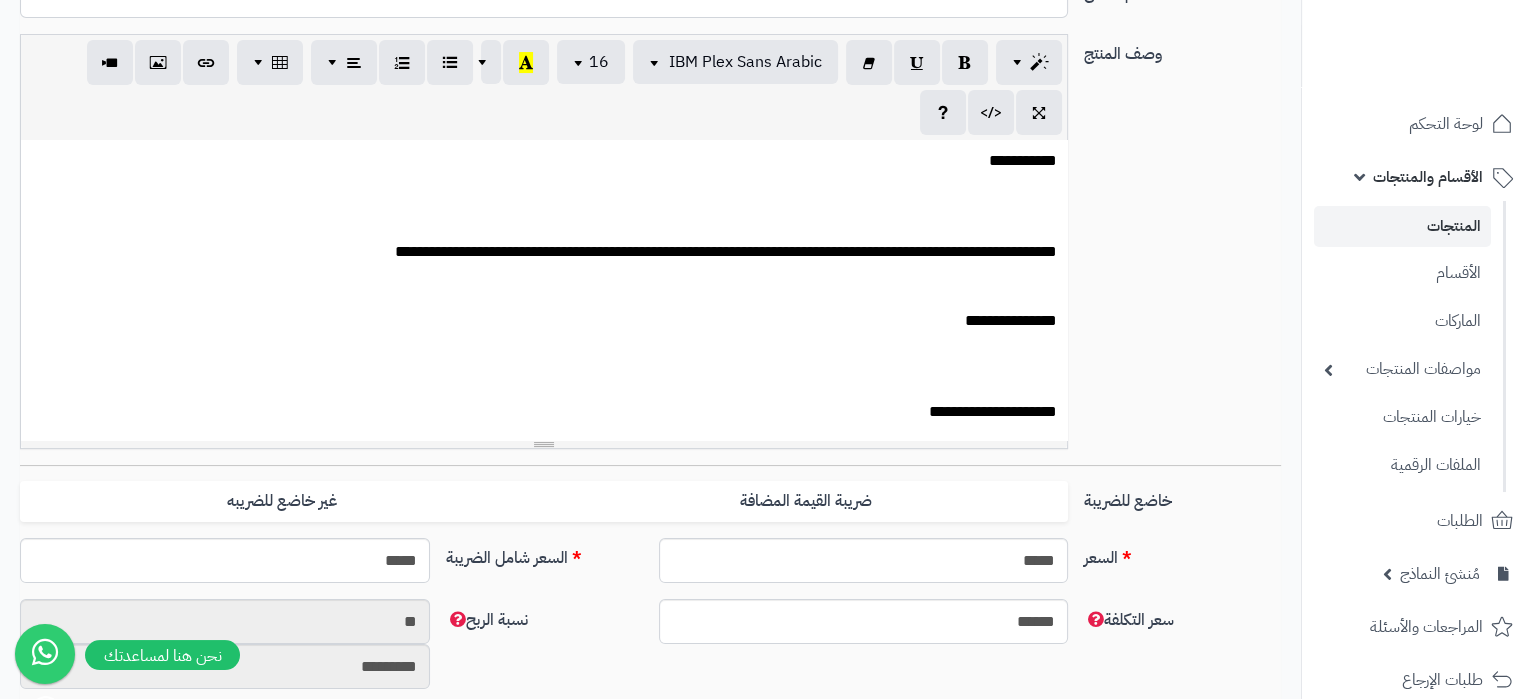 scroll, scrollTop: 420, scrollLeft: 0, axis: vertical 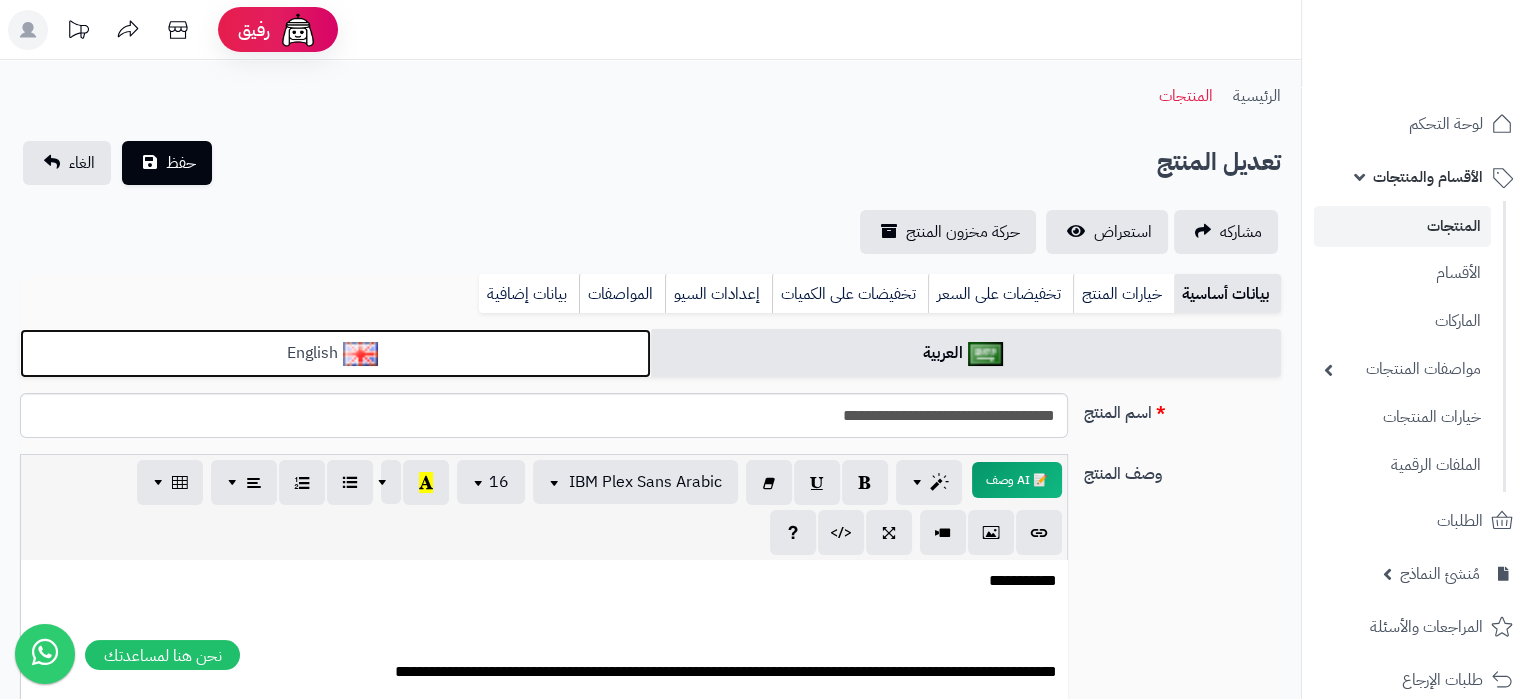 click on "English" at bounding box center (335, 353) 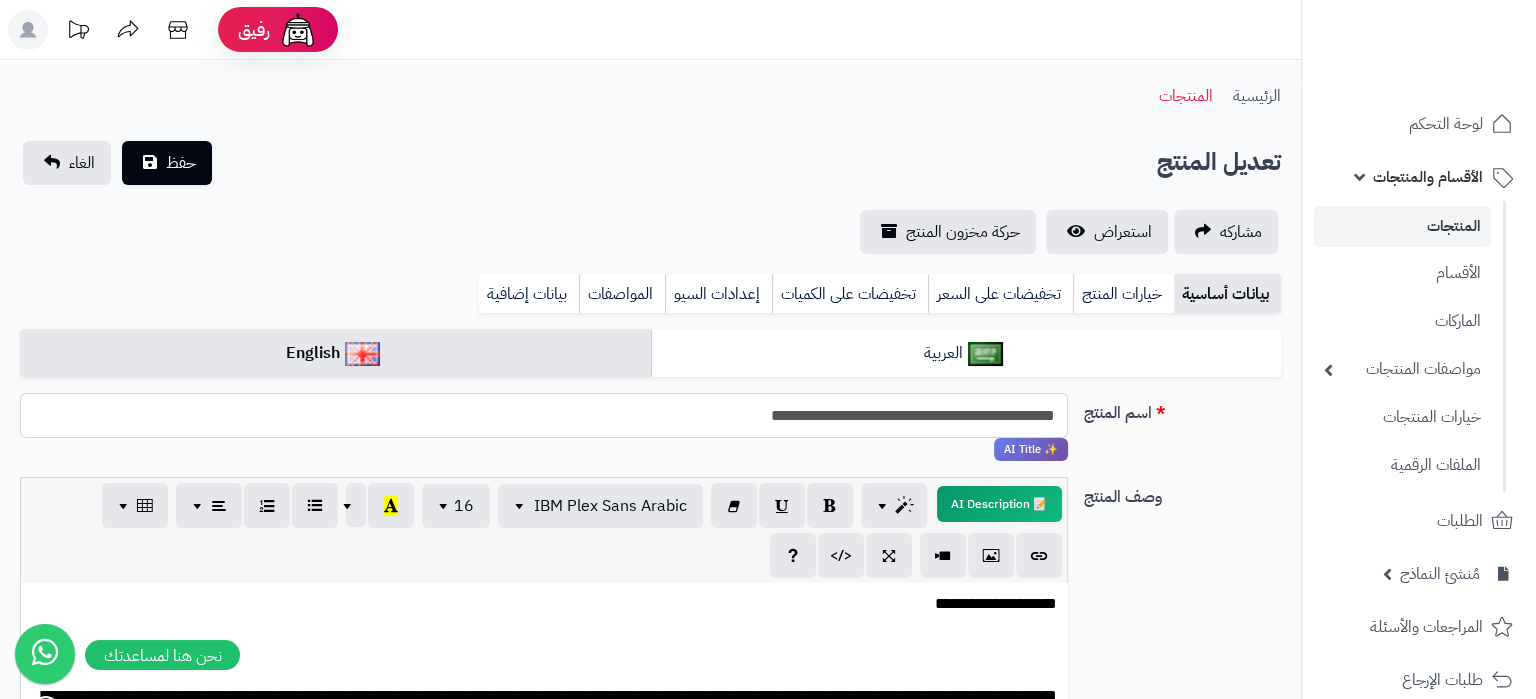 drag, startPoint x: 706, startPoint y: 422, endPoint x: 802, endPoint y: 424, distance: 96.02083 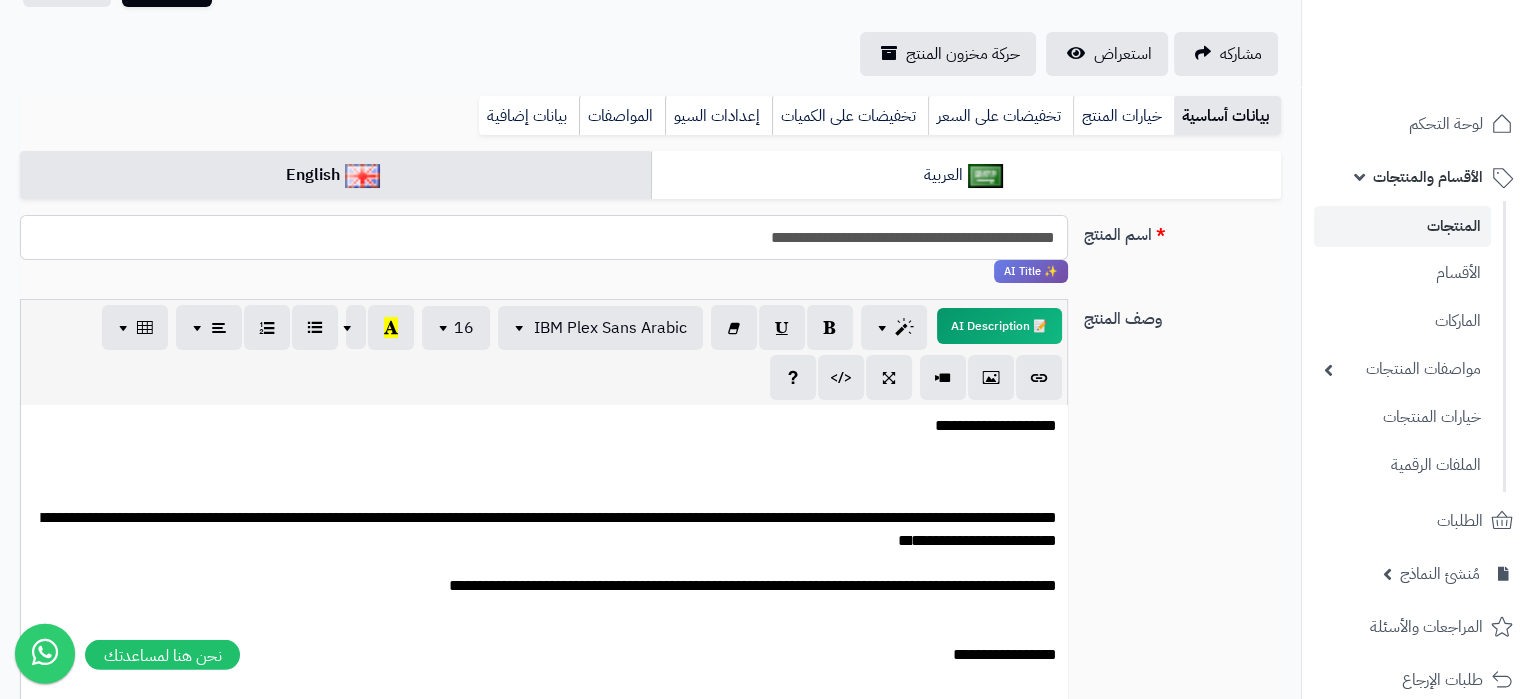scroll, scrollTop: 210, scrollLeft: 0, axis: vertical 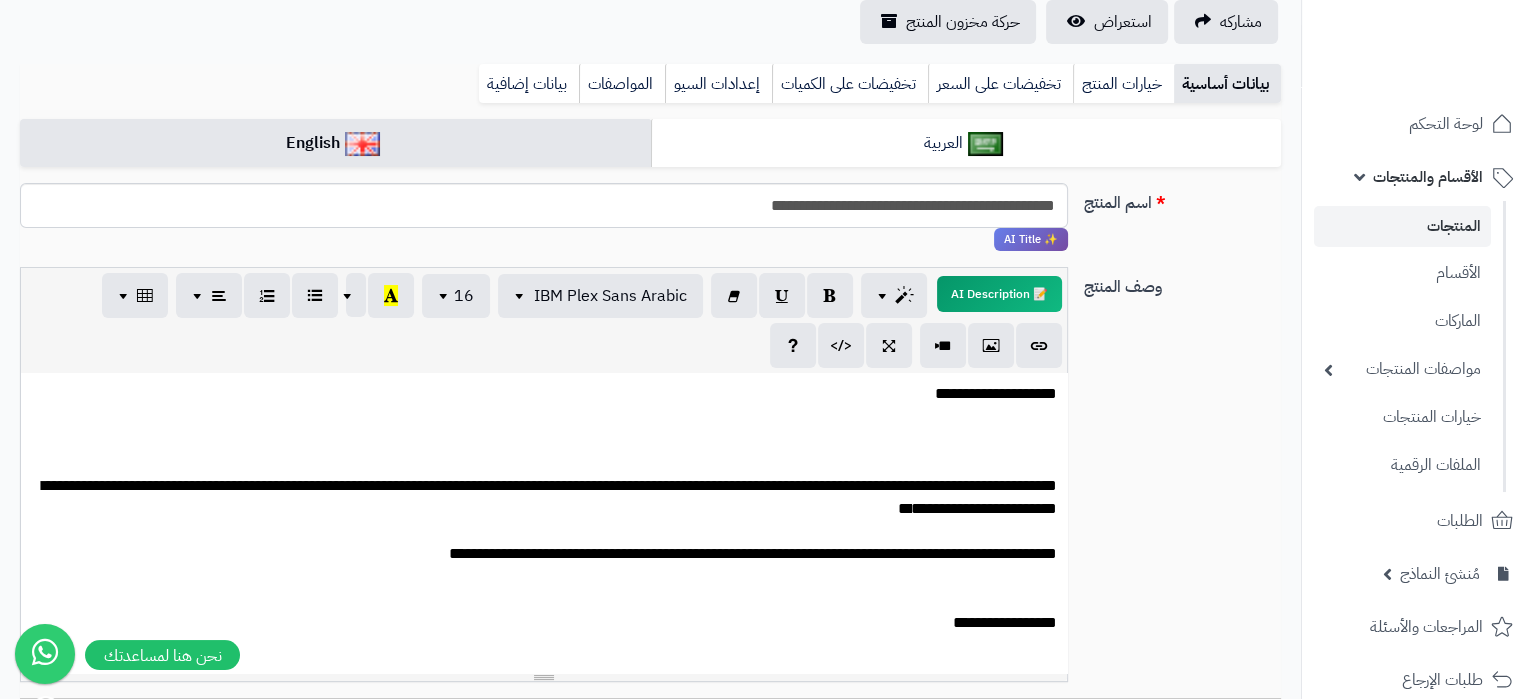 click on "**********" at bounding box center [544, 1125] 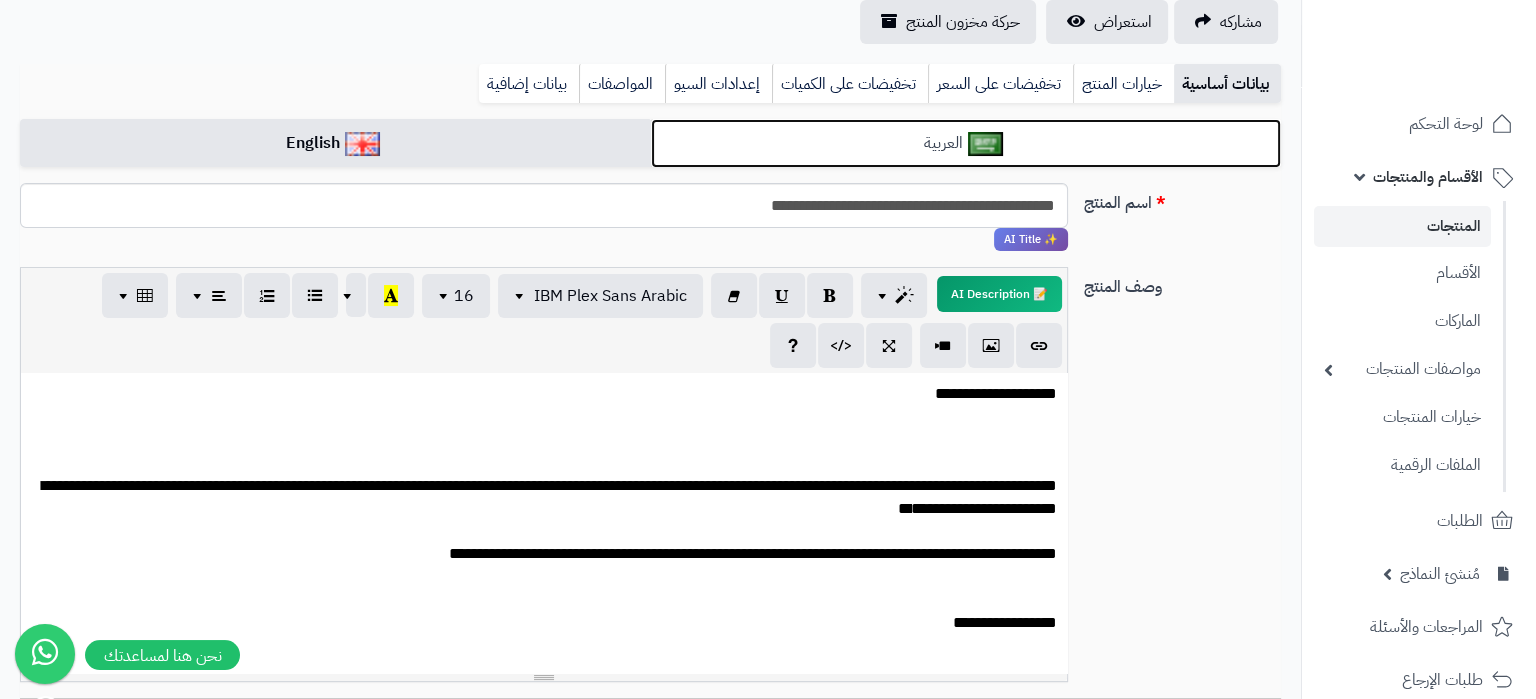 click on "العربية" at bounding box center (966, 143) 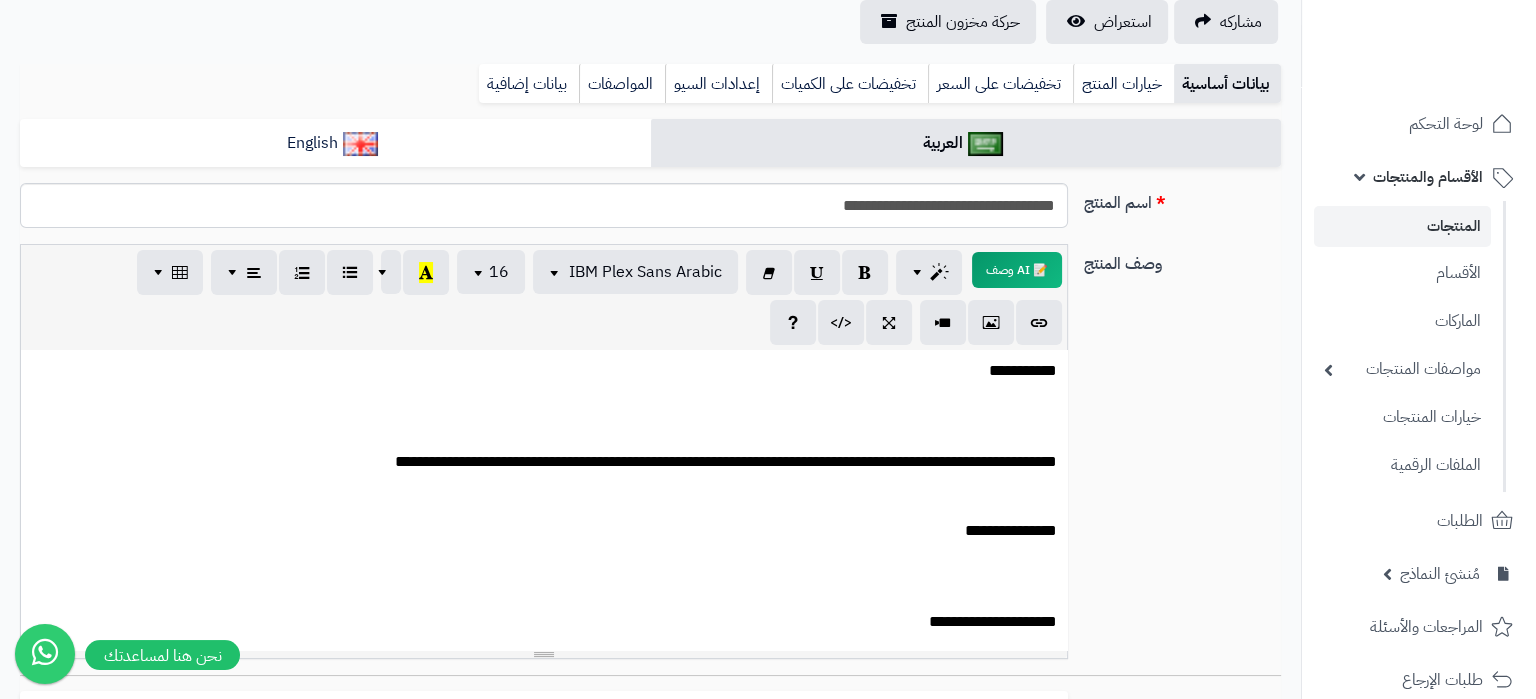 click on "**********" at bounding box center (544, 794) 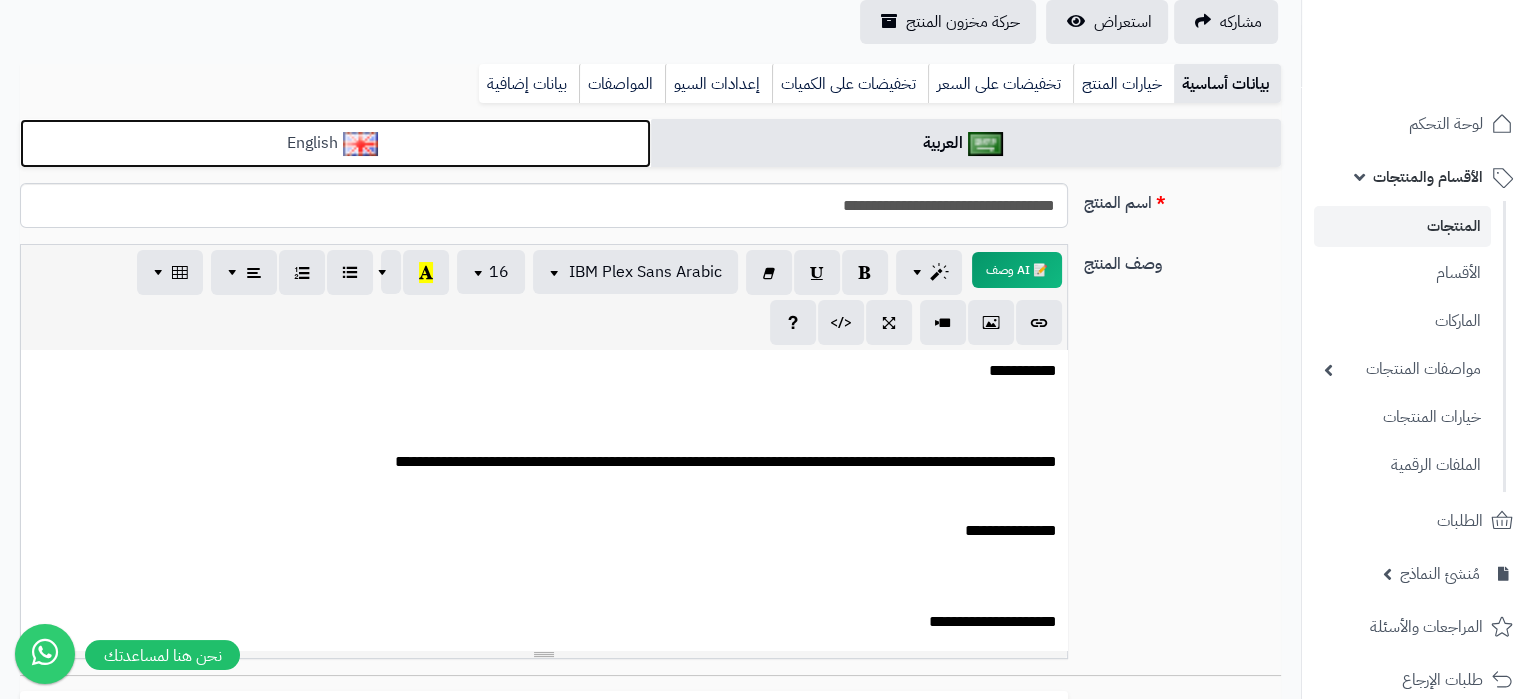 click at bounding box center (360, 144) 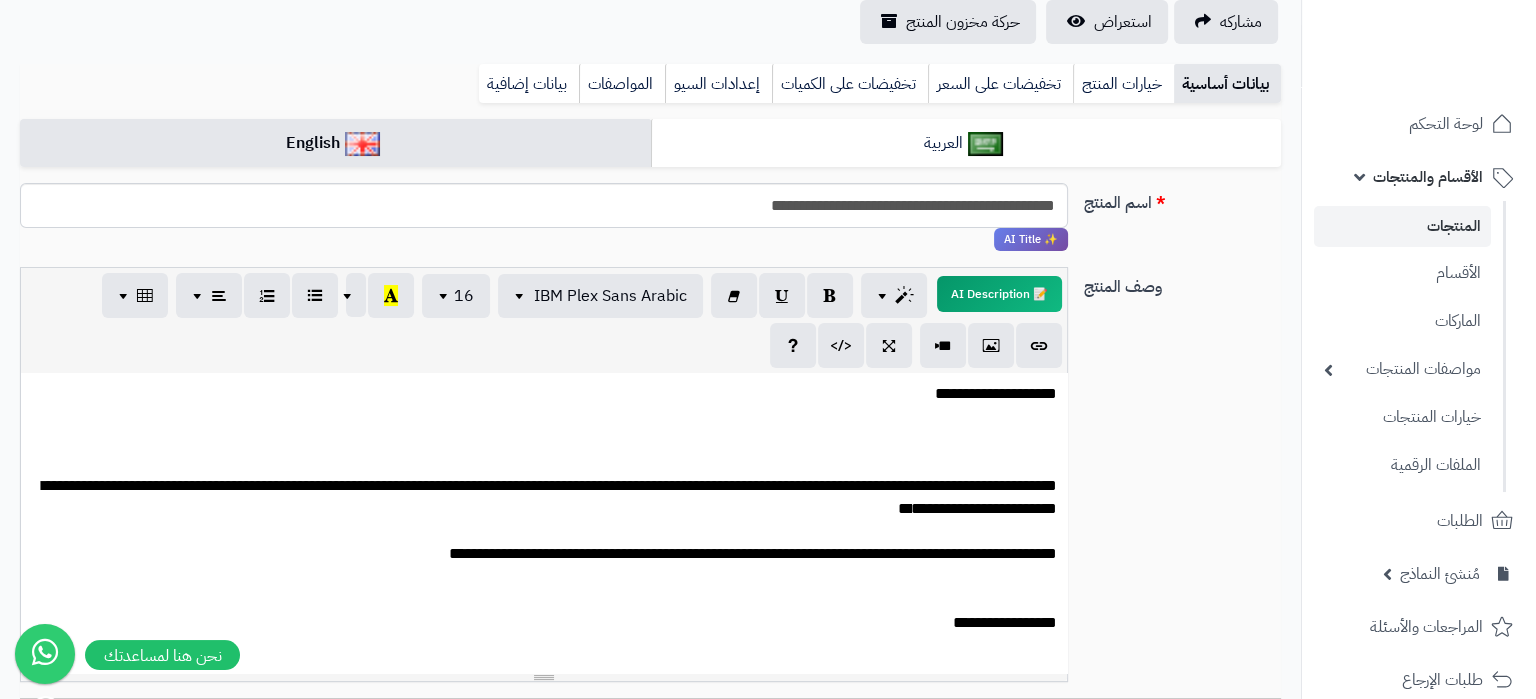 click on "**********" at bounding box center (544, 1125) 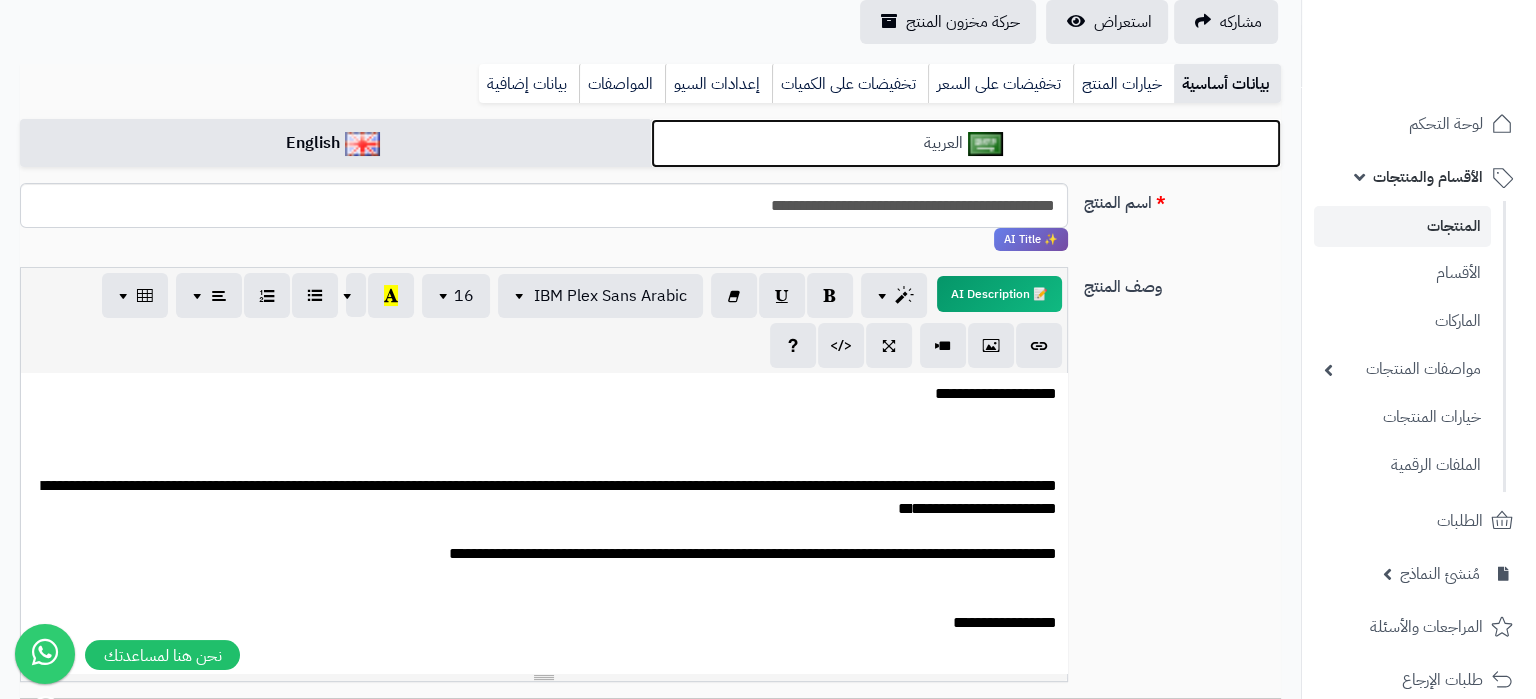 click on "العربية" at bounding box center (966, 143) 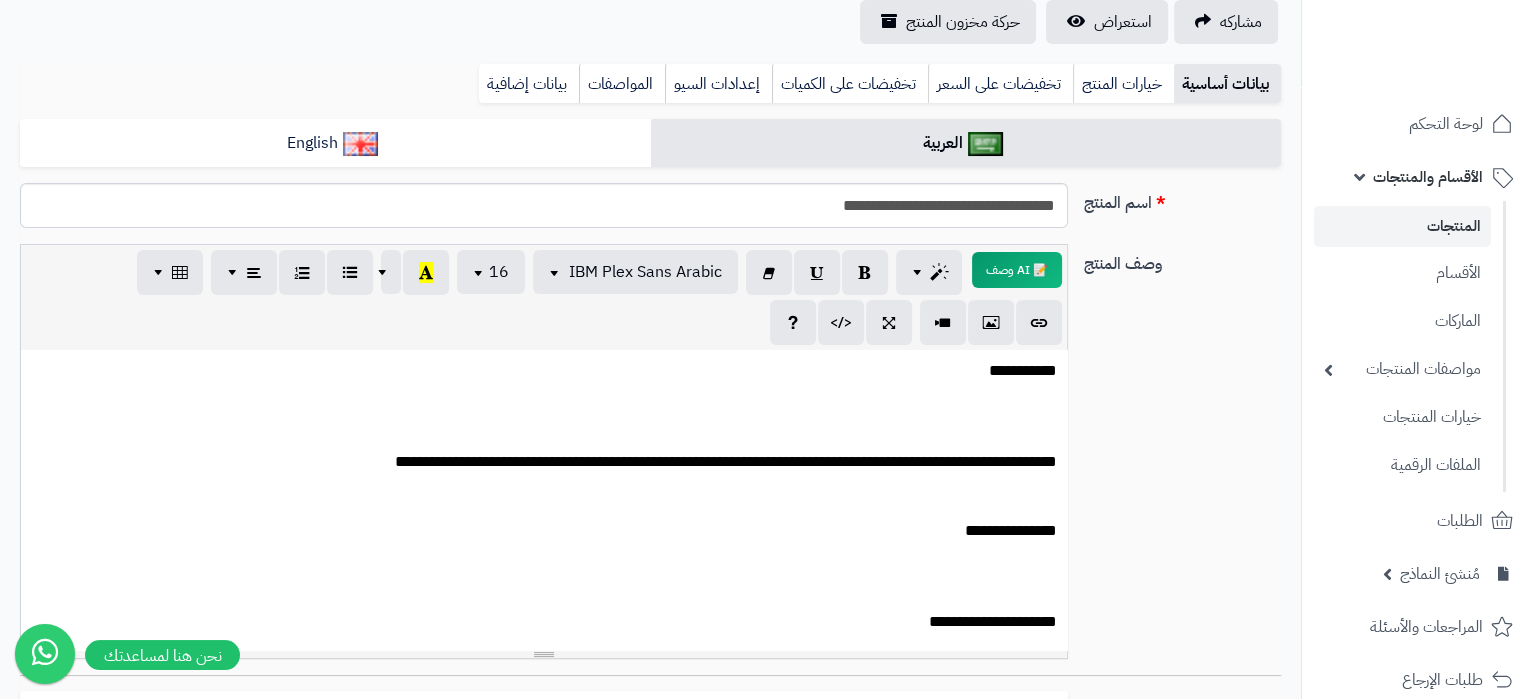 click on "**********" at bounding box center (544, 794) 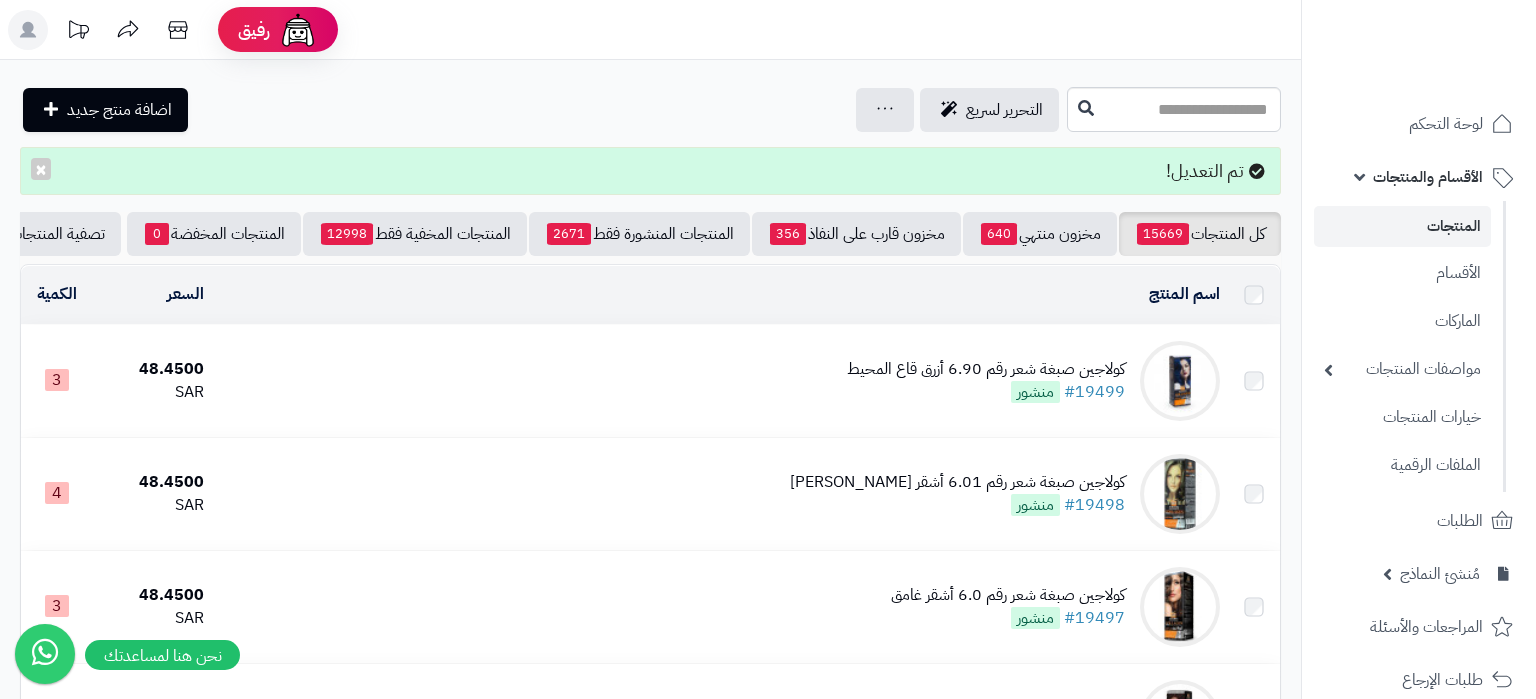 scroll, scrollTop: 0, scrollLeft: 0, axis: both 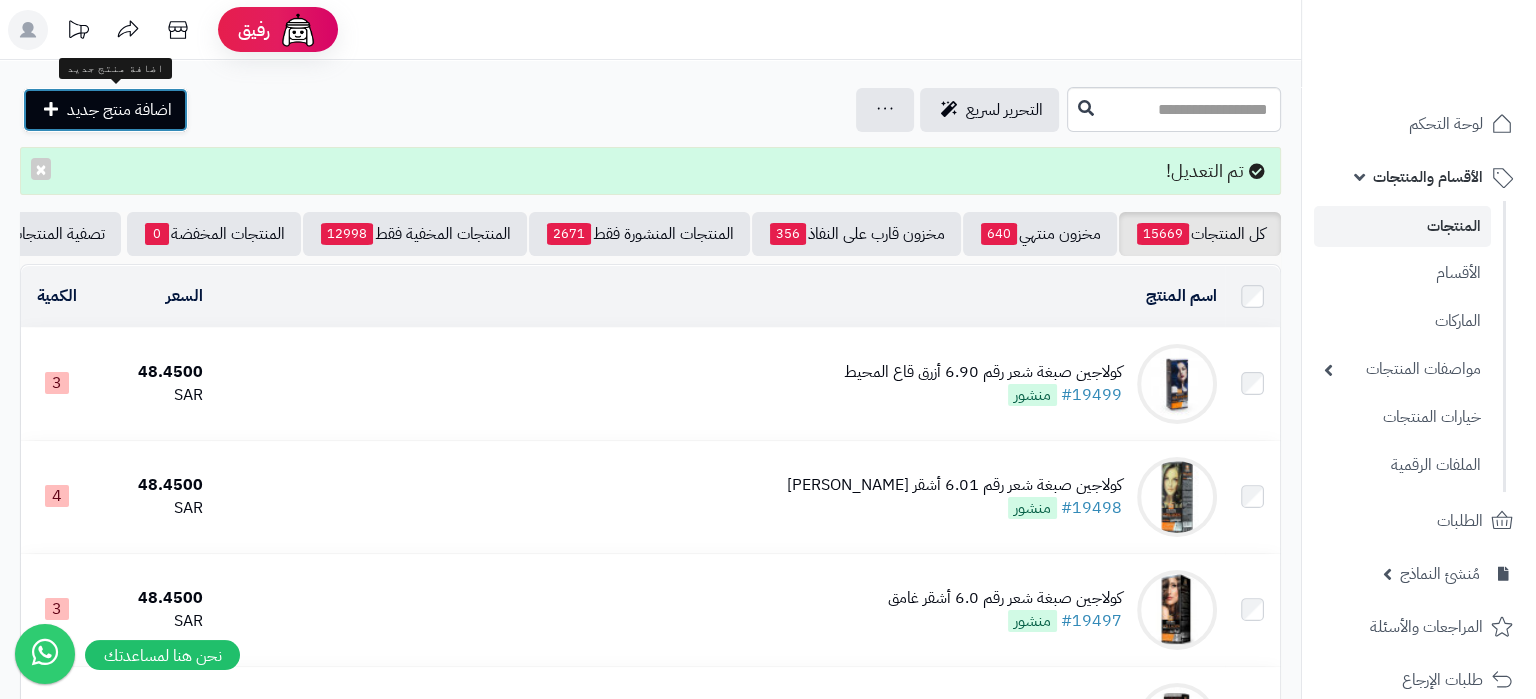 click on "اضافة منتج جديد" at bounding box center [119, 110] 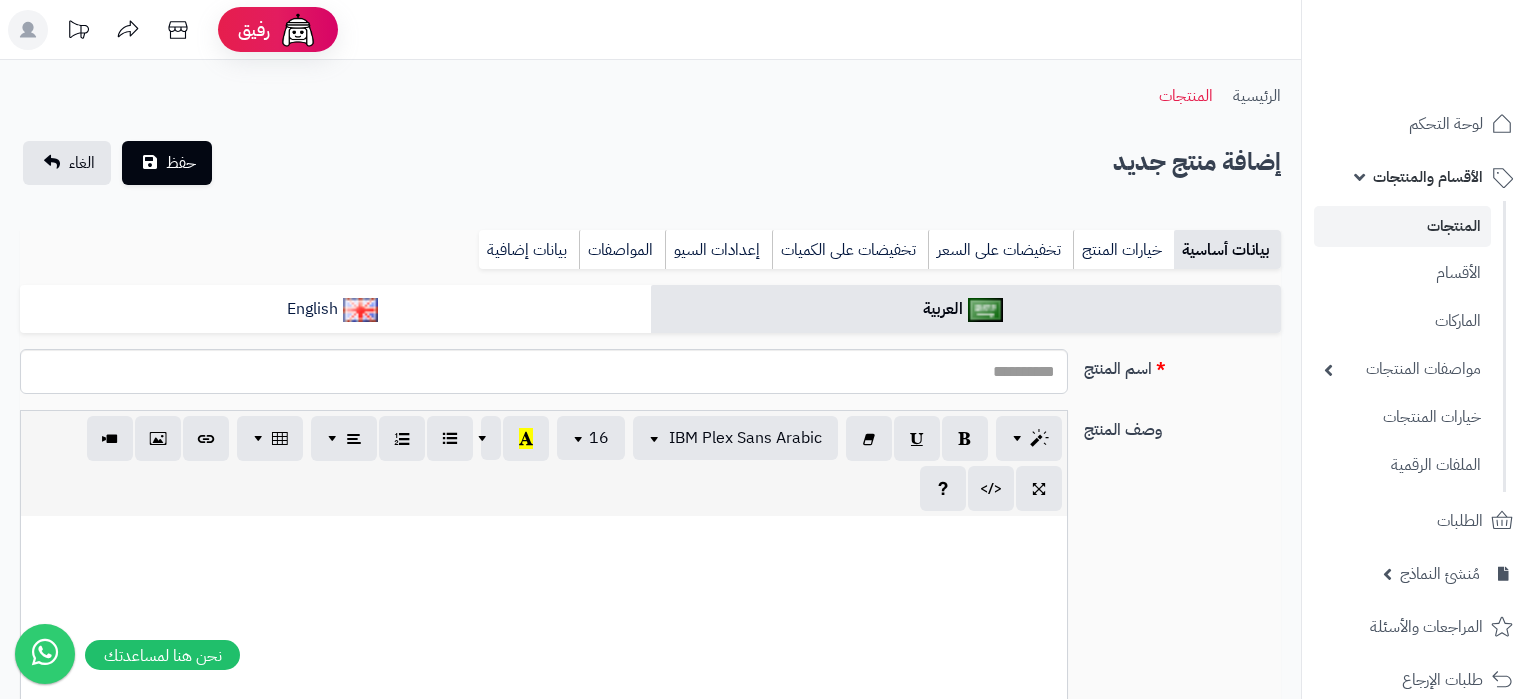 select 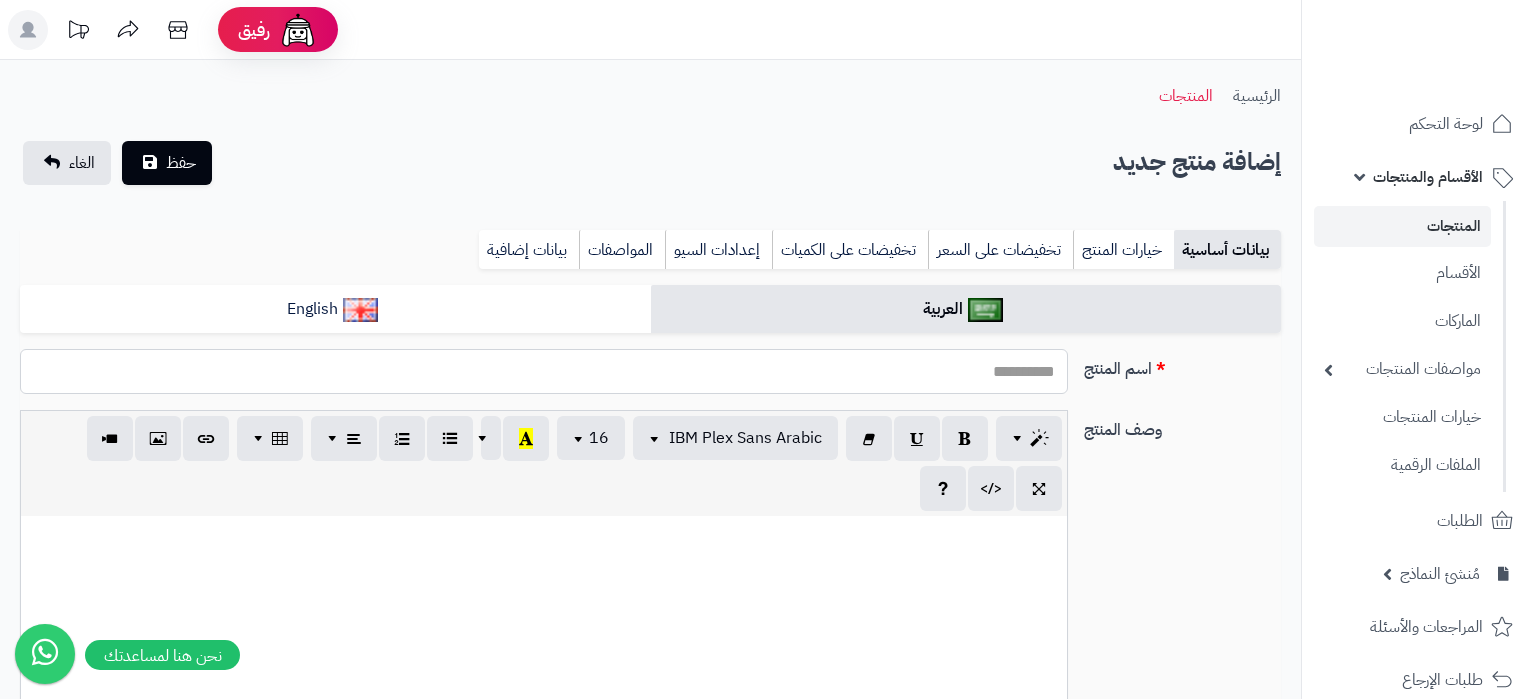 click on "اسم المنتج" at bounding box center [544, 371] 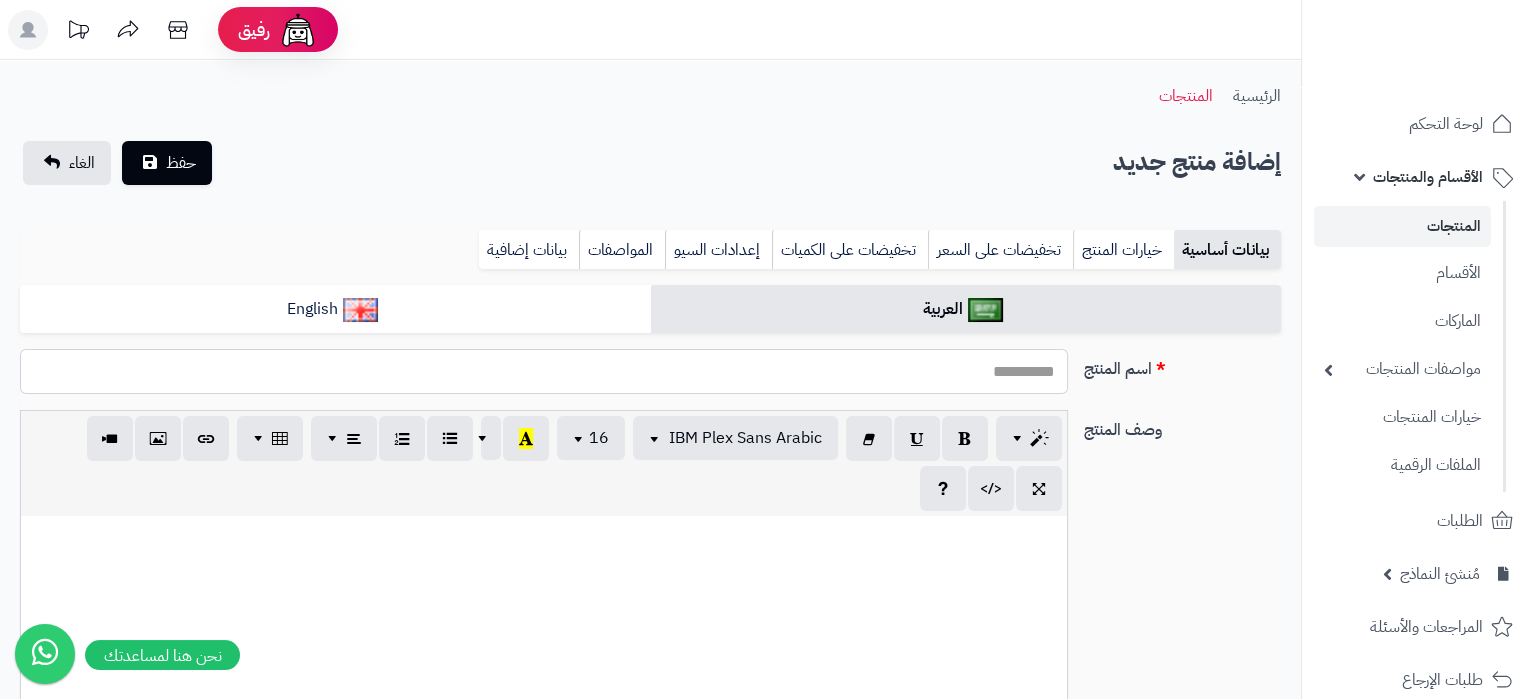 paste on "**********" 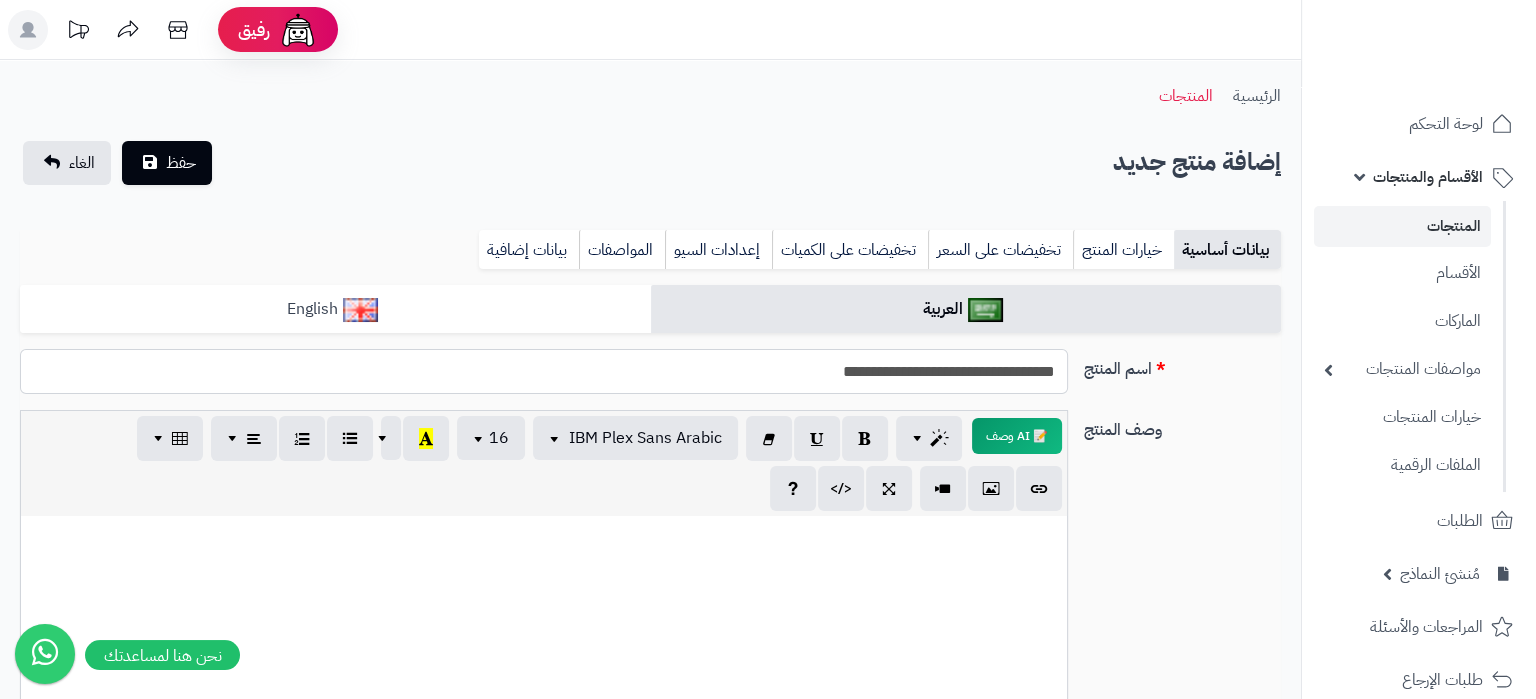 type on "**********" 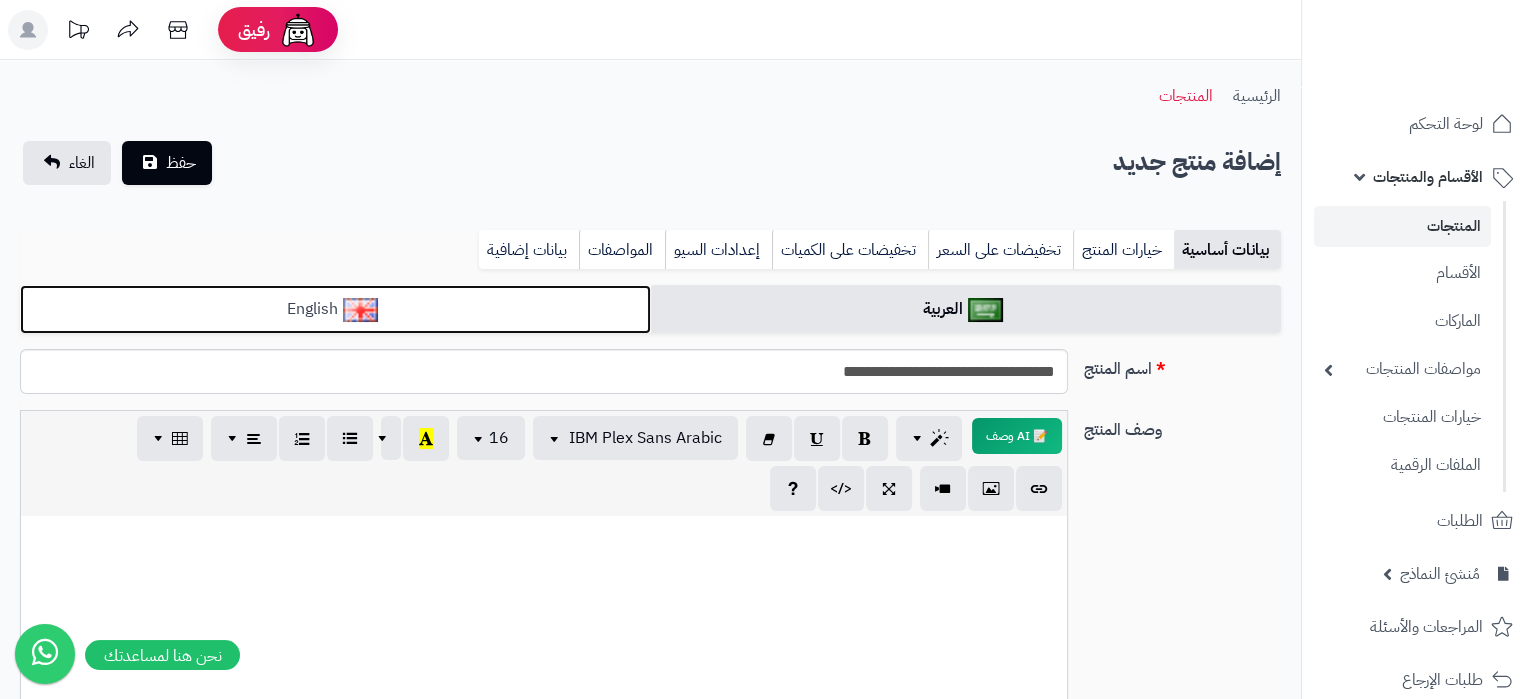 click on "English" at bounding box center [335, 309] 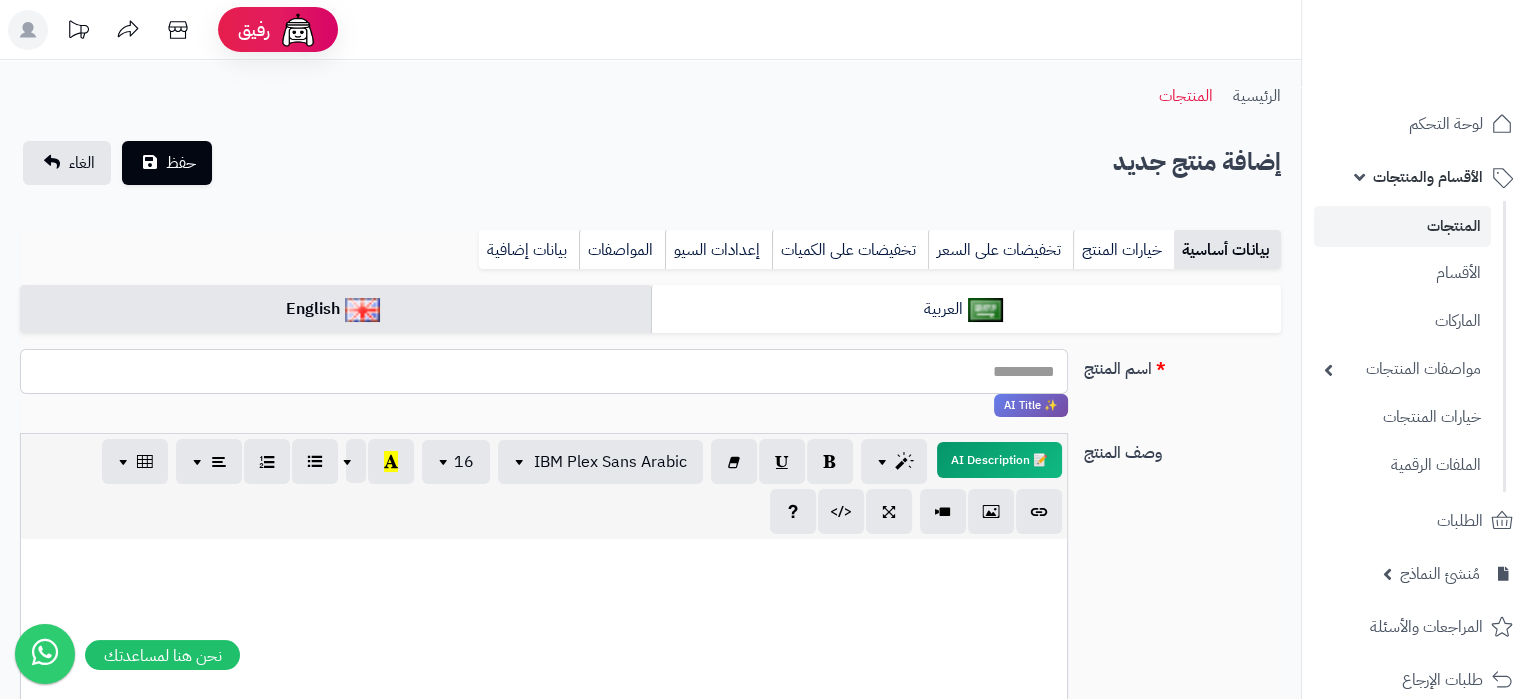 click on "اسم المنتج" at bounding box center [544, 371] 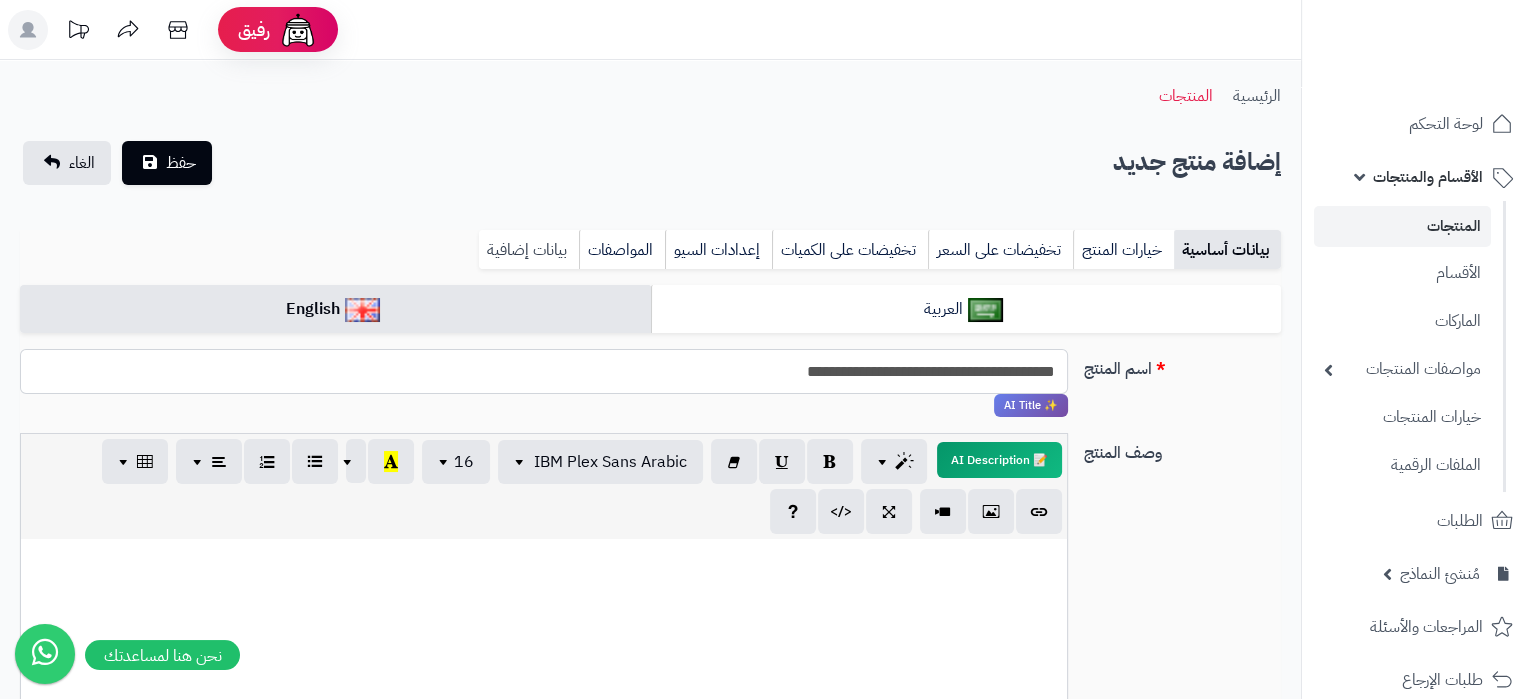 type on "**********" 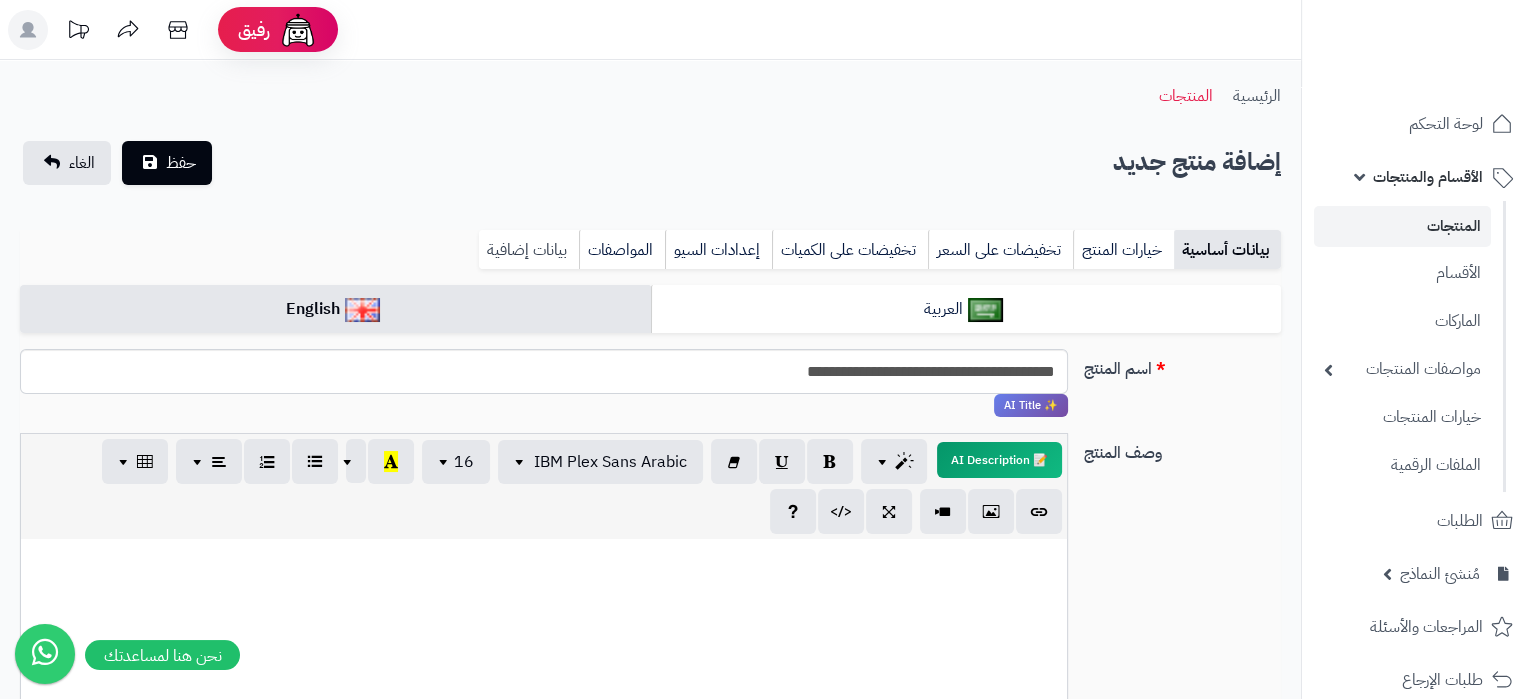 click on "بيانات إضافية" at bounding box center (529, 250) 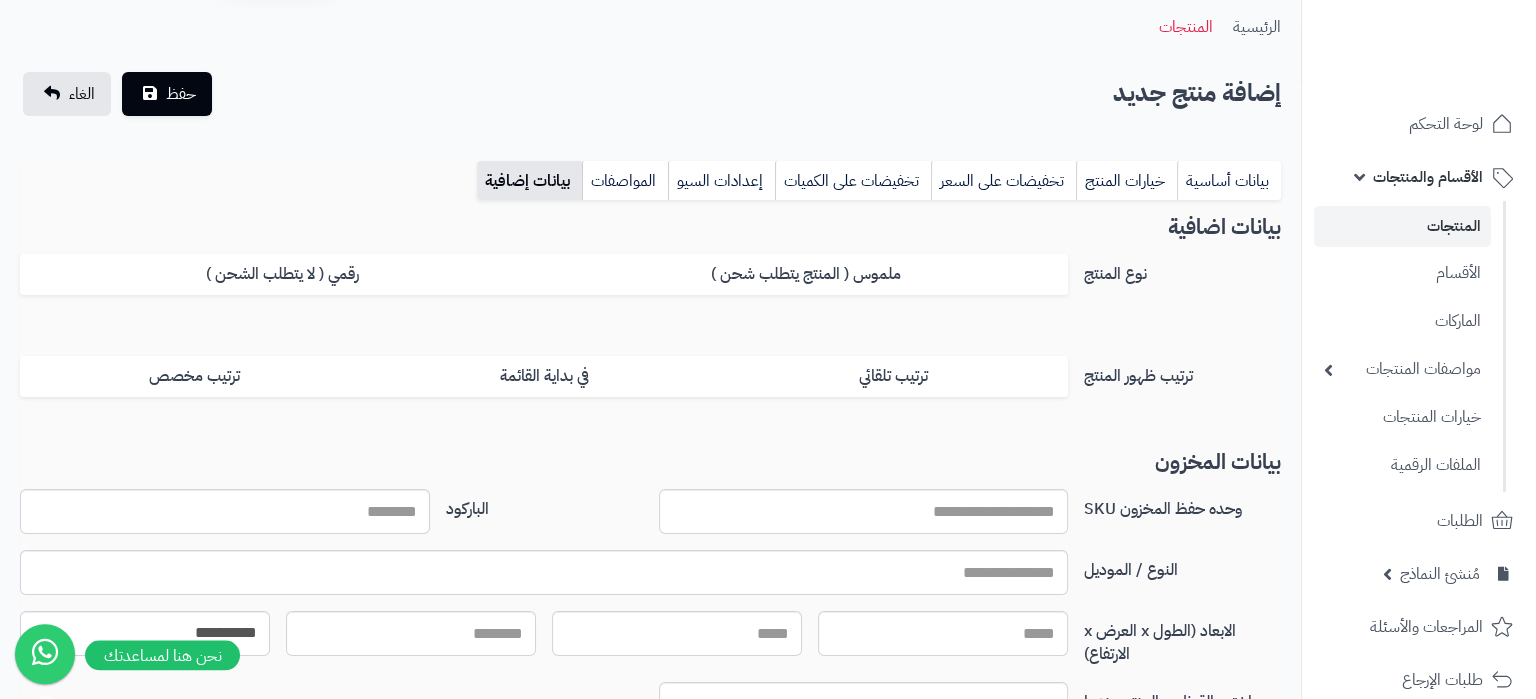 scroll, scrollTop: 105, scrollLeft: 0, axis: vertical 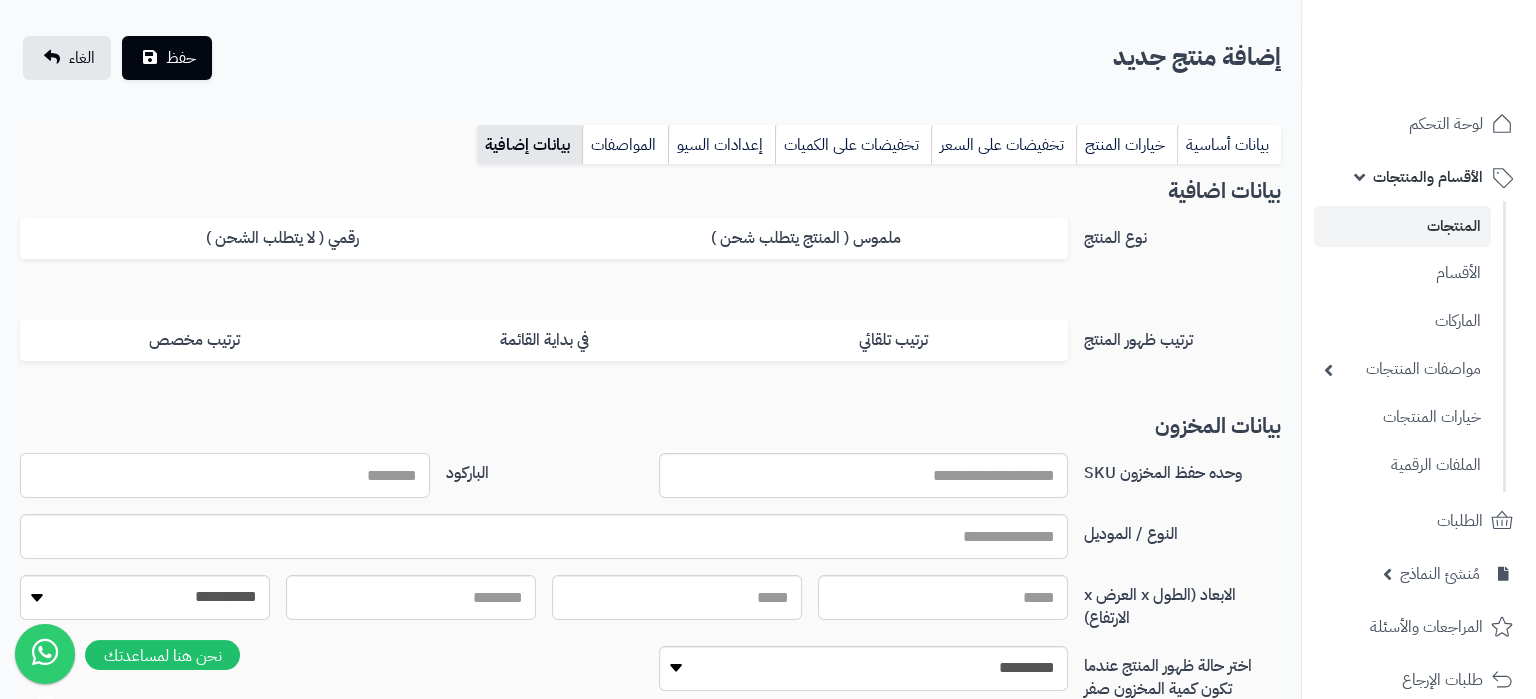 click on "الباركود" at bounding box center [225, 475] 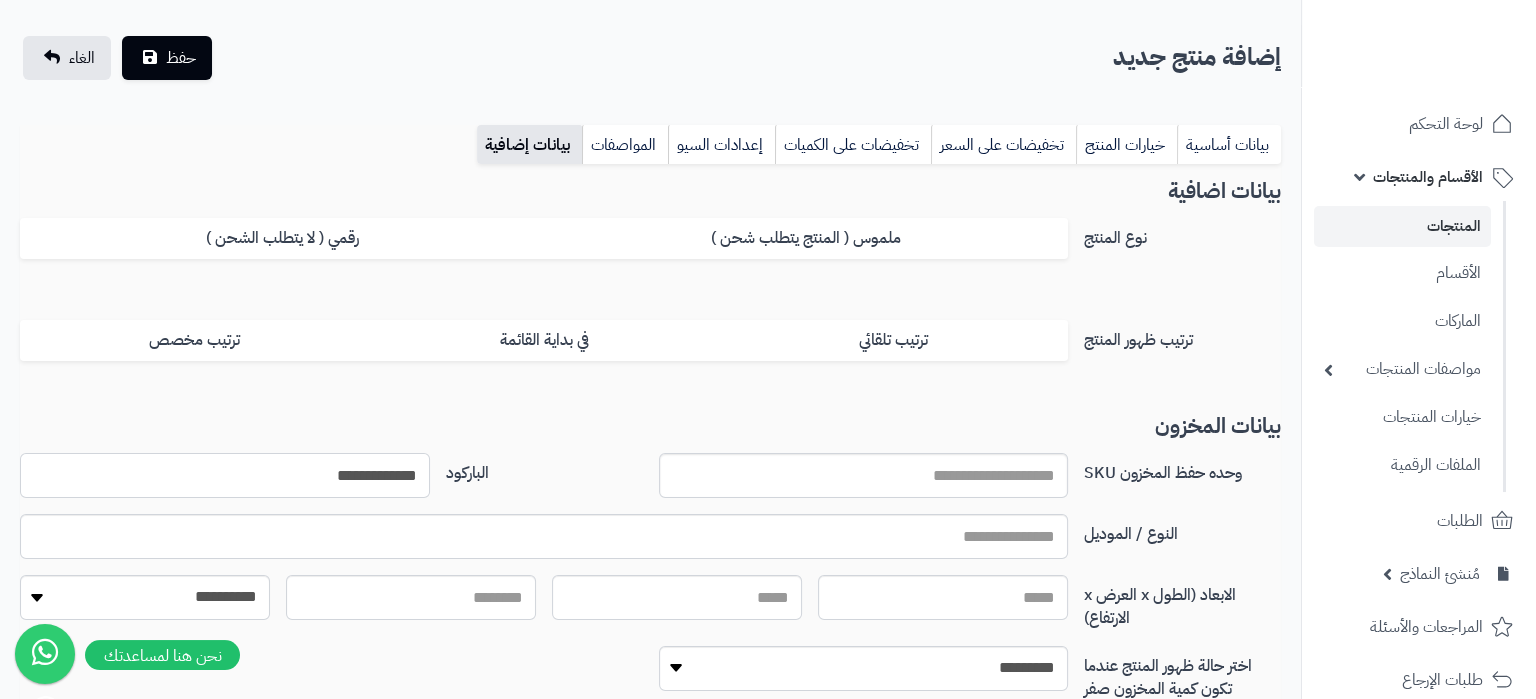 type on "**********" 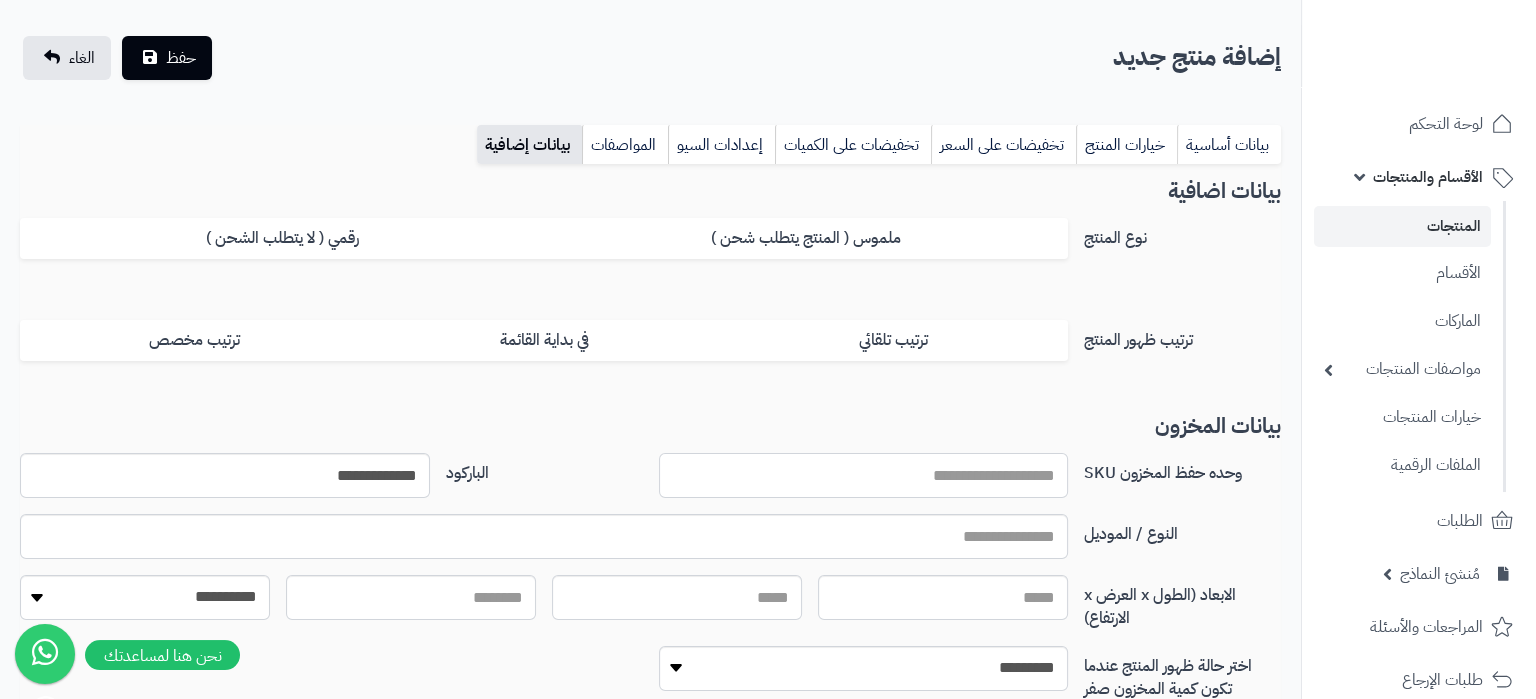 click on "وحده حفظ المخزون SKU" at bounding box center (864, 475) 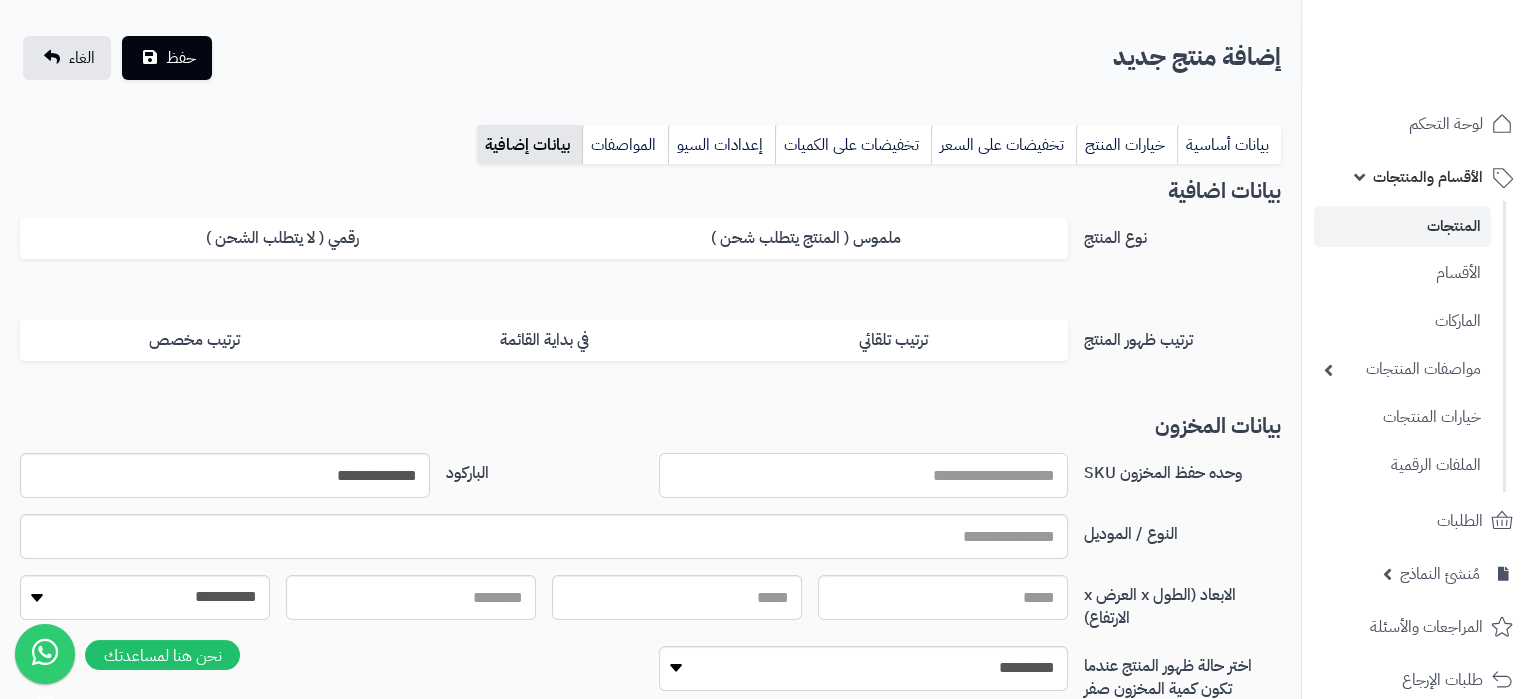 click on "وحده حفظ المخزون SKU" at bounding box center [864, 475] 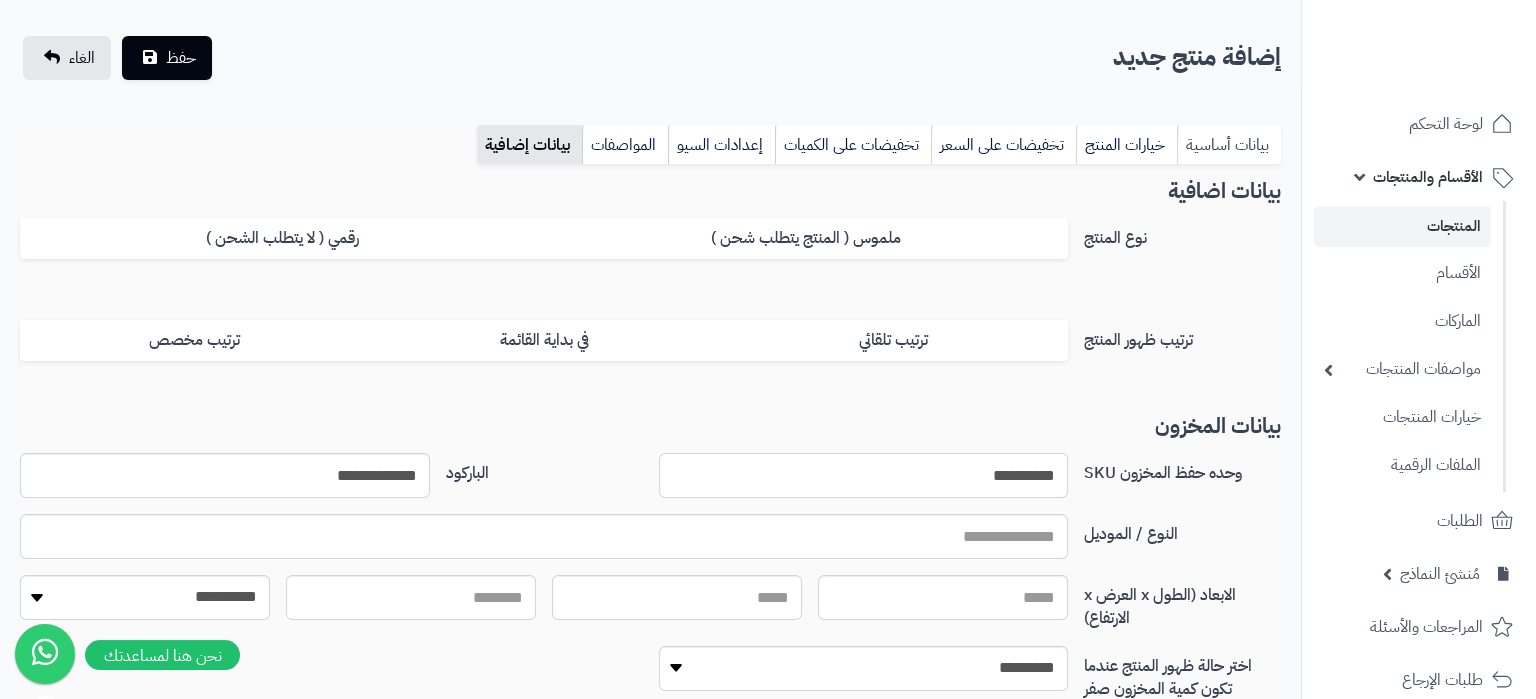 type on "**********" 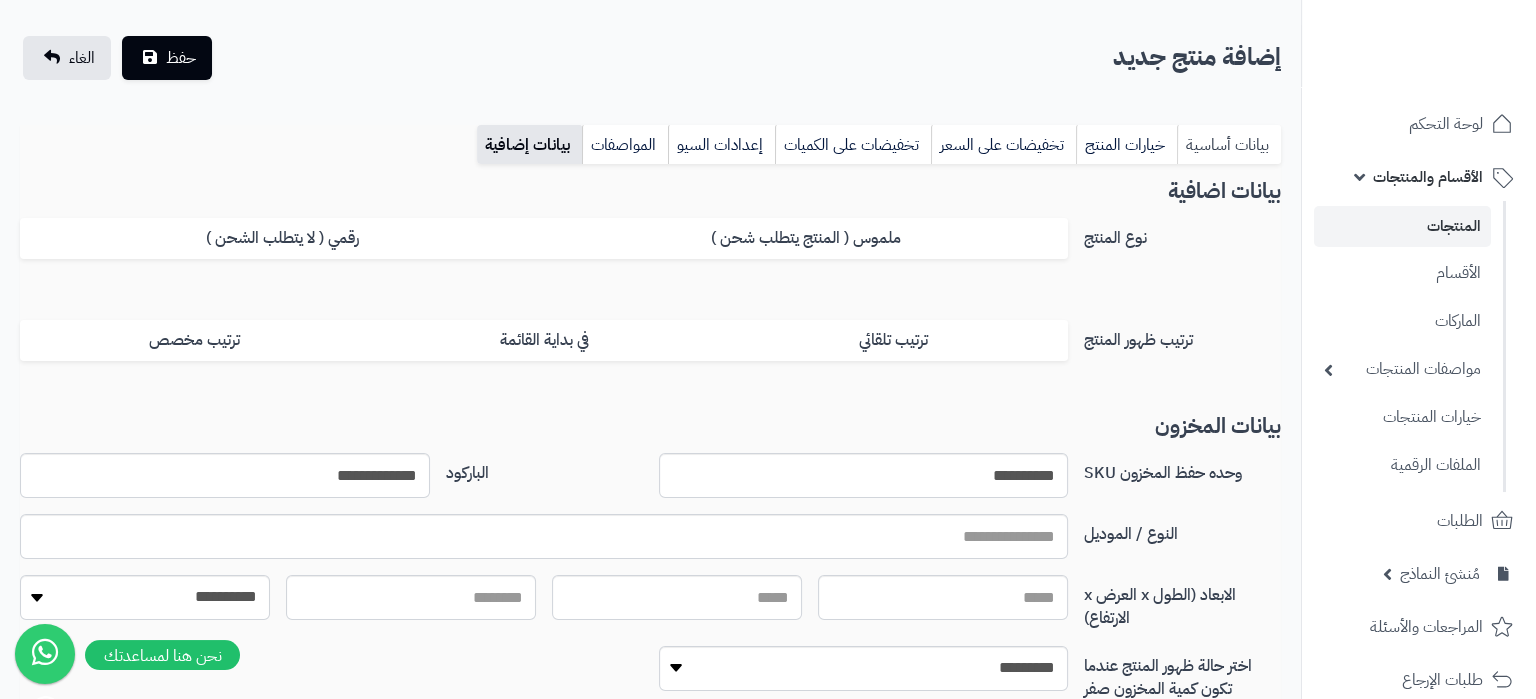 click on "بيانات أساسية" at bounding box center [1229, 145] 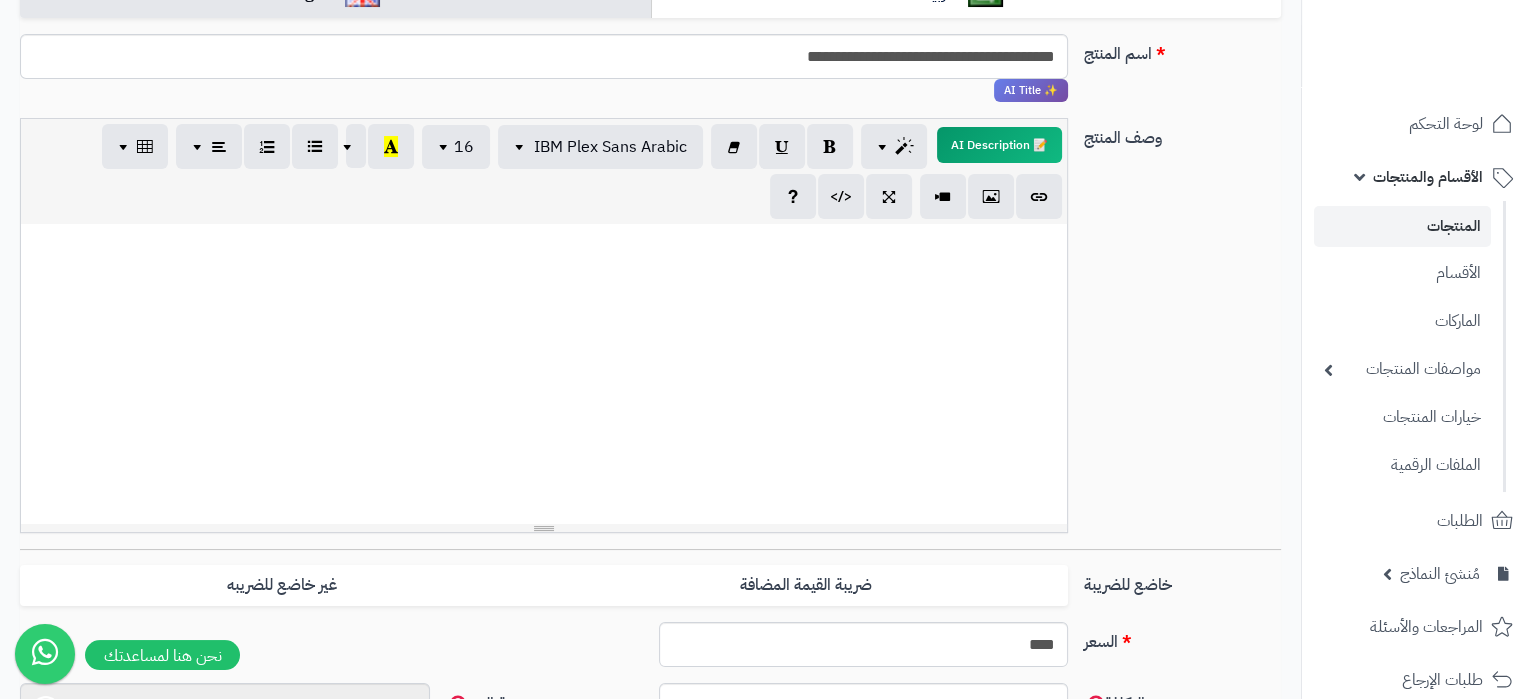 scroll, scrollTop: 105, scrollLeft: 0, axis: vertical 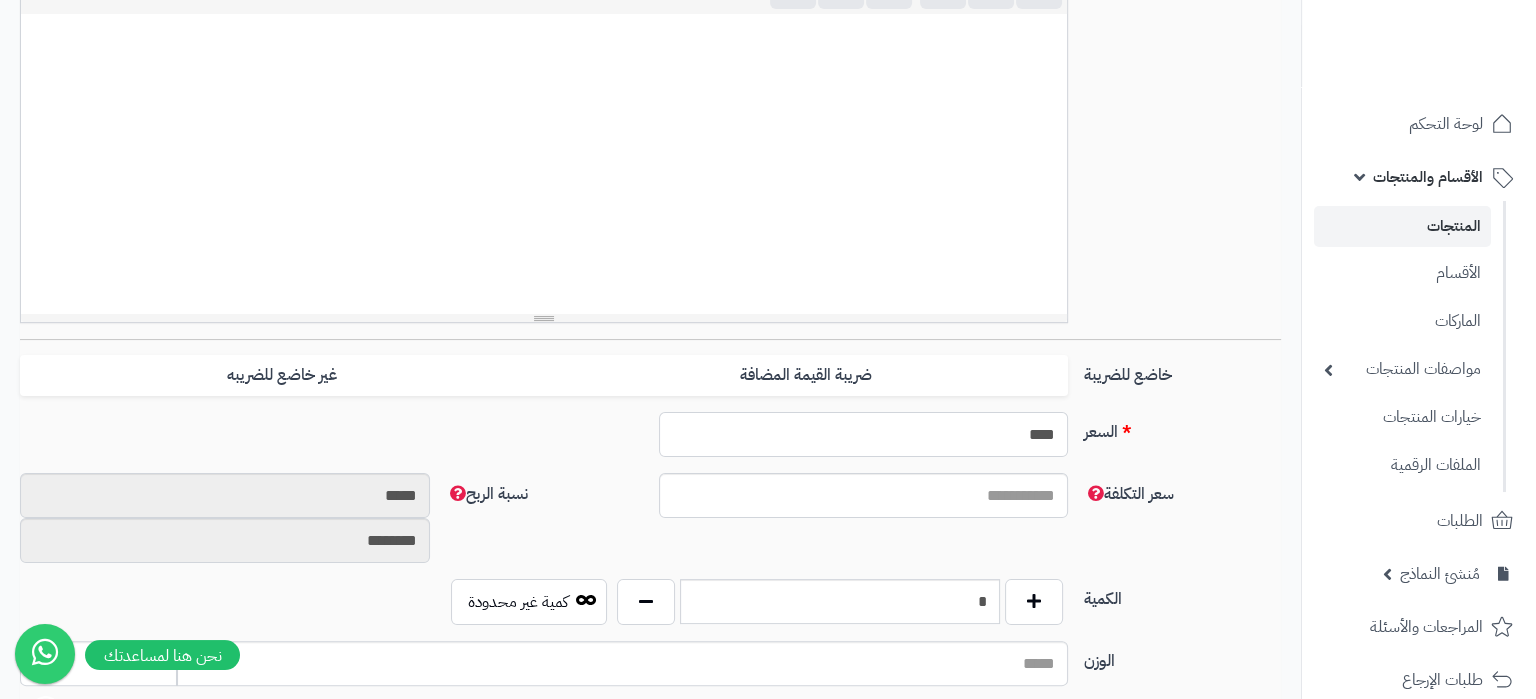 click on "****" at bounding box center (864, 434) 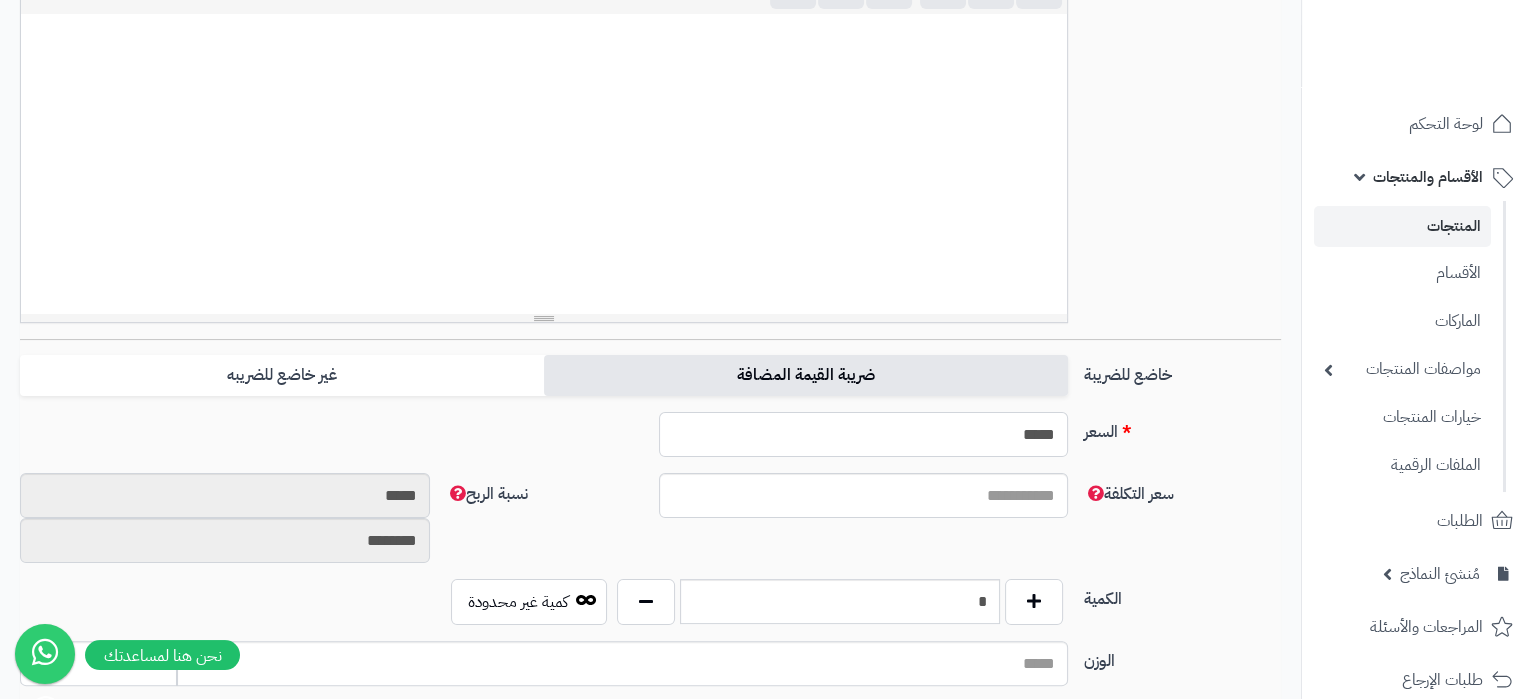 type on "*****" 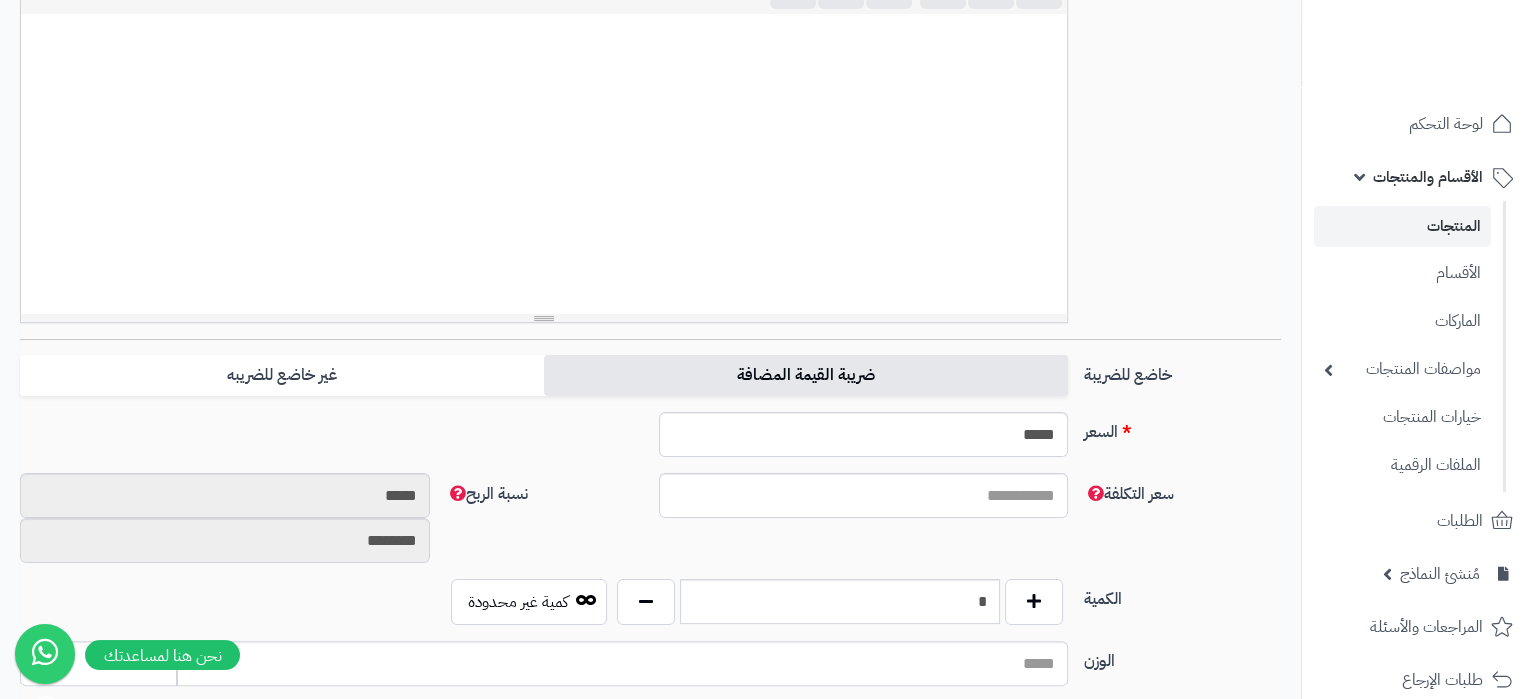click on "ضريبة القيمة المضافة" at bounding box center [806, 375] 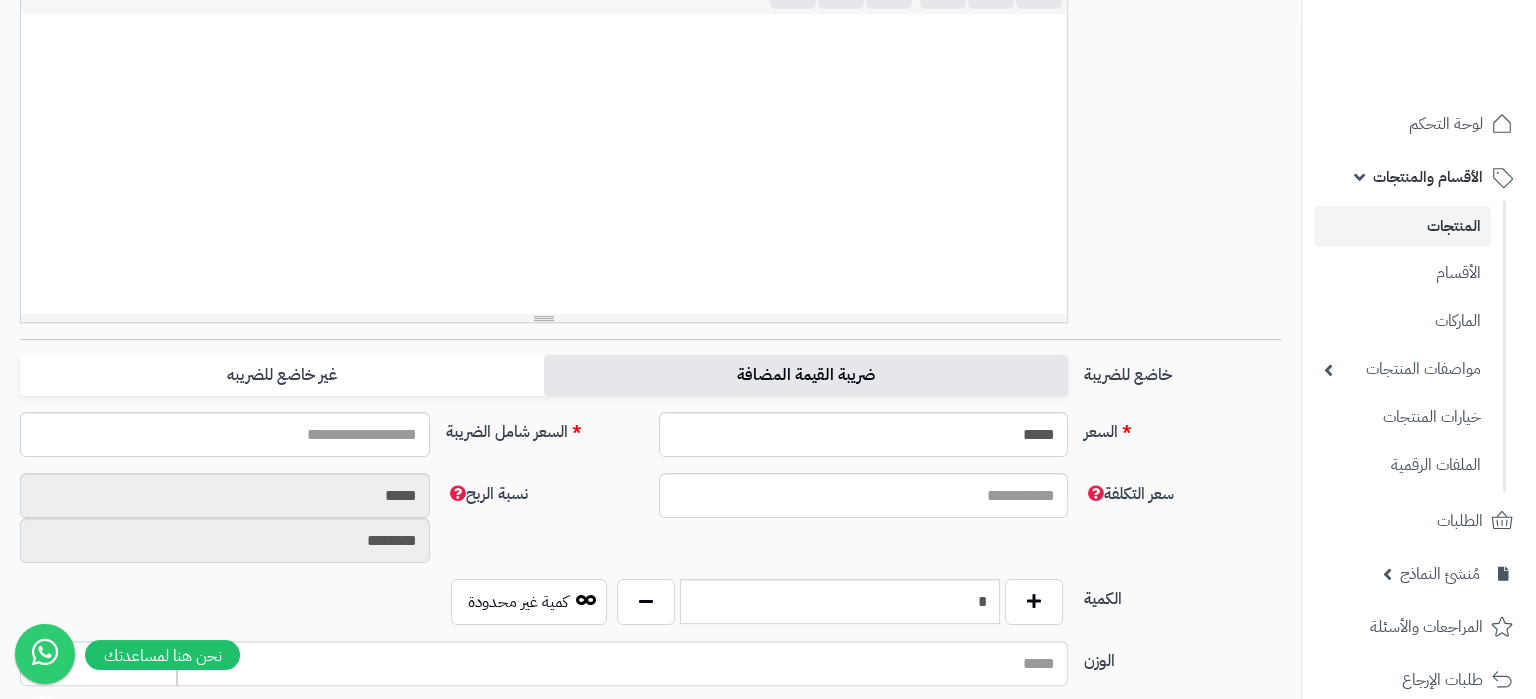 type on "*****" 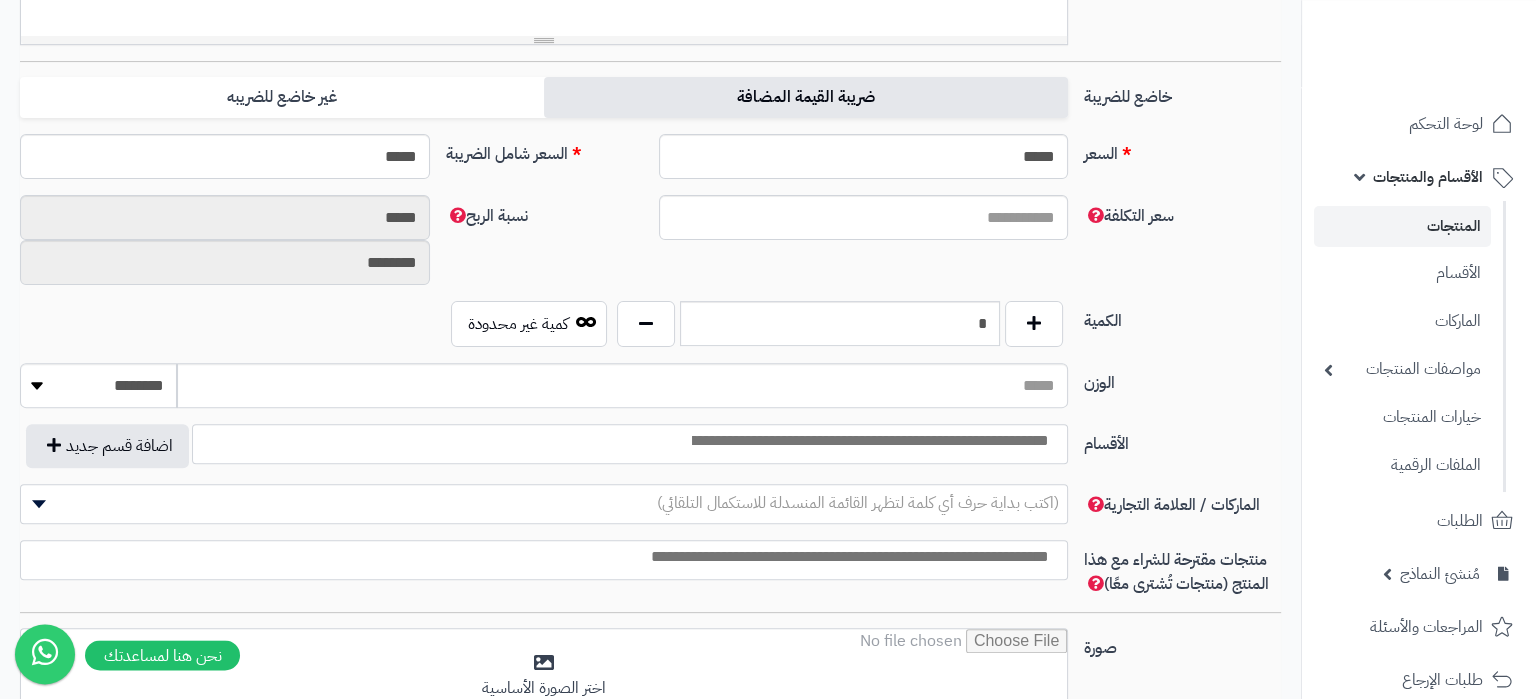 scroll, scrollTop: 840, scrollLeft: 0, axis: vertical 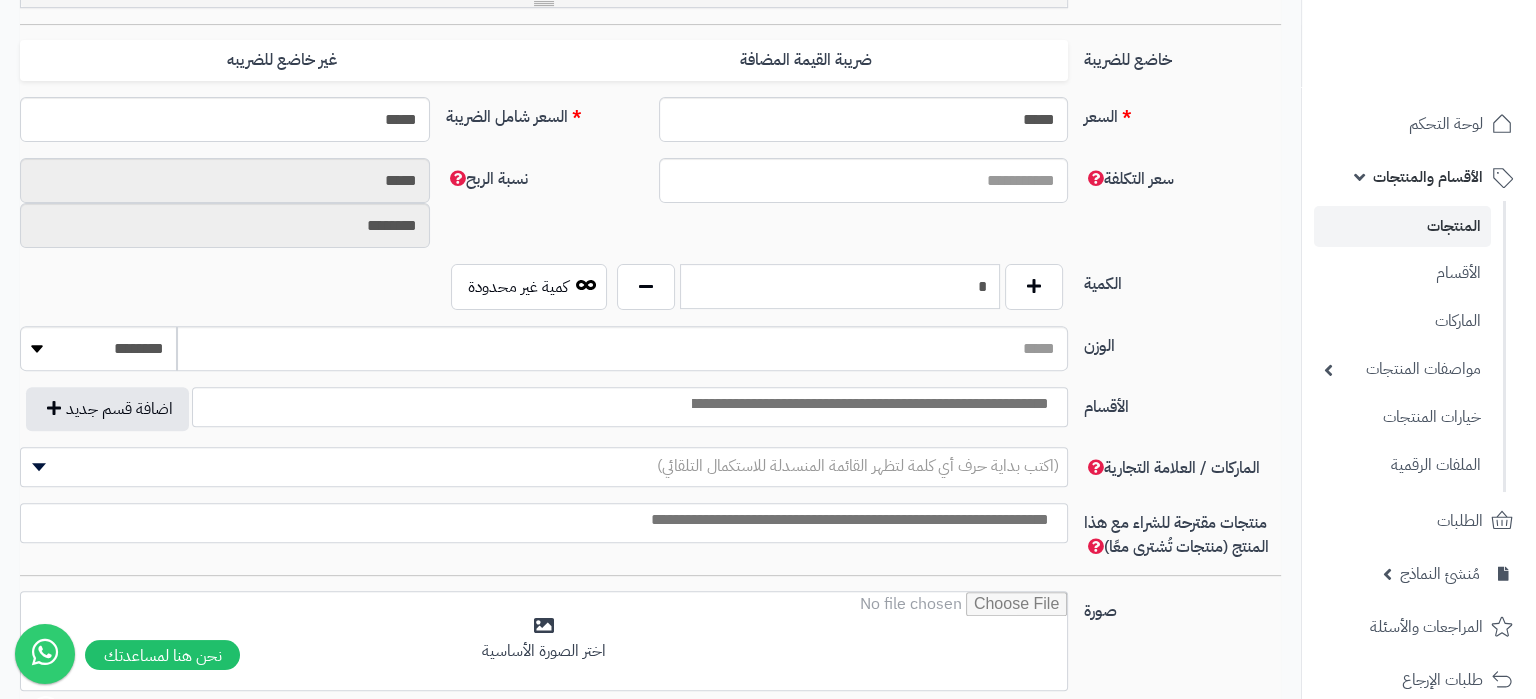 drag, startPoint x: 971, startPoint y: 308, endPoint x: 988, endPoint y: 308, distance: 17 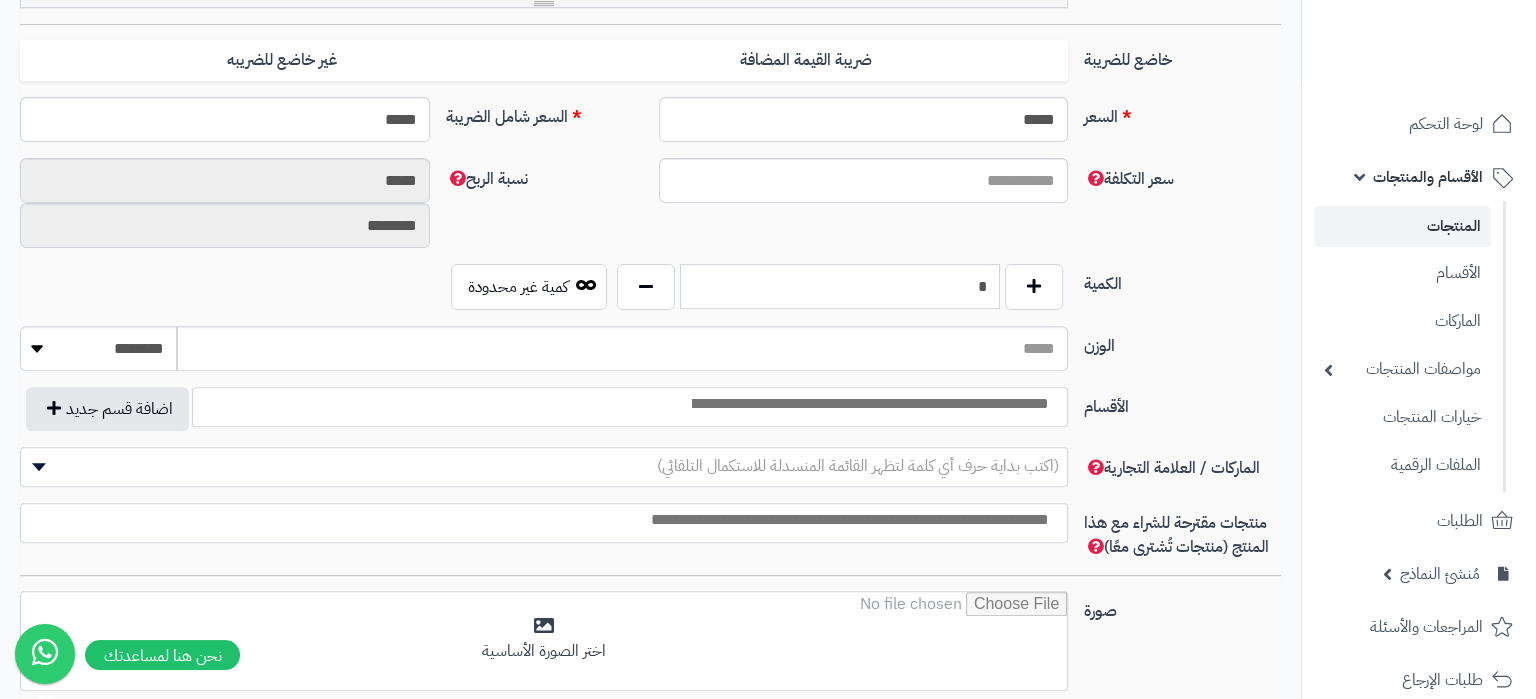 type on "*" 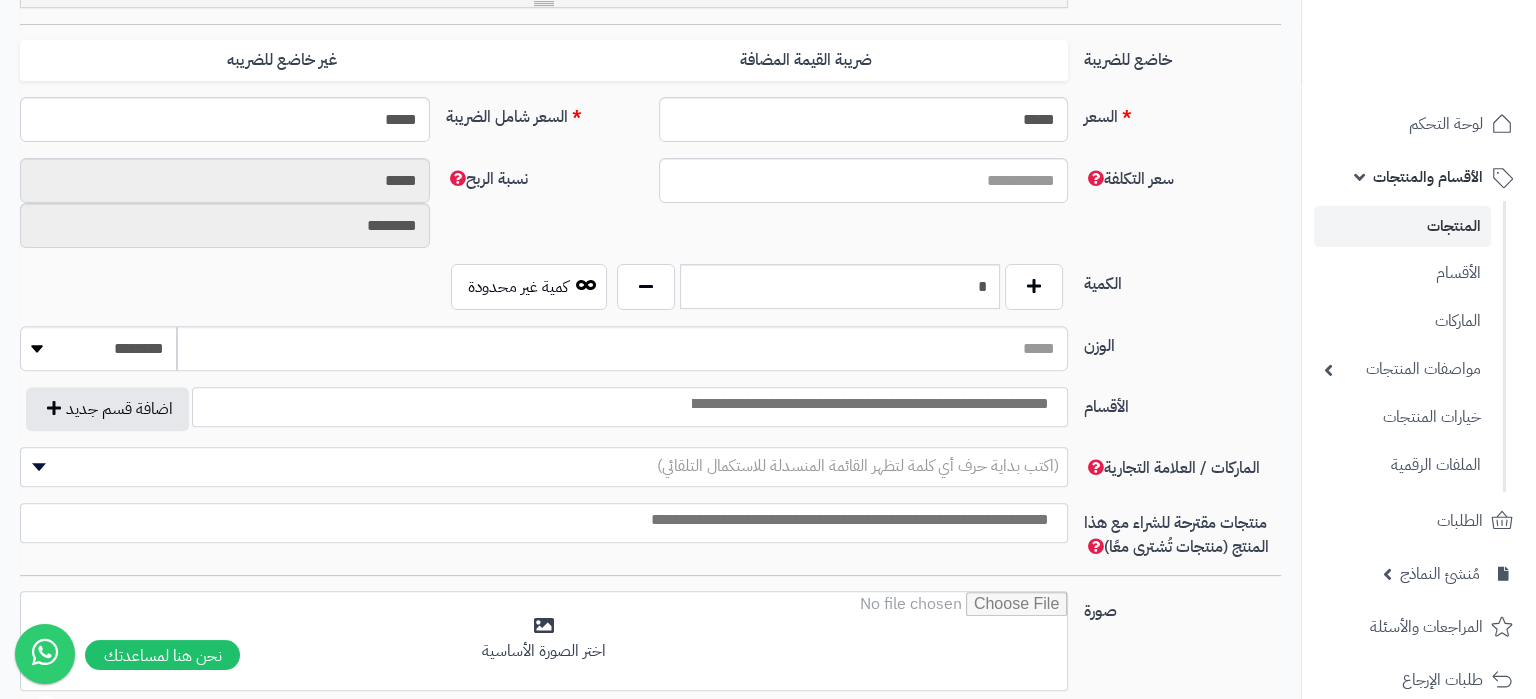 click at bounding box center [869, 404] 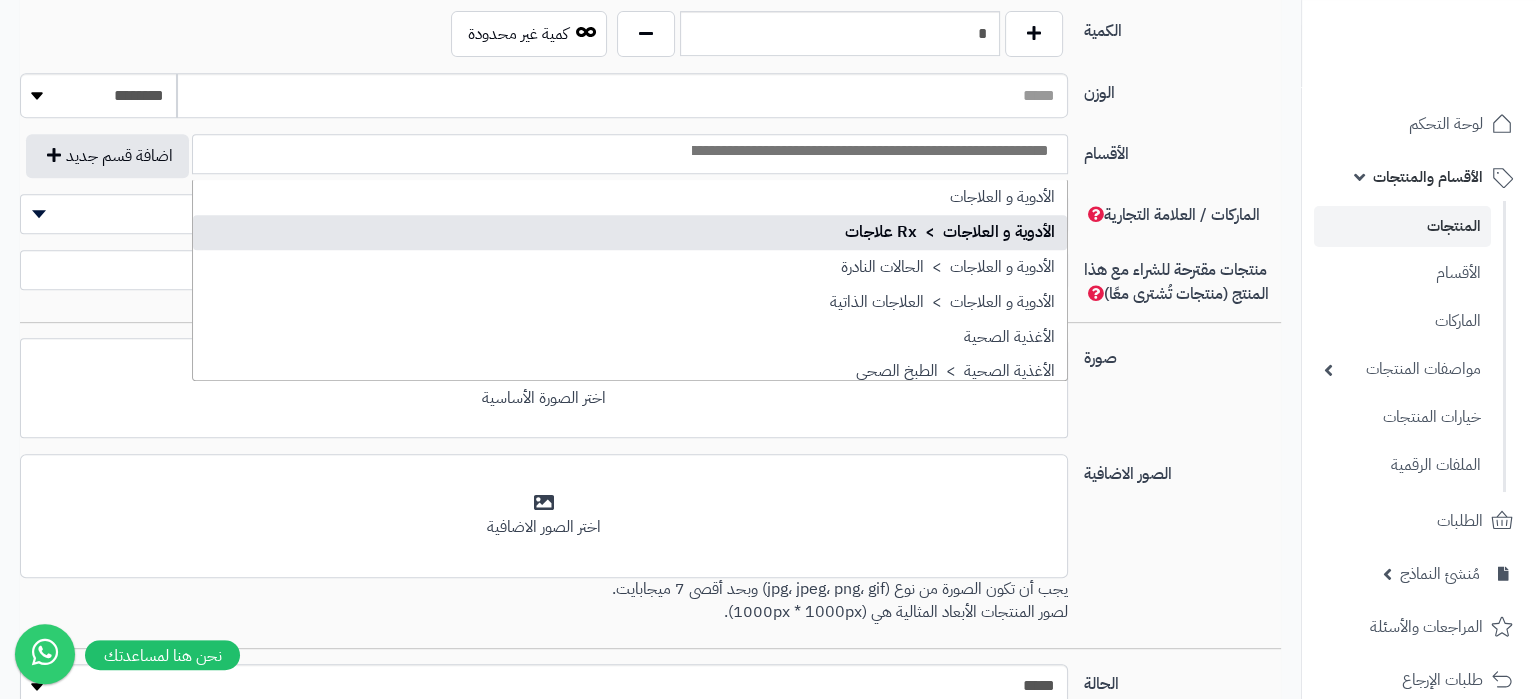 scroll, scrollTop: 965, scrollLeft: 0, axis: vertical 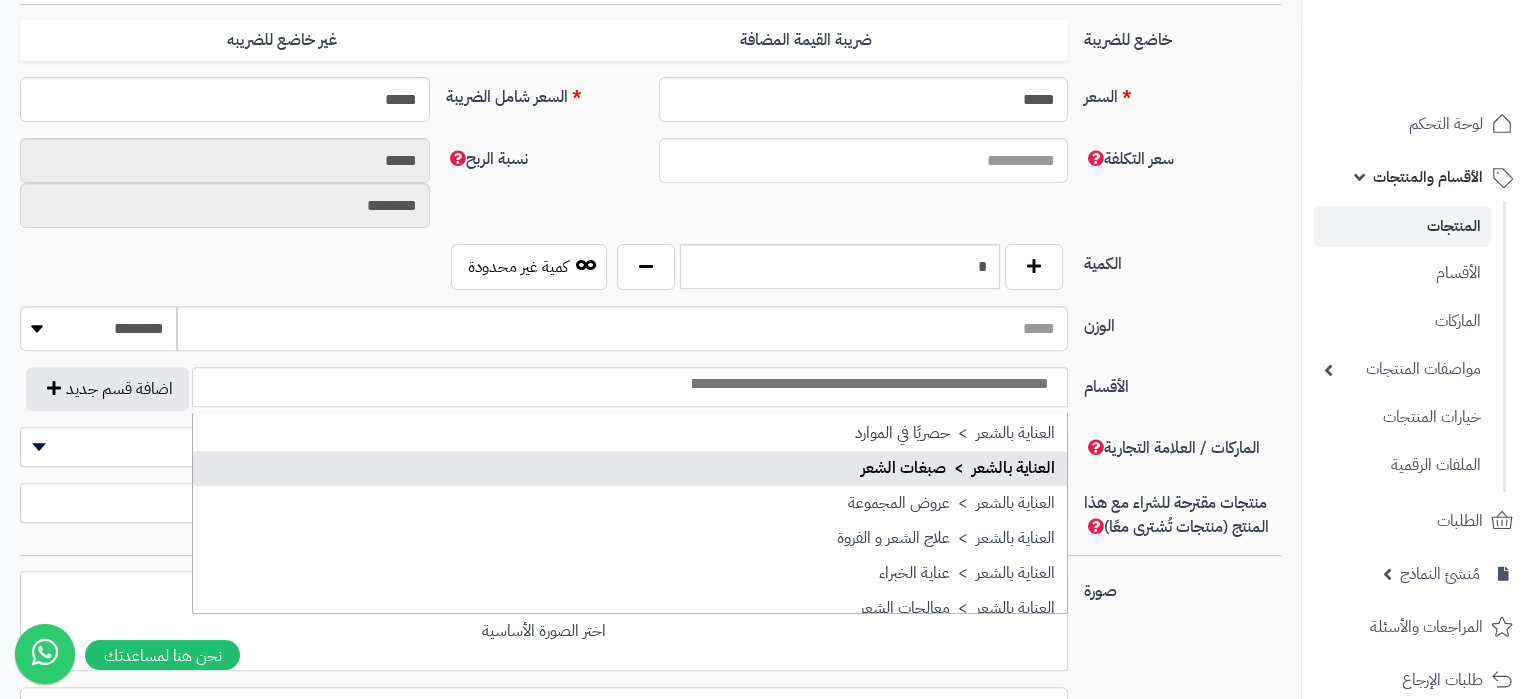 select on "***" 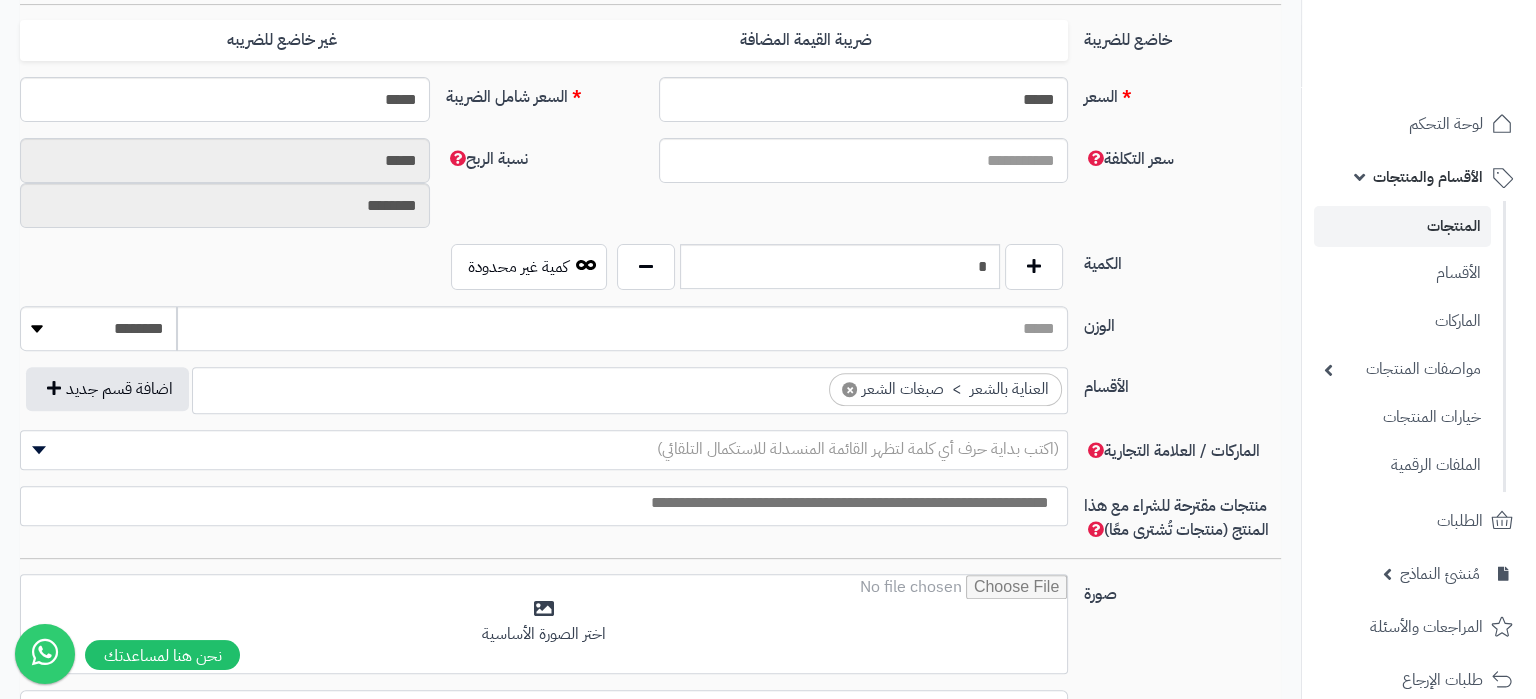 scroll, scrollTop: 2141, scrollLeft: 0, axis: vertical 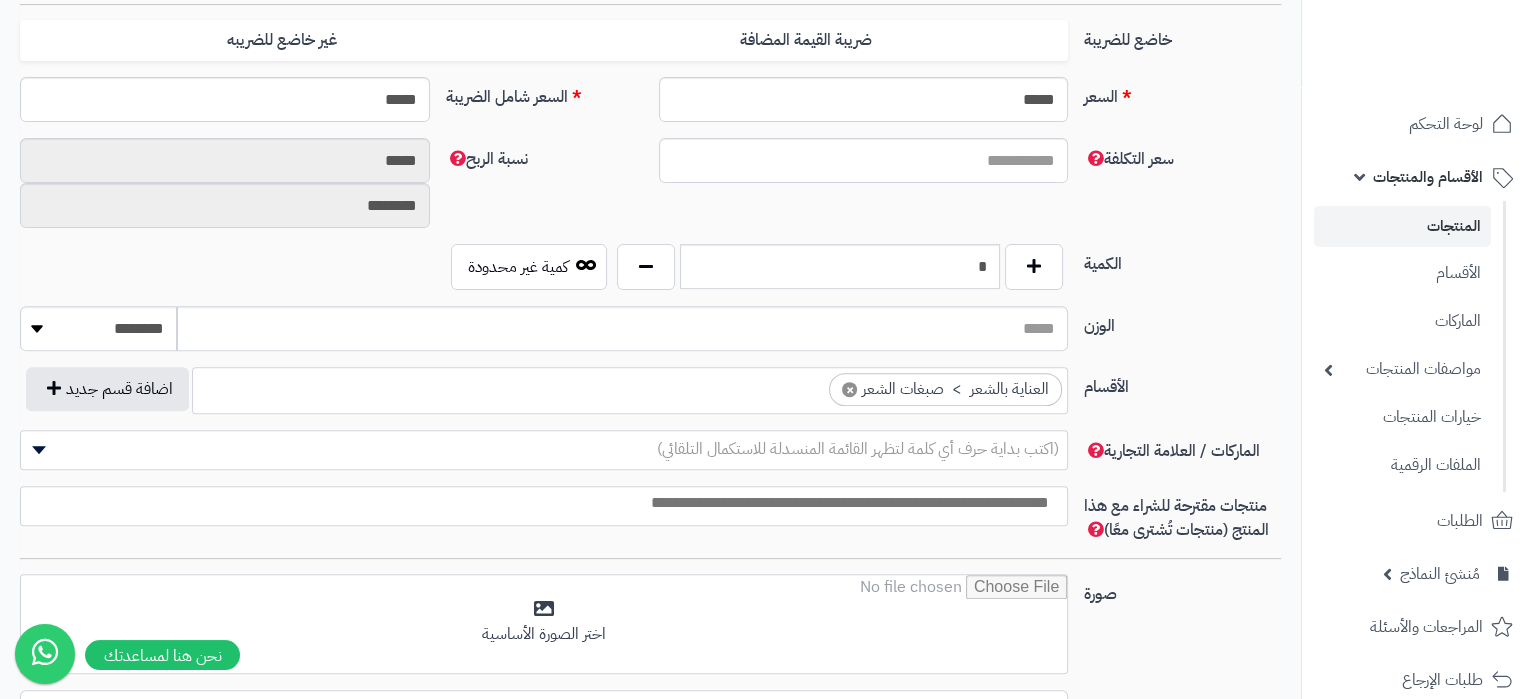 click at bounding box center [539, 503] 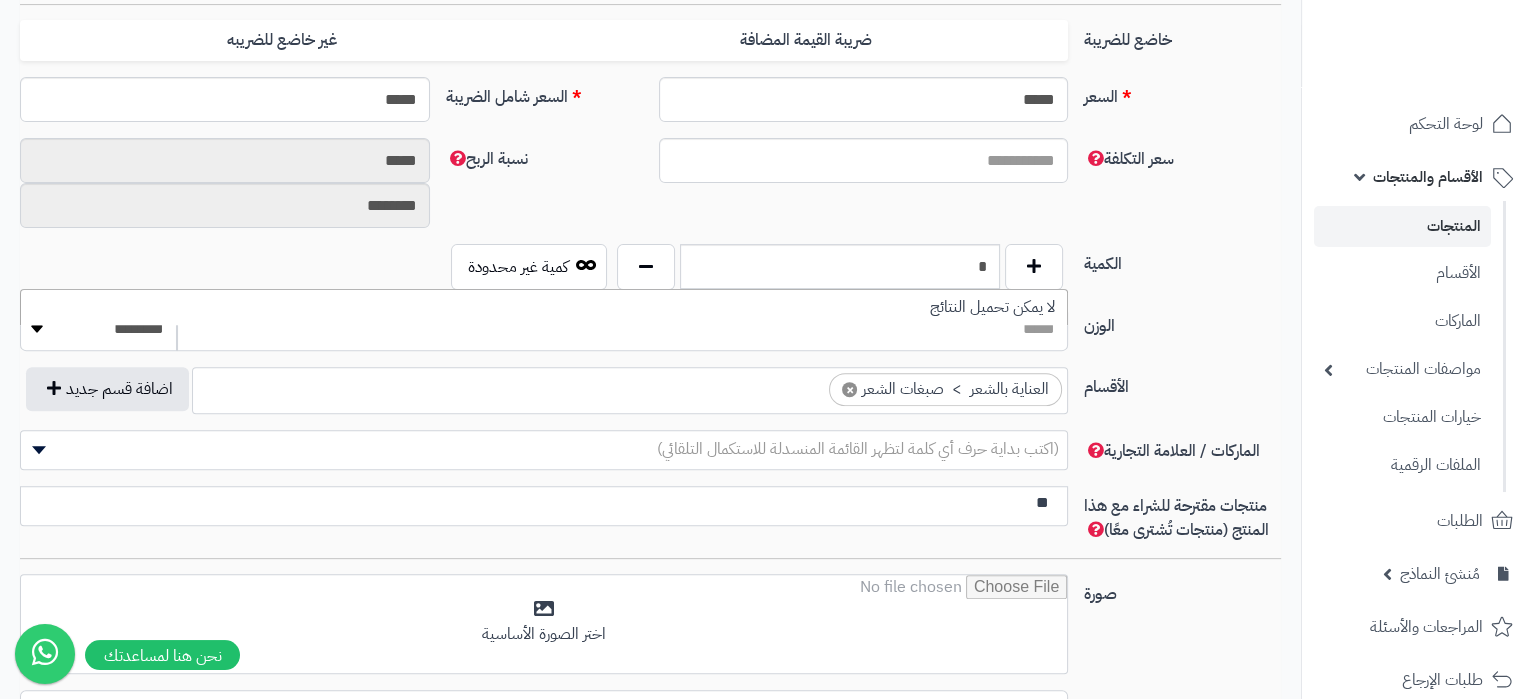 type on "*" 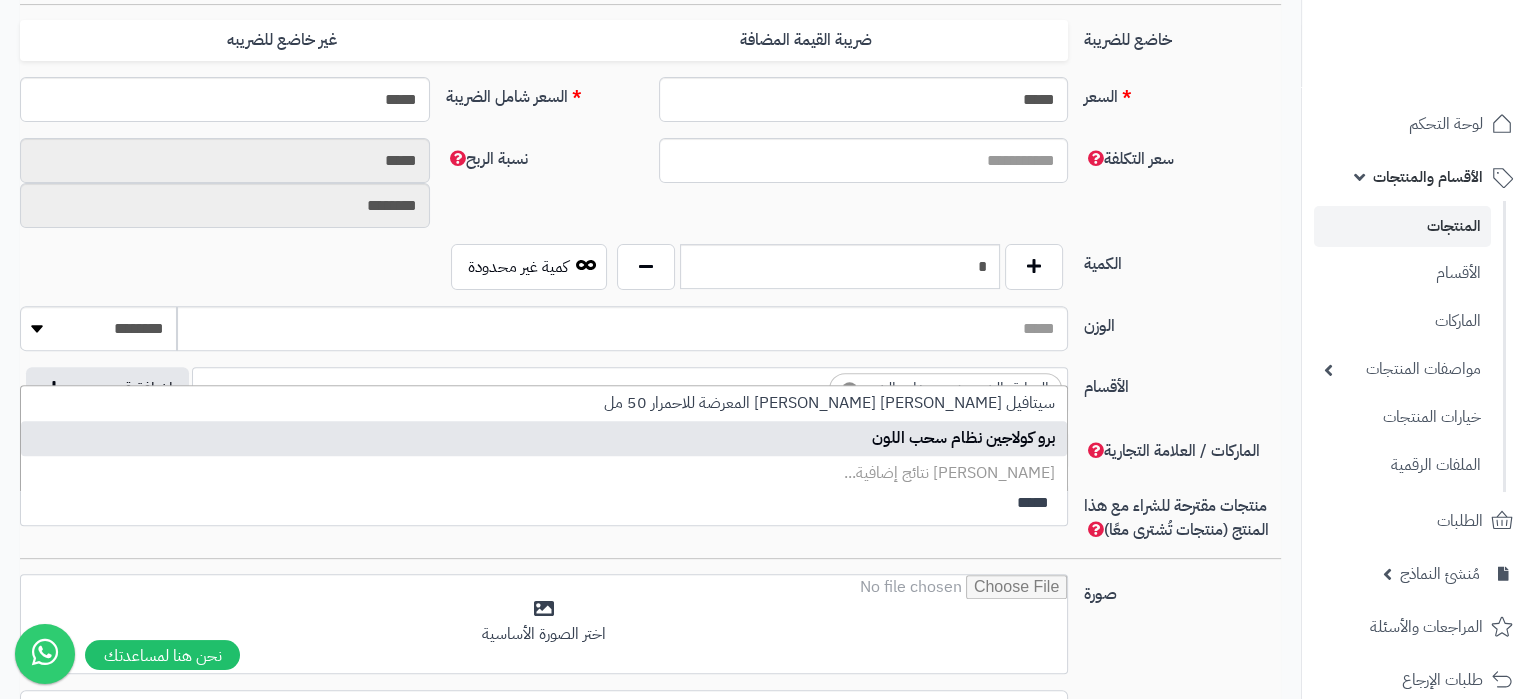 type on "*****" 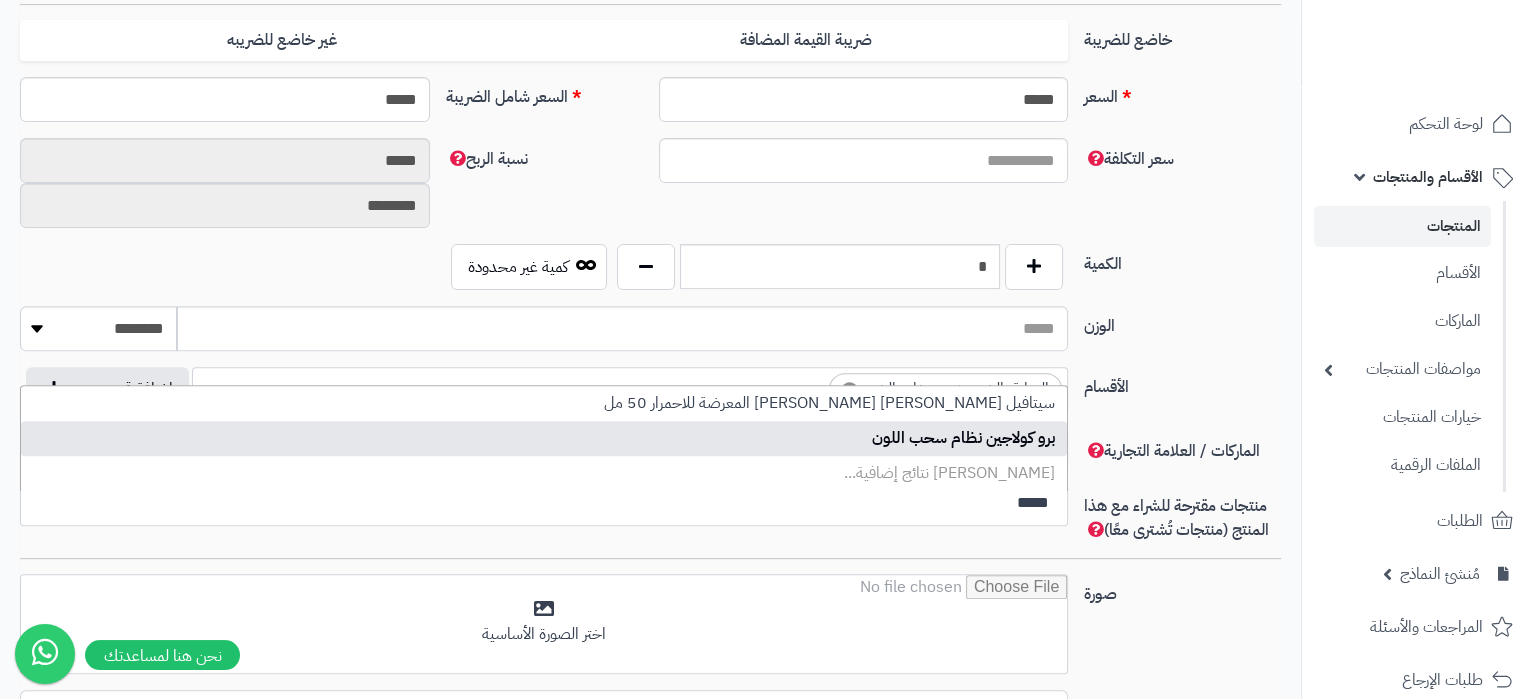type 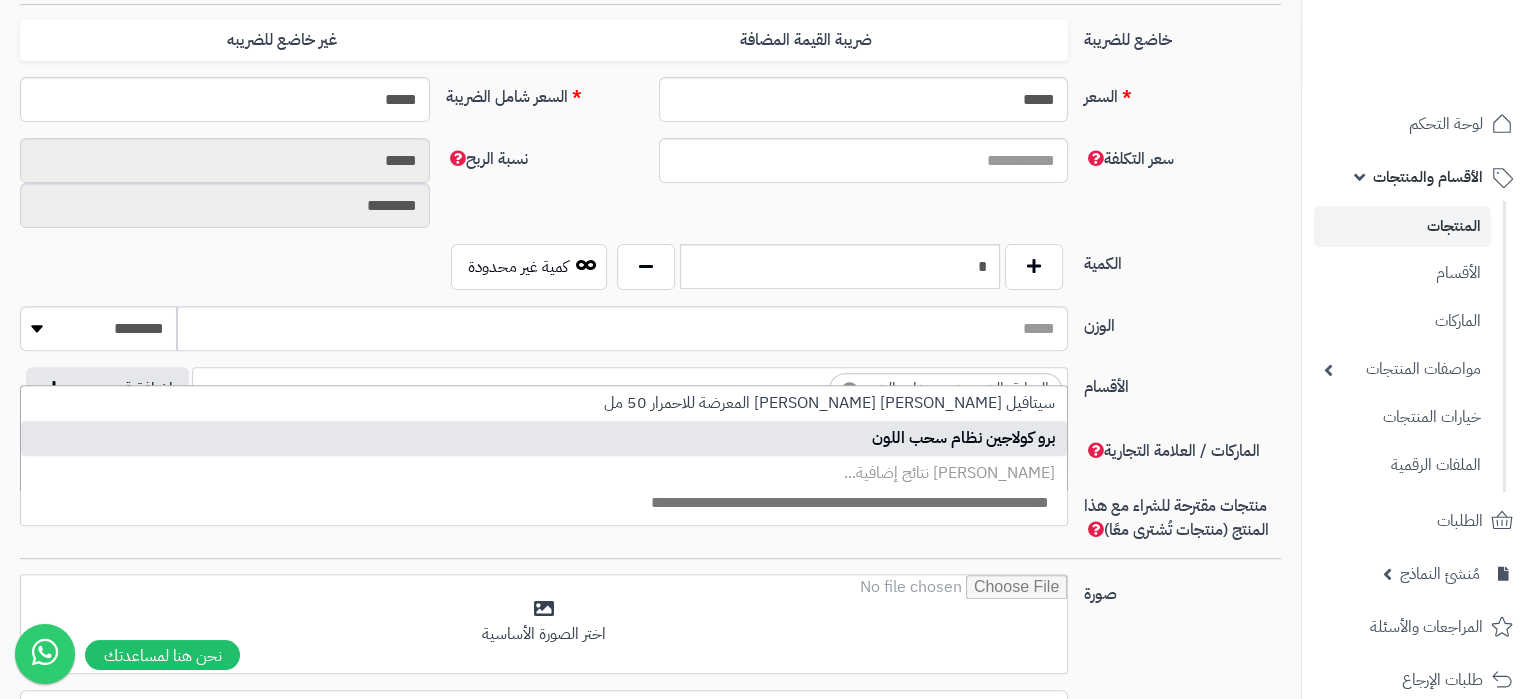 select on "*****" 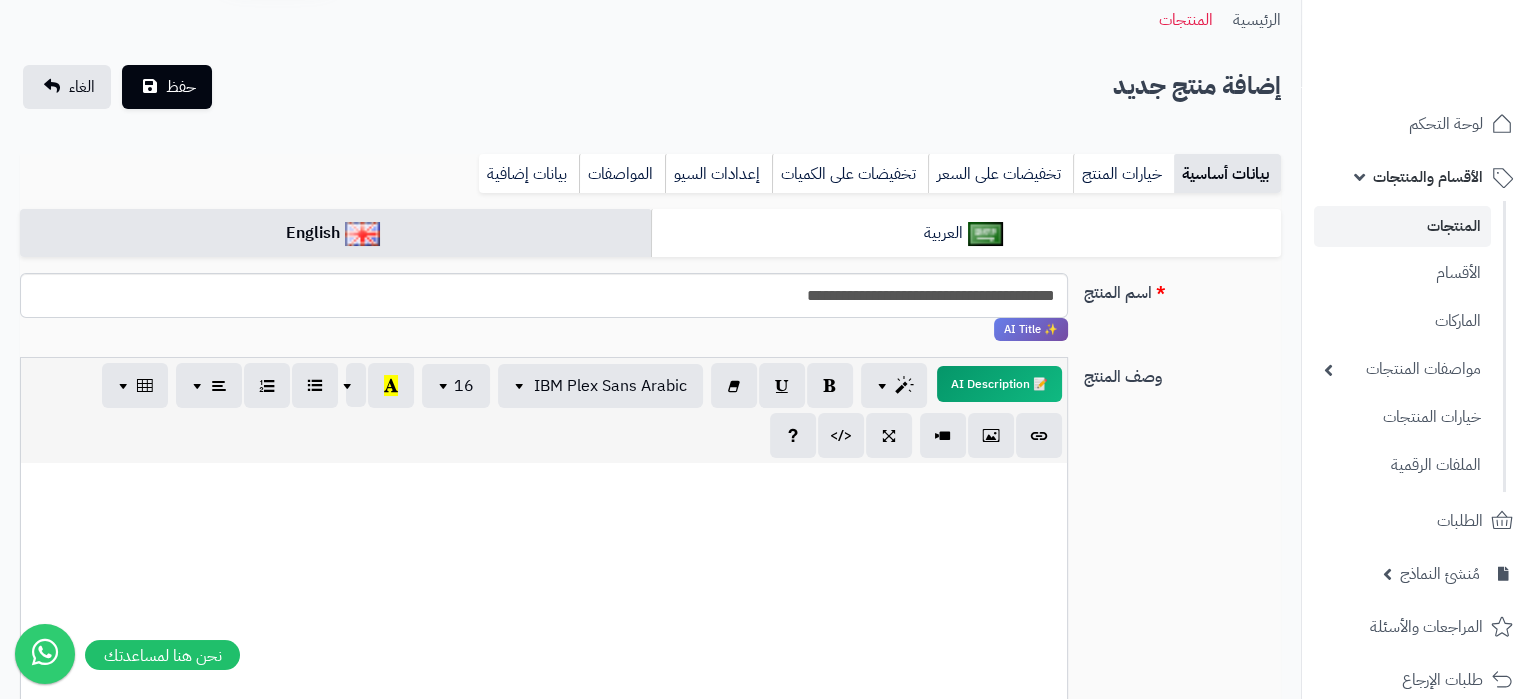 scroll, scrollTop: 125, scrollLeft: 0, axis: vertical 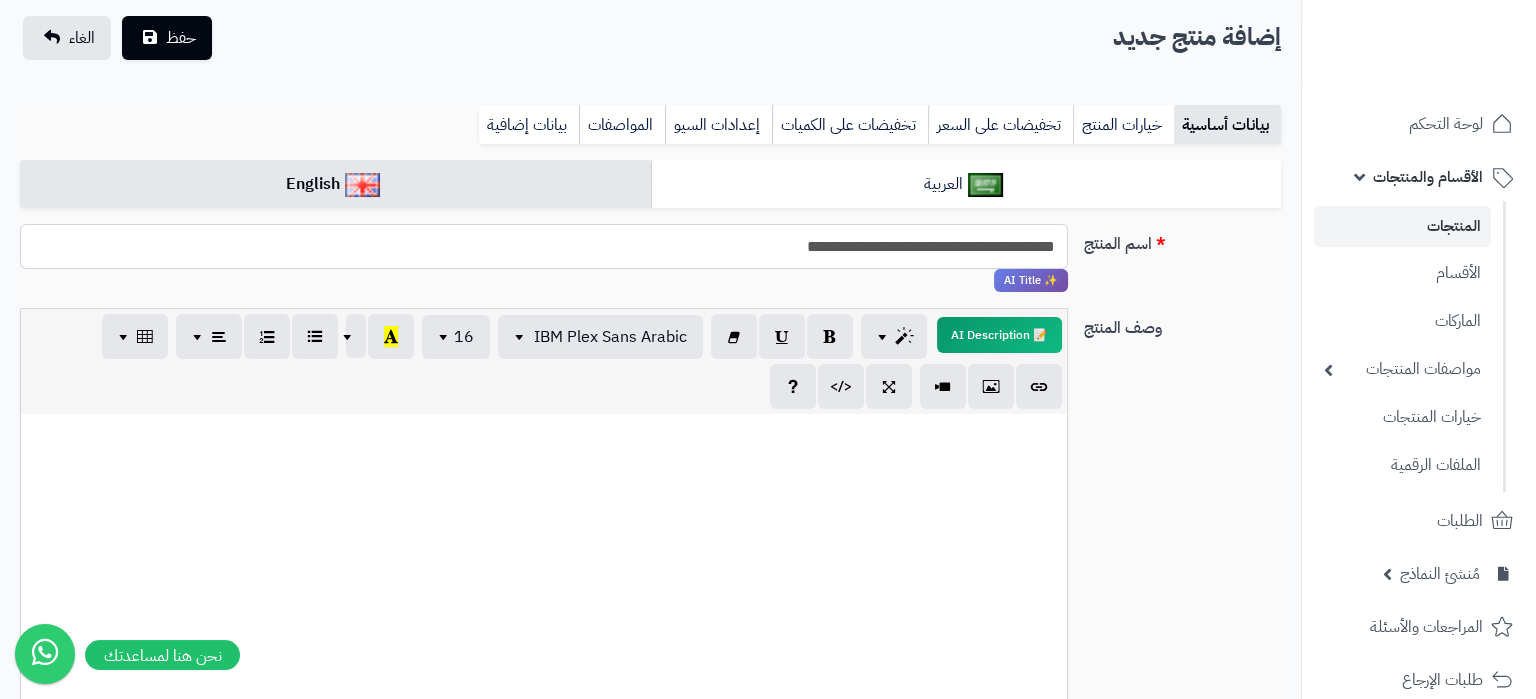 drag, startPoint x: 740, startPoint y: 248, endPoint x: 772, endPoint y: 255, distance: 32.75668 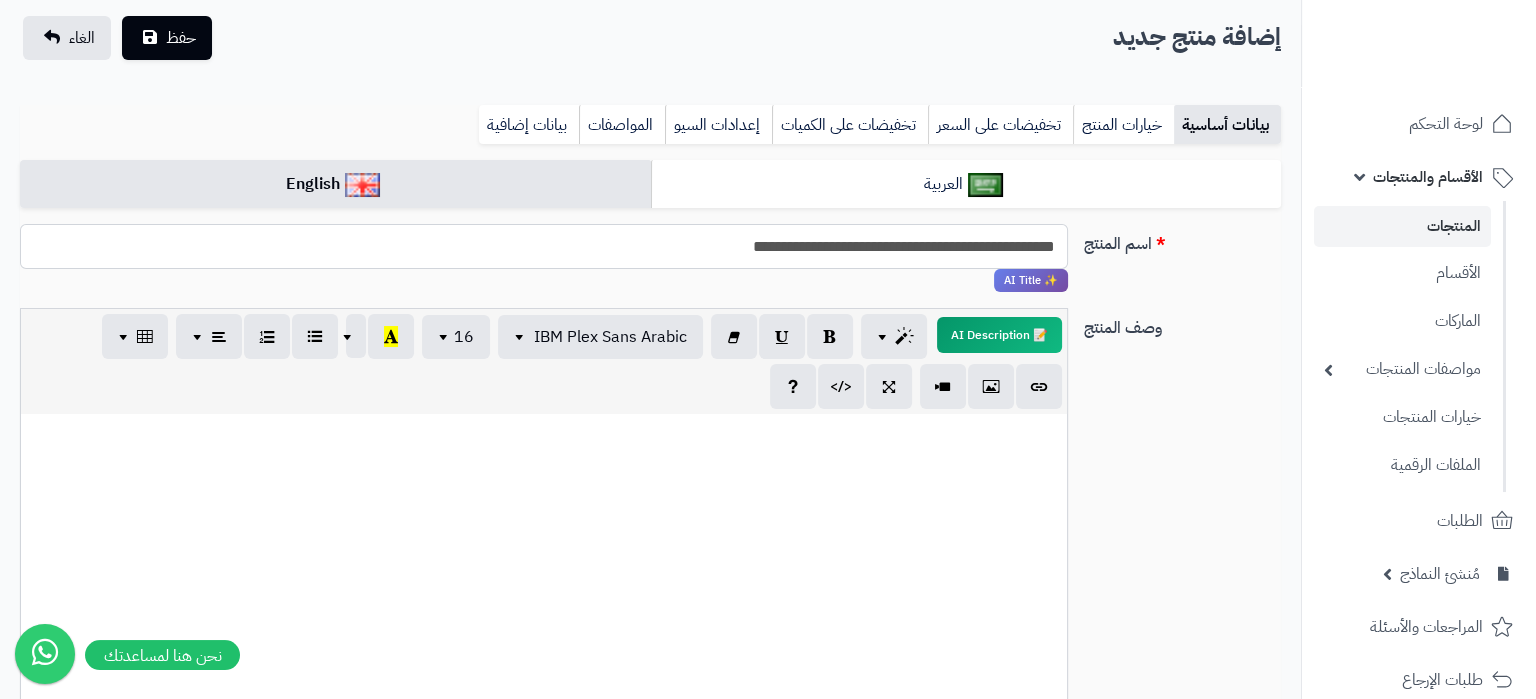 type on "**********" 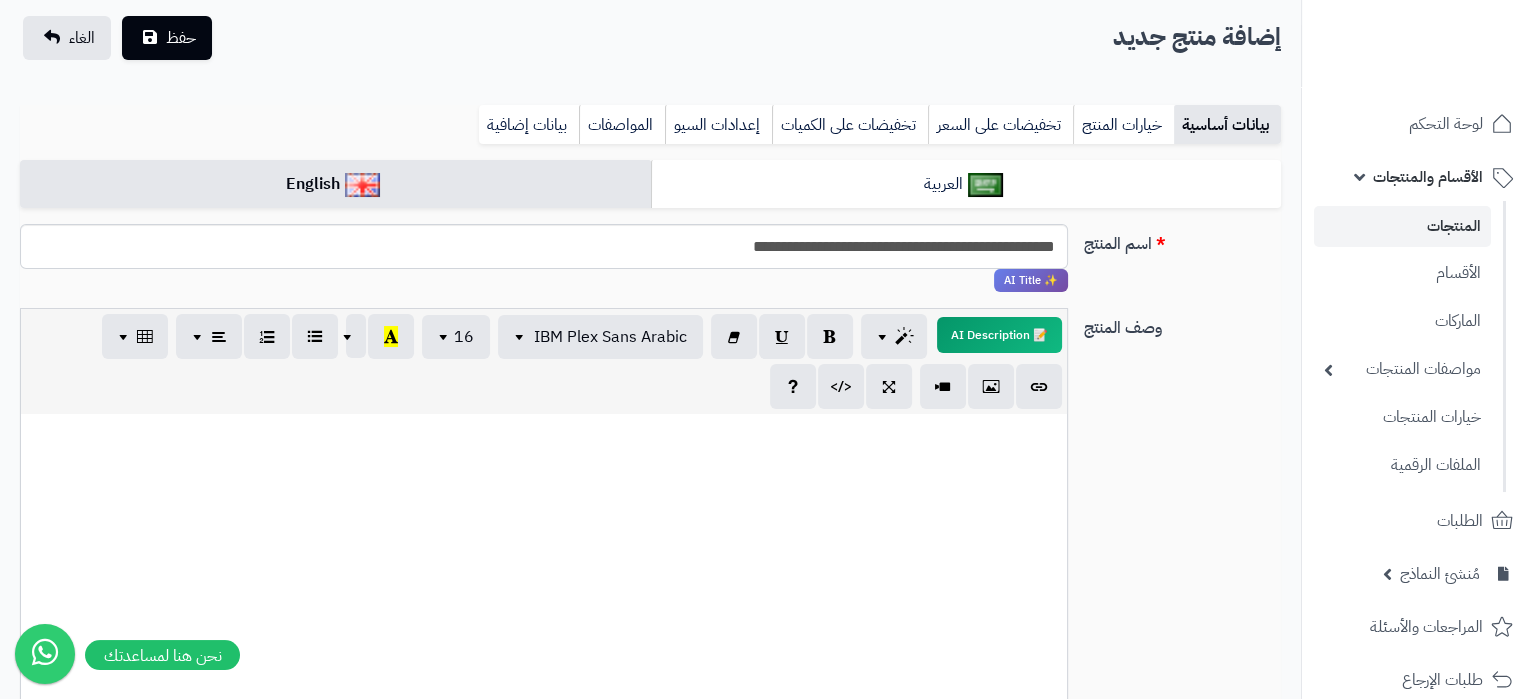 click at bounding box center [544, 564] 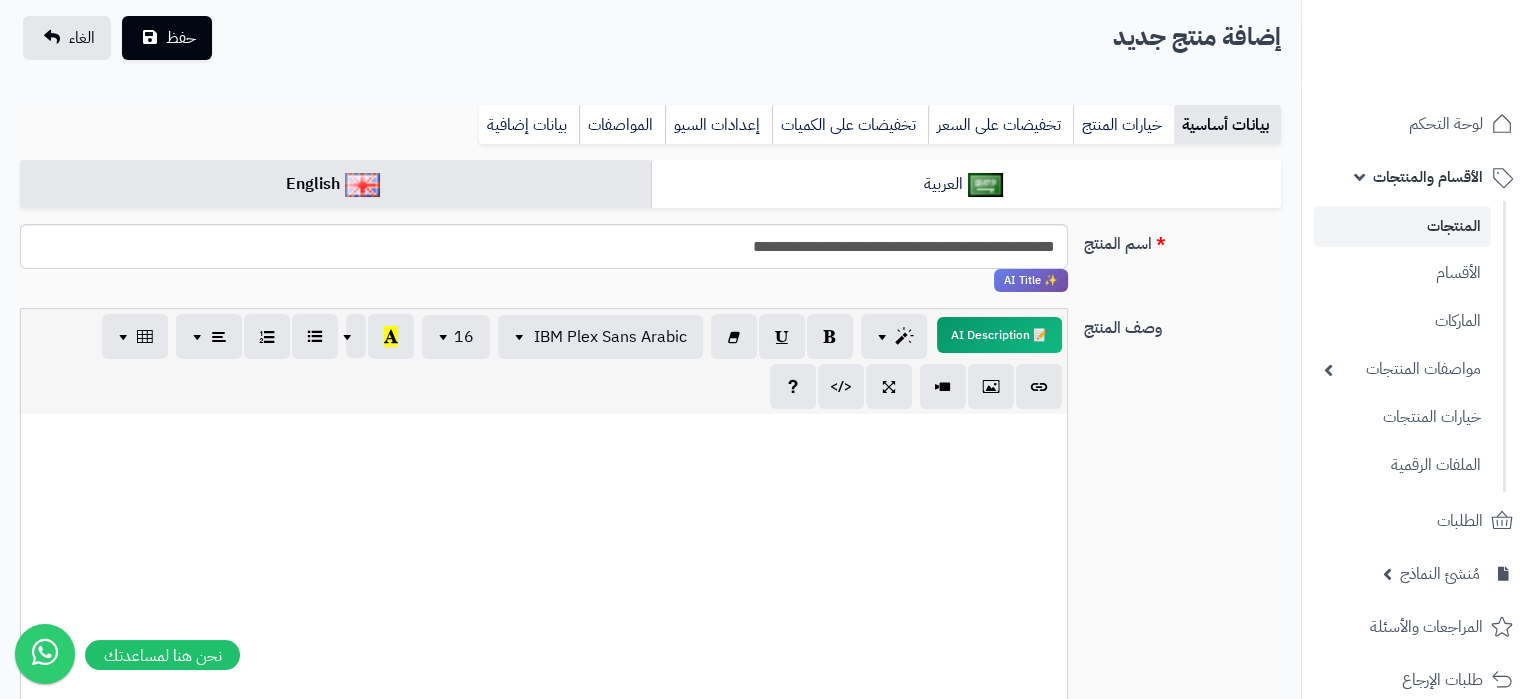 paste 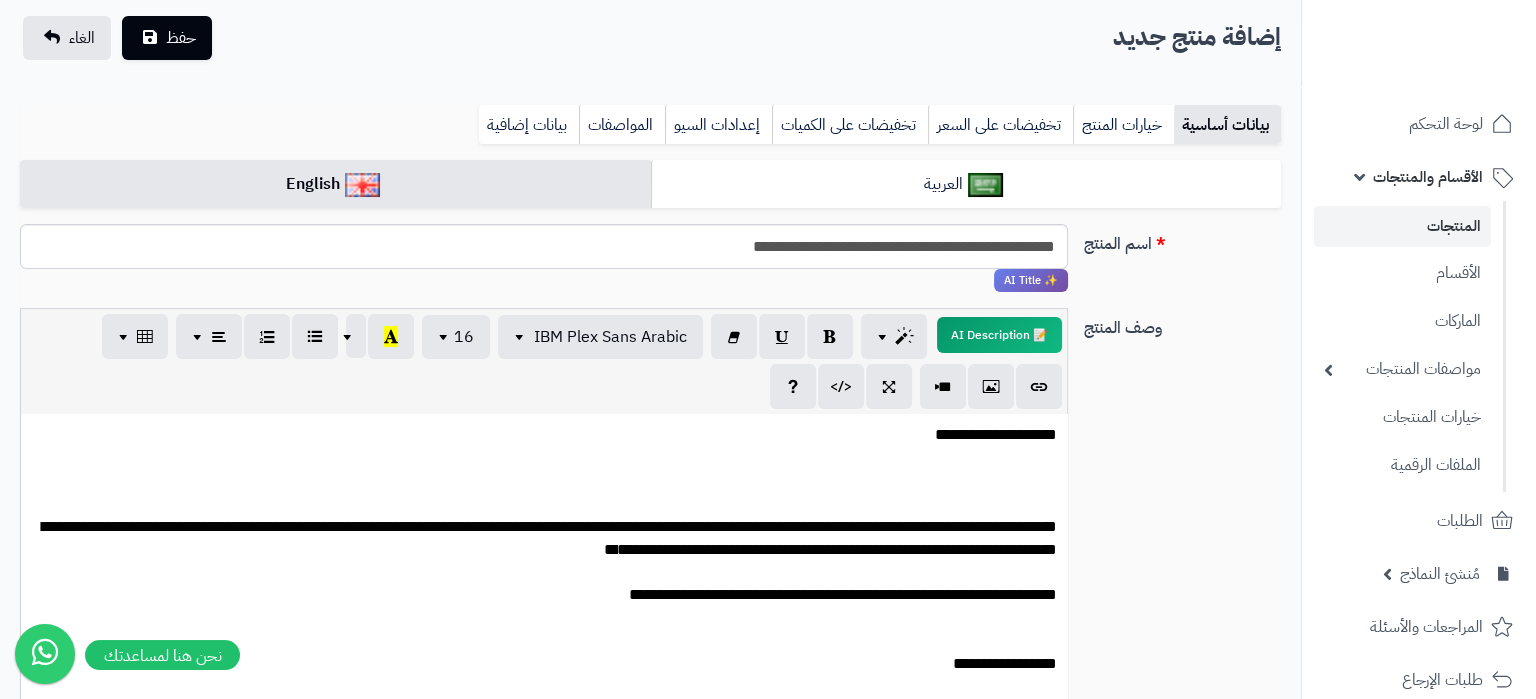 scroll, scrollTop: 146, scrollLeft: 0, axis: vertical 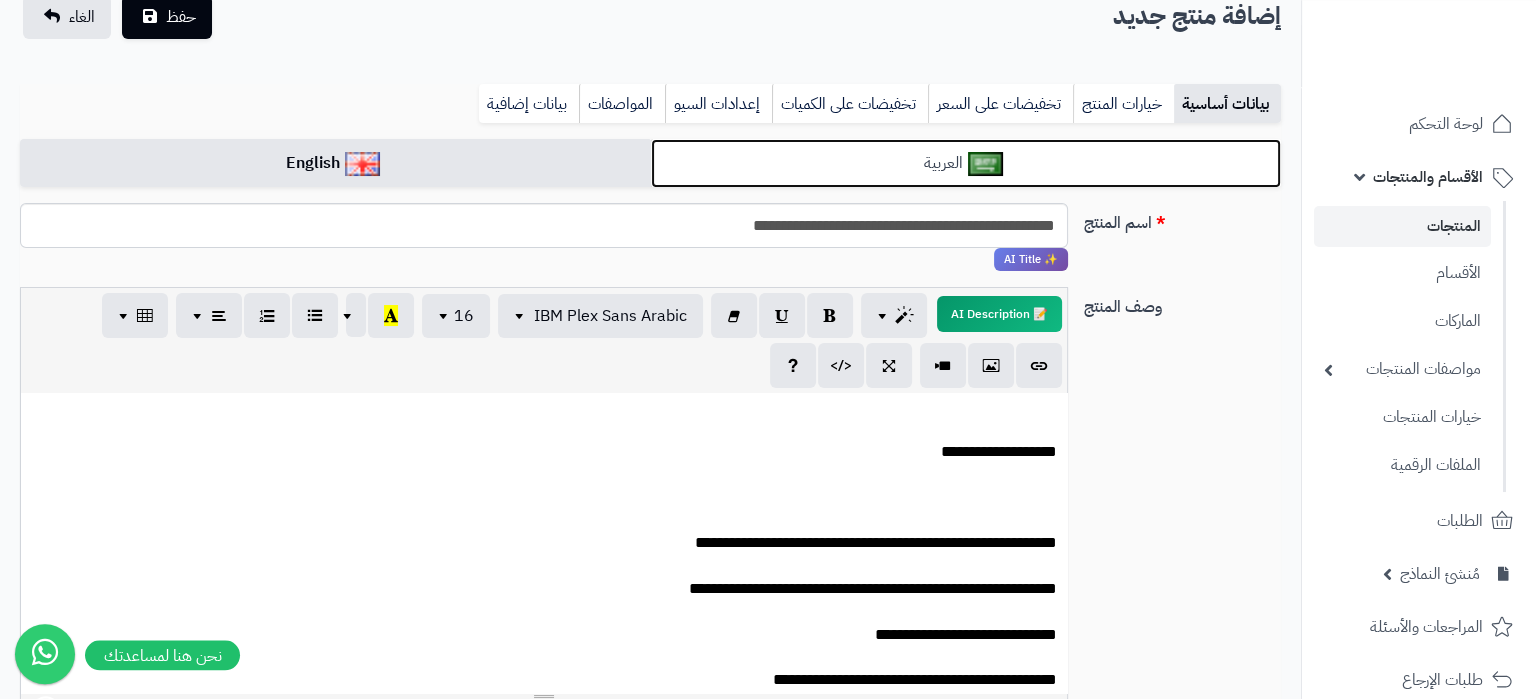 click on "العربية" at bounding box center [966, 163] 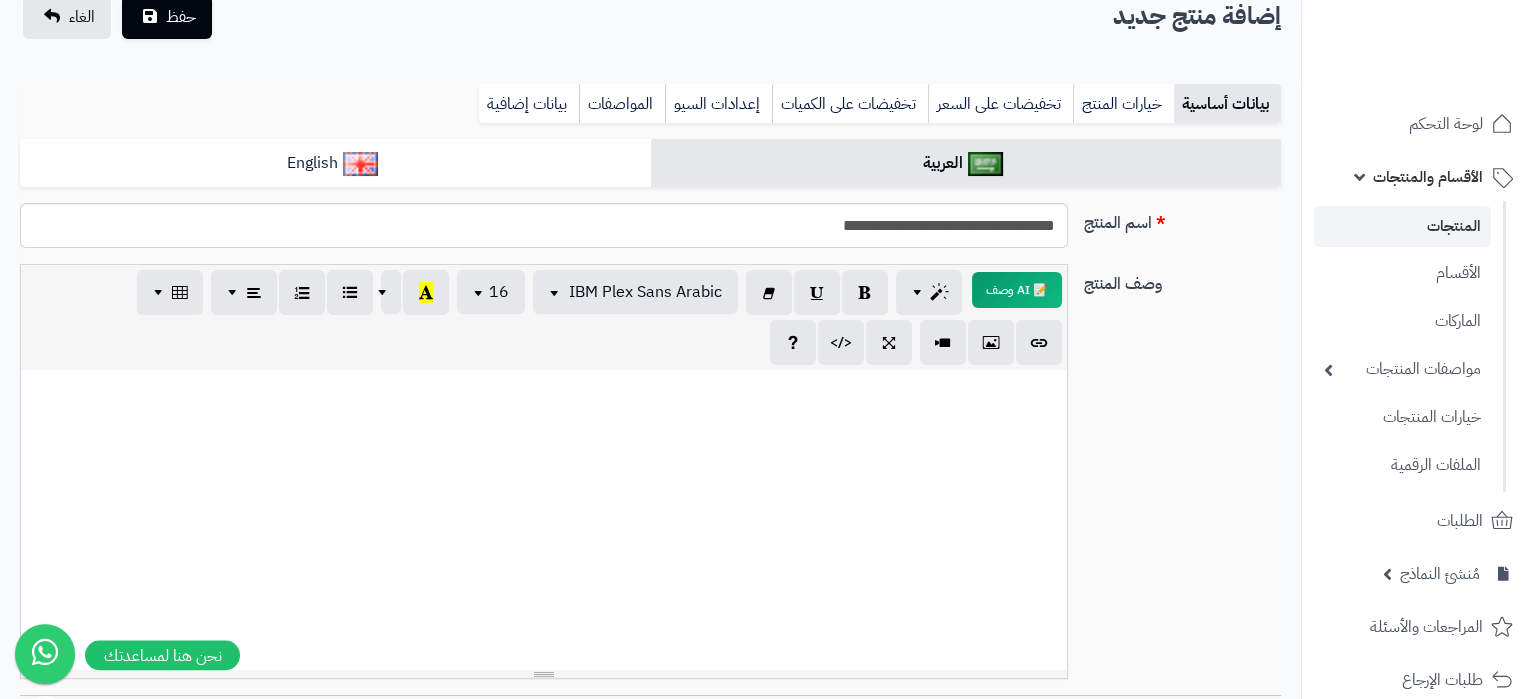 click at bounding box center (544, 520) 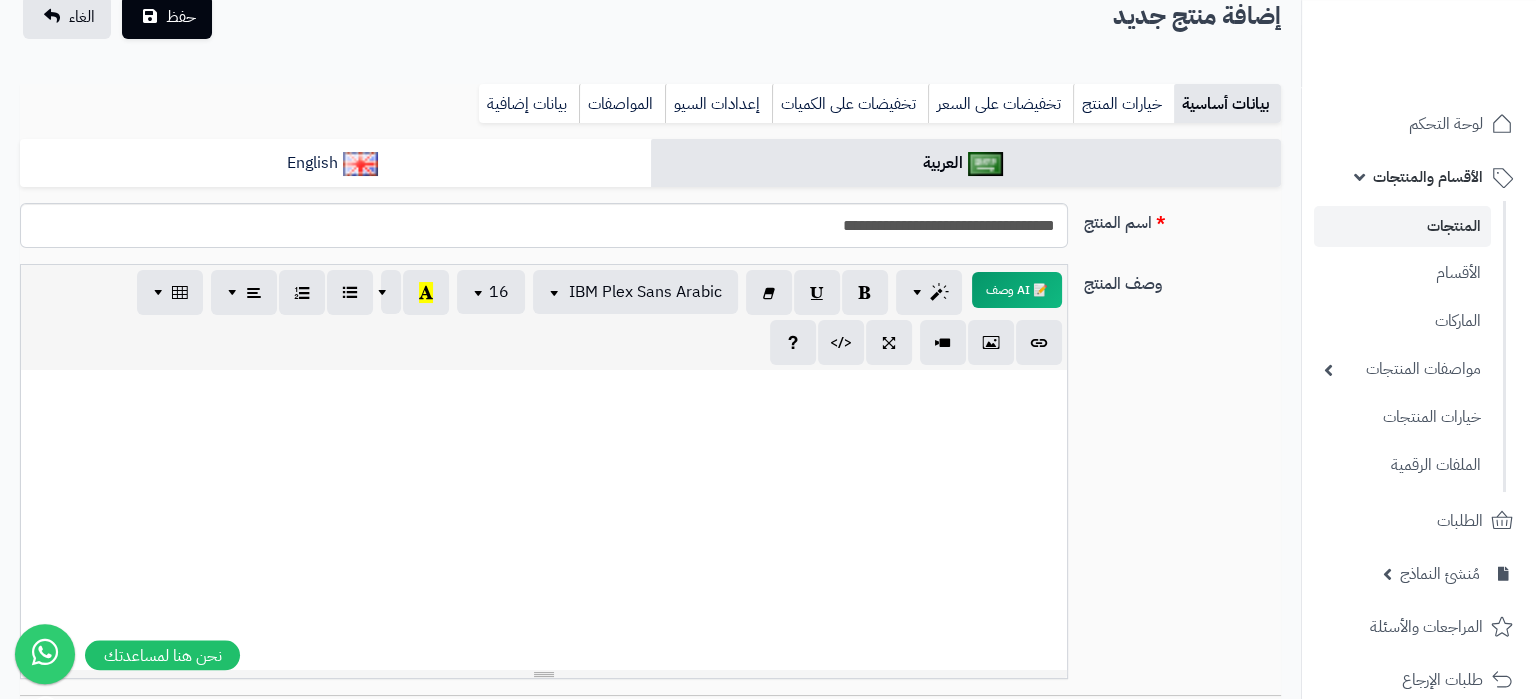 paste 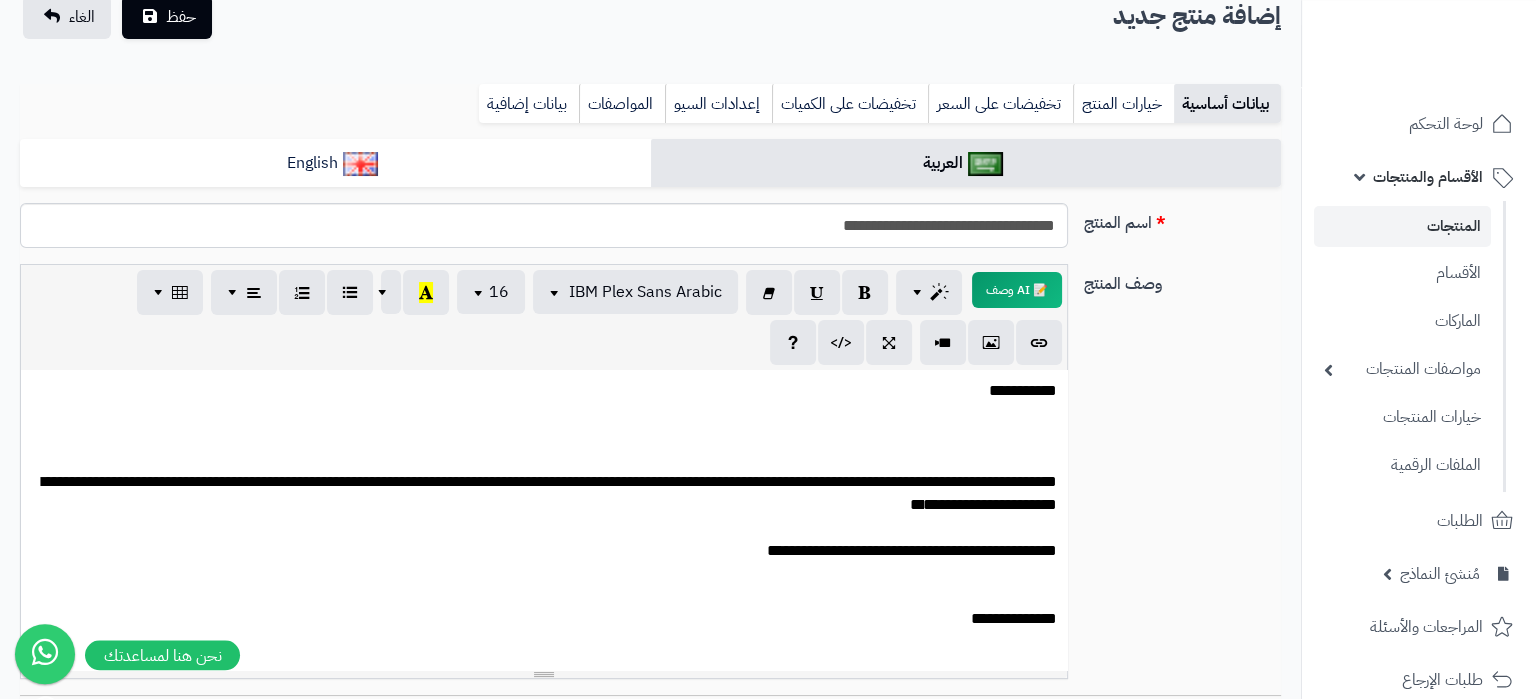 scroll, scrollTop: 146, scrollLeft: 0, axis: vertical 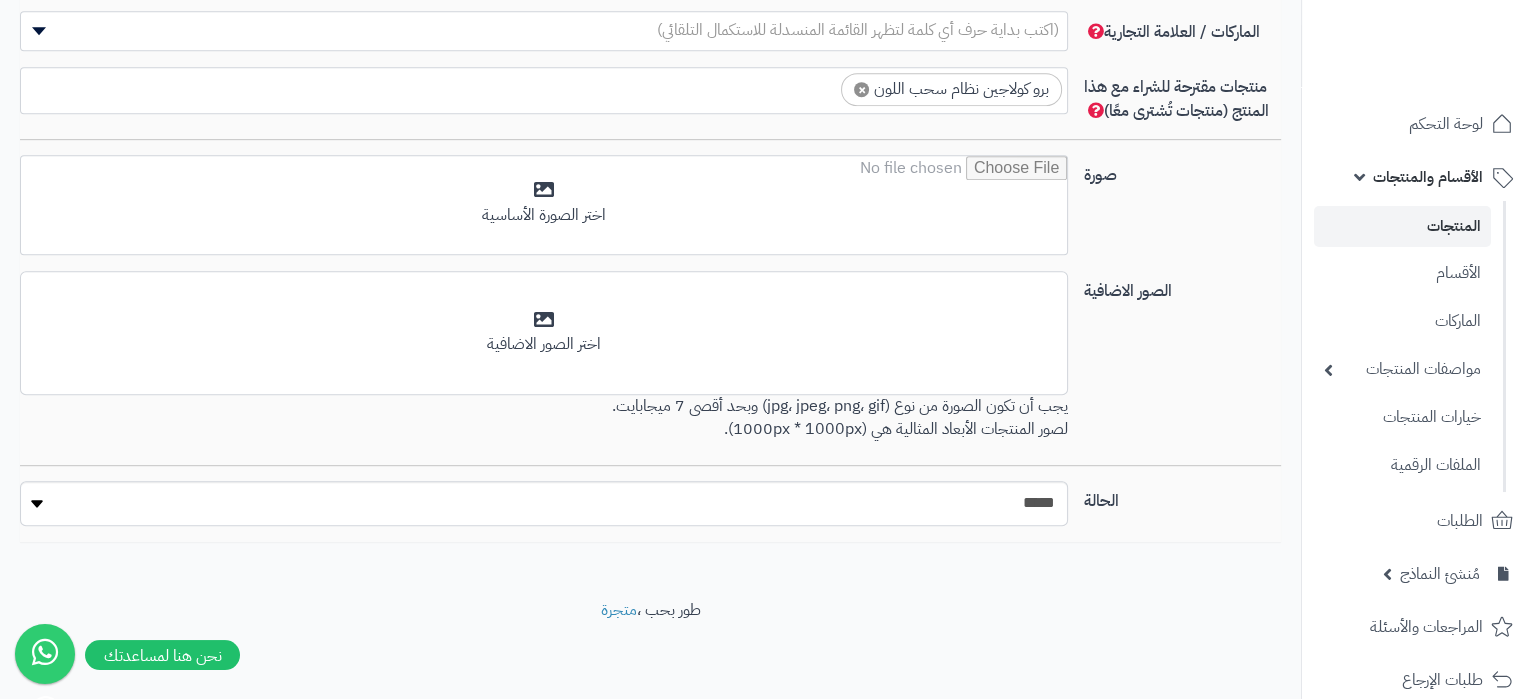 click on "صورة
اختر الصورة الأساسية" at bounding box center (650, 213) 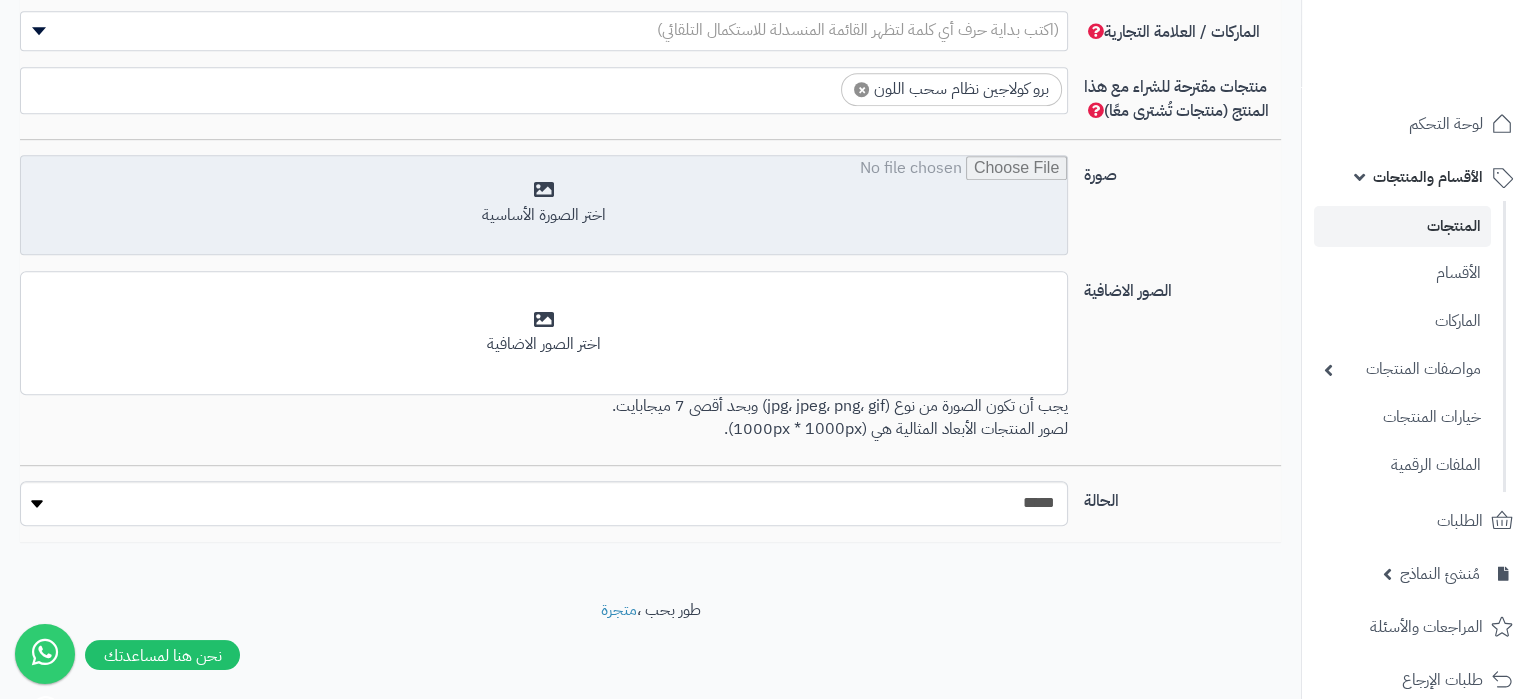 click at bounding box center [544, 206] 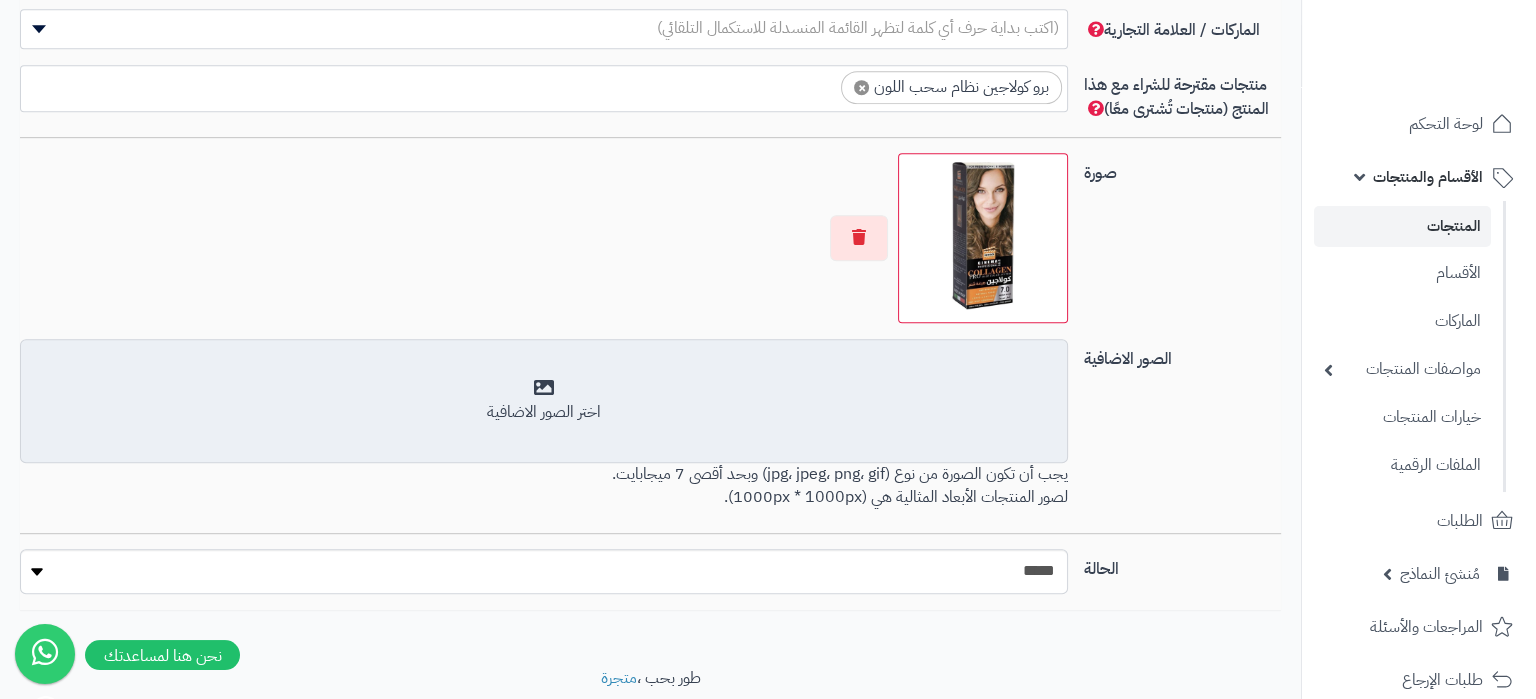 click on "أضف الصور الاضافية
اختر الصور الاضافية" at bounding box center (544, 401) 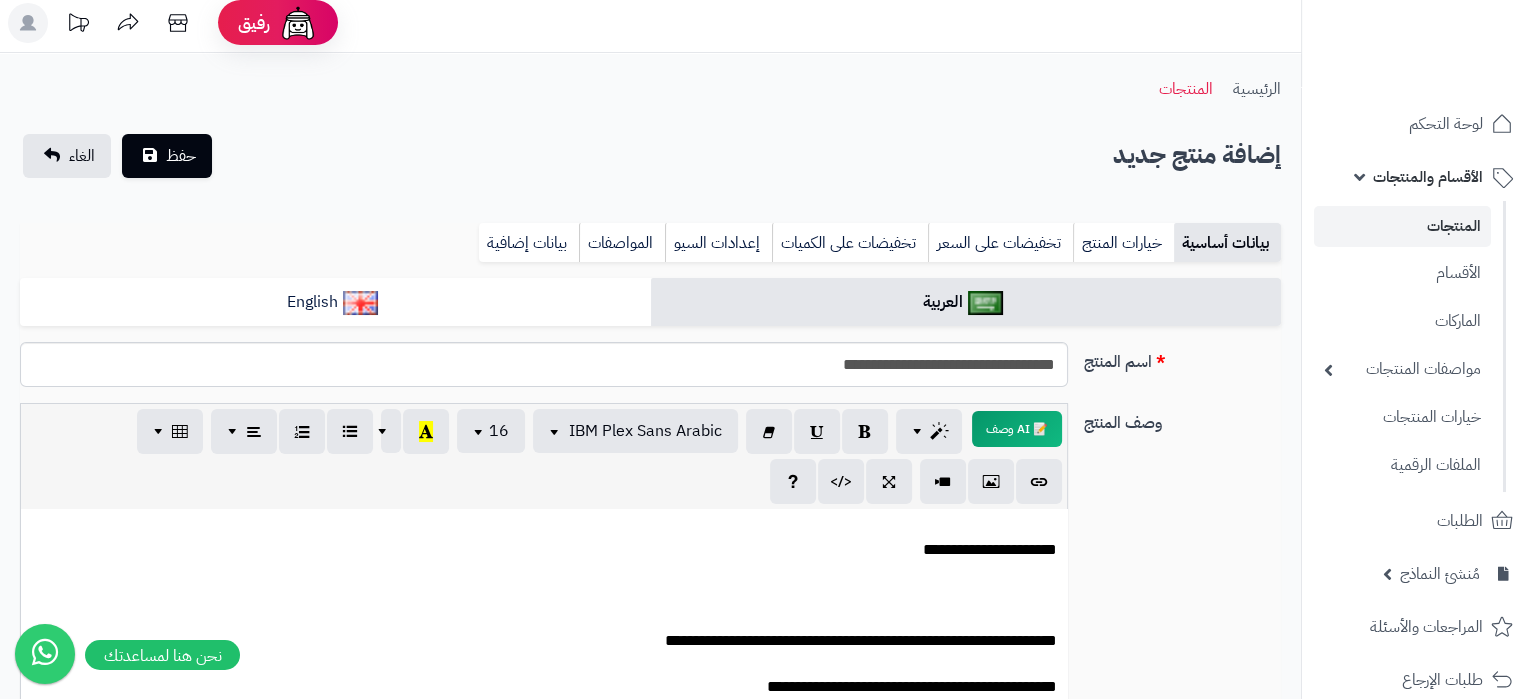 scroll, scrollTop: 0, scrollLeft: 0, axis: both 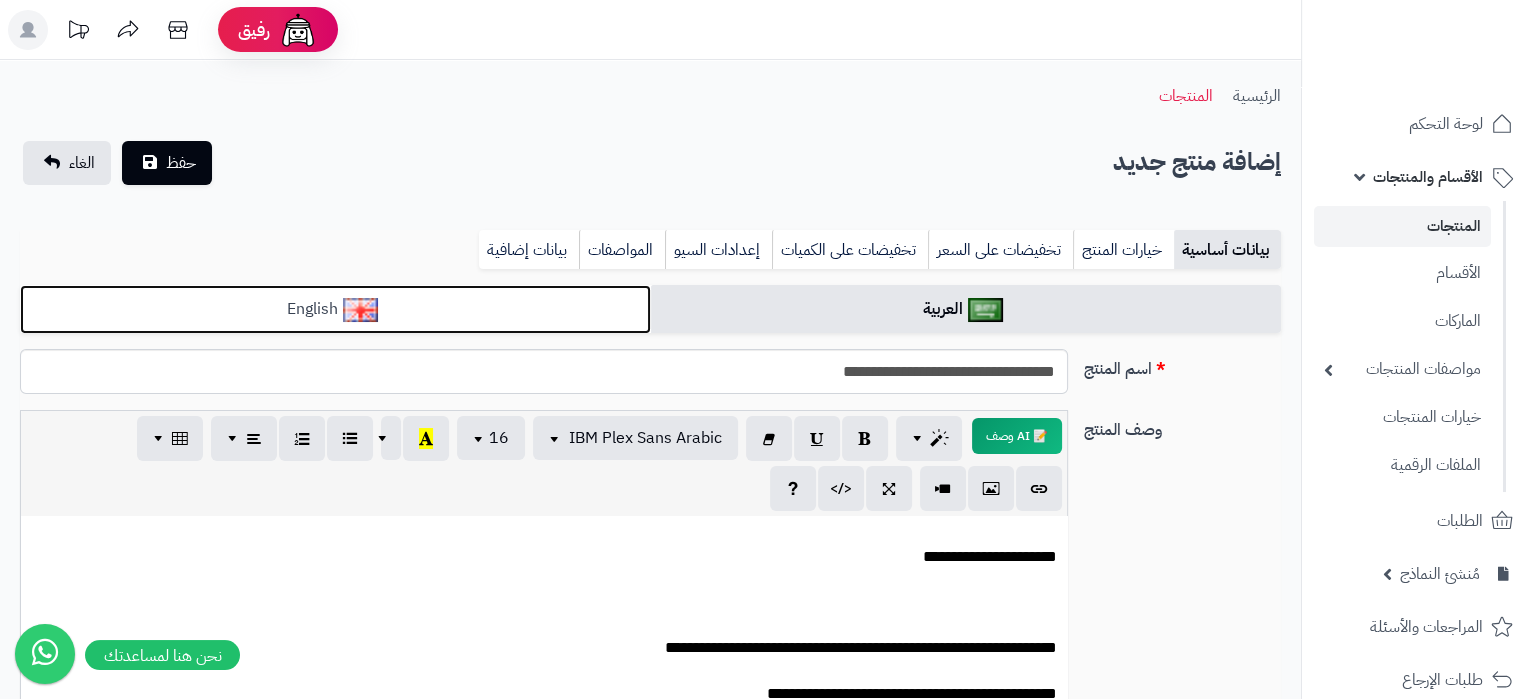 click on "English" at bounding box center [335, 309] 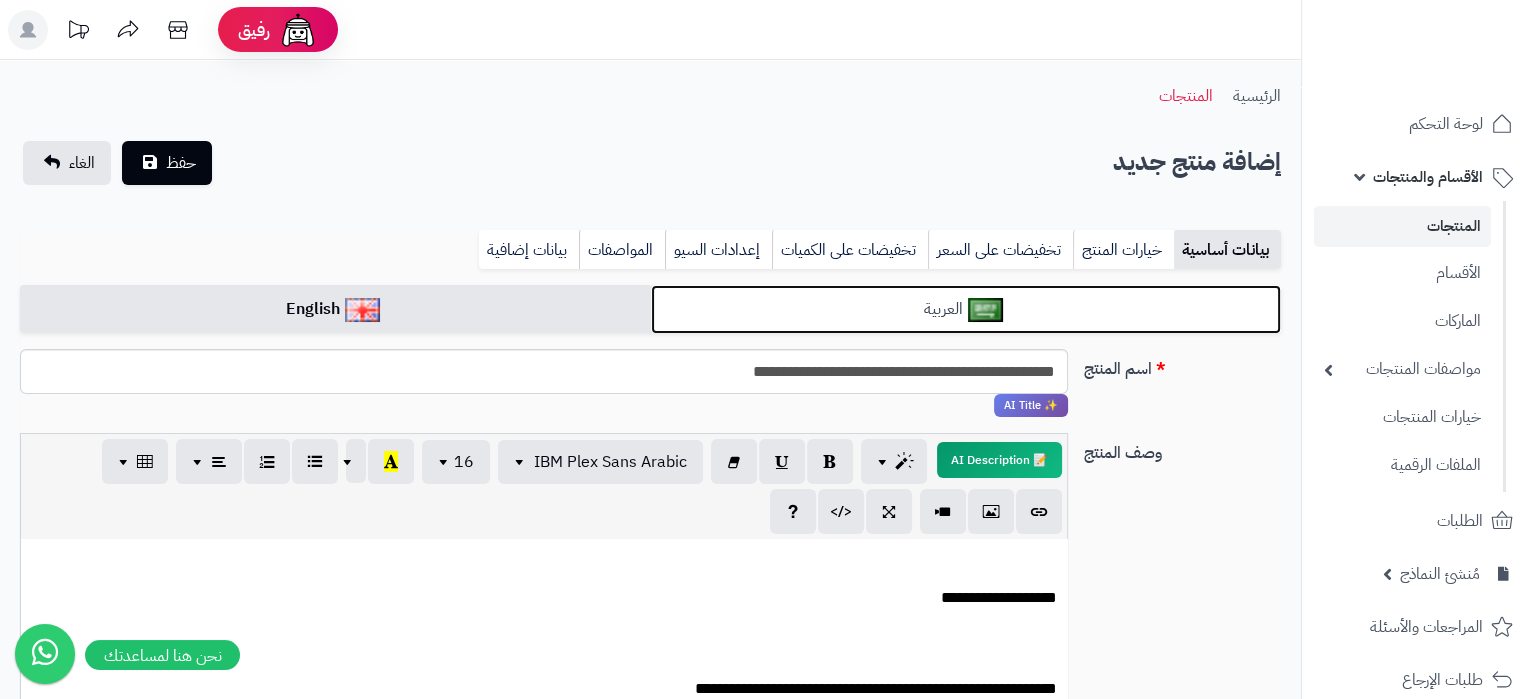 click on "العربية" at bounding box center (966, 309) 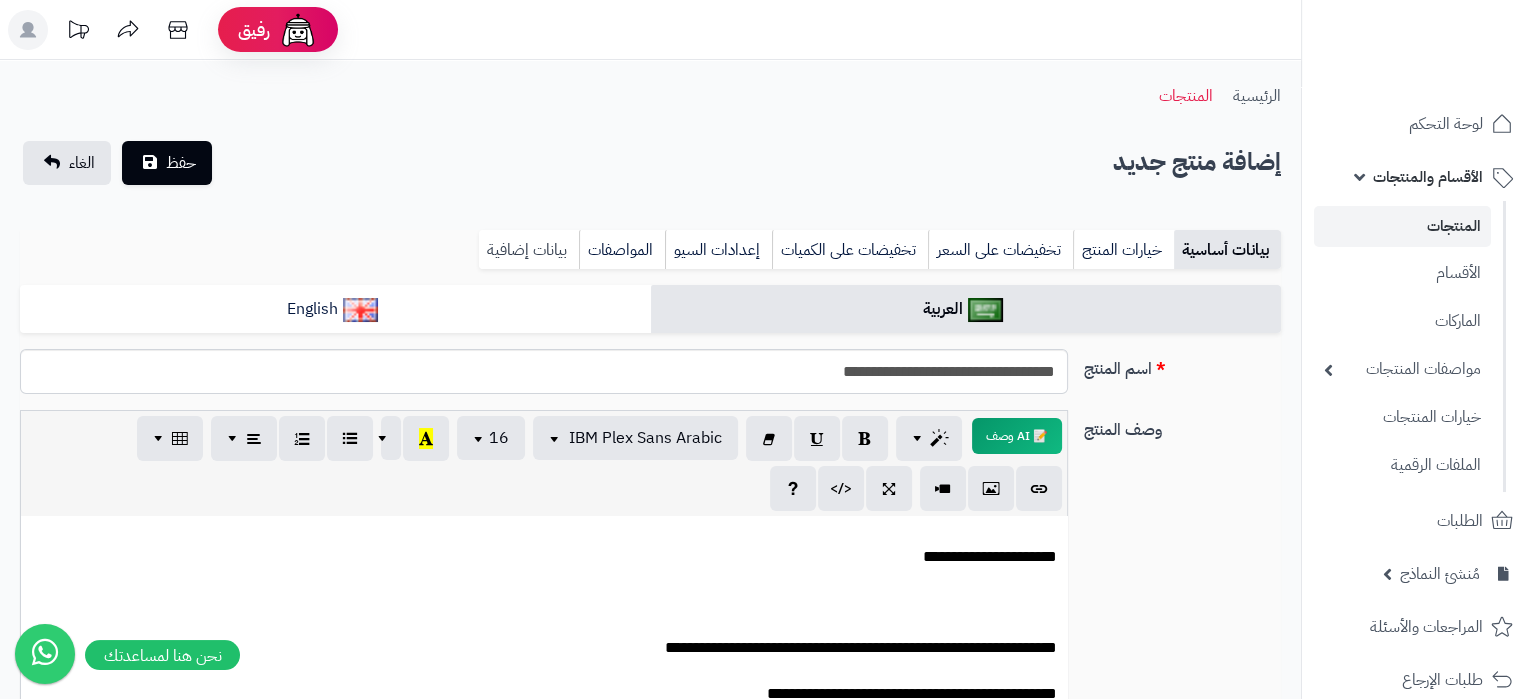 click on "بيانات إضافية" at bounding box center [529, 250] 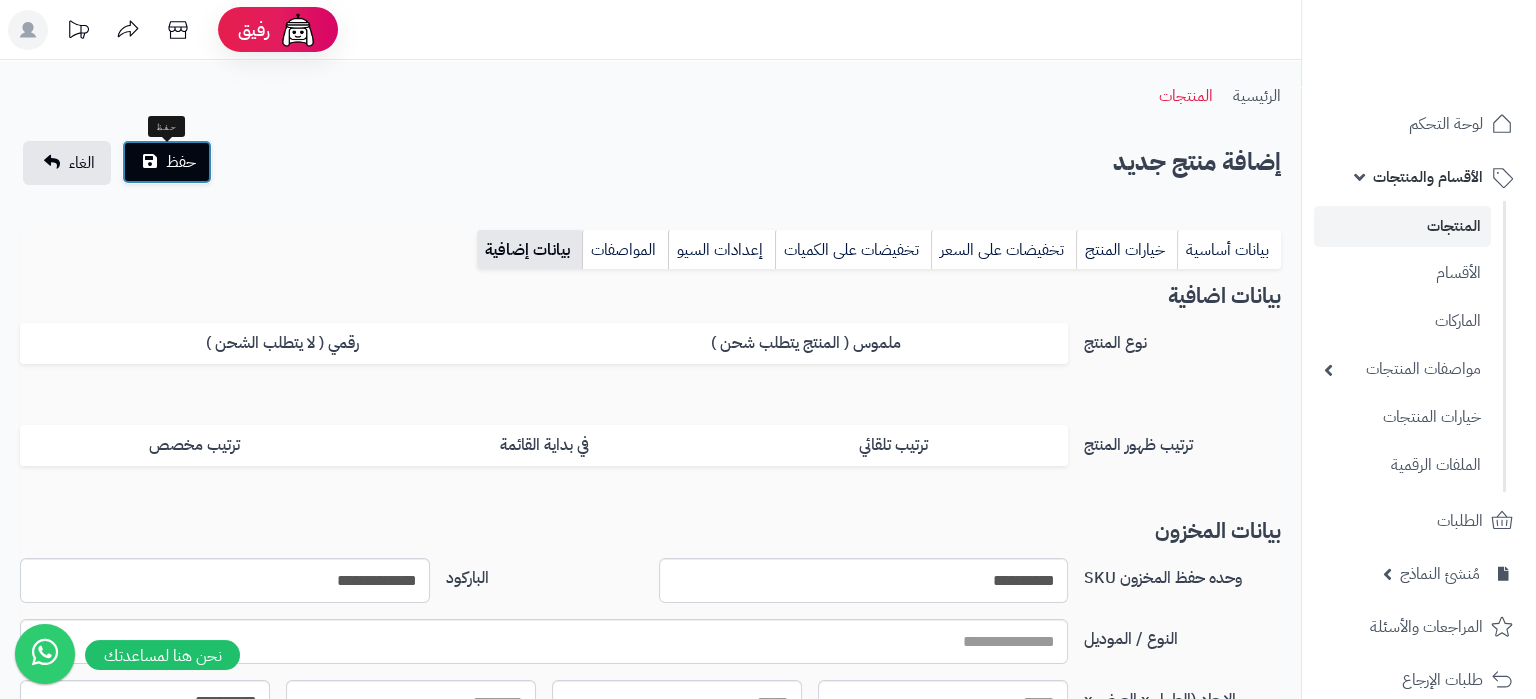click on "حفظ" at bounding box center (181, 162) 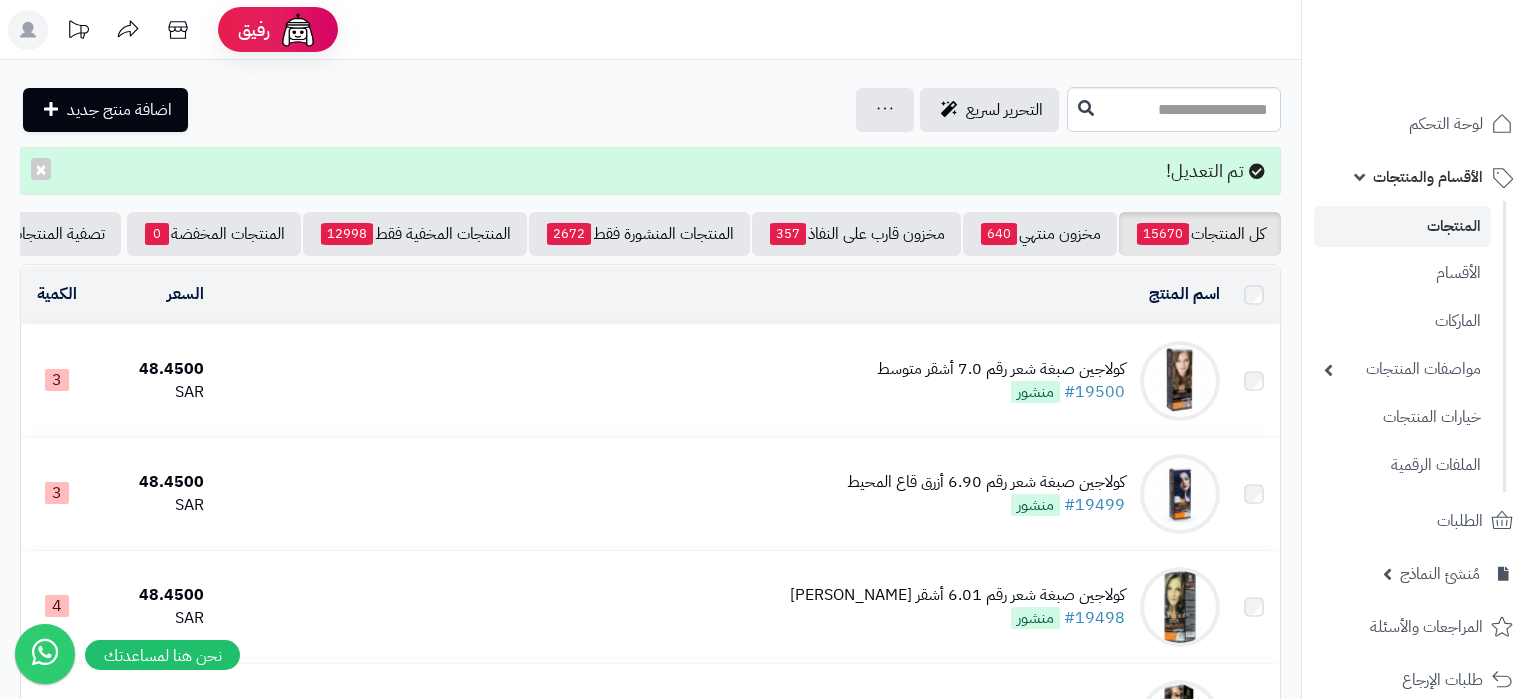 scroll, scrollTop: 0, scrollLeft: 0, axis: both 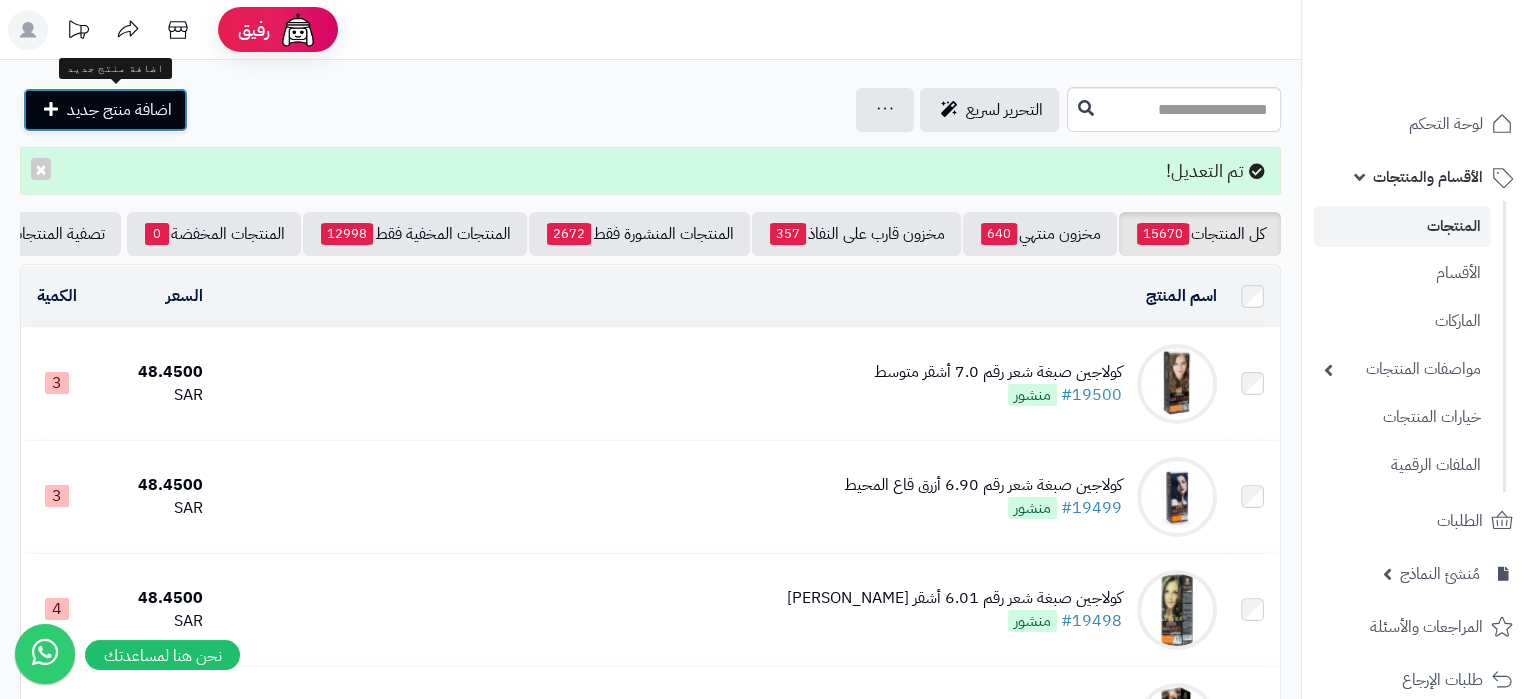 click on "اضافة منتج جديد" at bounding box center [119, 110] 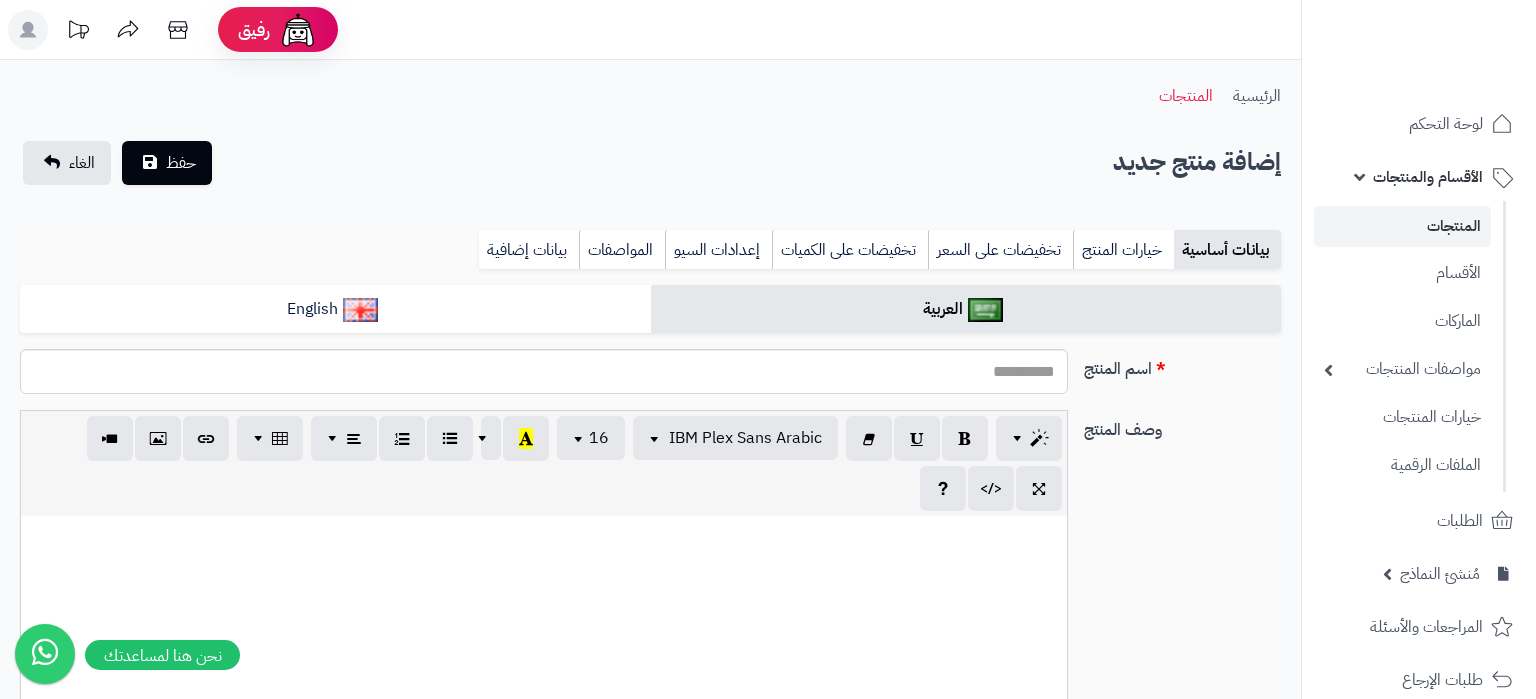 select 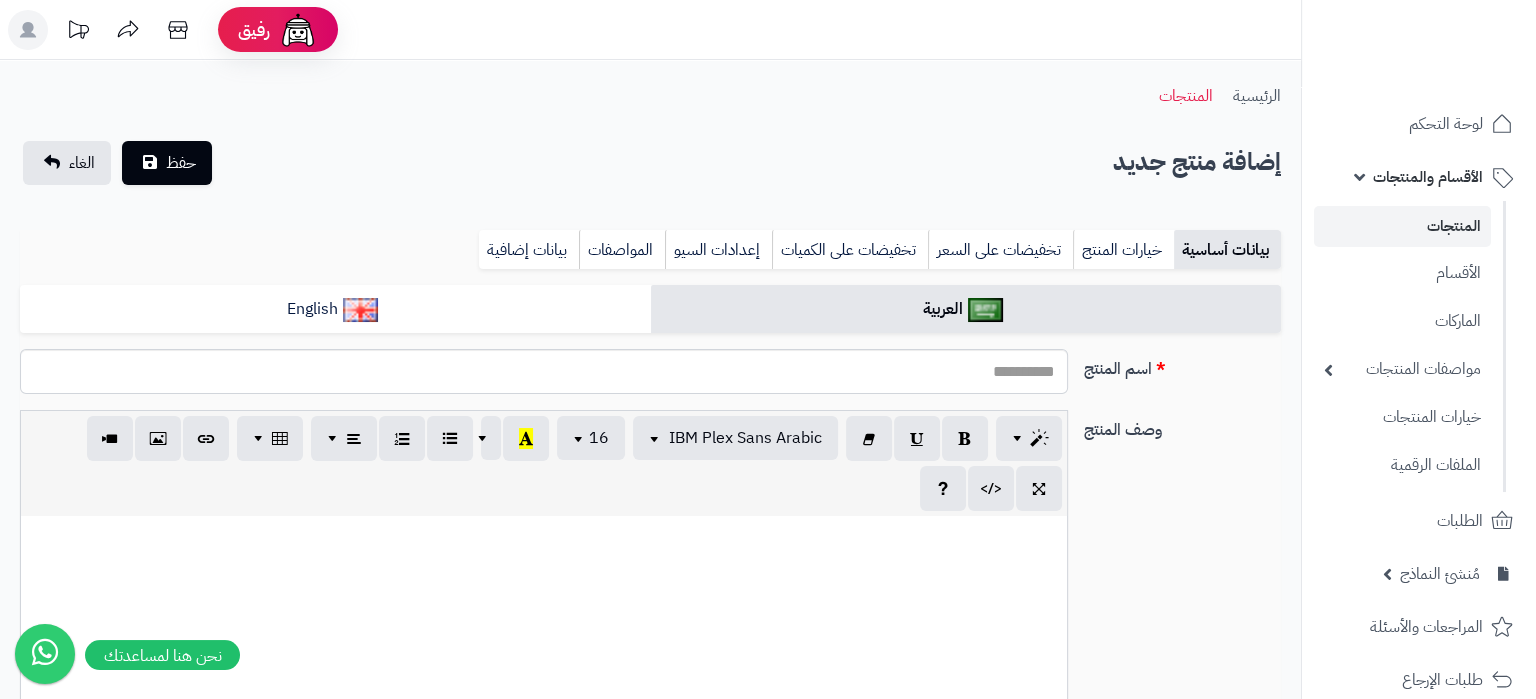 type on "**********" 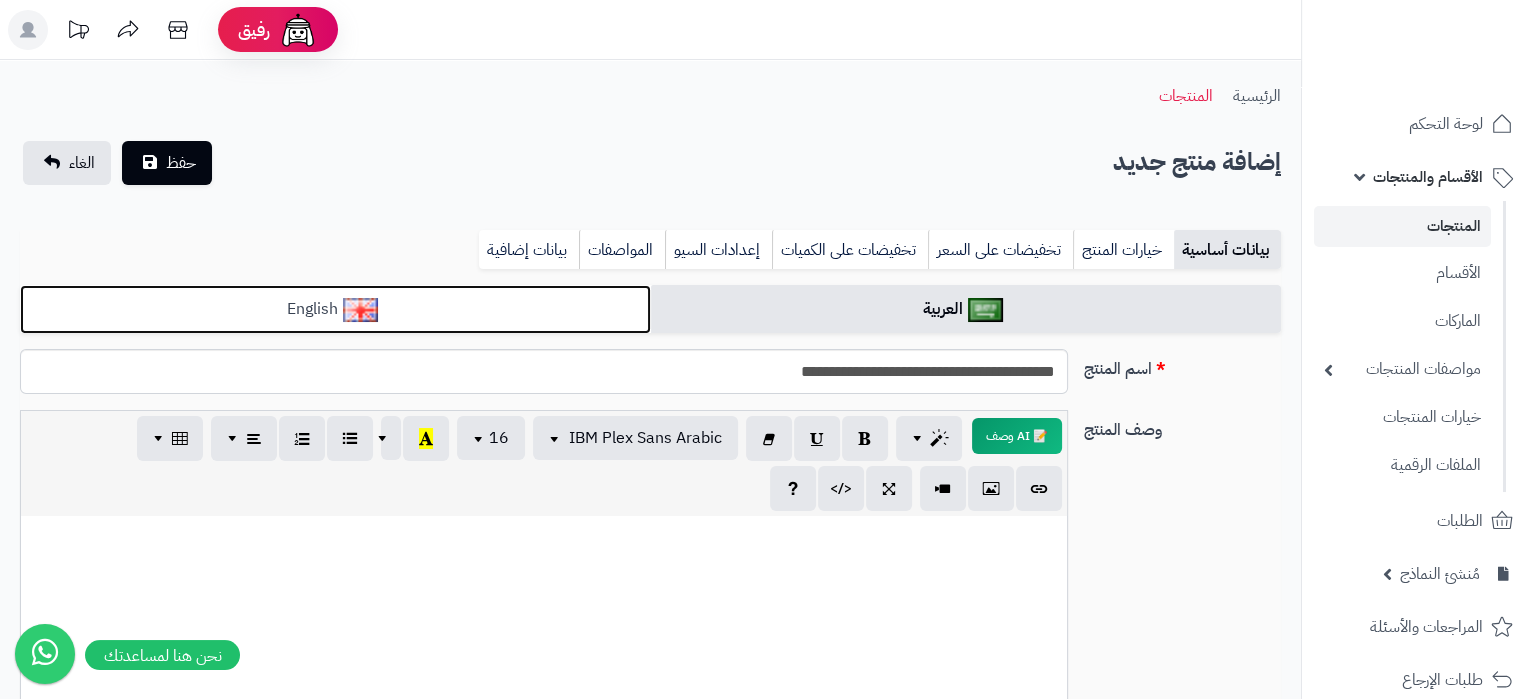click on "English" at bounding box center (335, 309) 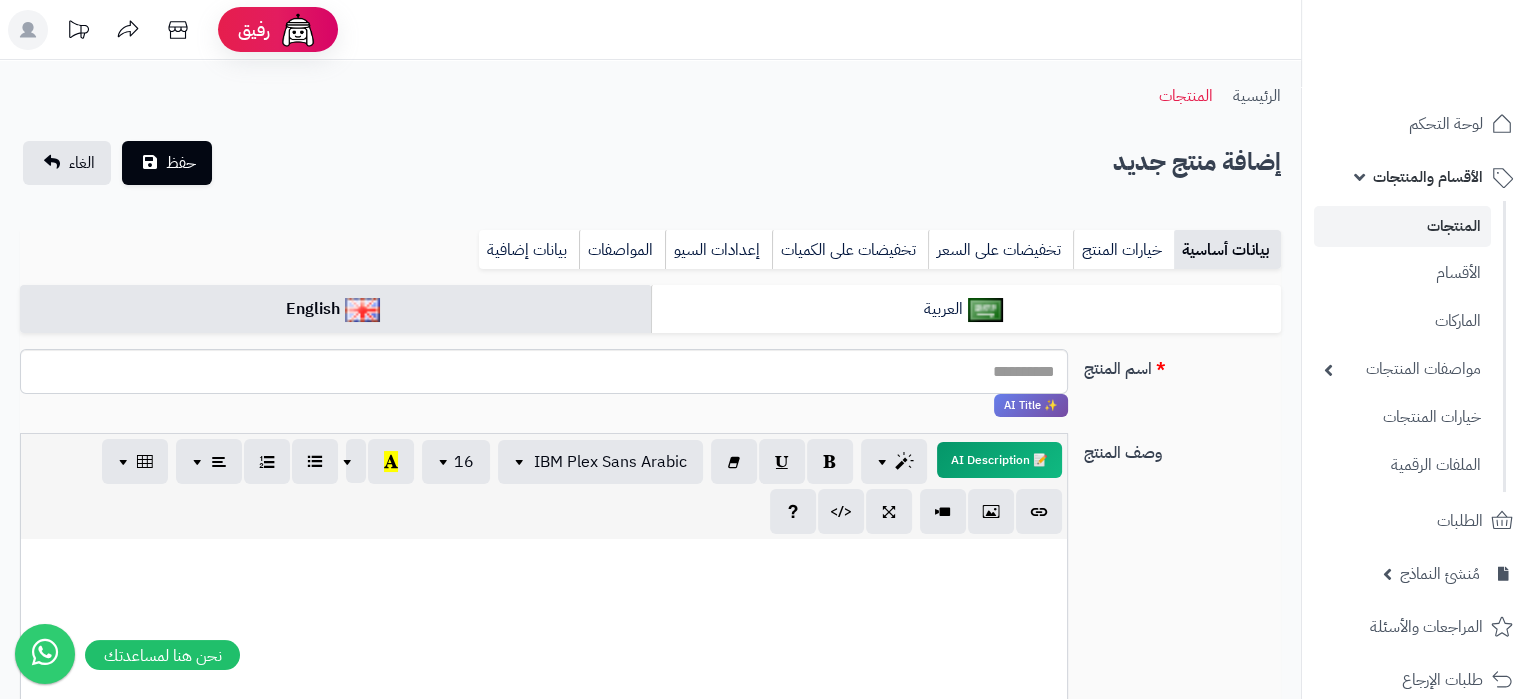 click on "**********" at bounding box center [650, 1051] 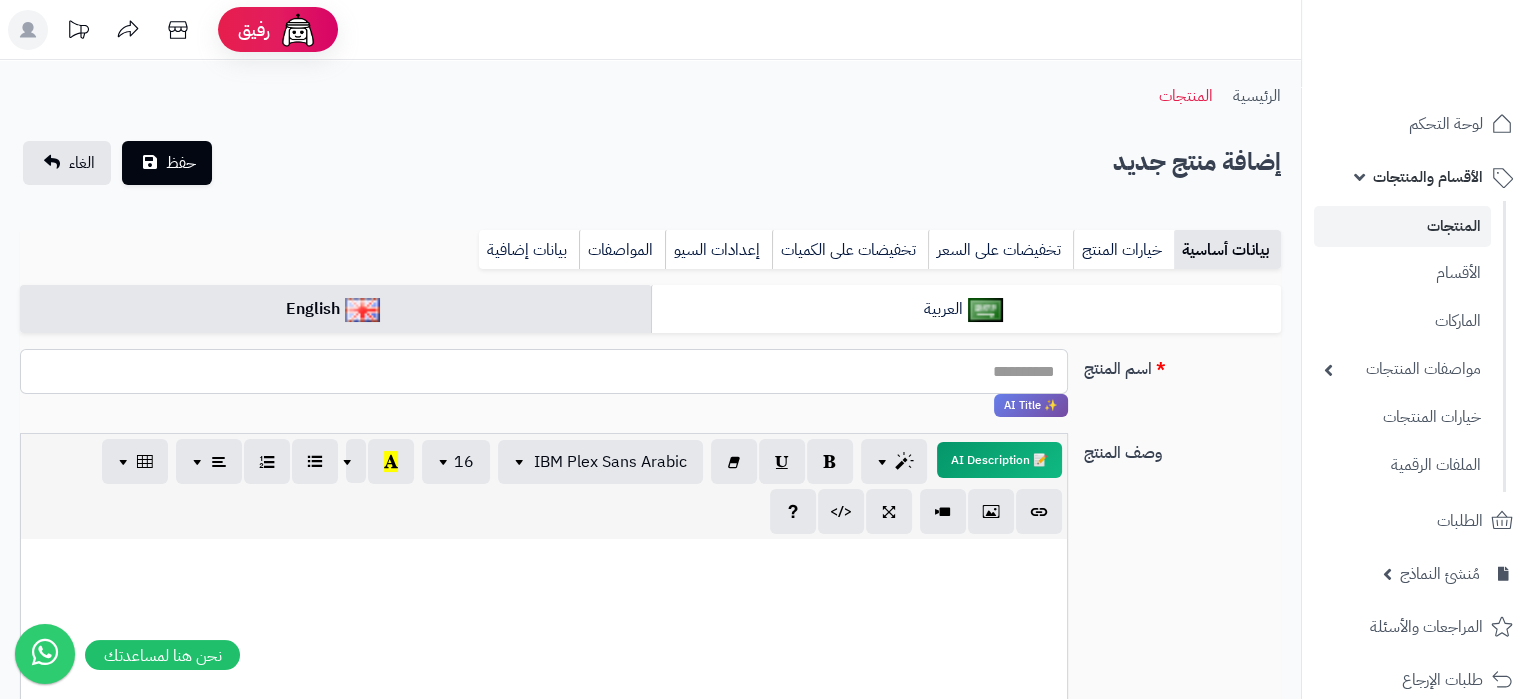 click on "اسم المنتج" at bounding box center (544, 371) 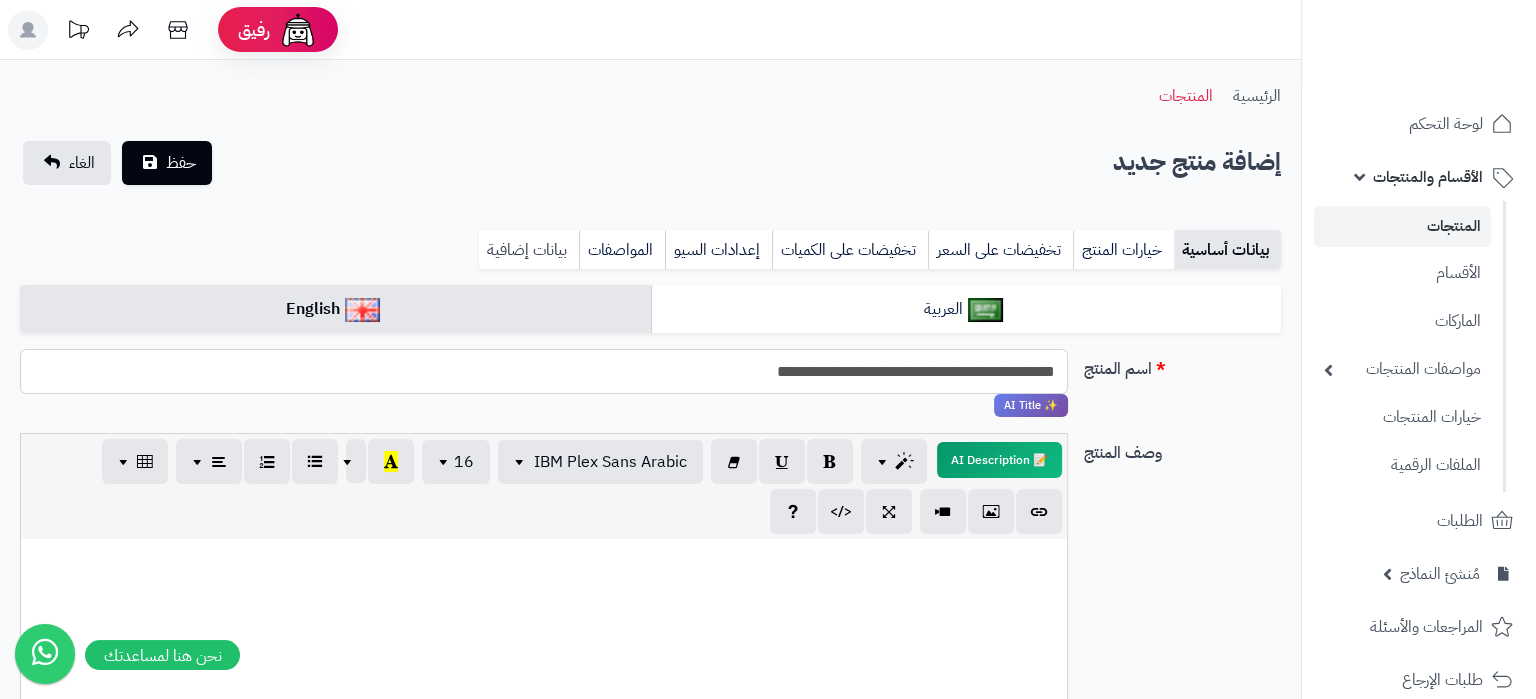 type on "**********" 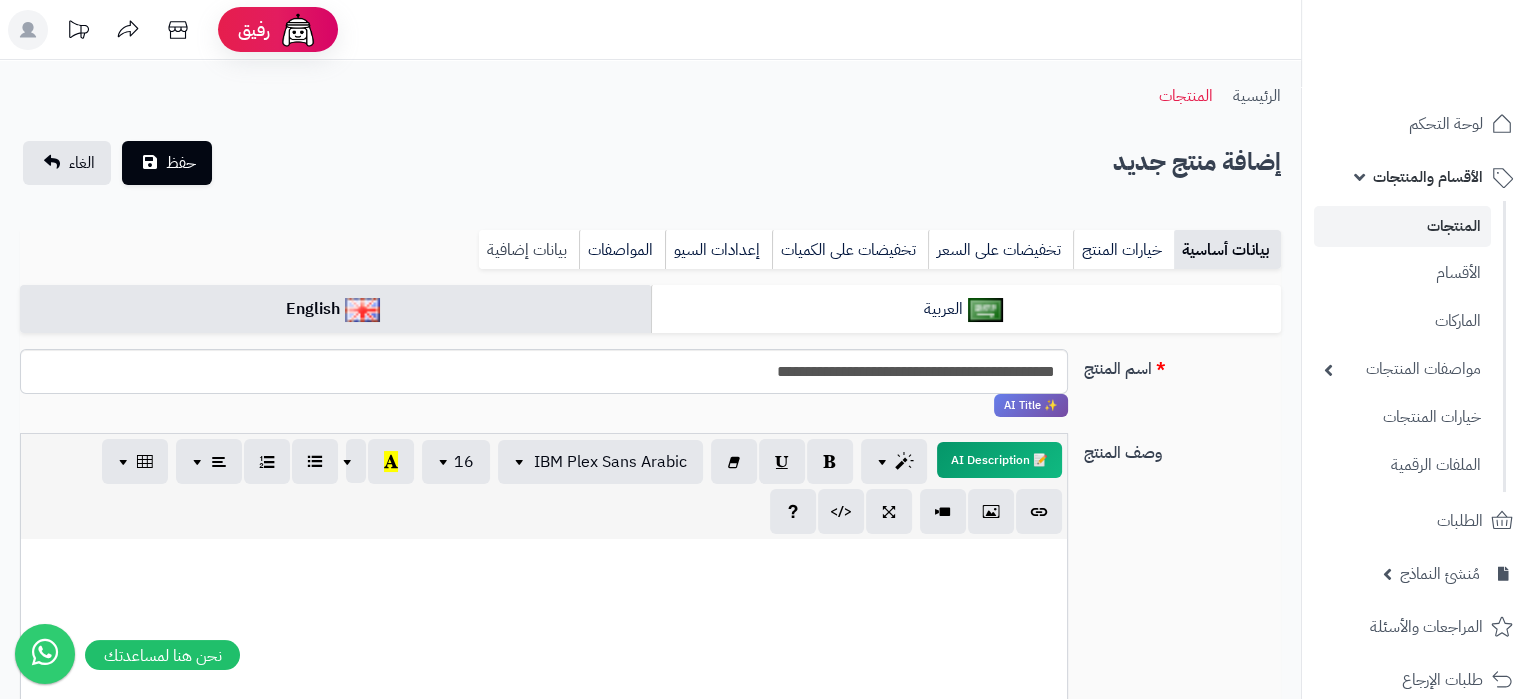 click on "بيانات إضافية" at bounding box center (529, 250) 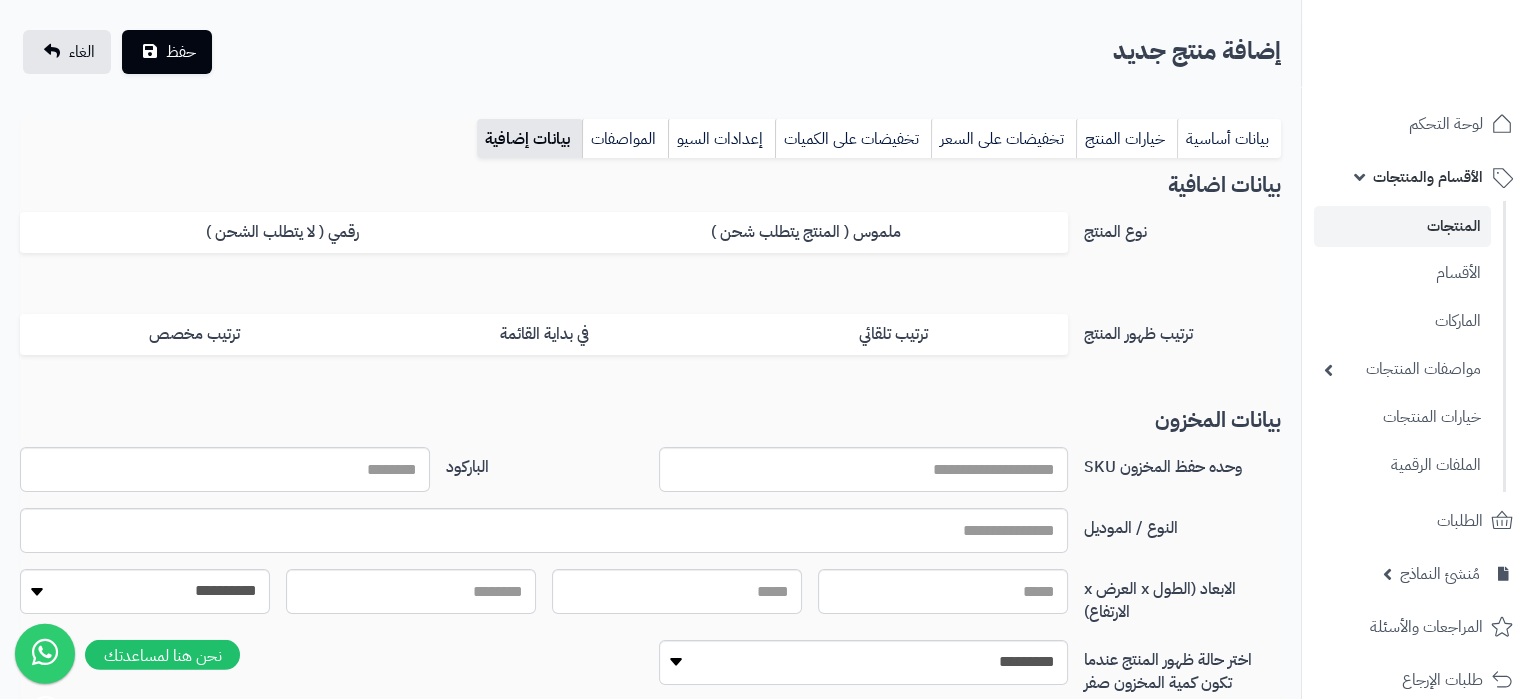 scroll, scrollTop: 210, scrollLeft: 0, axis: vertical 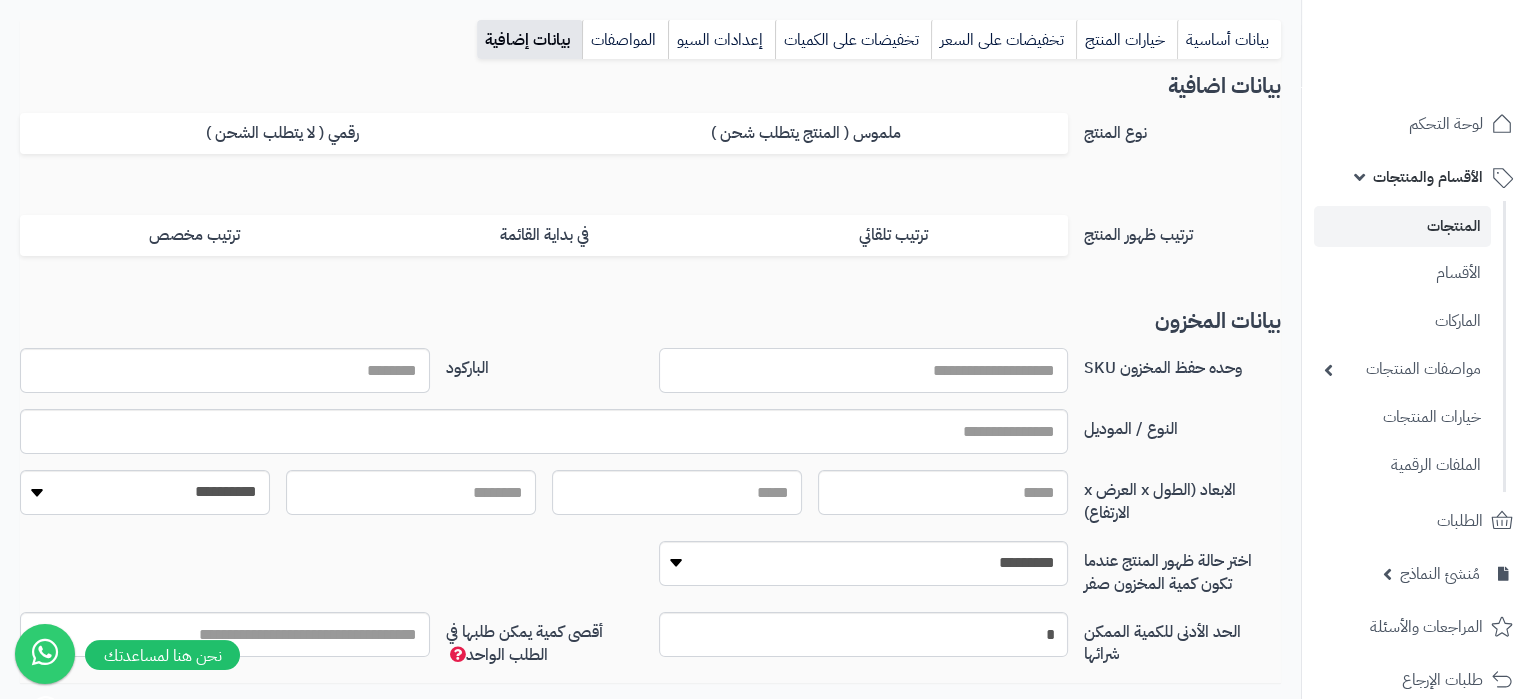 click on "وحده حفظ المخزون SKU" at bounding box center (864, 370) 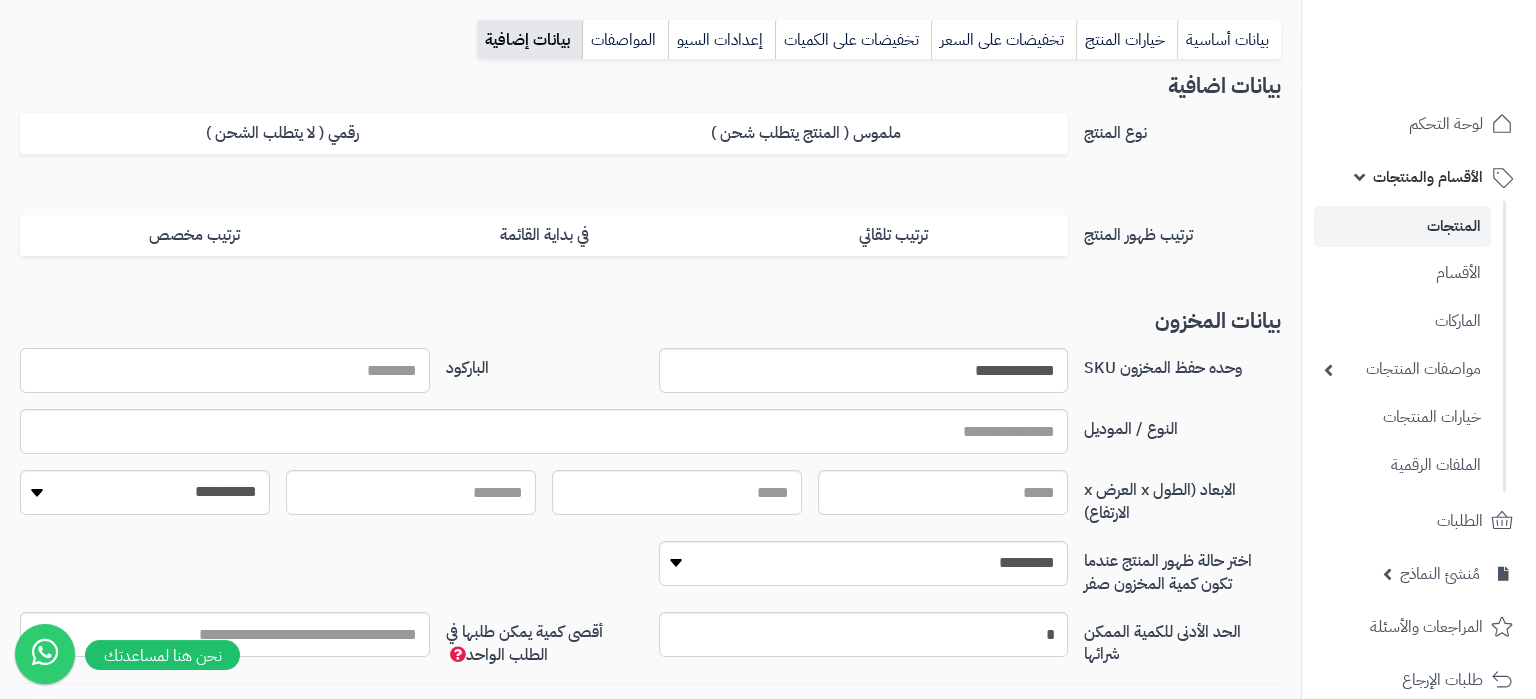 click on "الباركود" at bounding box center [225, 370] 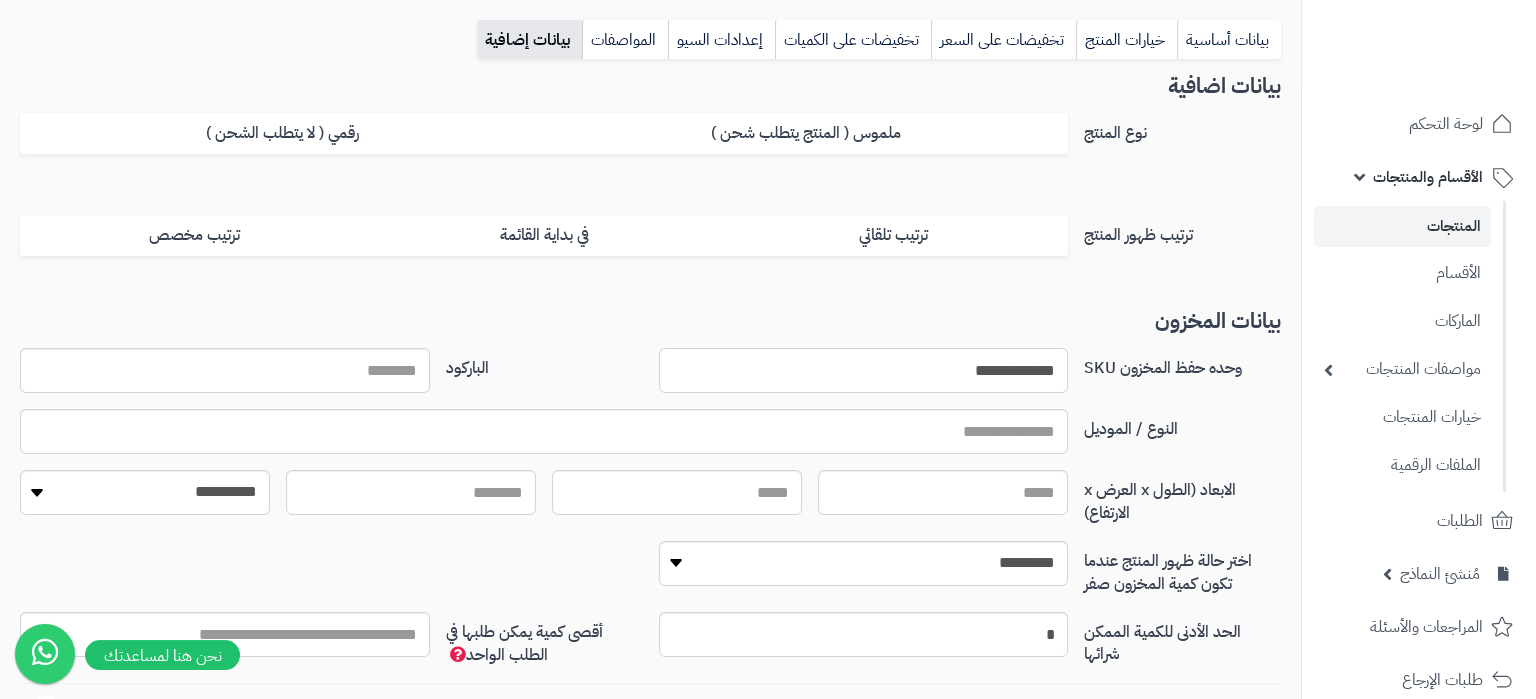 click on "**********" at bounding box center [864, 370] 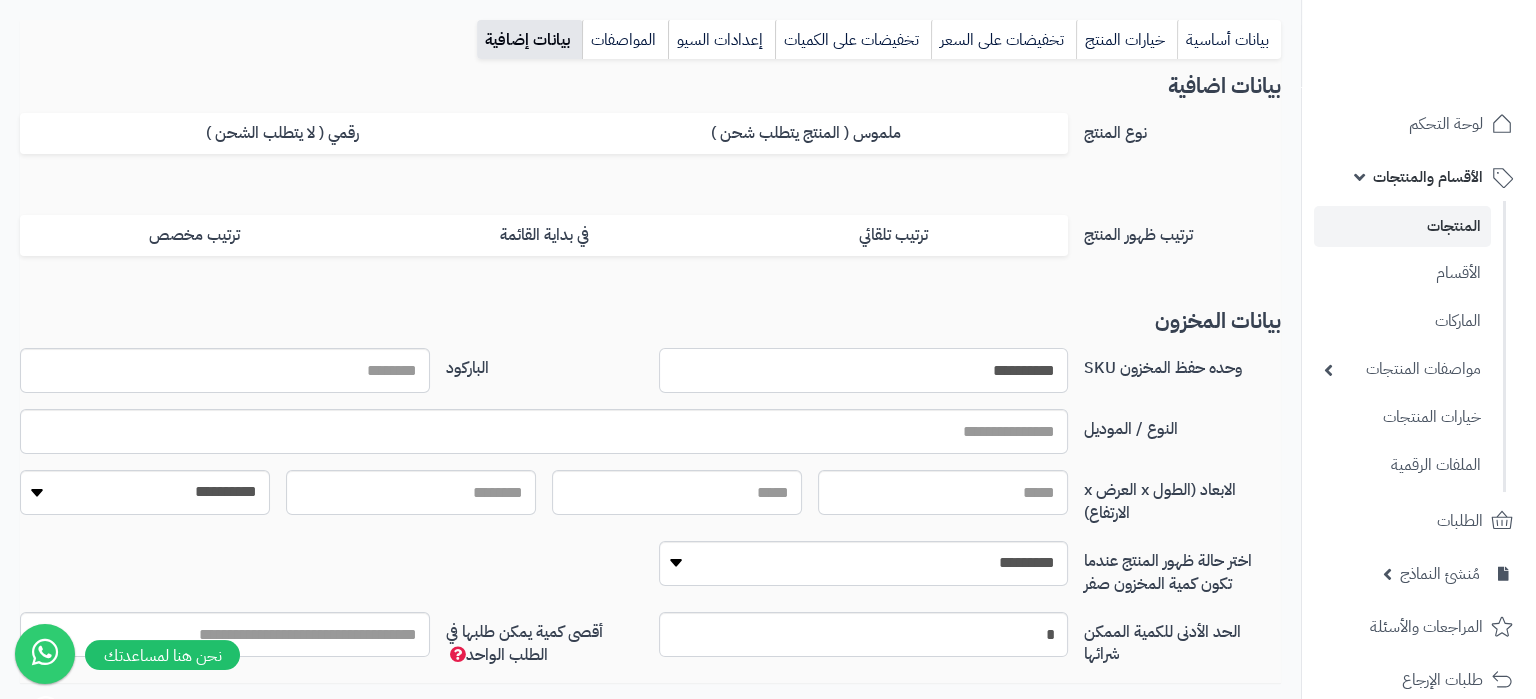 type on "**********" 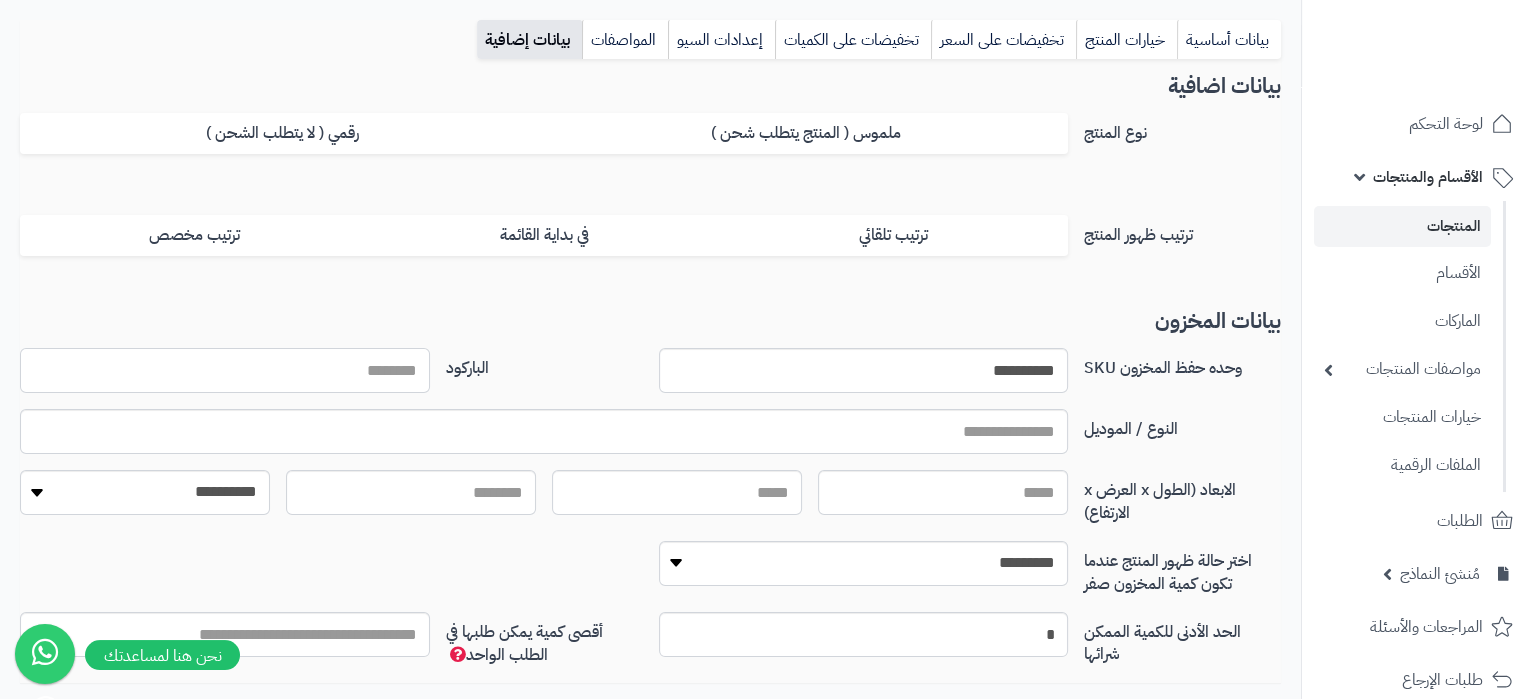 click on "الباركود" at bounding box center (225, 370) 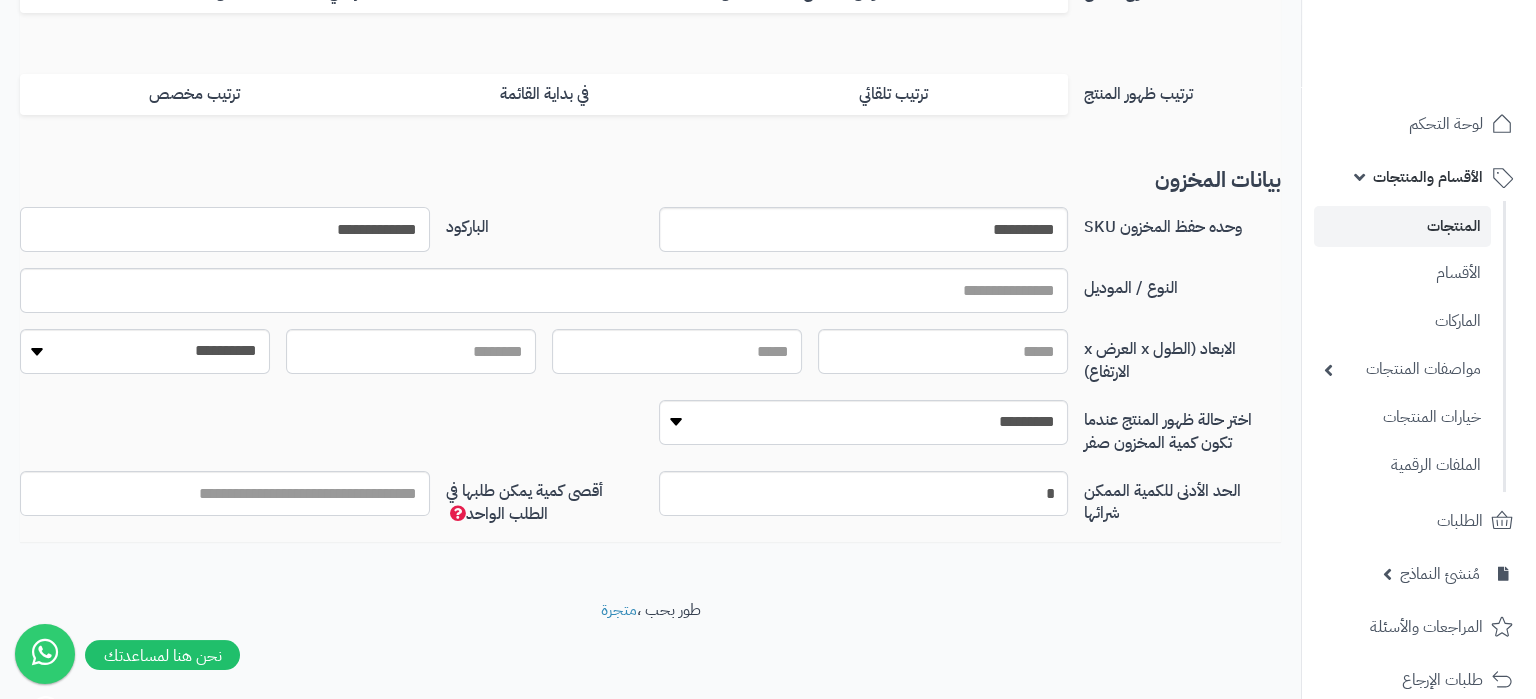 scroll, scrollTop: 0, scrollLeft: 0, axis: both 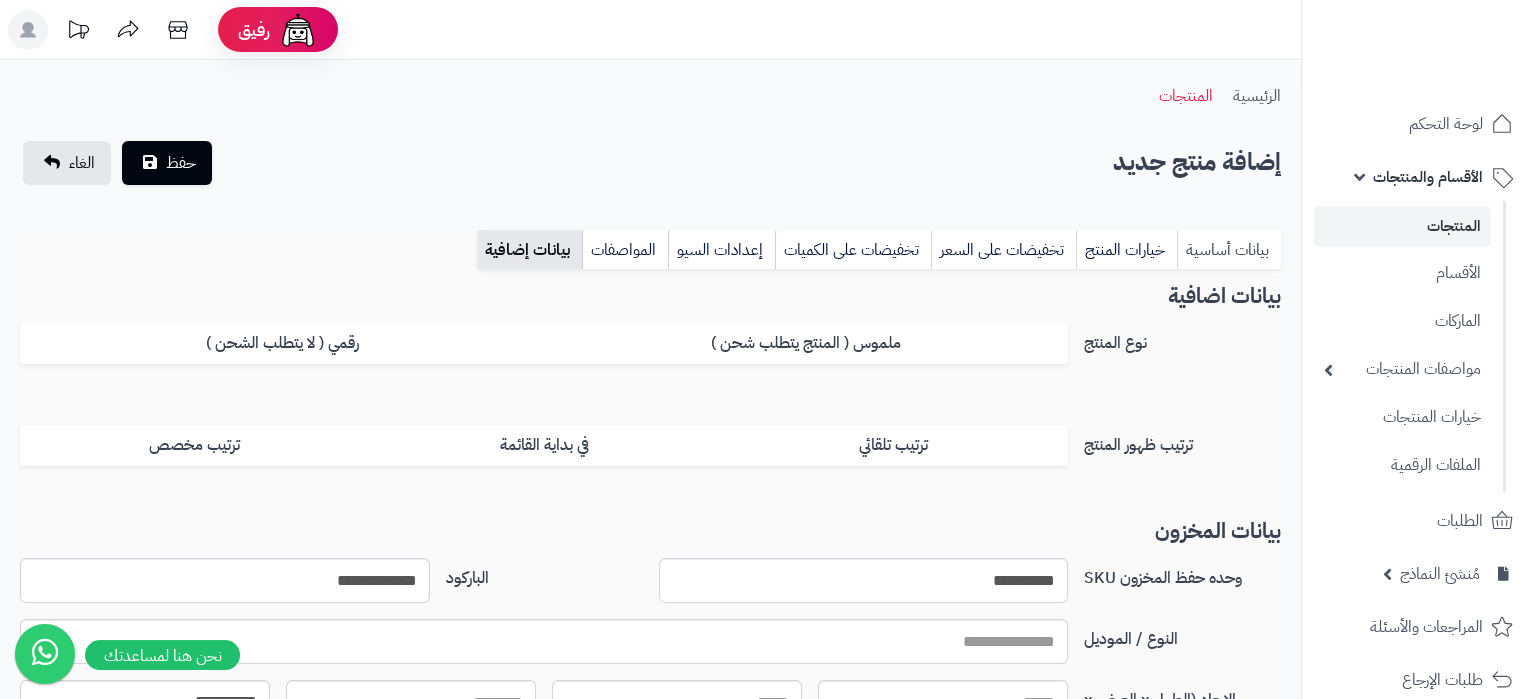 click on "بيانات أساسية" at bounding box center (1229, 250) 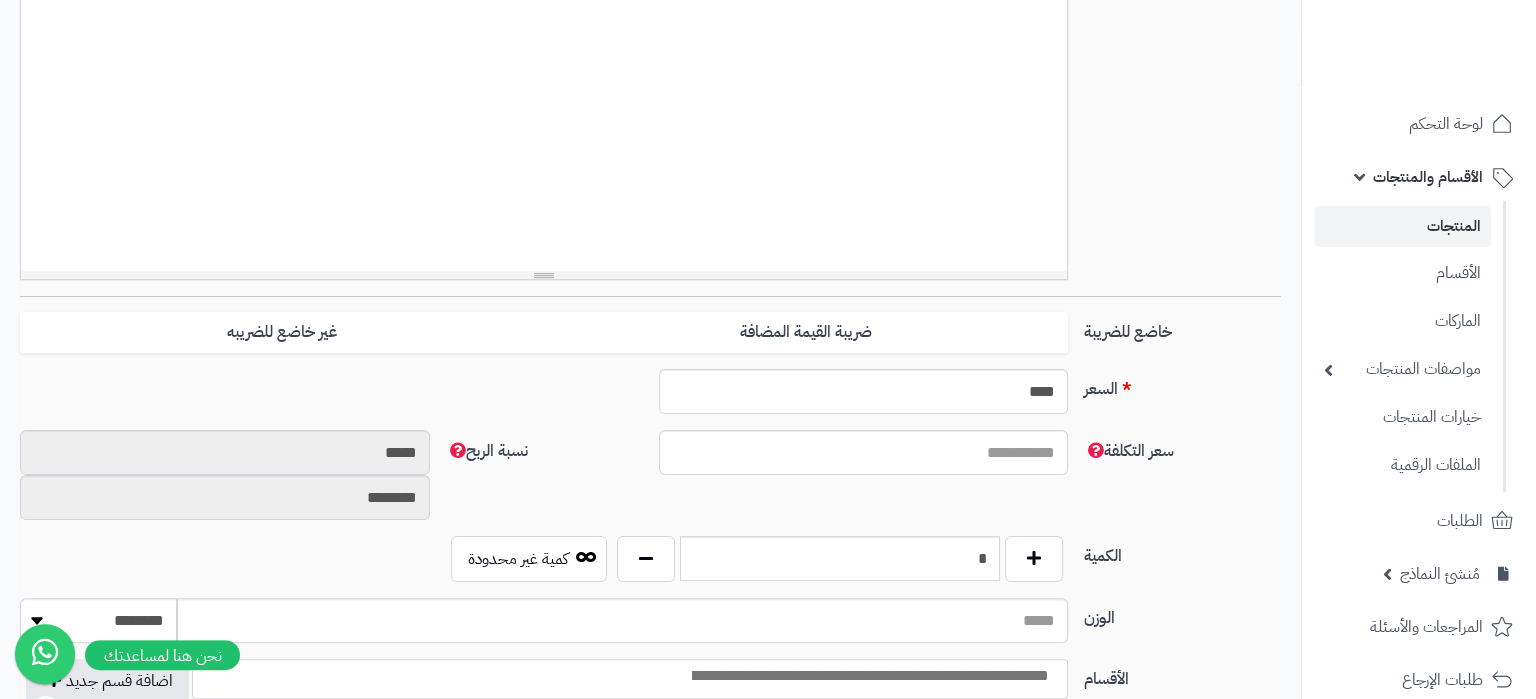 scroll, scrollTop: 630, scrollLeft: 0, axis: vertical 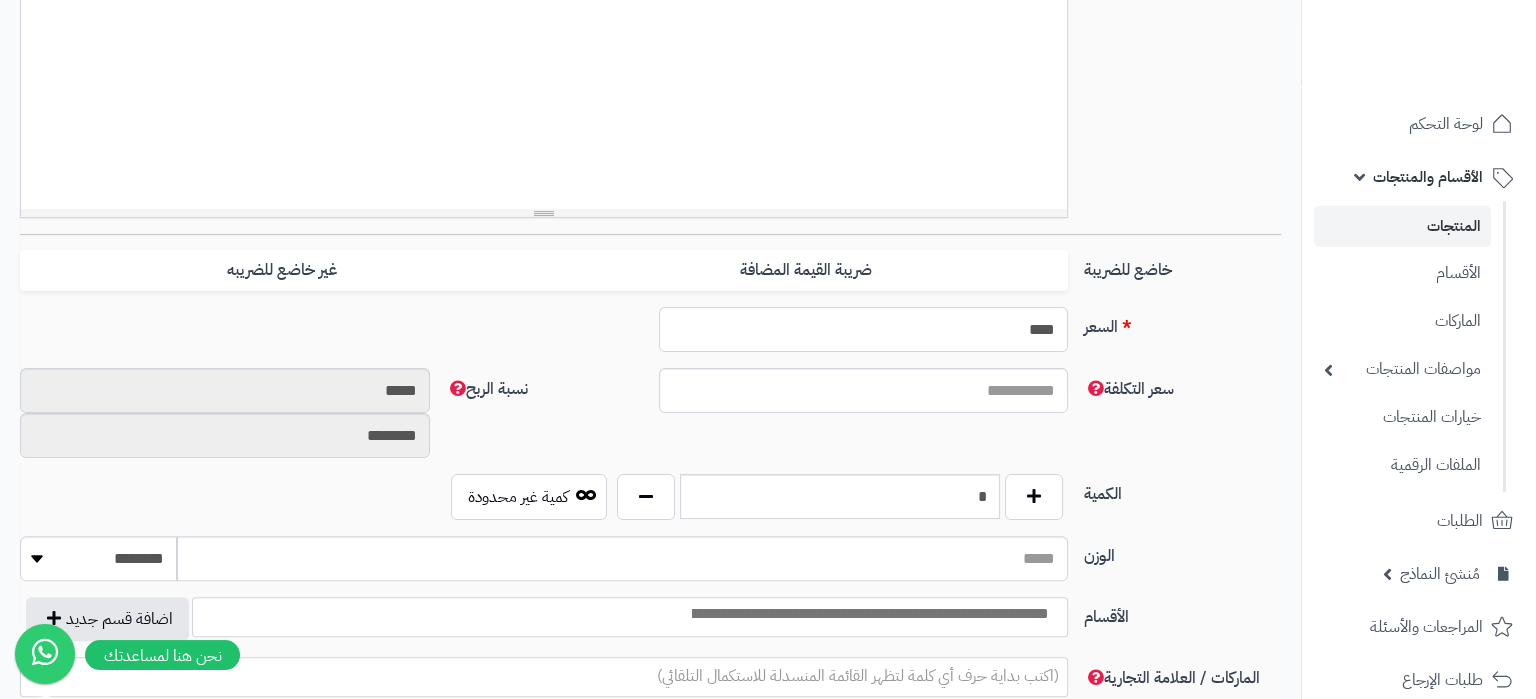click on "****" at bounding box center (864, 329) 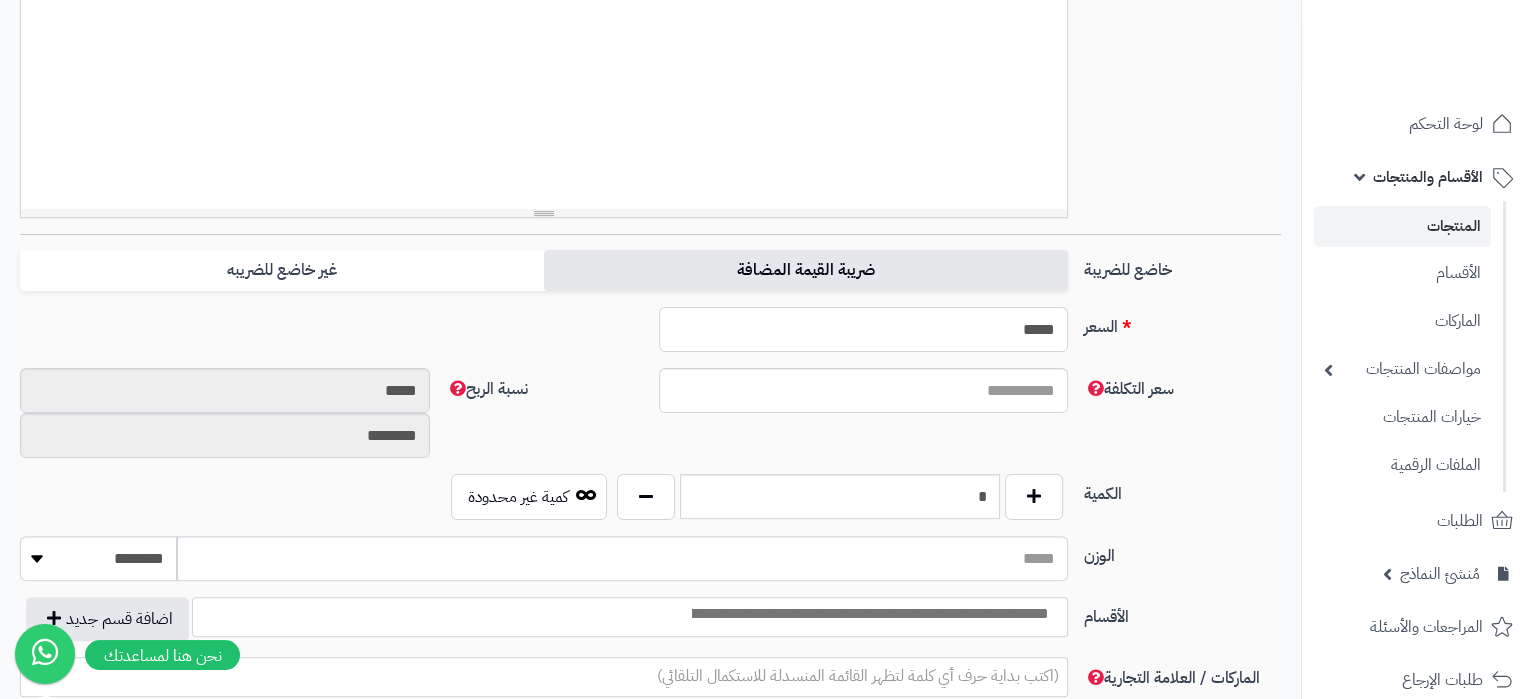 type on "*****" 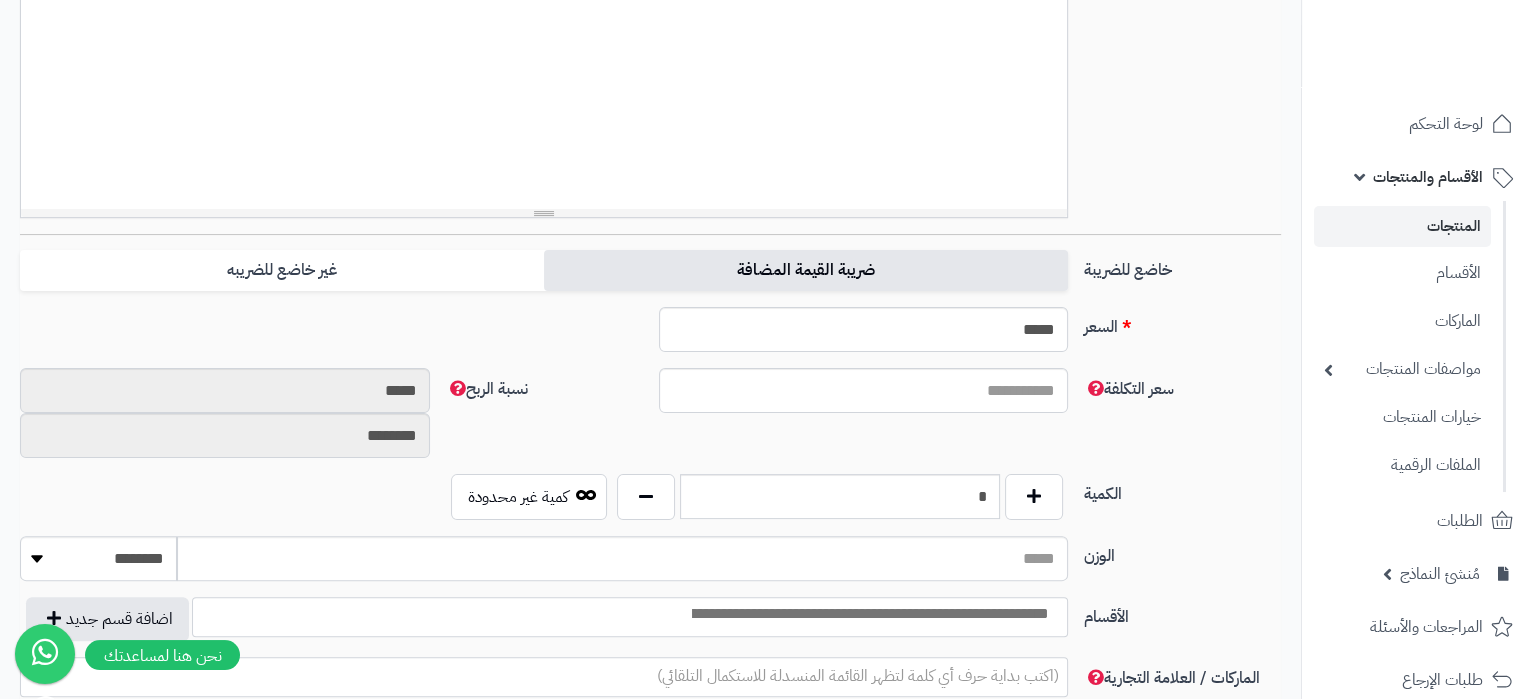 click on "ضريبة القيمة المضافة" at bounding box center (806, 270) 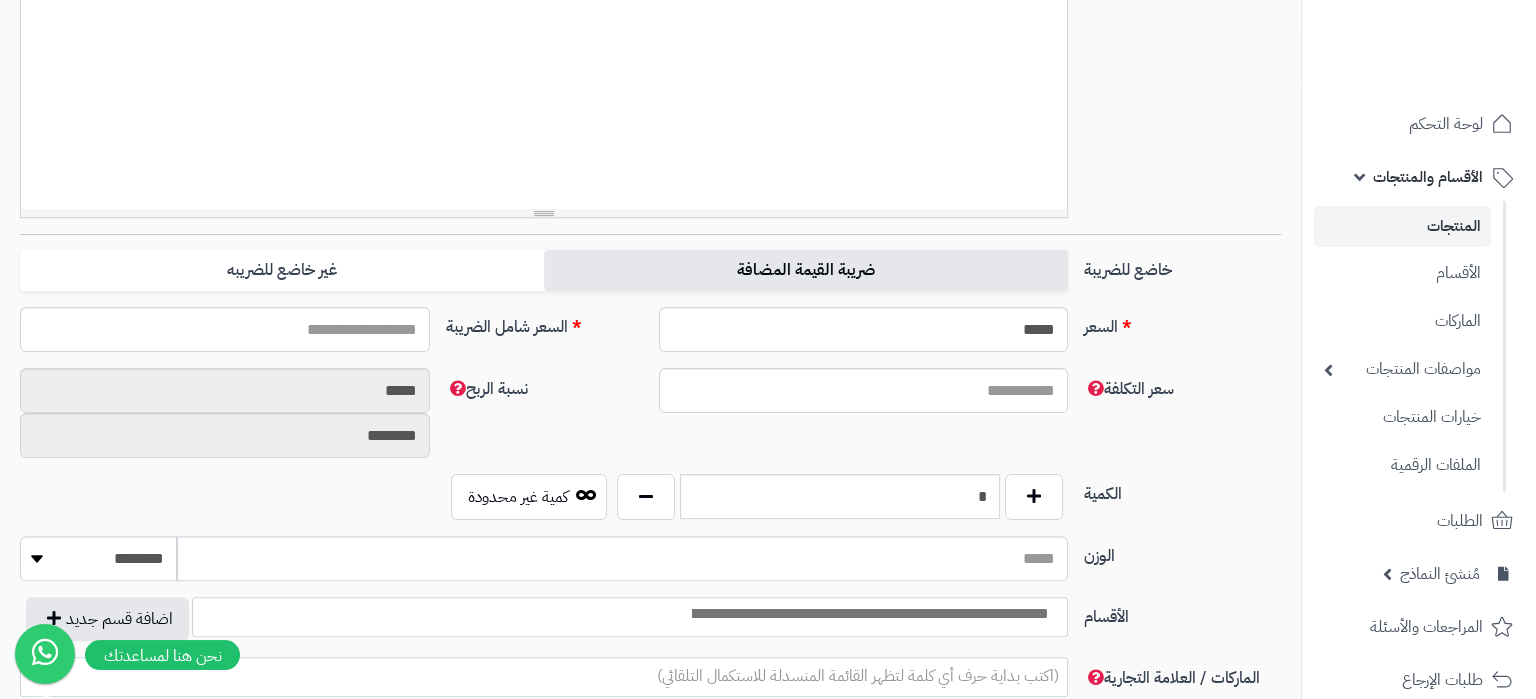 type on "*****" 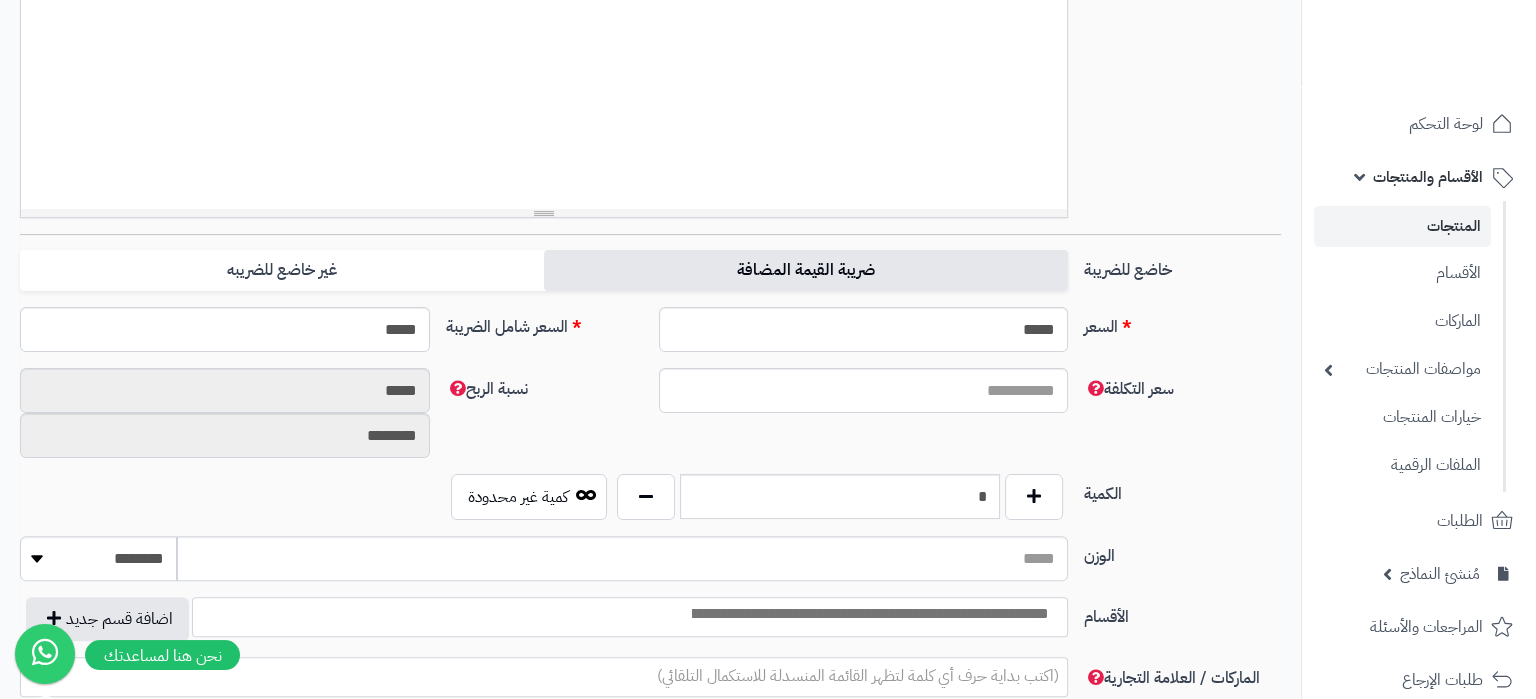 scroll, scrollTop: 840, scrollLeft: 0, axis: vertical 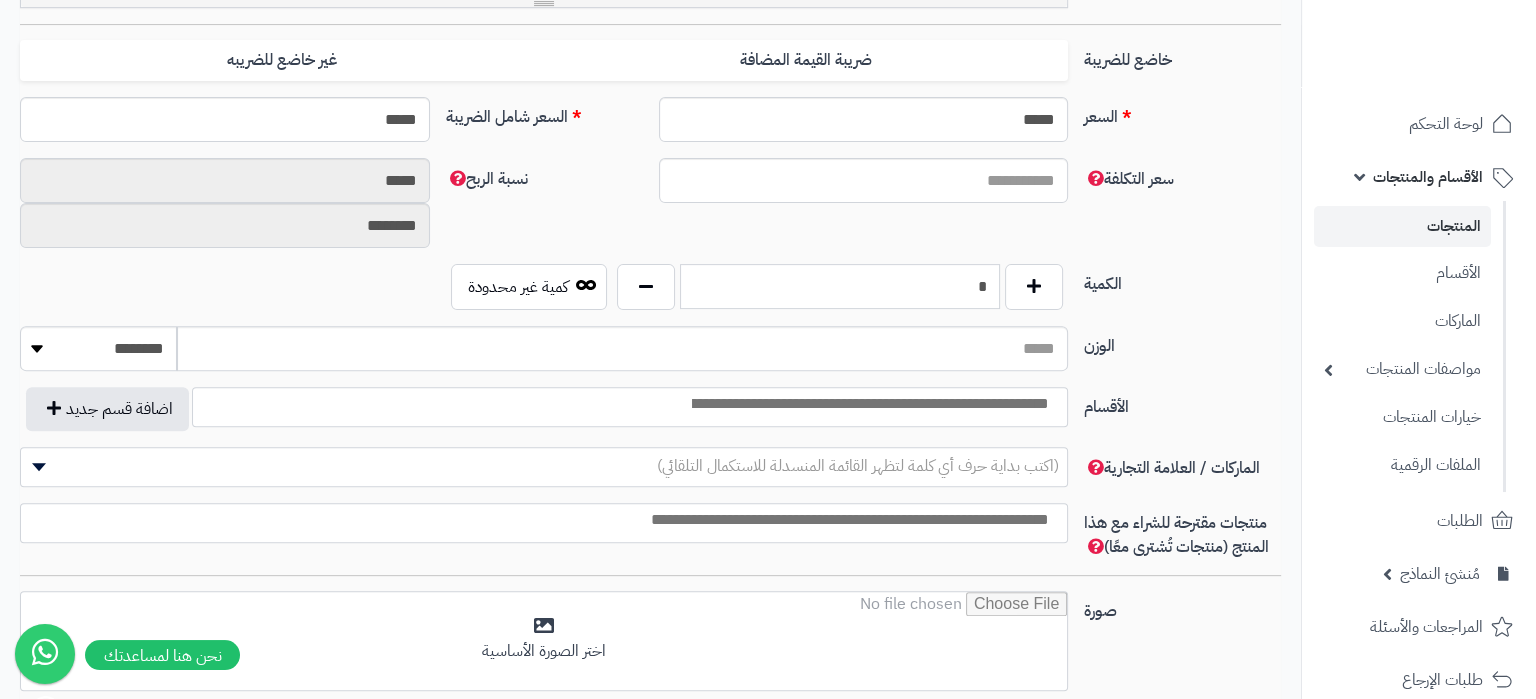 drag, startPoint x: 969, startPoint y: 302, endPoint x: 993, endPoint y: 304, distance: 24.083189 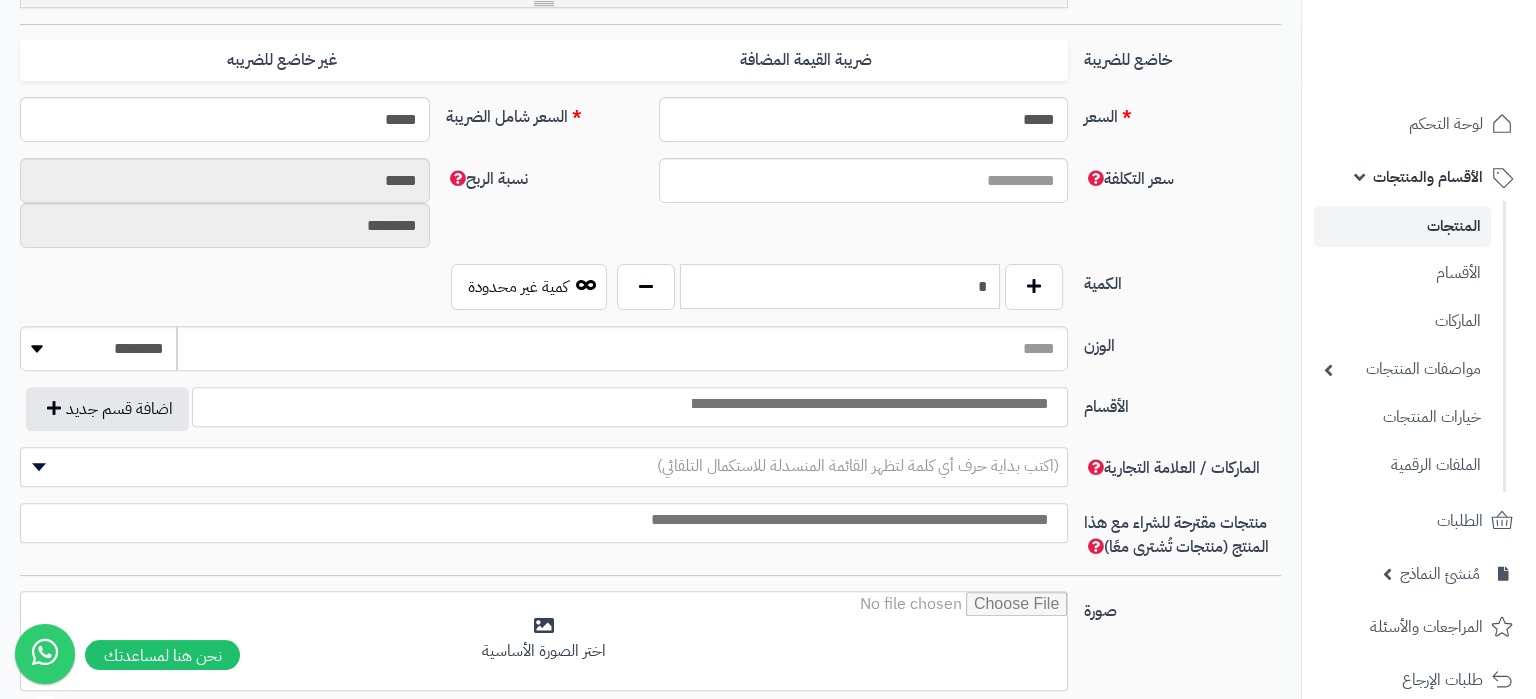 type on "*" 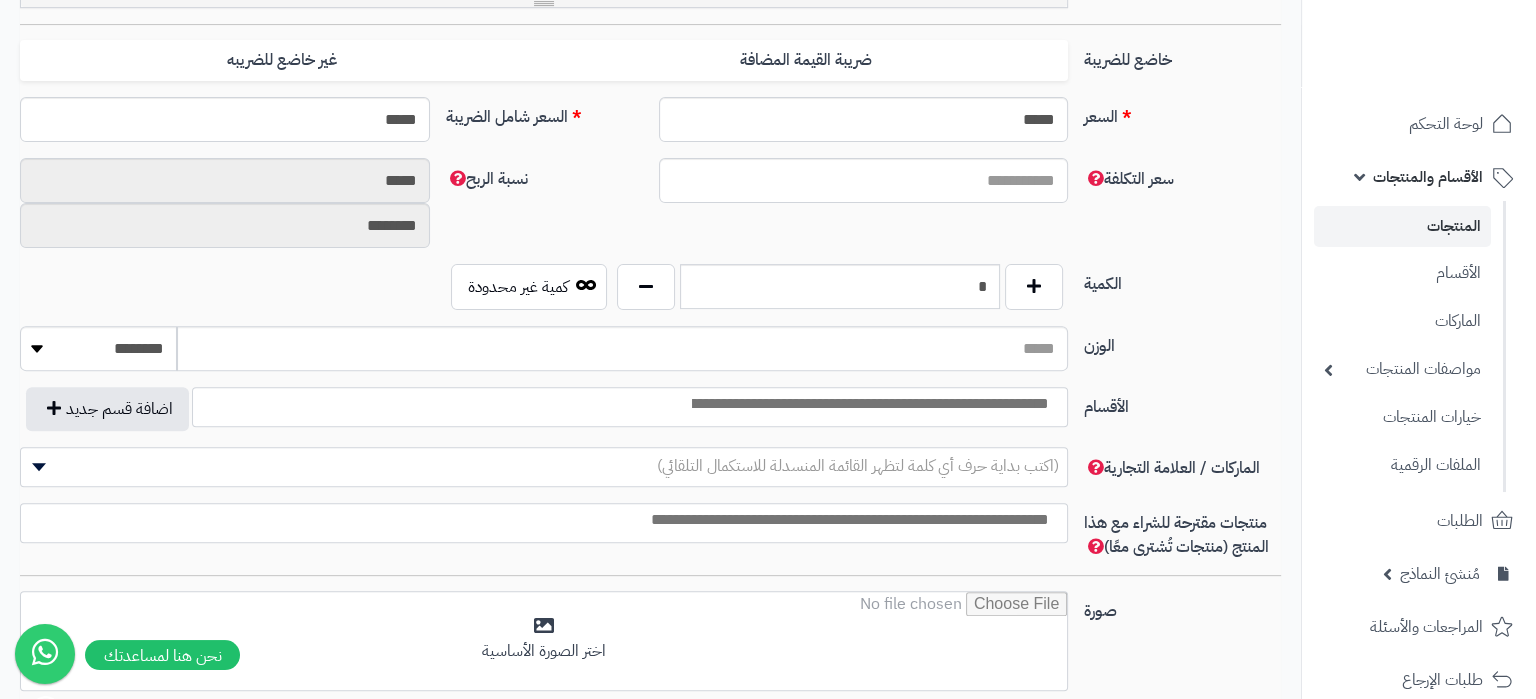 click at bounding box center (869, 404) 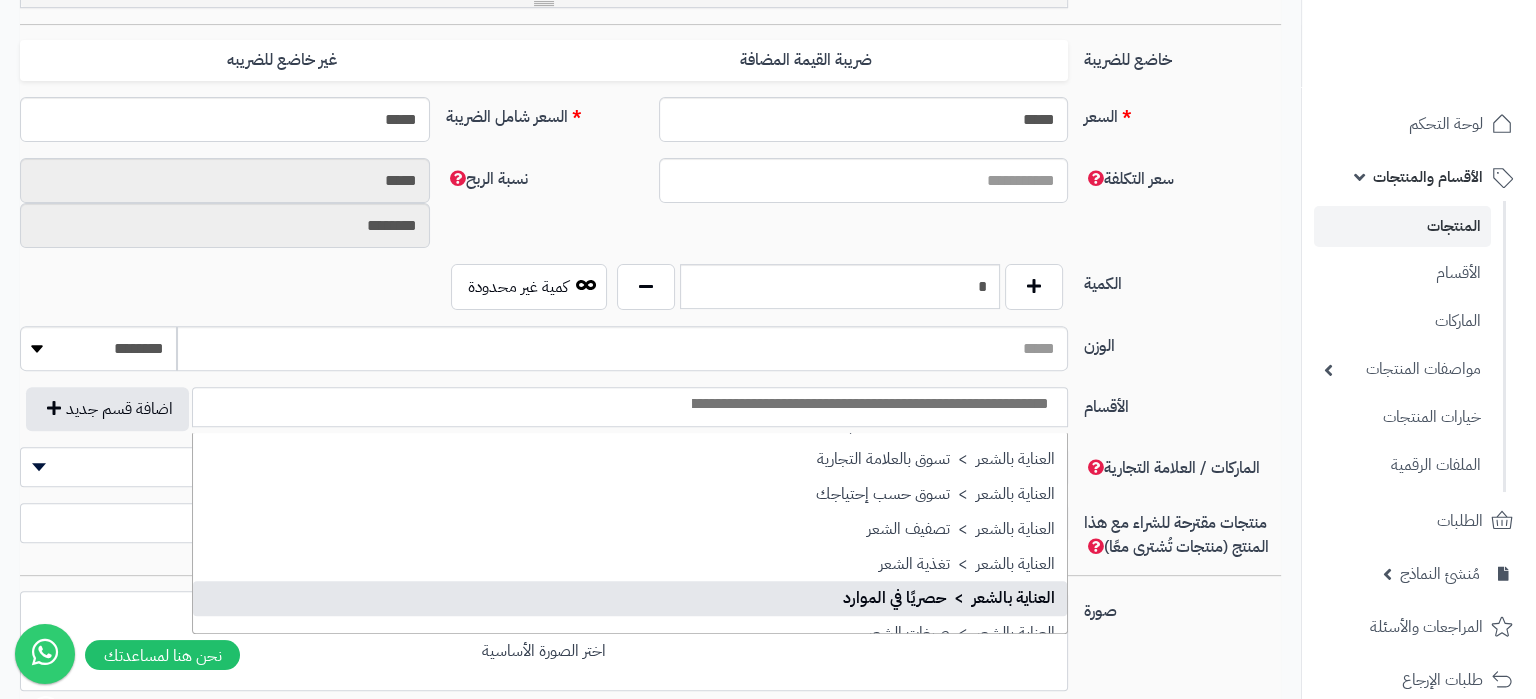 scroll, scrollTop: 2610, scrollLeft: 0, axis: vertical 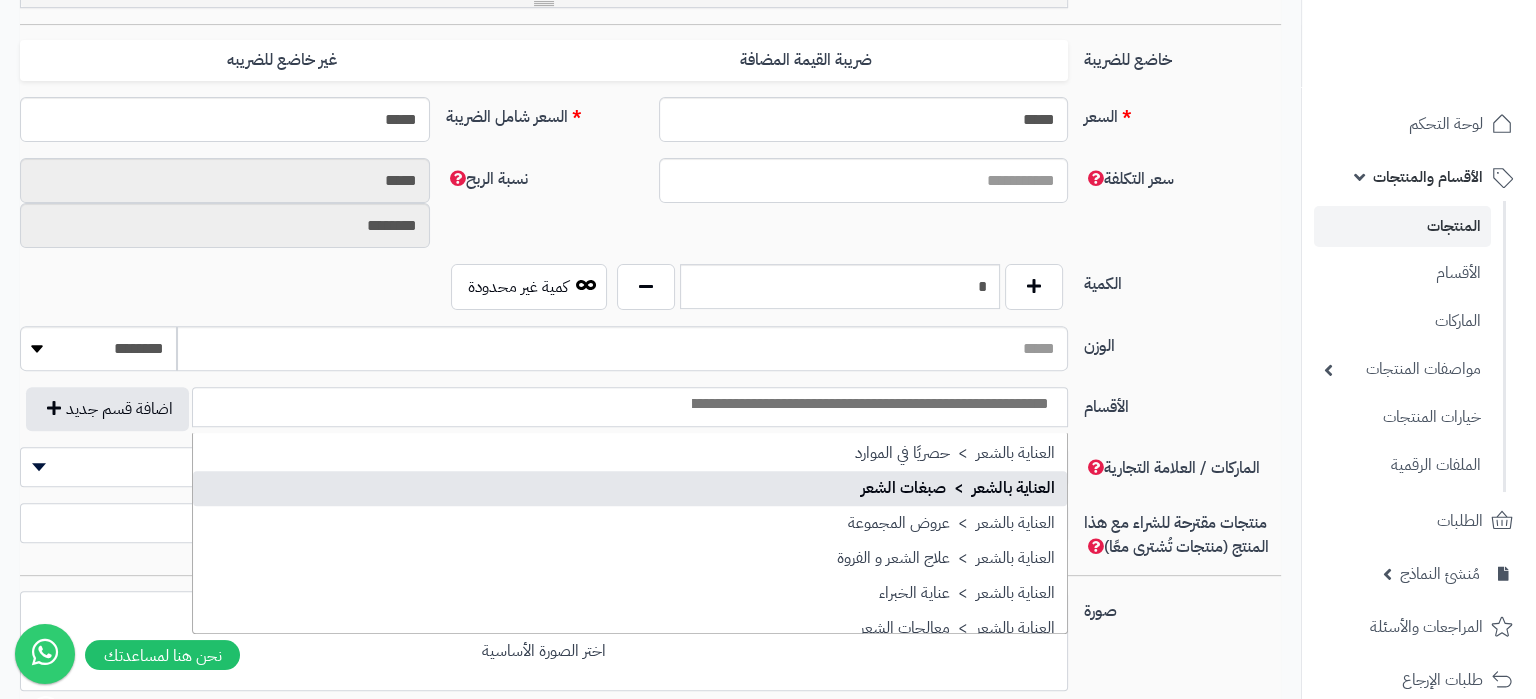 select on "***" 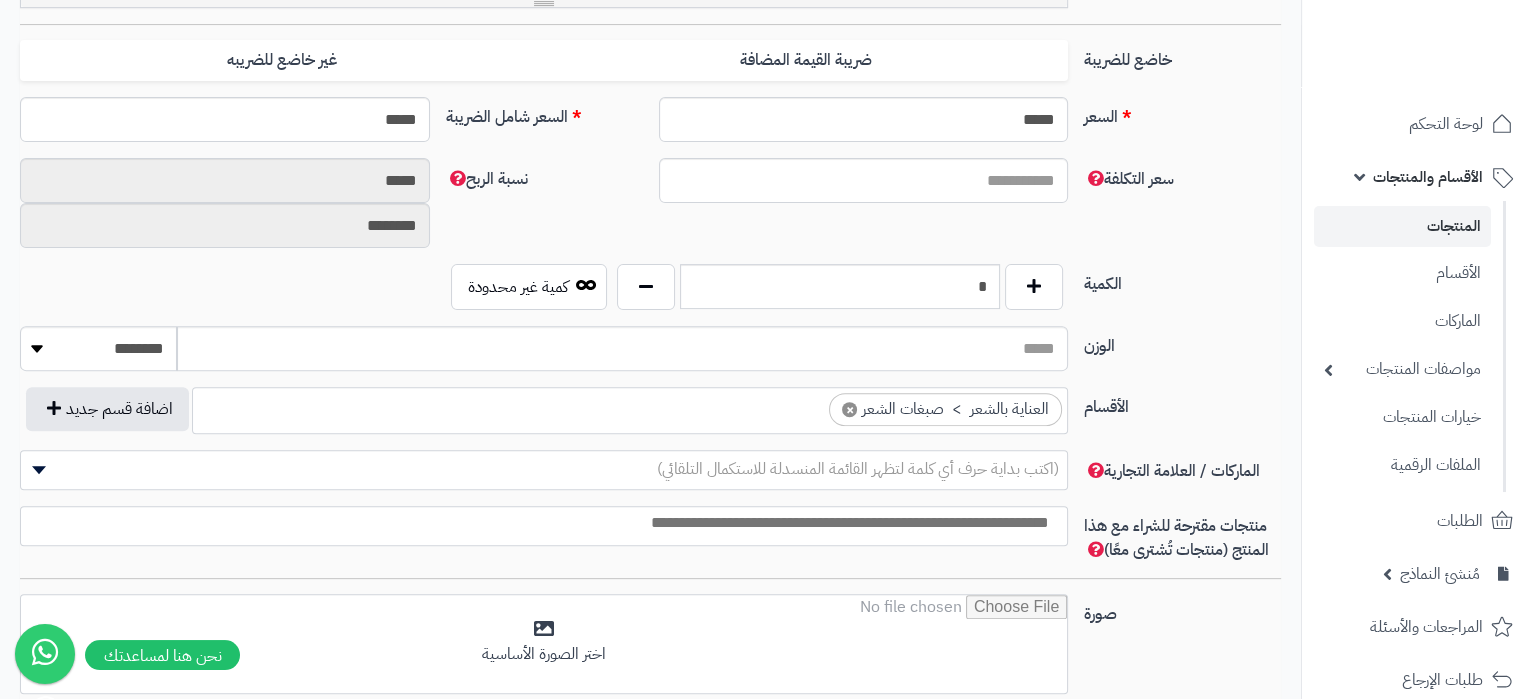 scroll, scrollTop: 2141, scrollLeft: 0, axis: vertical 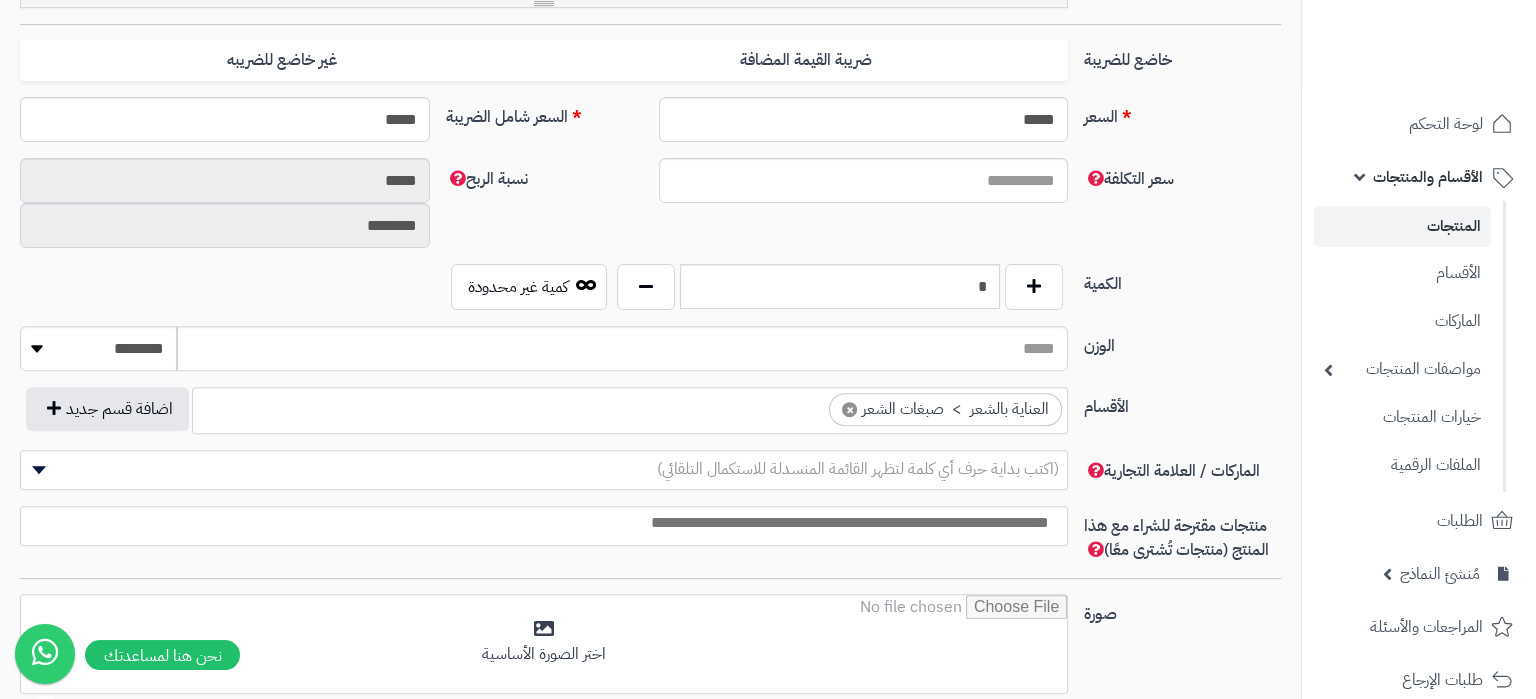 click at bounding box center [539, 523] 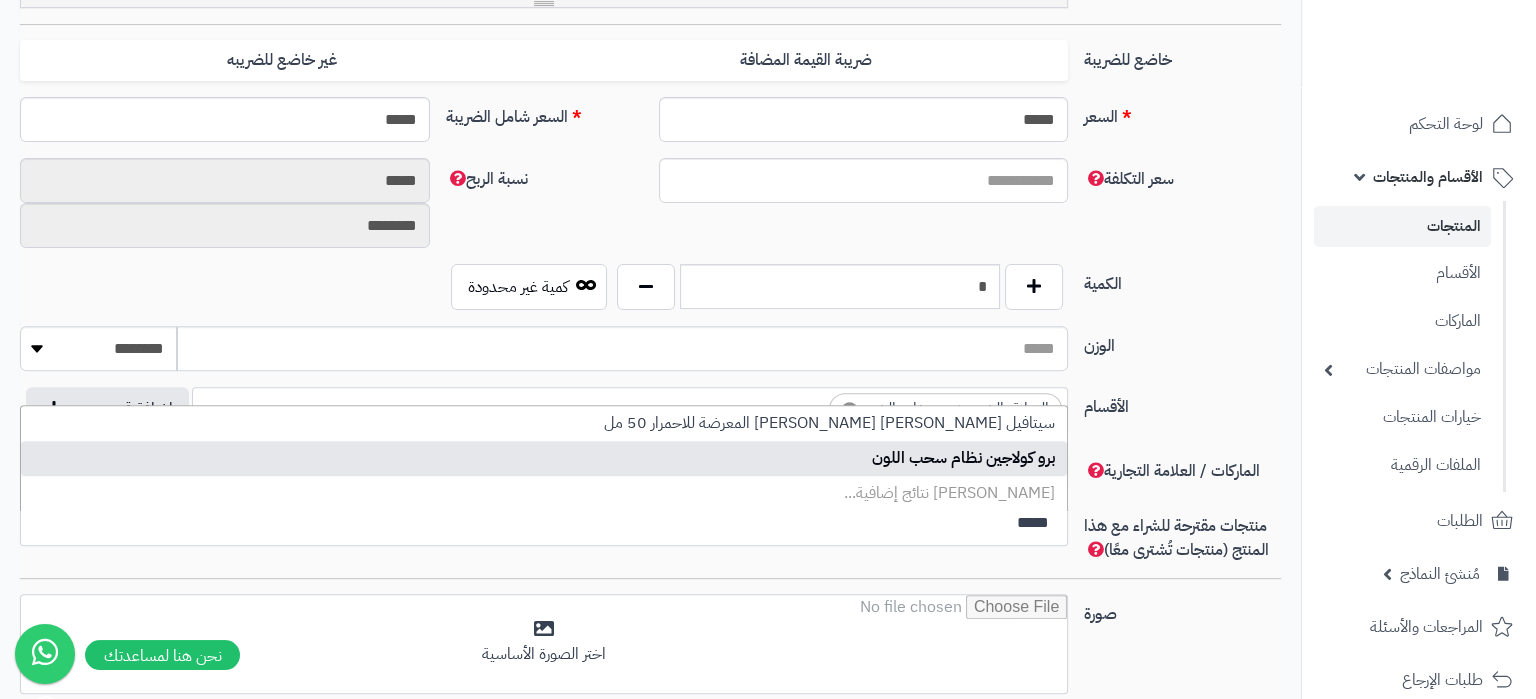 type on "*****" 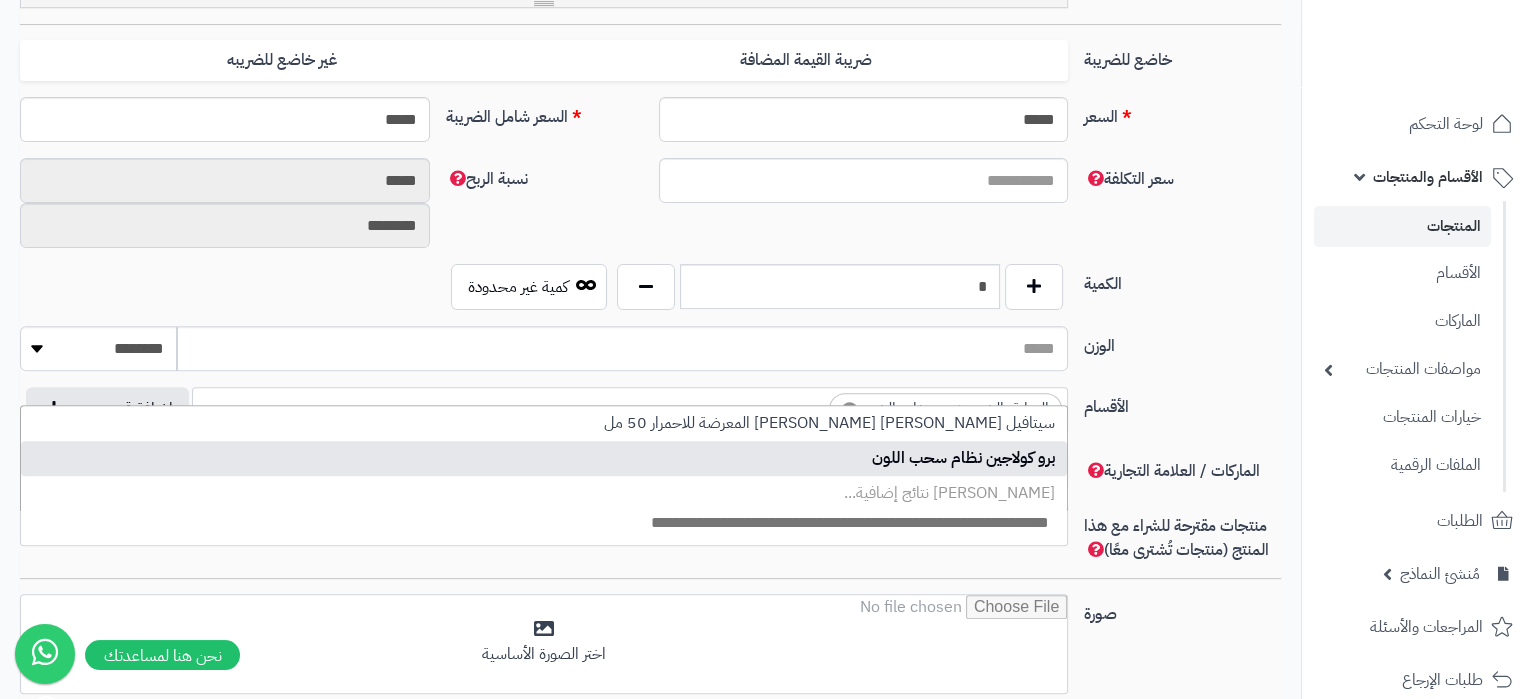 select on "*****" 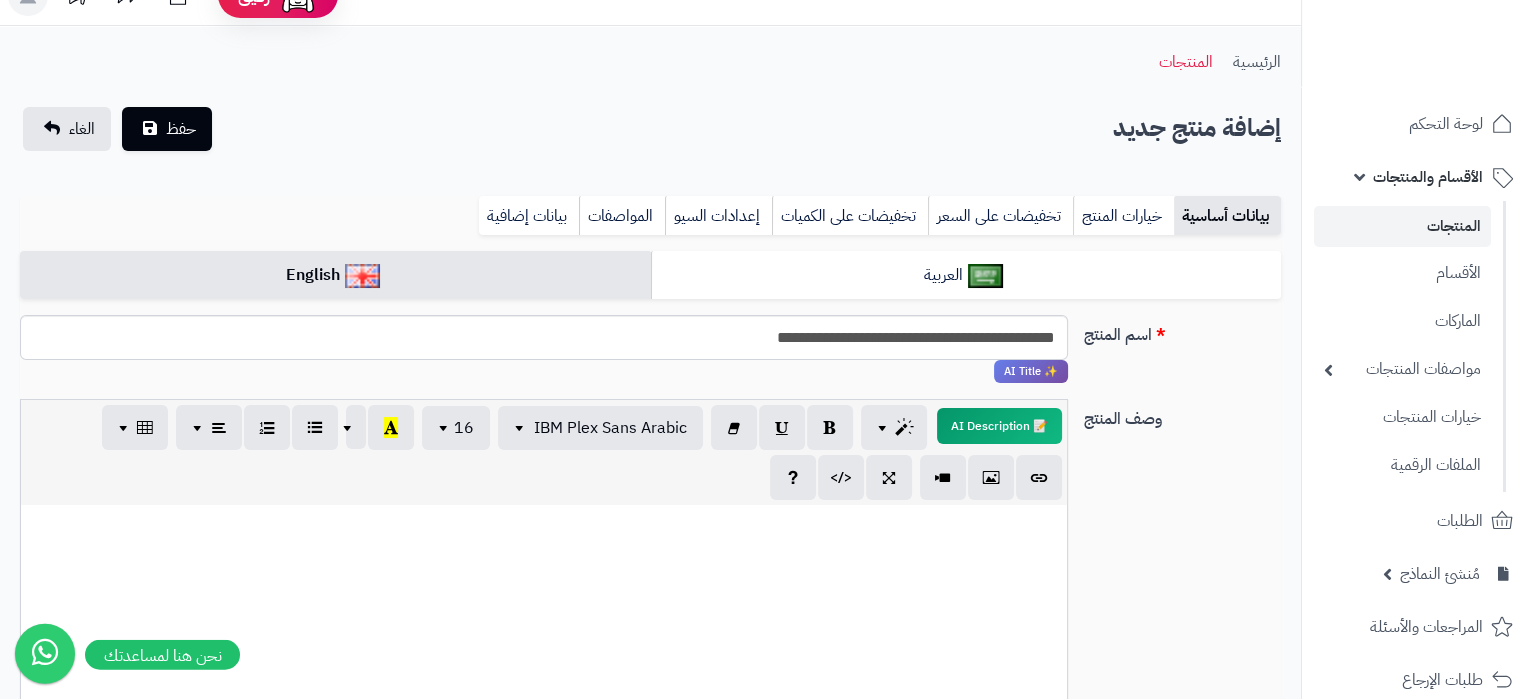 scroll, scrollTop: 0, scrollLeft: 0, axis: both 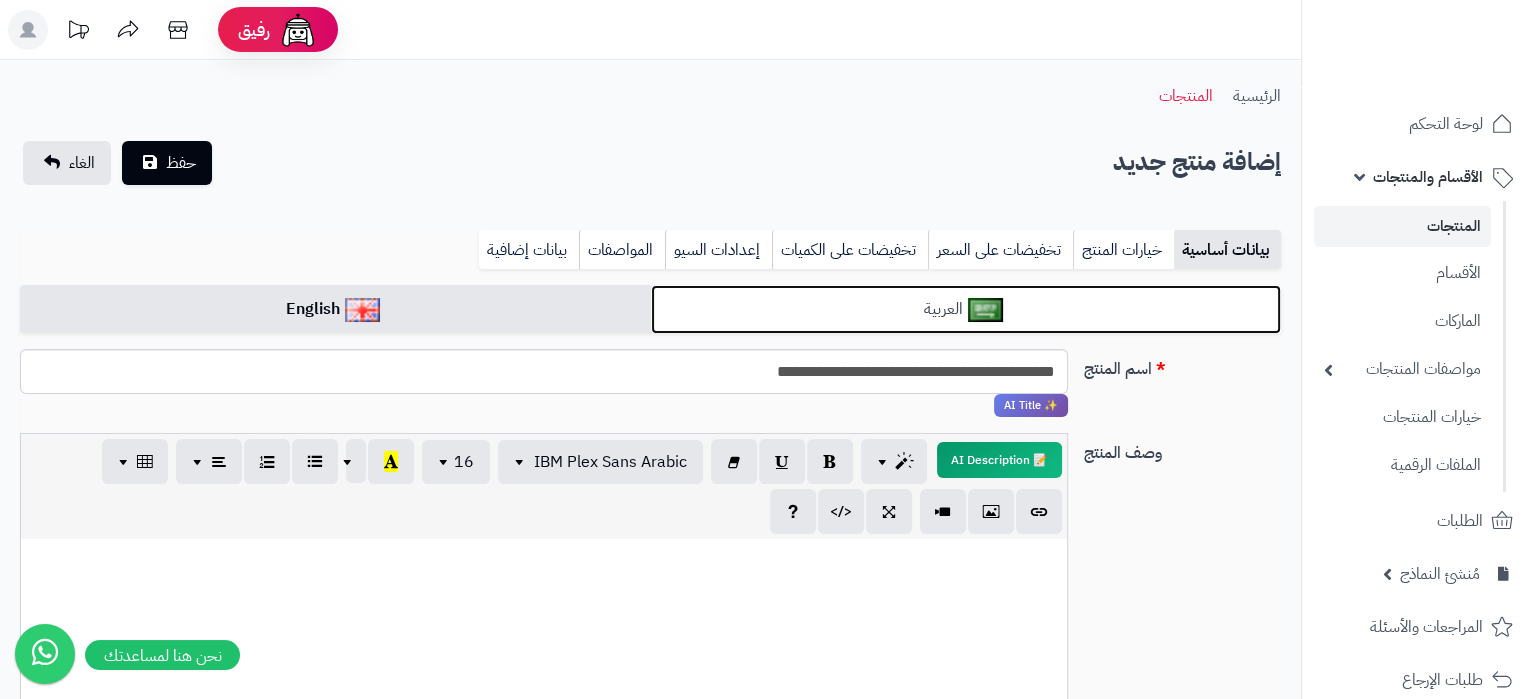 click on "العربية" at bounding box center (966, 309) 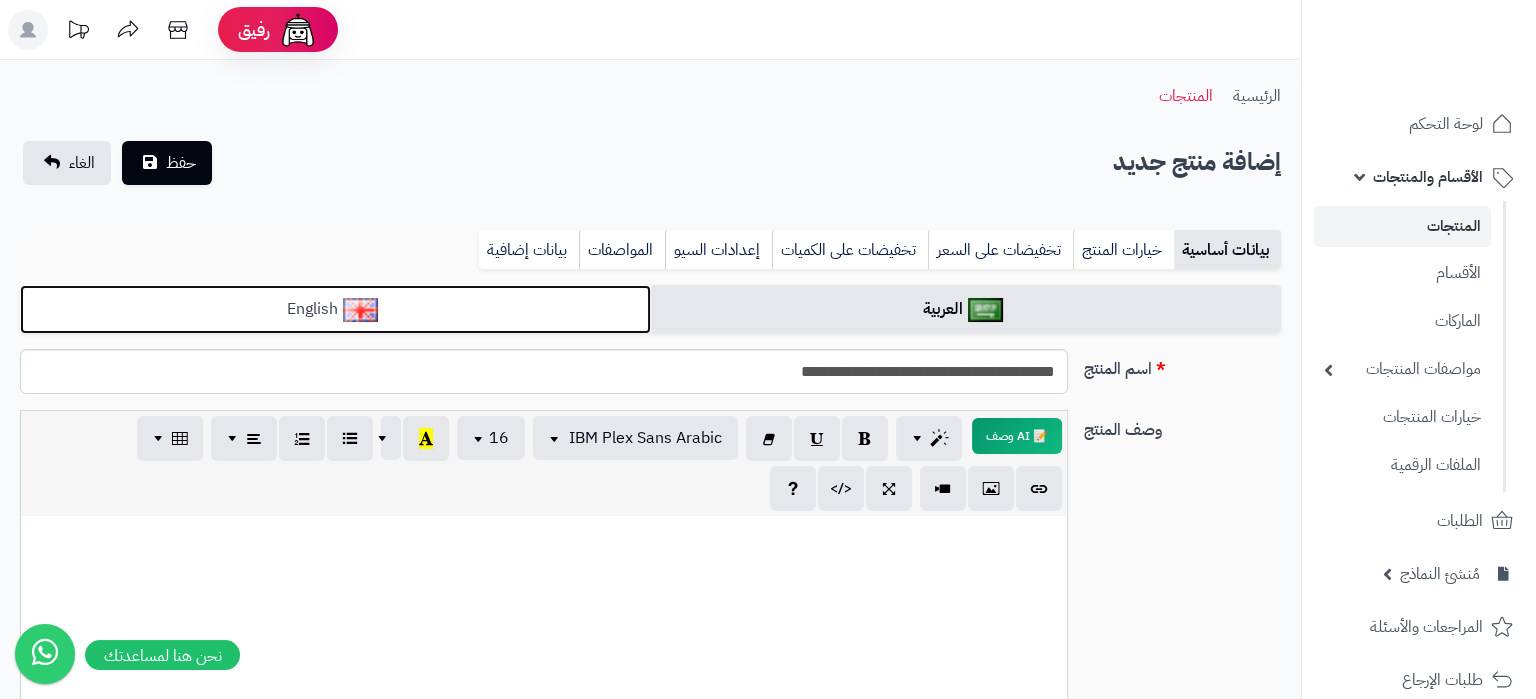 click on "English" at bounding box center (335, 309) 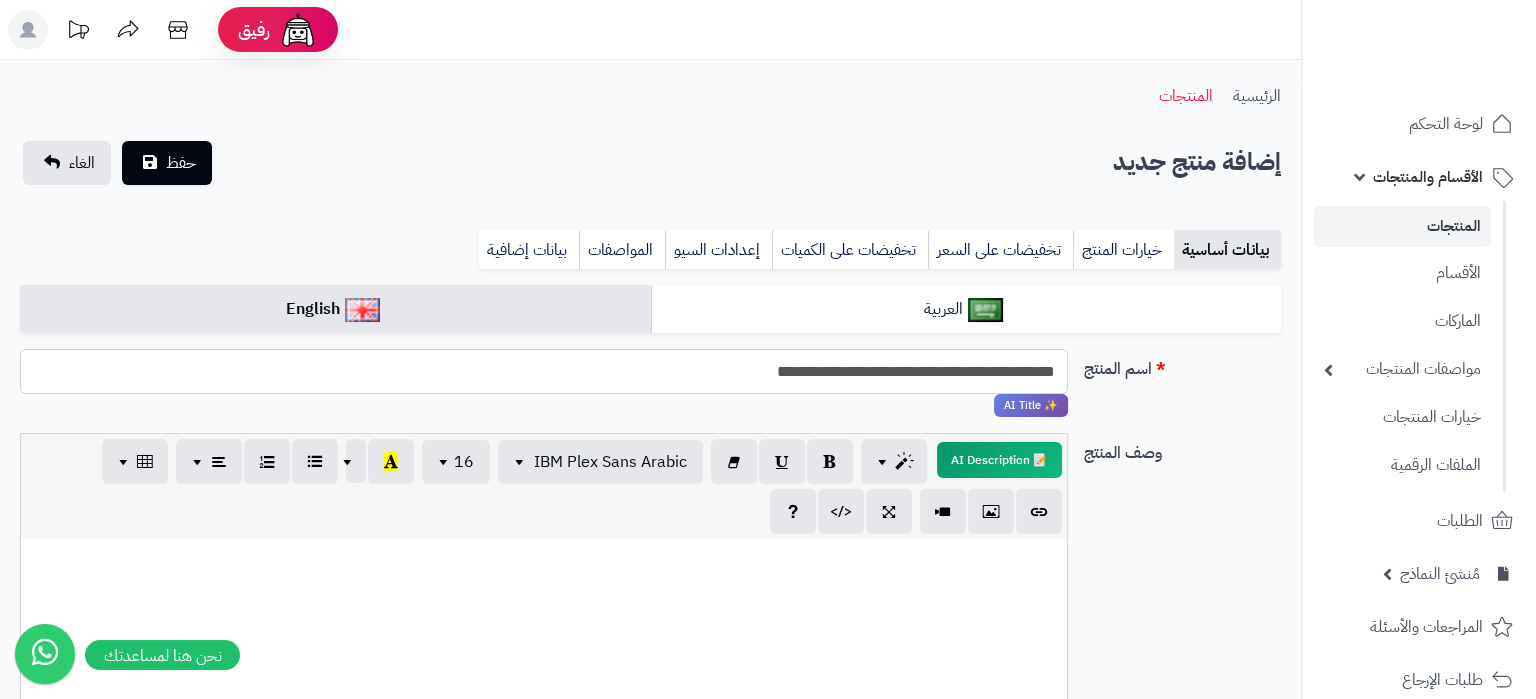 drag, startPoint x: 700, startPoint y: 374, endPoint x: 728, endPoint y: 380, distance: 28.635643 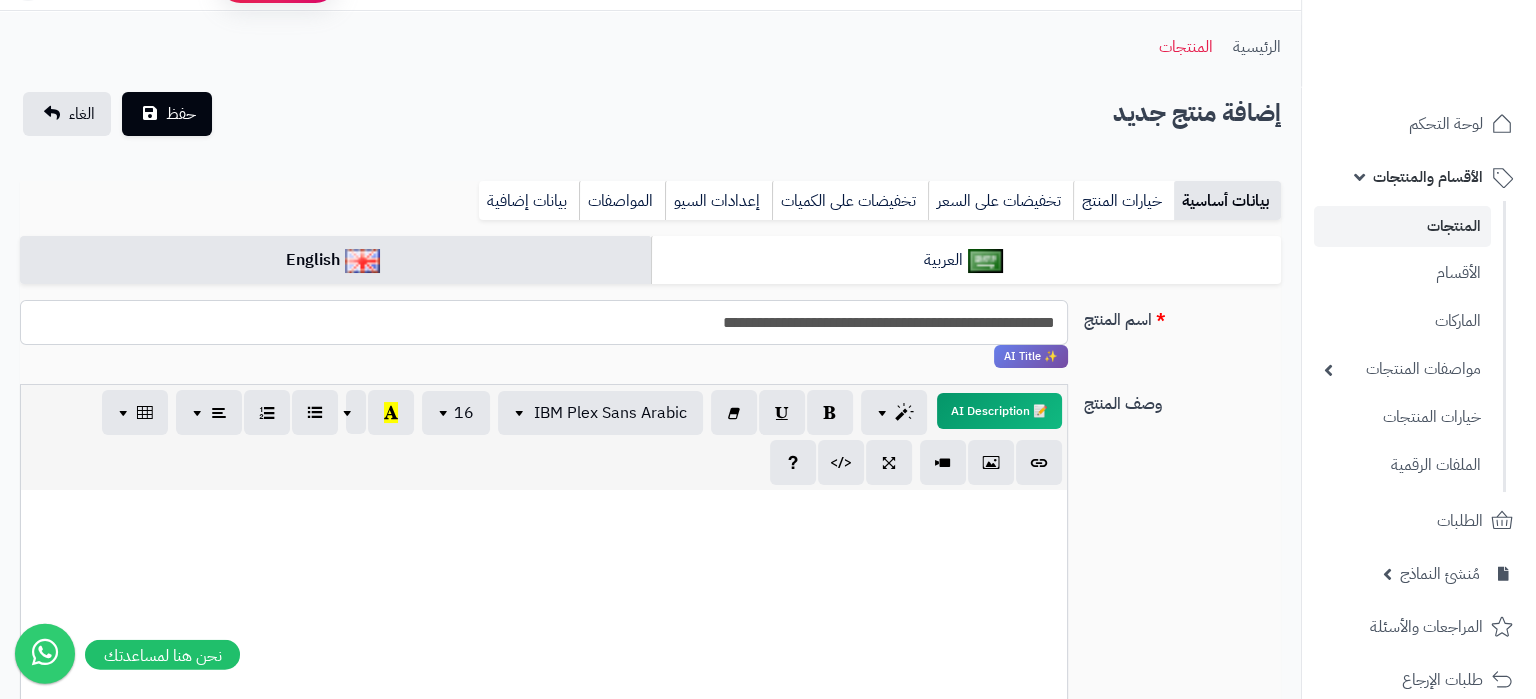scroll, scrollTop: 105, scrollLeft: 0, axis: vertical 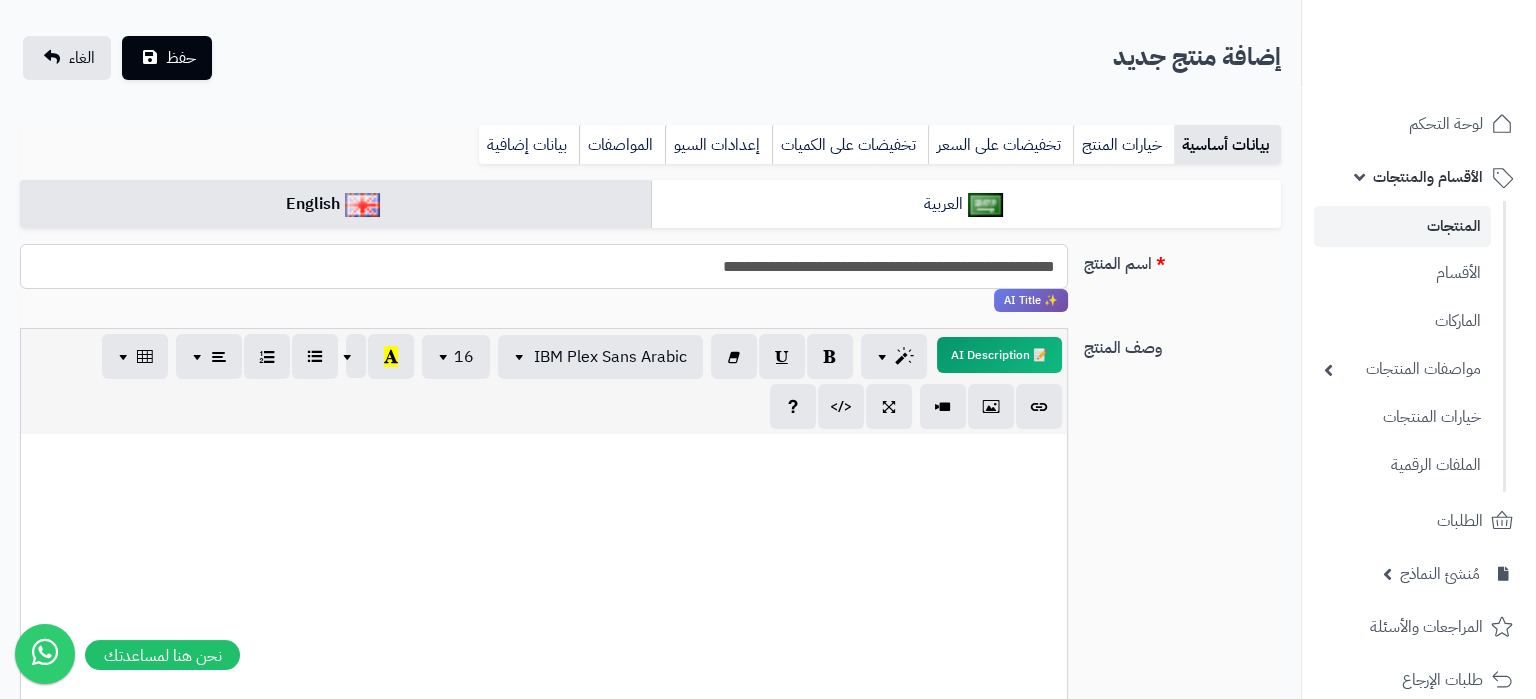 type on "**********" 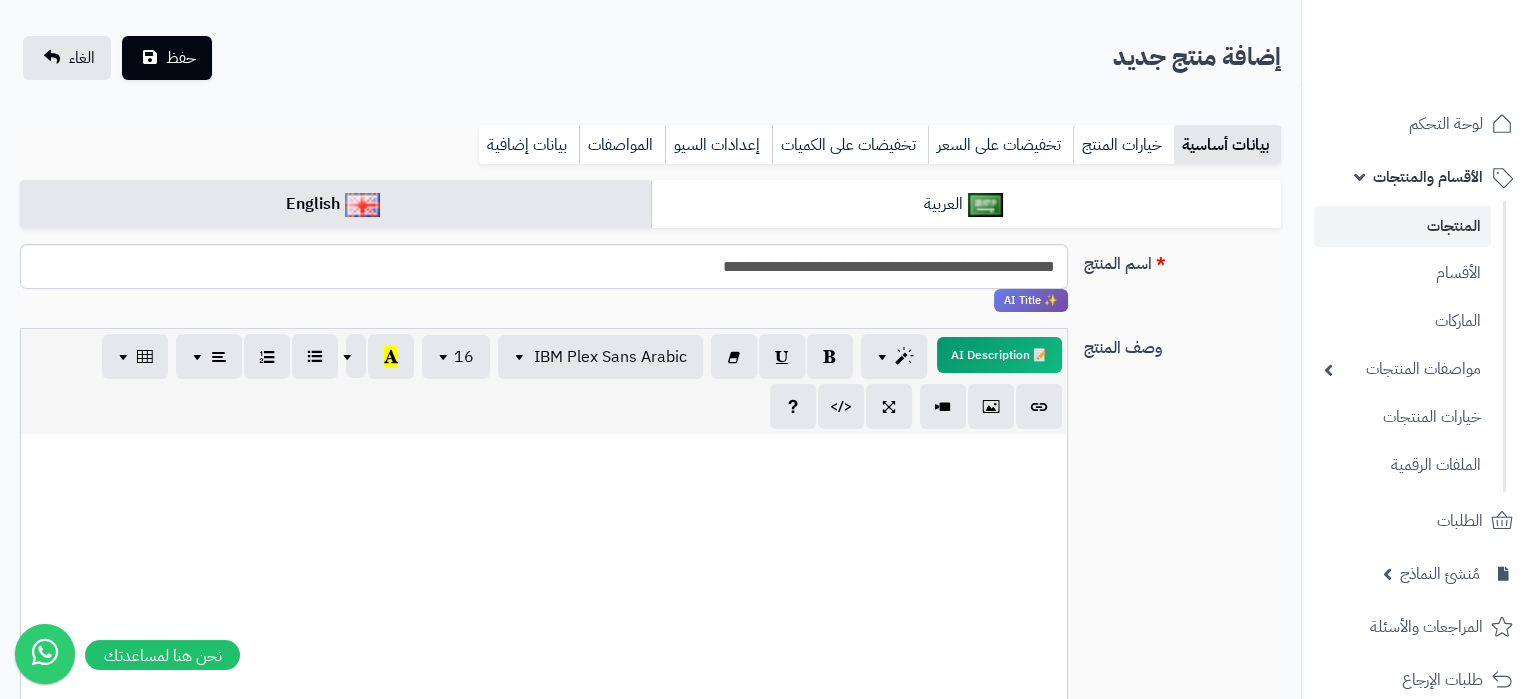 click at bounding box center [544, 584] 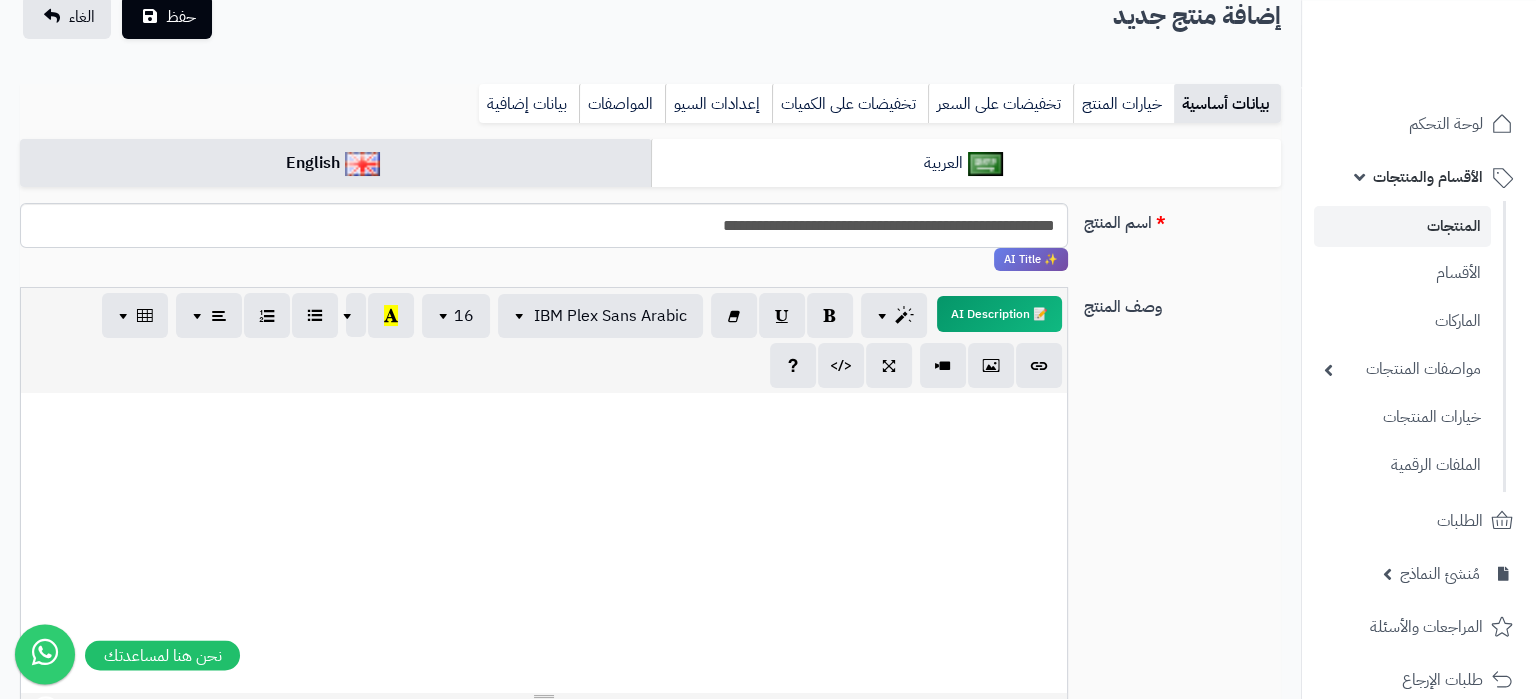 scroll, scrollTop: 0, scrollLeft: 0, axis: both 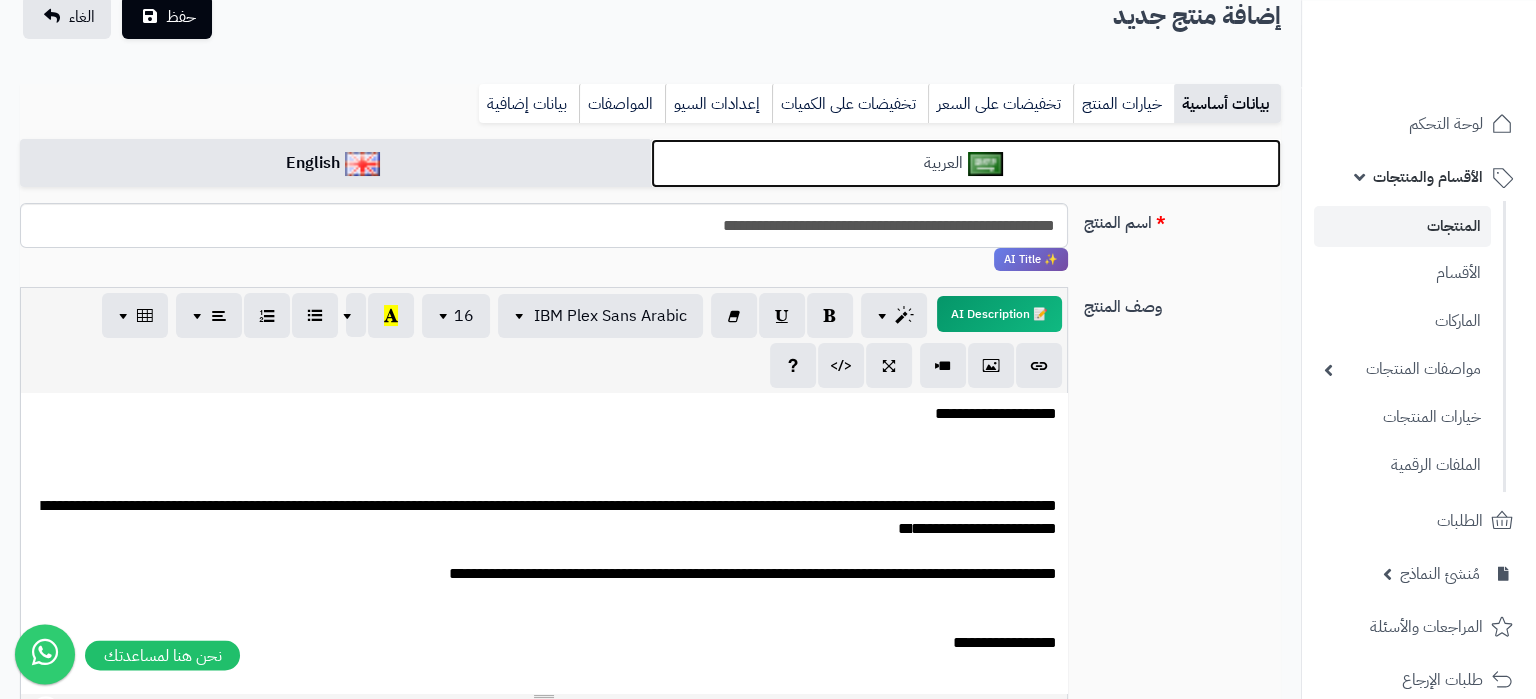 click on "العربية" at bounding box center [966, 163] 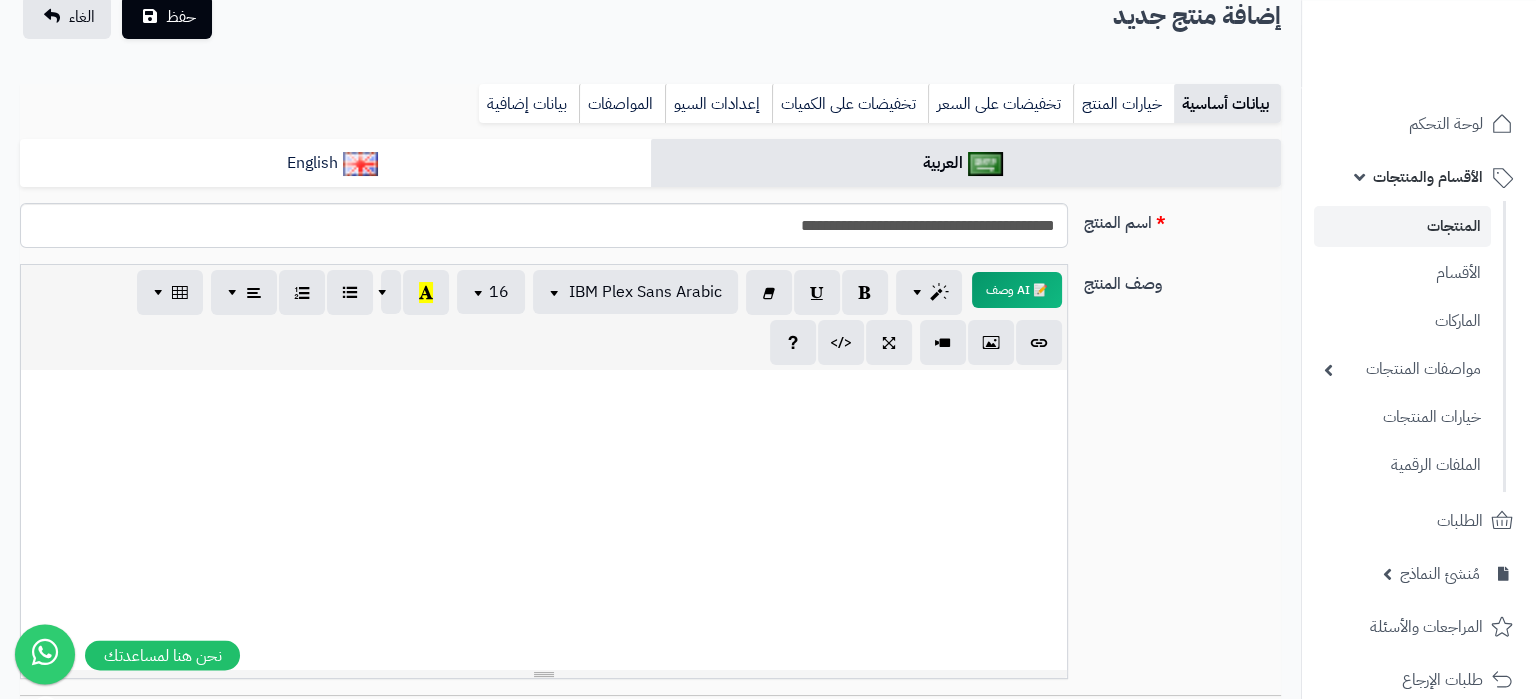 click at bounding box center (544, 520) 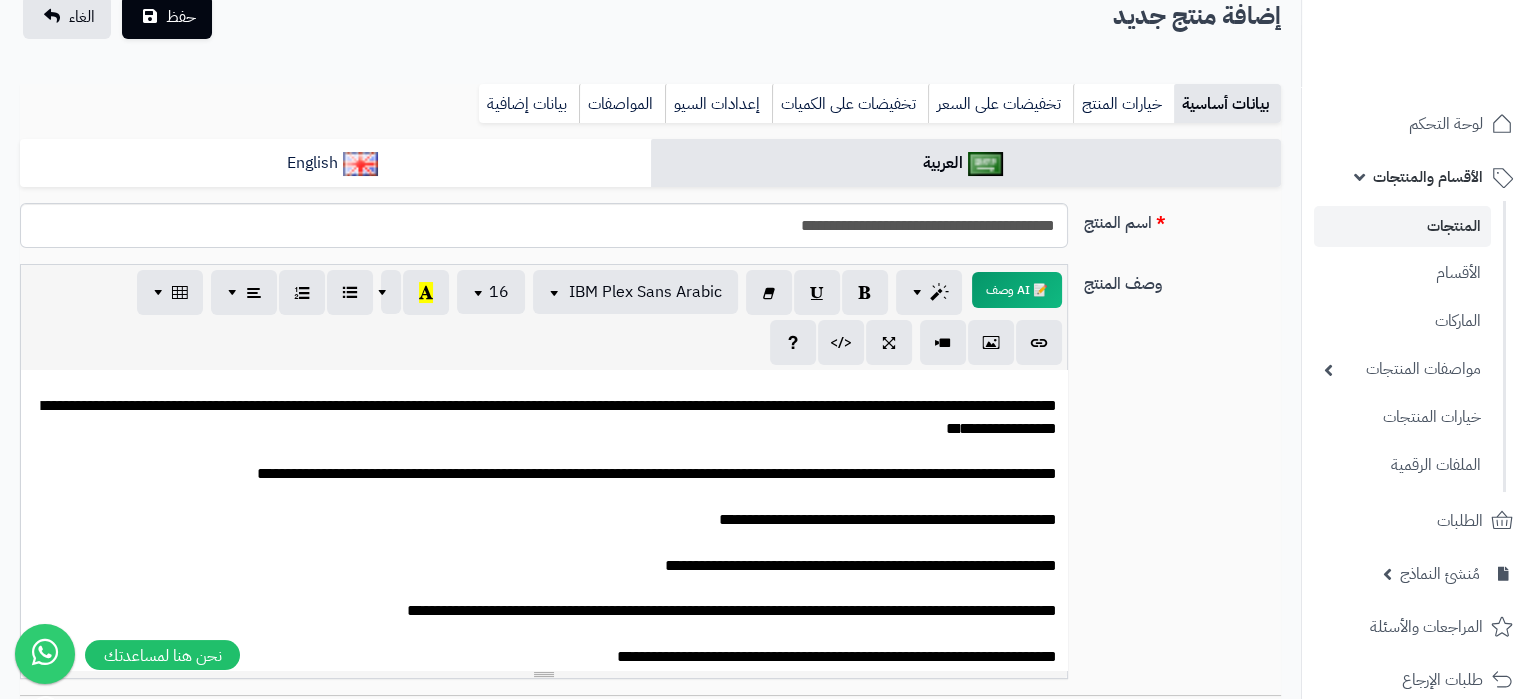 scroll, scrollTop: 0, scrollLeft: 0, axis: both 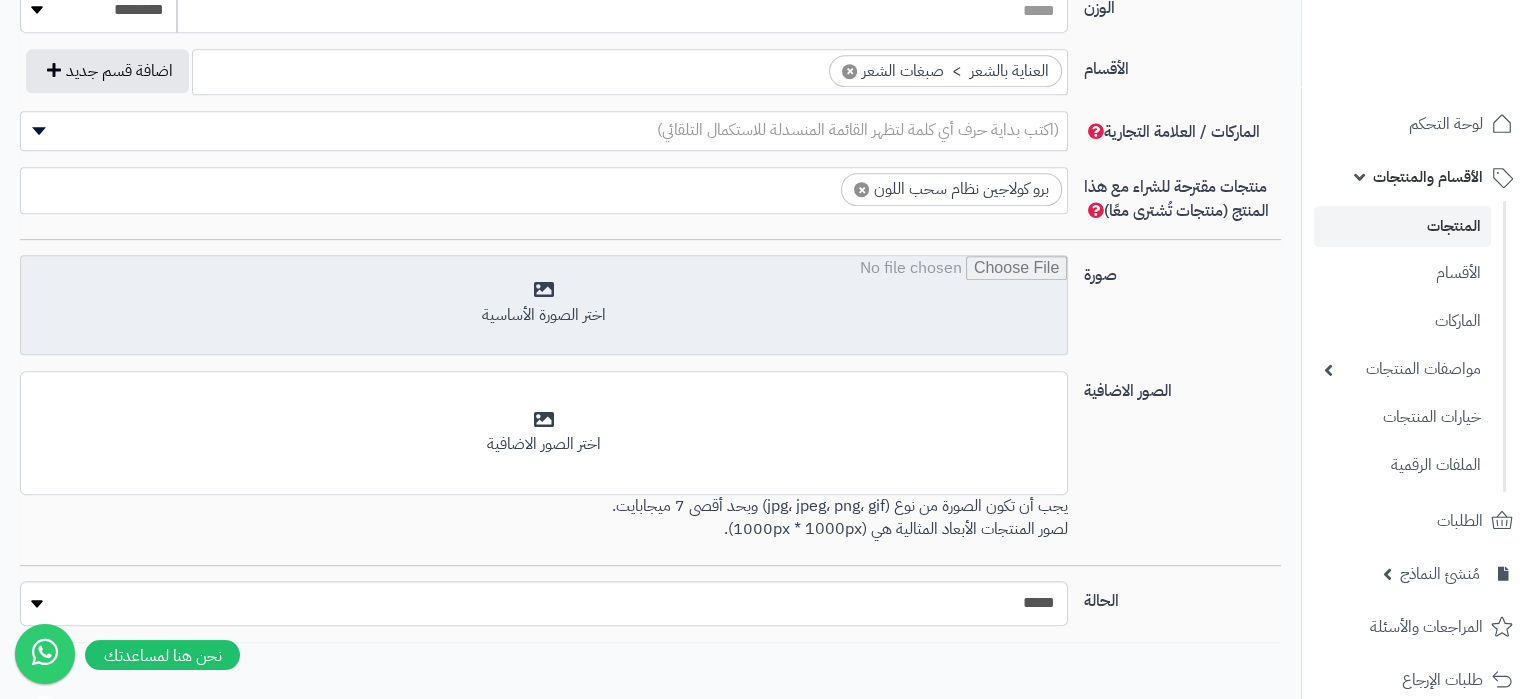 click at bounding box center (544, 306) 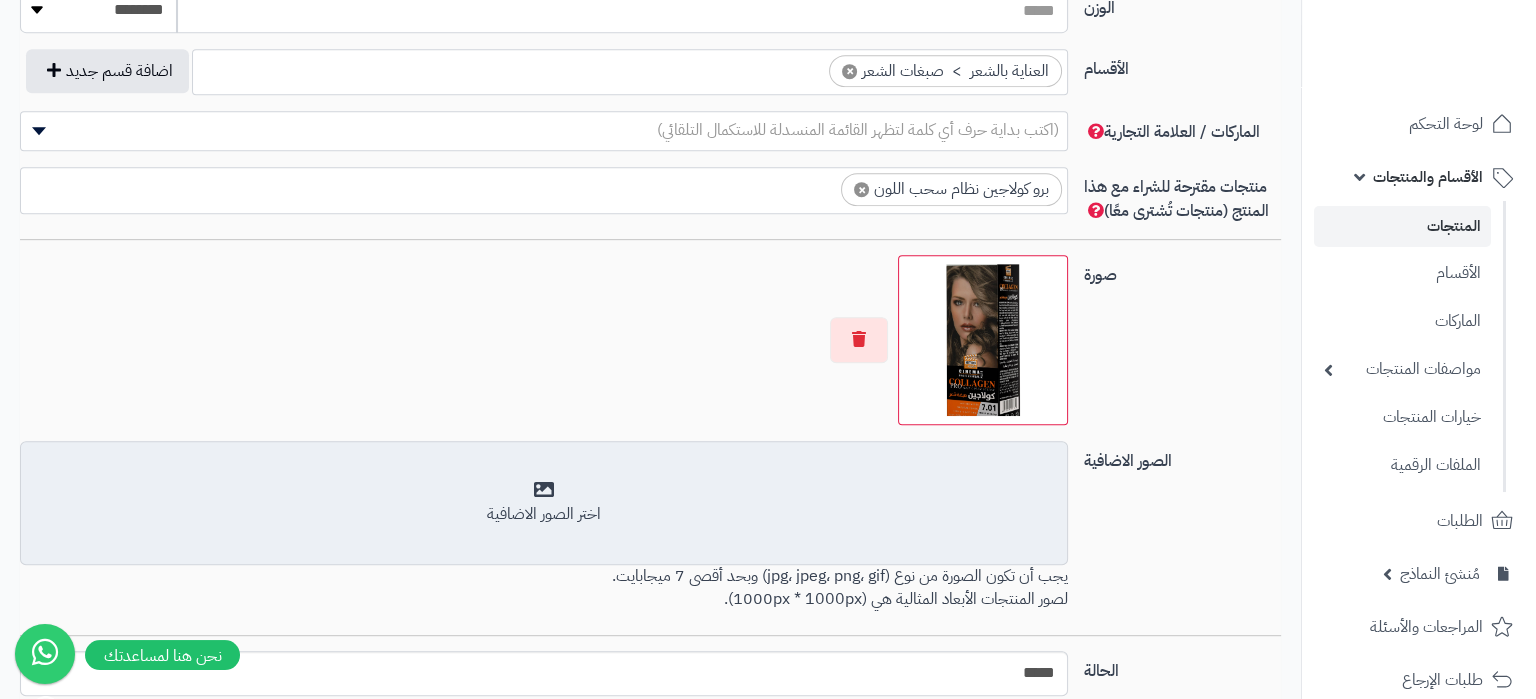 click on "اختر الصور الاضافية" at bounding box center [544, 514] 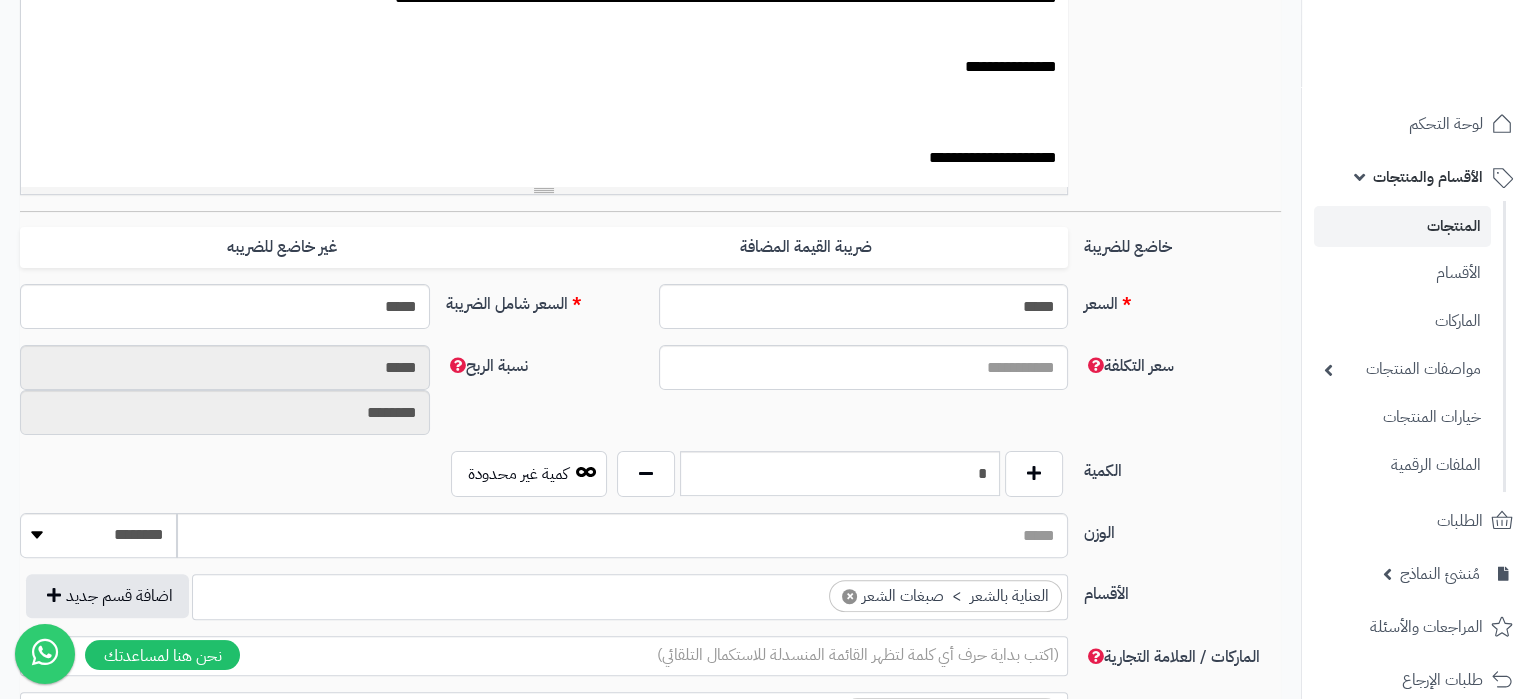 scroll, scrollTop: 210, scrollLeft: 0, axis: vertical 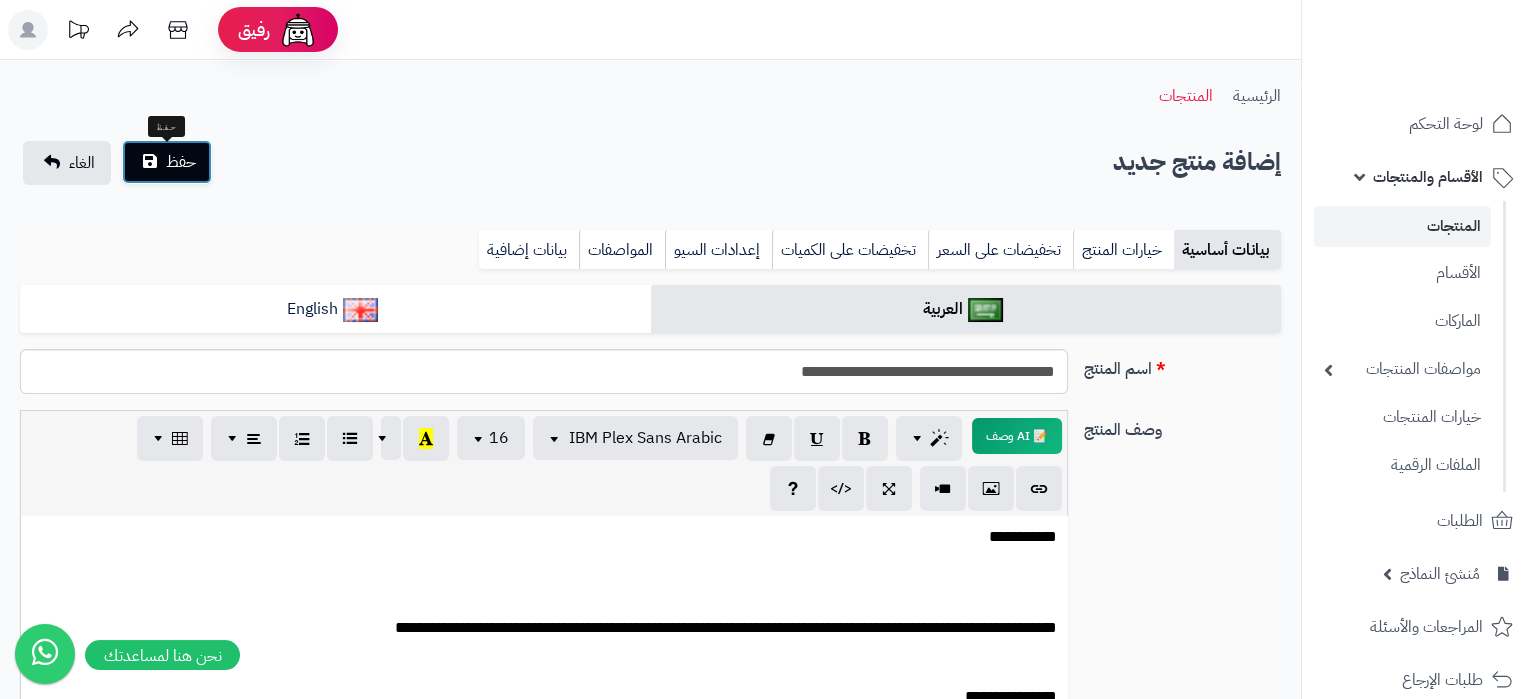 click on "حفظ" at bounding box center (167, 162) 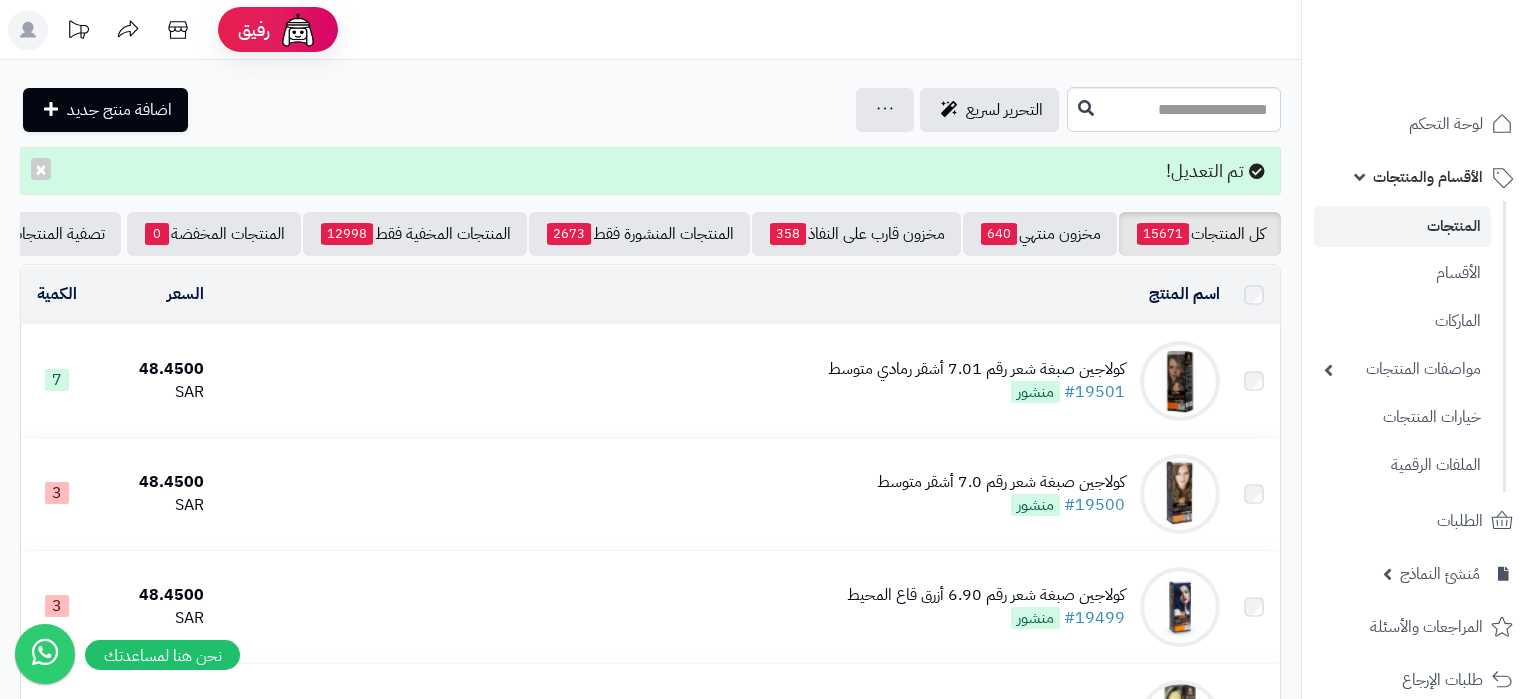 scroll, scrollTop: 0, scrollLeft: 0, axis: both 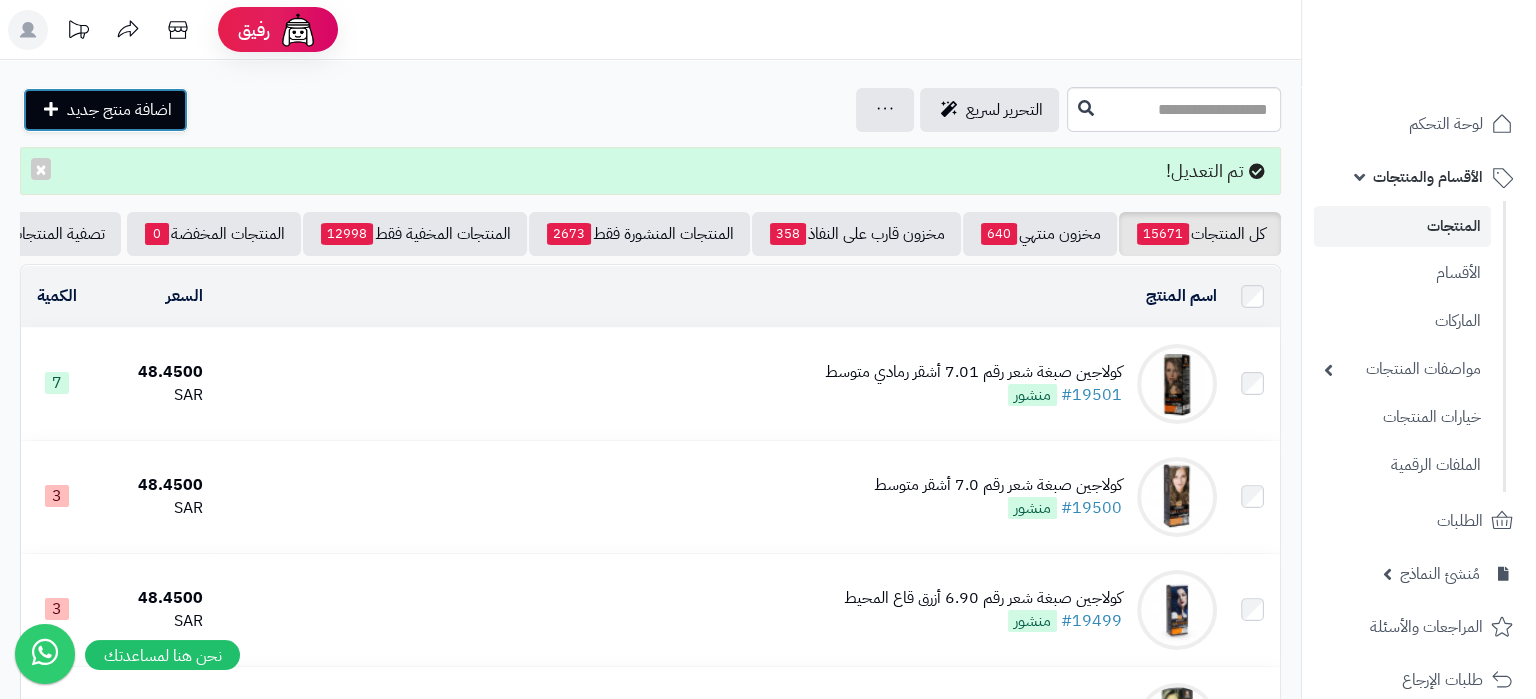 click on "اضافة منتج جديد" at bounding box center (105, 110) 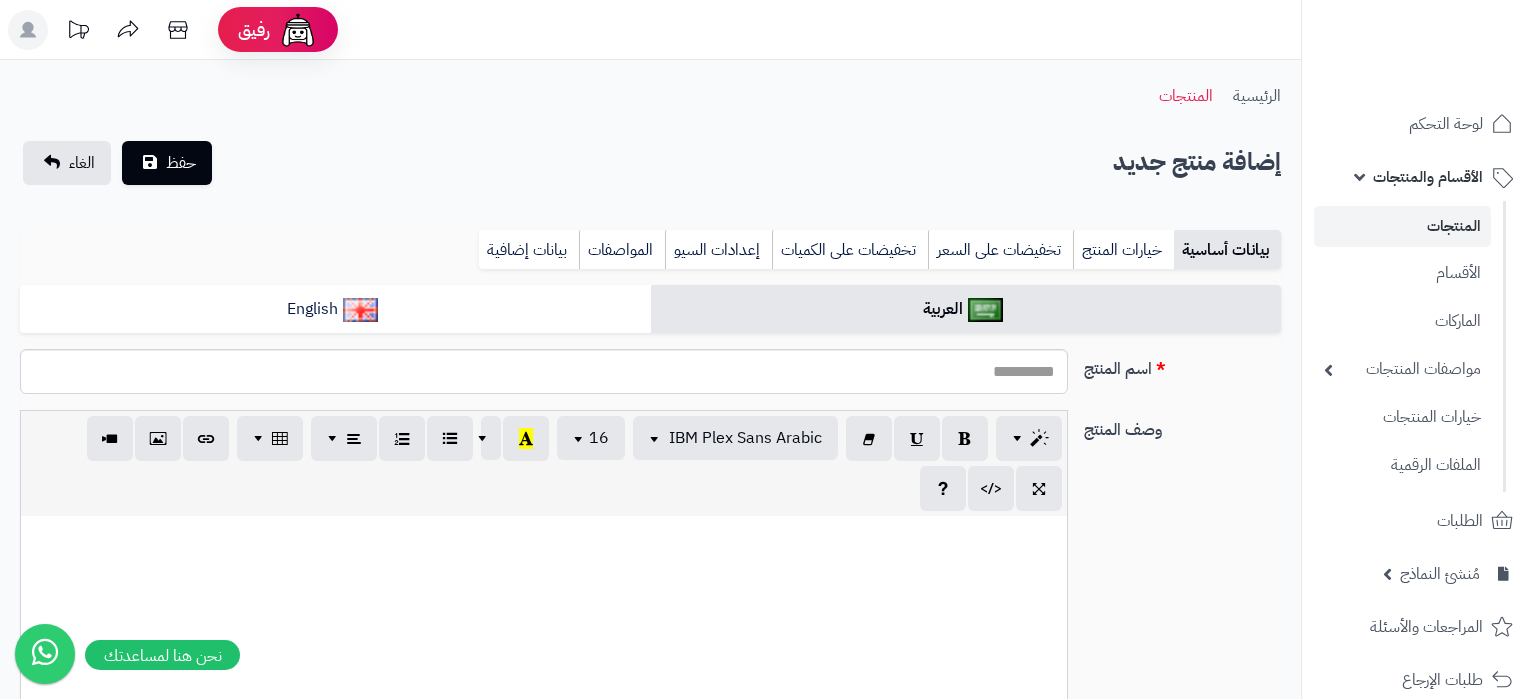 select 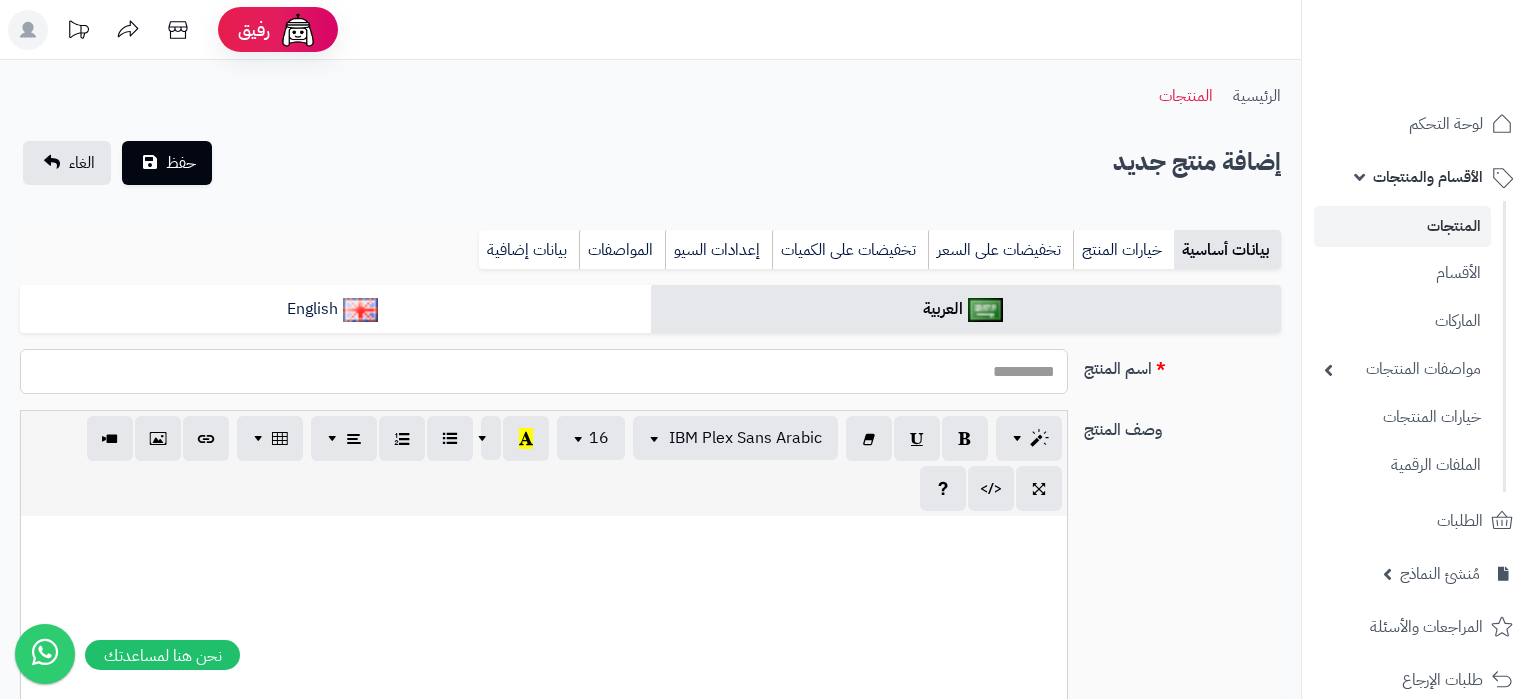click on "اسم المنتج" at bounding box center [544, 371] 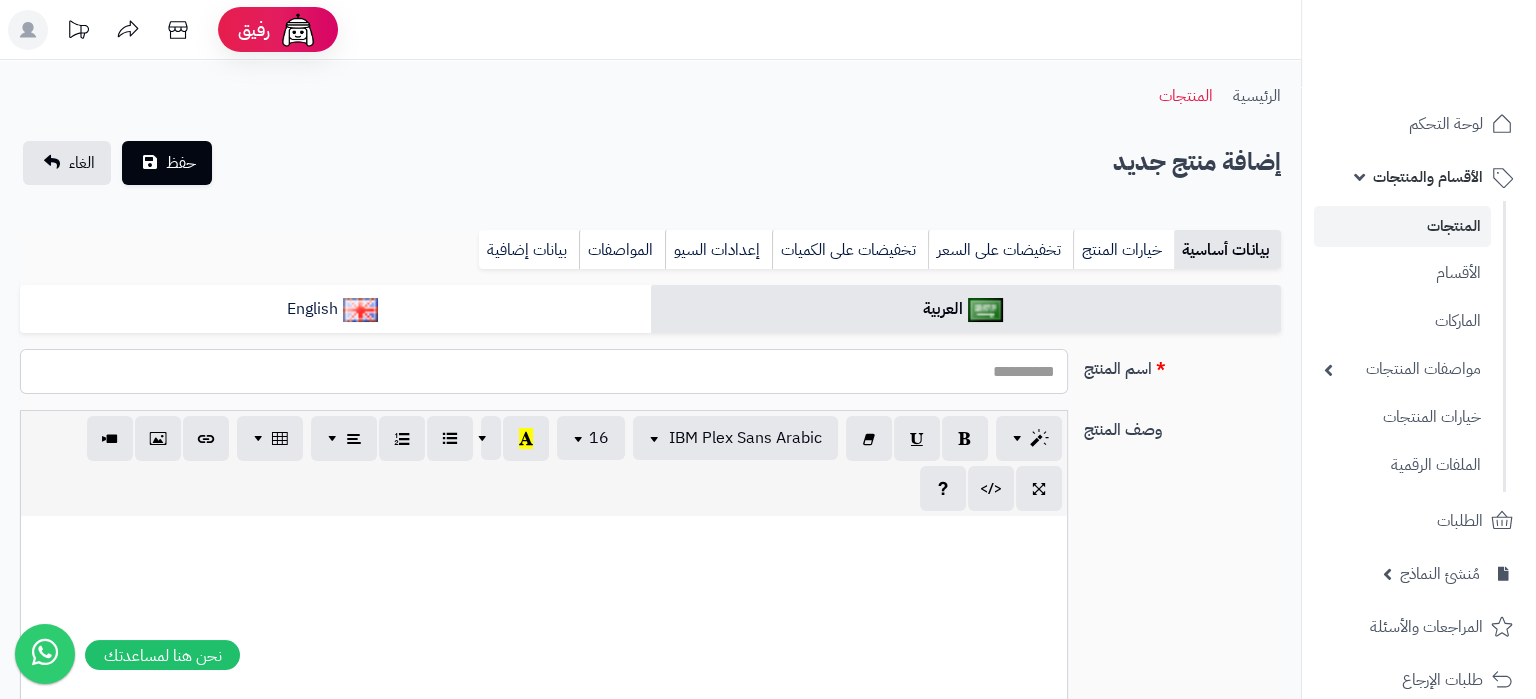 paste on "**********" 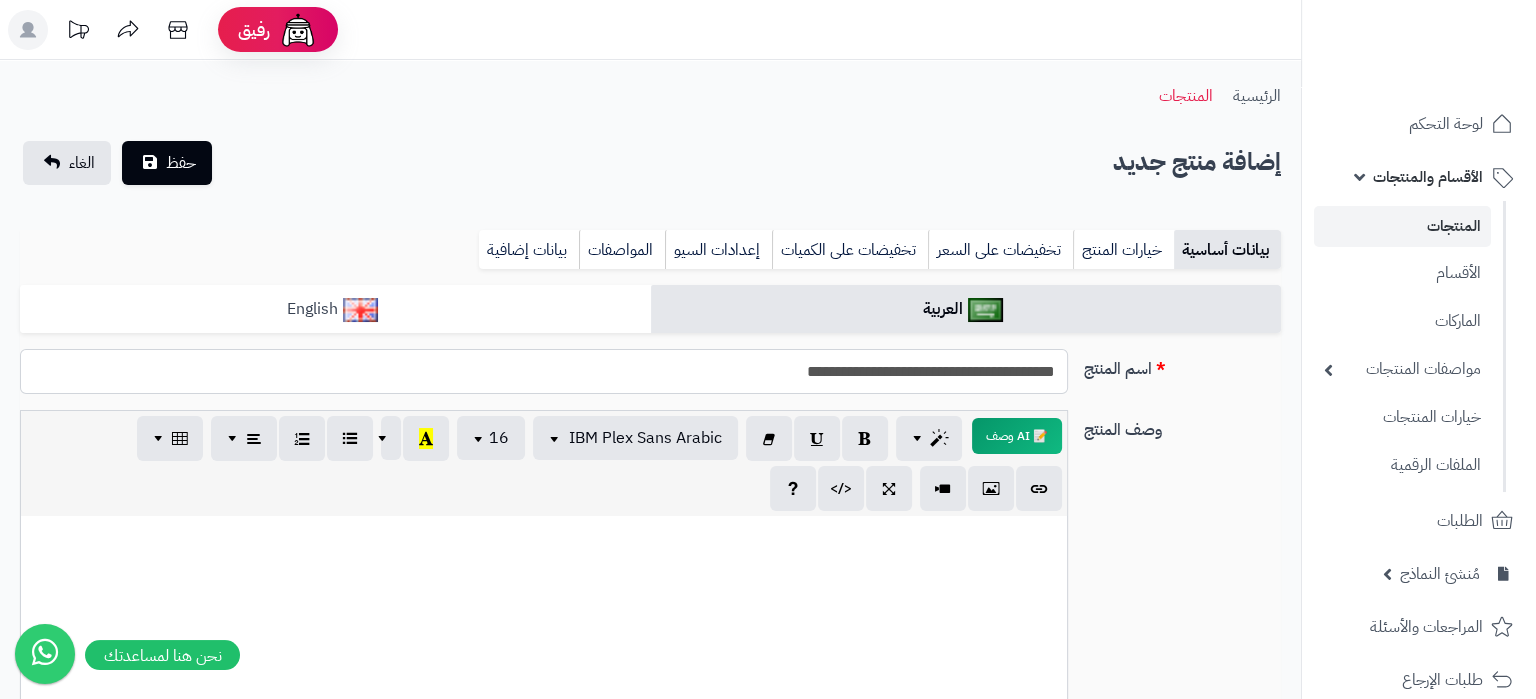type on "**********" 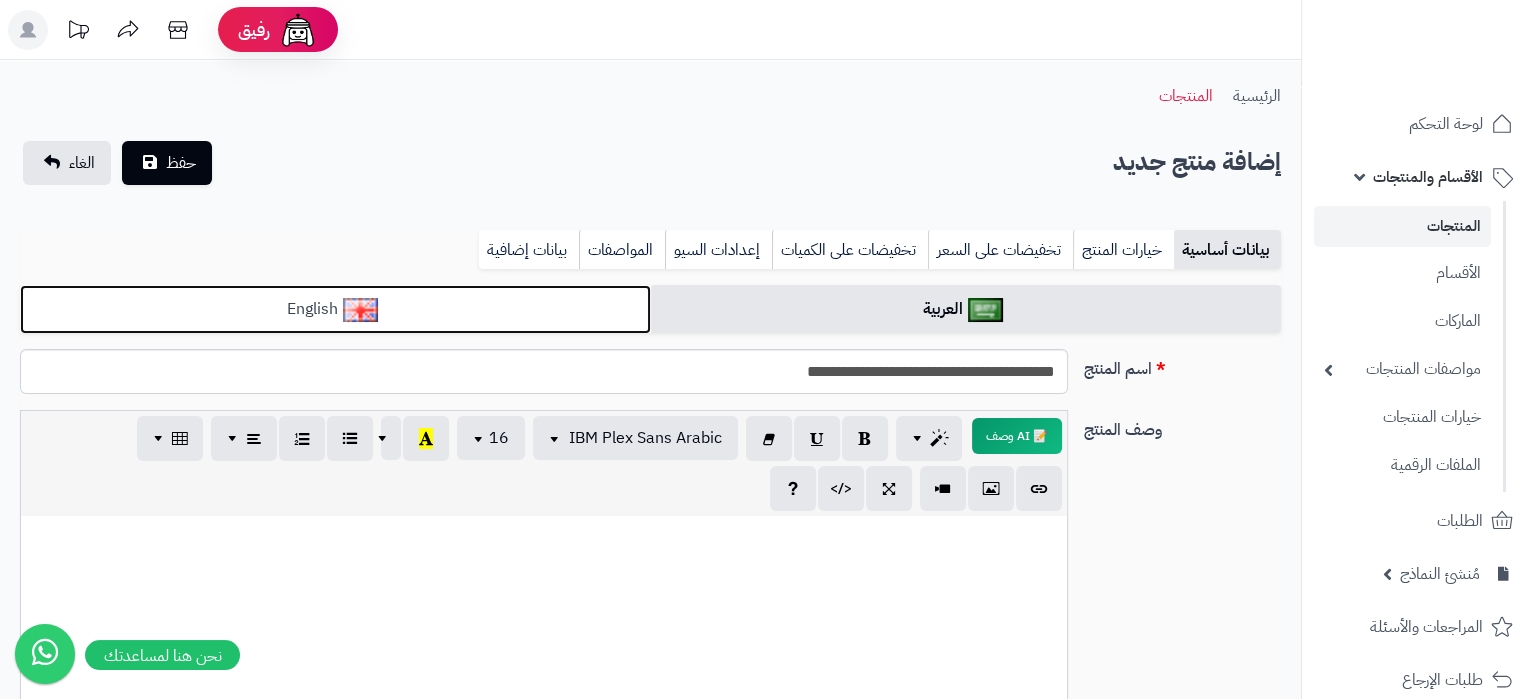 click on "English" at bounding box center [335, 309] 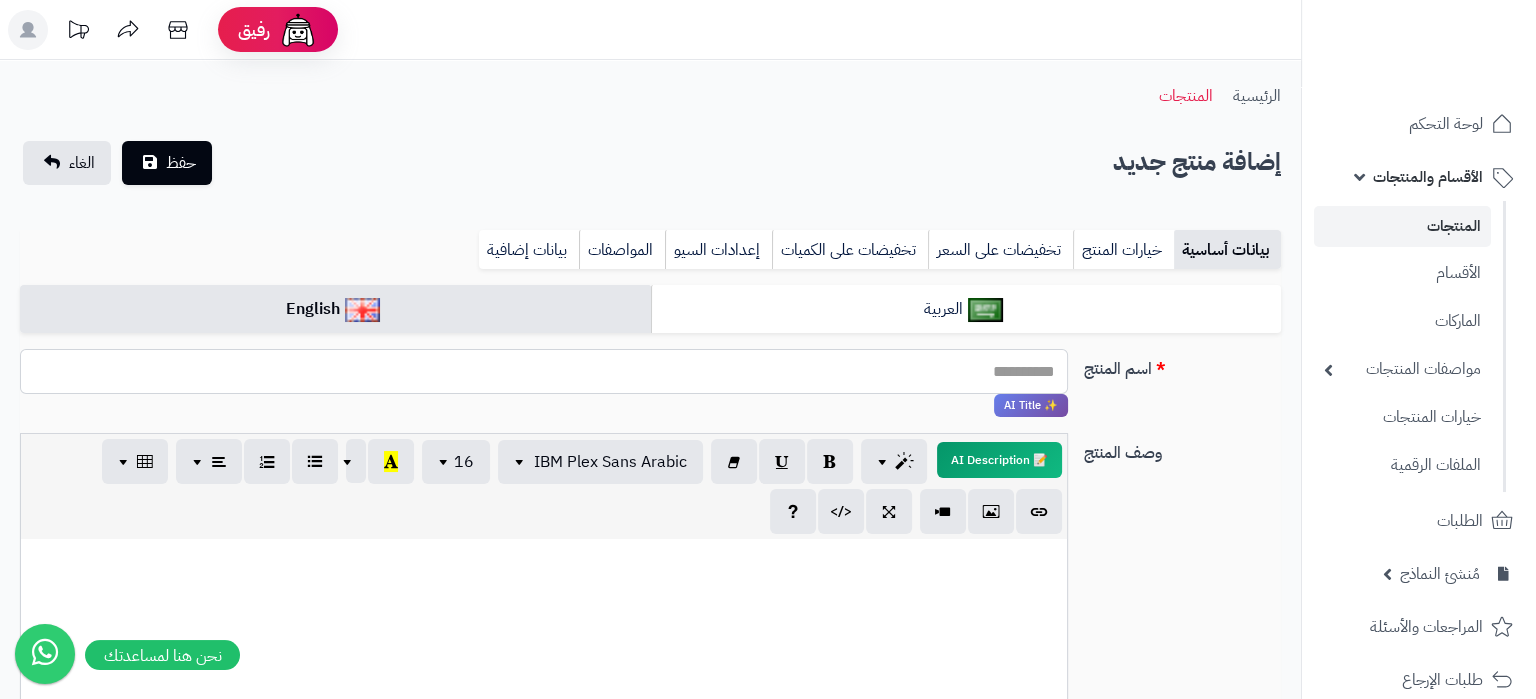 click on "اسم المنتج" at bounding box center [544, 371] 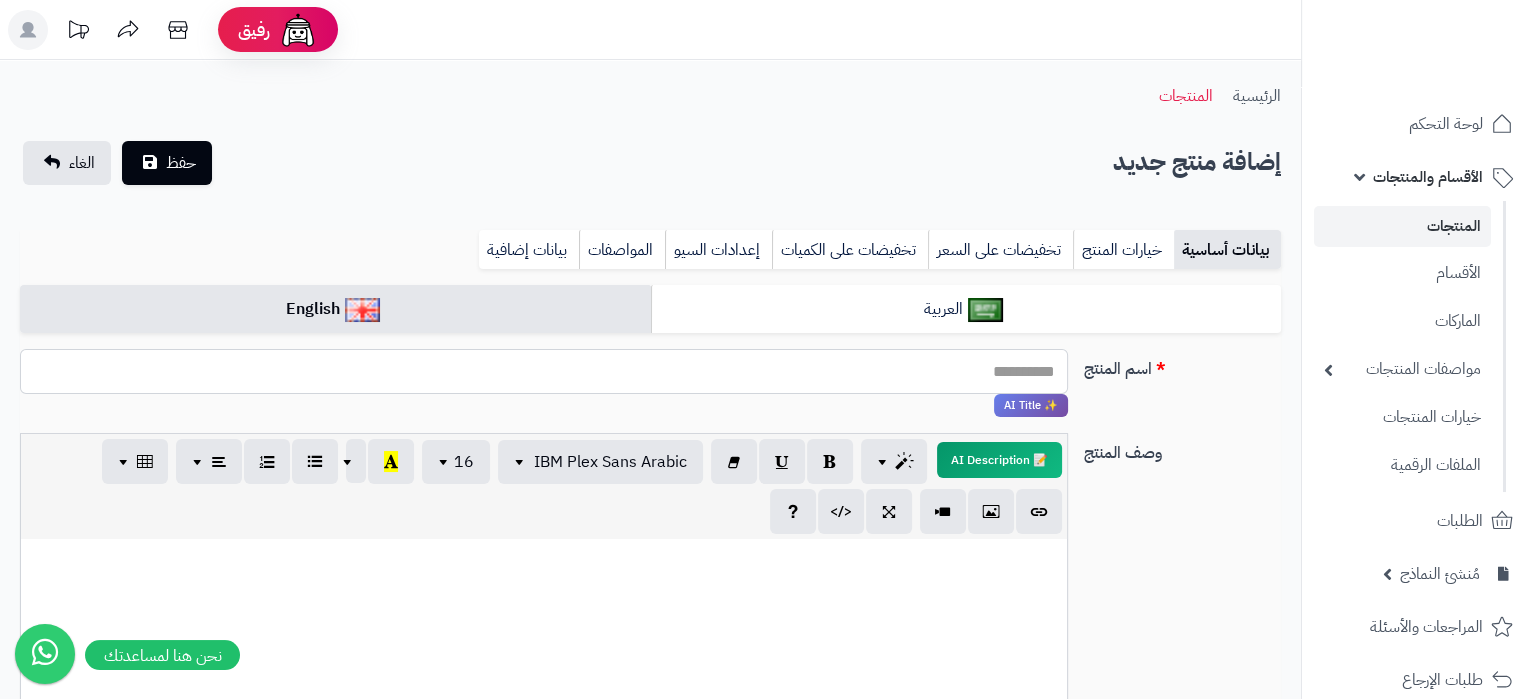 paste on "**********" 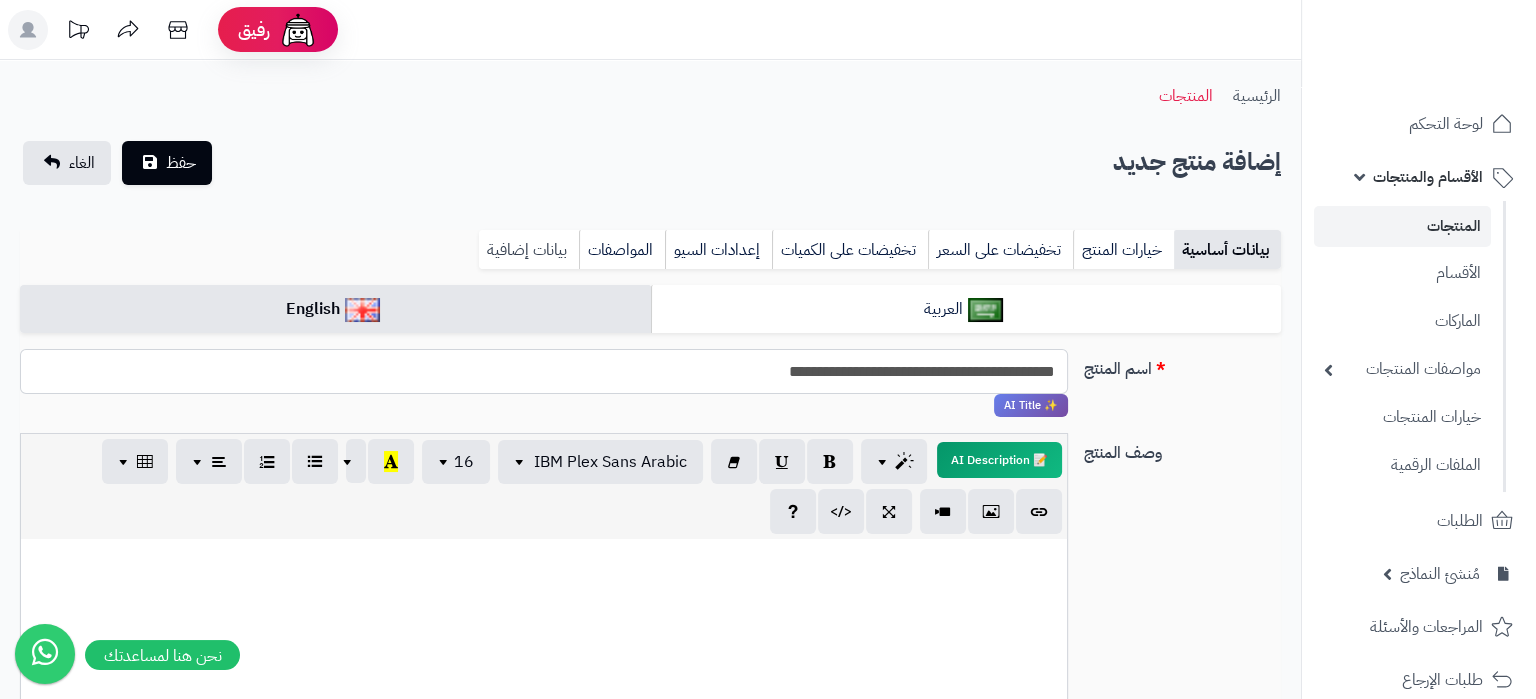type on "**********" 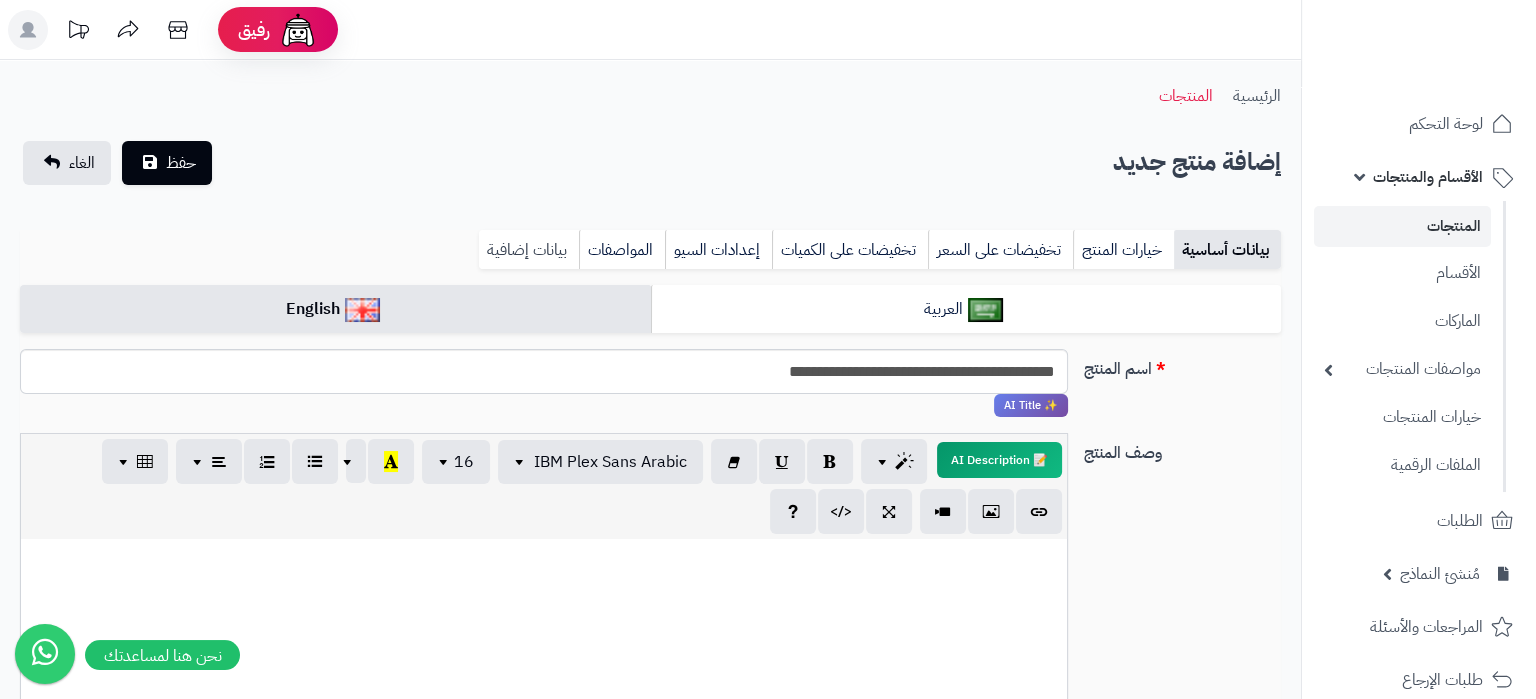 click on "بيانات إضافية" at bounding box center [529, 250] 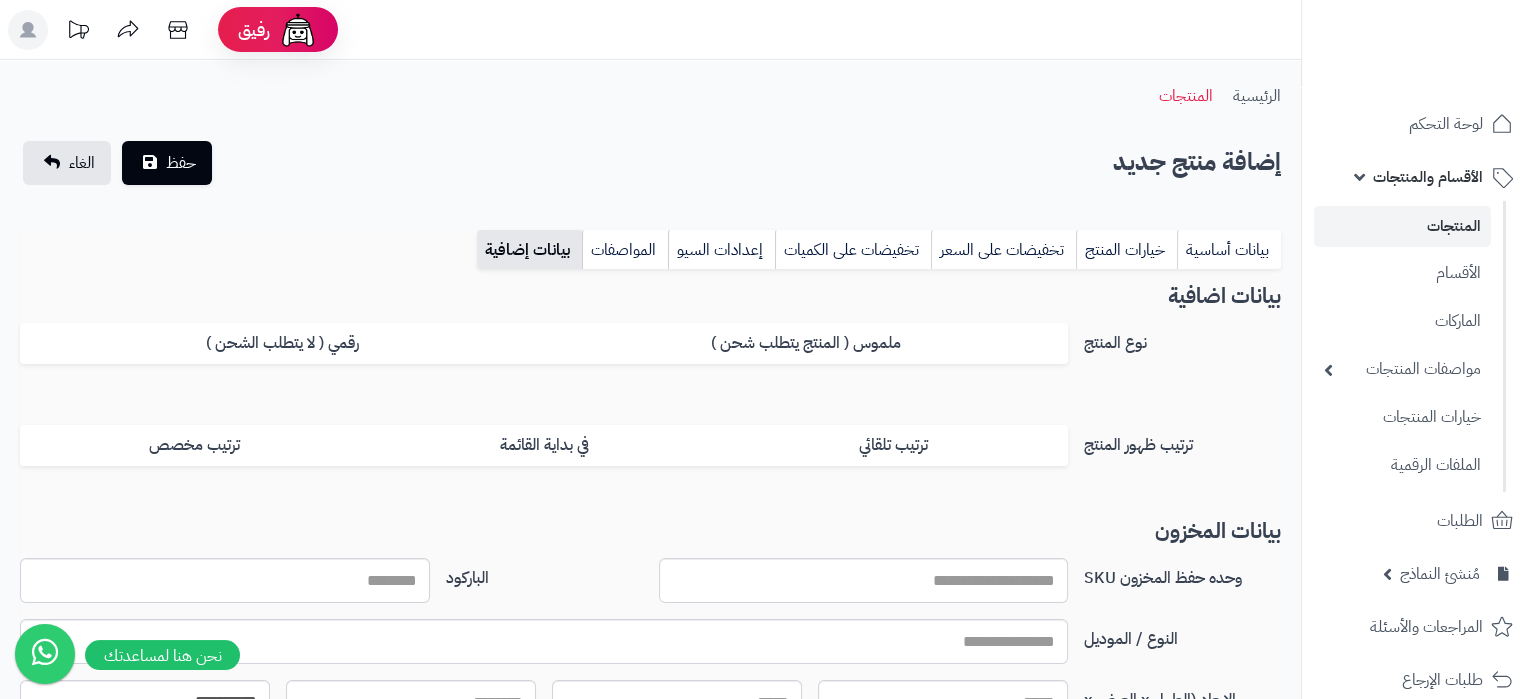 click on "بيانات إضافية" at bounding box center [529, 250] 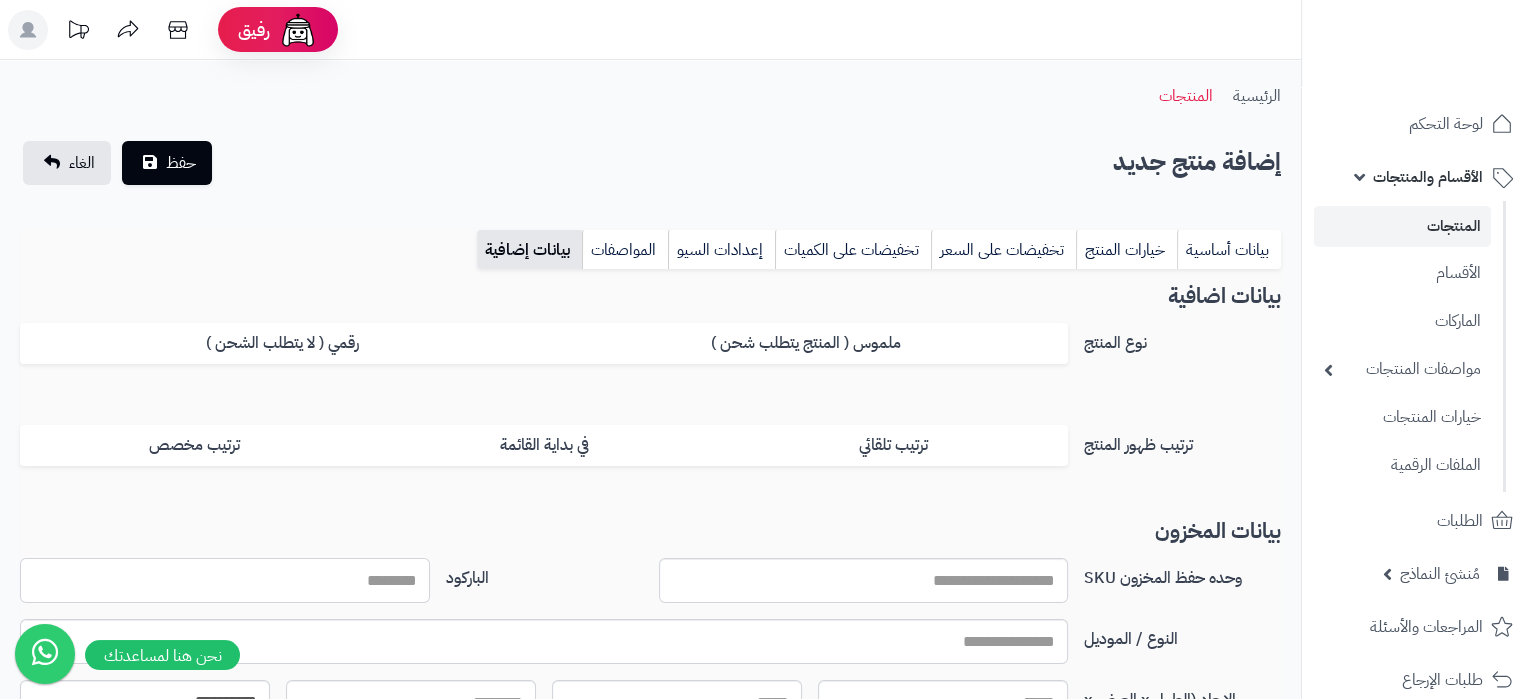 click on "الباركود" at bounding box center [225, 580] 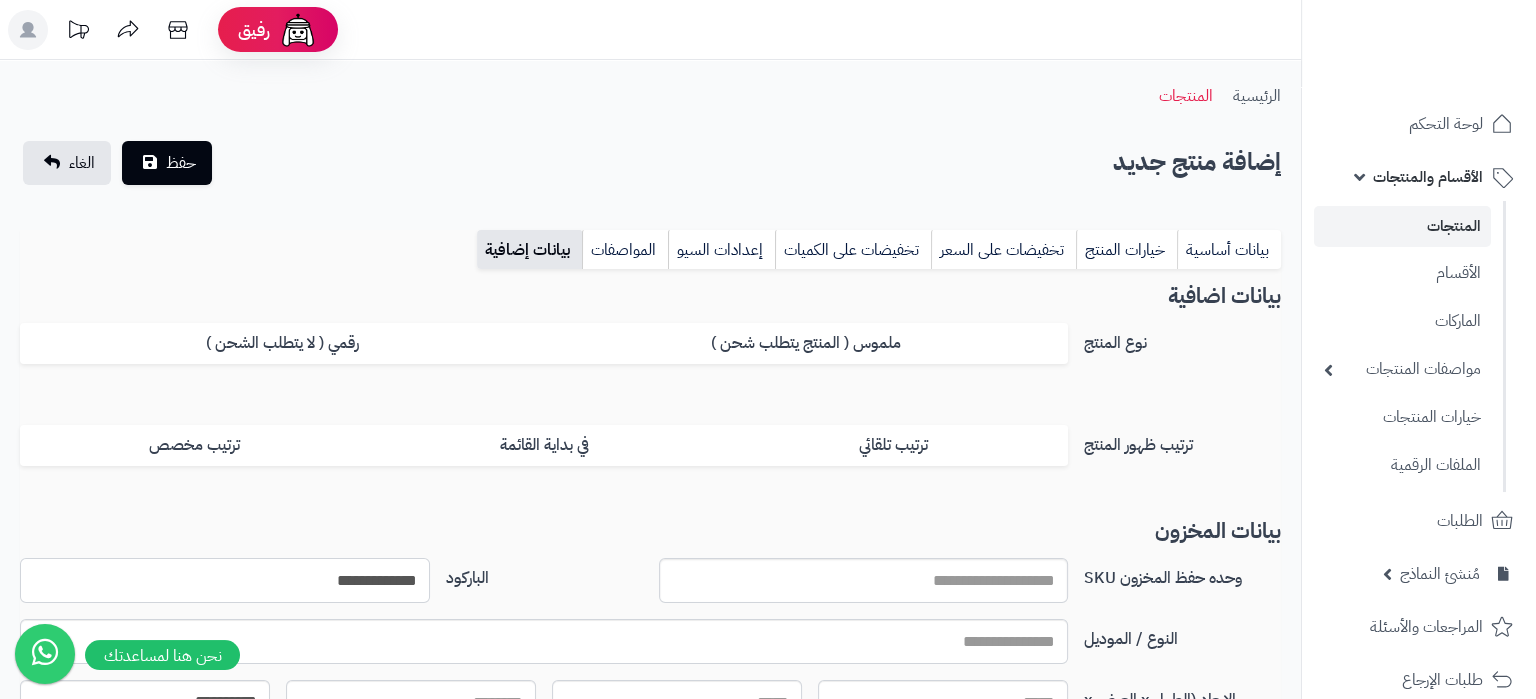 type on "**********" 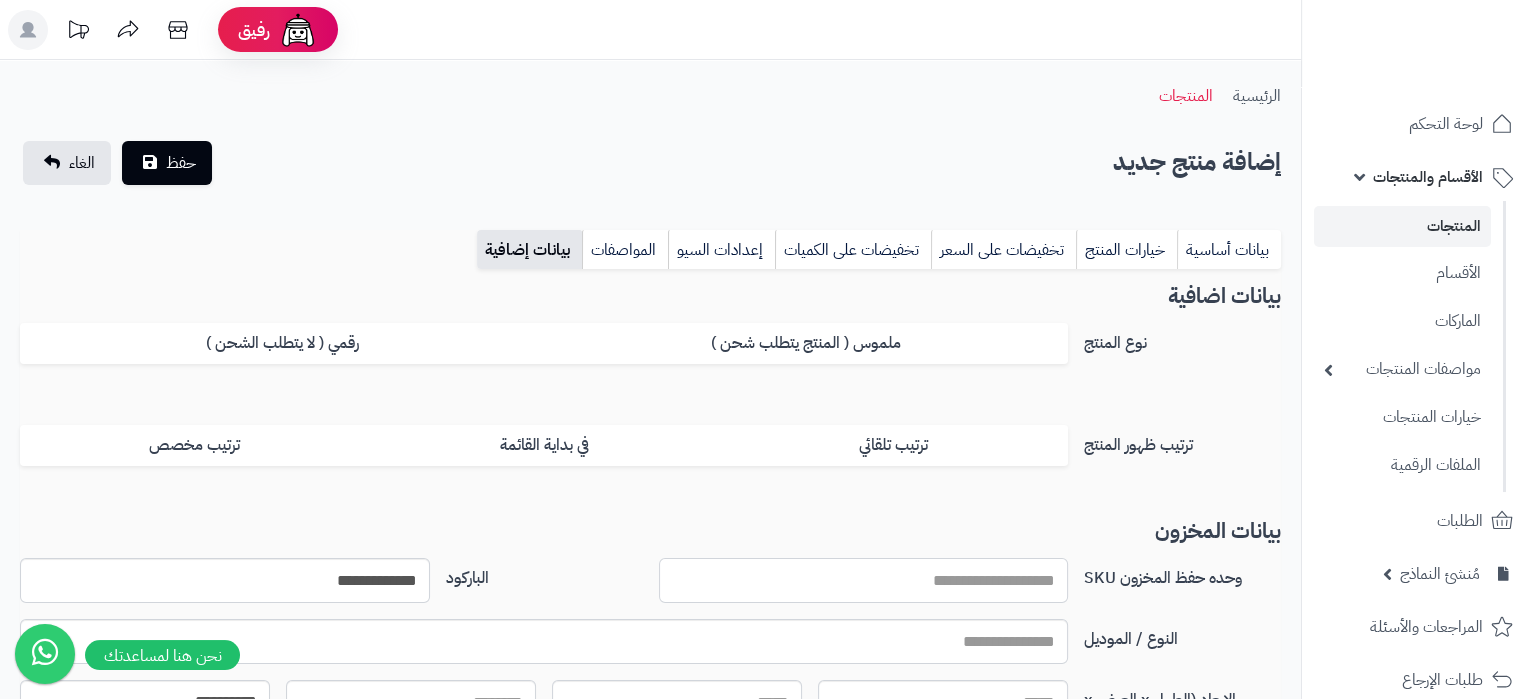 click on "وحده حفظ المخزون SKU" at bounding box center [864, 580] 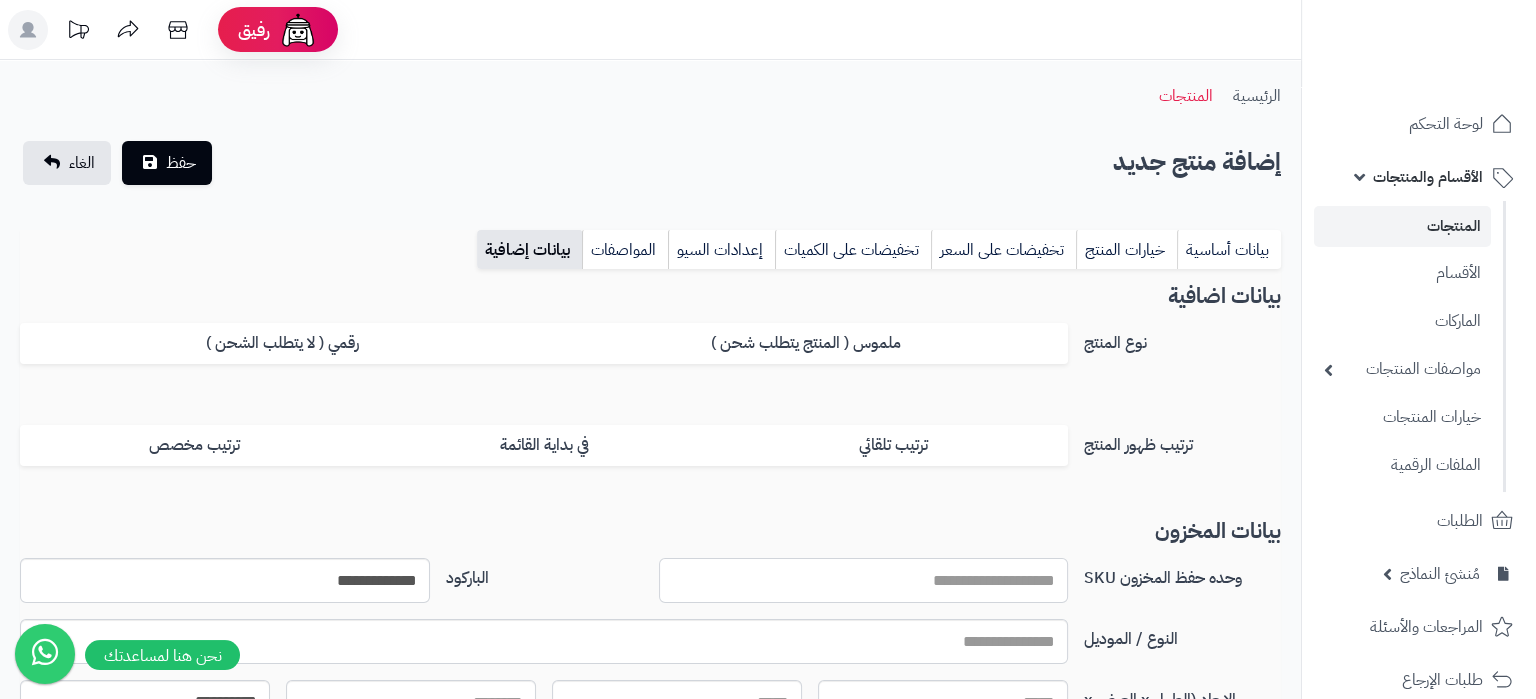 click on "وحده حفظ المخزون SKU" at bounding box center (864, 580) 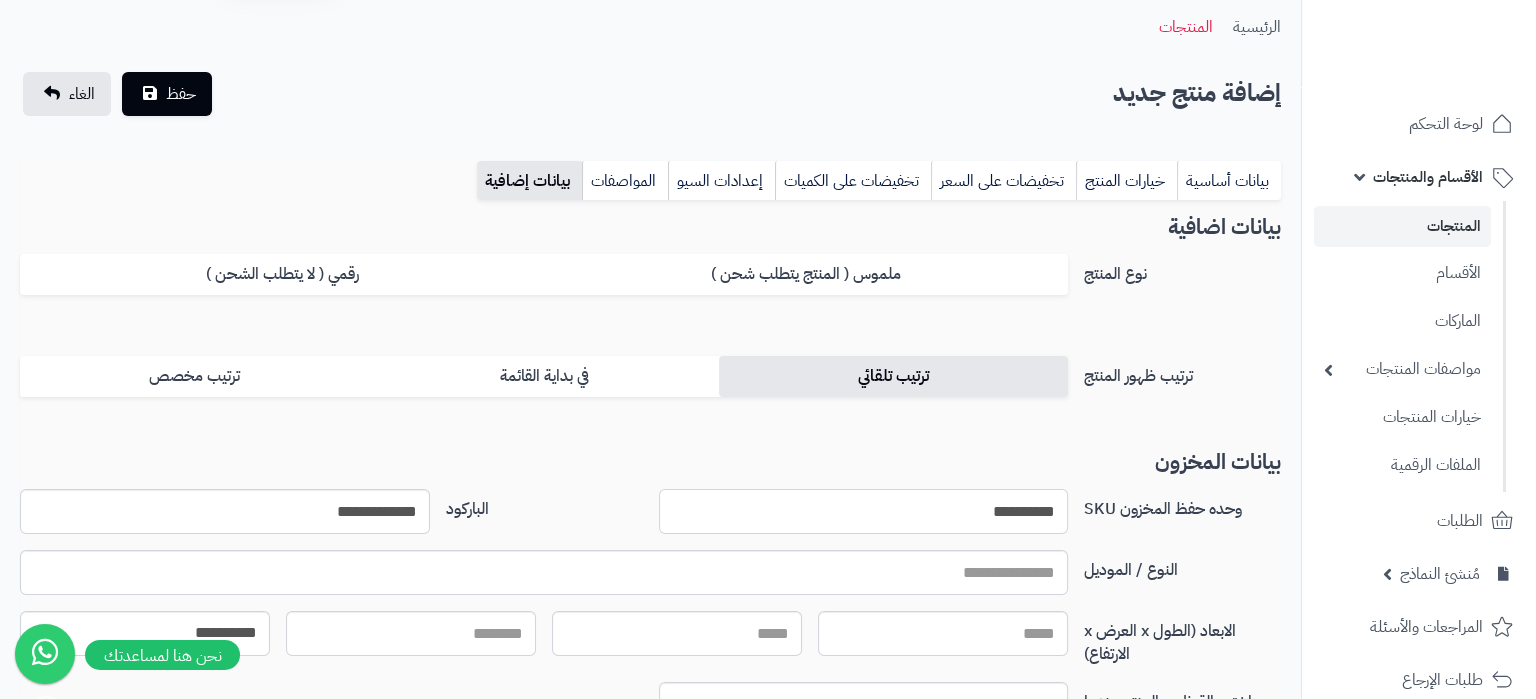 scroll, scrollTop: 105, scrollLeft: 0, axis: vertical 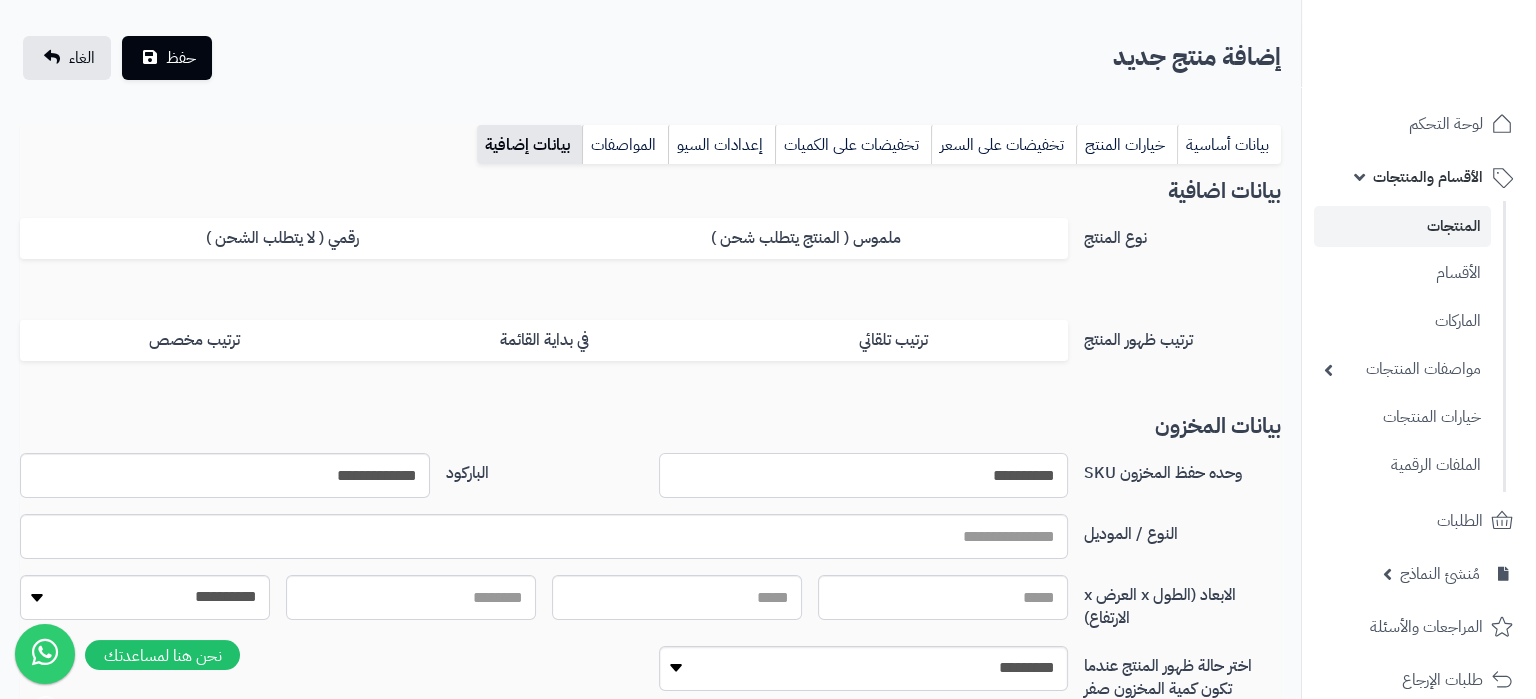 type on "**********" 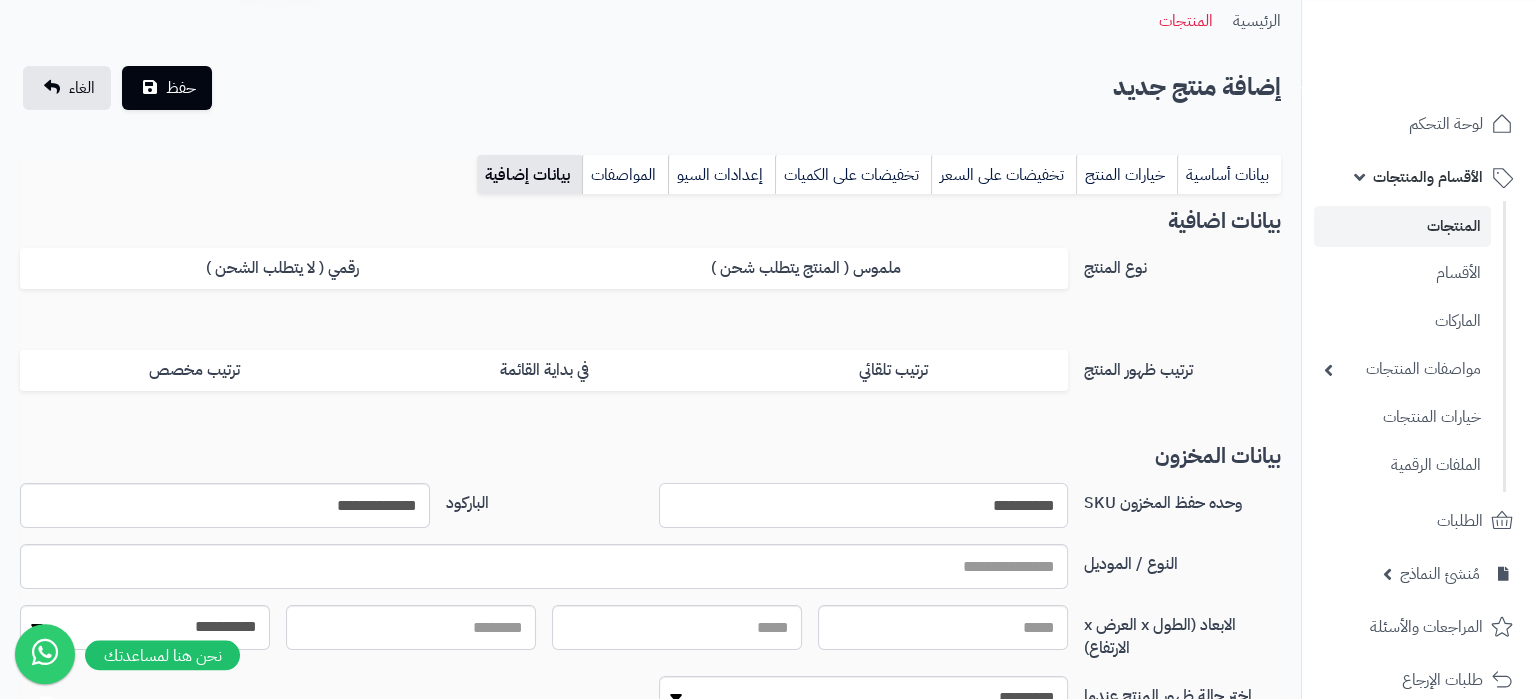 scroll, scrollTop: 0, scrollLeft: 0, axis: both 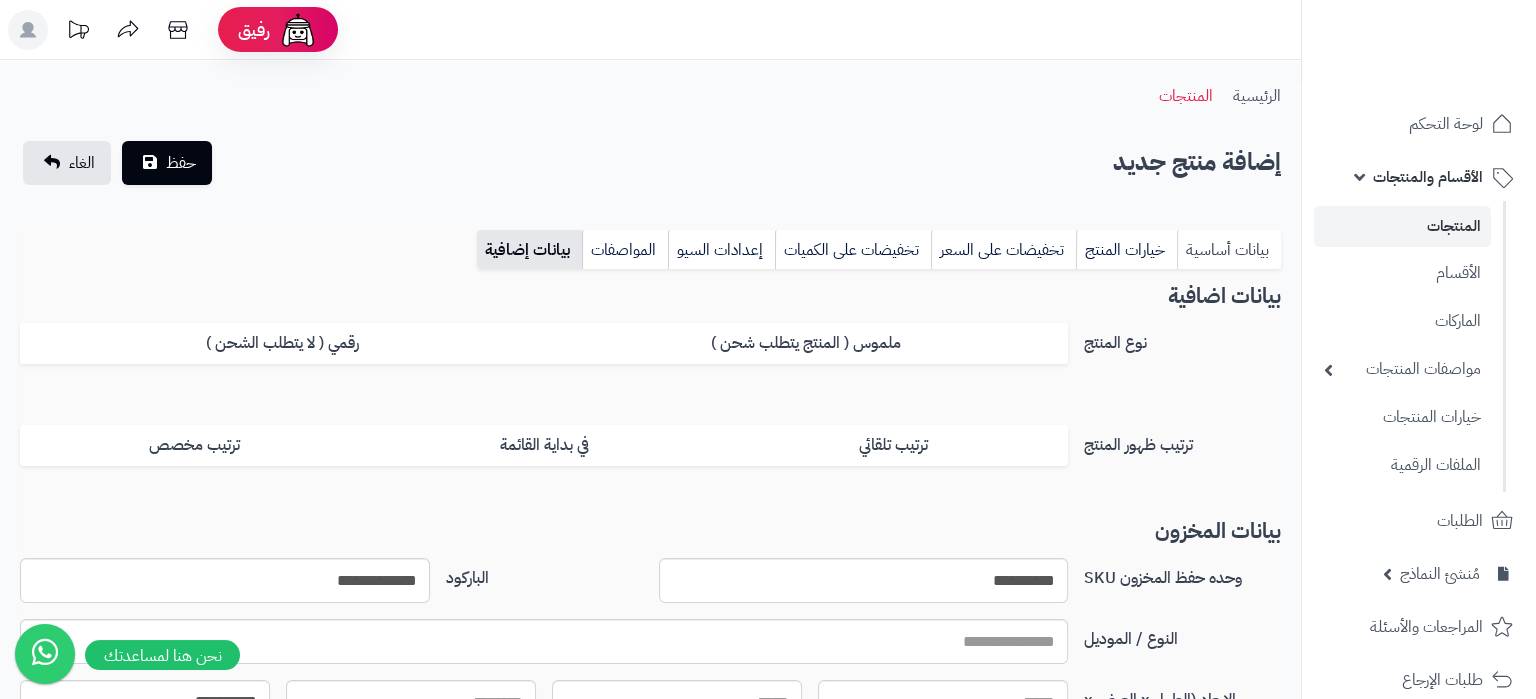 click on "بيانات أساسية" at bounding box center [1229, 250] 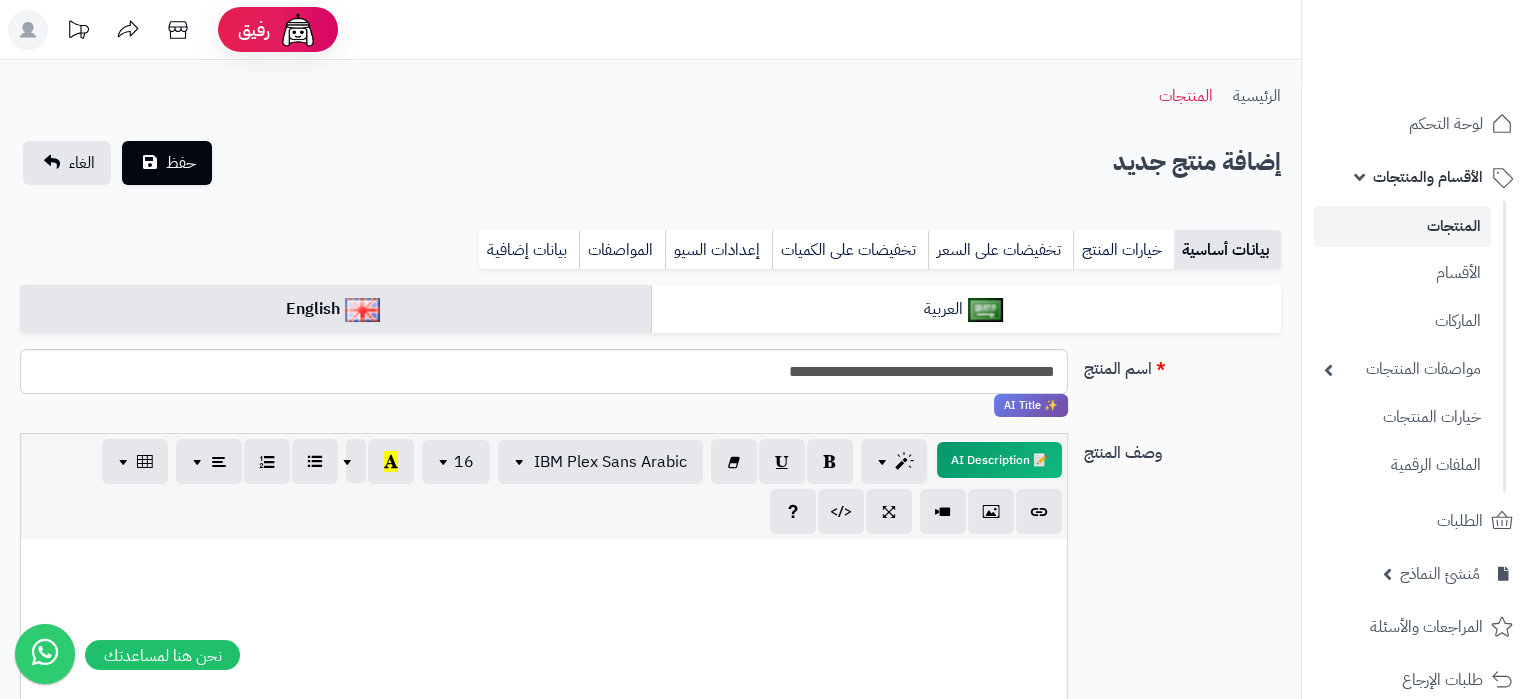 click on "بيانات أساسية خيارات المنتج تخفيضات على السعر تخفيضات على الكميات إعدادات السيو المواصفات نقاط المكافآت بيانات إضافية" at bounding box center [650, 257] 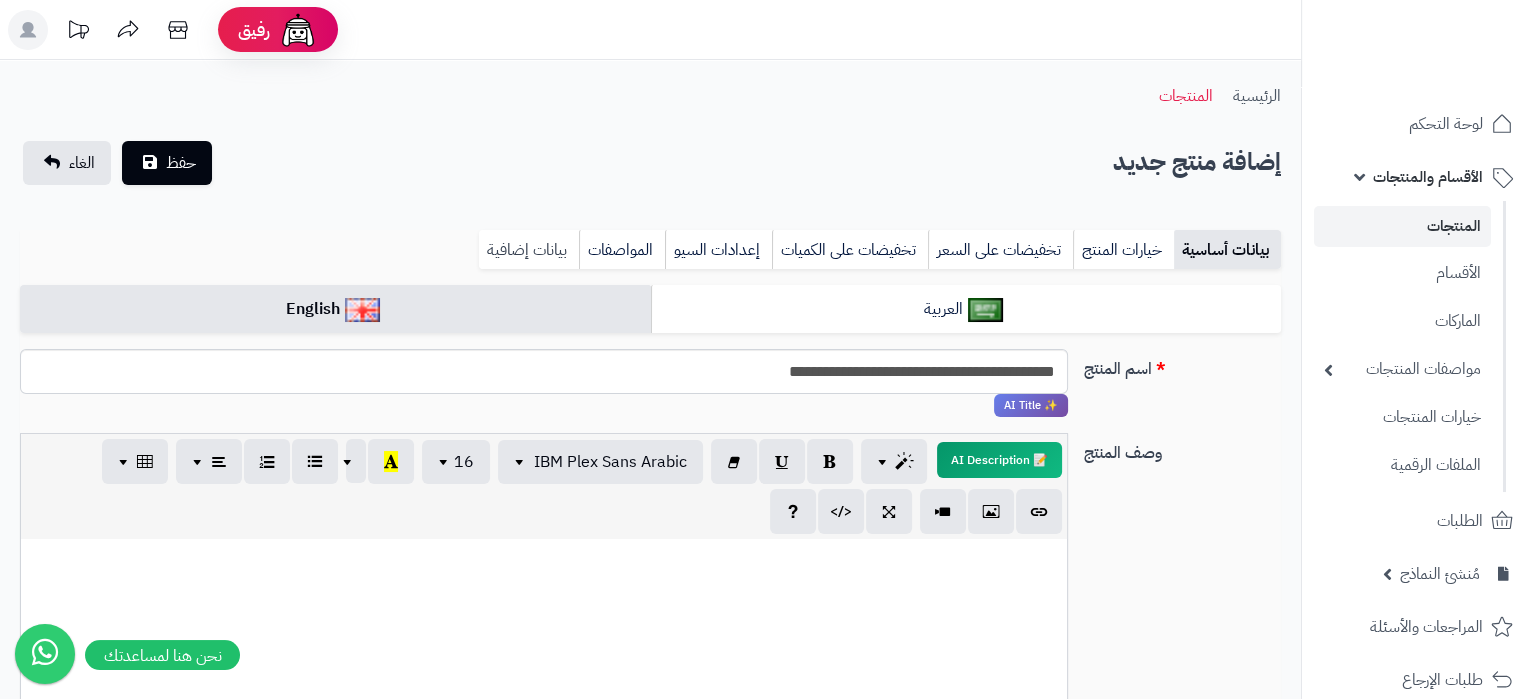 click on "بيانات إضافية" at bounding box center [529, 250] 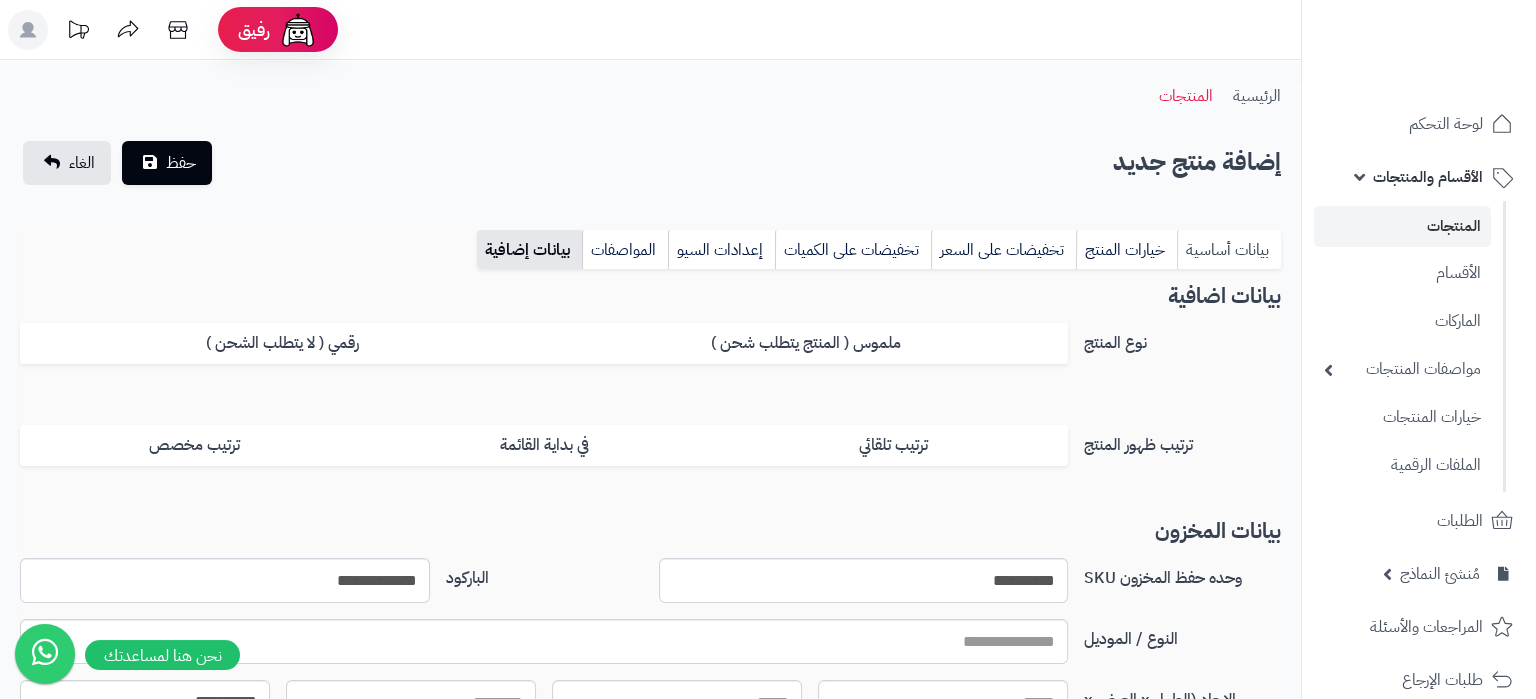 click on "بيانات أساسية" at bounding box center (1229, 250) 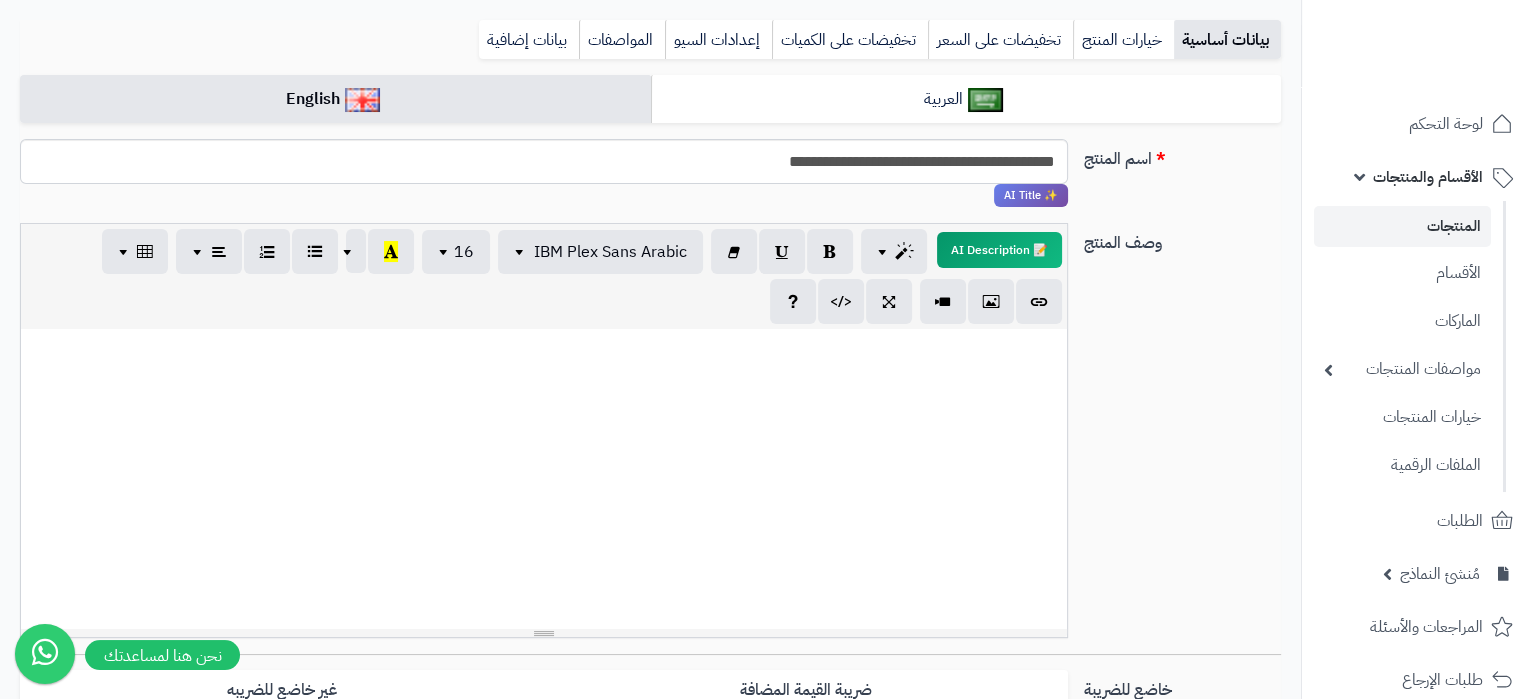 scroll, scrollTop: 630, scrollLeft: 0, axis: vertical 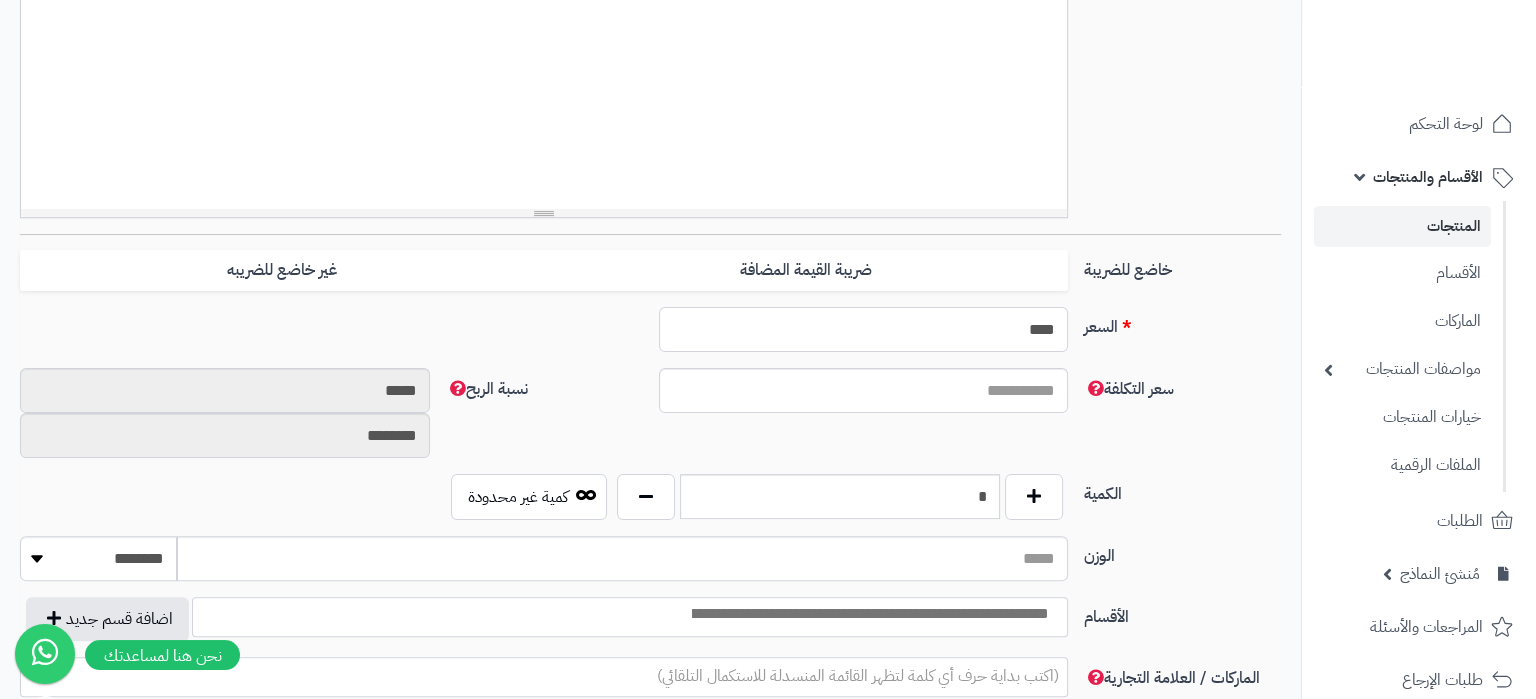click on "****" at bounding box center [864, 329] 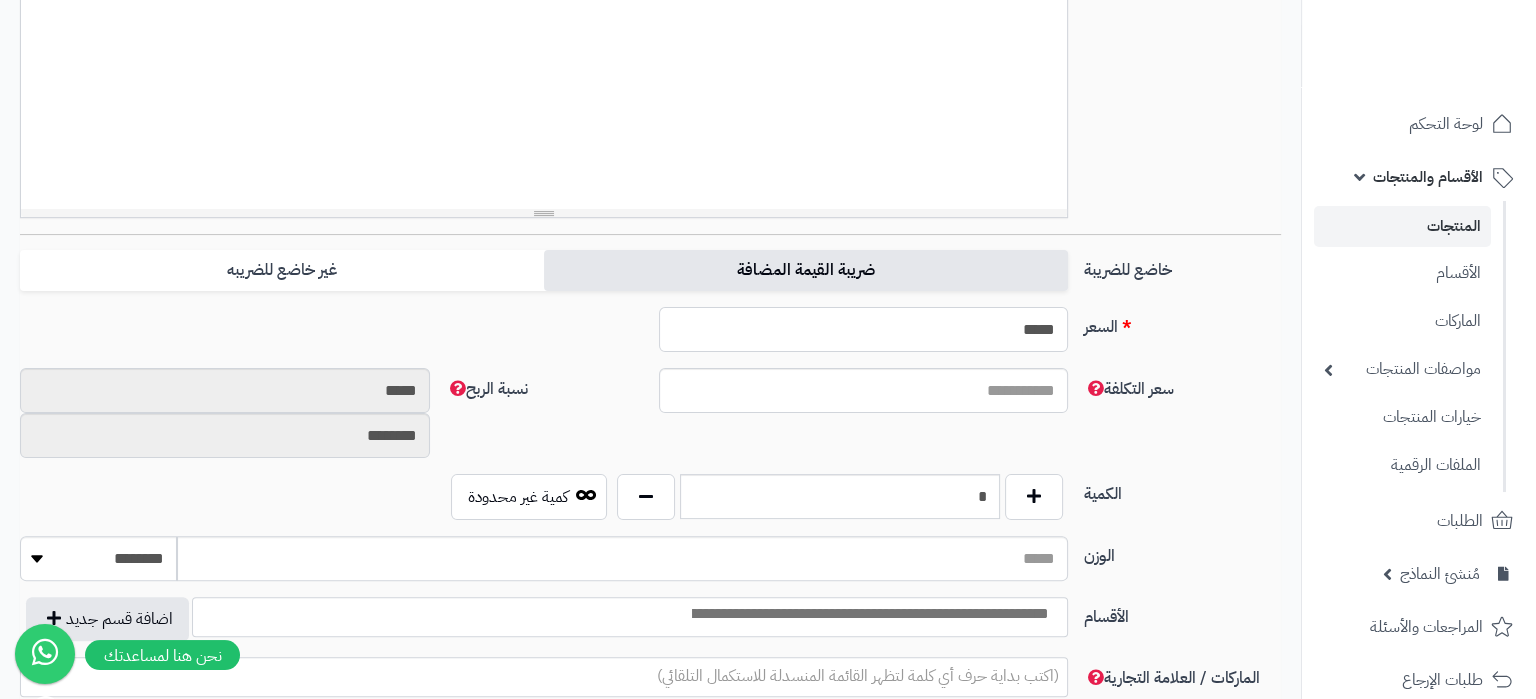 type on "*****" 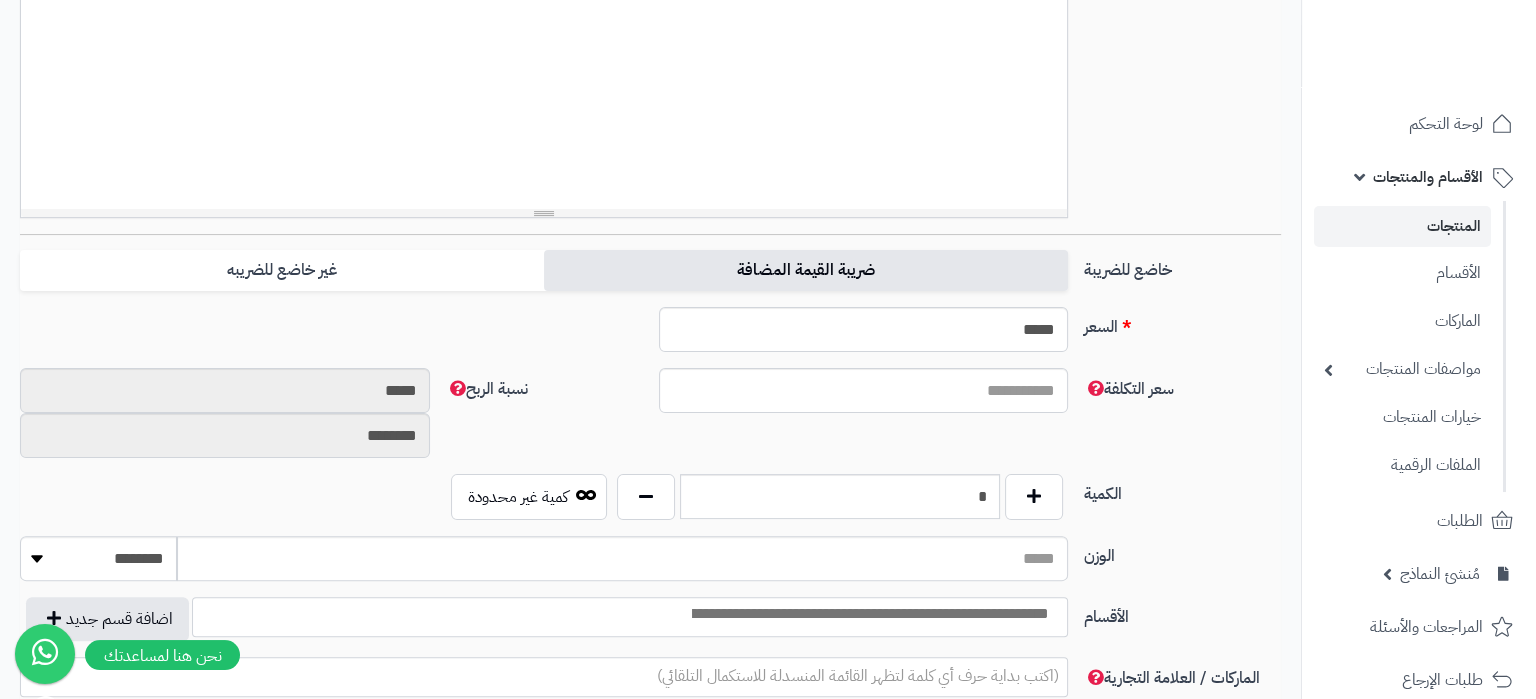 click on "ضريبة القيمة المضافة" at bounding box center (806, 270) 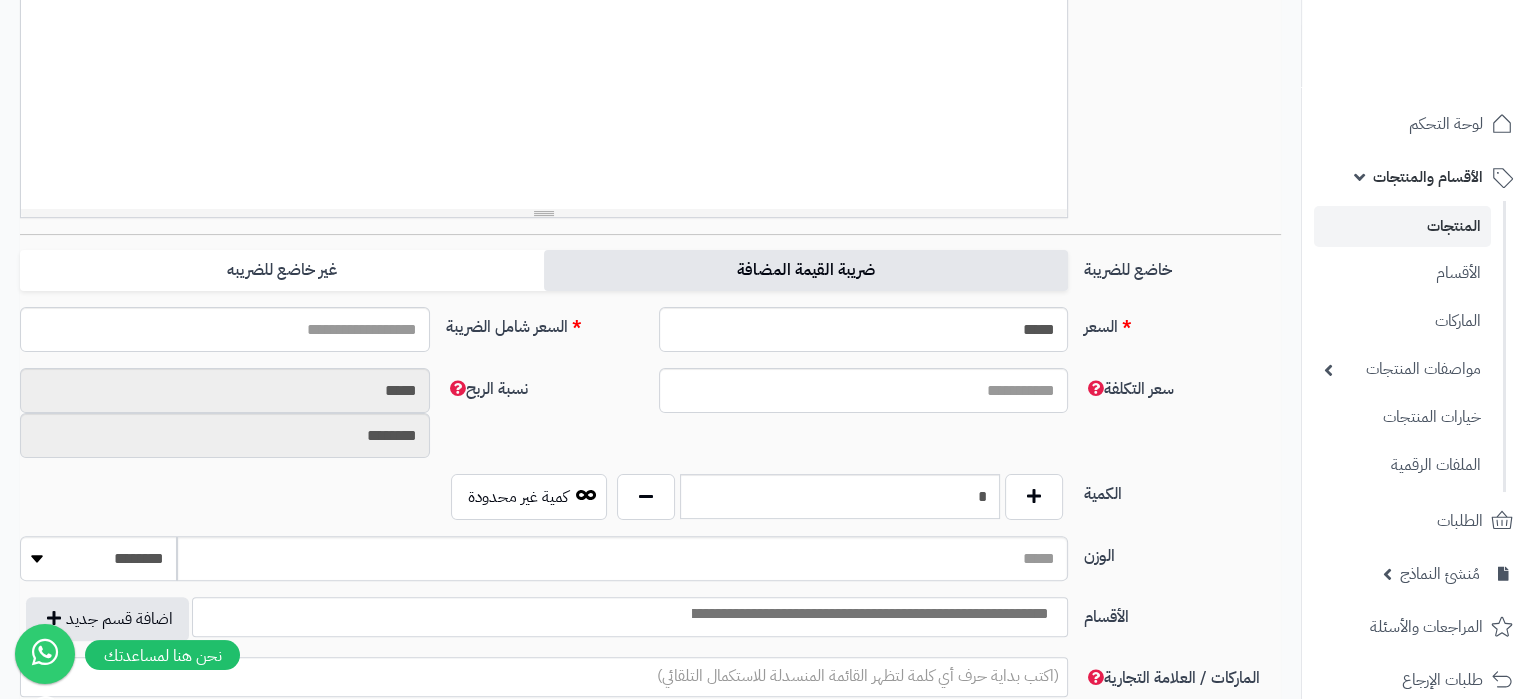 type on "*****" 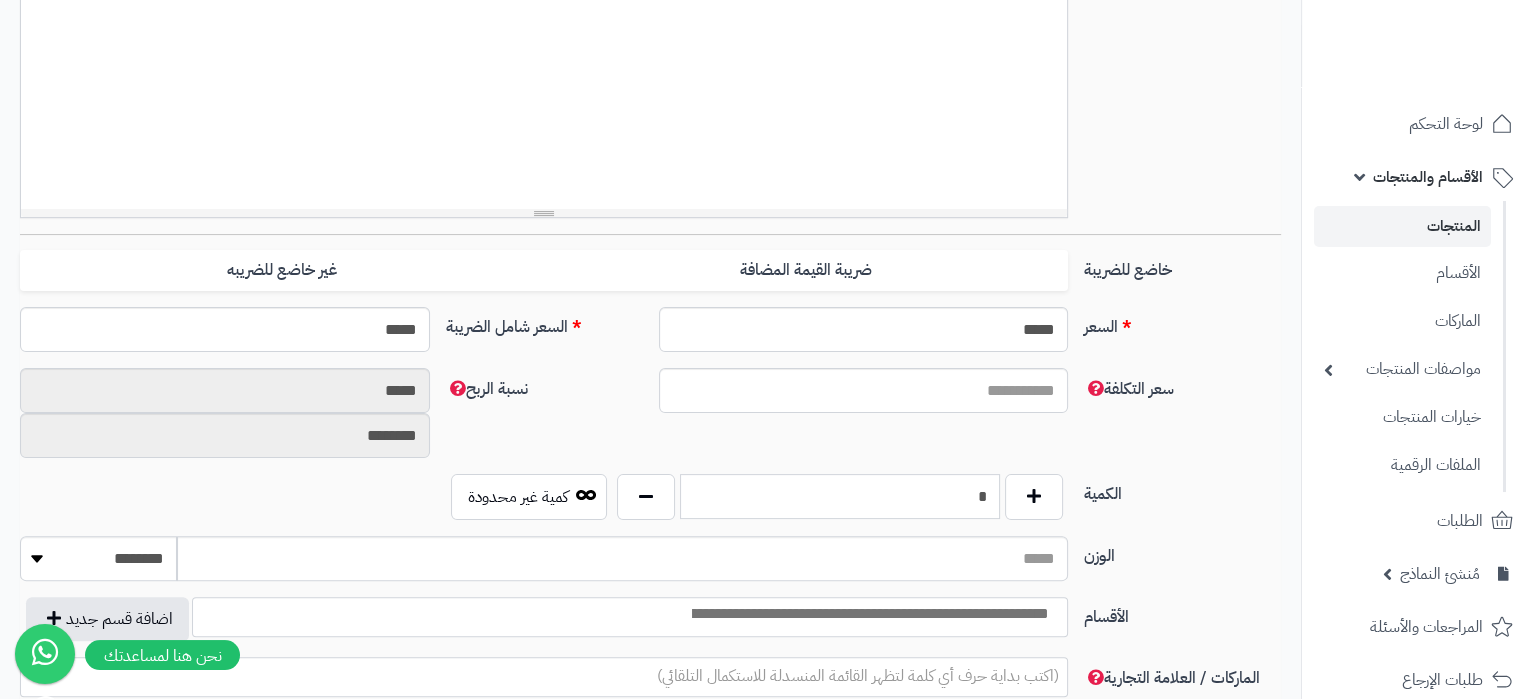 click on "*" at bounding box center [840, 496] 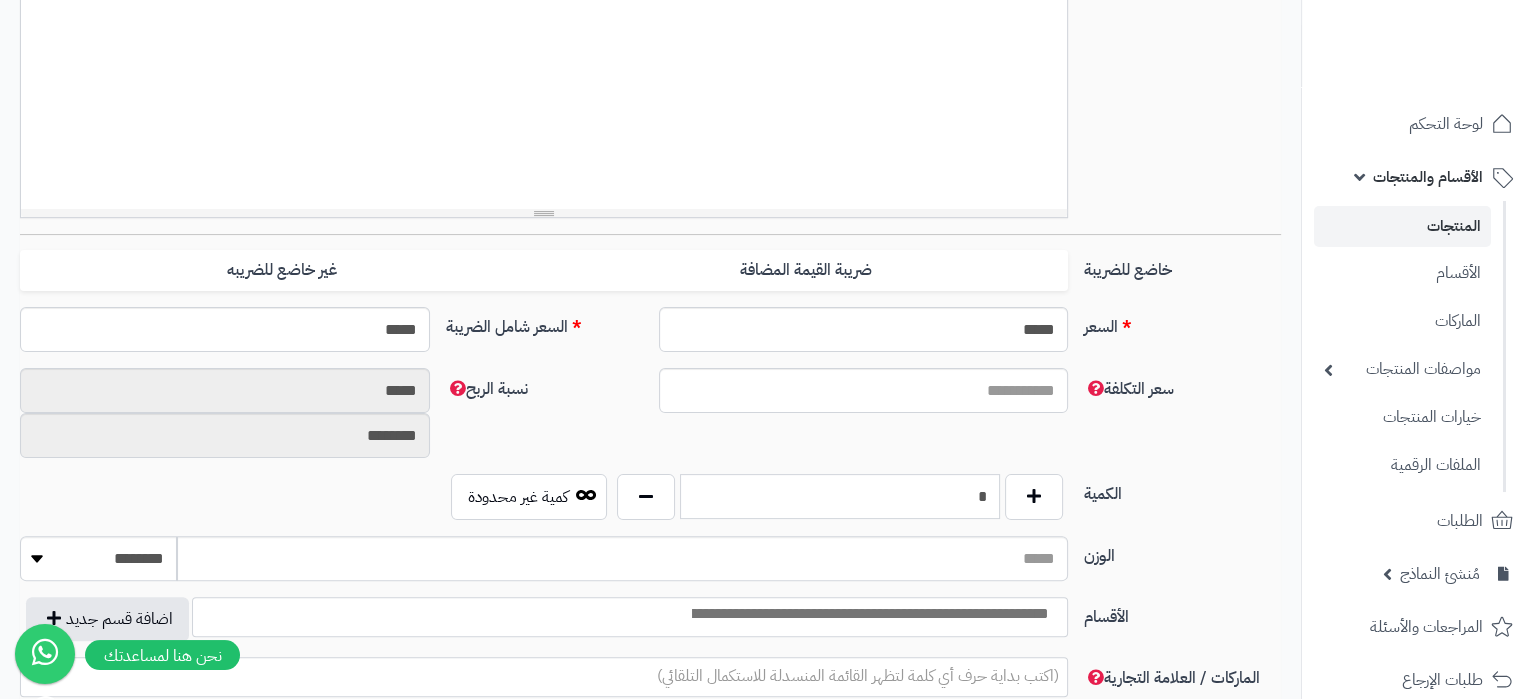 type on "*" 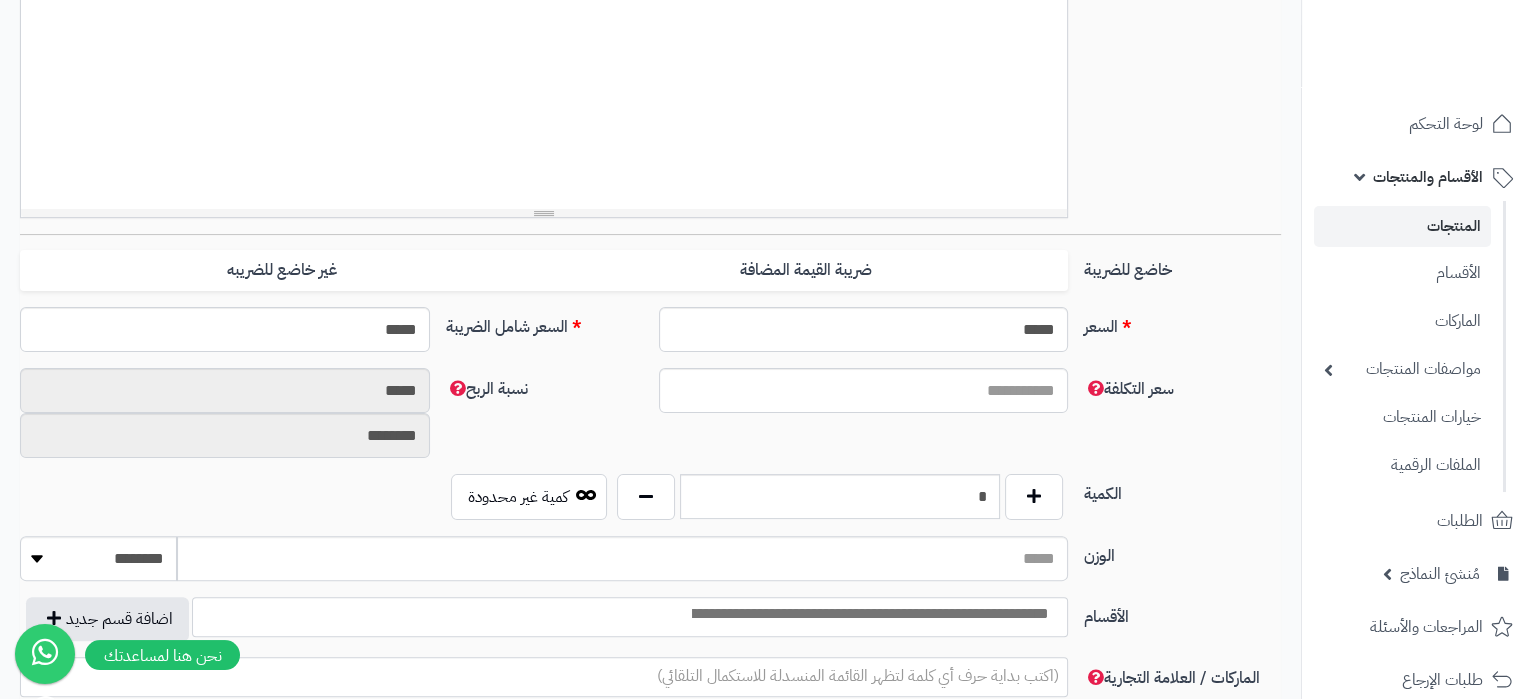 click at bounding box center [869, 614] 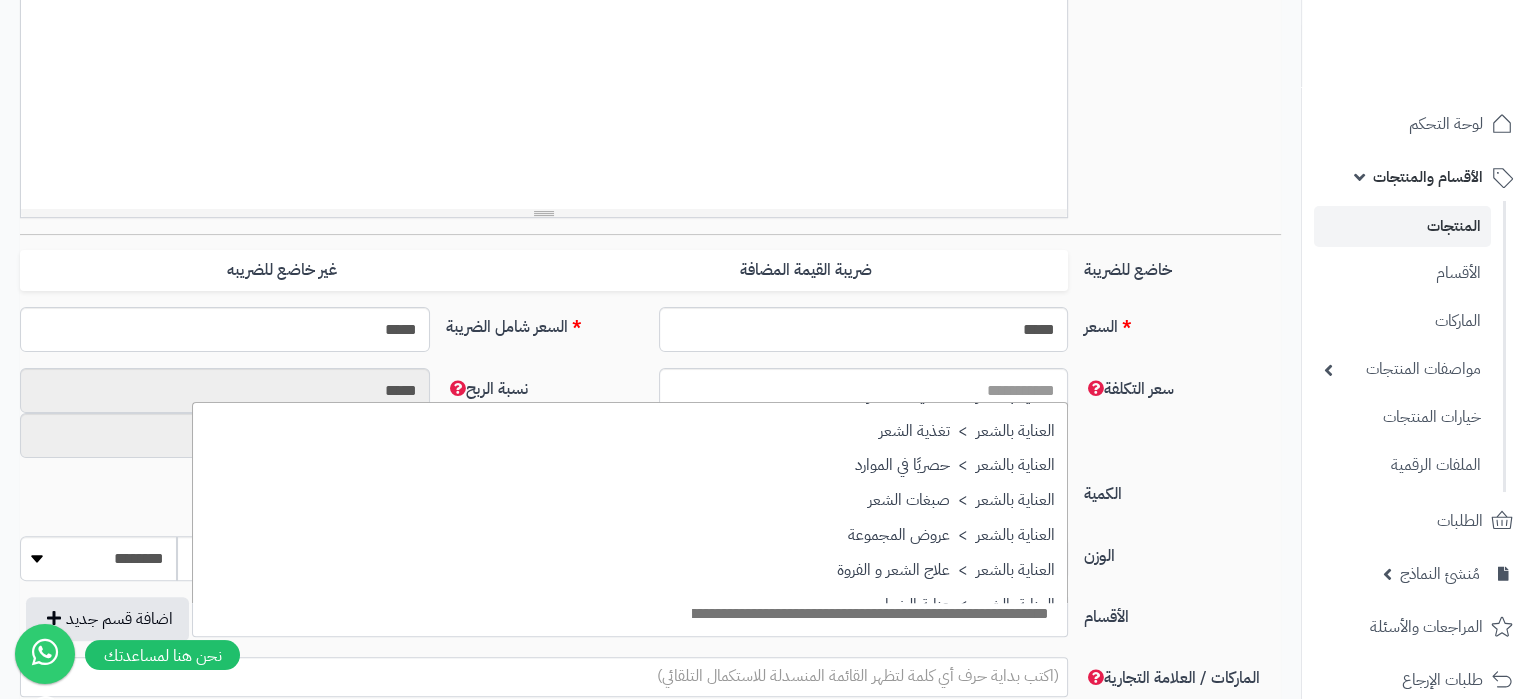scroll, scrollTop: 2610, scrollLeft: 0, axis: vertical 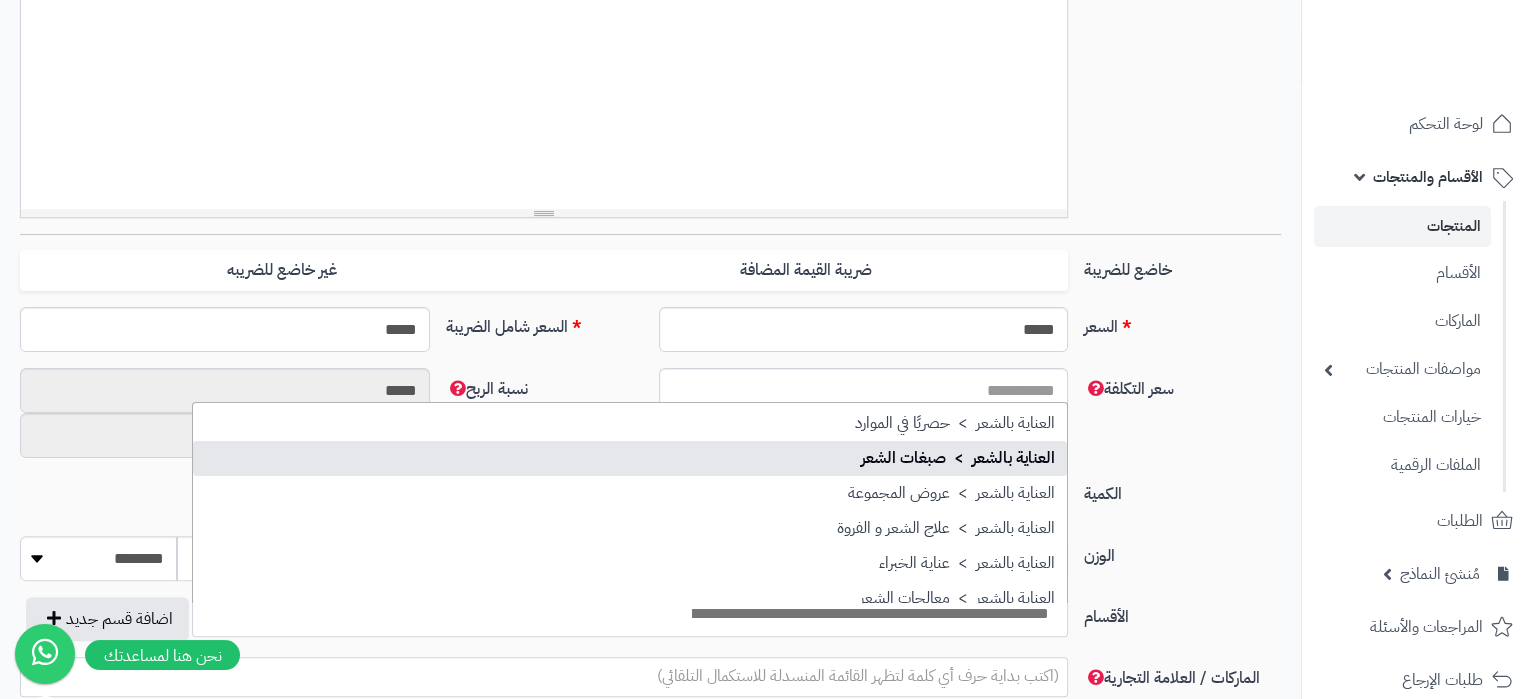 select on "***" 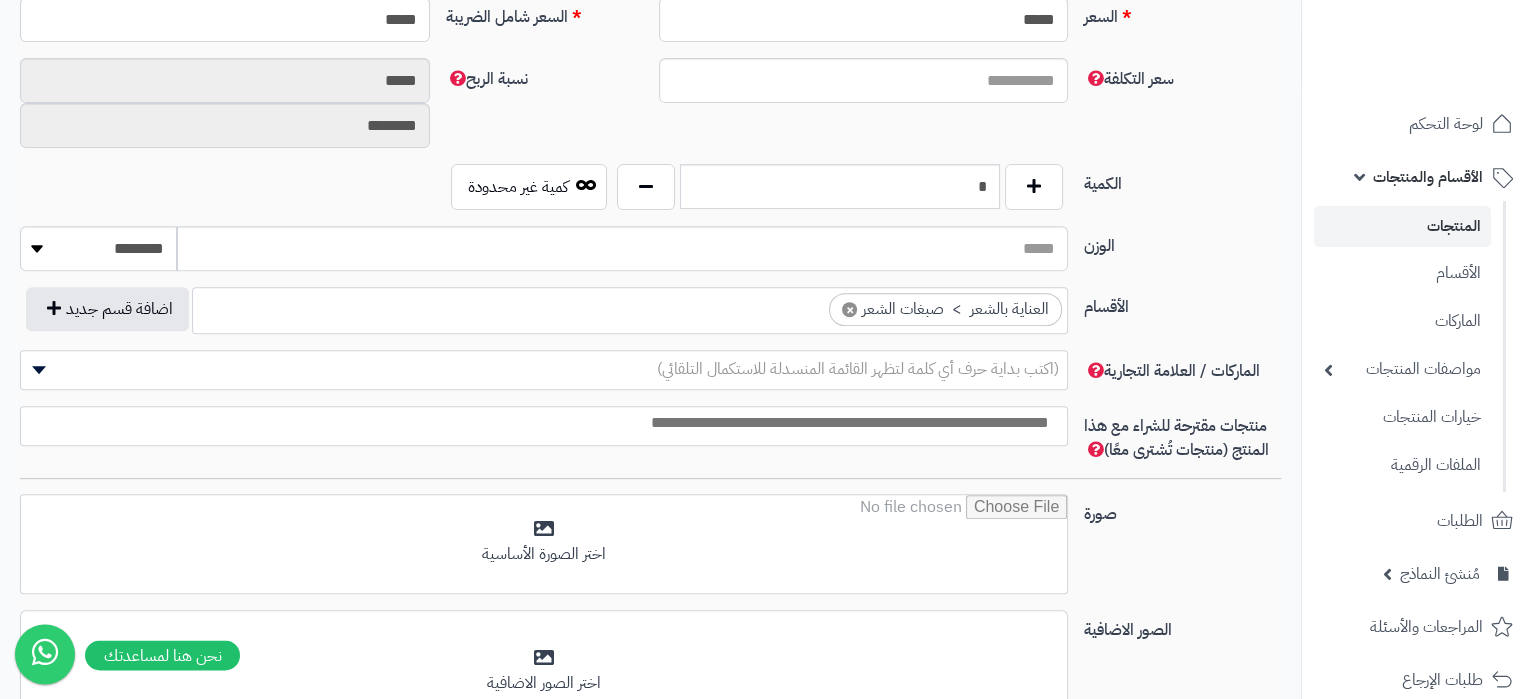 scroll, scrollTop: 945, scrollLeft: 0, axis: vertical 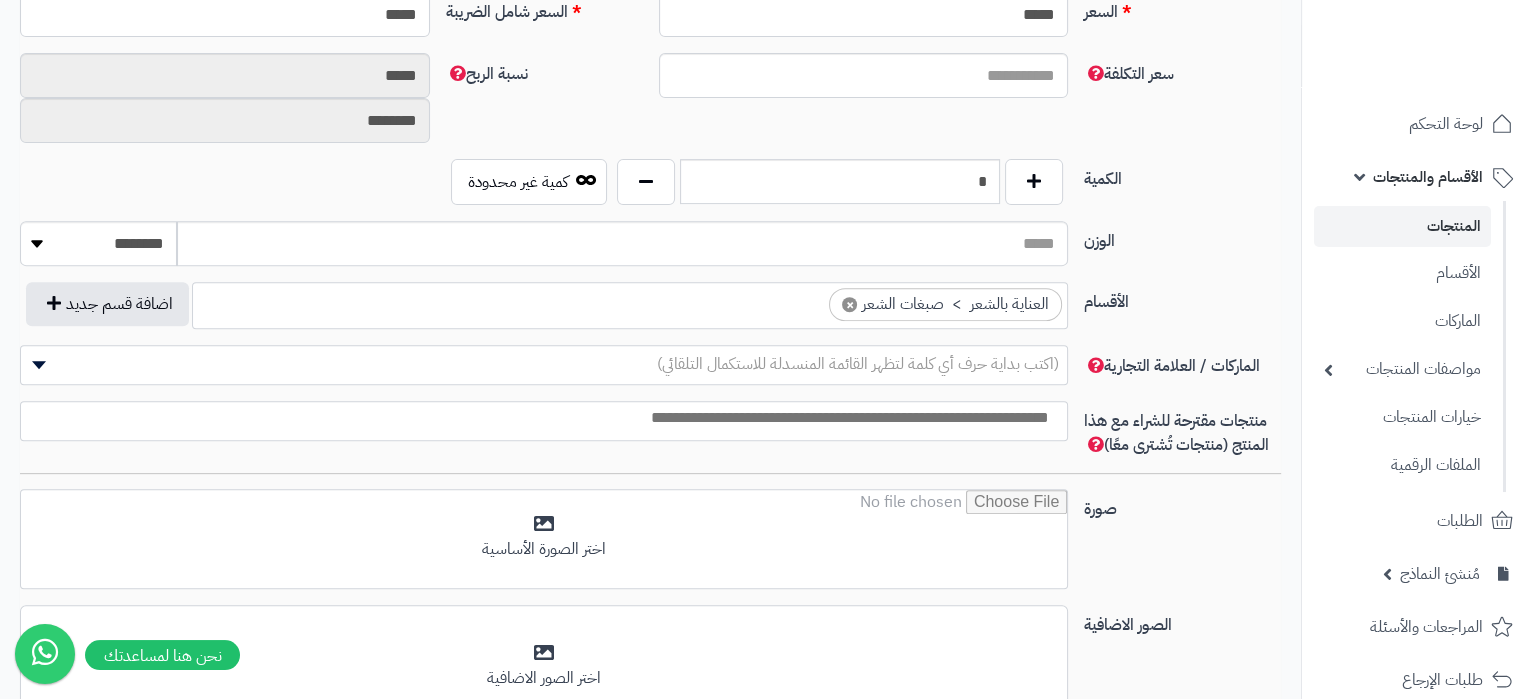 click at bounding box center (539, 418) 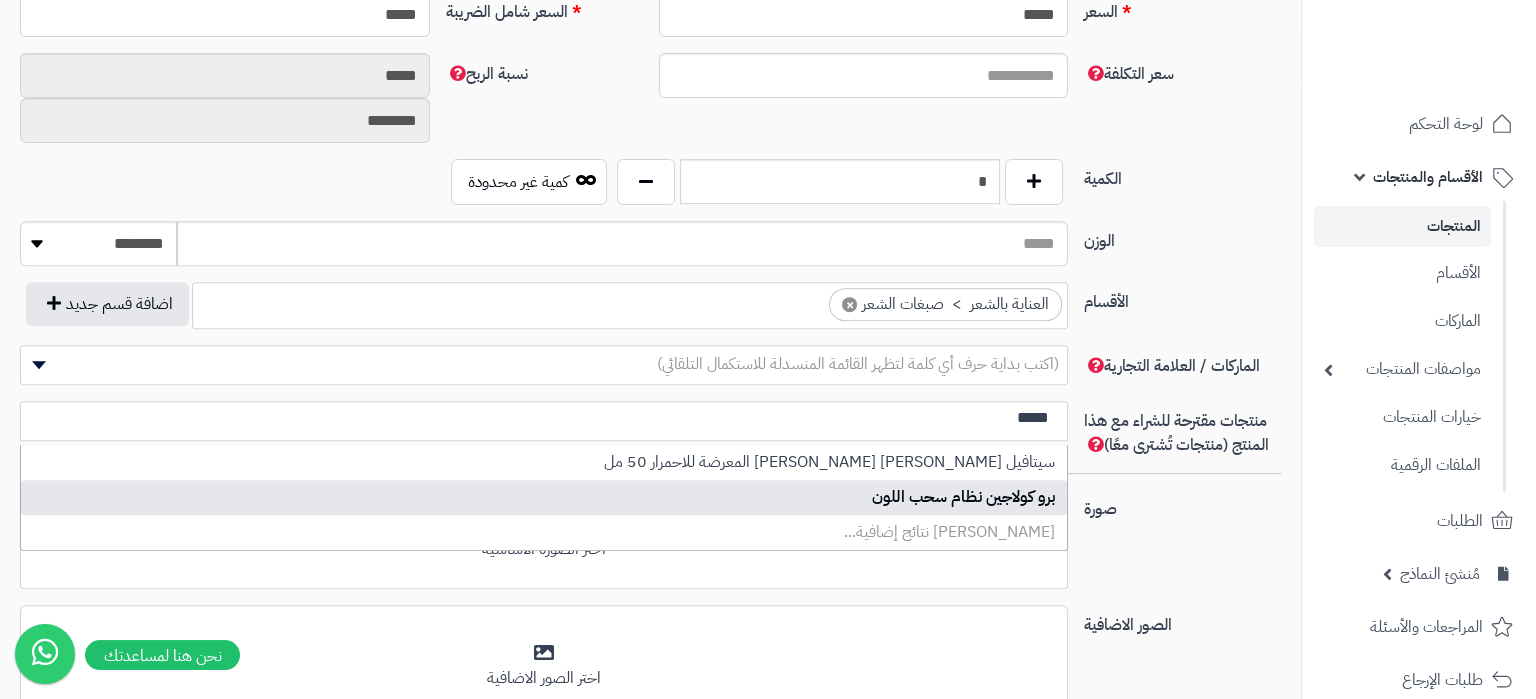 type on "*****" 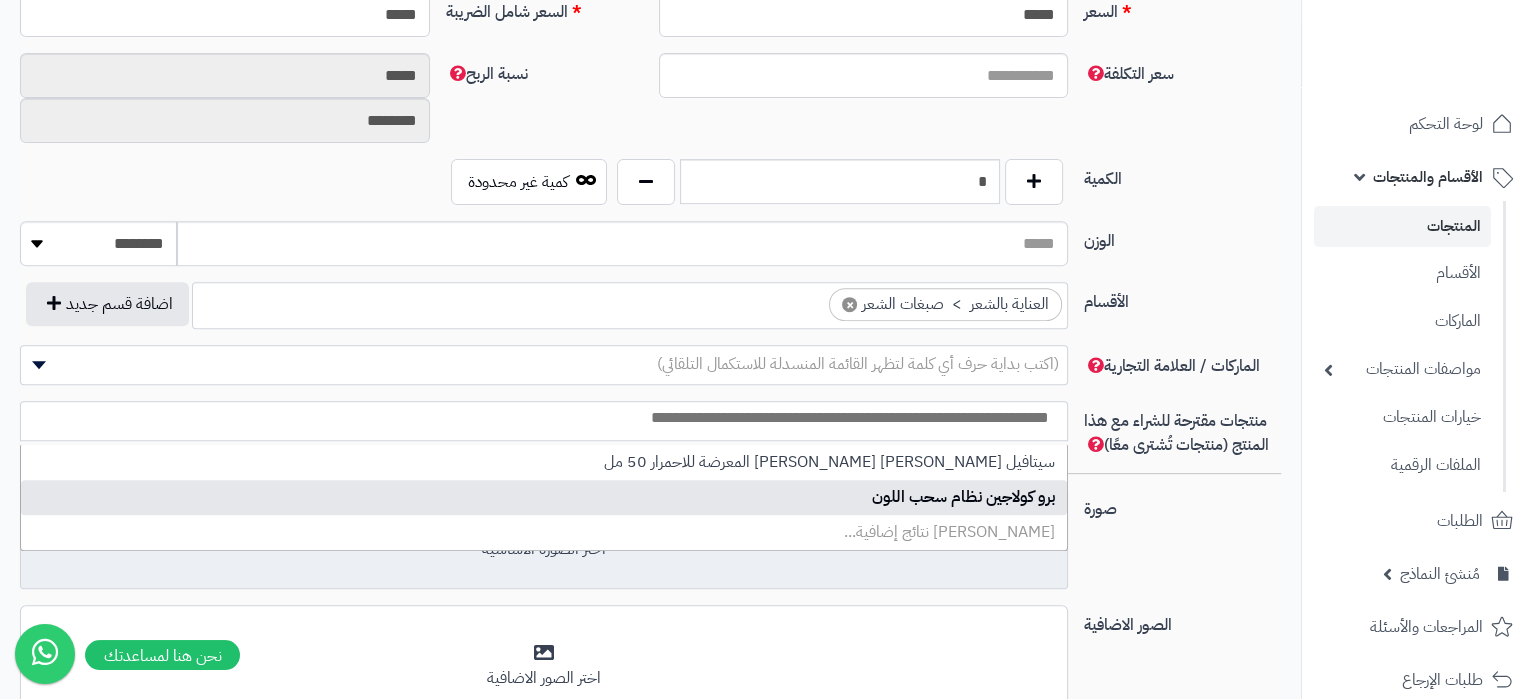 select on "*****" 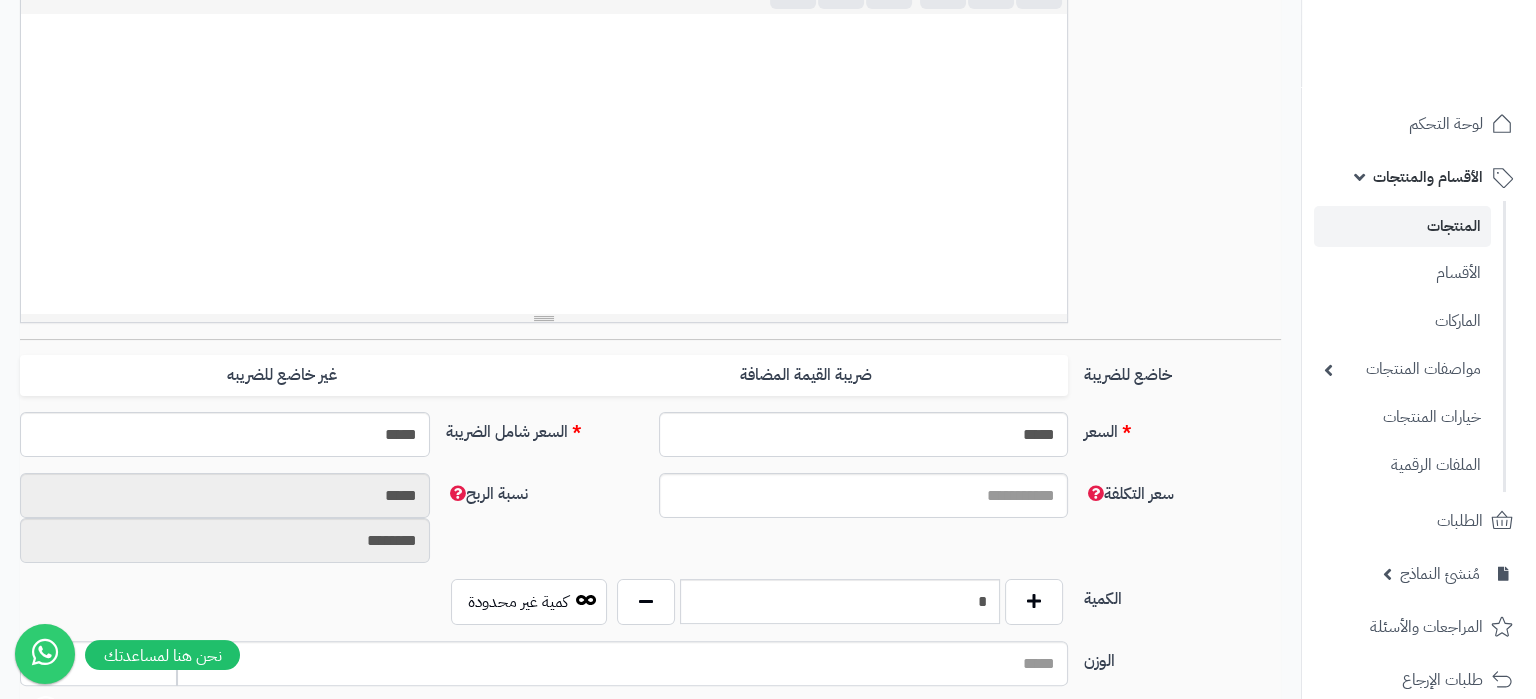 scroll, scrollTop: 0, scrollLeft: 0, axis: both 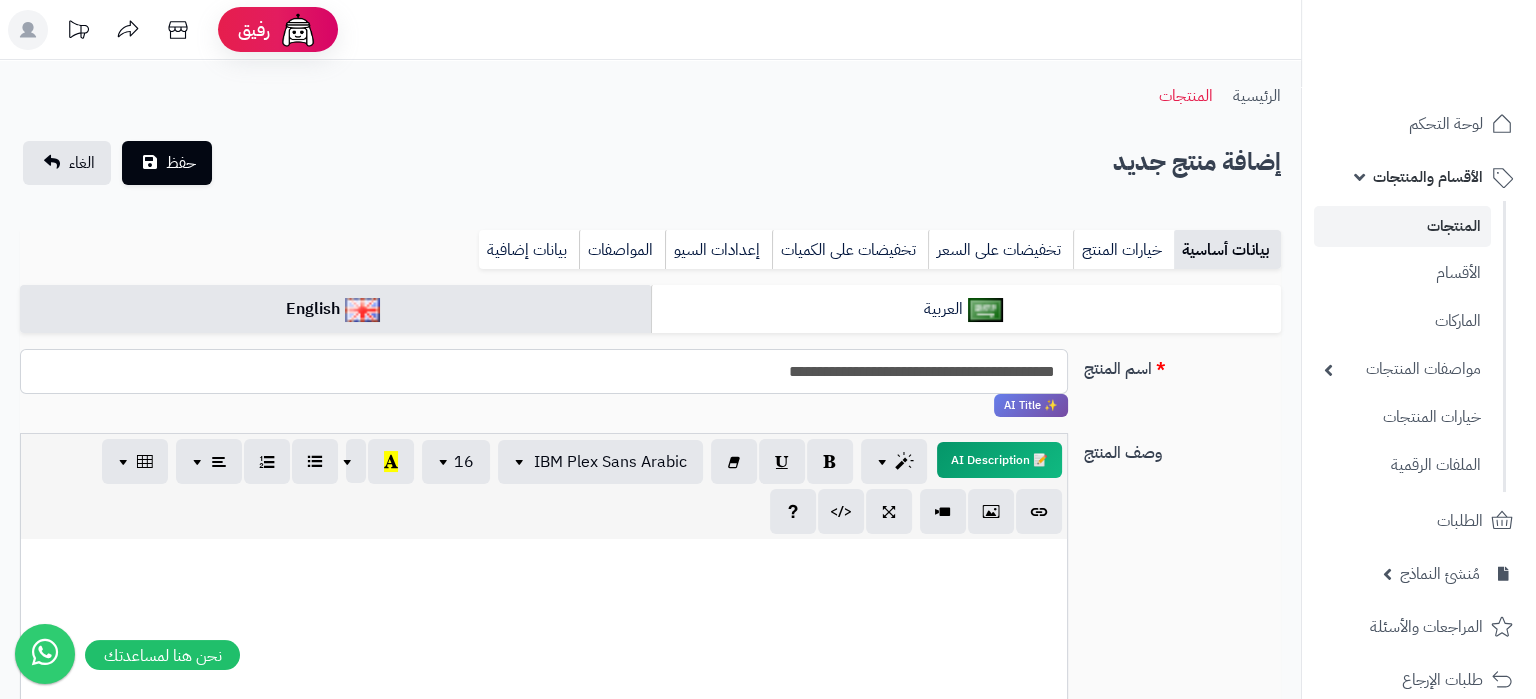 drag, startPoint x: 721, startPoint y: 373, endPoint x: 756, endPoint y: 385, distance: 37 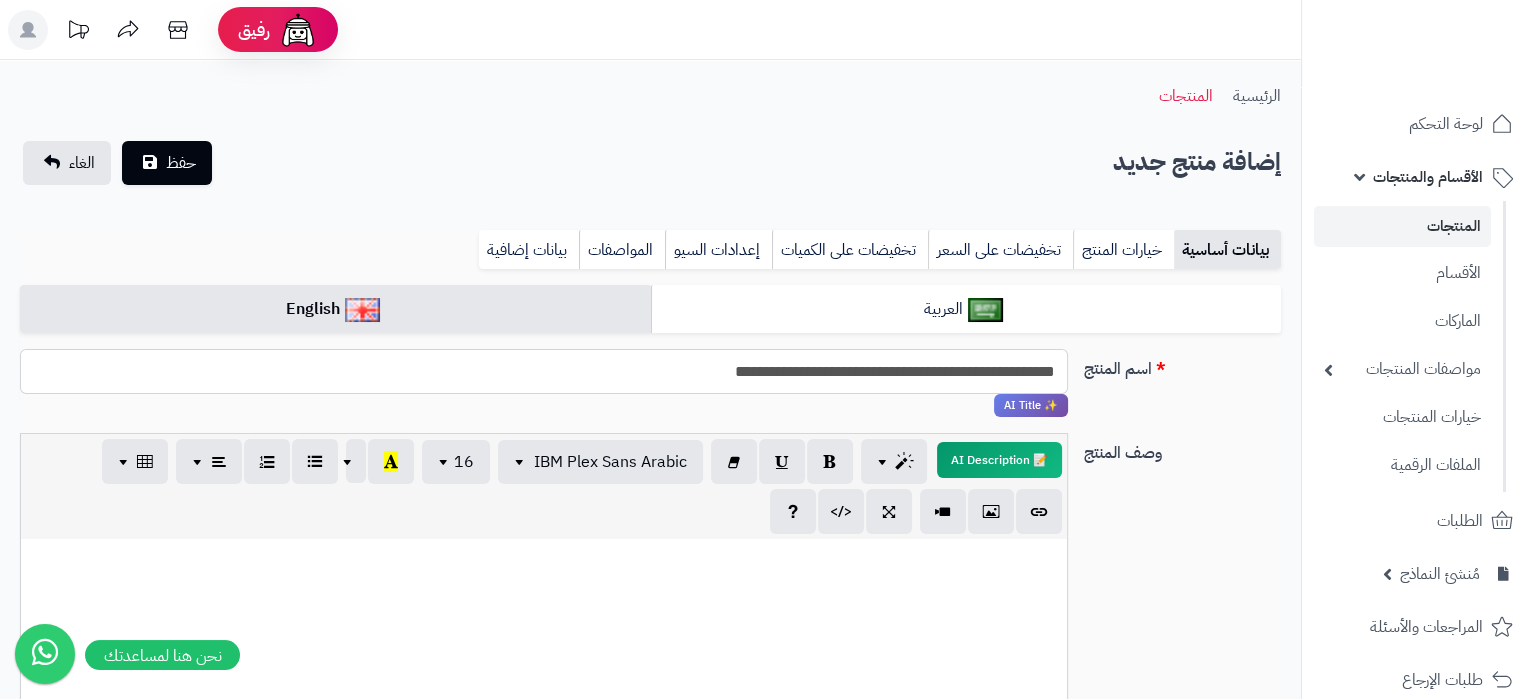 drag, startPoint x: 640, startPoint y: 373, endPoint x: 1078, endPoint y: 355, distance: 438.36972 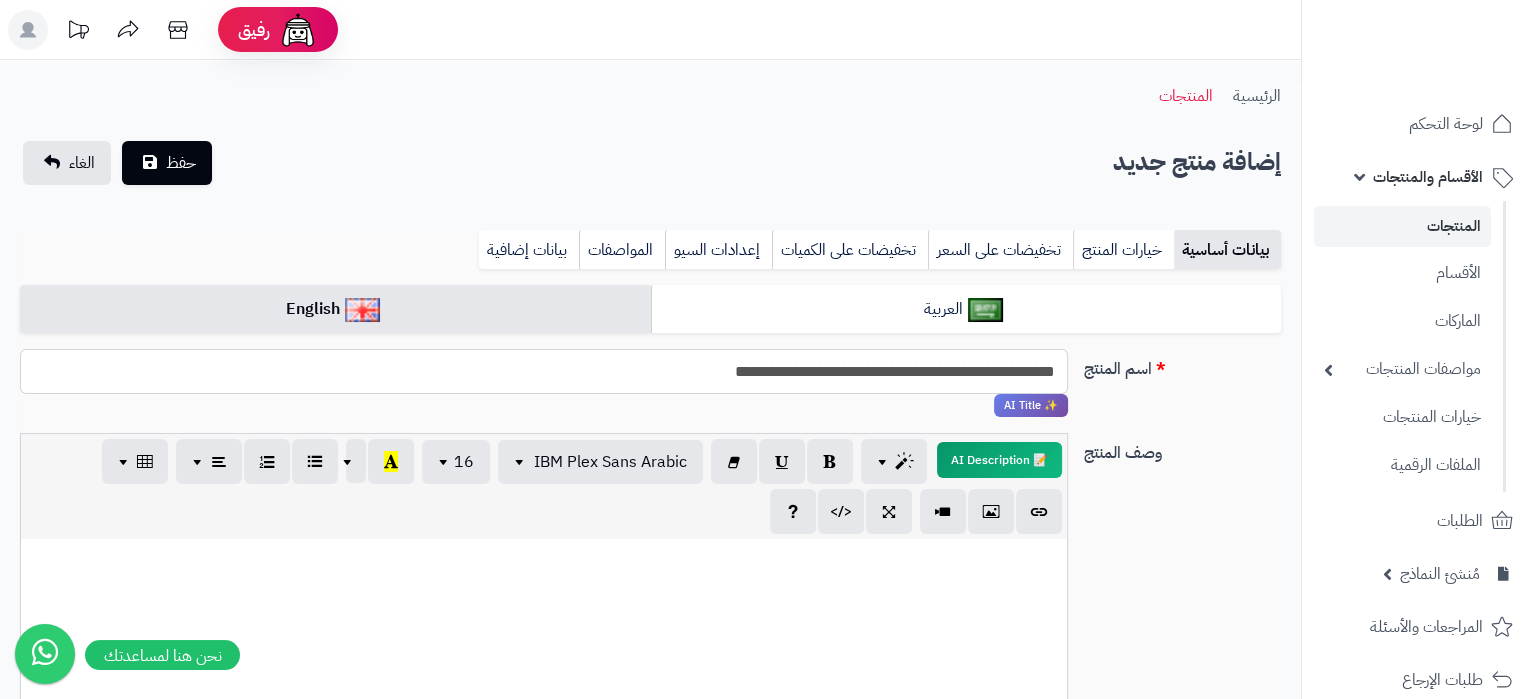 type on "**********" 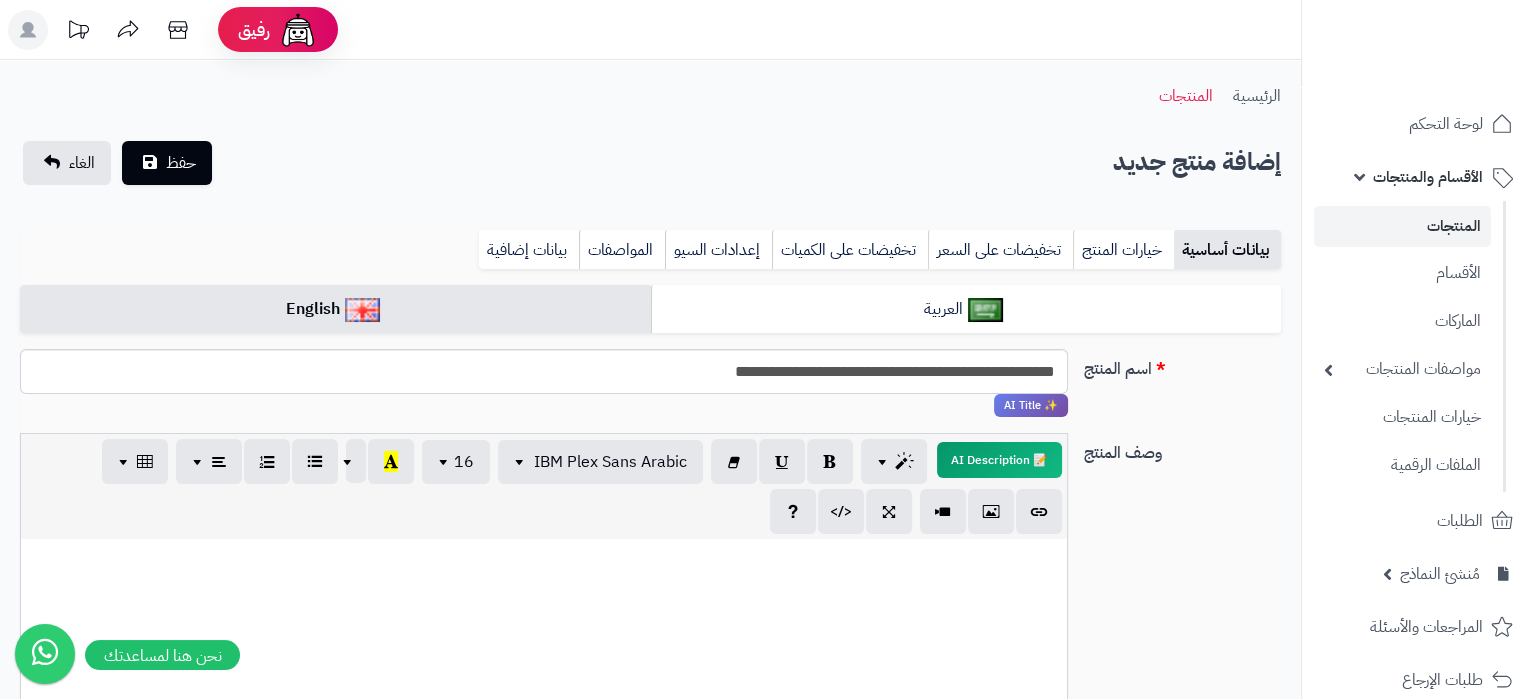 click on "**********" at bounding box center (650, 1053) 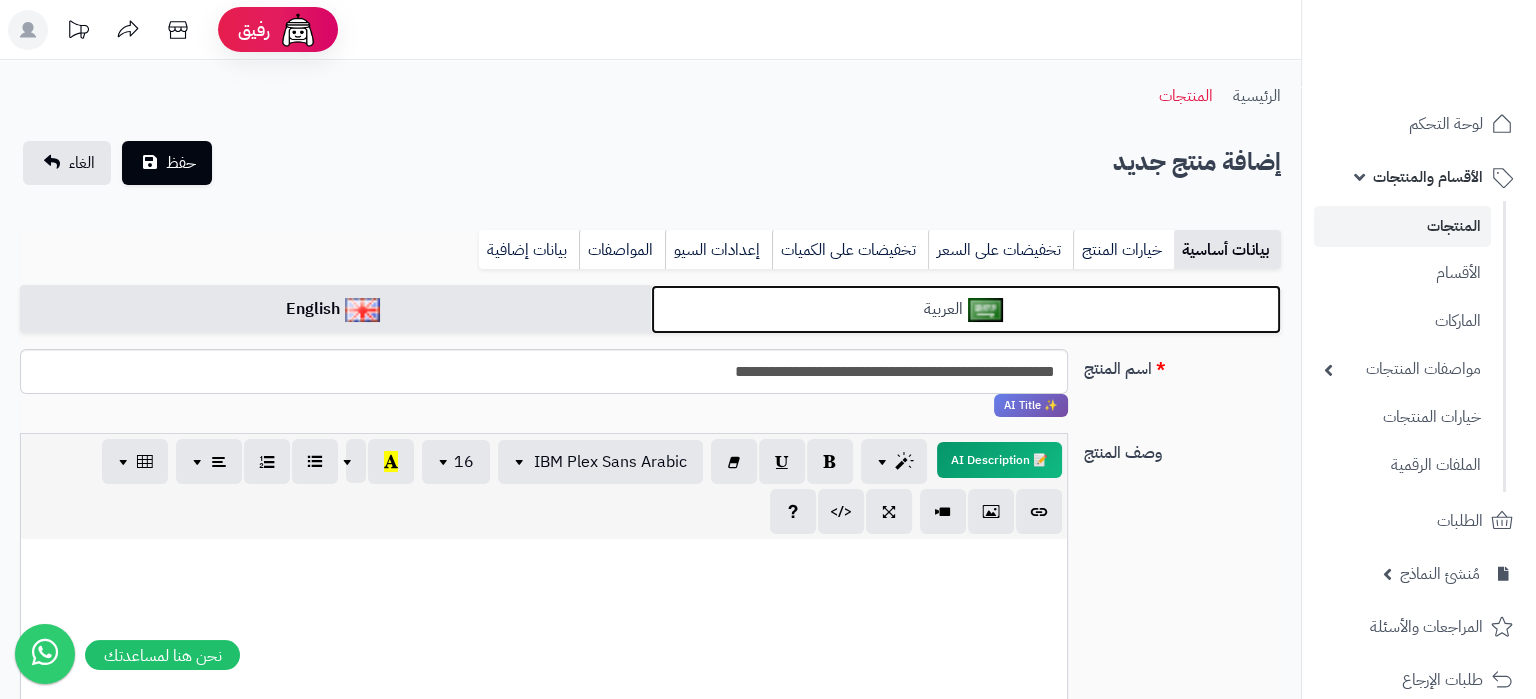 click on "العربية" at bounding box center (966, 309) 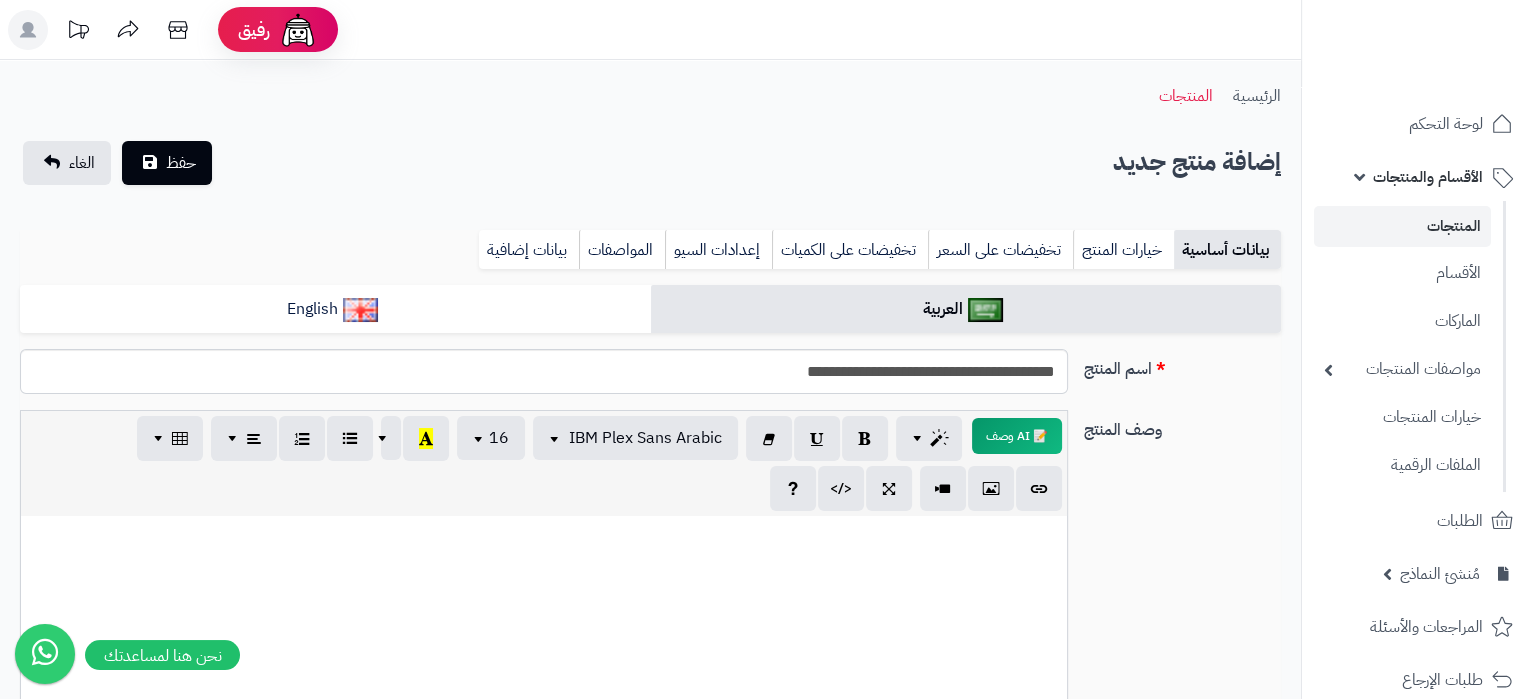 click at bounding box center (544, 666) 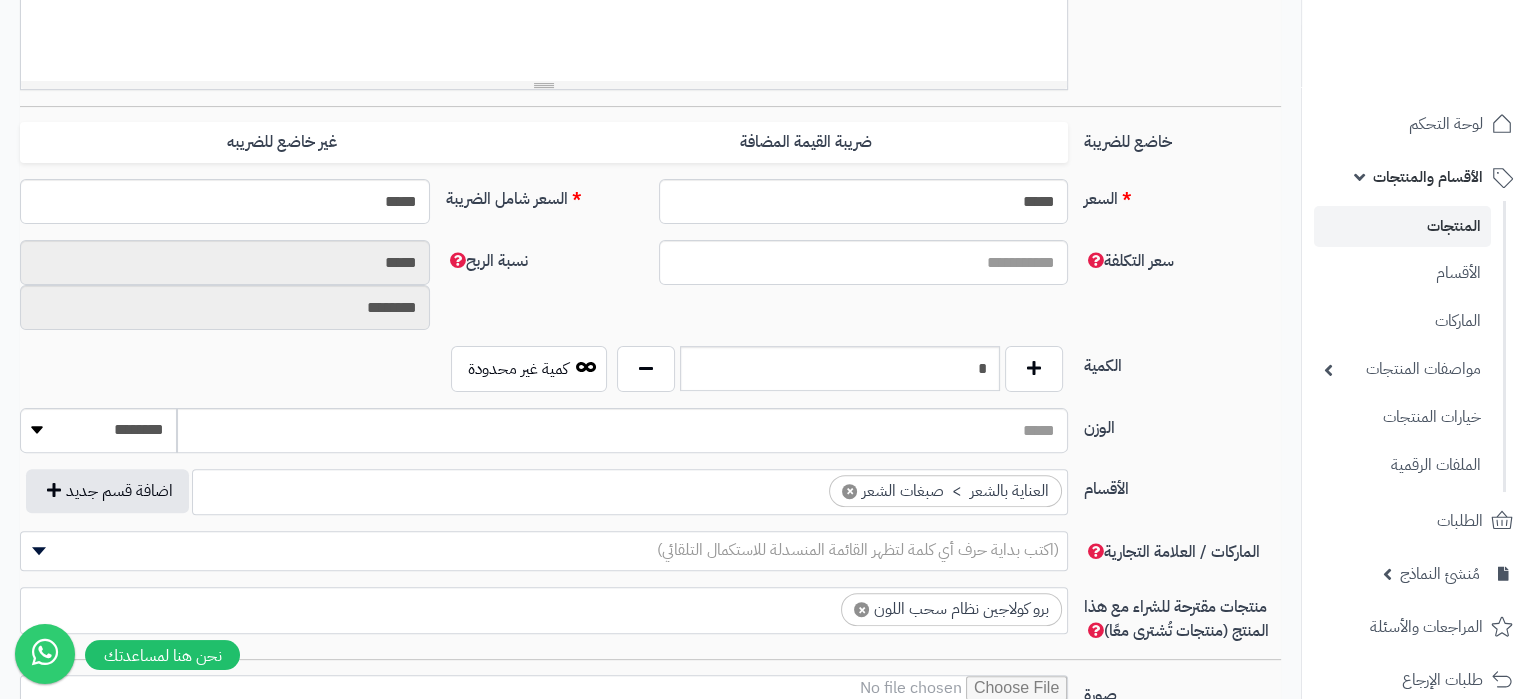 scroll, scrollTop: 1050, scrollLeft: 0, axis: vertical 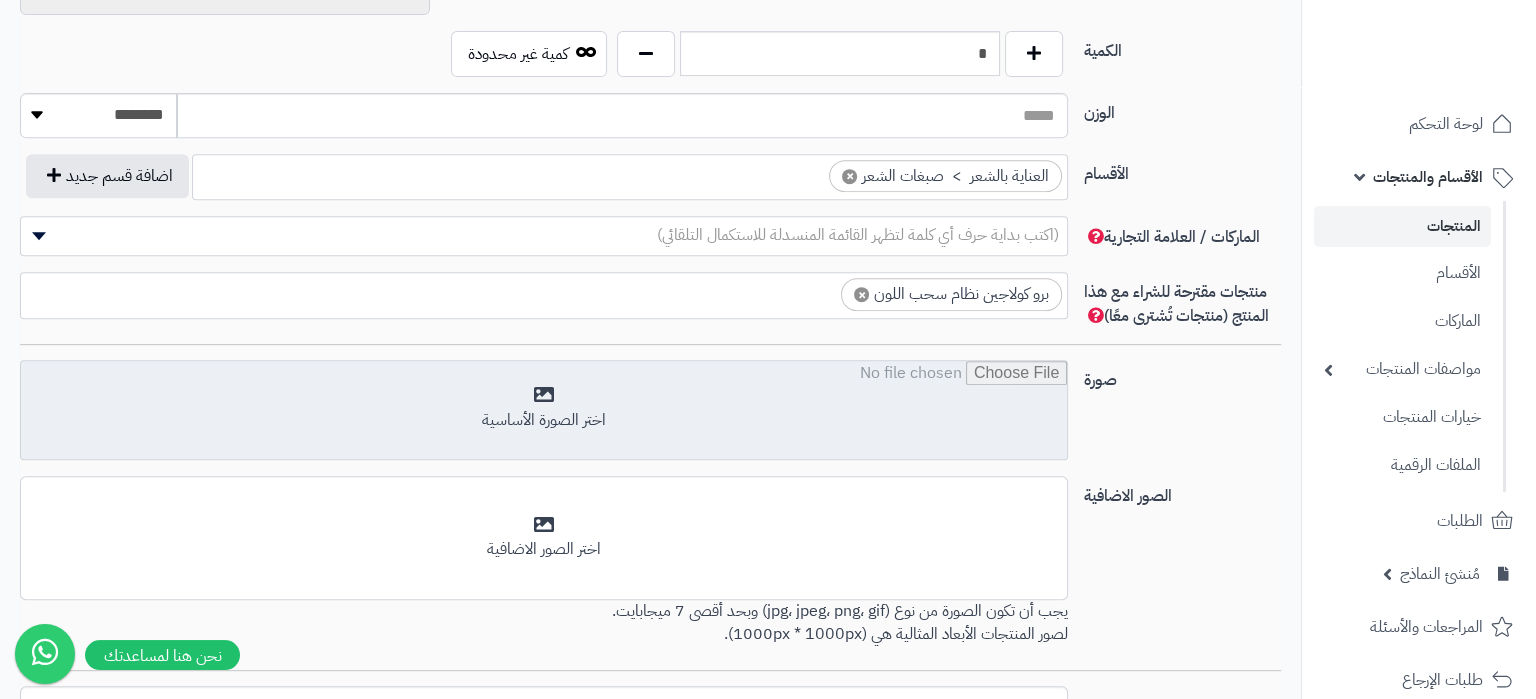 click at bounding box center (544, 411) 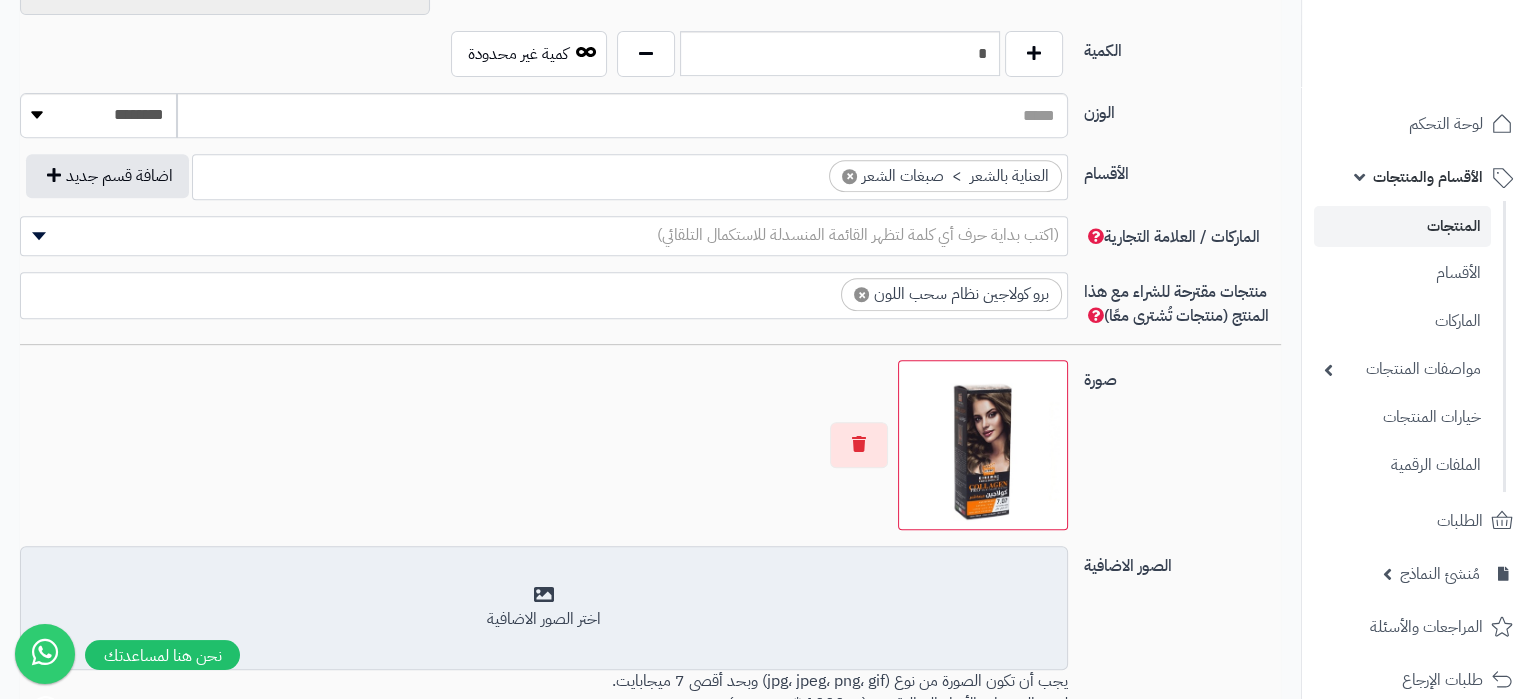click on "أضف الصور الاضافية
اختر الصور الاضافية" at bounding box center [544, 608] 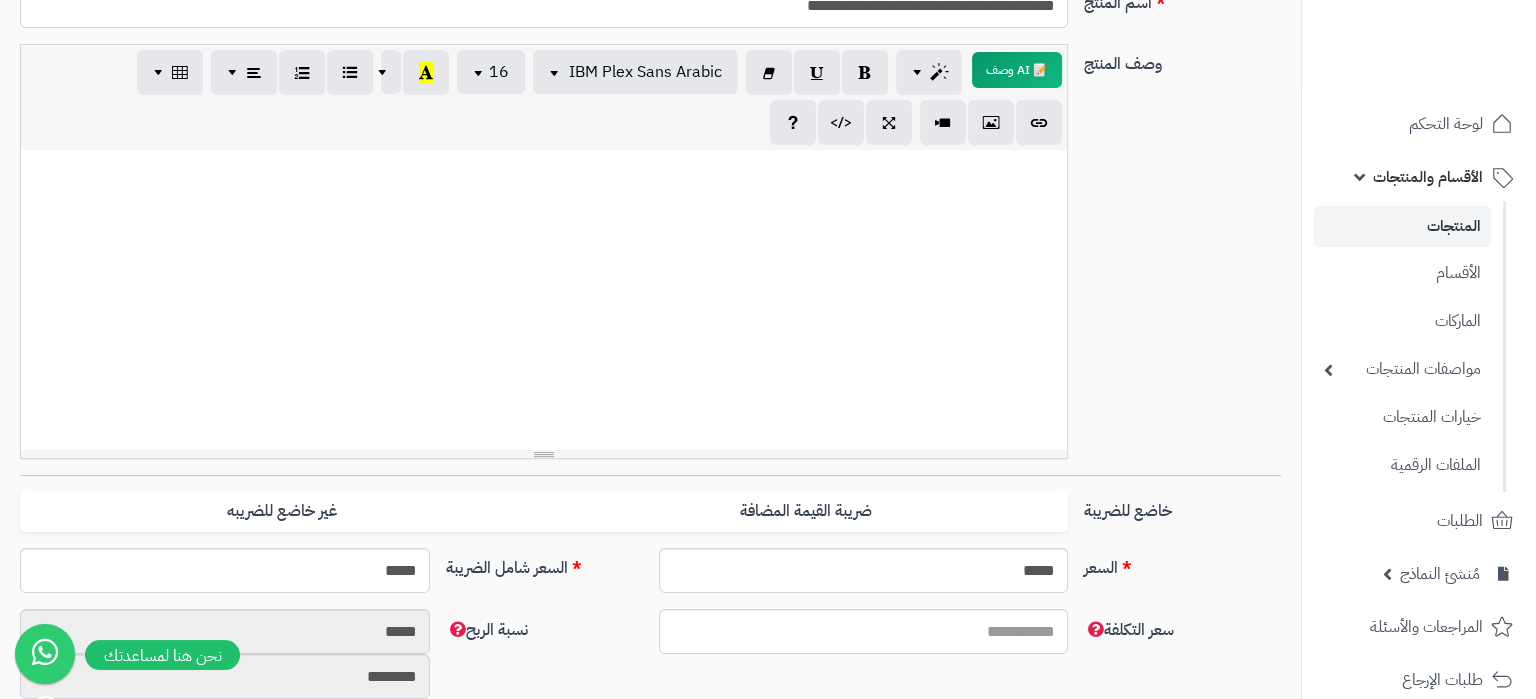 scroll, scrollTop: 261, scrollLeft: 0, axis: vertical 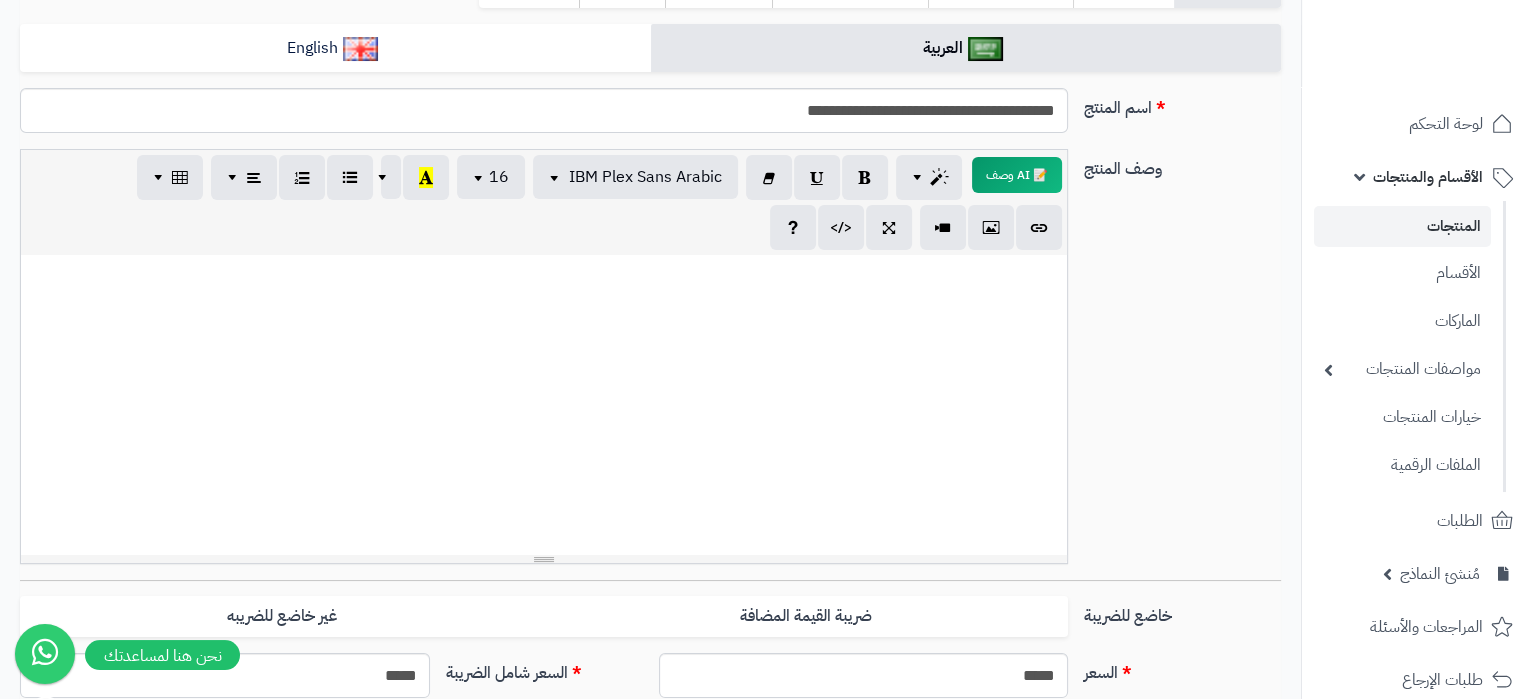 click at bounding box center (544, 405) 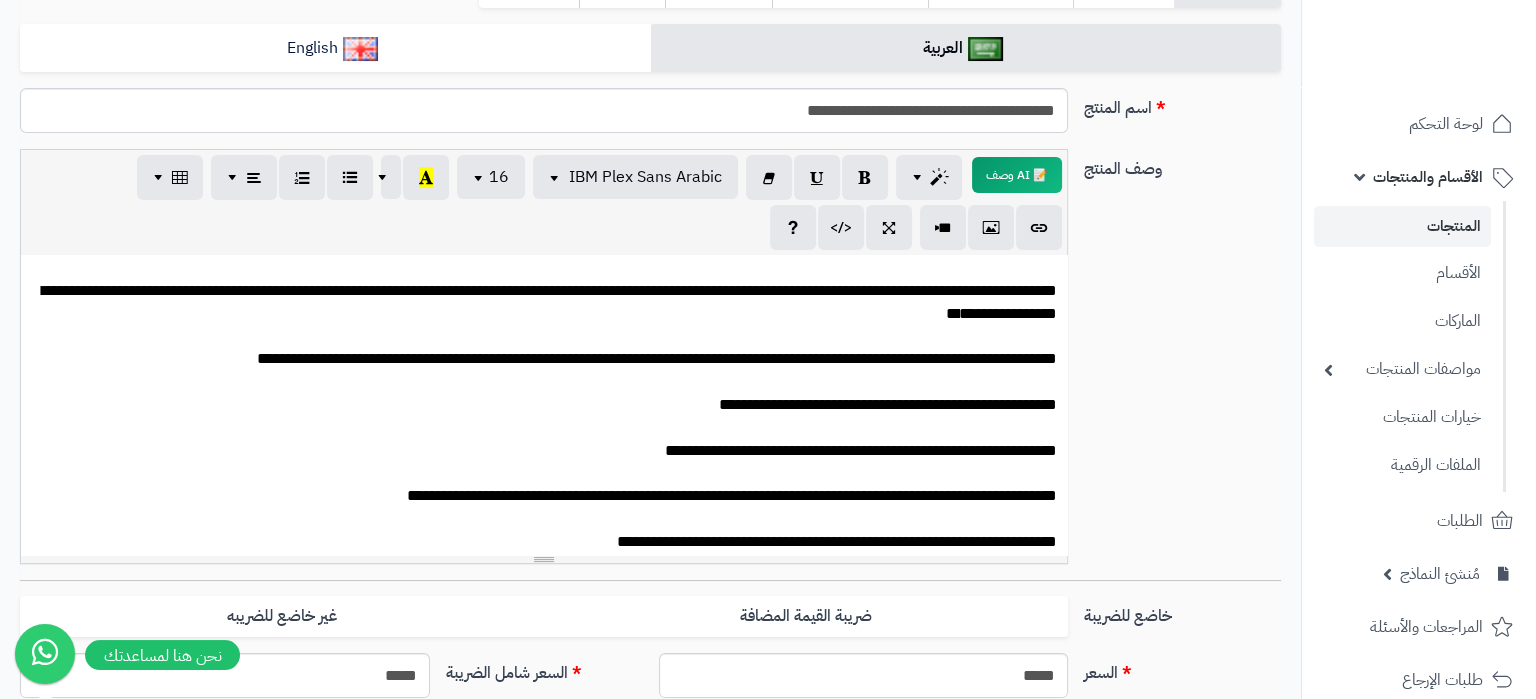 scroll, scrollTop: 0, scrollLeft: 0, axis: both 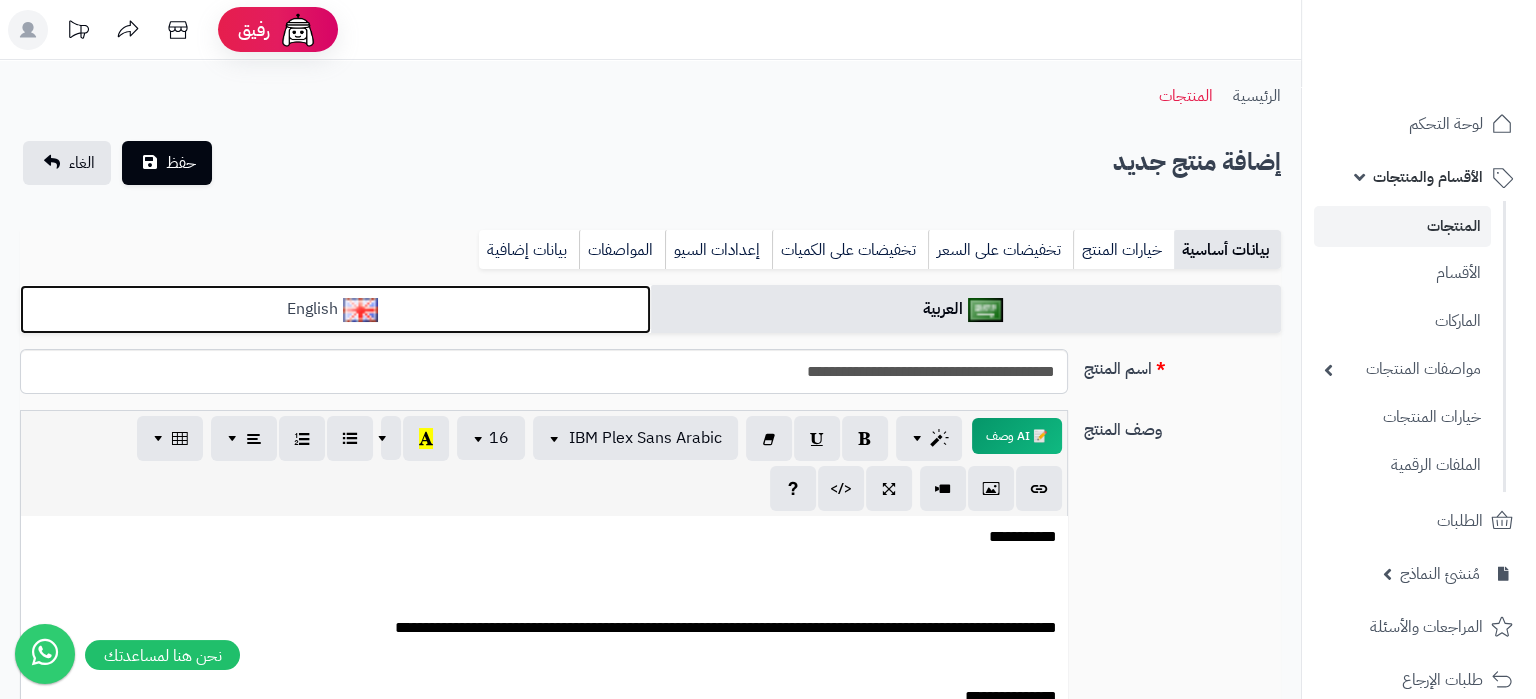 click on "English" at bounding box center [335, 309] 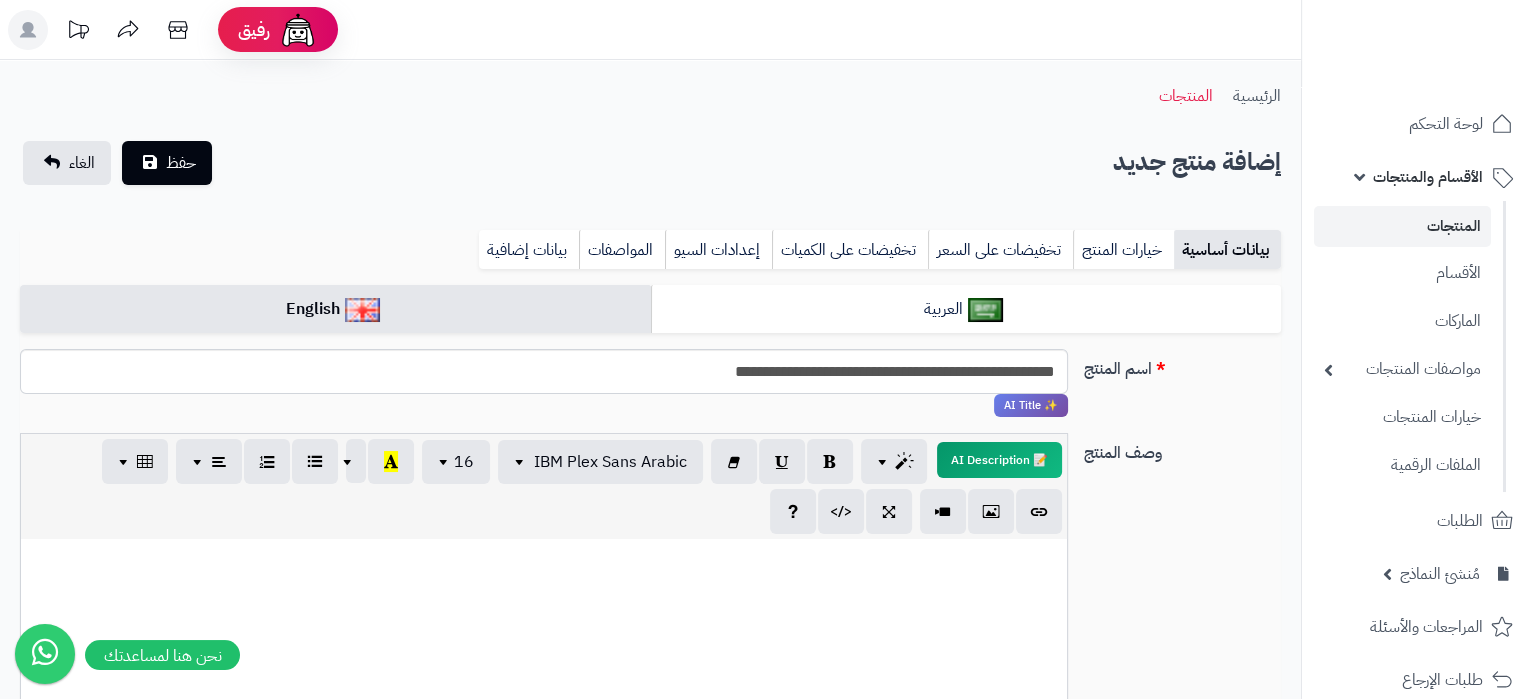 click at bounding box center (544, 689) 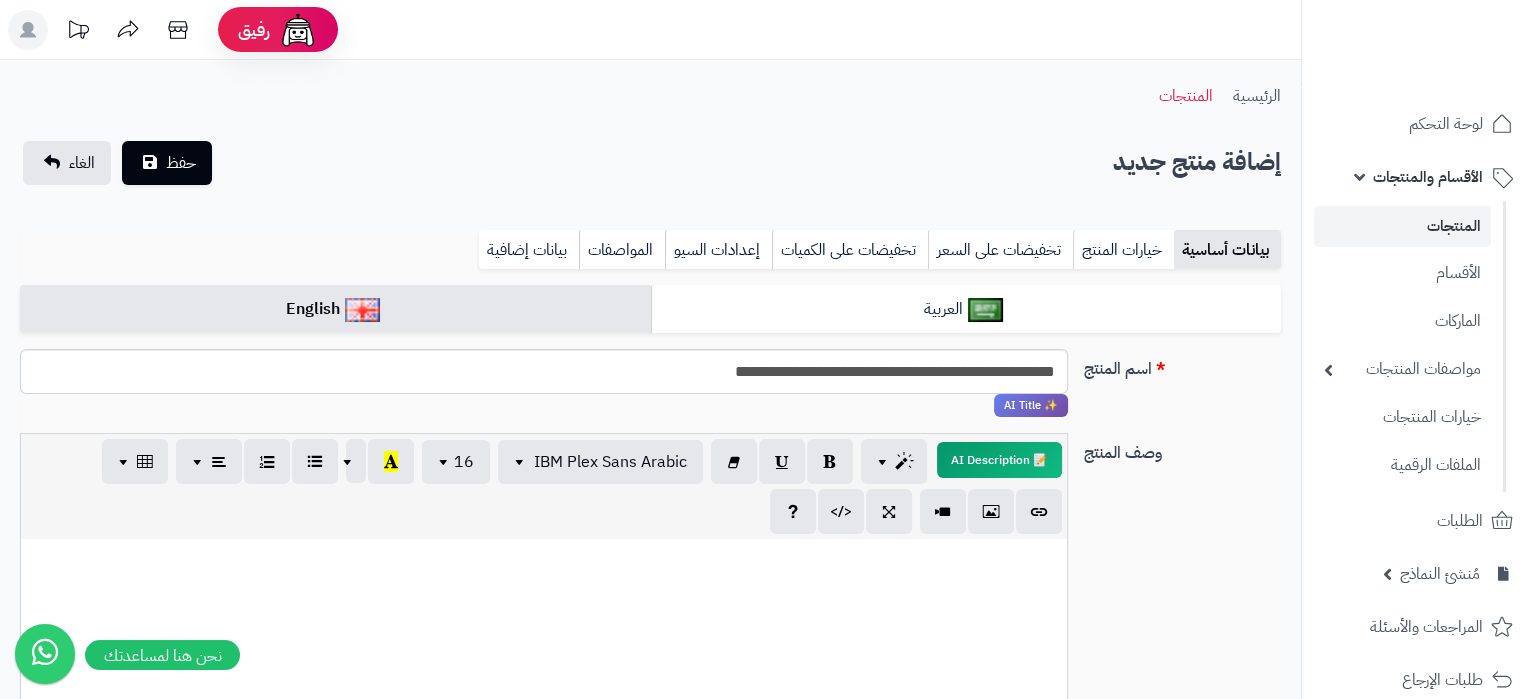 paste 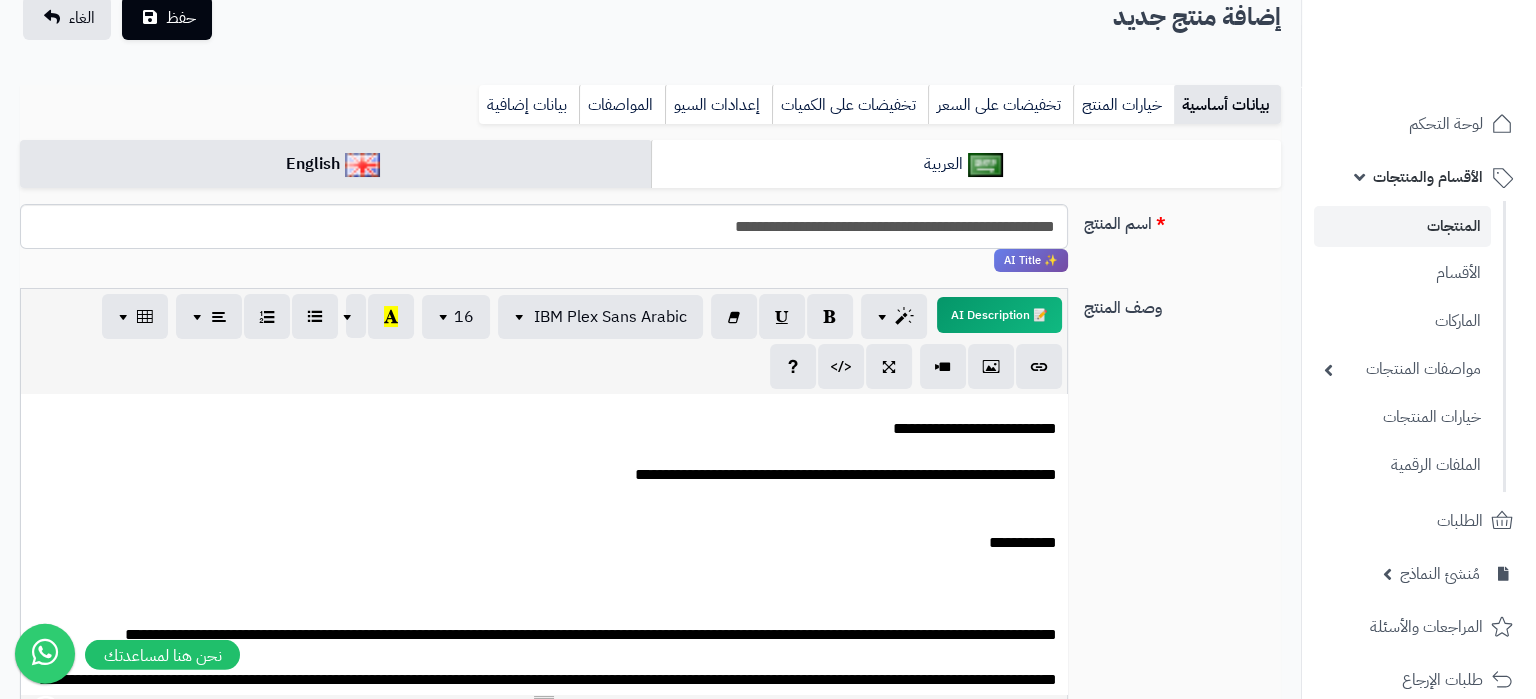 scroll, scrollTop: 0, scrollLeft: 0, axis: both 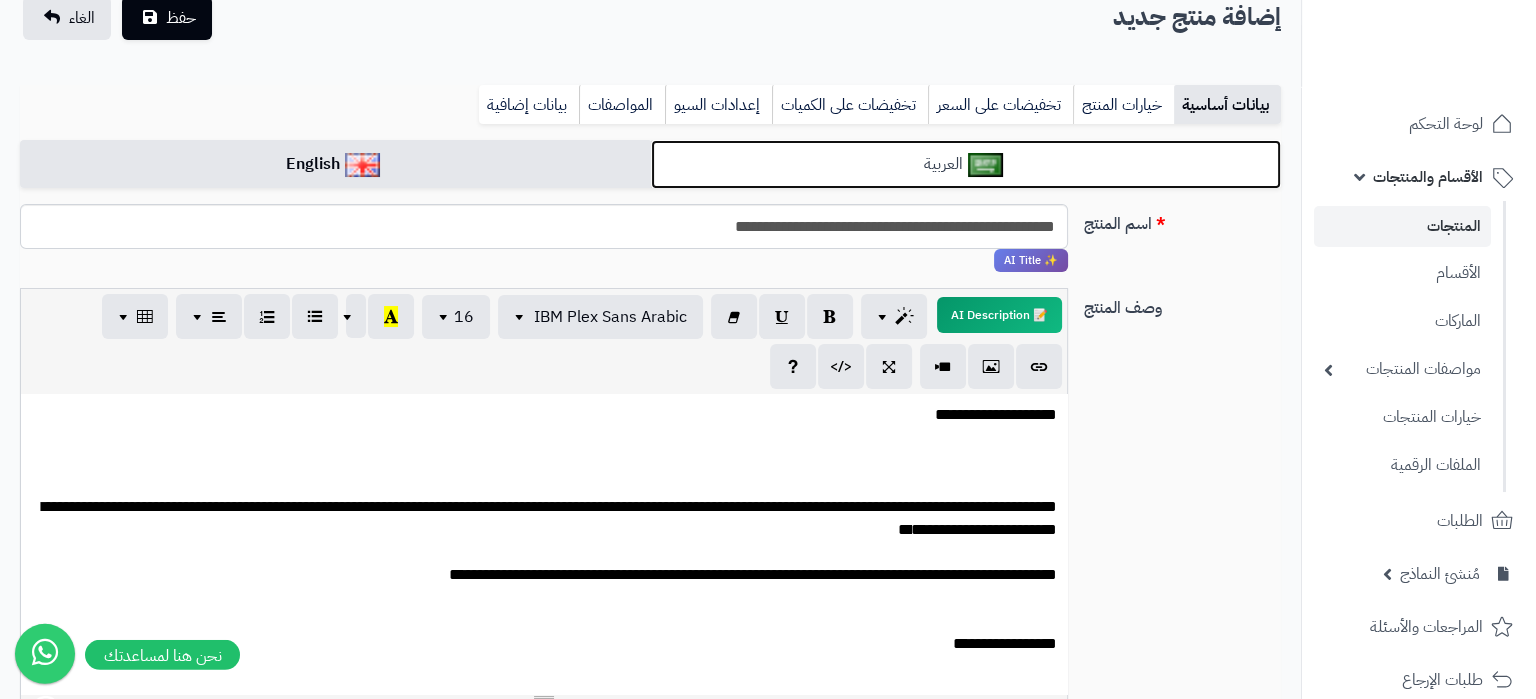 click on "العربية" at bounding box center (966, 164) 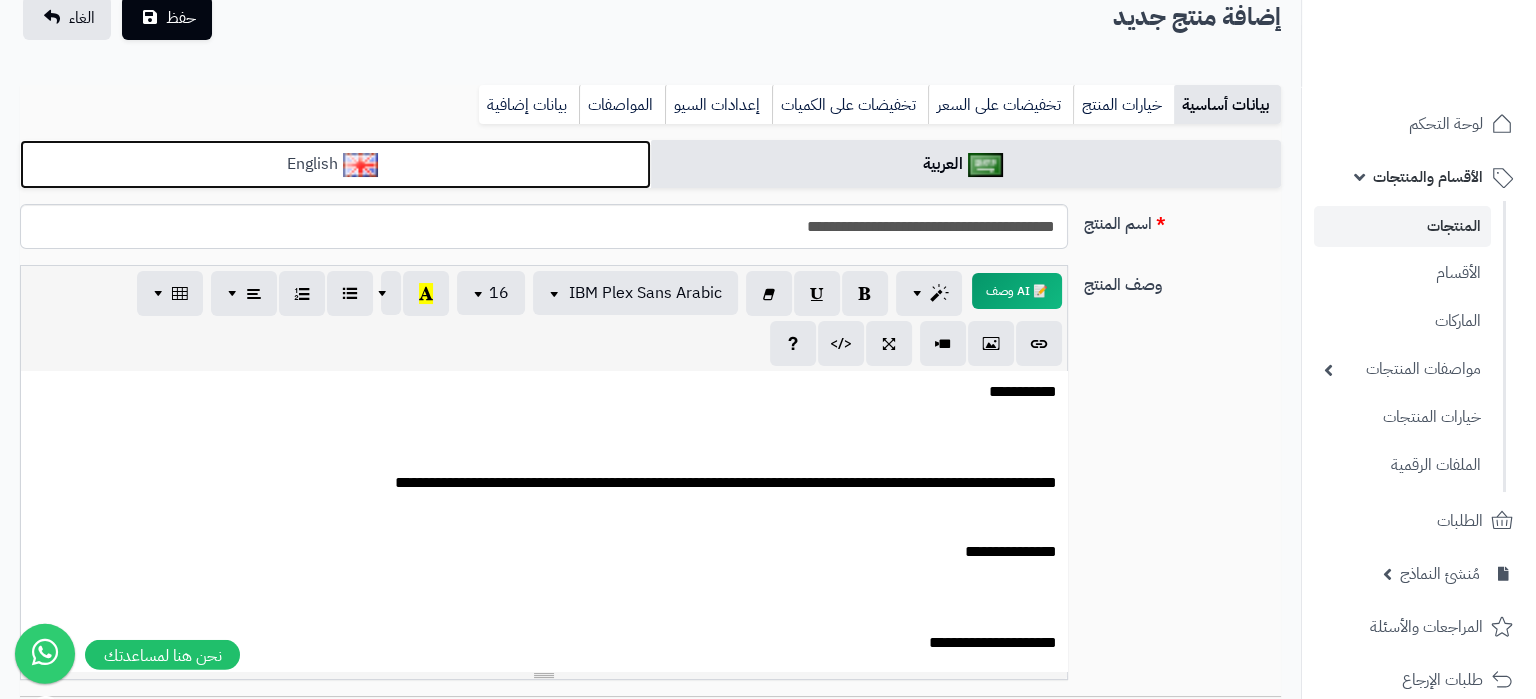 click on "English" at bounding box center (335, 164) 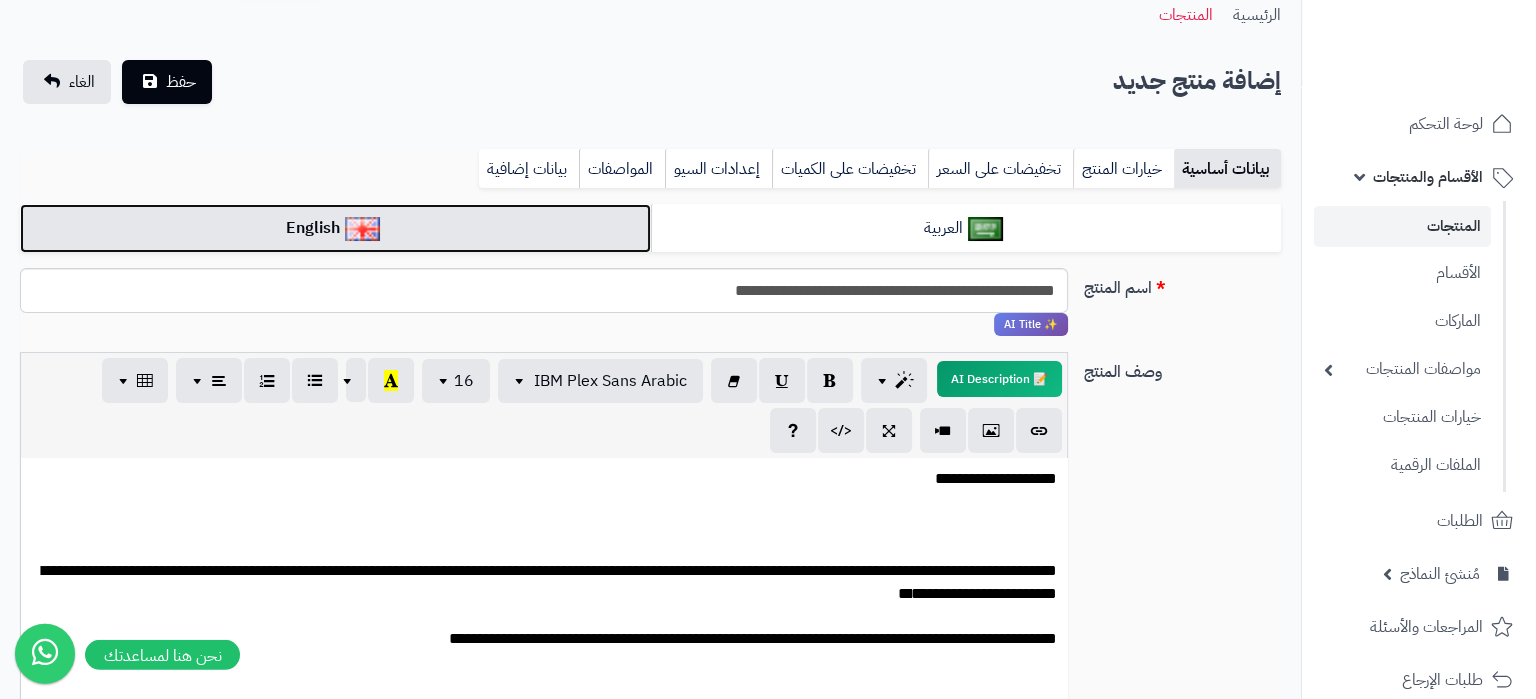 scroll, scrollTop: 0, scrollLeft: 0, axis: both 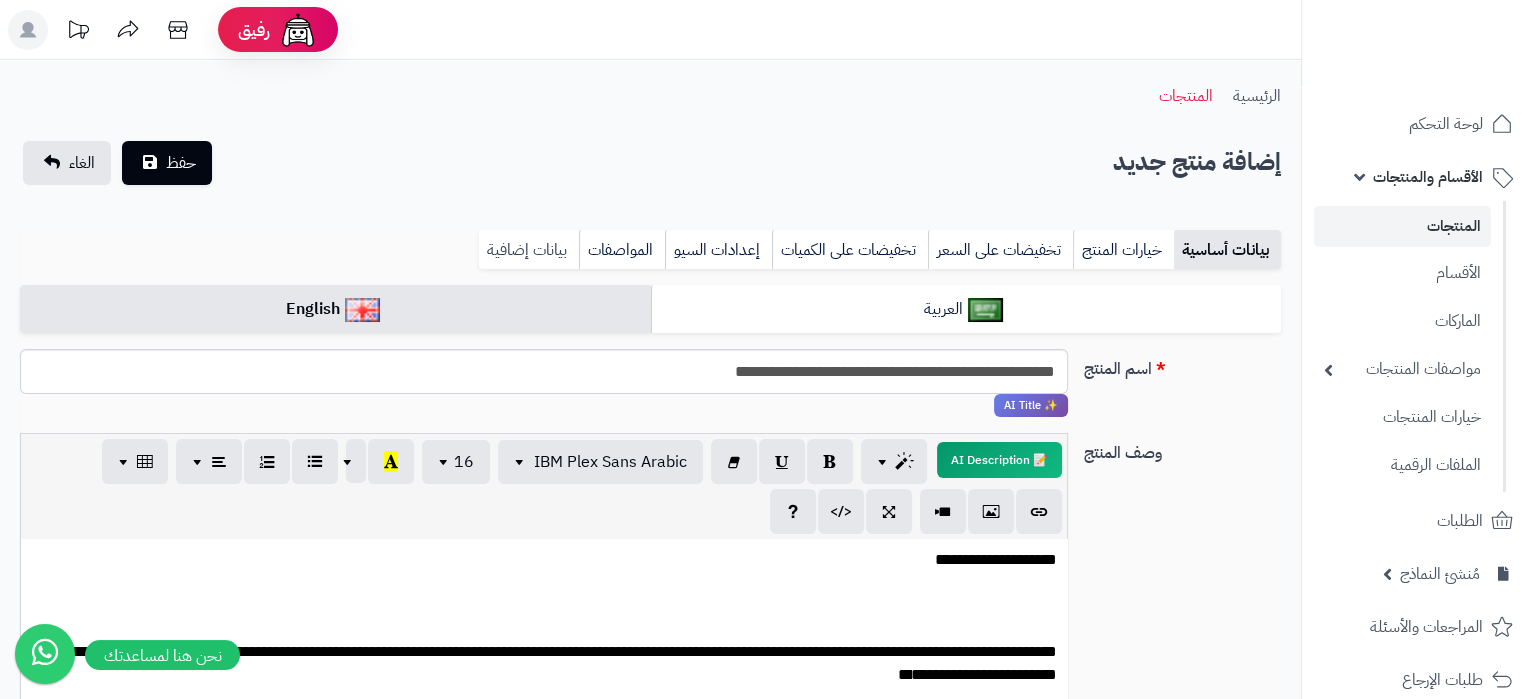click on "بيانات إضافية" at bounding box center [529, 250] 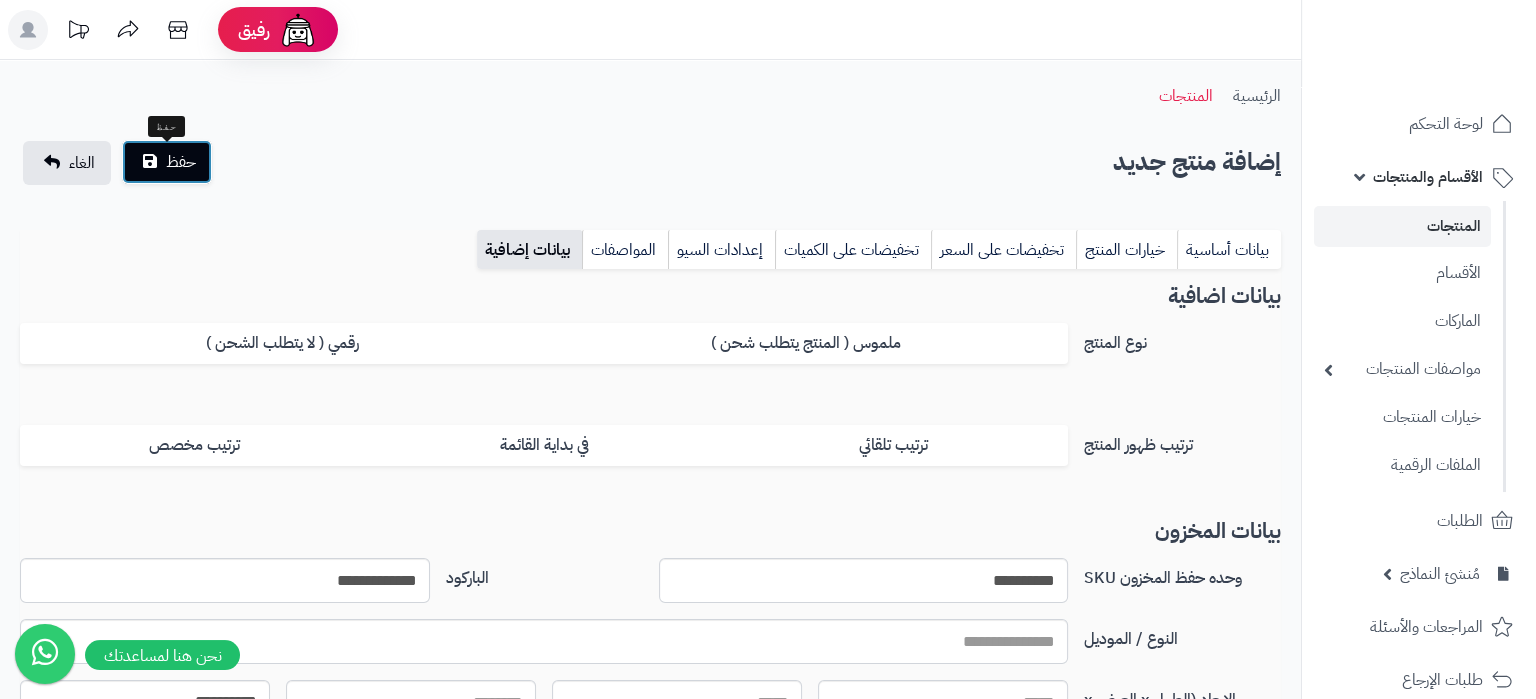 click on "حفظ" at bounding box center [167, 162] 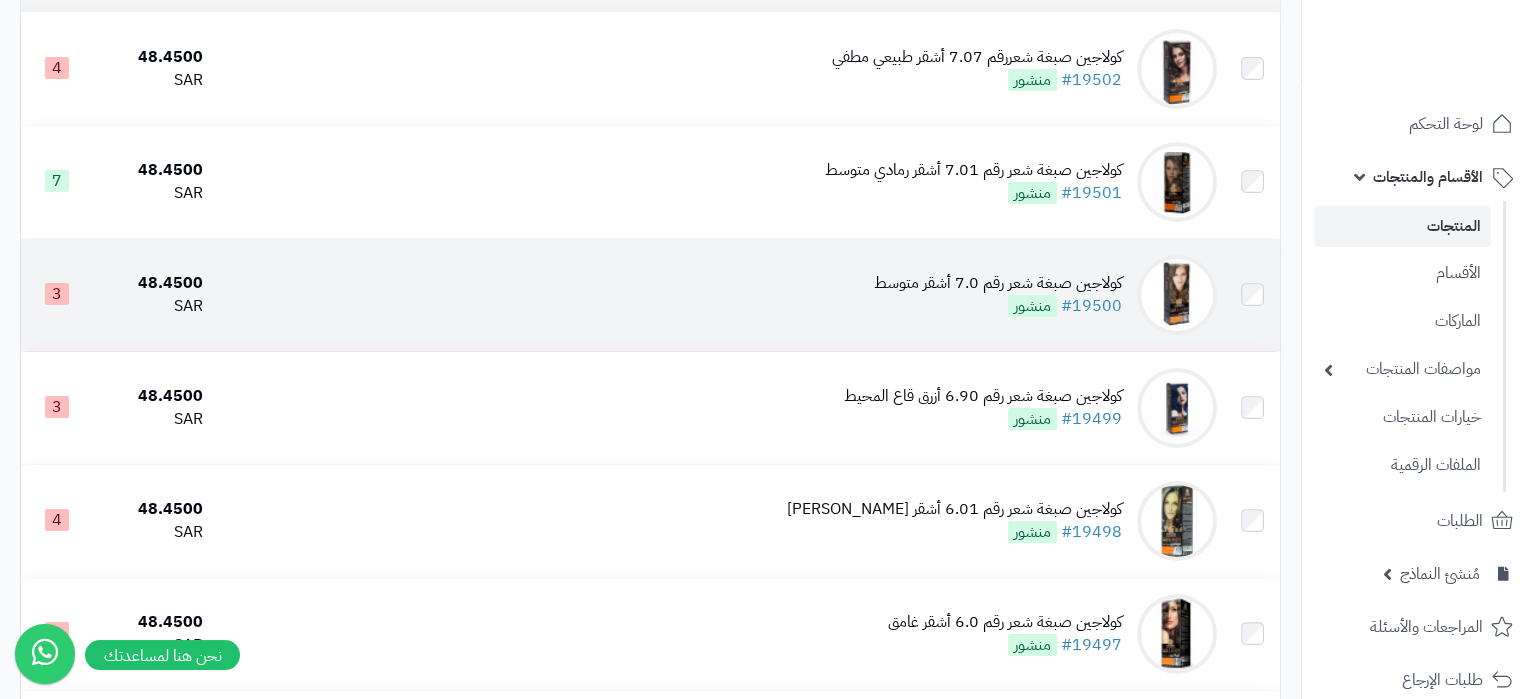 scroll, scrollTop: 0, scrollLeft: 0, axis: both 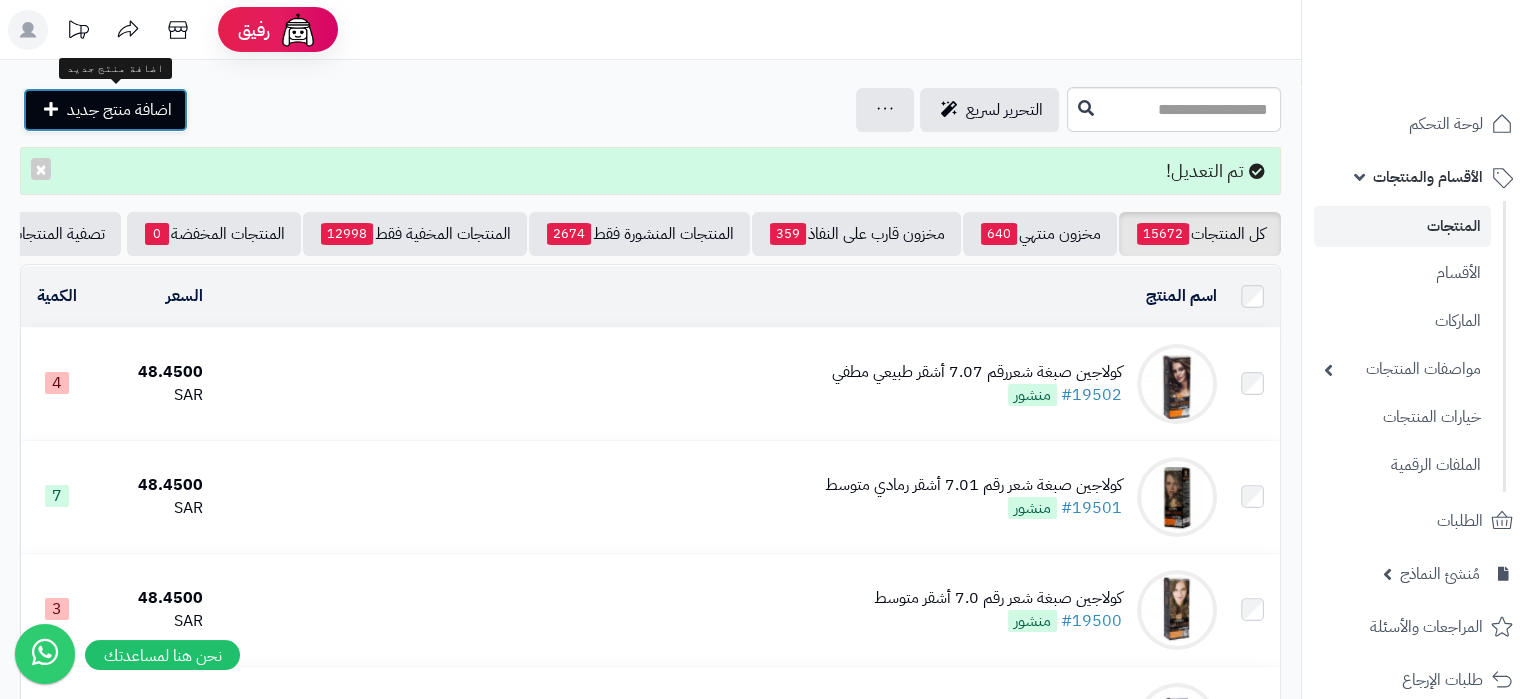 click on "اضافة منتج جديد" at bounding box center (119, 110) 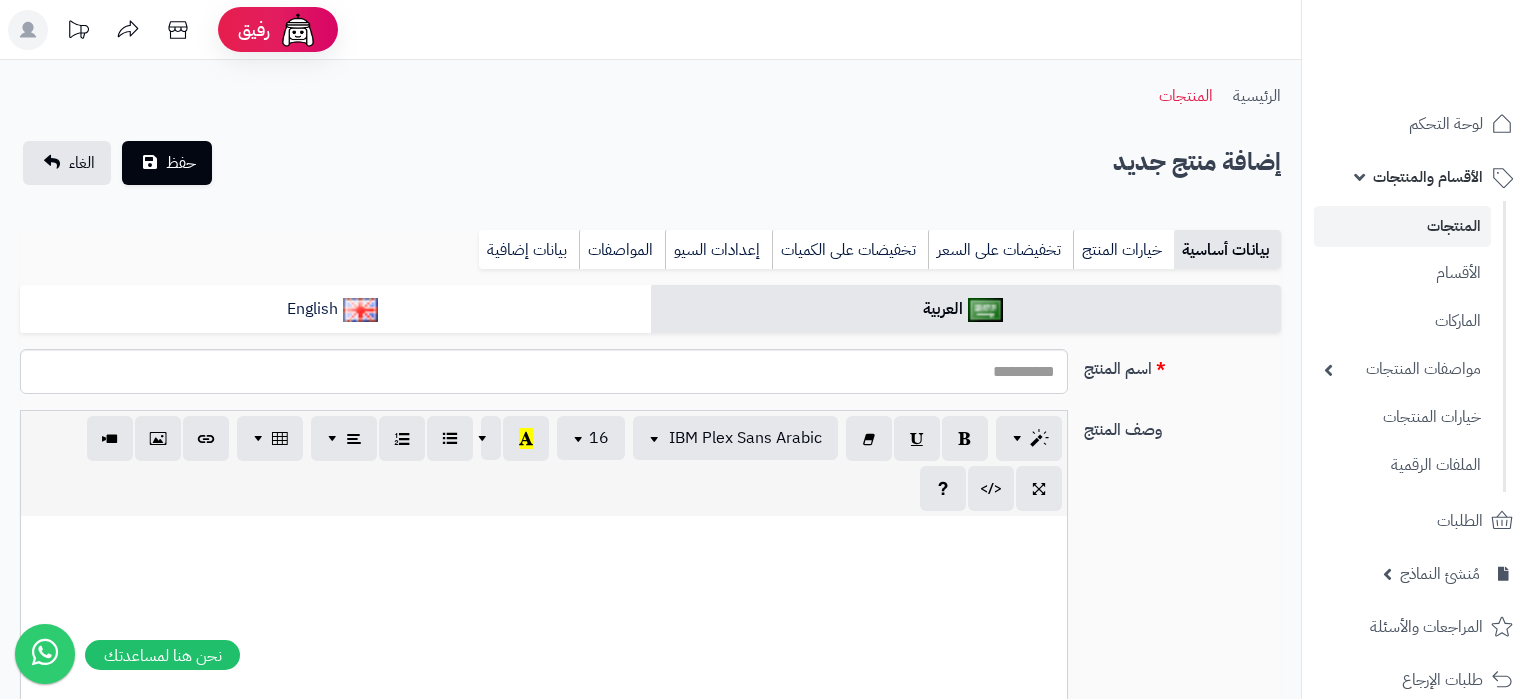 select 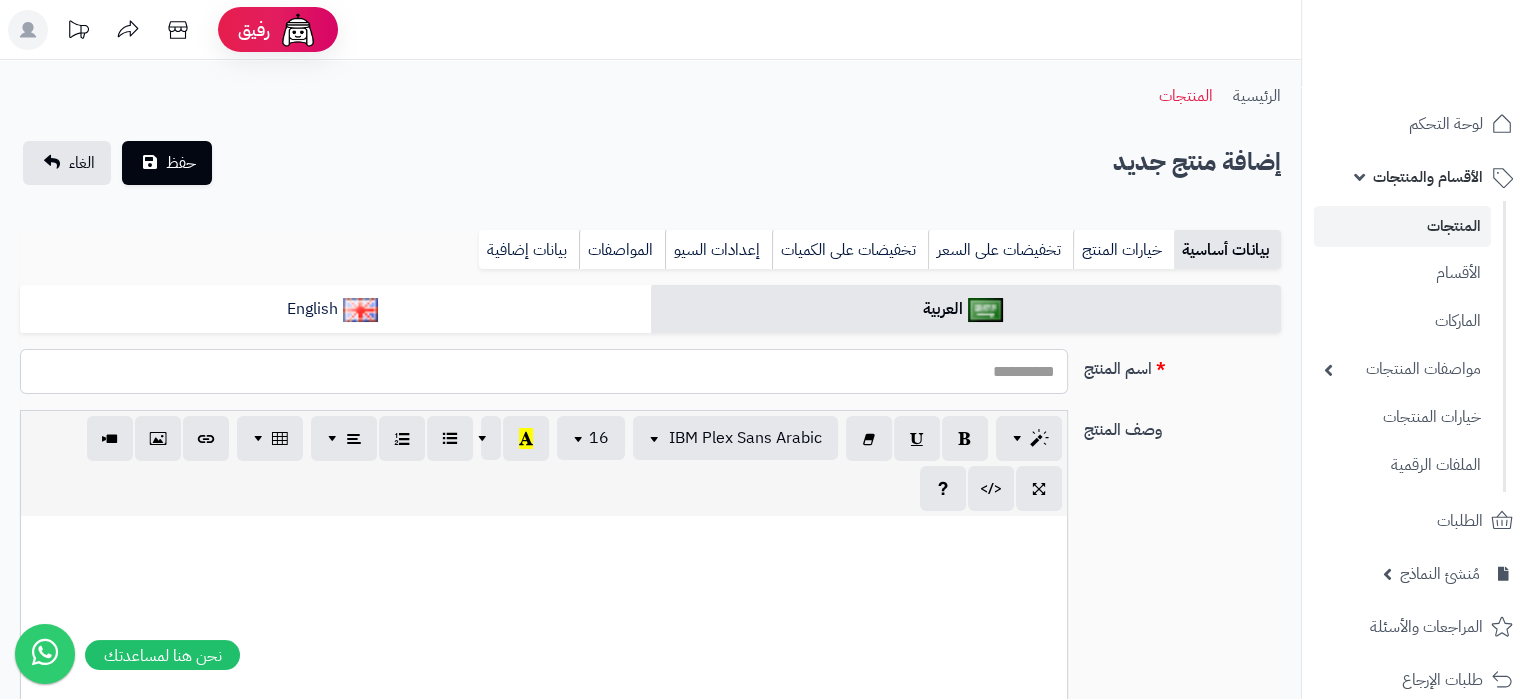click on "اسم المنتج" at bounding box center [544, 371] 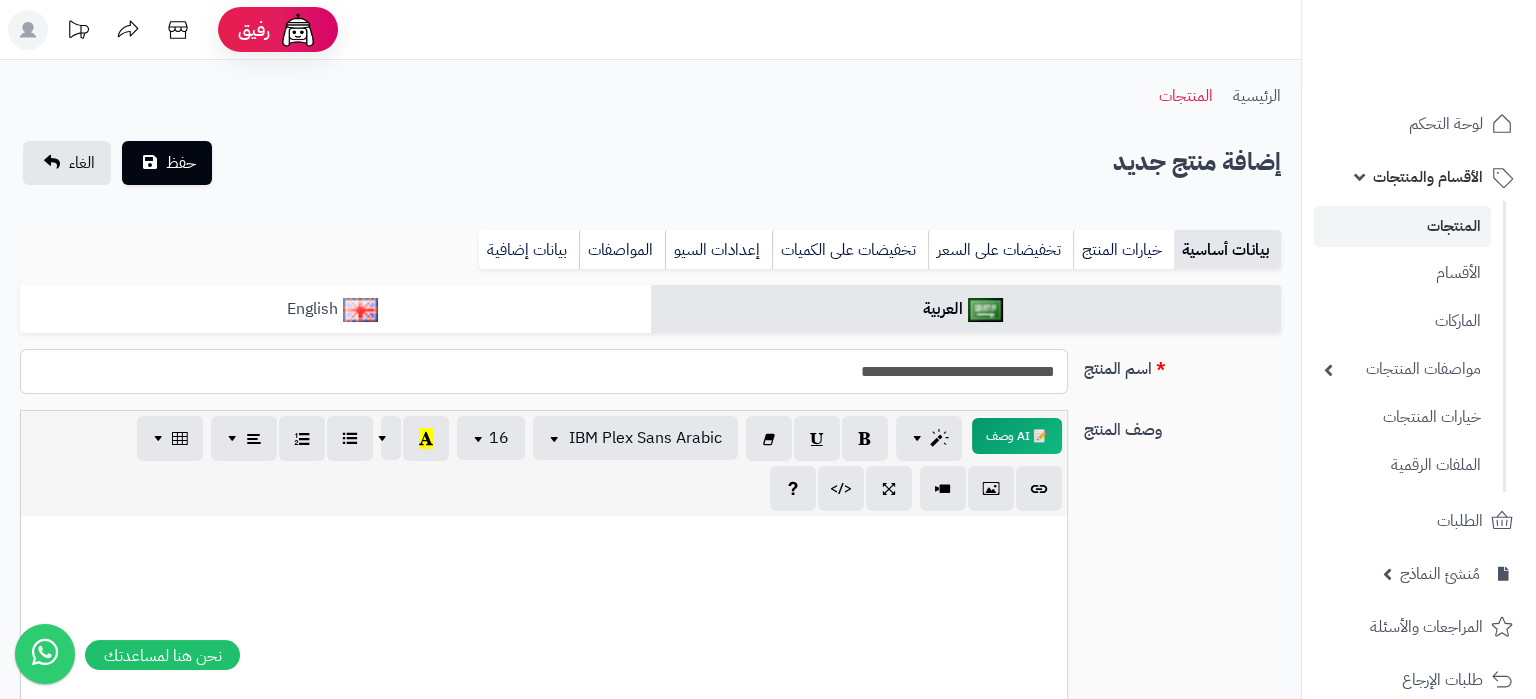 type on "**********" 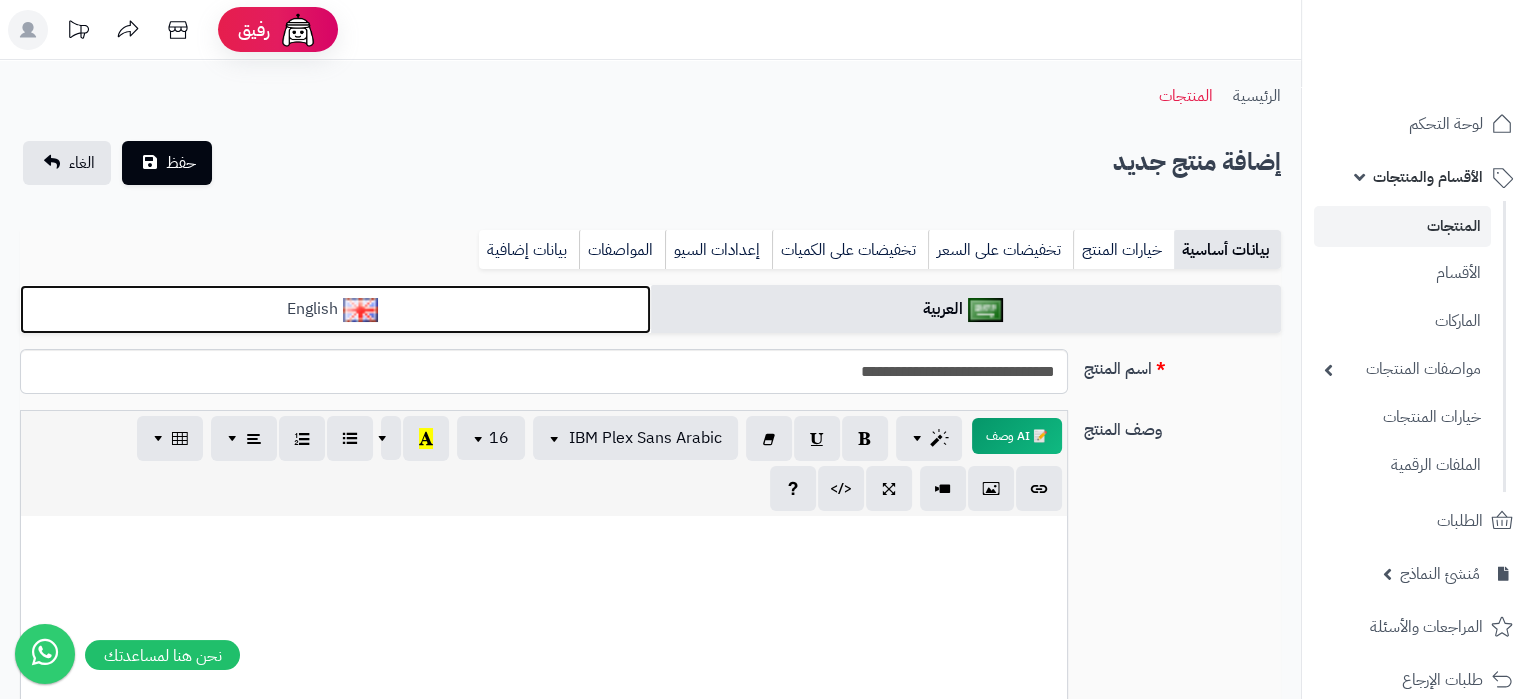 click on "English" at bounding box center [335, 309] 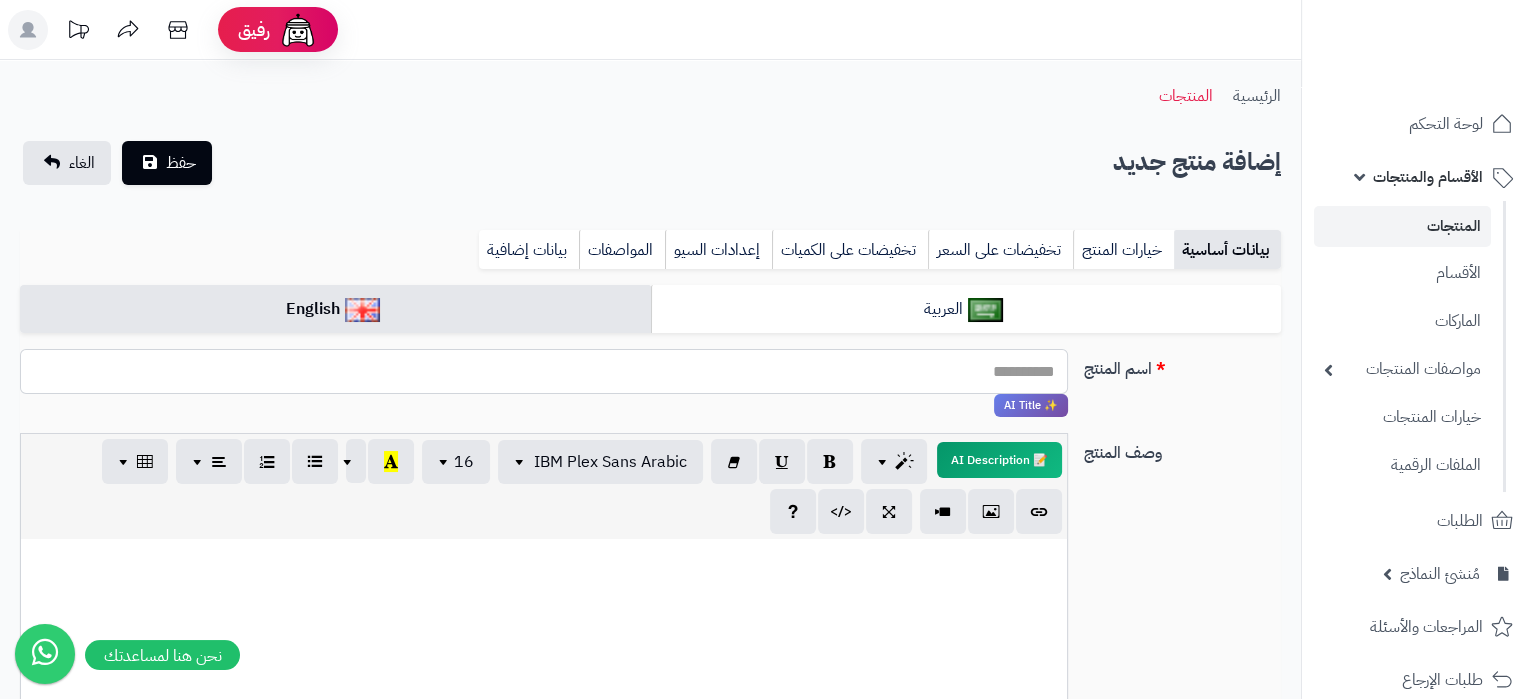 click on "اسم المنتج" at bounding box center (544, 371) 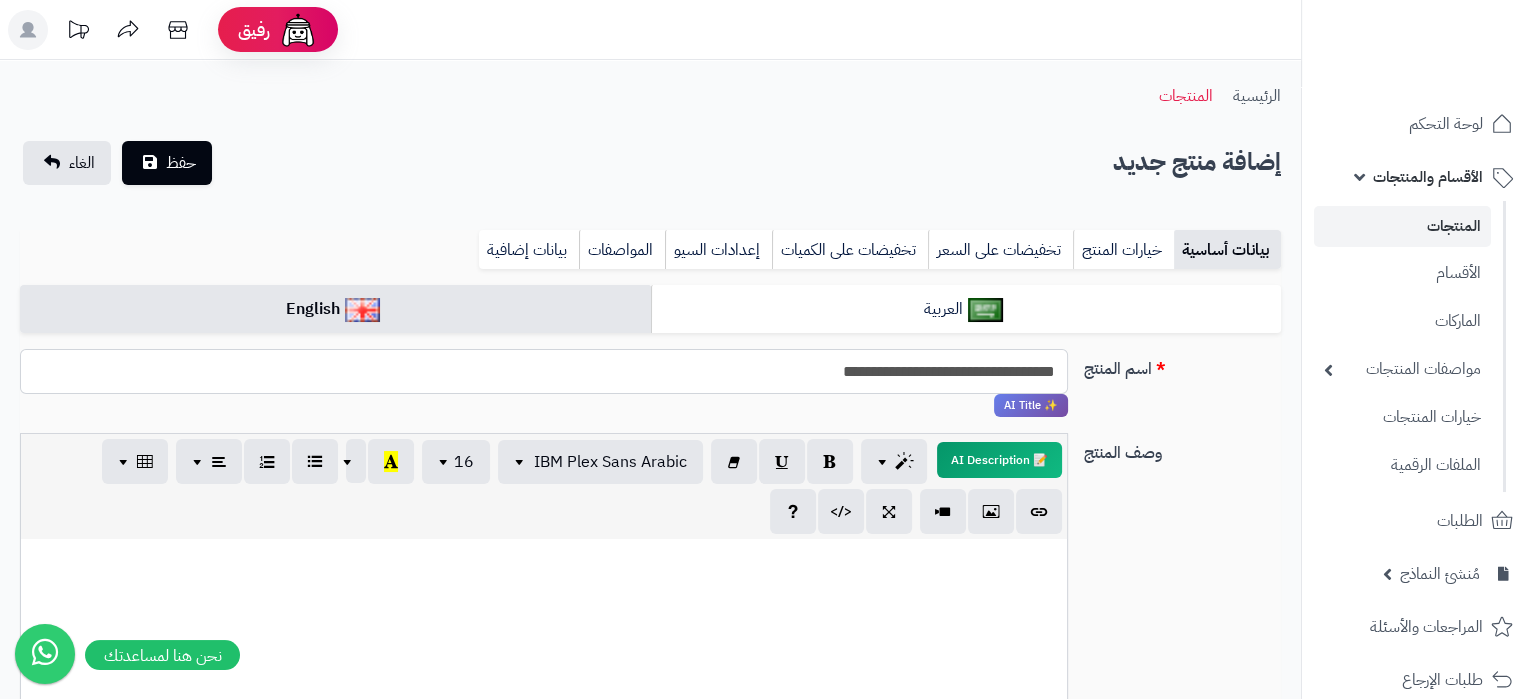 type on "**********" 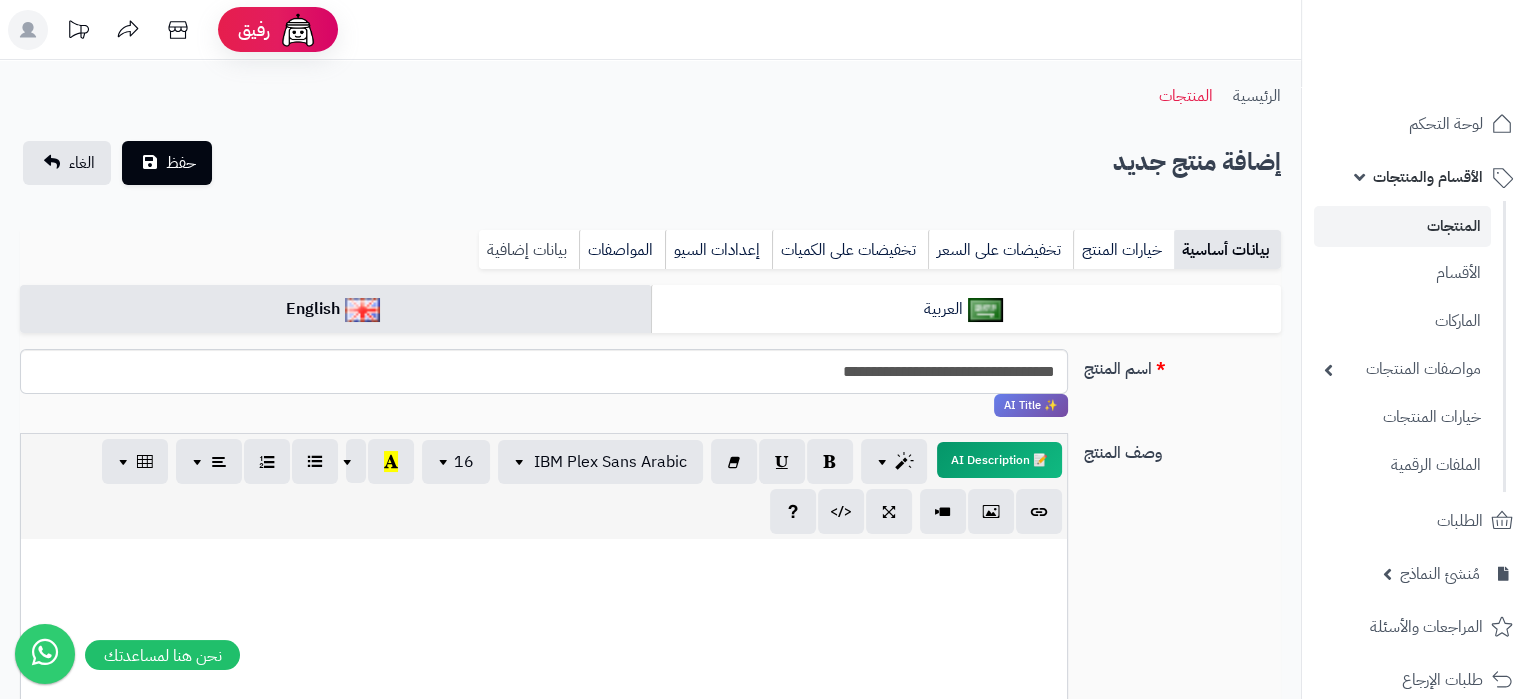 drag, startPoint x: 508, startPoint y: 251, endPoint x: 562, endPoint y: 277, distance: 59.933296 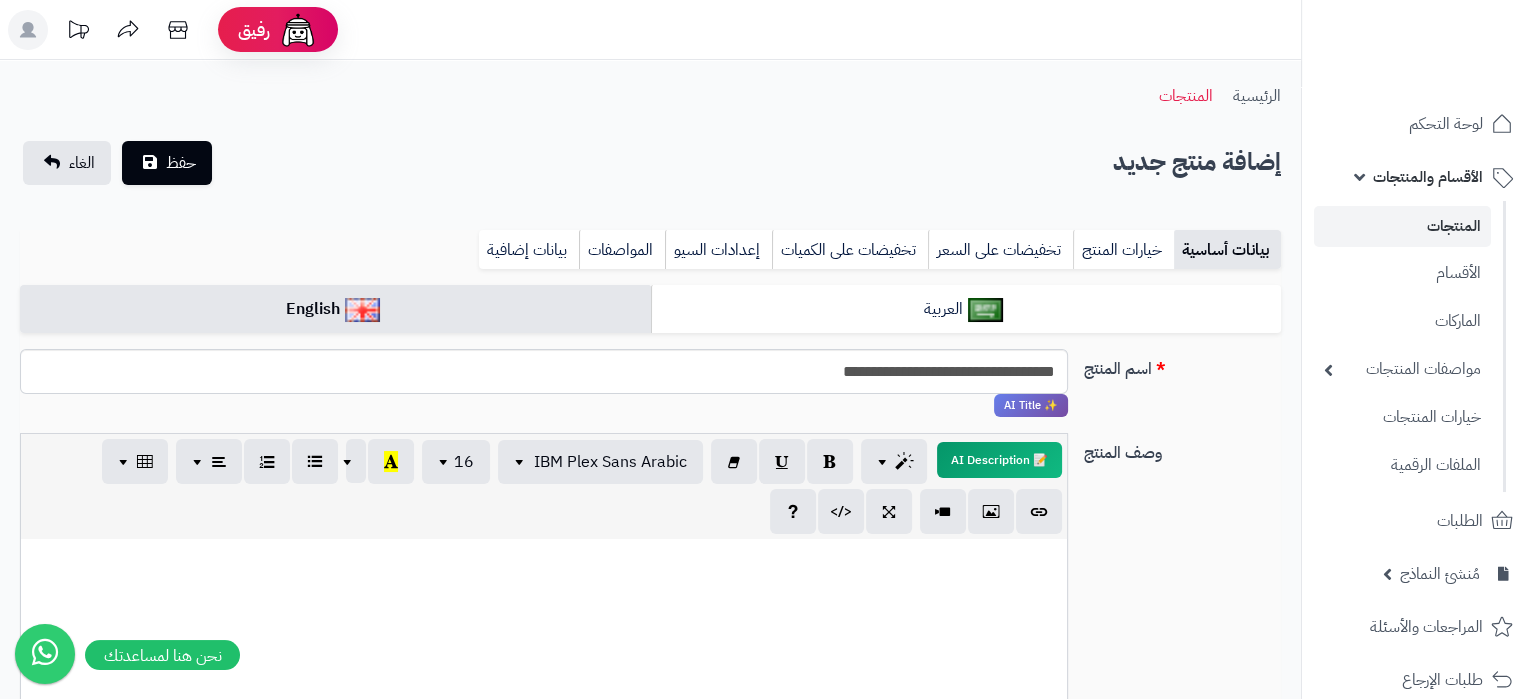 click on "بيانات إضافية" at bounding box center [529, 250] 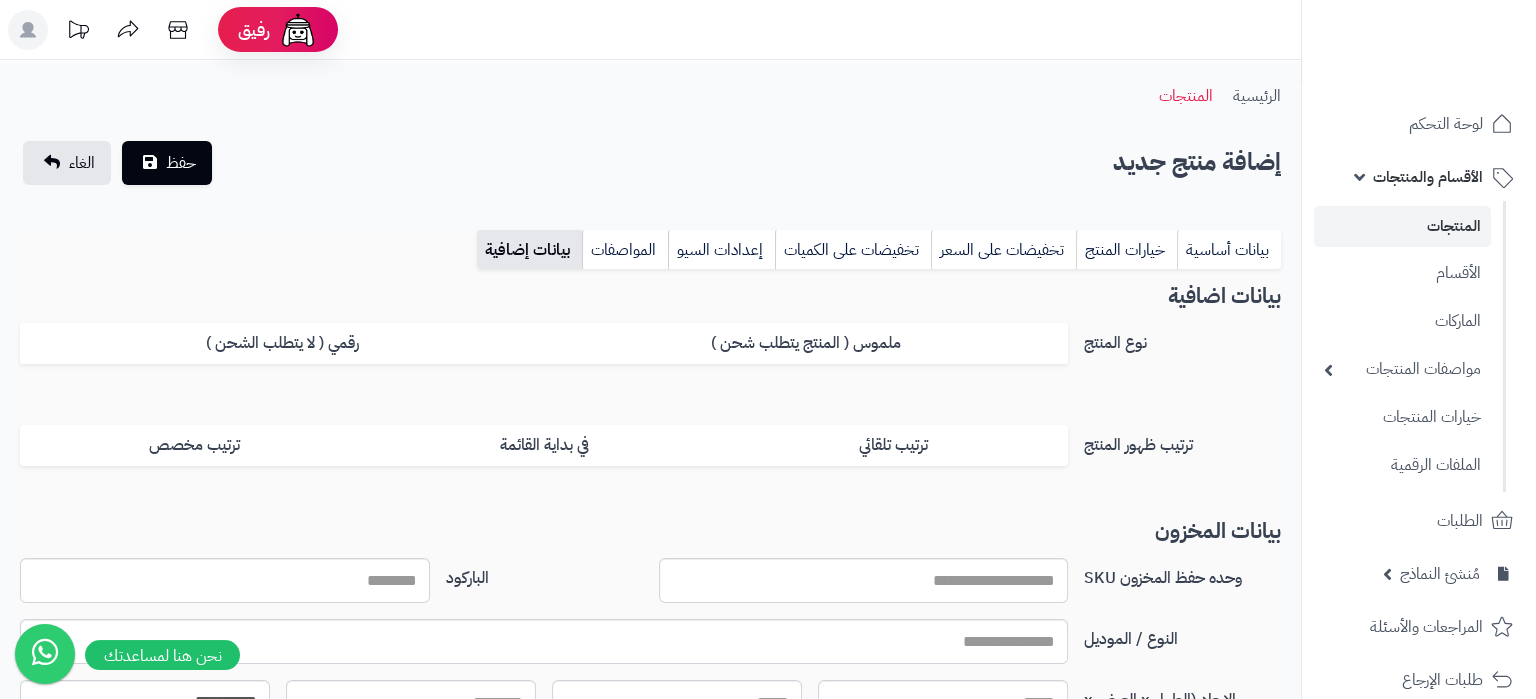 click on "وحده حفظ المخزون SKU
[GEOGRAPHIC_DATA]" at bounding box center (650, 588) 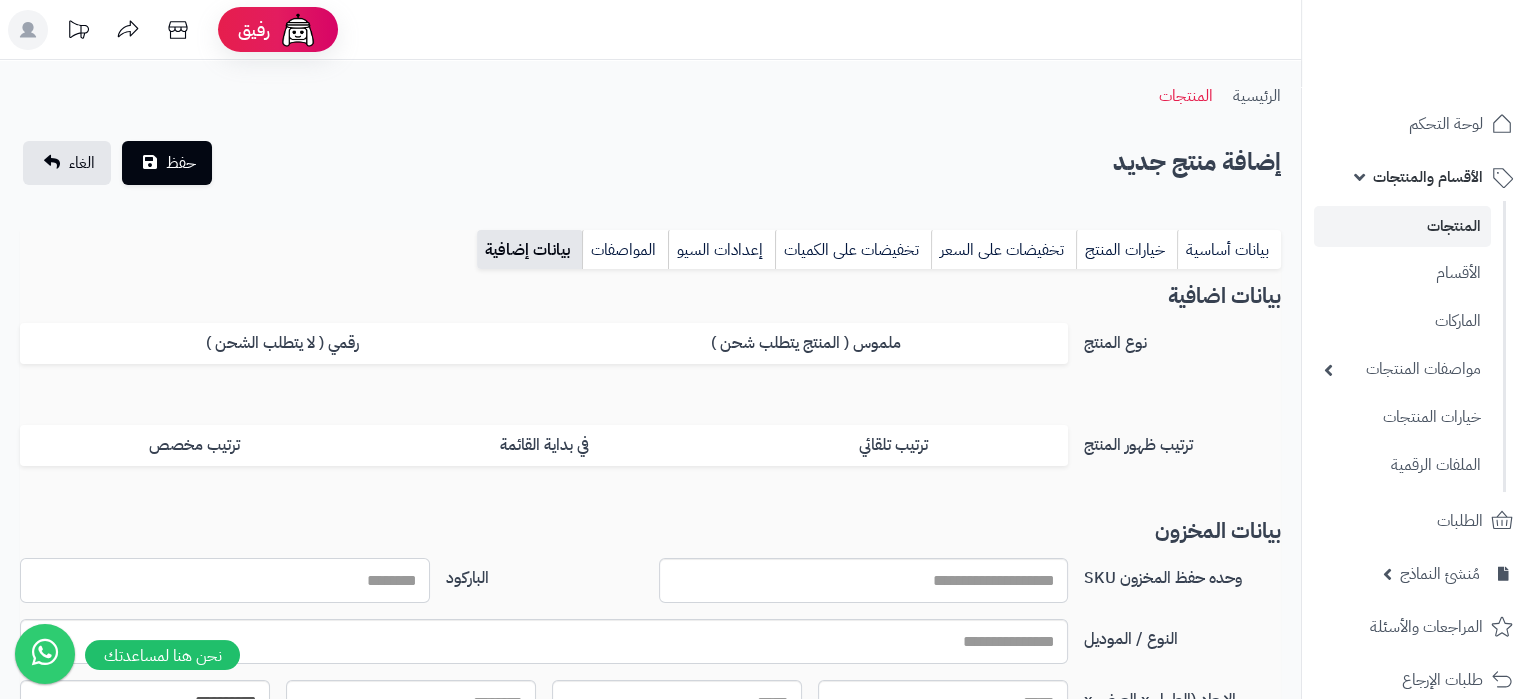 drag, startPoint x: 324, startPoint y: 596, endPoint x: 333, endPoint y: 590, distance: 10.816654 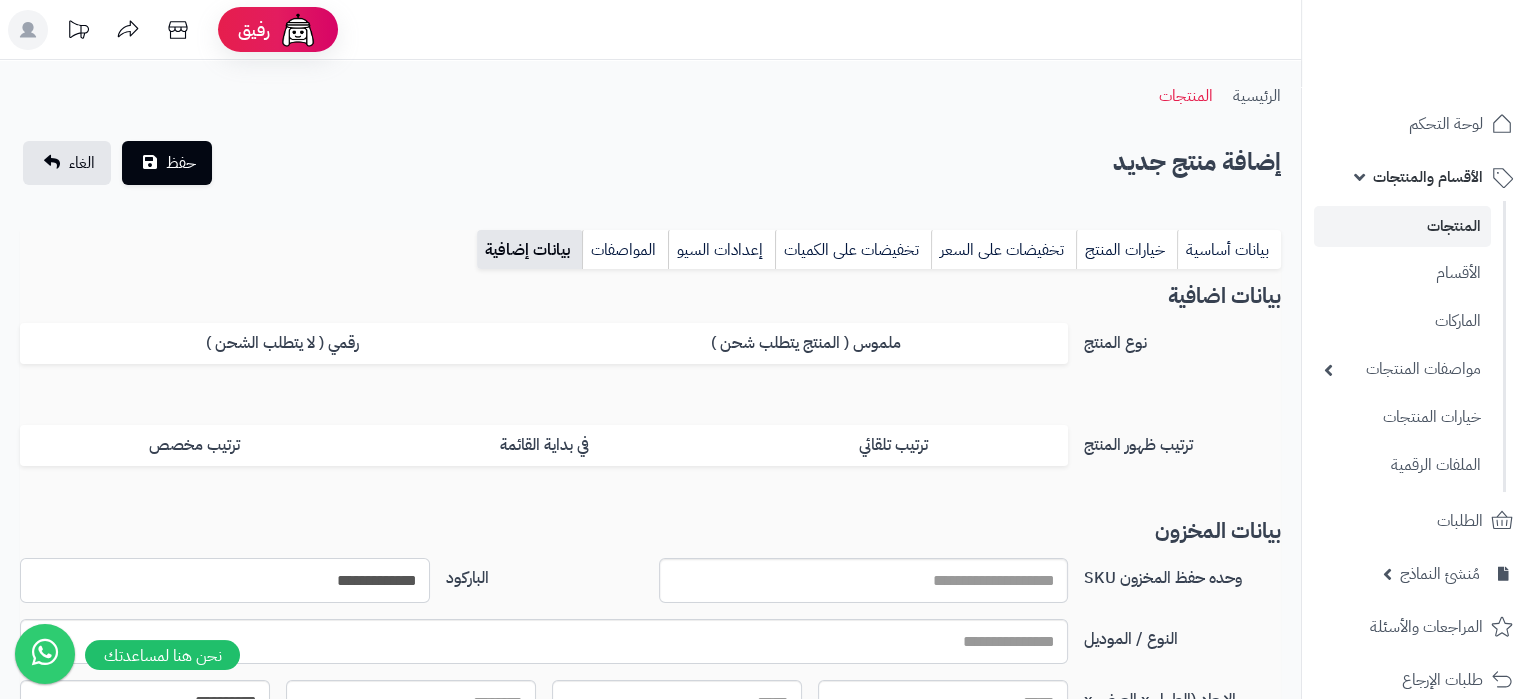 type on "**********" 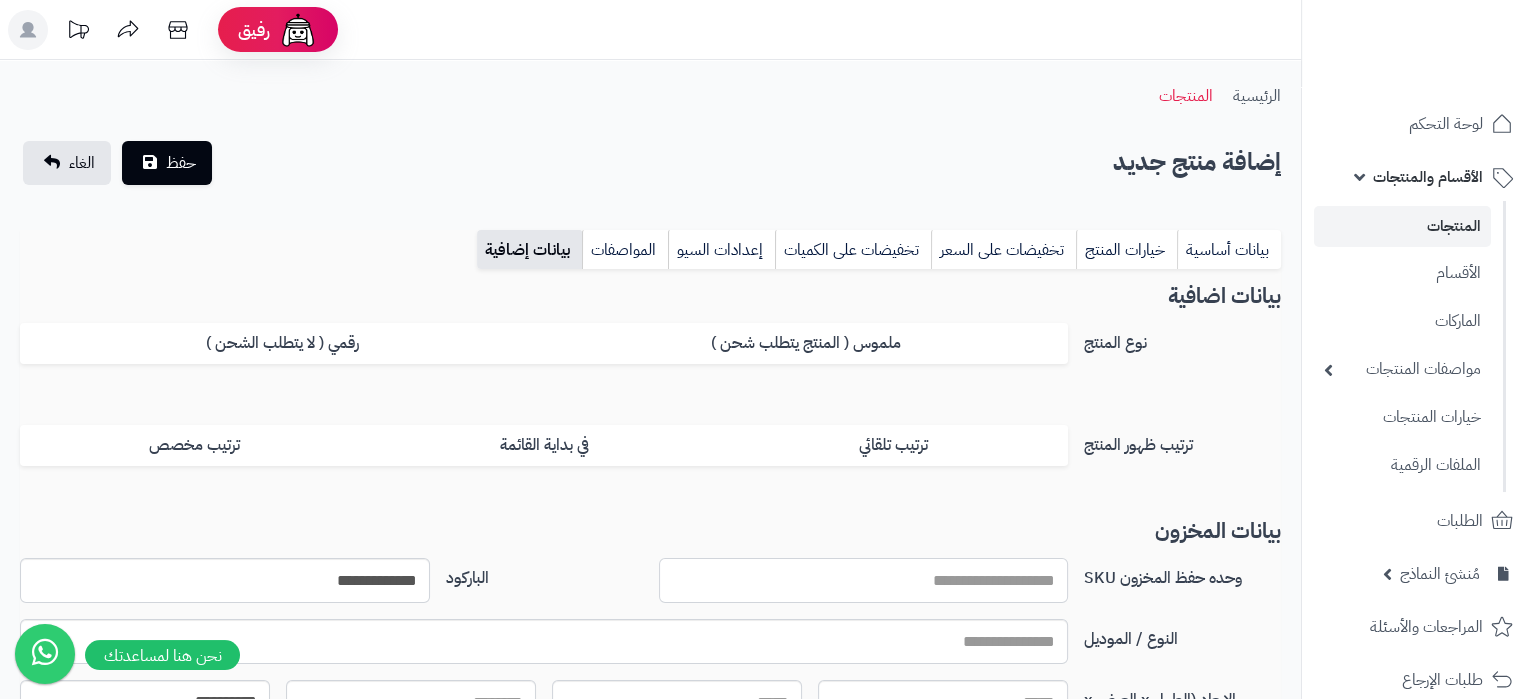 click on "وحده حفظ المخزون SKU" at bounding box center [864, 580] 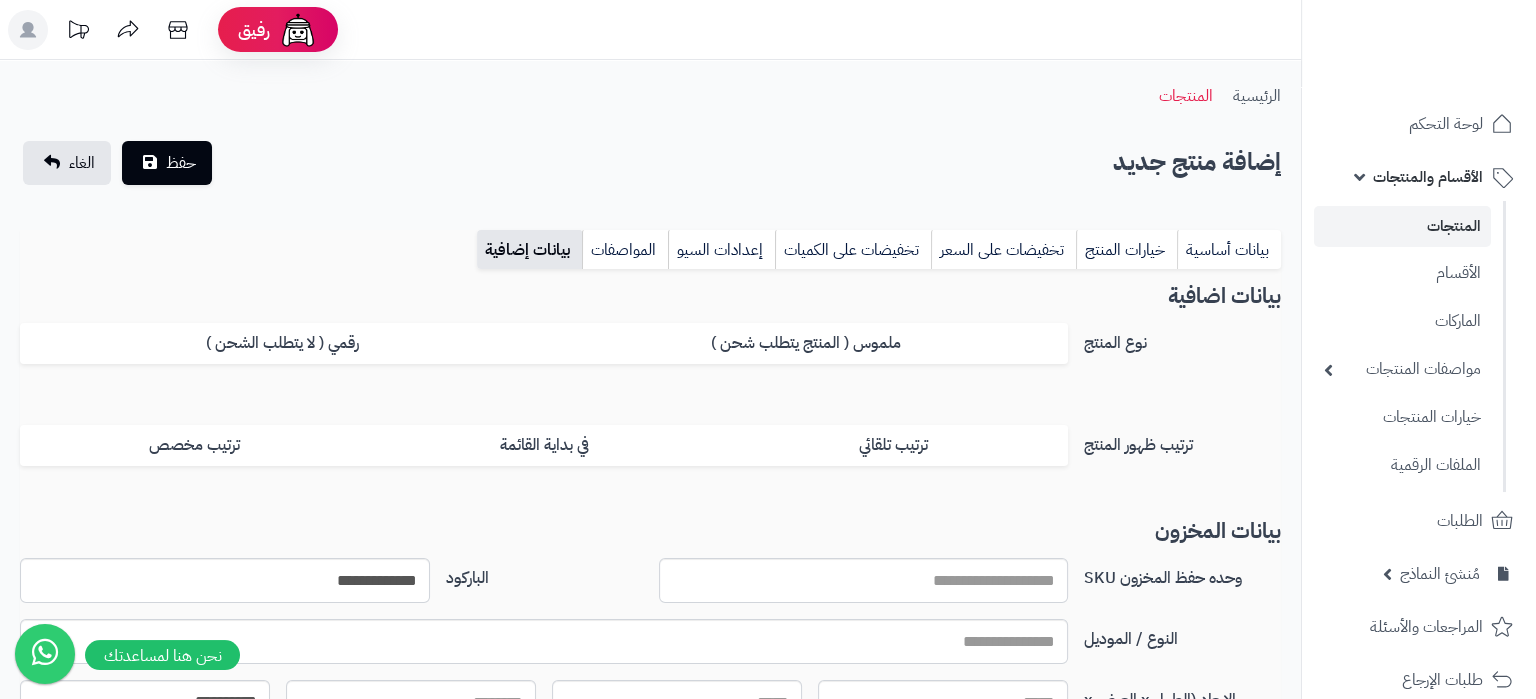 click on "بيانات المخزون" at bounding box center [650, 531] 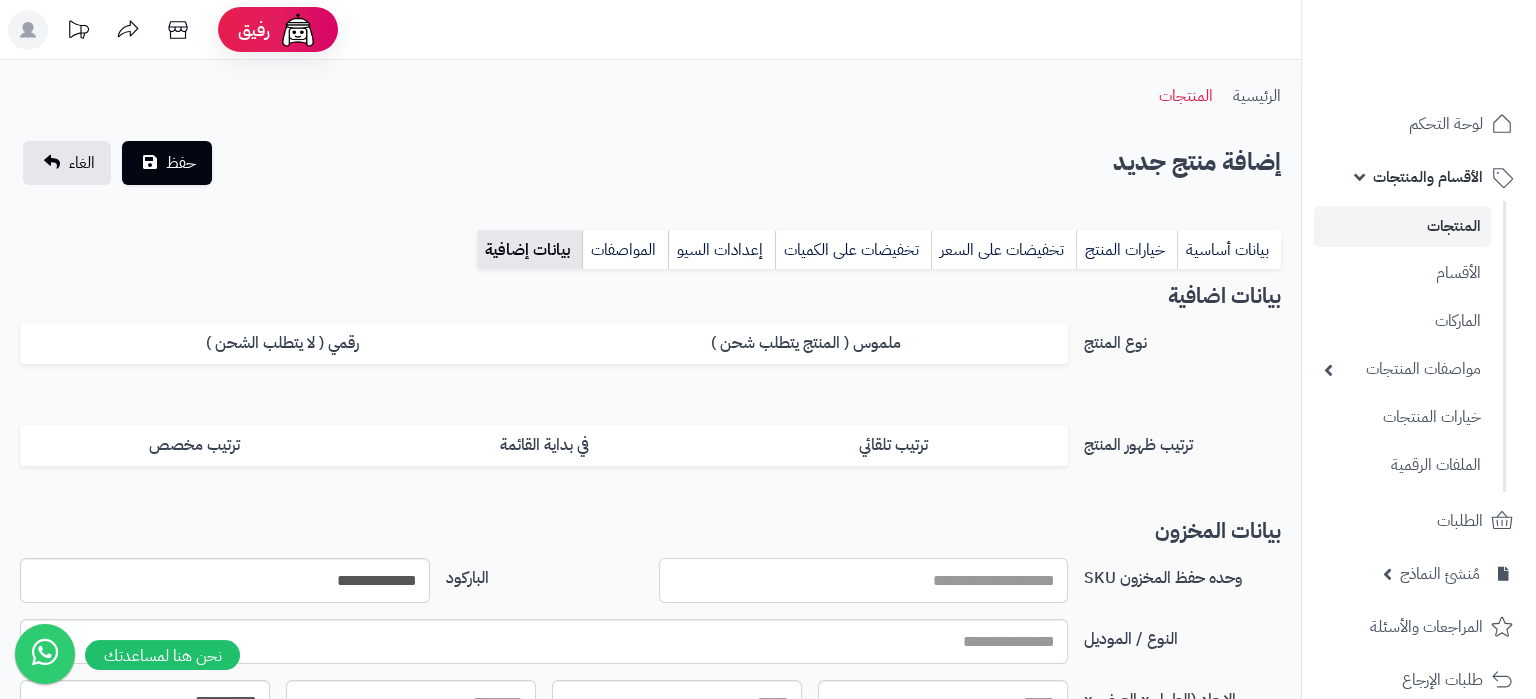 click on "وحده حفظ المخزون SKU" at bounding box center (864, 580) 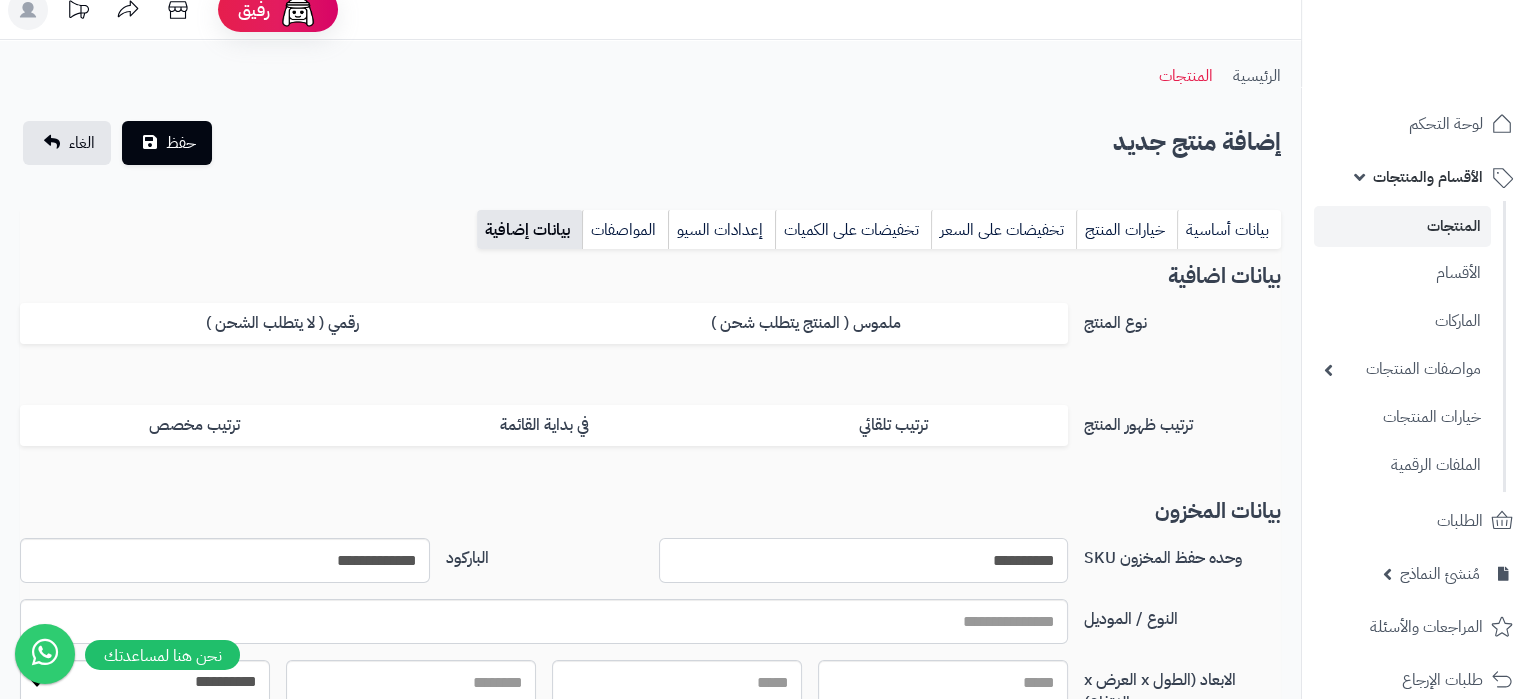 scroll, scrollTop: 0, scrollLeft: 0, axis: both 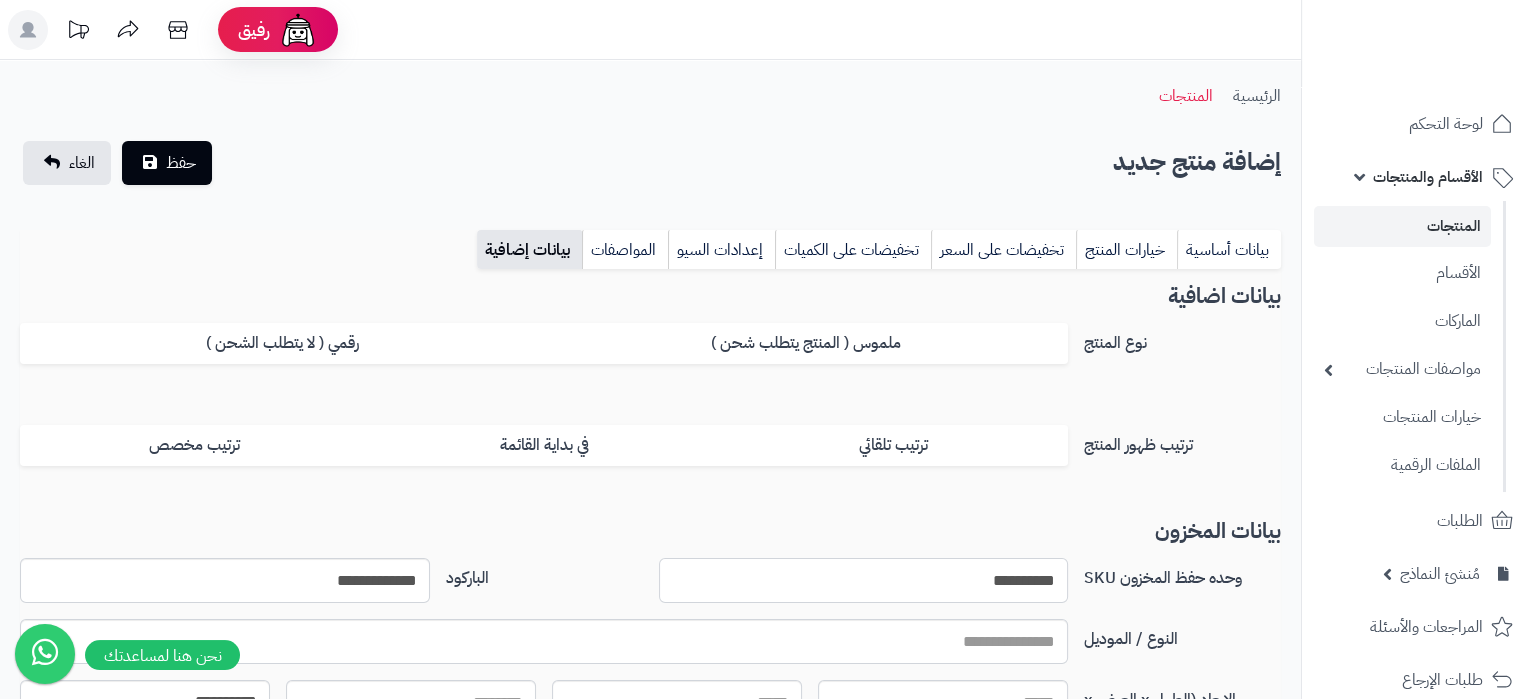 type on "**********" 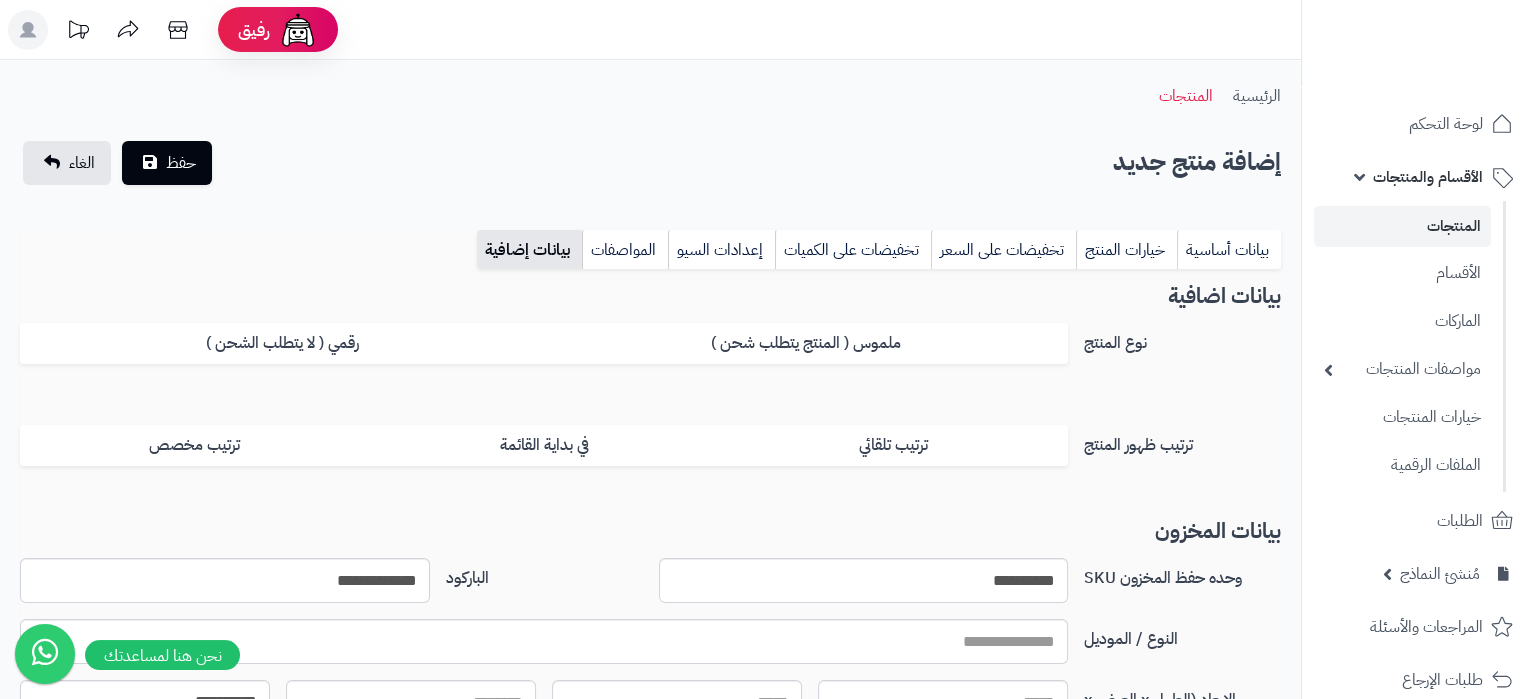 click on "**********" at bounding box center [650, 505] 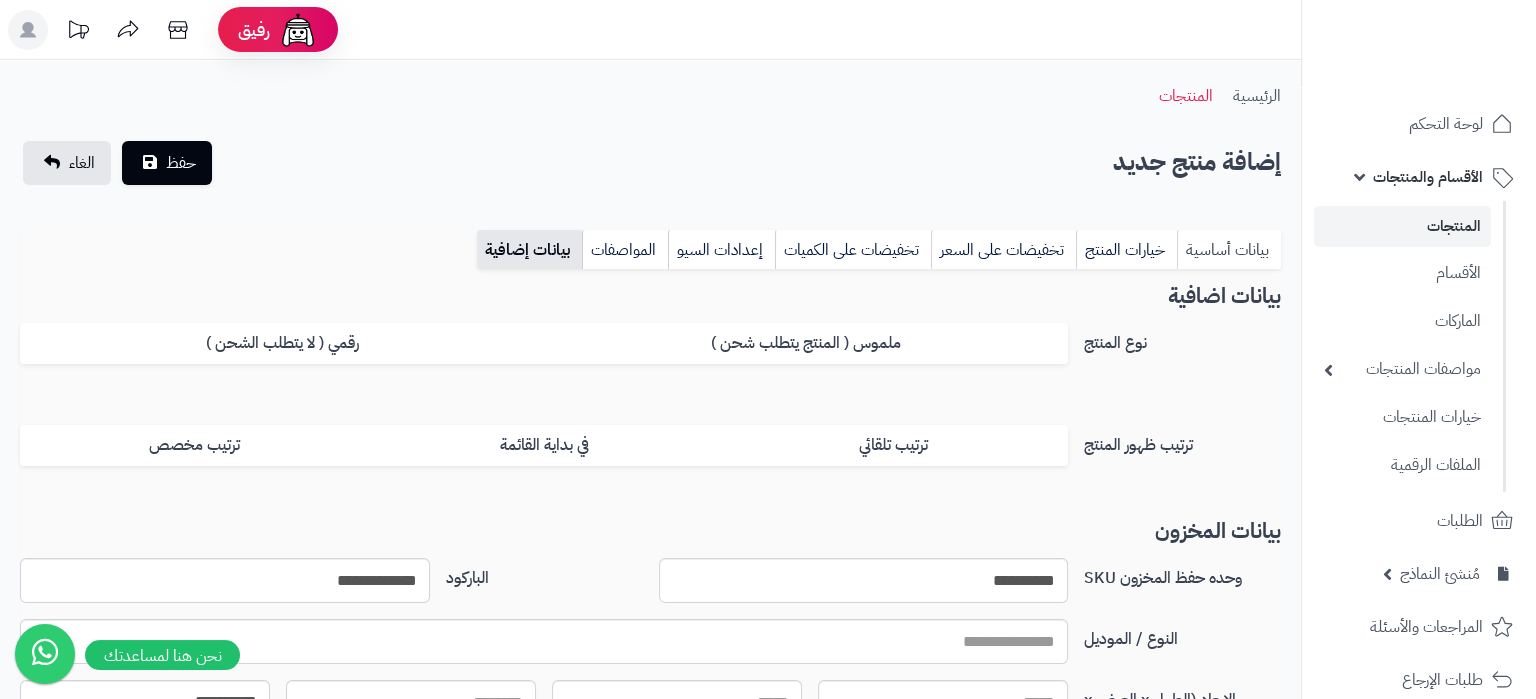 click on "بيانات أساسية" at bounding box center (1229, 250) 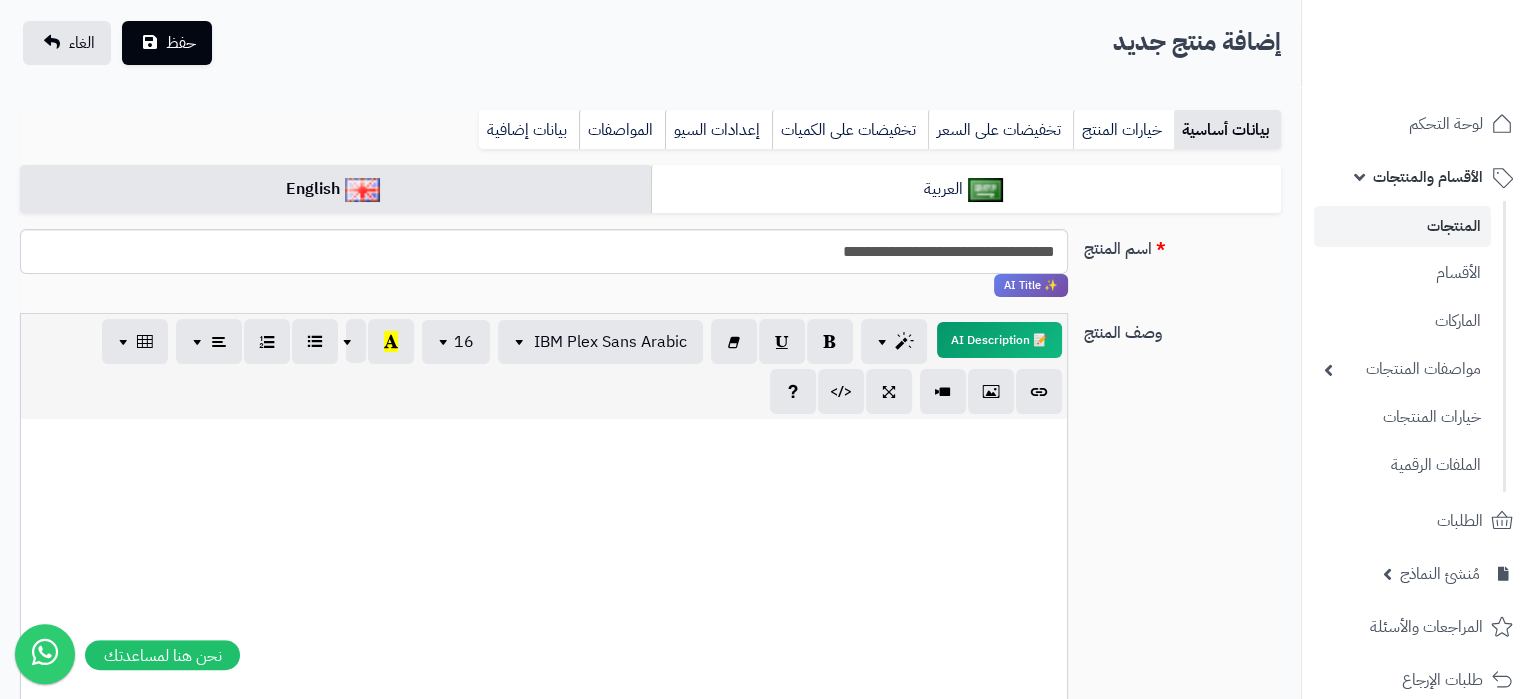 scroll, scrollTop: 210, scrollLeft: 0, axis: vertical 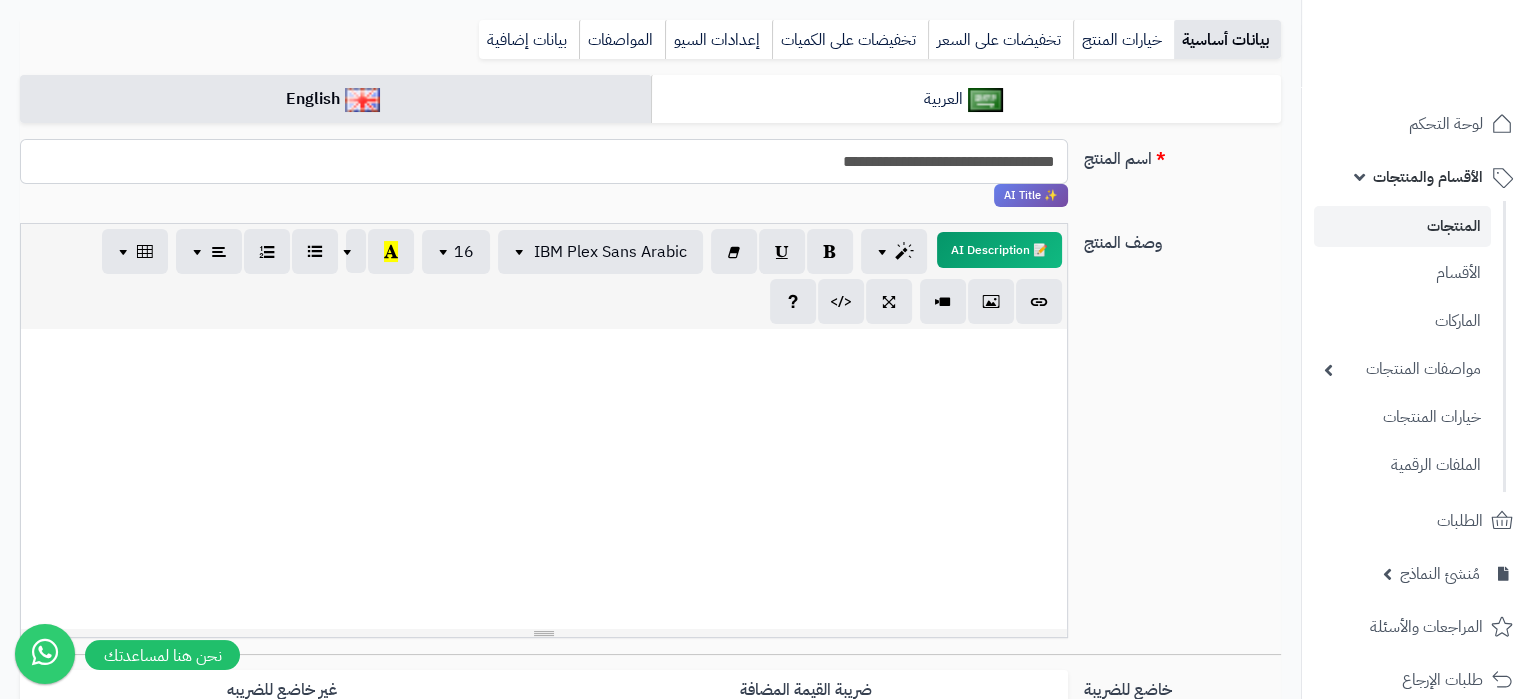drag, startPoint x: 799, startPoint y: 166, endPoint x: 828, endPoint y: 175, distance: 30.364452 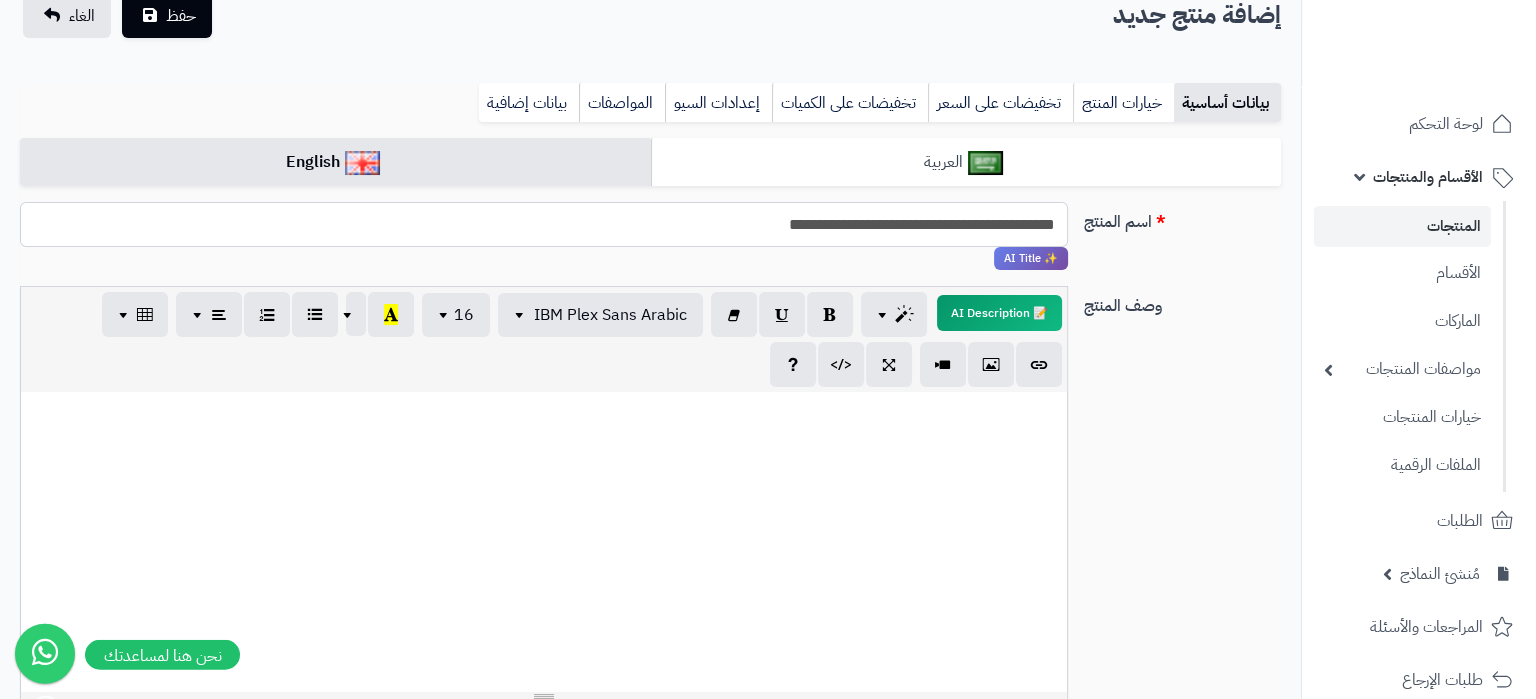 scroll, scrollTop: 105, scrollLeft: 0, axis: vertical 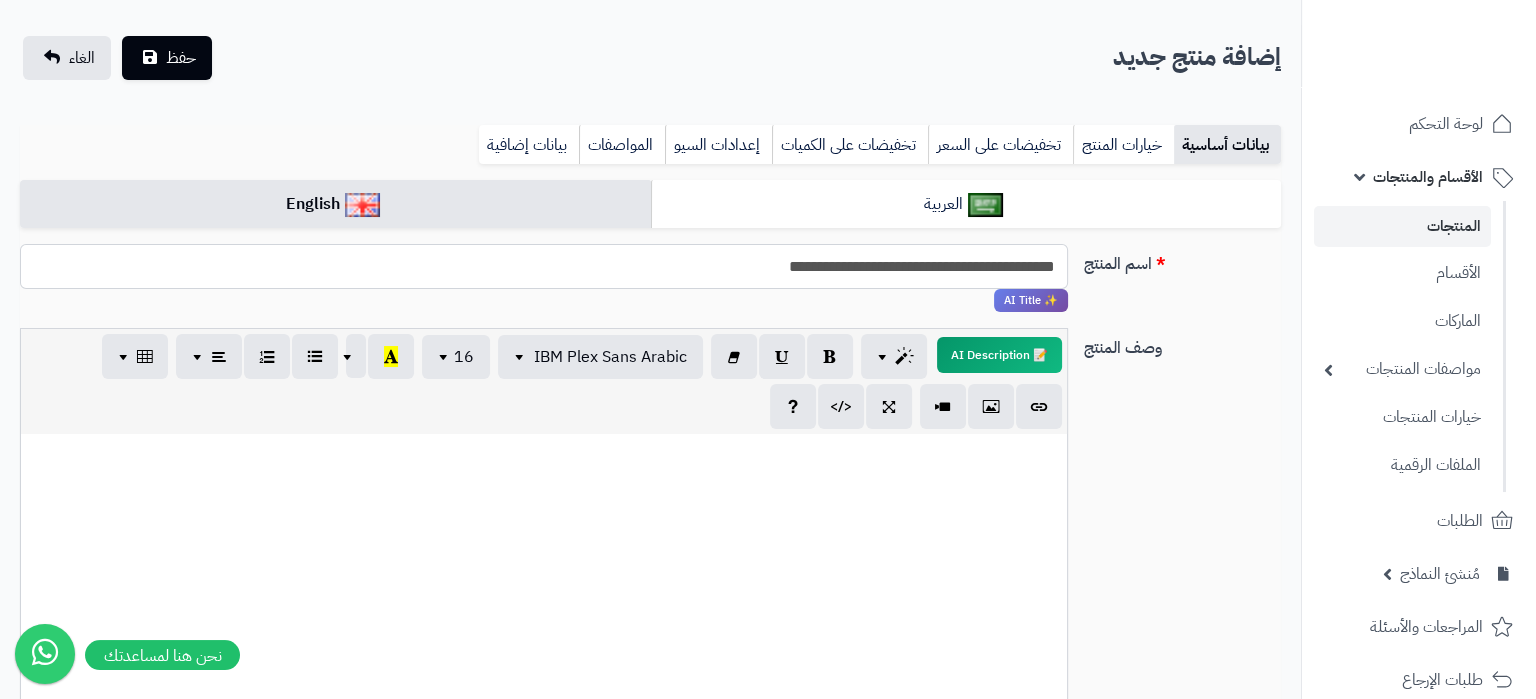 click on "**********" at bounding box center [544, 266] 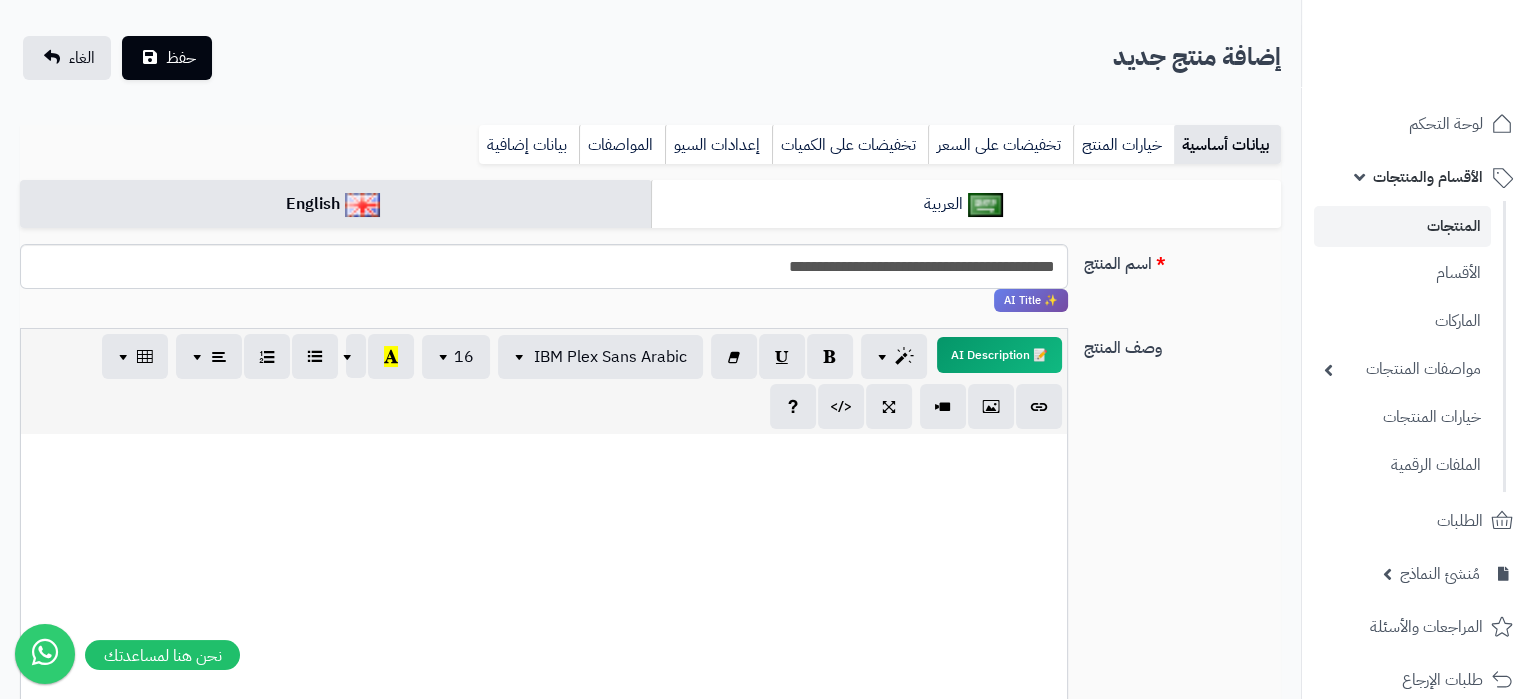 click at bounding box center [544, 584] 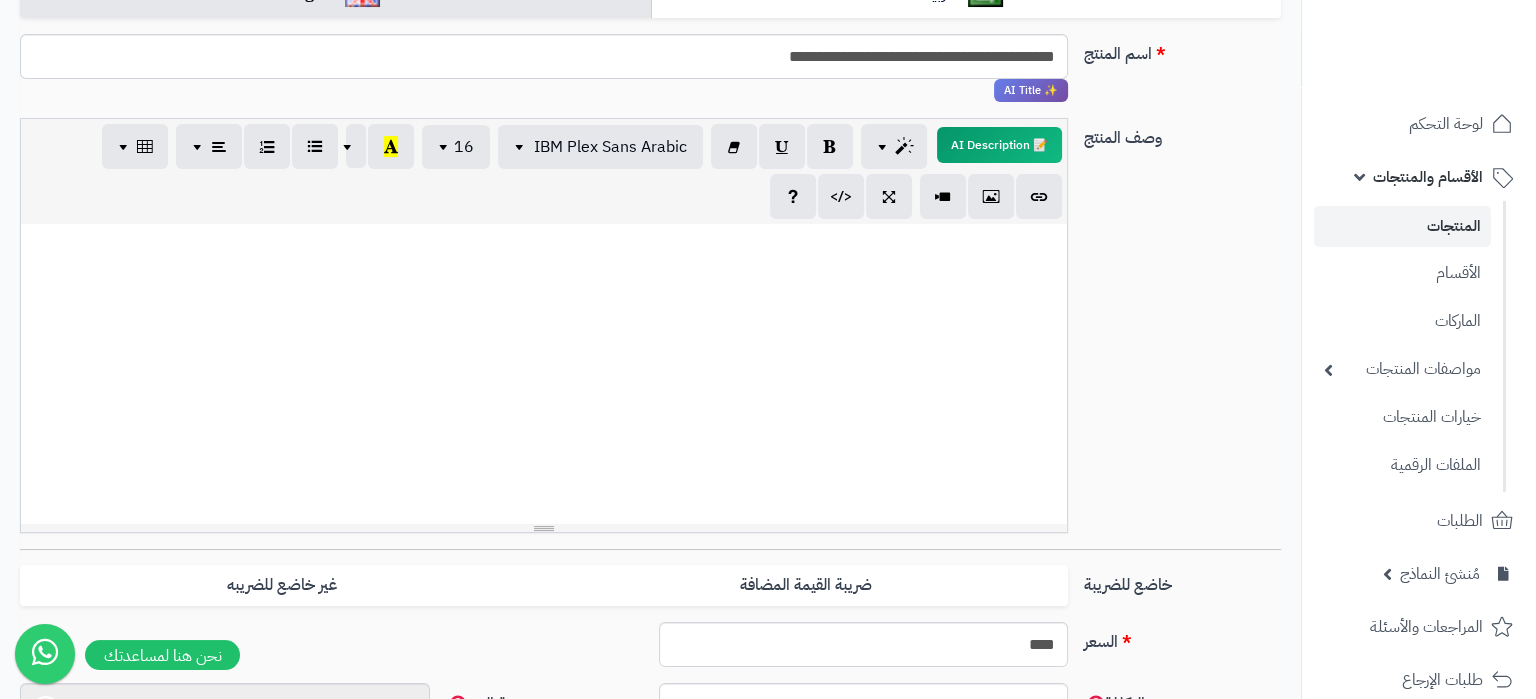 scroll, scrollTop: 0, scrollLeft: 0, axis: both 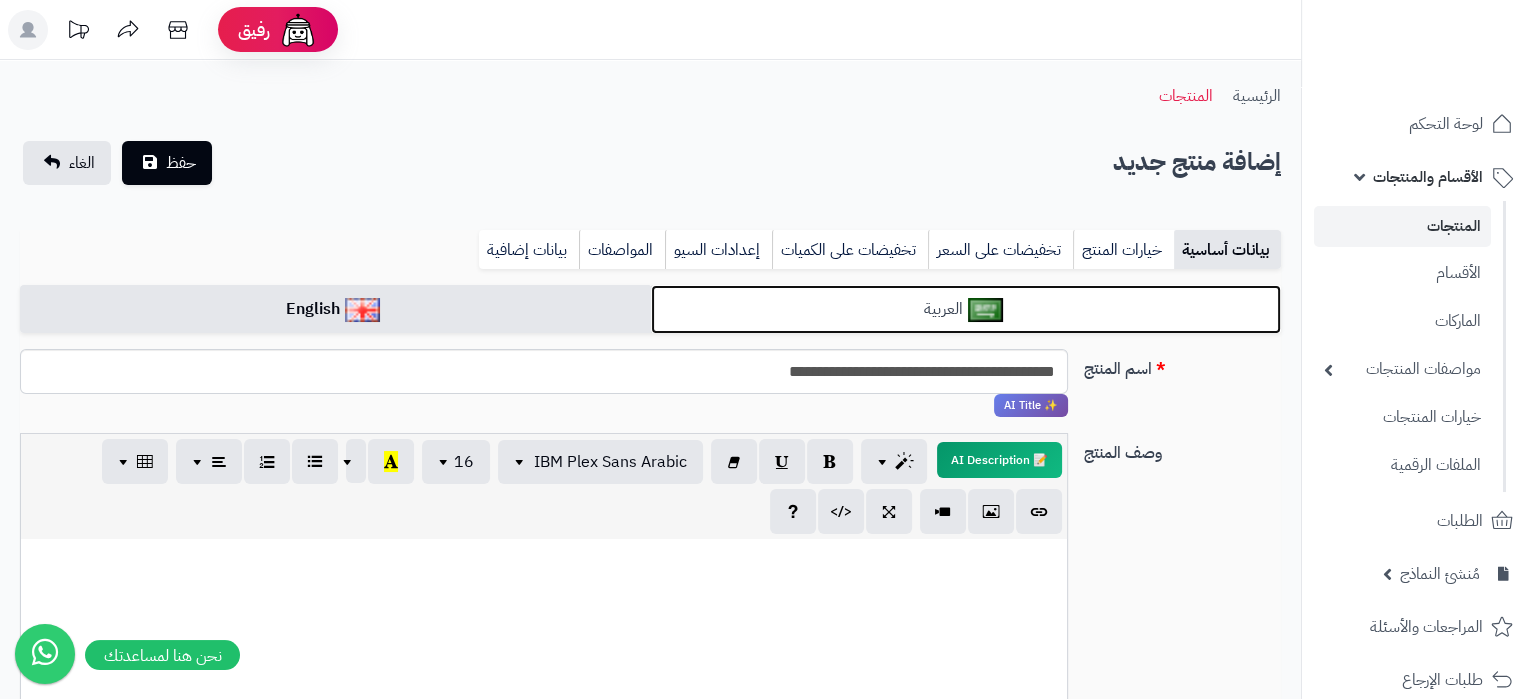 click on "العربية" at bounding box center [966, 309] 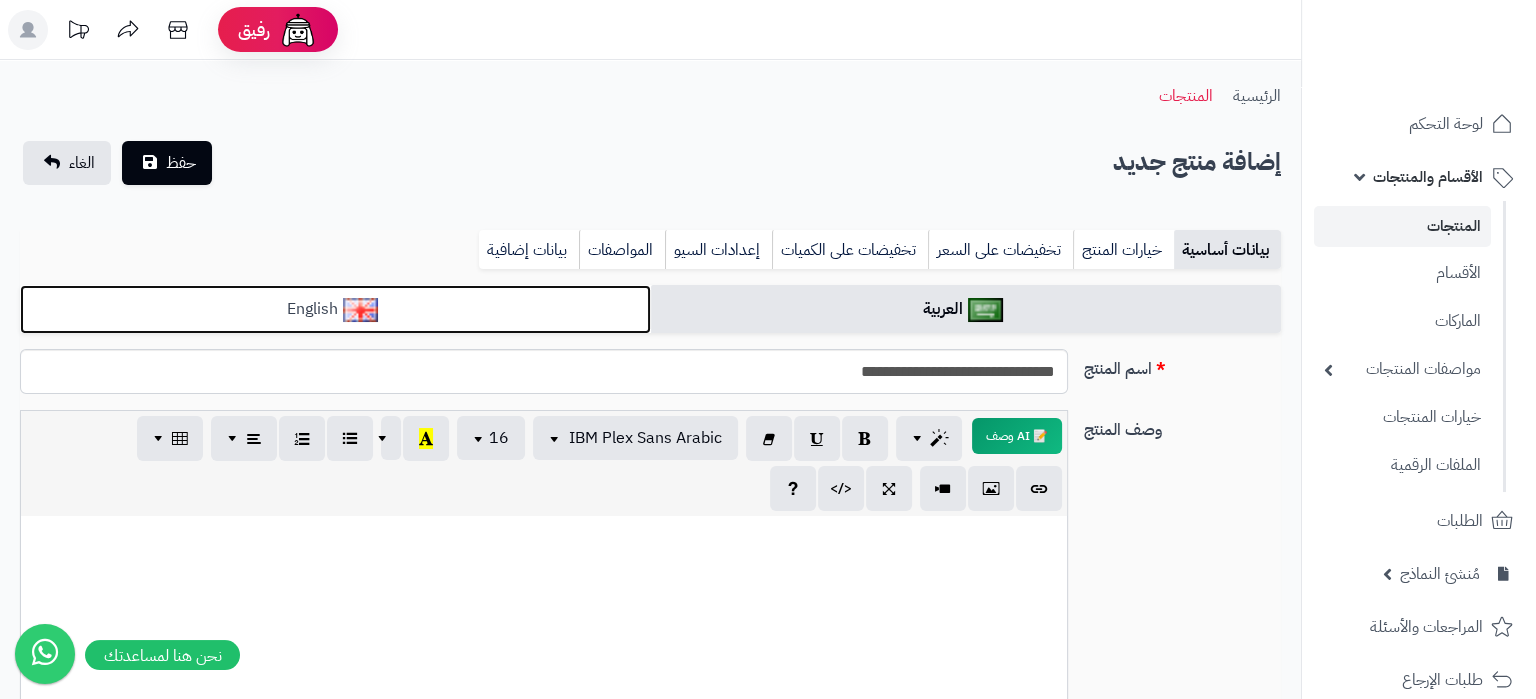 click on "English" at bounding box center [335, 309] 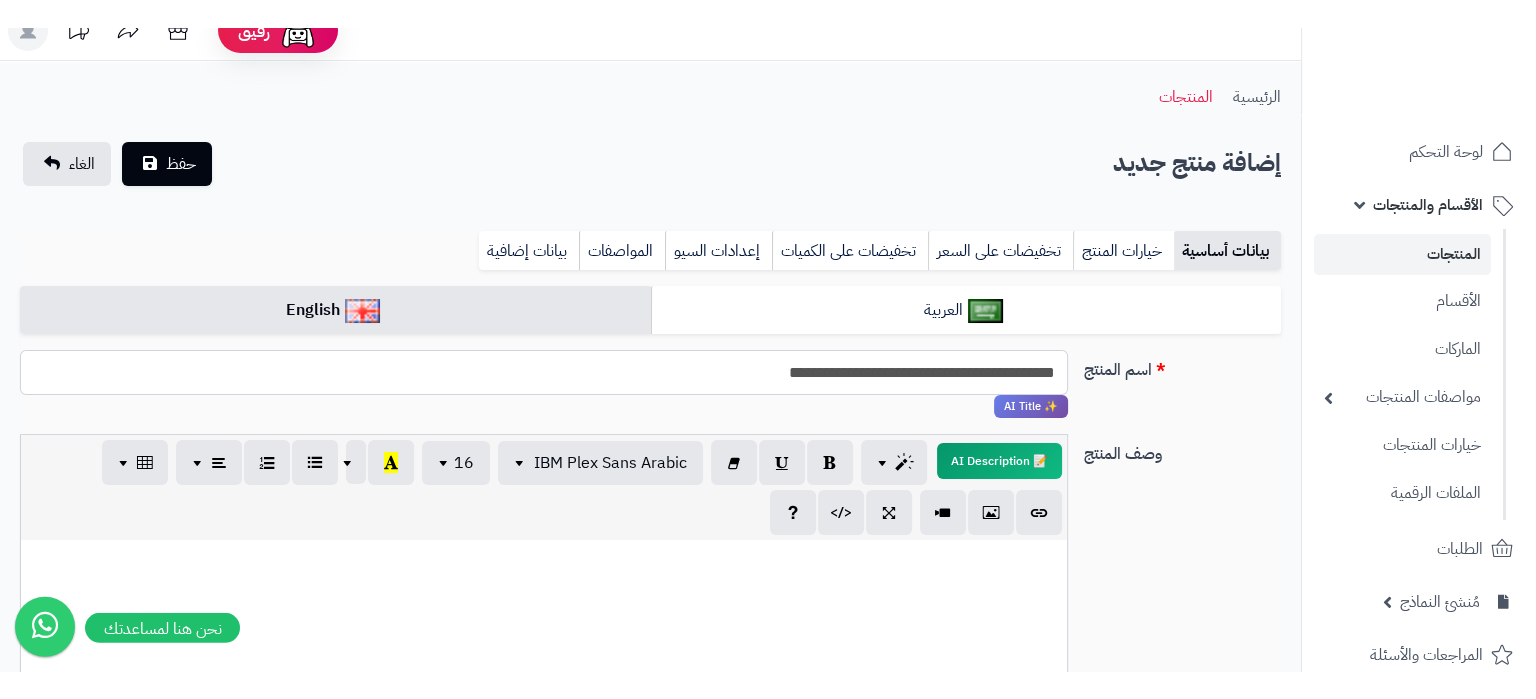 scroll, scrollTop: 552, scrollLeft: 0, axis: vertical 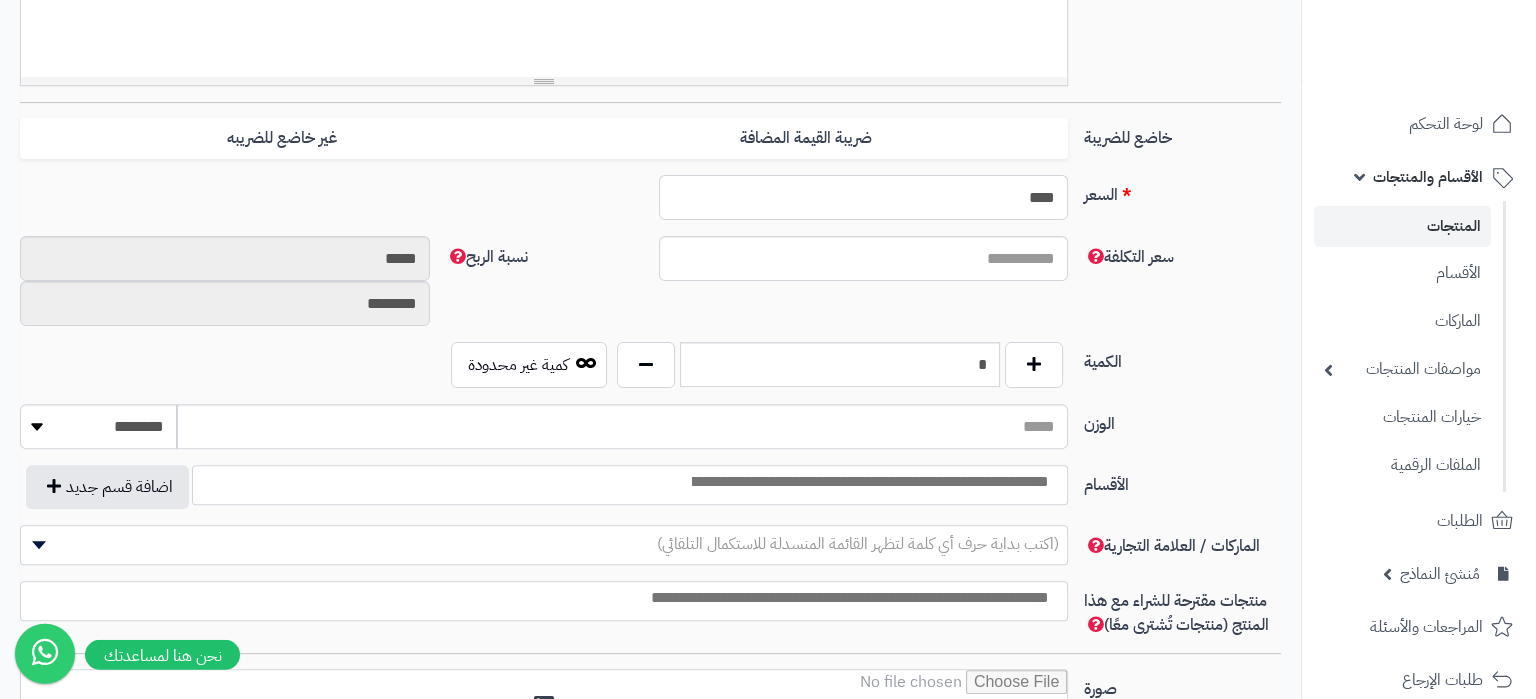 click on "****" at bounding box center (864, 197) 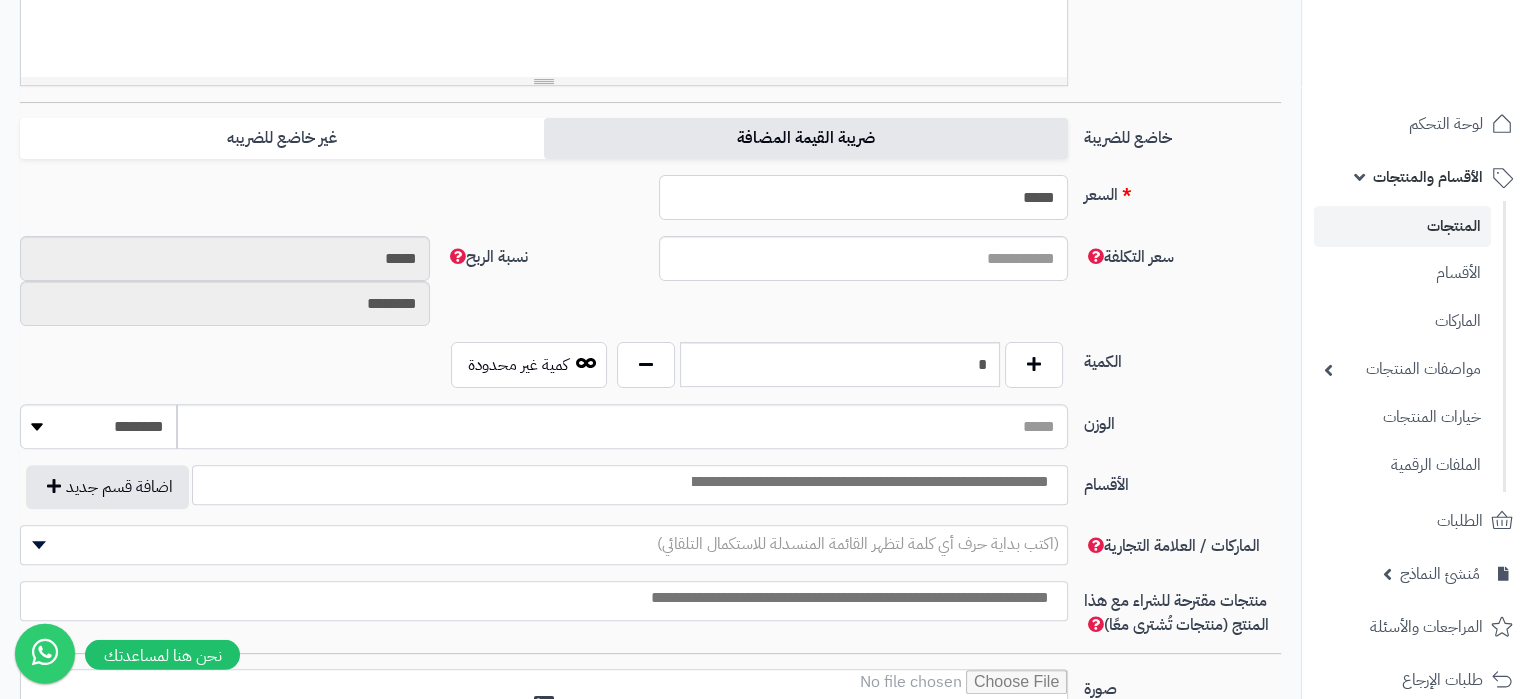 type on "*****" 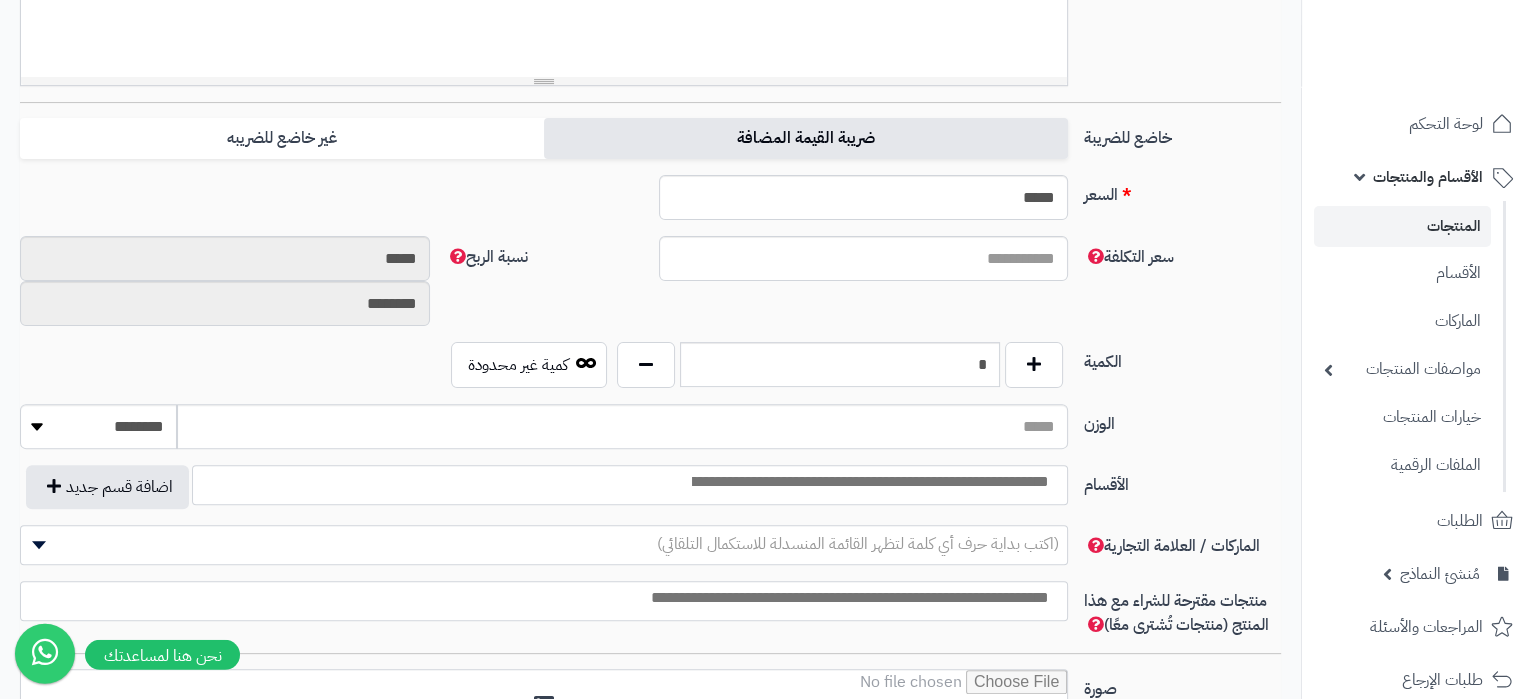 click on "ضريبة القيمة المضافة" at bounding box center (806, 138) 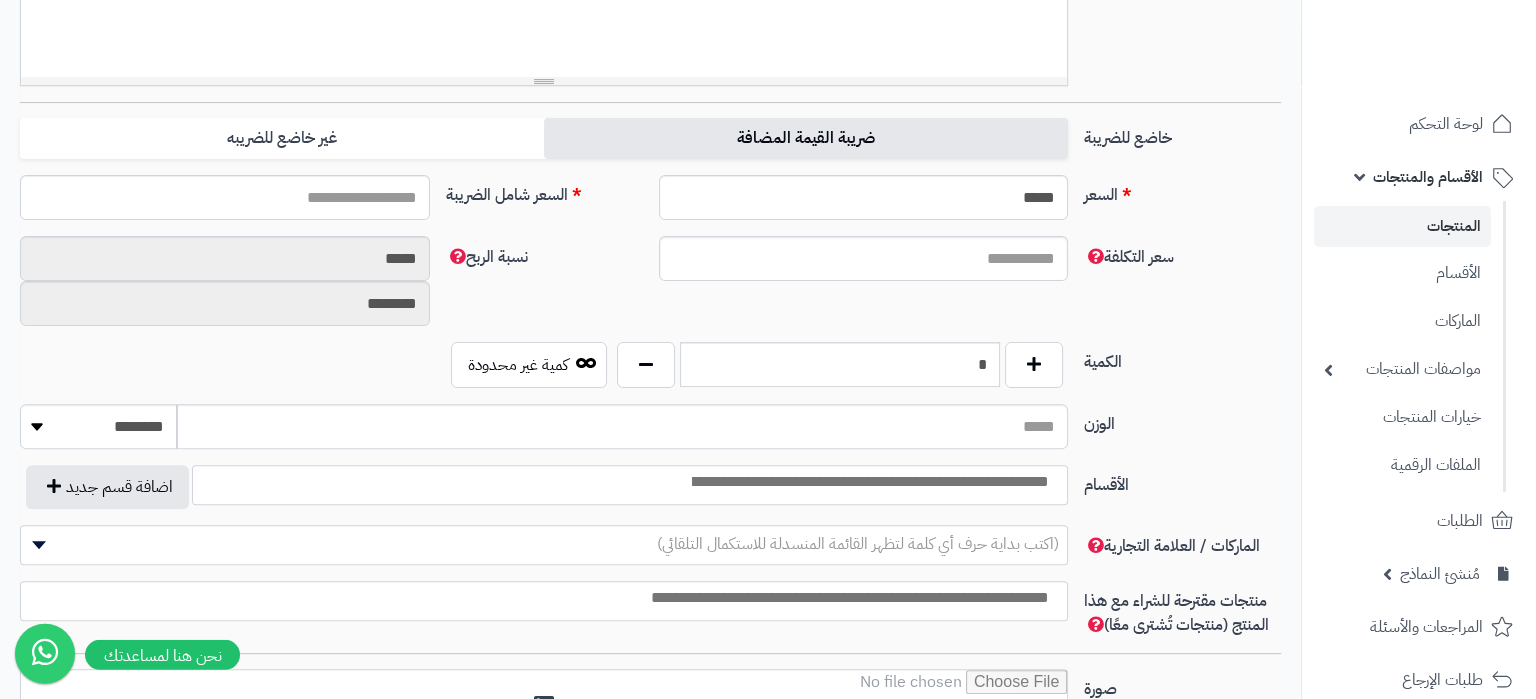 type on "*****" 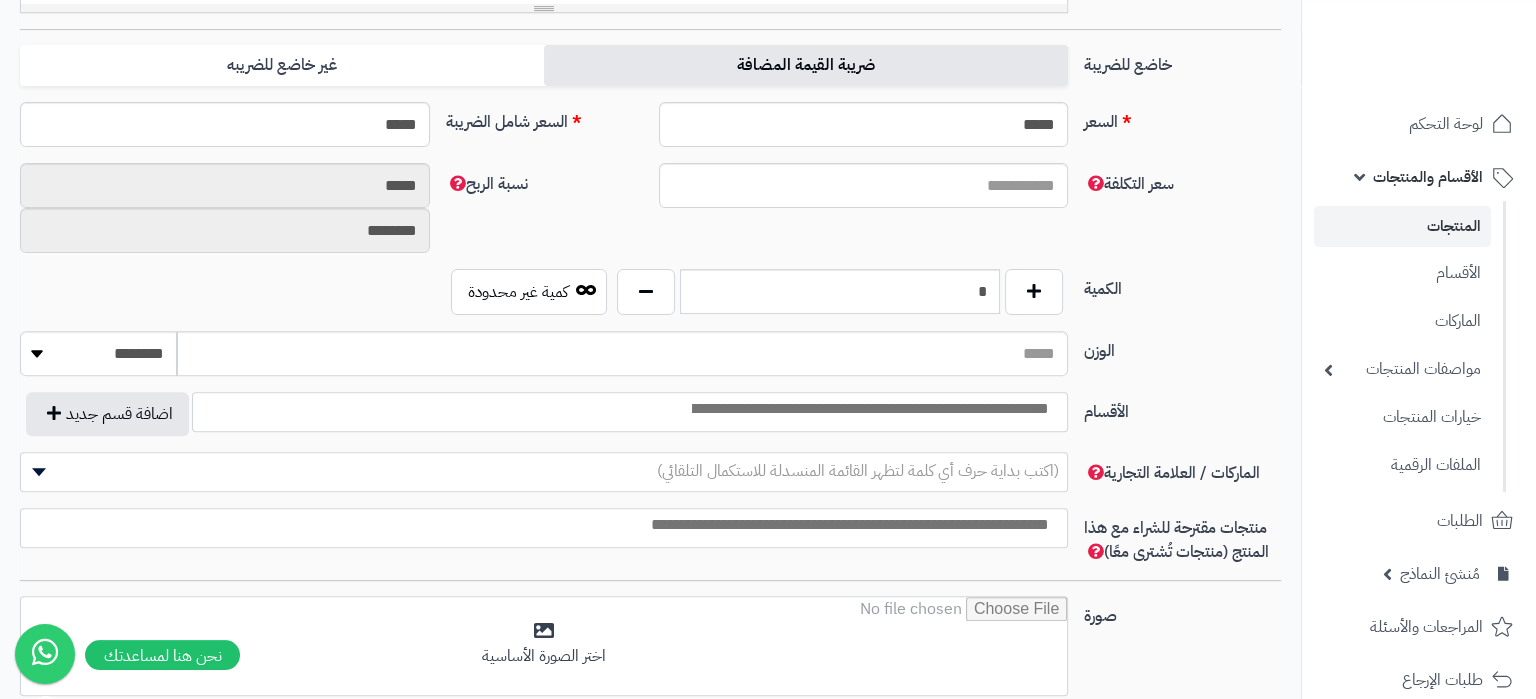 scroll, scrollTop: 867, scrollLeft: 0, axis: vertical 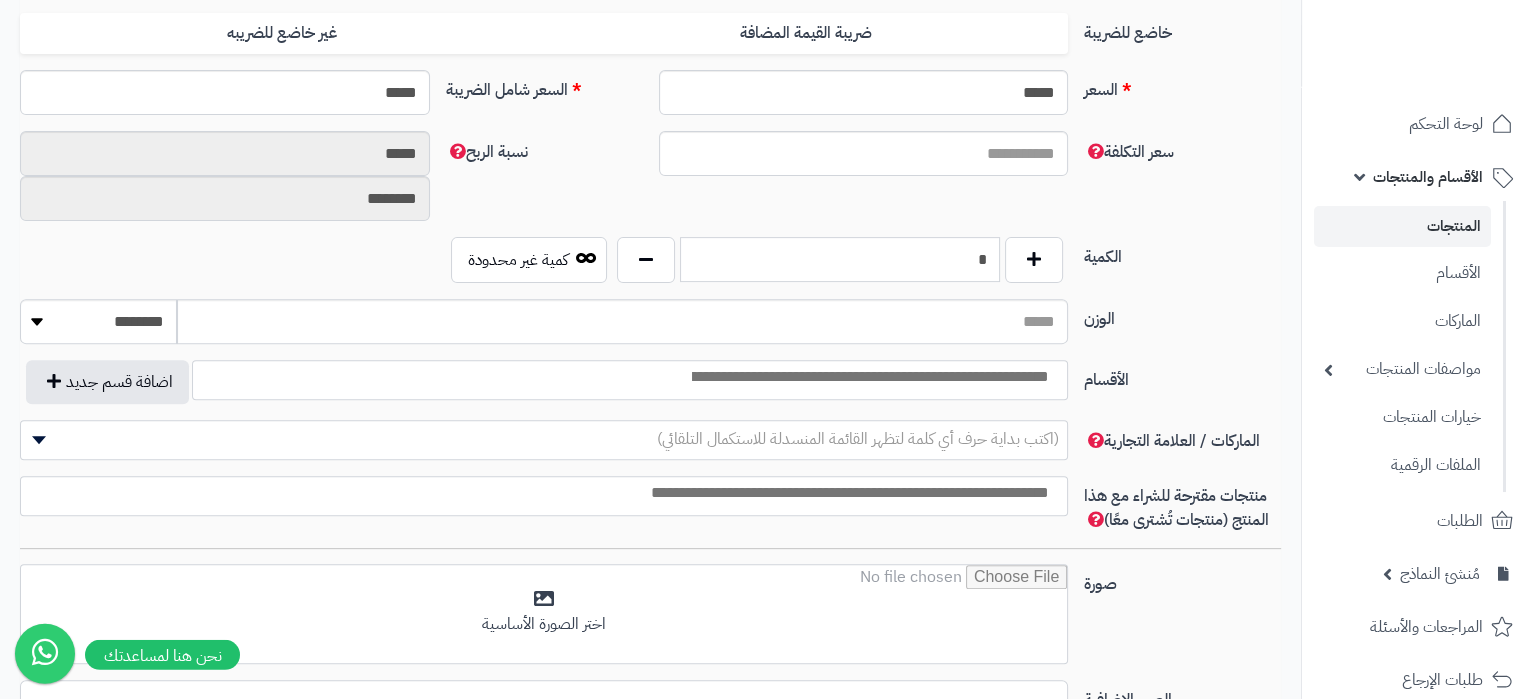 click on "*" at bounding box center [840, 259] 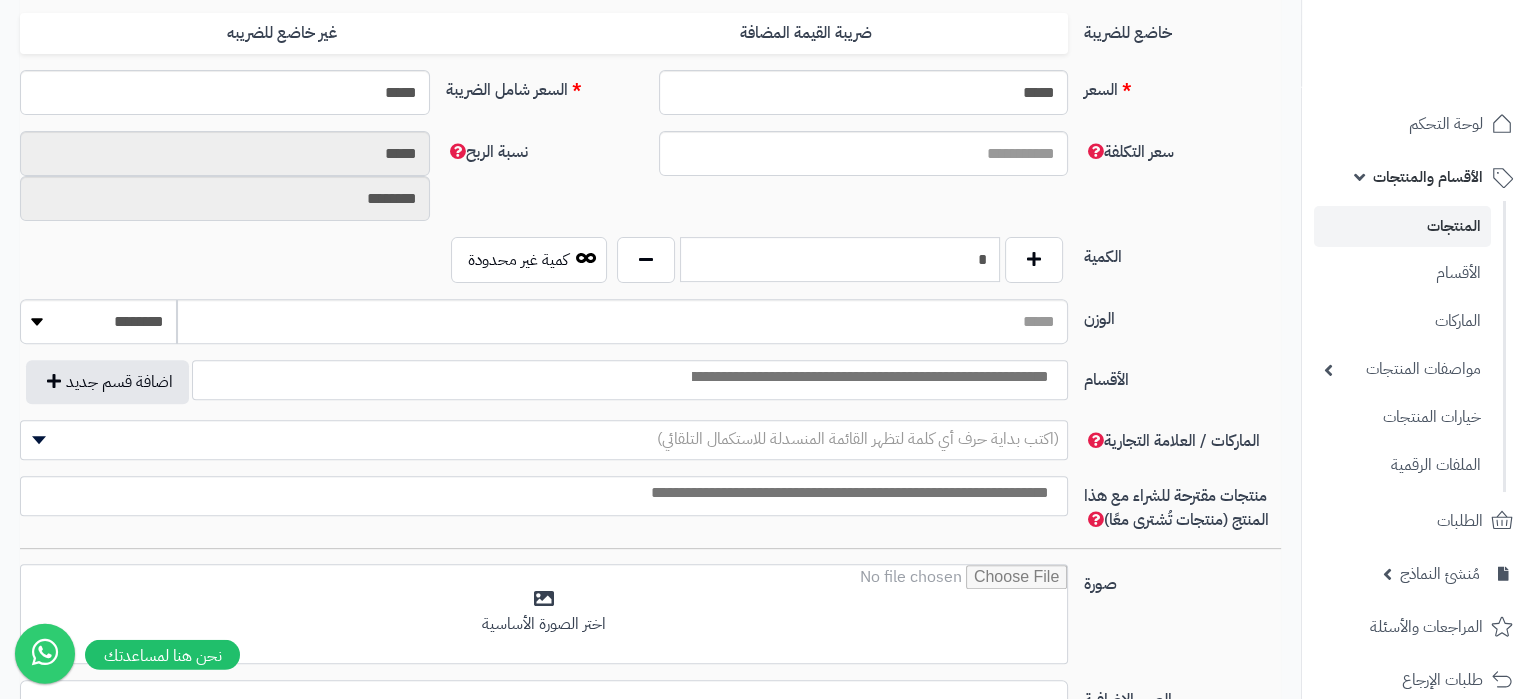 type on "*" 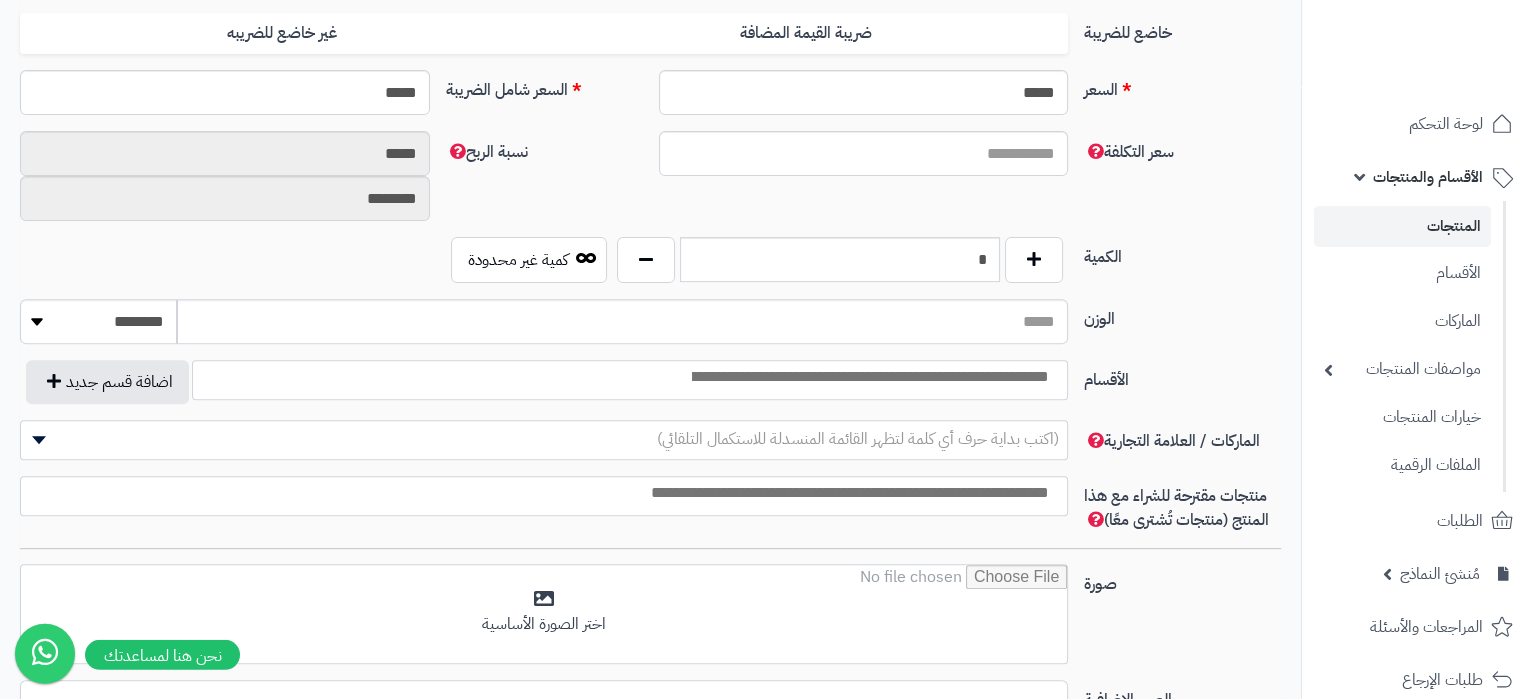 click at bounding box center [869, 377] 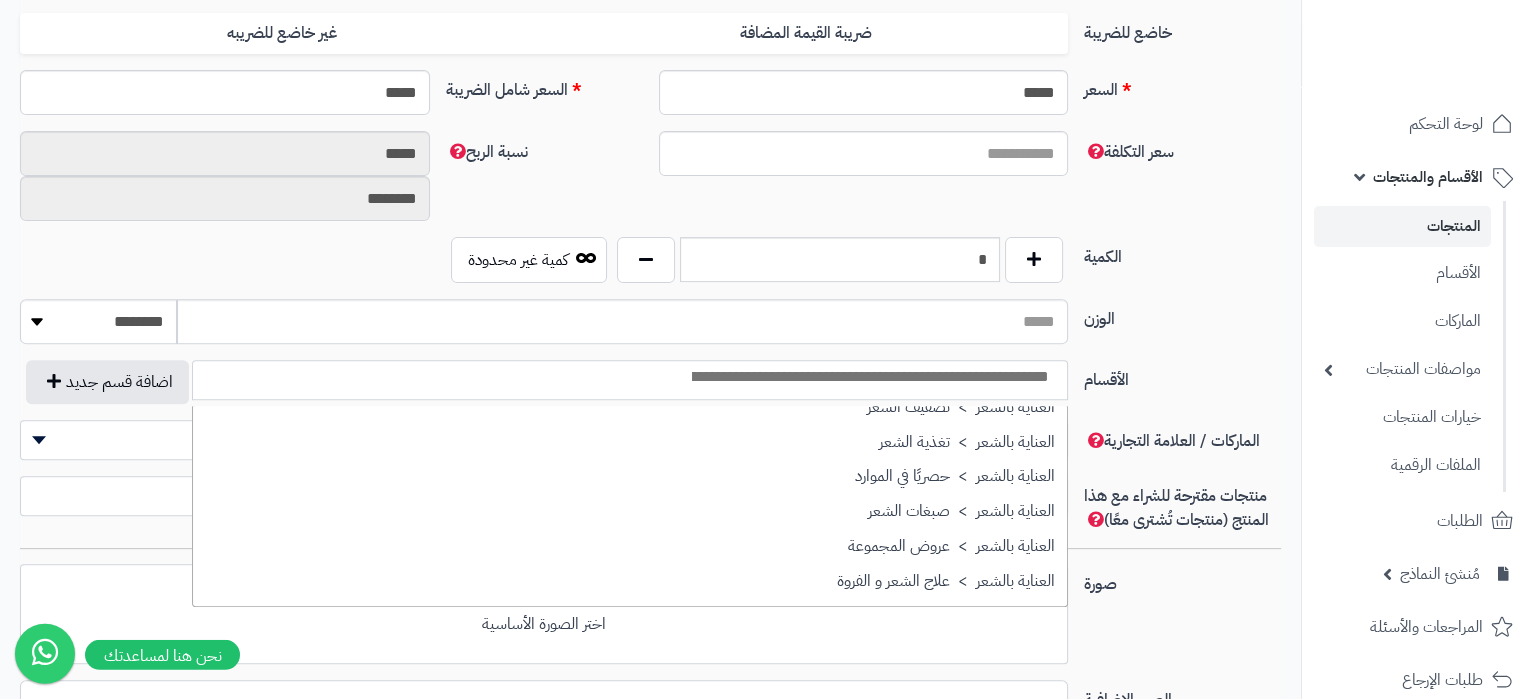 scroll, scrollTop: 2610, scrollLeft: 0, axis: vertical 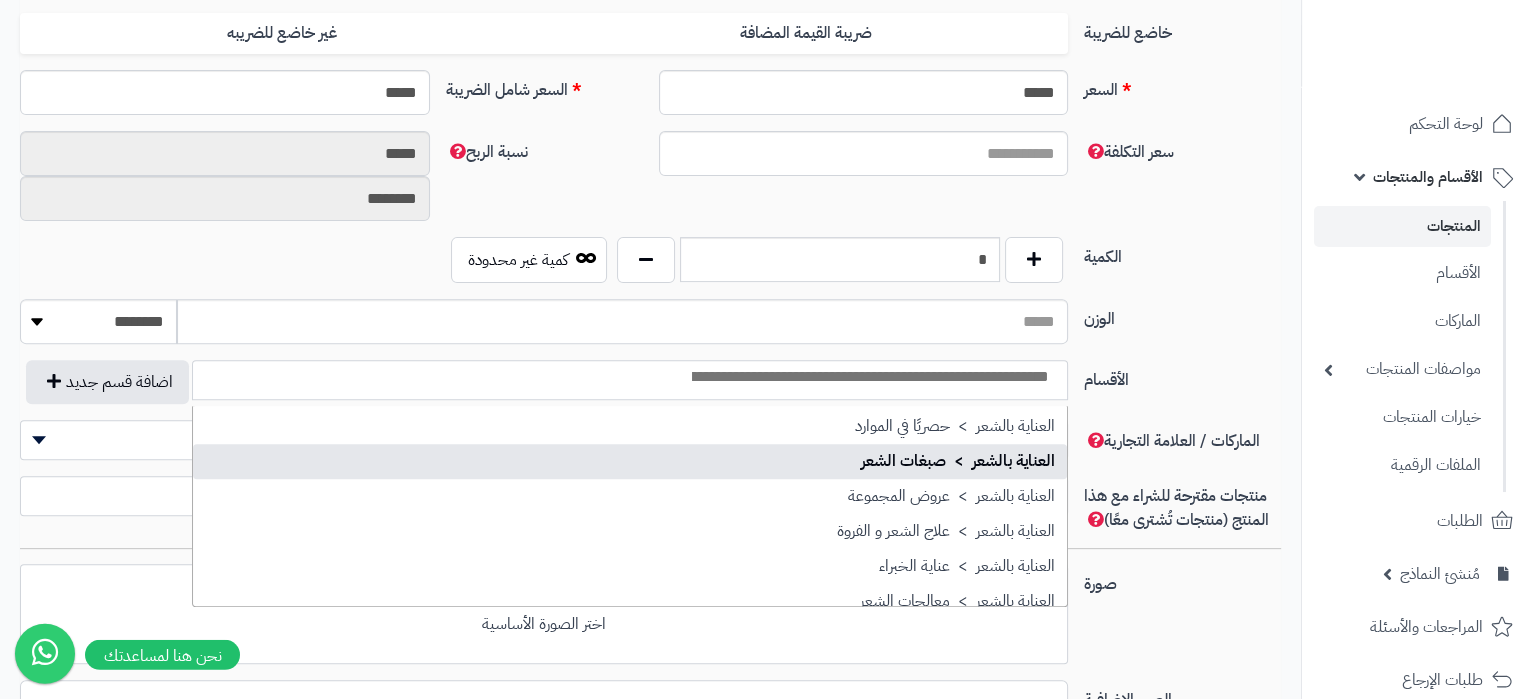 select on "***" 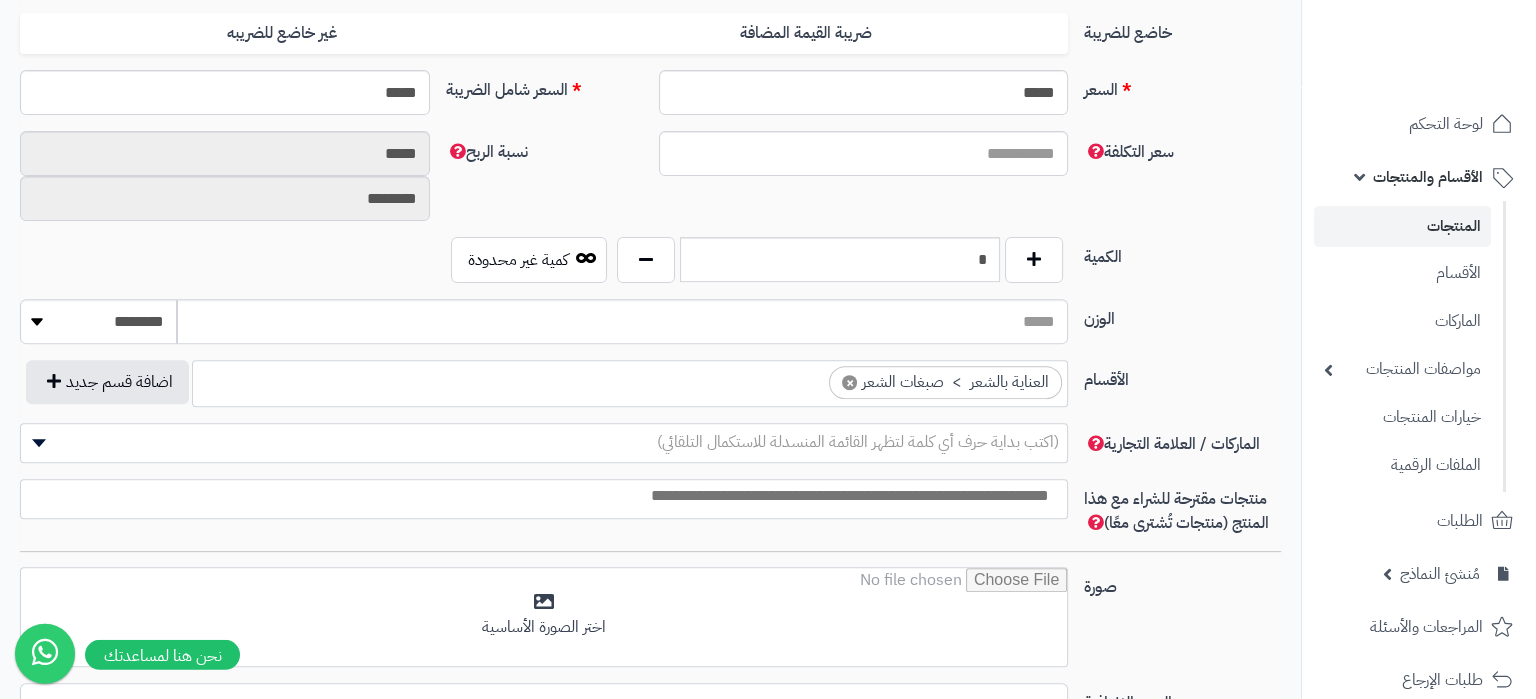 scroll, scrollTop: 2141, scrollLeft: 0, axis: vertical 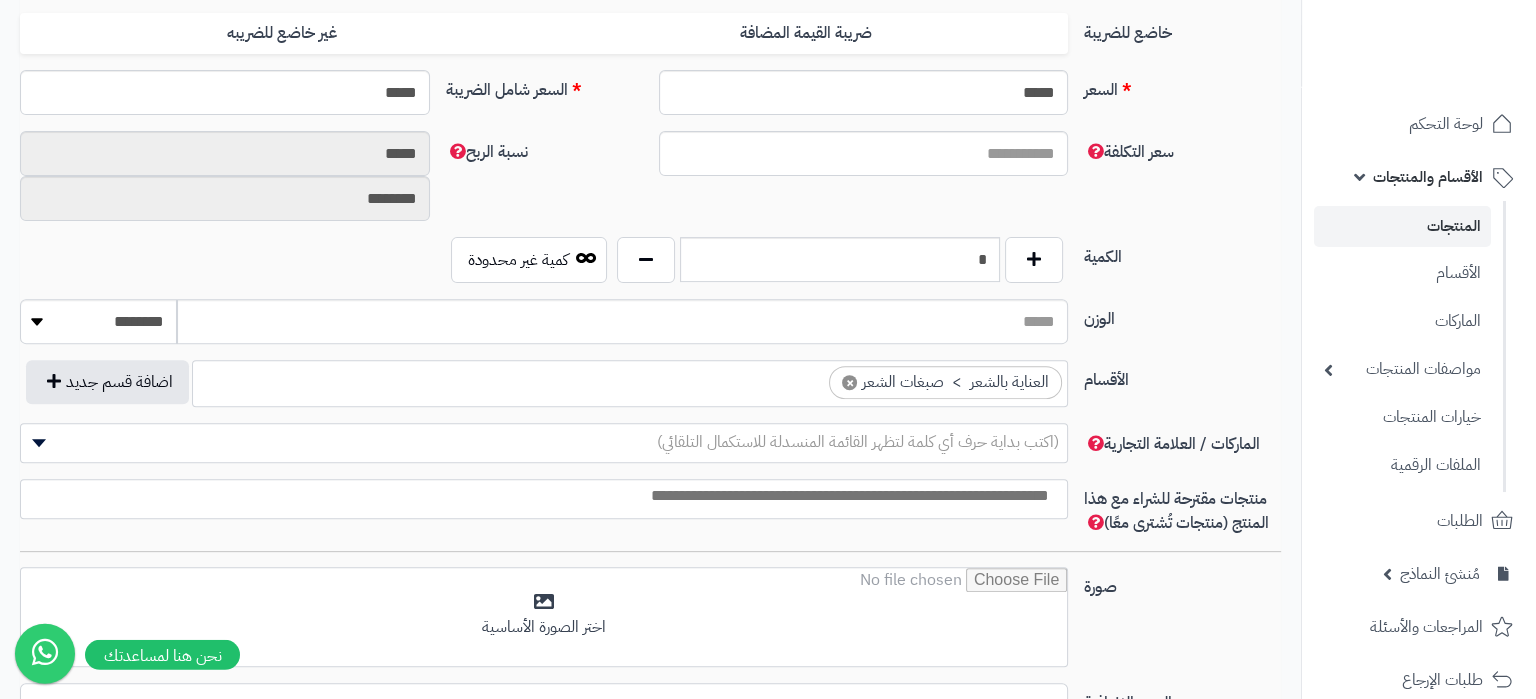 click on "الماركات / العلامة التجارية
(اكتب بداية حرف أي كلمة لتظهر القائمة المنسدلة للاستكمال التلقائي)" at bounding box center (650, 451) 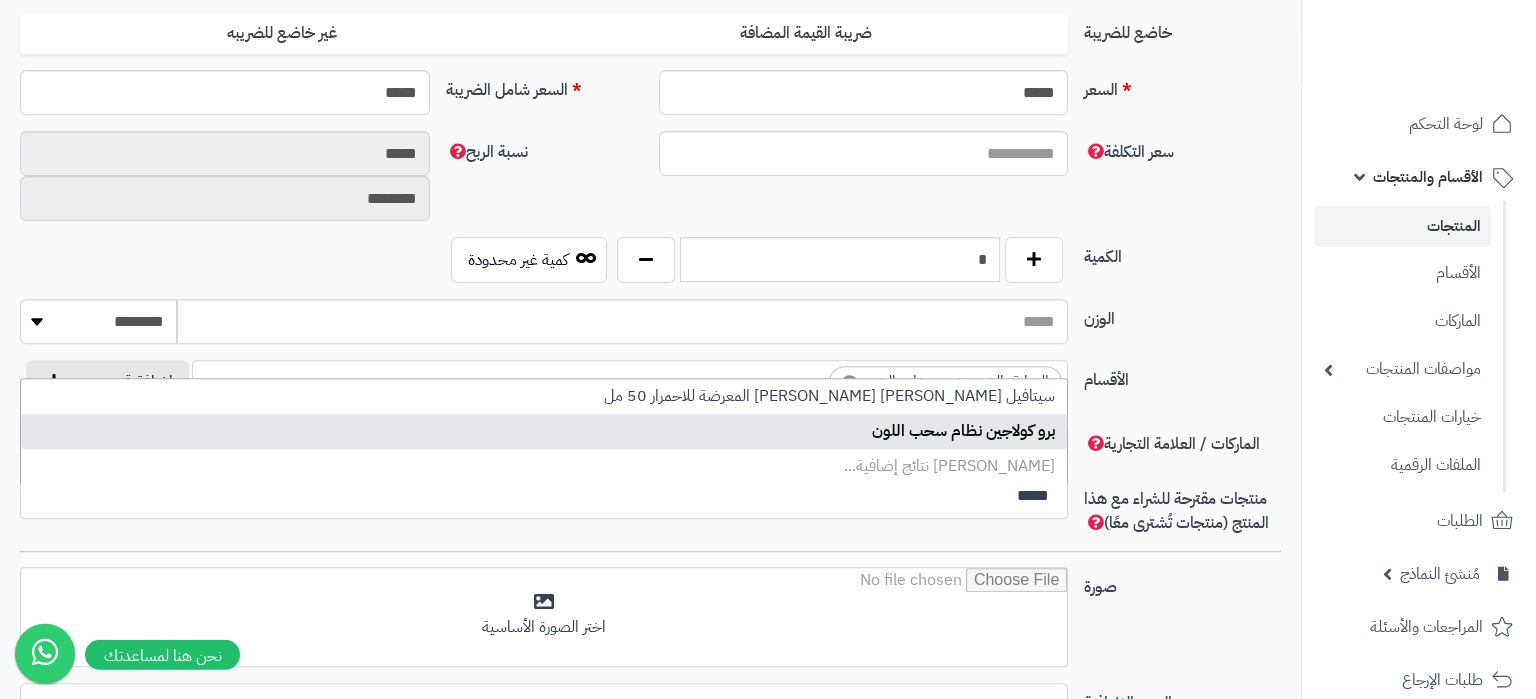 type on "*****" 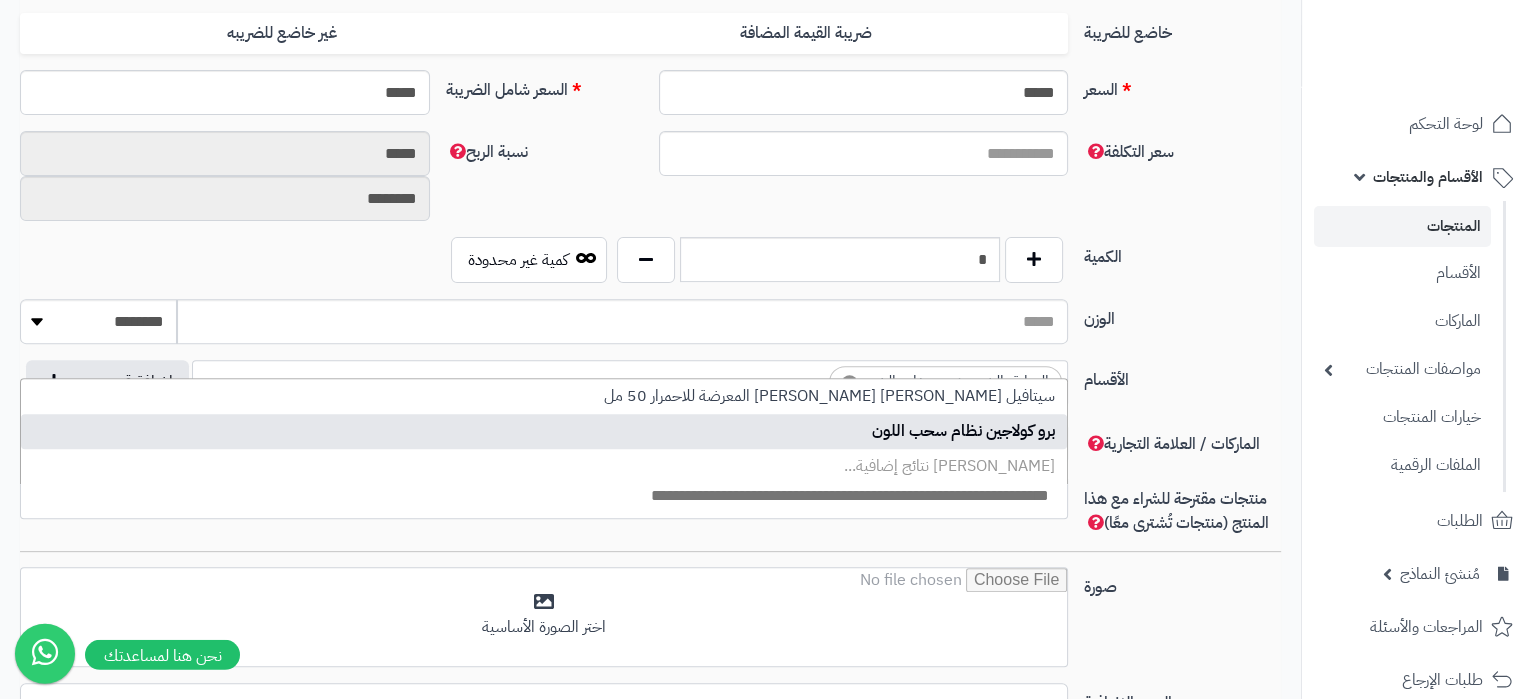 select on "*****" 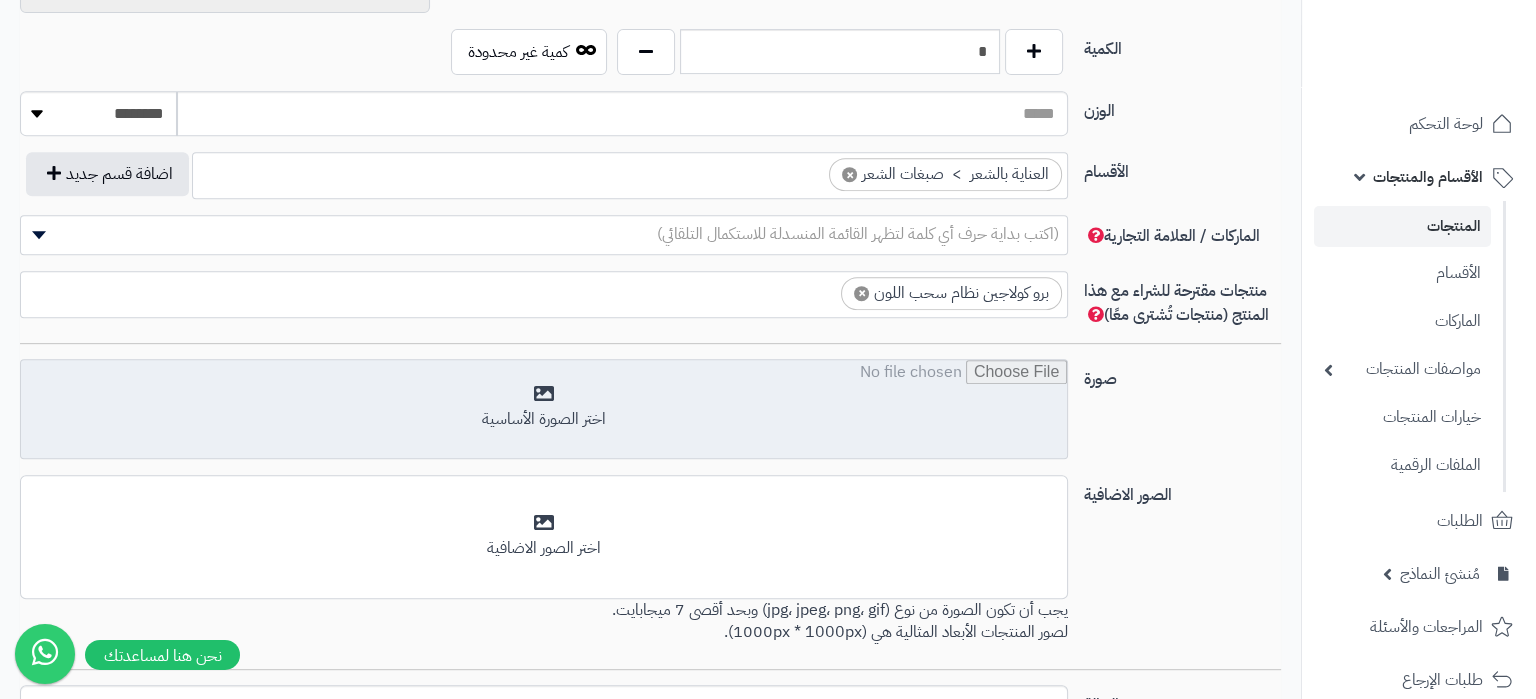 scroll, scrollTop: 1077, scrollLeft: 0, axis: vertical 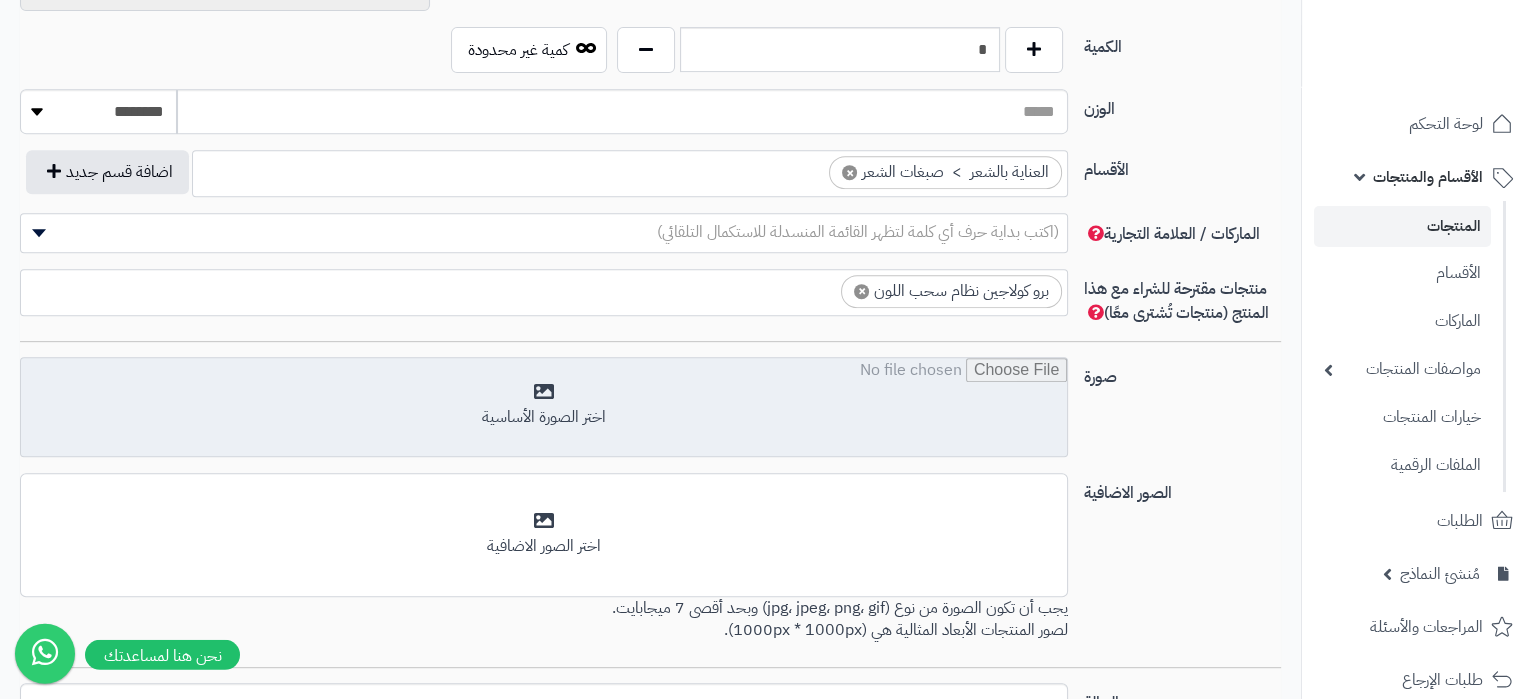 click at bounding box center [544, 408] 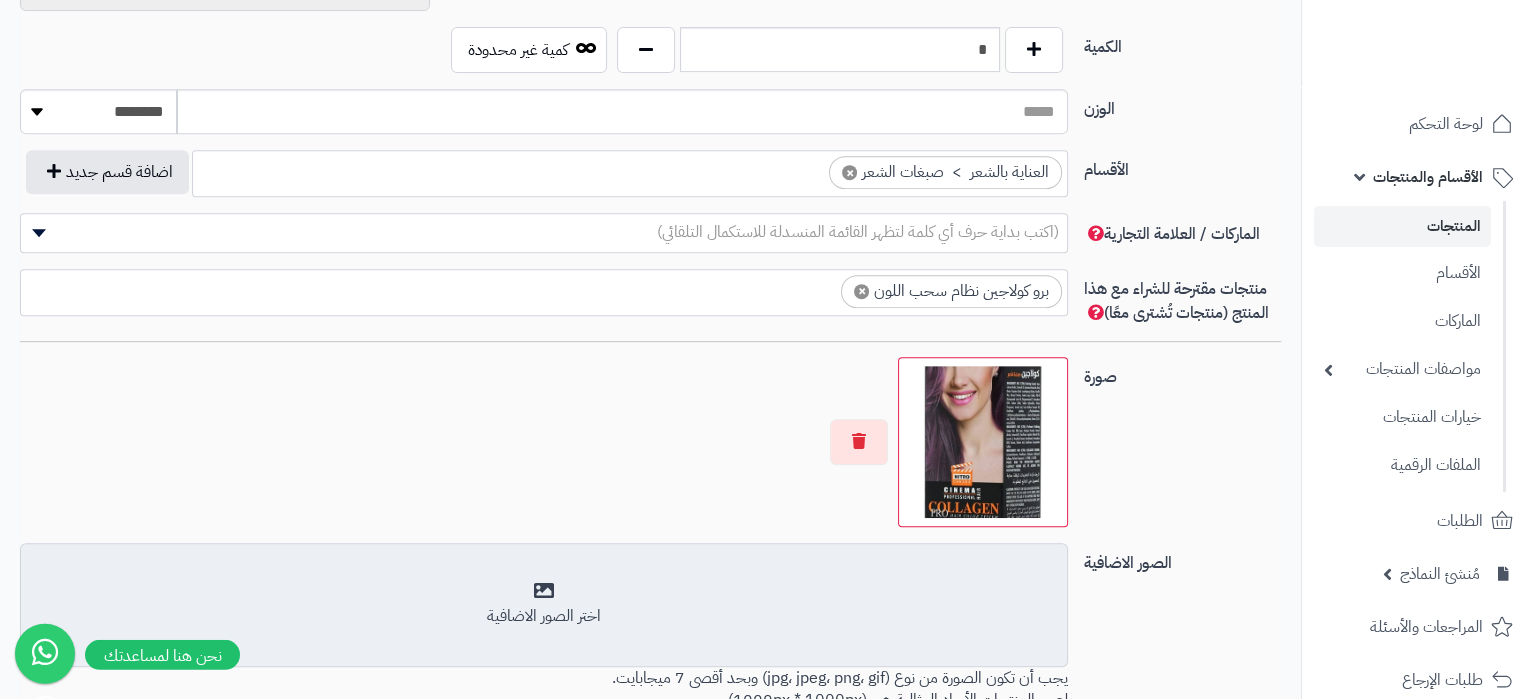 click on "اختر الصور الاضافية" at bounding box center [544, 604] 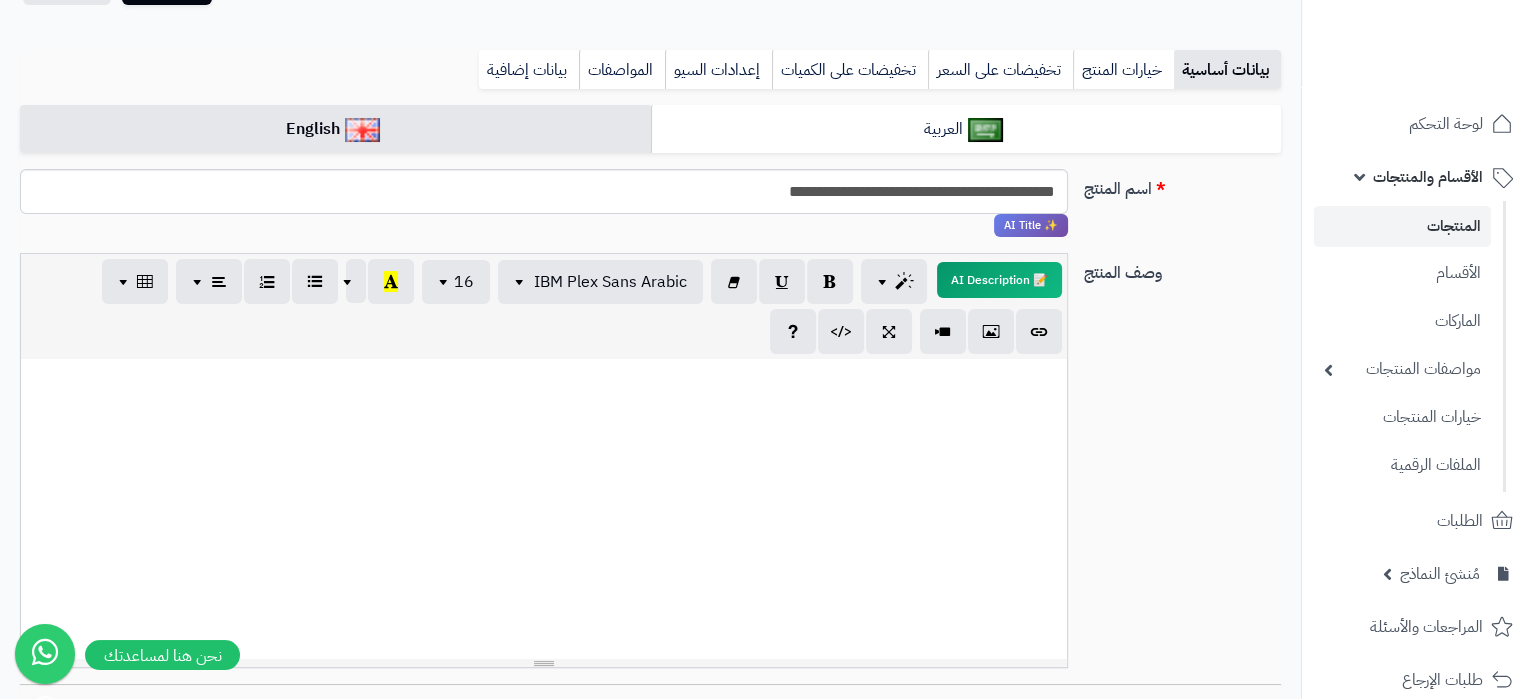 scroll, scrollTop: 75, scrollLeft: 0, axis: vertical 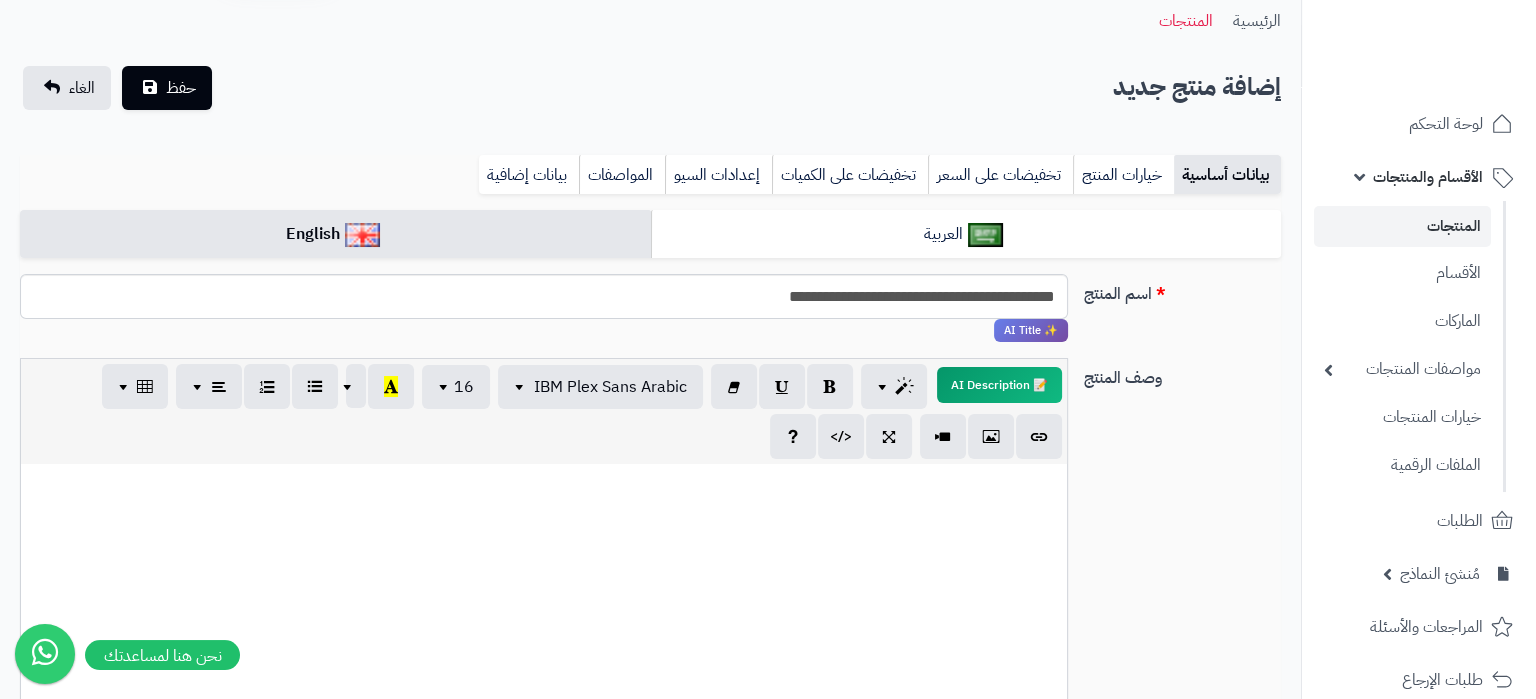 click on "**********" at bounding box center (650, 1057) 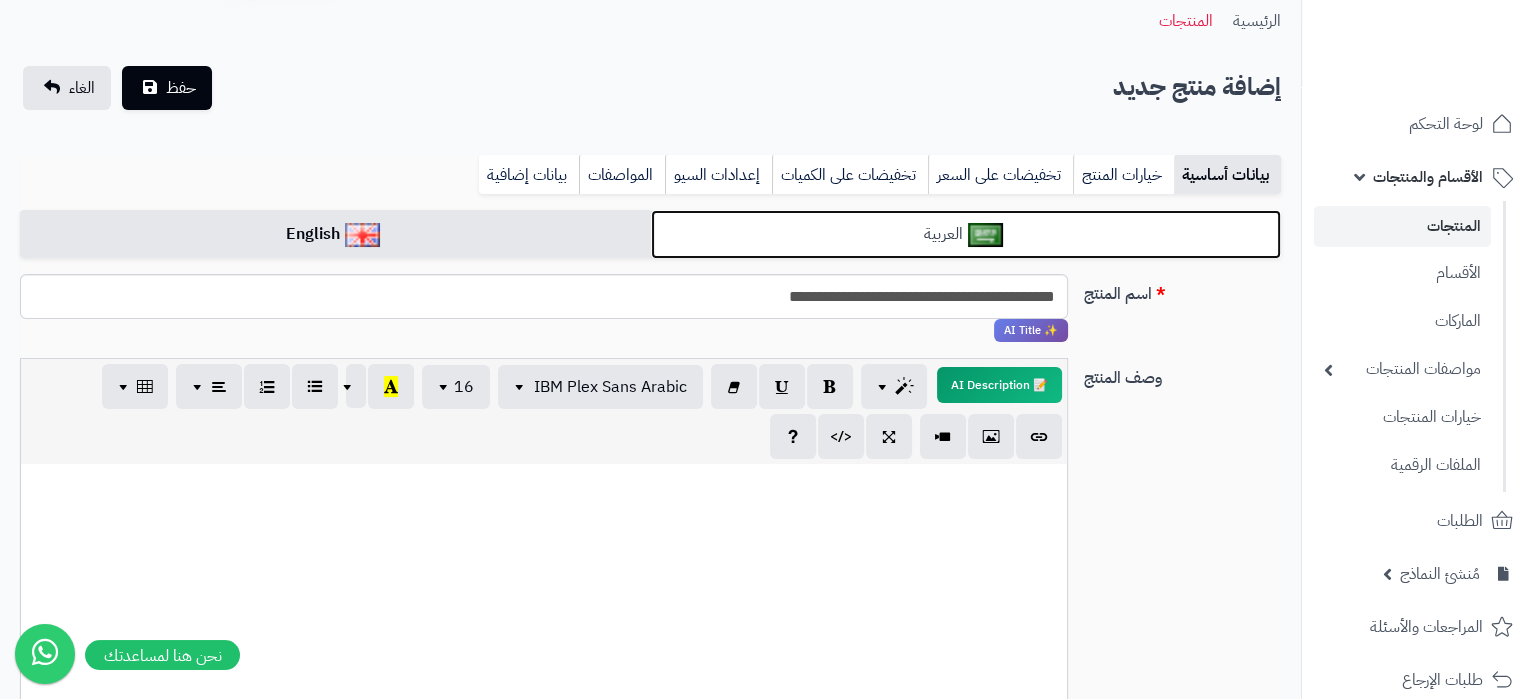 click on "العربية" at bounding box center [966, 234] 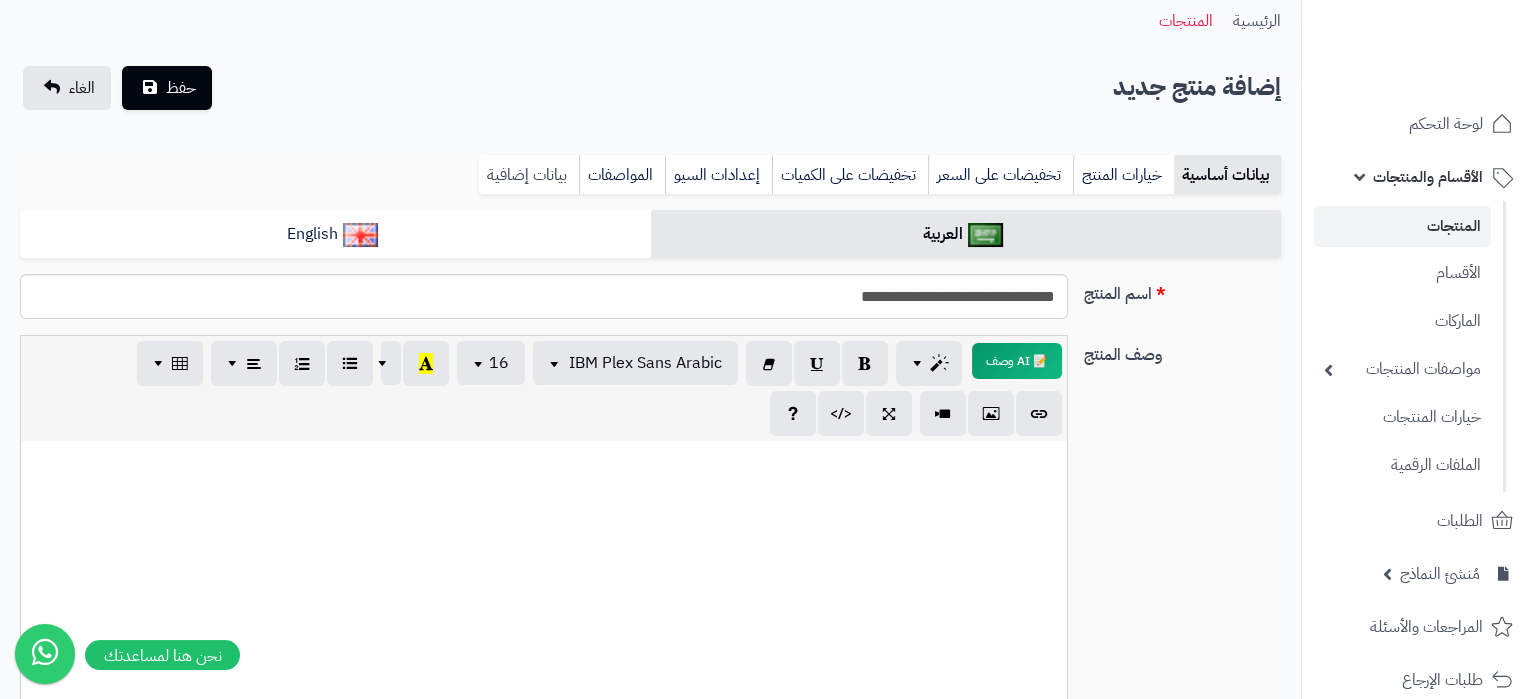 click on "بيانات إضافية" at bounding box center [529, 175] 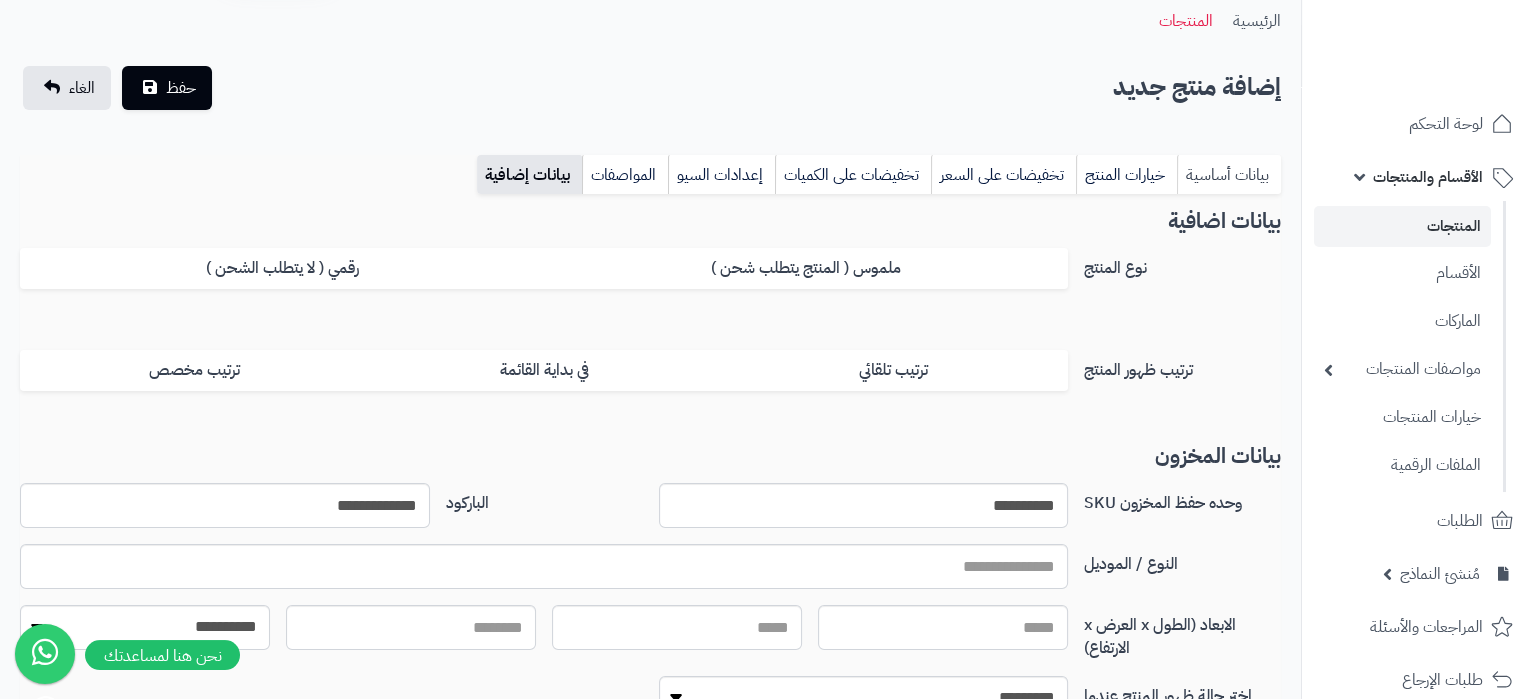 click on "بيانات أساسية" at bounding box center (1229, 175) 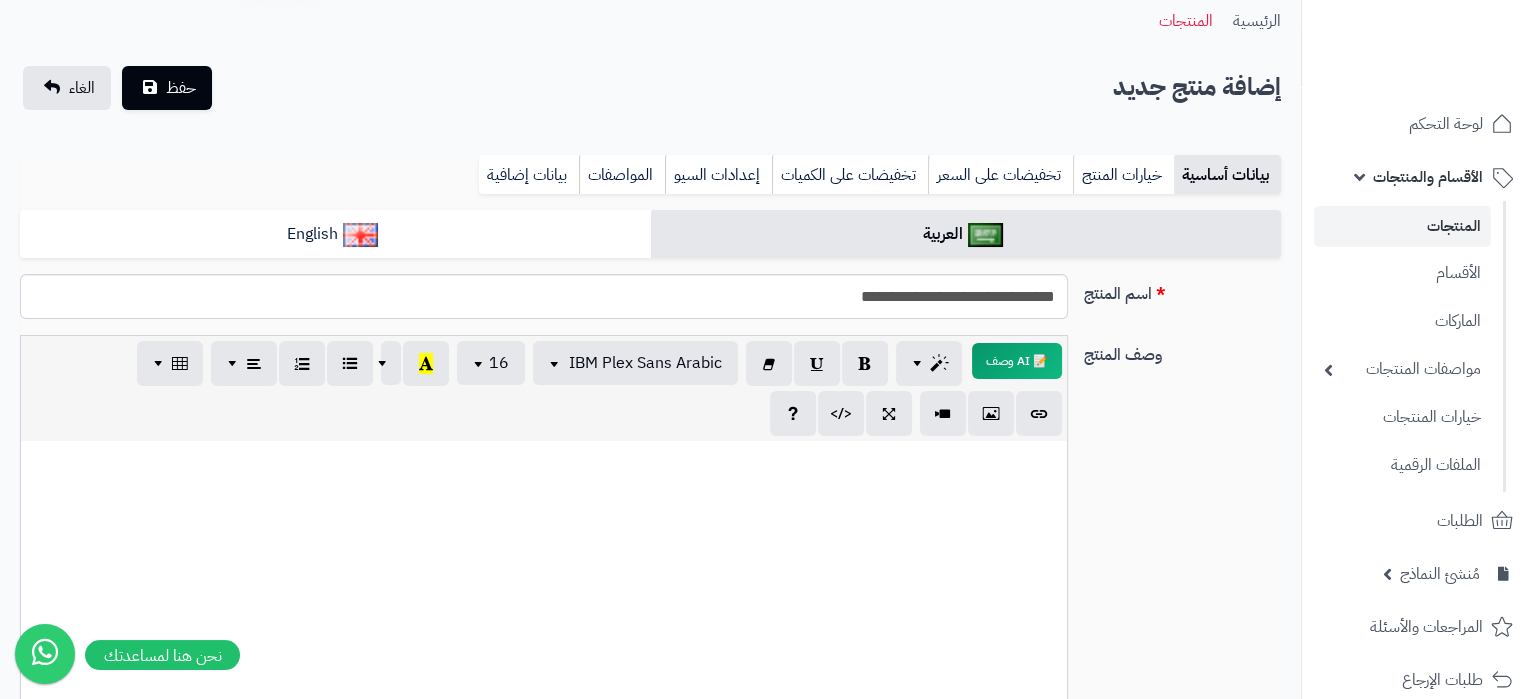 scroll, scrollTop: 2141, scrollLeft: 0, axis: vertical 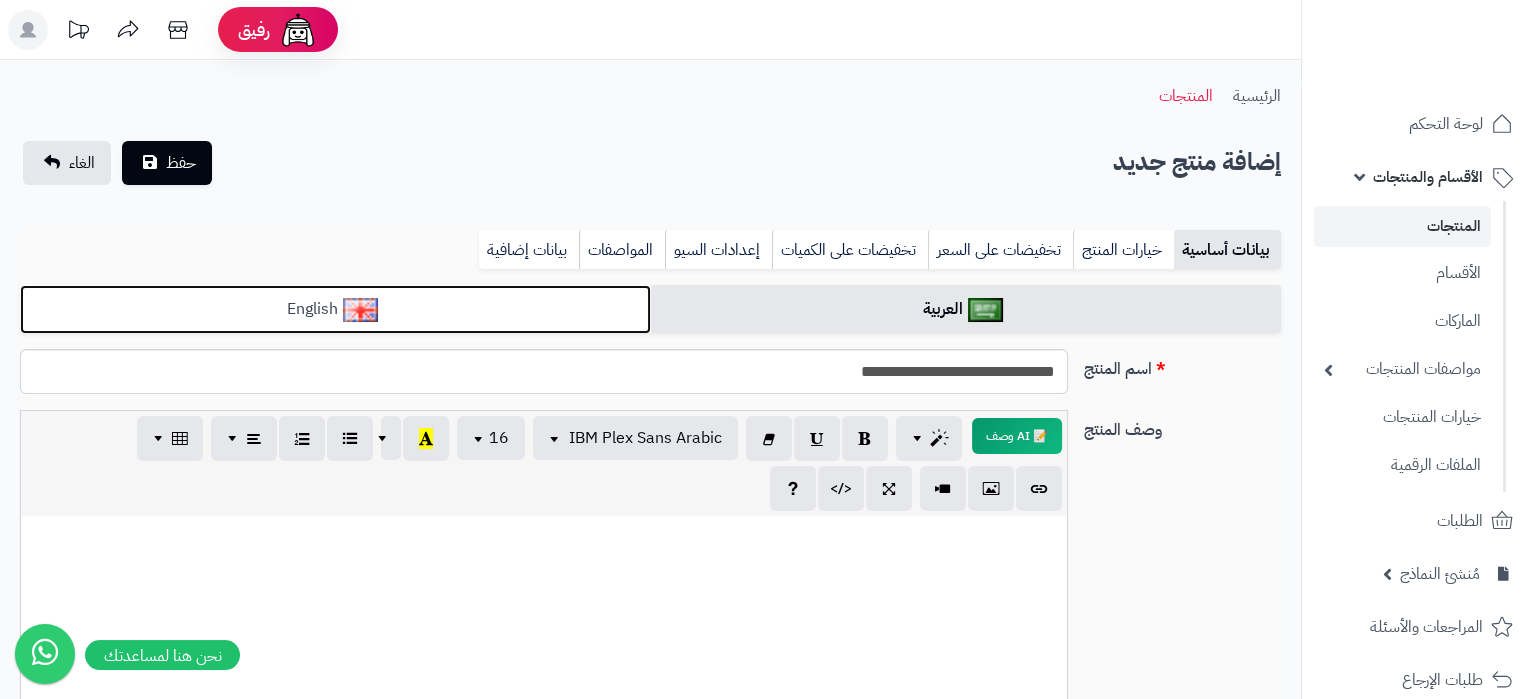click on "English" at bounding box center [335, 309] 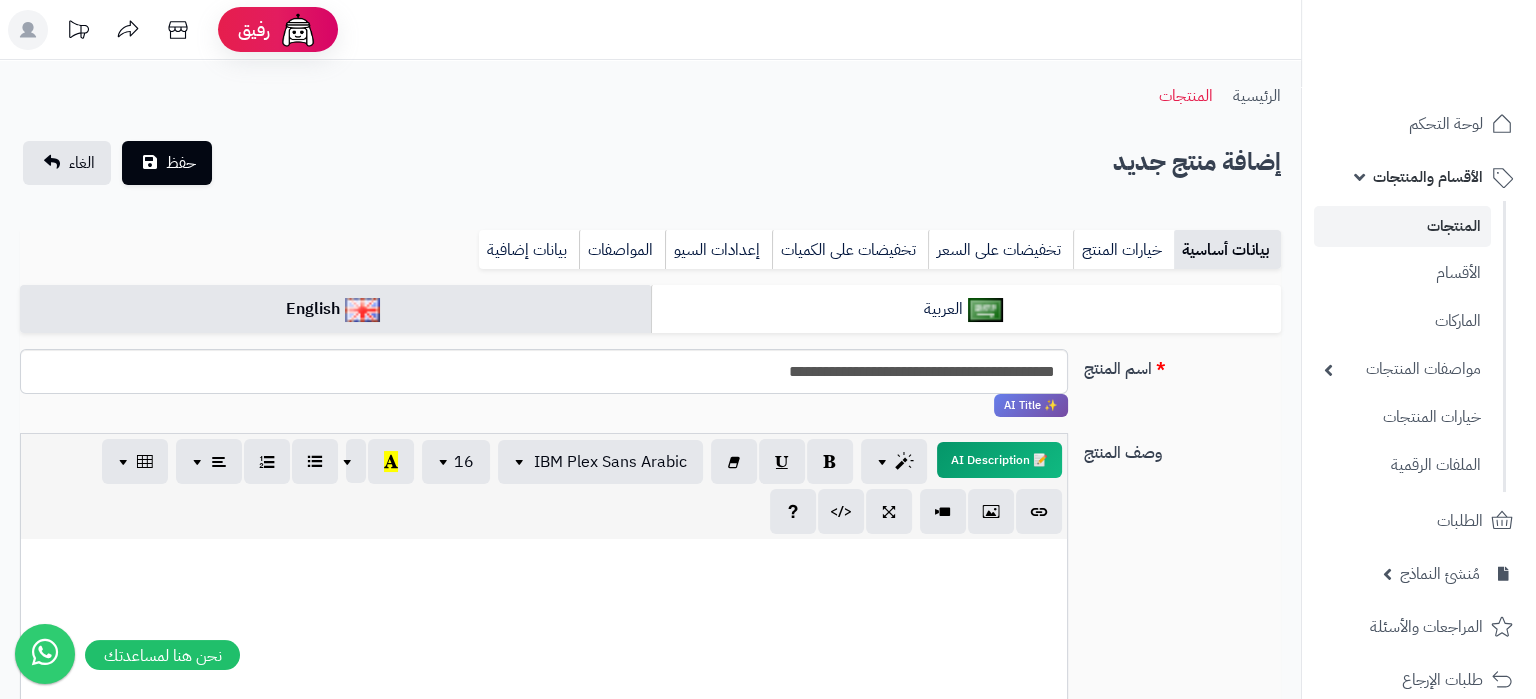 click at bounding box center [544, 689] 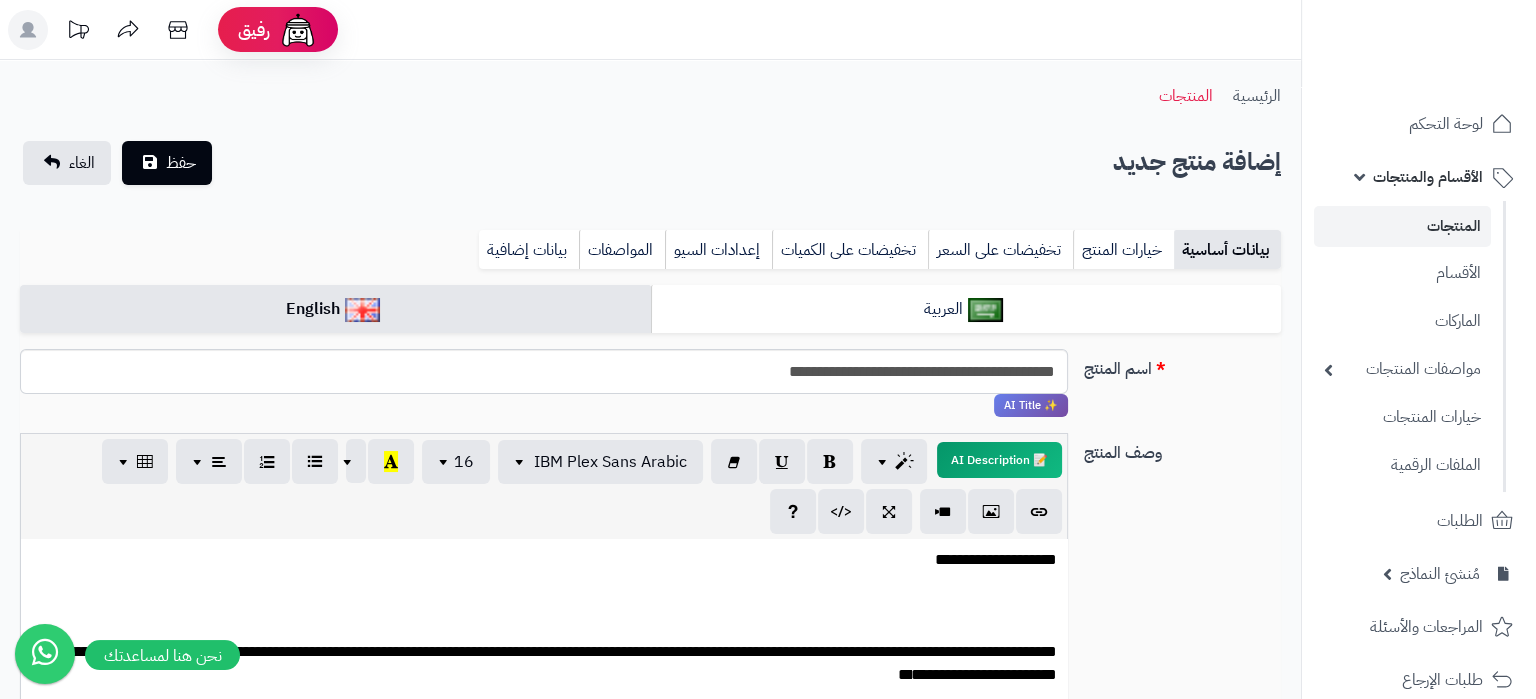 scroll, scrollTop: 1197, scrollLeft: 0, axis: vertical 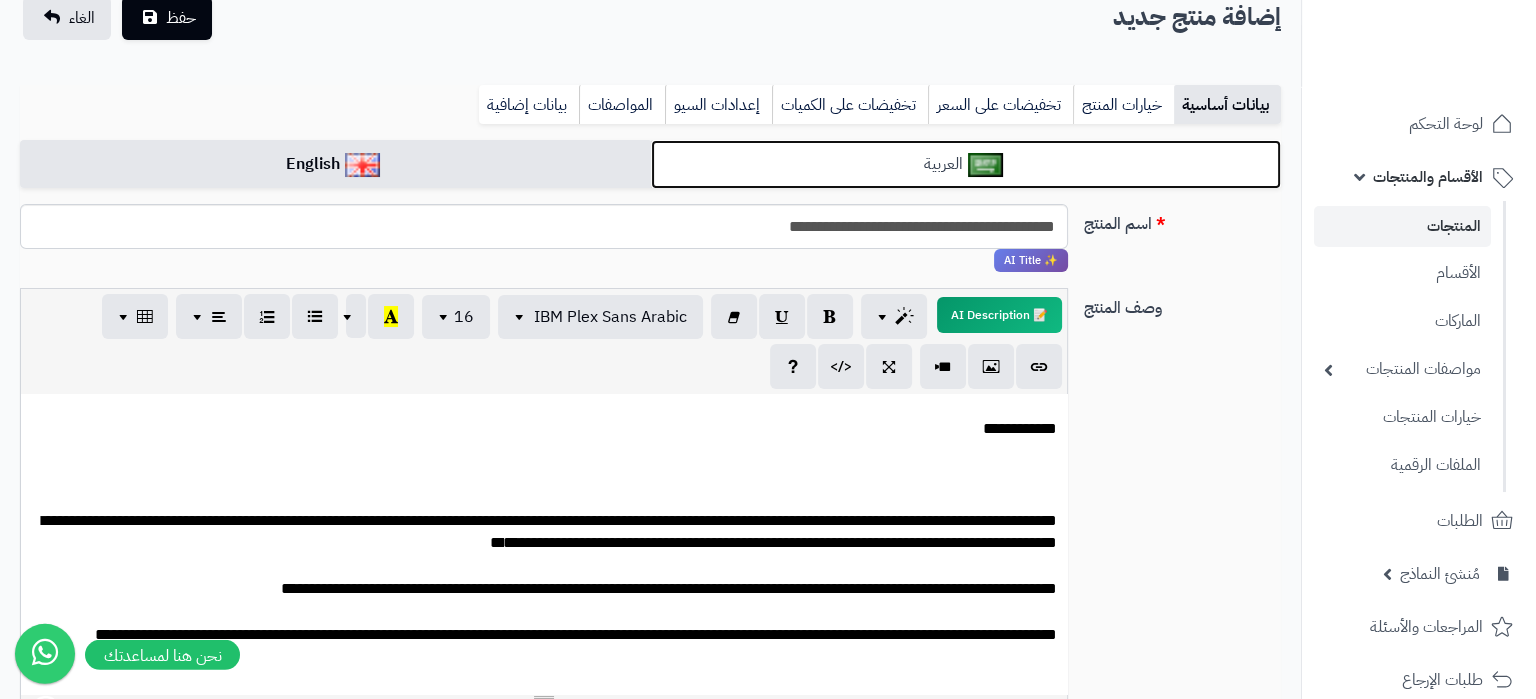 click on "العربية" at bounding box center (966, 164) 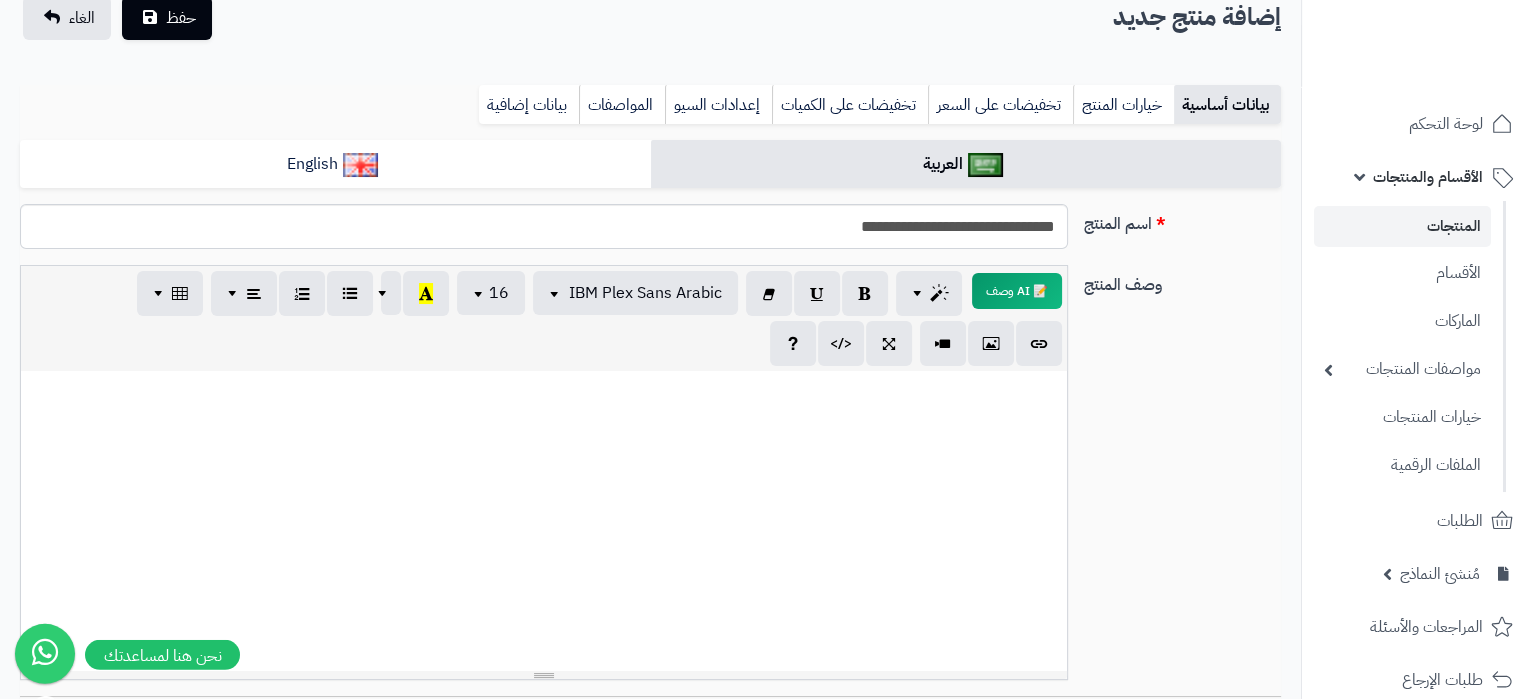 click at bounding box center (544, 521) 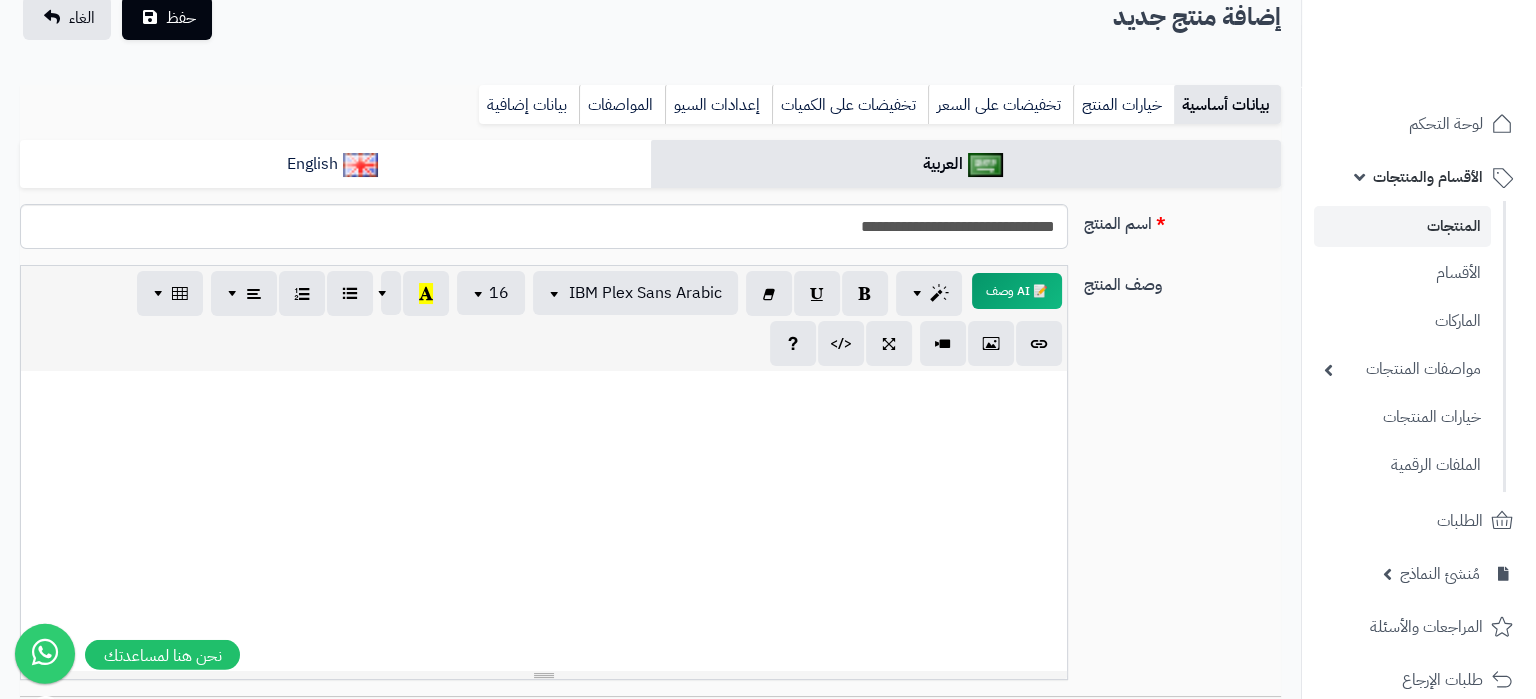 scroll, scrollTop: 146, scrollLeft: 0, axis: vertical 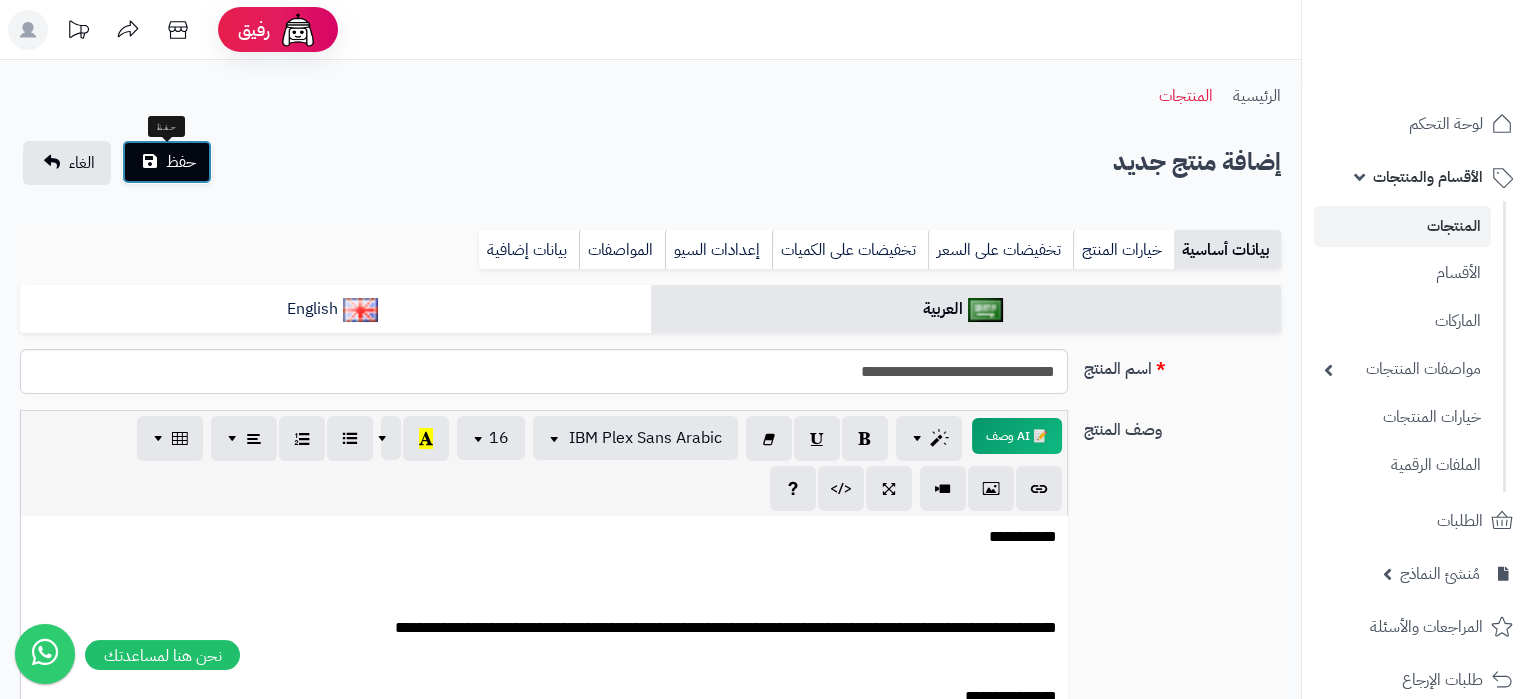 click on "حفظ" at bounding box center (181, 162) 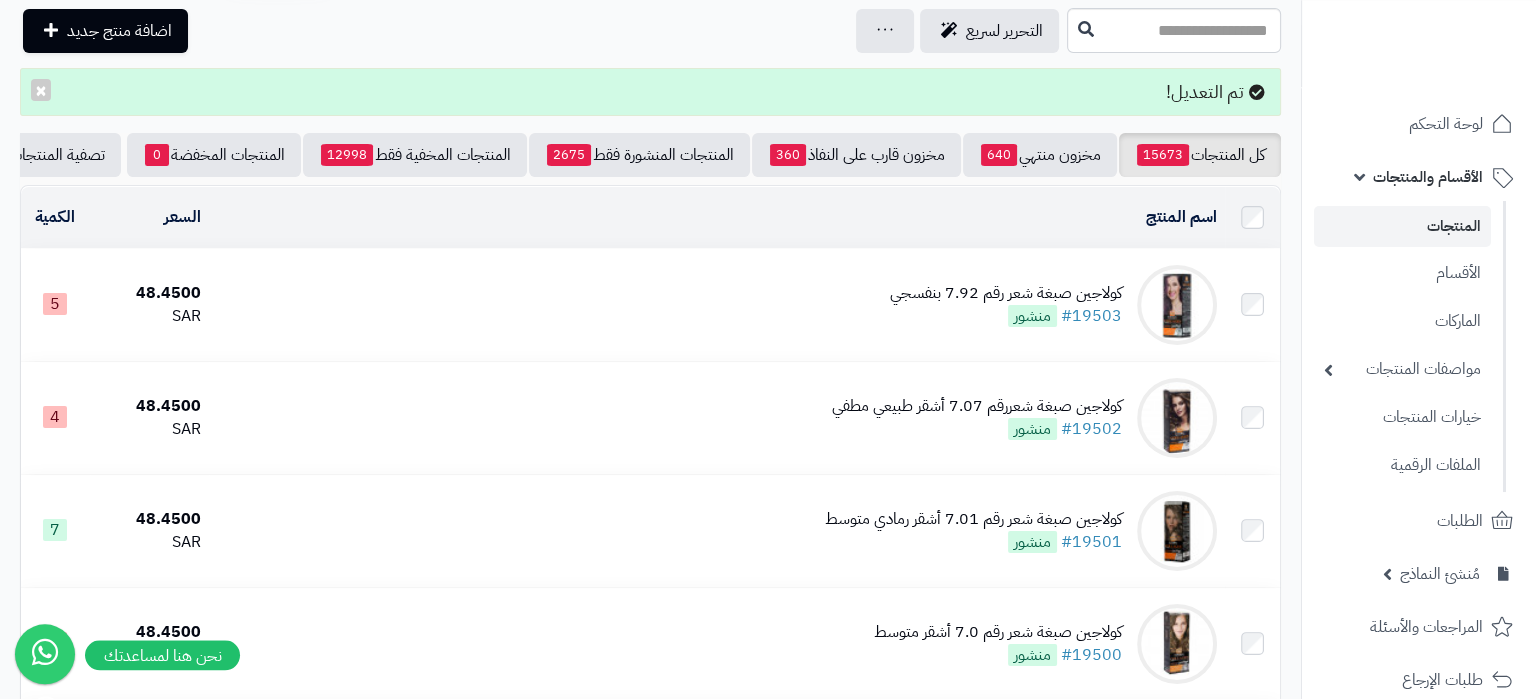 scroll, scrollTop: 0, scrollLeft: 0, axis: both 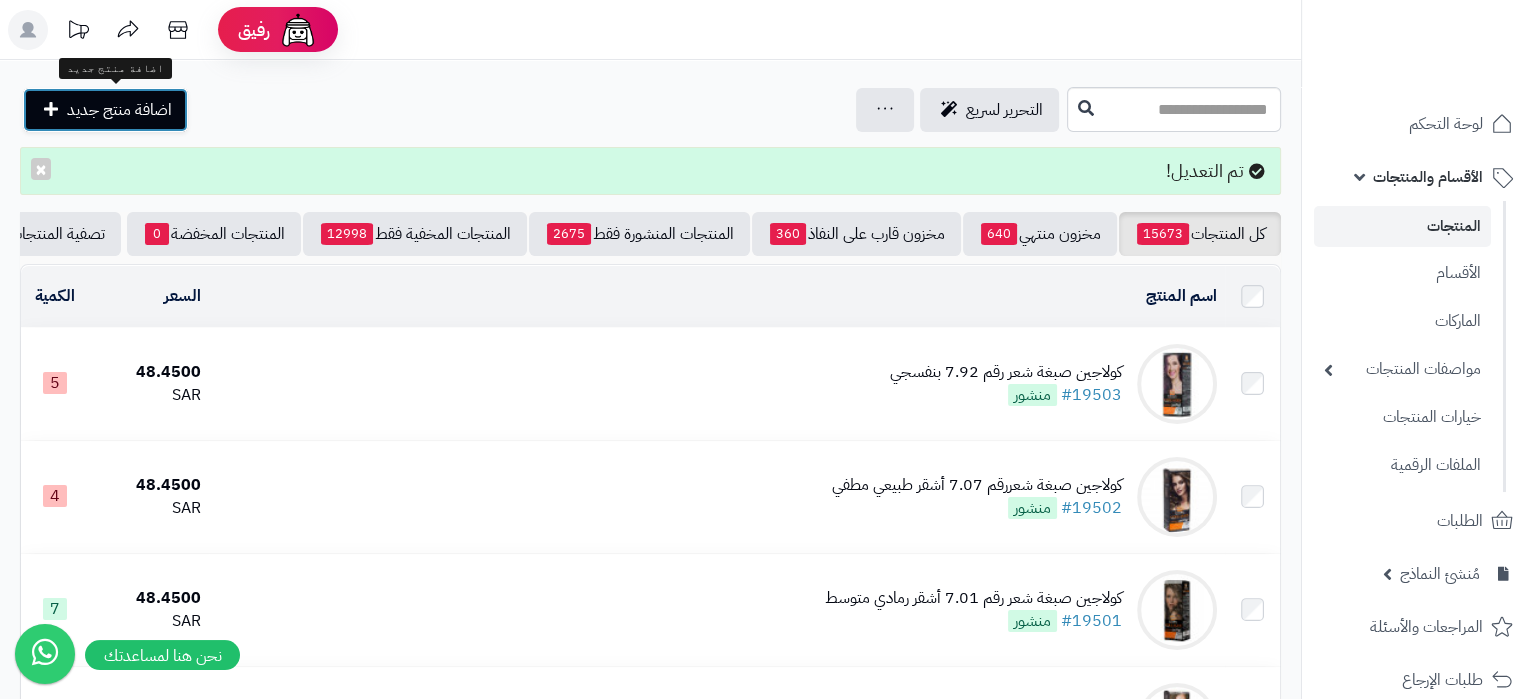click on "اضافة منتج جديد" at bounding box center (105, 110) 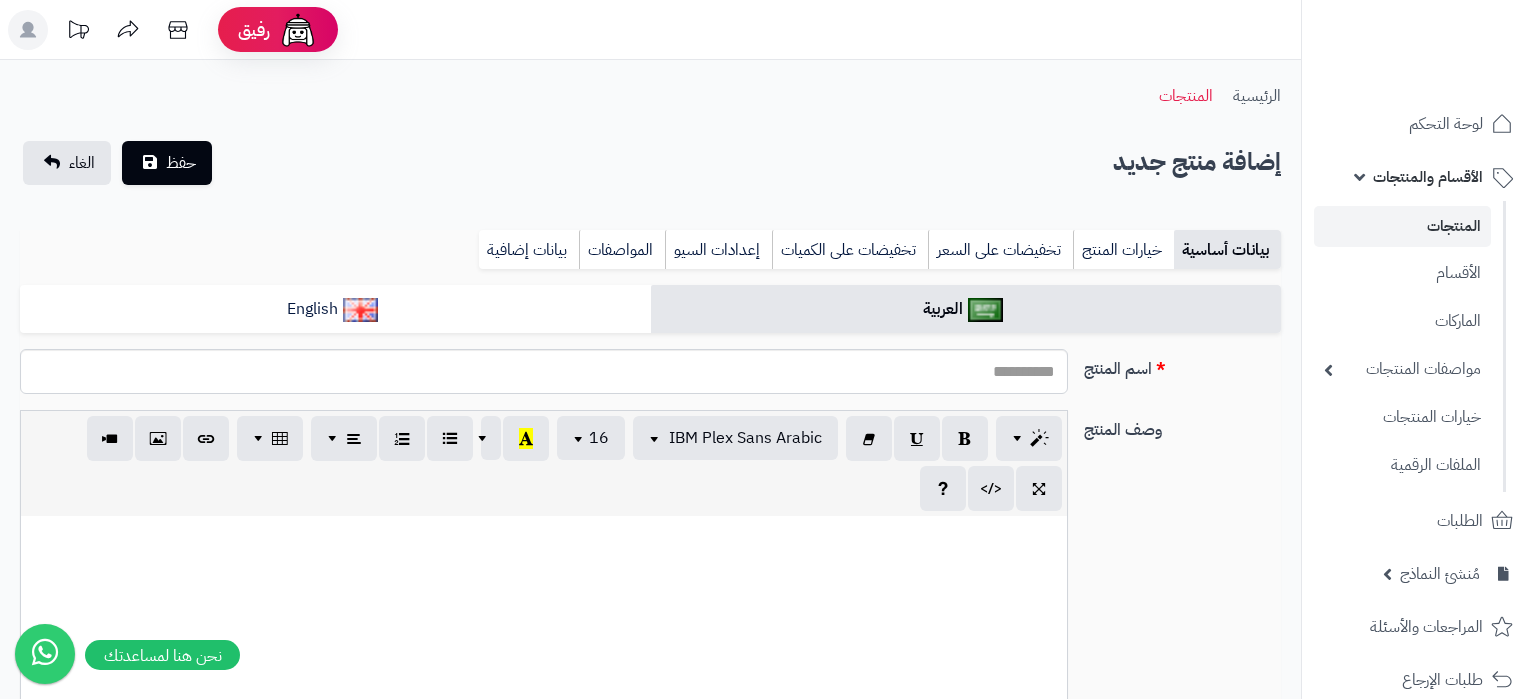 select 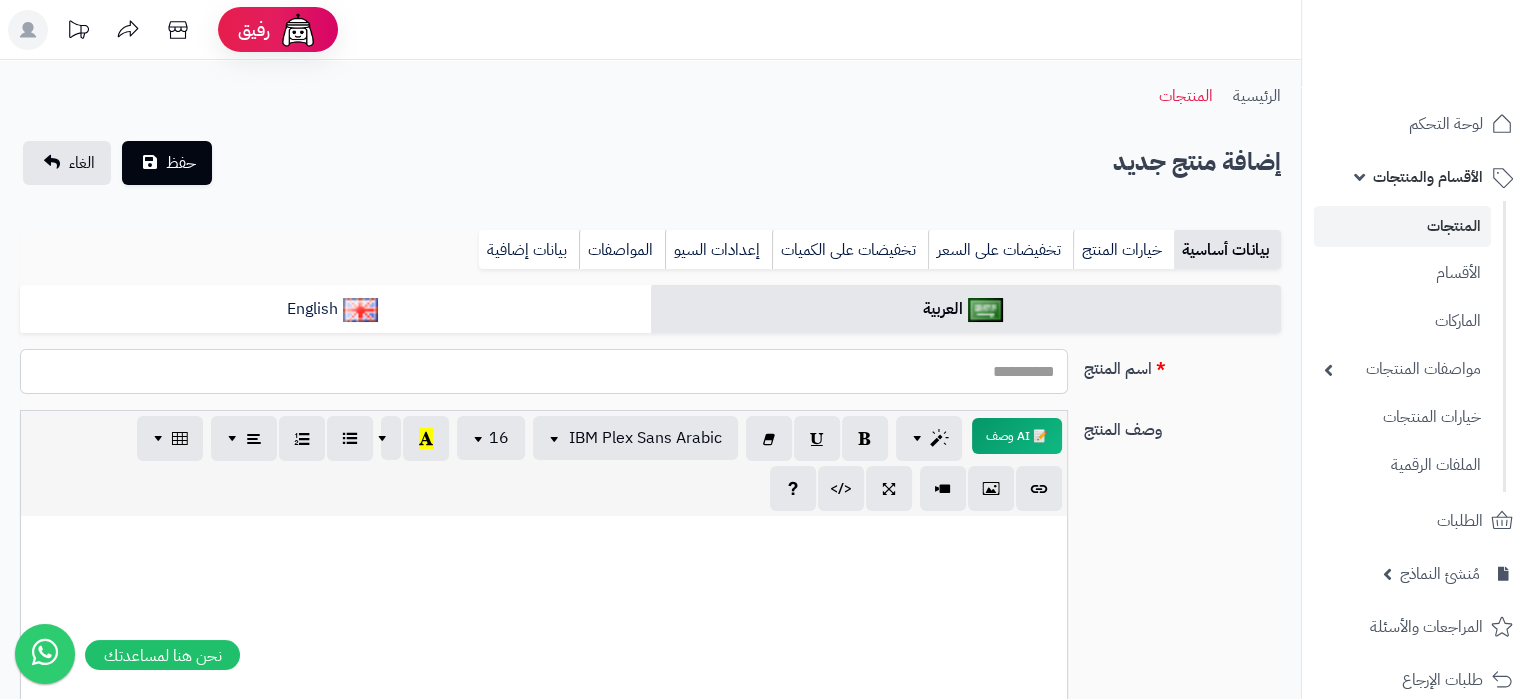 click on "اسم المنتج" at bounding box center [544, 371] 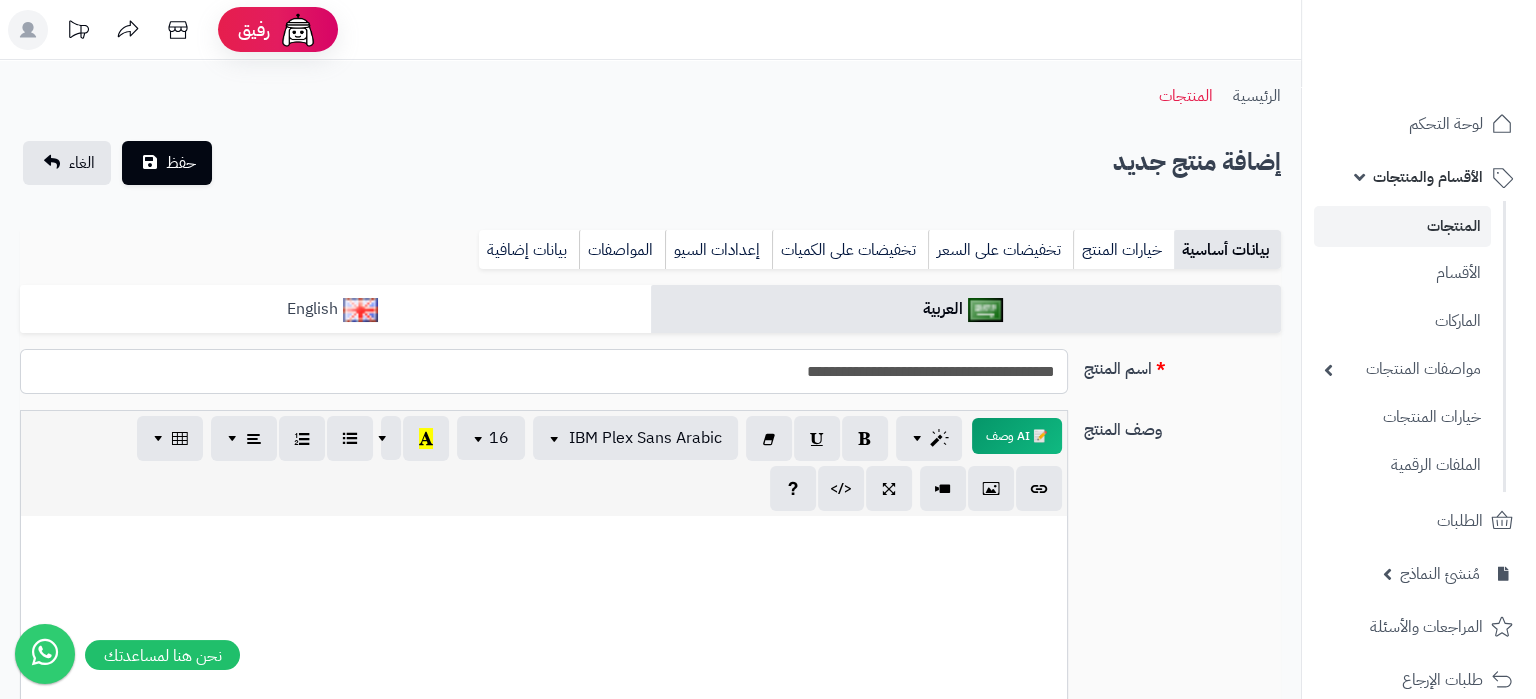 type on "**********" 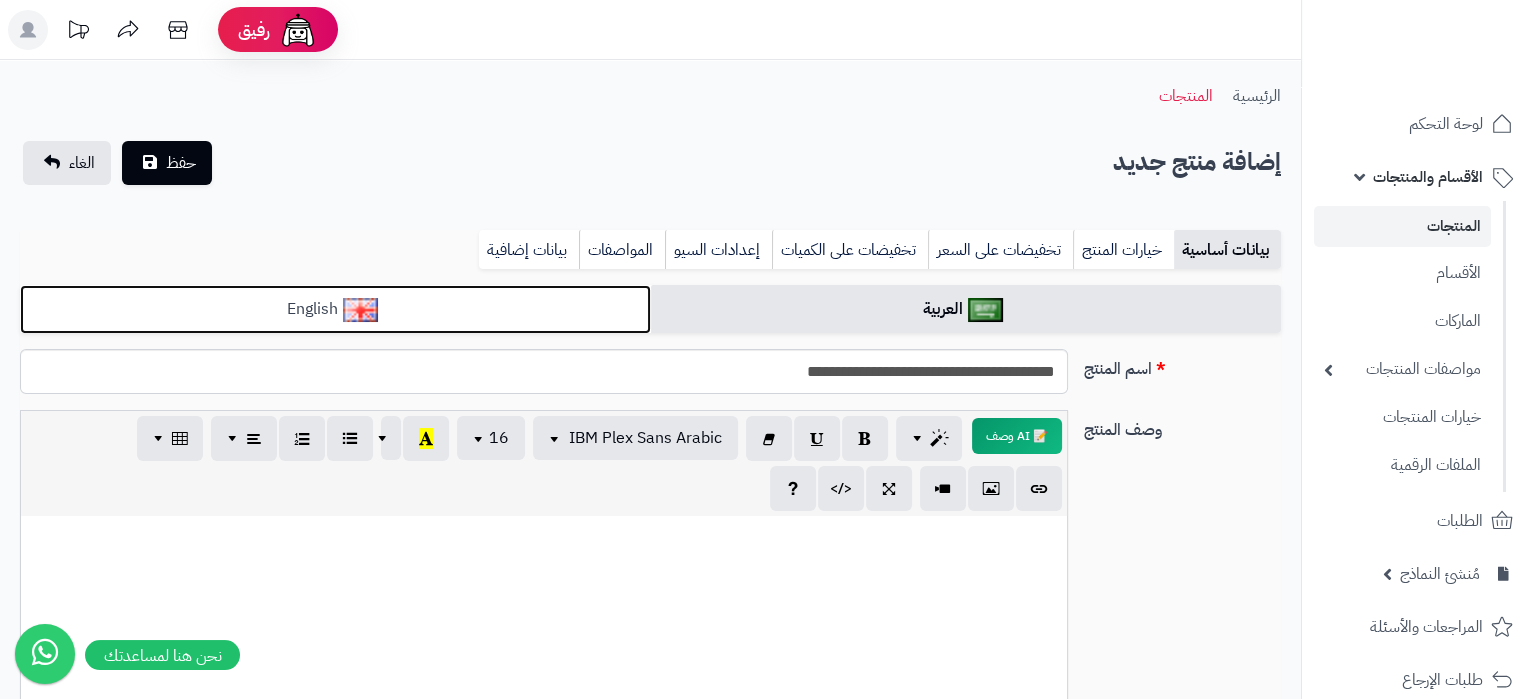 click on "English" at bounding box center [335, 309] 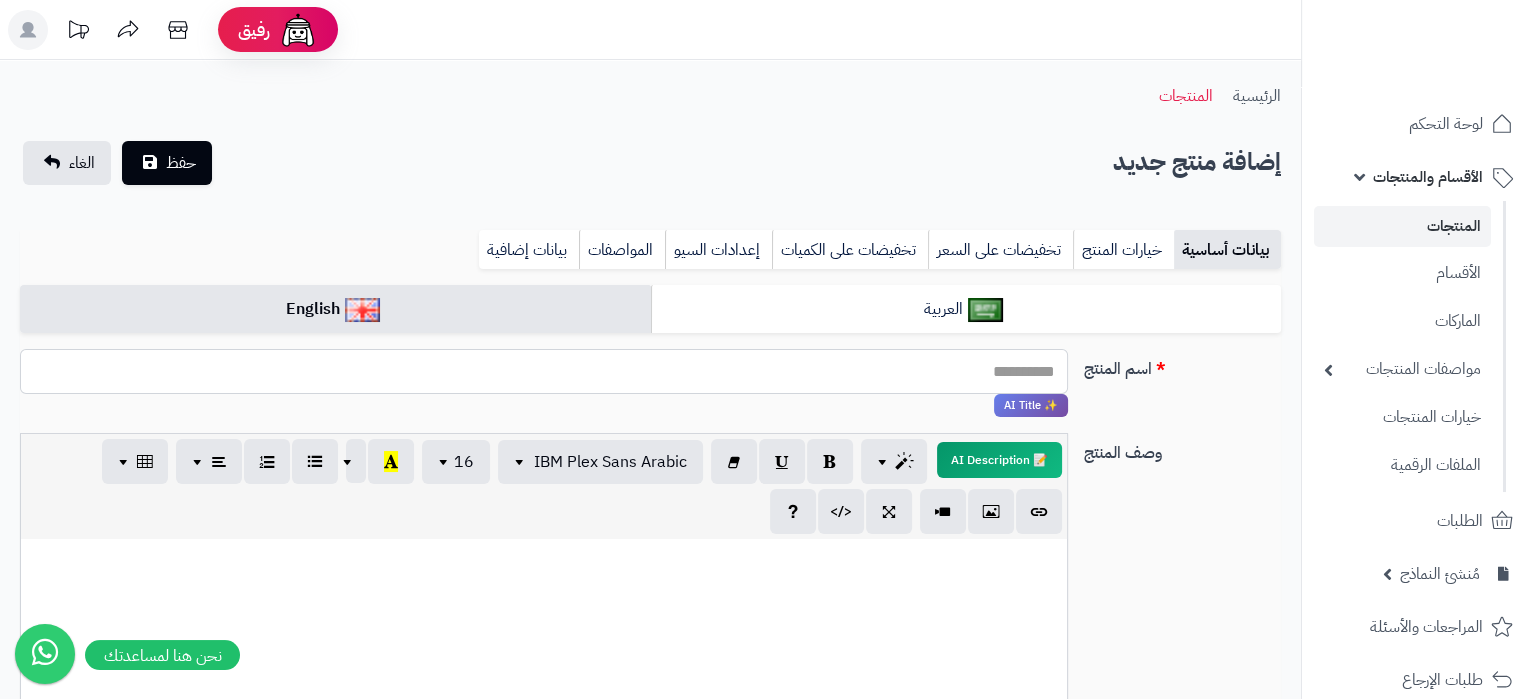 click on "اسم المنتج" at bounding box center (544, 371) 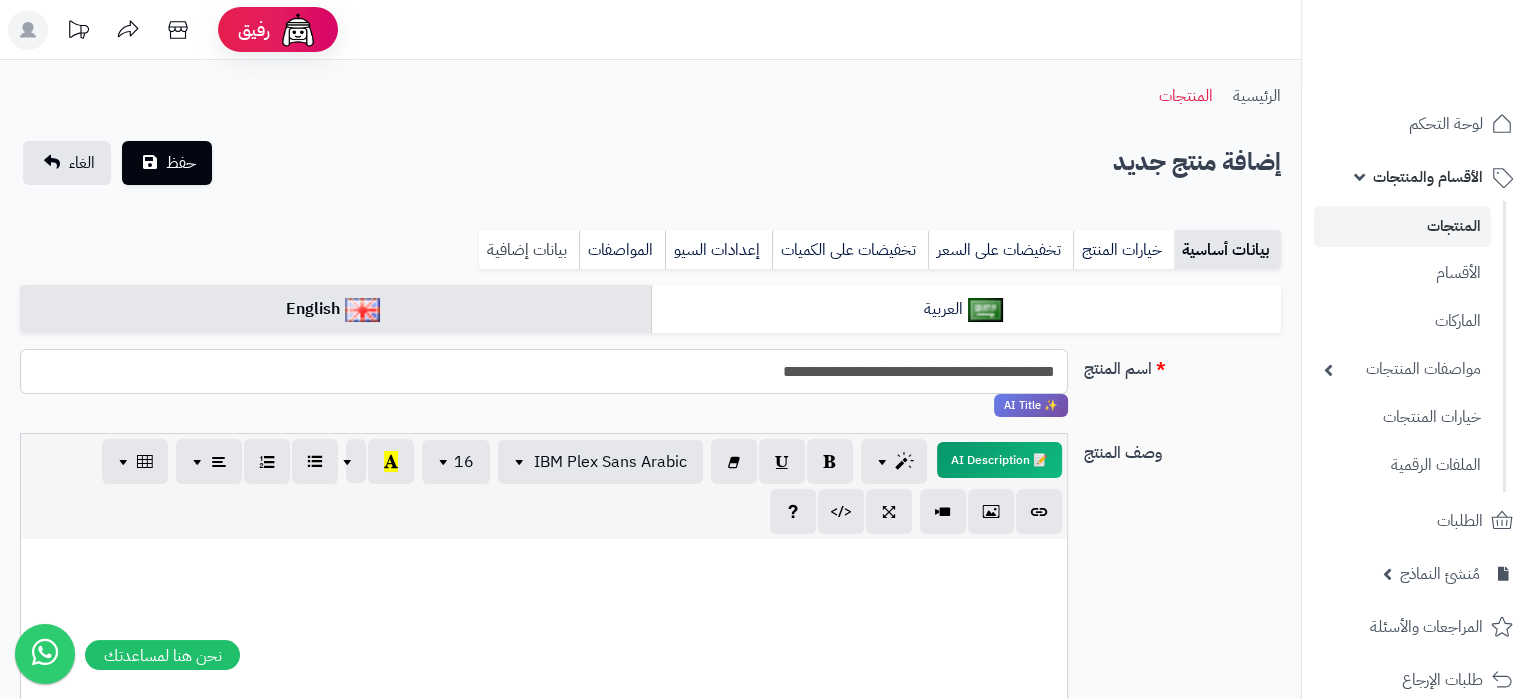 type on "**********" 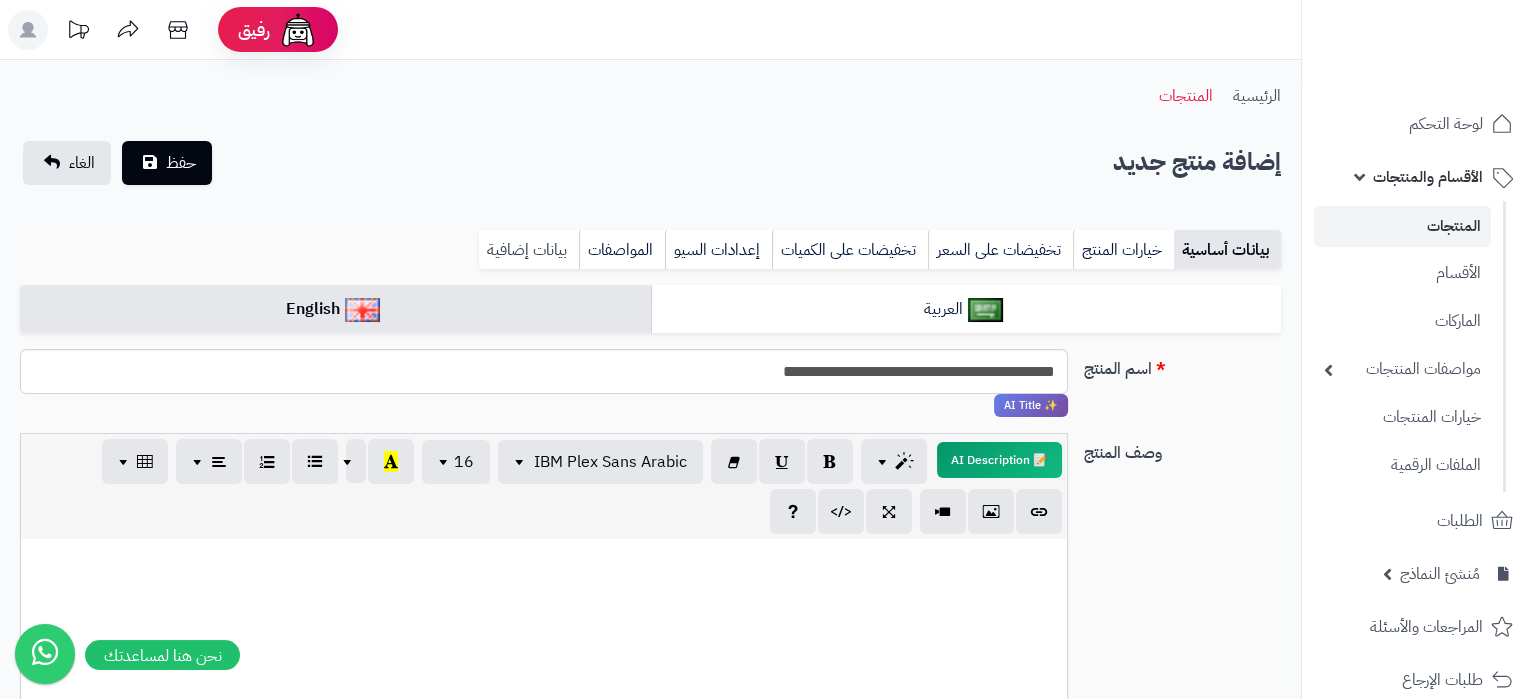click on "بيانات إضافية" at bounding box center [529, 250] 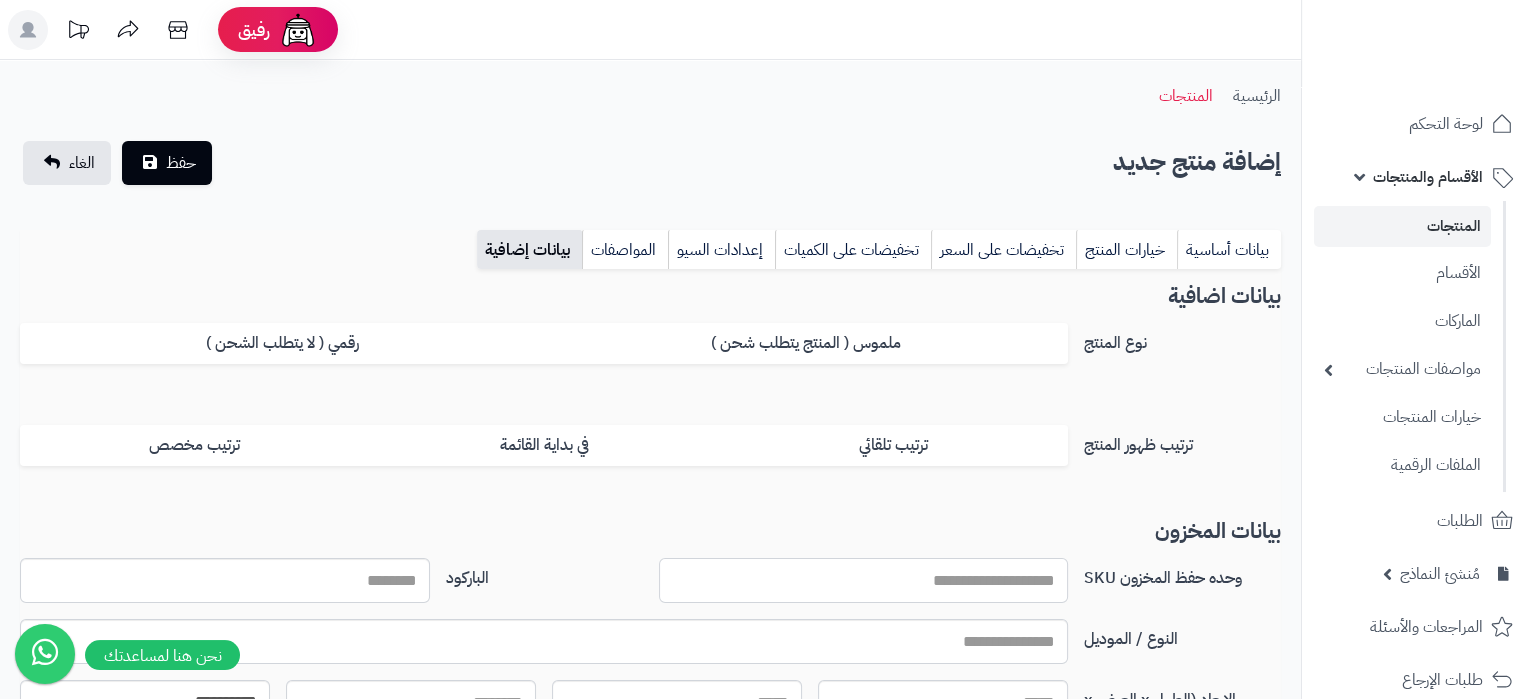 click on "وحده حفظ المخزون SKU" at bounding box center (864, 580) 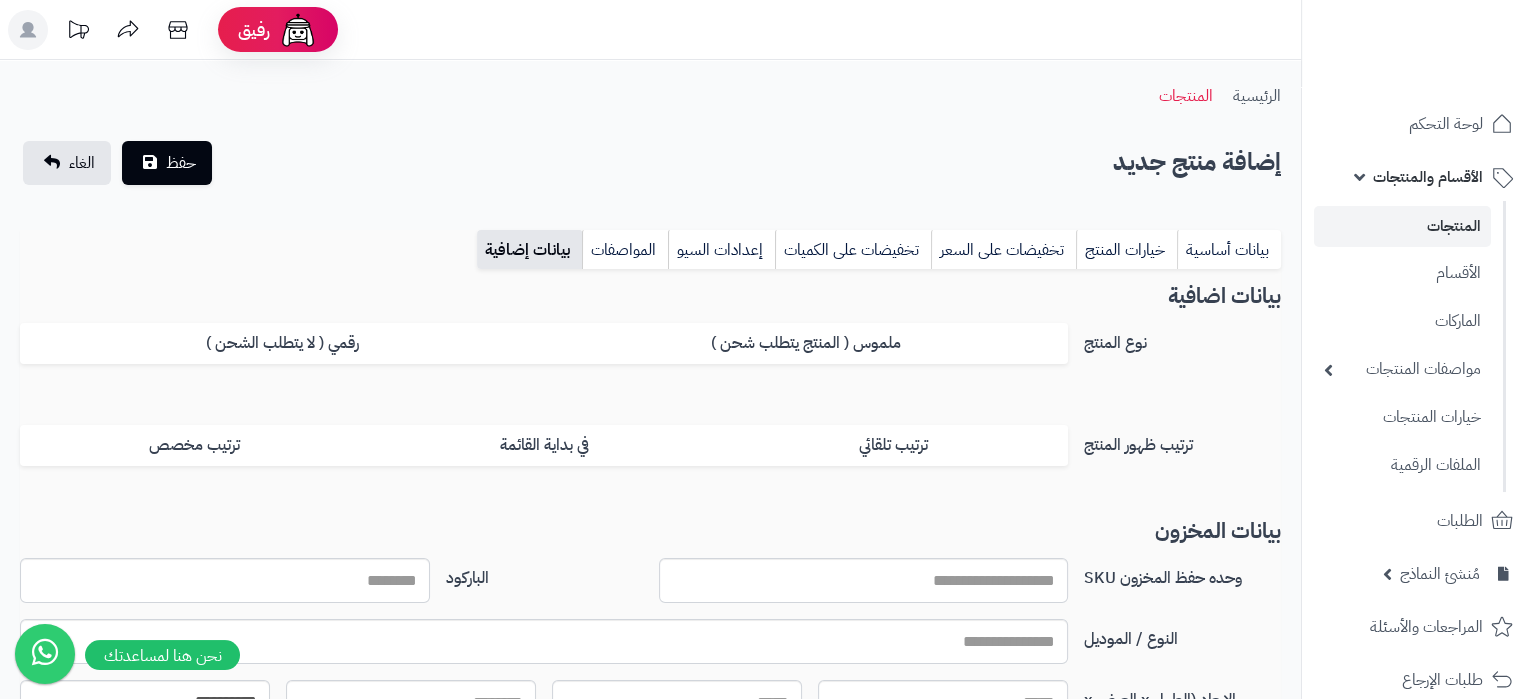 click on "**********" at bounding box center (650, 706) 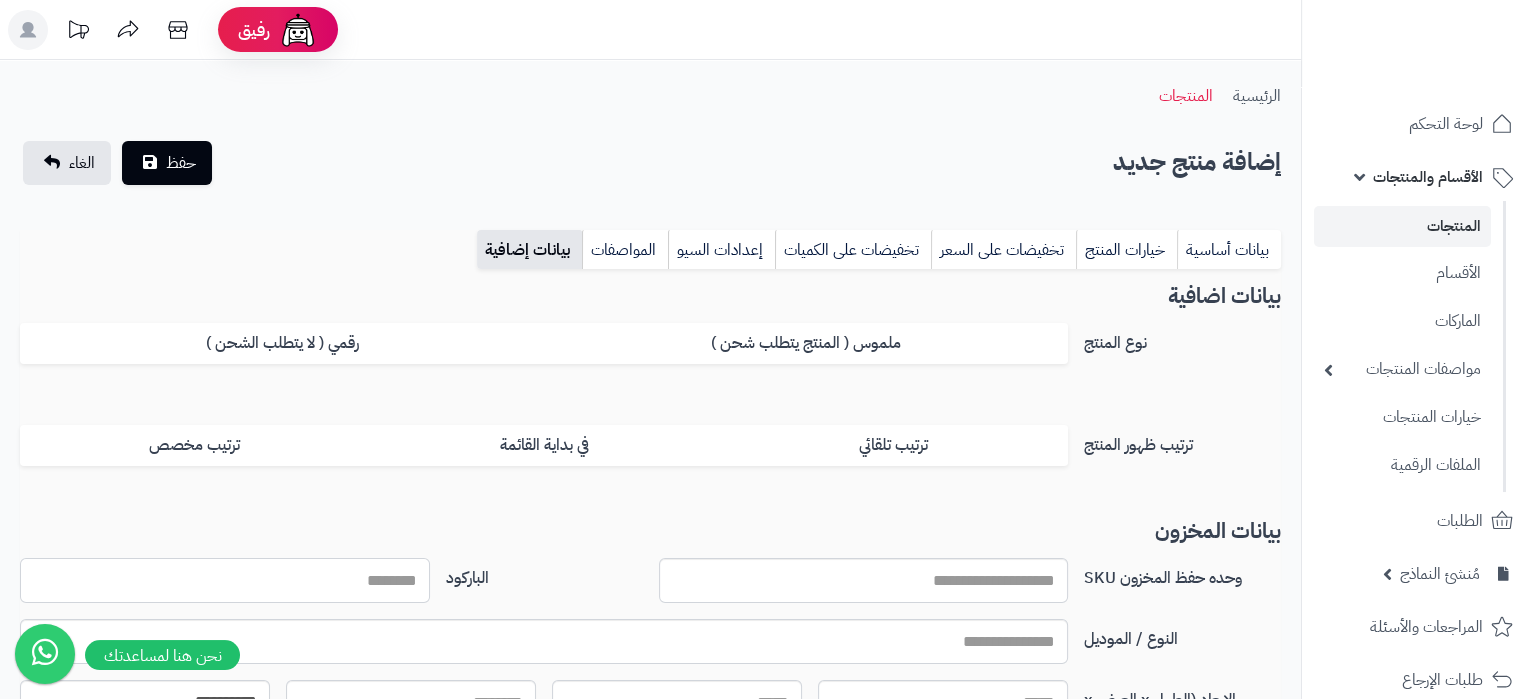 click on "الباركود" at bounding box center (225, 580) 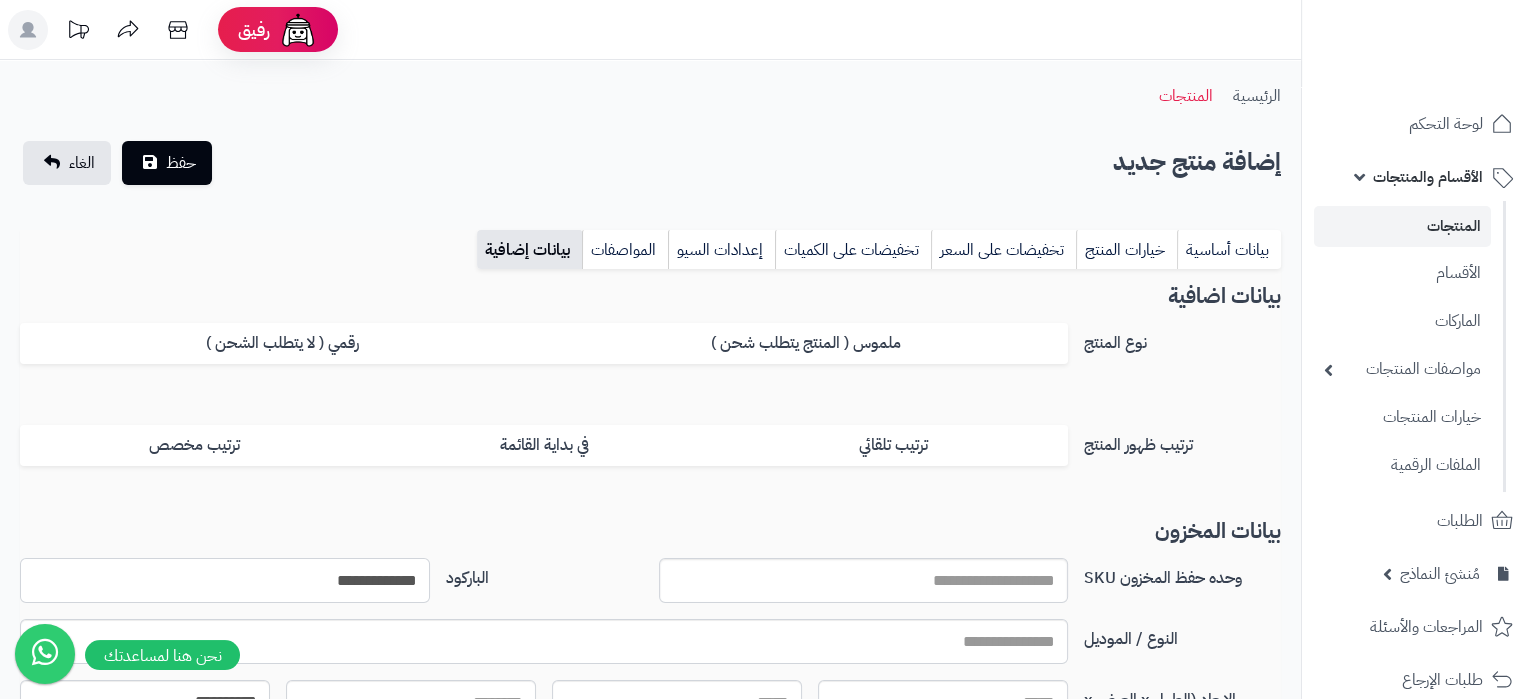 type on "**********" 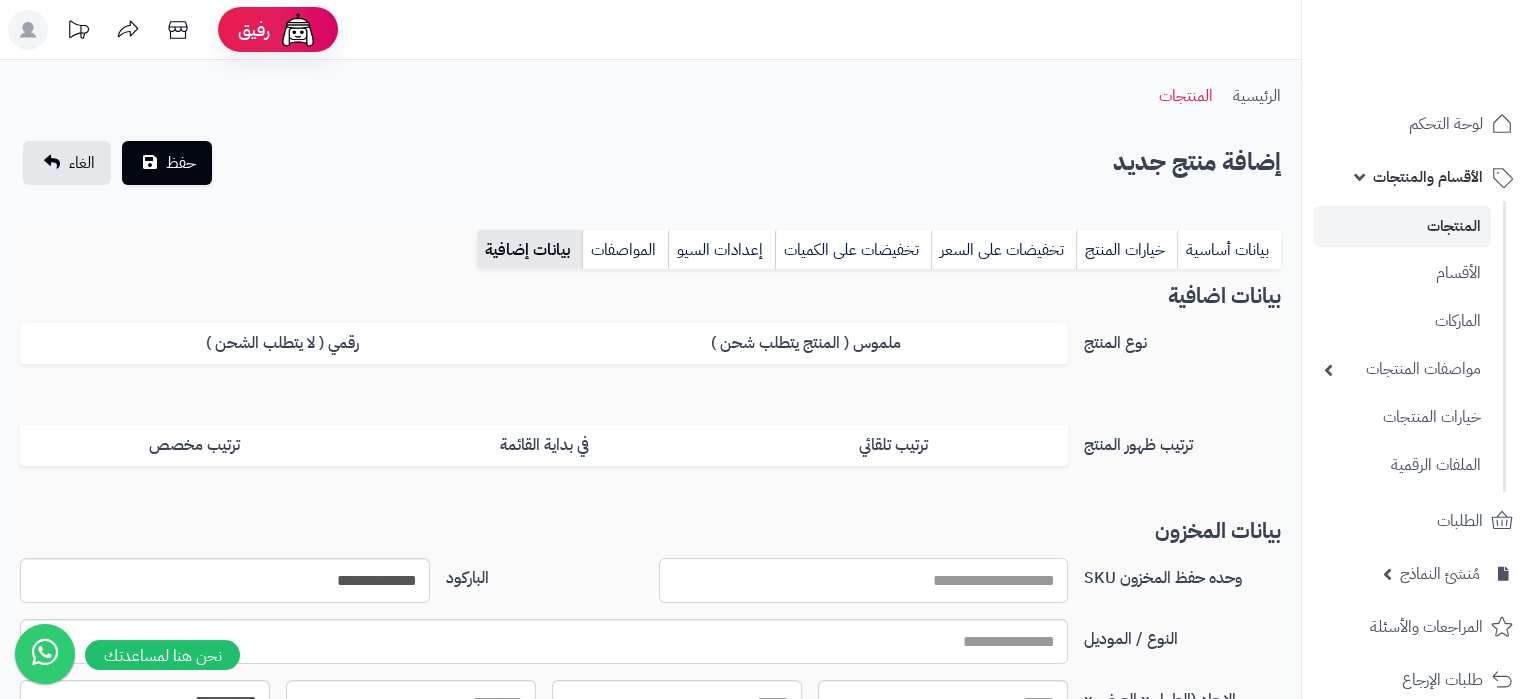 click on "وحده حفظ المخزون SKU" at bounding box center (864, 580) 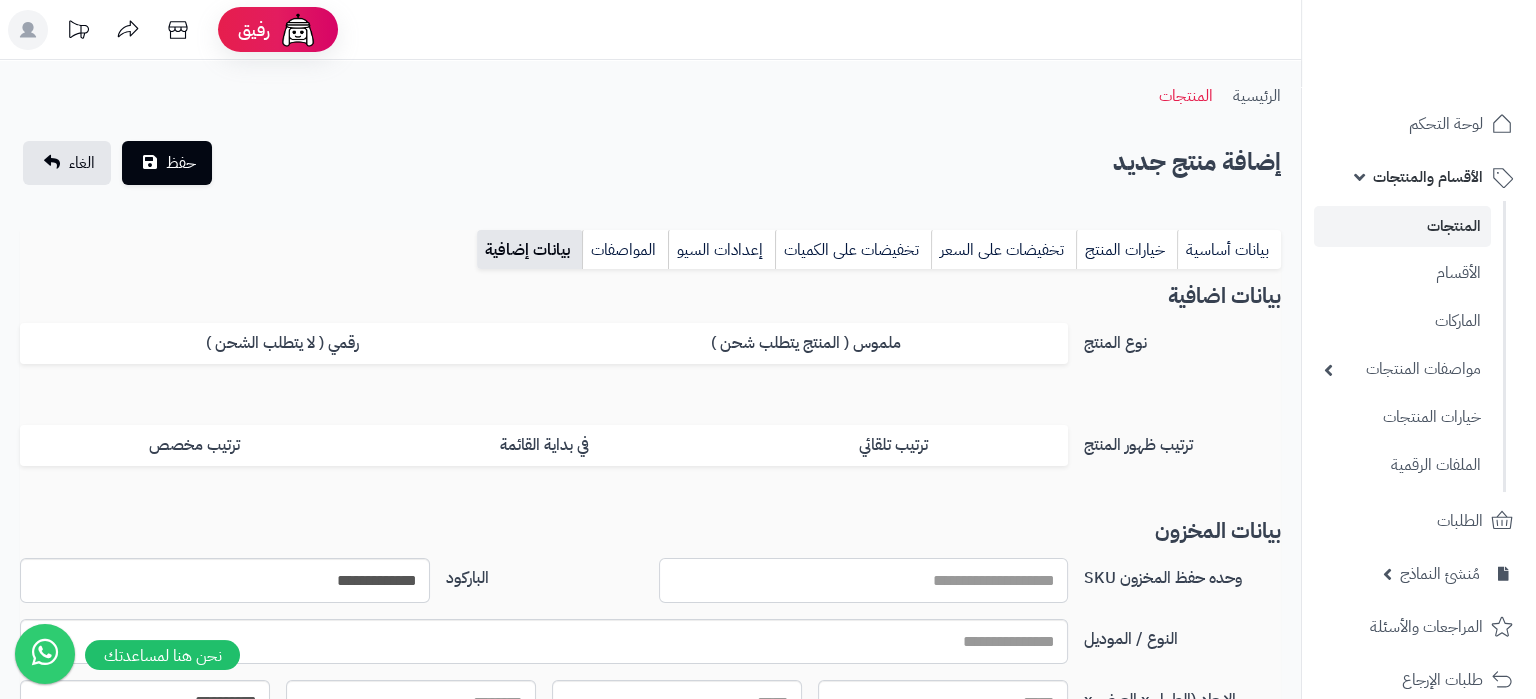 click on "وحده حفظ المخزون SKU" at bounding box center (864, 580) 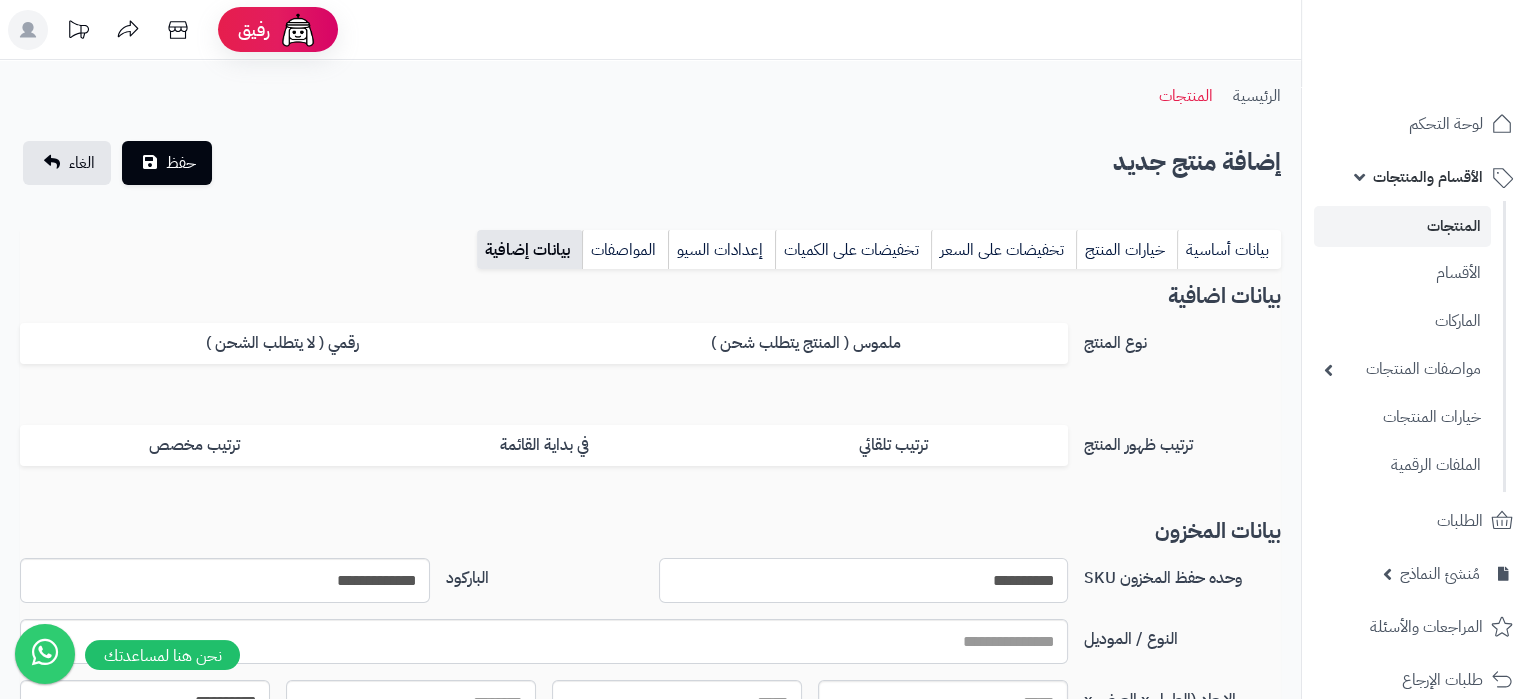 type on "**********" 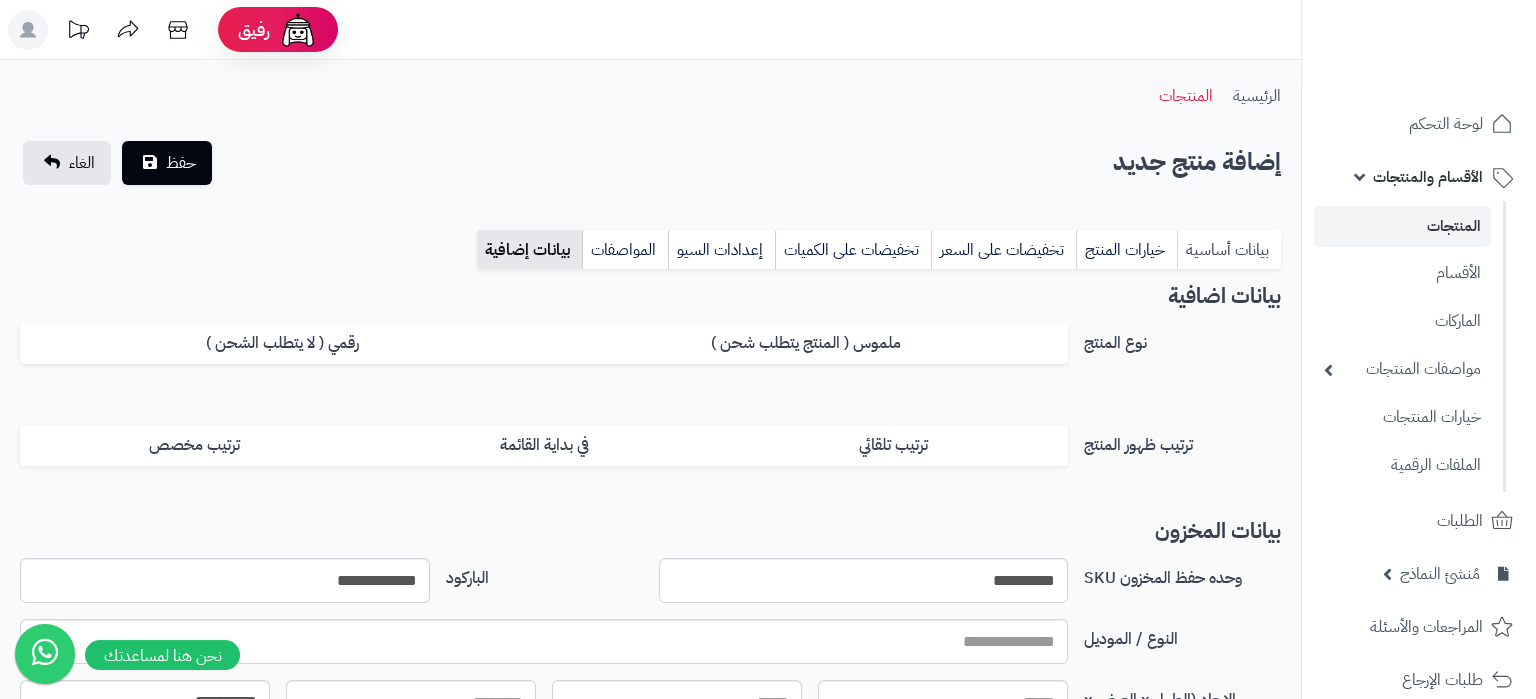 click on "بيانات أساسية" at bounding box center (1229, 250) 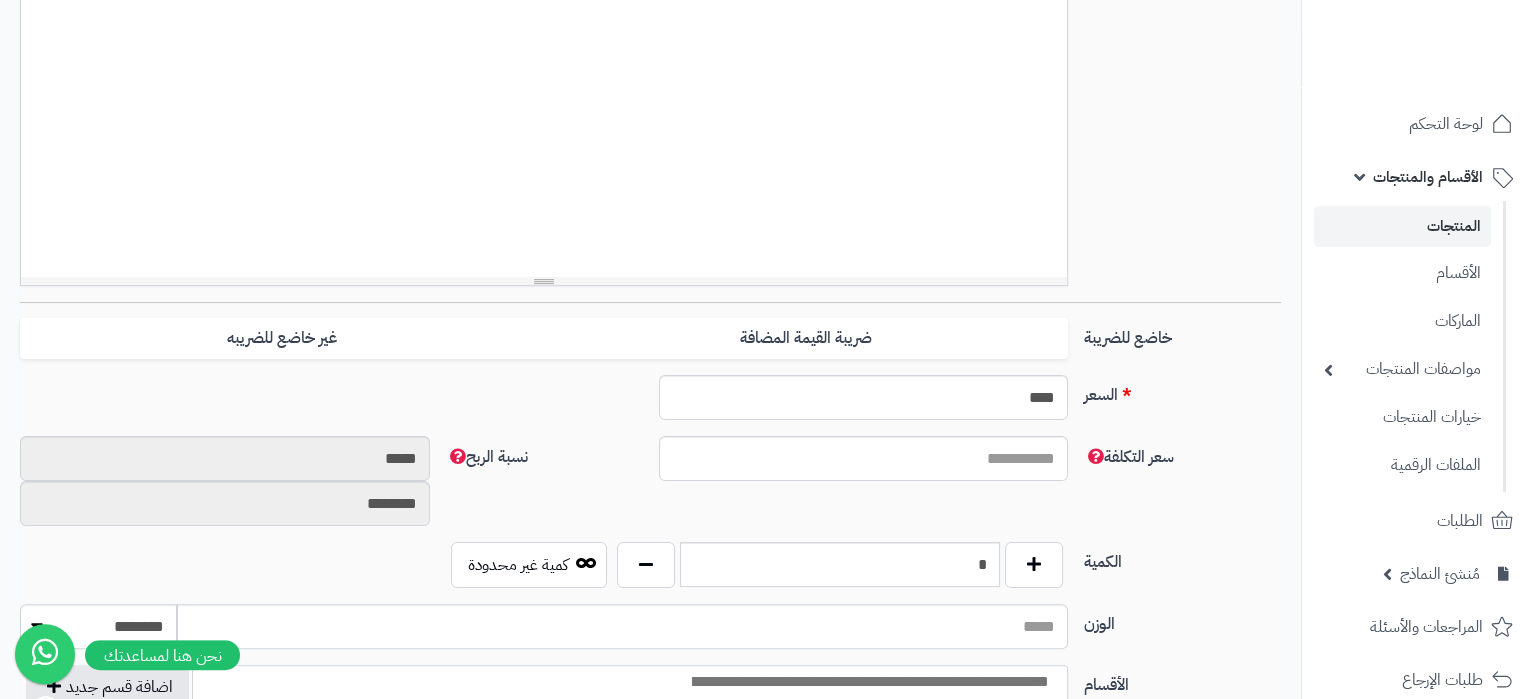 scroll, scrollTop: 630, scrollLeft: 0, axis: vertical 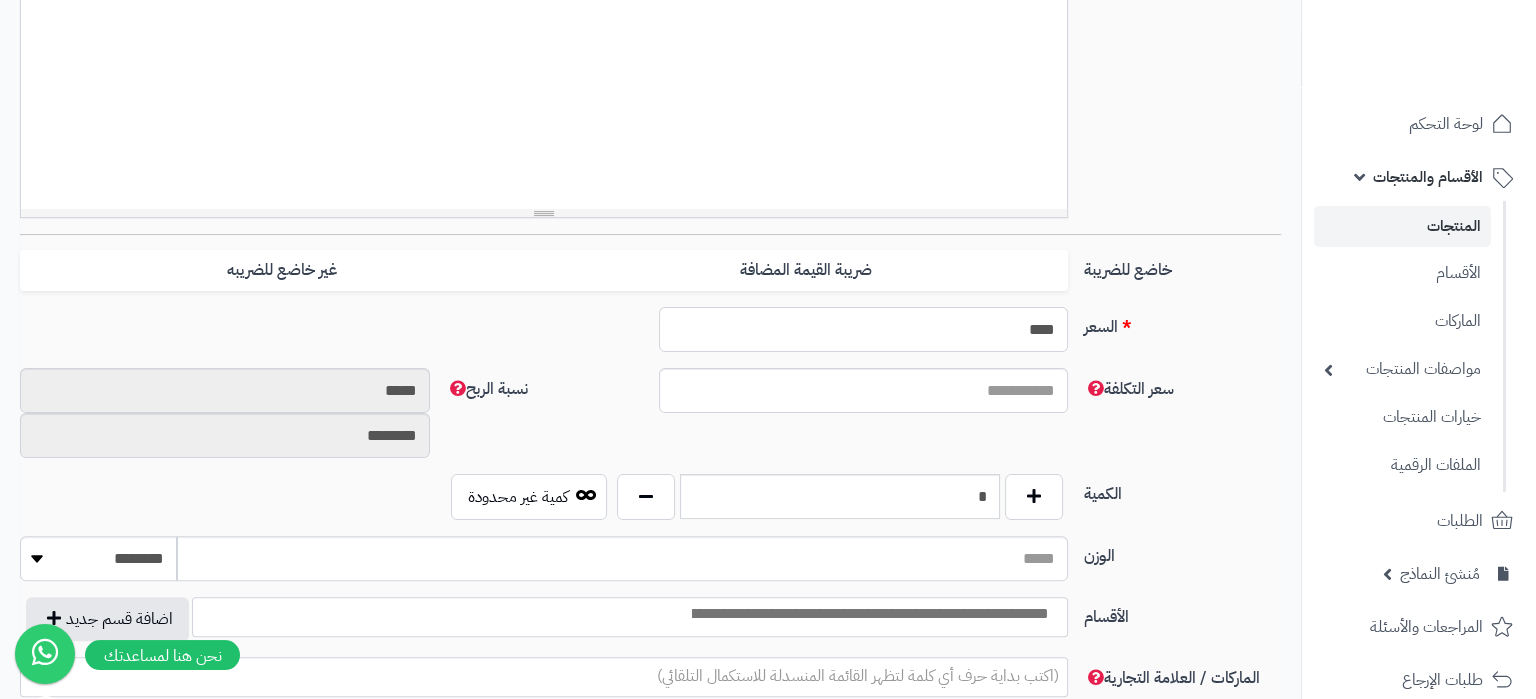 click on "****" at bounding box center (864, 329) 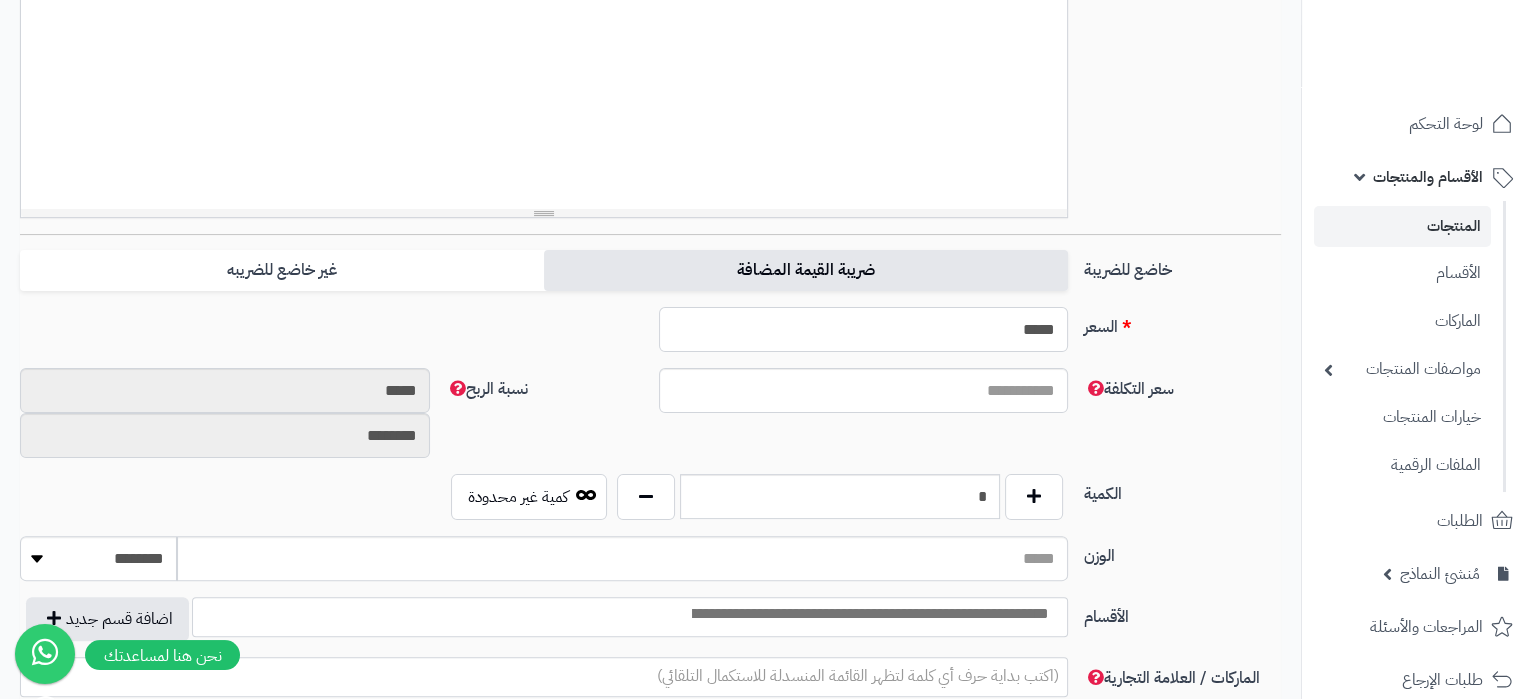 type on "*****" 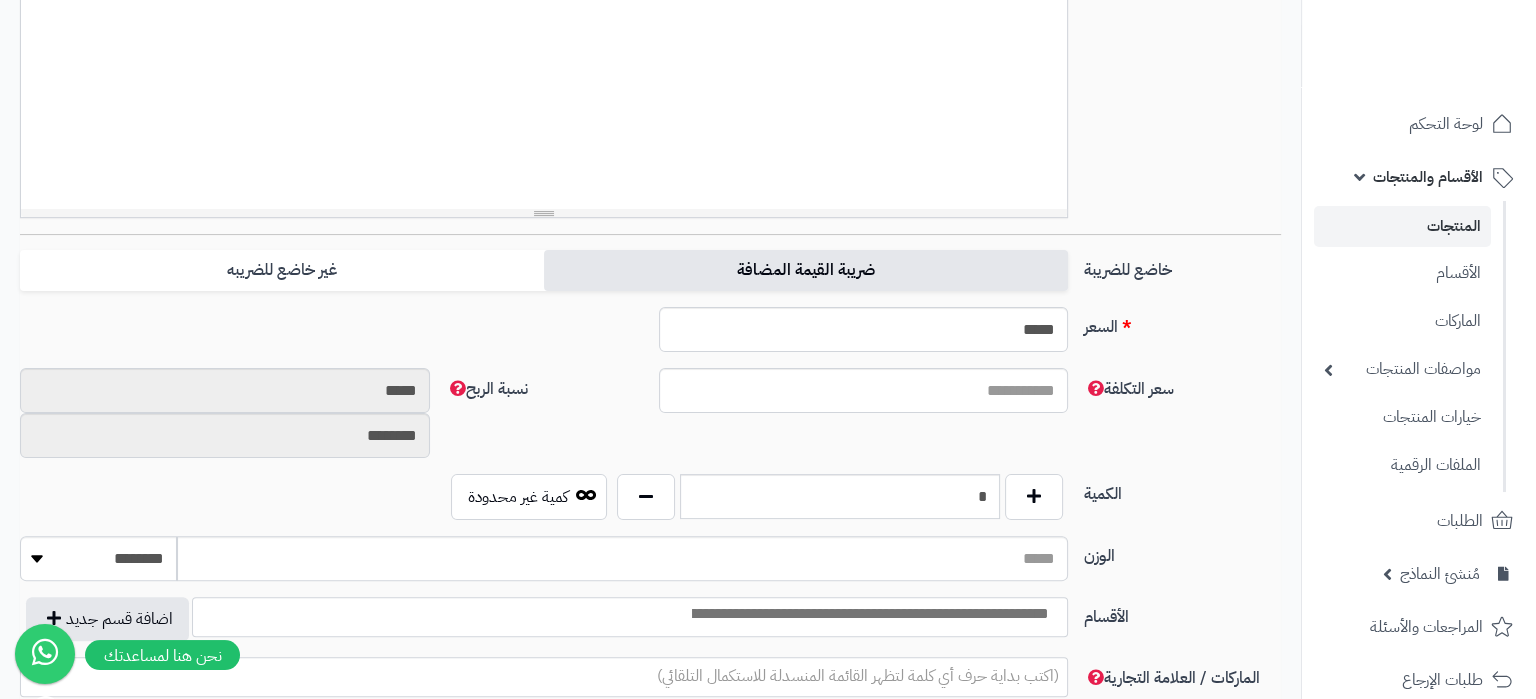 click on "ضريبة القيمة المضافة" at bounding box center [806, 270] 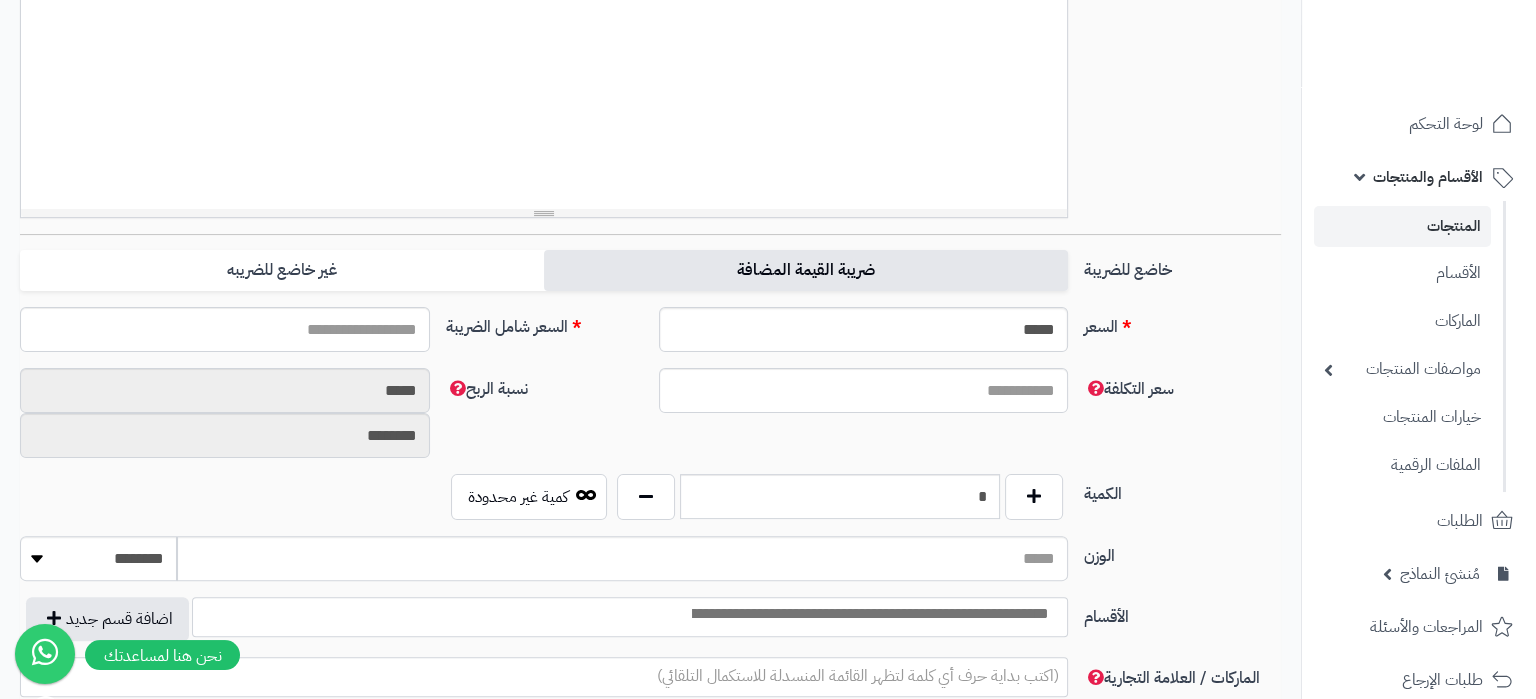 type on "*****" 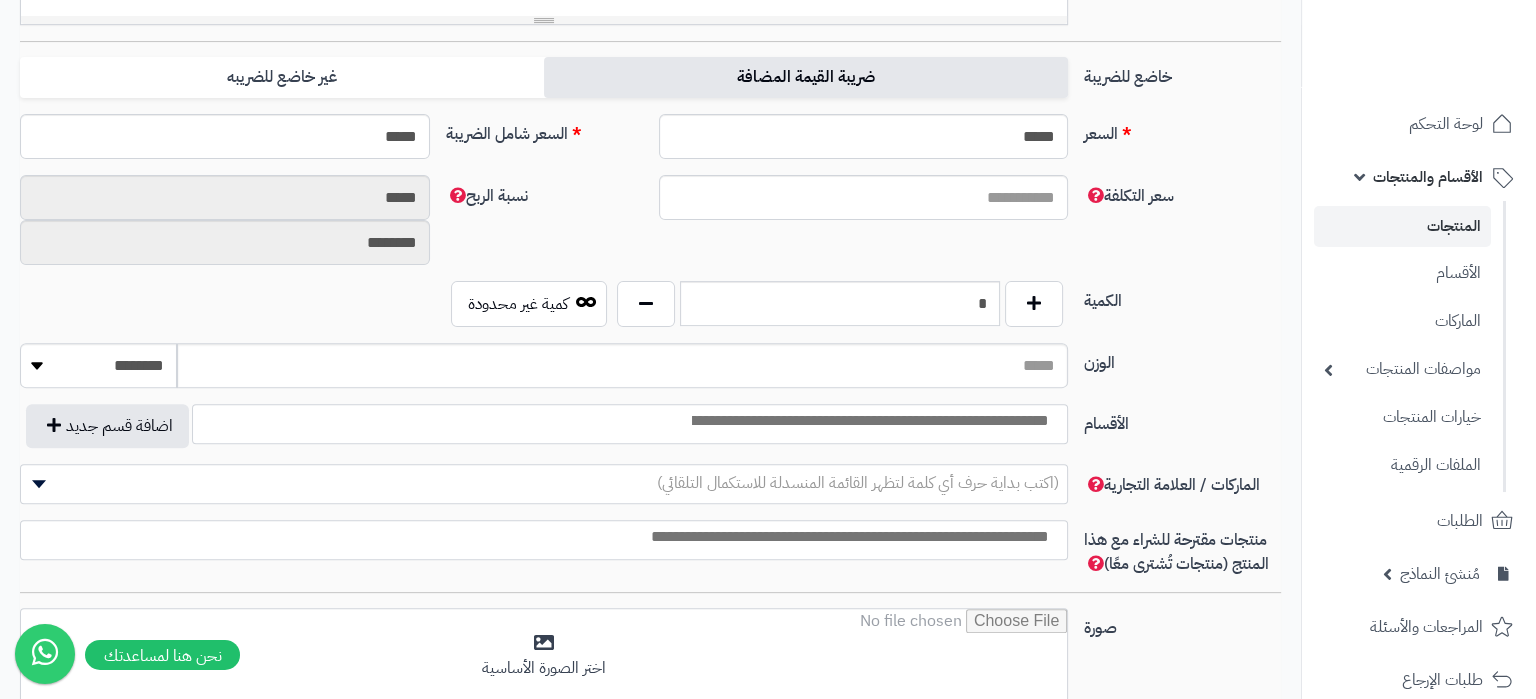 scroll, scrollTop: 840, scrollLeft: 0, axis: vertical 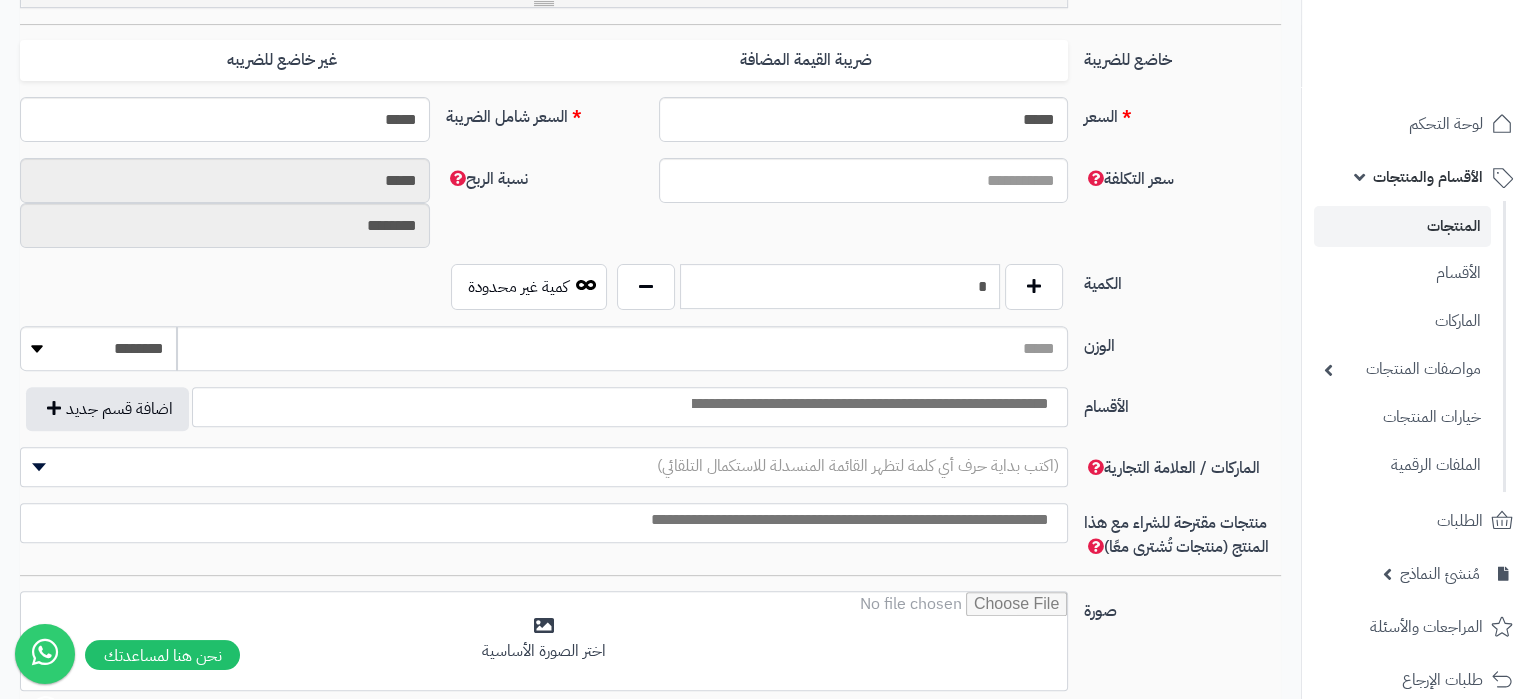 click on "*" at bounding box center [840, 286] 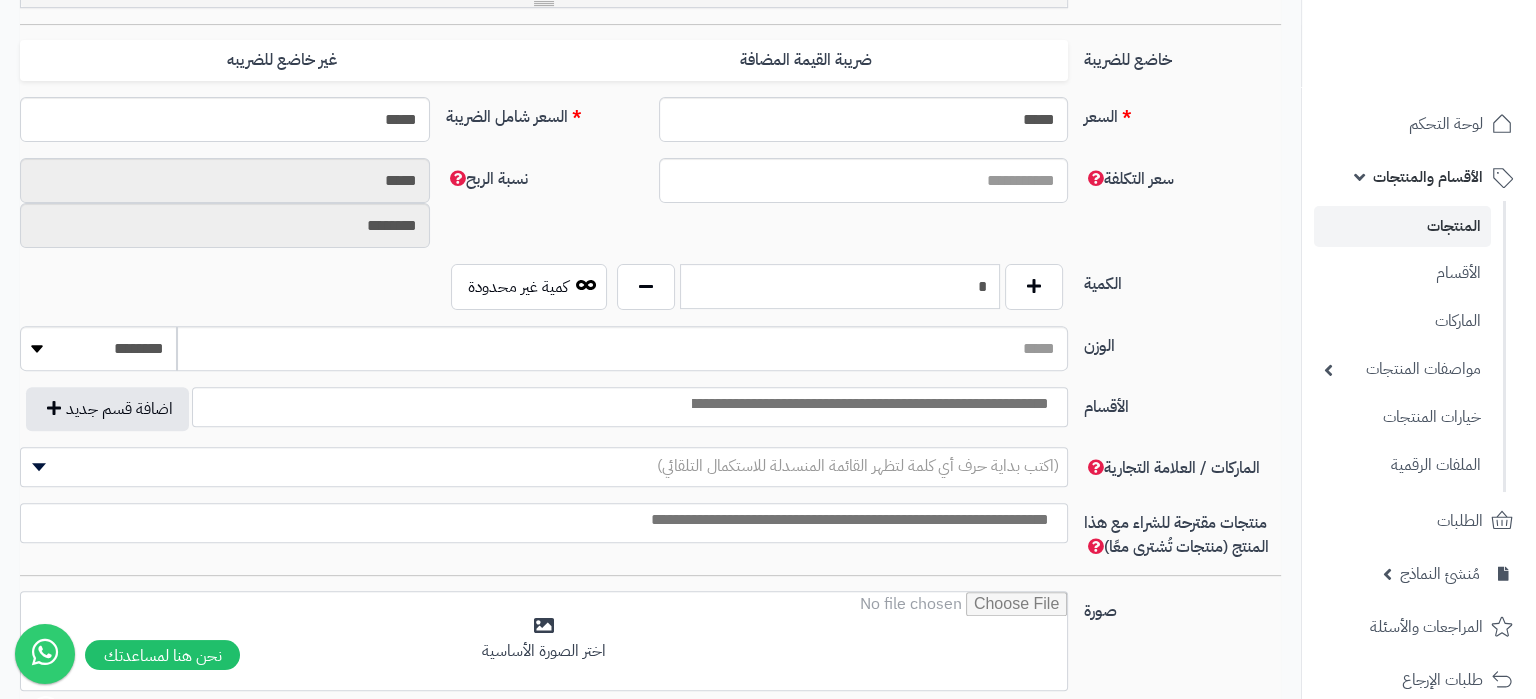 type on "*" 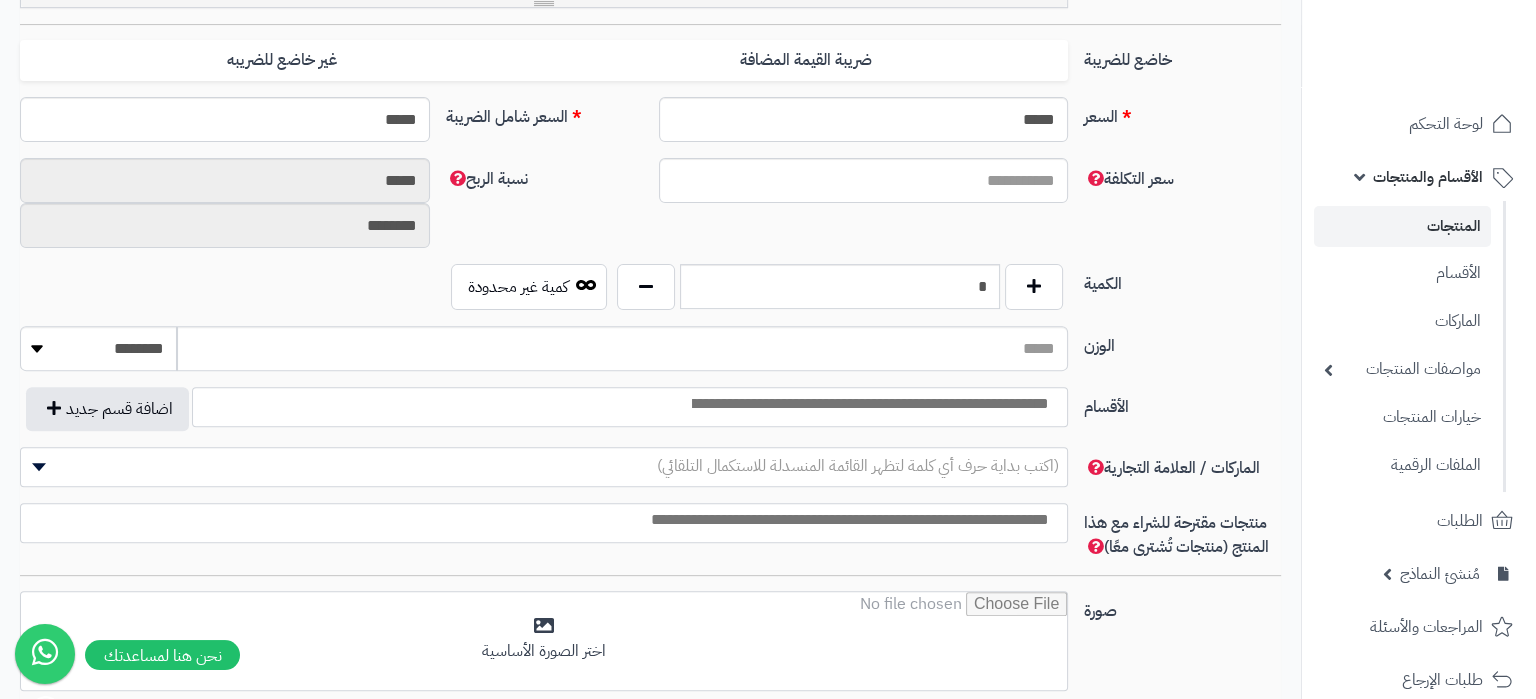 click at bounding box center (869, 404) 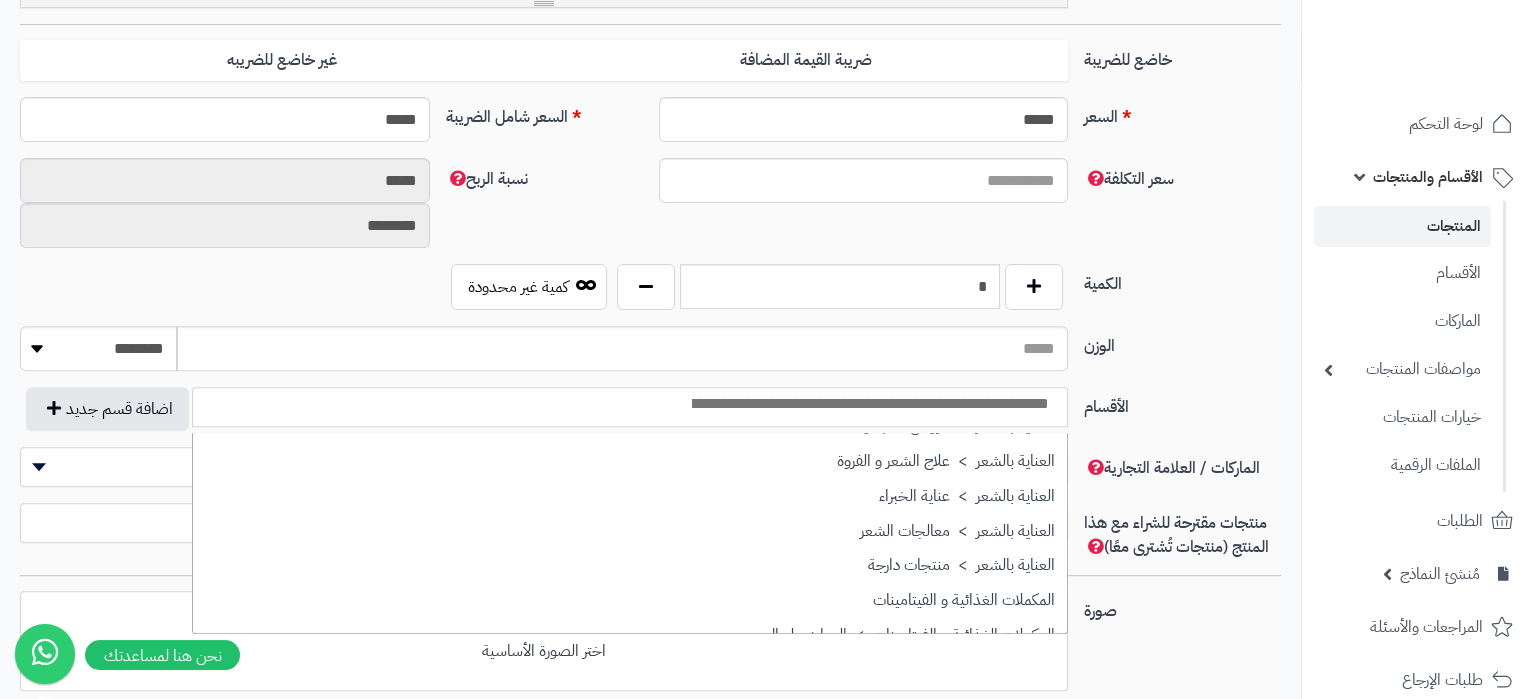 scroll, scrollTop: 2645, scrollLeft: 0, axis: vertical 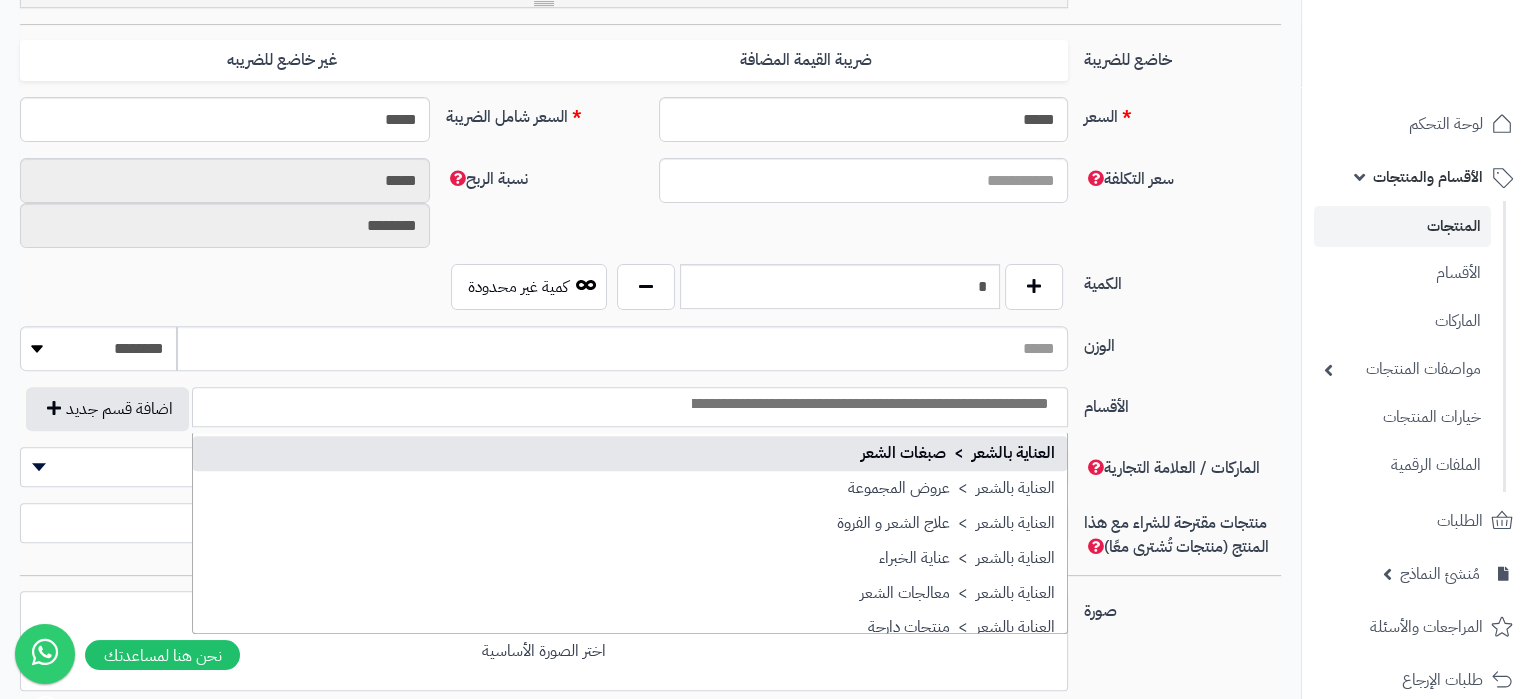 select on "***" 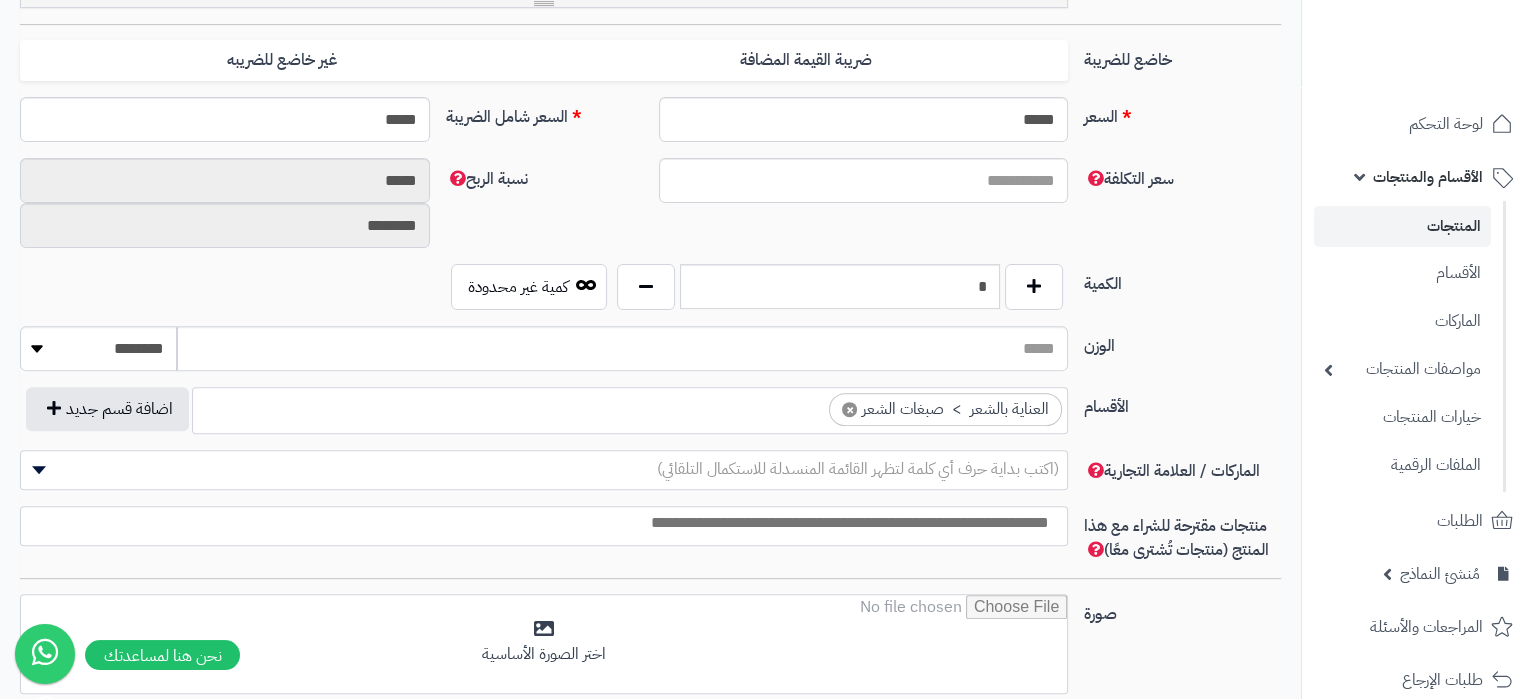 scroll, scrollTop: 2141, scrollLeft: 0, axis: vertical 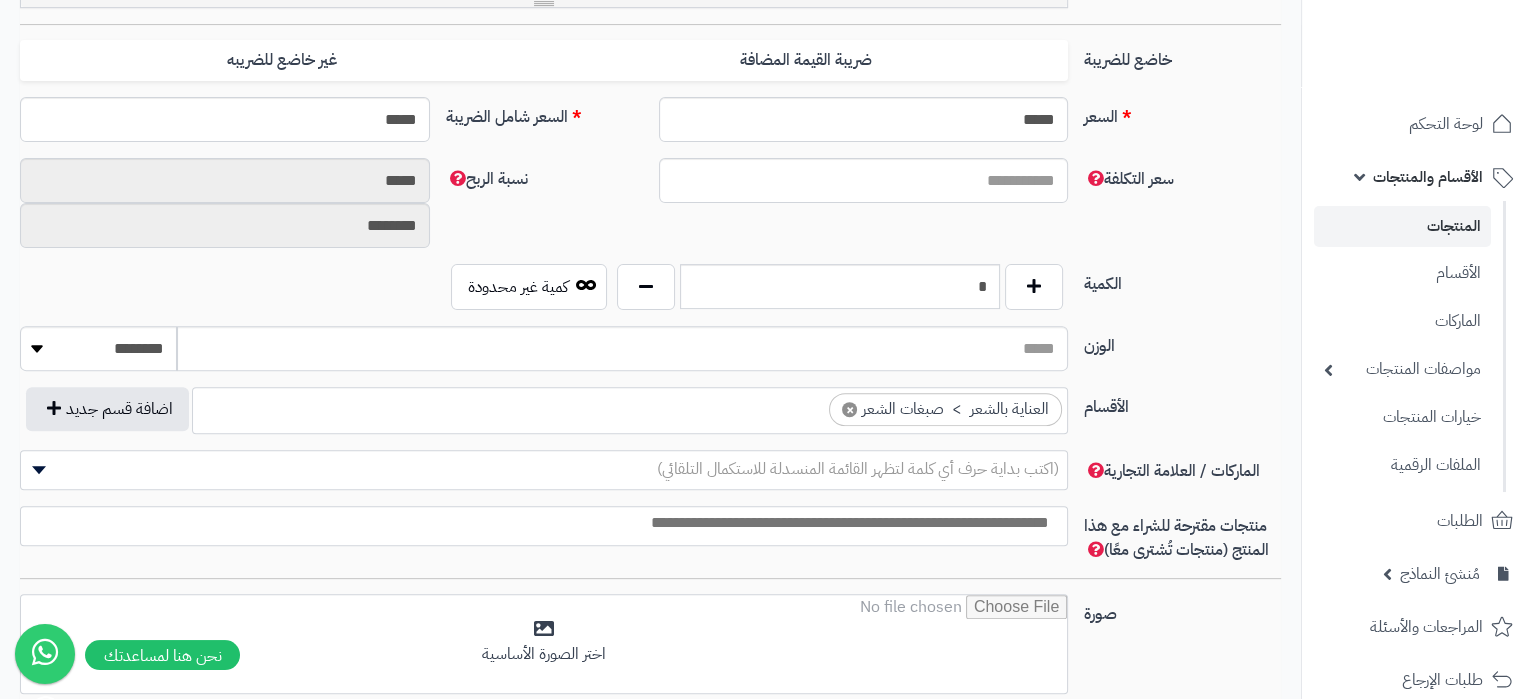 click at bounding box center (539, 523) 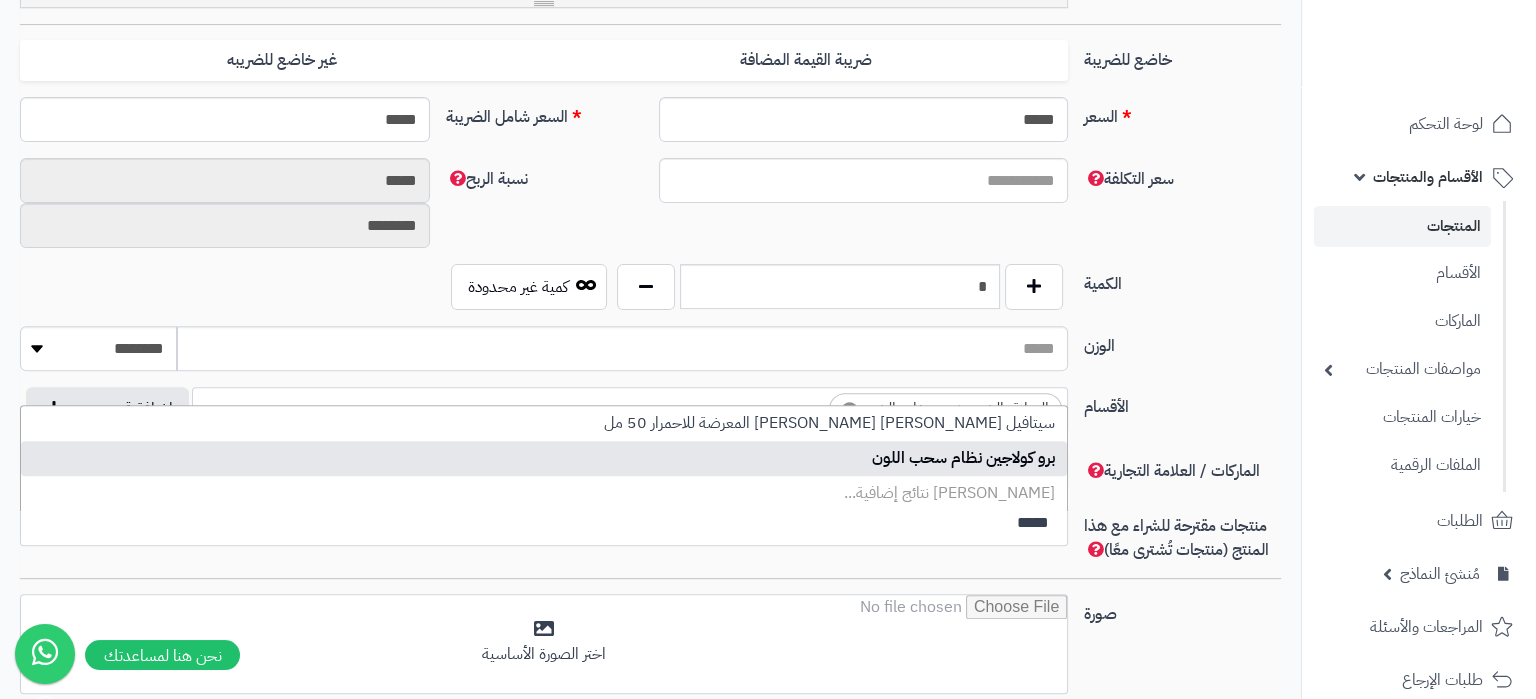 type on "*****" 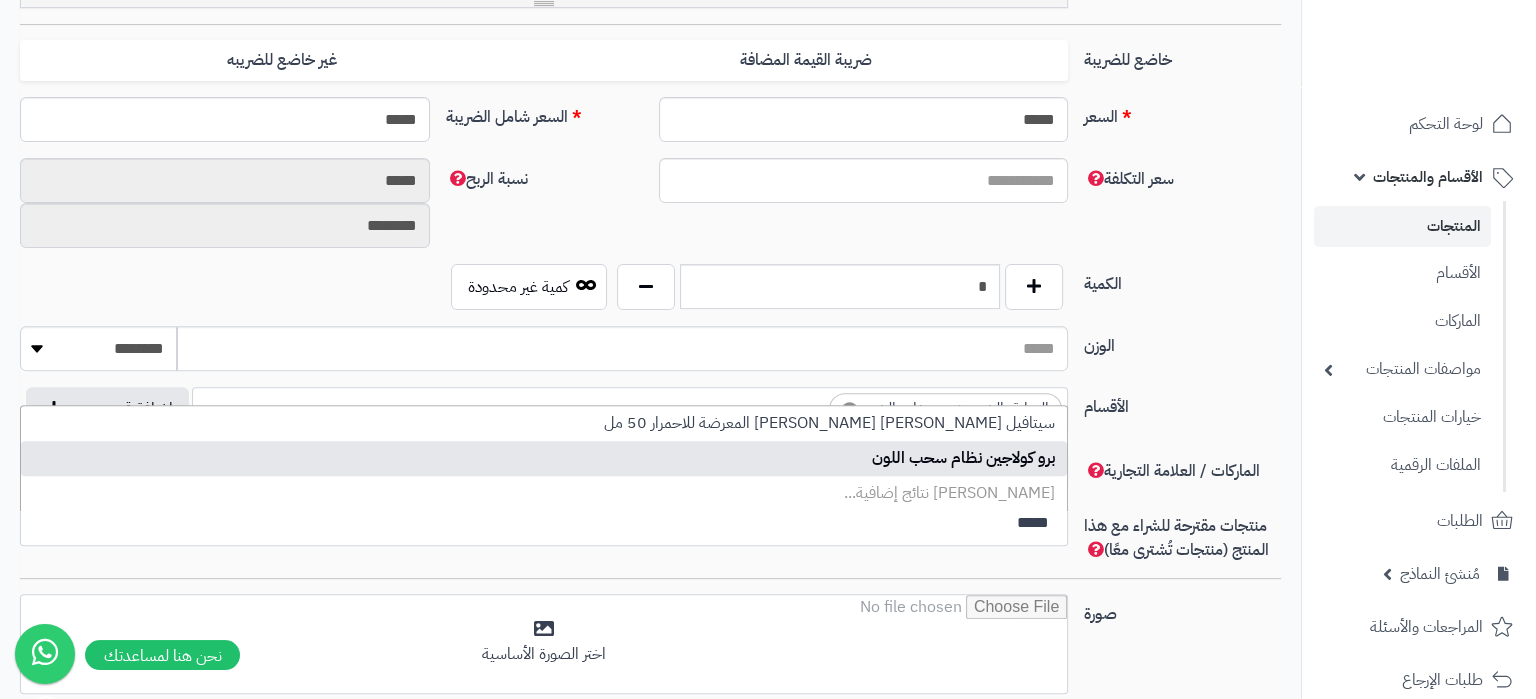 type 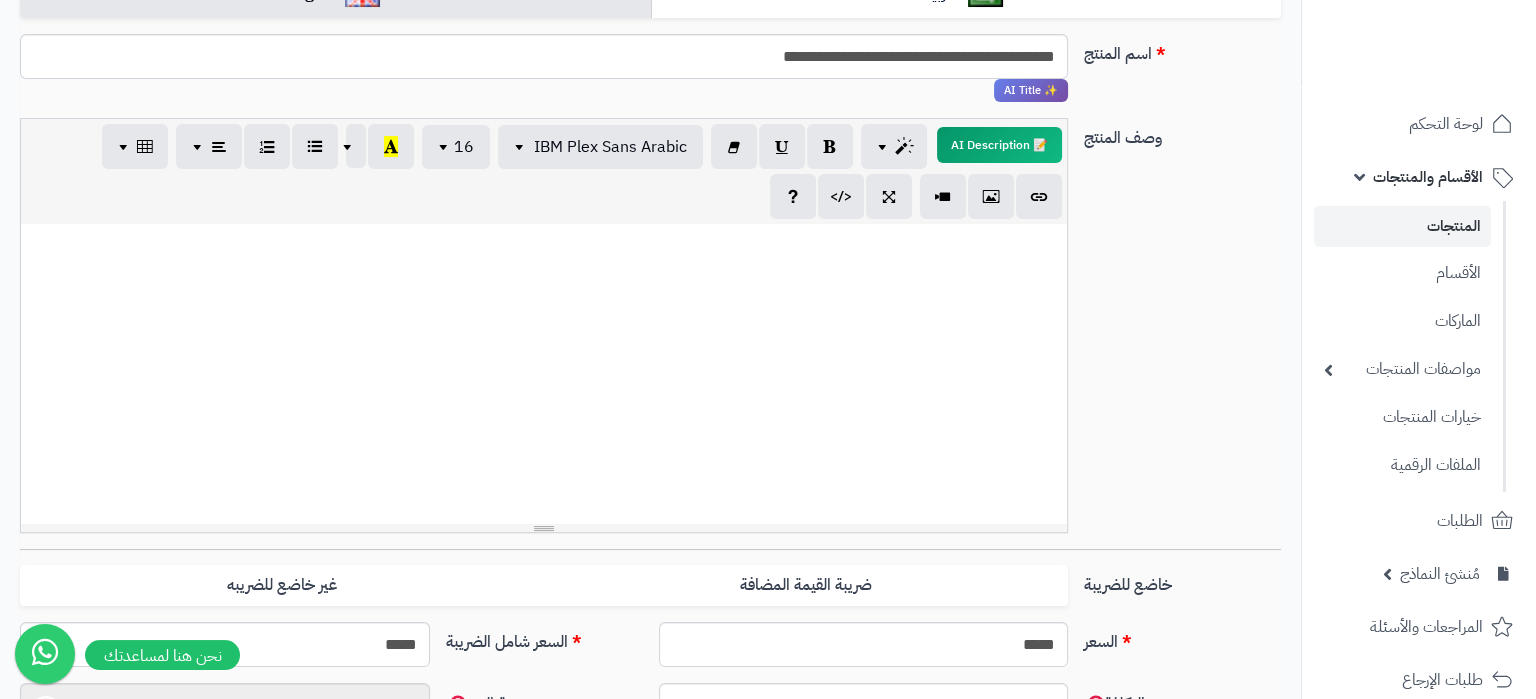 scroll, scrollTop: 0, scrollLeft: 0, axis: both 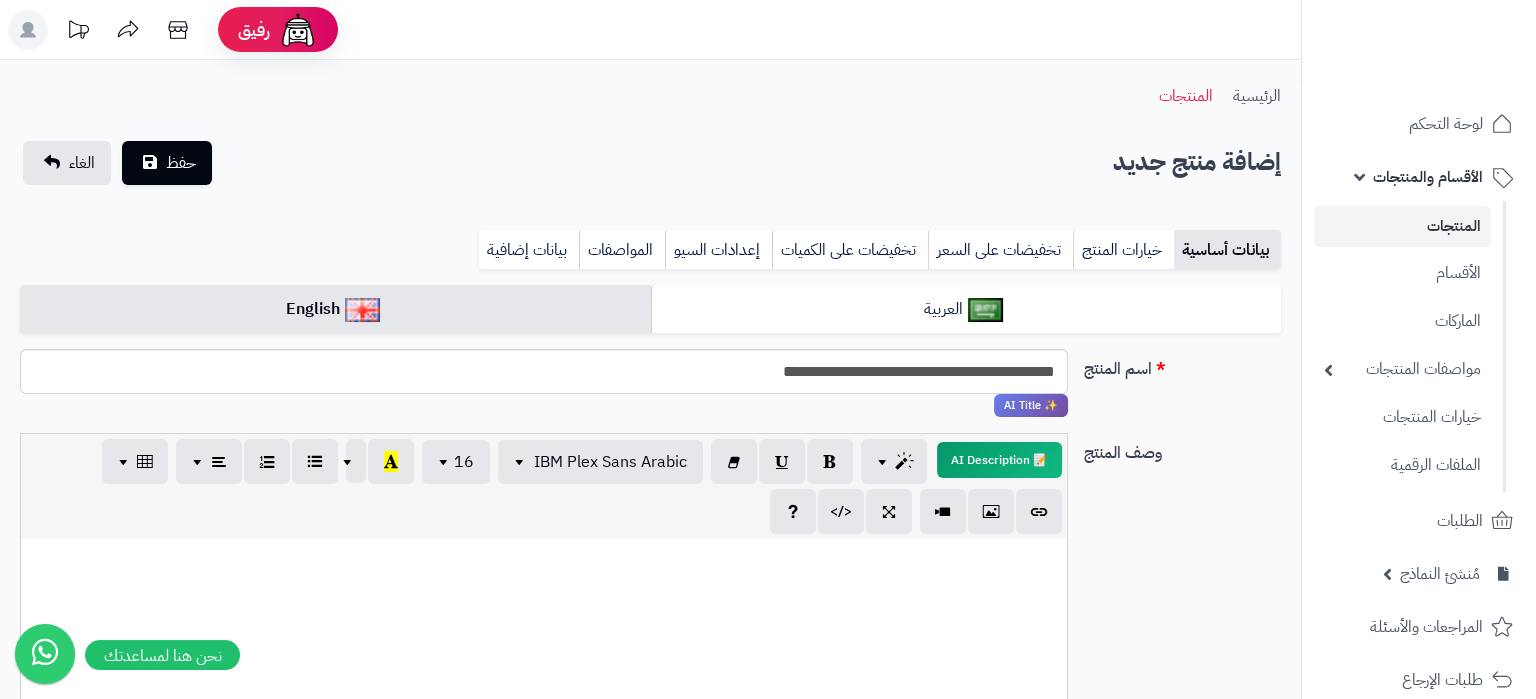 click at bounding box center (544, 689) 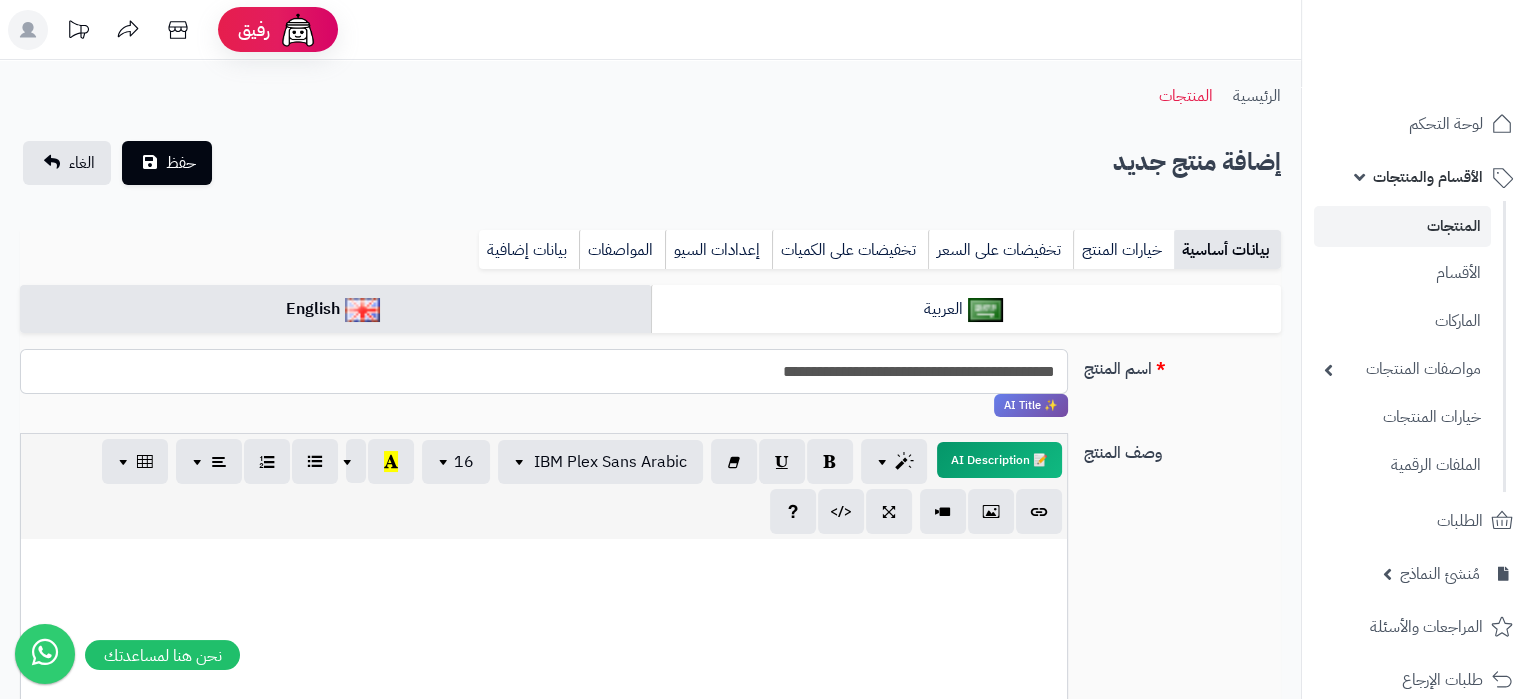 drag, startPoint x: 717, startPoint y: 374, endPoint x: 753, endPoint y: 381, distance: 36.67424 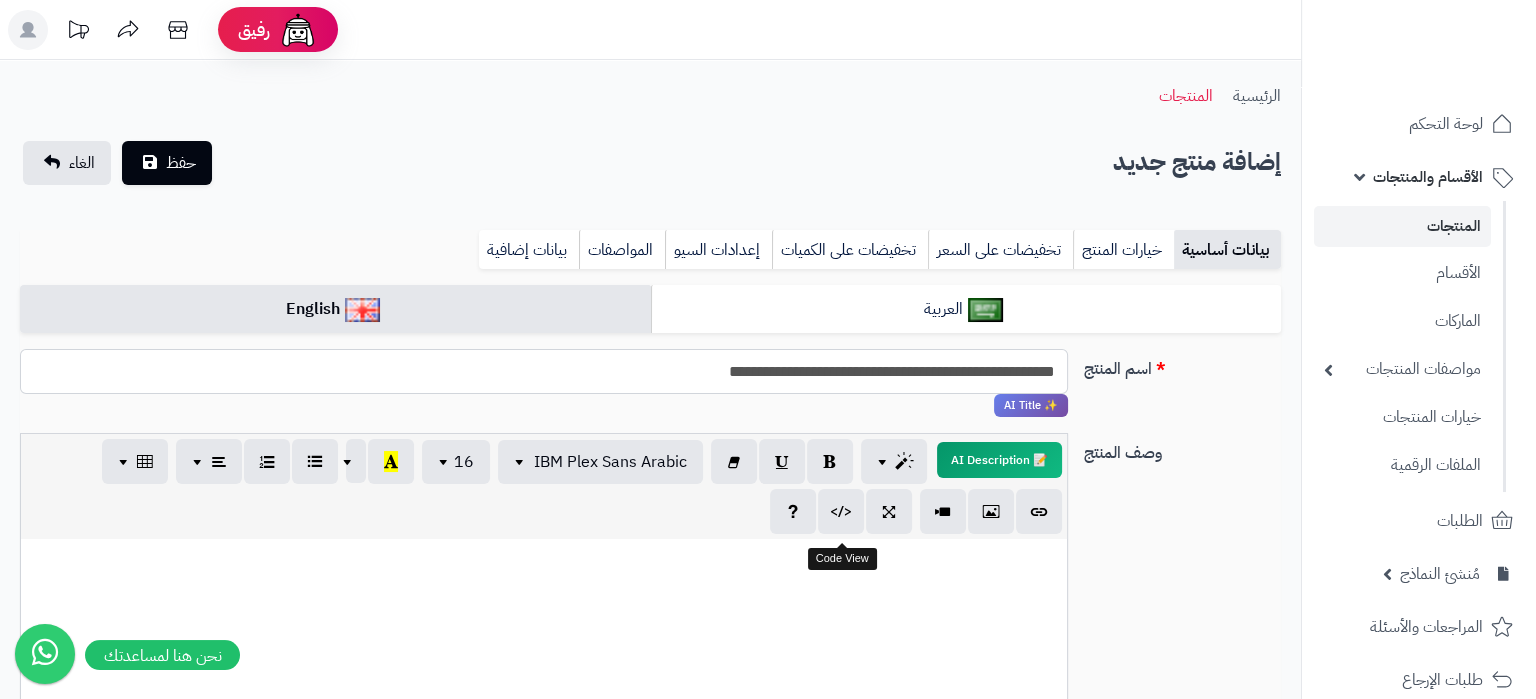 type on "**********" 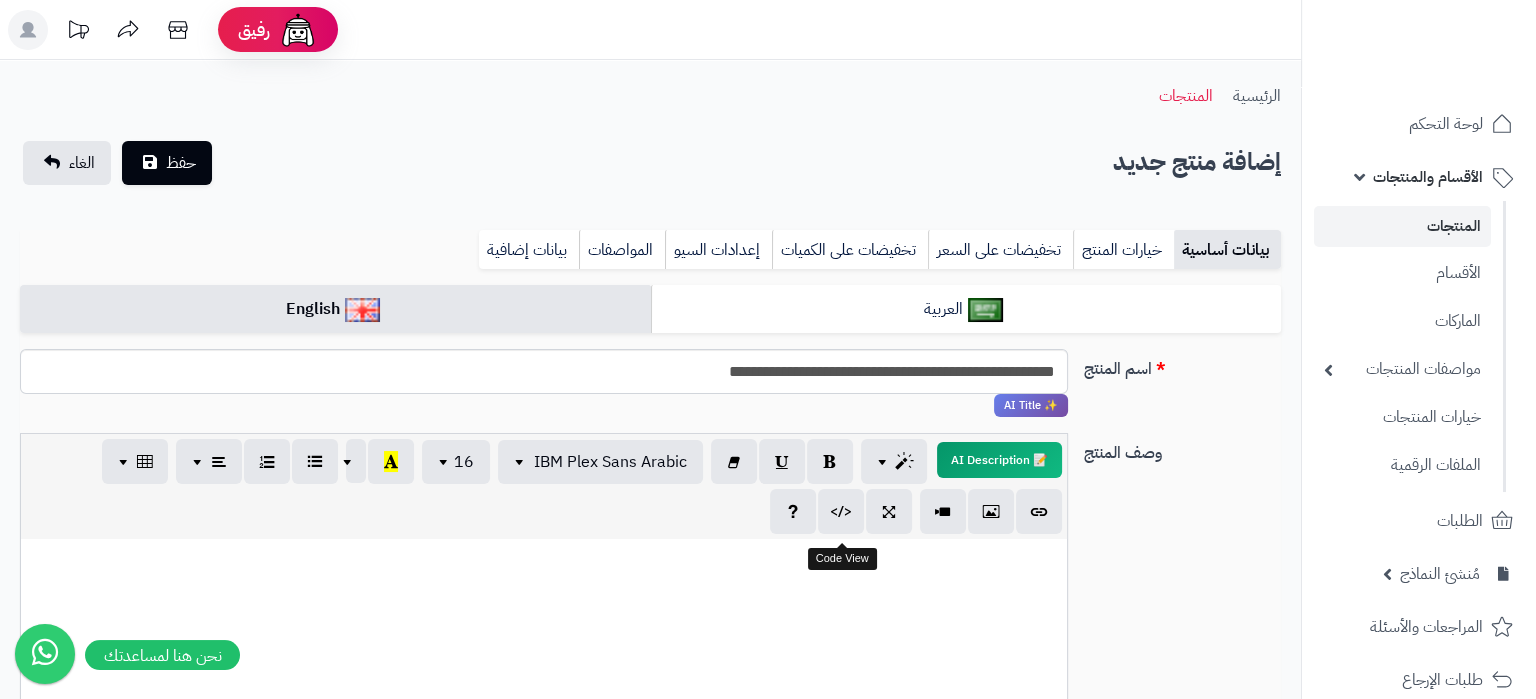click at bounding box center [544, 560] 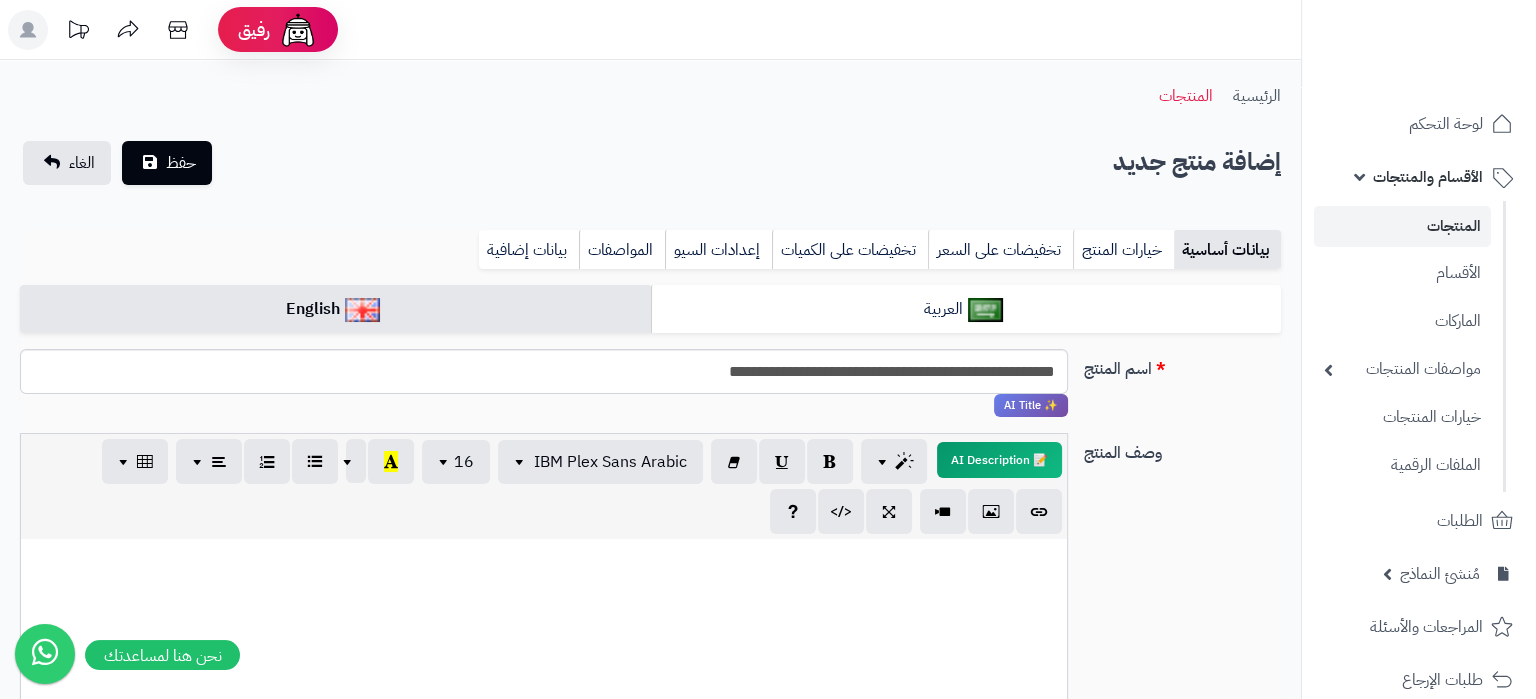click at bounding box center (544, 689) 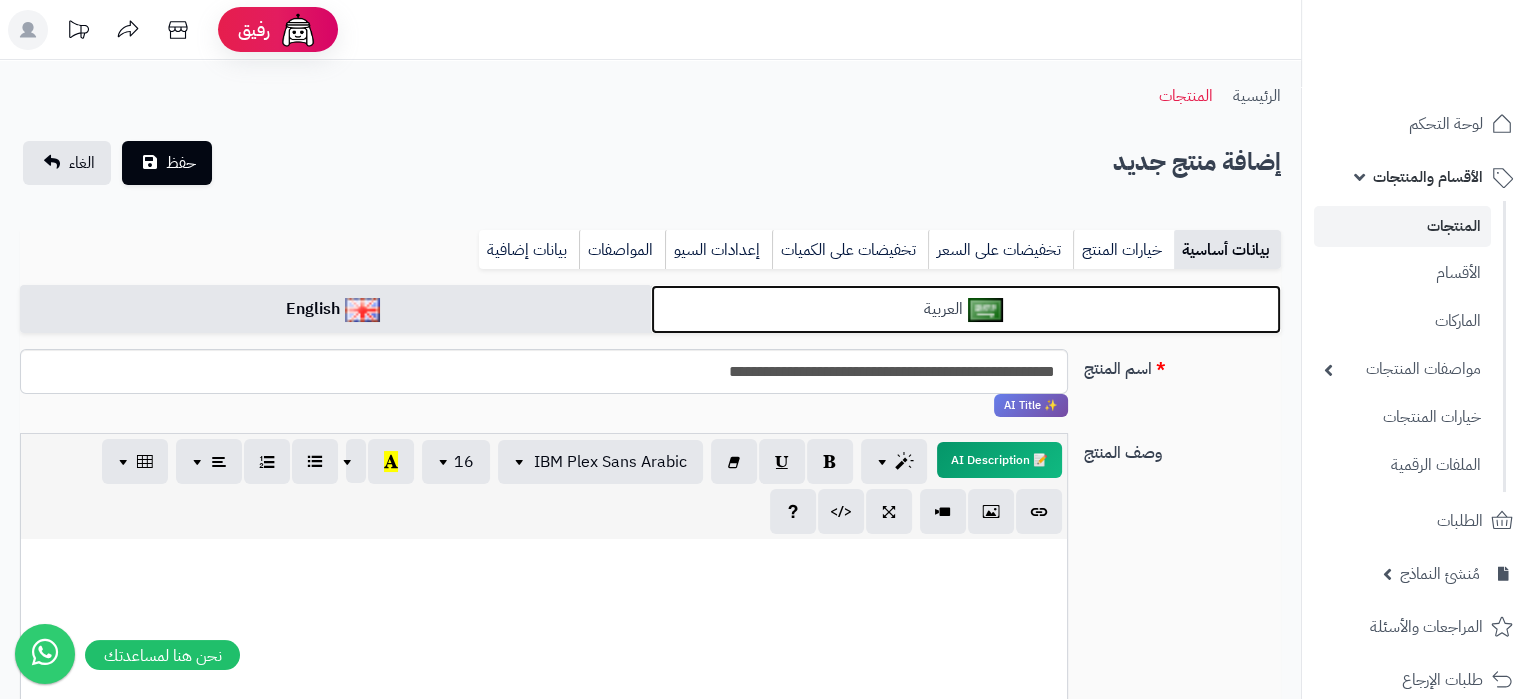 click on "العربية" at bounding box center [966, 309] 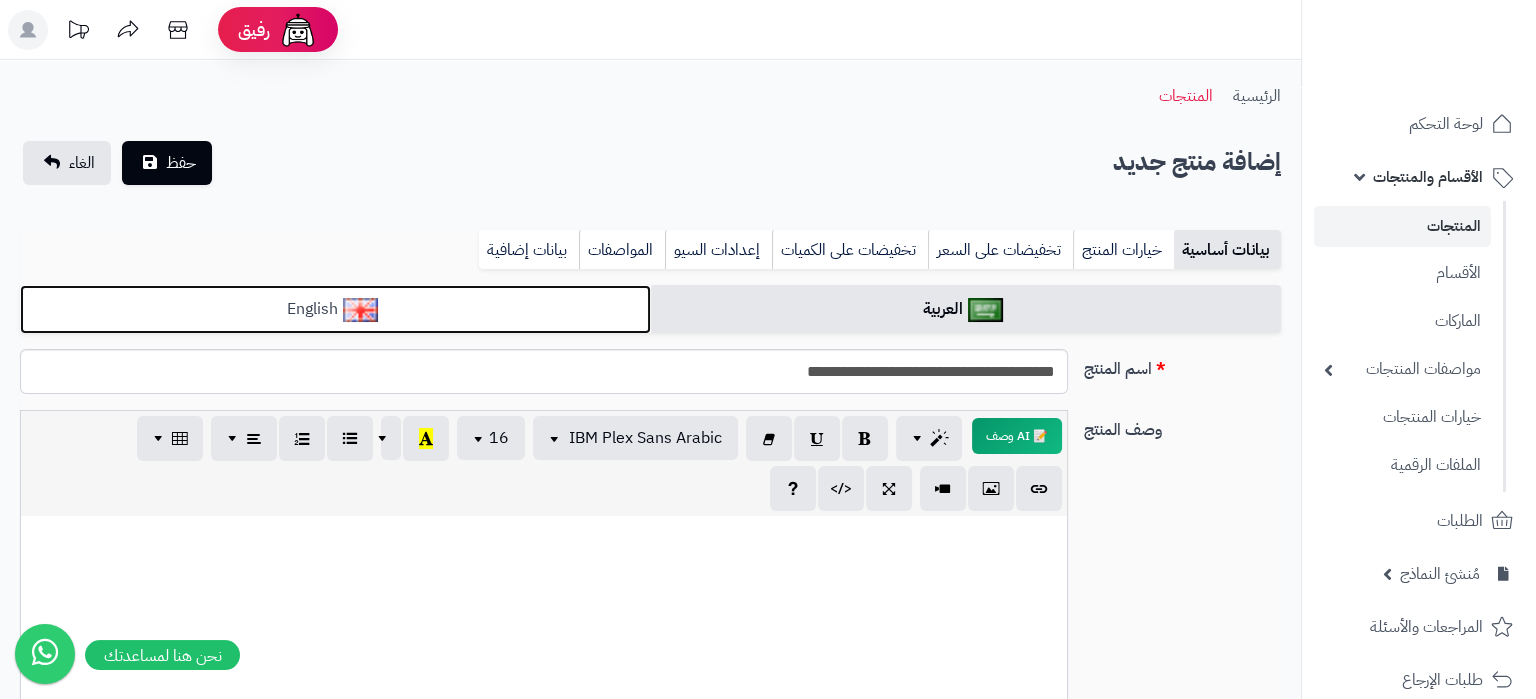 click on "English" at bounding box center [335, 309] 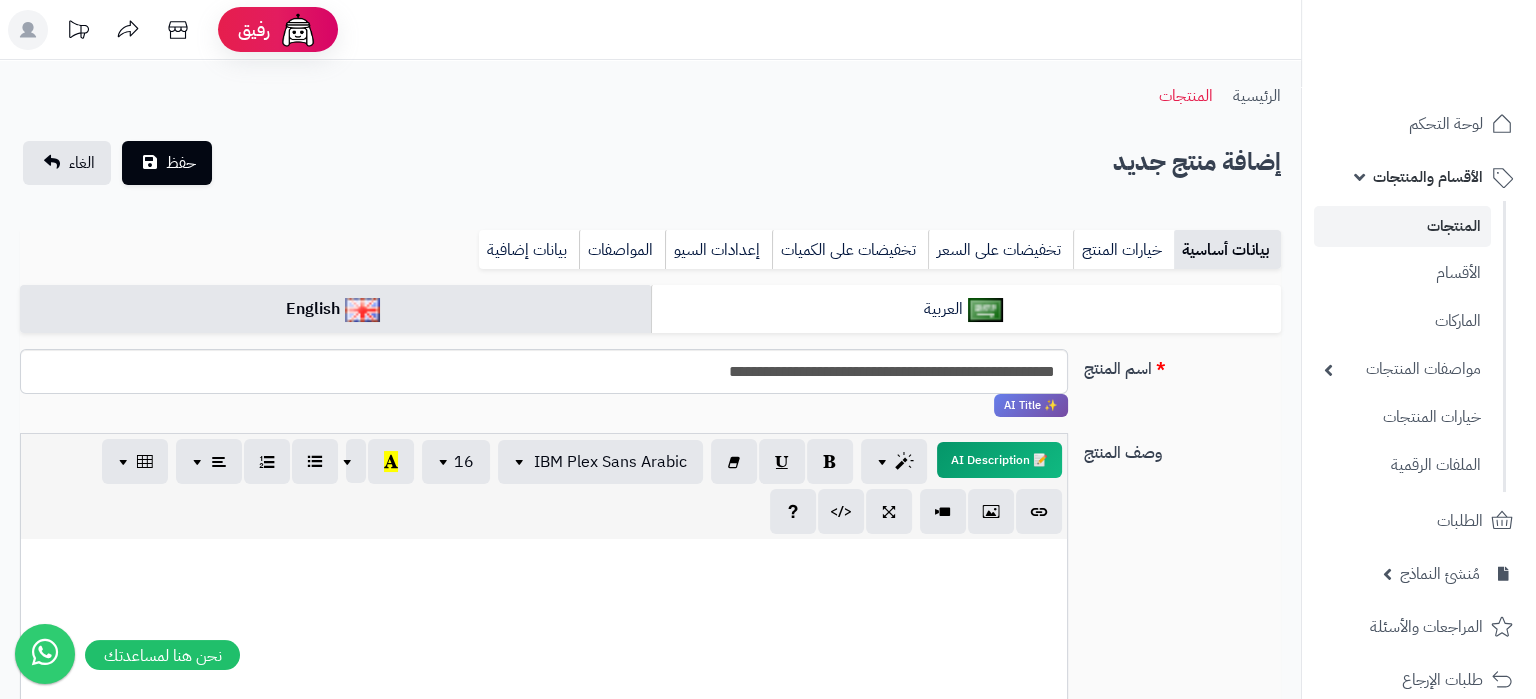 click at bounding box center (544, 689) 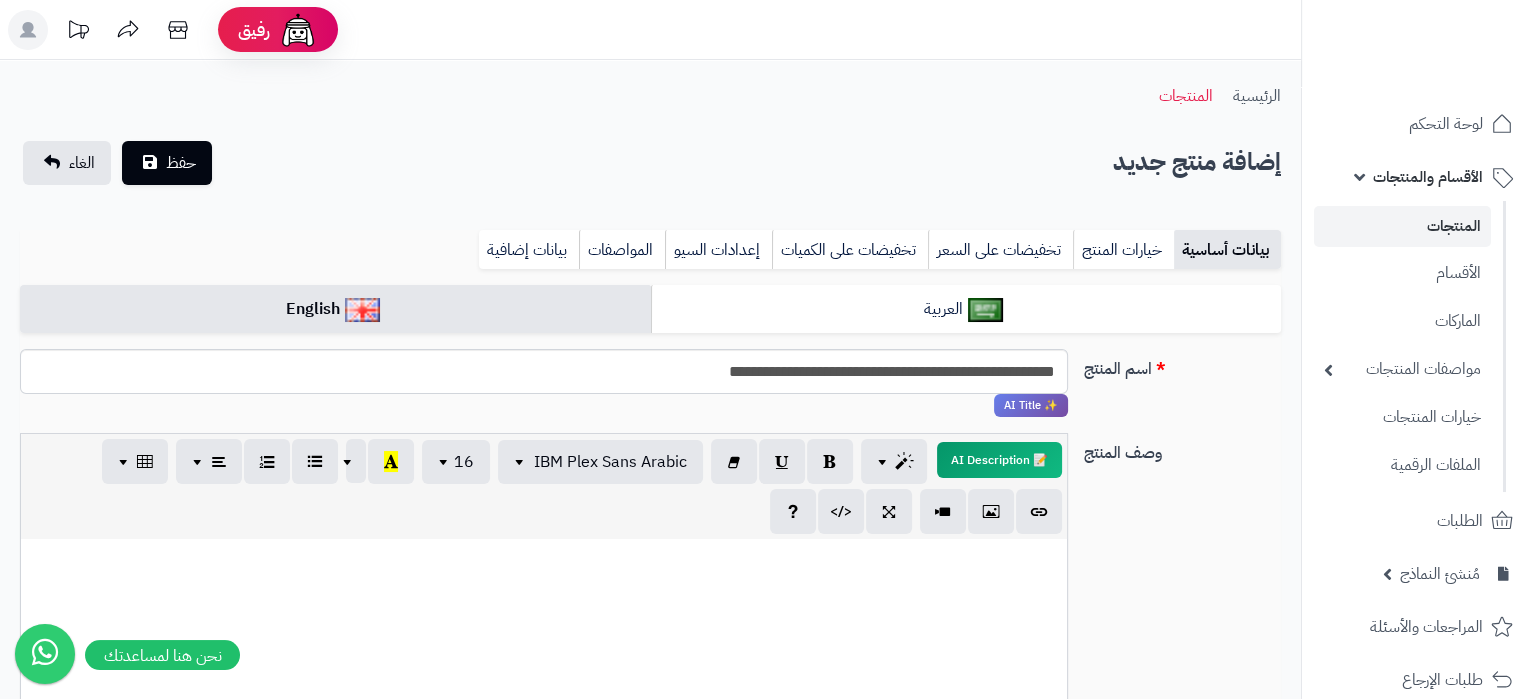 paste 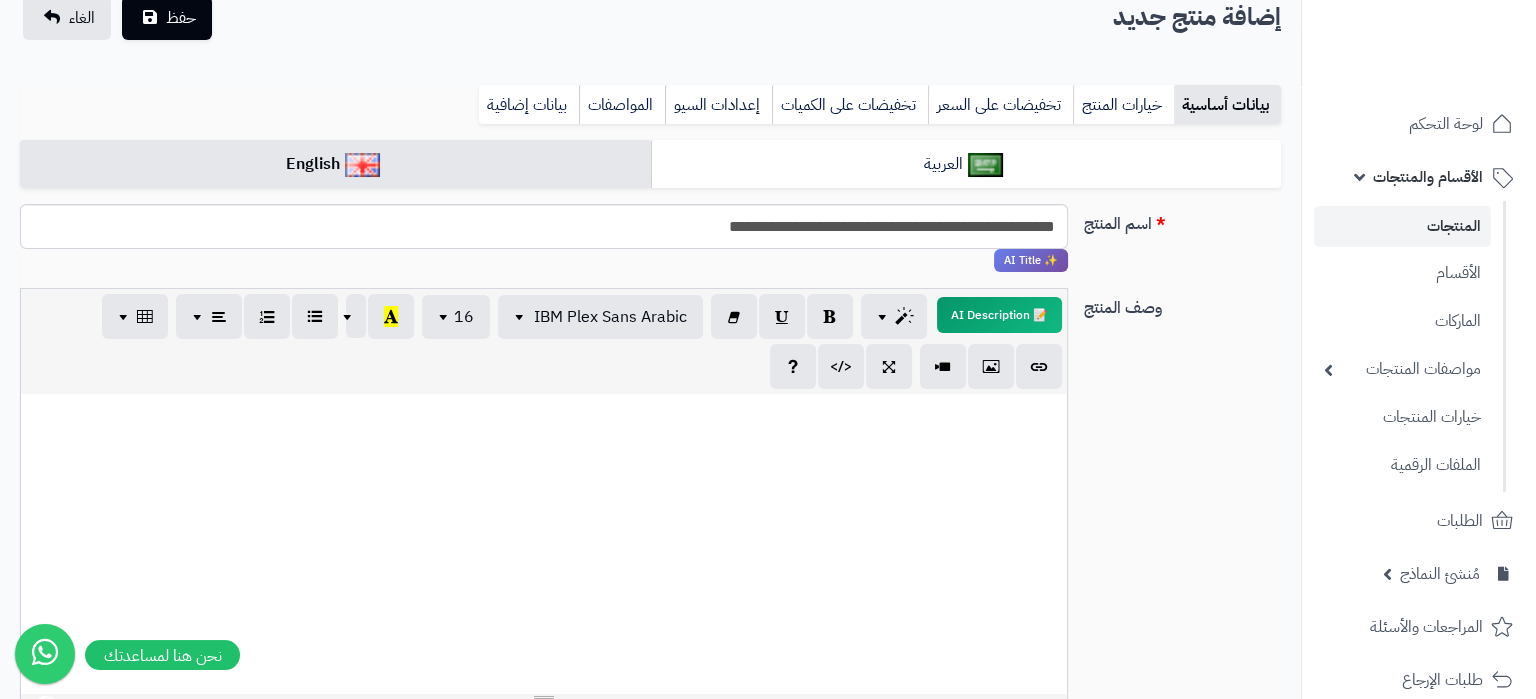 scroll, scrollTop: 1197, scrollLeft: 0, axis: vertical 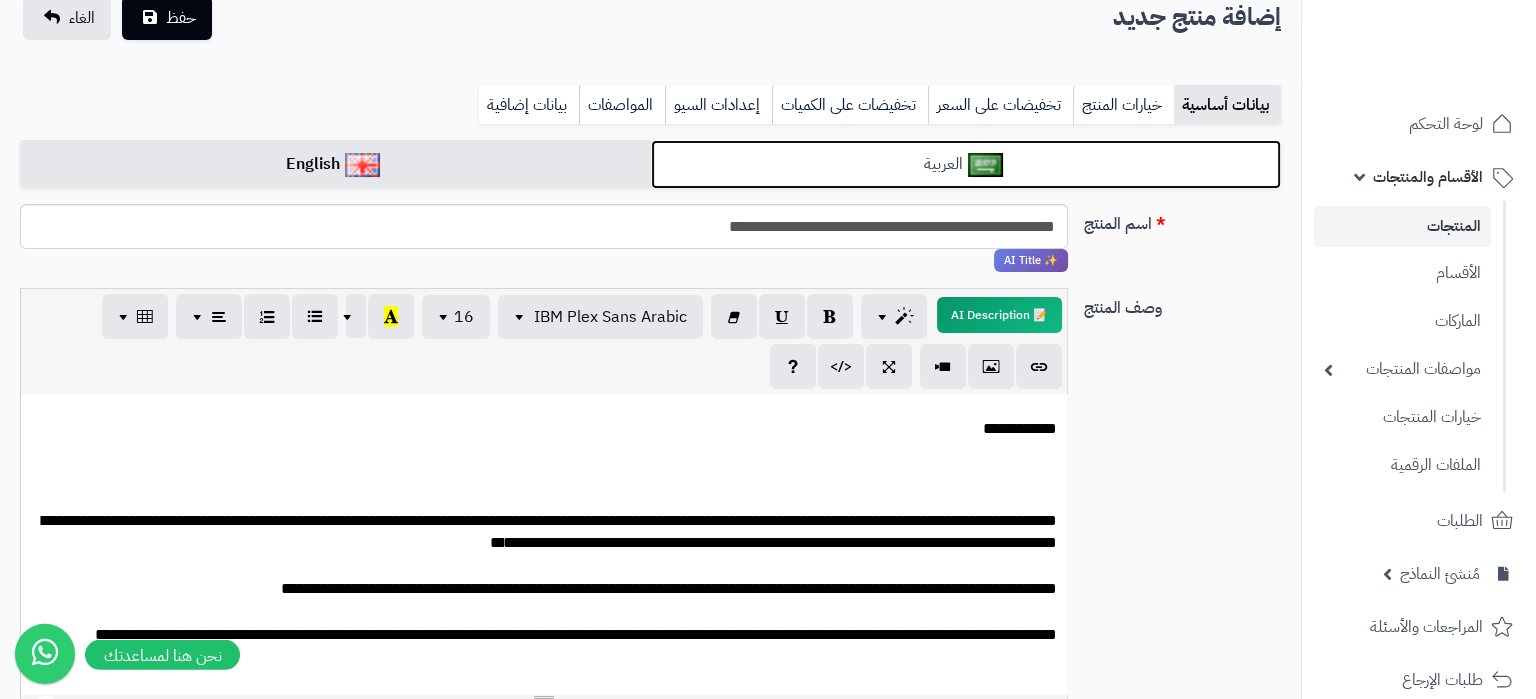 click on "العربية" at bounding box center [966, 164] 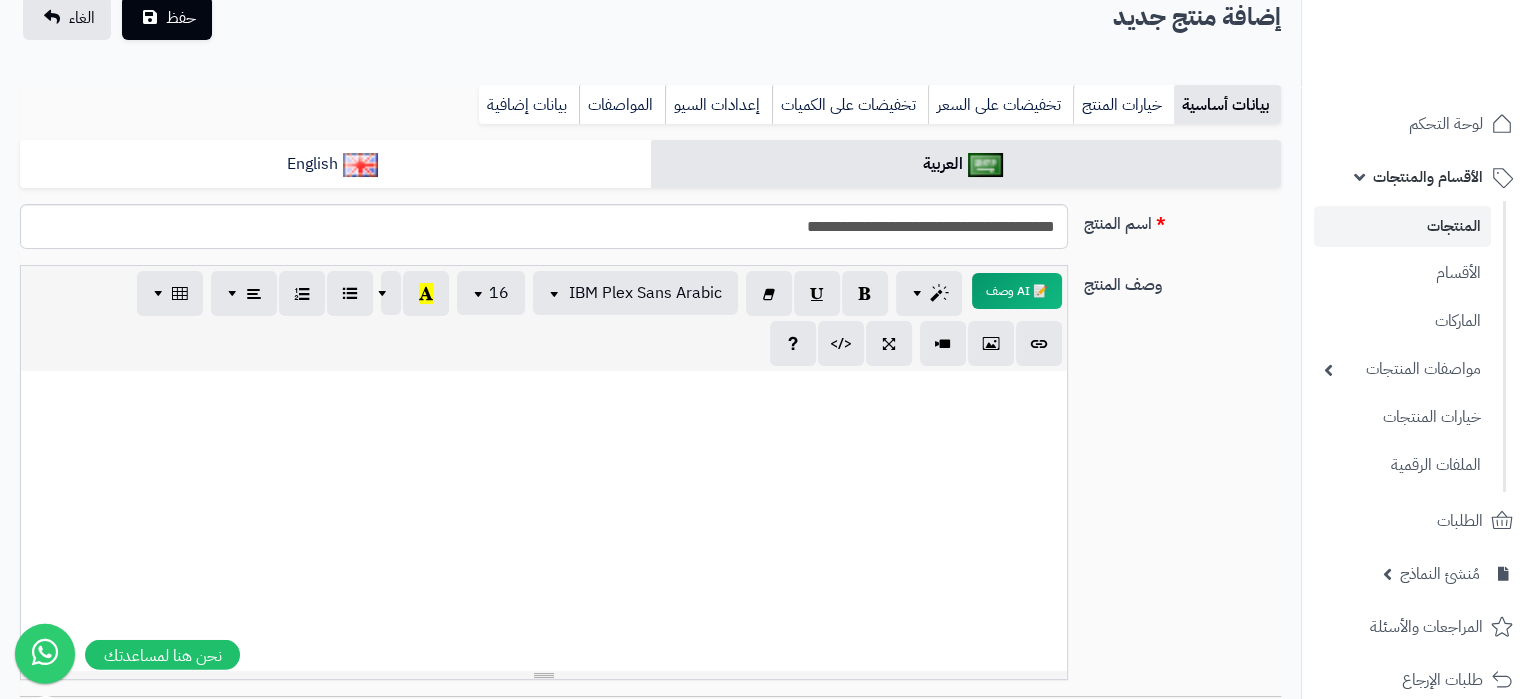 click at bounding box center (544, 521) 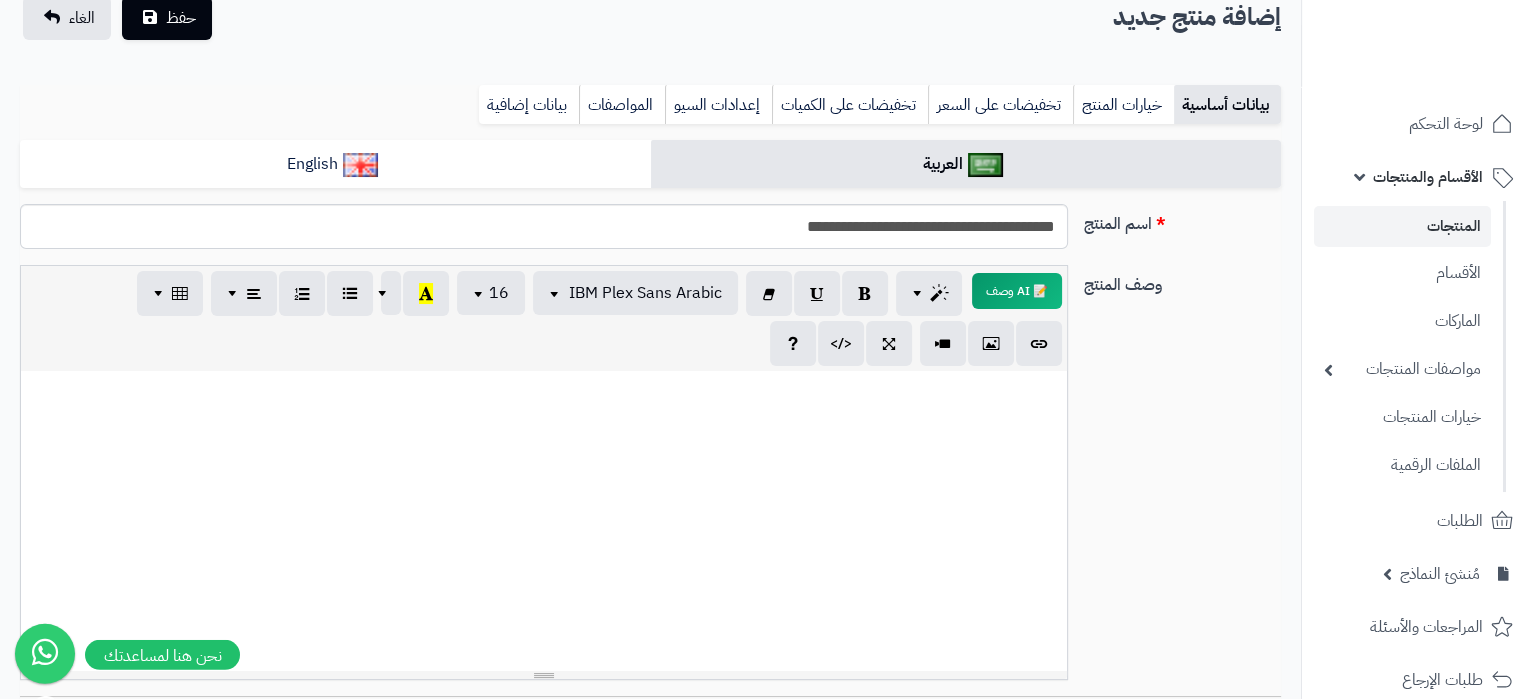 paste 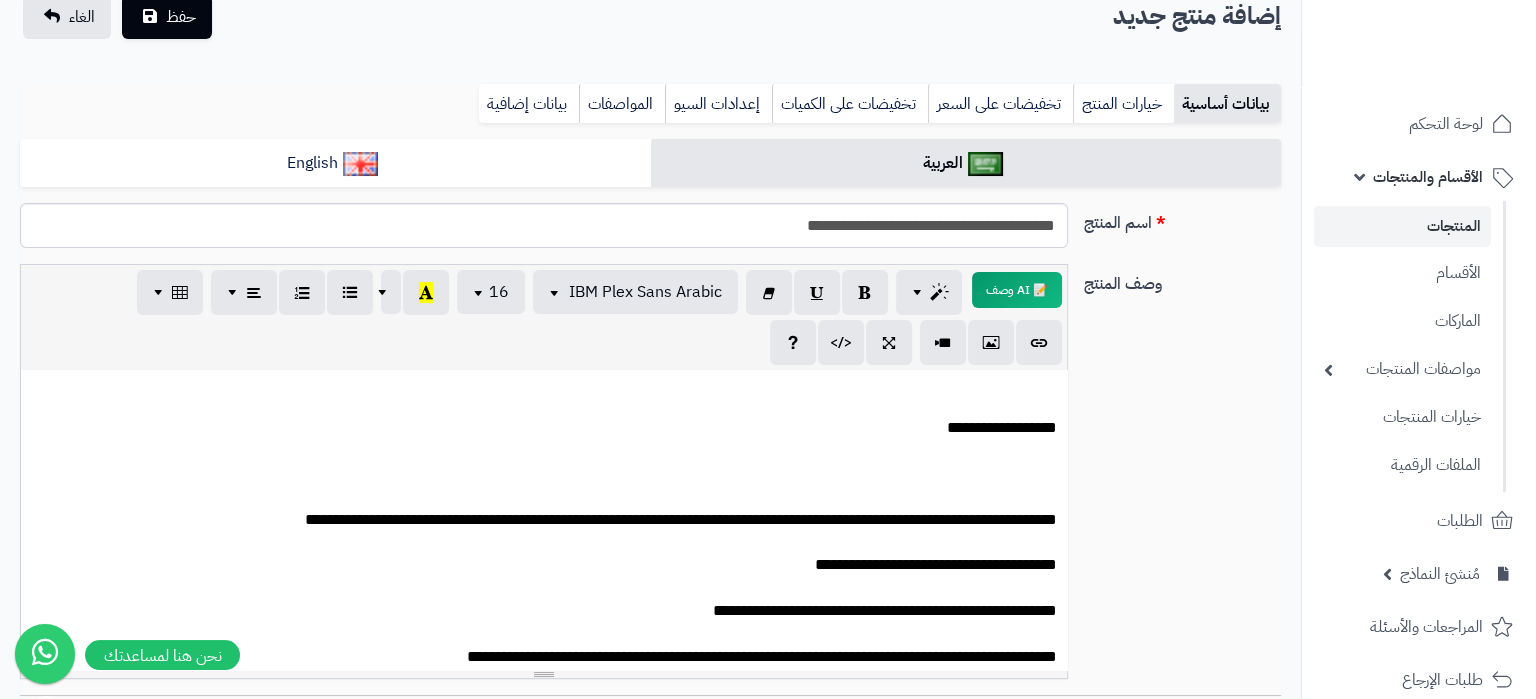 scroll, scrollTop: 643, scrollLeft: 0, axis: vertical 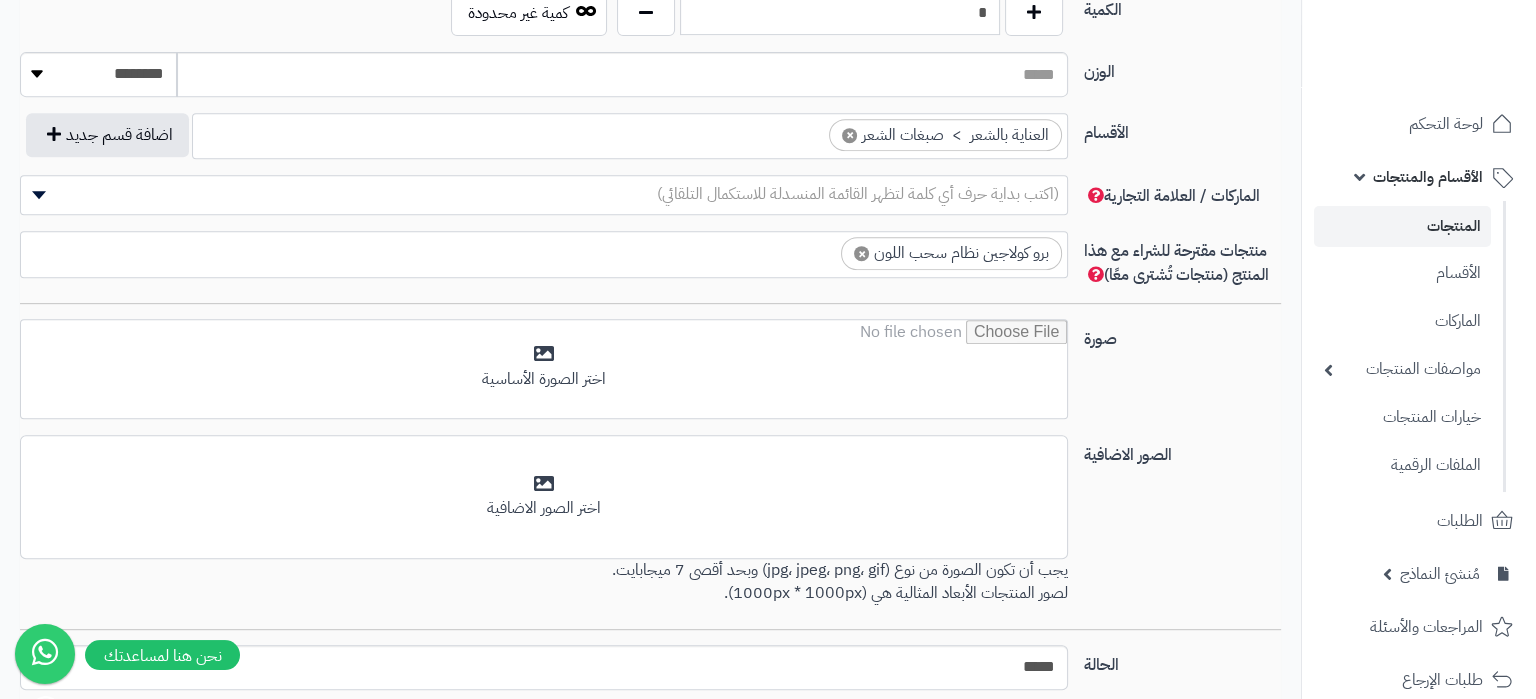 click on "**********" at bounding box center [650, 267] 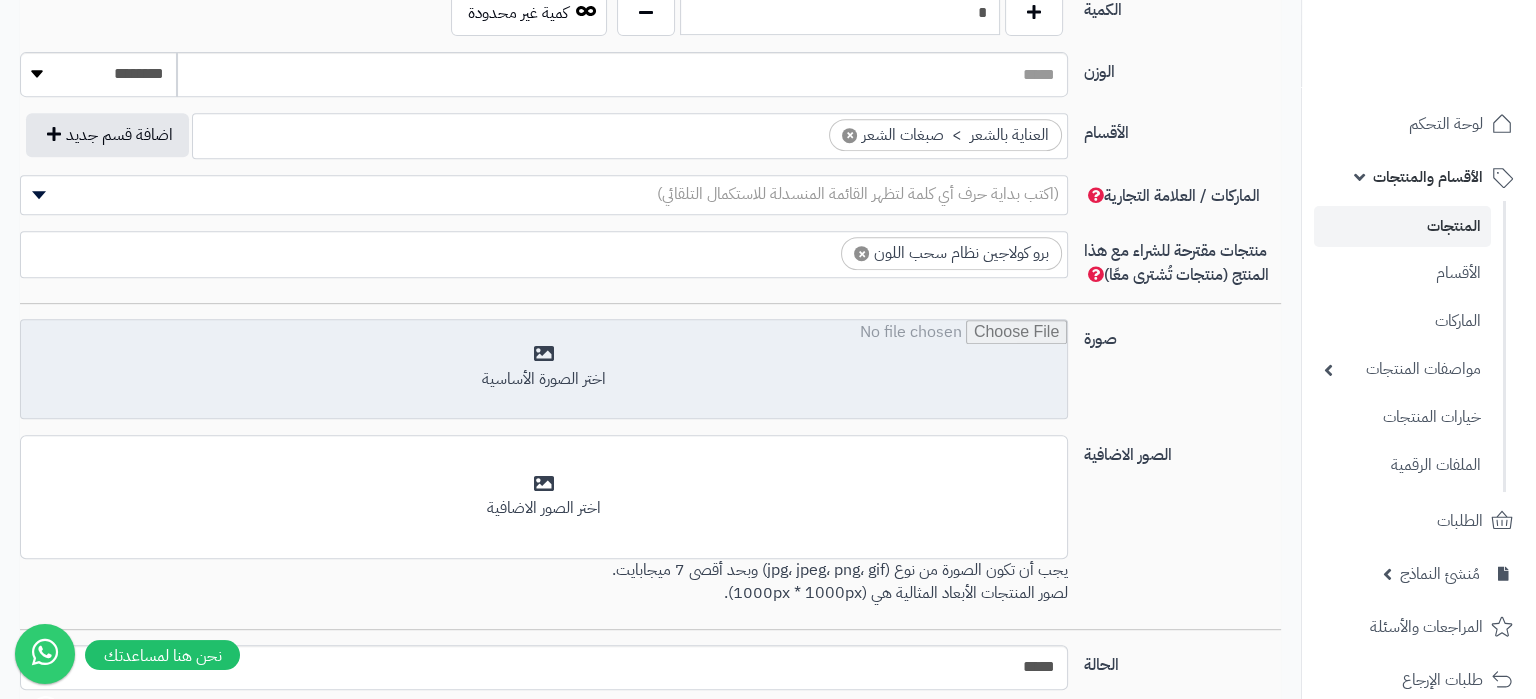 click at bounding box center [544, 370] 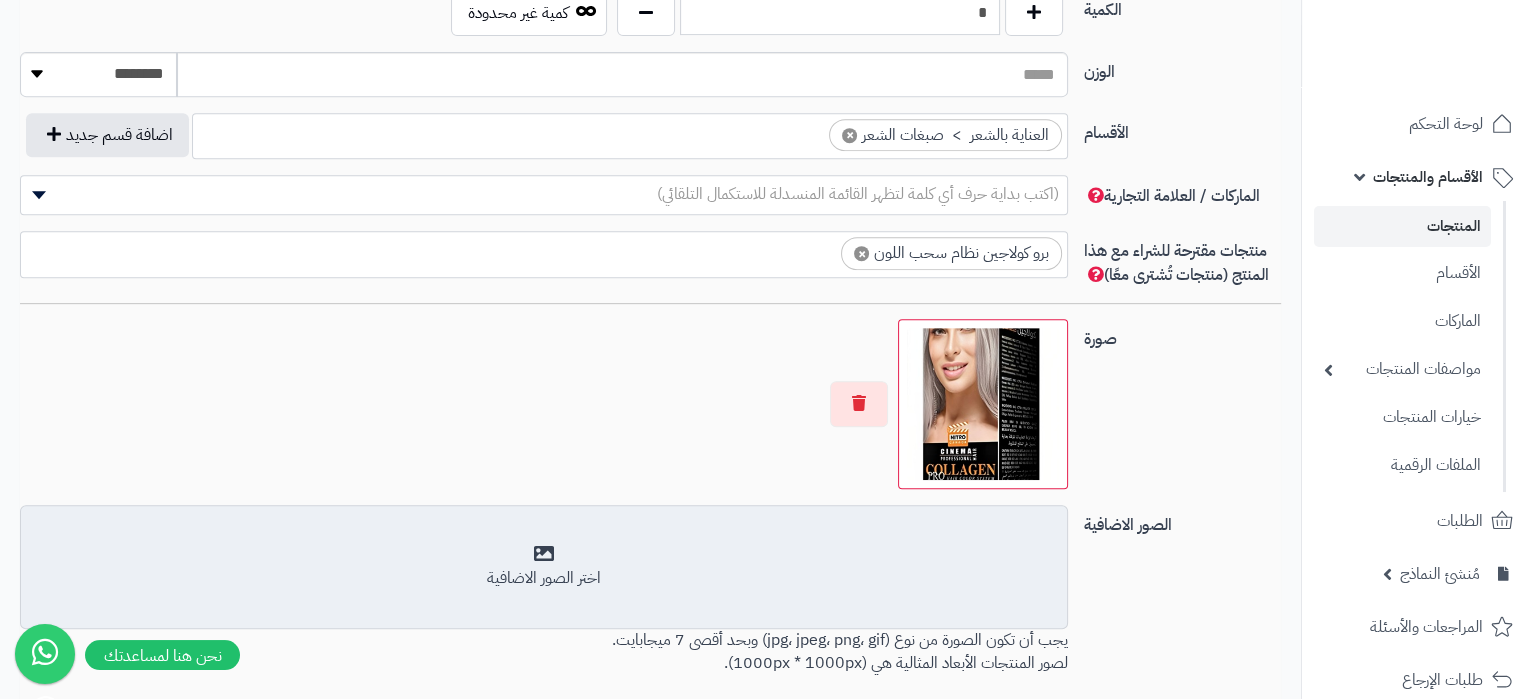 click on "اختر الصور الاضافية" at bounding box center [544, 567] 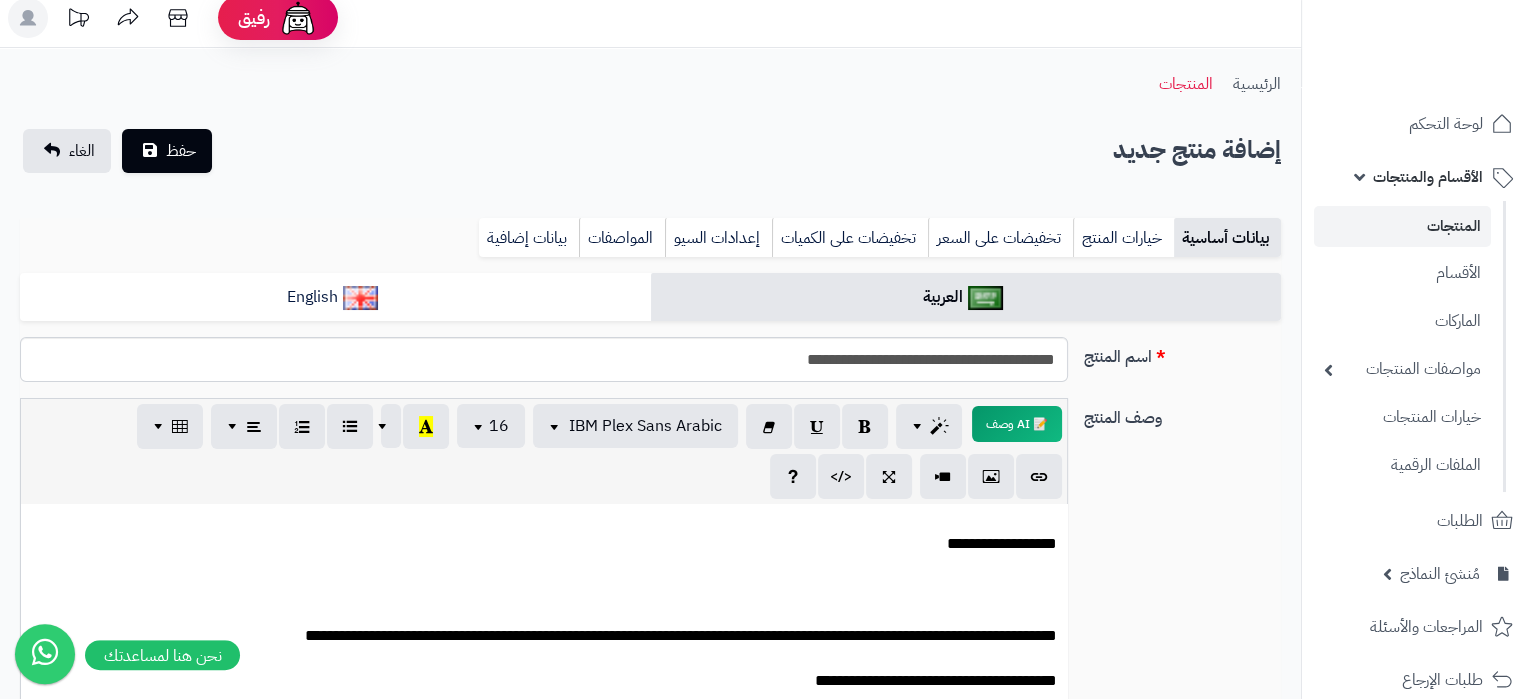 scroll, scrollTop: 0, scrollLeft: 0, axis: both 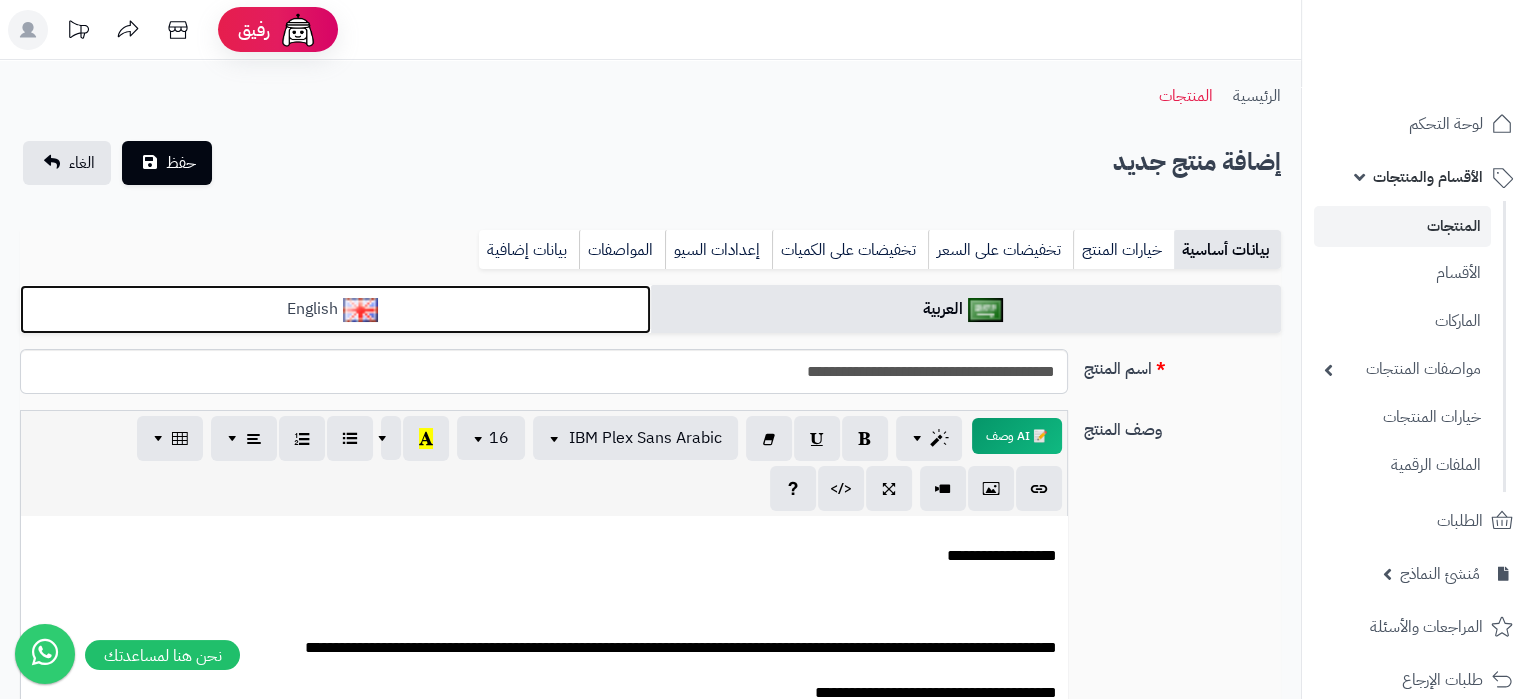 click on "English" at bounding box center [335, 309] 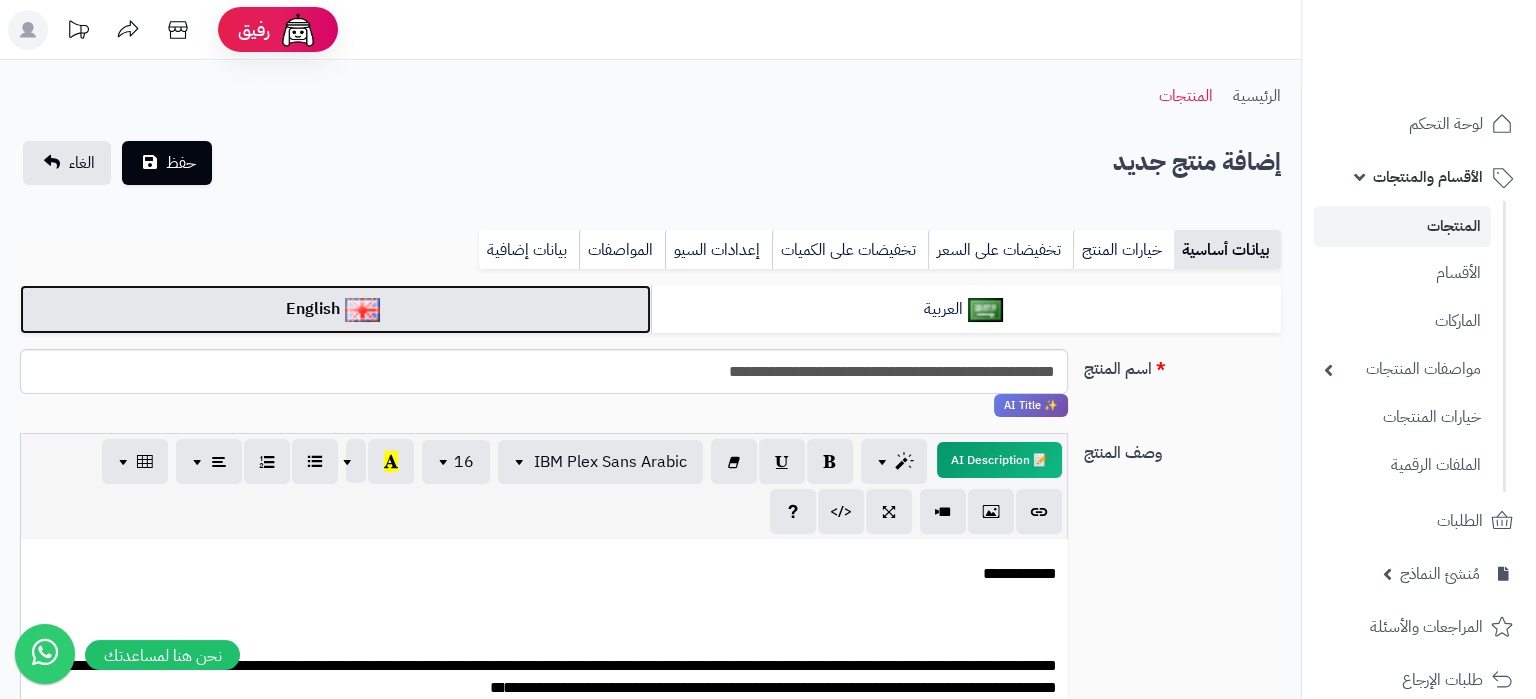 scroll, scrollTop: 1197, scrollLeft: 0, axis: vertical 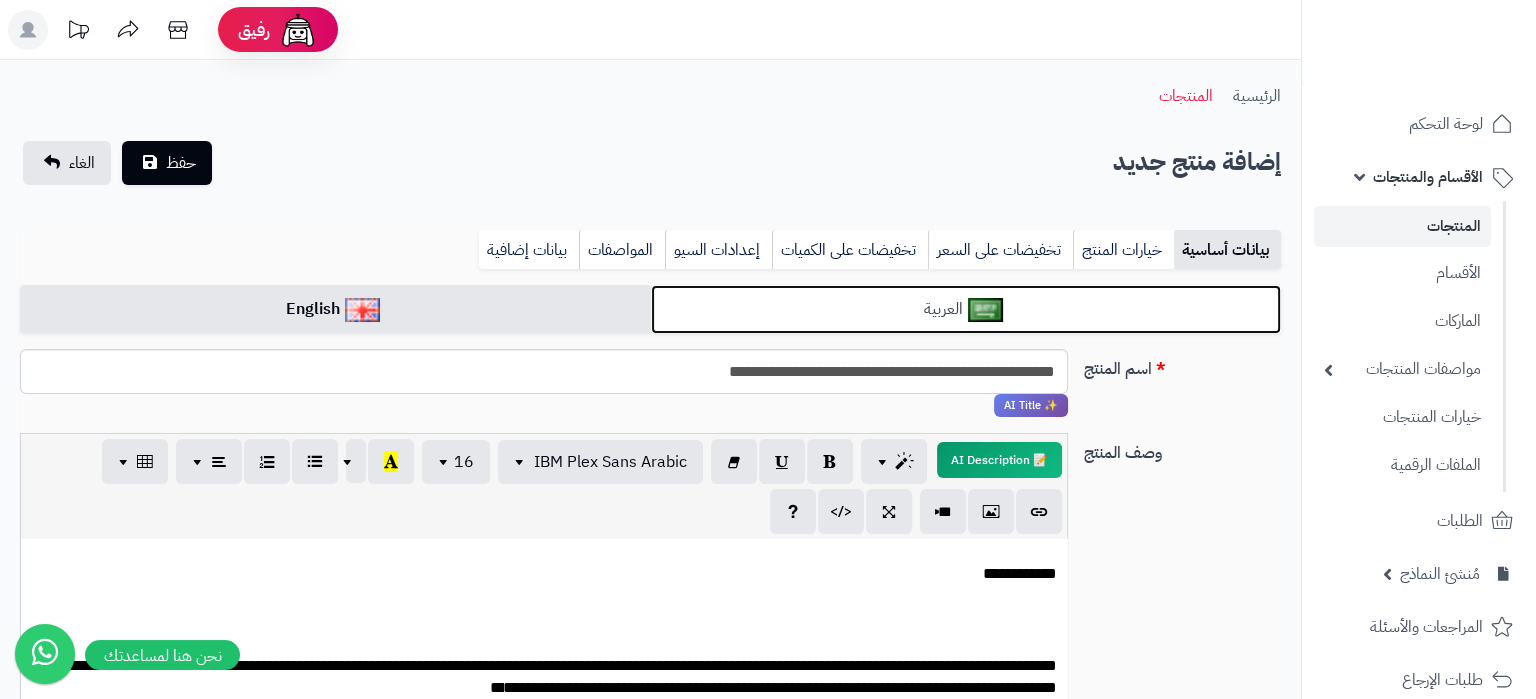 click on "العربية" at bounding box center [966, 309] 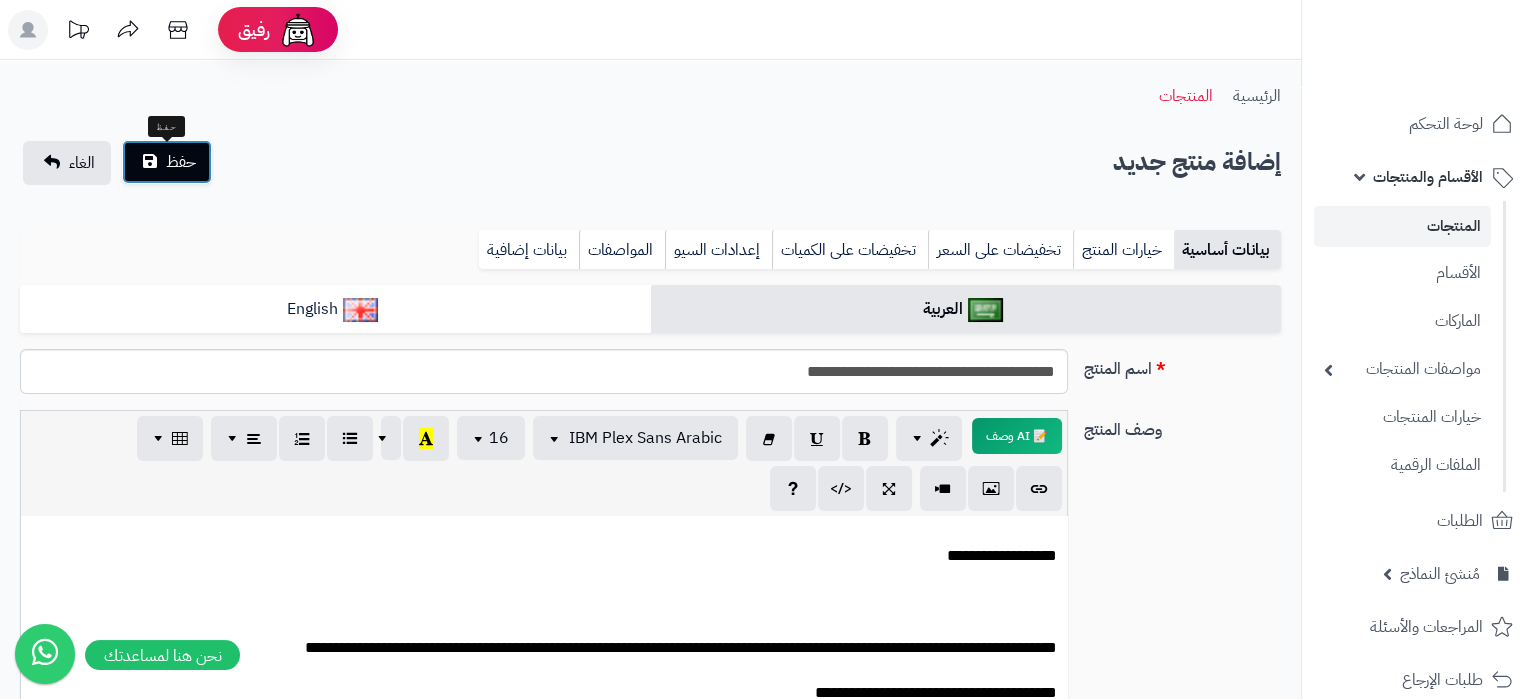 click on "حفظ" at bounding box center (181, 162) 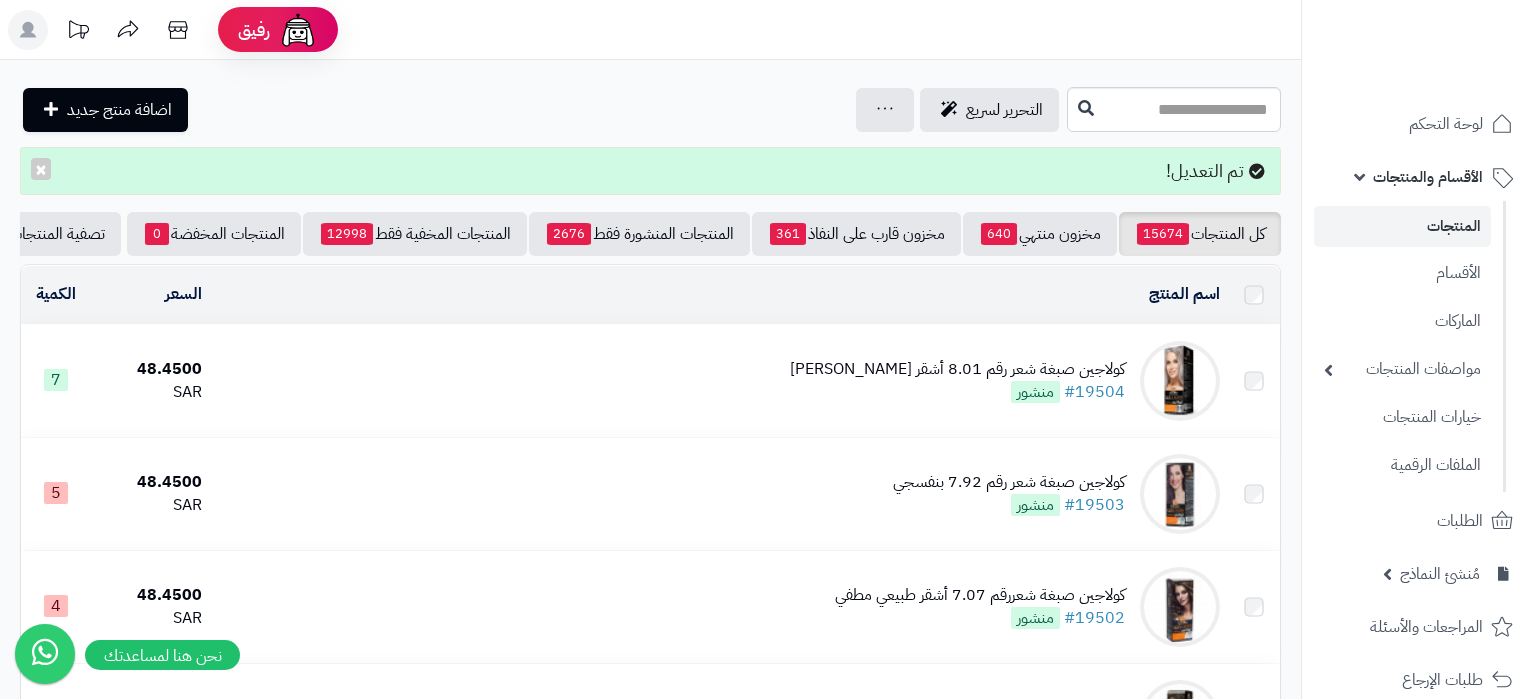 scroll, scrollTop: 0, scrollLeft: 0, axis: both 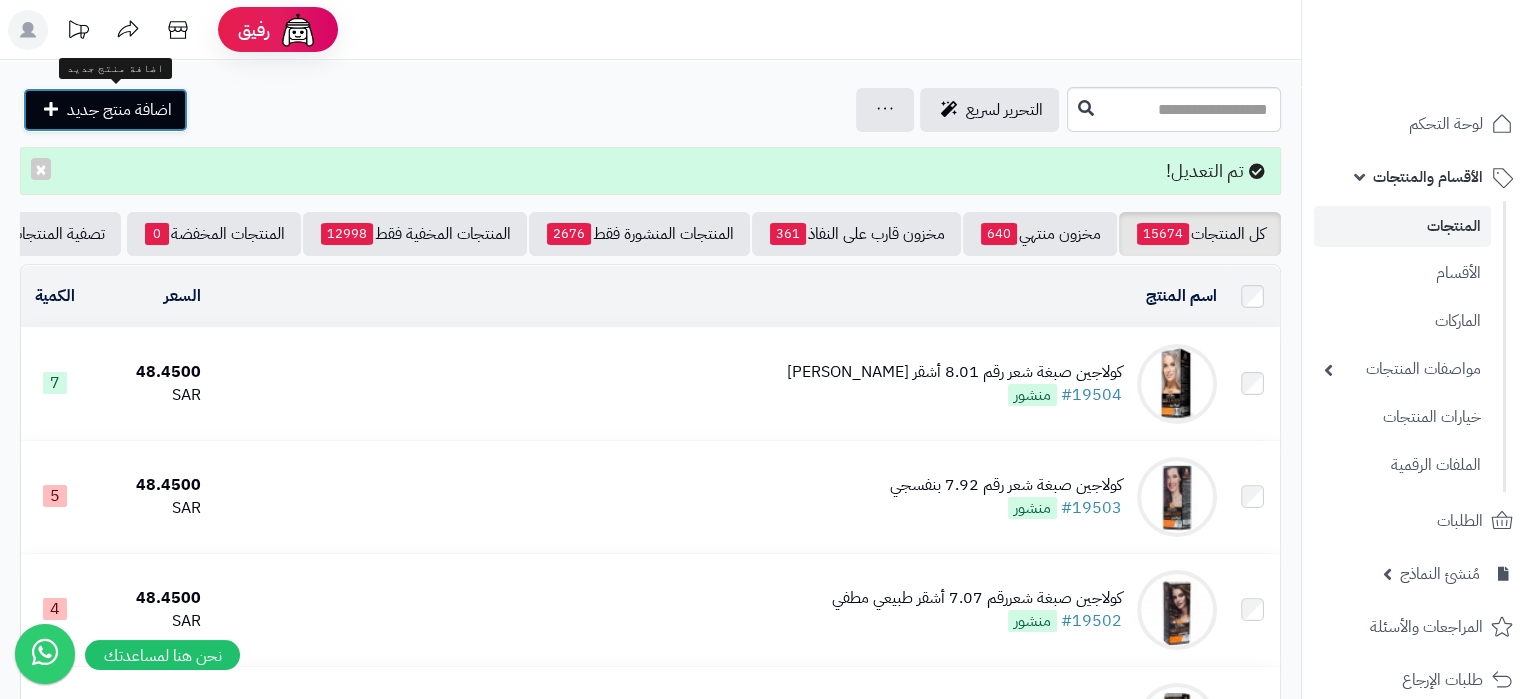 click on "اضافة منتج جديد" at bounding box center (105, 110) 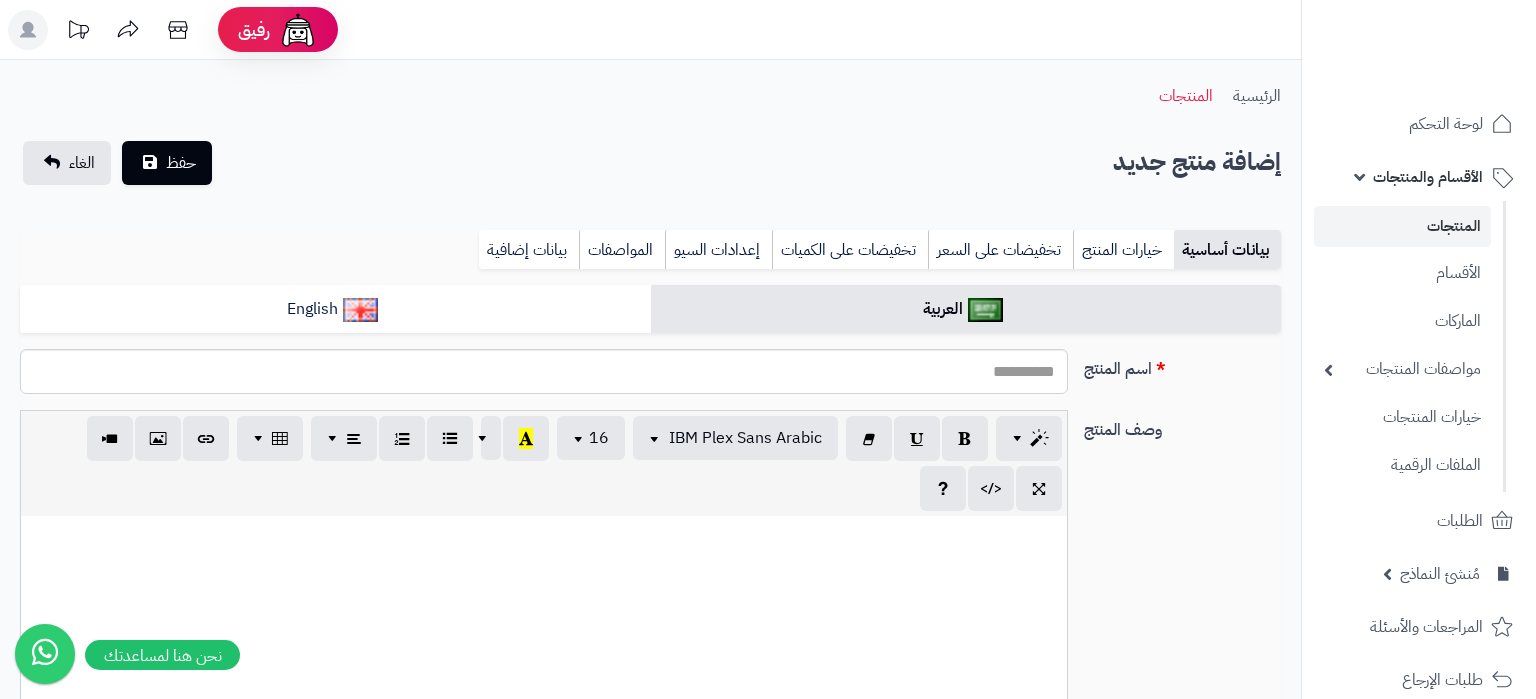 select 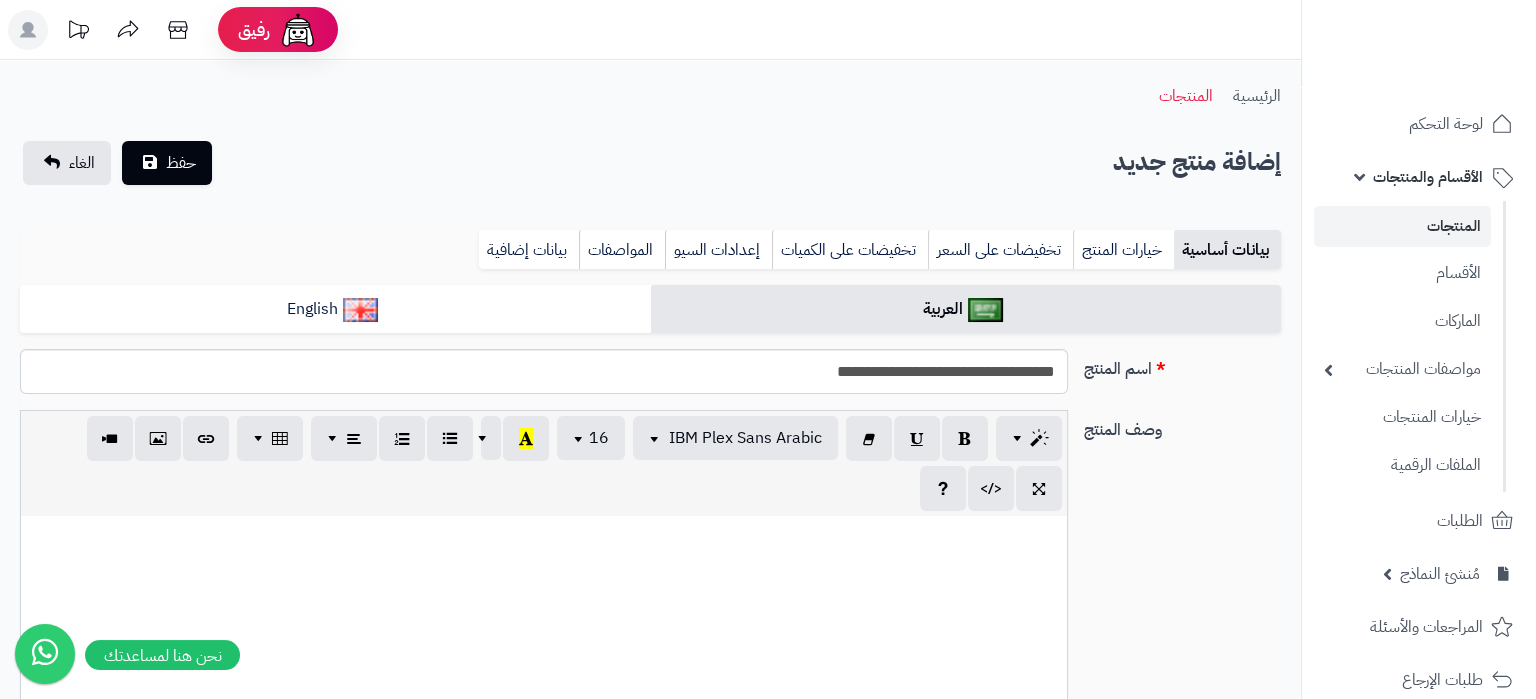 type on "**********" 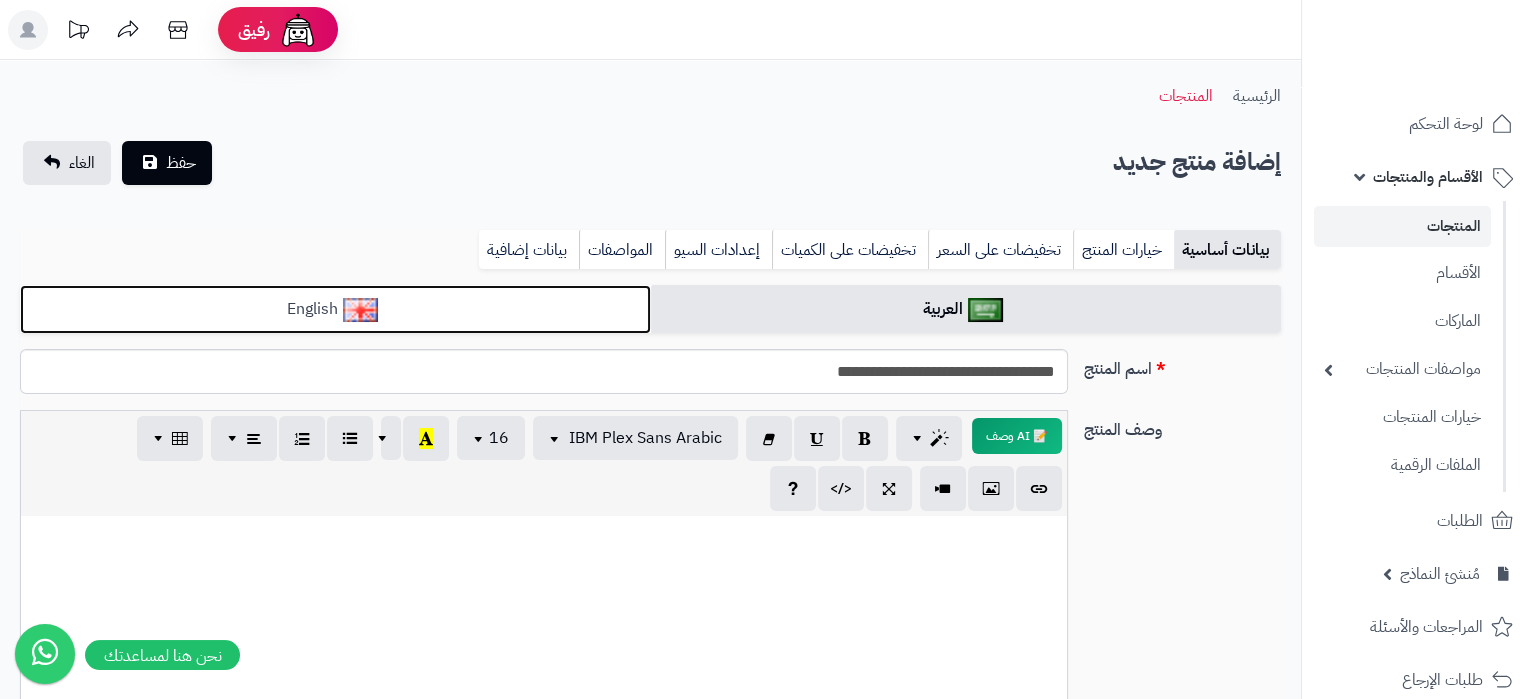 click on "English" at bounding box center [335, 309] 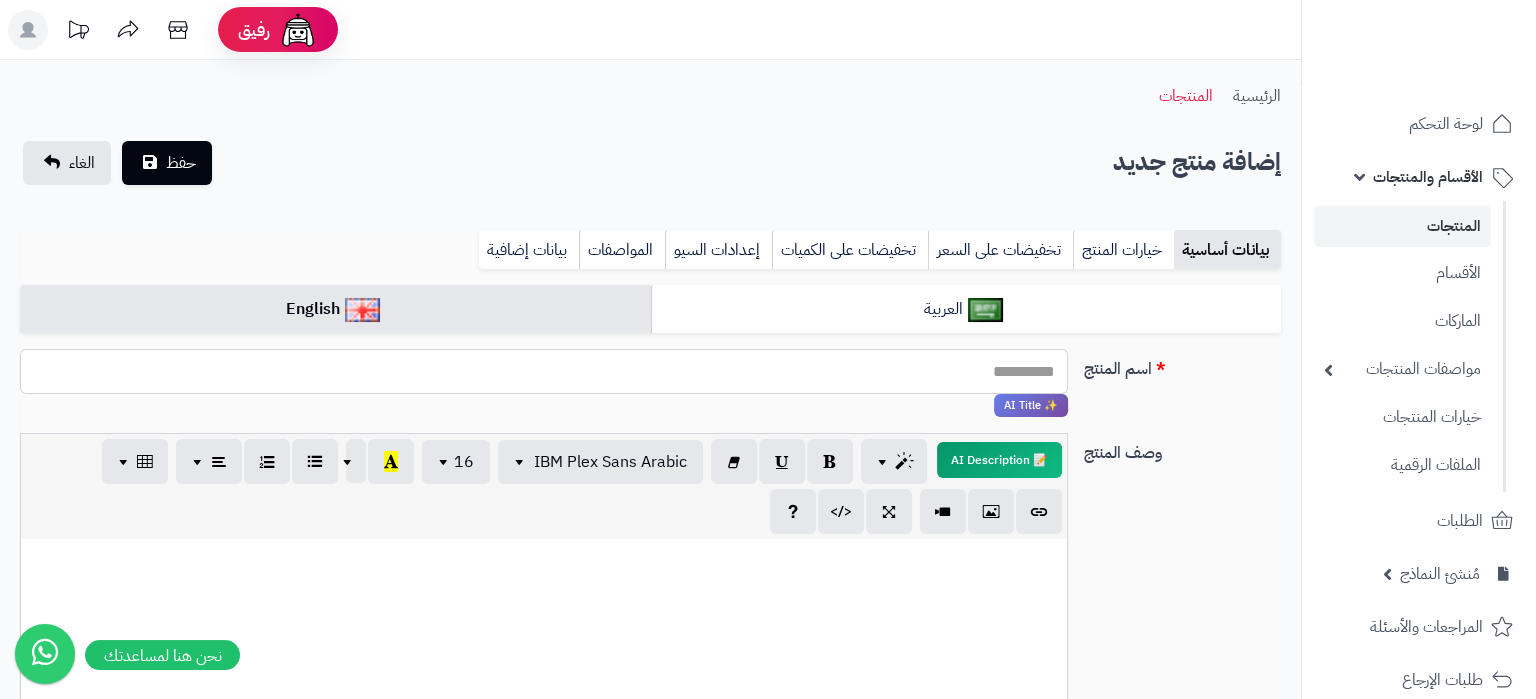 click on "اسم المنتج" at bounding box center (544, 371) 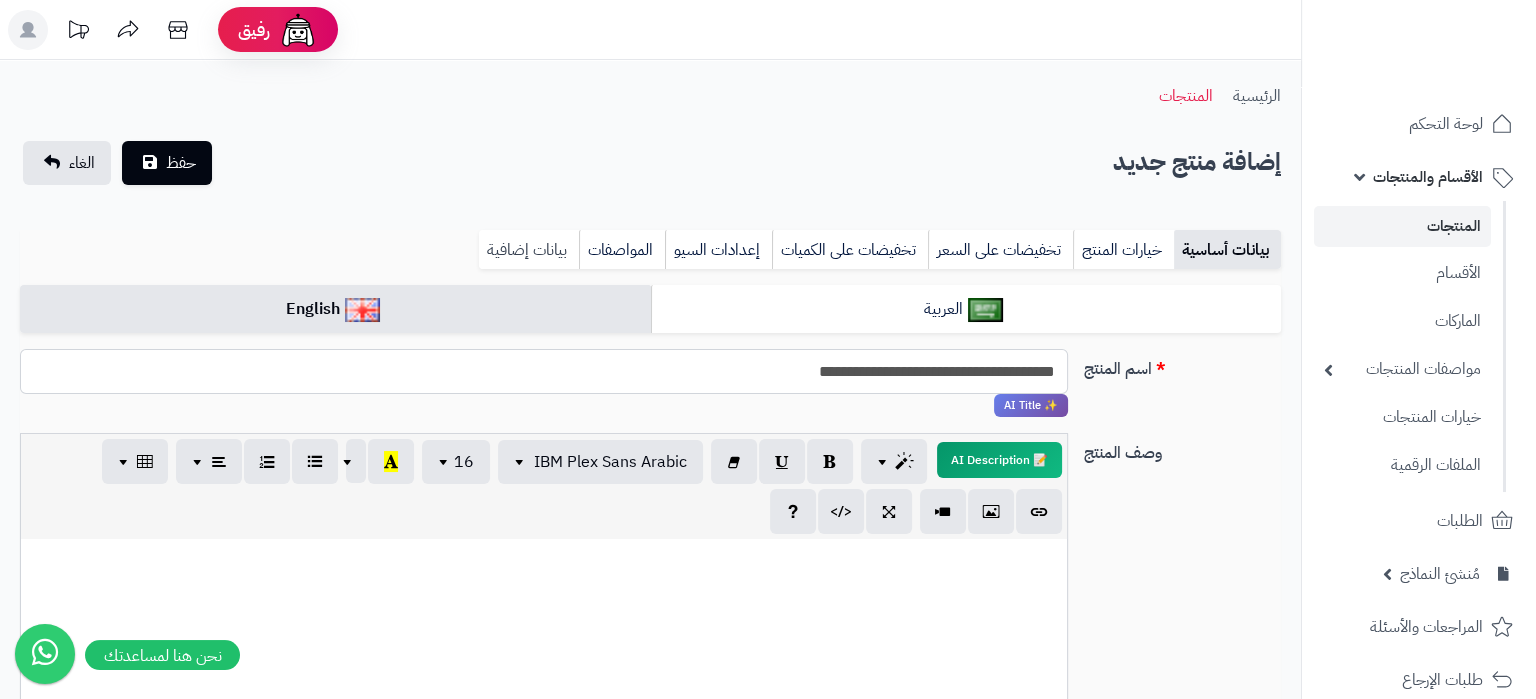 type on "**********" 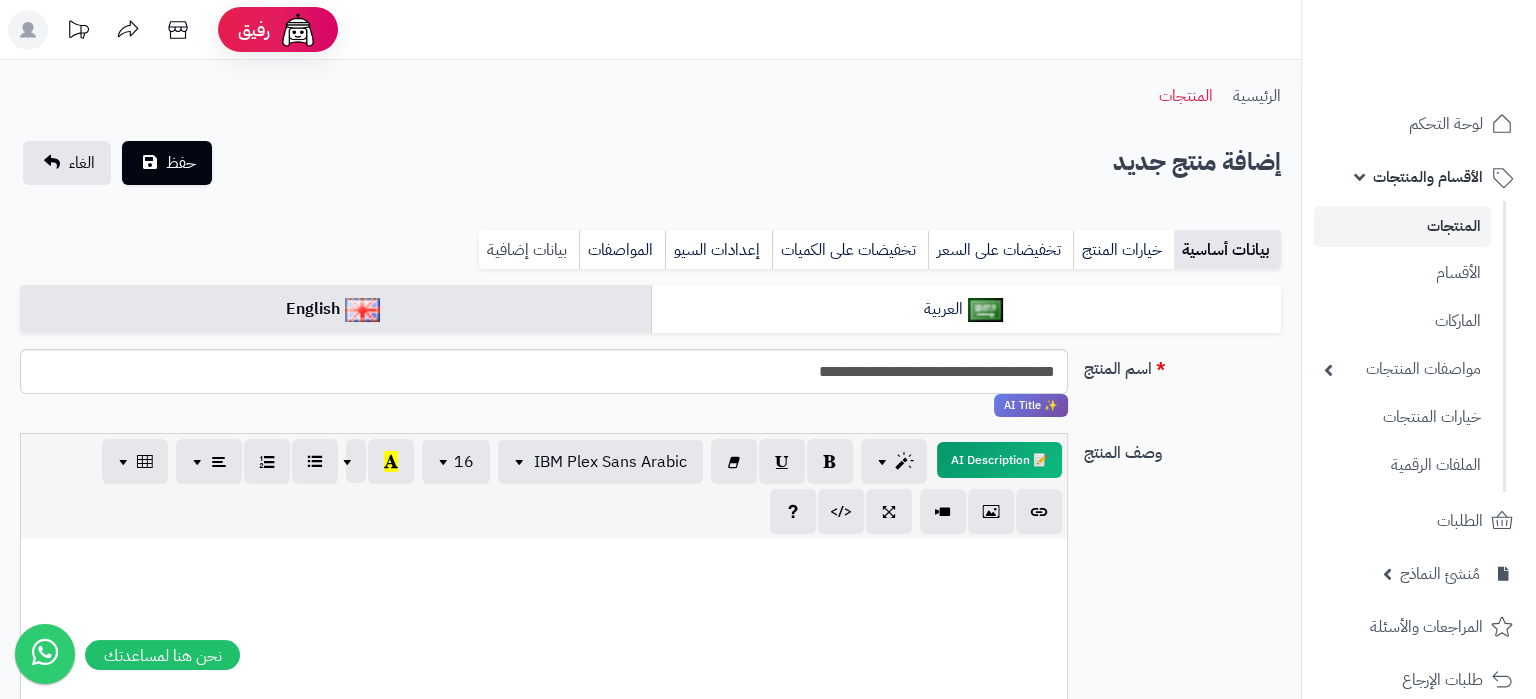 click on "بيانات إضافية" at bounding box center [529, 250] 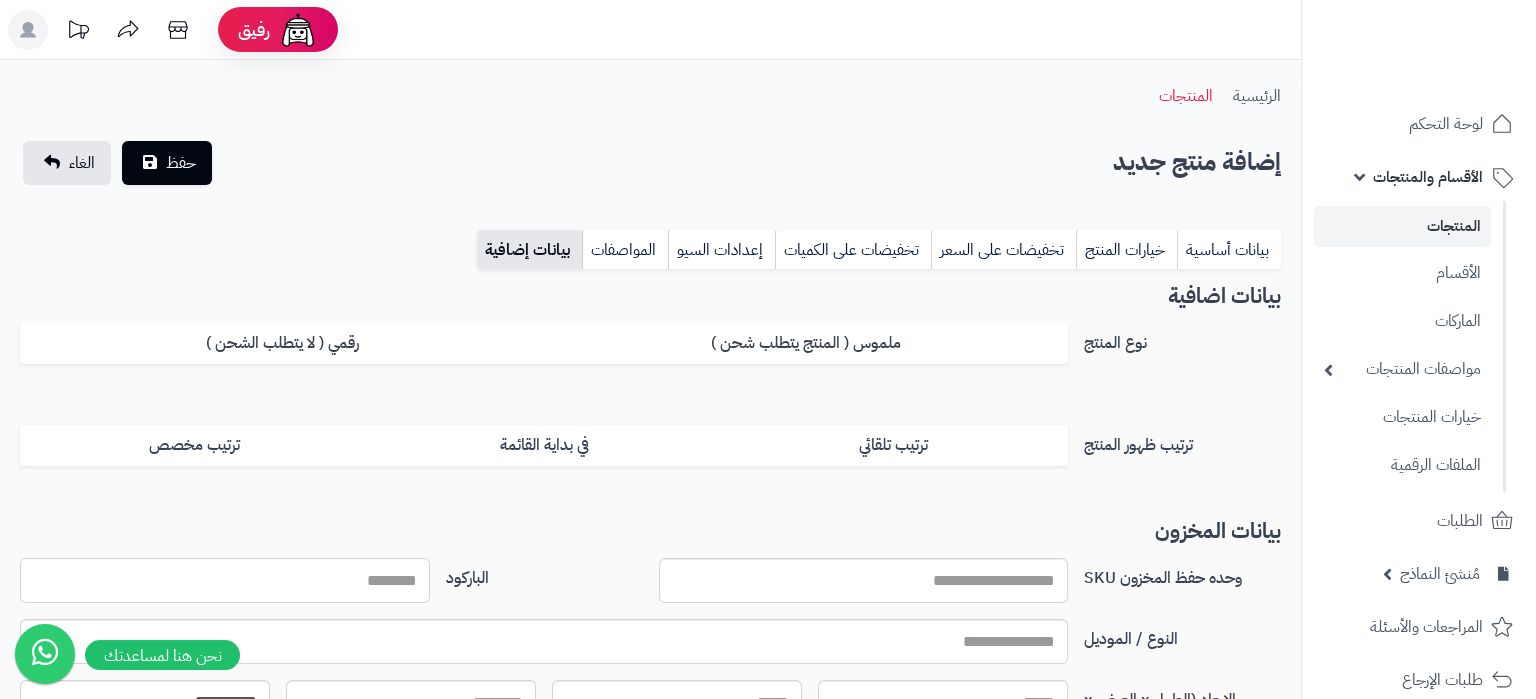click on "الباركود" at bounding box center [225, 580] 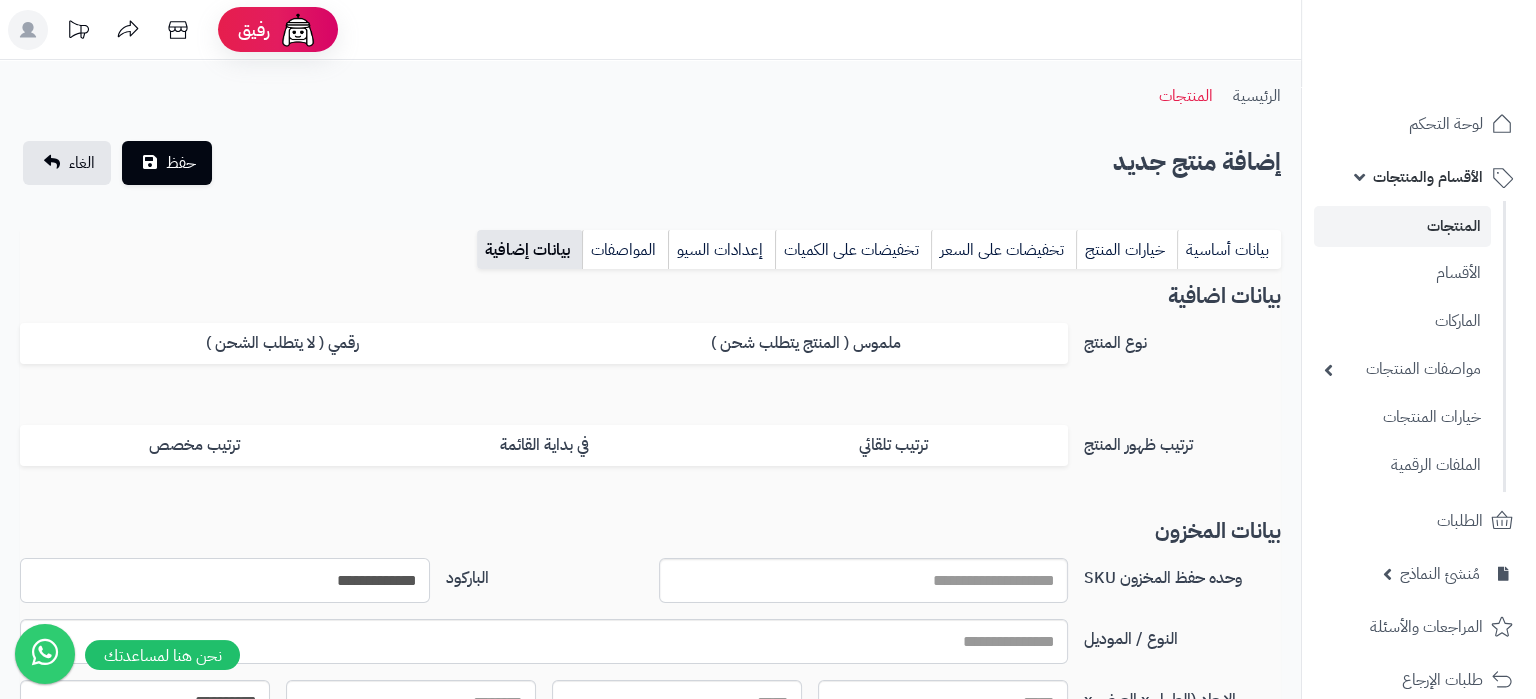 type on "**********" 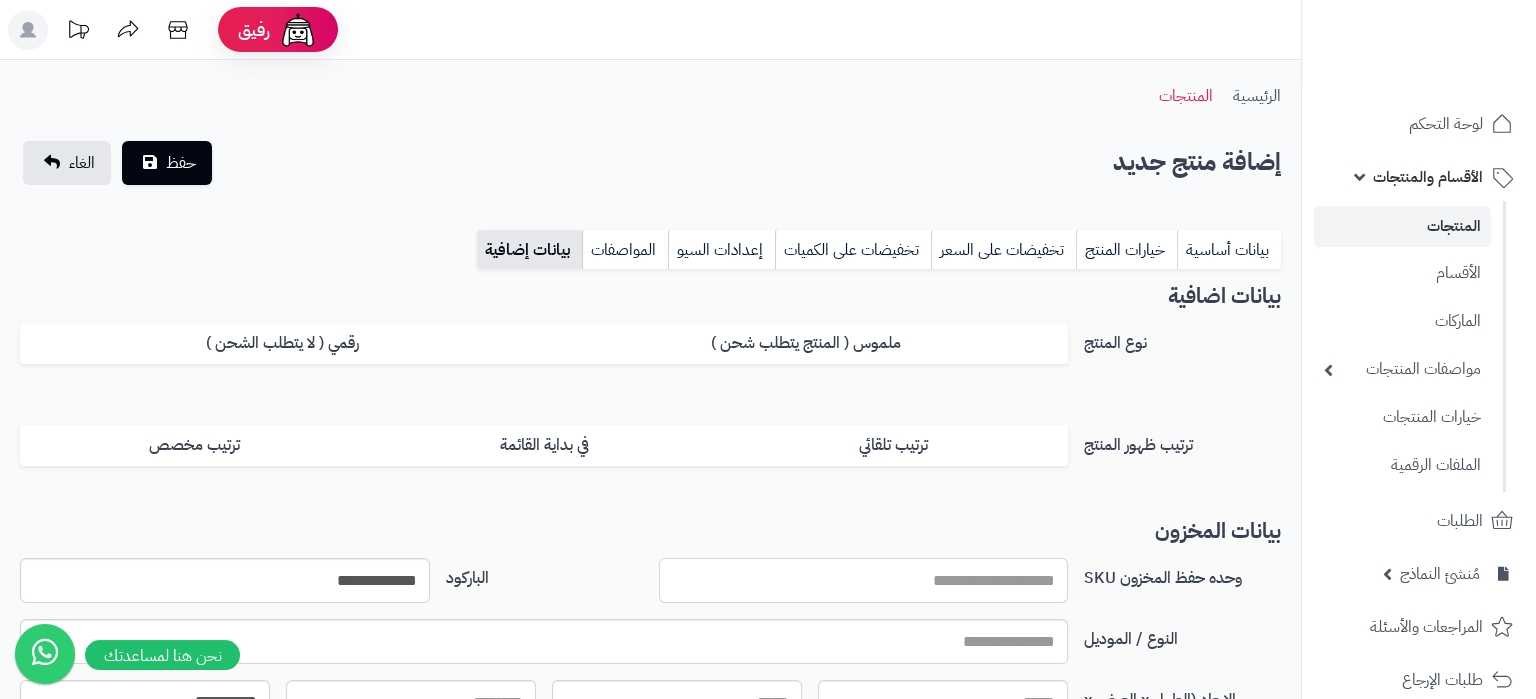 click on "وحده حفظ المخزون SKU" at bounding box center (864, 580) 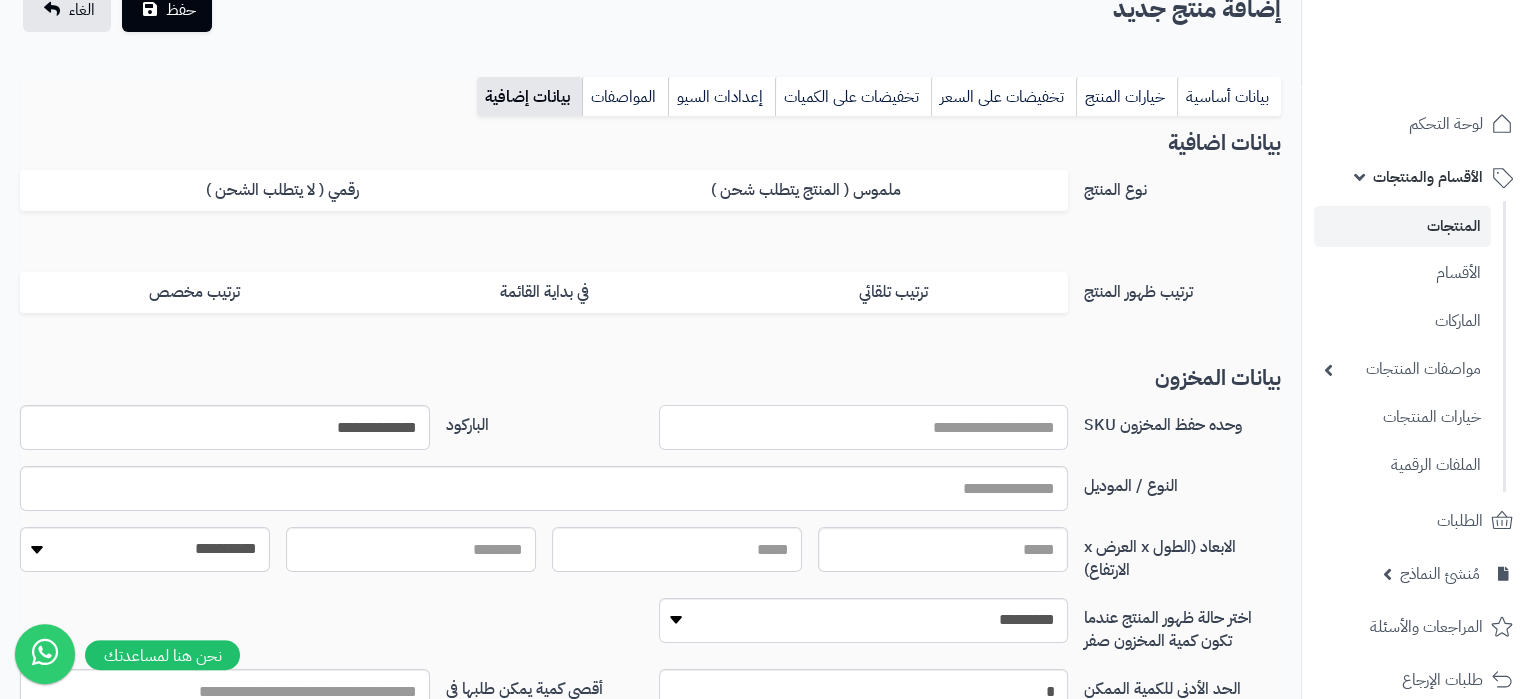 scroll, scrollTop: 315, scrollLeft: 0, axis: vertical 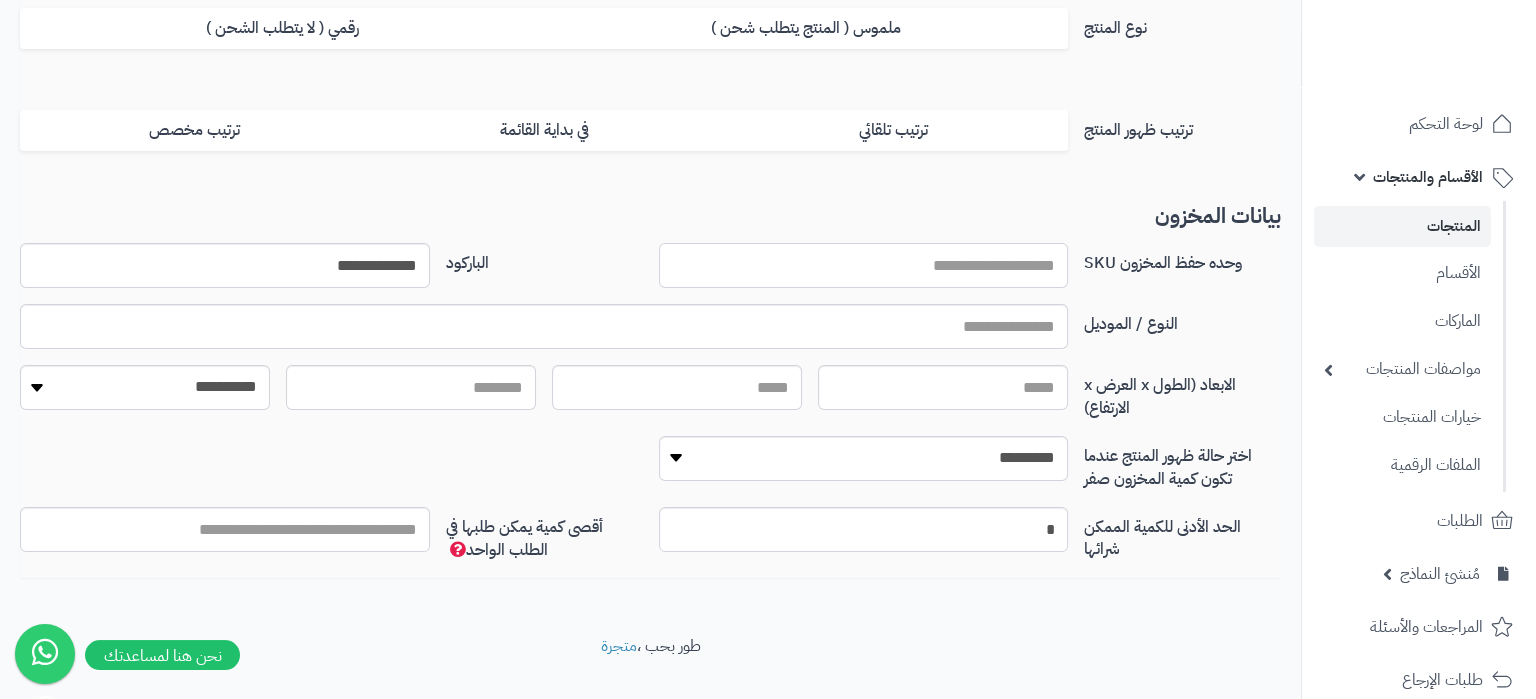 click on "وحده حفظ المخزون SKU" at bounding box center [864, 265] 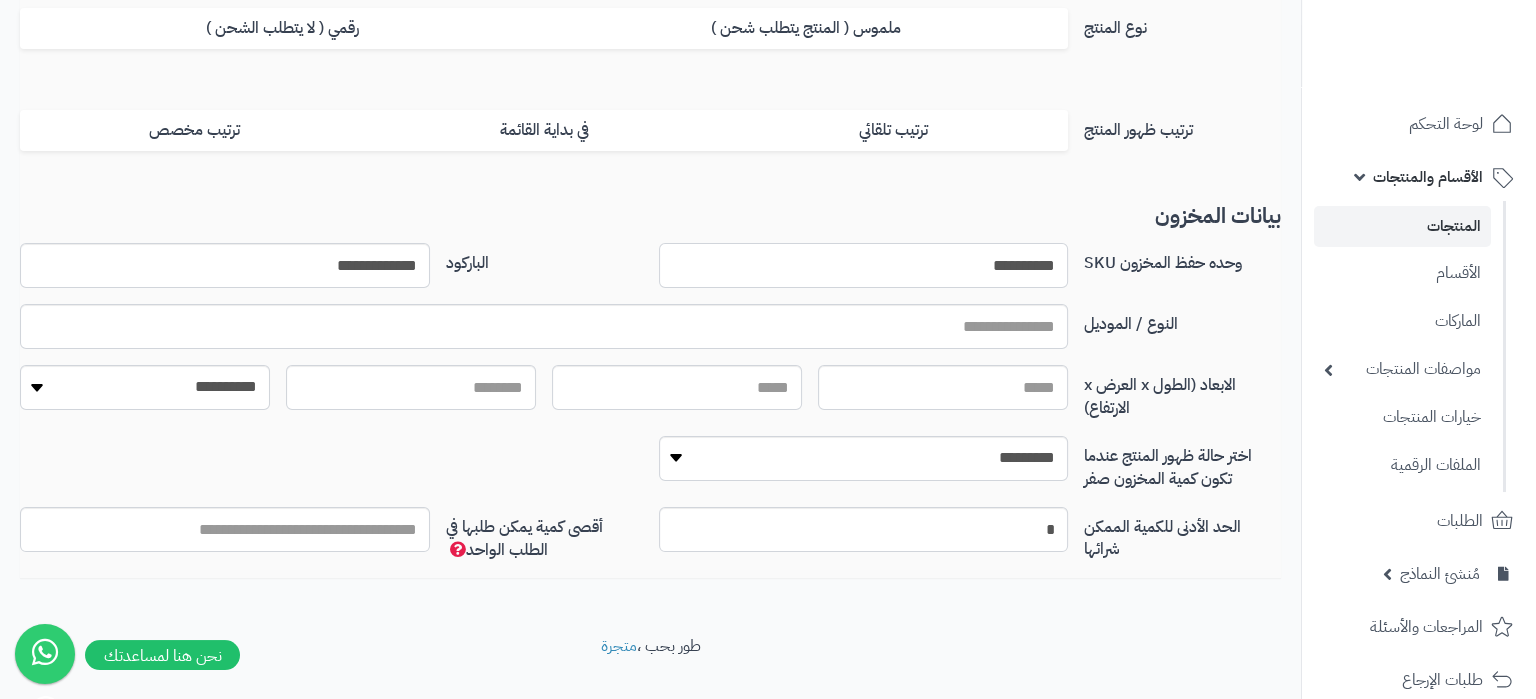 scroll, scrollTop: 0, scrollLeft: 0, axis: both 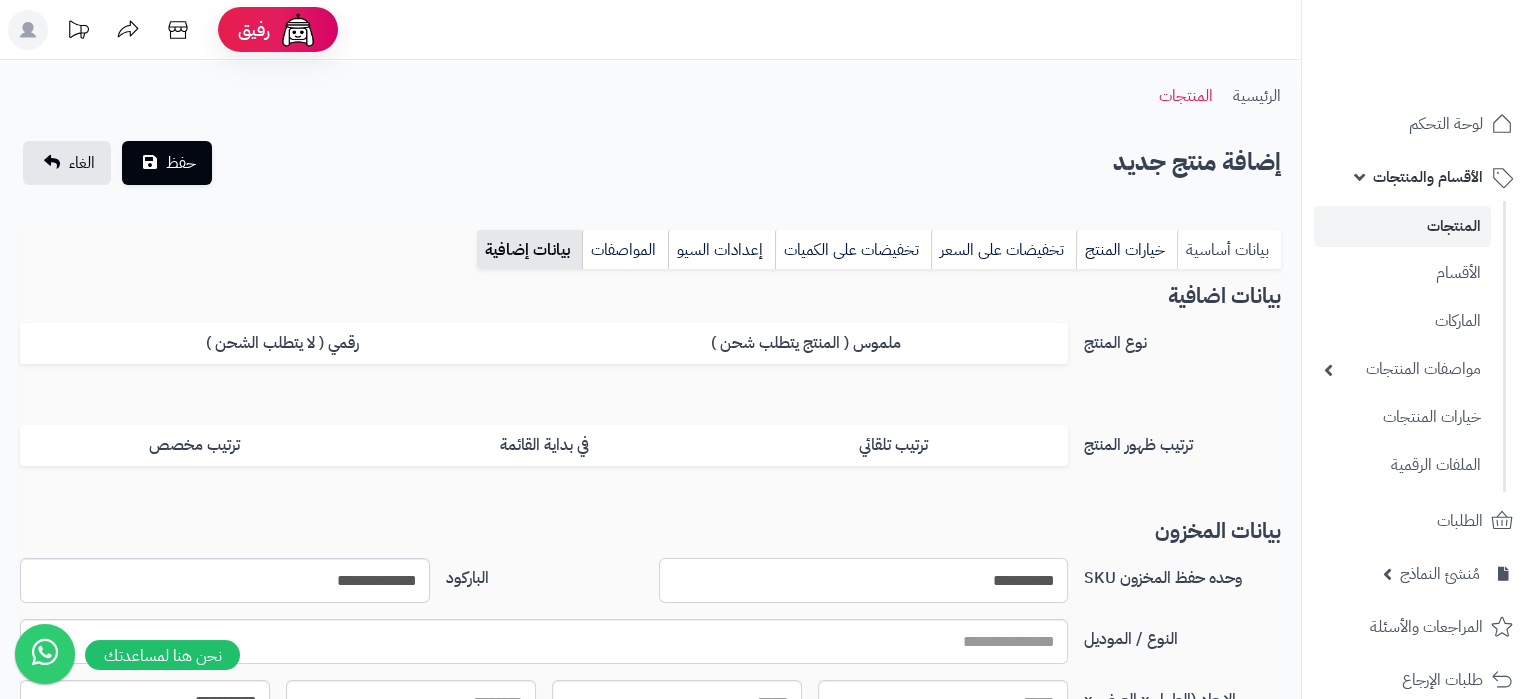 type on "**********" 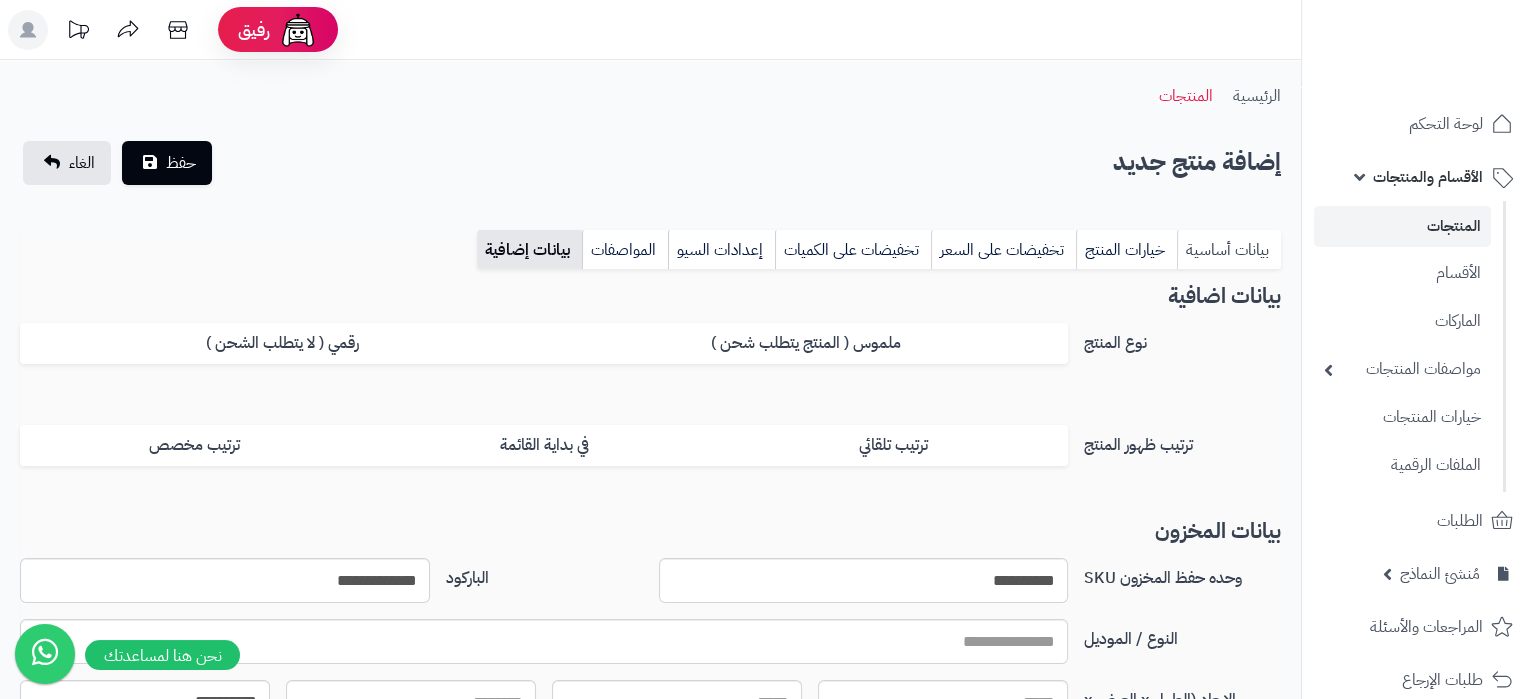 click on "بيانات أساسية" at bounding box center (1229, 250) 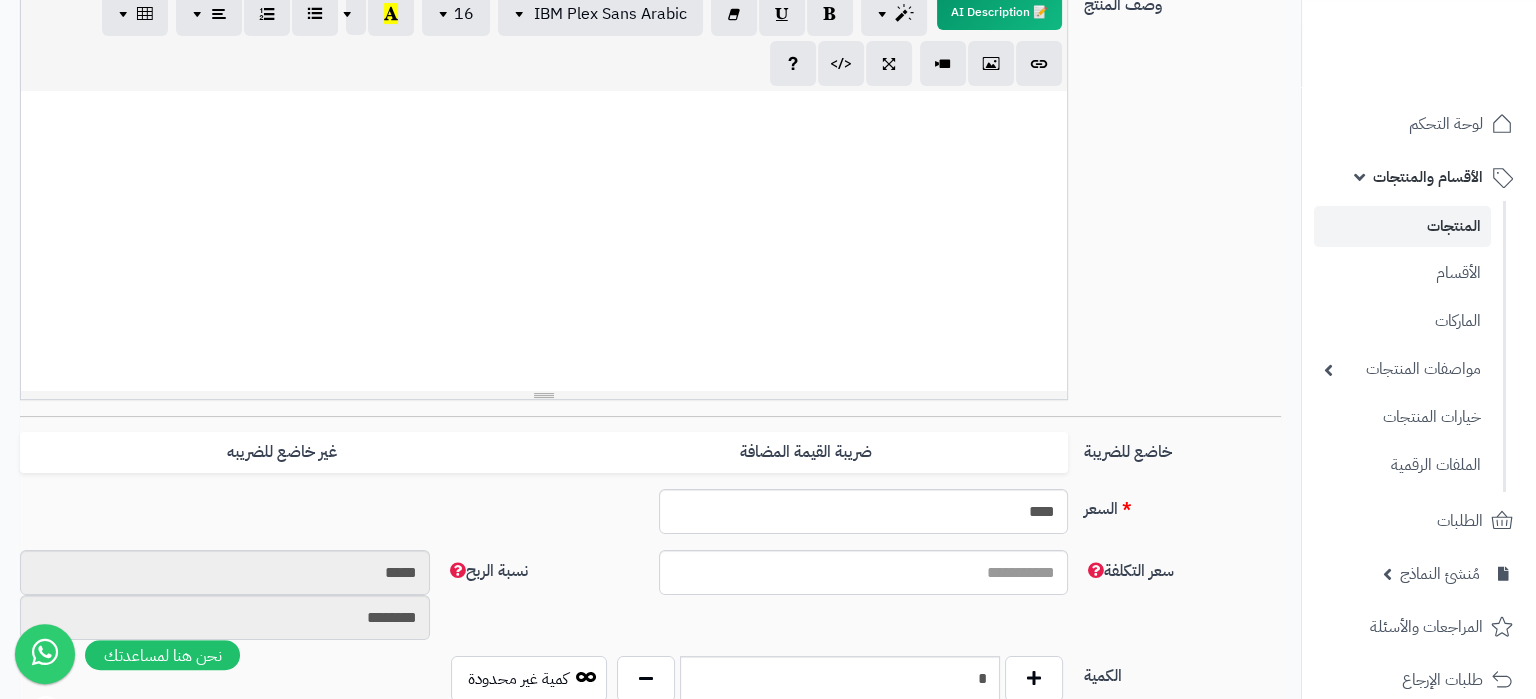 scroll, scrollTop: 630, scrollLeft: 0, axis: vertical 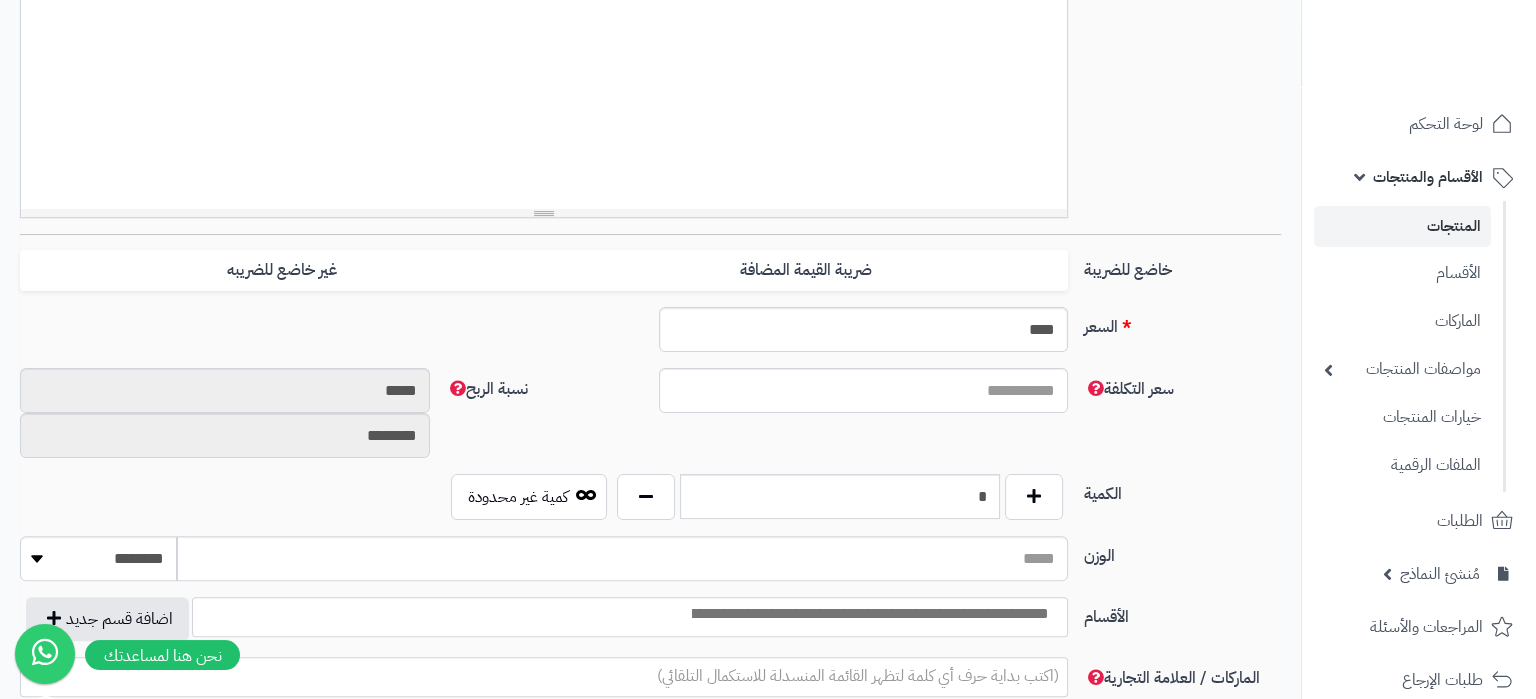 drag, startPoint x: 1033, startPoint y: 362, endPoint x: 1032, endPoint y: 343, distance: 19.026299 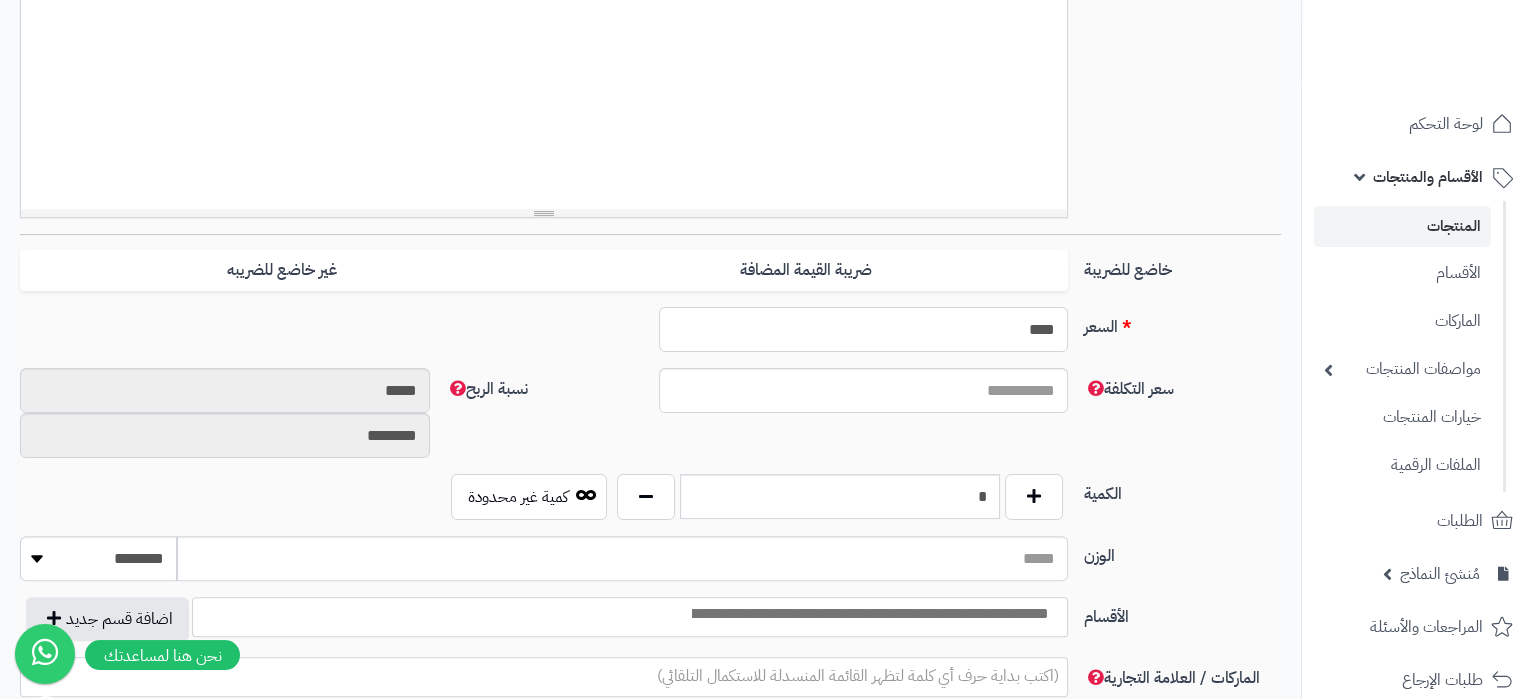click on "****" at bounding box center [864, 329] 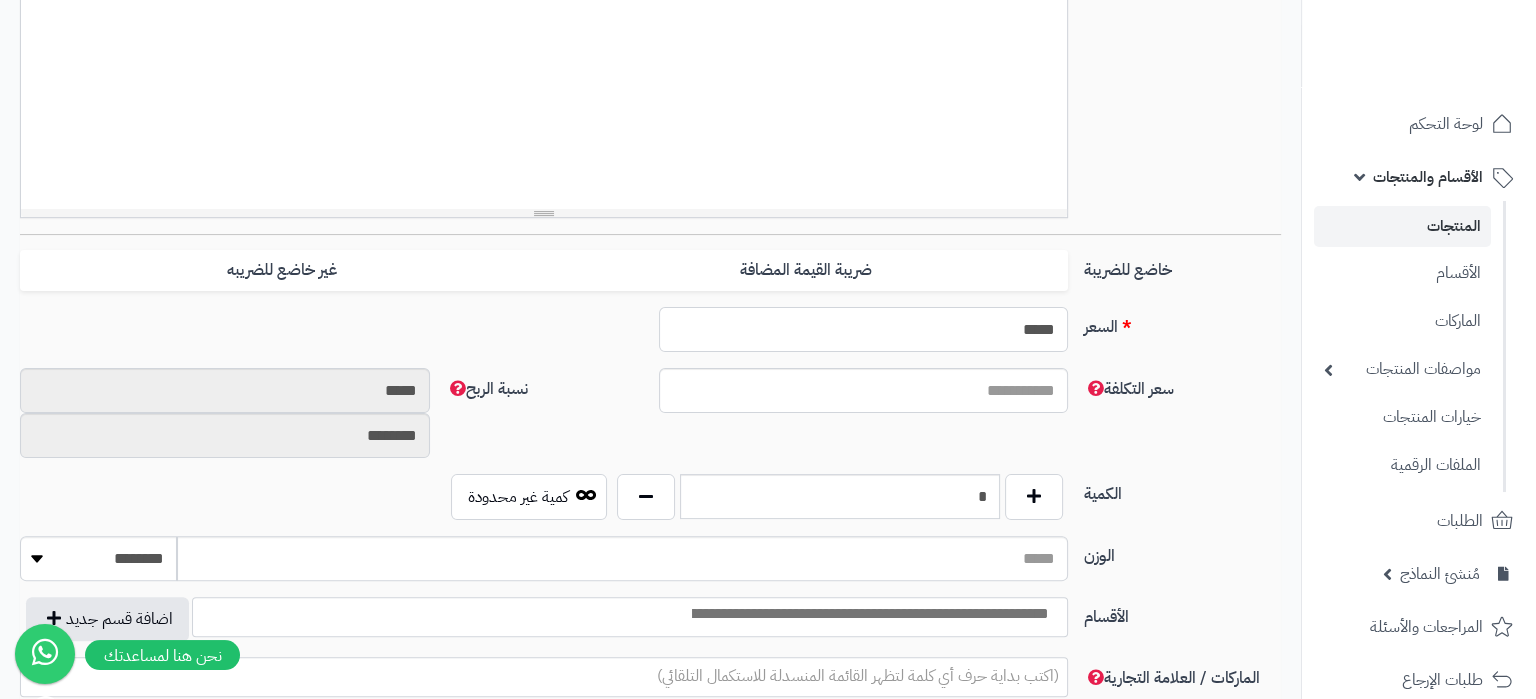 type on "*****" 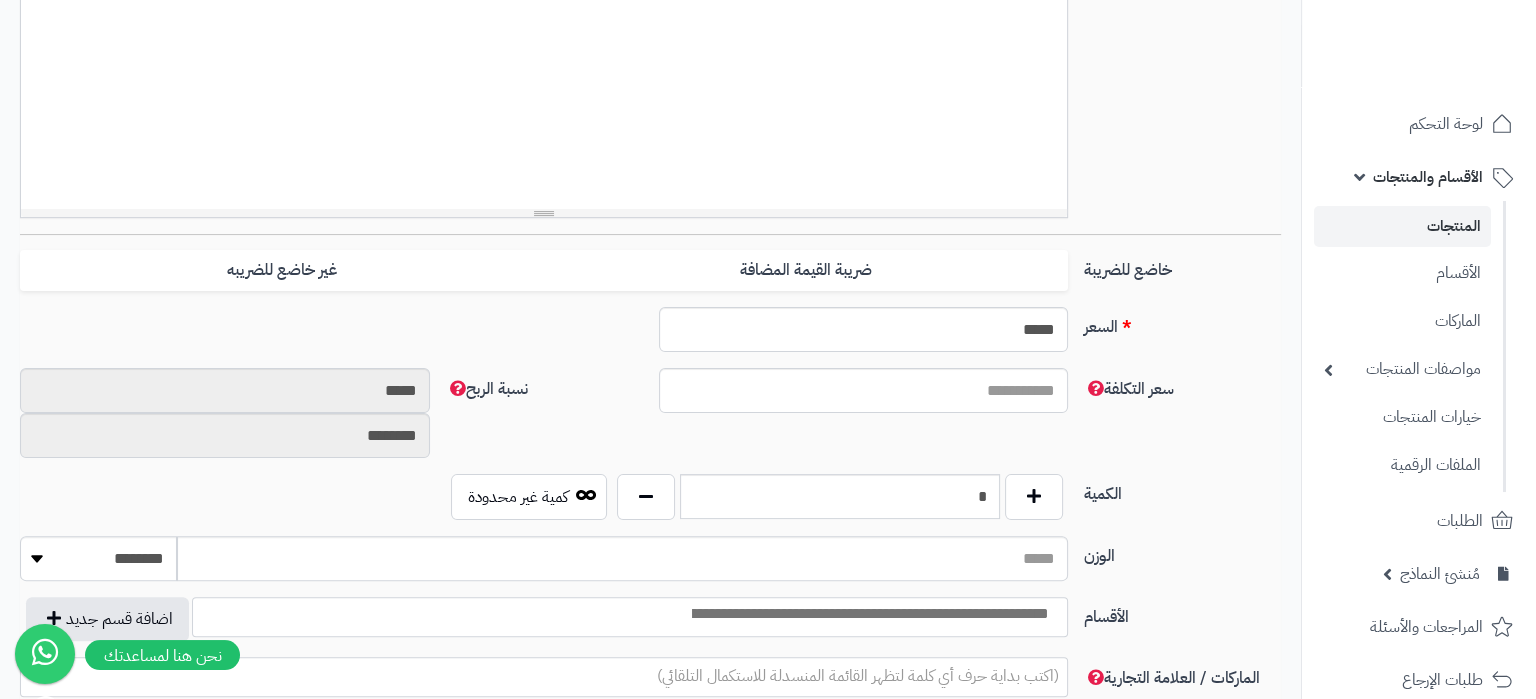 click on "السعر
*****
اختار الضريبة اولا لحساب السعر
السعر شامل الضريبة" at bounding box center [650, 337] 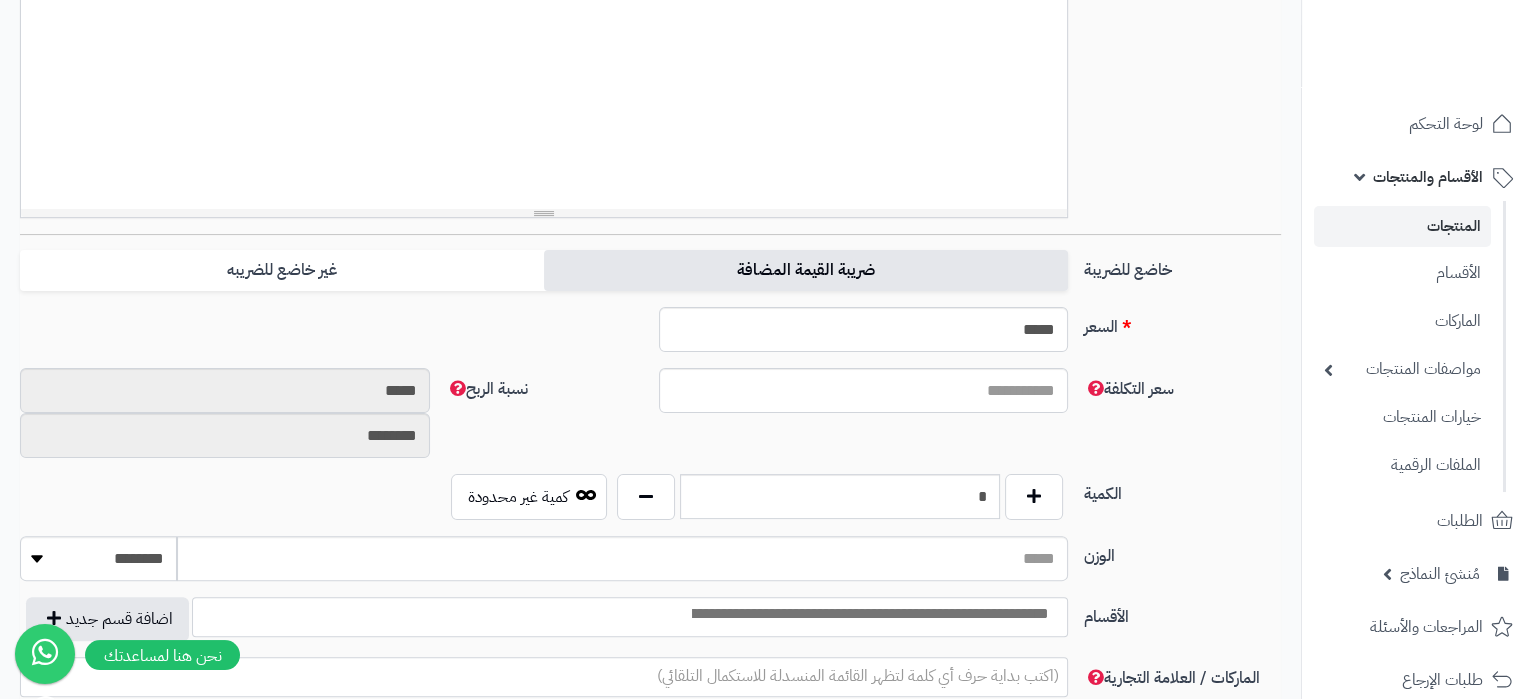 click on "ضريبة القيمة المضافة" at bounding box center [806, 270] 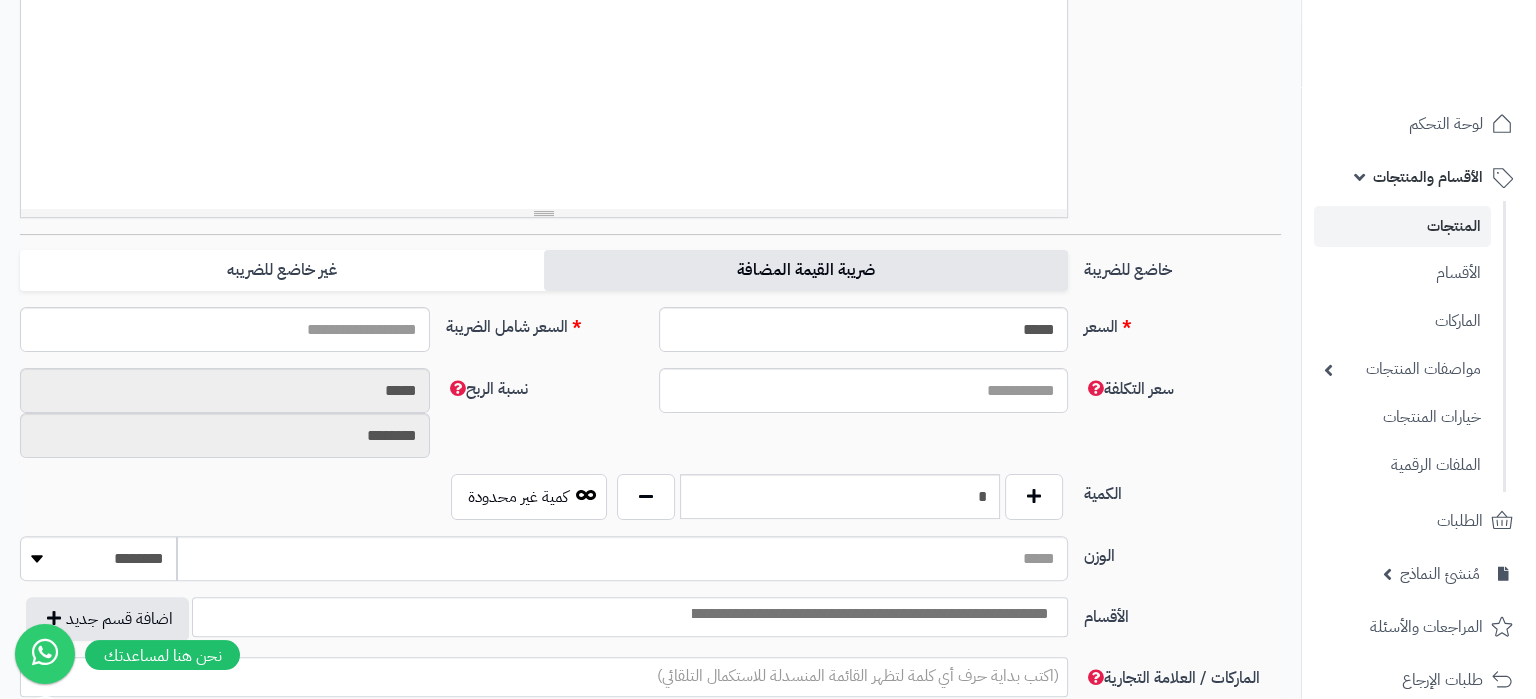 type on "*****" 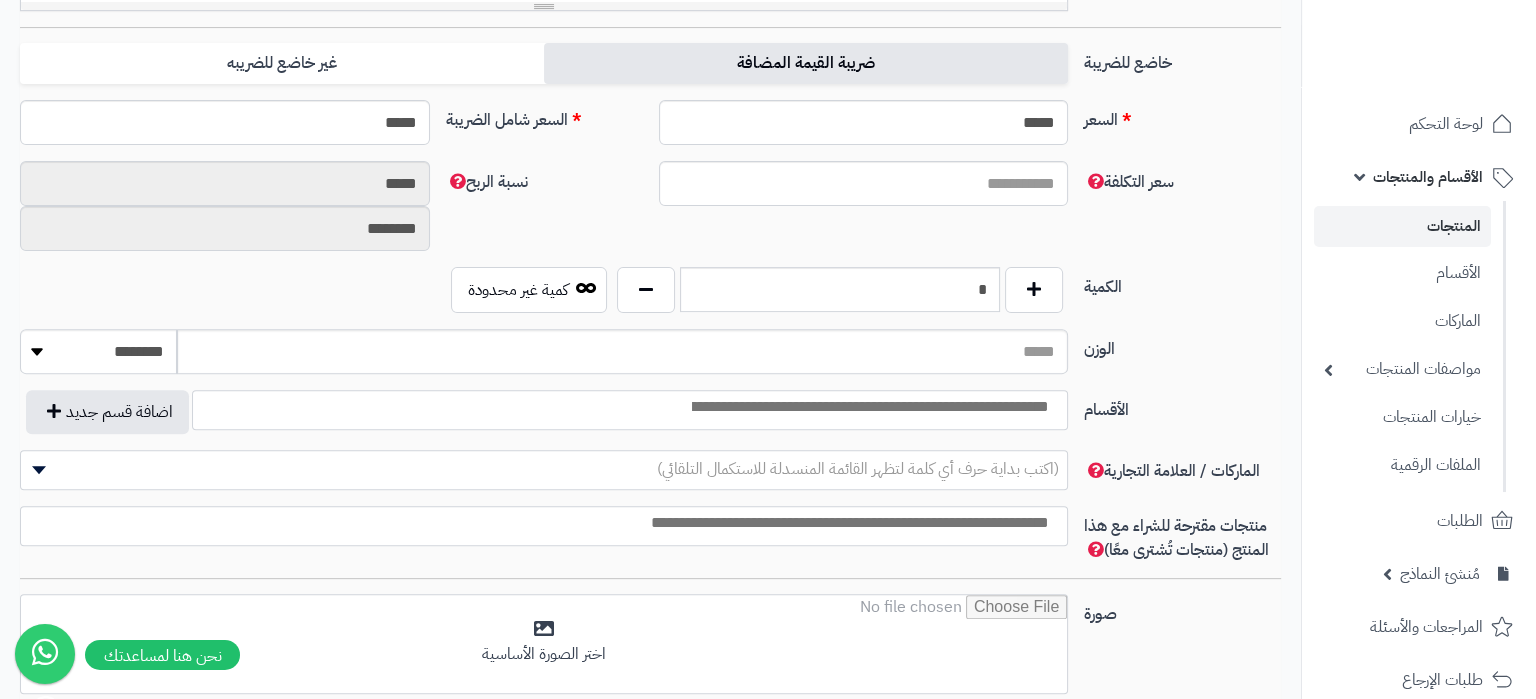 scroll, scrollTop: 840, scrollLeft: 0, axis: vertical 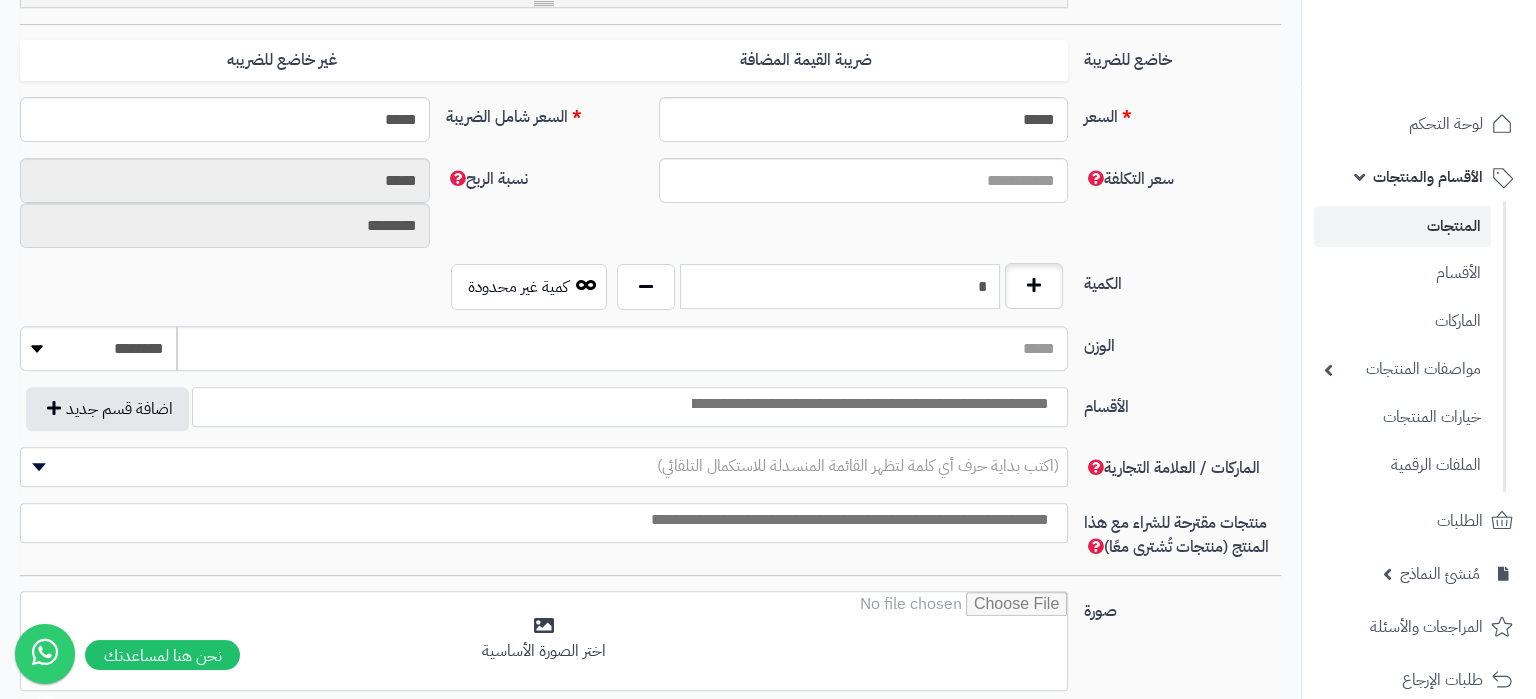 drag, startPoint x: 908, startPoint y: 293, endPoint x: 1060, endPoint y: 295, distance: 152.01315 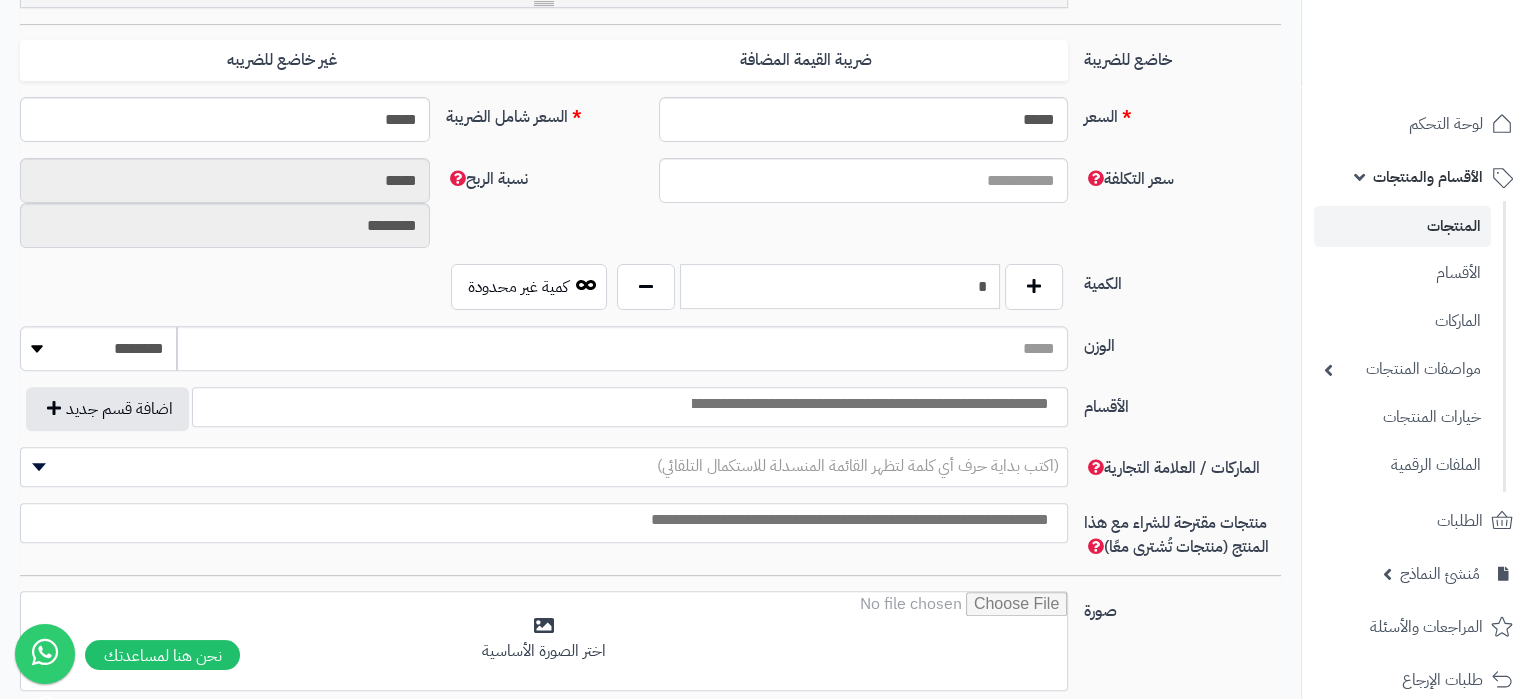 type on "*" 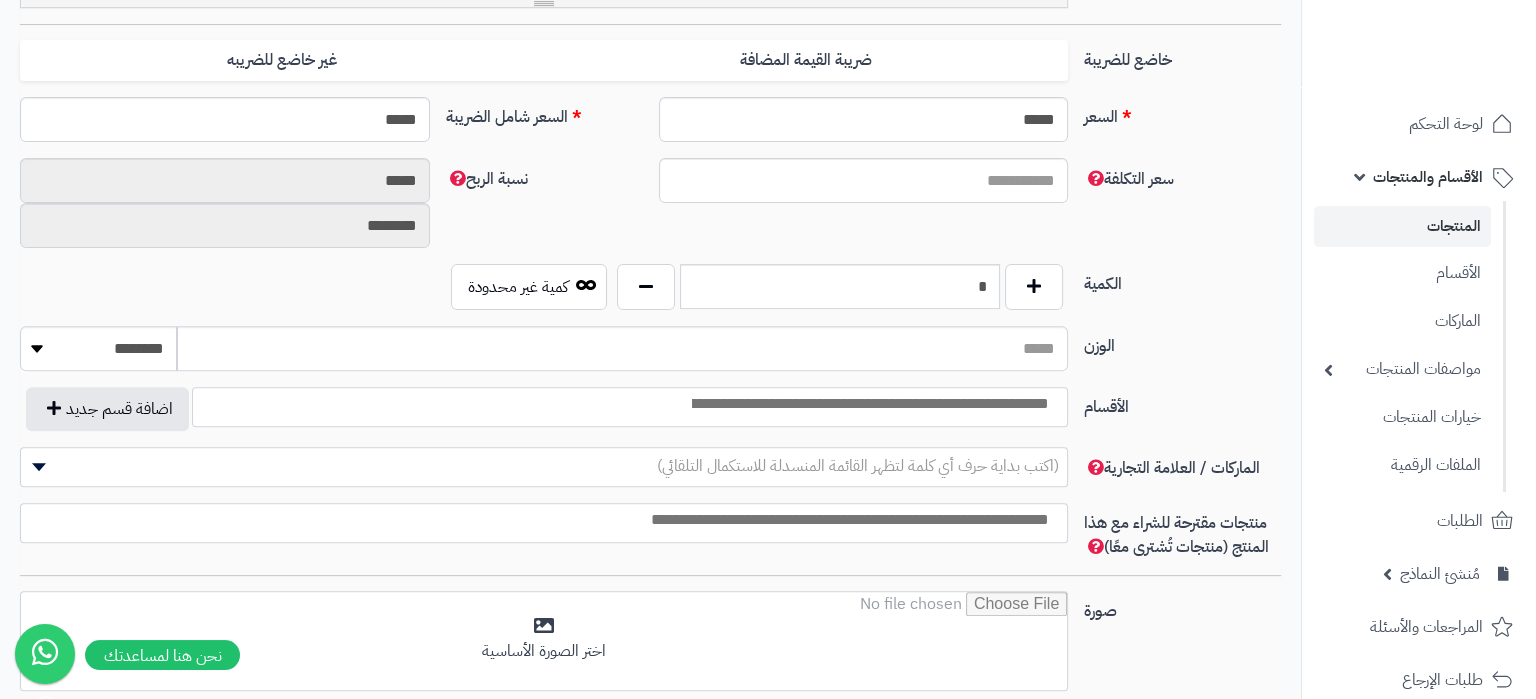 click at bounding box center (630, 407) 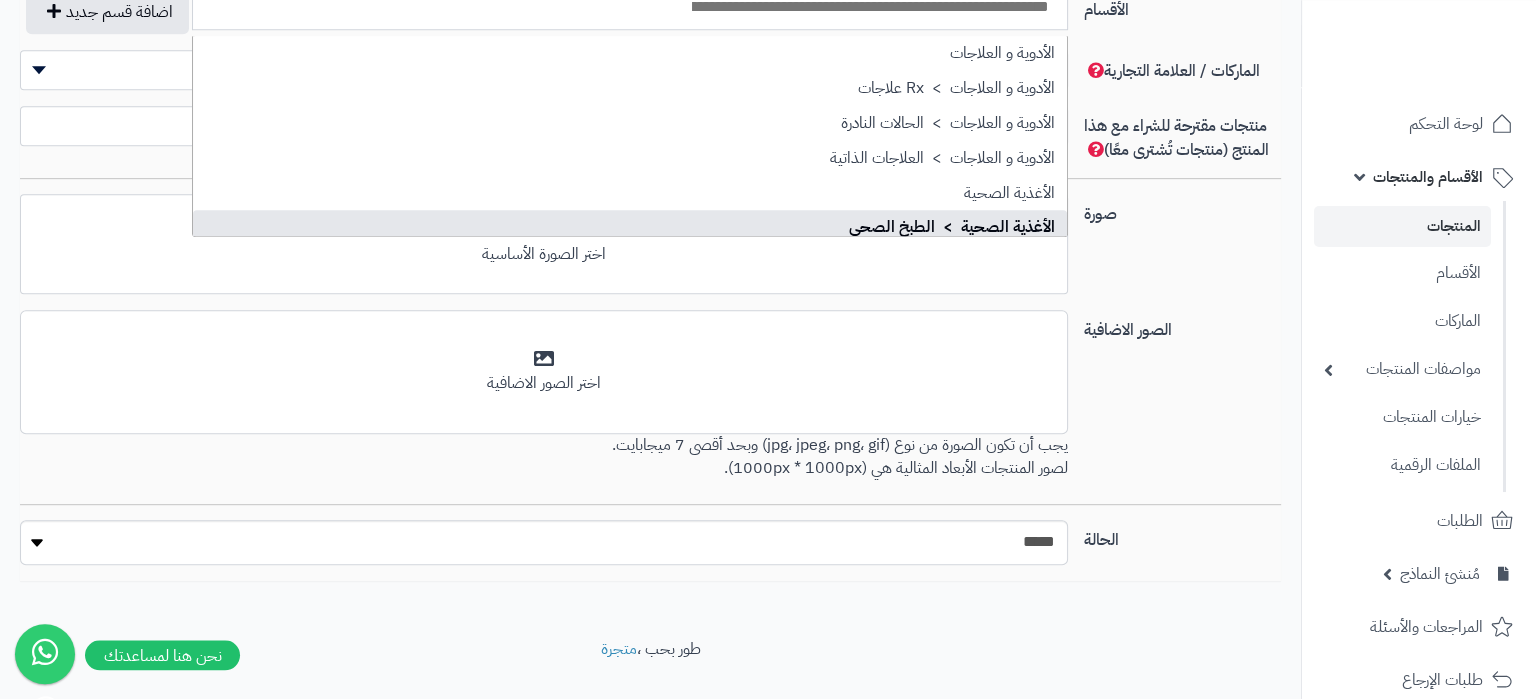 scroll, scrollTop: 1280, scrollLeft: 0, axis: vertical 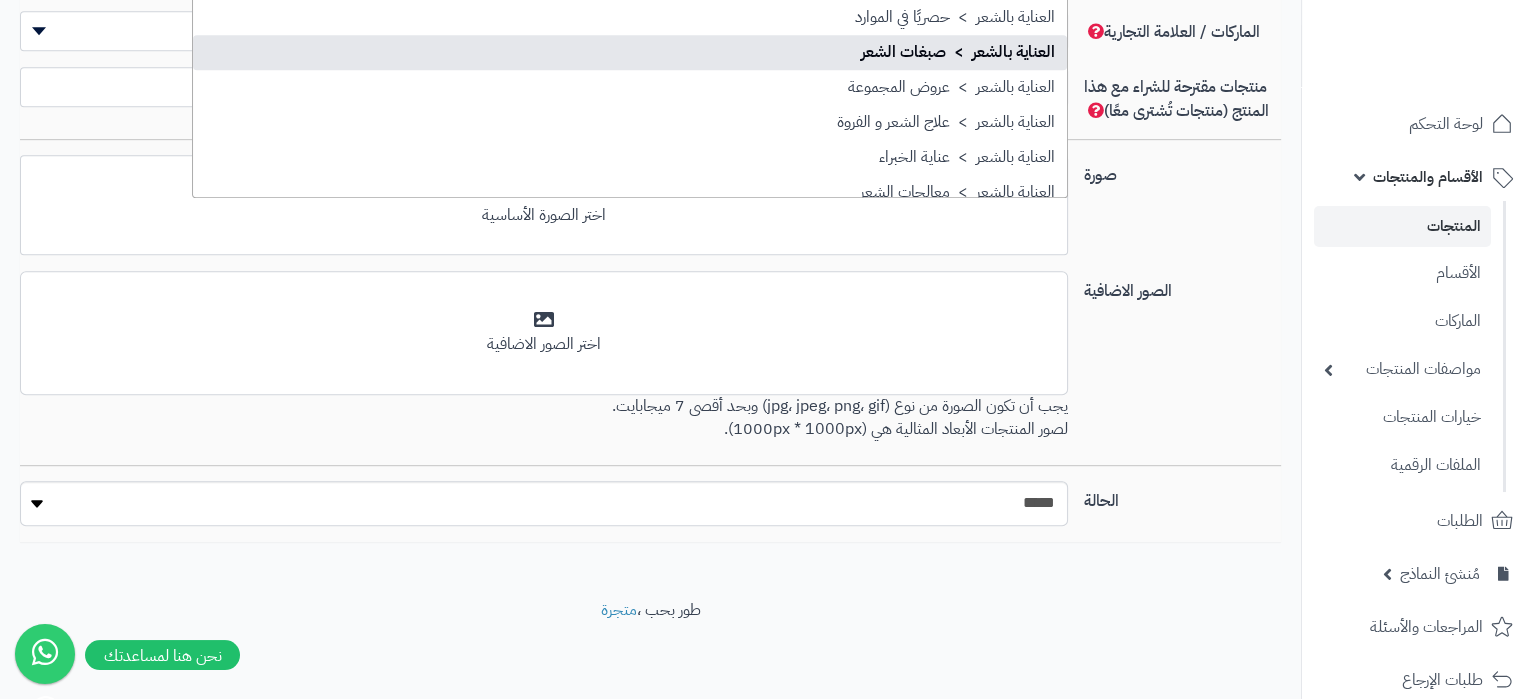 select on "***" 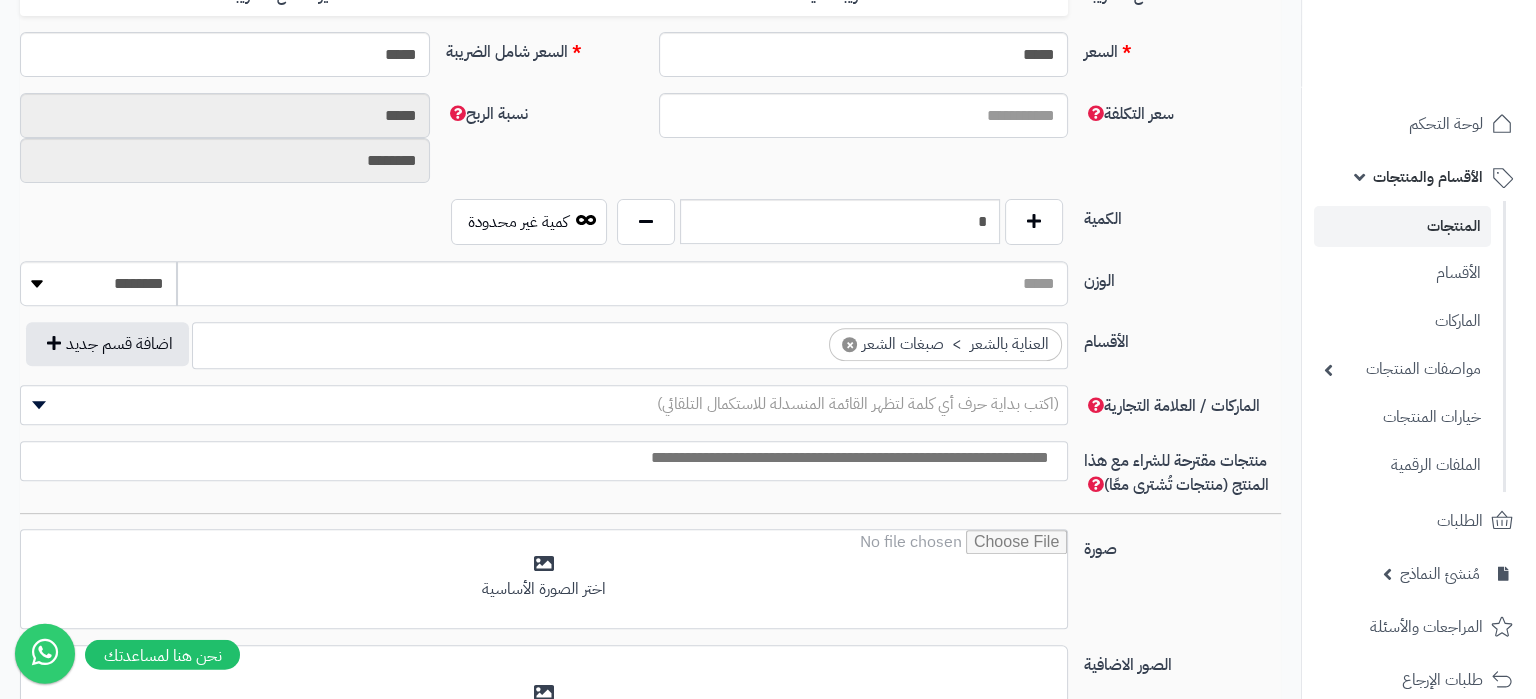 click at bounding box center [539, 458] 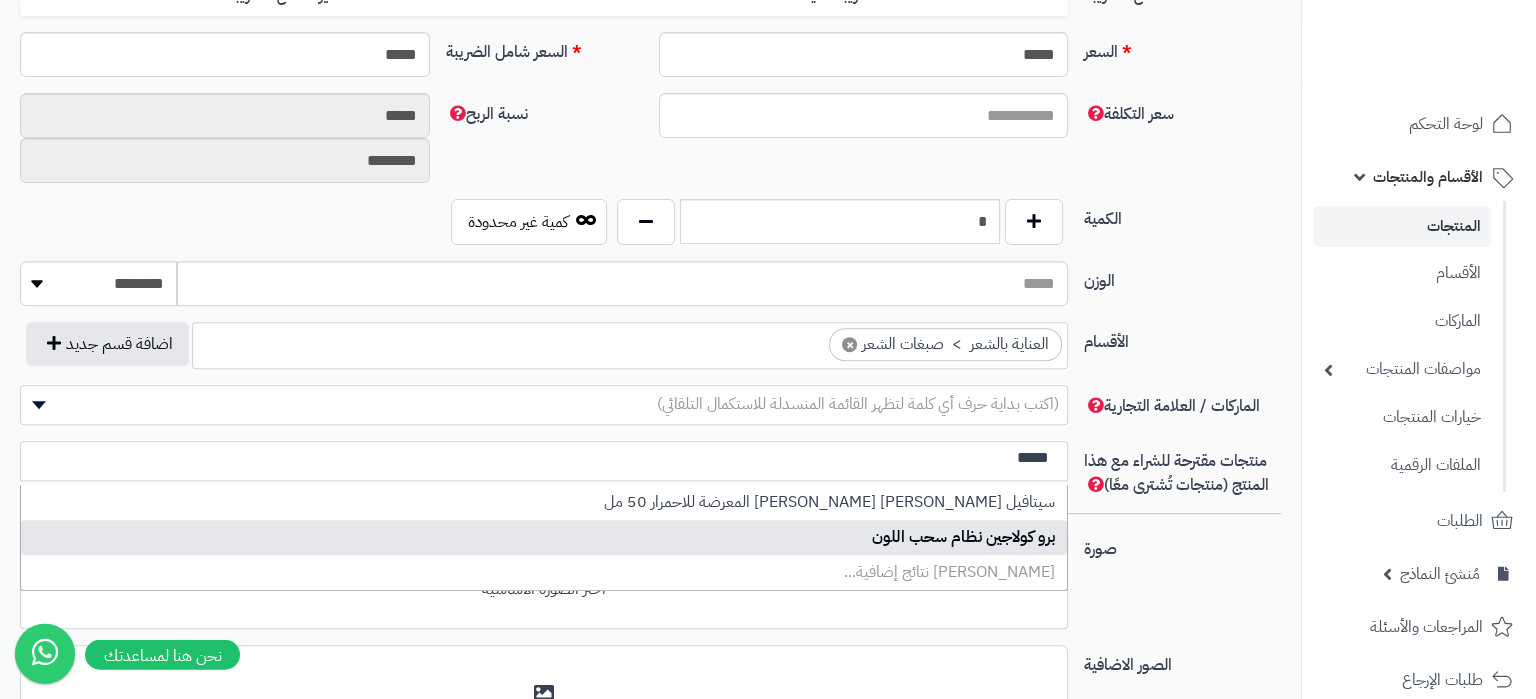 type on "*****" 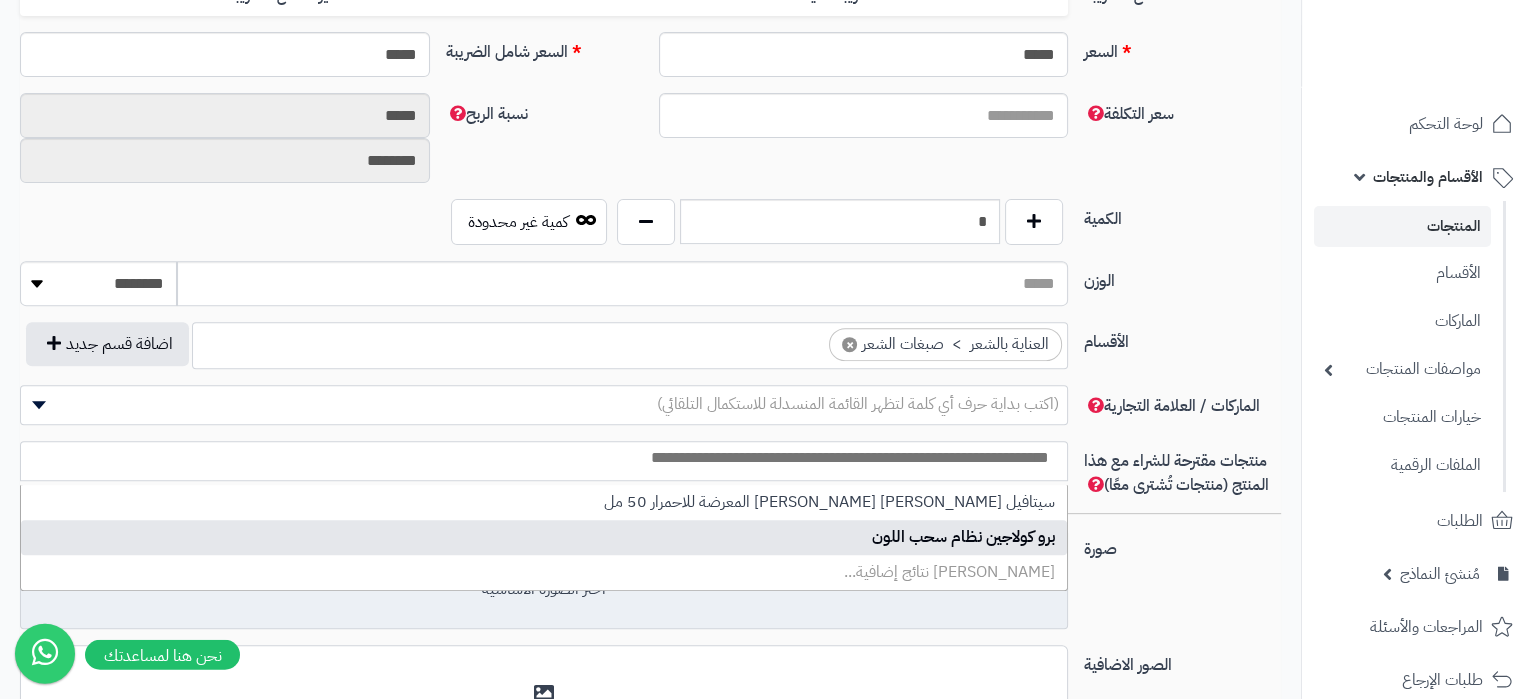 select on "*****" 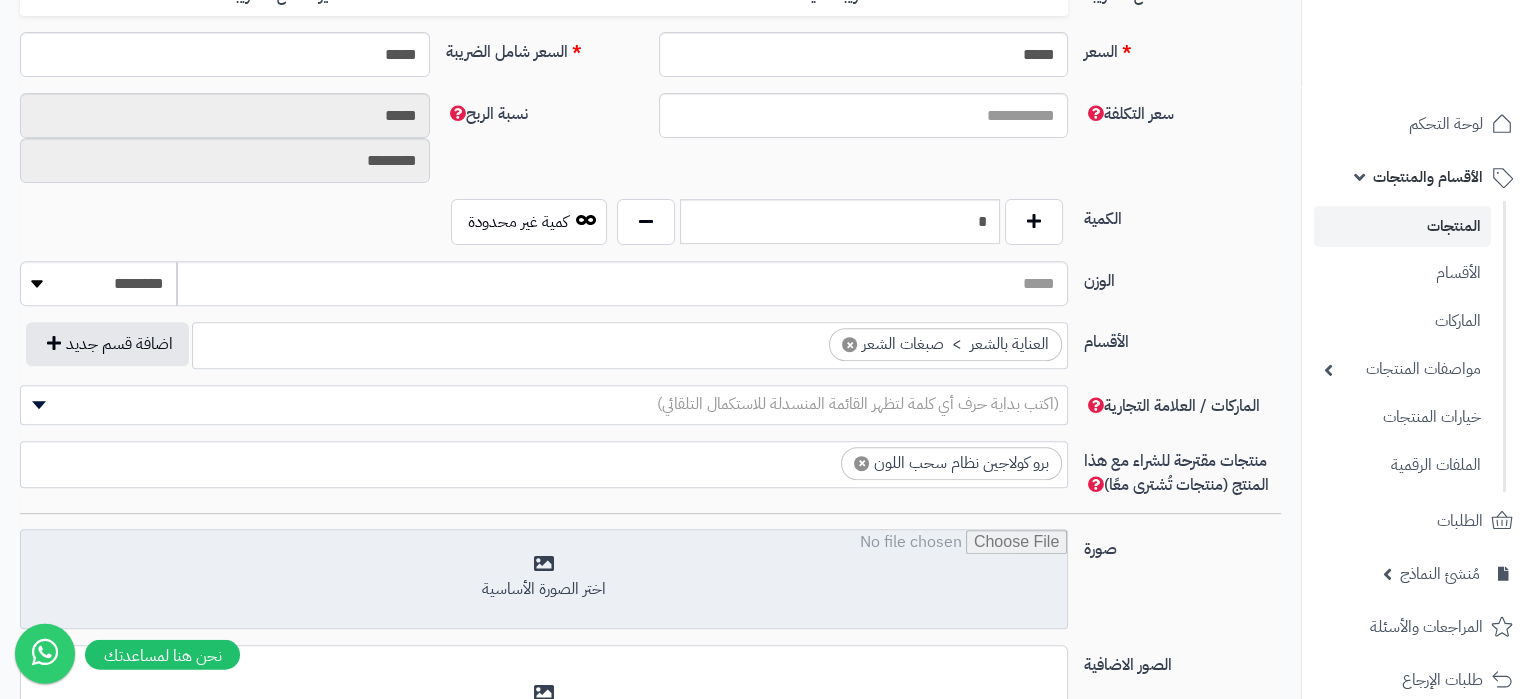 click at bounding box center (544, 580) 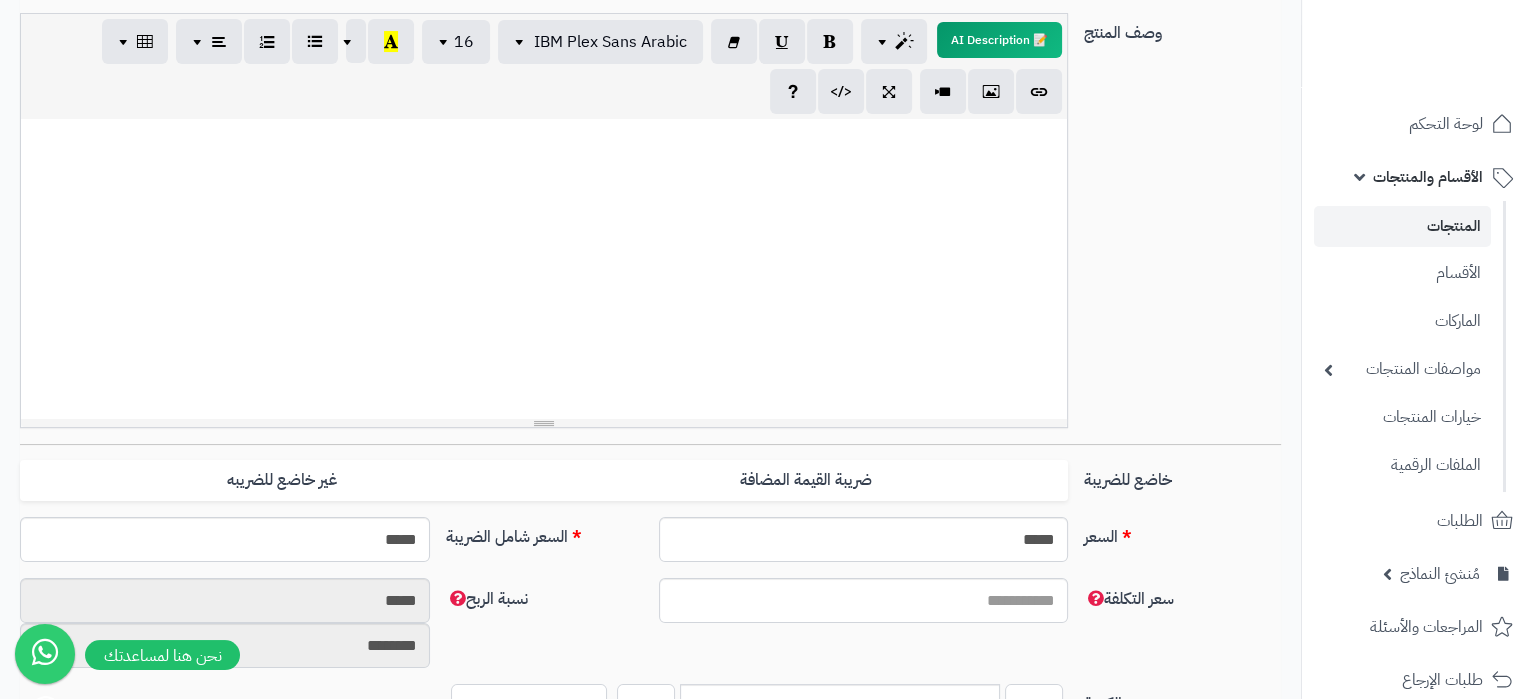 scroll, scrollTop: 210, scrollLeft: 0, axis: vertical 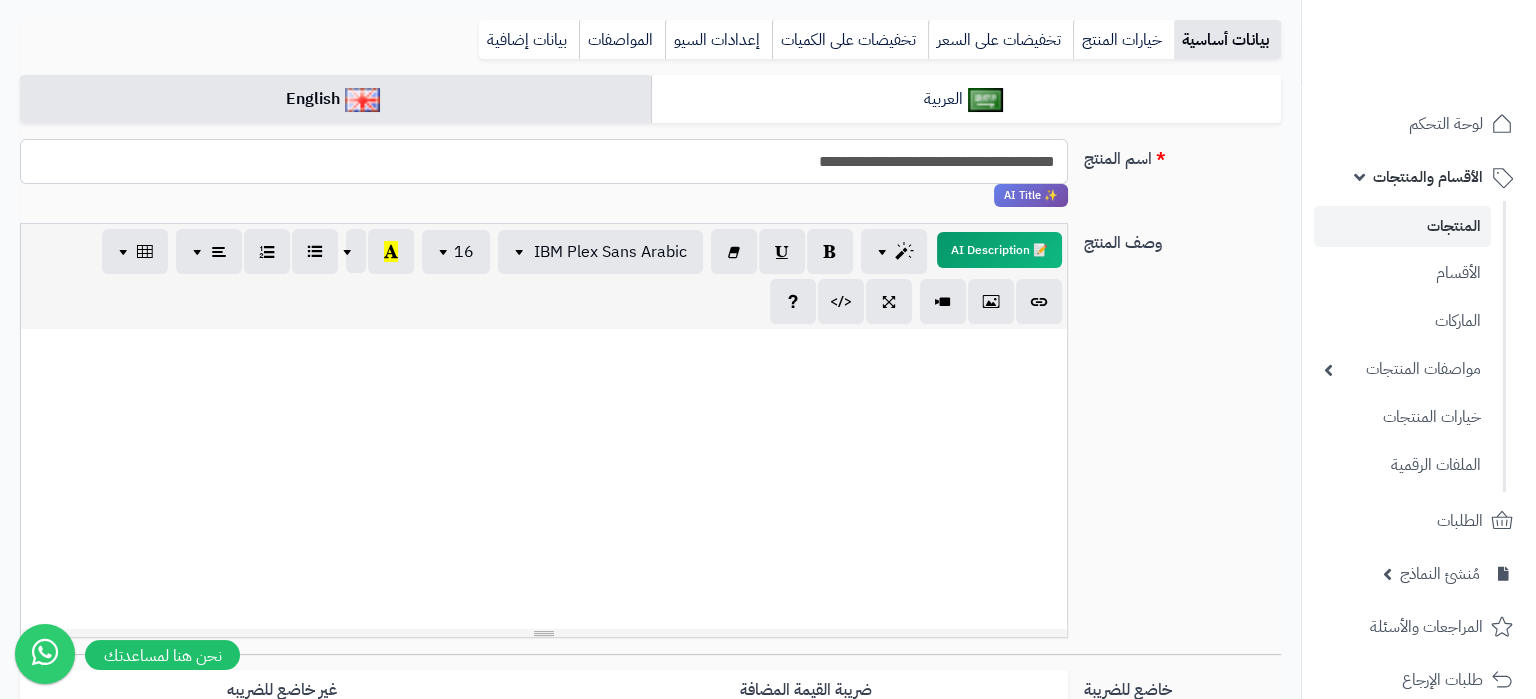 drag, startPoint x: 763, startPoint y: 162, endPoint x: 791, endPoint y: 166, distance: 28.284271 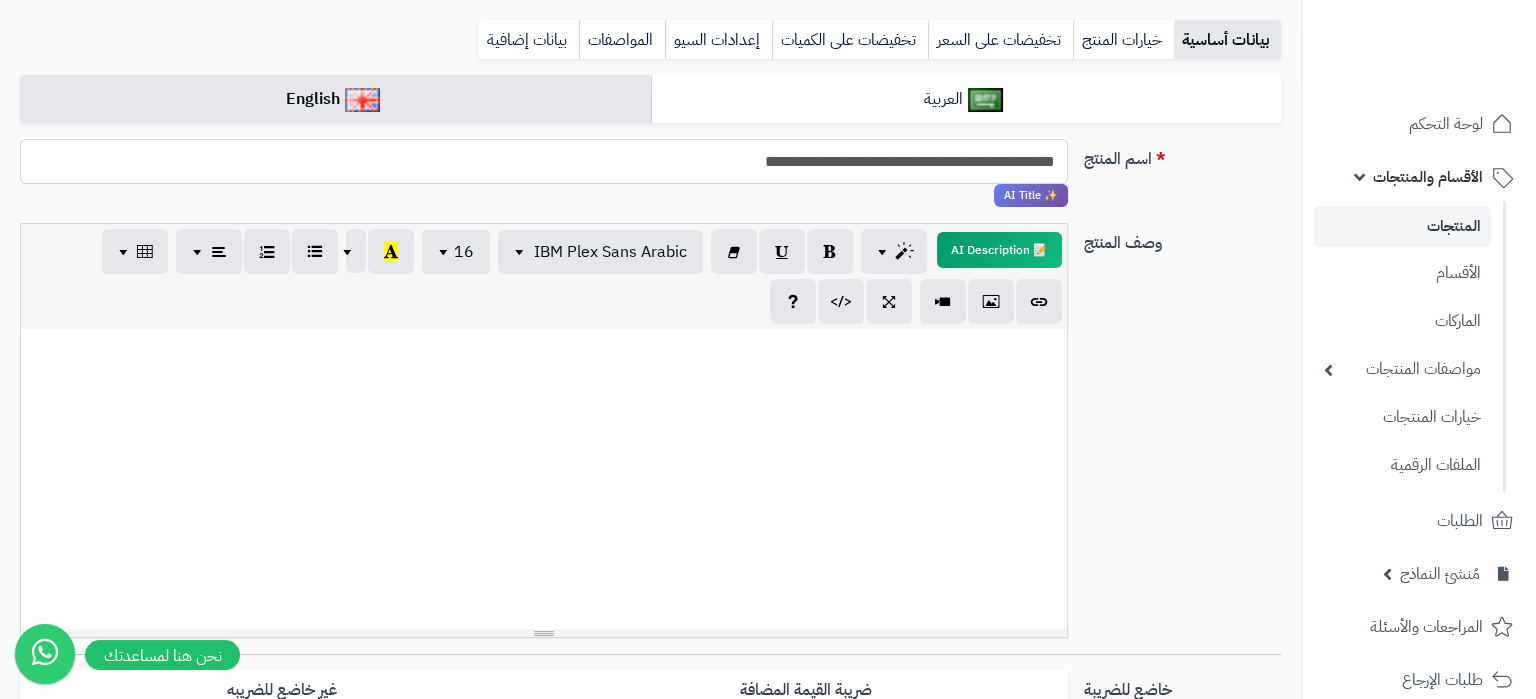 type on "**********" 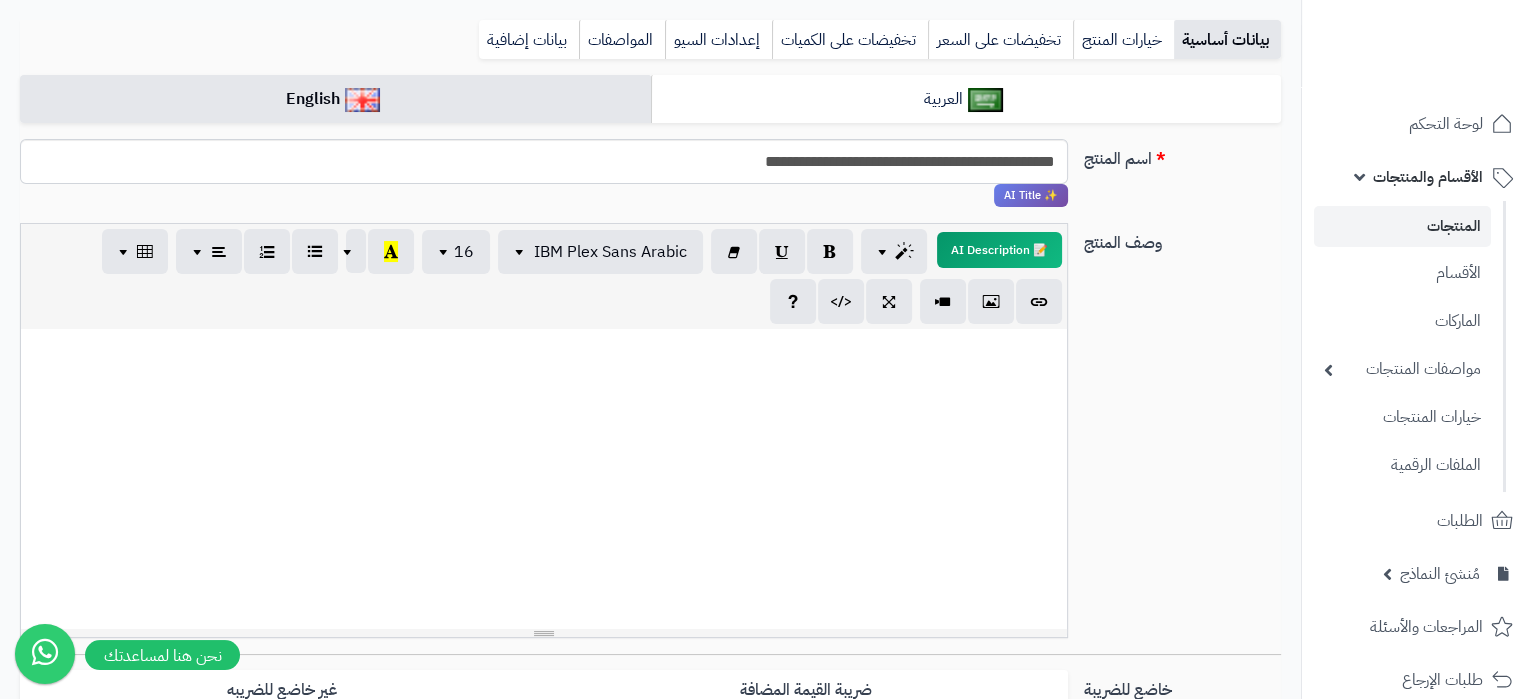 click at bounding box center (544, 479) 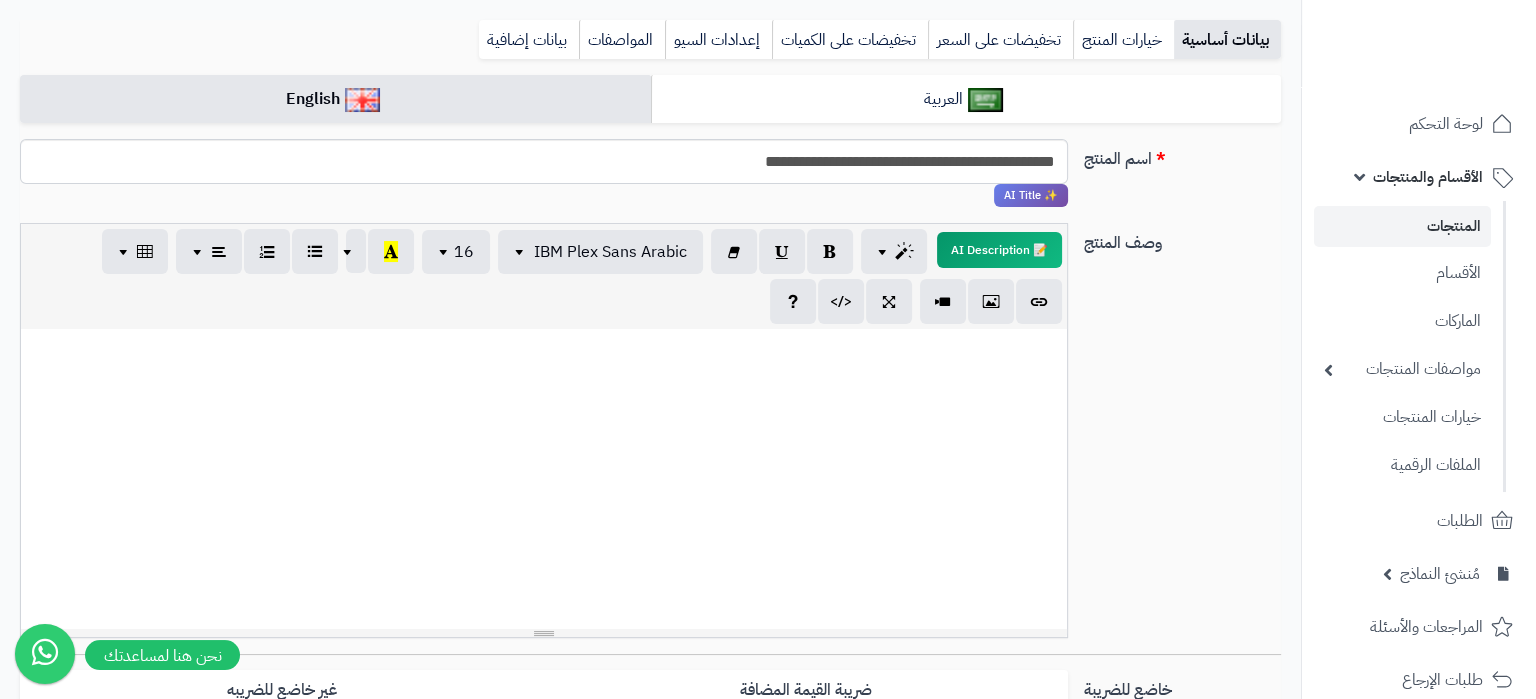 click at bounding box center (544, 479) 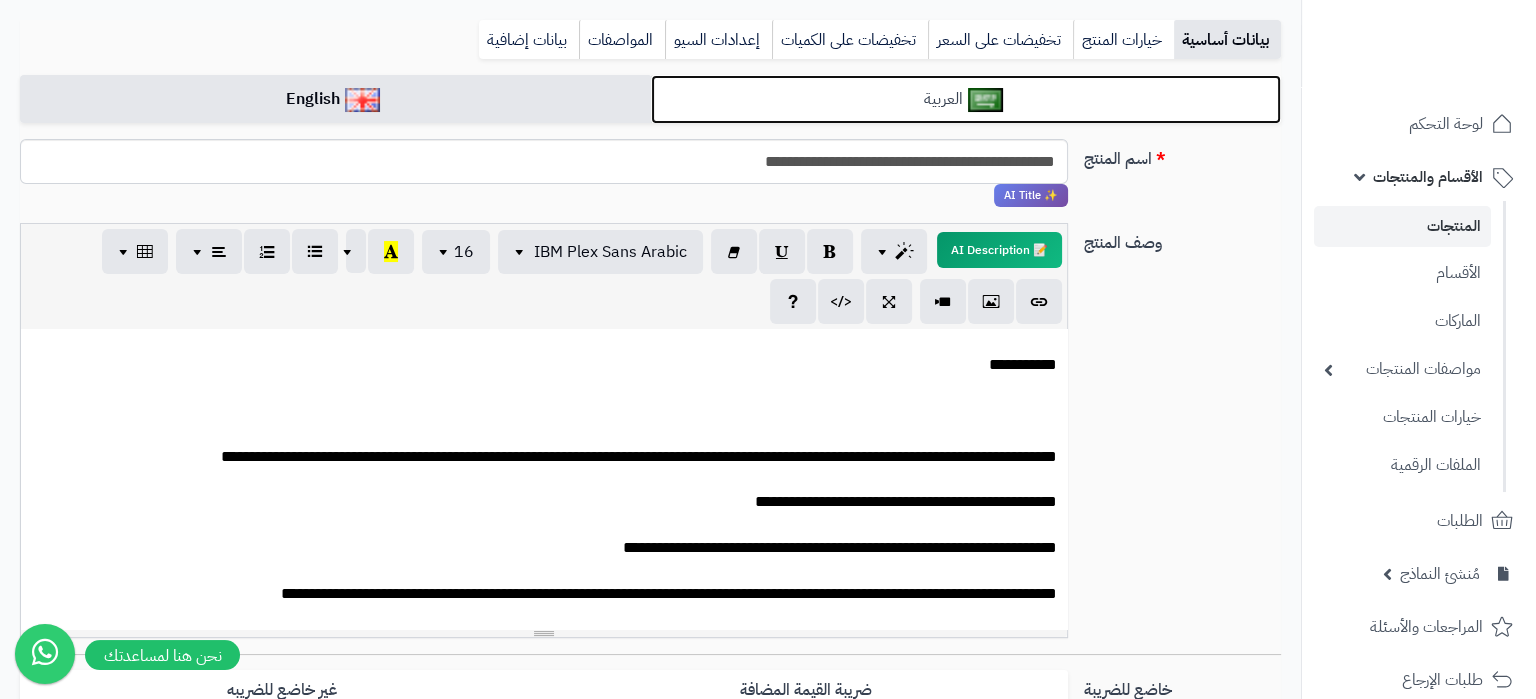 click on "العربية" at bounding box center [966, 99] 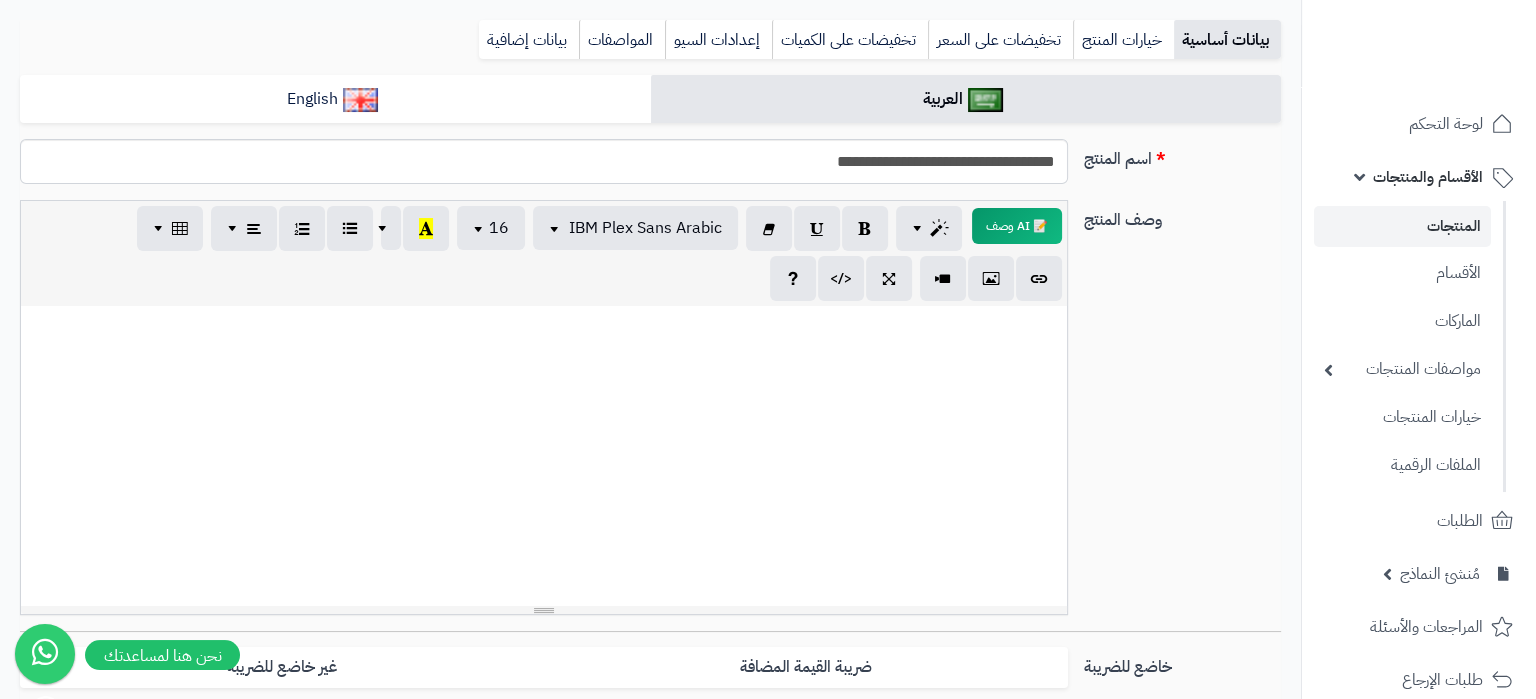 click at bounding box center (544, 456) 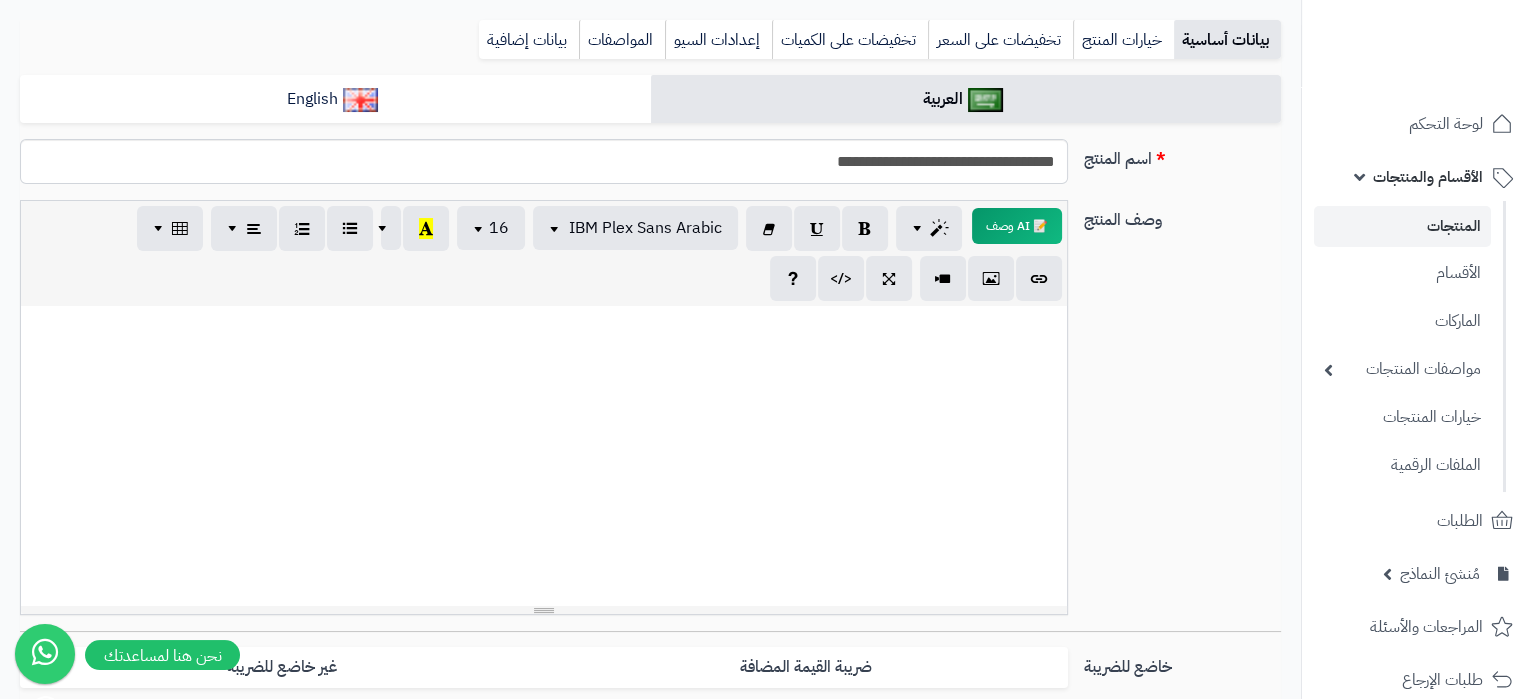 scroll, scrollTop: 0, scrollLeft: 0, axis: both 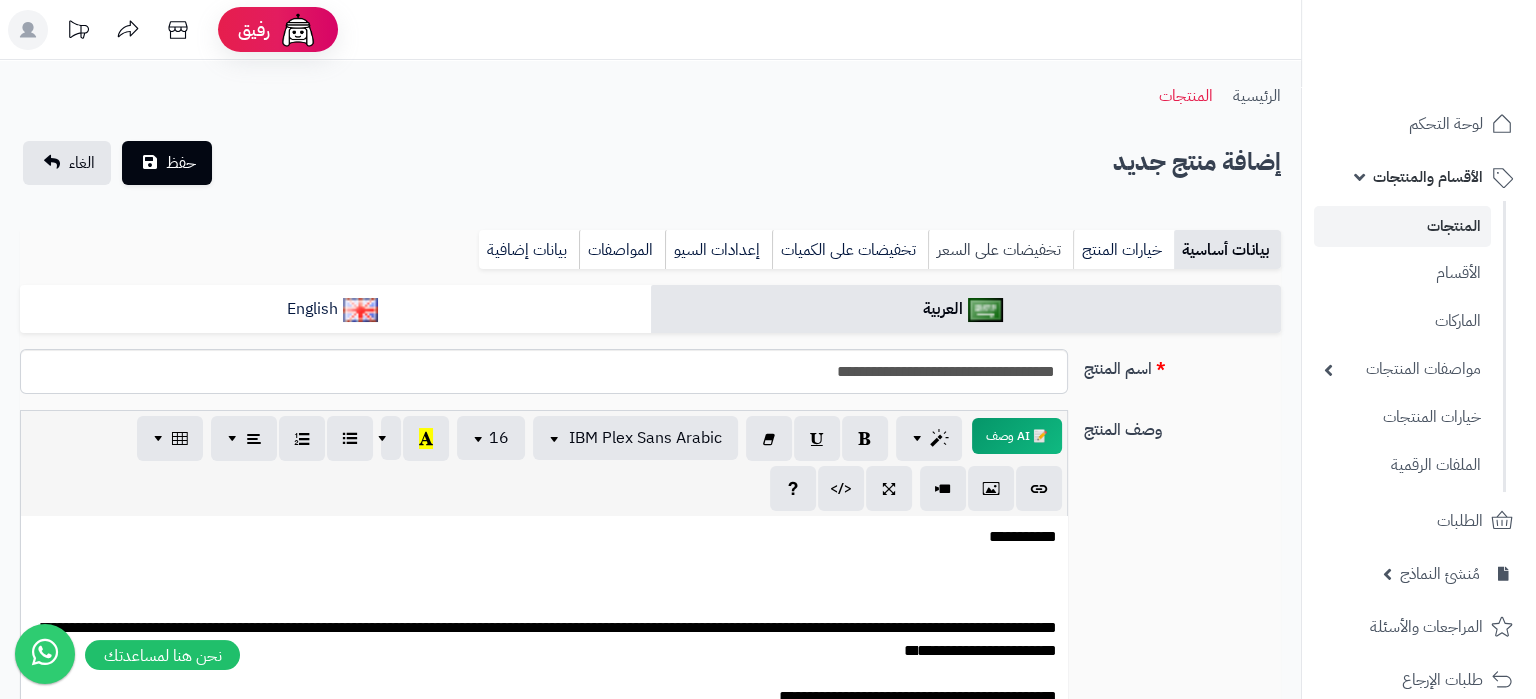 click on "تخفيضات على السعر" at bounding box center [1000, 250] 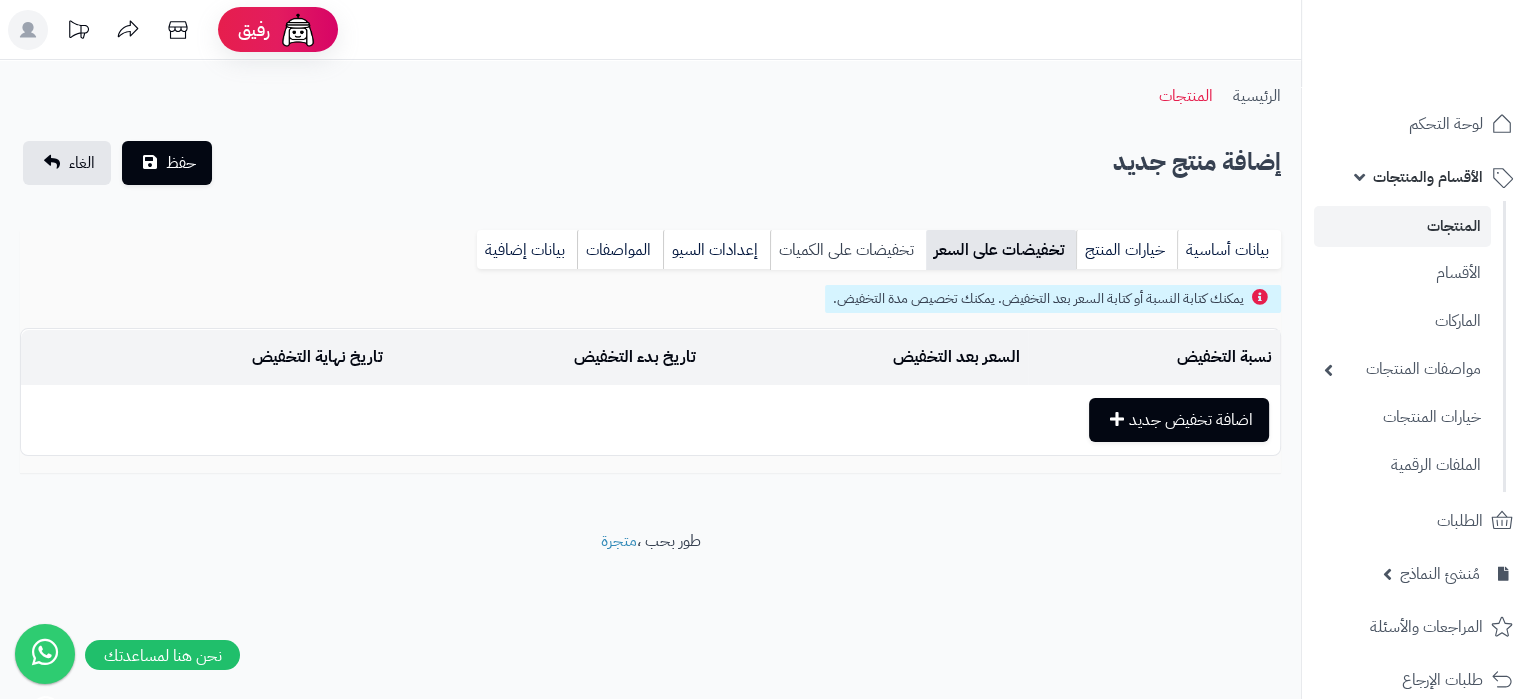 click on "تخفيضات على الكميات" at bounding box center [848, 250] 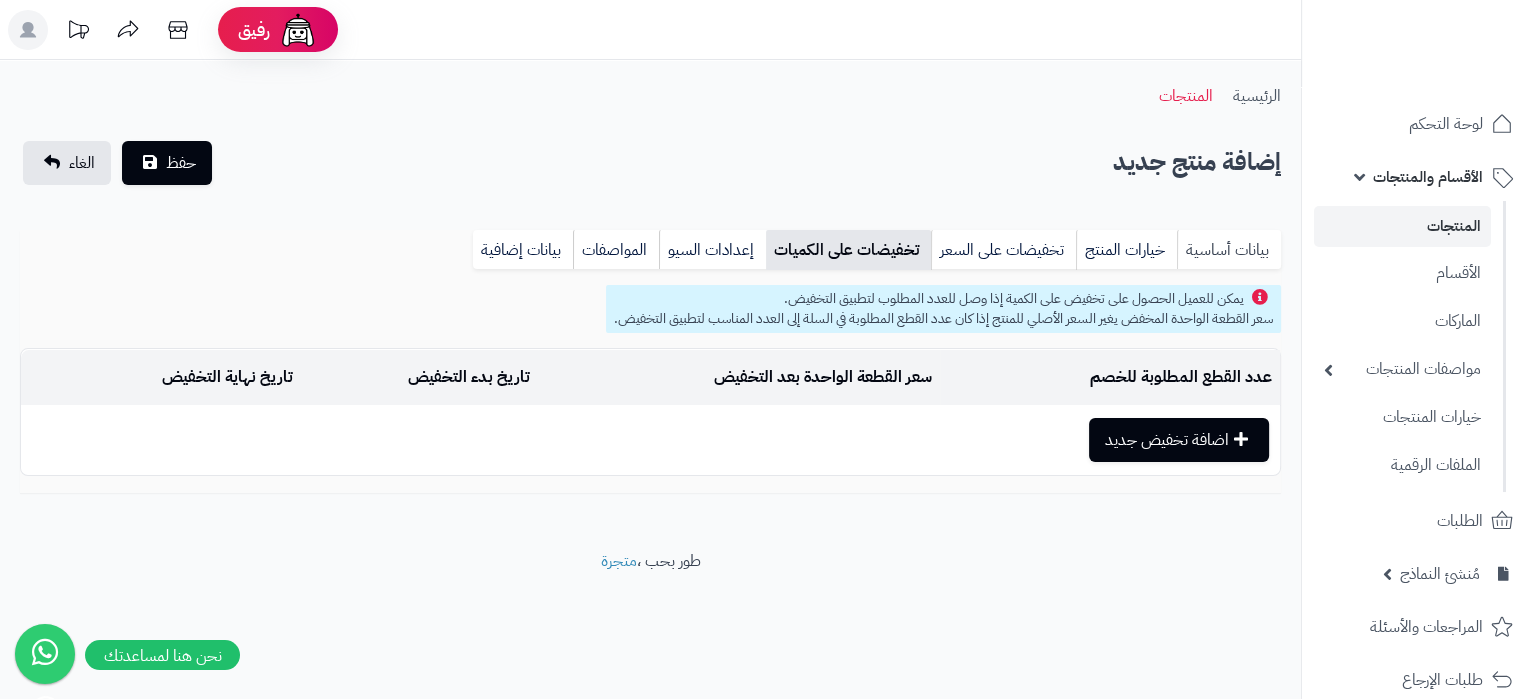 click on "بيانات أساسية" at bounding box center [1229, 250] 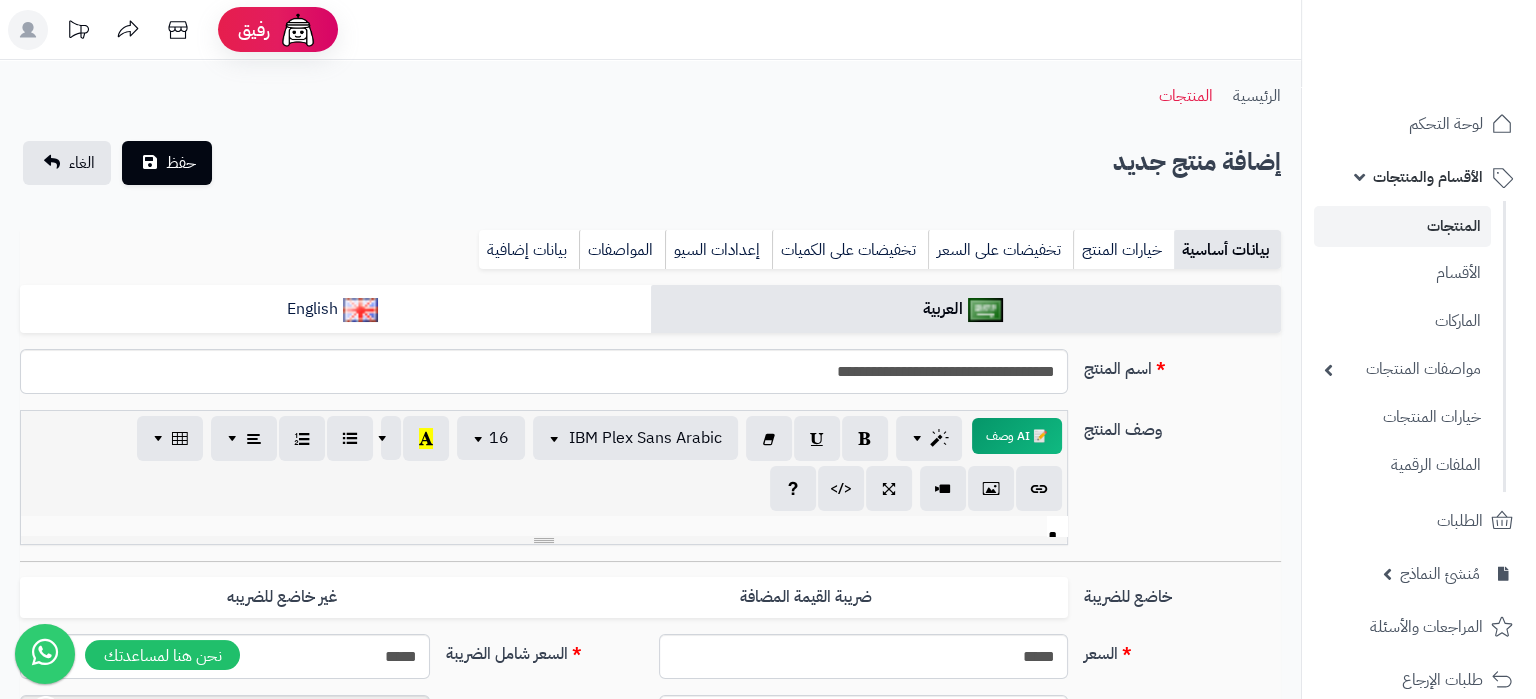 scroll, scrollTop: 2141, scrollLeft: 0, axis: vertical 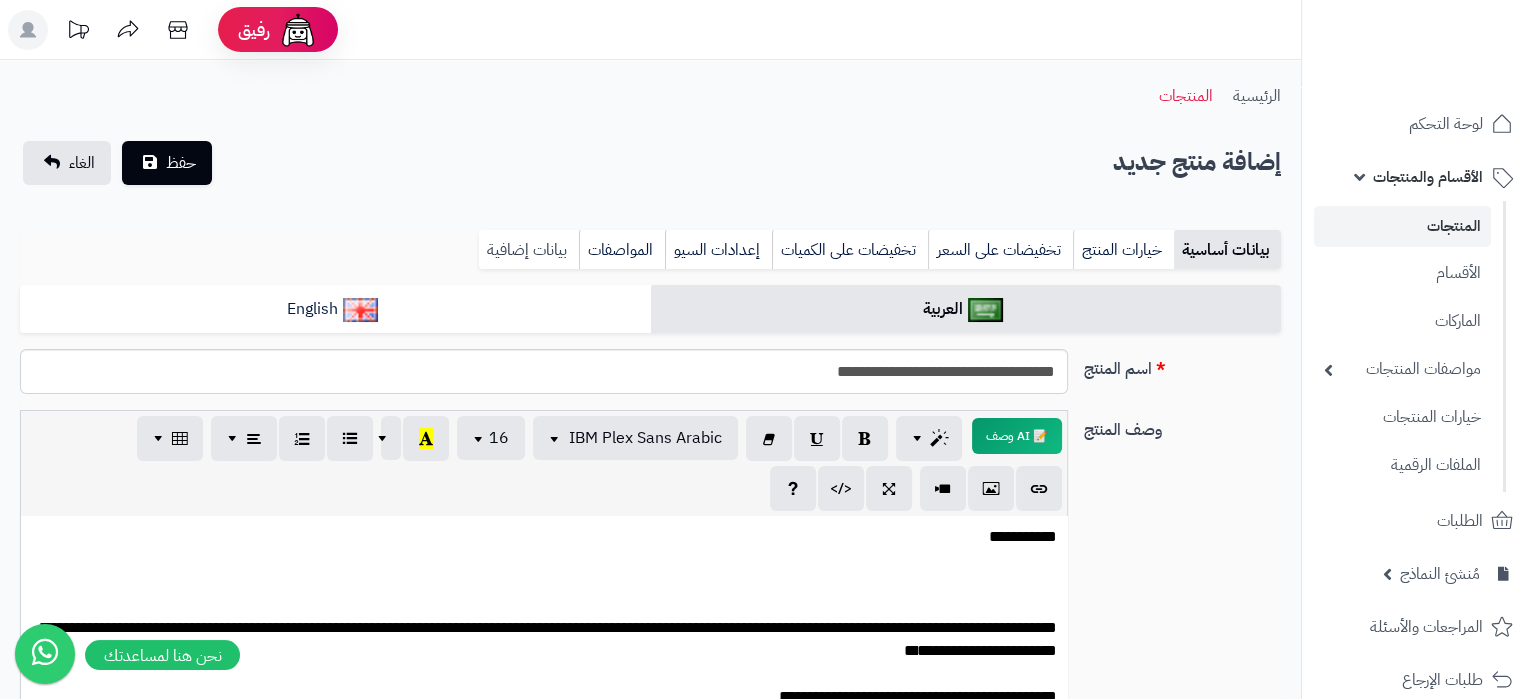 click on "بيانات إضافية" at bounding box center [529, 250] 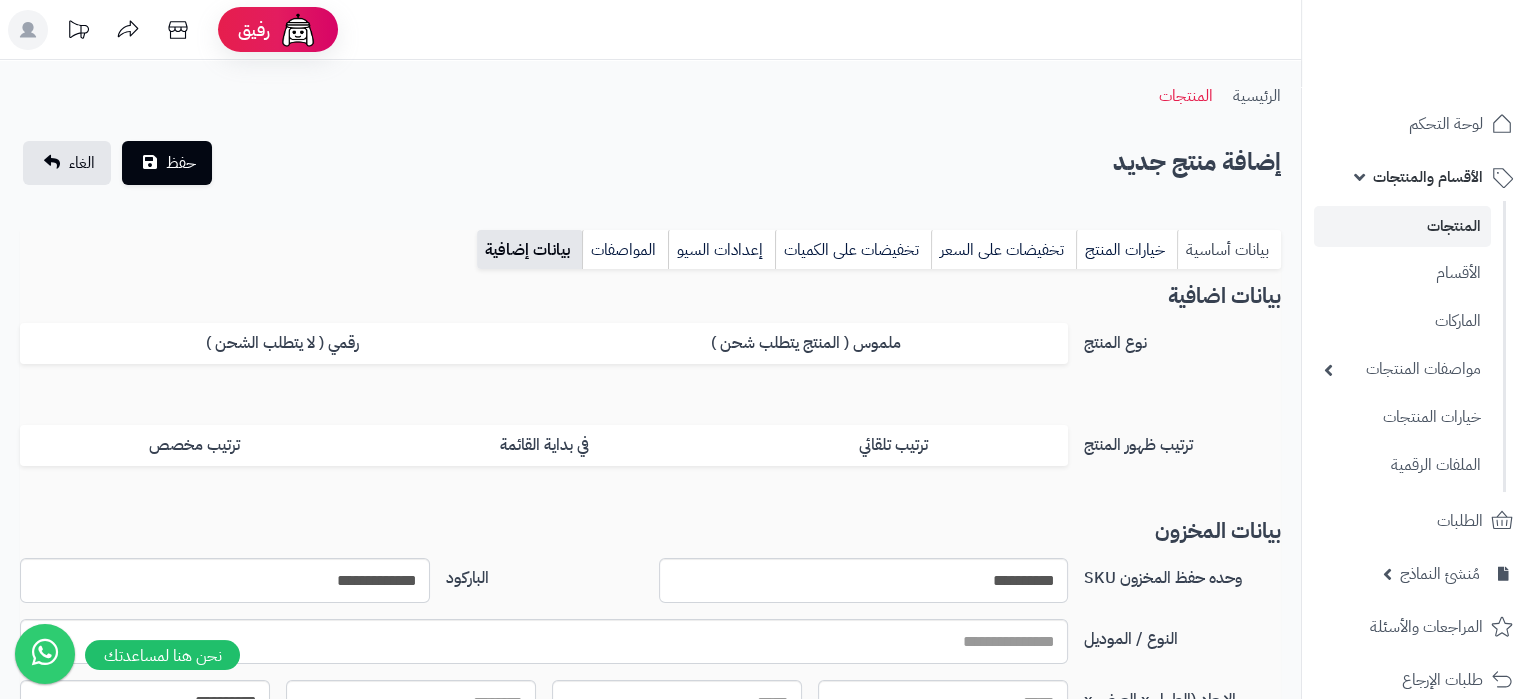 click on "بيانات أساسية" at bounding box center (1229, 250) 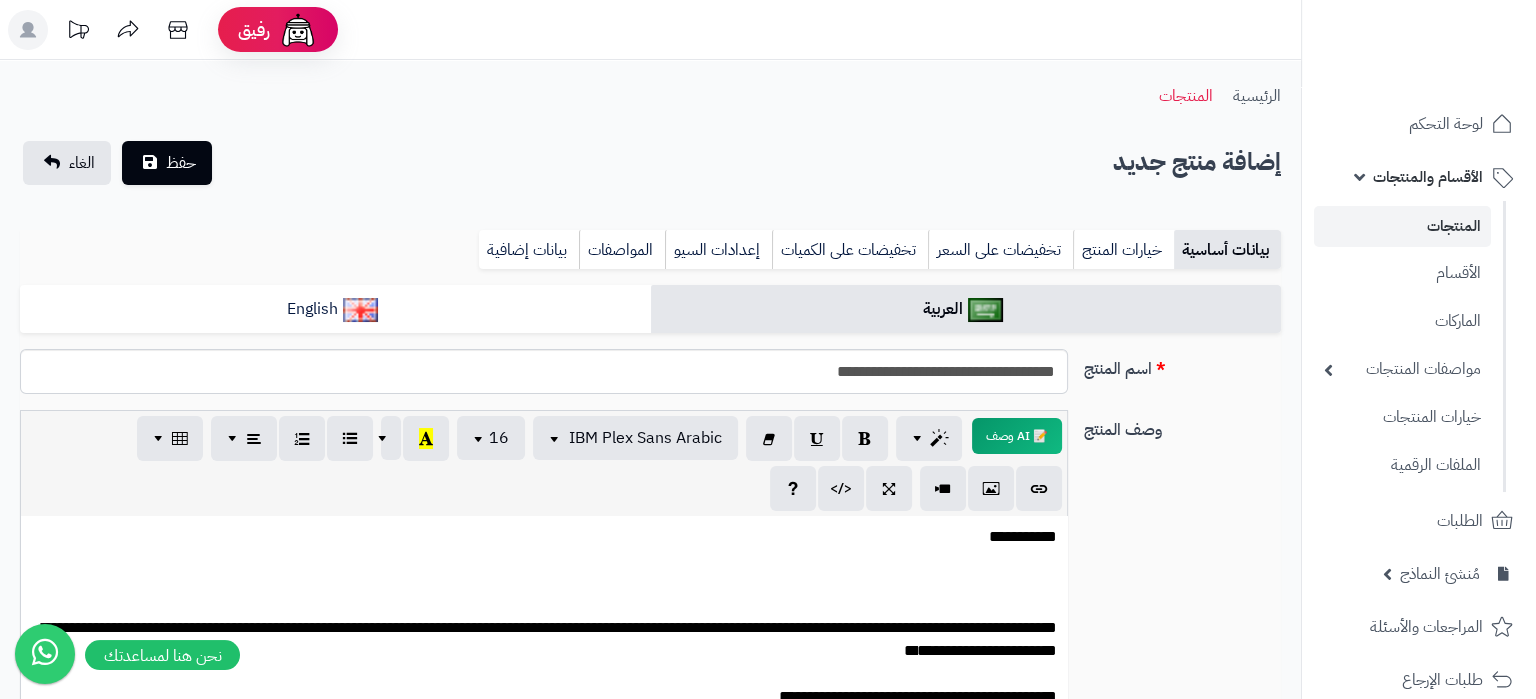scroll, scrollTop: 2141, scrollLeft: 0, axis: vertical 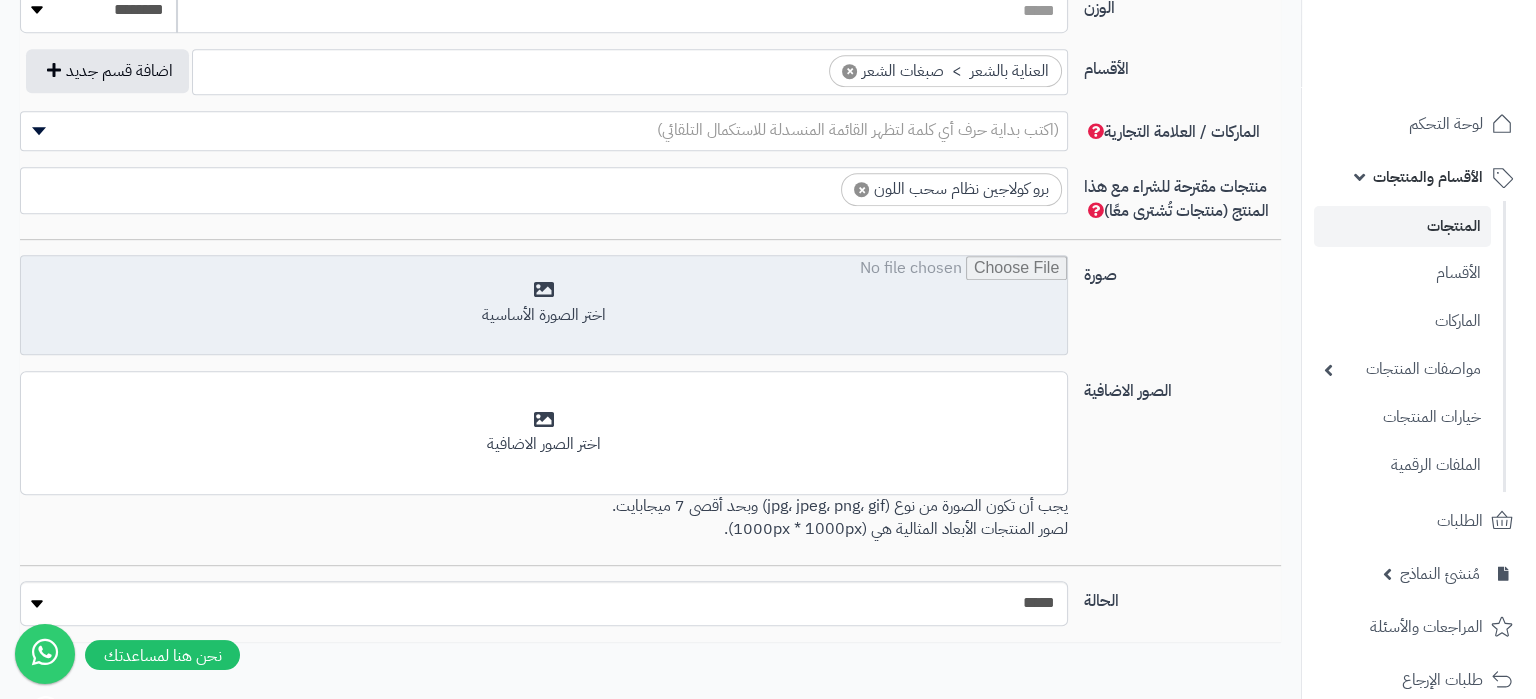 click at bounding box center [544, 306] 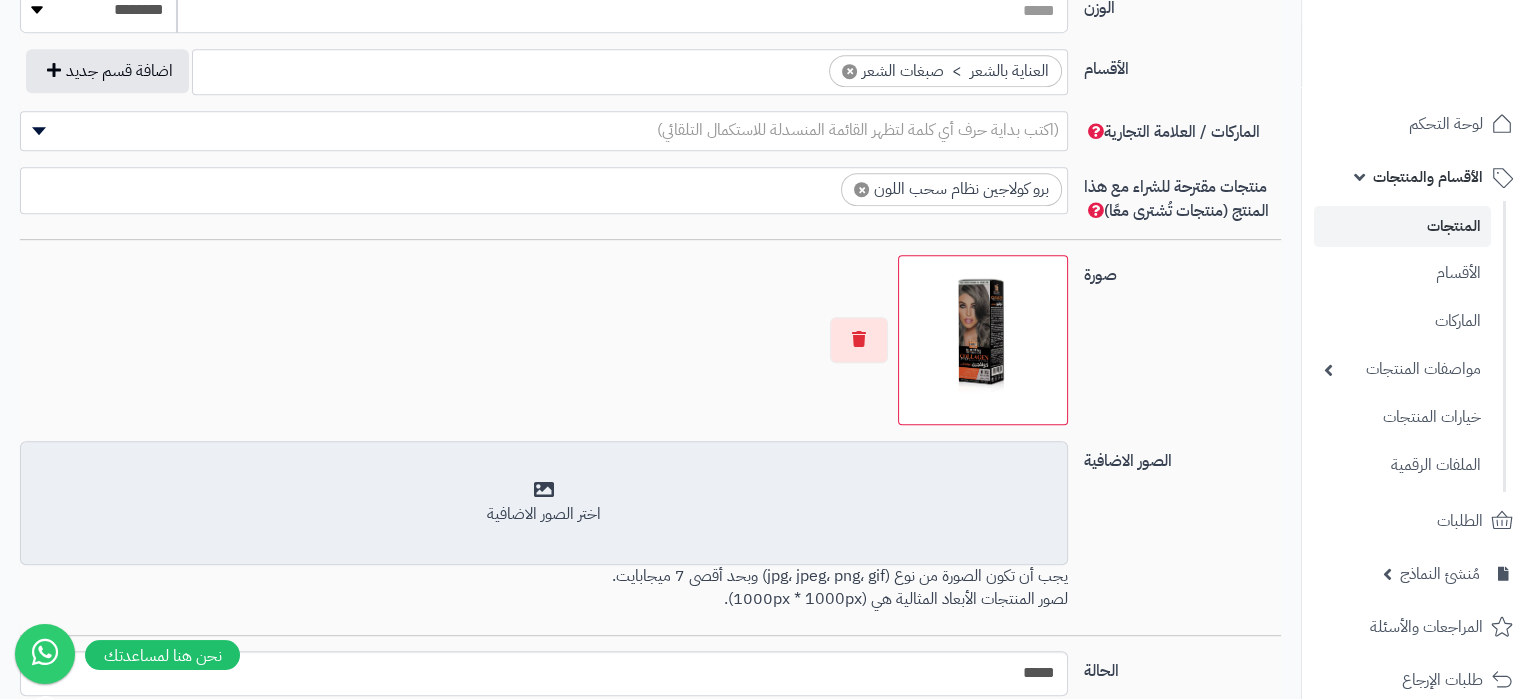 click on "أضف الصور الاضافية
اختر الصور الاضافية" at bounding box center (544, 503) 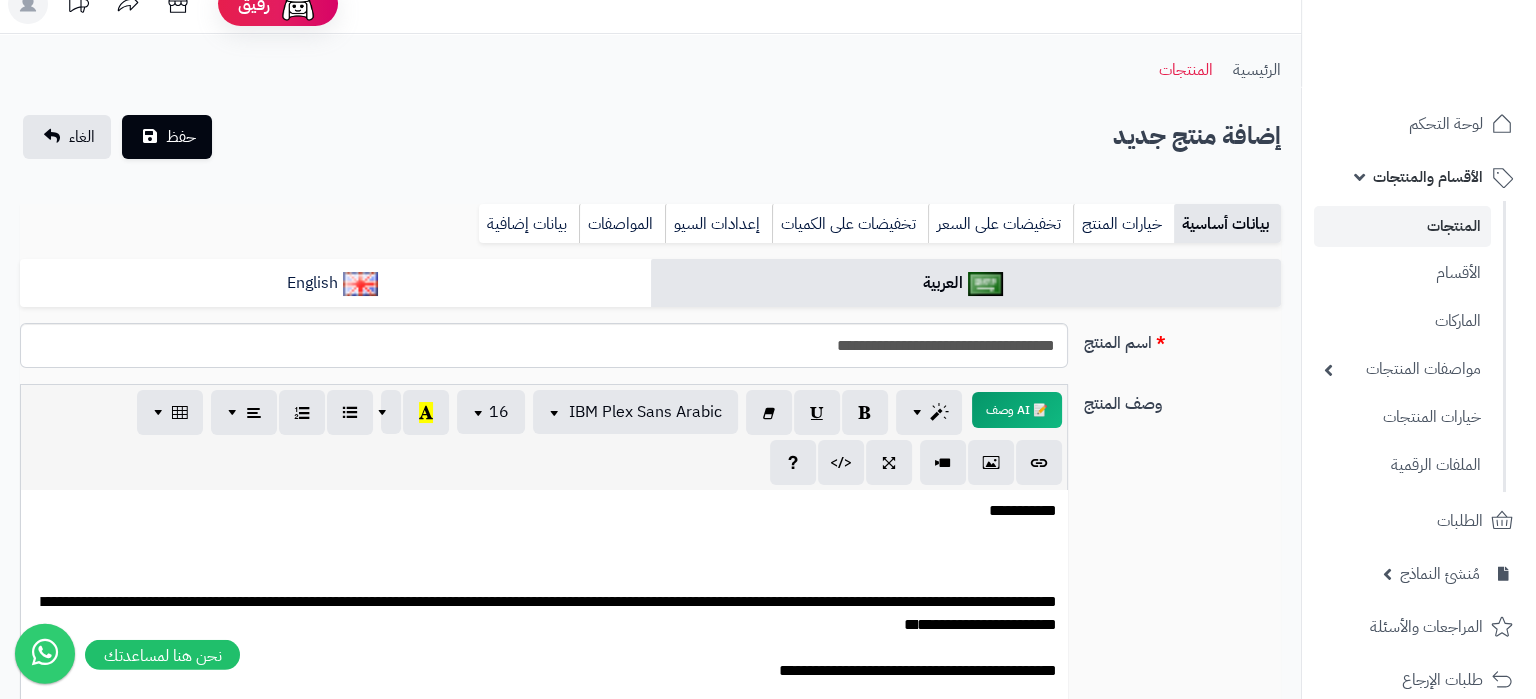 scroll, scrollTop: 0, scrollLeft: 0, axis: both 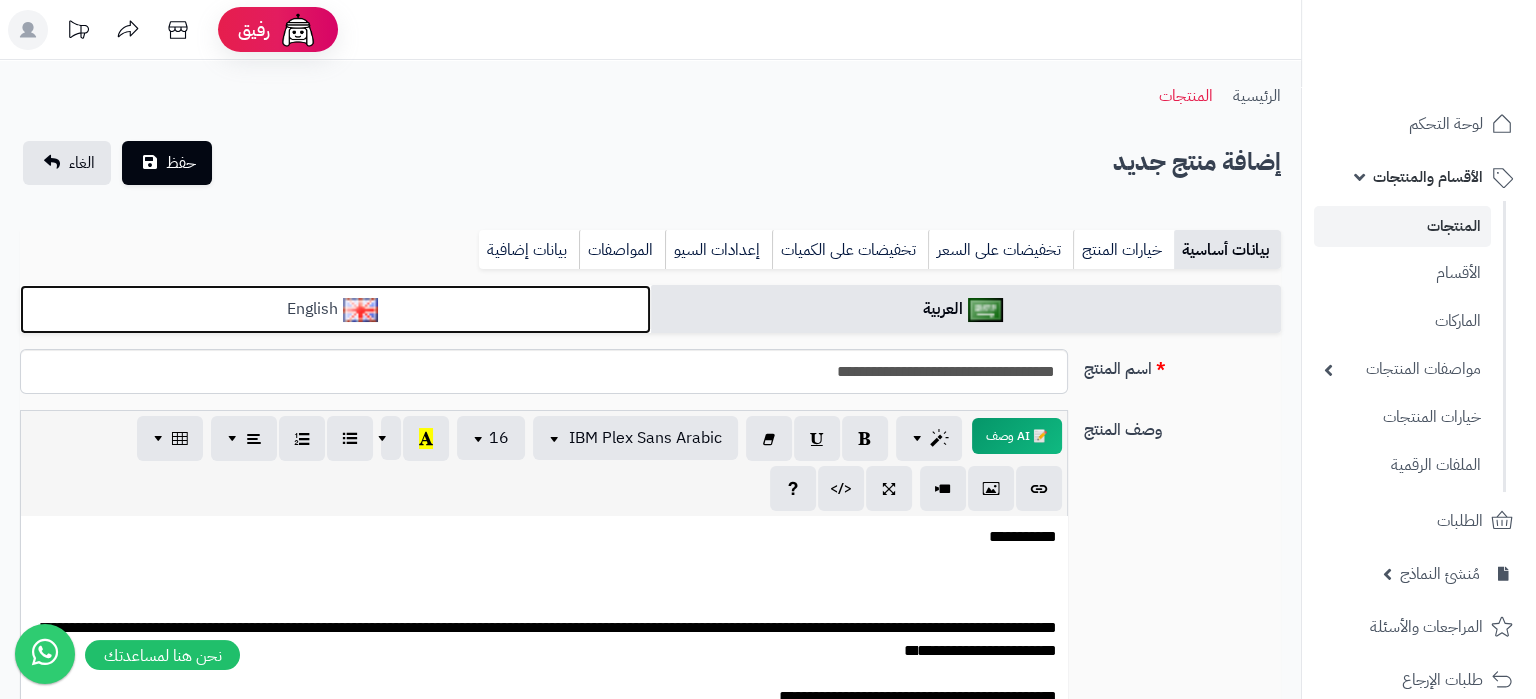 click on "English" at bounding box center (335, 309) 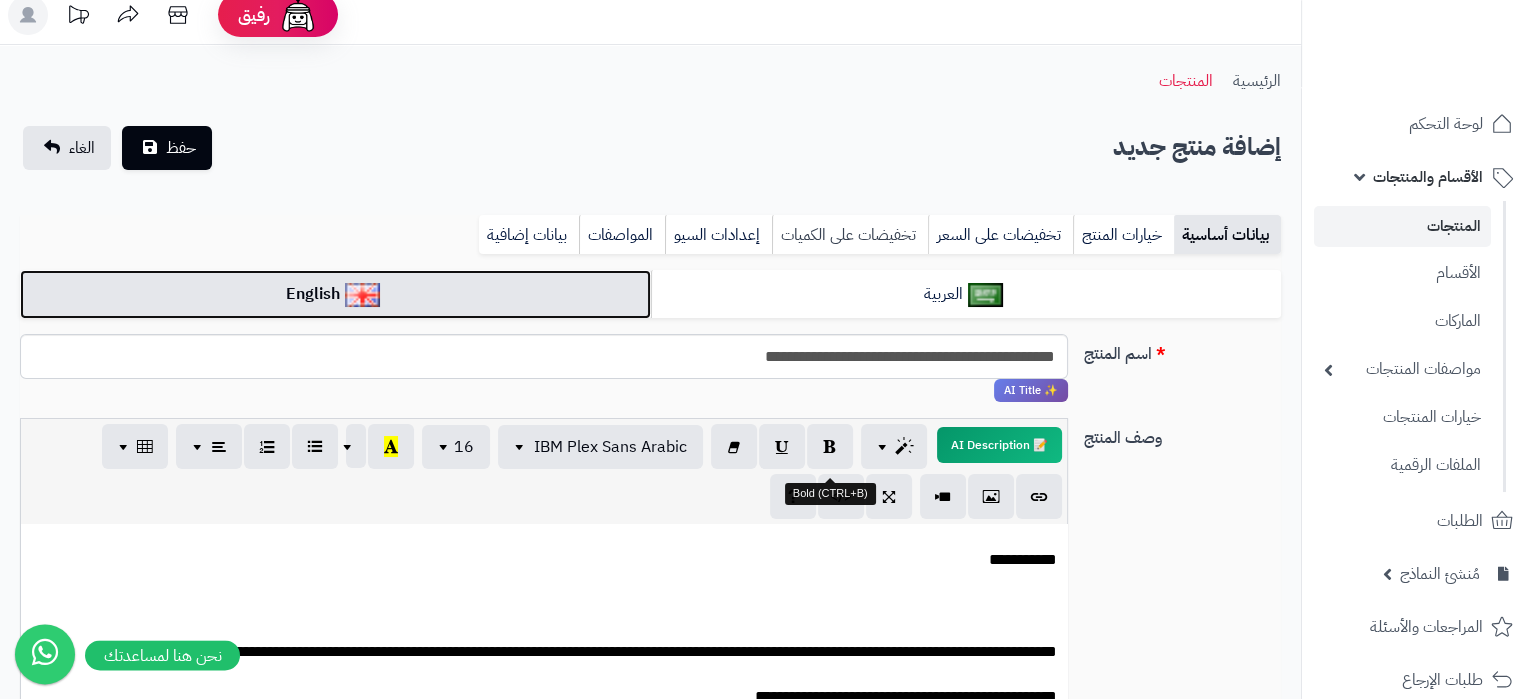 scroll, scrollTop: 0, scrollLeft: 0, axis: both 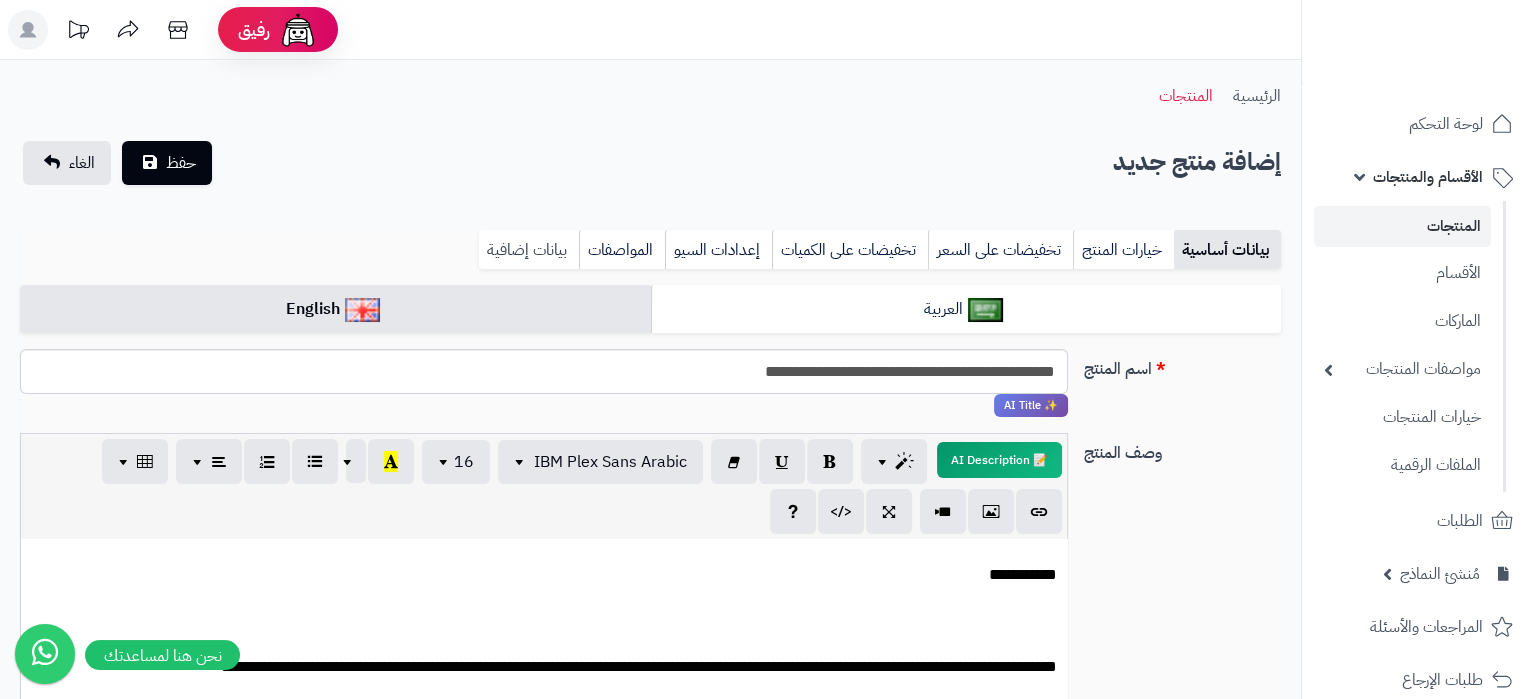 click on "بيانات إضافية" at bounding box center [529, 250] 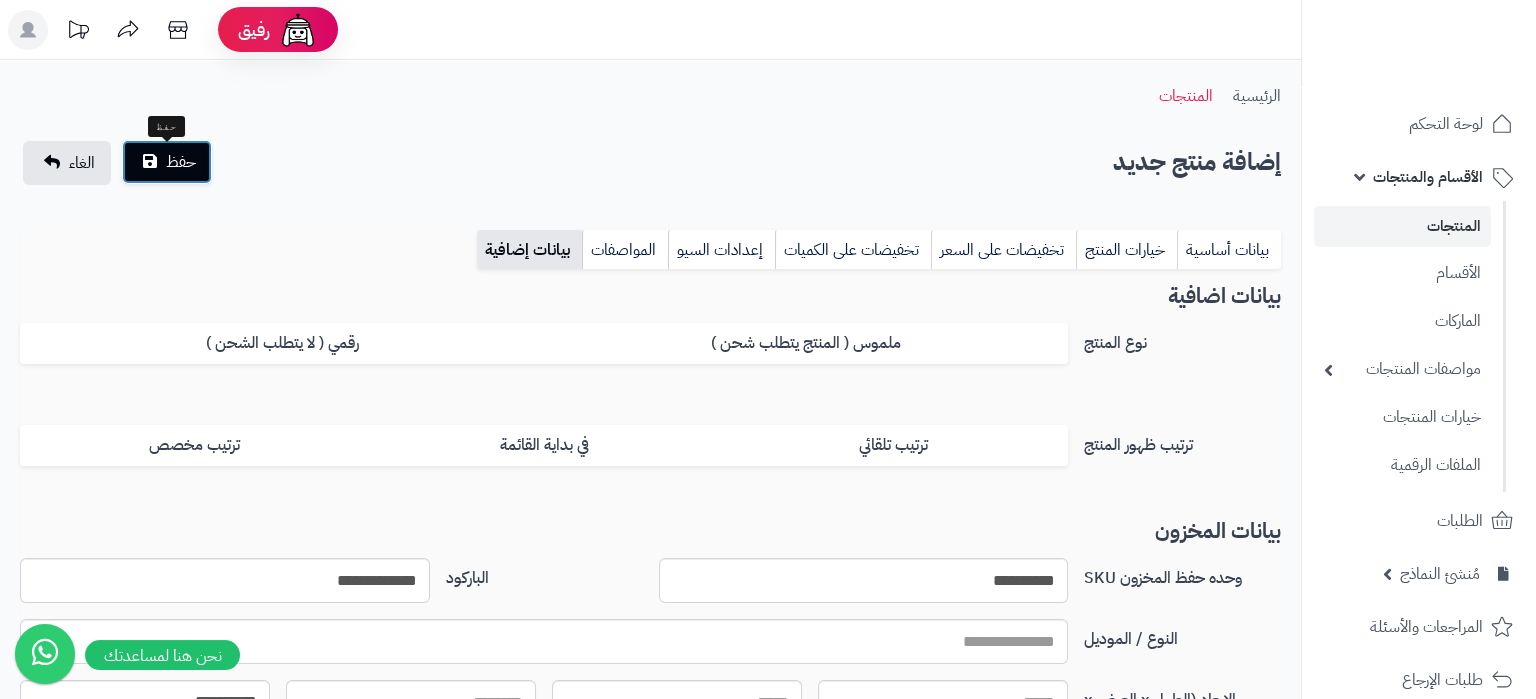 click on "حفظ" at bounding box center [167, 162] 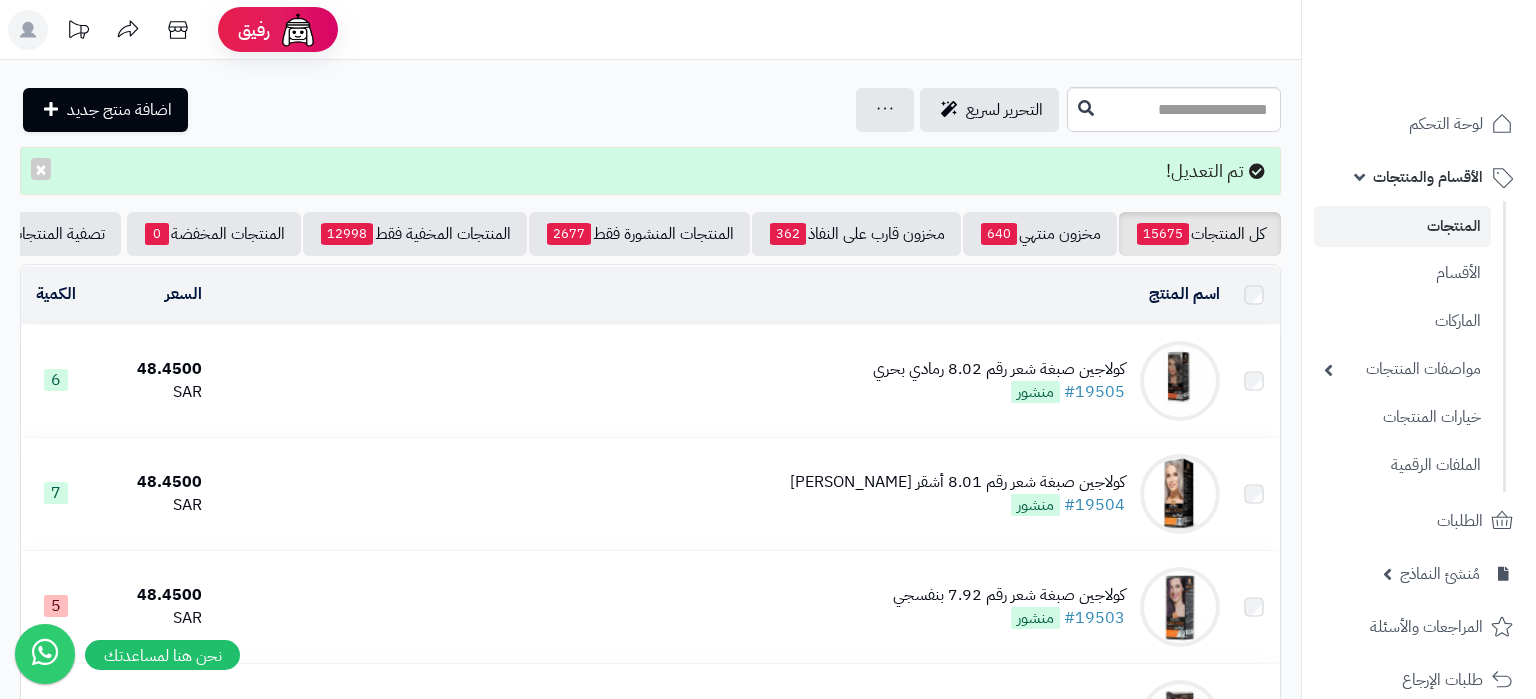 scroll, scrollTop: 0, scrollLeft: 0, axis: both 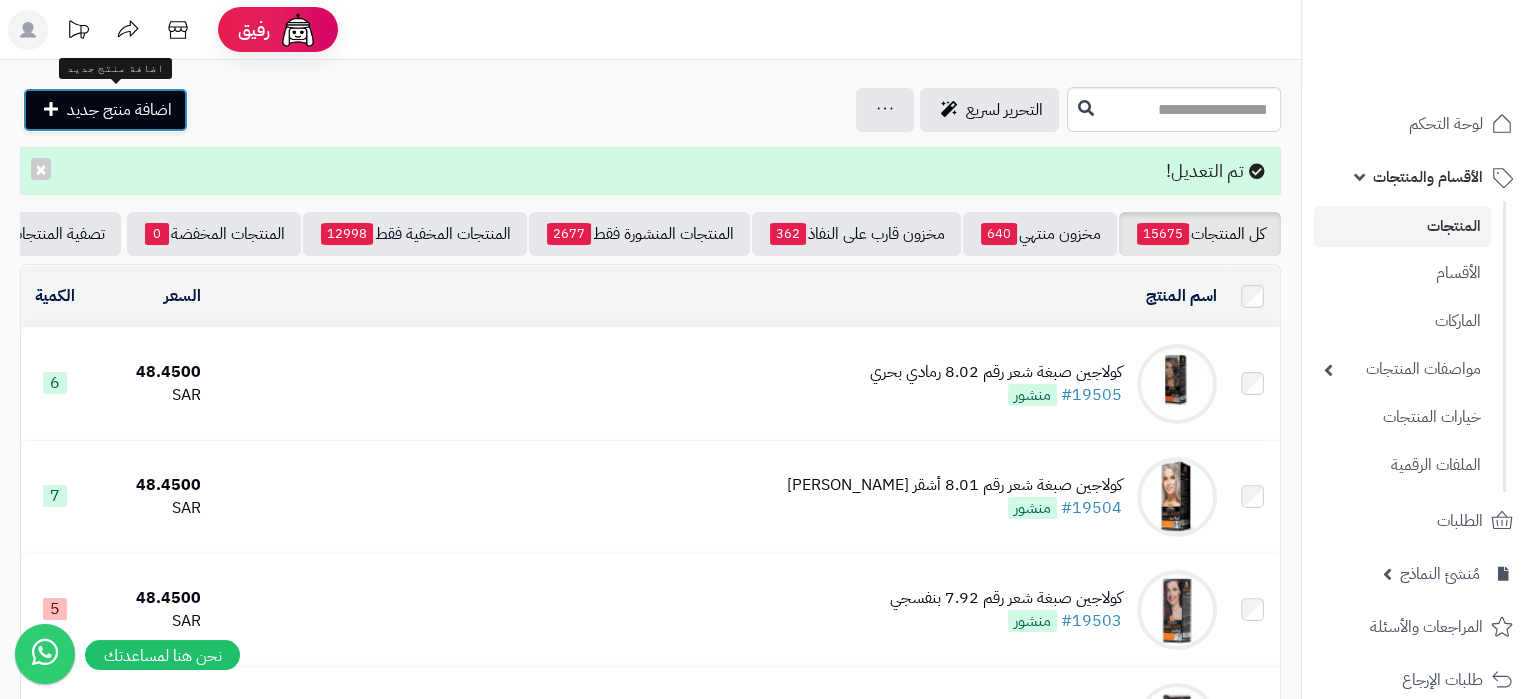 click on "اضافة منتج جديد" at bounding box center (105, 110) 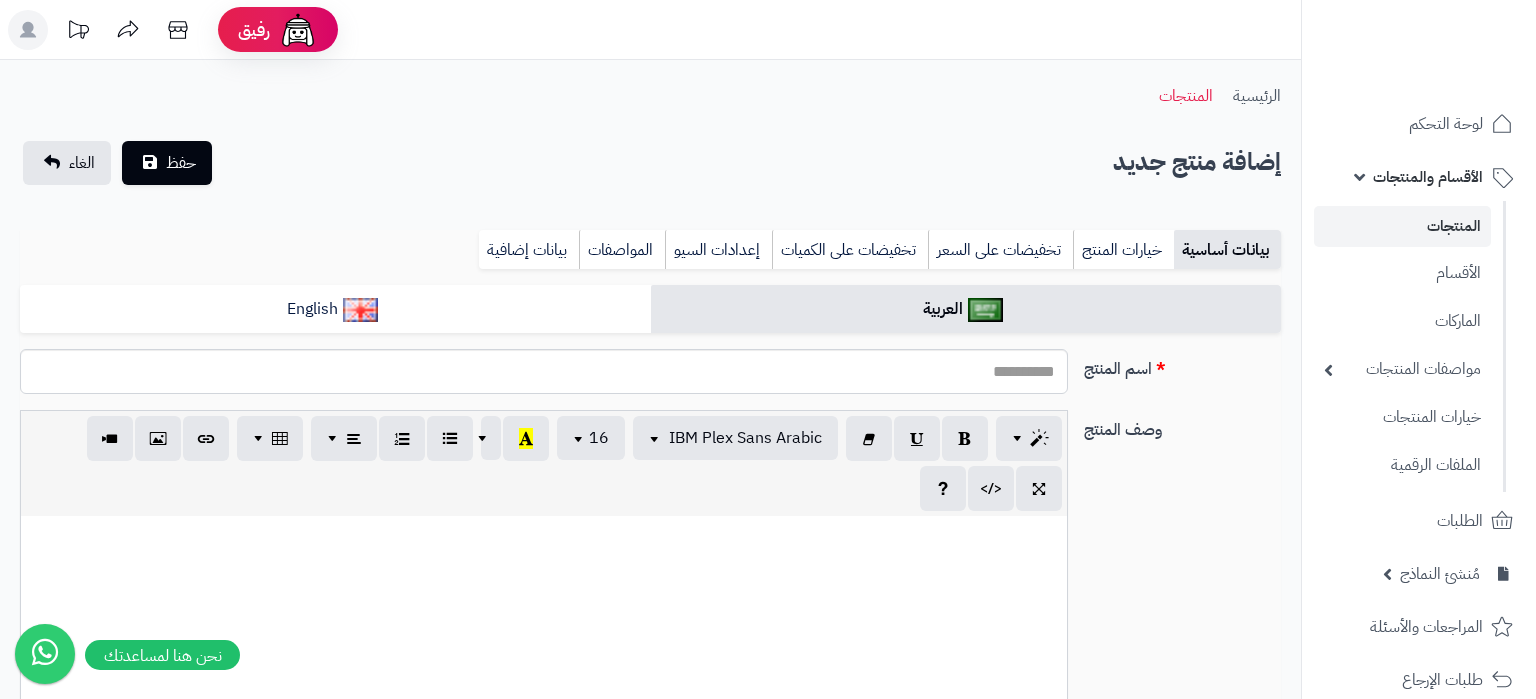 select 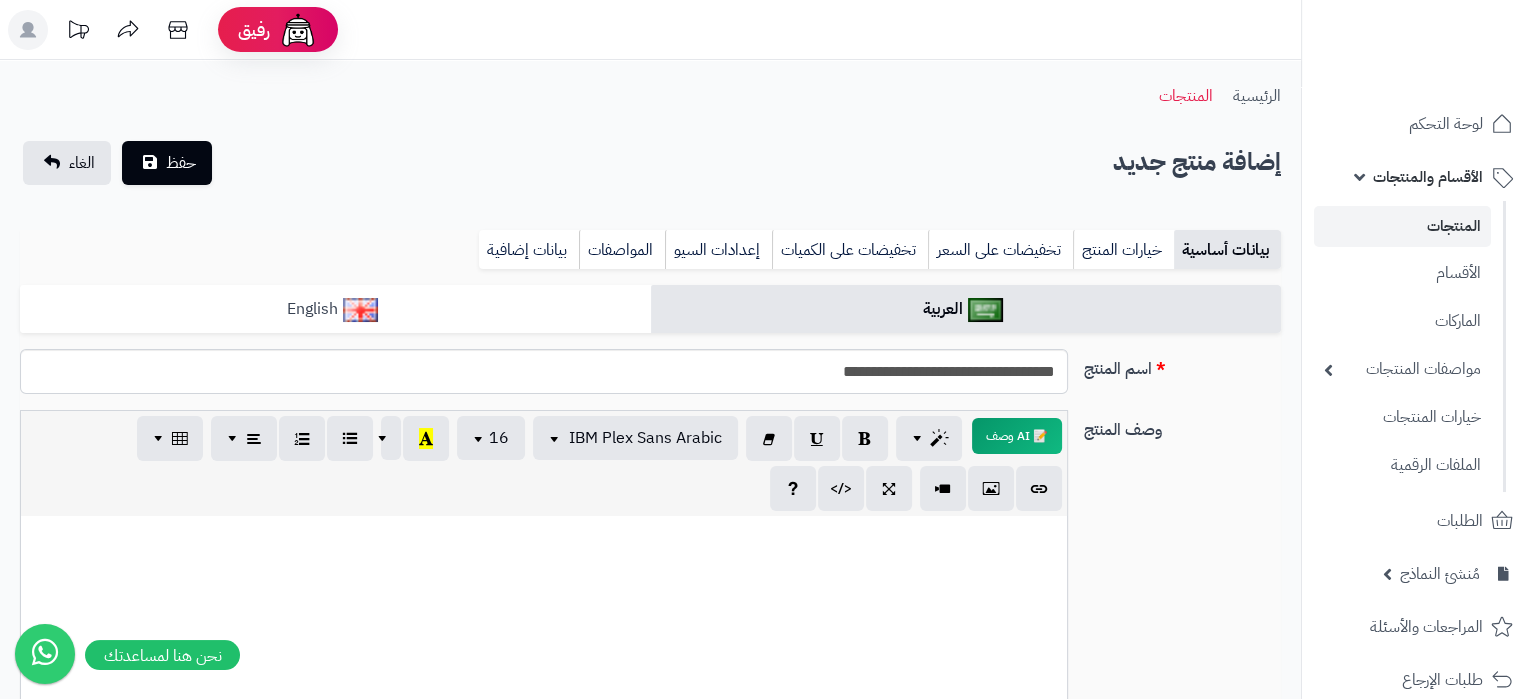 type on "**********" 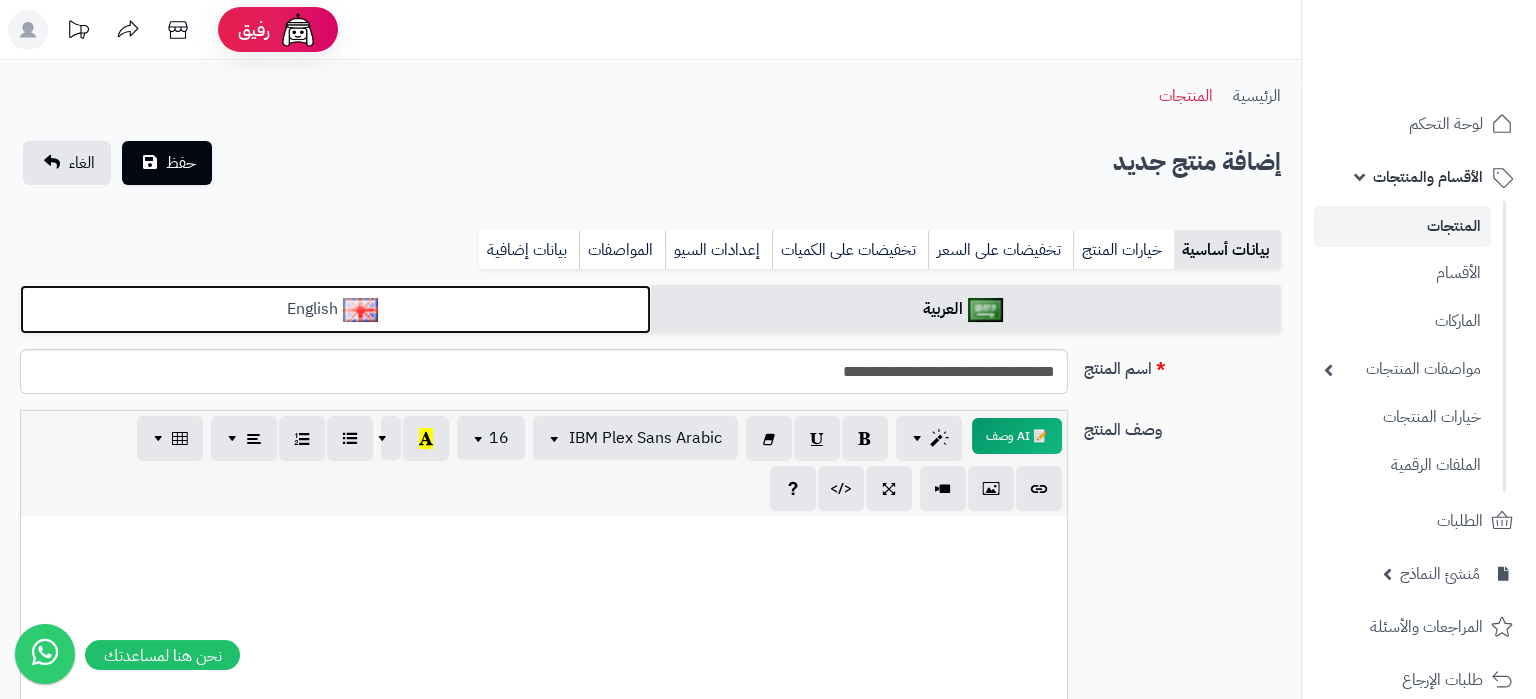 click on "English" at bounding box center [335, 309] 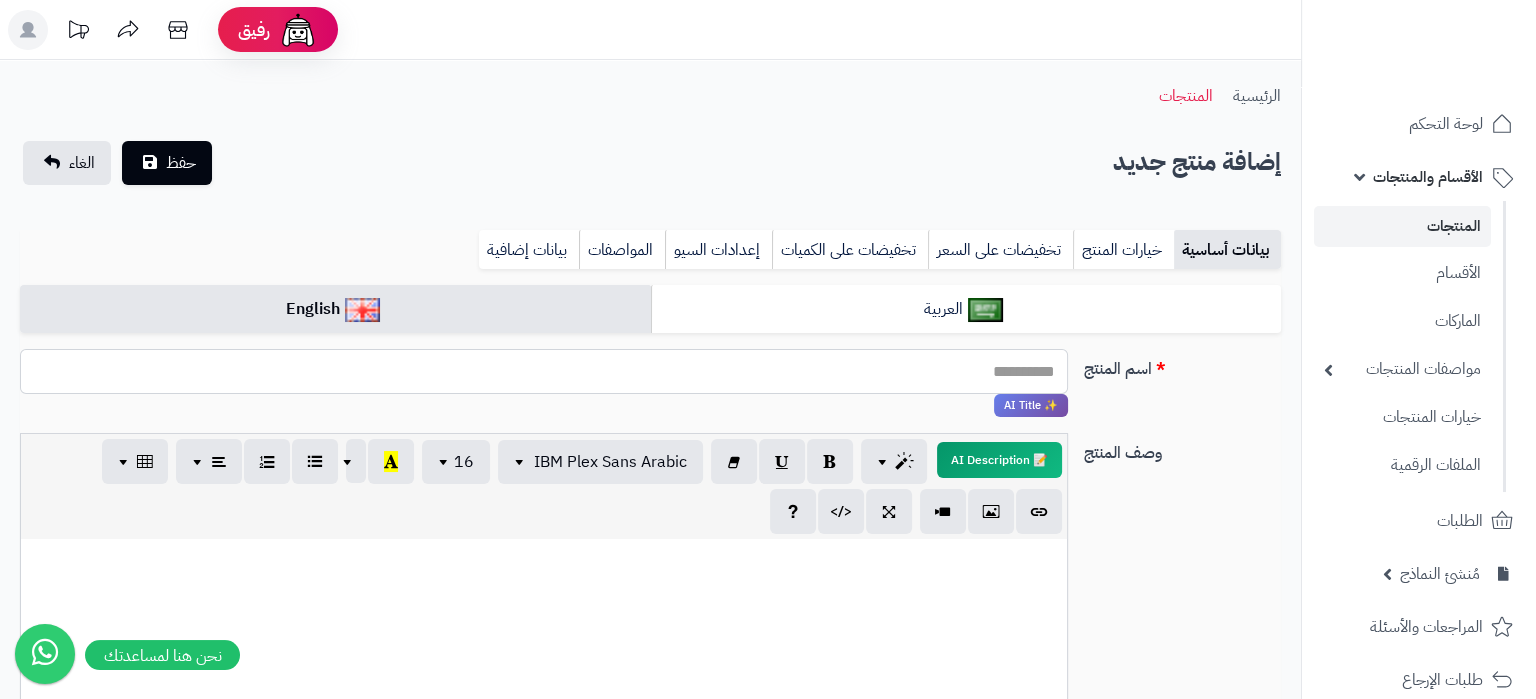 click on "اسم المنتج" at bounding box center (544, 371) 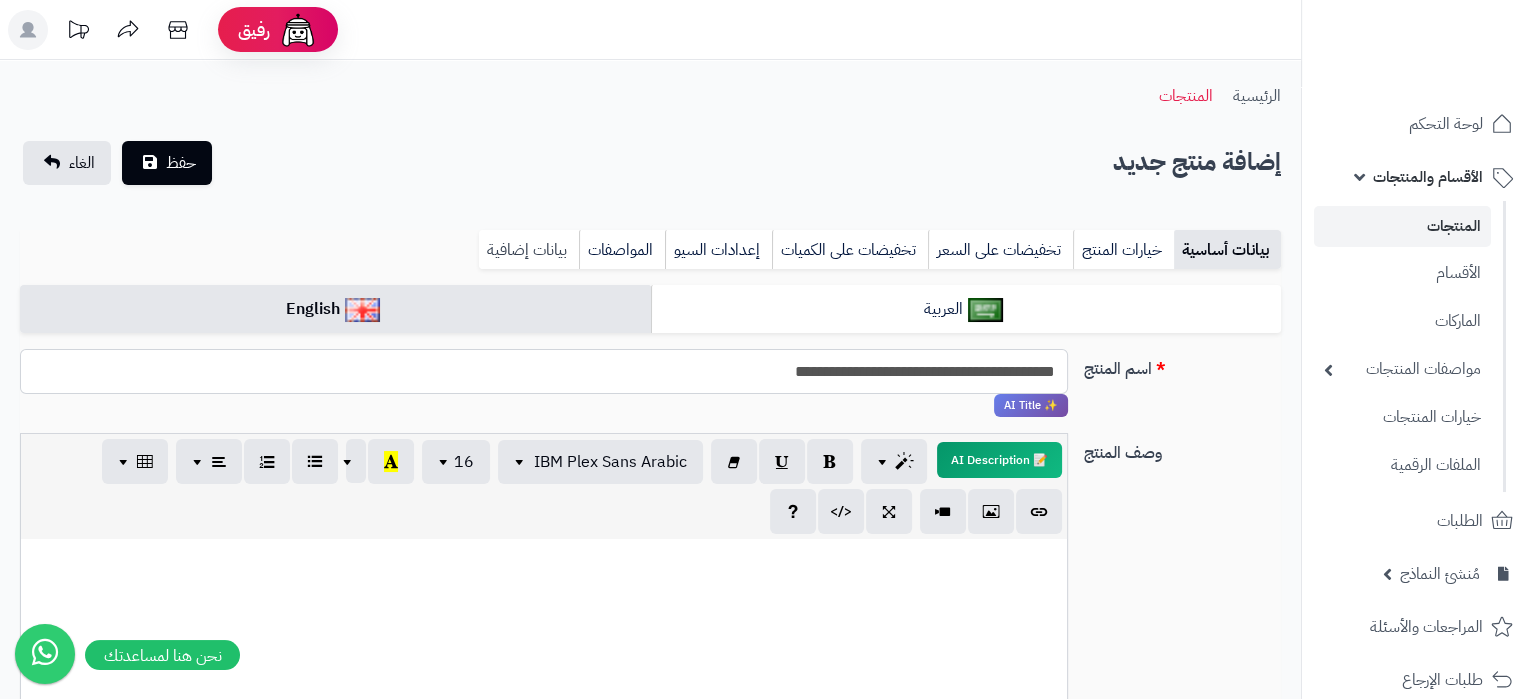 type on "**********" 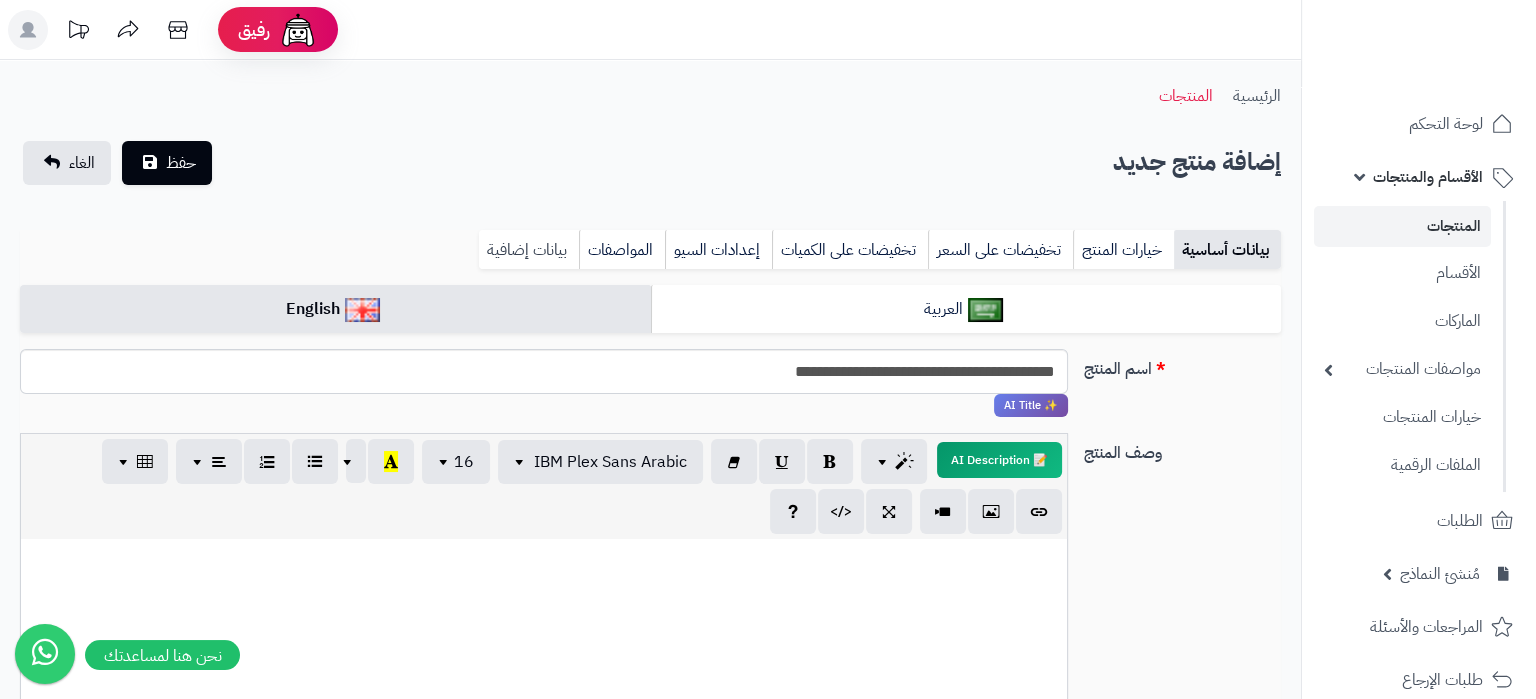 click on "بيانات إضافية" at bounding box center [529, 250] 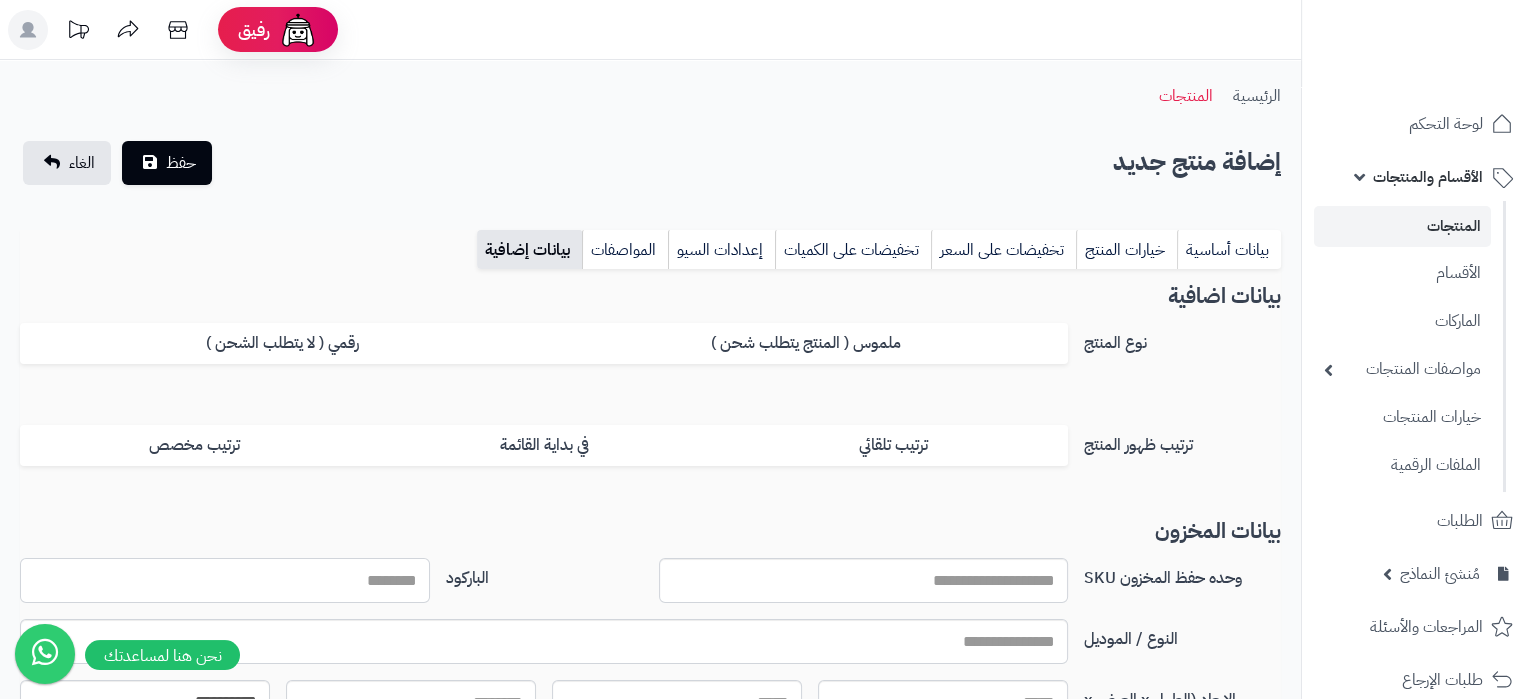 click on "الباركود" at bounding box center [225, 580] 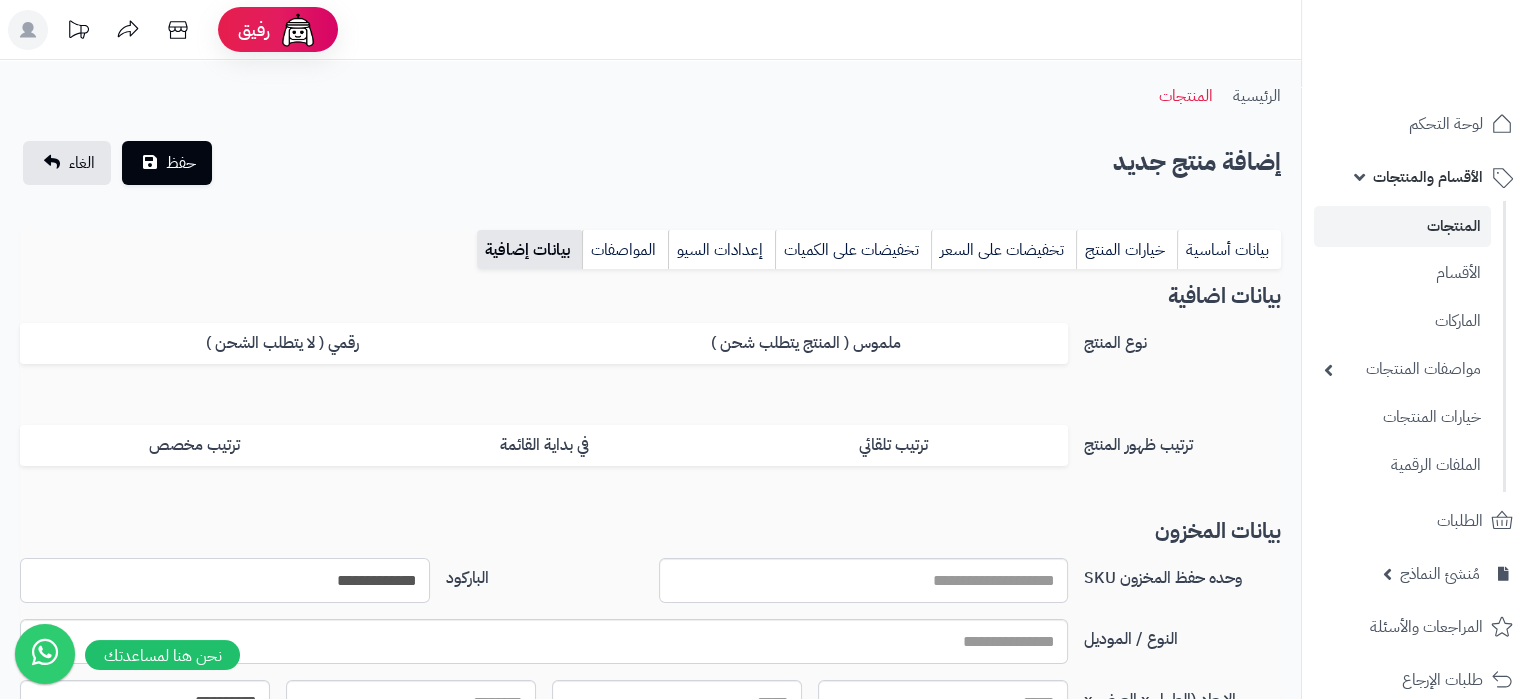 type on "**********" 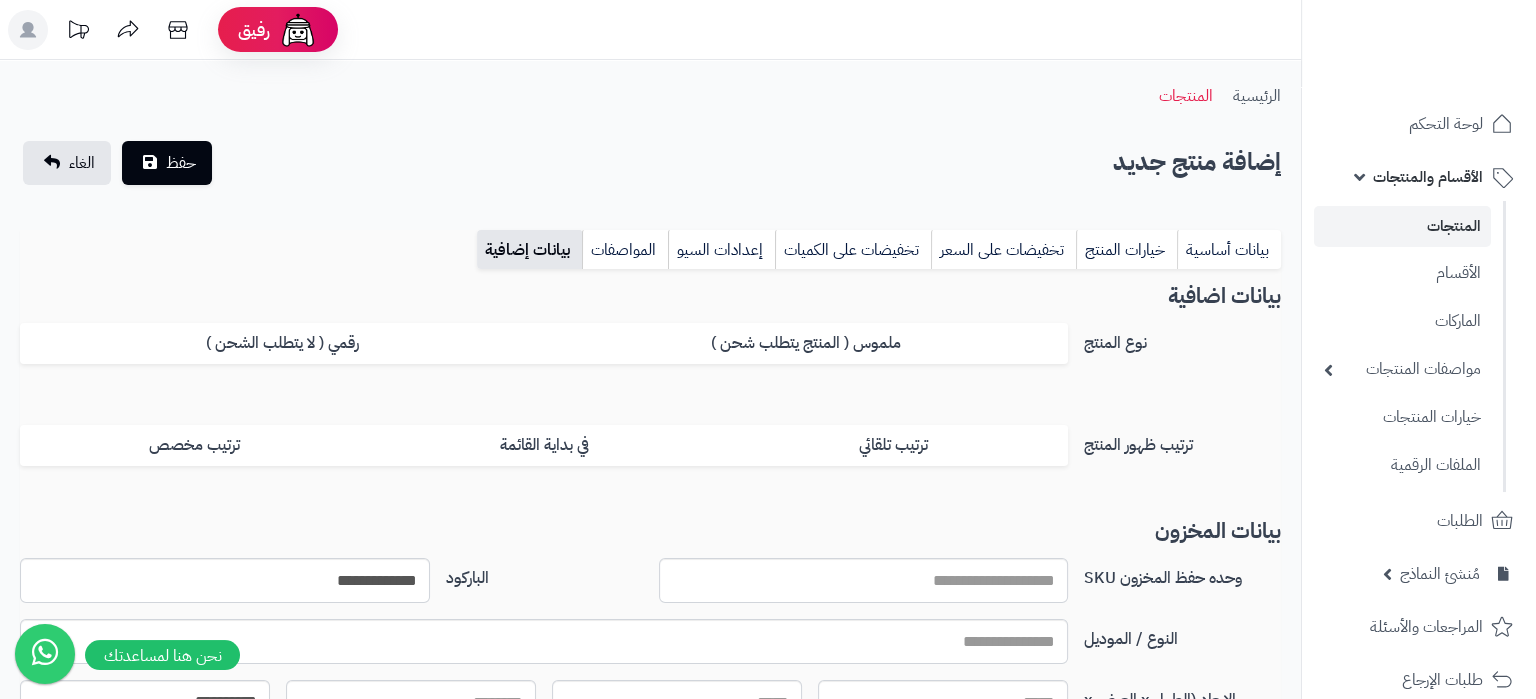 click on "**********" at bounding box center [650, 706] 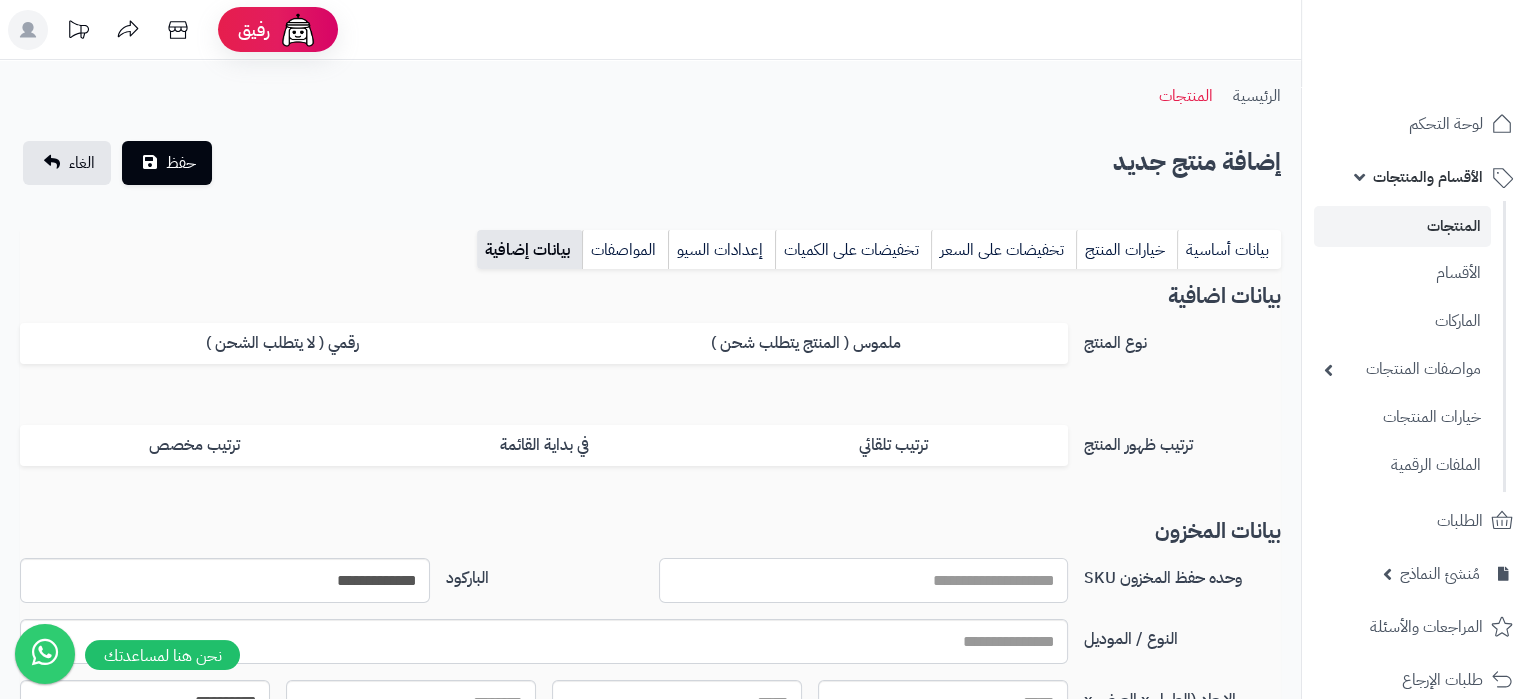 click on "وحده حفظ المخزون SKU" at bounding box center [864, 580] 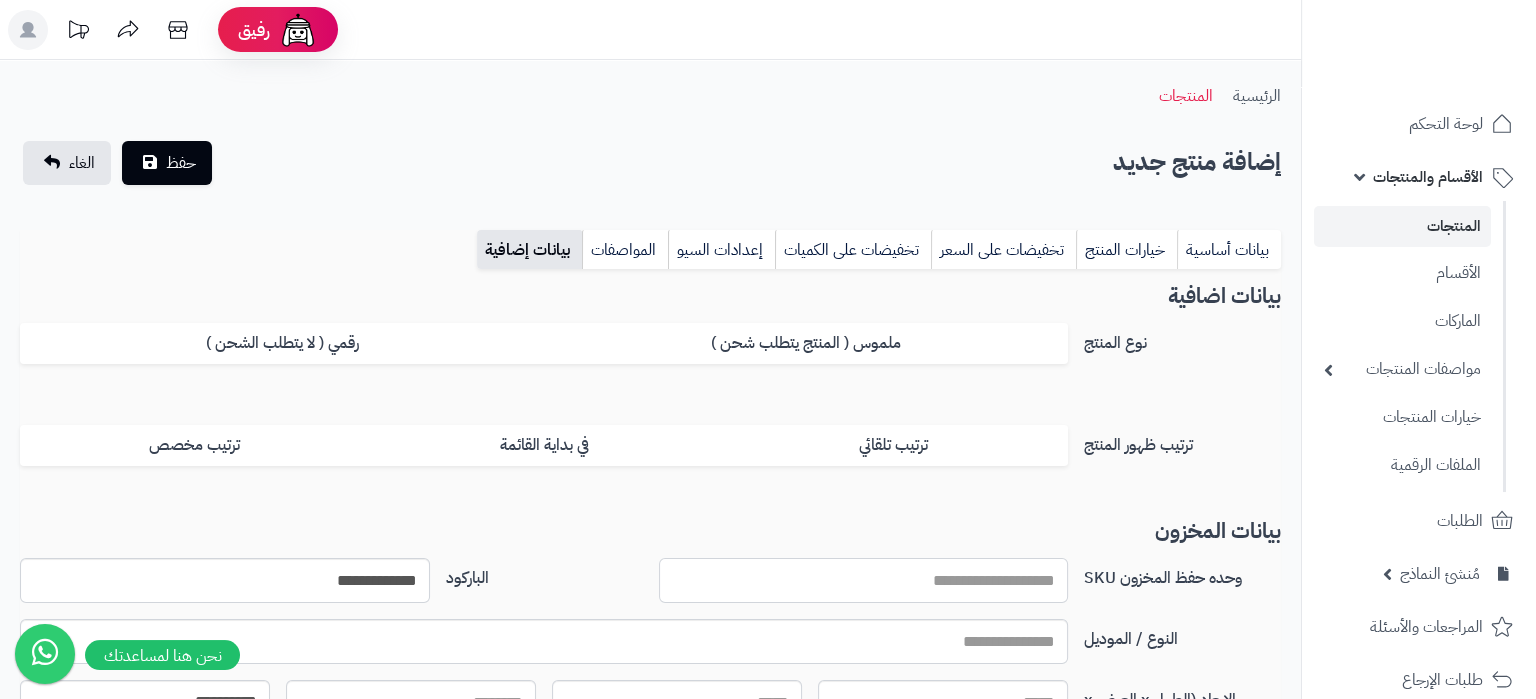 click on "وحده حفظ المخزون SKU" at bounding box center (864, 580) 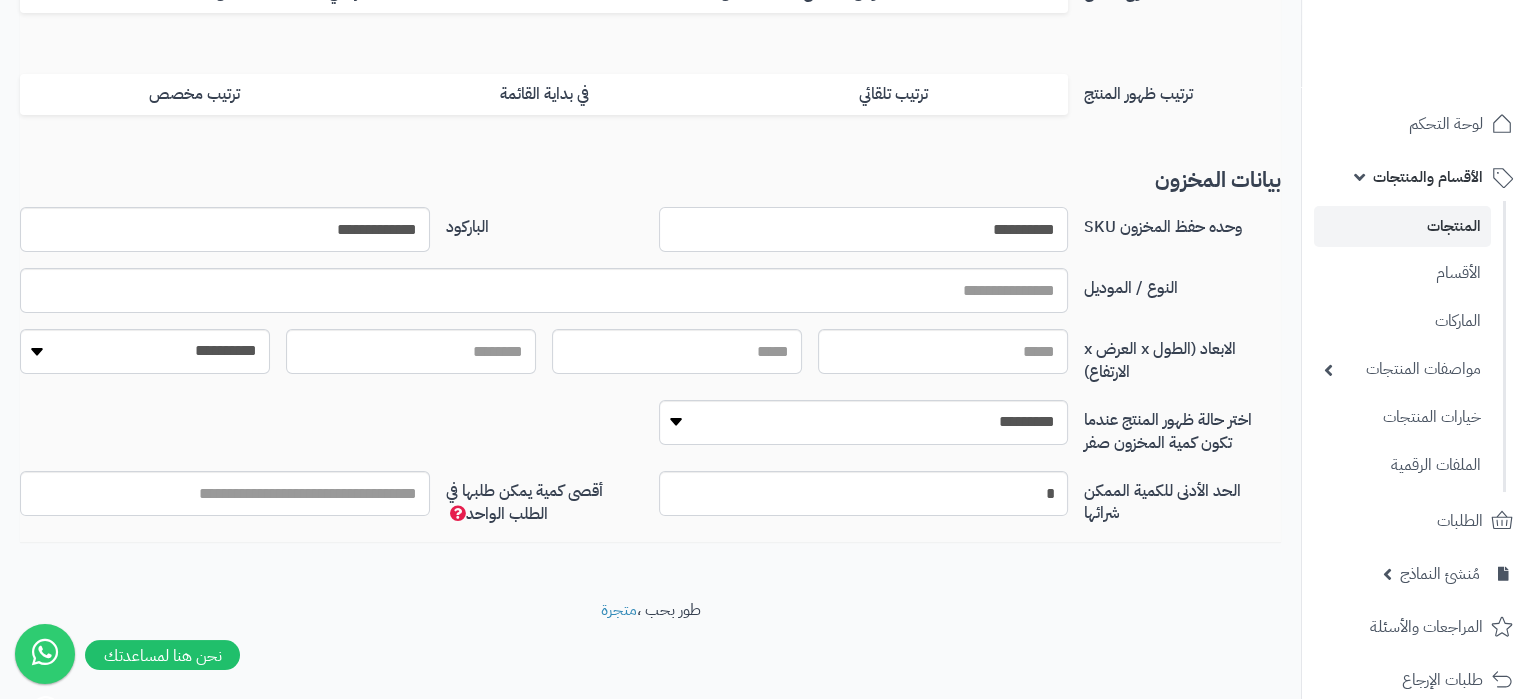 scroll, scrollTop: 0, scrollLeft: 0, axis: both 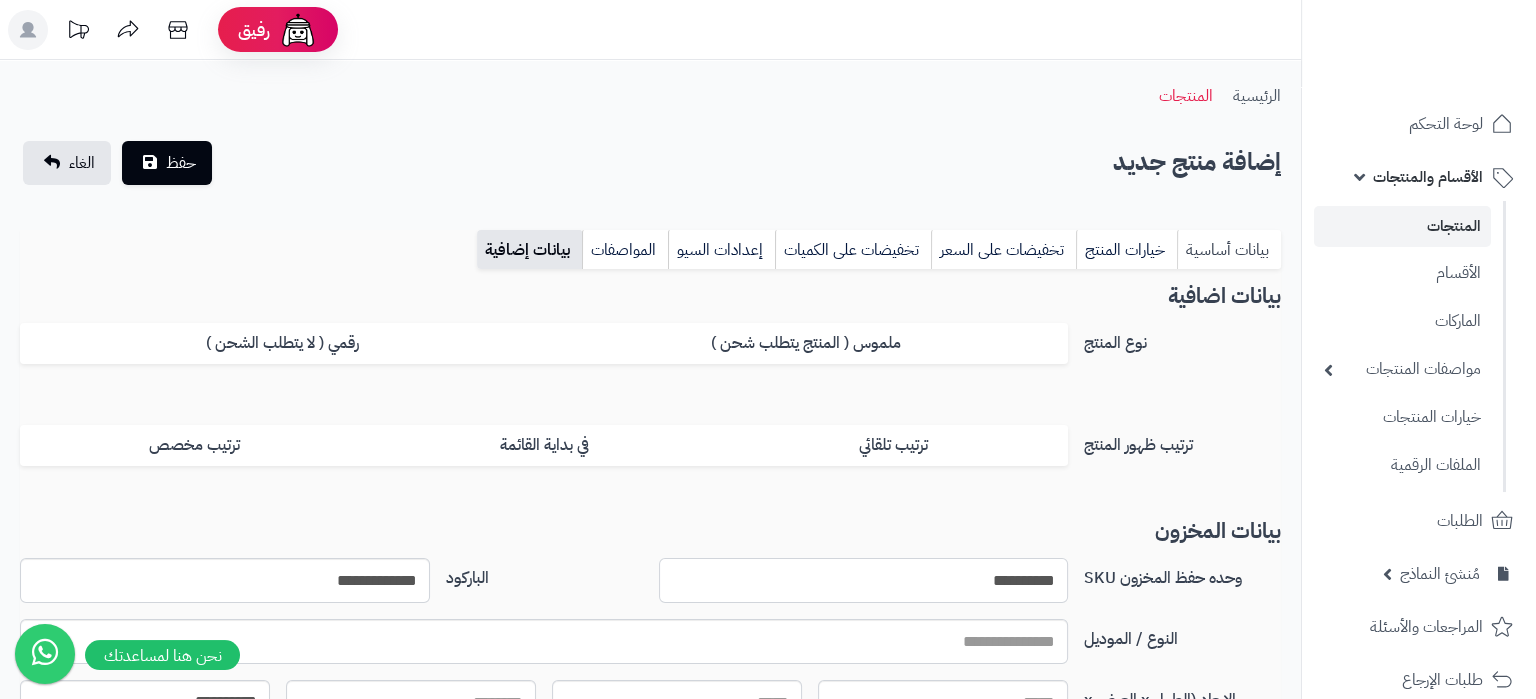 type on "**********" 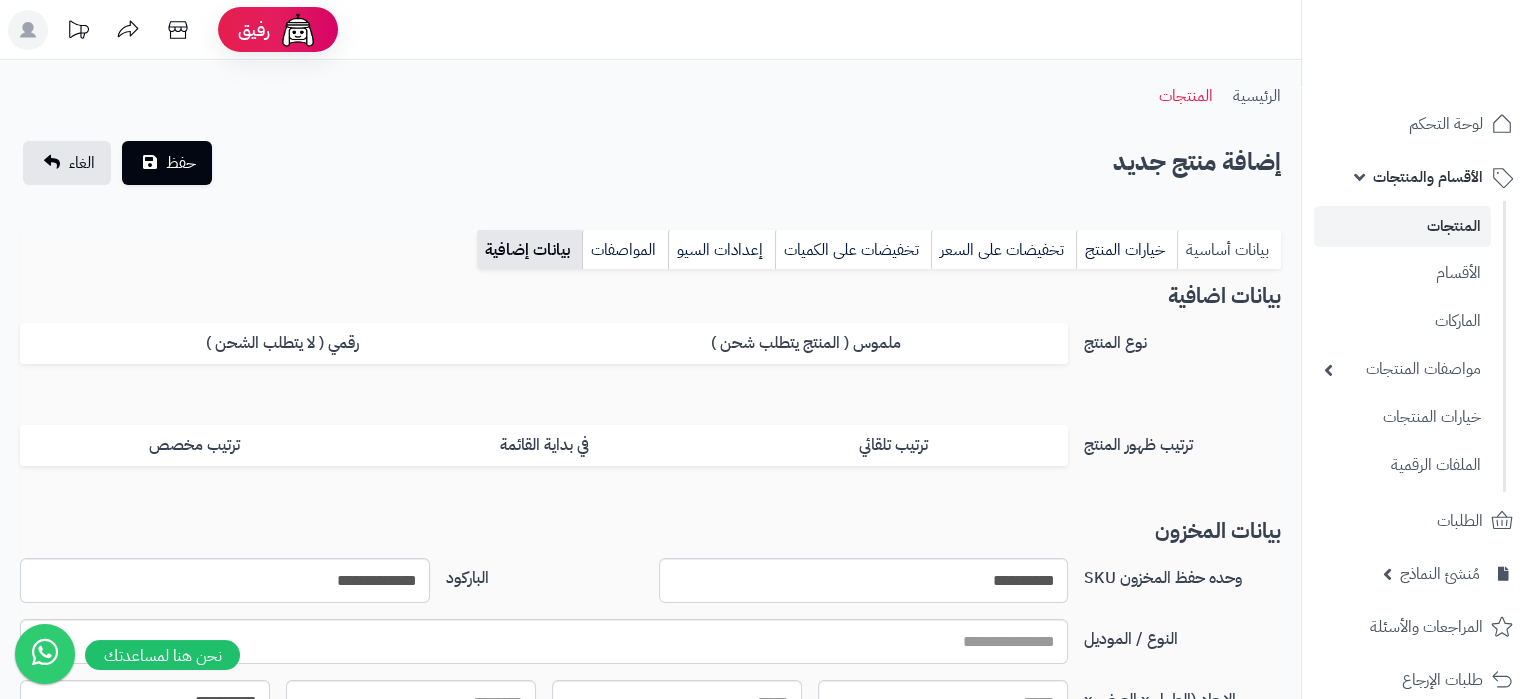 click on "بيانات أساسية" at bounding box center [1229, 250] 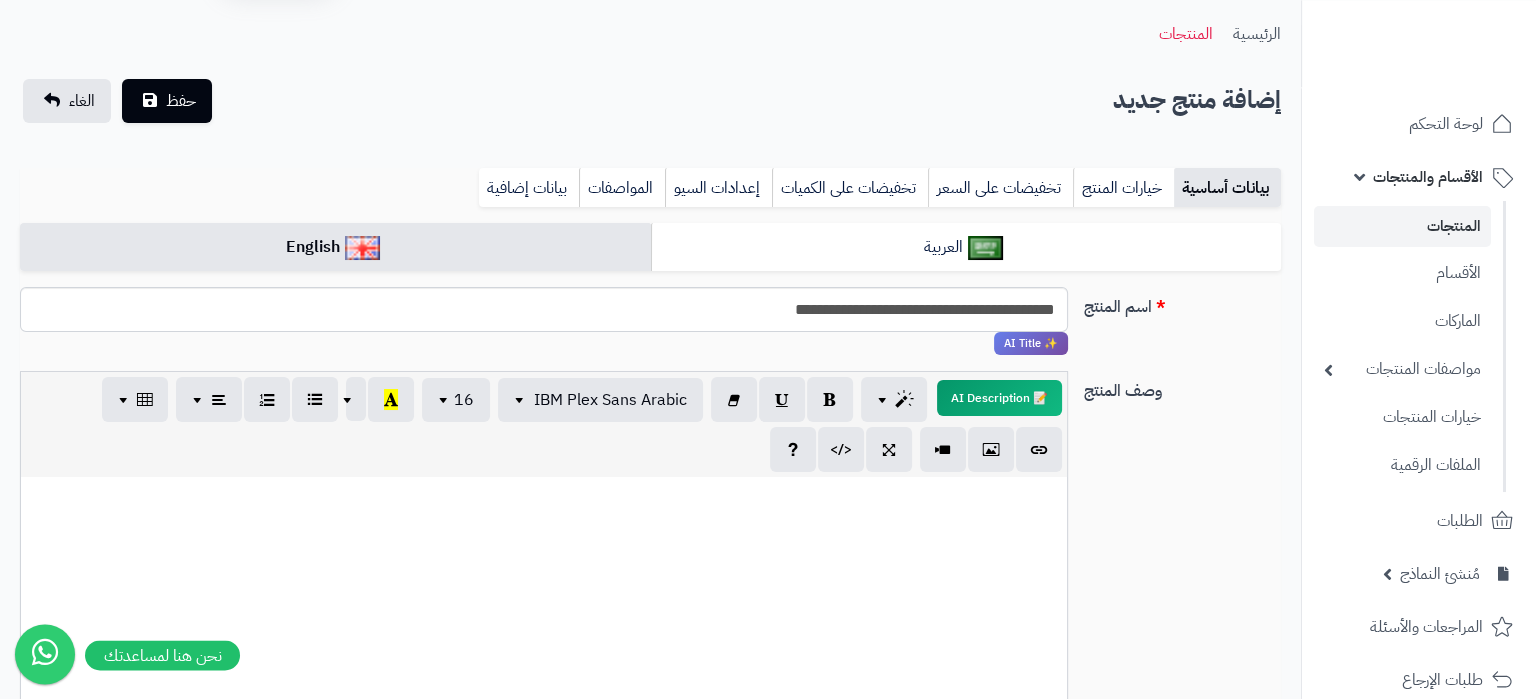 scroll, scrollTop: 105, scrollLeft: 0, axis: vertical 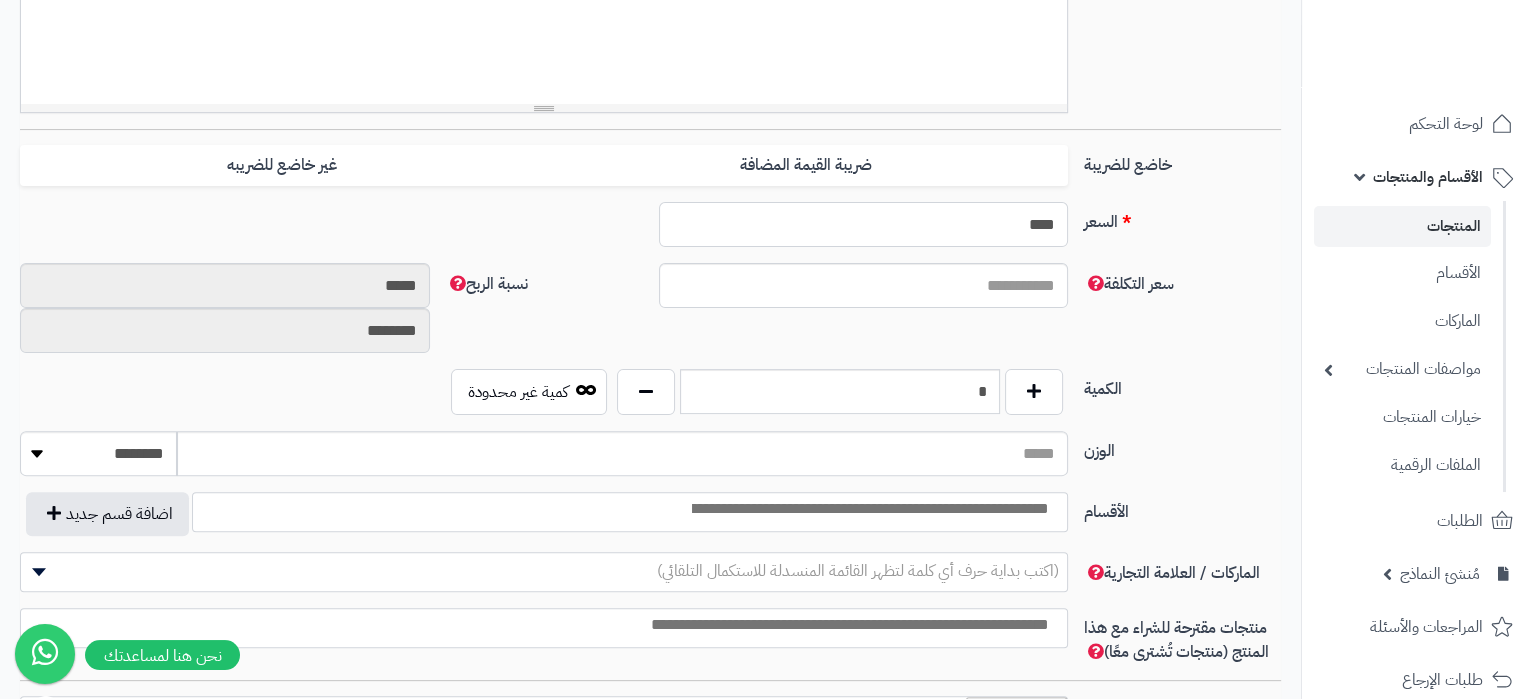 click on "****" at bounding box center (864, 224) 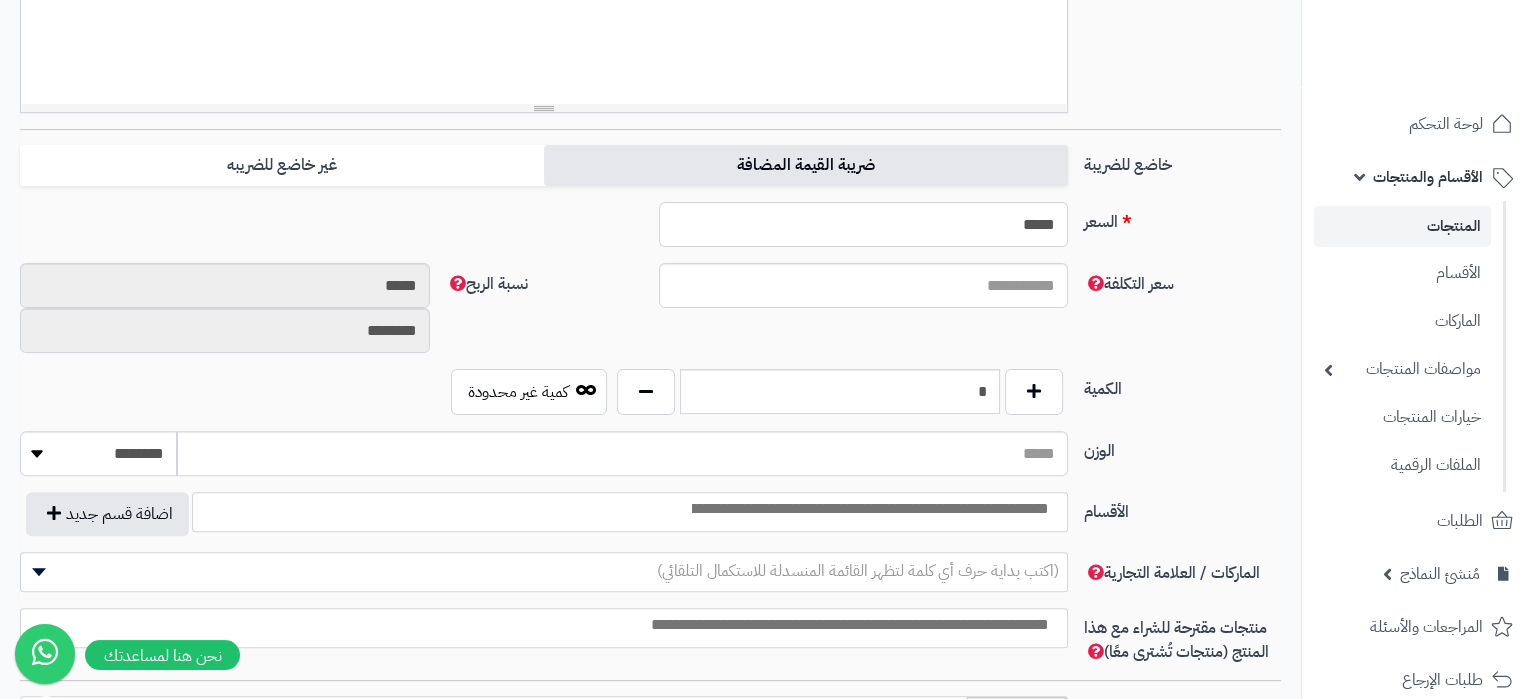 type on "*****" 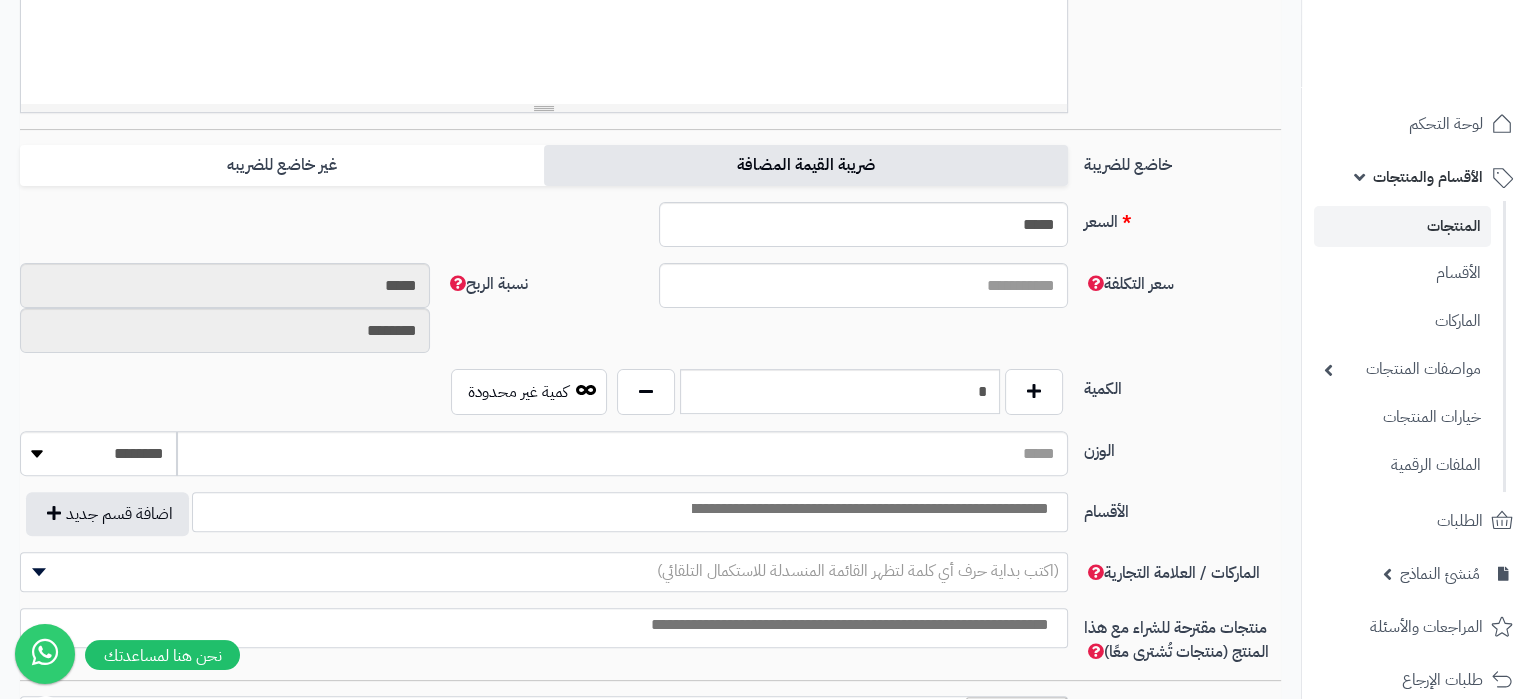 click on "ضريبة القيمة المضافة" at bounding box center (806, 165) 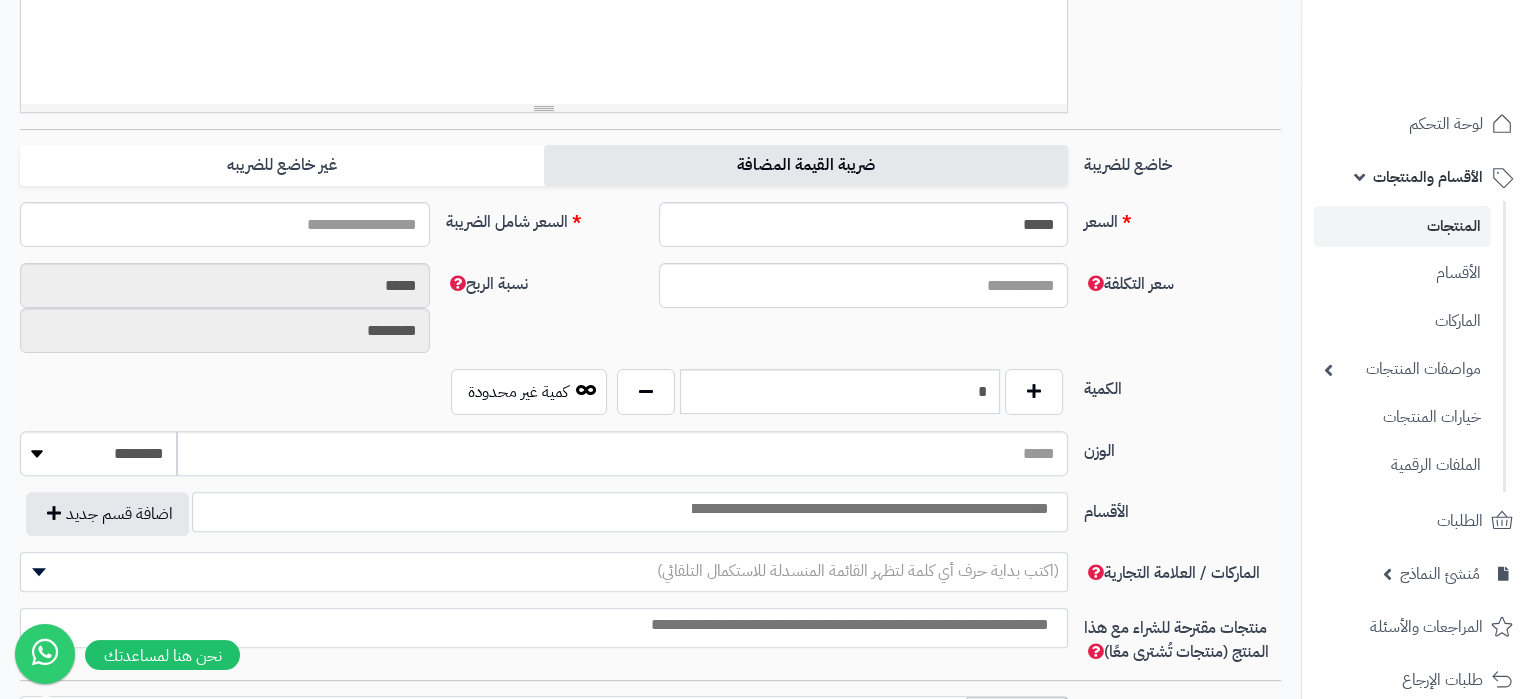 type on "*****" 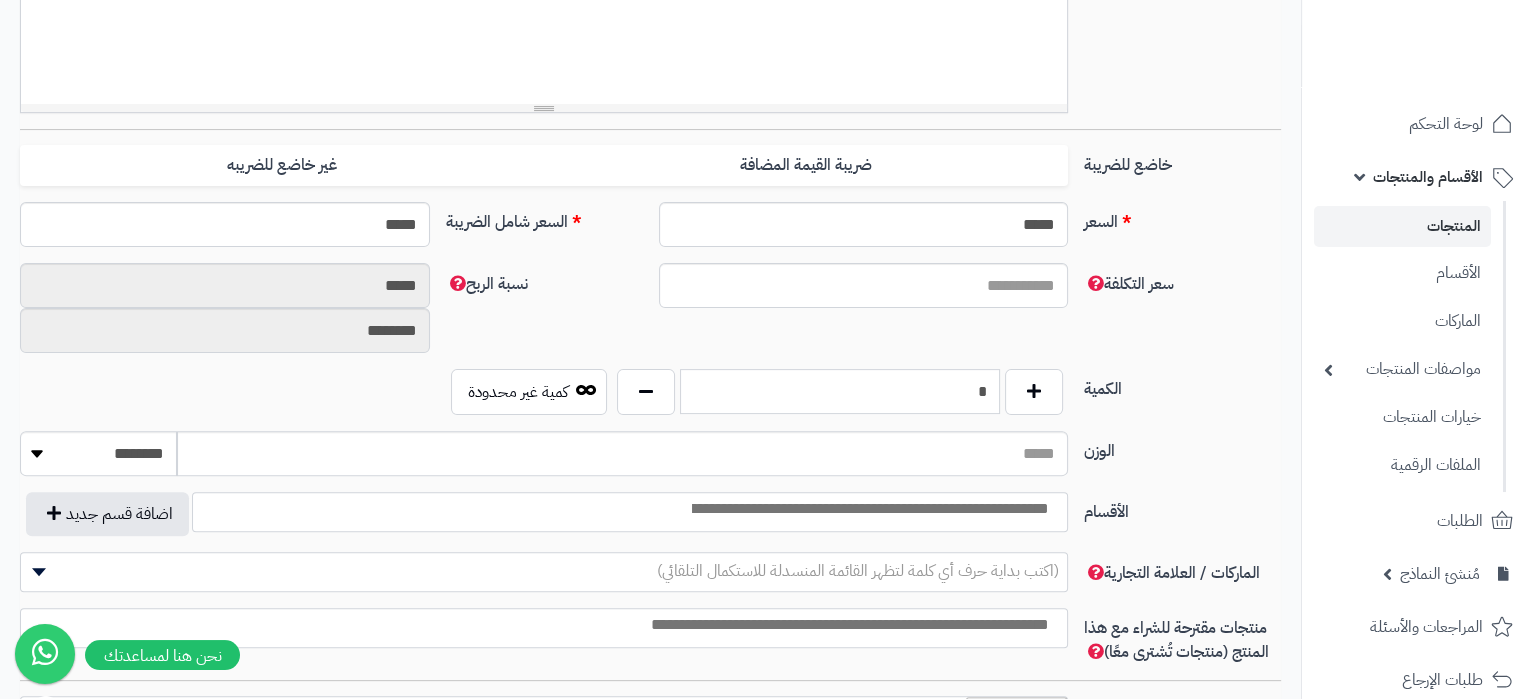 drag, startPoint x: 946, startPoint y: 397, endPoint x: 1023, endPoint y: 399, distance: 77.02597 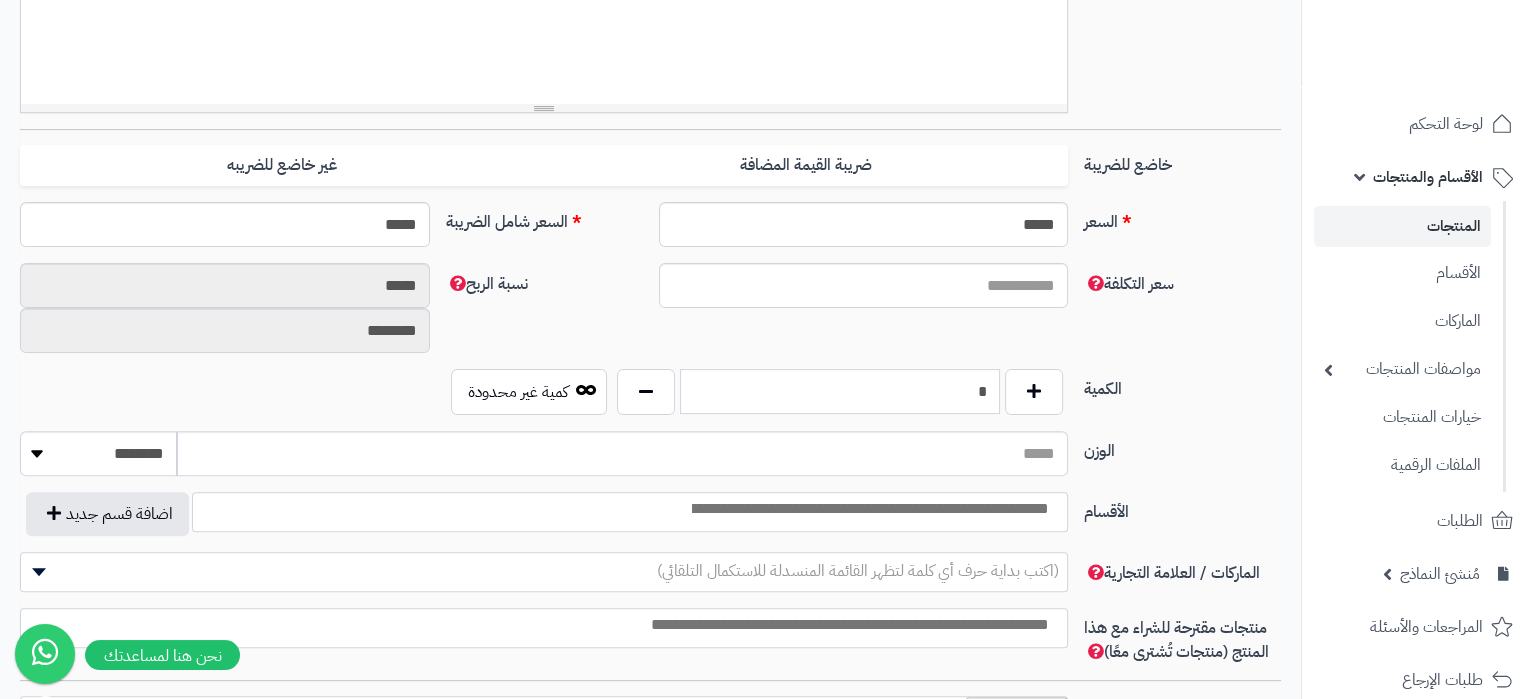 type on "*" 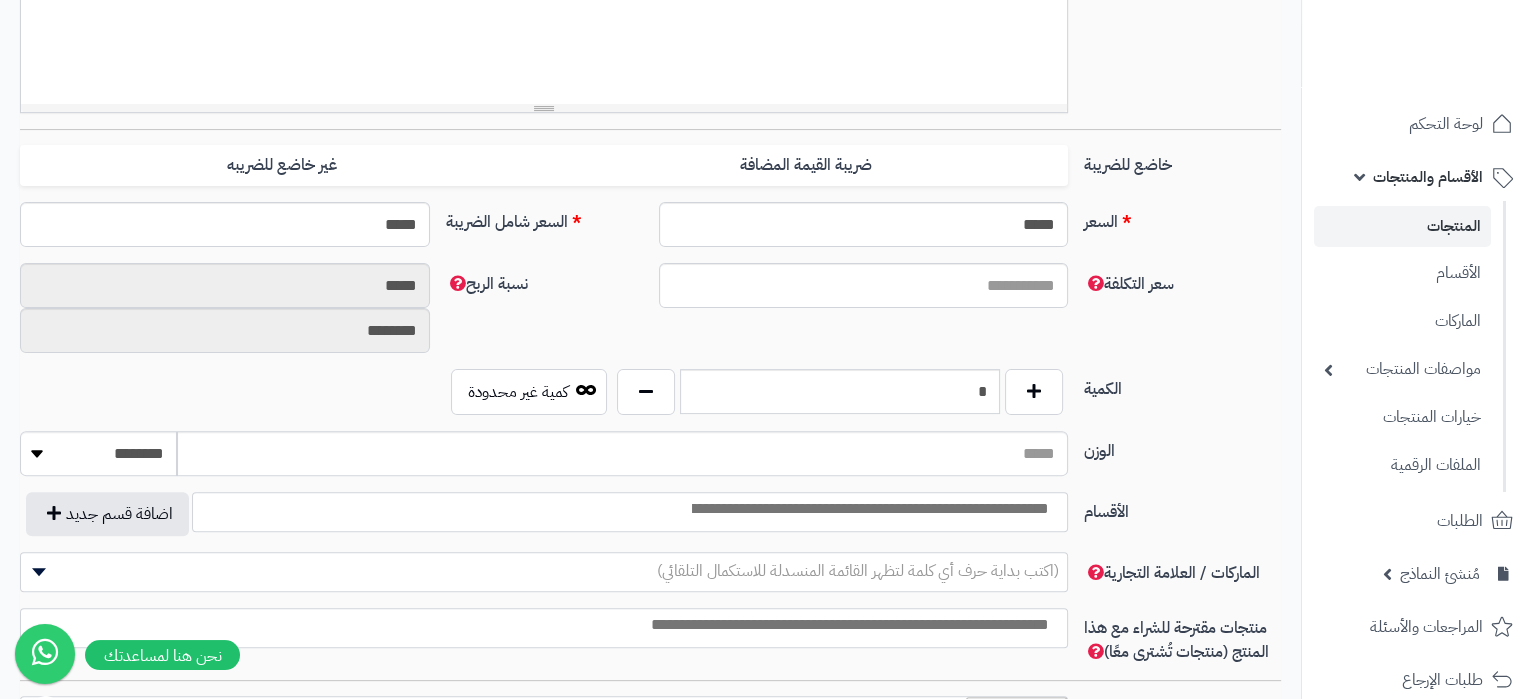 click at bounding box center (869, 509) 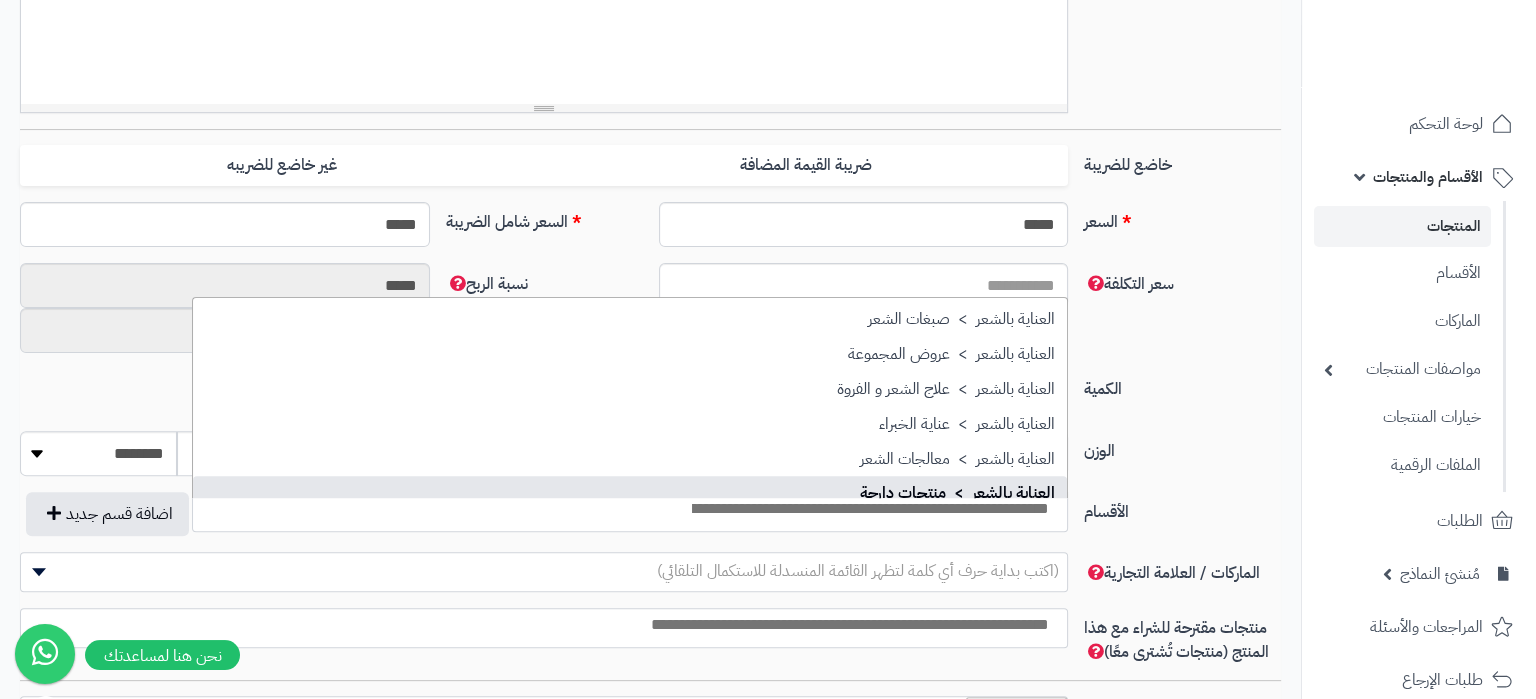 scroll, scrollTop: 2594, scrollLeft: 0, axis: vertical 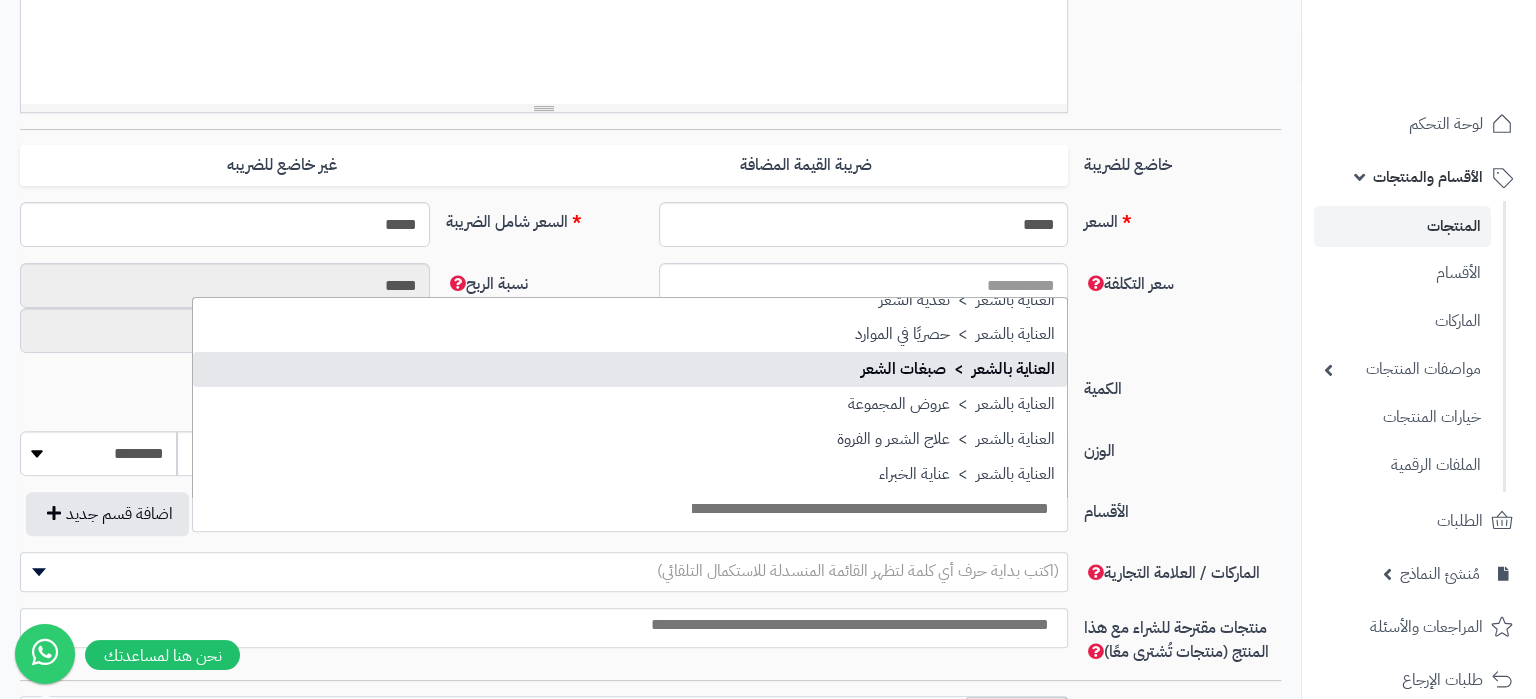 select on "***" 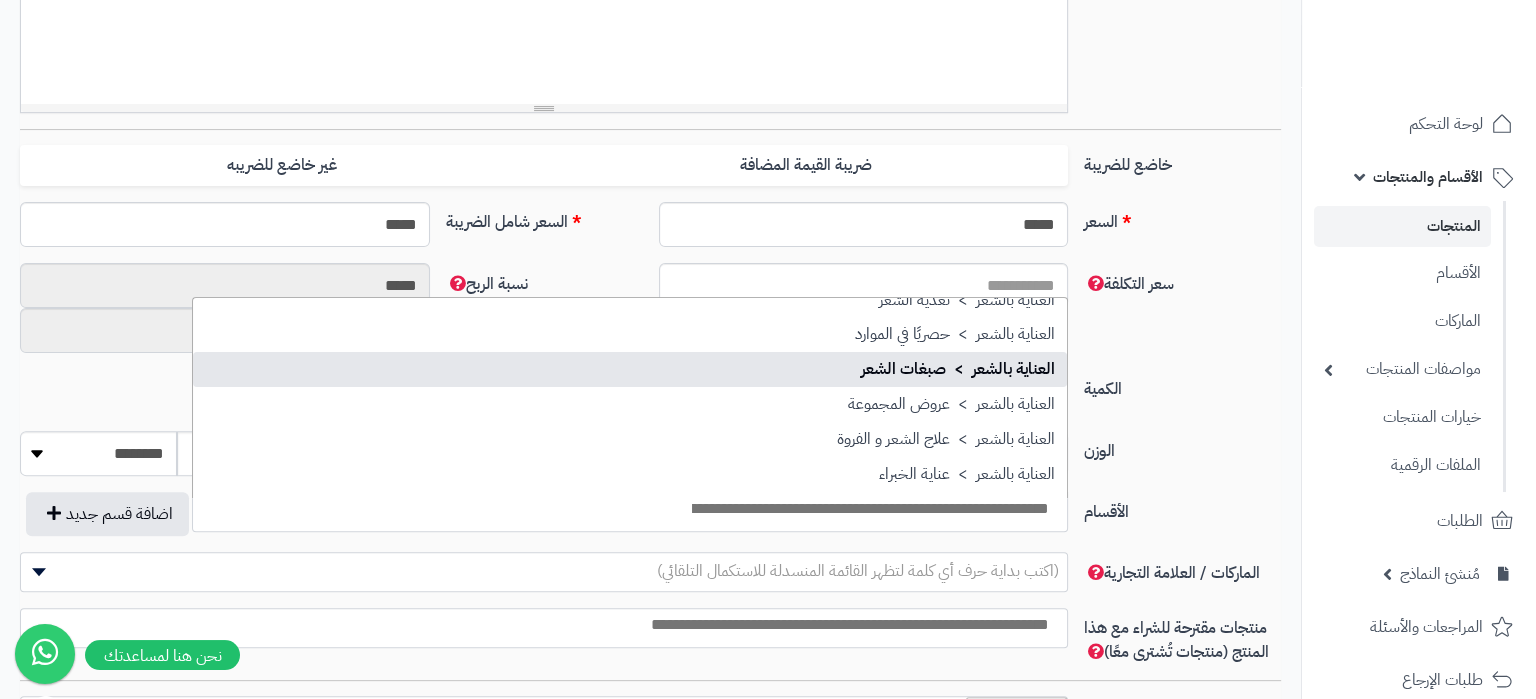 scroll, scrollTop: 2141, scrollLeft: 0, axis: vertical 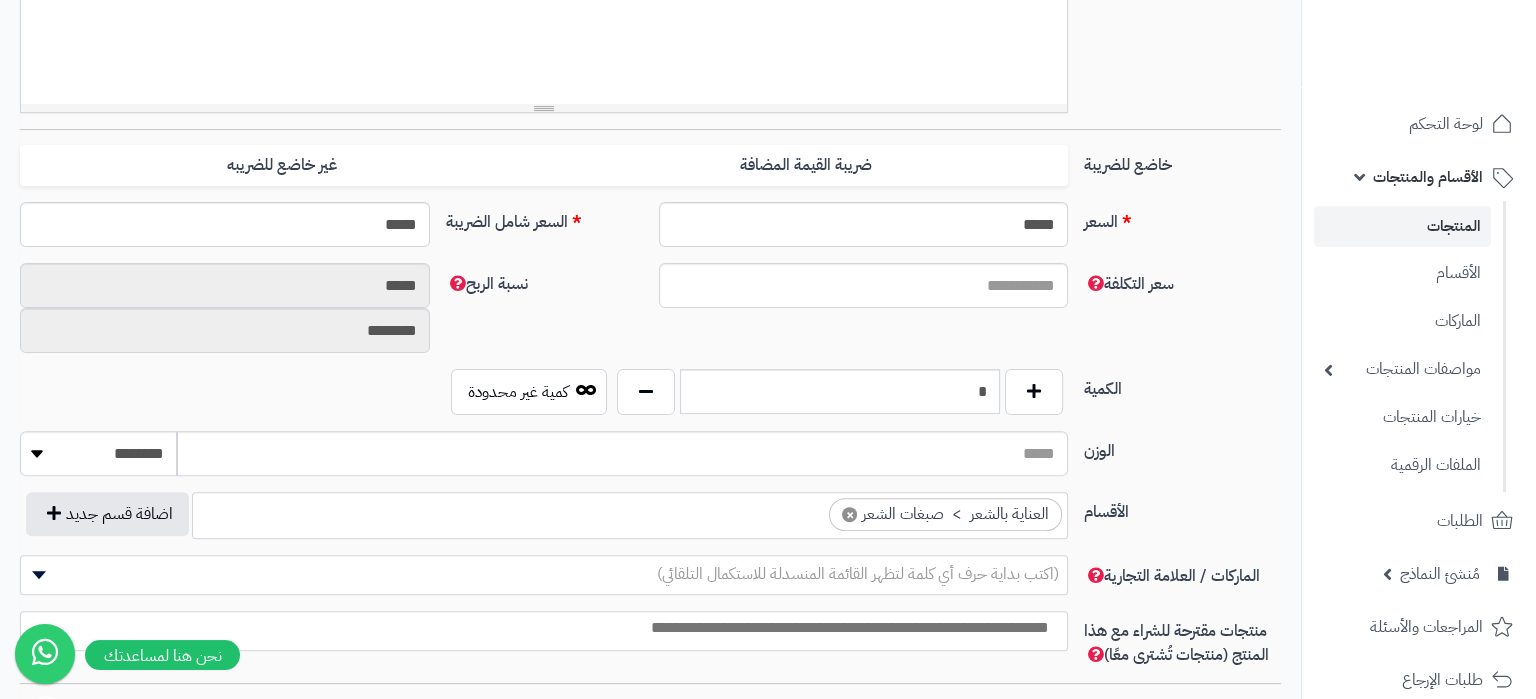 click at bounding box center (539, 628) 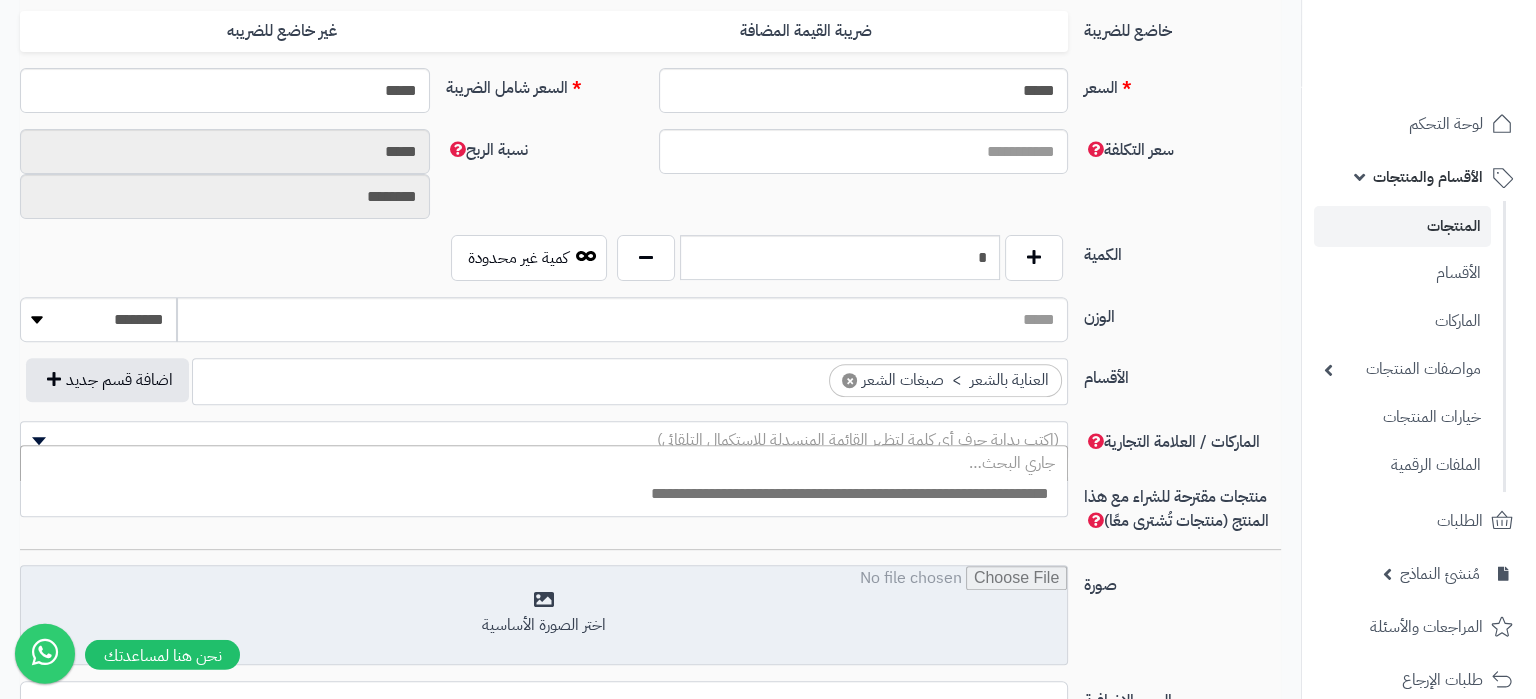 scroll, scrollTop: 945, scrollLeft: 0, axis: vertical 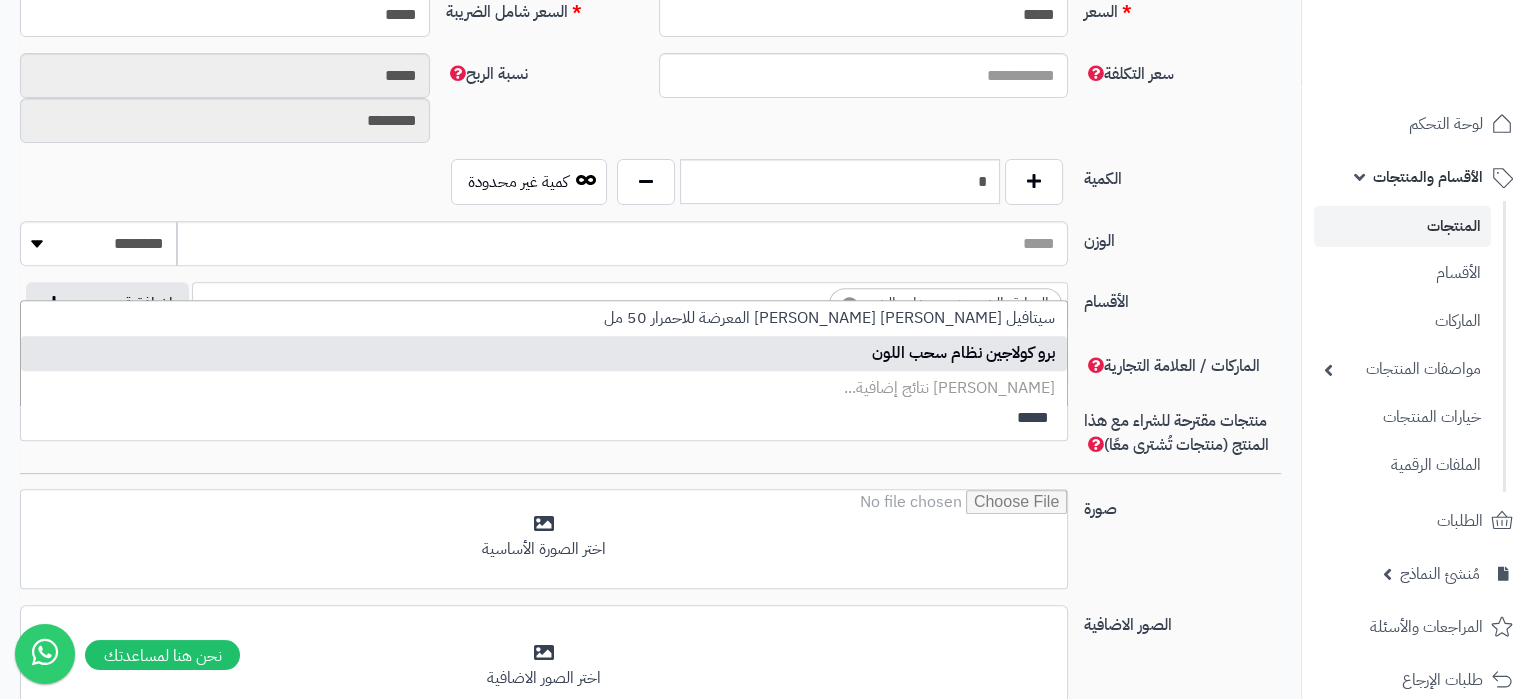 type on "*****" 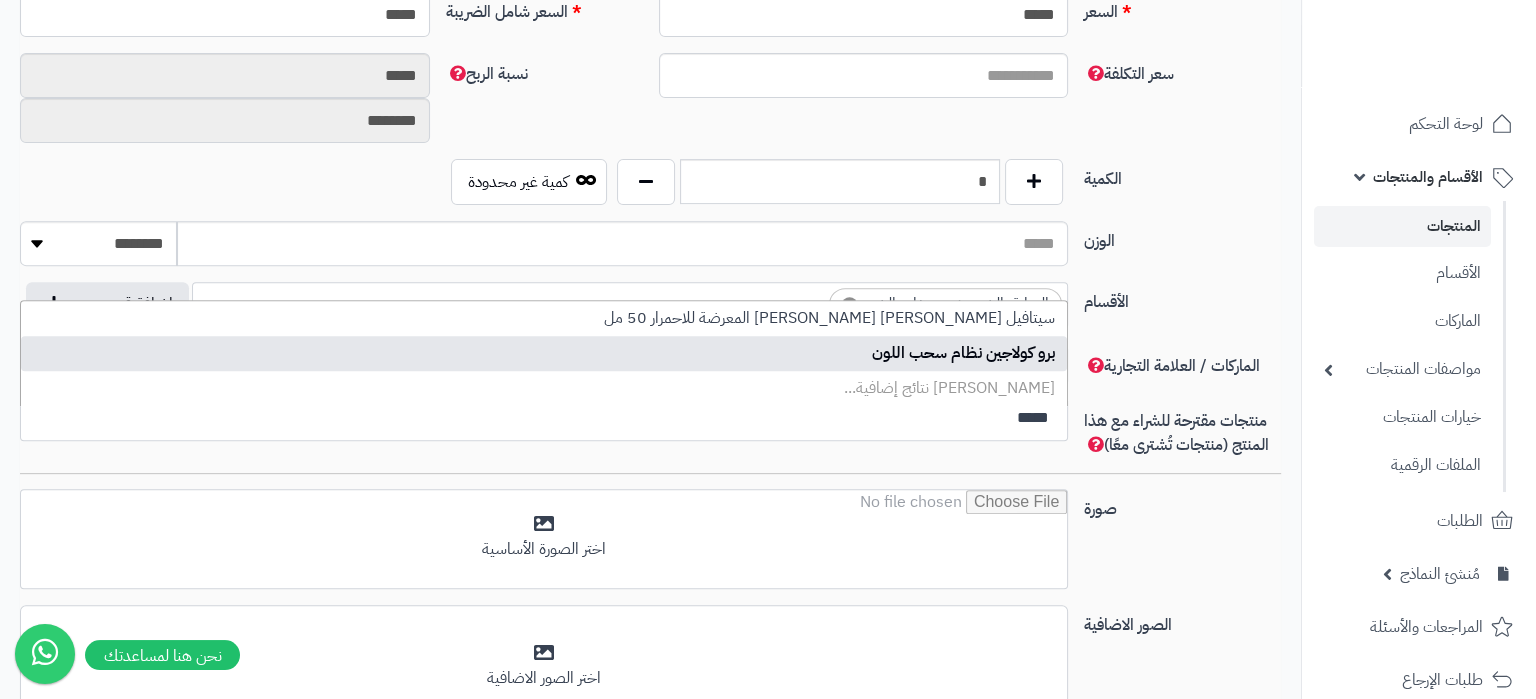 type 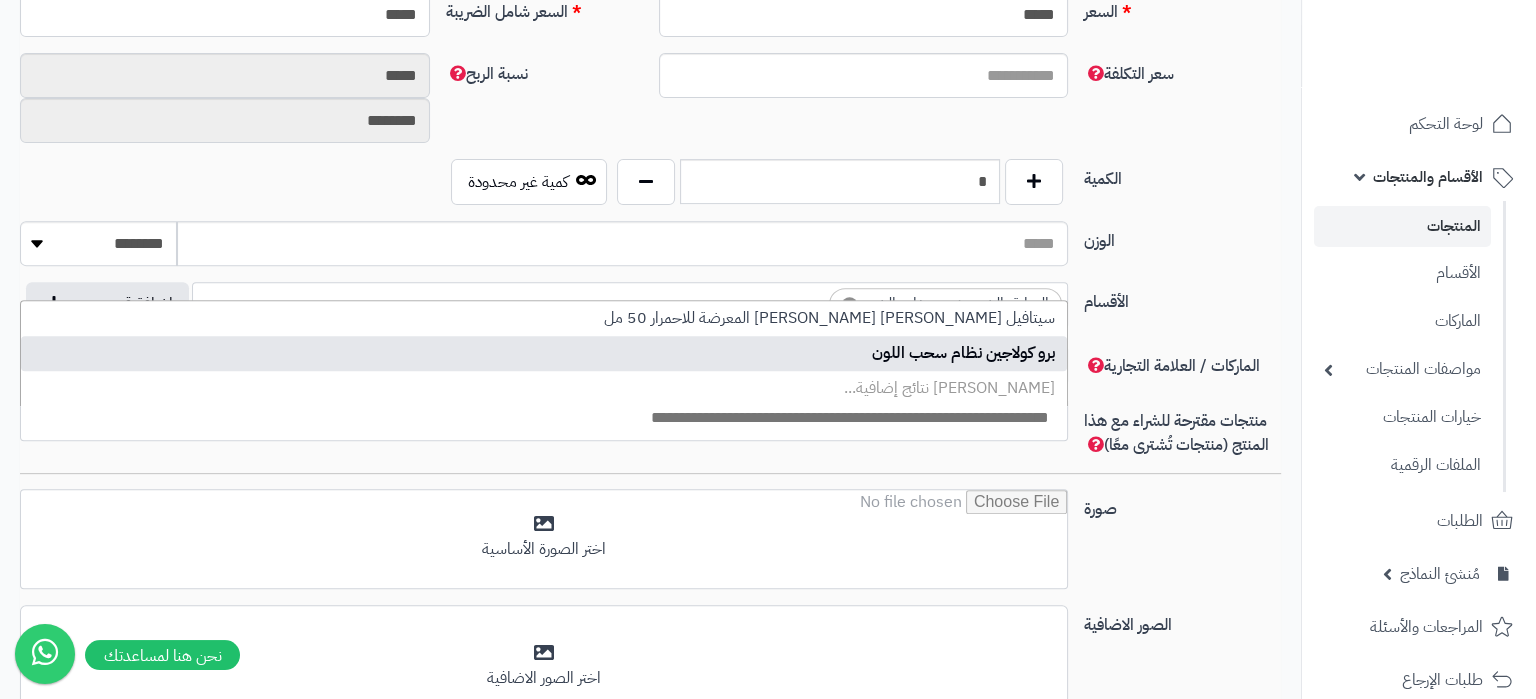 select on "*****" 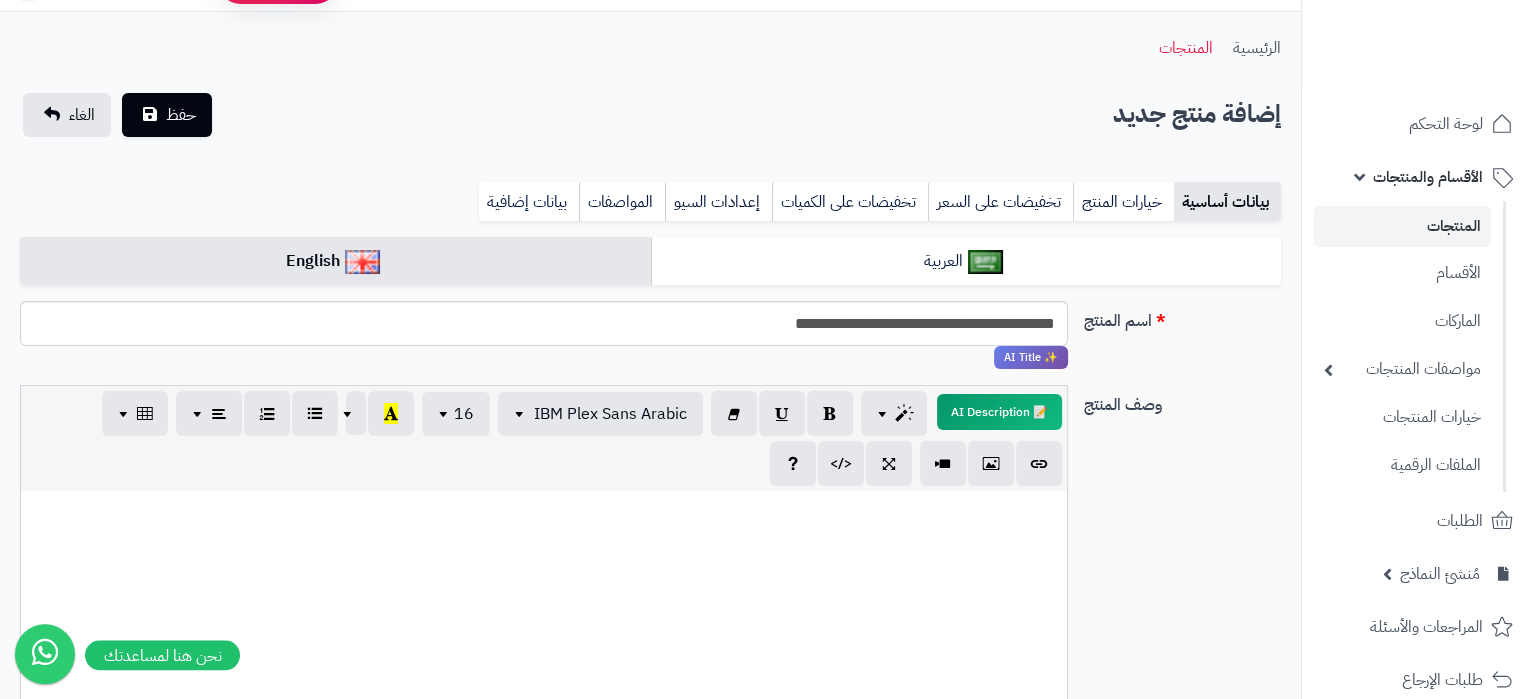 scroll, scrollTop: 0, scrollLeft: 0, axis: both 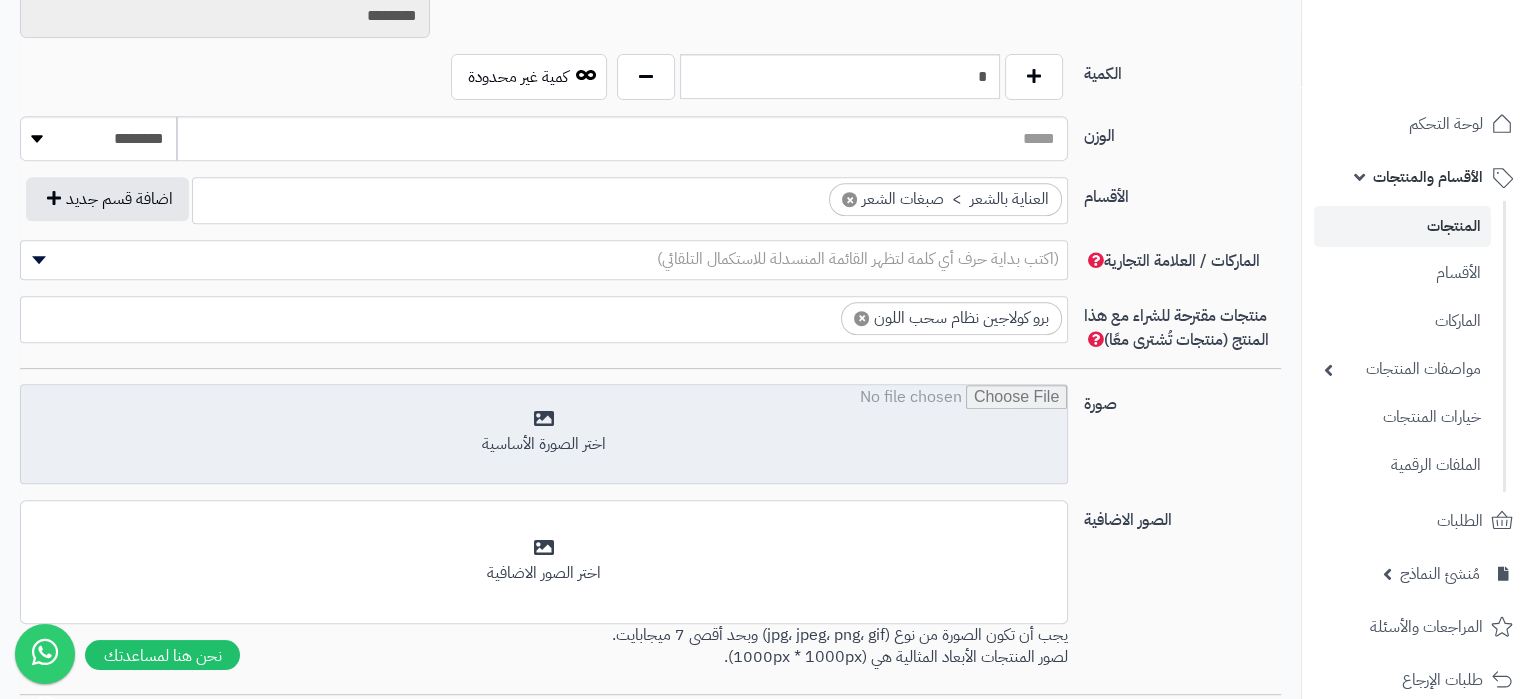 click at bounding box center [544, 435] 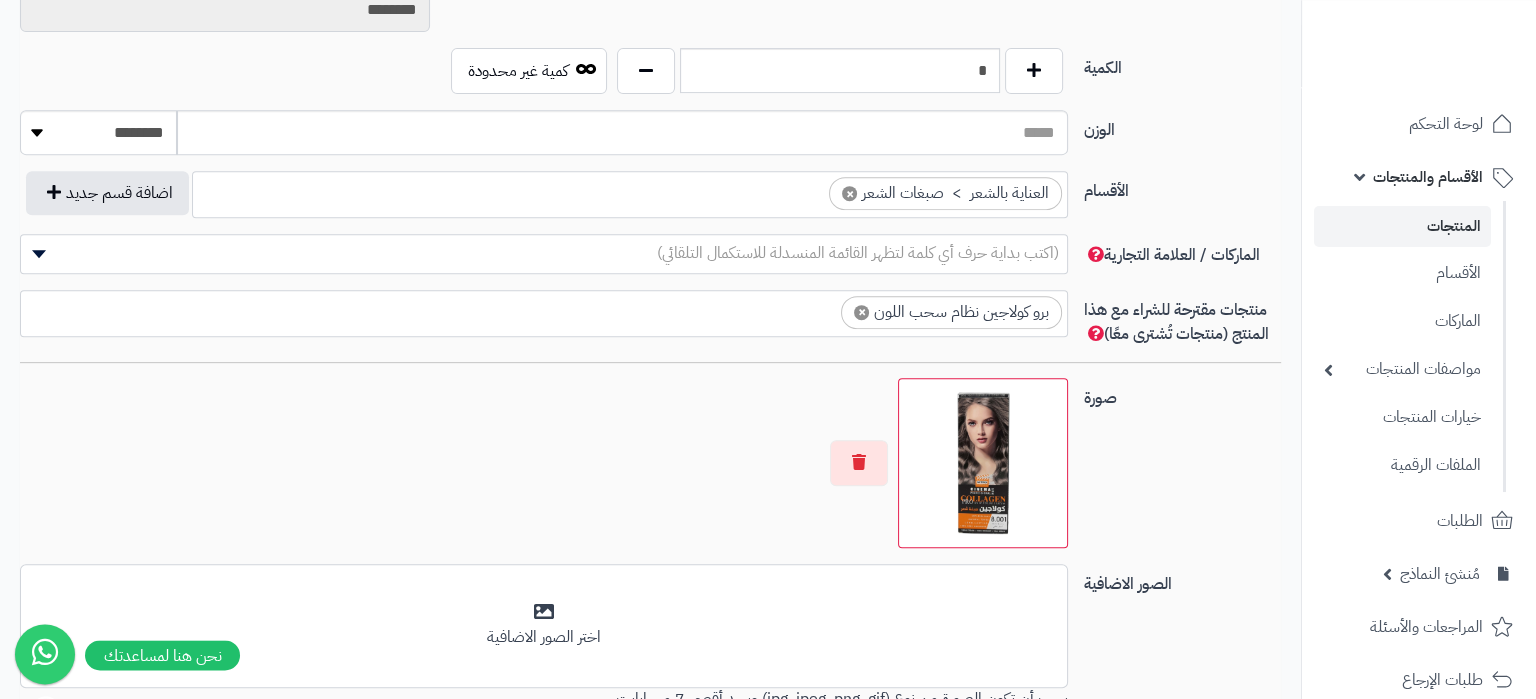 scroll, scrollTop: 1351, scrollLeft: 0, axis: vertical 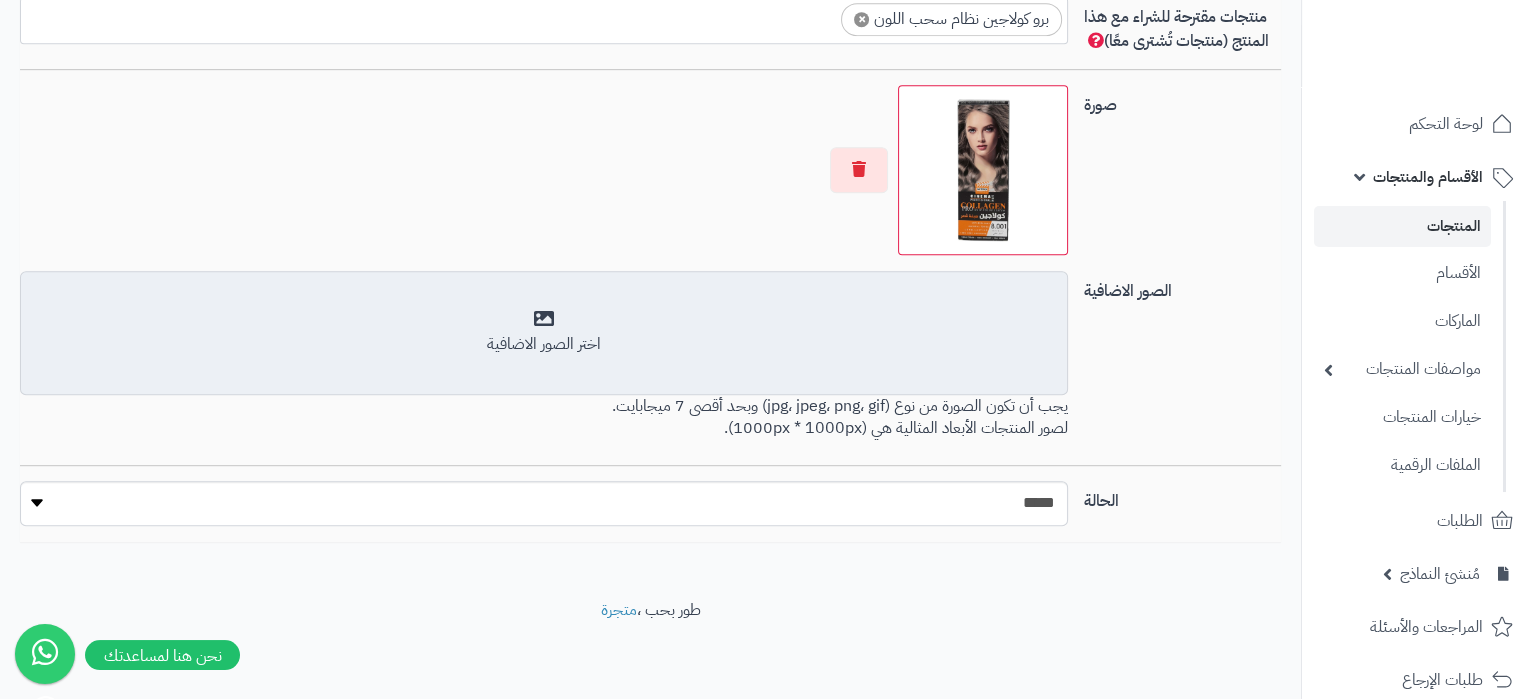click on "اختر الصور الاضافية" at bounding box center [544, 344] 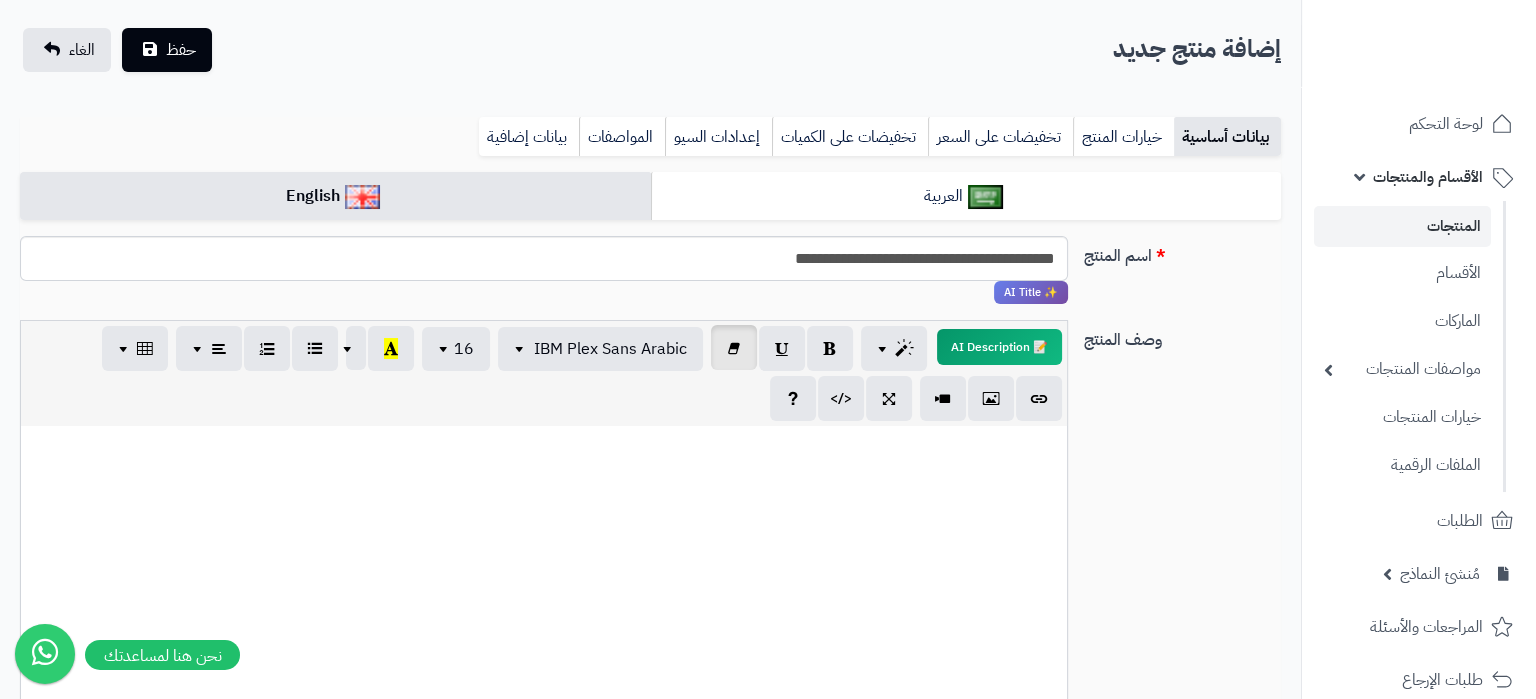 scroll, scrollTop: 75, scrollLeft: 0, axis: vertical 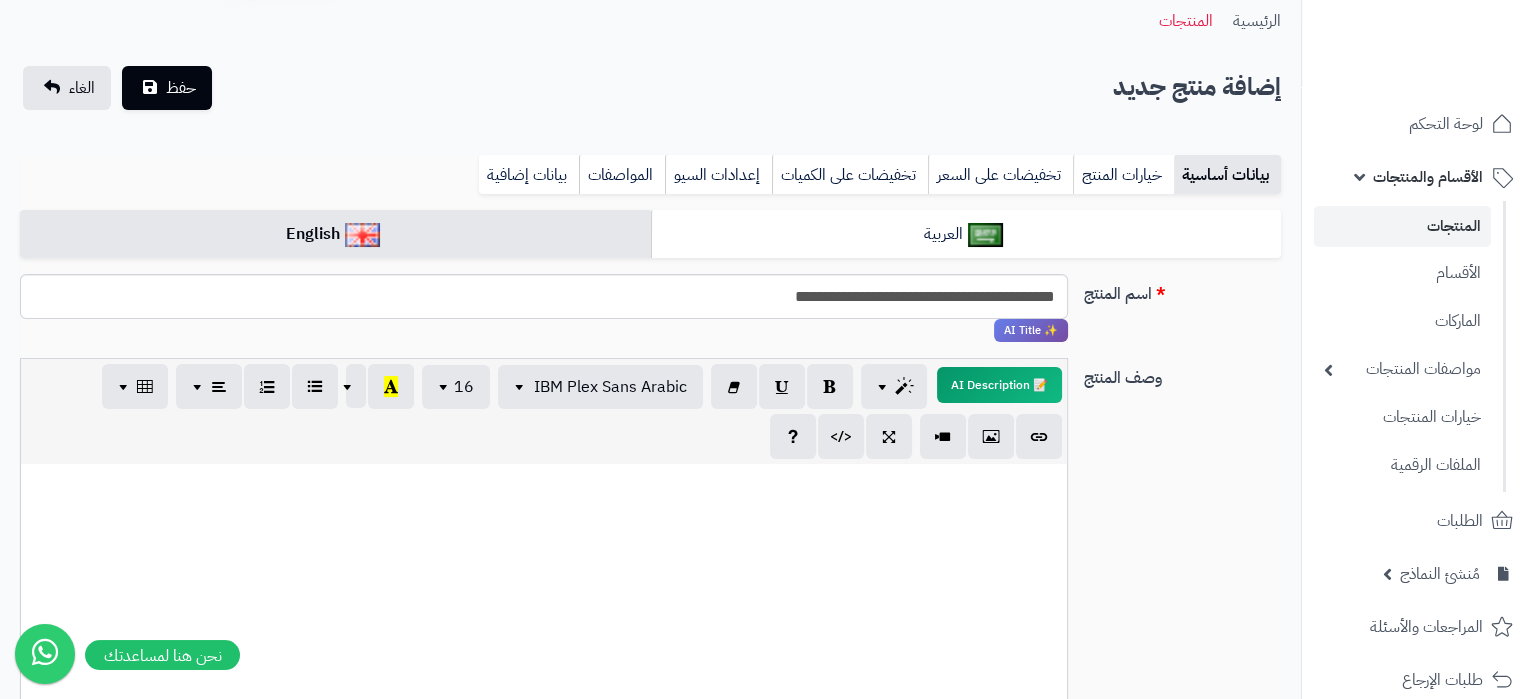 click at bounding box center (544, 614) 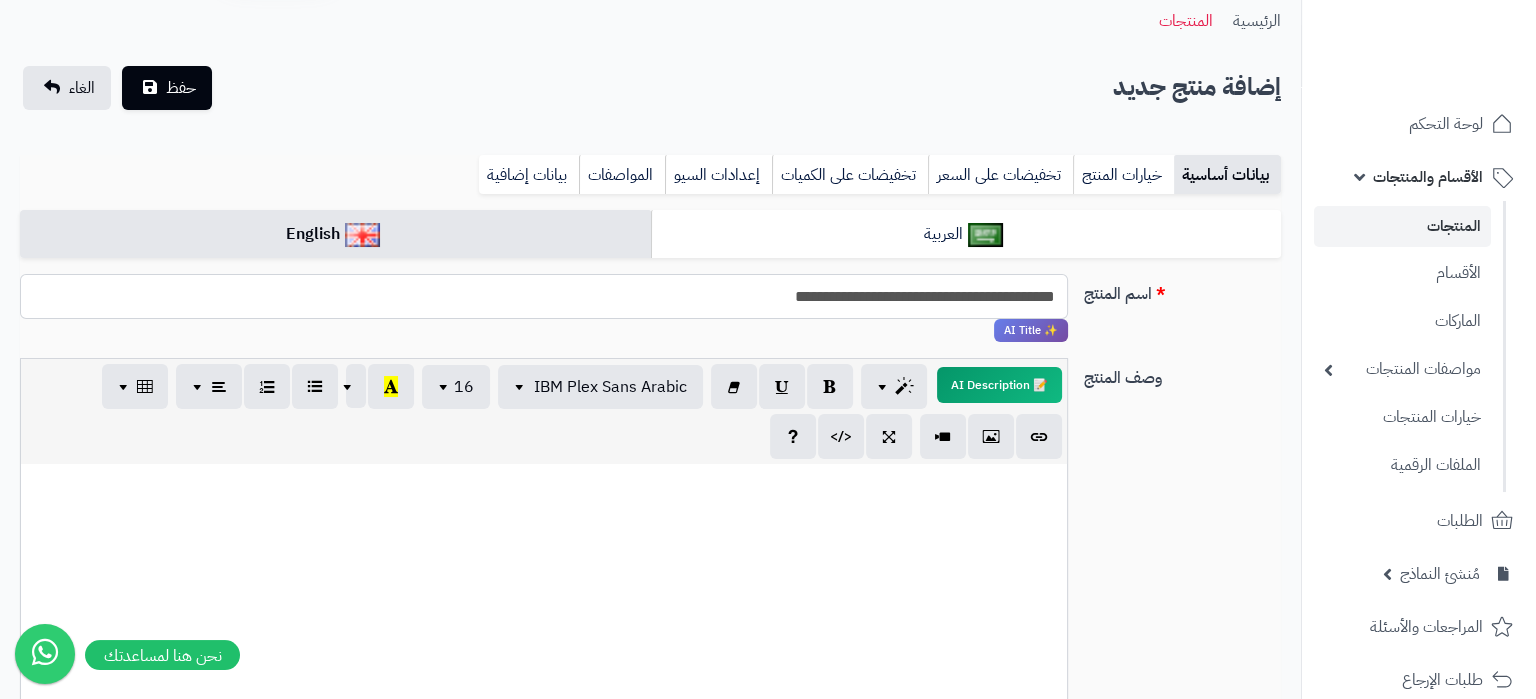 drag, startPoint x: 752, startPoint y: 309, endPoint x: 769, endPoint y: 313, distance: 17.464249 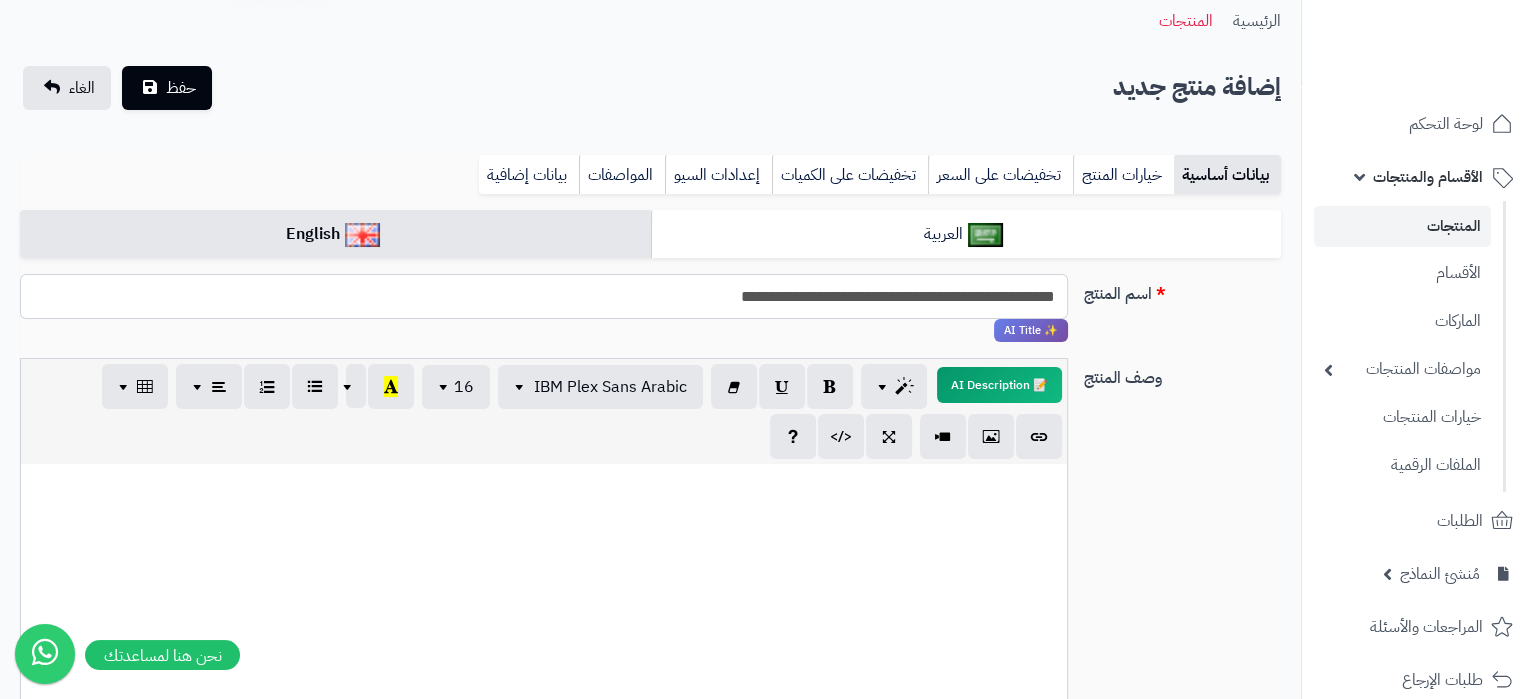 type on "**********" 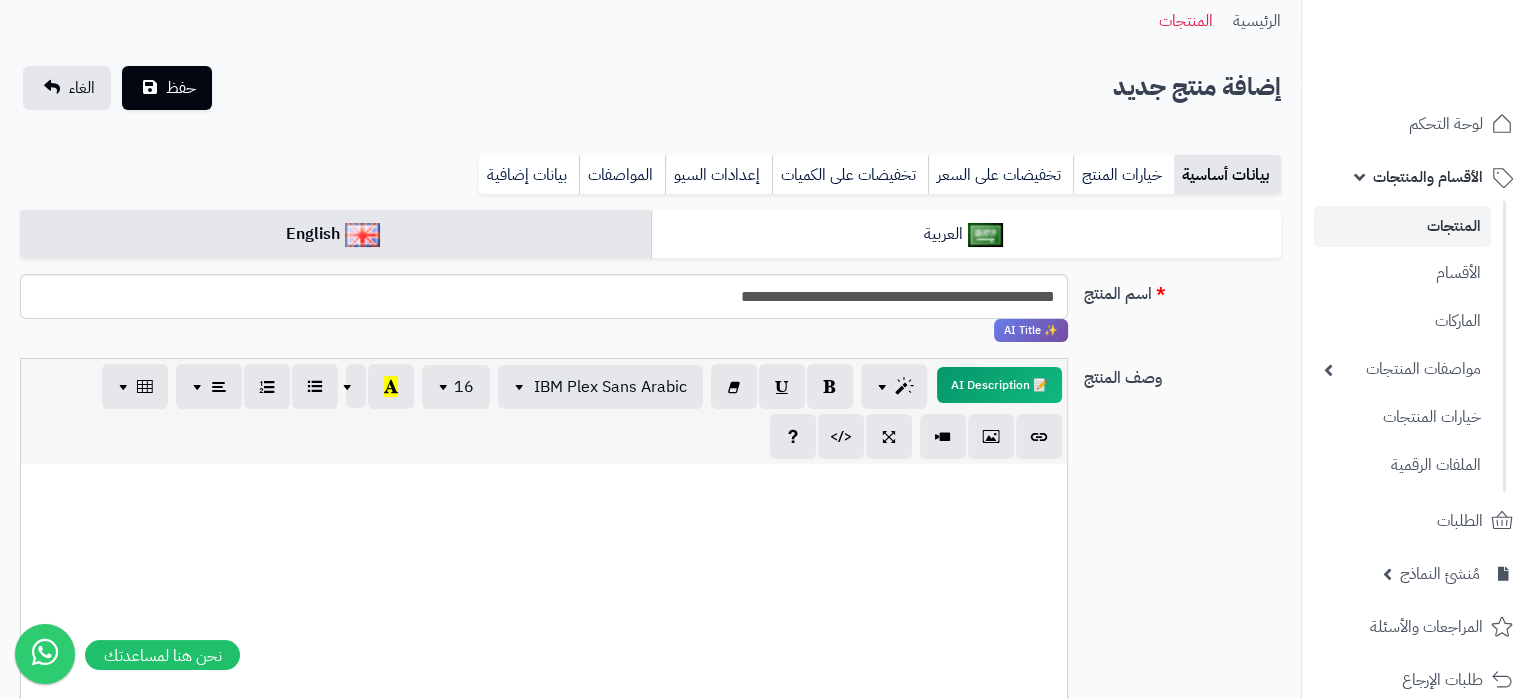 click at bounding box center [544, 614] 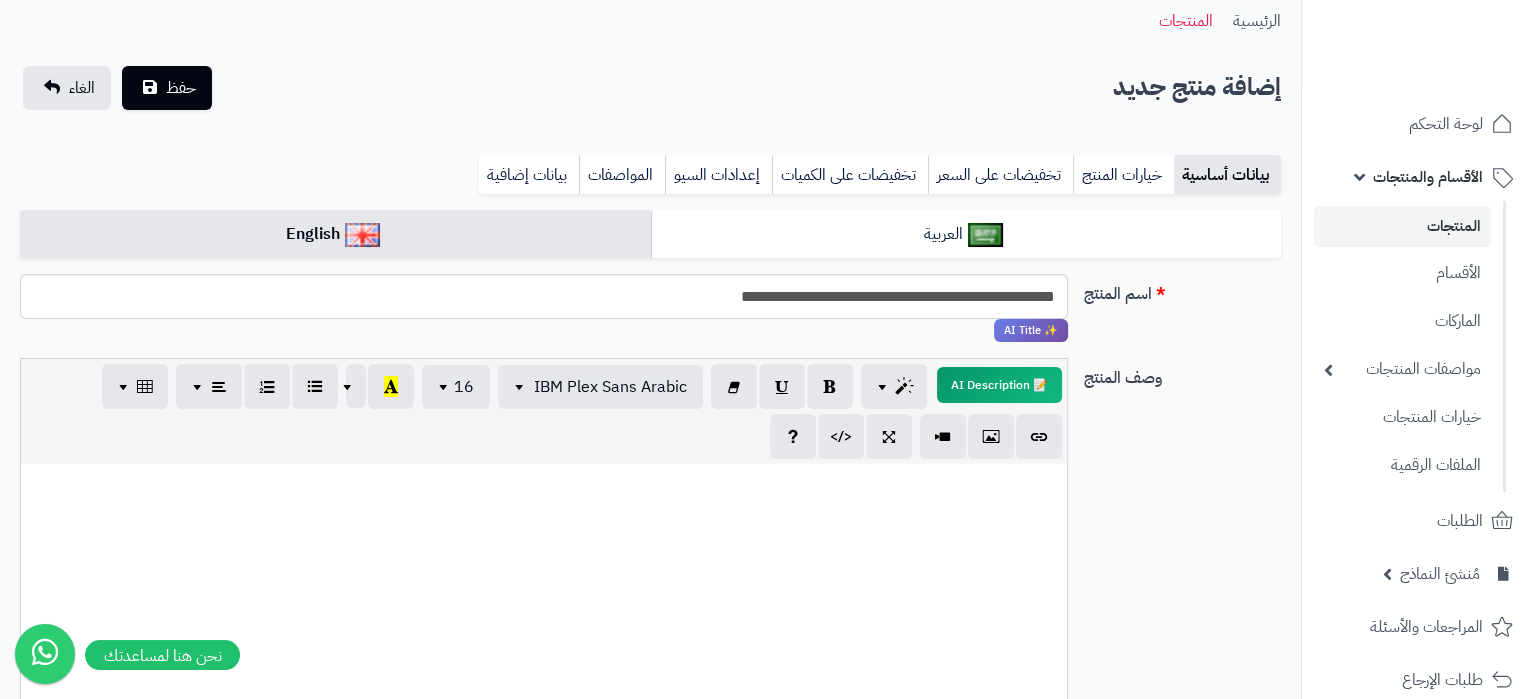 click at bounding box center (544, 614) 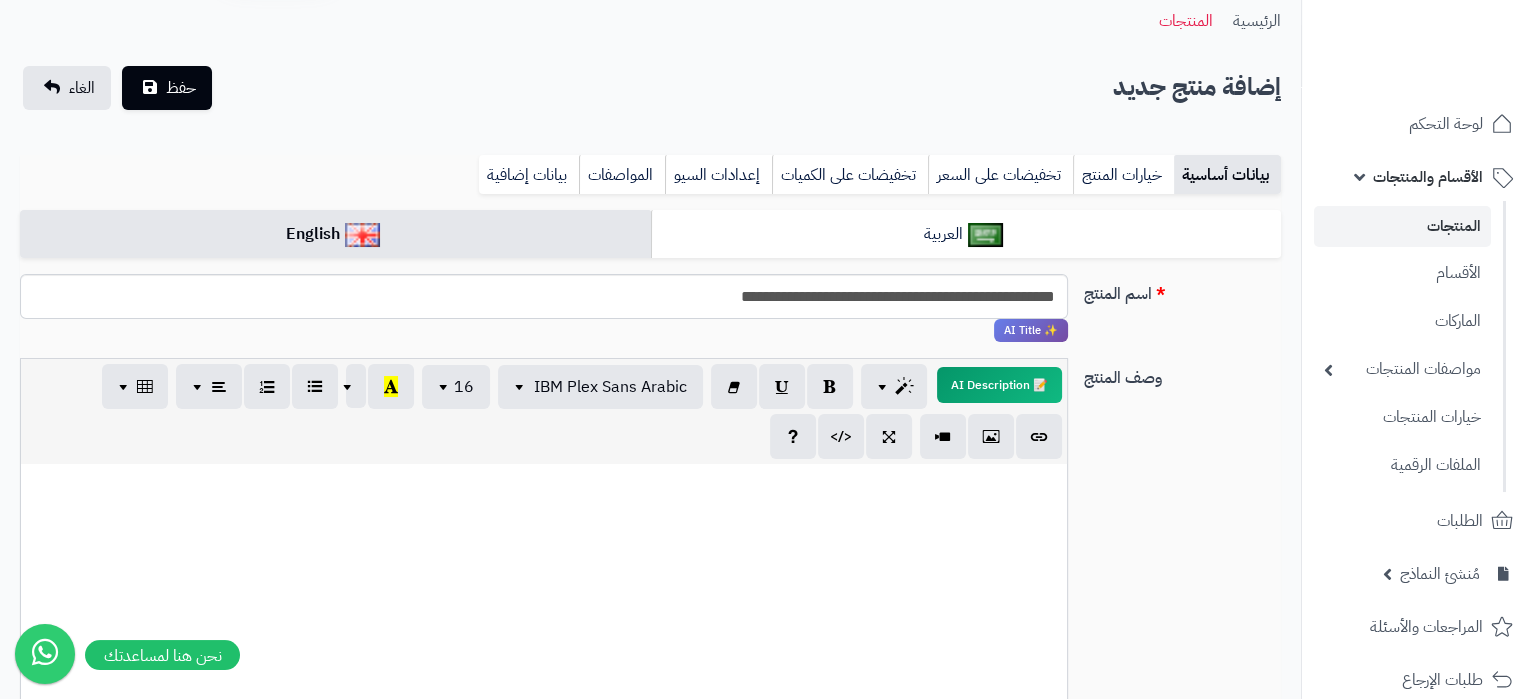 paste 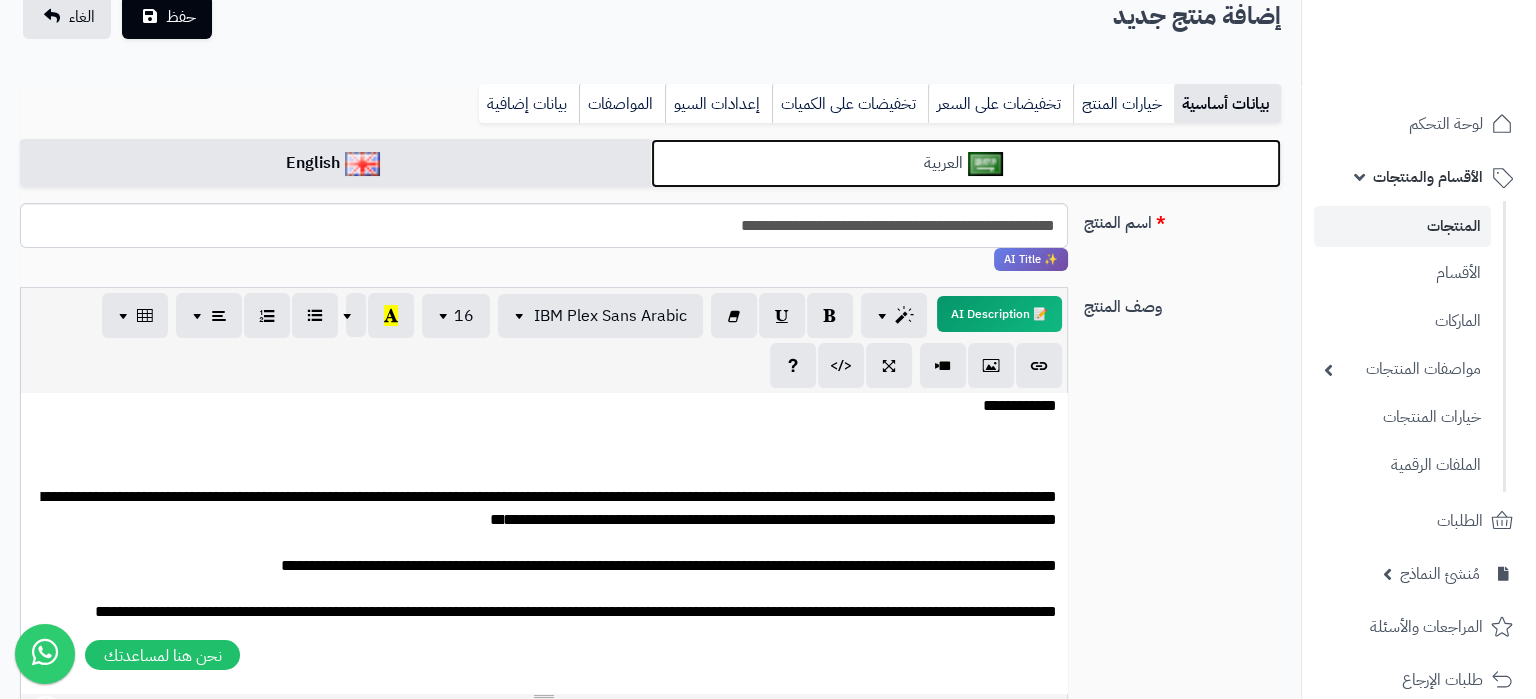 click on "العربية" at bounding box center [966, 163] 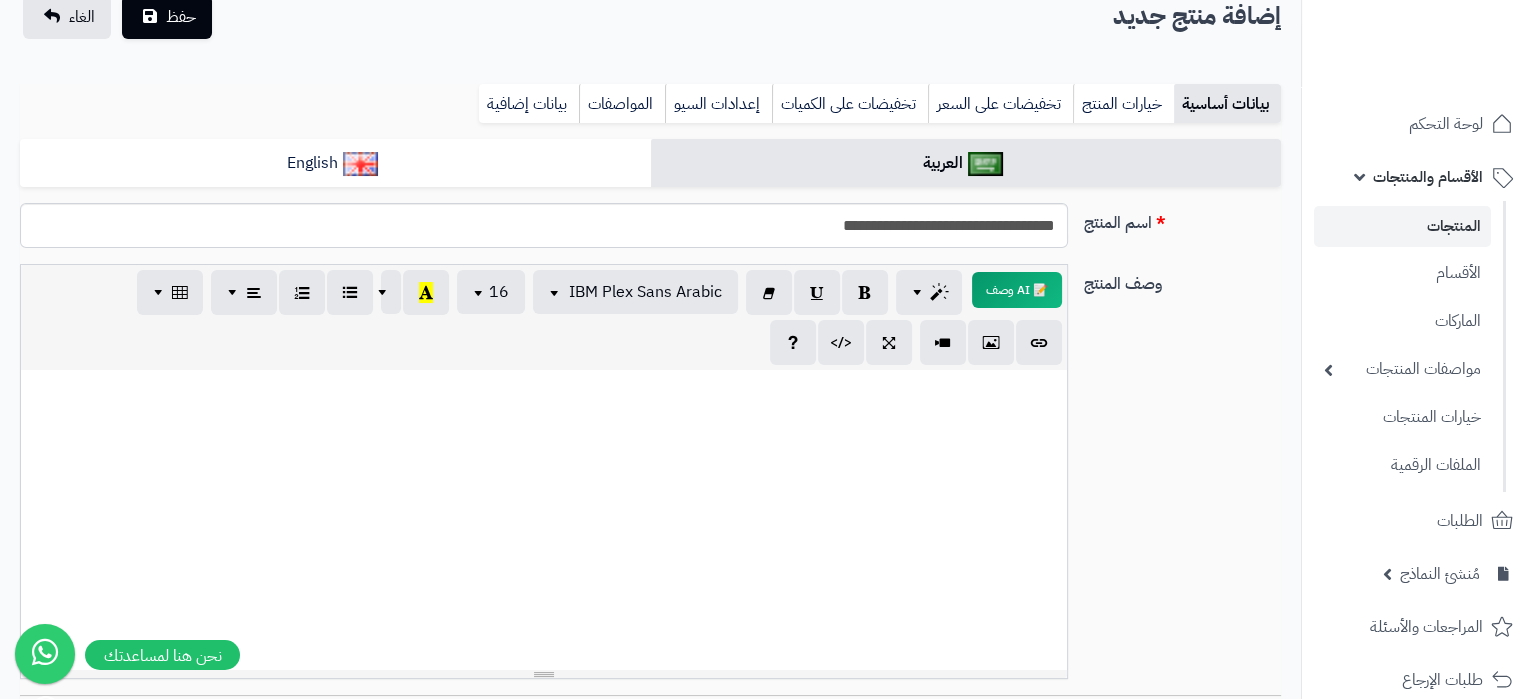 click at bounding box center (544, 520) 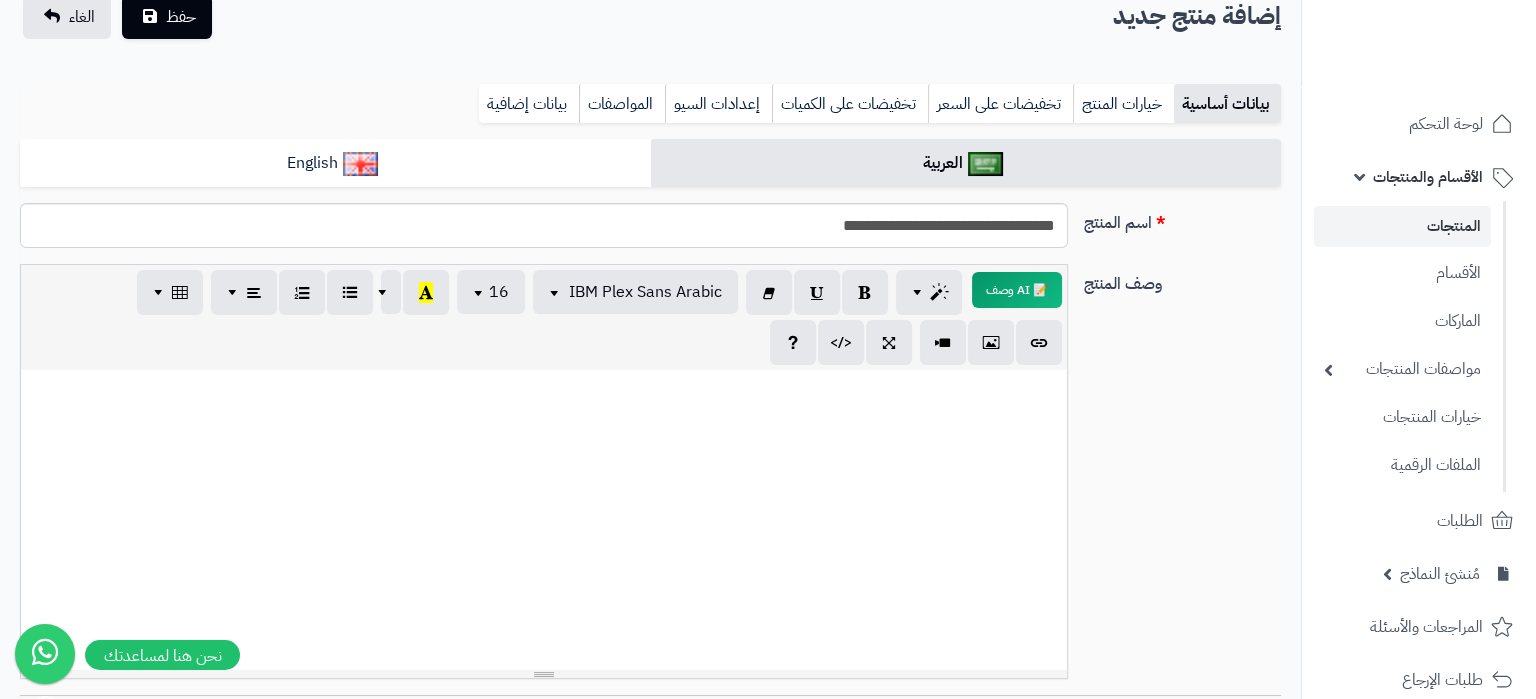 paste 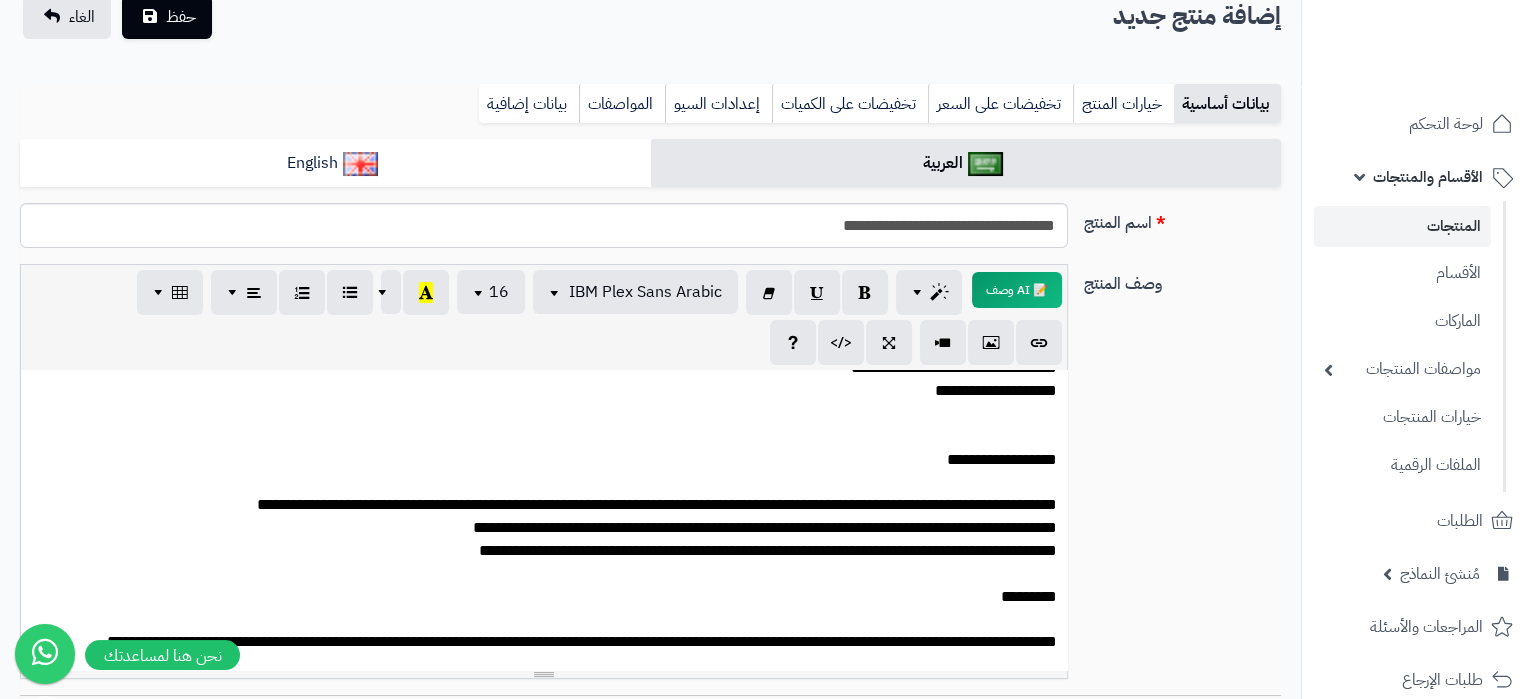 scroll, scrollTop: 253, scrollLeft: 0, axis: vertical 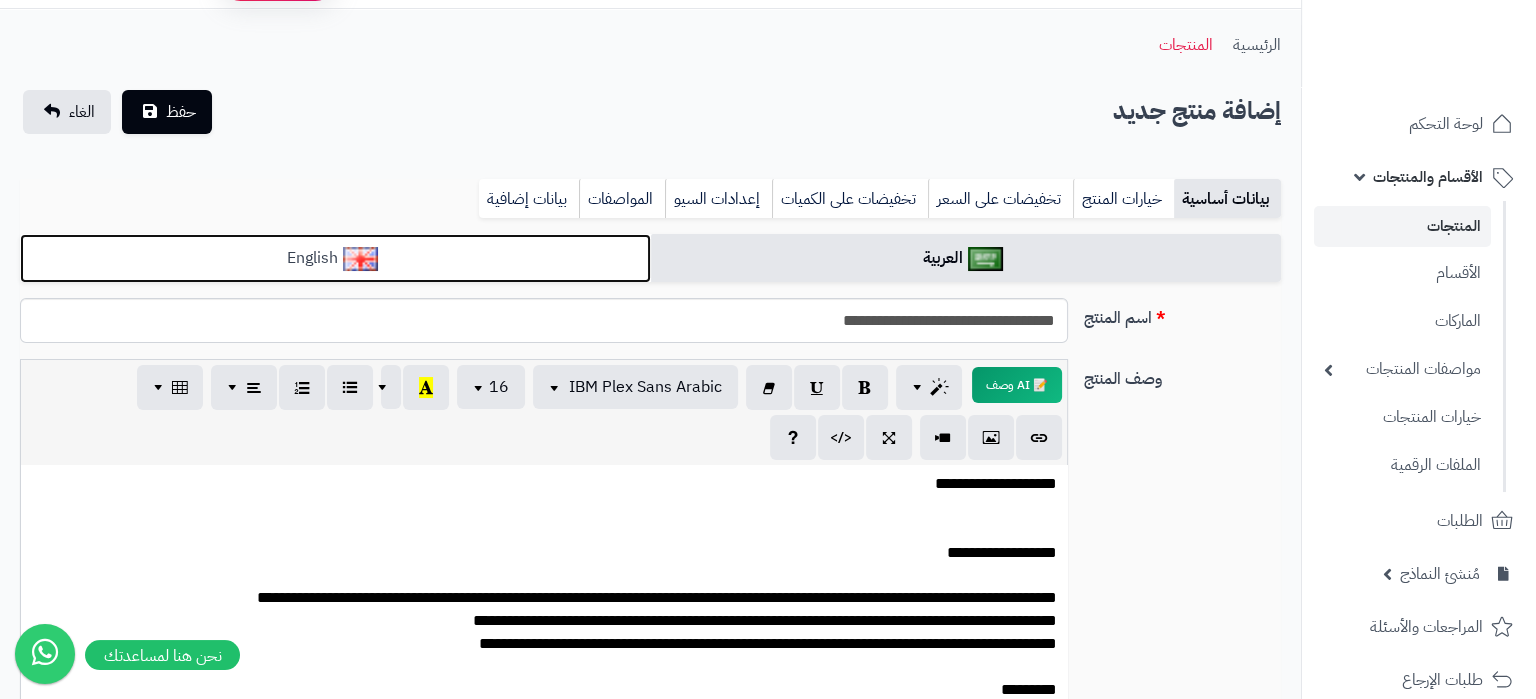 click on "English" at bounding box center [335, 258] 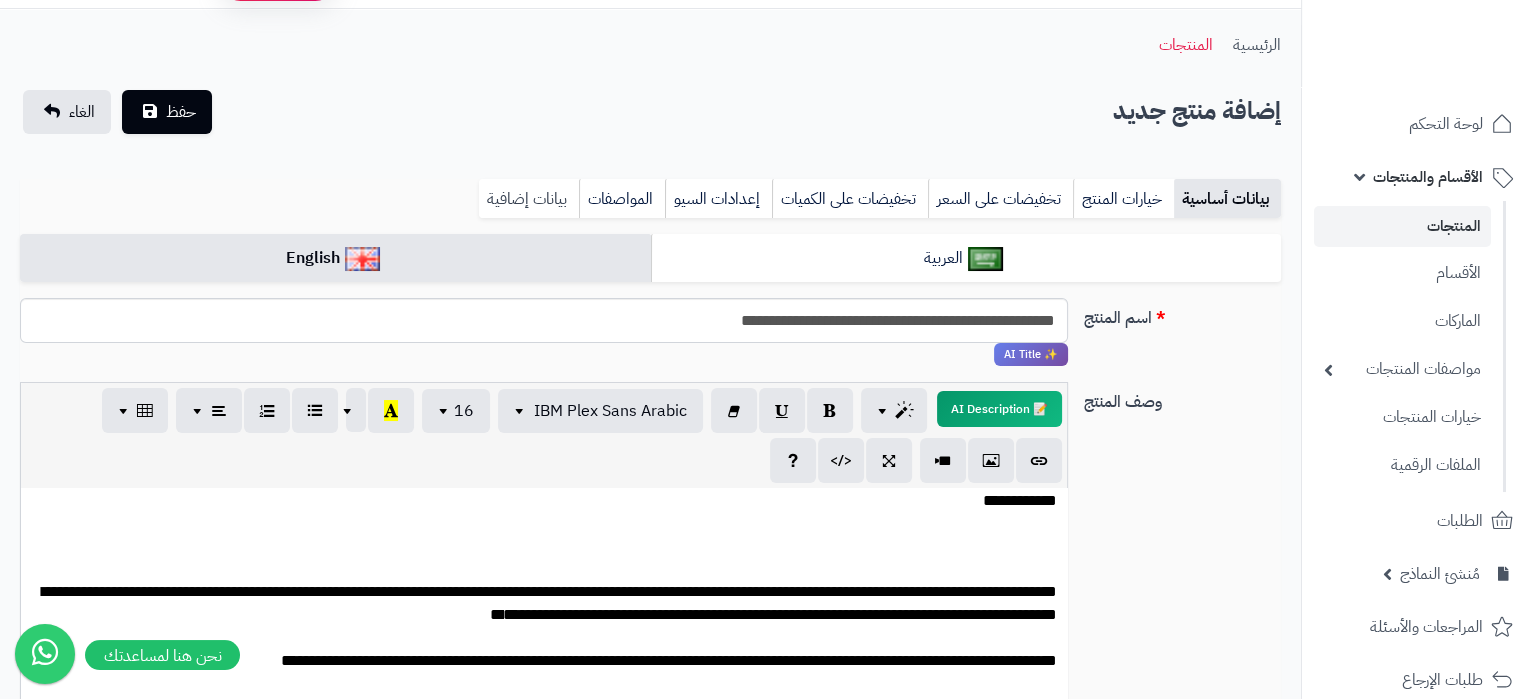 click on "بيانات إضافية" at bounding box center (529, 199) 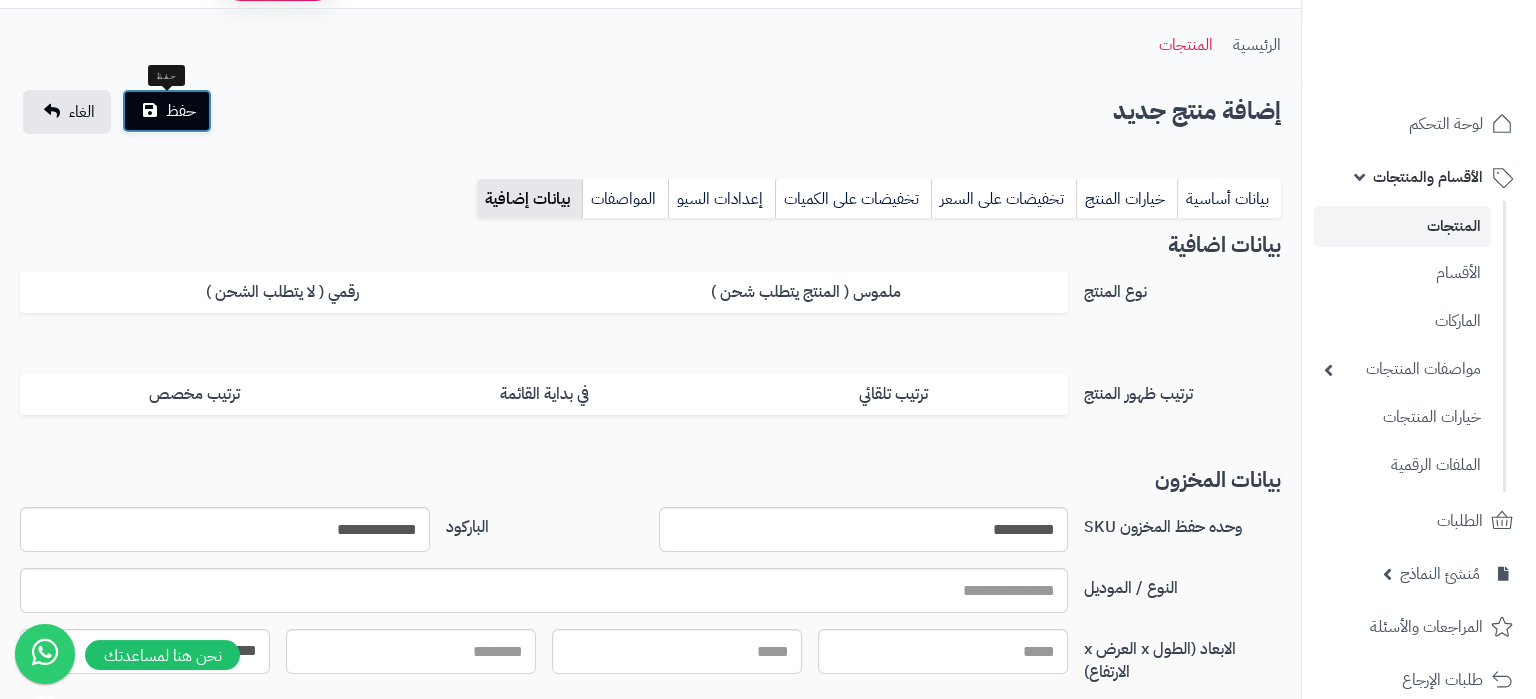 click on "حفظ" at bounding box center (167, 111) 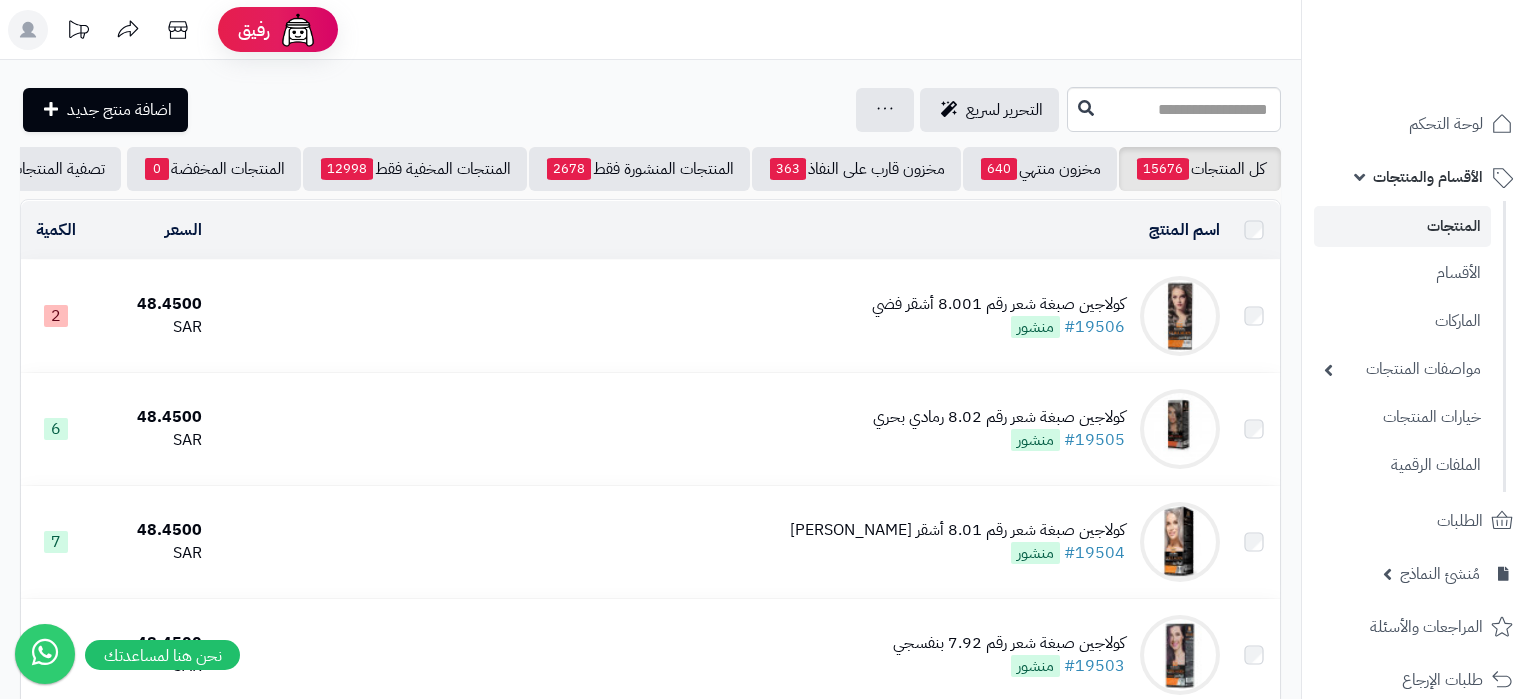 scroll, scrollTop: 0, scrollLeft: 0, axis: both 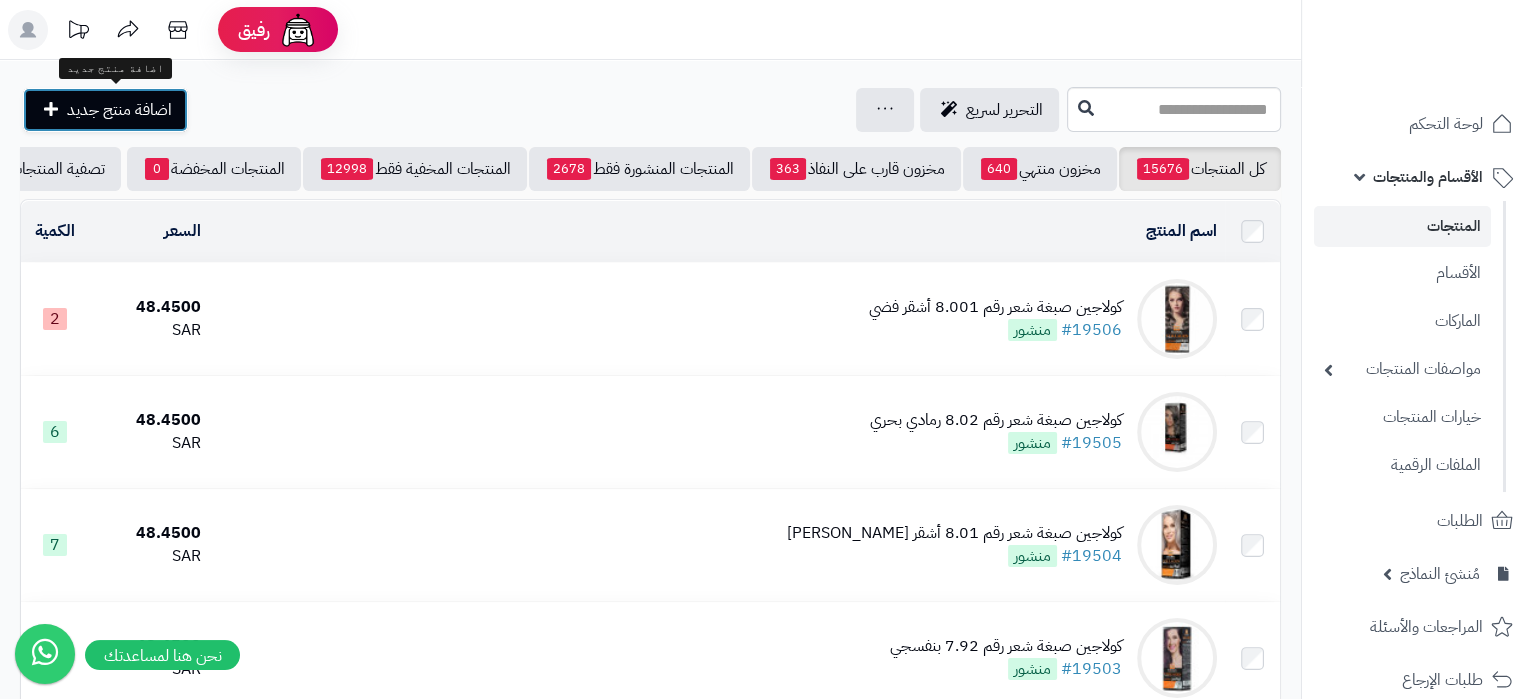 click on "اضافة منتج جديد" at bounding box center (119, 110) 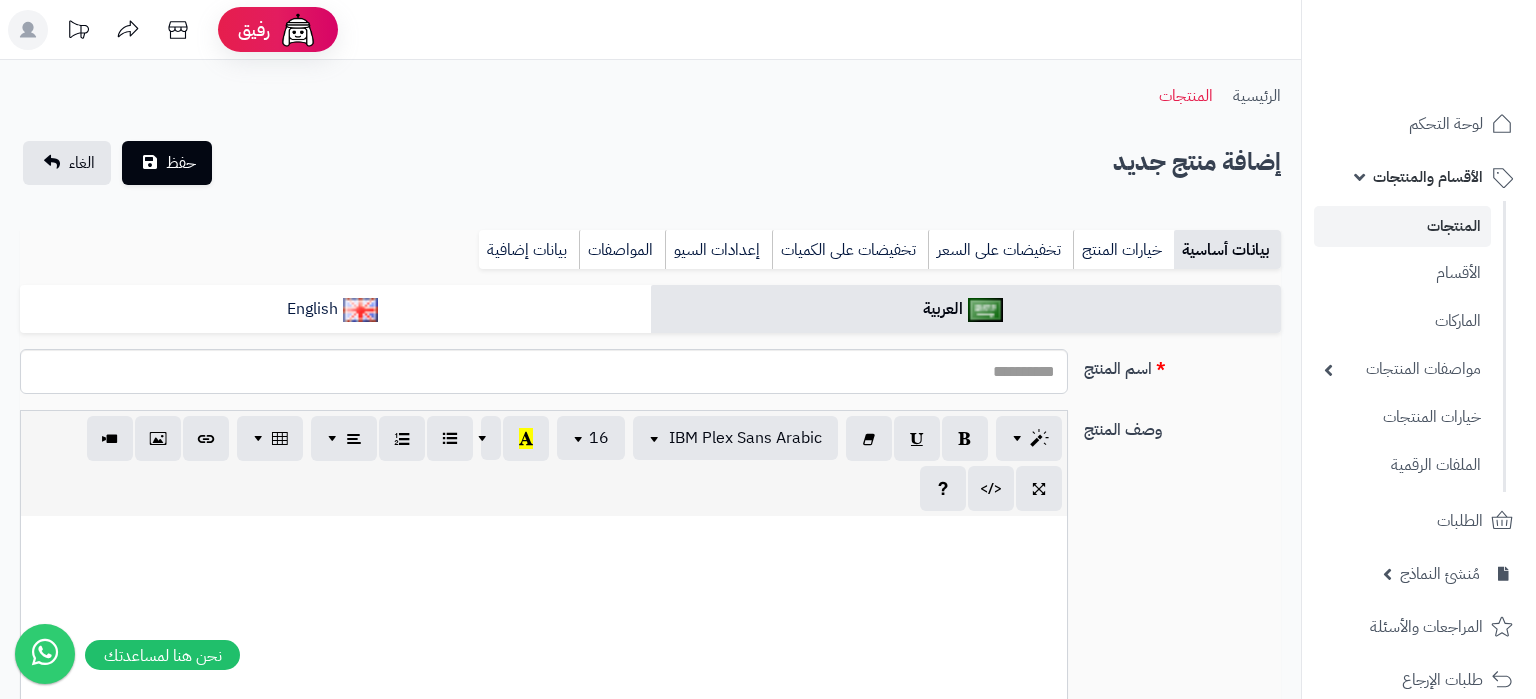 select 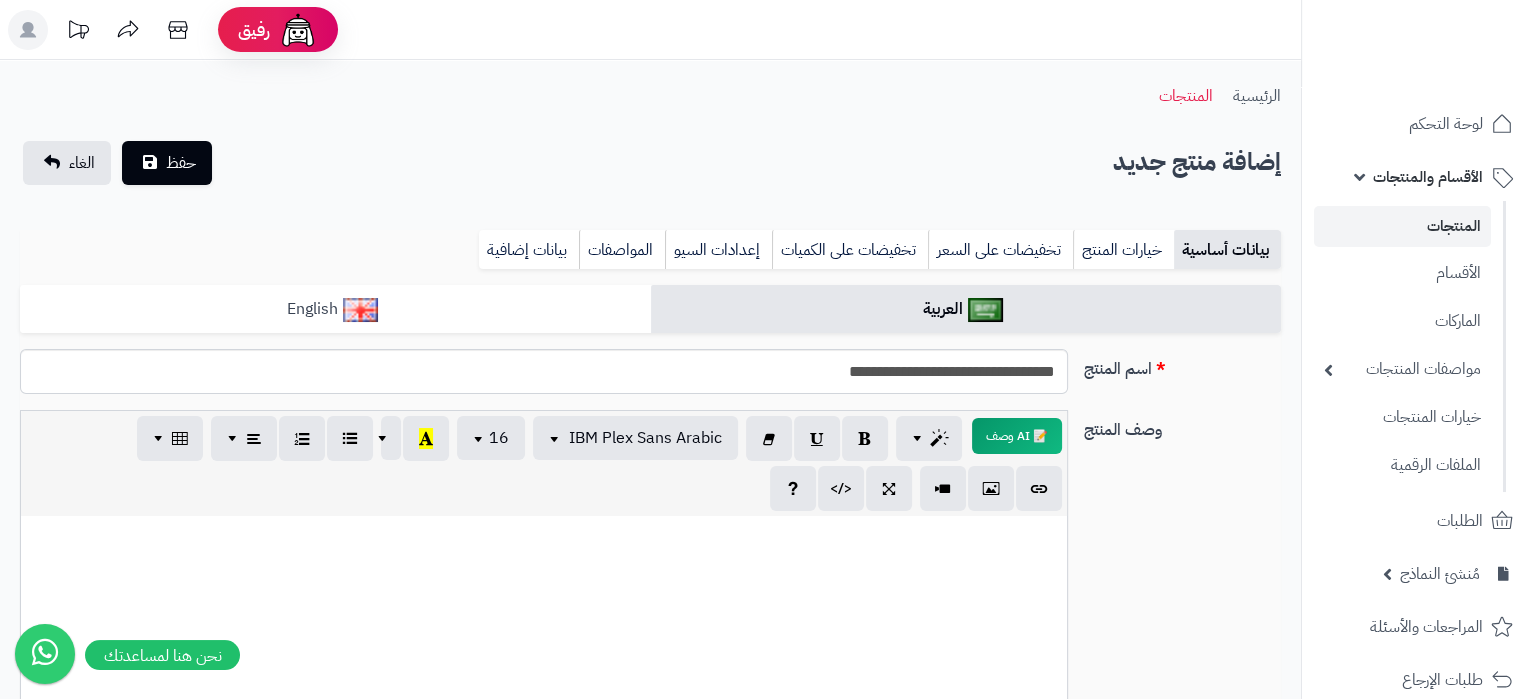 type on "**********" 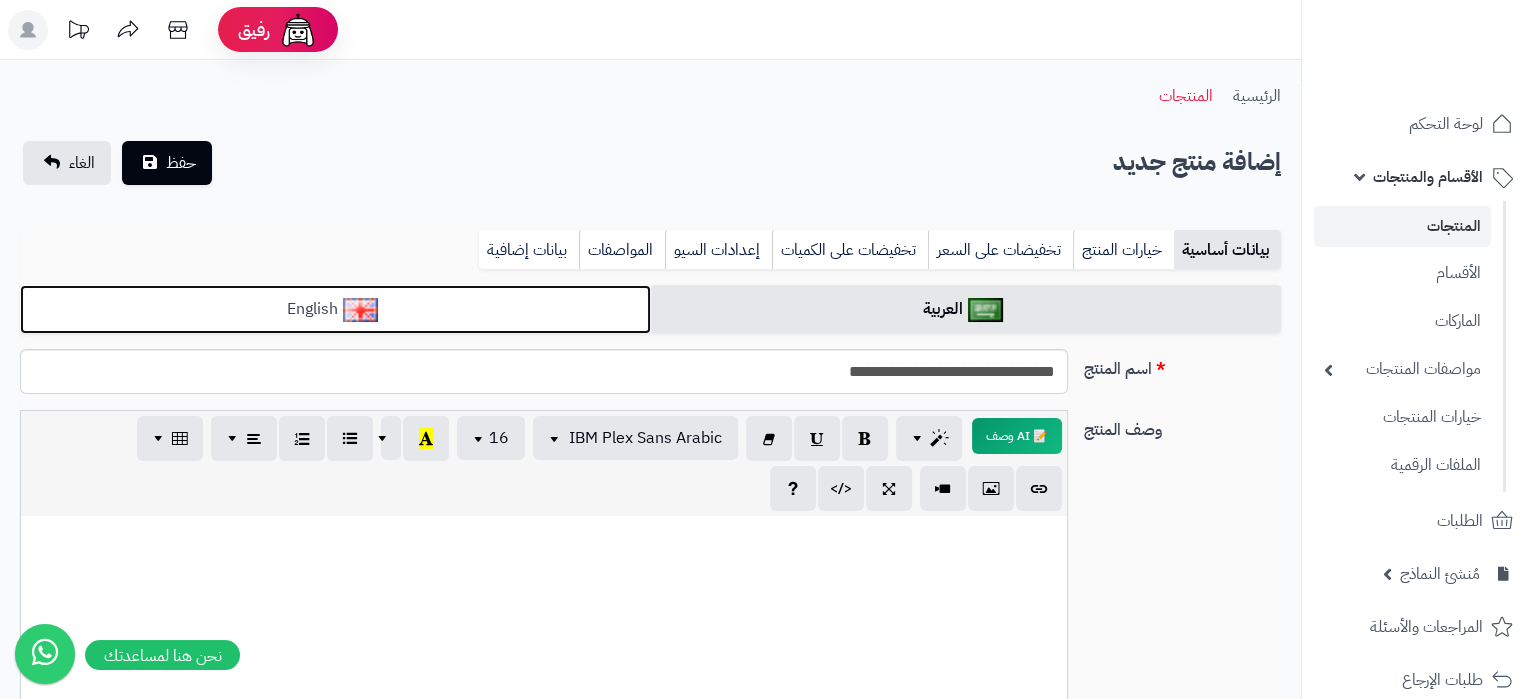 click on "English" at bounding box center (335, 309) 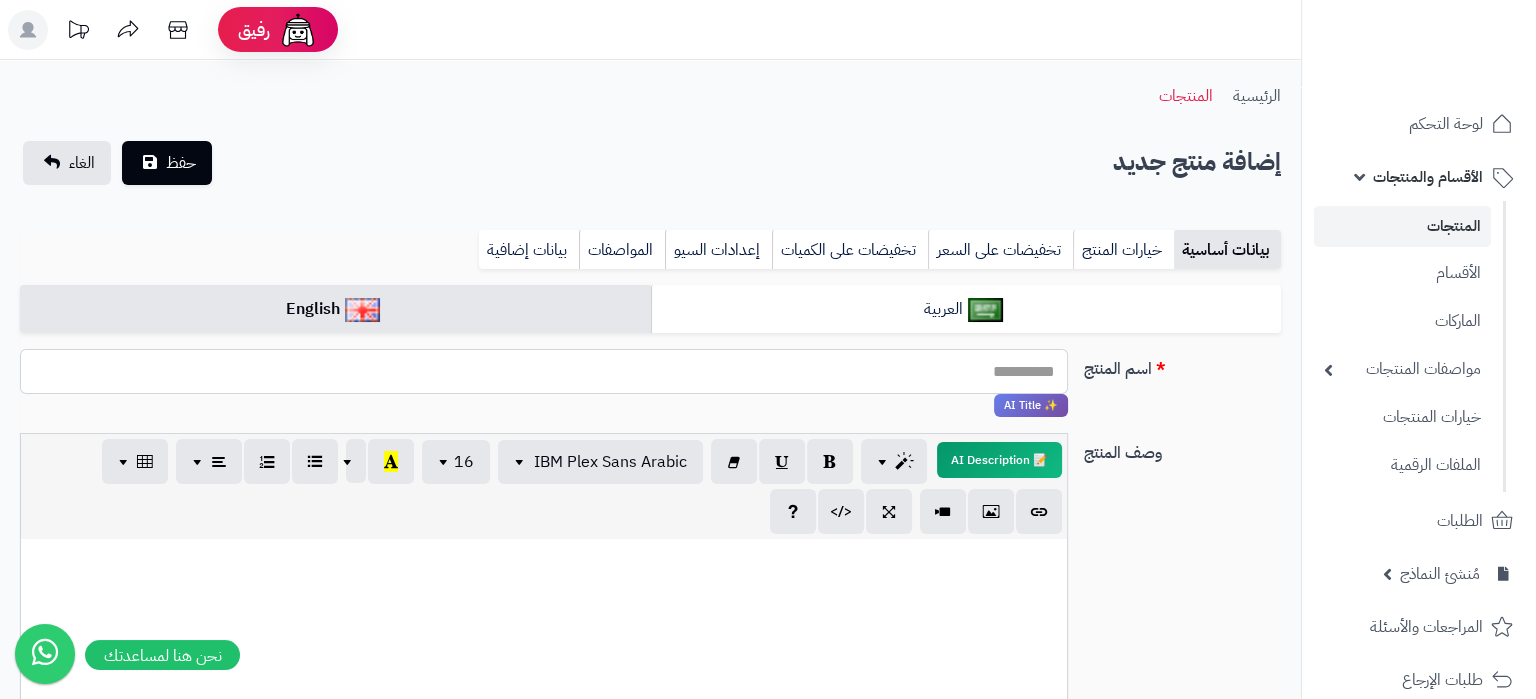click on "اسم المنتج" at bounding box center [544, 371] 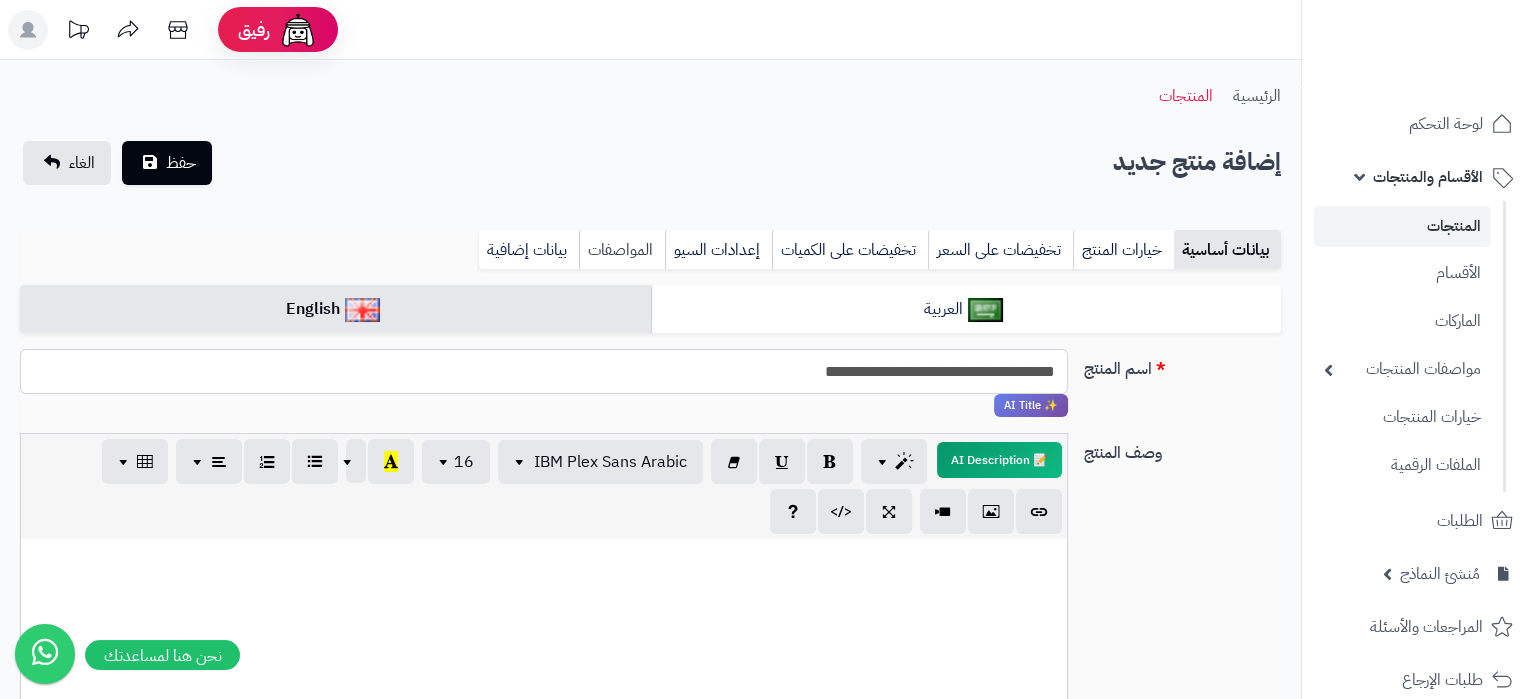 type on "**********" 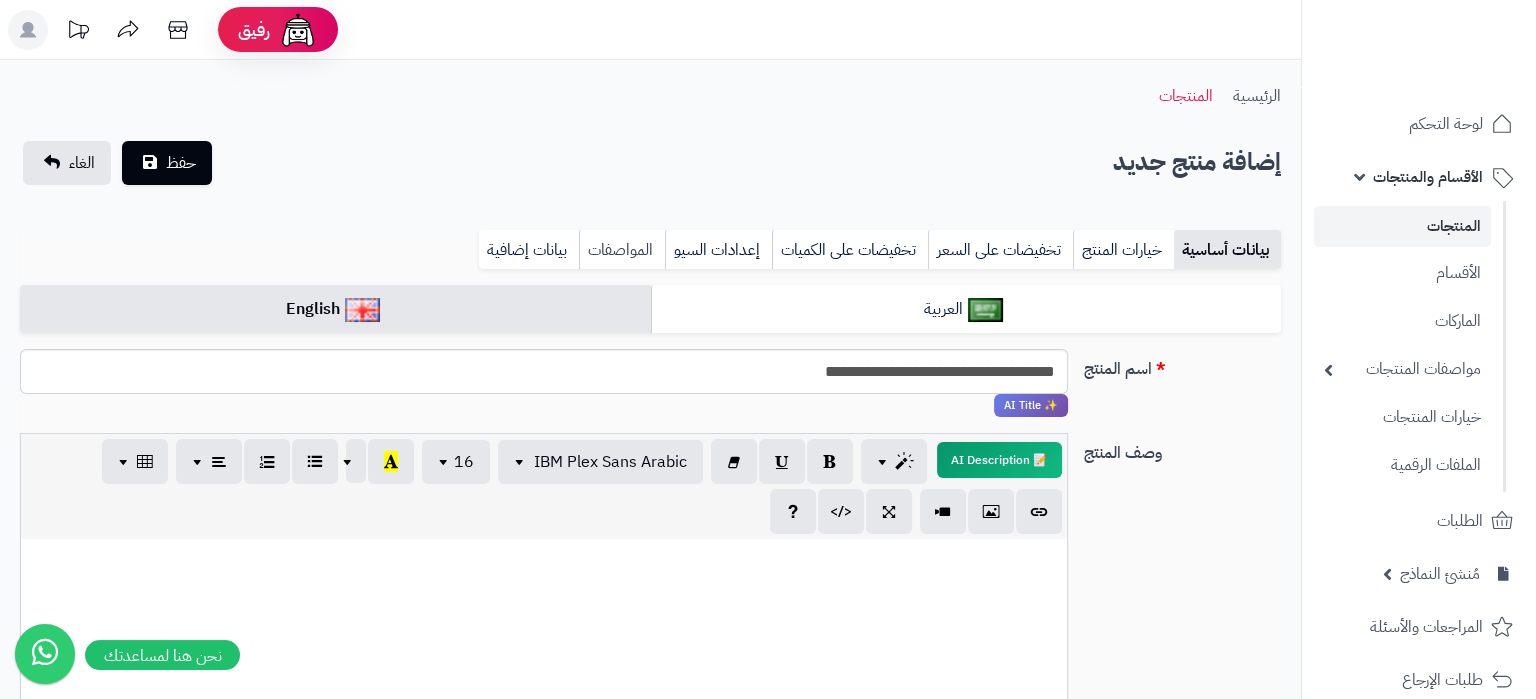 click on "المواصفات" at bounding box center (622, 250) 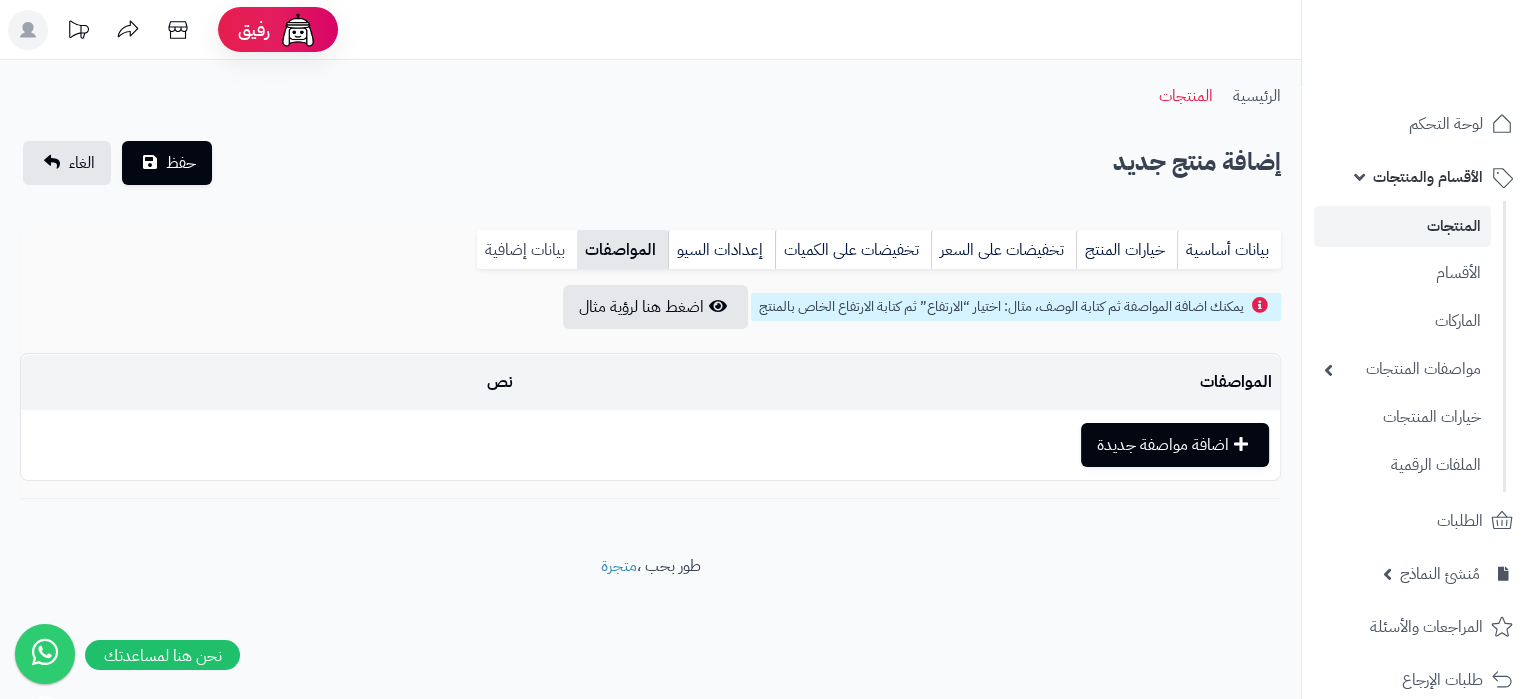 click on "بيانات إضافية" at bounding box center (527, 250) 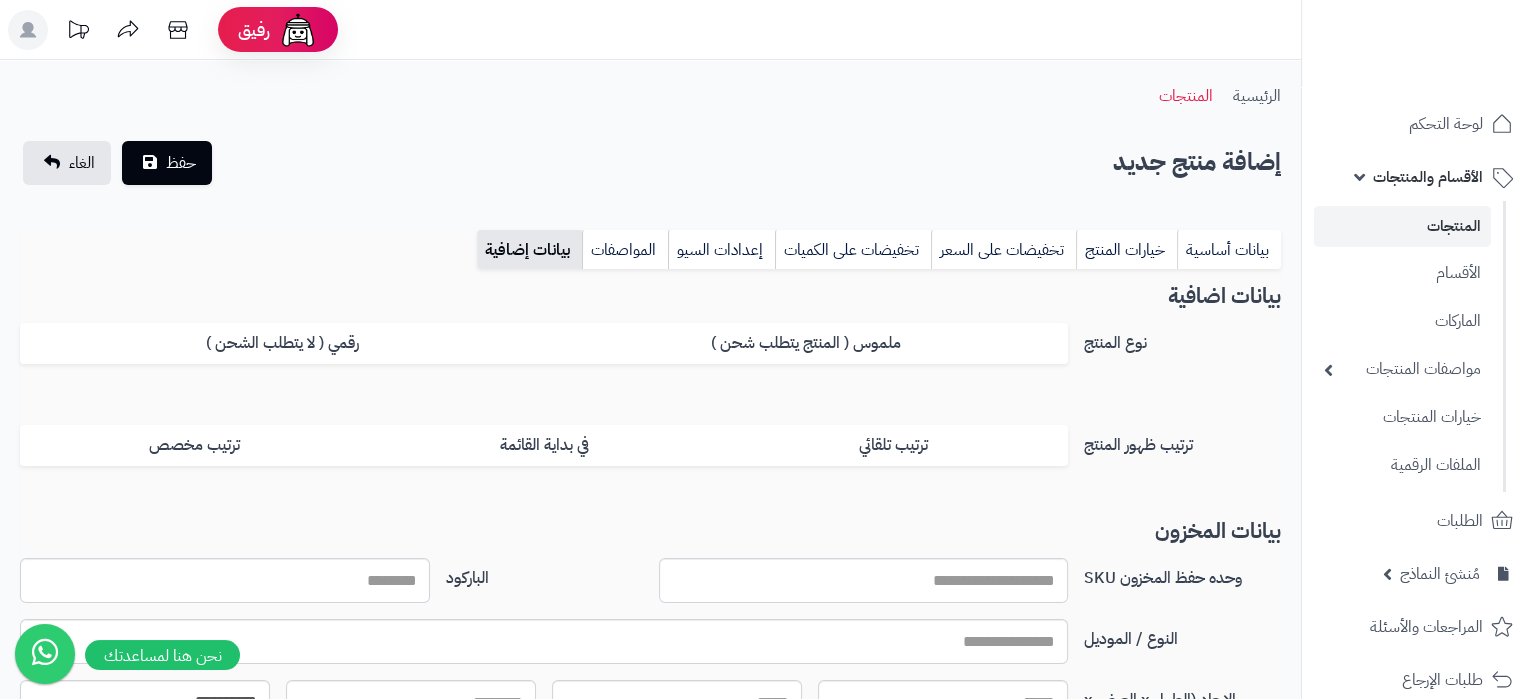 click at bounding box center (225, 580) 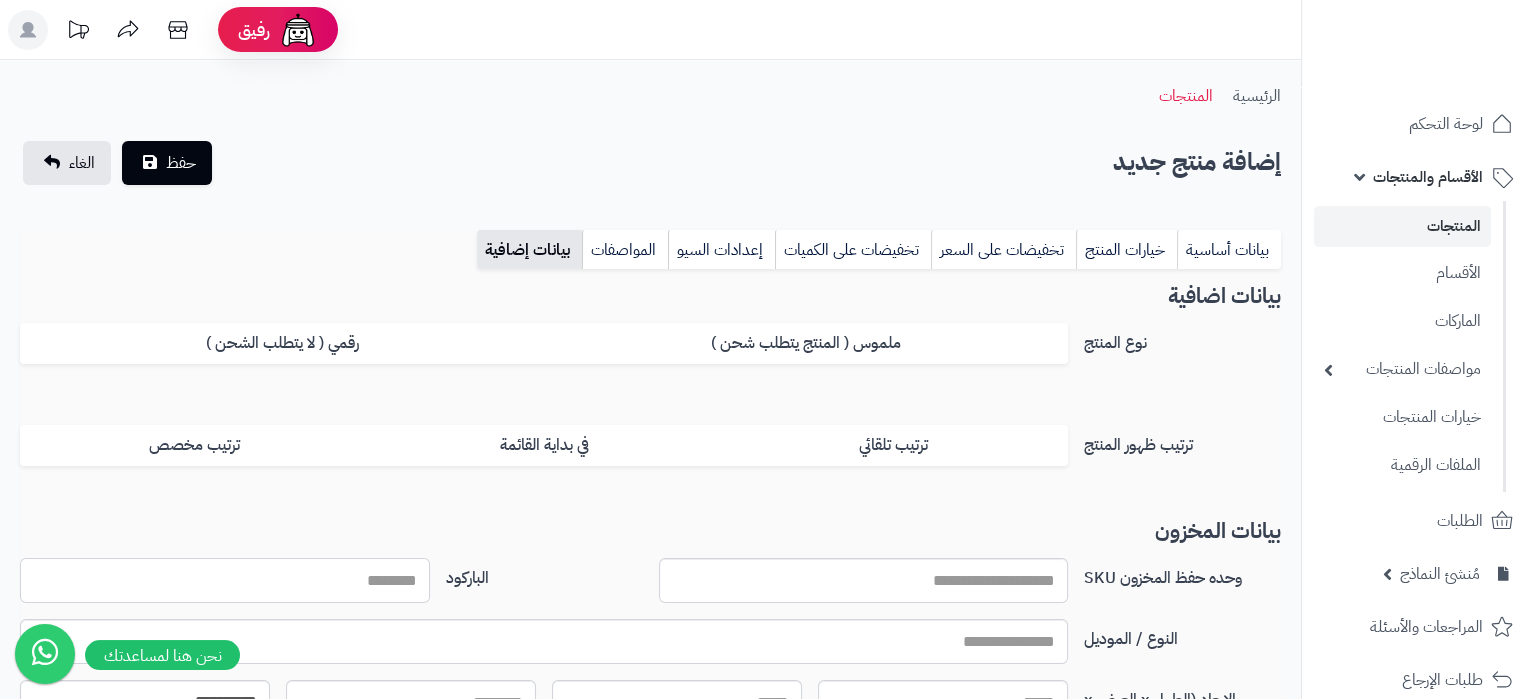 click on "الباركود" at bounding box center (225, 580) 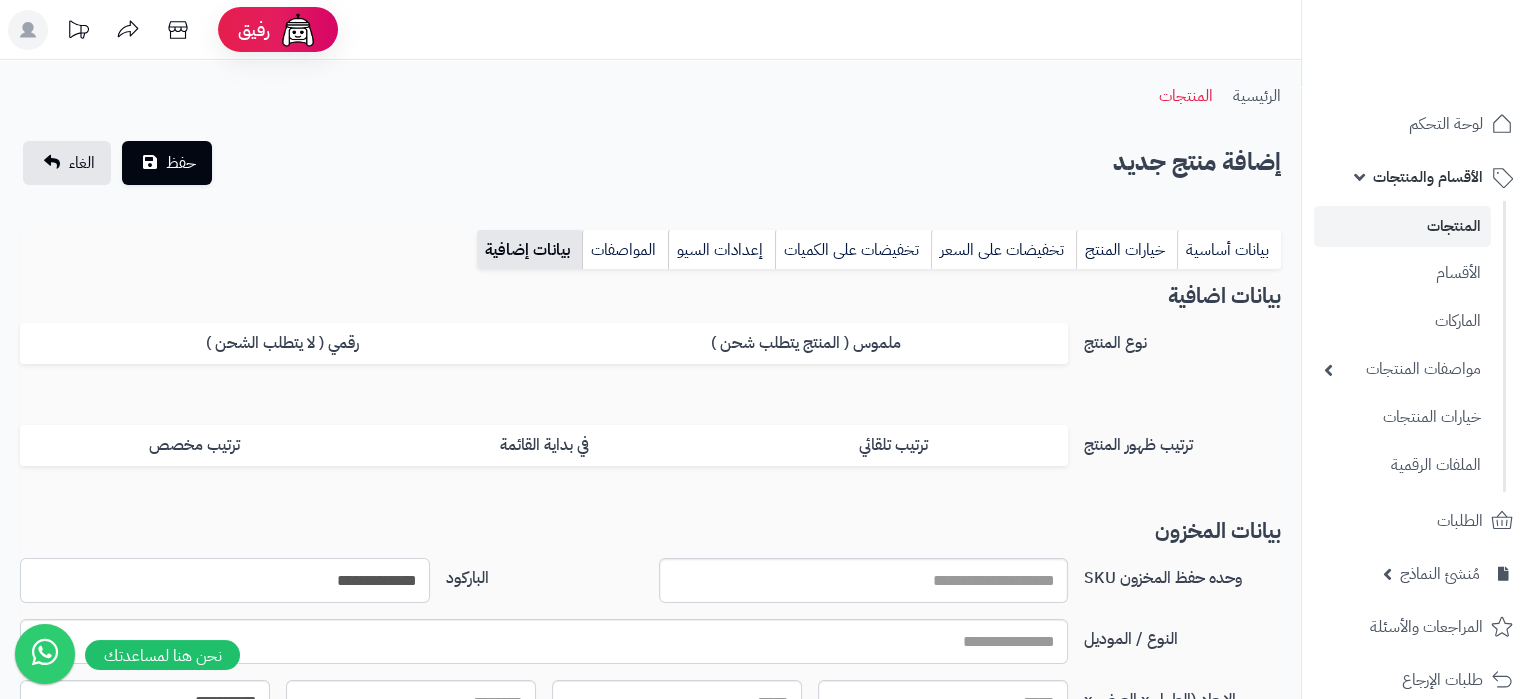 type on "**********" 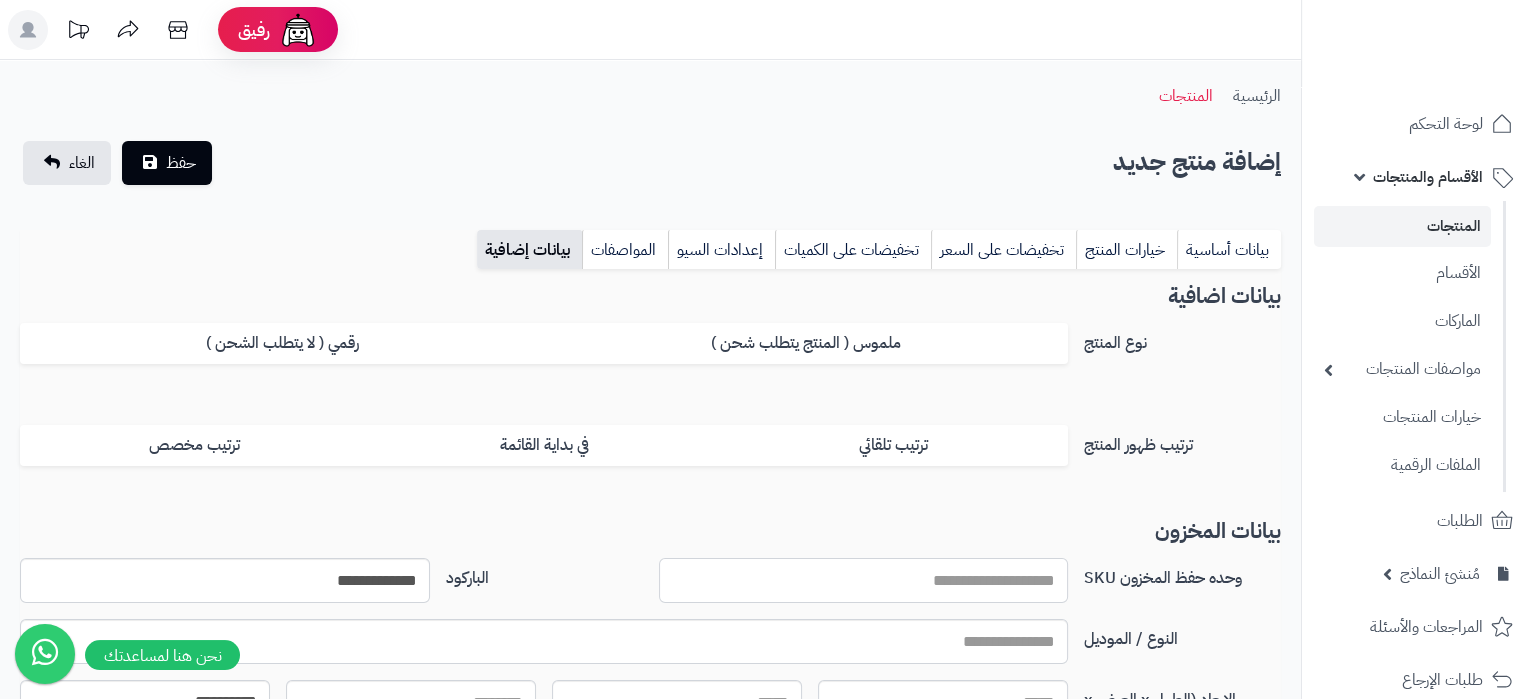 click on "وحده حفظ المخزون SKU" at bounding box center (864, 580) 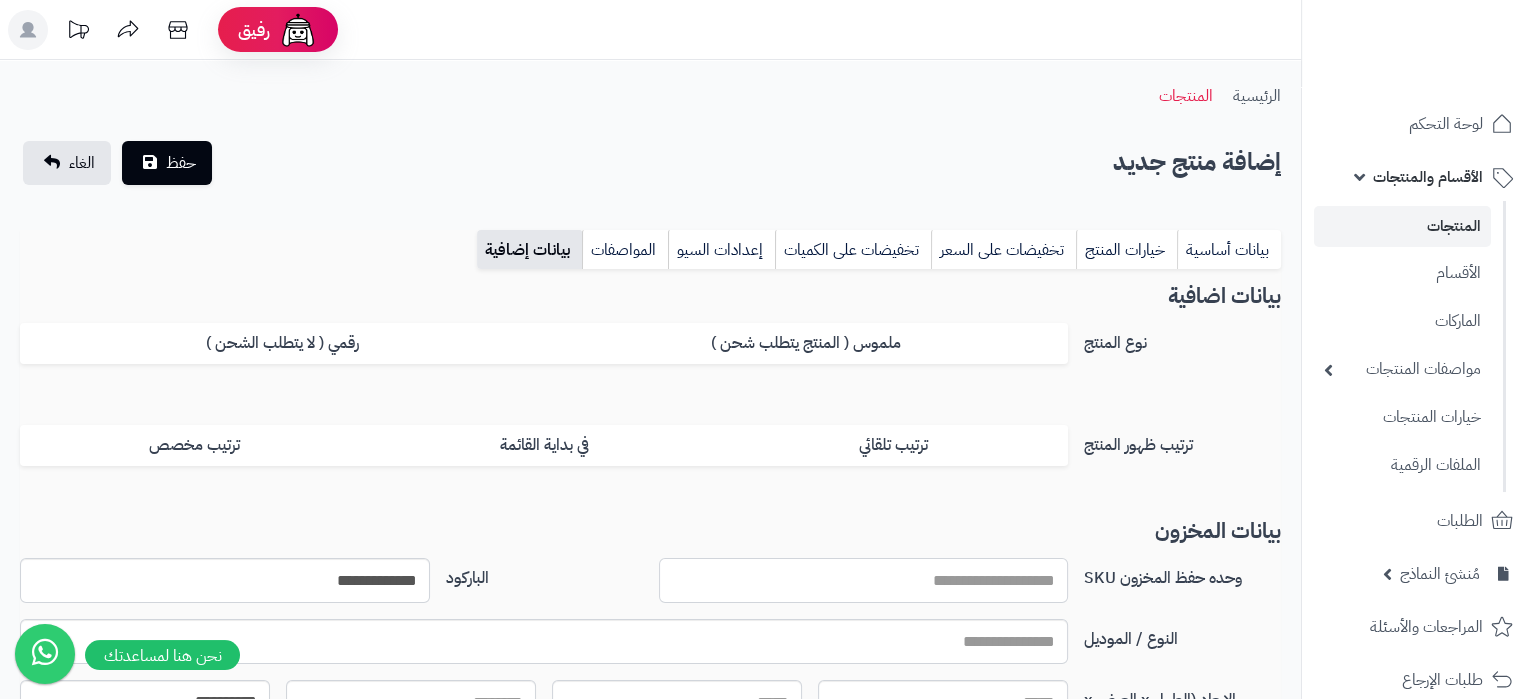 paste on "**********" 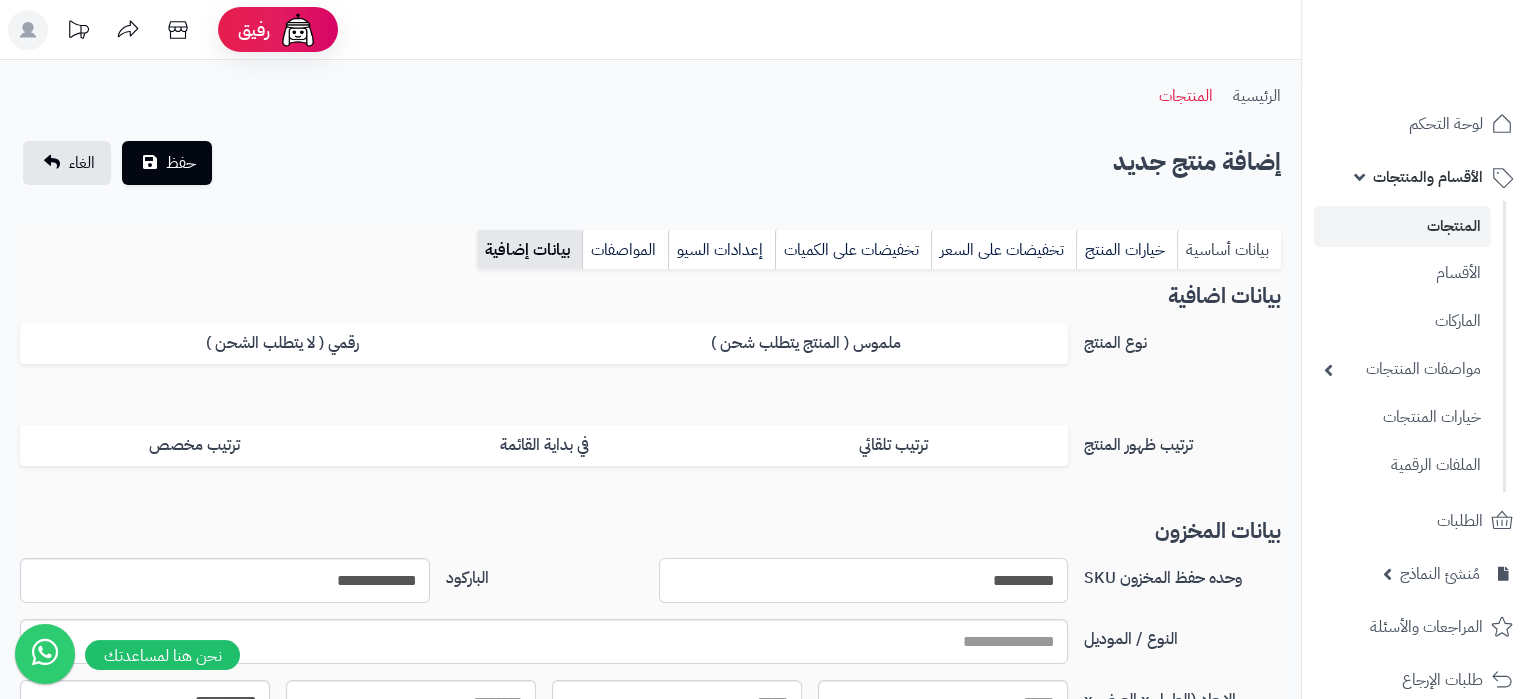 type on "**********" 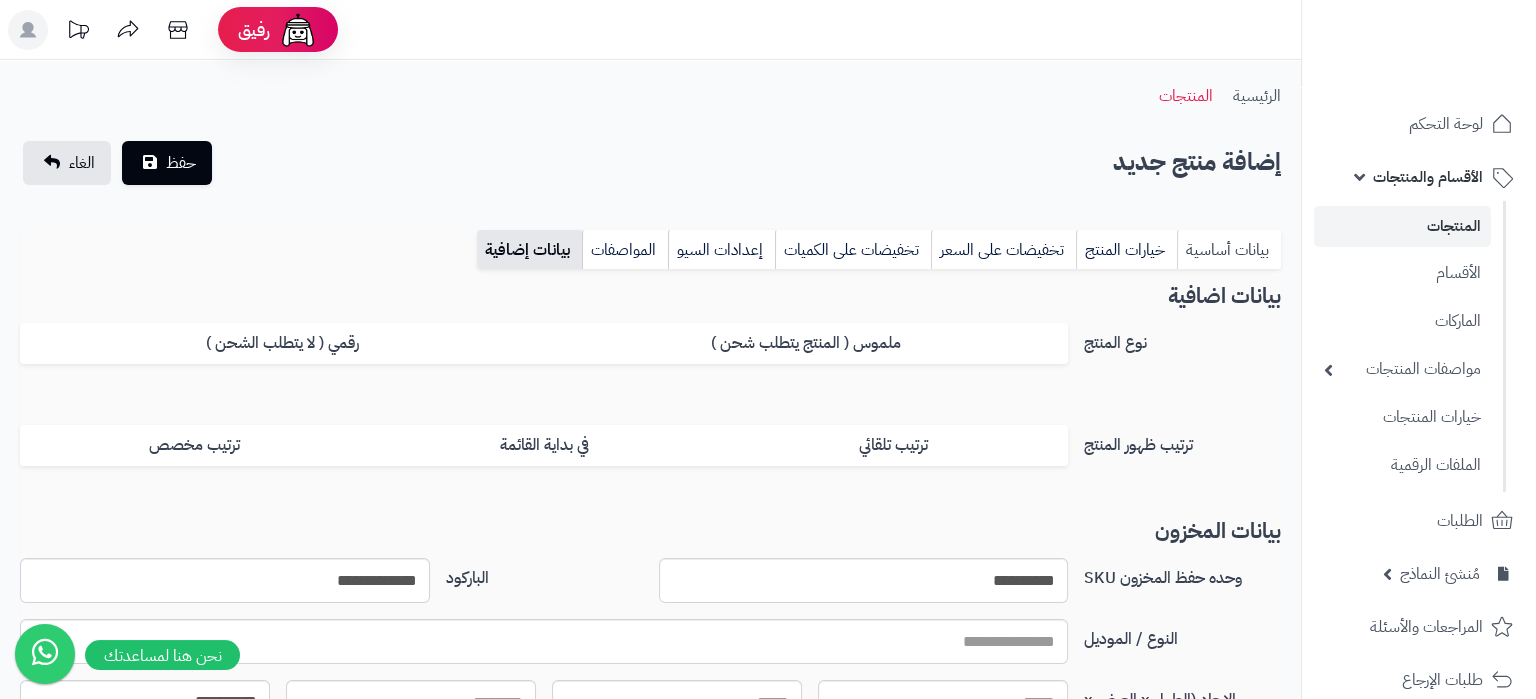 click on "بيانات أساسية" at bounding box center (1229, 250) 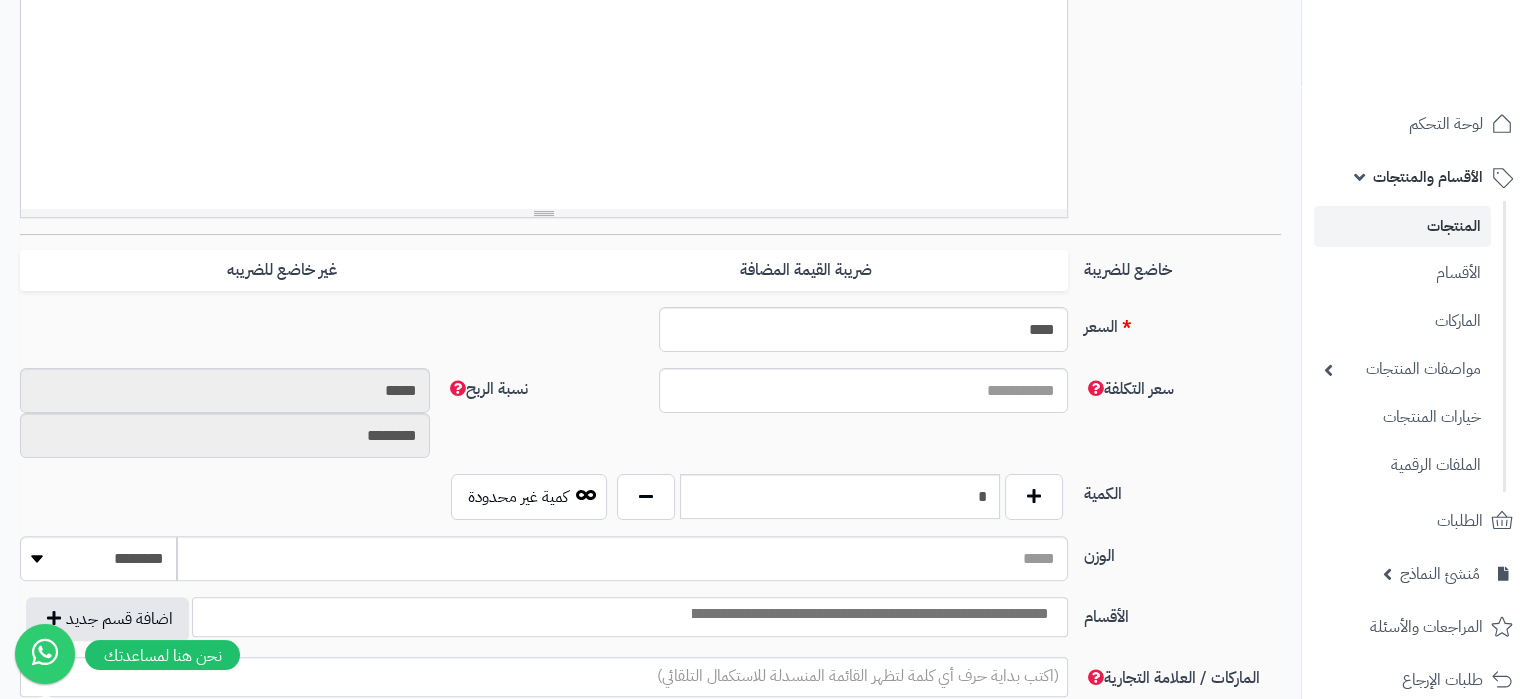 scroll, scrollTop: 735, scrollLeft: 0, axis: vertical 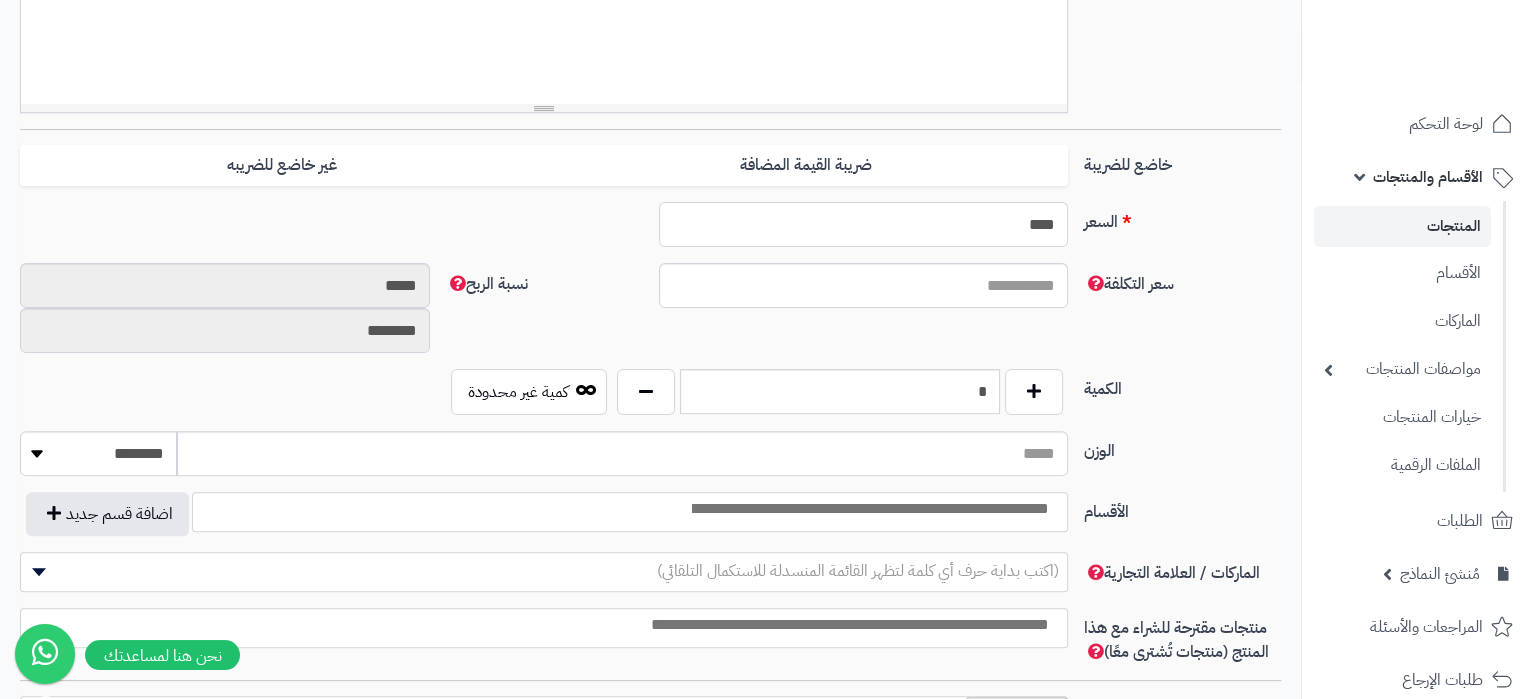 click on "****" at bounding box center (864, 224) 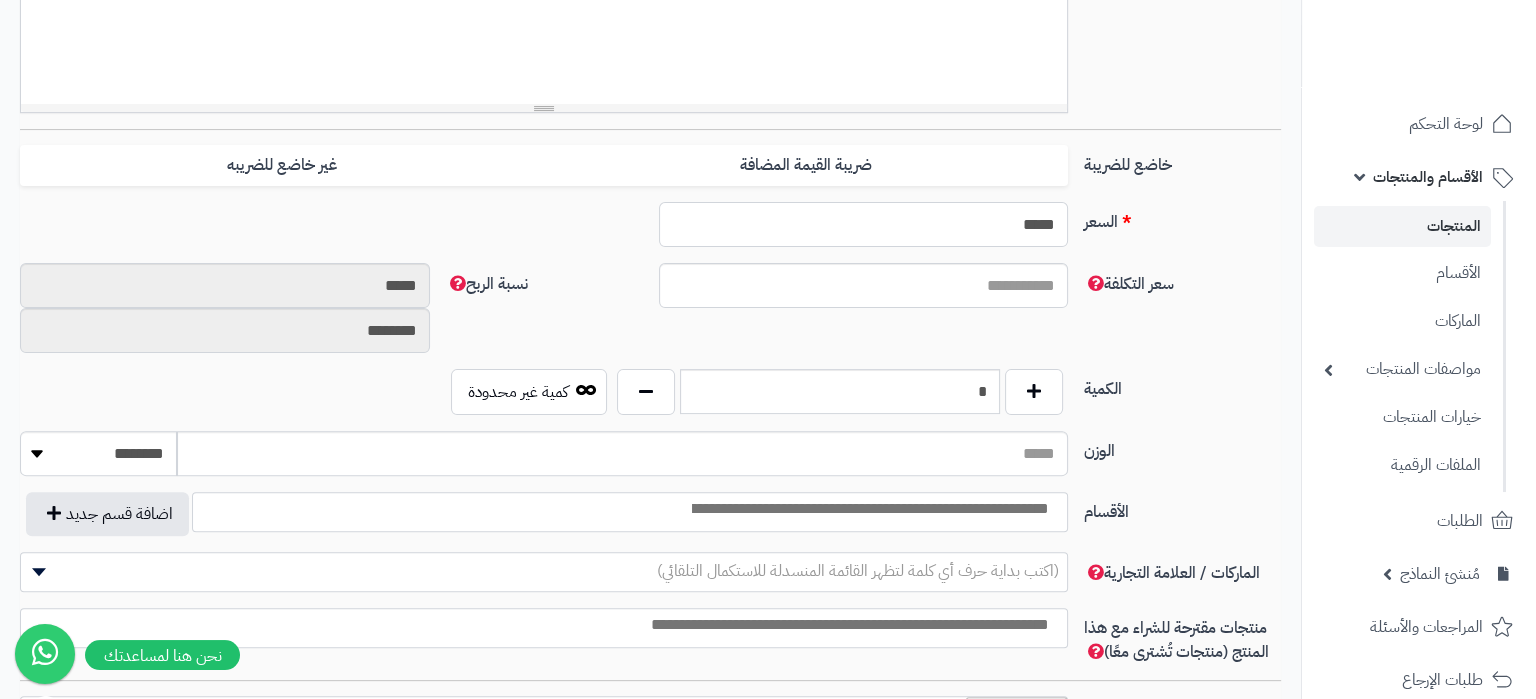type on "*****" 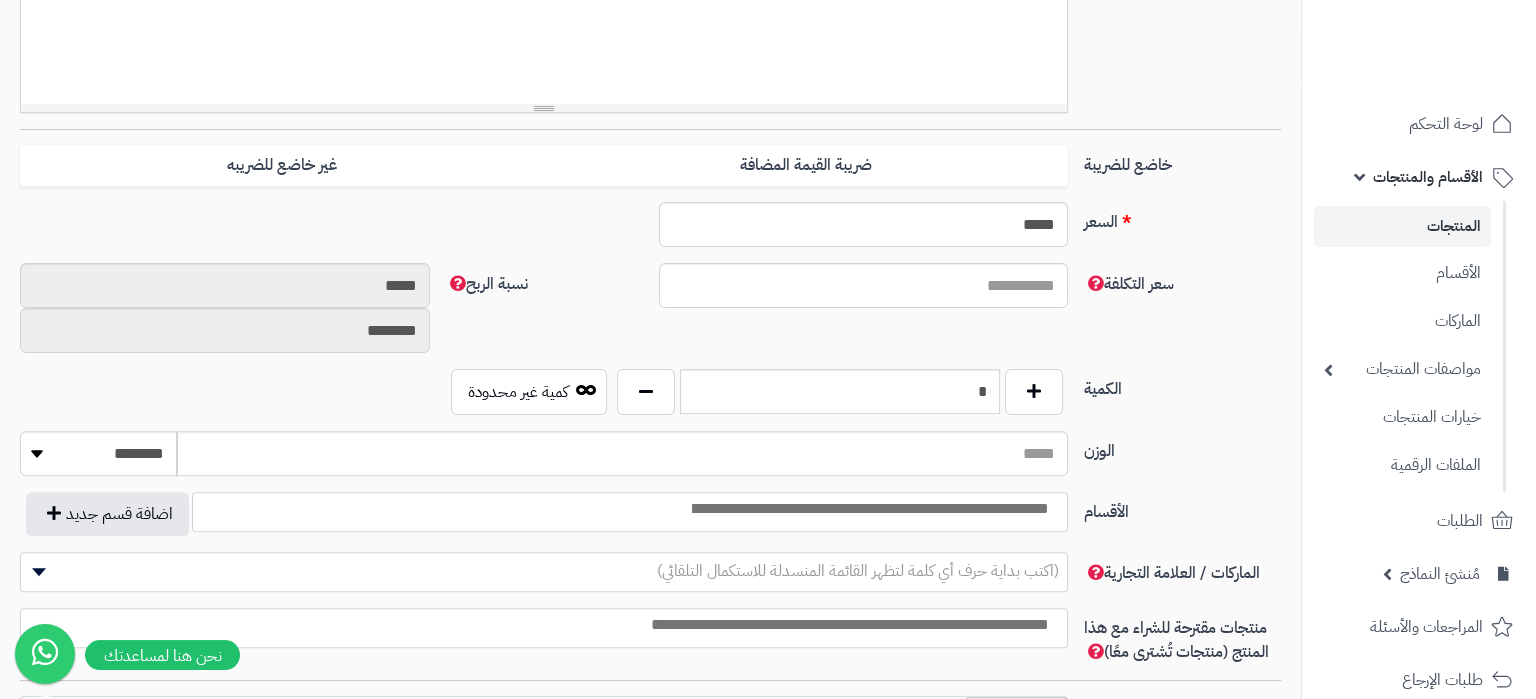 click on "**********" at bounding box center (650, 316) 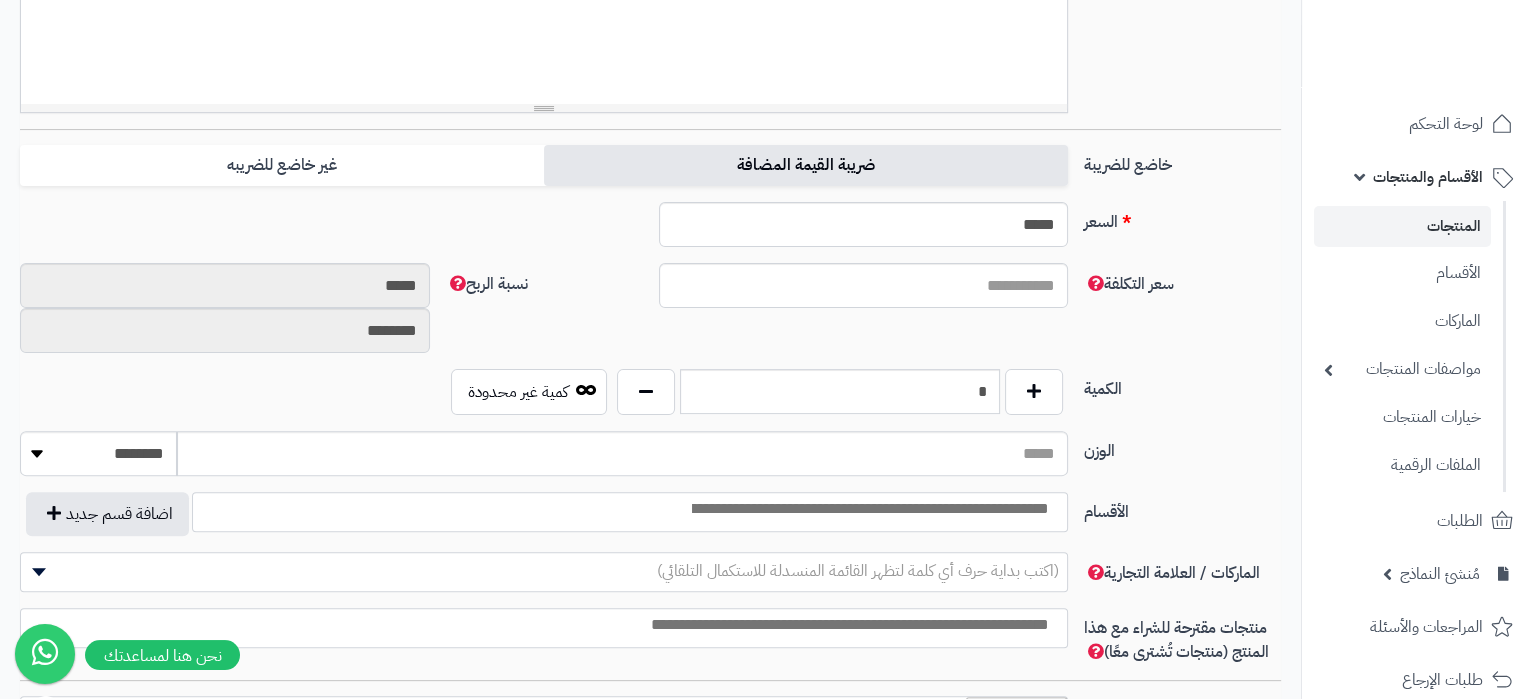 click on "ضريبة القيمة المضافة" at bounding box center [806, 165] 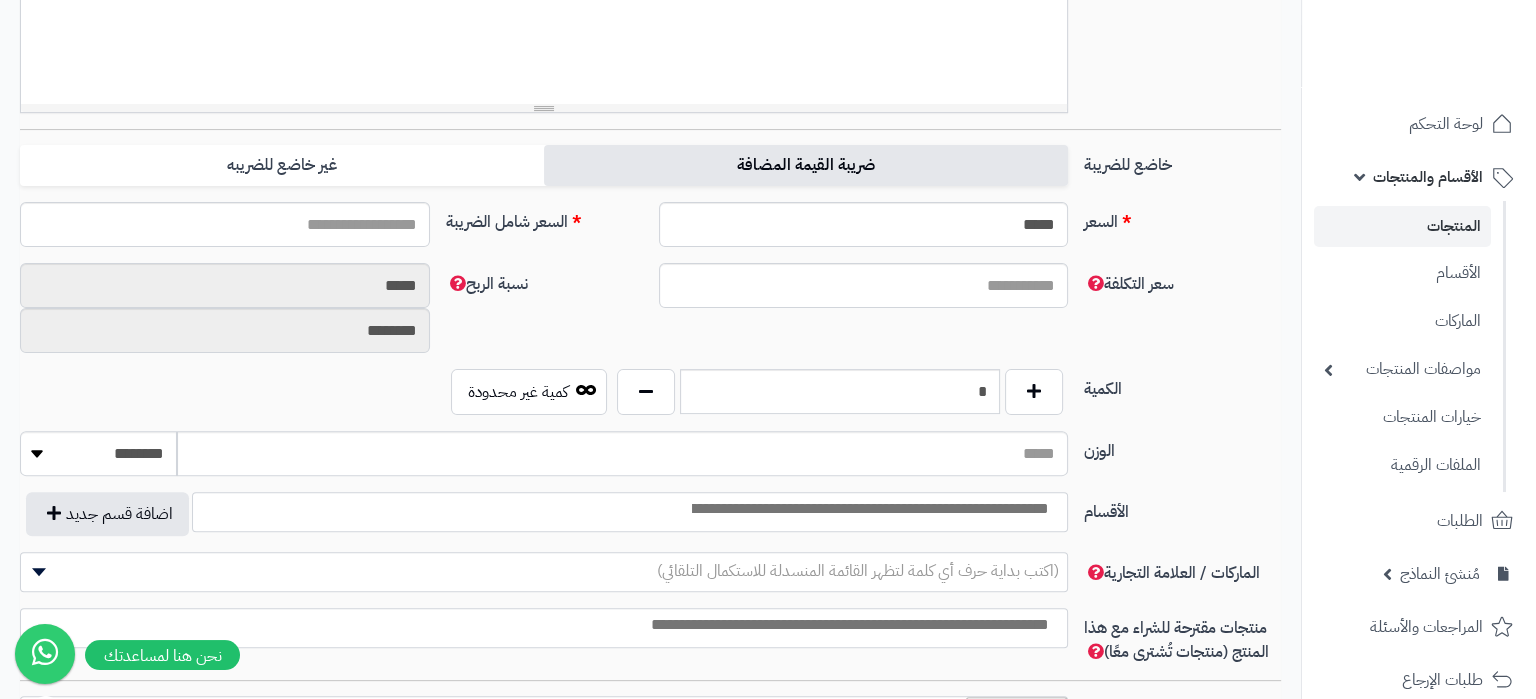 type on "*****" 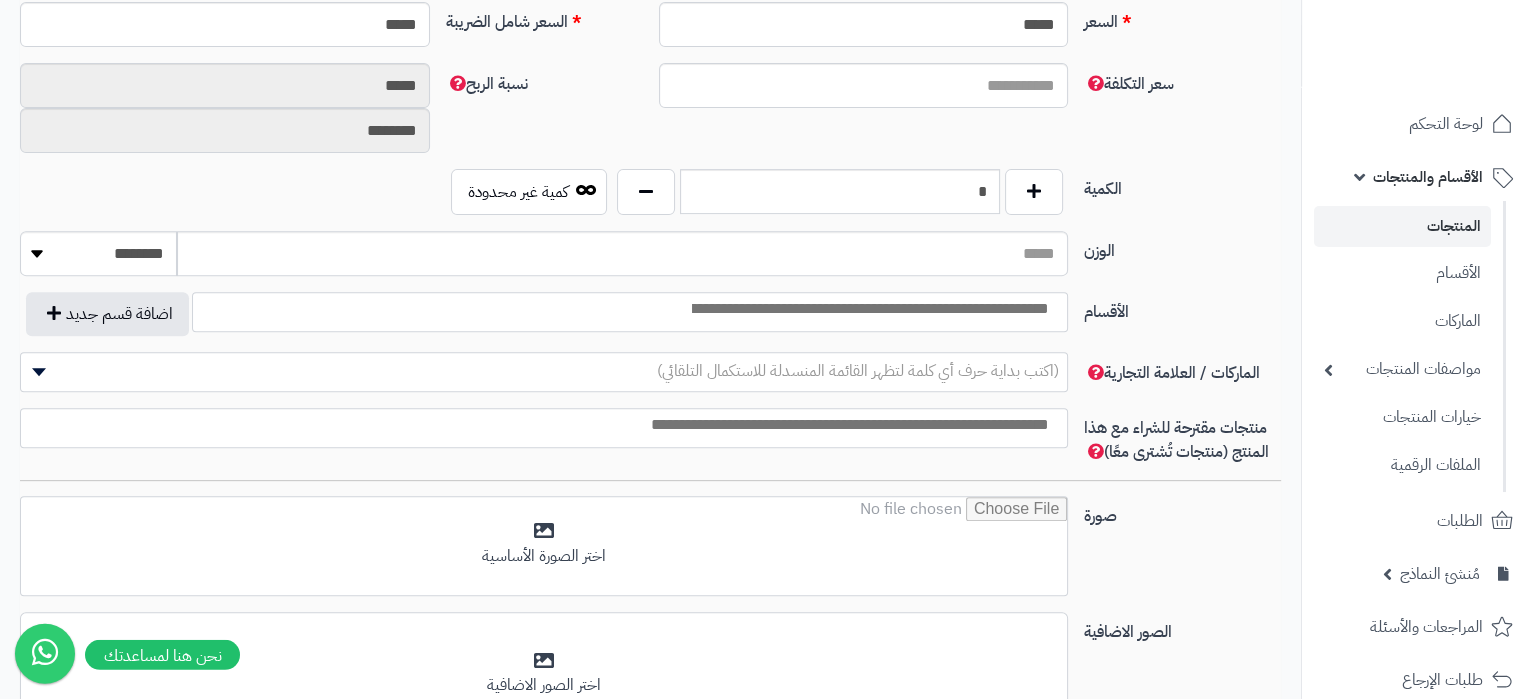 scroll, scrollTop: 945, scrollLeft: 0, axis: vertical 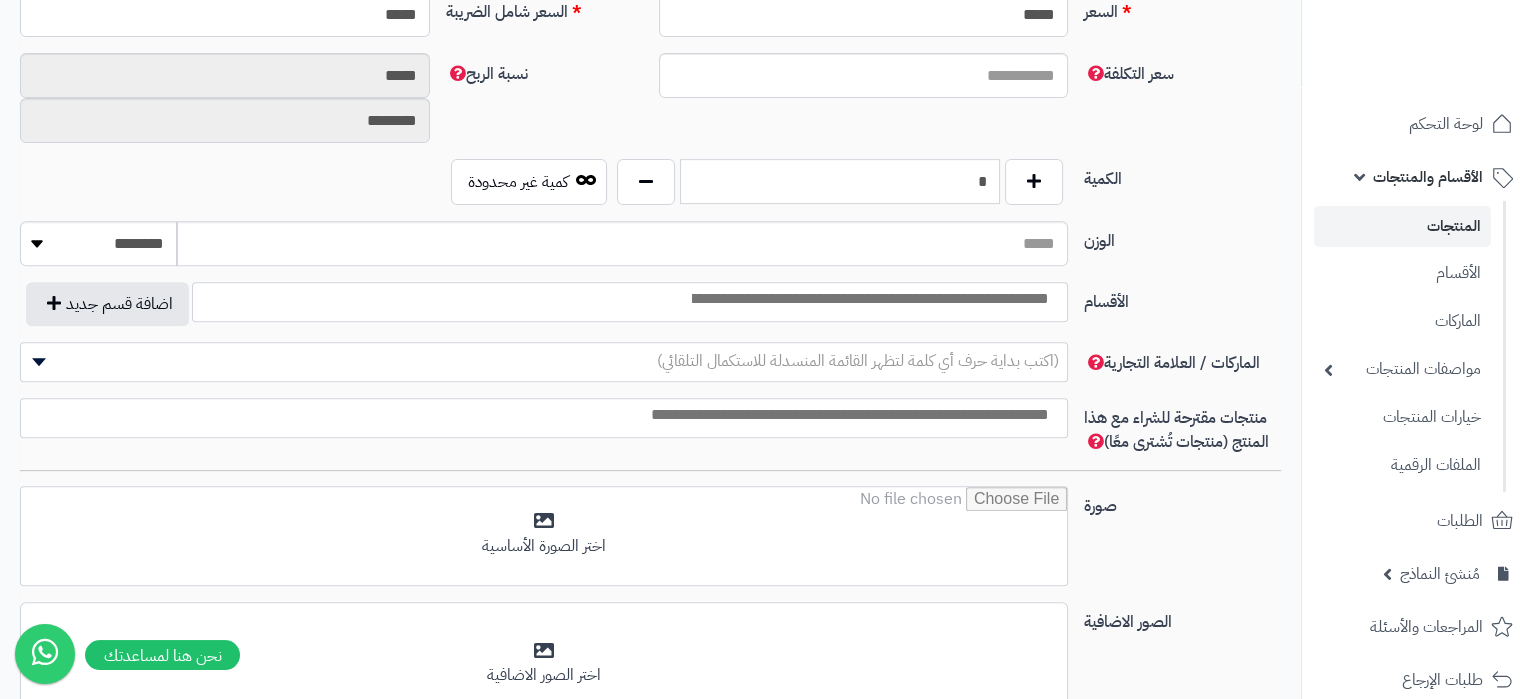 drag, startPoint x: 949, startPoint y: 198, endPoint x: 1004, endPoint y: 194, distance: 55.145264 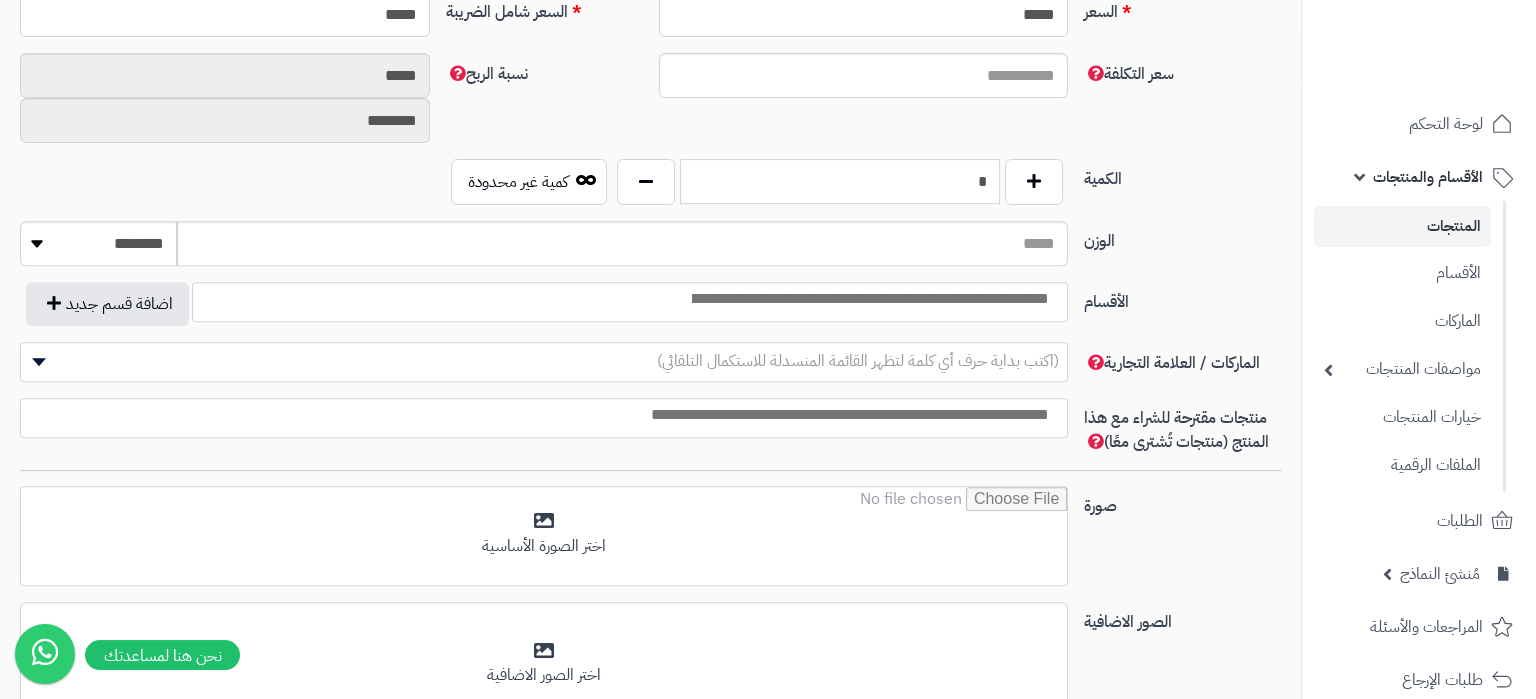 type on "*" 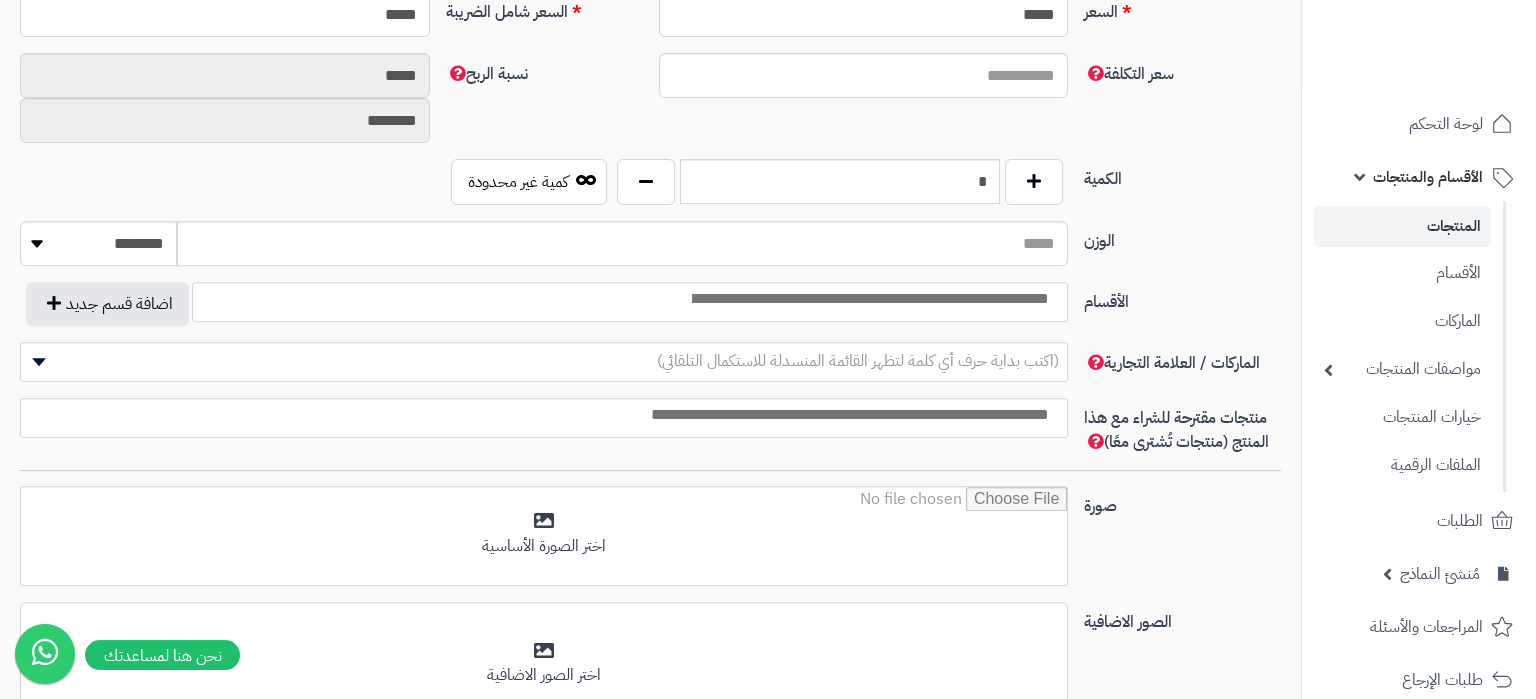 drag, startPoint x: 1081, startPoint y: 304, endPoint x: 1026, endPoint y: 307, distance: 55.081757 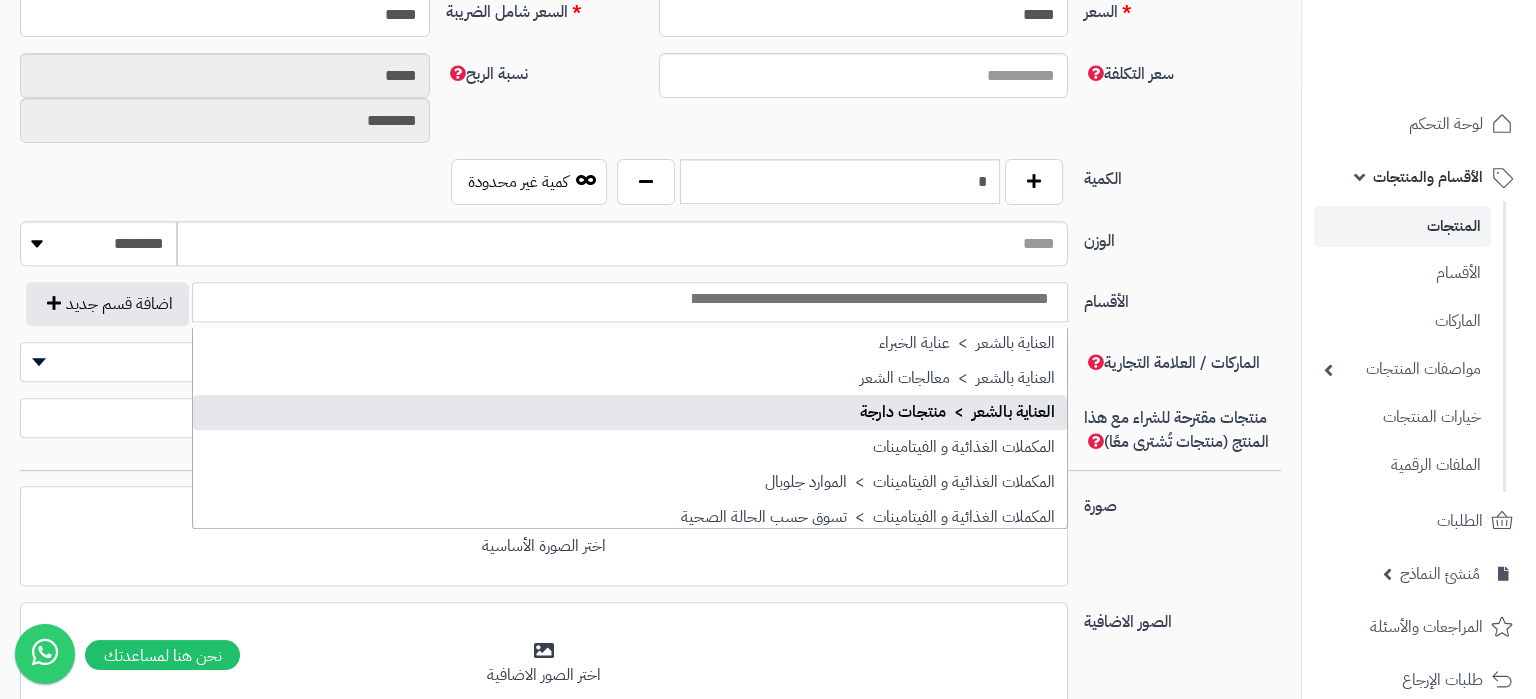 scroll, scrollTop: 2610, scrollLeft: 0, axis: vertical 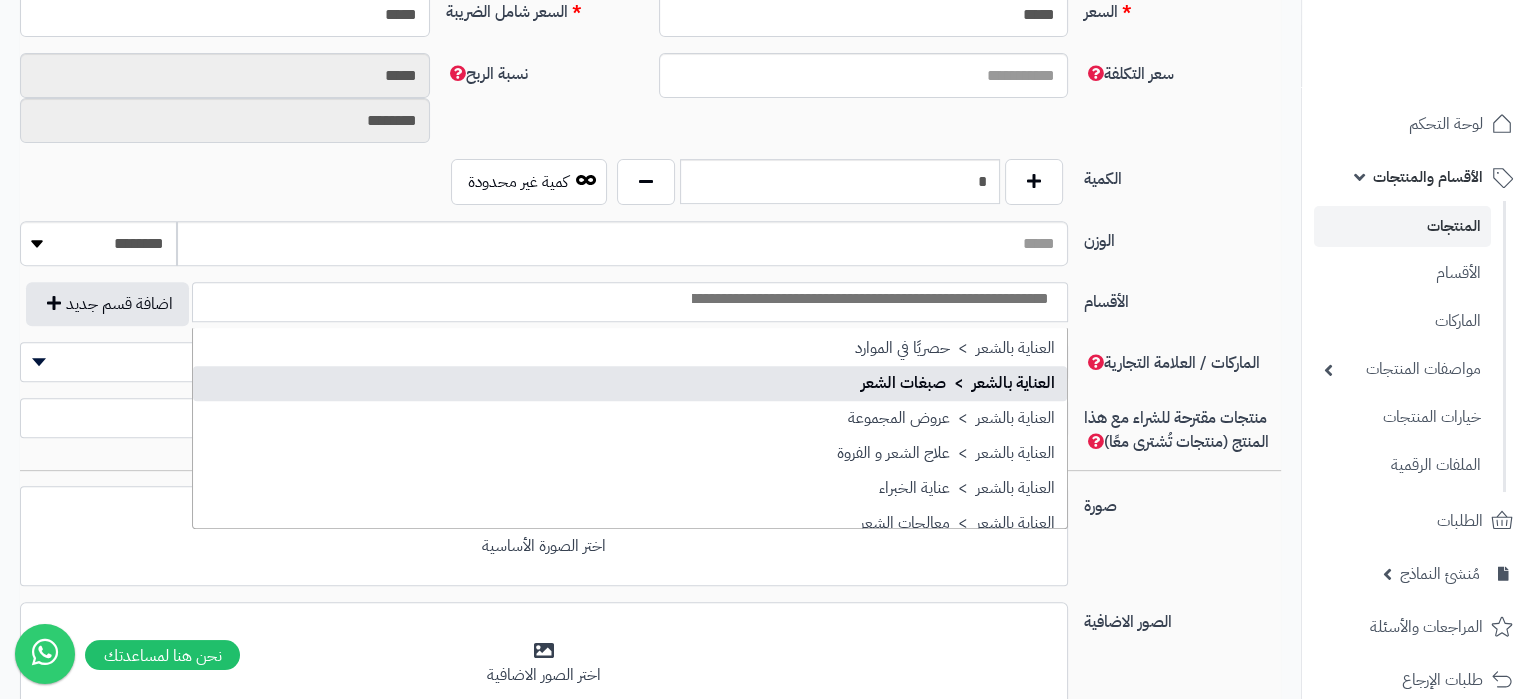 select on "***" 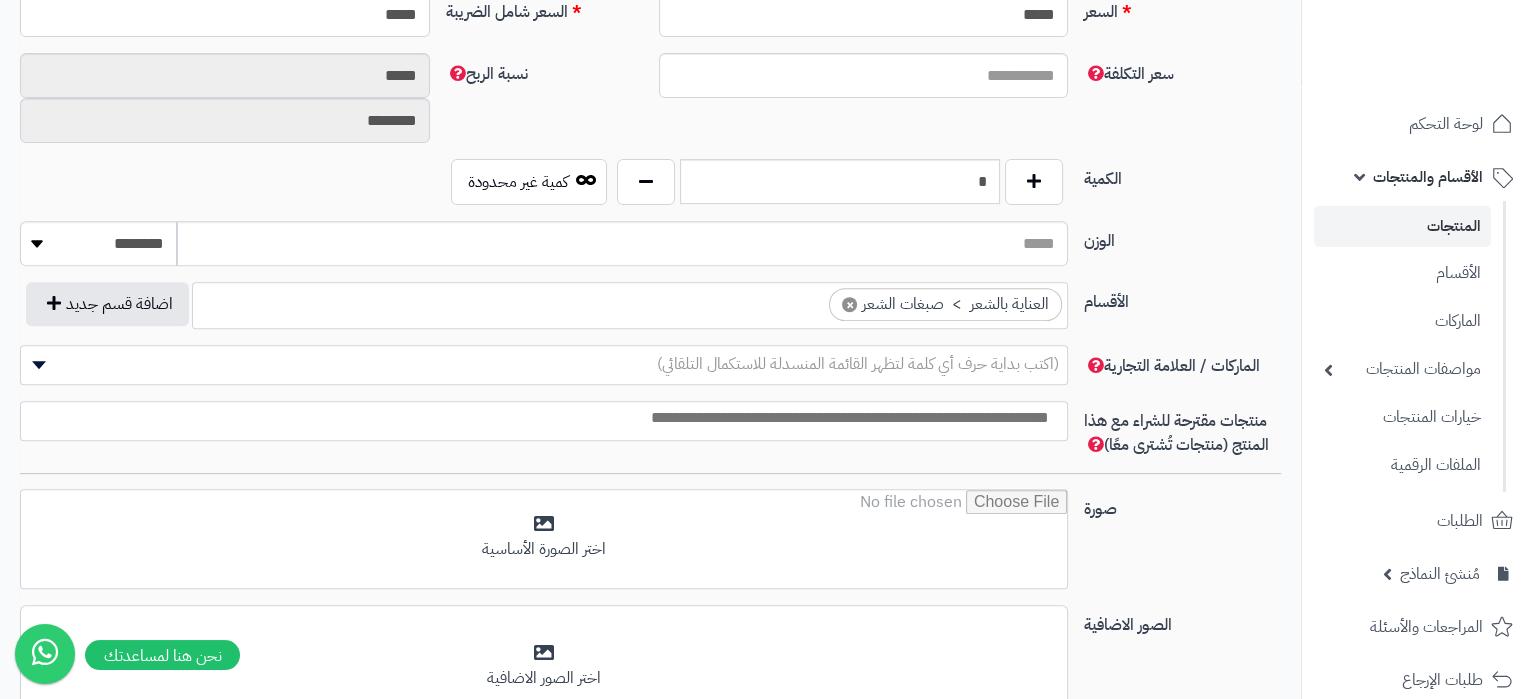 scroll, scrollTop: 2141, scrollLeft: 0, axis: vertical 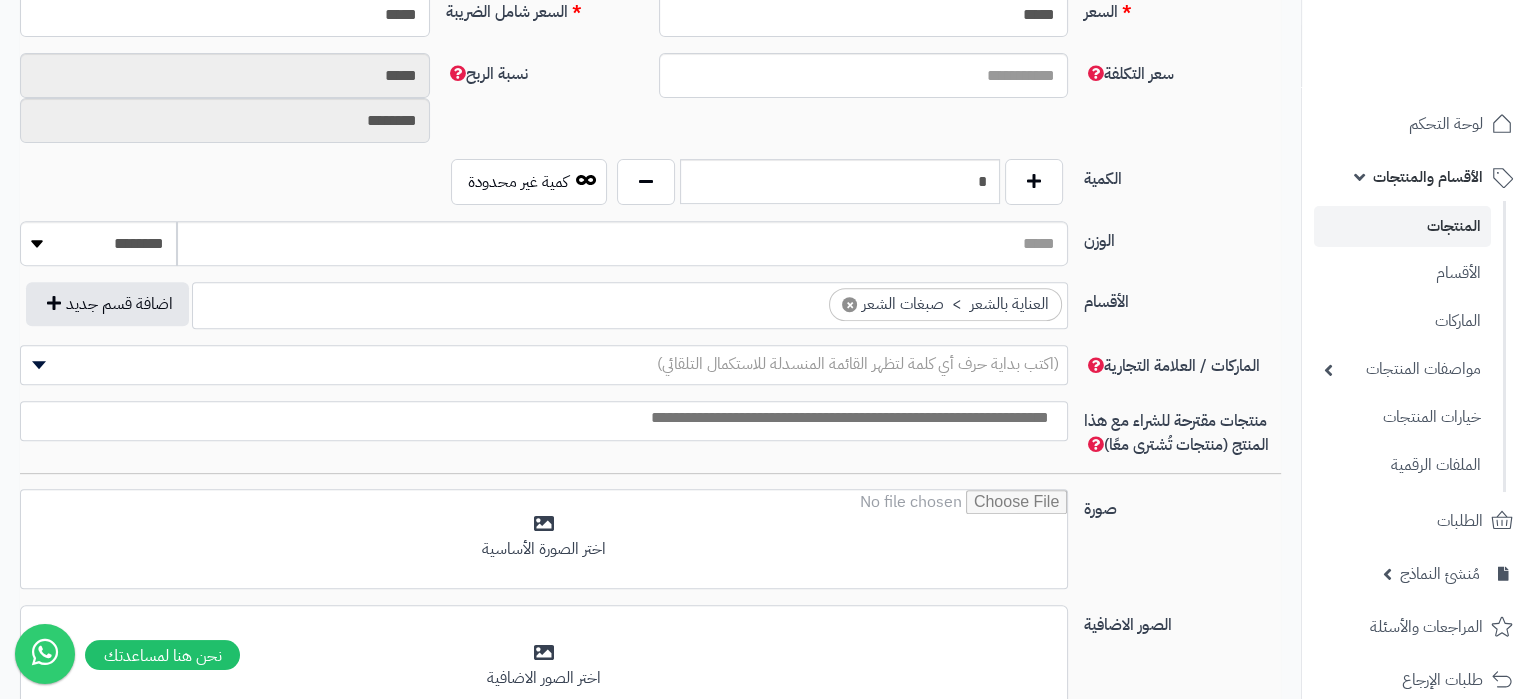 click at bounding box center [539, 418] 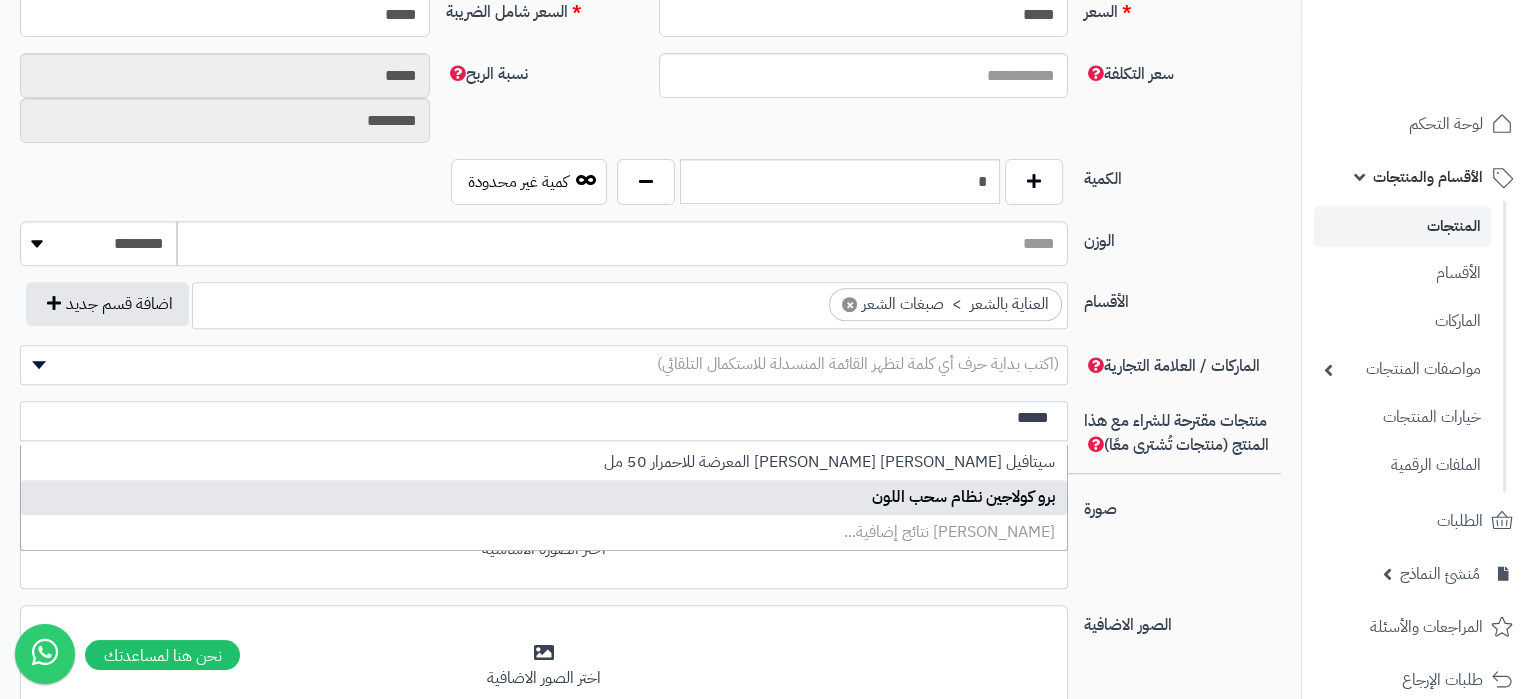 type on "*****" 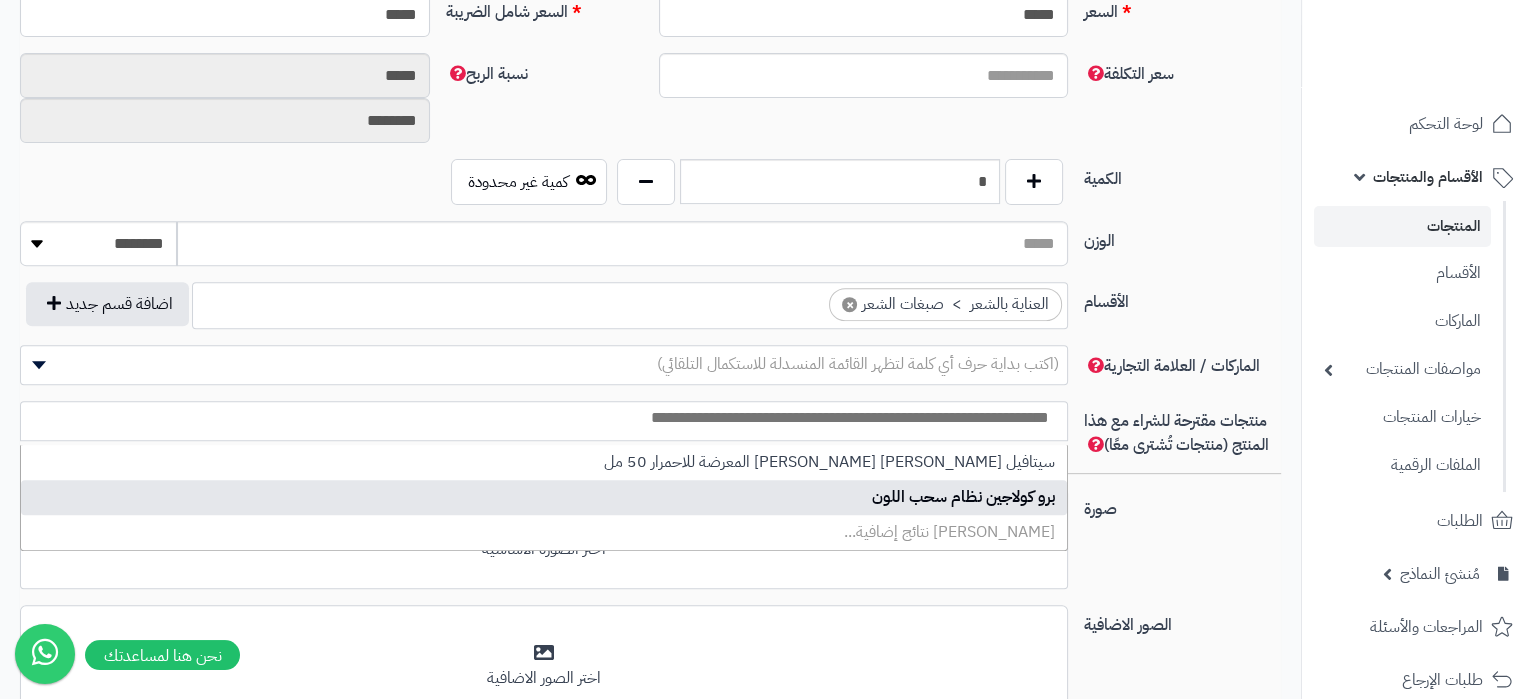 select on "*****" 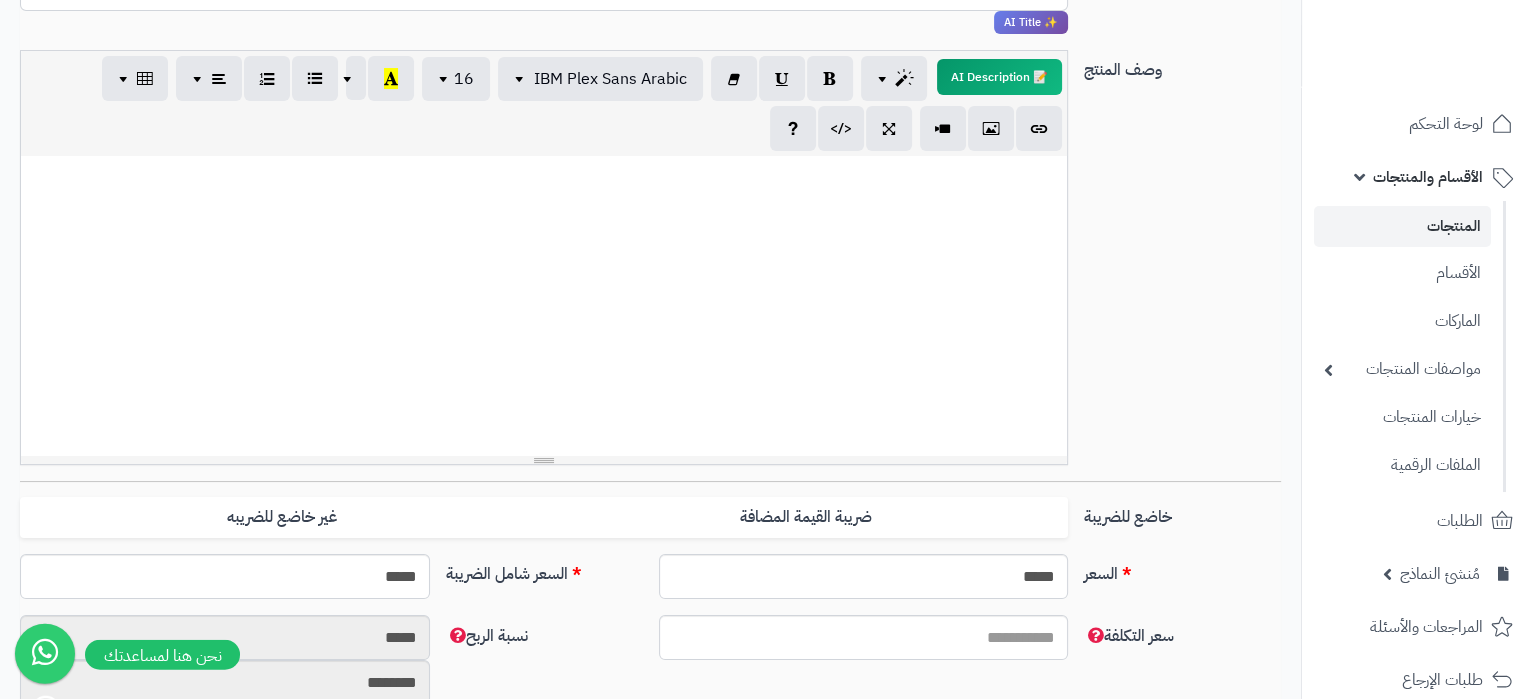 scroll, scrollTop: 315, scrollLeft: 0, axis: vertical 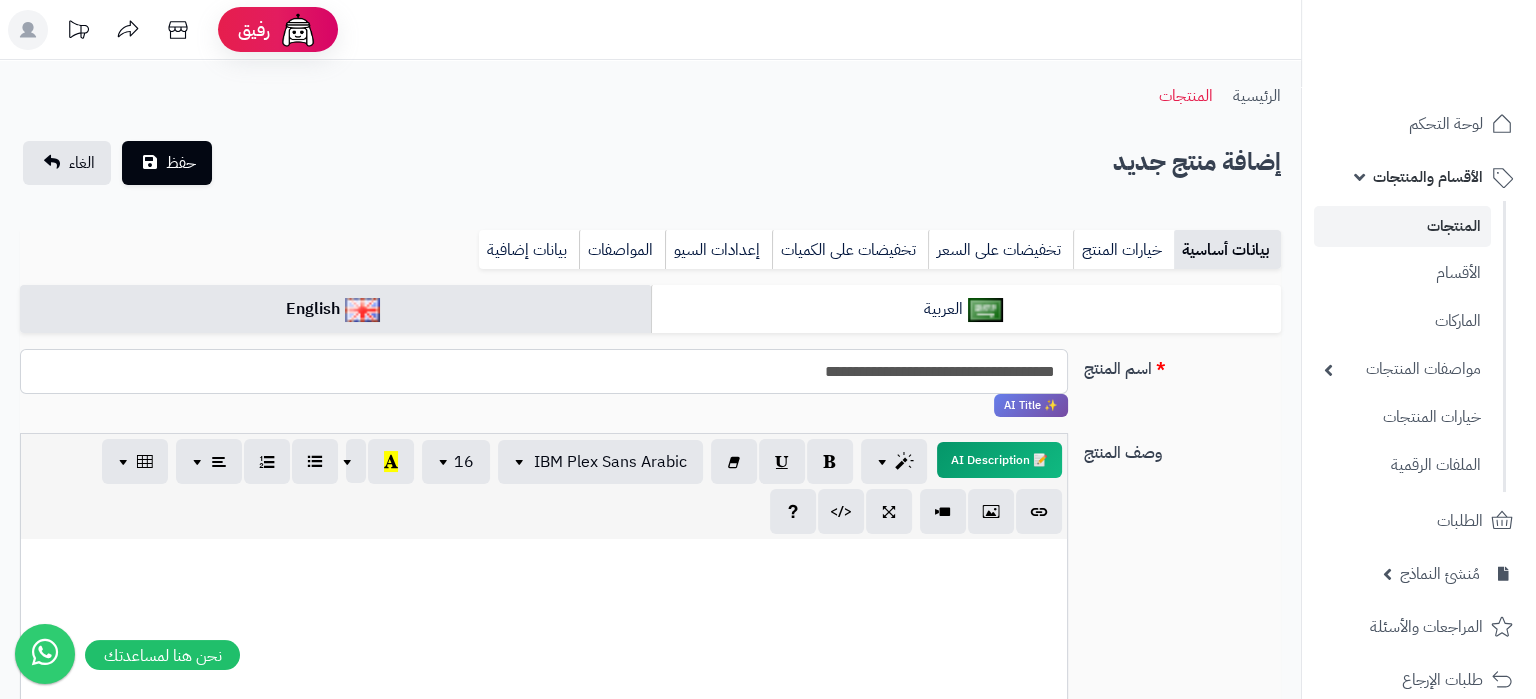 drag, startPoint x: 767, startPoint y: 374, endPoint x: 798, endPoint y: 381, distance: 31.780497 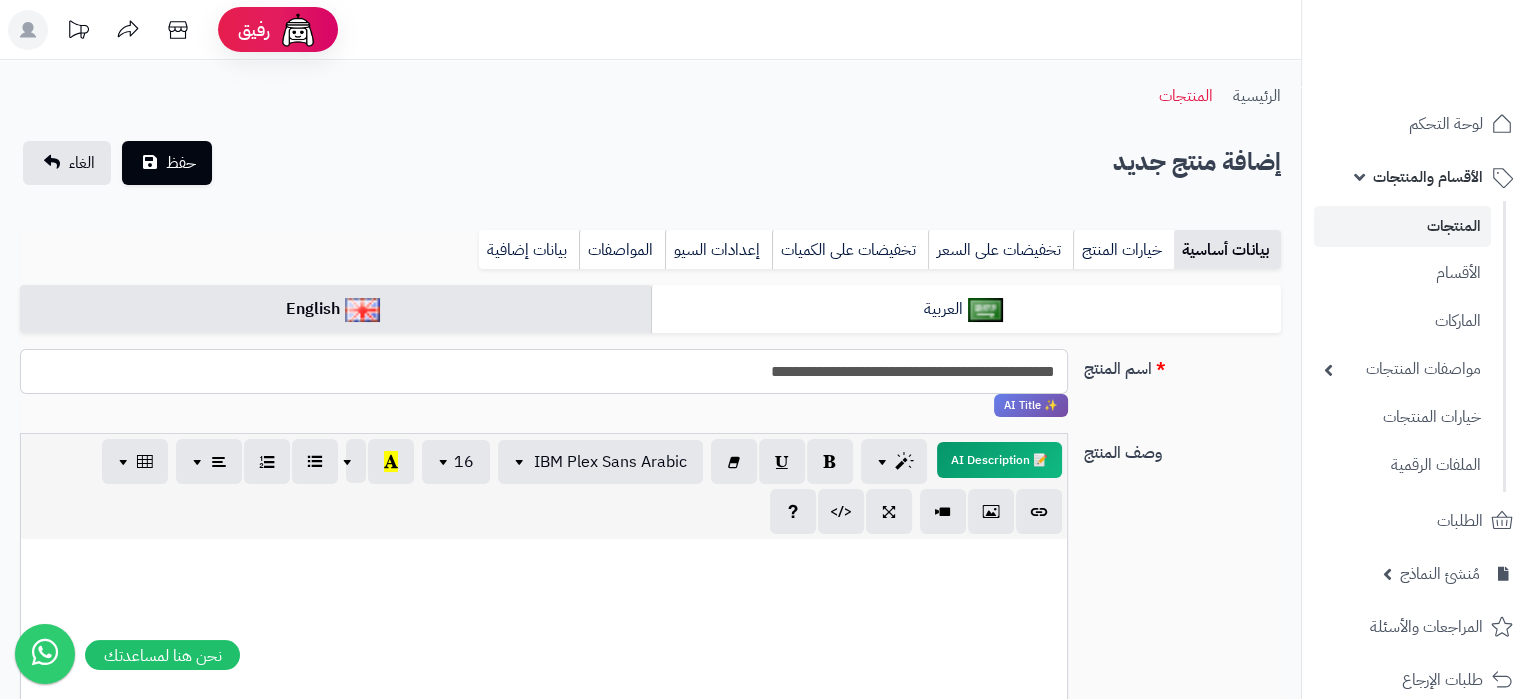 type on "**********" 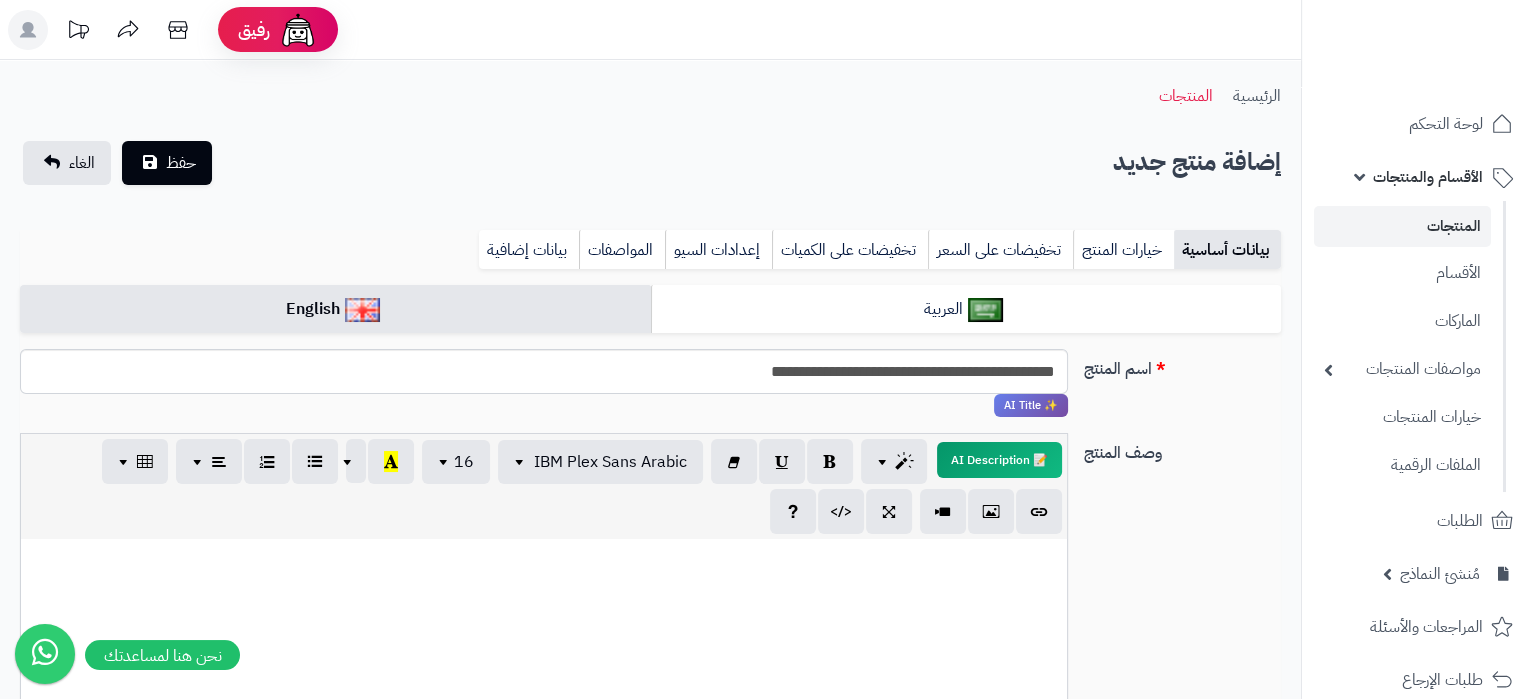 click at bounding box center (544, 560) 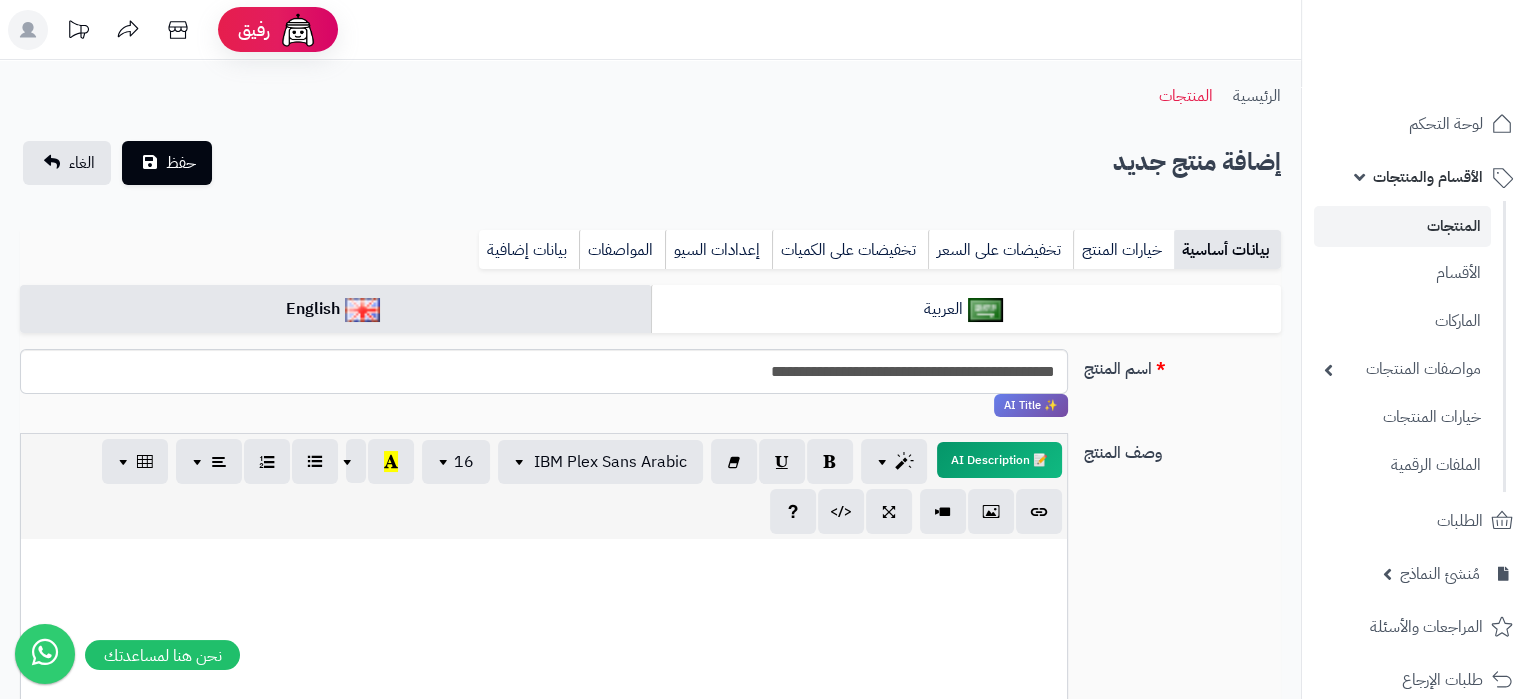 click at bounding box center (544, 689) 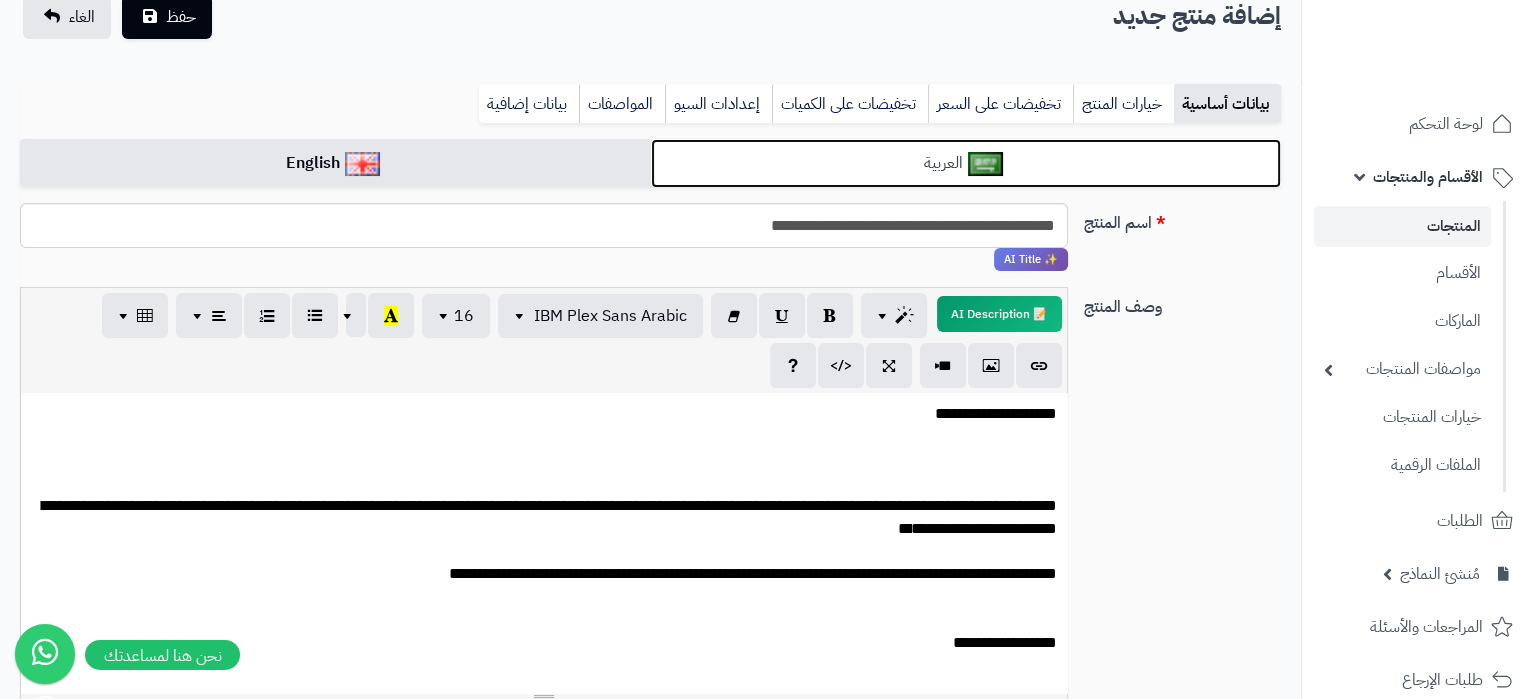 click on "العربية" at bounding box center [966, 163] 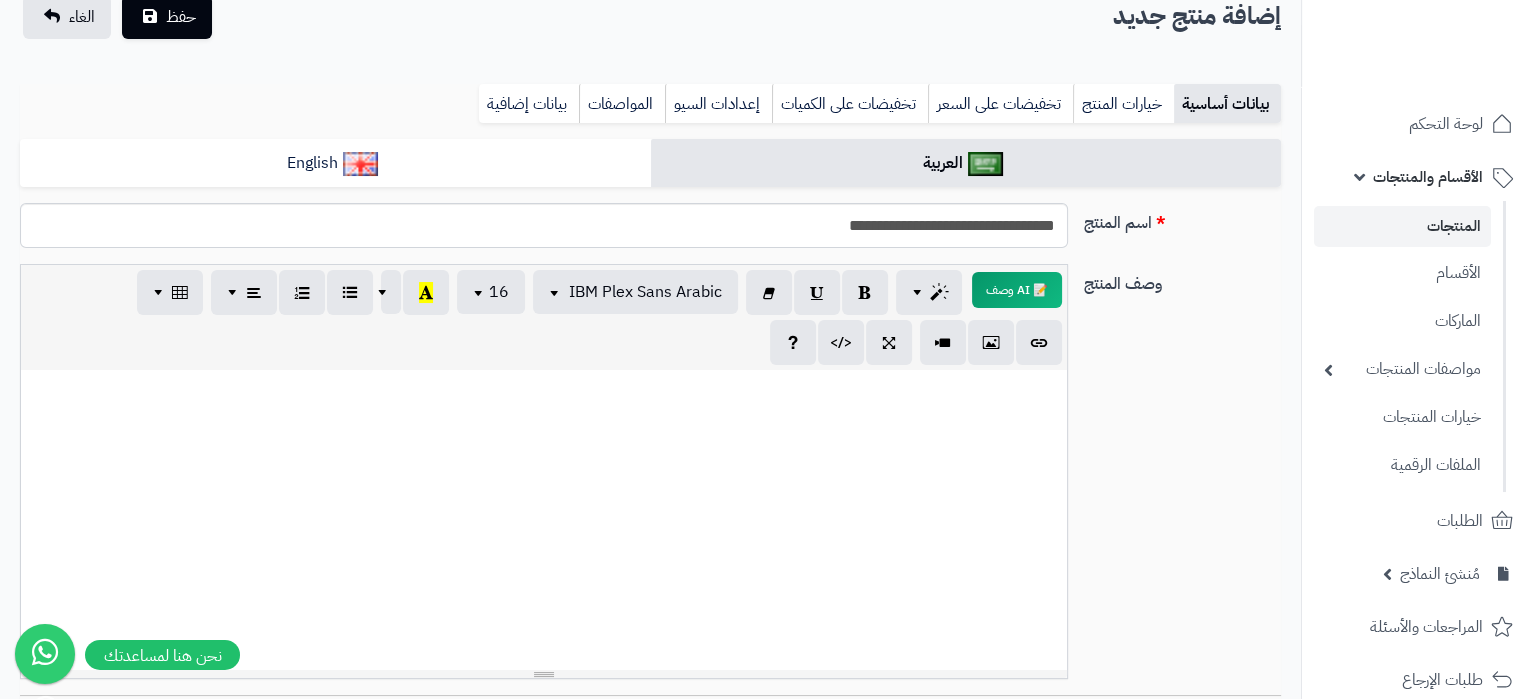 click at bounding box center (544, 520) 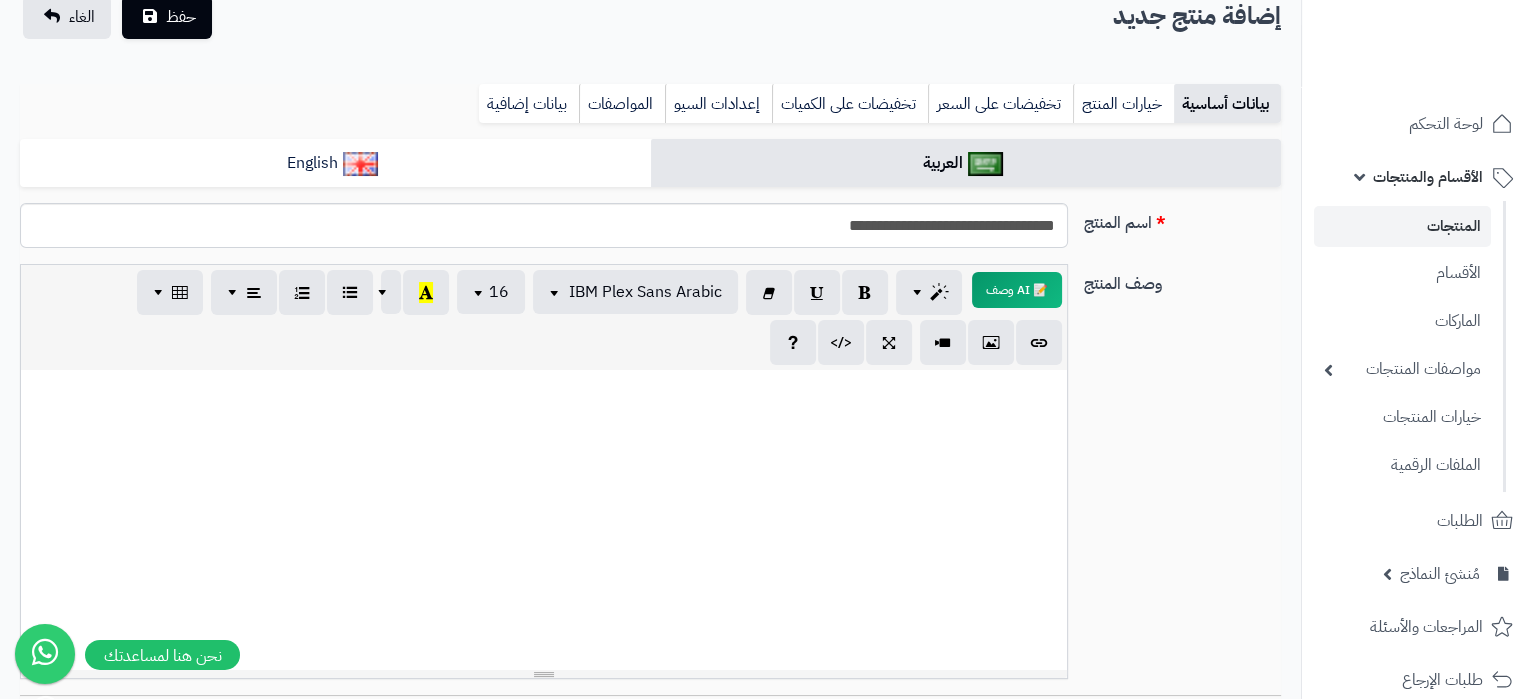 paste 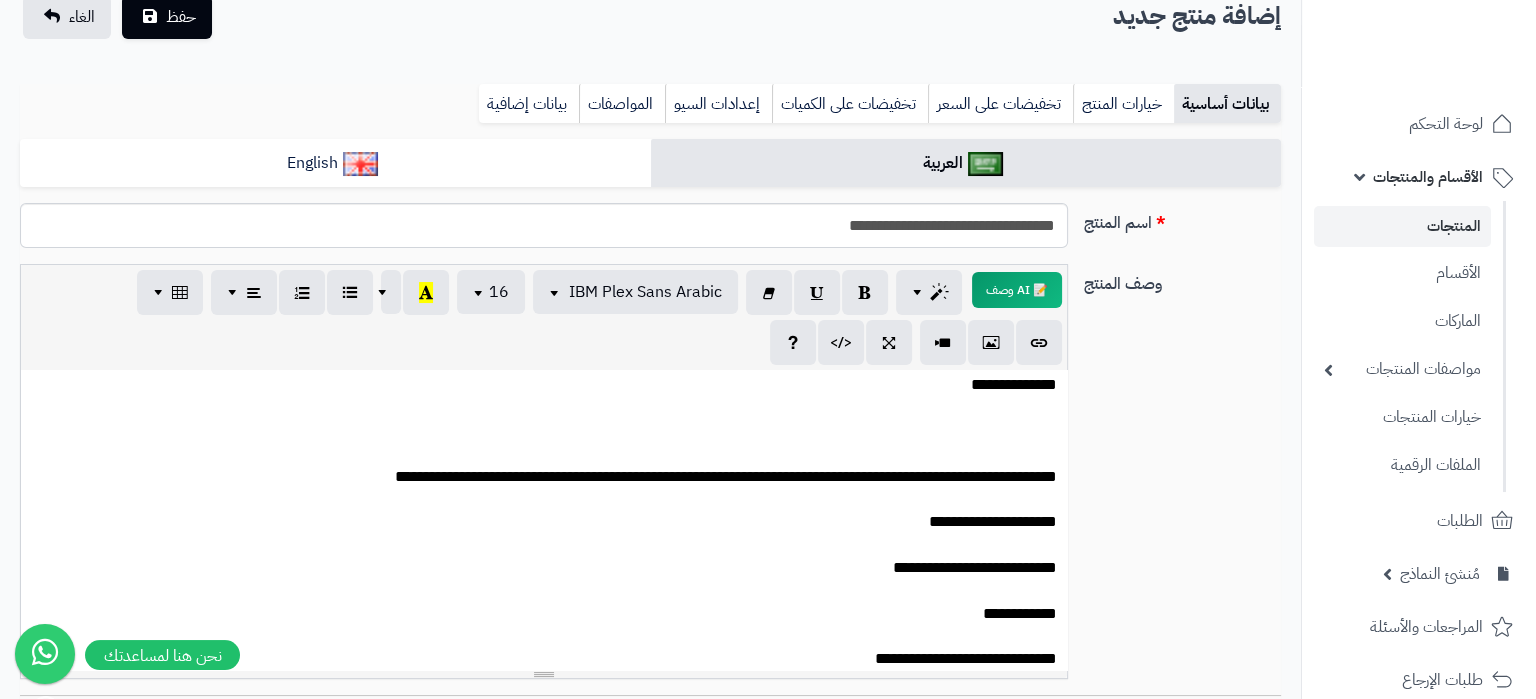 scroll, scrollTop: 63, scrollLeft: 0, axis: vertical 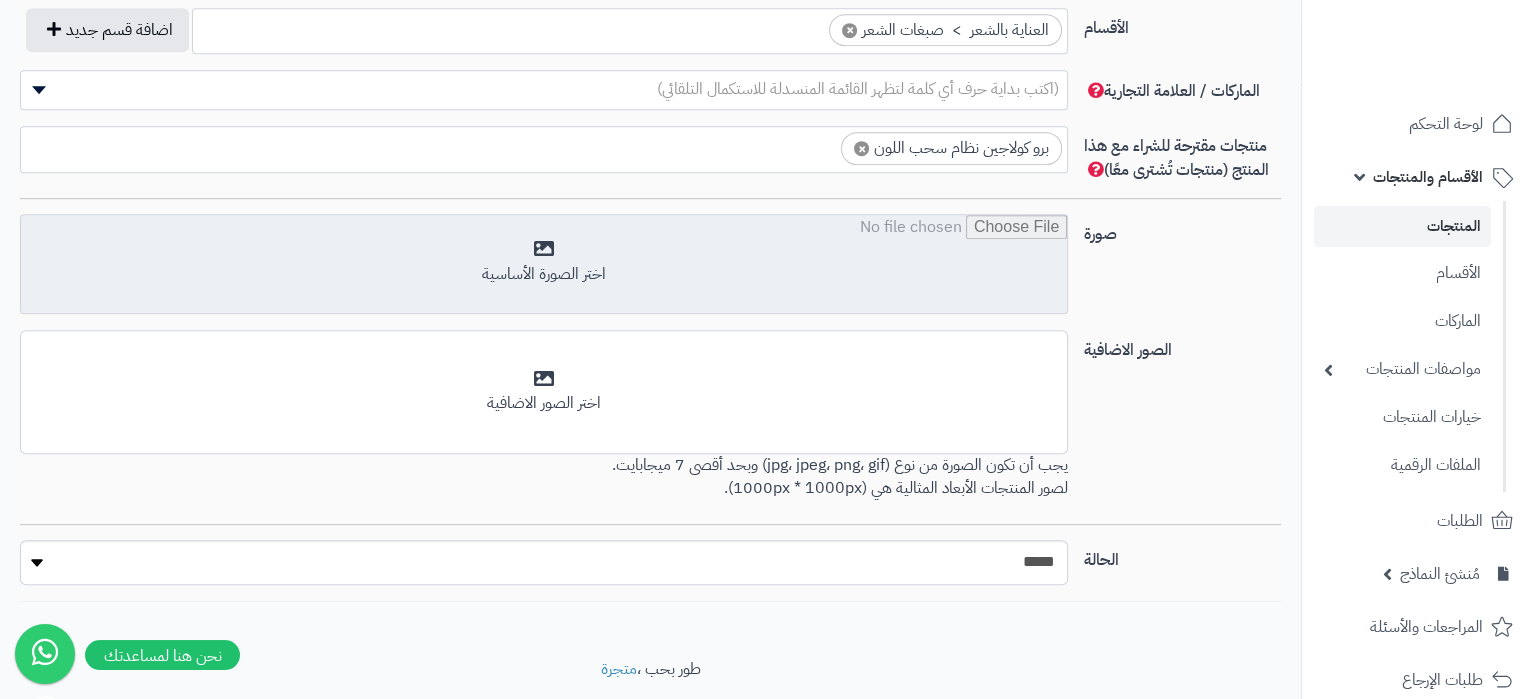 click at bounding box center (544, 265) 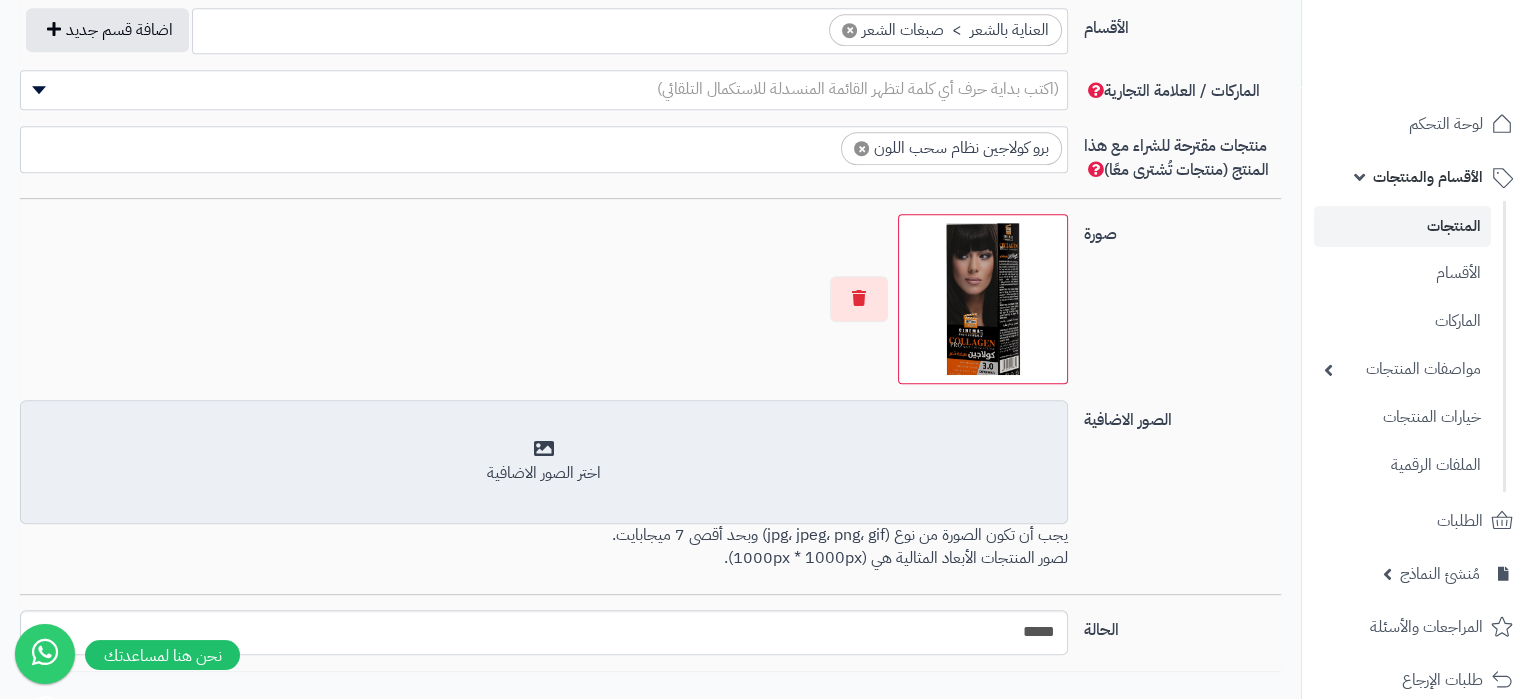 click on "اختر الصور الاضافية" at bounding box center (544, 462) 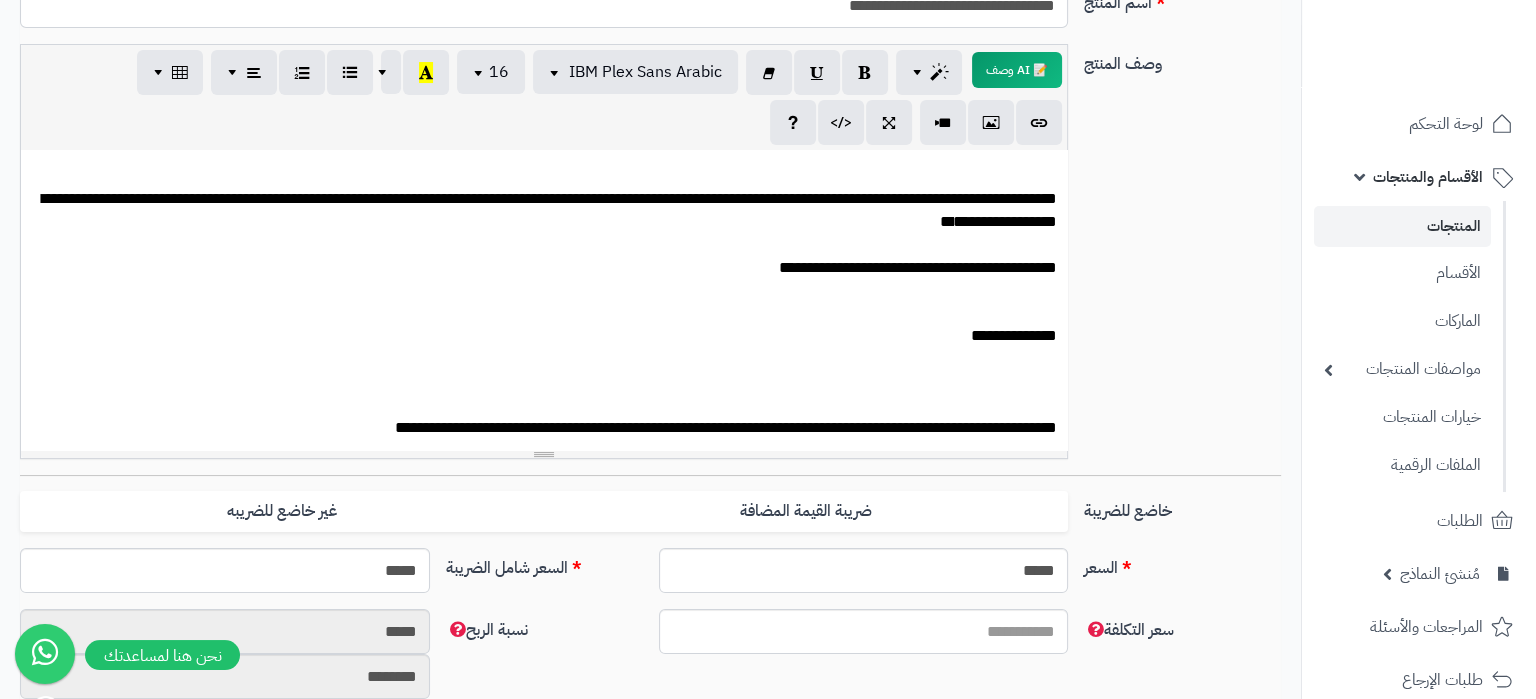 scroll, scrollTop: 0, scrollLeft: 0, axis: both 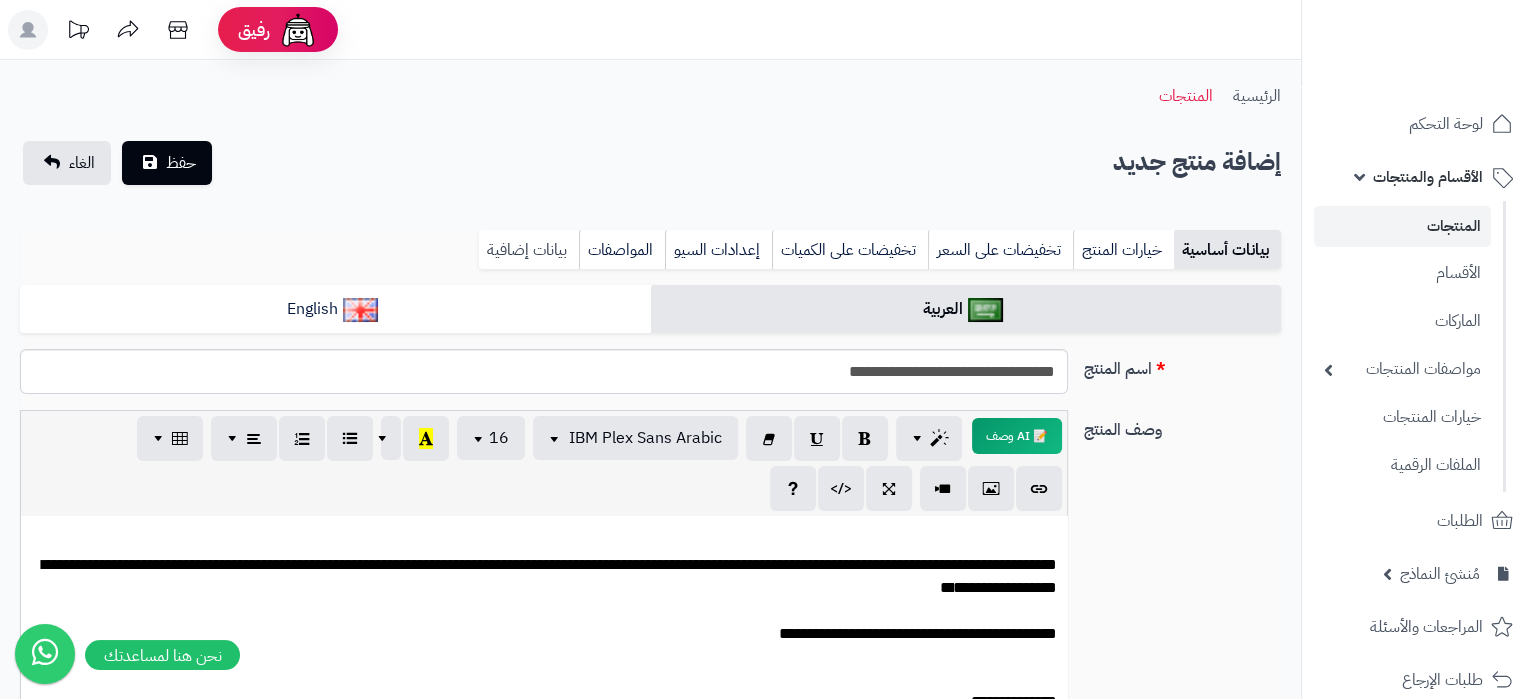 click on "بيانات إضافية" at bounding box center (529, 250) 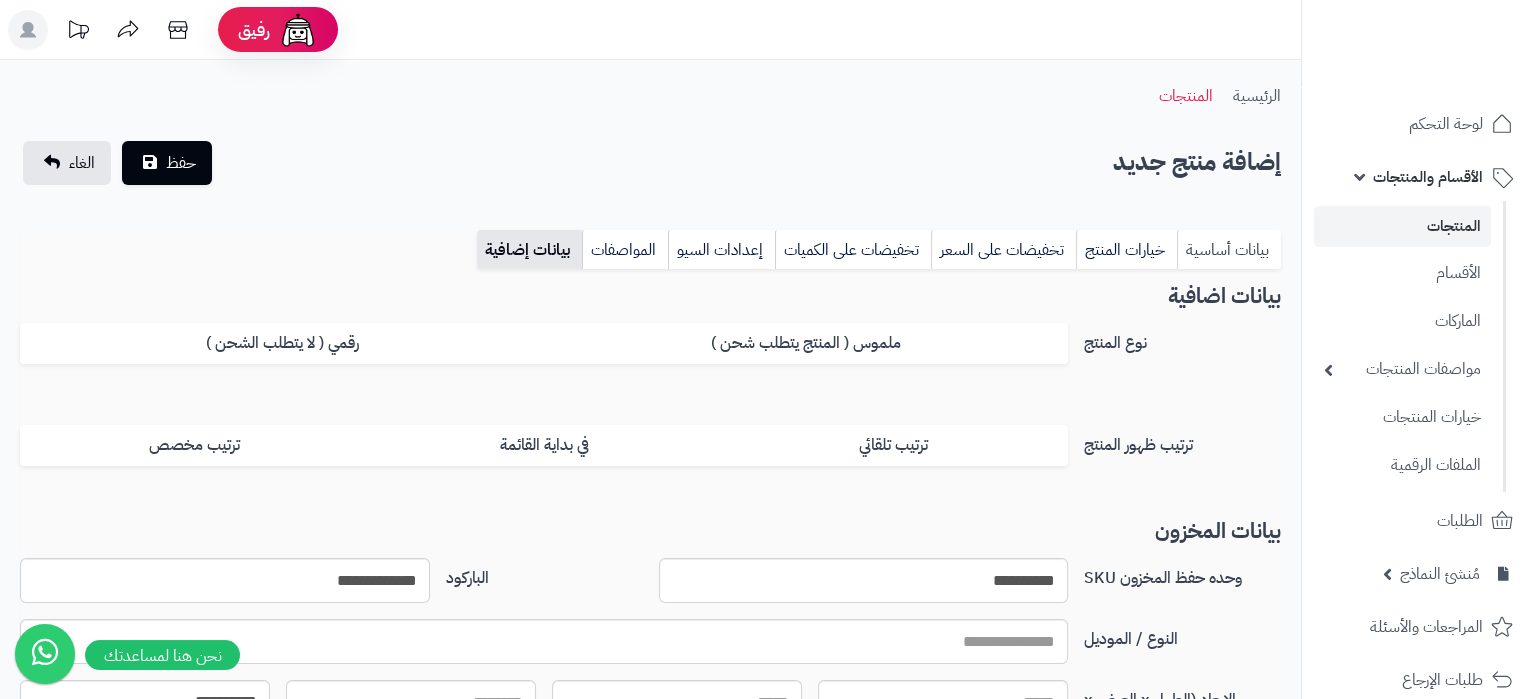 click on "بيانات أساسية" at bounding box center [1229, 250] 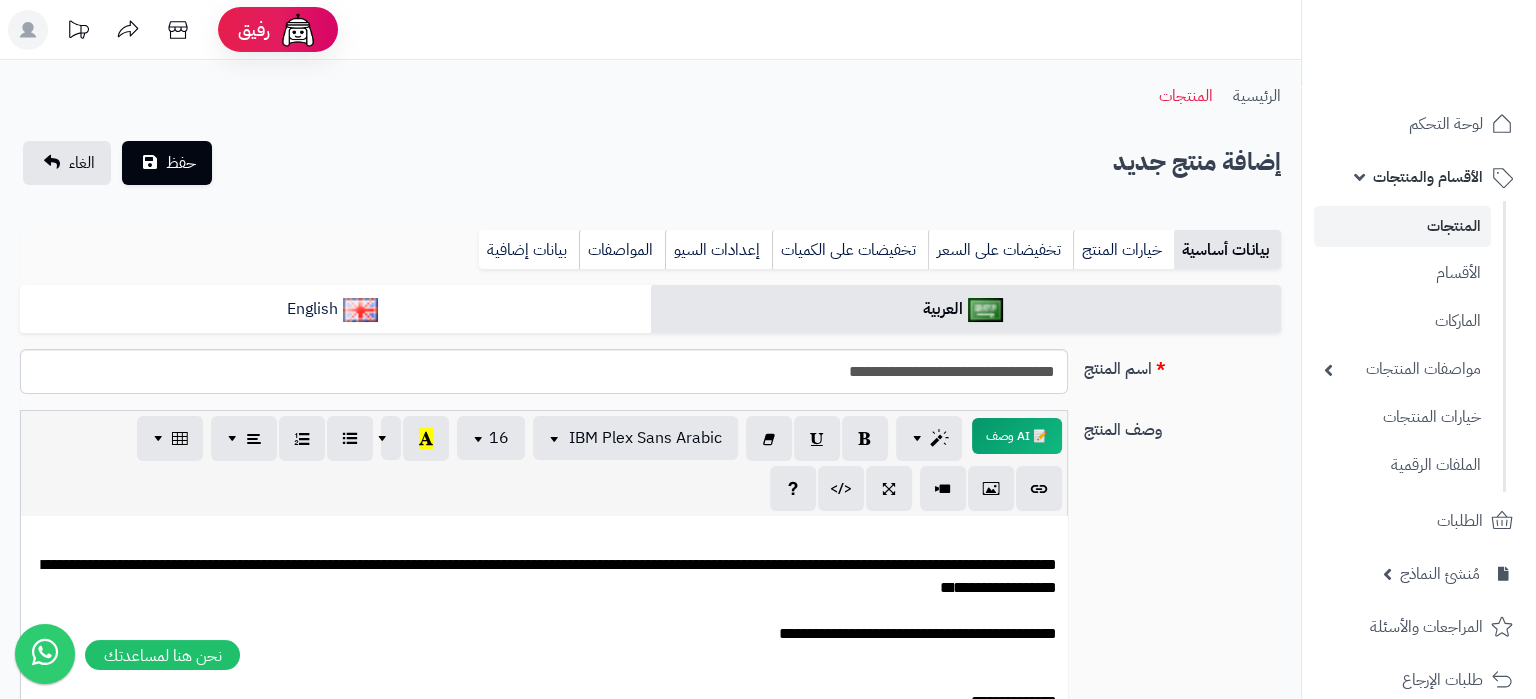 scroll, scrollTop: 63, scrollLeft: 0, axis: vertical 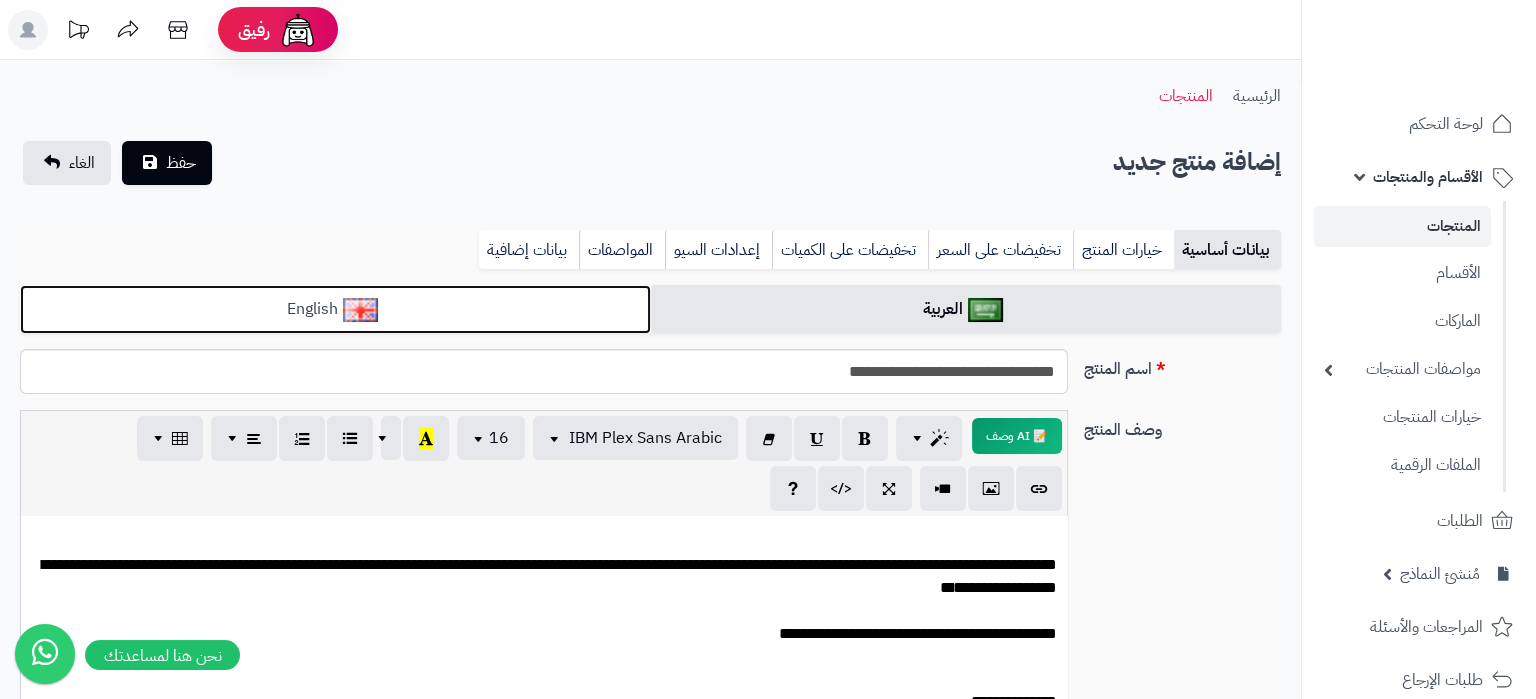 click on "English" at bounding box center (335, 309) 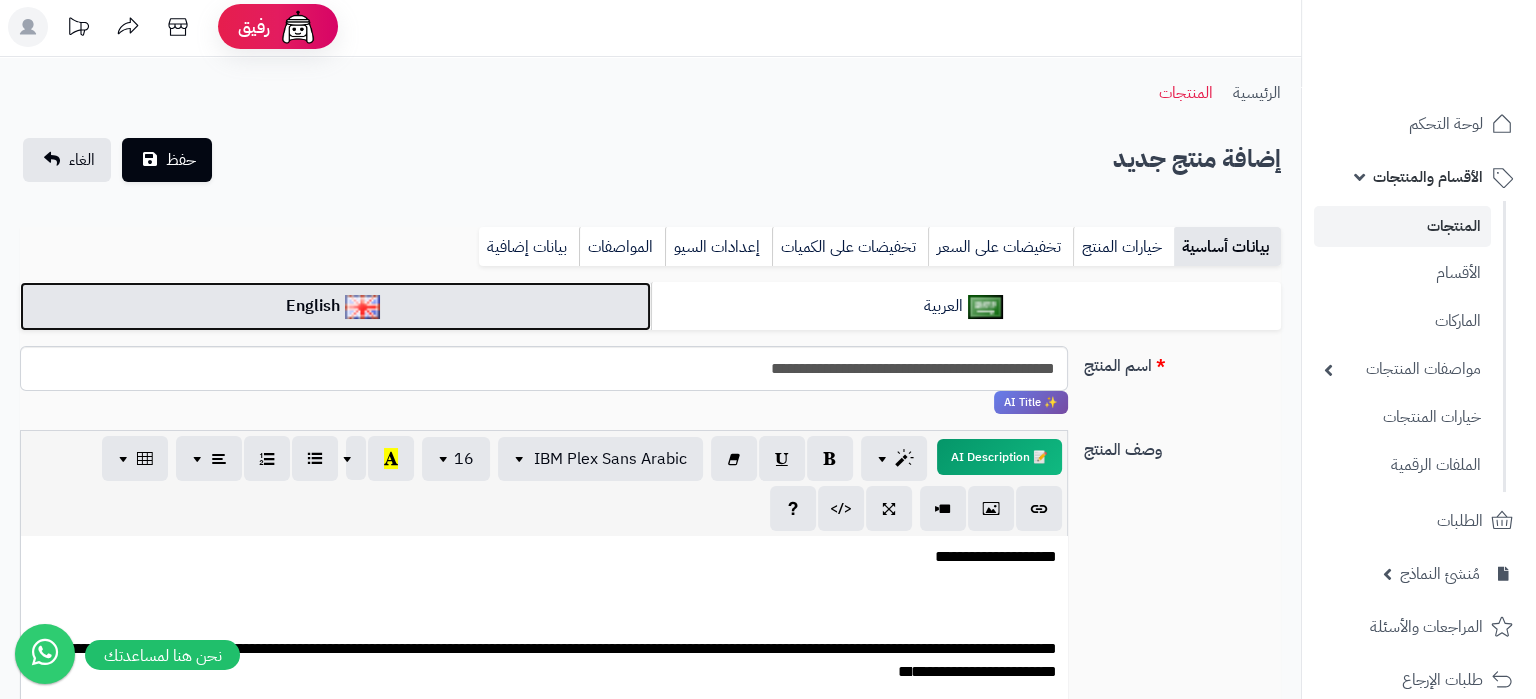 scroll, scrollTop: 0, scrollLeft: 0, axis: both 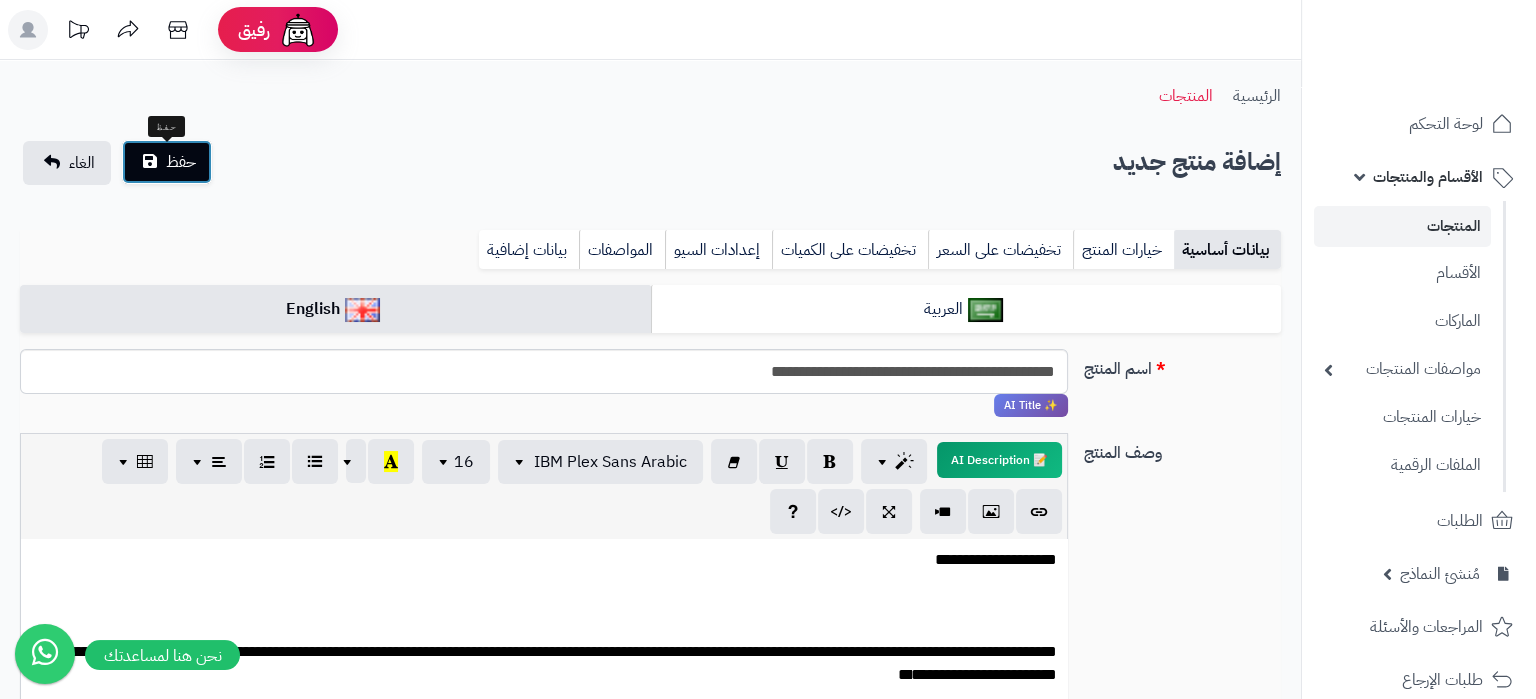 click on "حفظ" at bounding box center [181, 162] 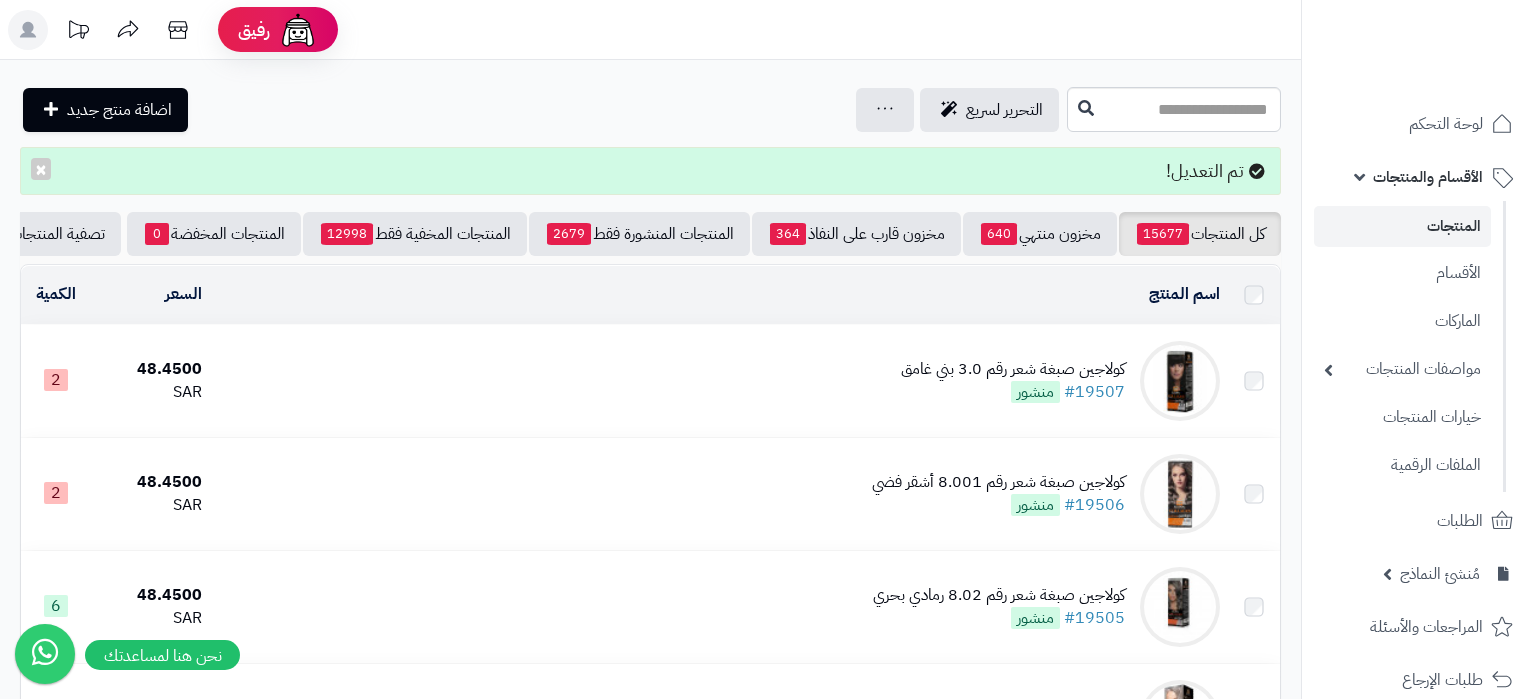 scroll, scrollTop: 0, scrollLeft: 0, axis: both 